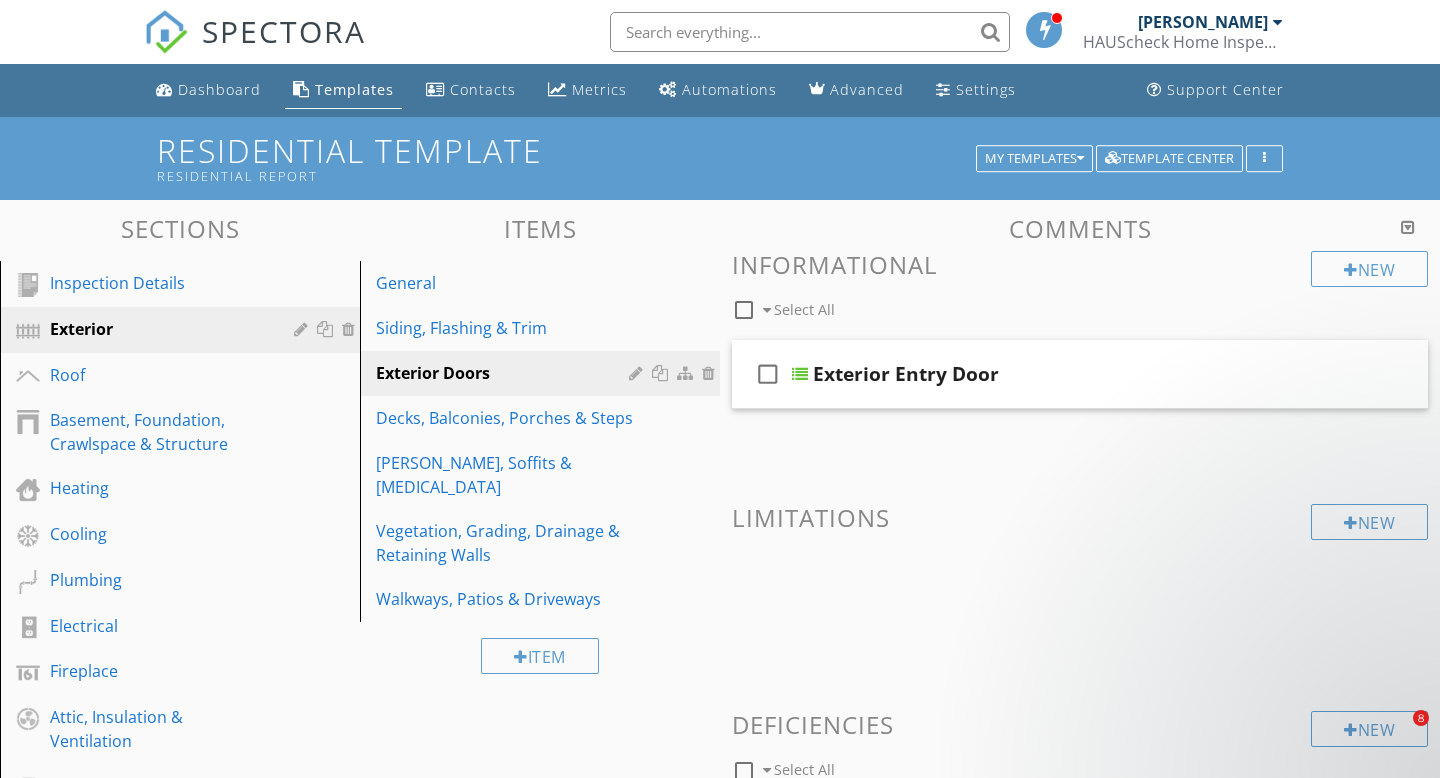 scroll, scrollTop: 0, scrollLeft: 0, axis: both 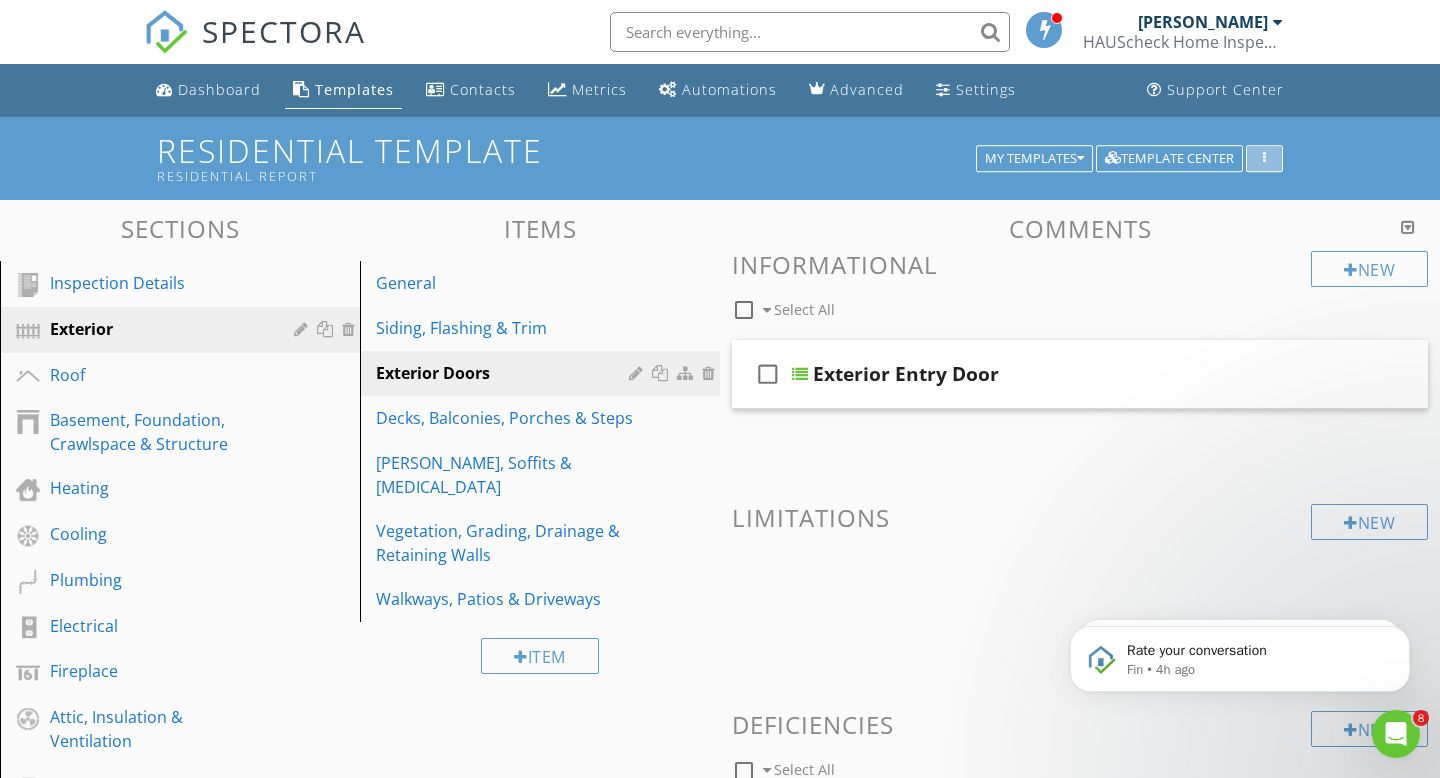 click at bounding box center (1264, 159) 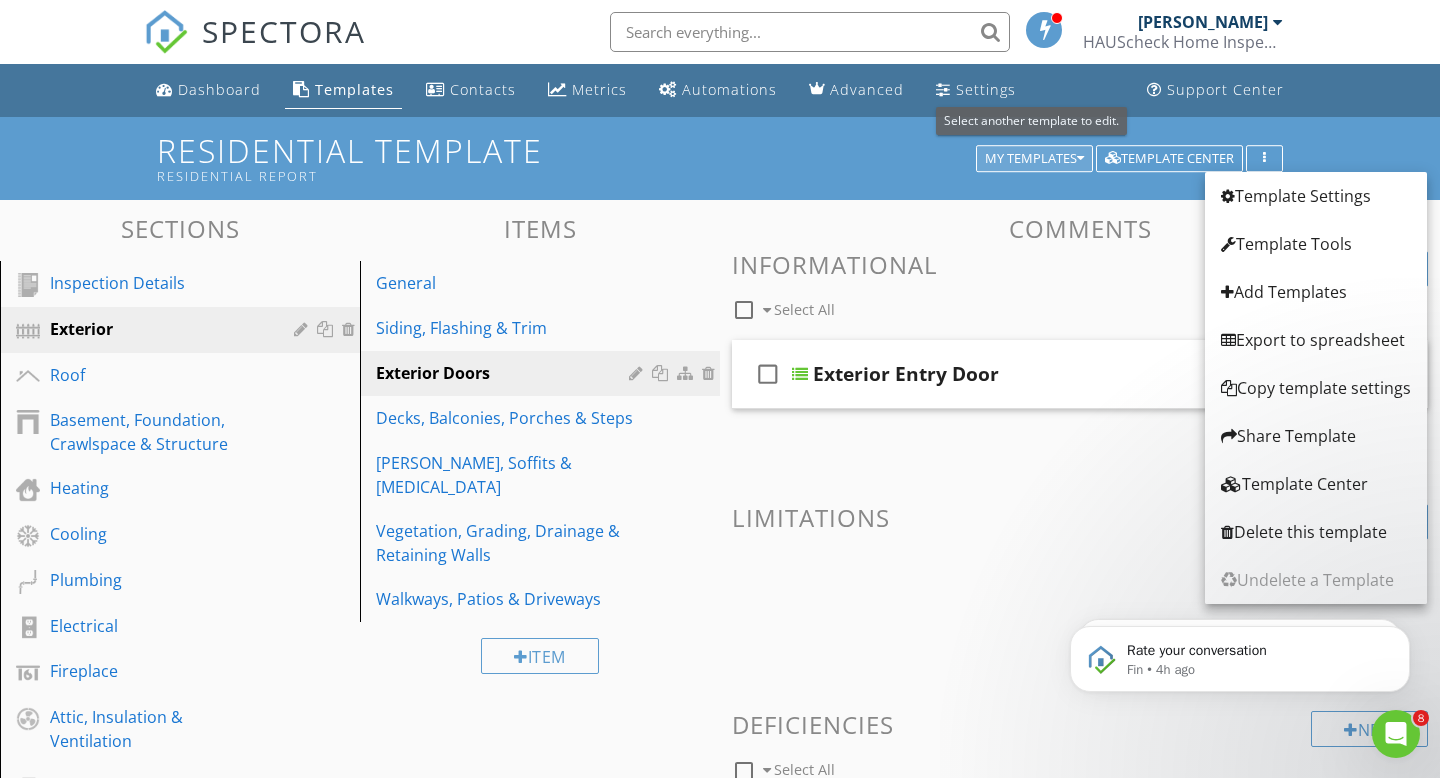 click on "My Templates" at bounding box center [1034, 159] 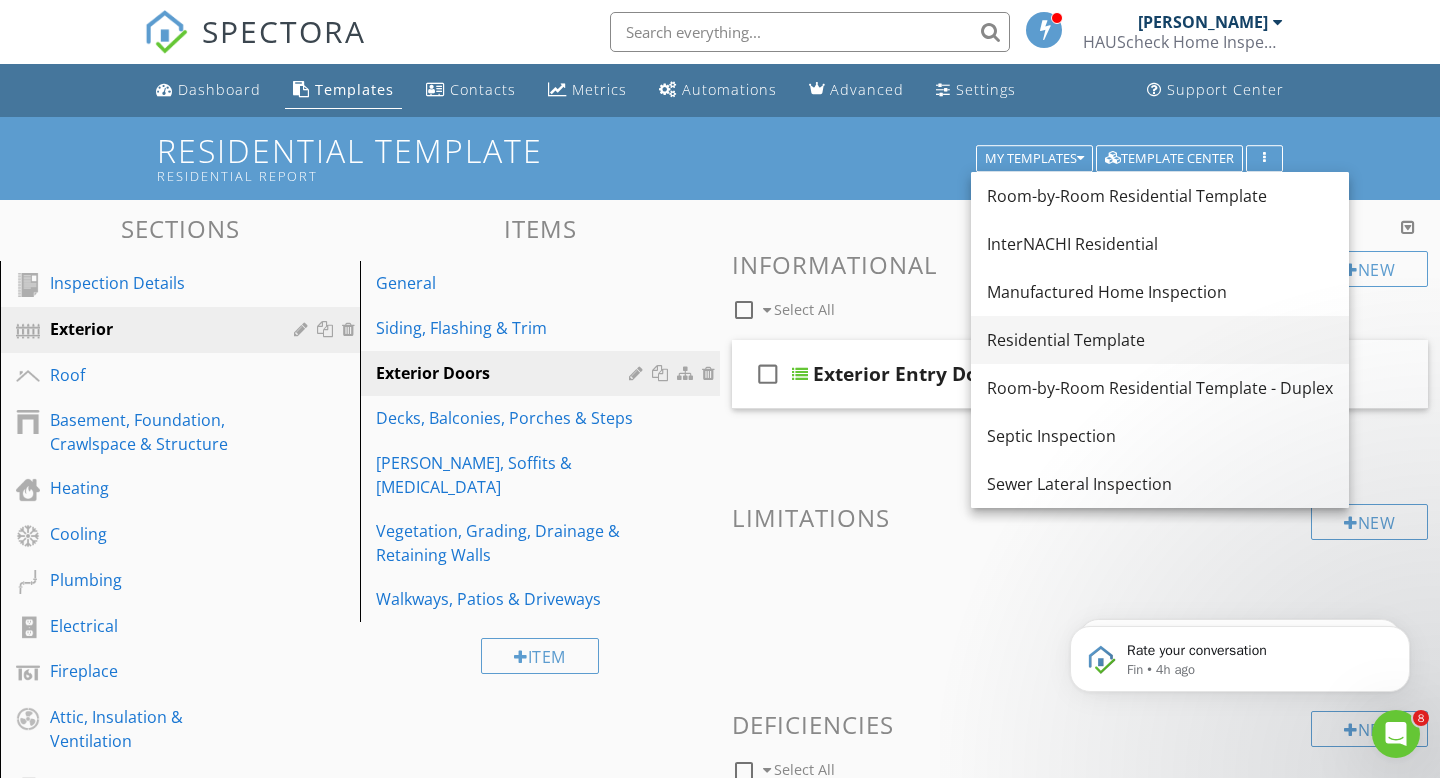 click on "Residential Template" at bounding box center (1160, 340) 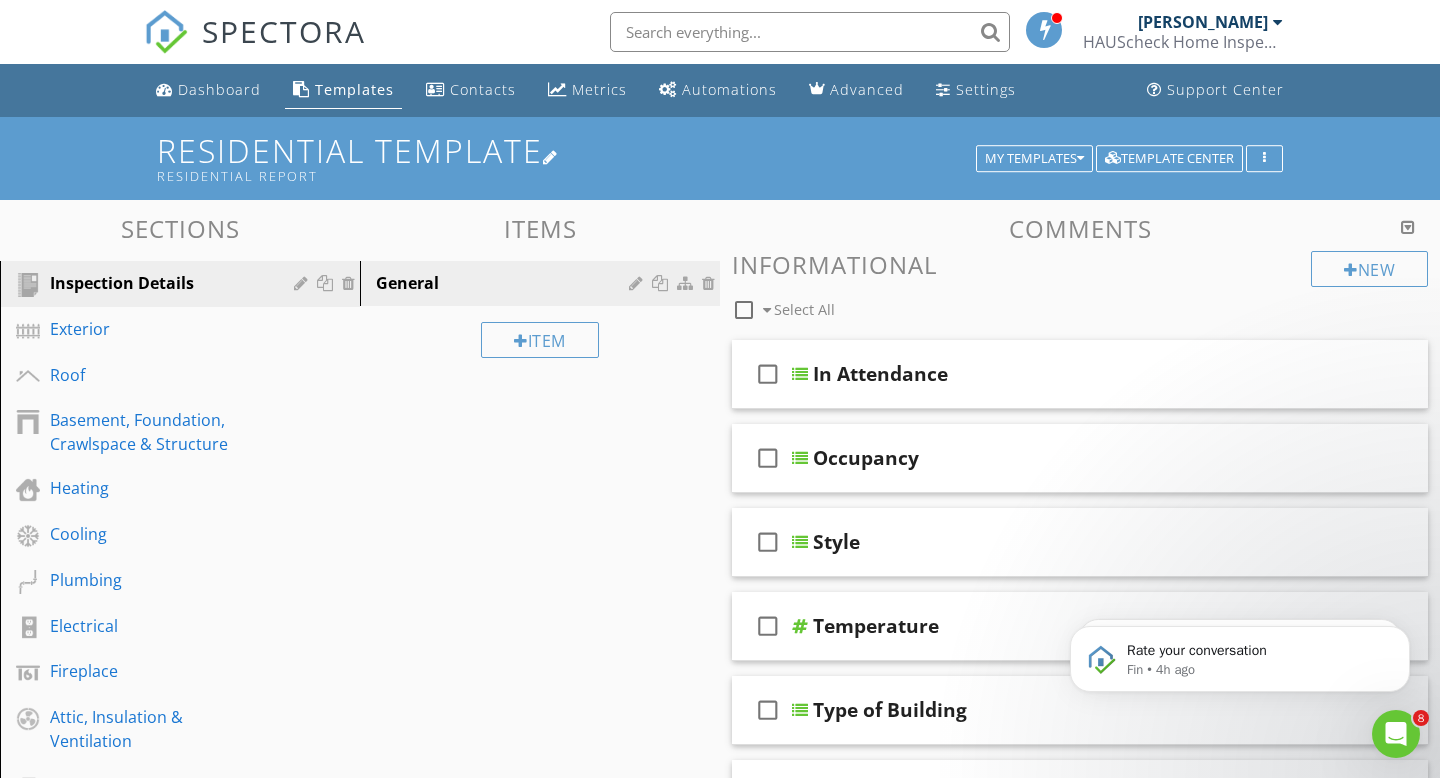 click at bounding box center (551, 157) 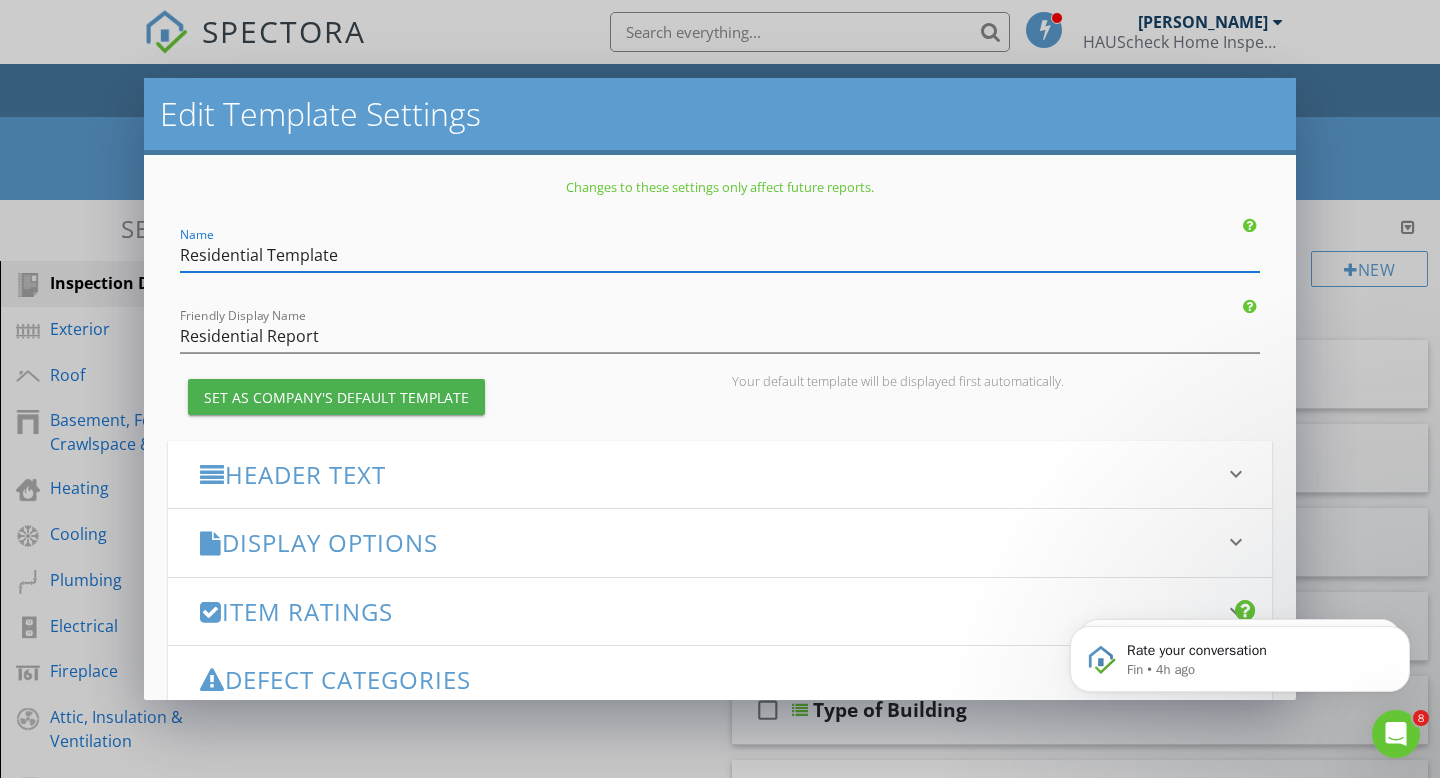 click on "Residential Template" at bounding box center (720, 255) 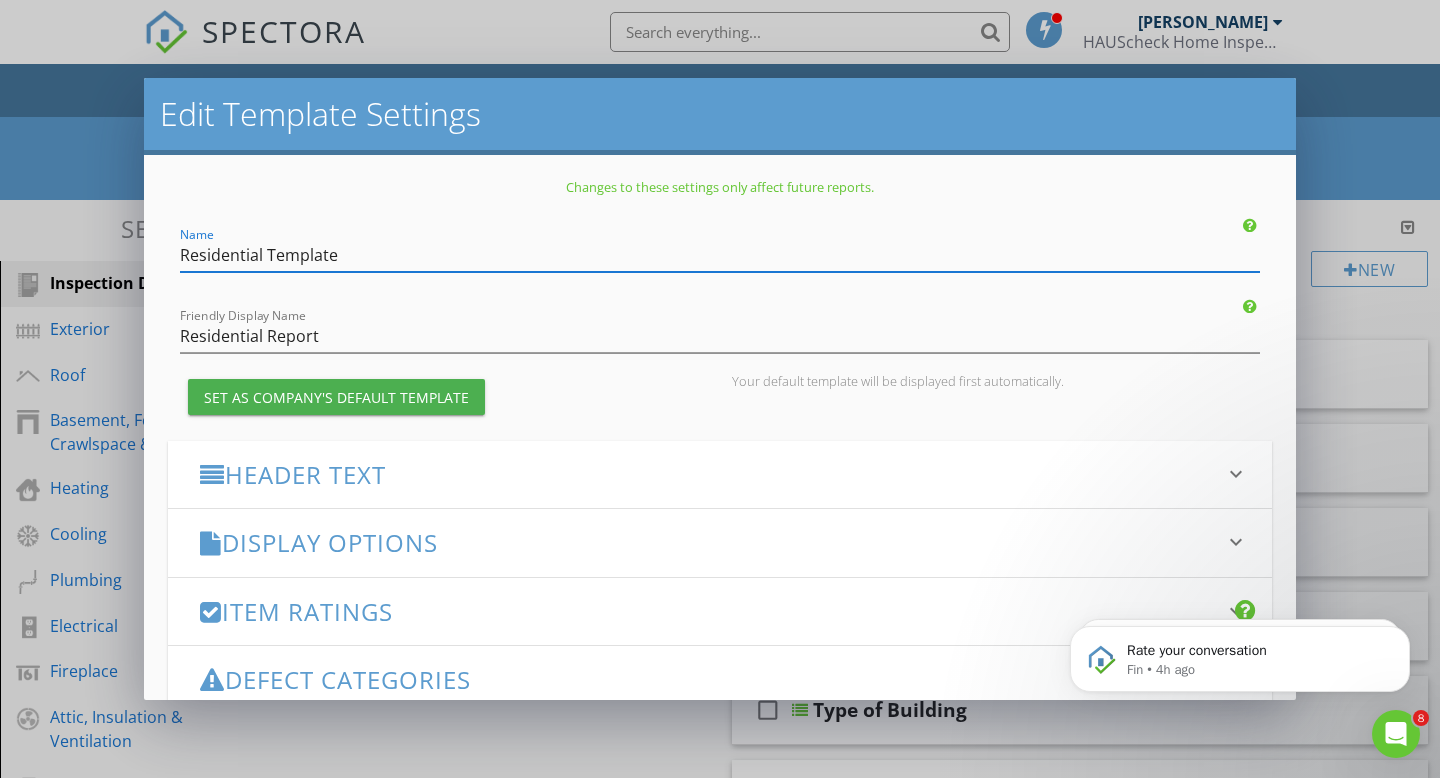 drag, startPoint x: 182, startPoint y: 255, endPoint x: 260, endPoint y: 258, distance: 78.05767 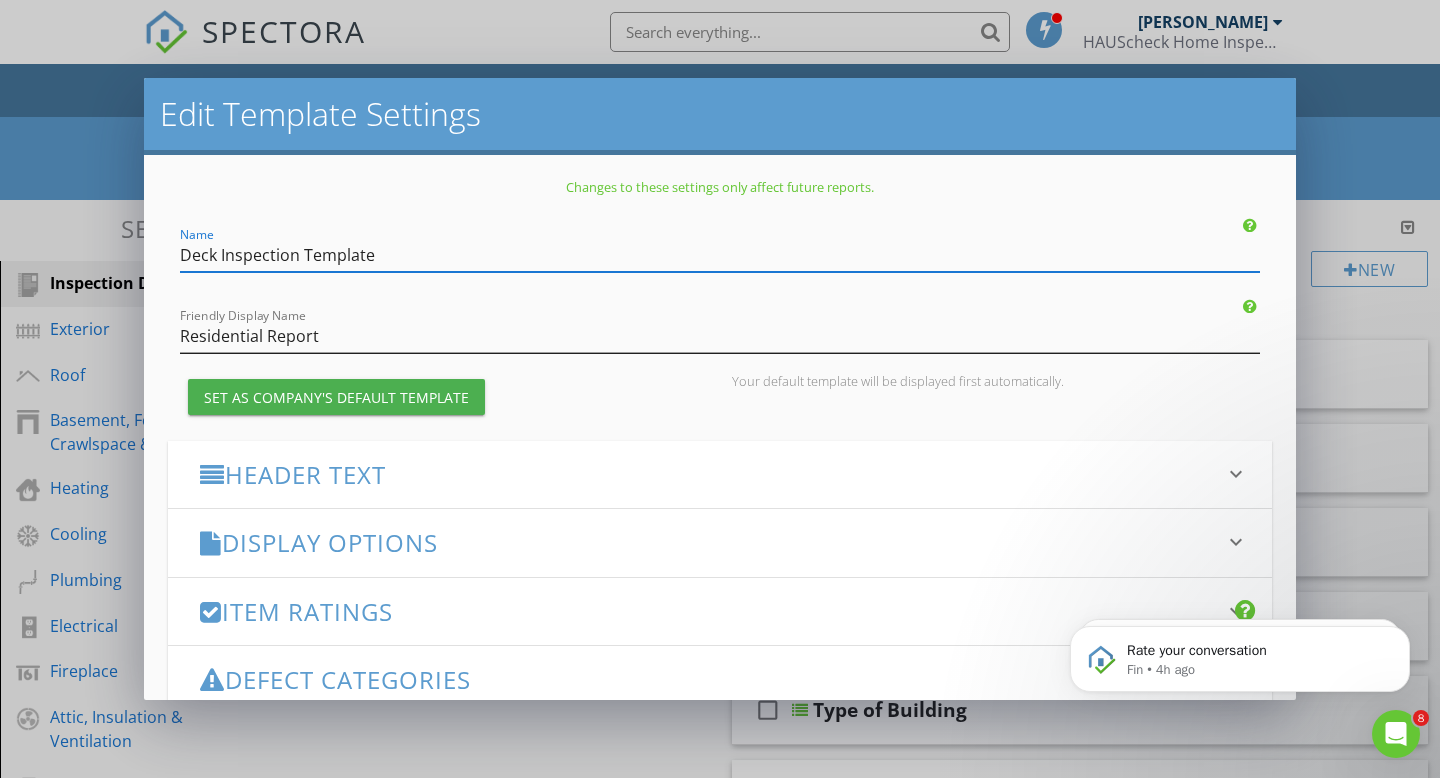 type on "Deck Inspection Template" 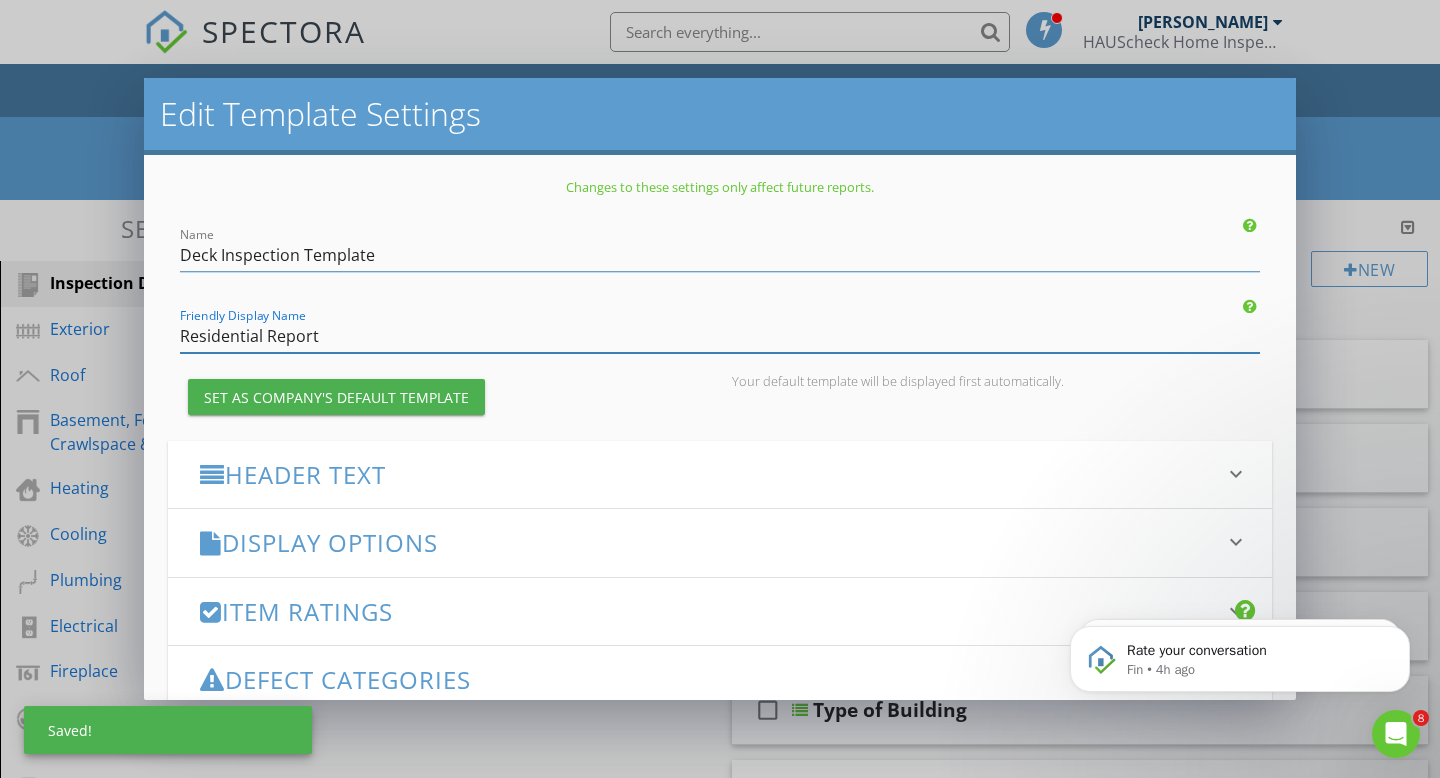 drag, startPoint x: 261, startPoint y: 338, endPoint x: 133, endPoint y: 338, distance: 128 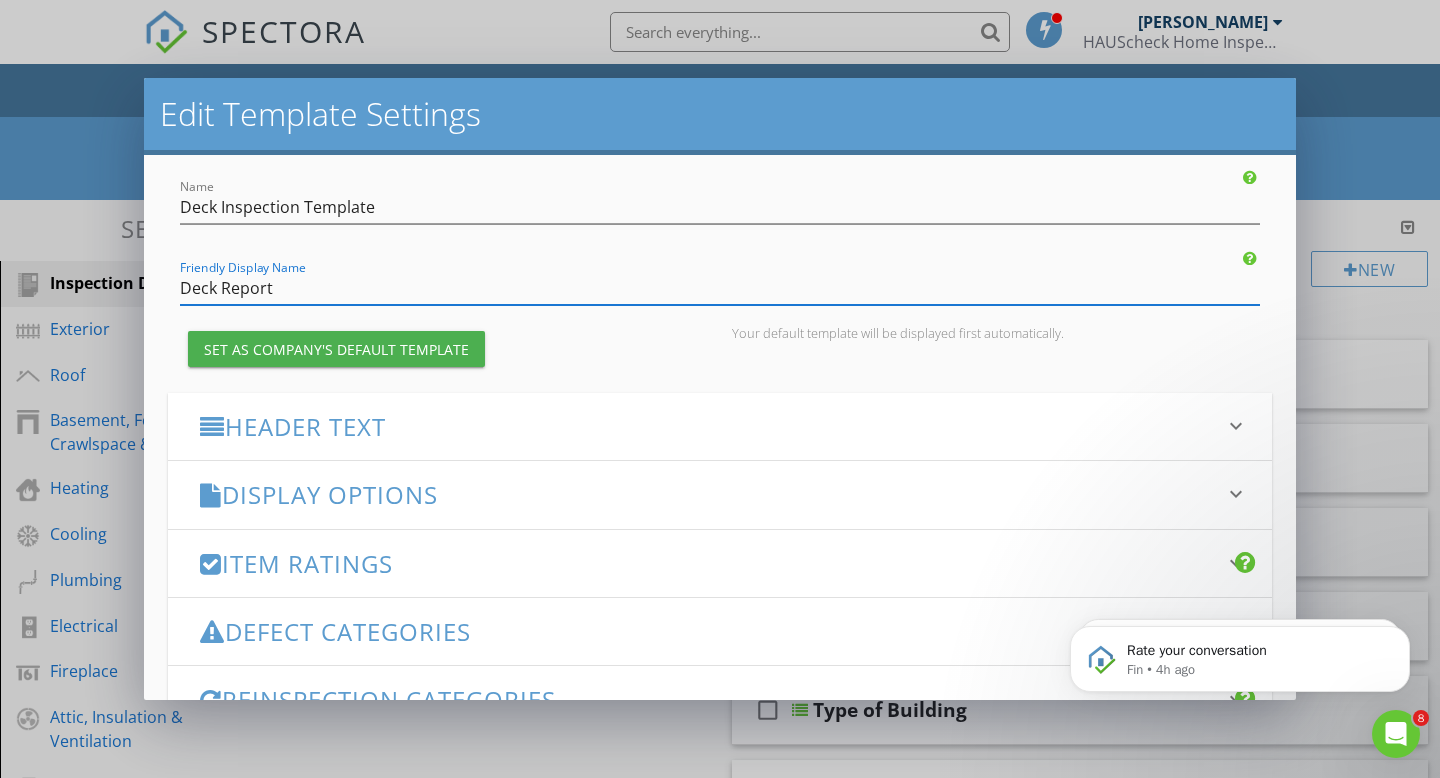 scroll, scrollTop: 322, scrollLeft: 0, axis: vertical 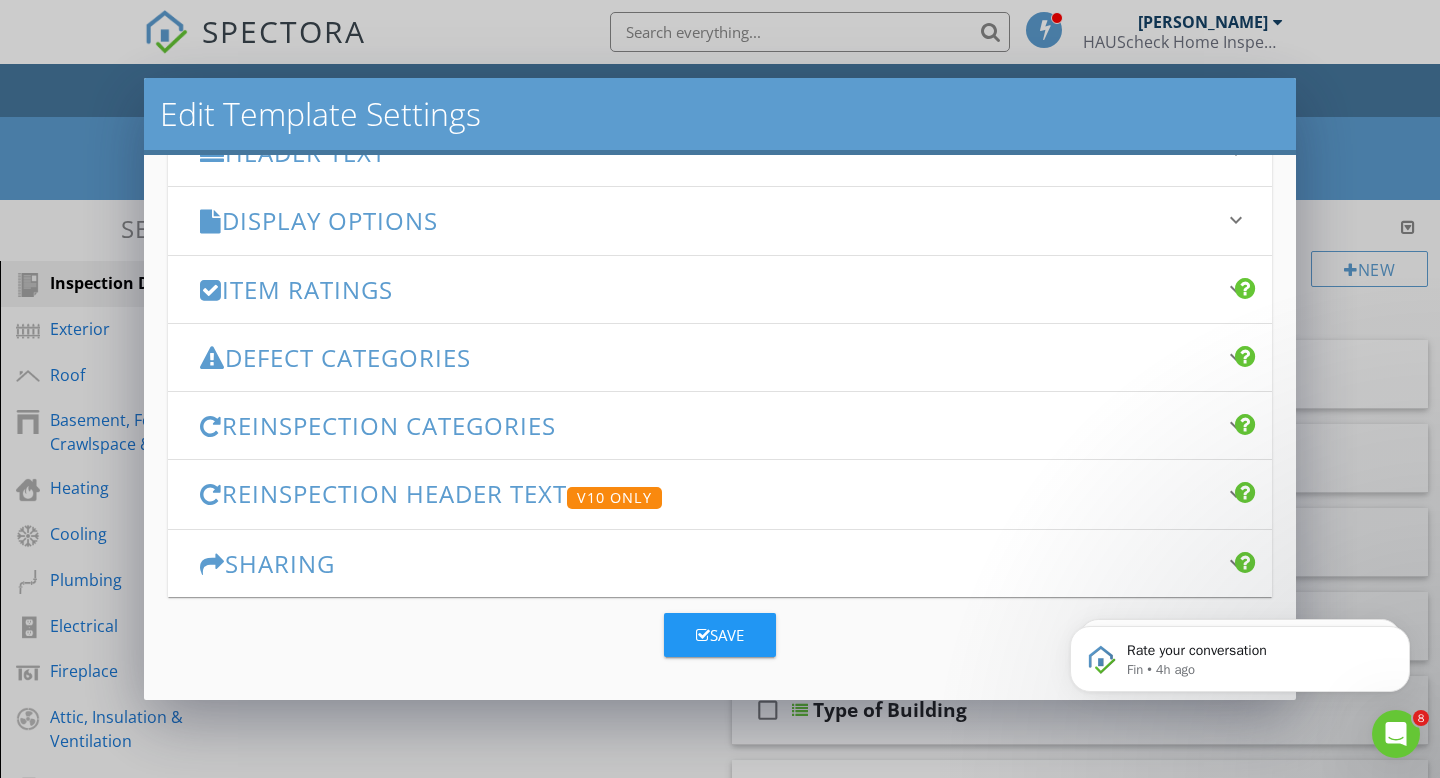 type on "Deck Report" 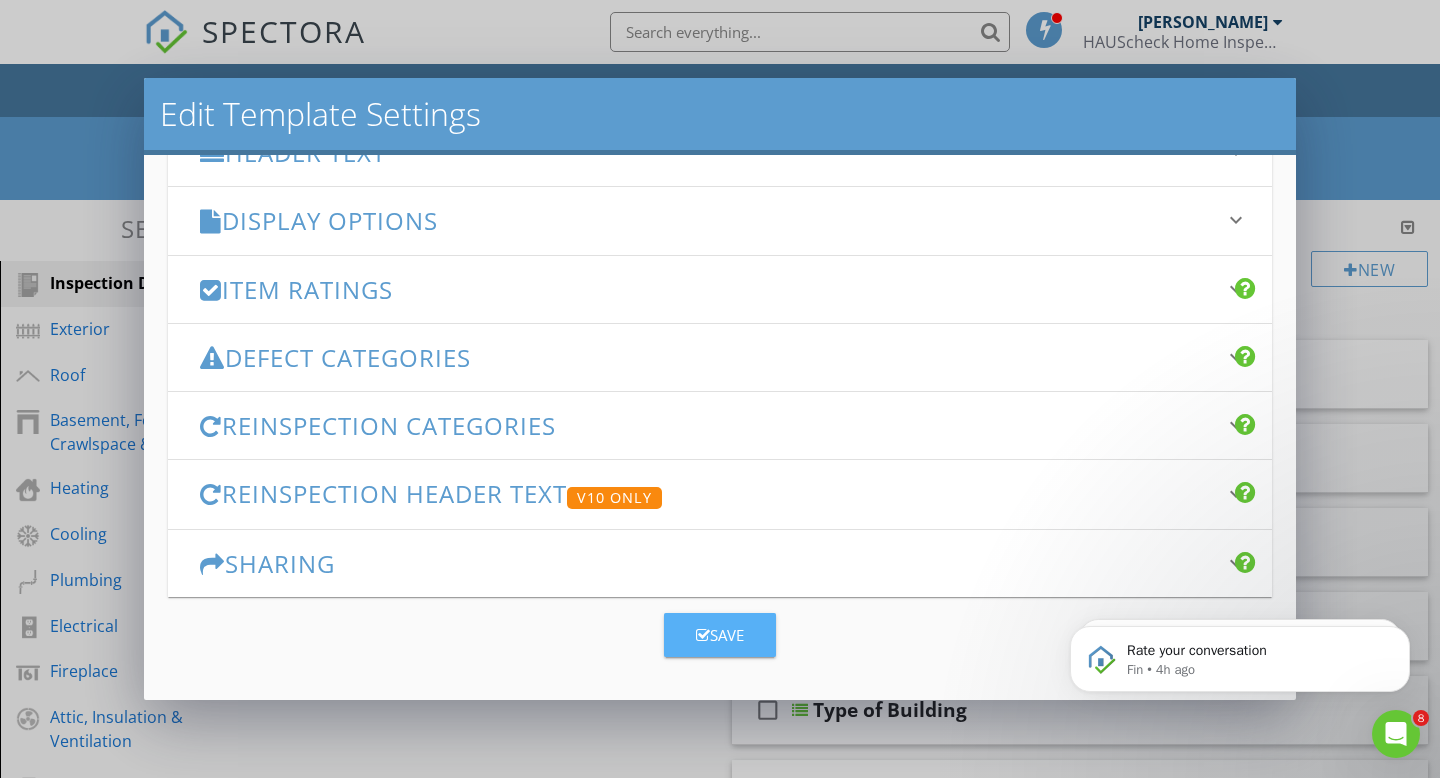 click on "Save" at bounding box center (720, 635) 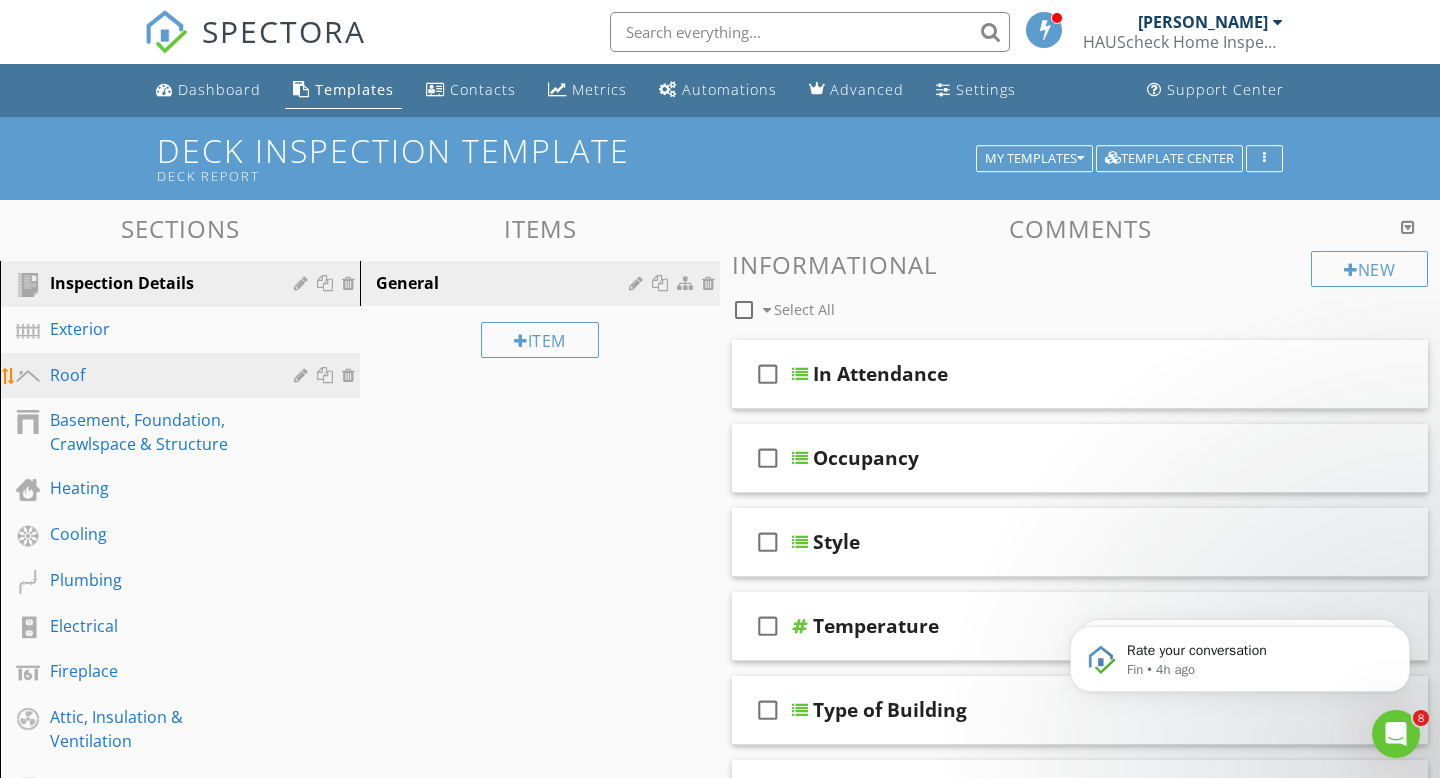 click at bounding box center (351, 375) 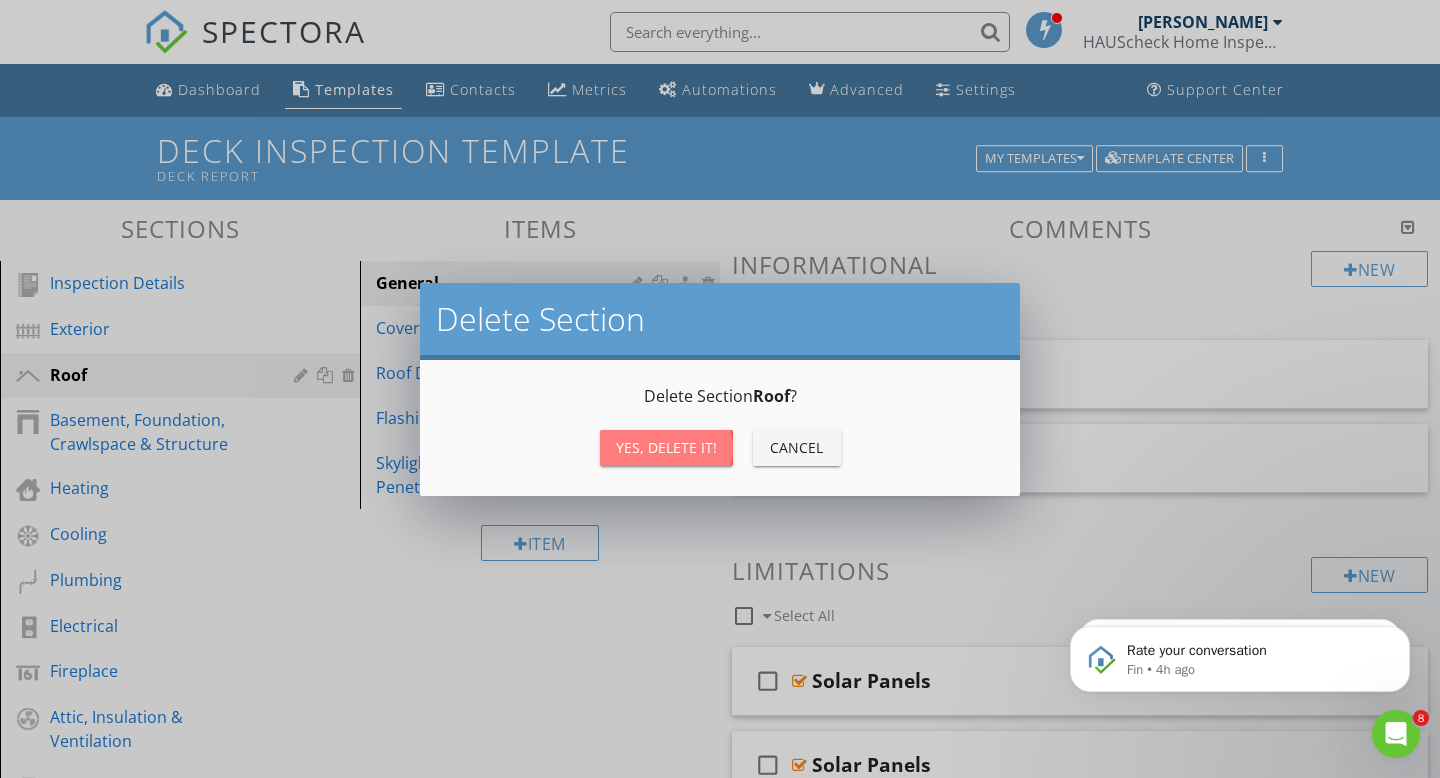 click on "Yes, Delete it!" at bounding box center [666, 447] 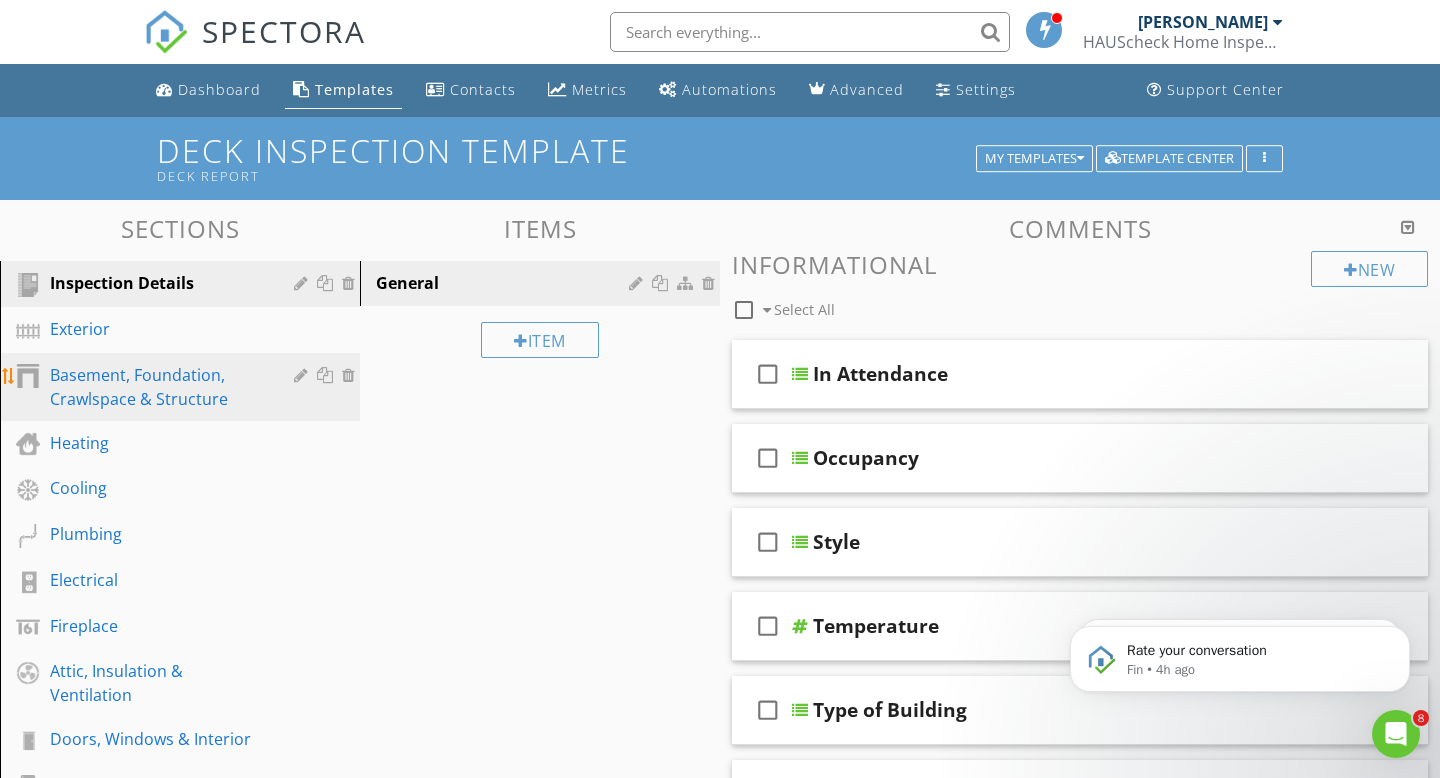 click at bounding box center (351, 375) 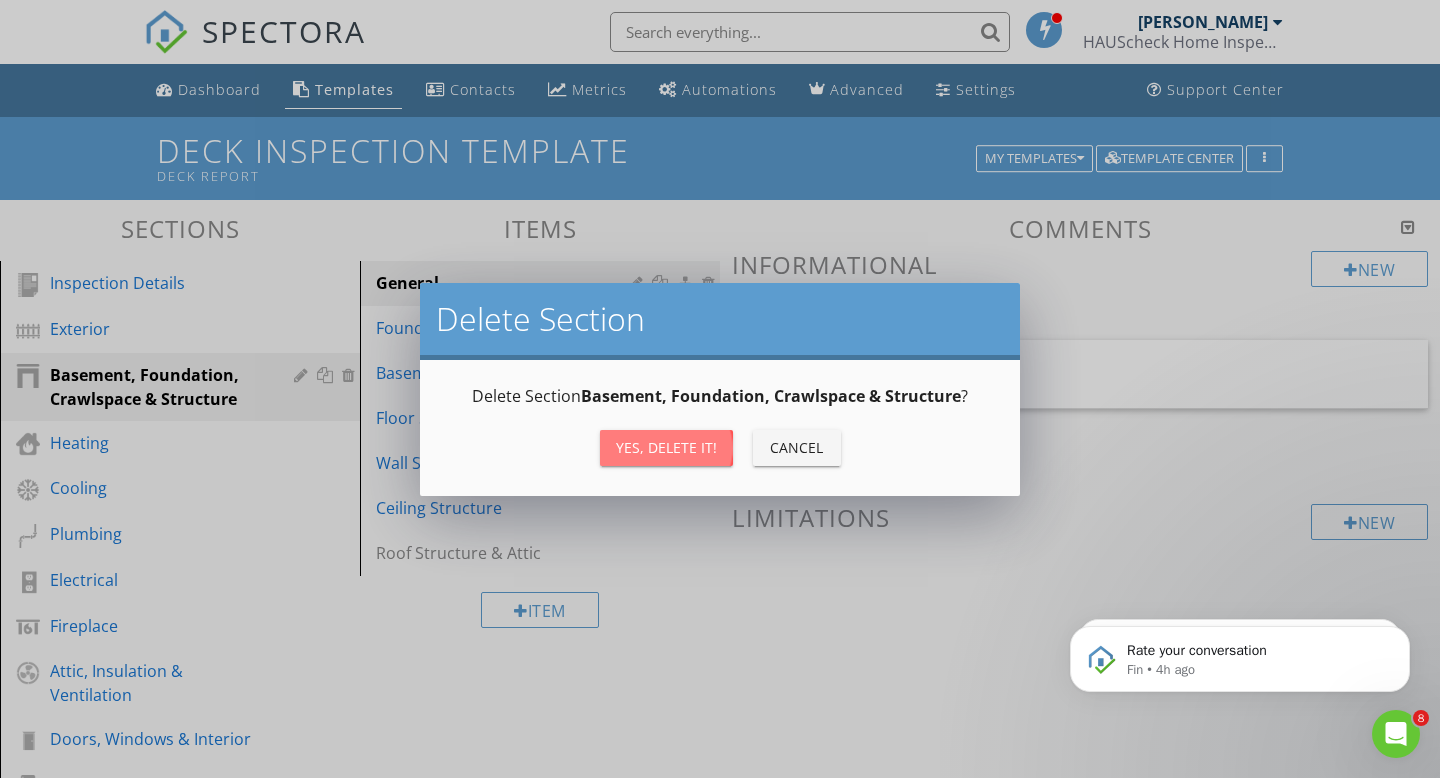 click on "Yes, Delete it!" at bounding box center [666, 447] 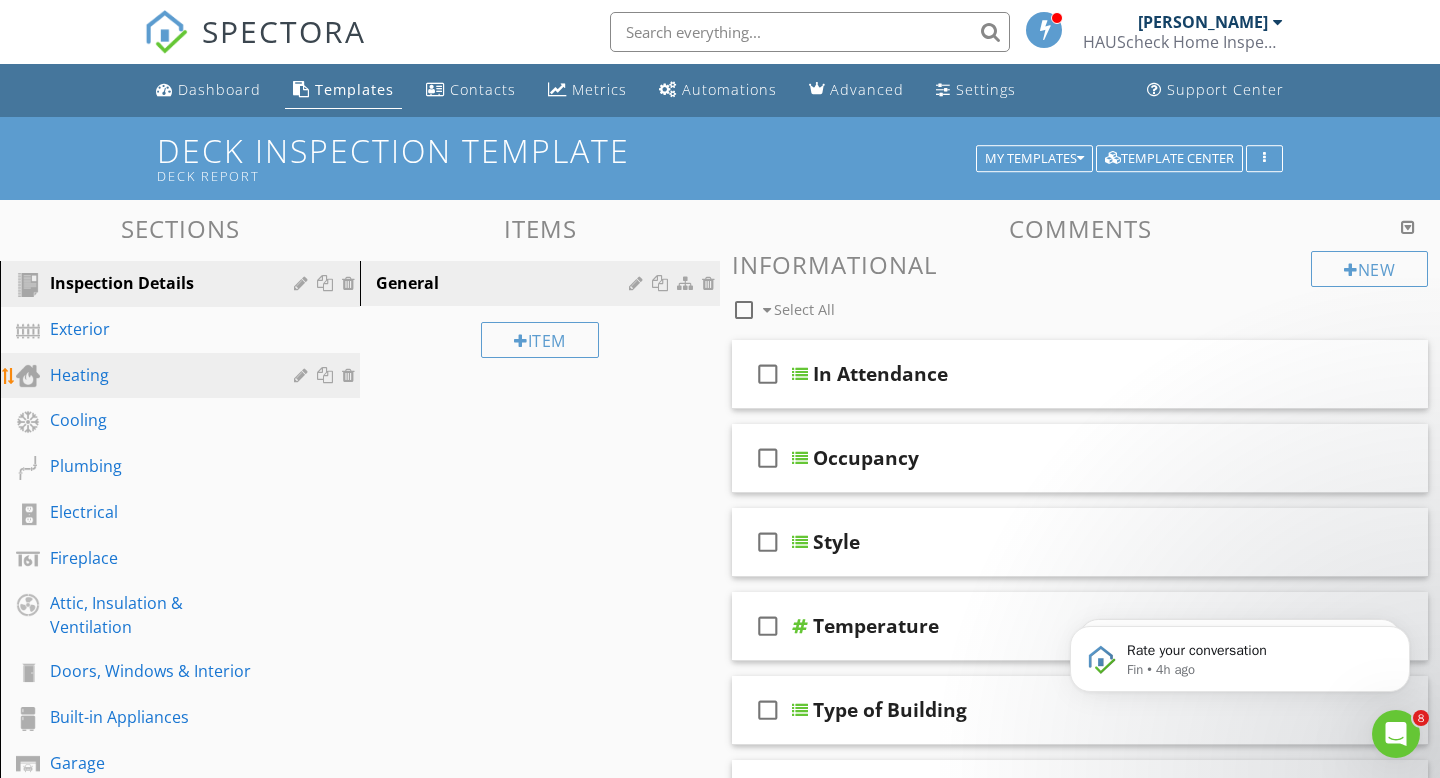 click at bounding box center [351, 375] 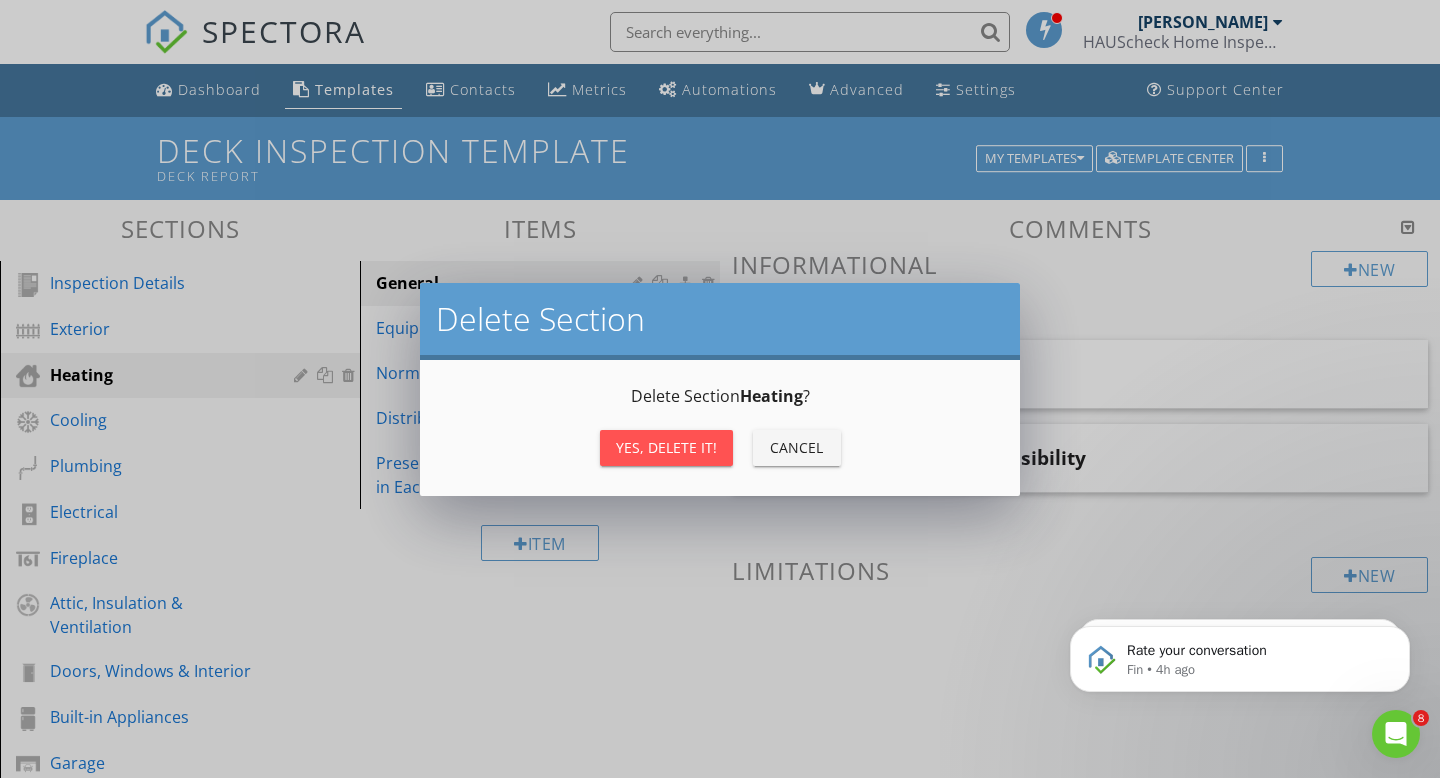 click on "Yes, Delete it!" at bounding box center (666, 448) 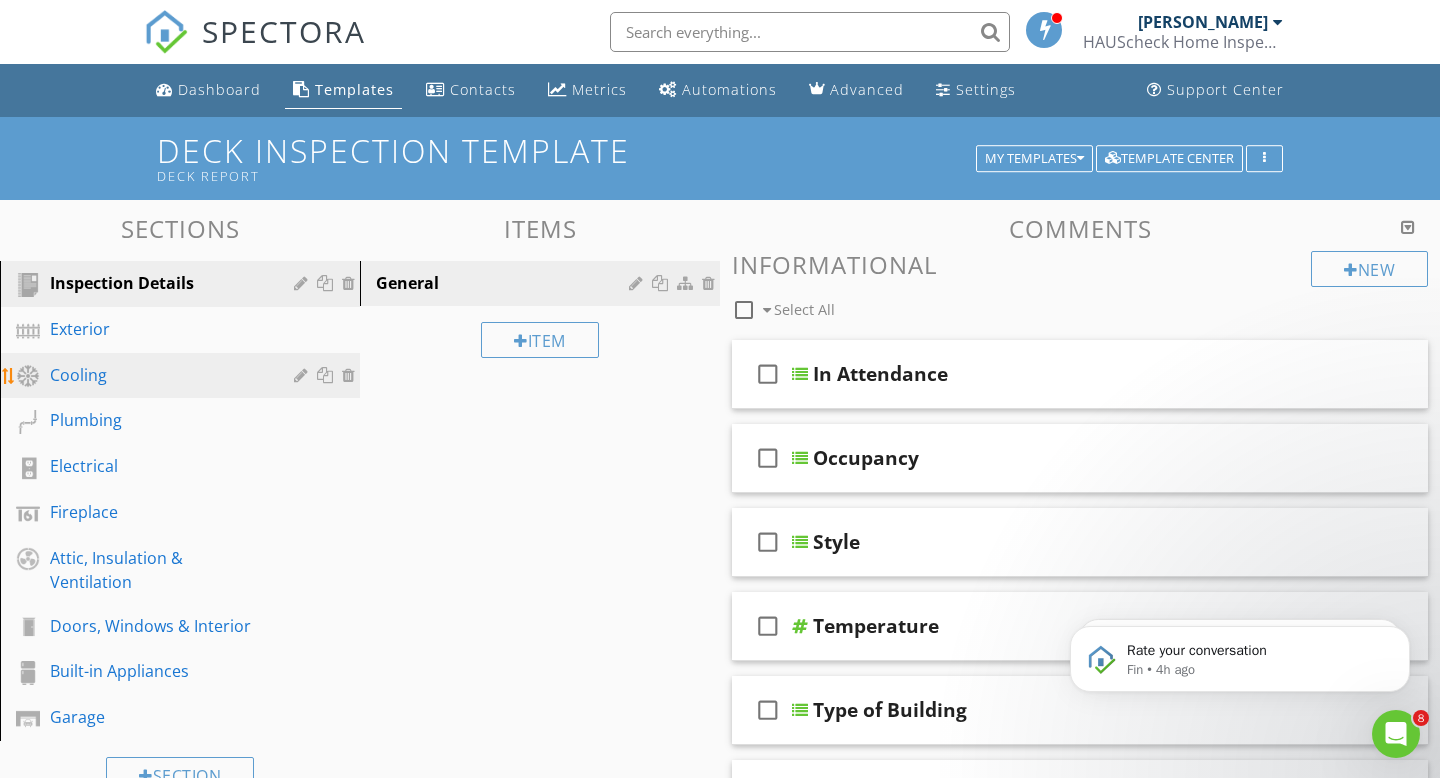 click at bounding box center (351, 375) 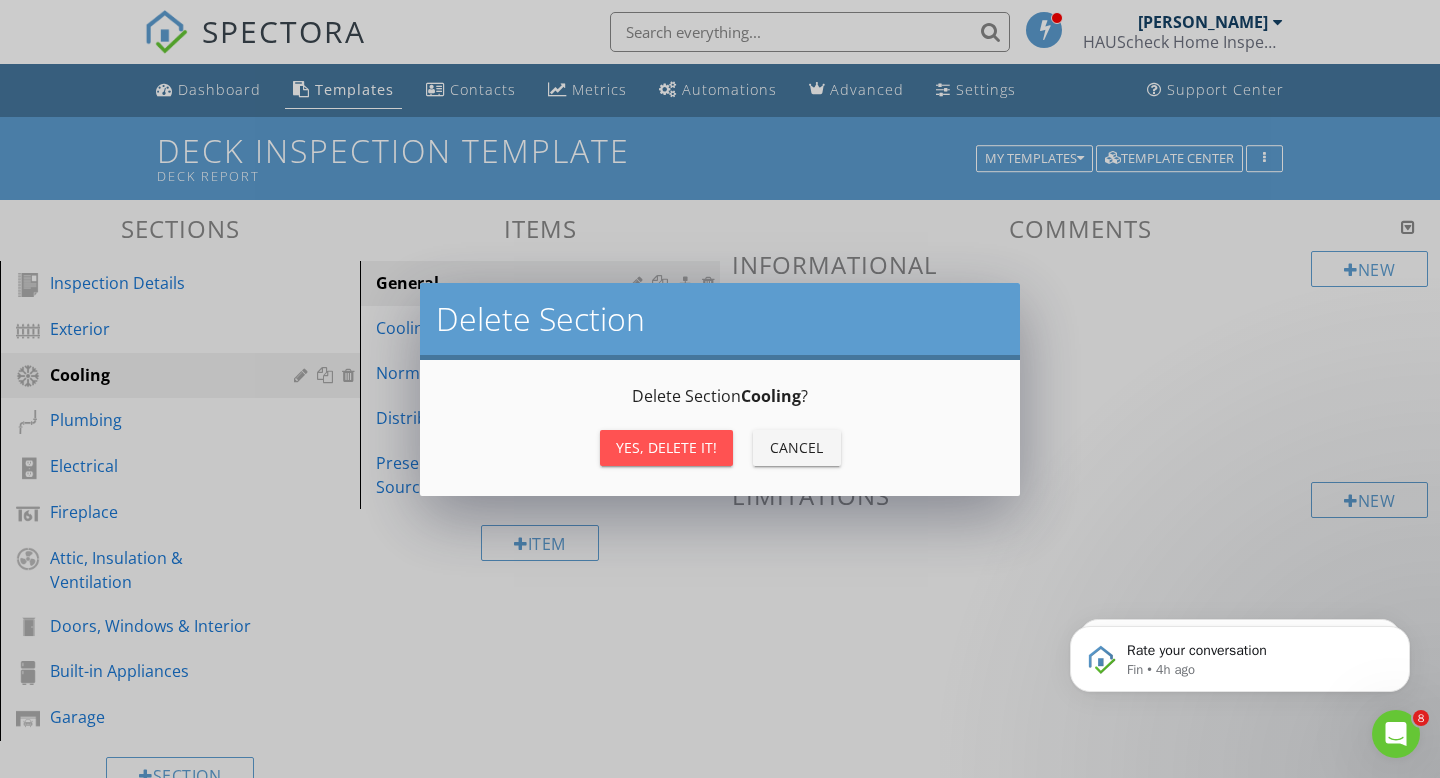 click on "Yes, Delete it!" at bounding box center (666, 447) 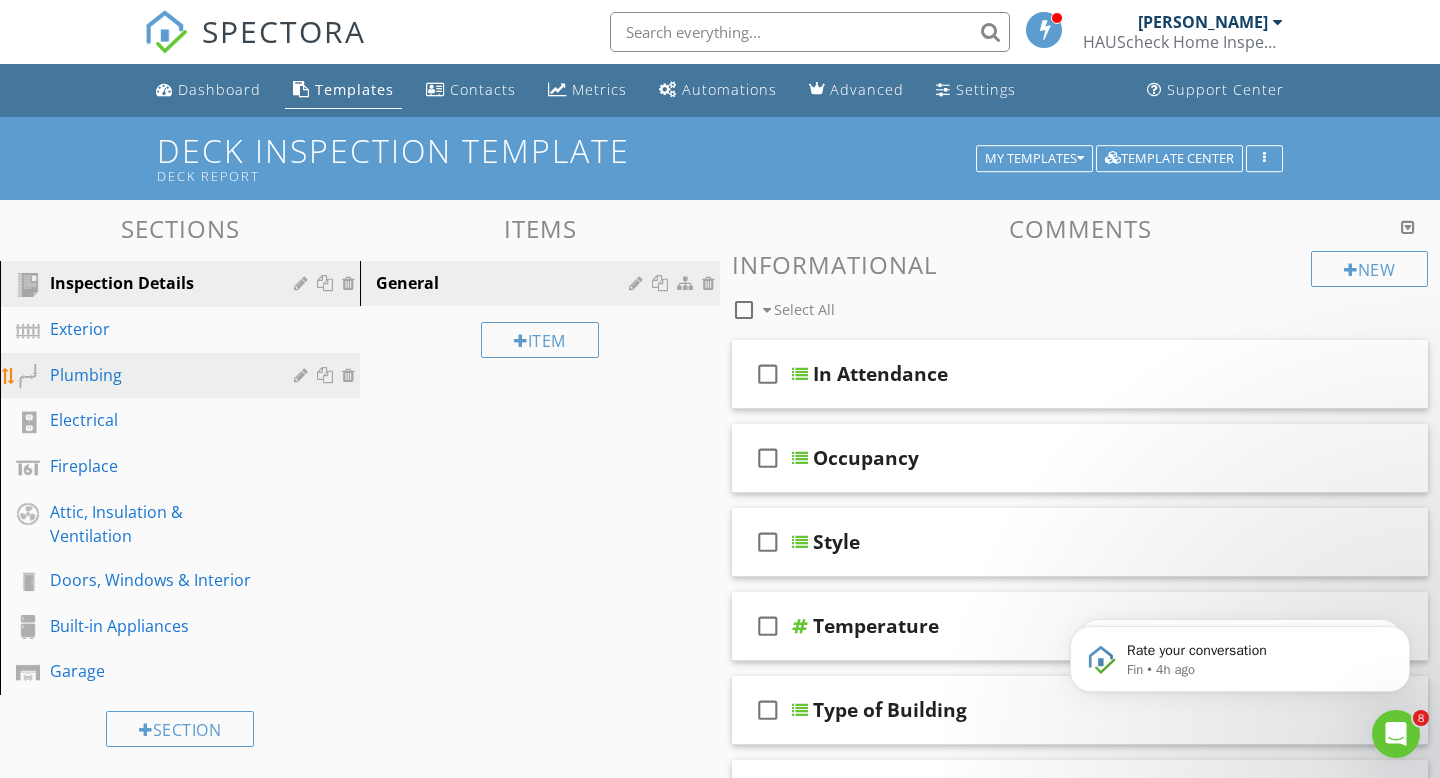 click at bounding box center [351, 375] 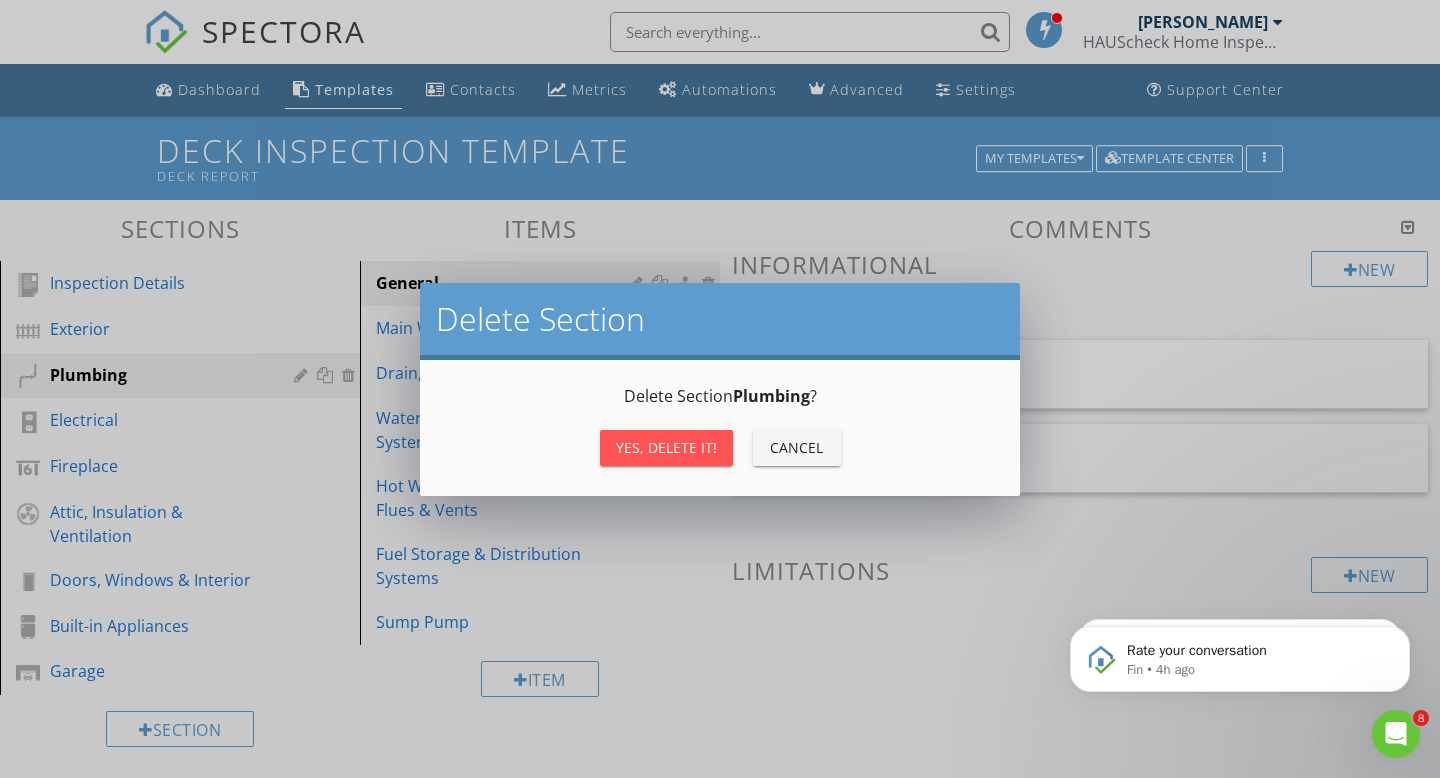click on "Yes, Delete it!" at bounding box center [666, 447] 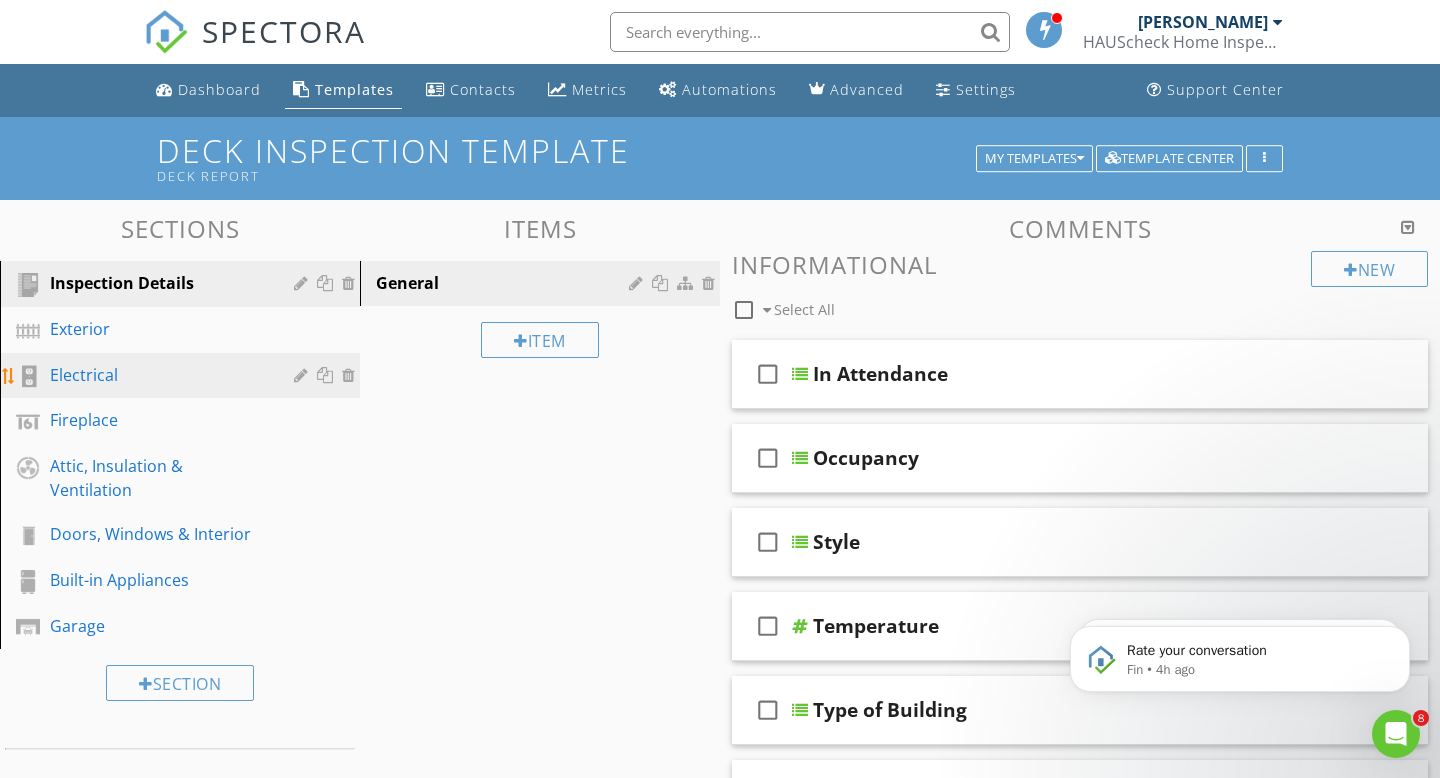 click at bounding box center [351, 375] 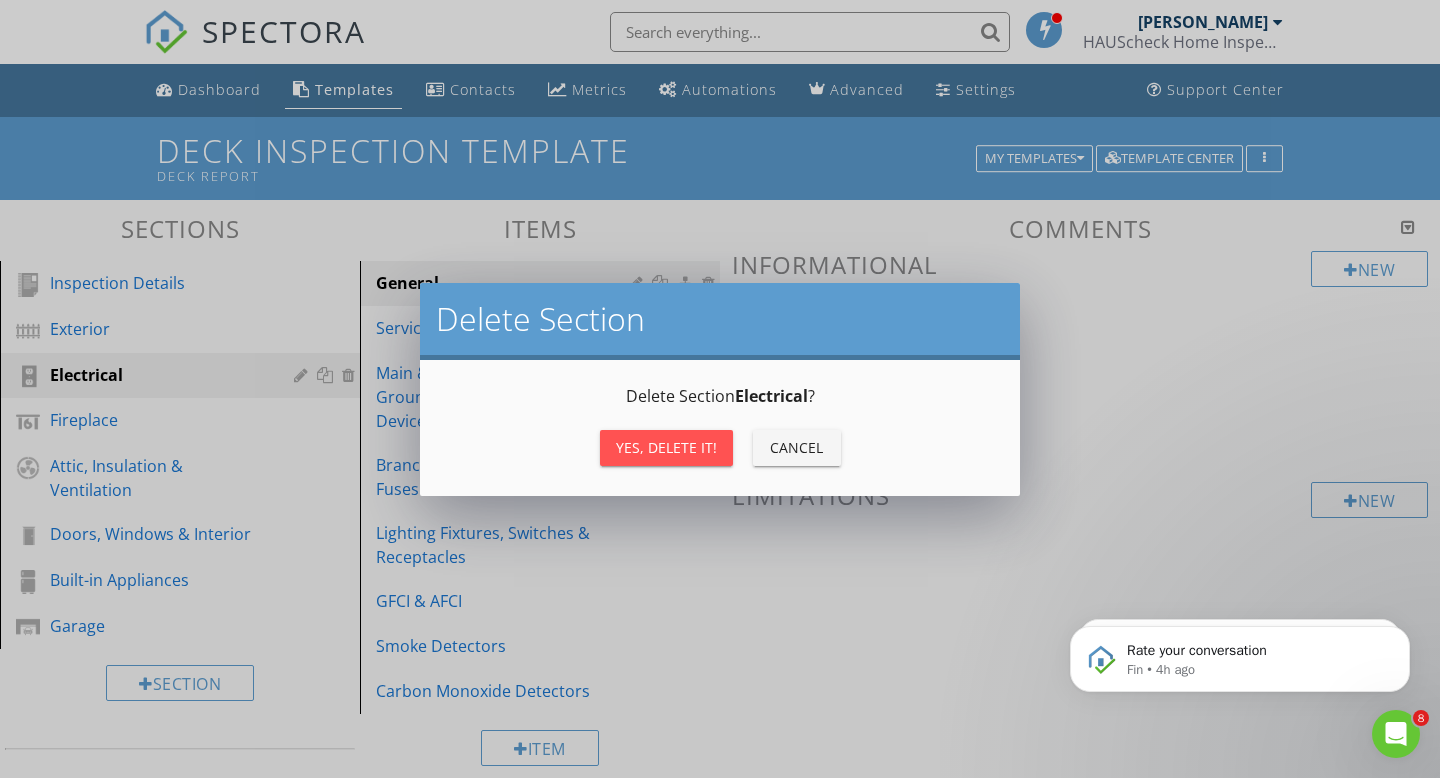 click on "Yes, Delete it!" at bounding box center (666, 448) 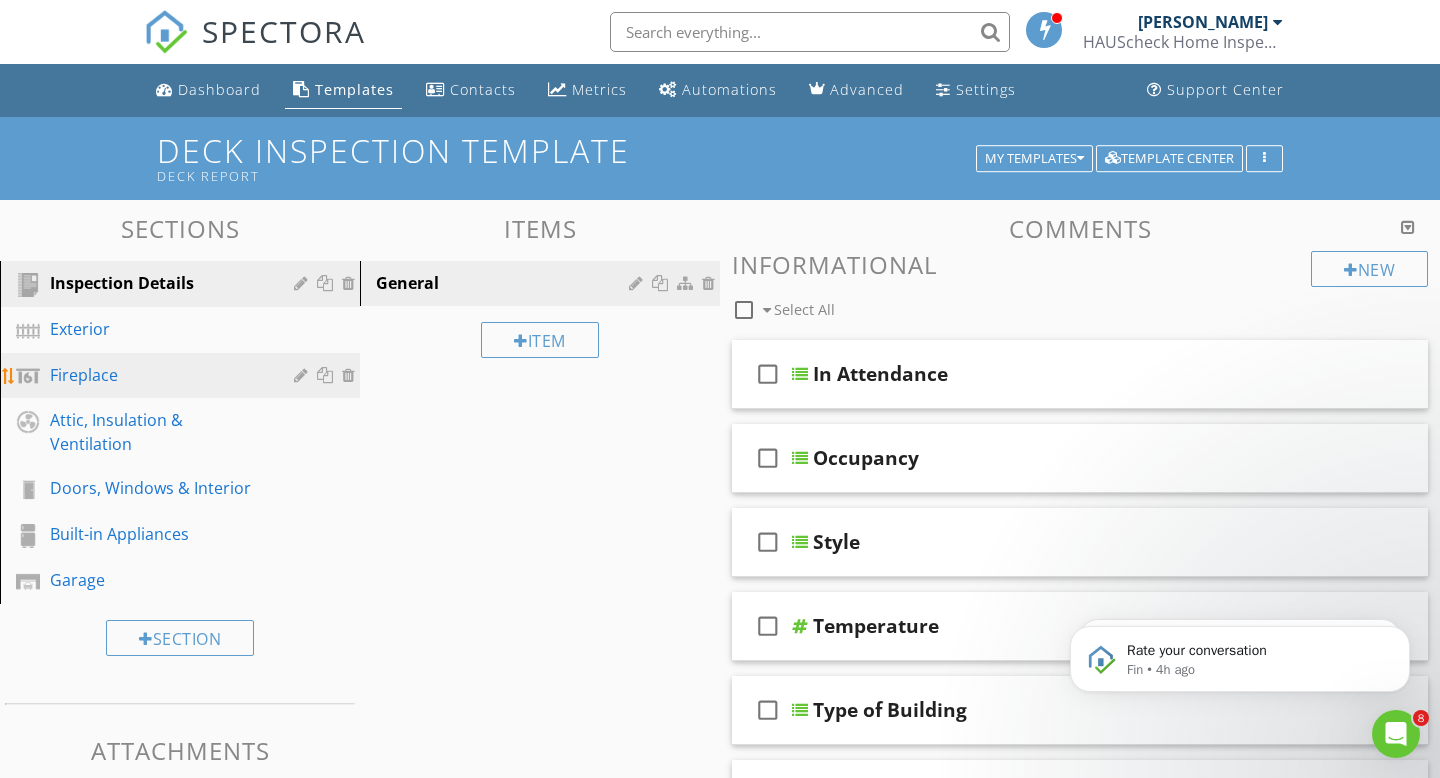 click at bounding box center [351, 375] 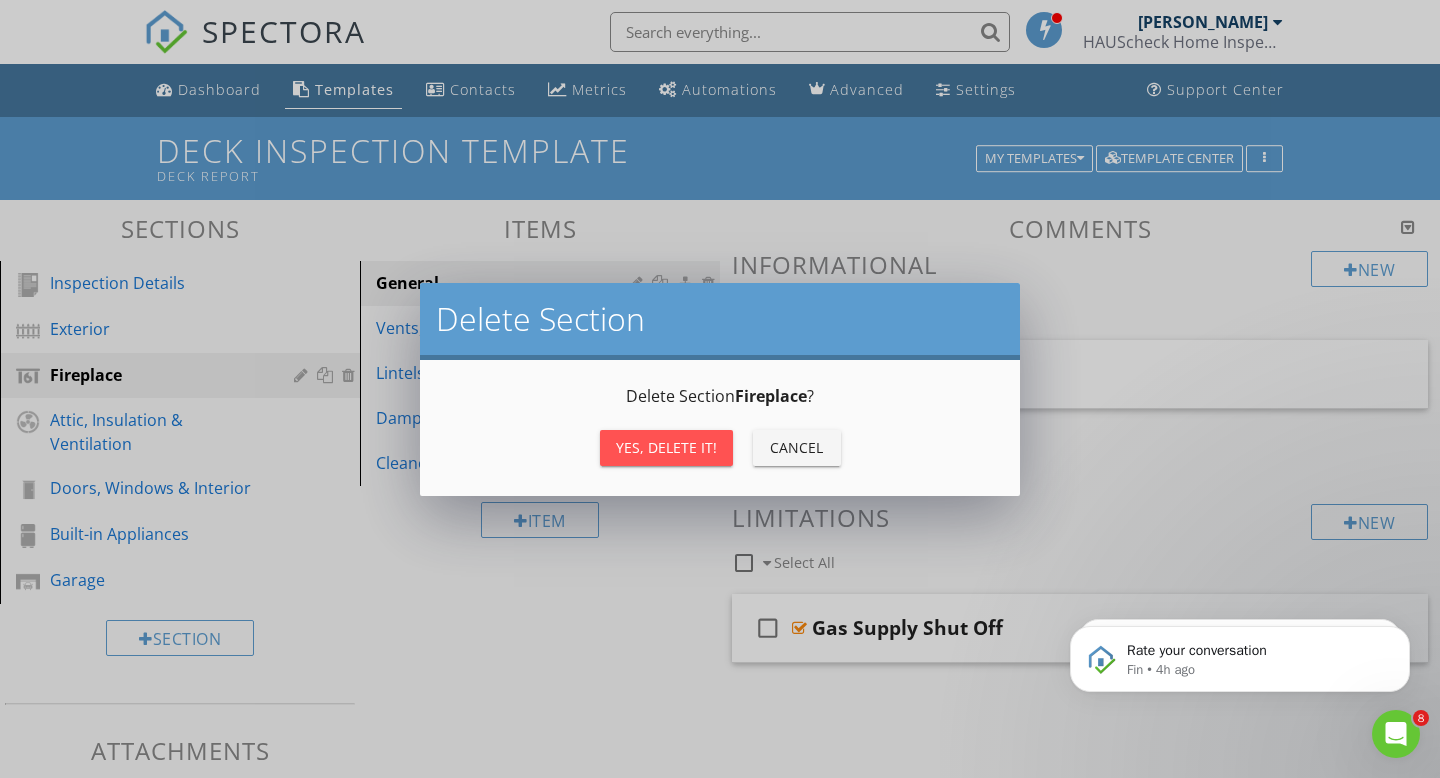 click on "Yes, Delete it!" at bounding box center [666, 447] 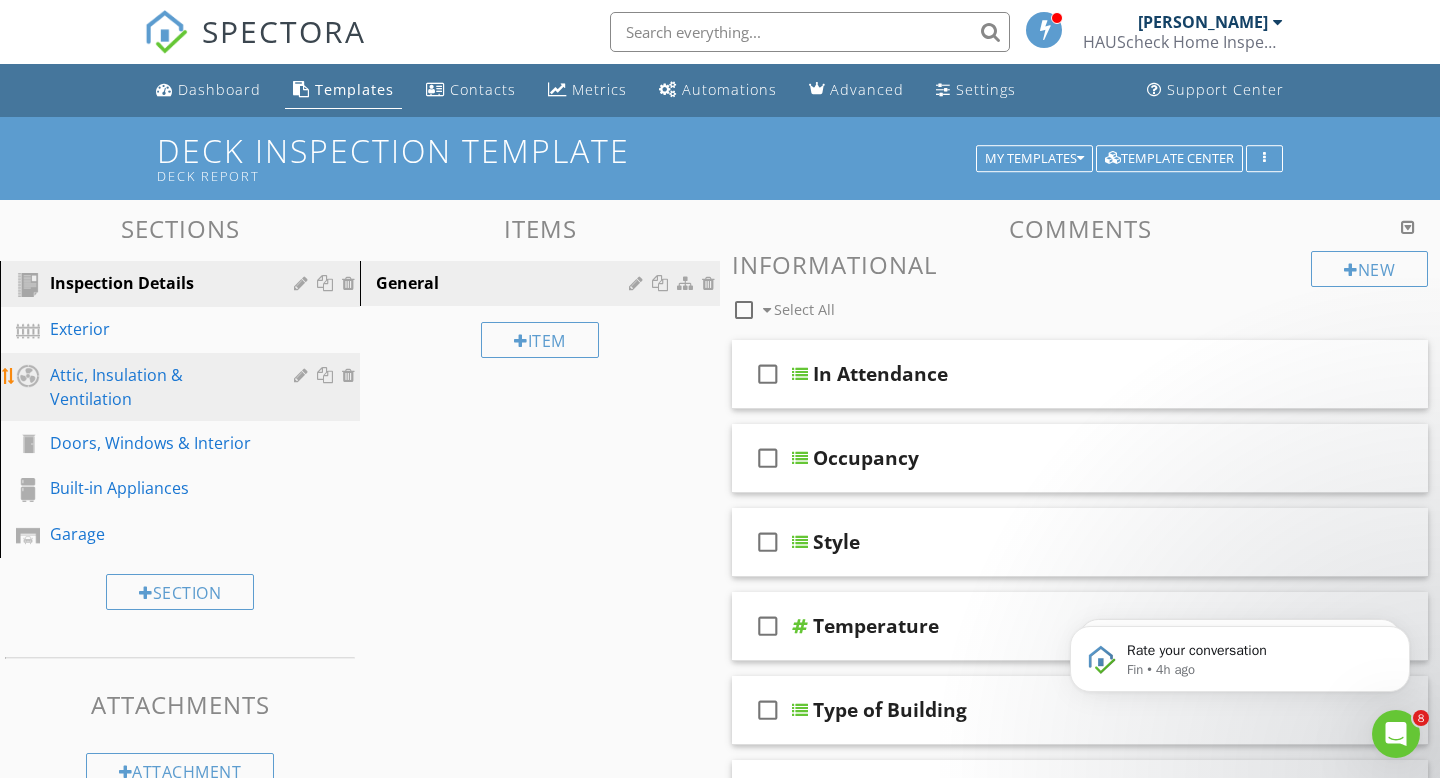 click at bounding box center (351, 375) 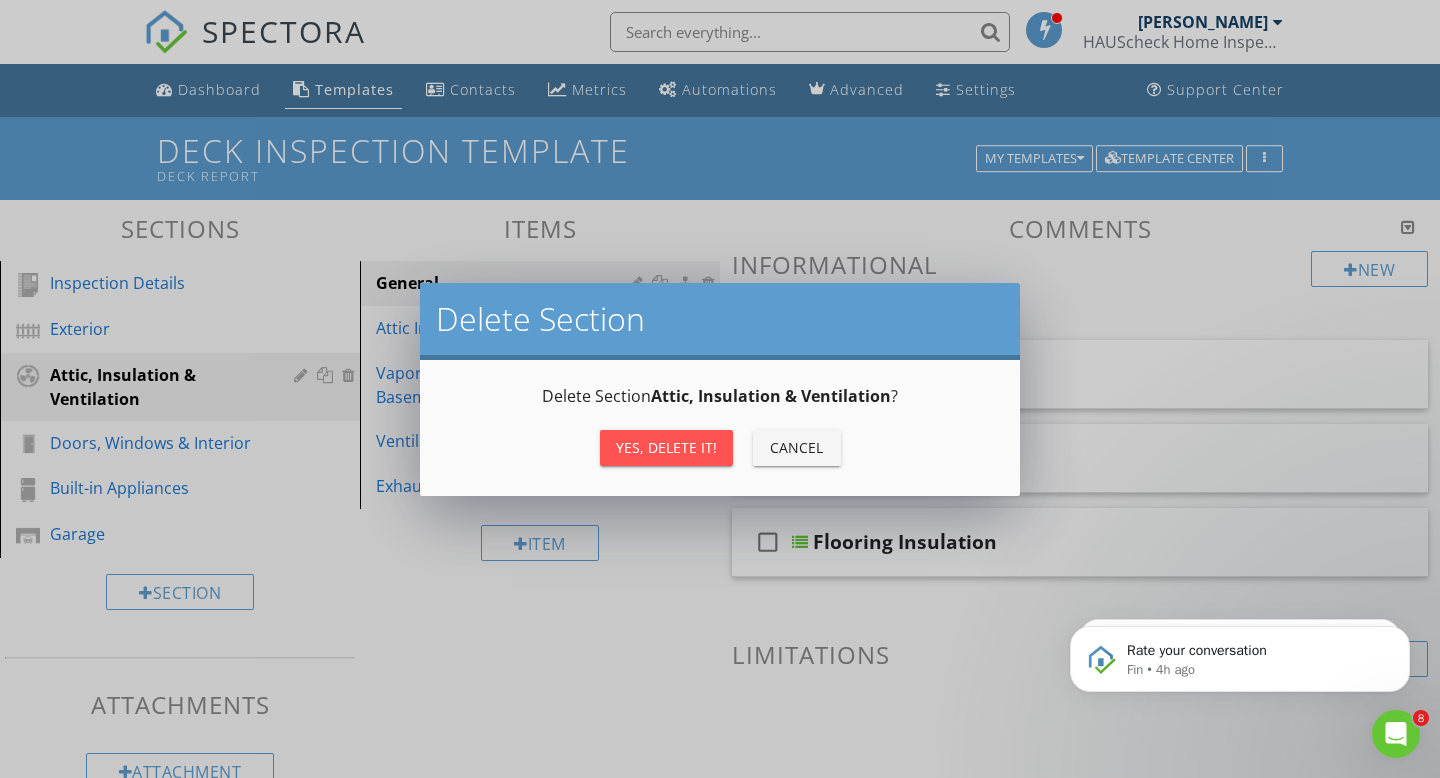 click on "Yes, Delete it!" at bounding box center [666, 447] 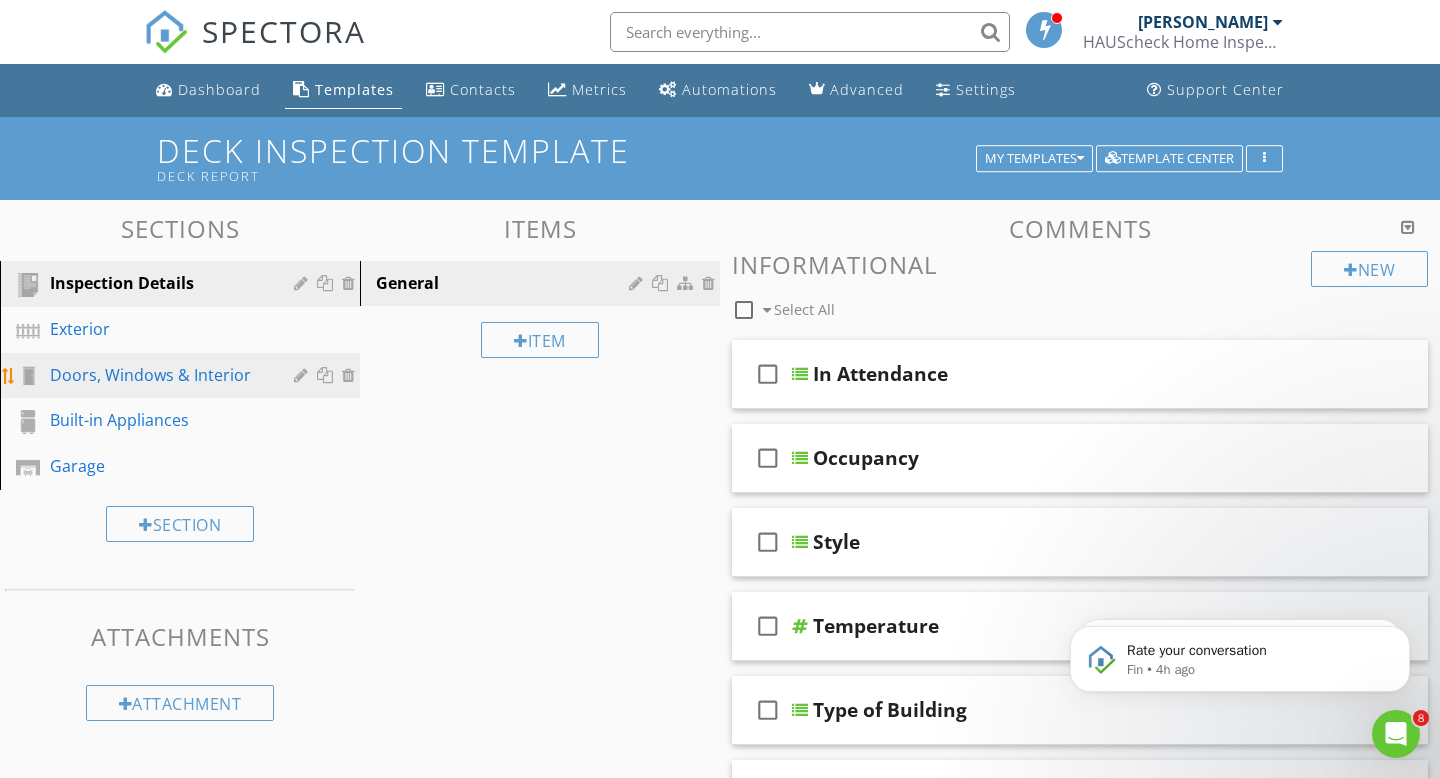 click at bounding box center (351, 375) 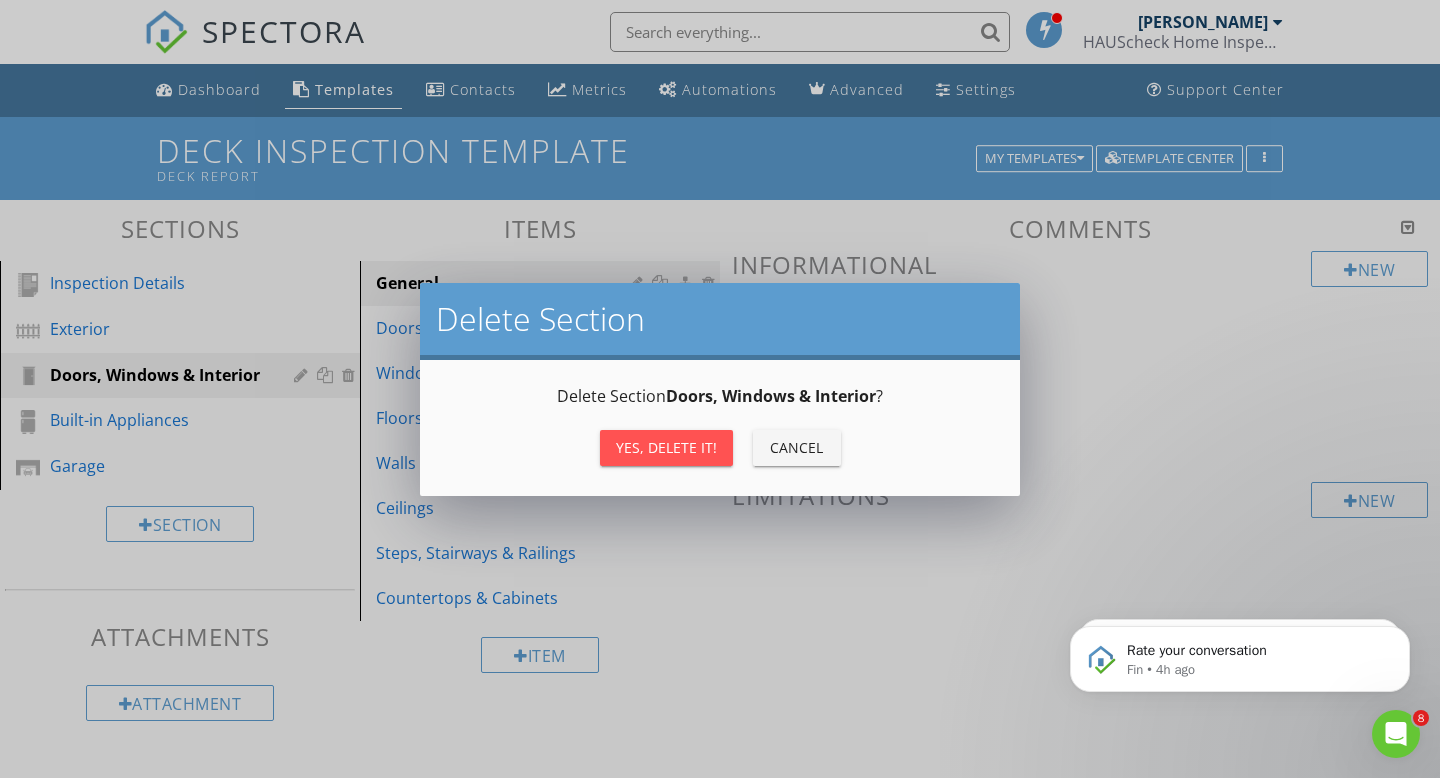 click on "Yes, Delete it!" at bounding box center (666, 447) 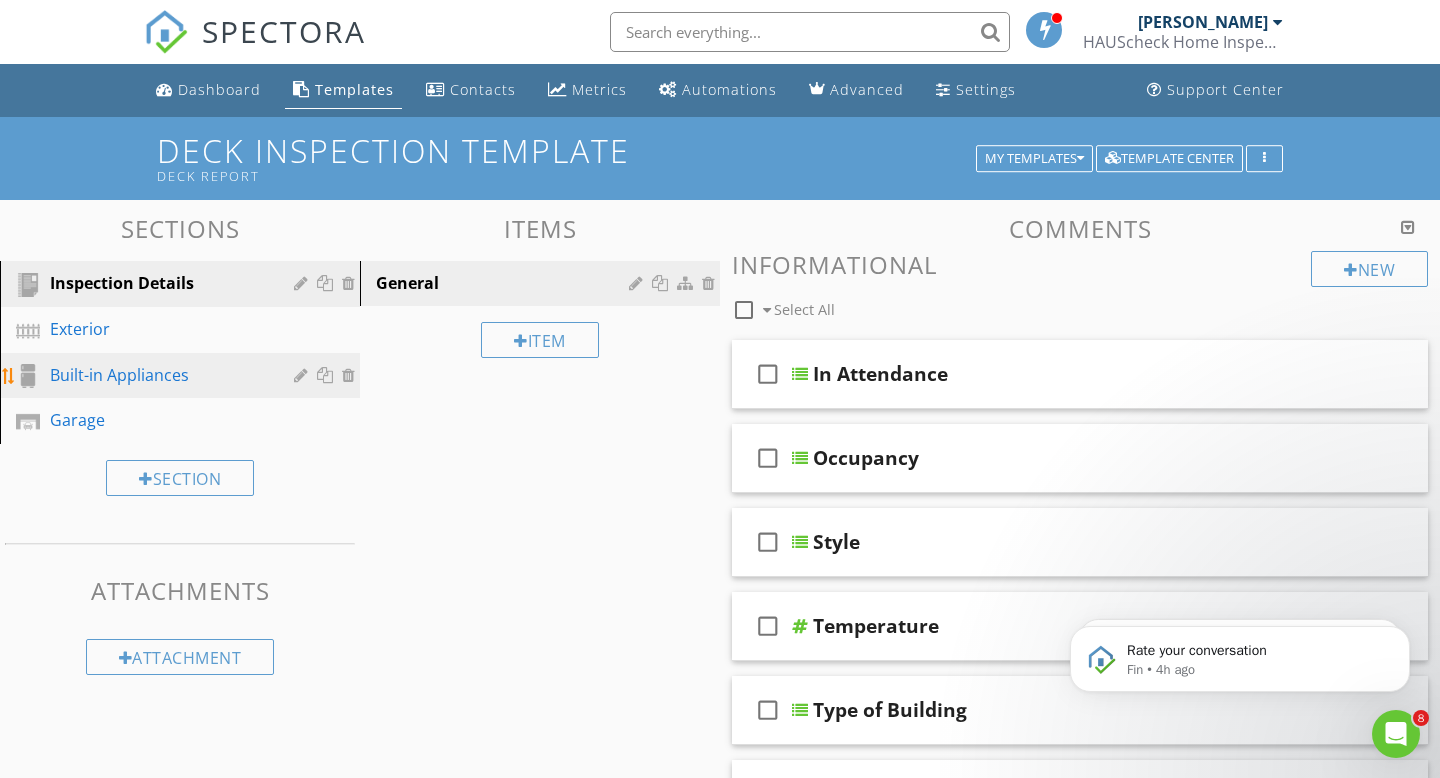 click at bounding box center (351, 375) 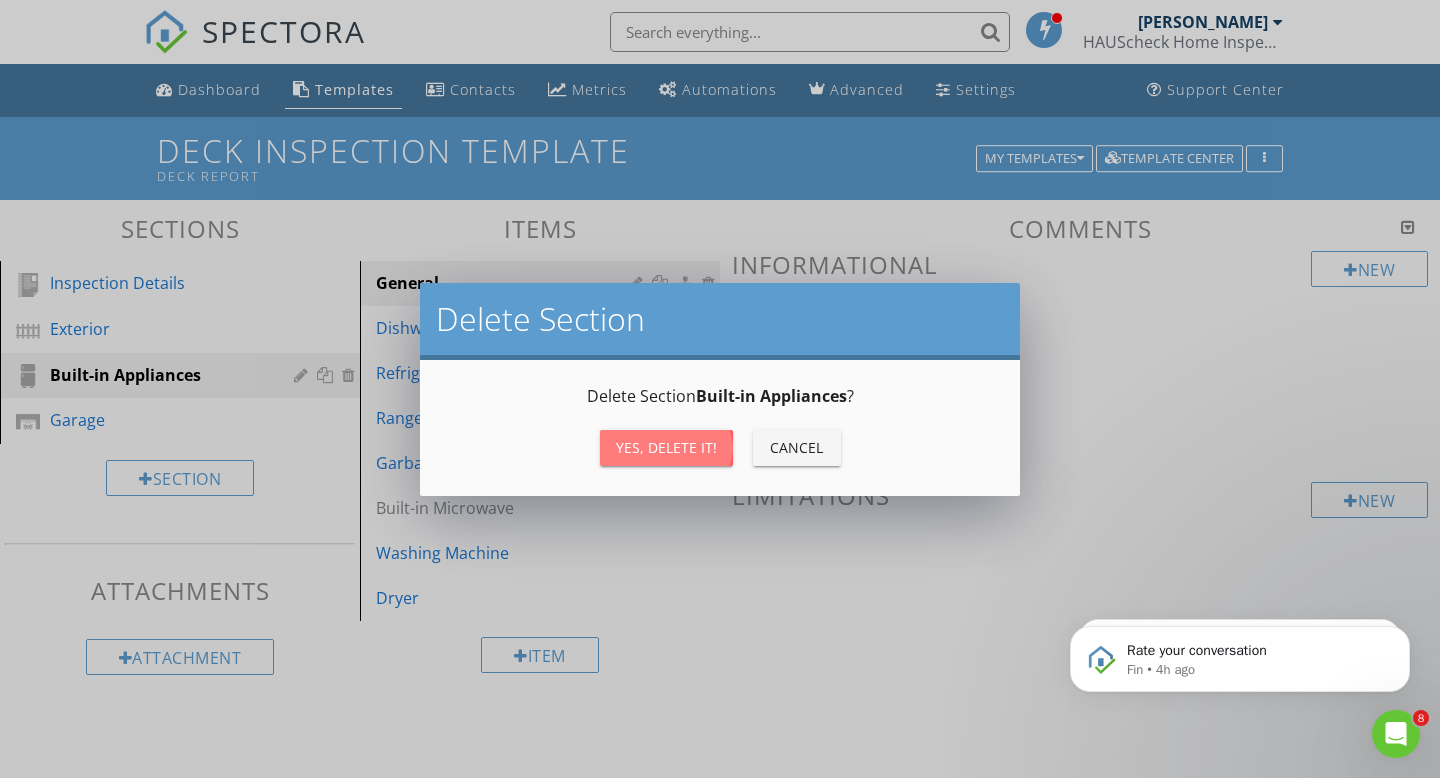 click on "Yes, Delete it!" at bounding box center [666, 447] 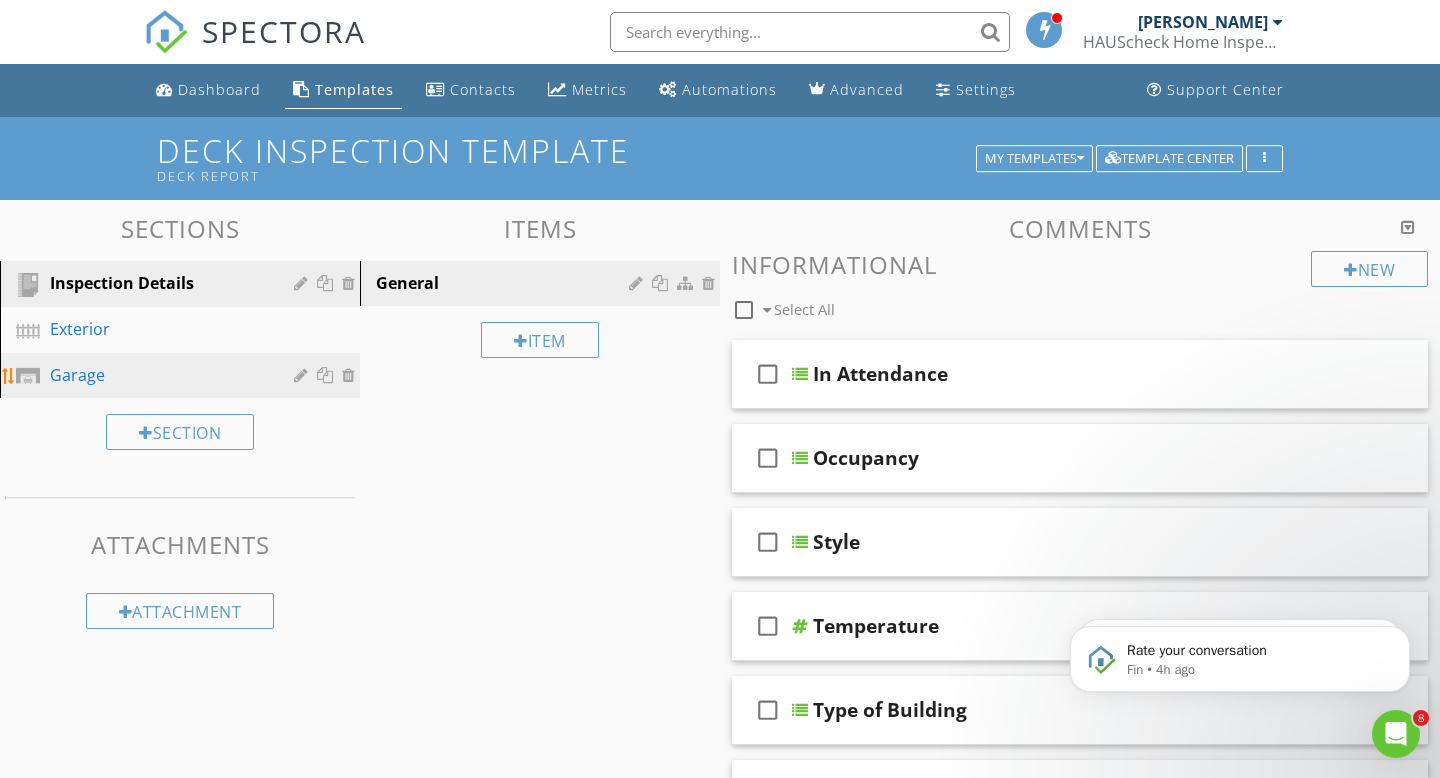 click at bounding box center (351, 375) 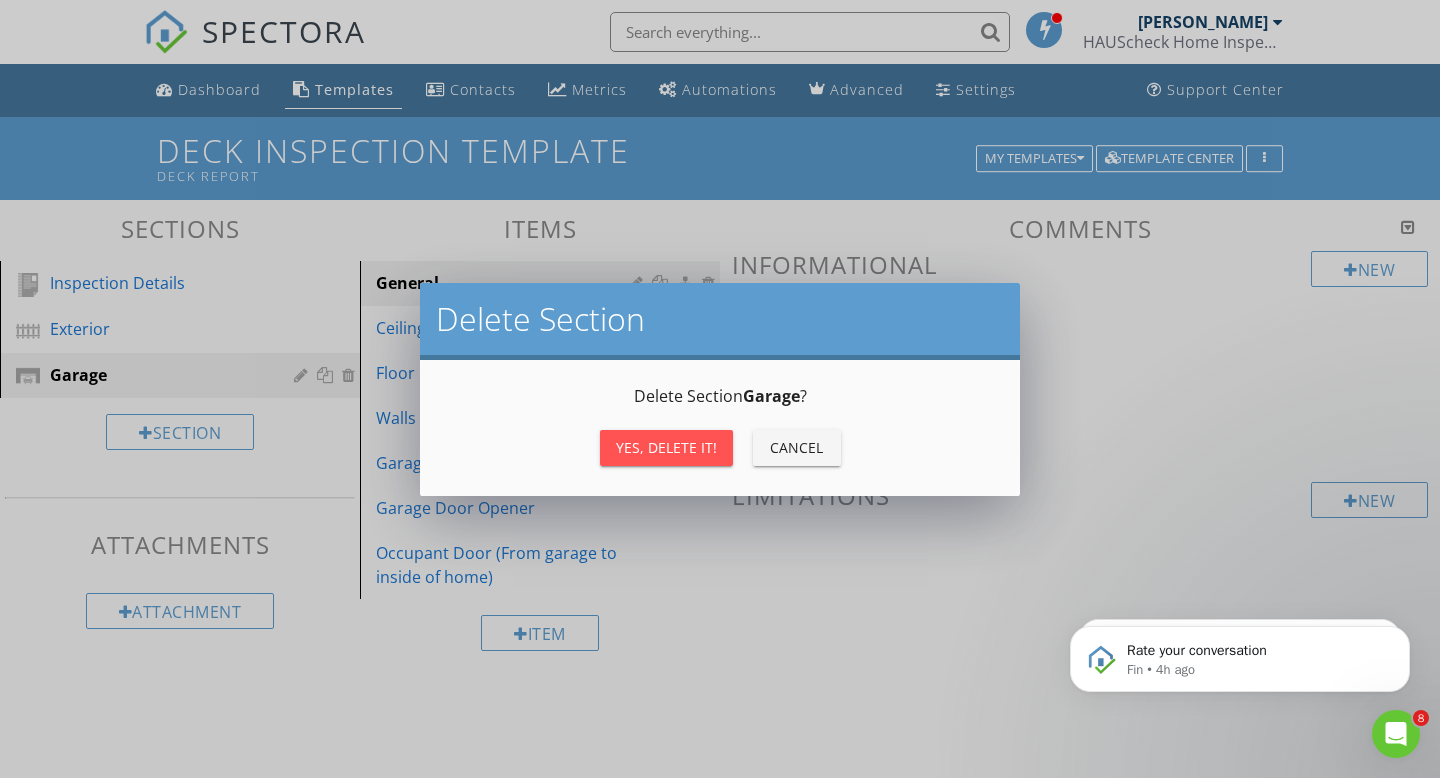 click on "Yes, Delete it!" at bounding box center [666, 447] 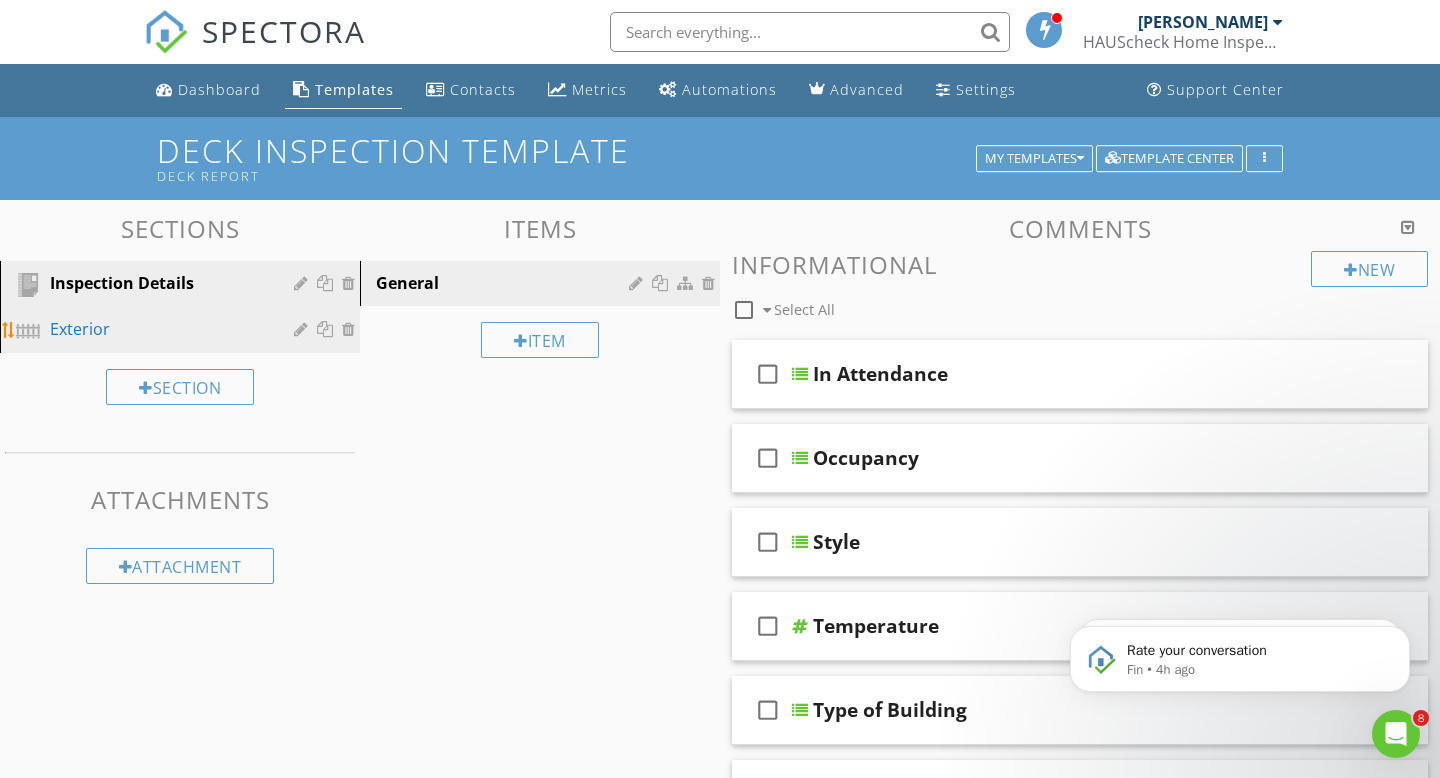 click on "Exterior" at bounding box center (157, 329) 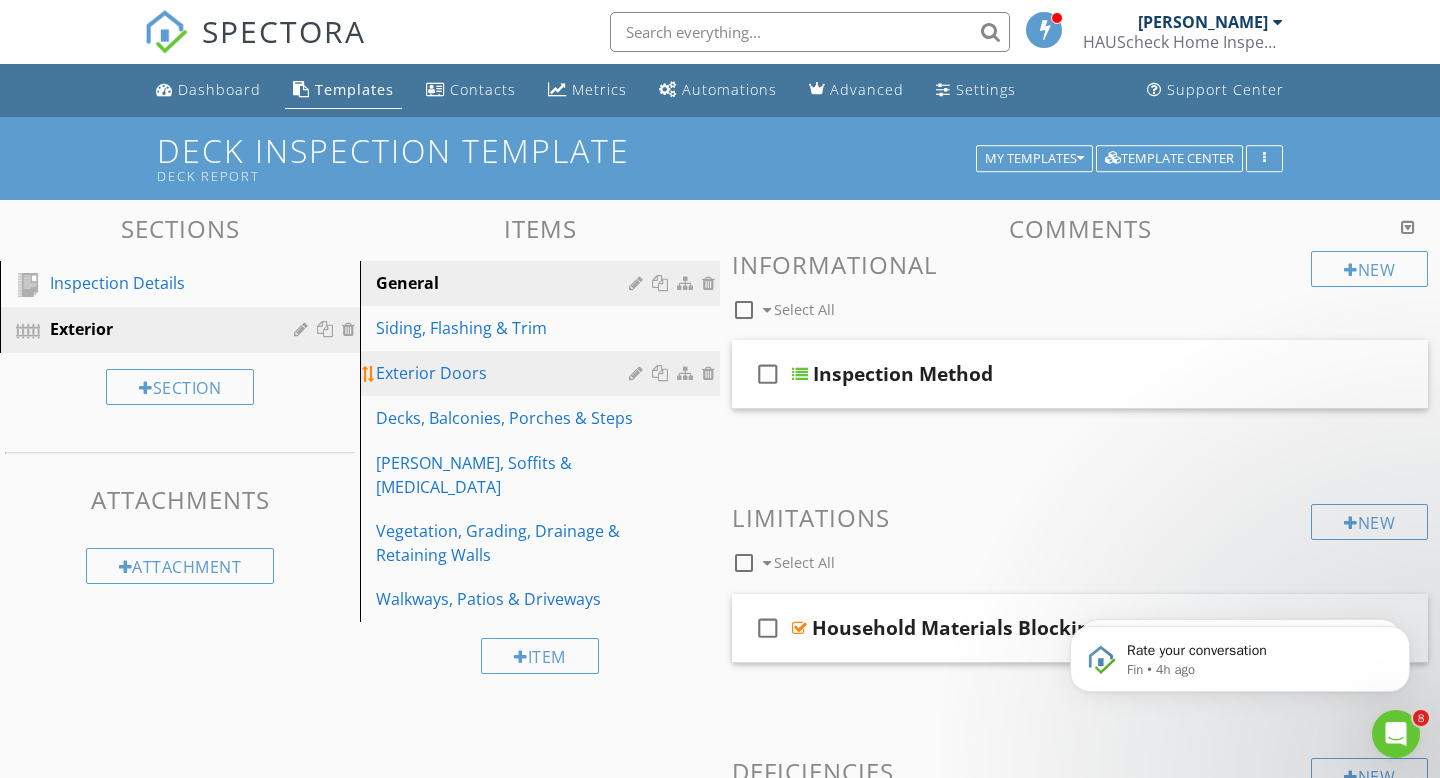click at bounding box center [711, 373] 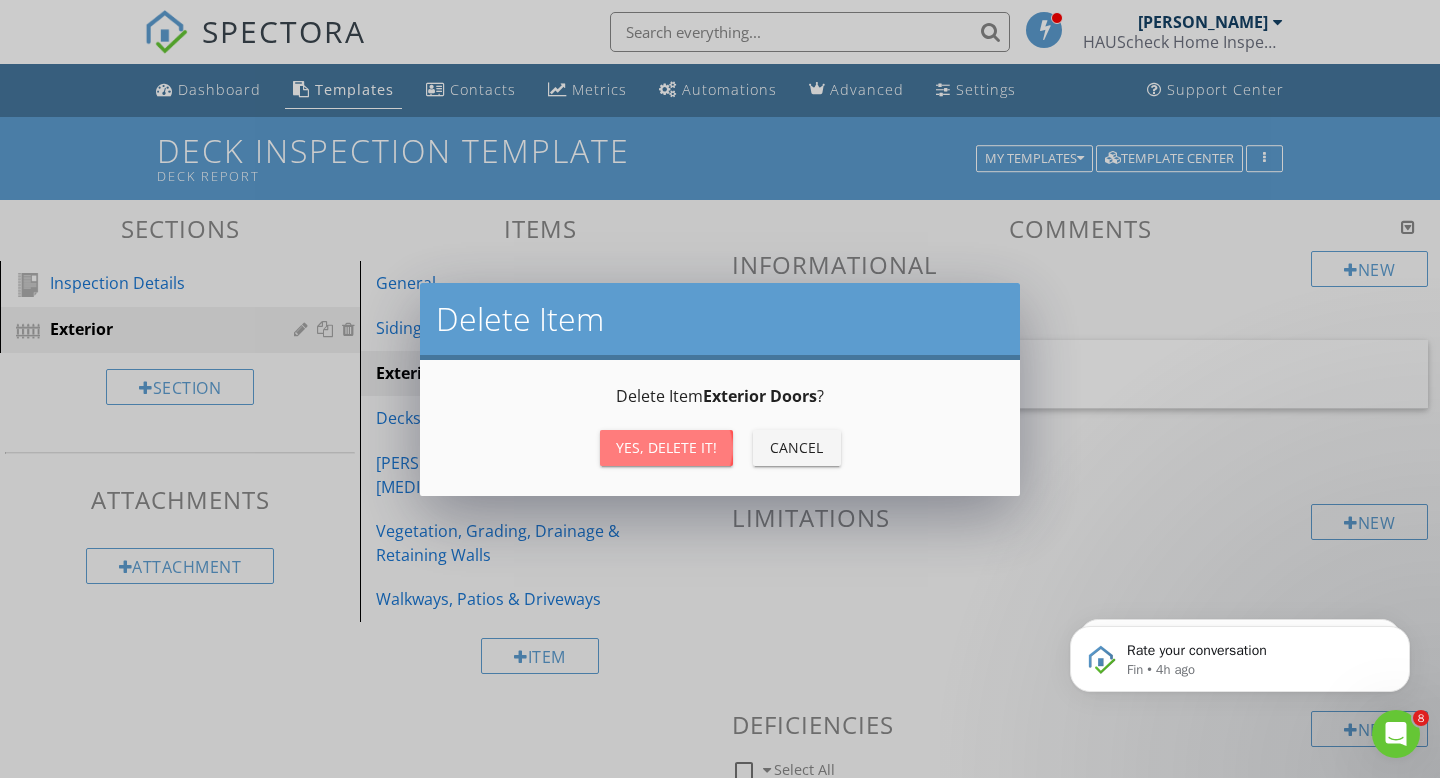 click on "Yes, Delete it!" at bounding box center (666, 447) 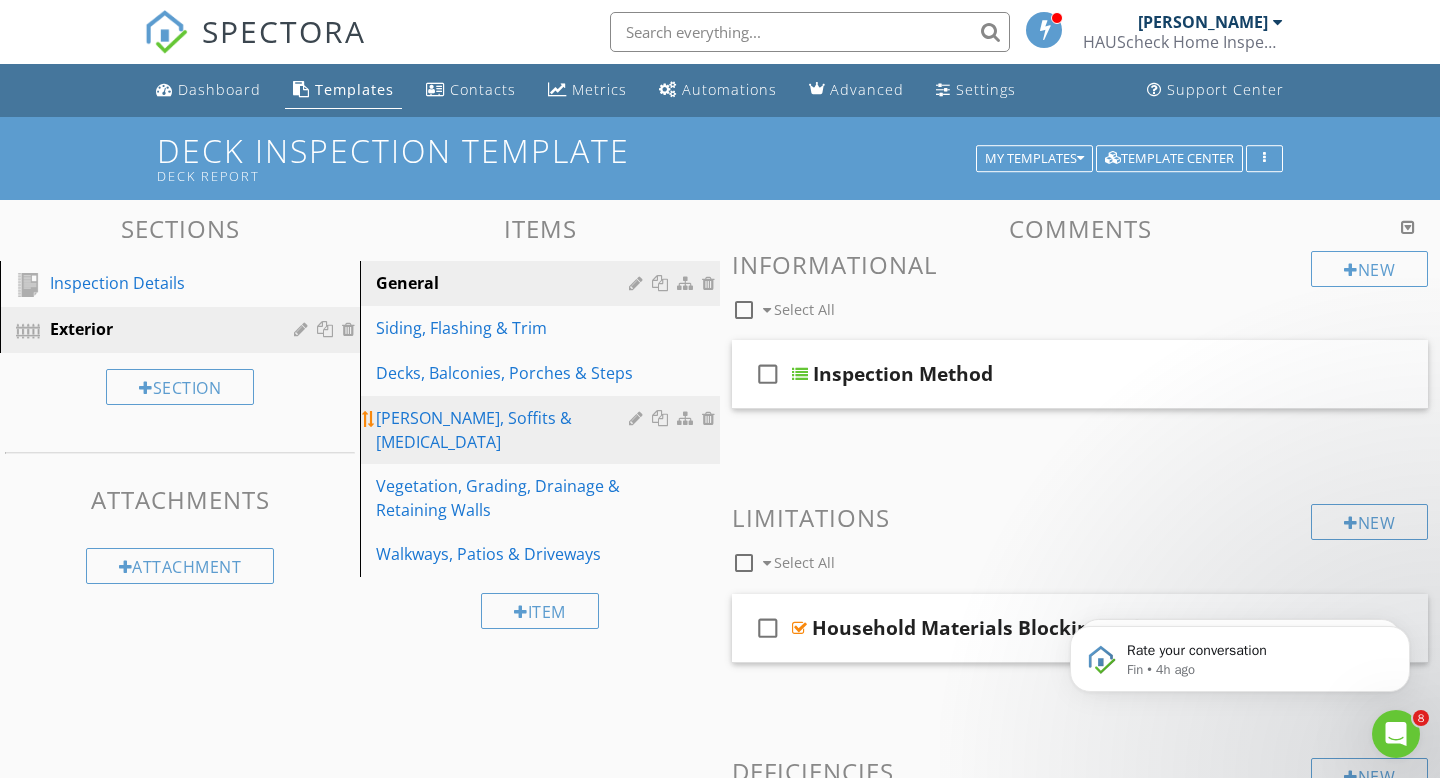 click at bounding box center (711, 418) 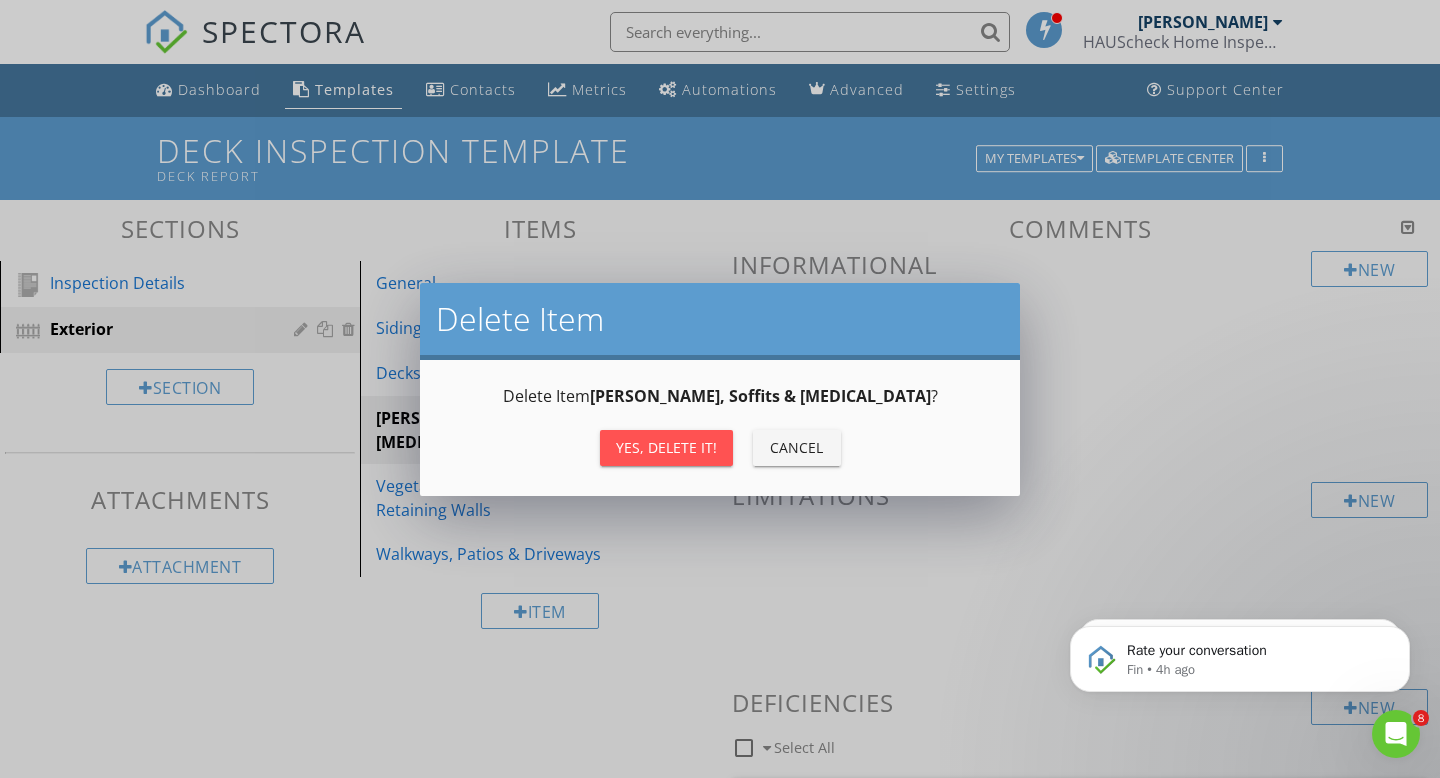 click on "Yes, Delete it!" at bounding box center (666, 448) 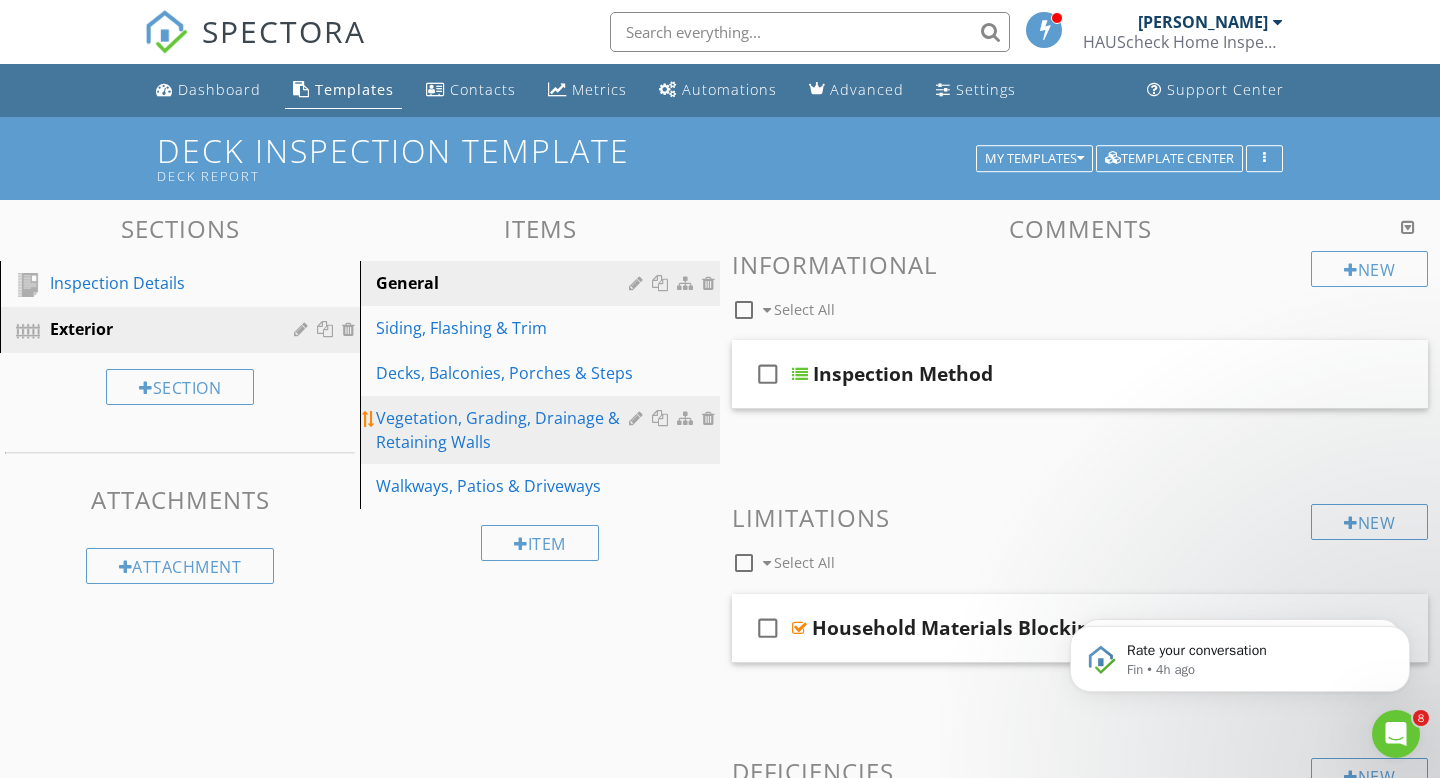 click at bounding box center [711, 418] 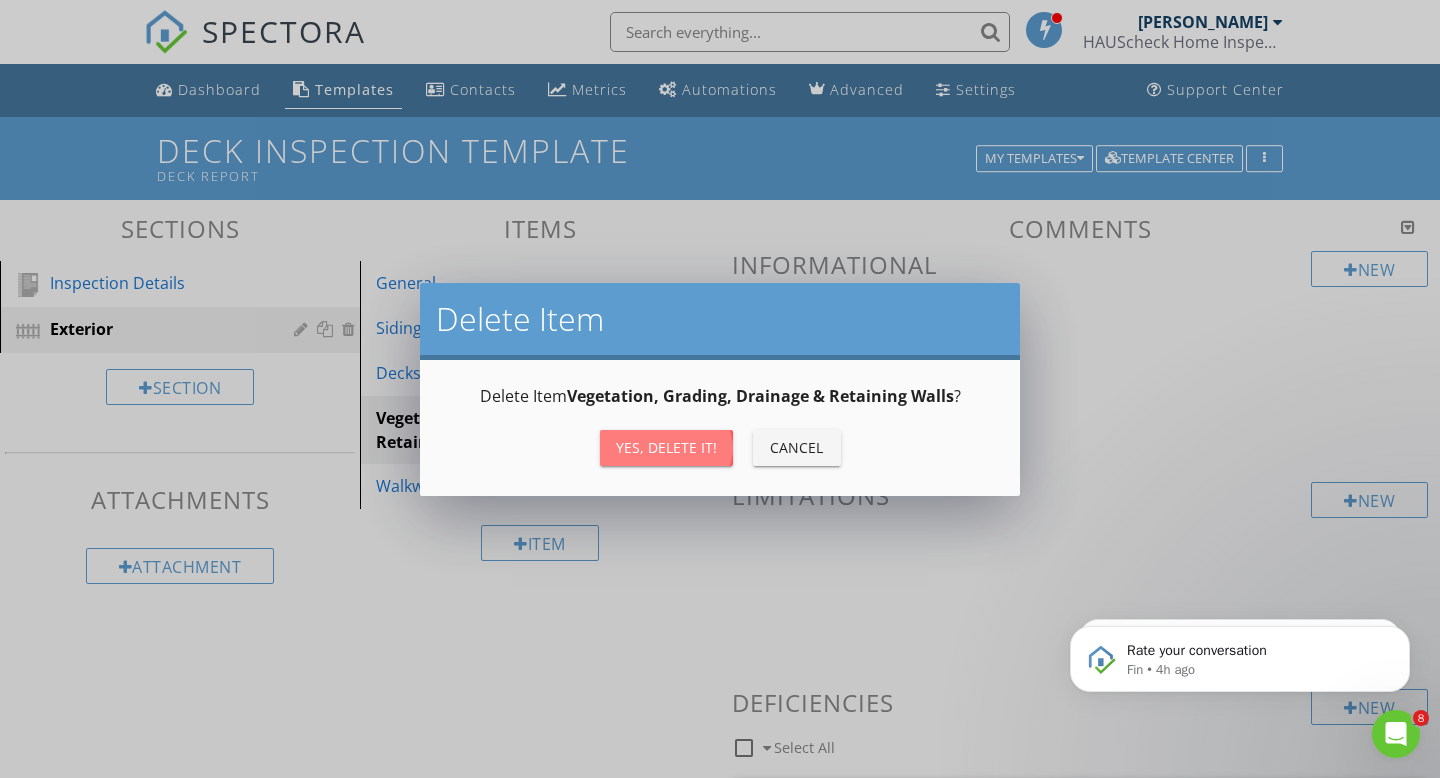 click on "Yes, Delete it!" at bounding box center [666, 447] 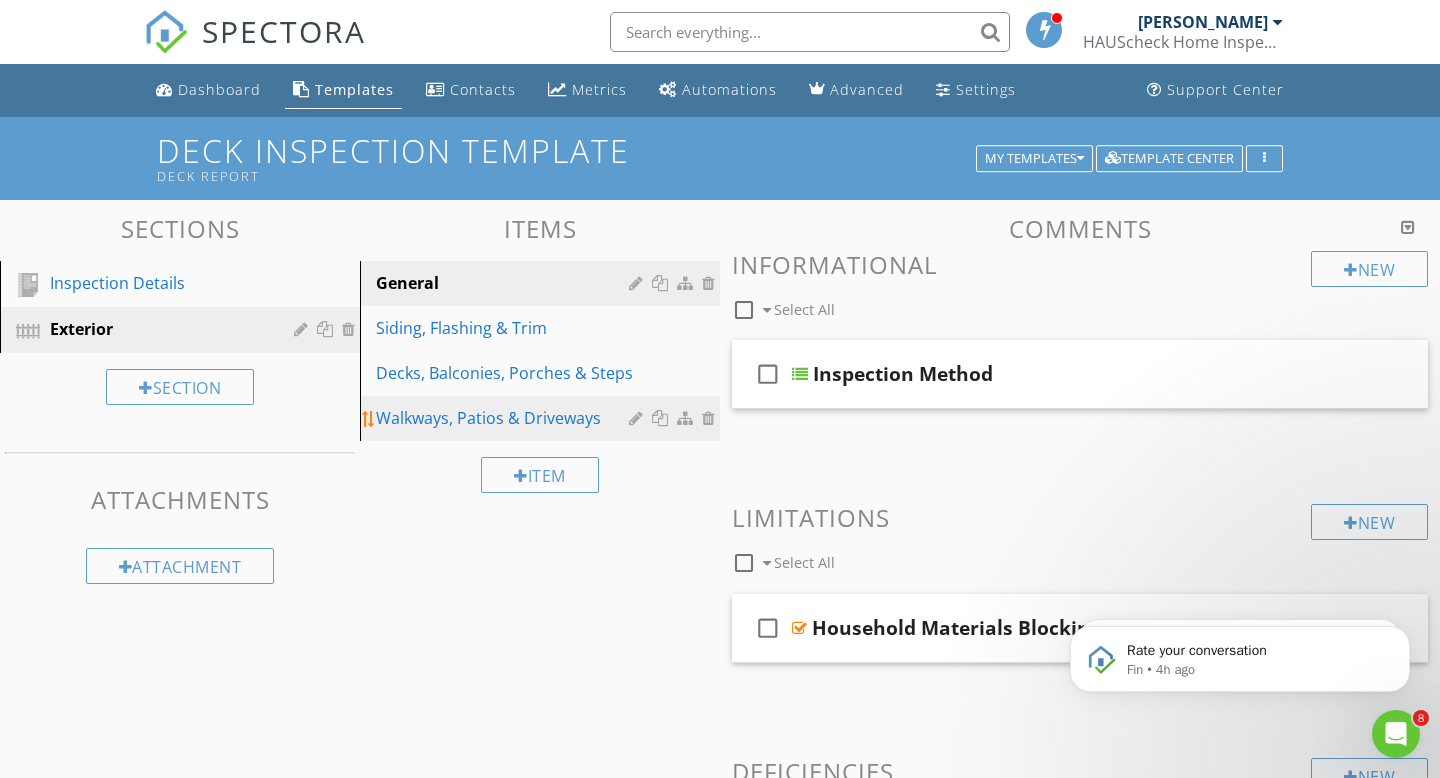 click at bounding box center [711, 418] 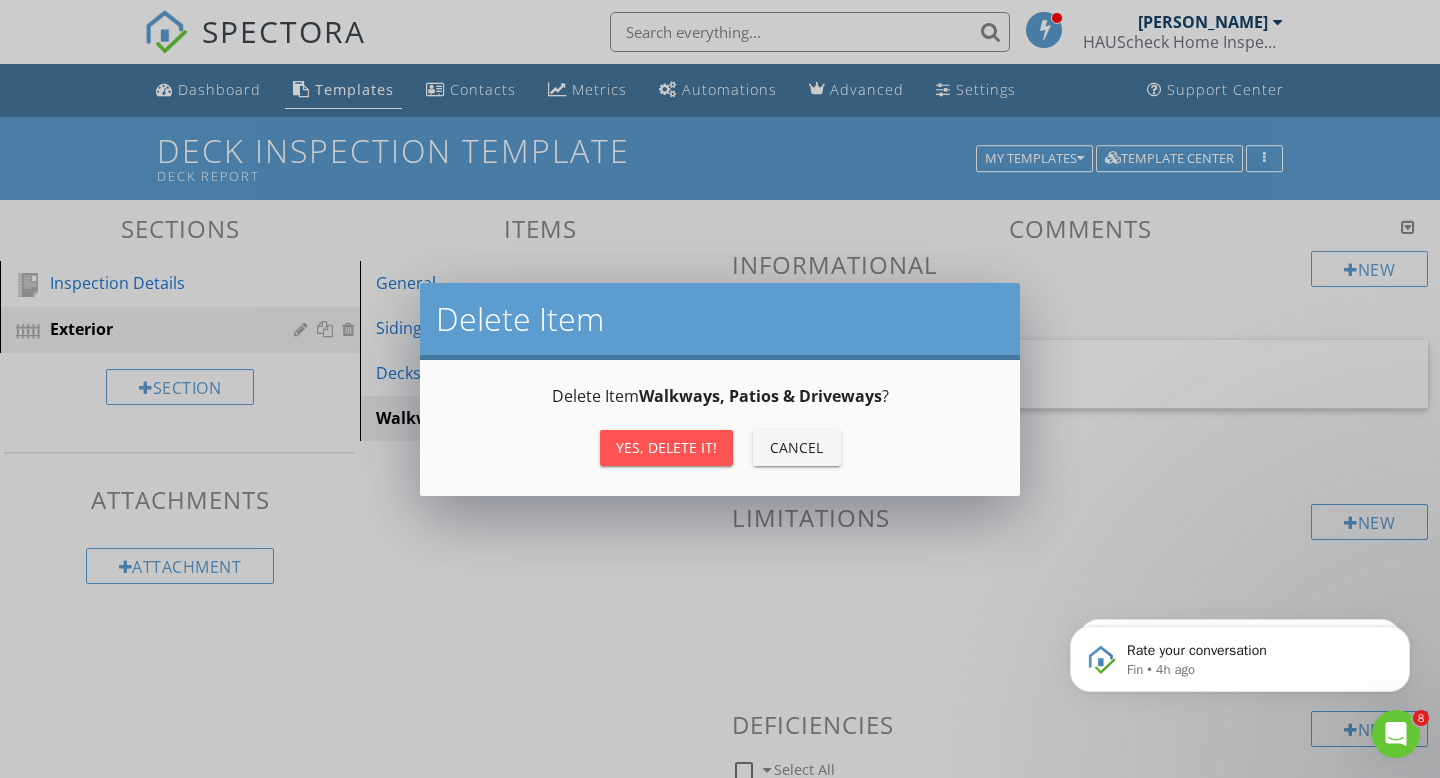click on "Yes, Delete it!" at bounding box center (666, 447) 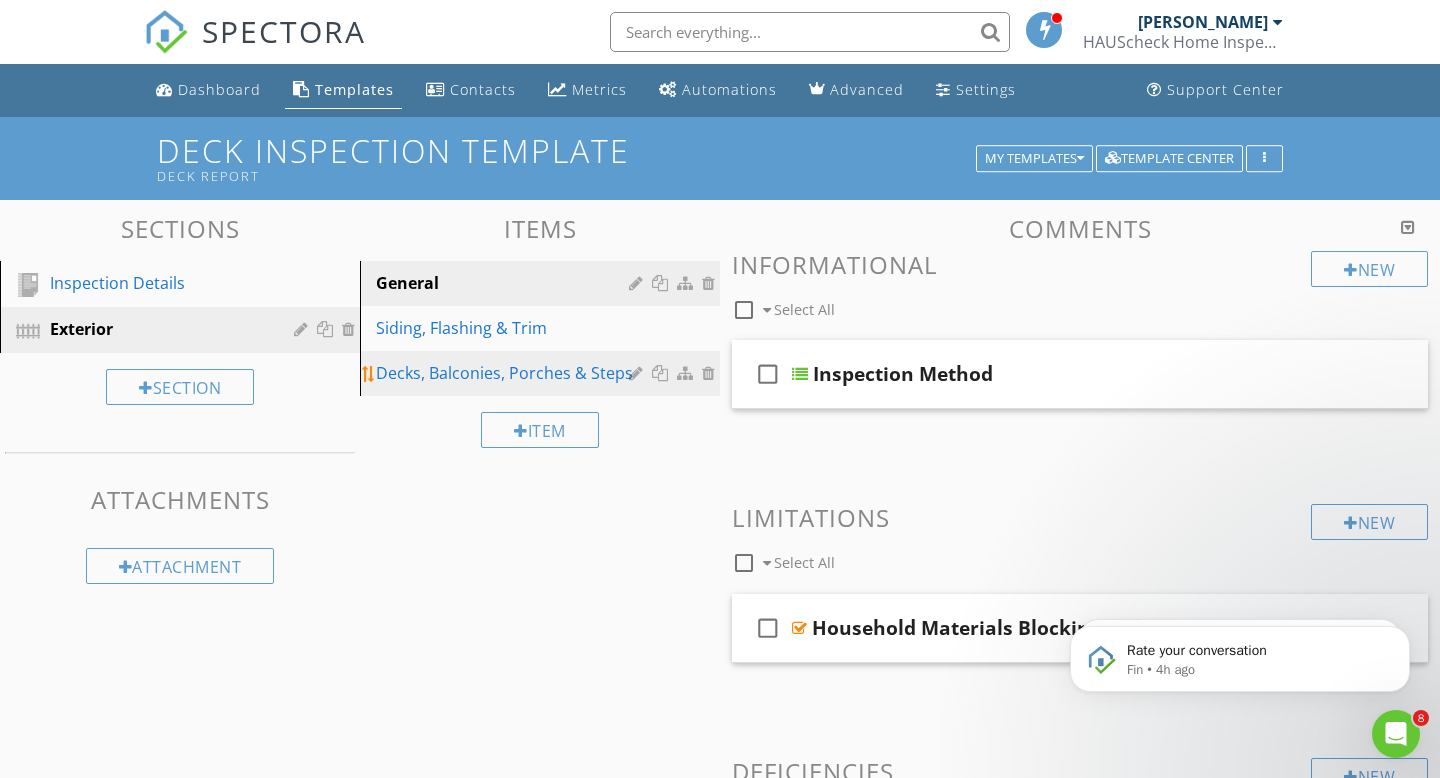 click on "Decks, Balconies, Porches & Steps" at bounding box center [505, 373] 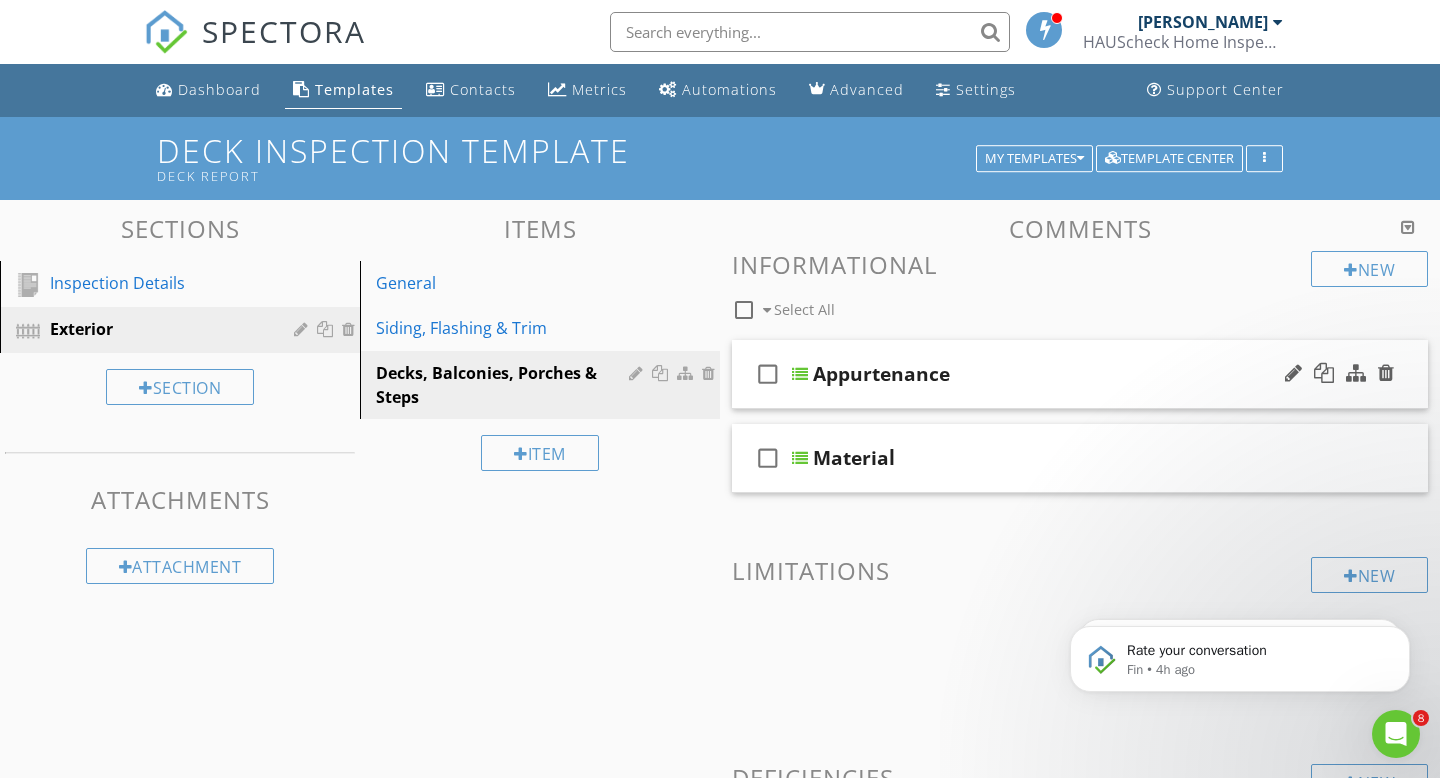 click on "Appurtenance" at bounding box center (881, 374) 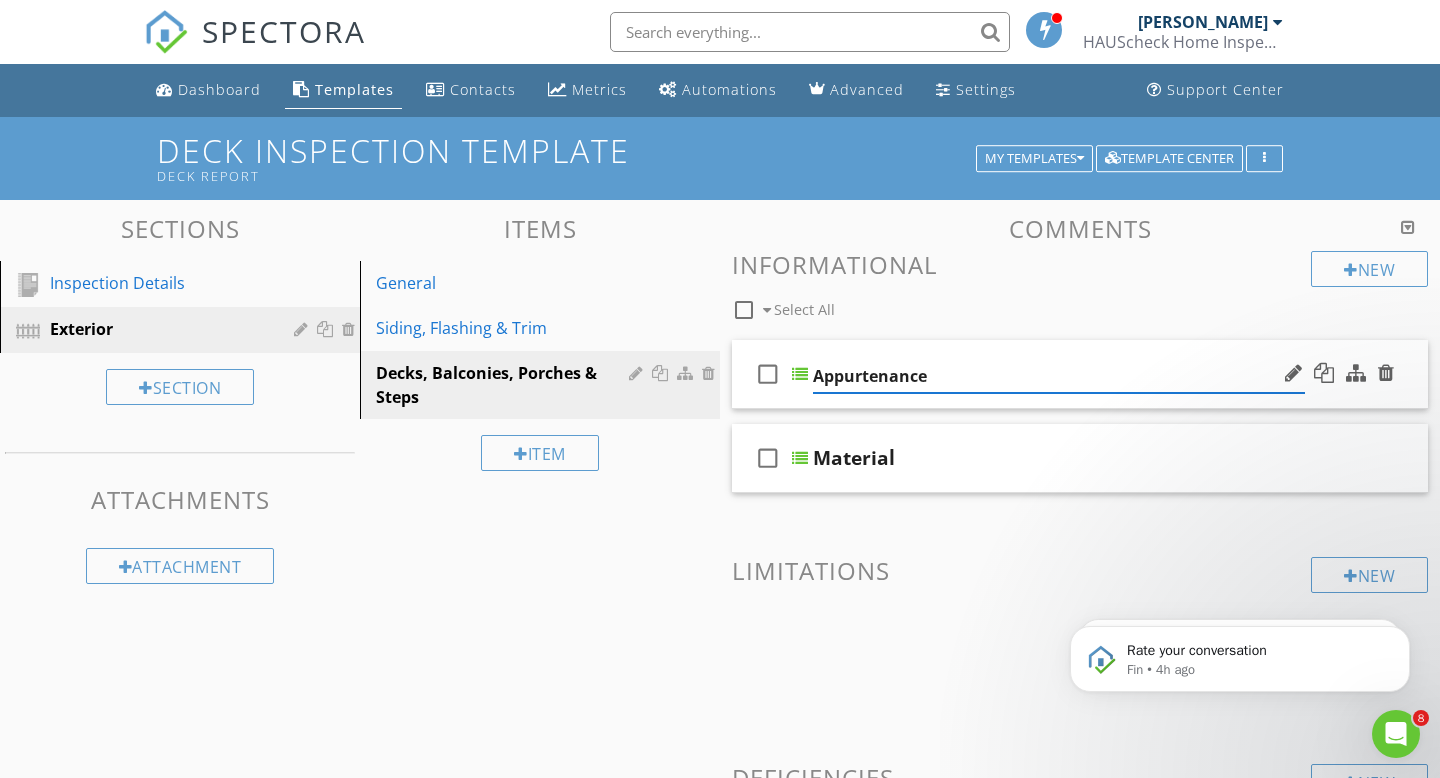 click on "check_box_outline_blank" at bounding box center (768, 374) 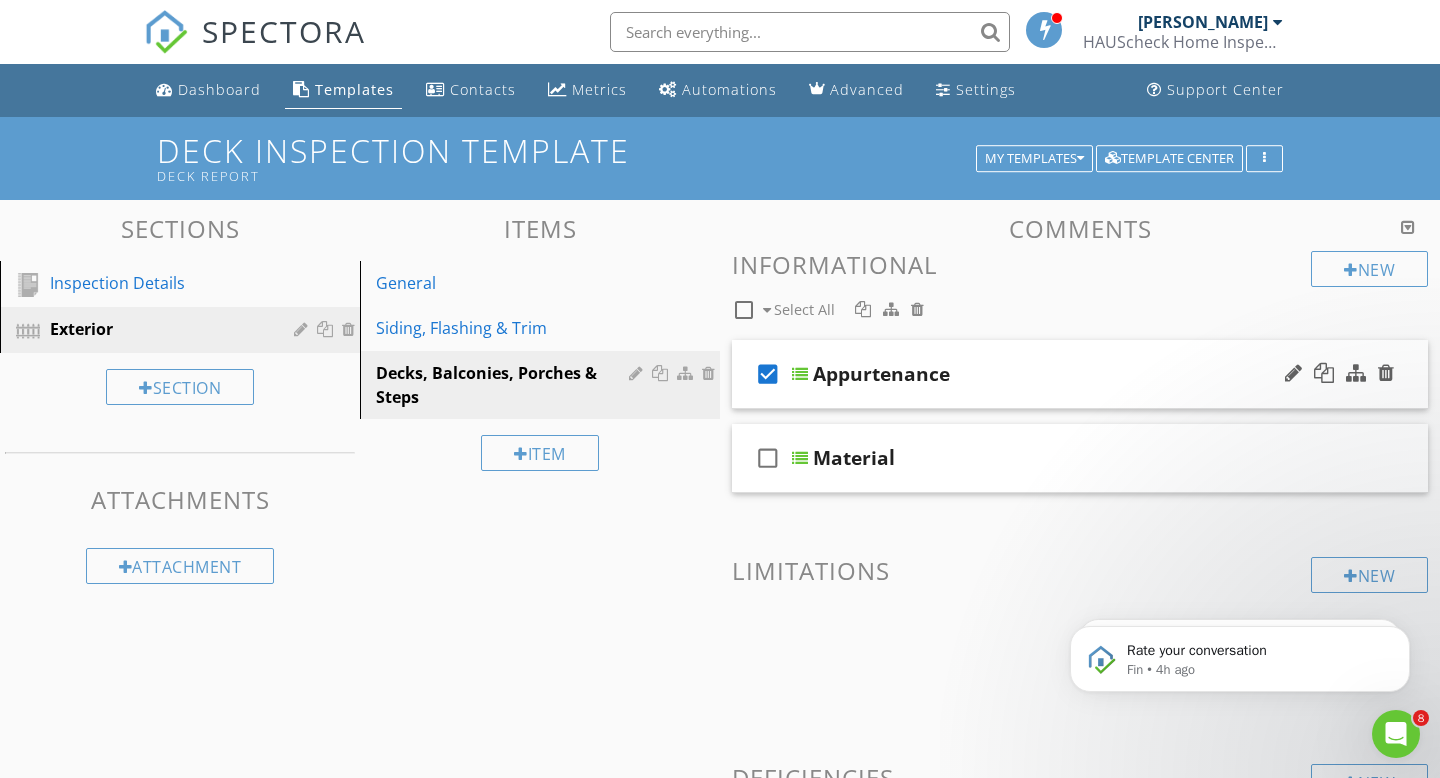 click on "Appurtenance" at bounding box center [881, 374] 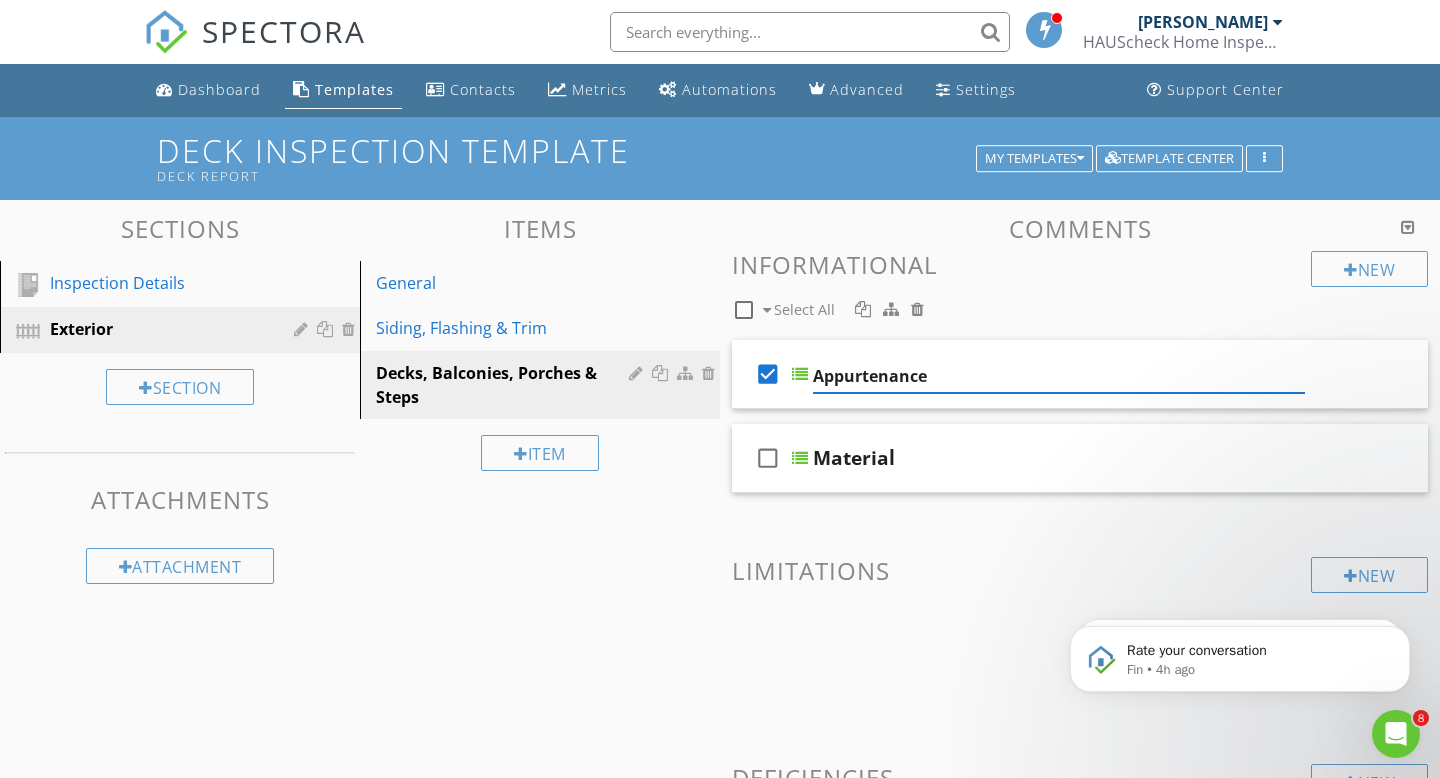 click on "check_box" at bounding box center [768, 374] 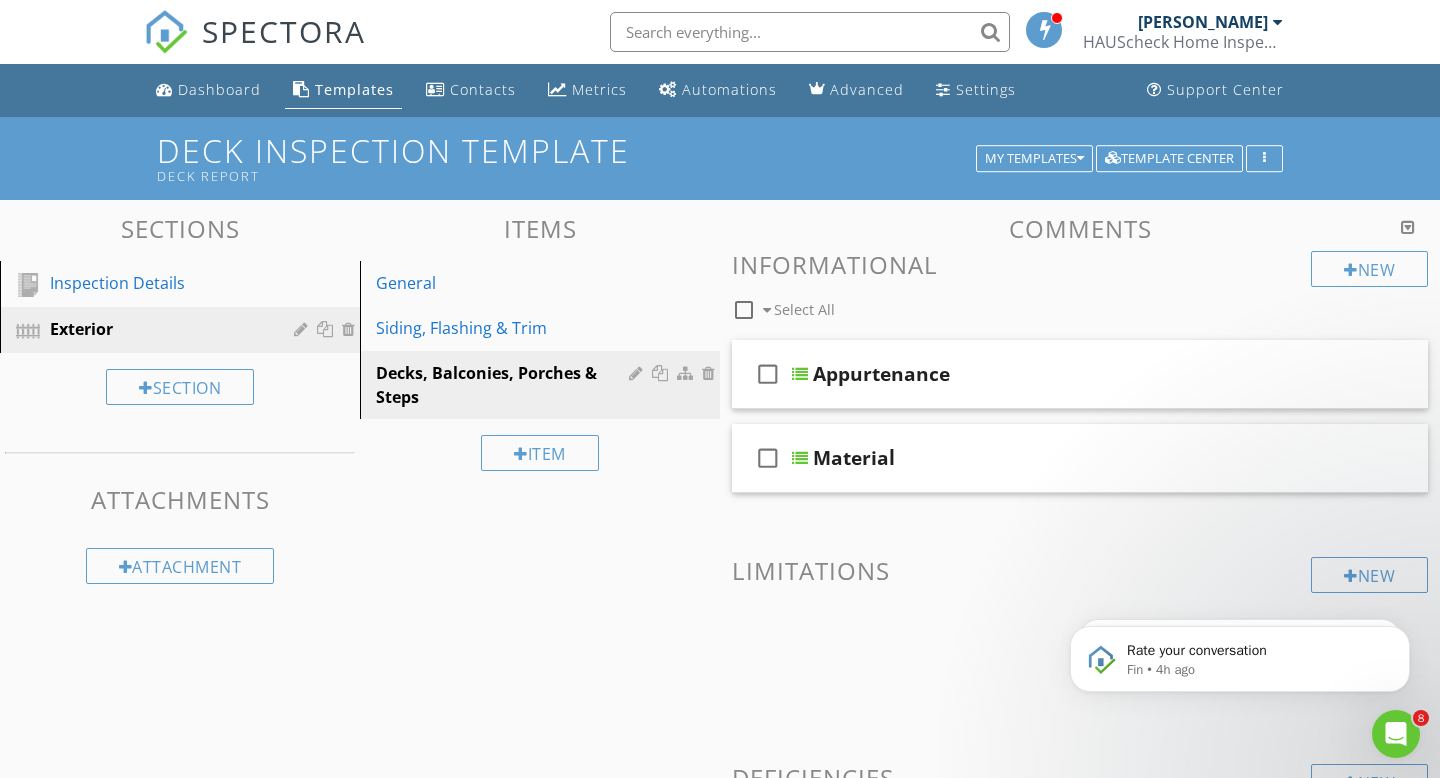 click at bounding box center (1356, 373) 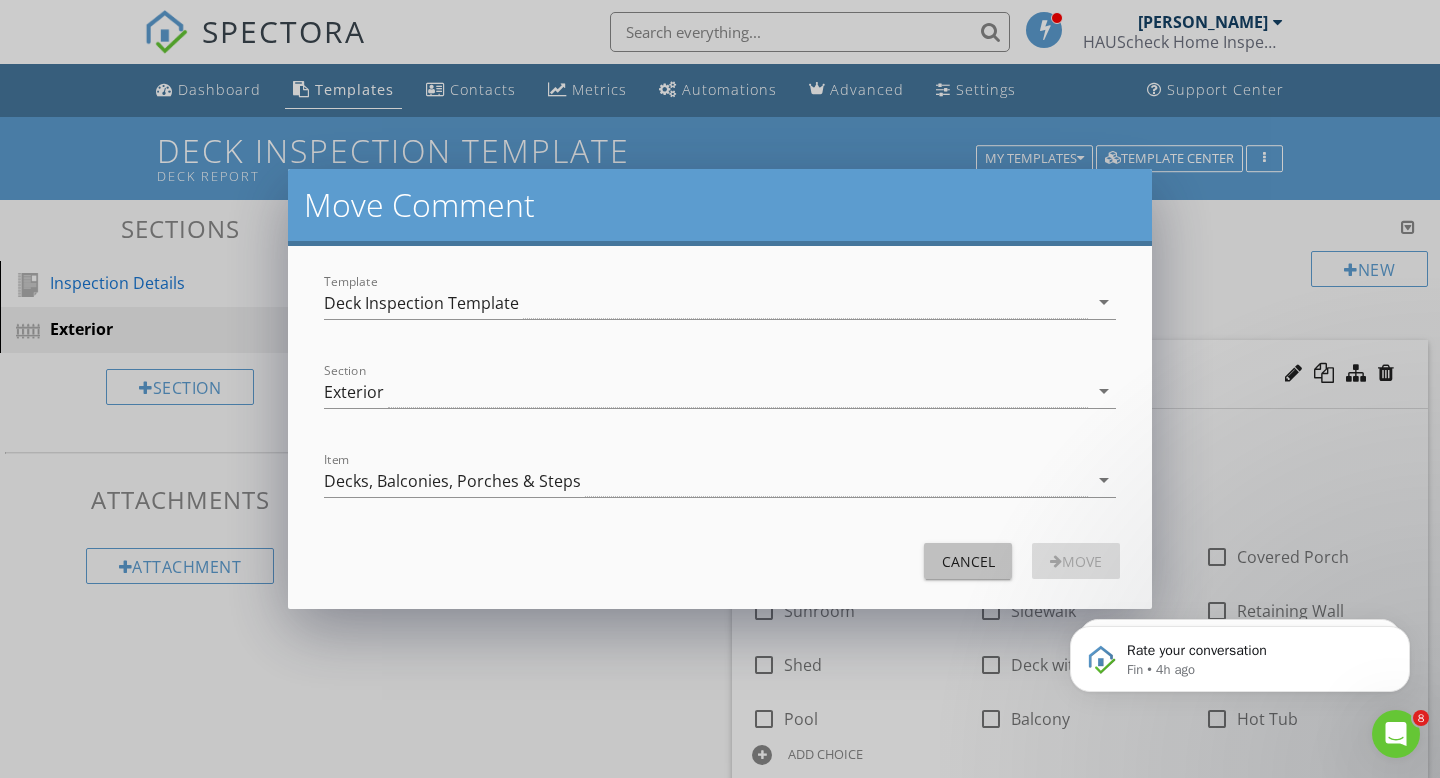 click on "Cancel" at bounding box center [968, 561] 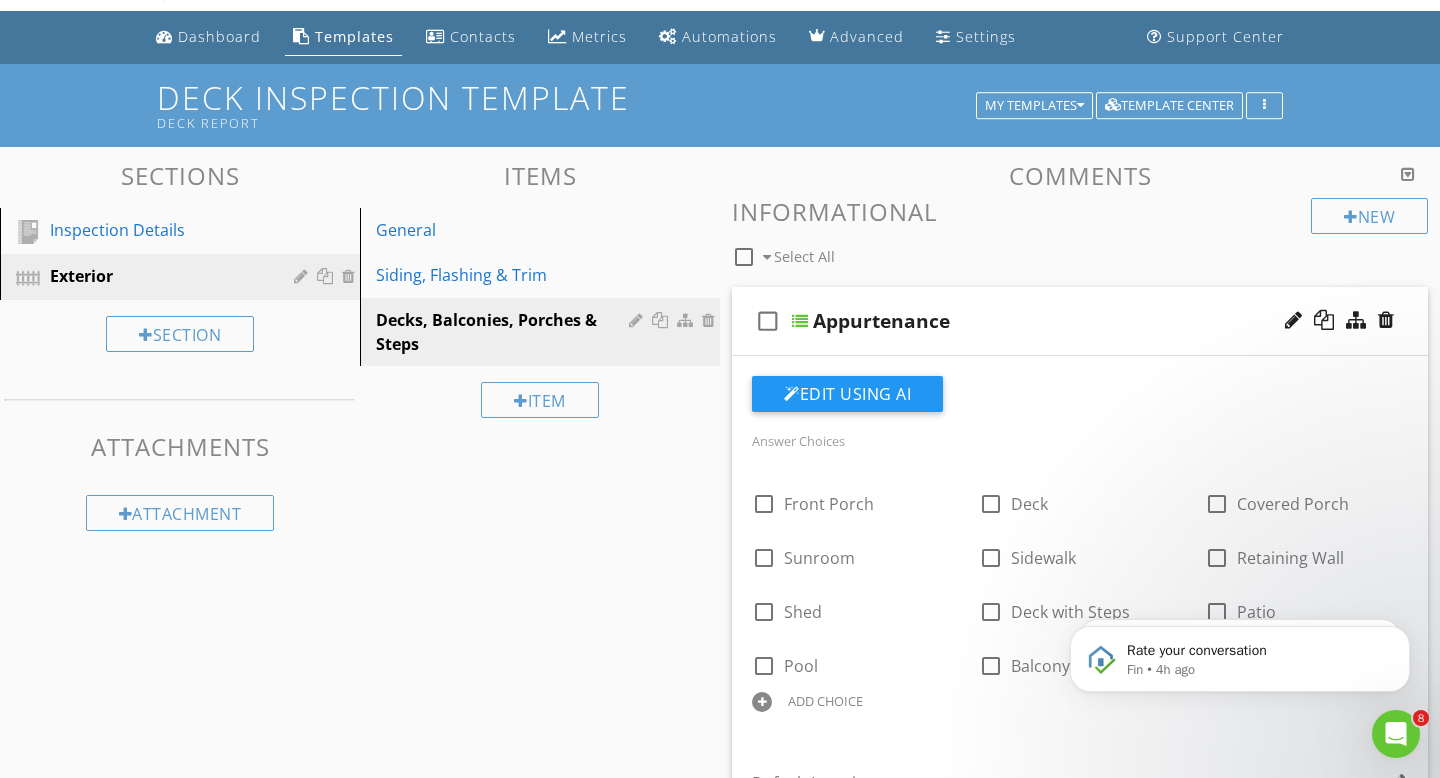 scroll, scrollTop: 55, scrollLeft: 0, axis: vertical 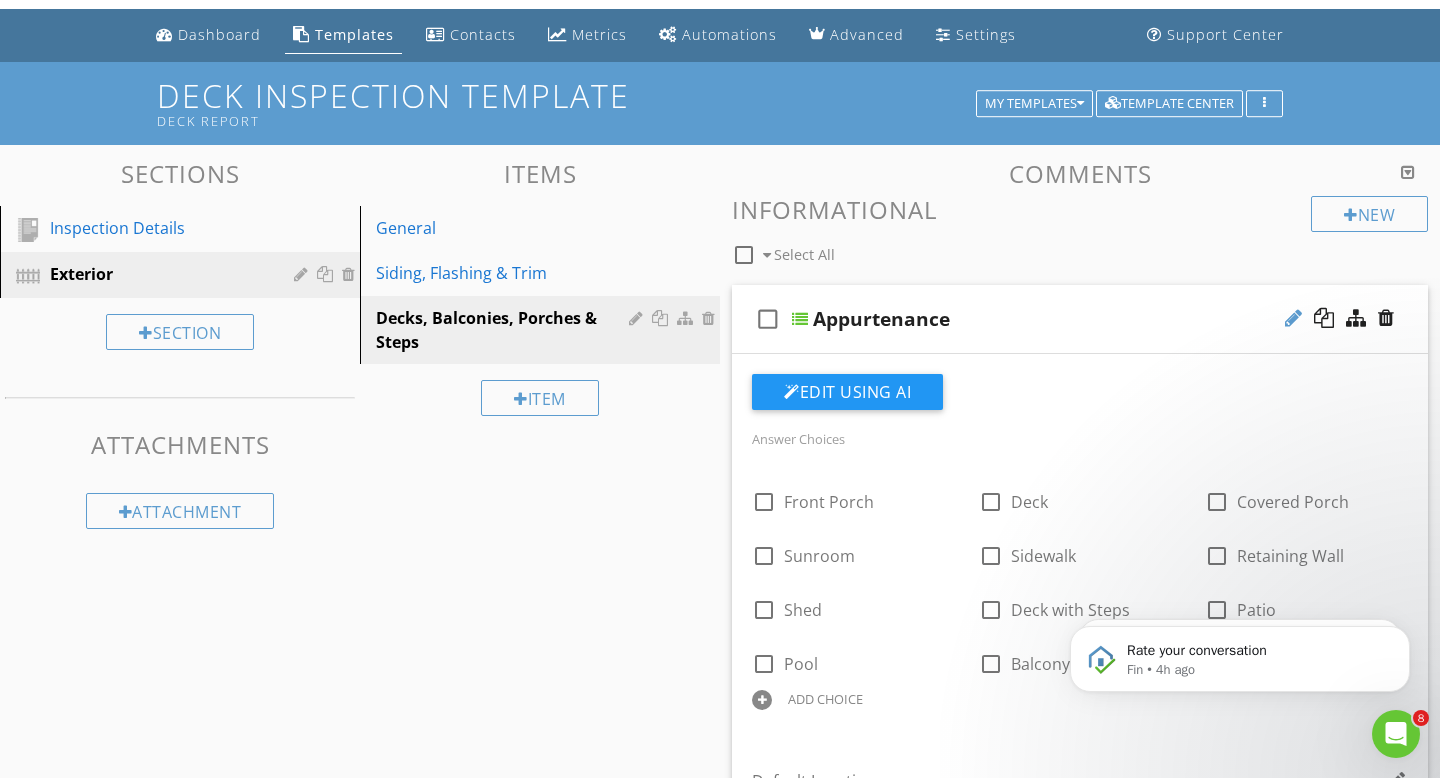 click at bounding box center [1293, 318] 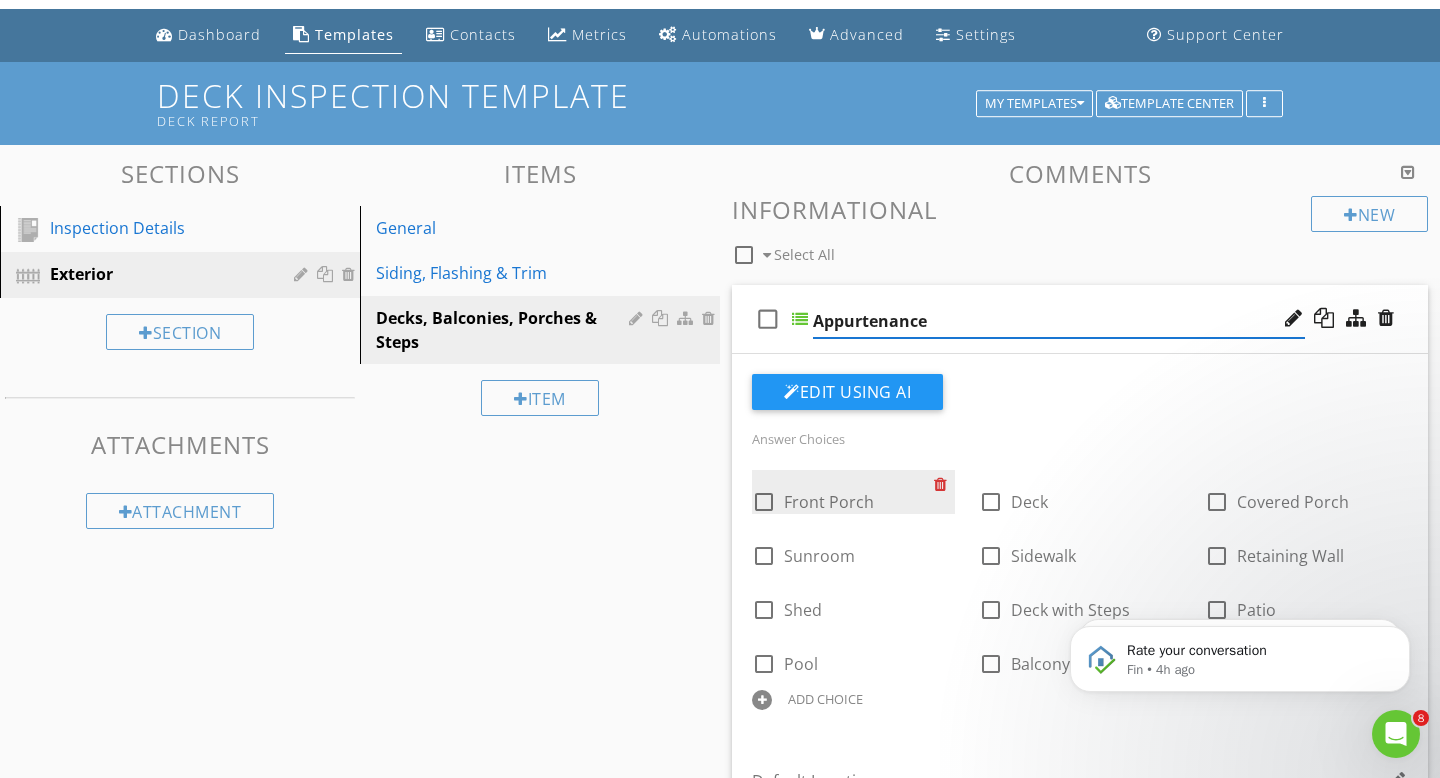 click at bounding box center (944, 484) 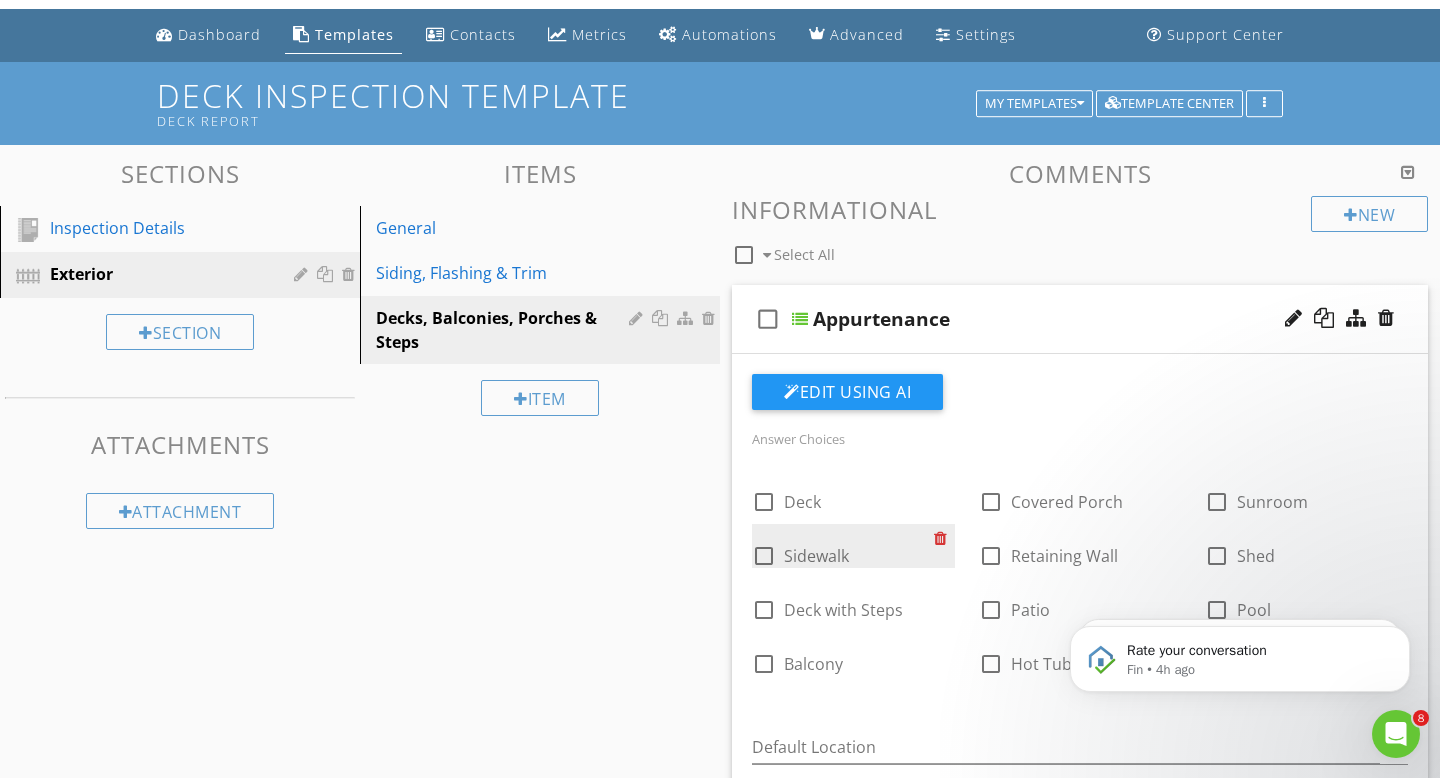 click at bounding box center (944, 538) 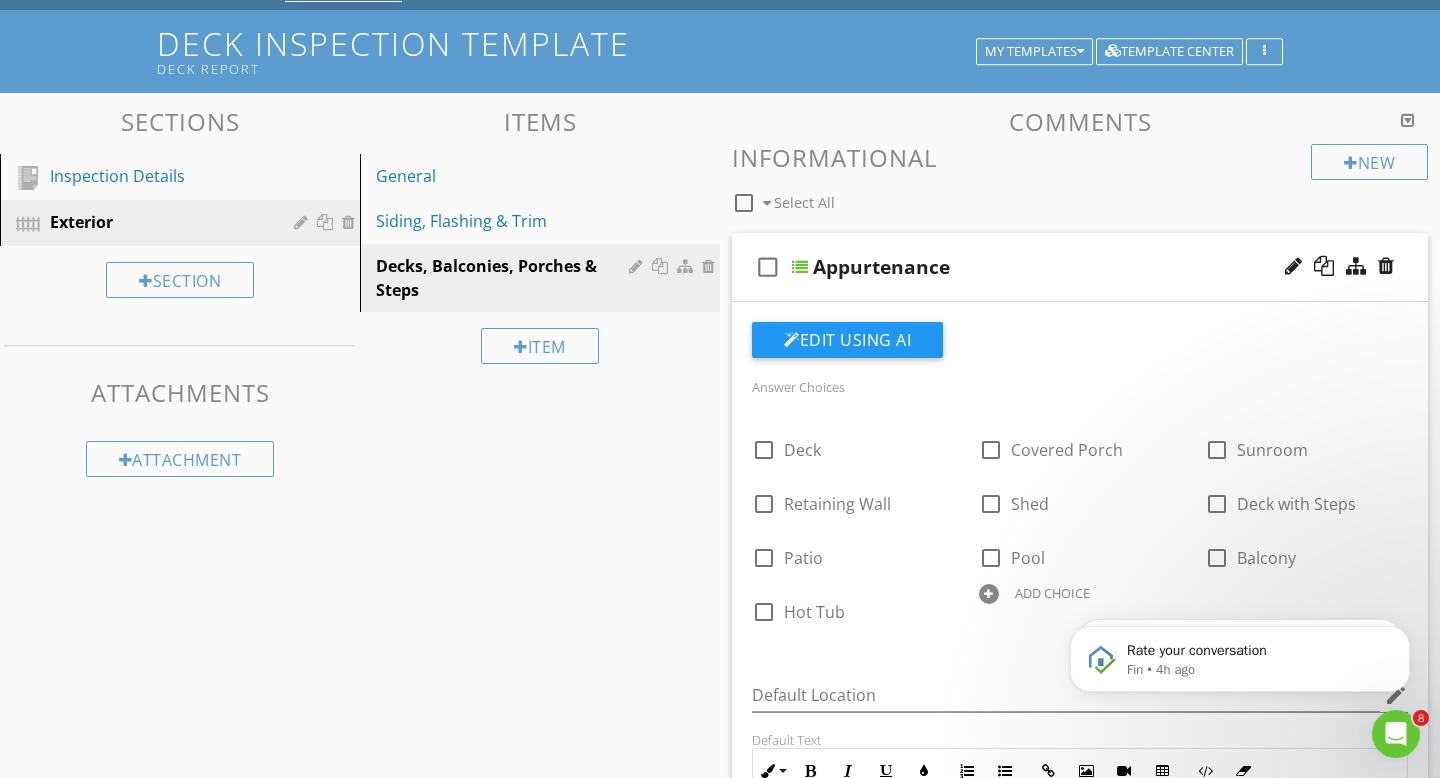 scroll, scrollTop: 114, scrollLeft: 0, axis: vertical 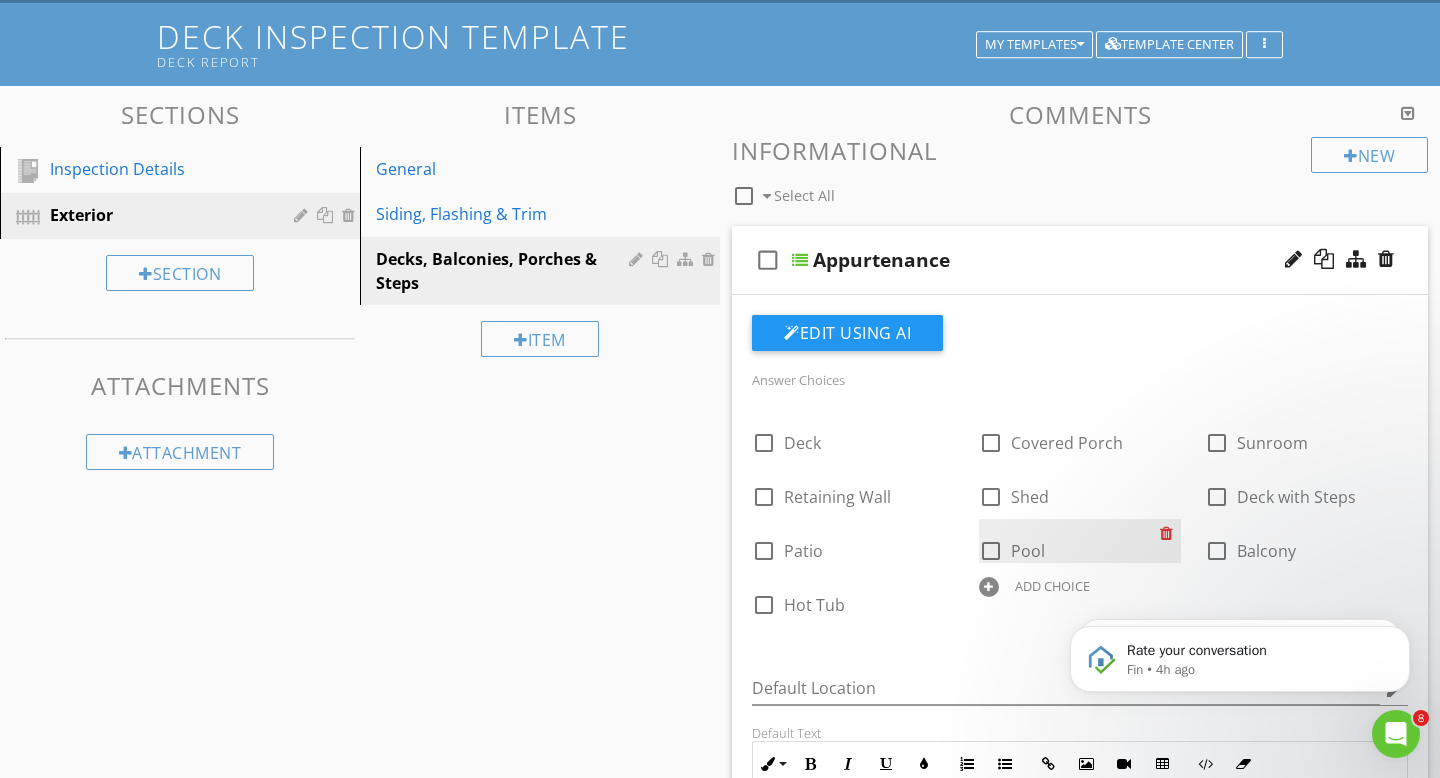 click at bounding box center (1170, 533) 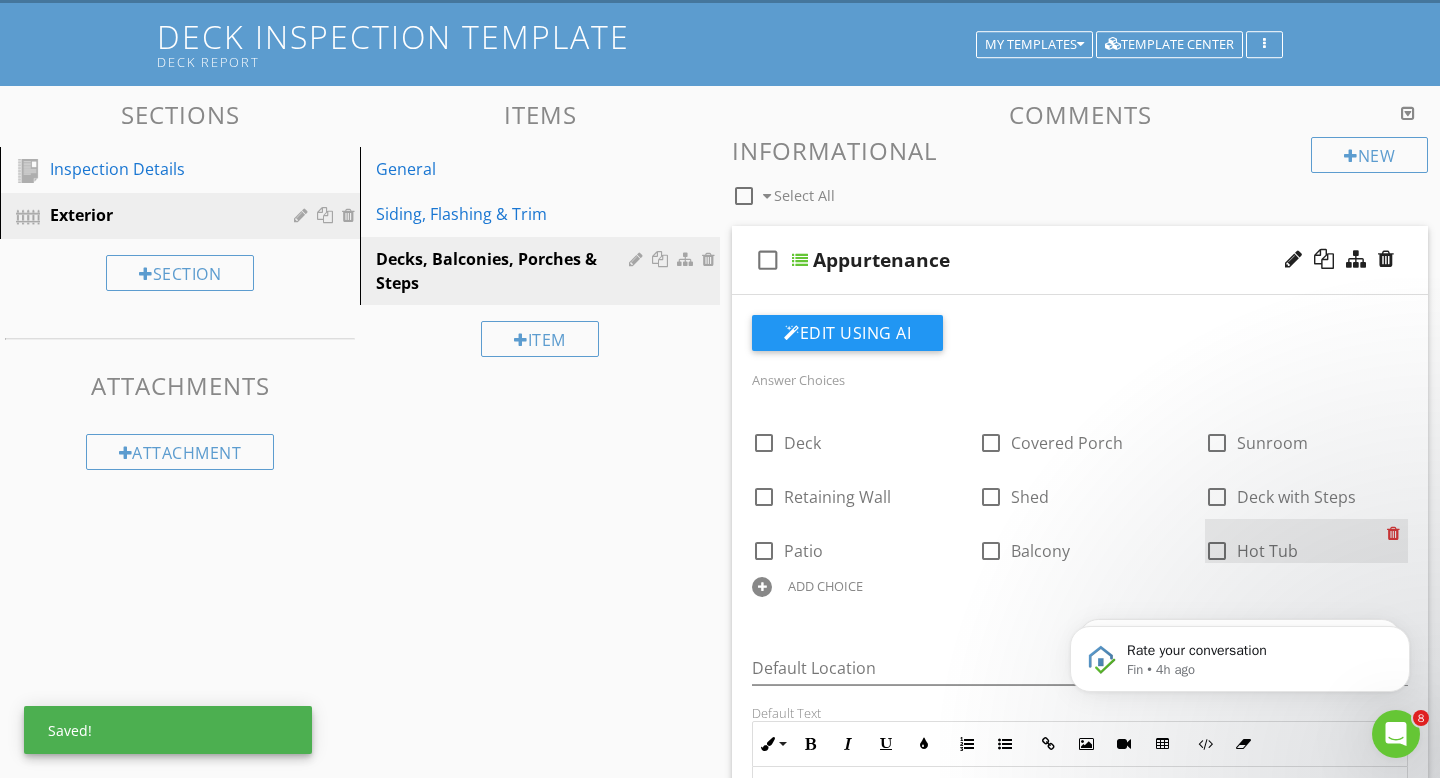 click at bounding box center (1397, 533) 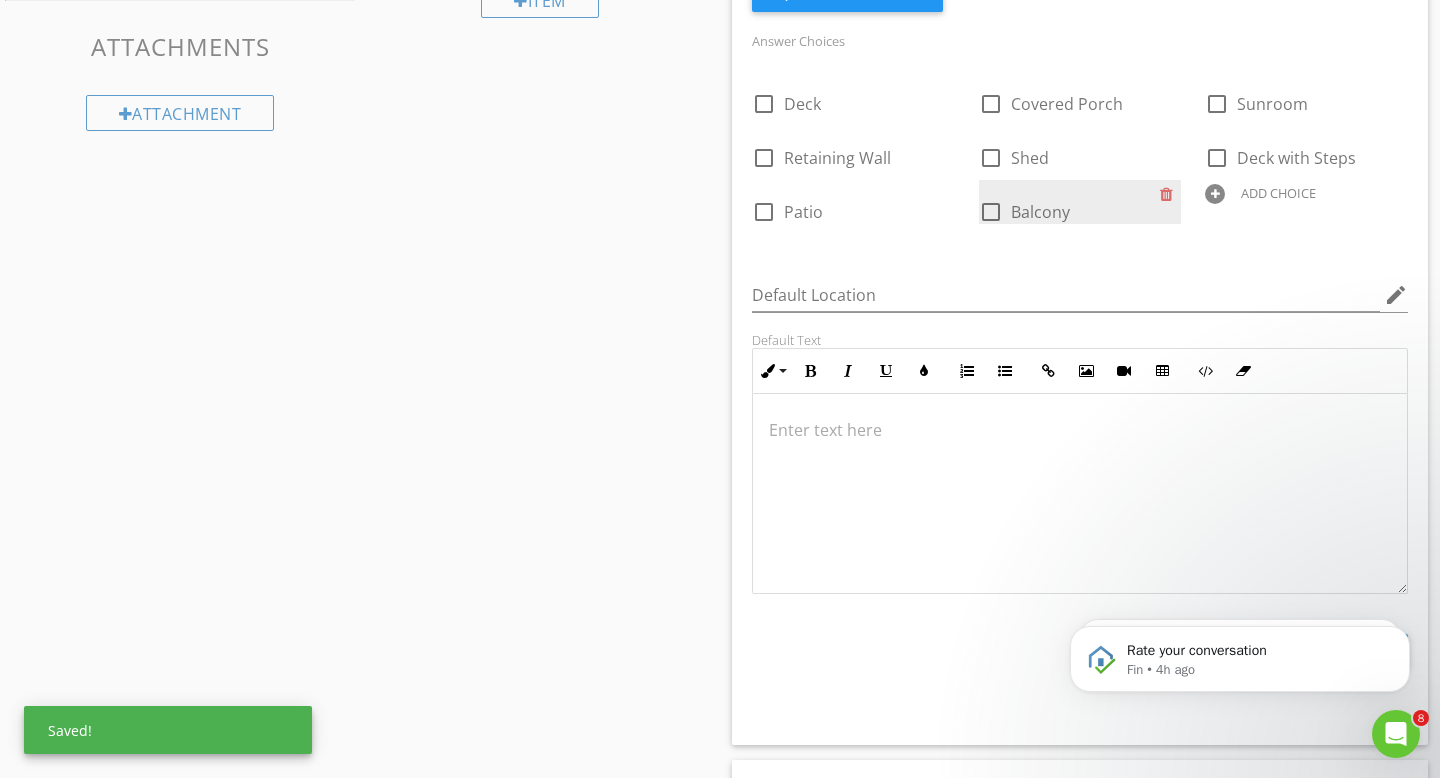 scroll, scrollTop: 455, scrollLeft: 0, axis: vertical 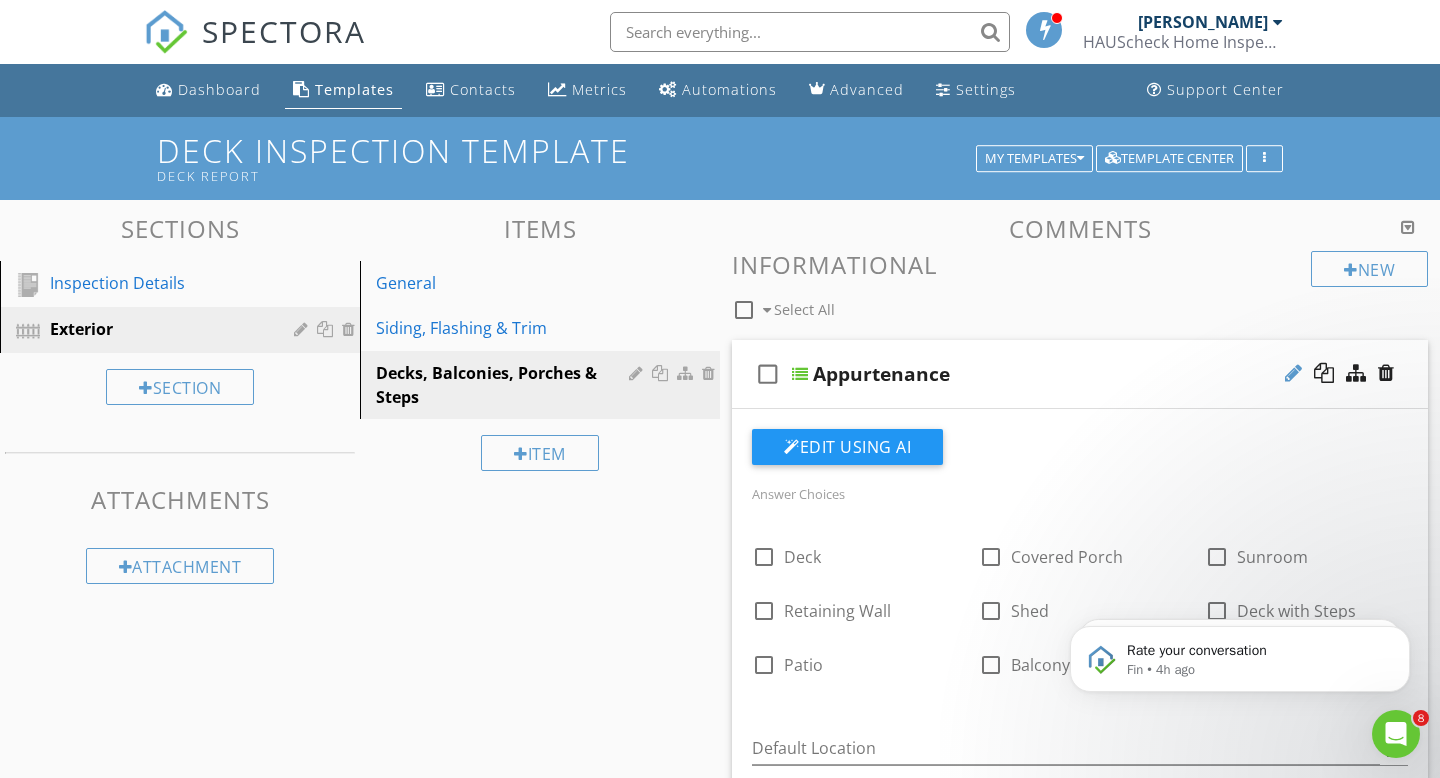 click at bounding box center [1293, 373] 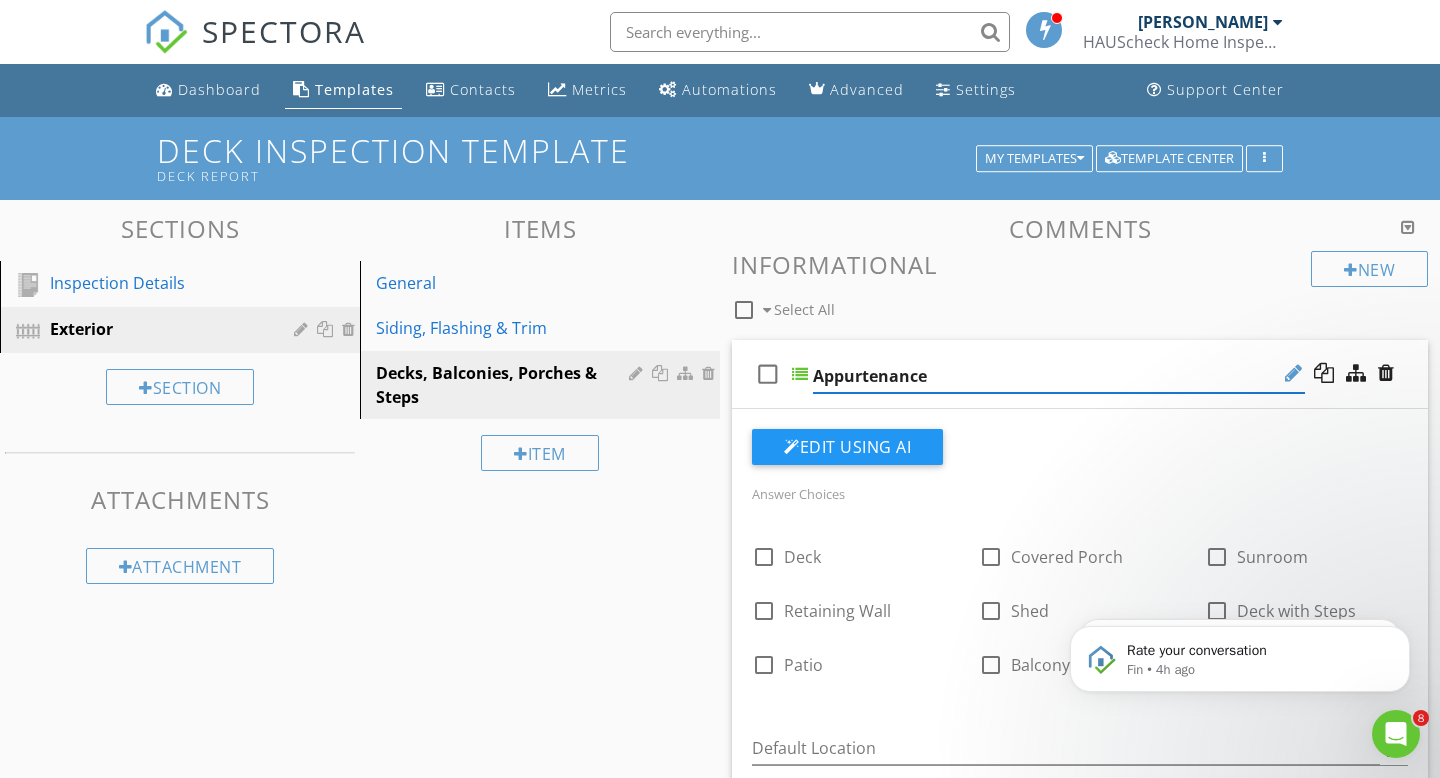 click at bounding box center [1293, 373] 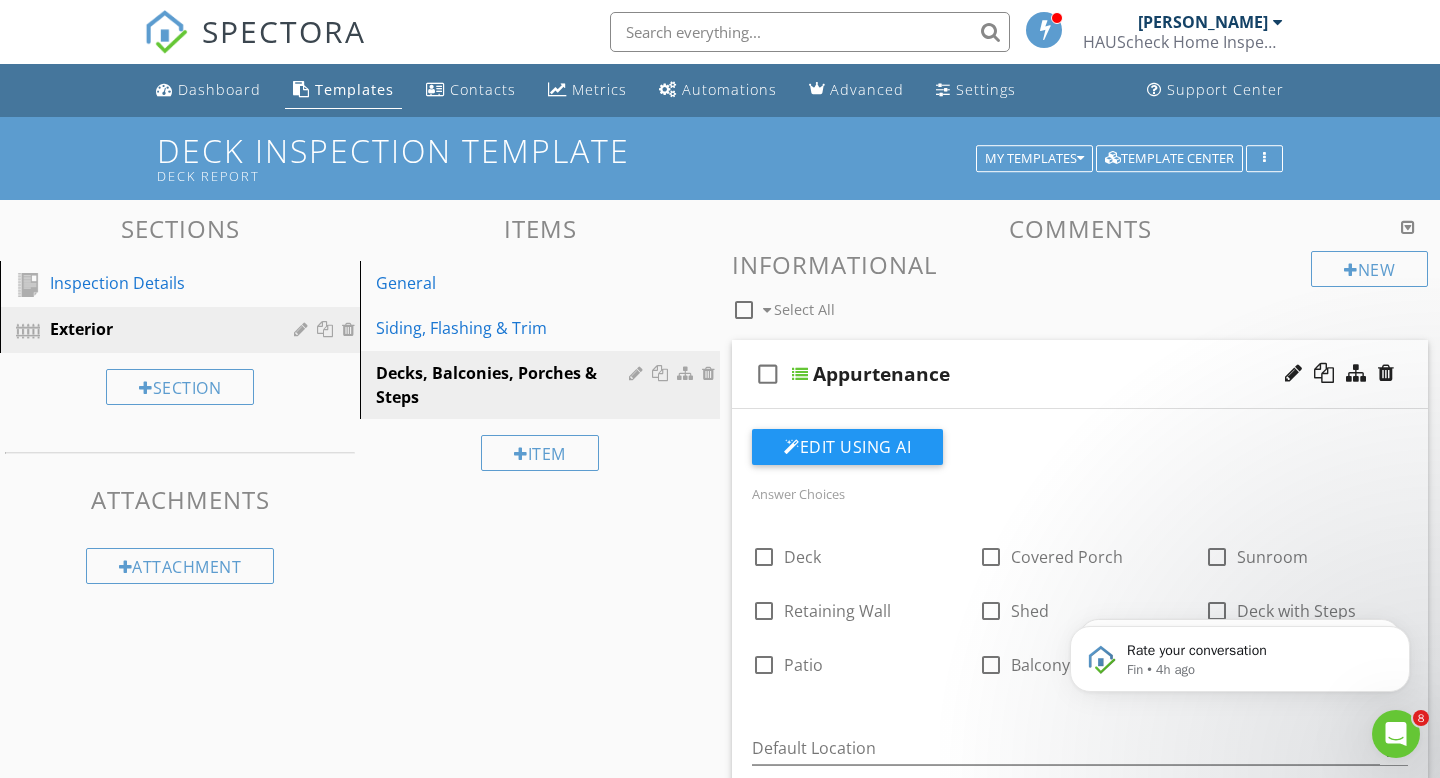 click at bounding box center [1356, 373] 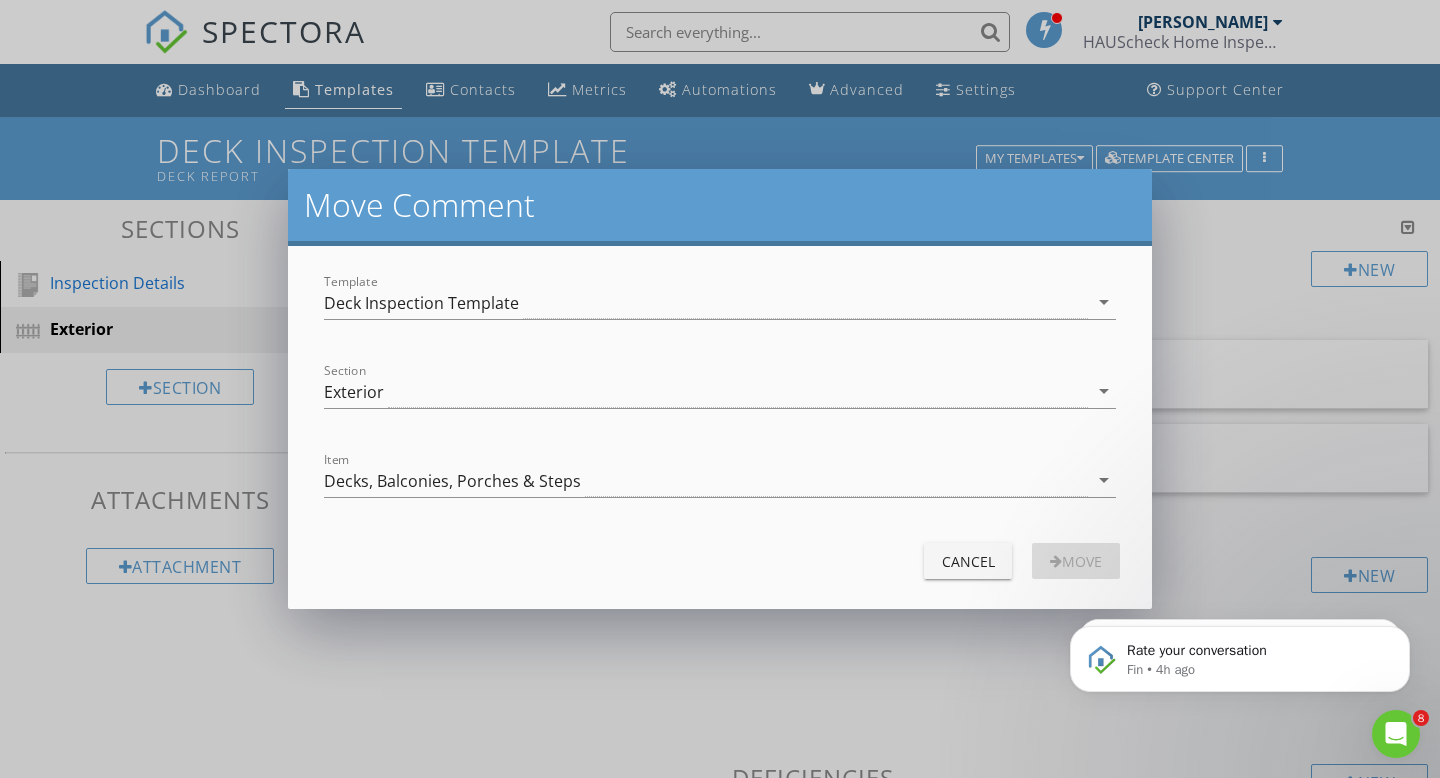 click on "Cancel" at bounding box center [968, 561] 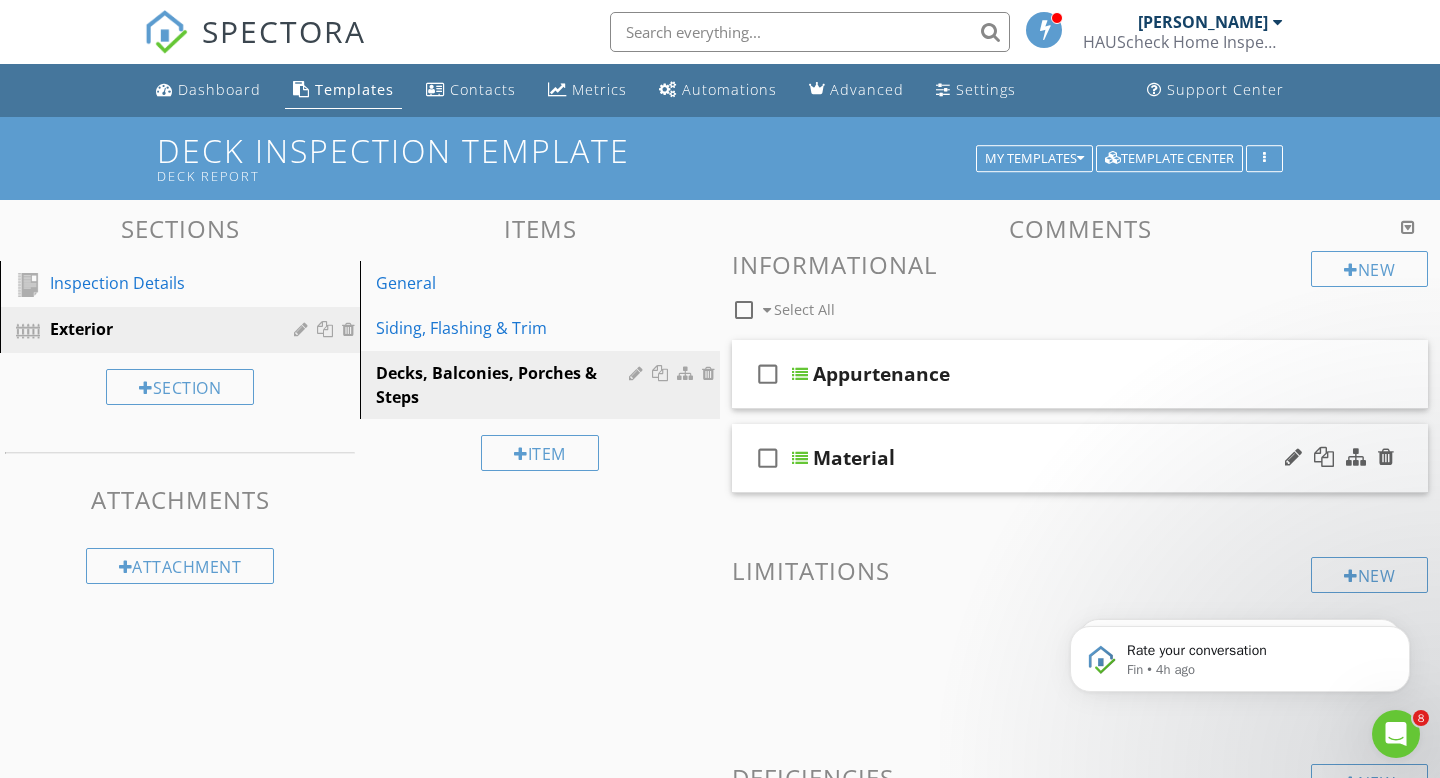 click on "Material" at bounding box center [854, 458] 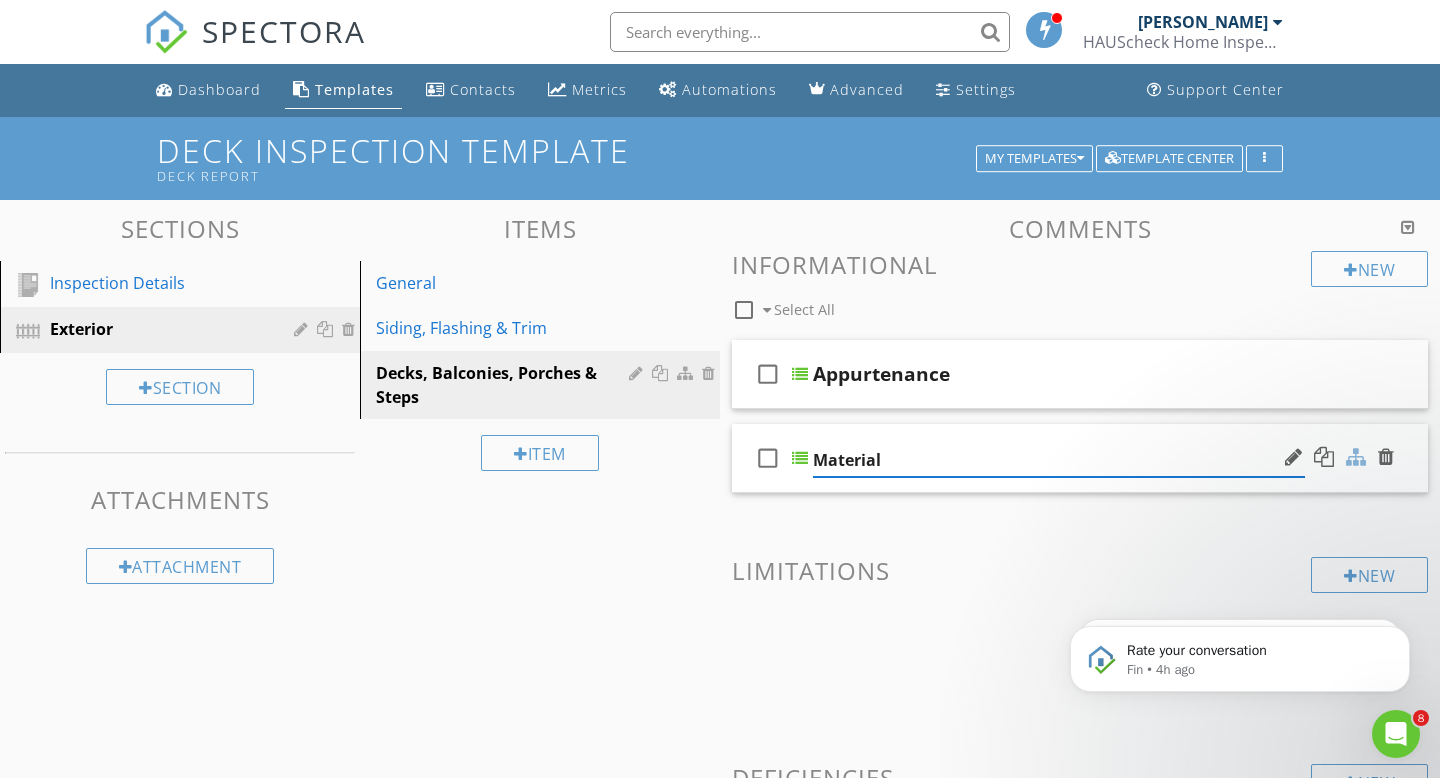 click at bounding box center [1356, 457] 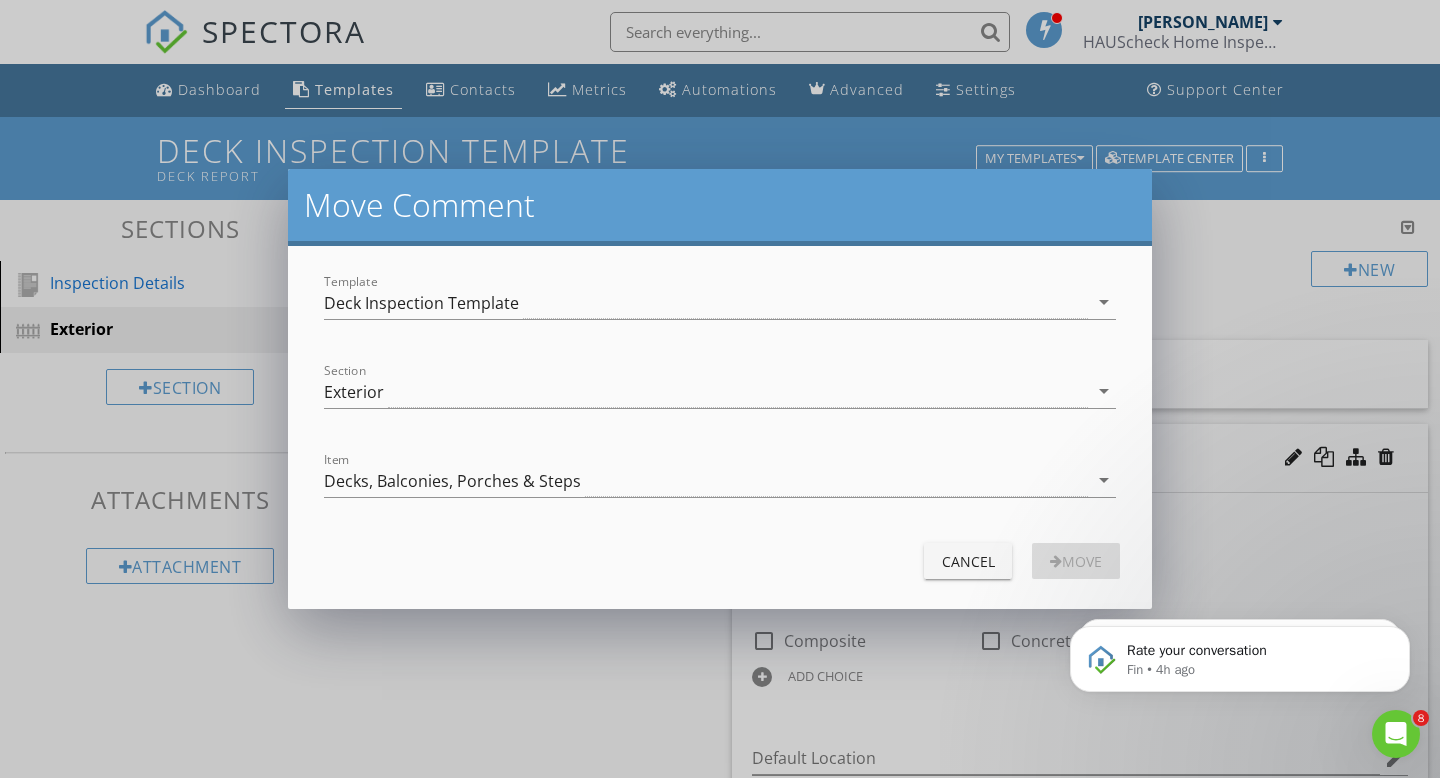 click on "Cancel" at bounding box center [968, 561] 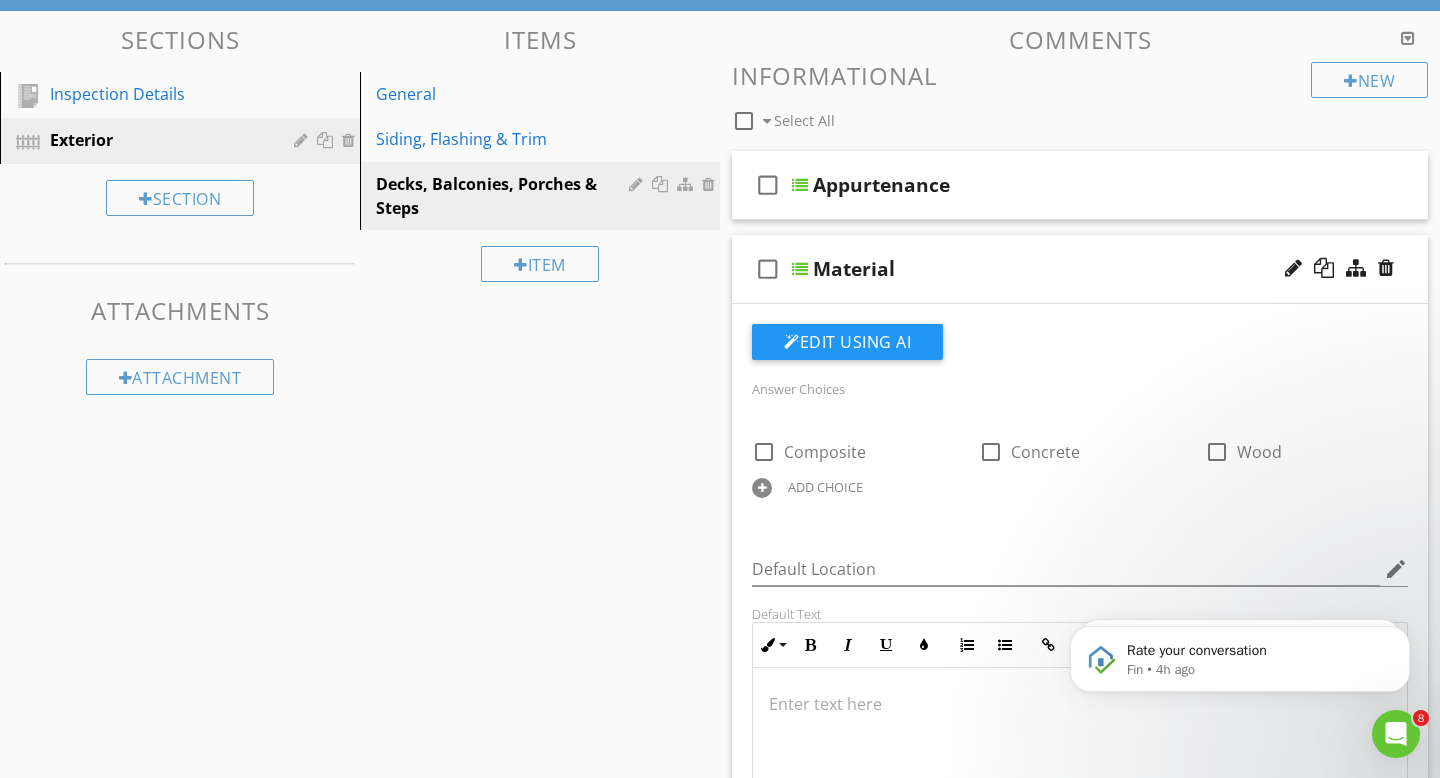 scroll, scrollTop: 0, scrollLeft: 0, axis: both 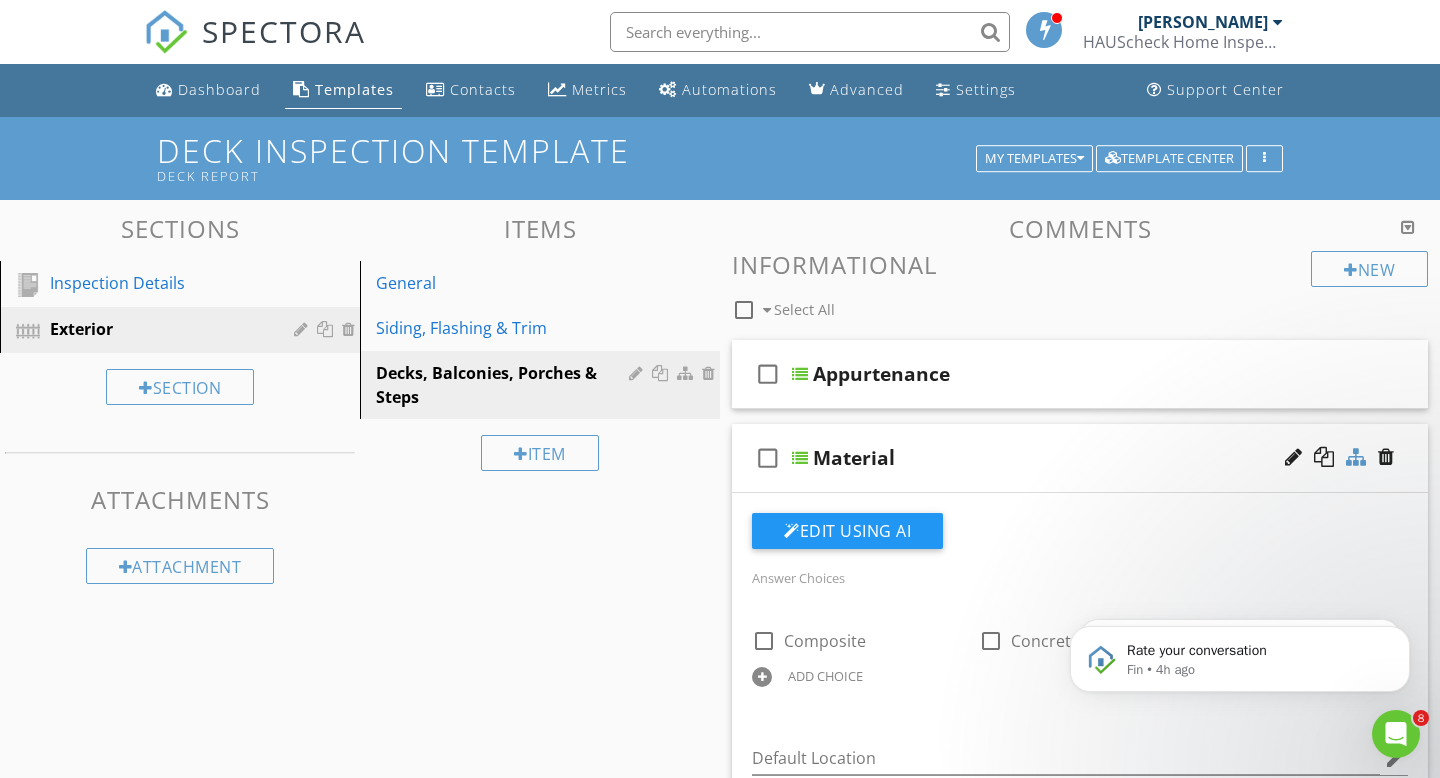 click at bounding box center (1356, 457) 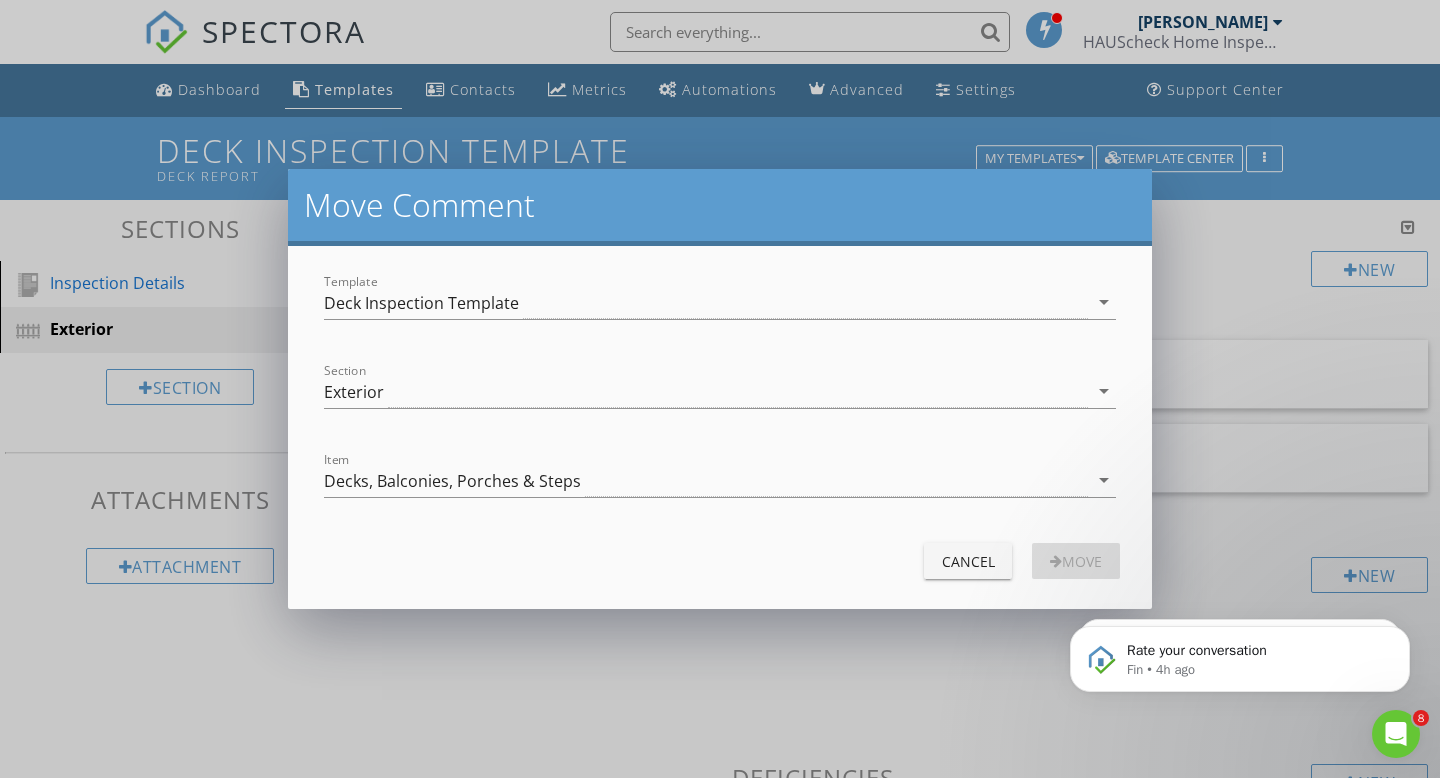 click on "Cancel" at bounding box center [968, 561] 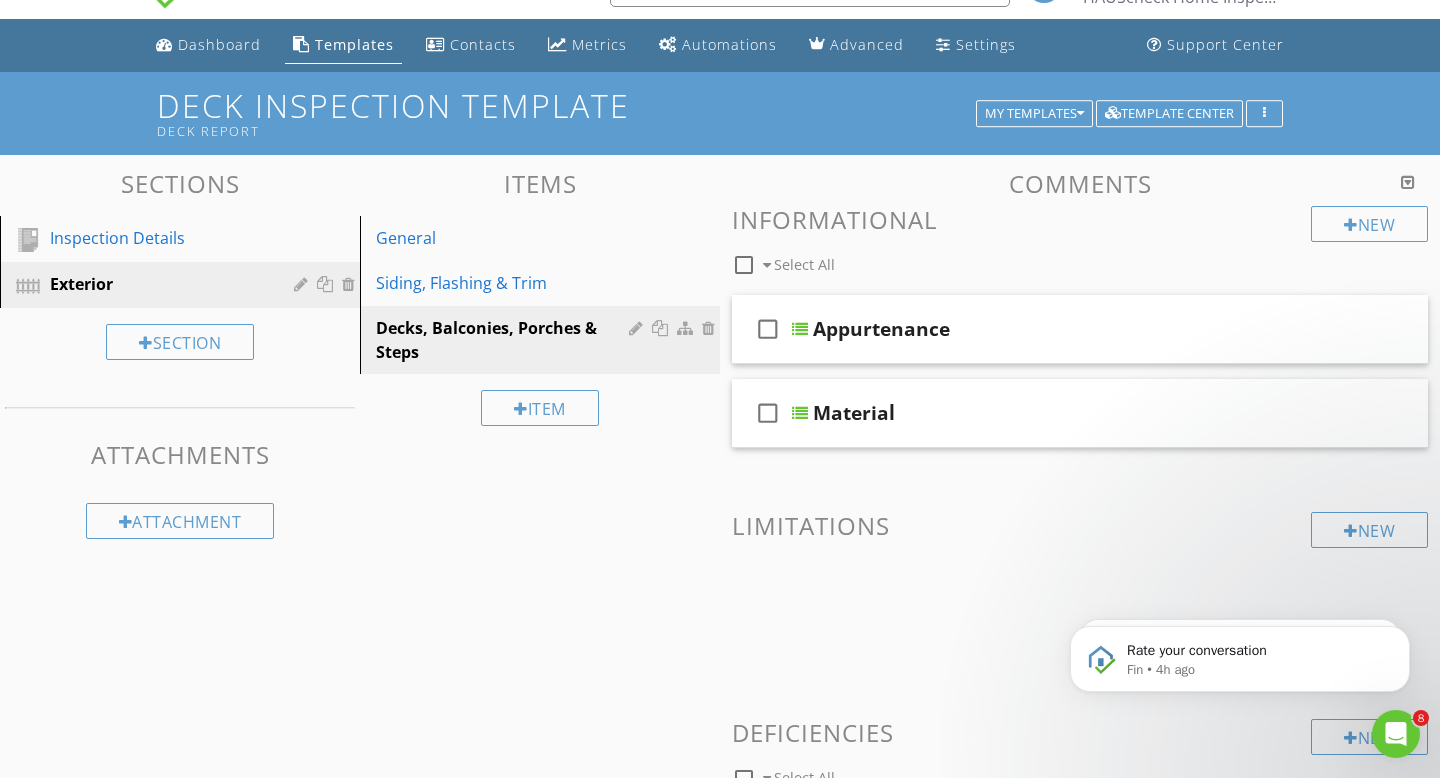 scroll, scrollTop: 30, scrollLeft: 0, axis: vertical 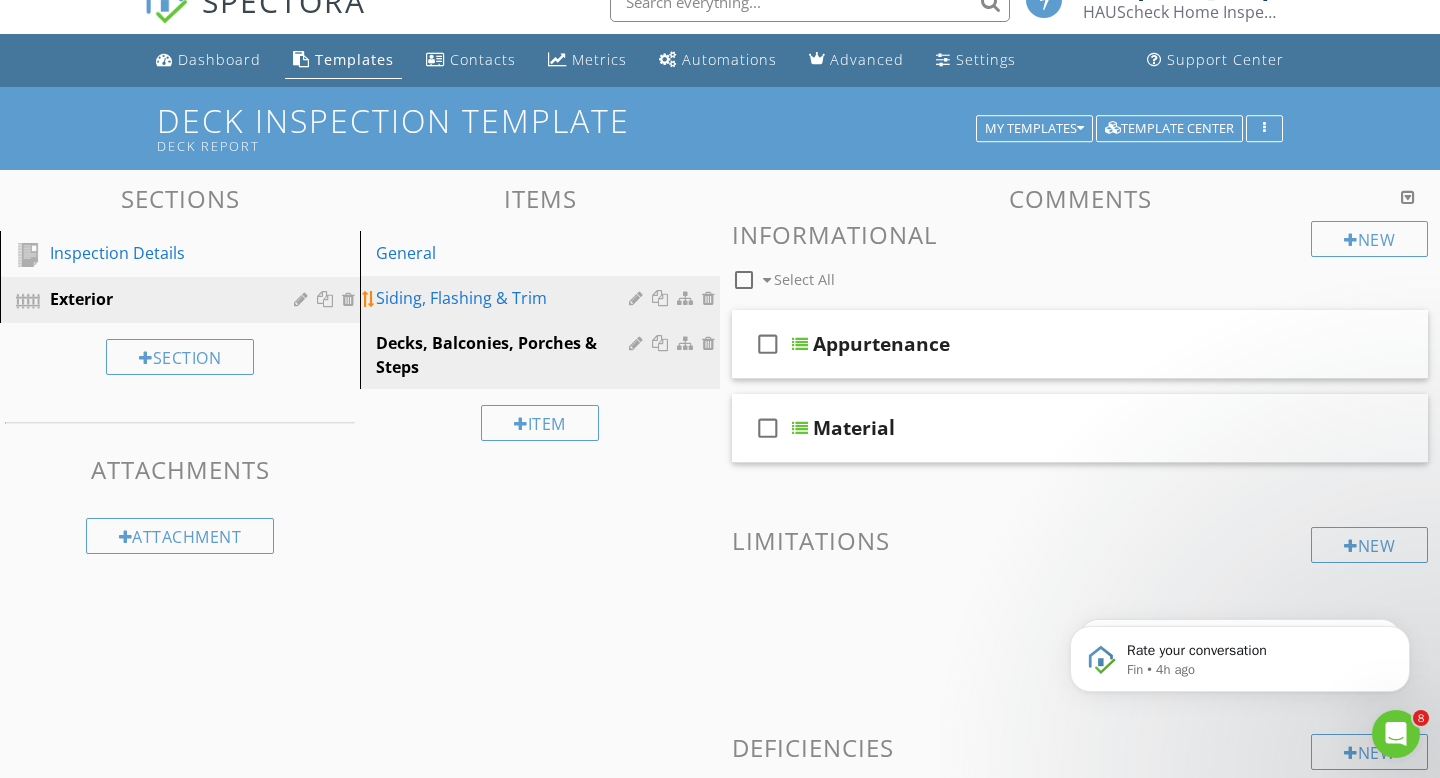click on "Siding, Flashing & Trim" at bounding box center (505, 298) 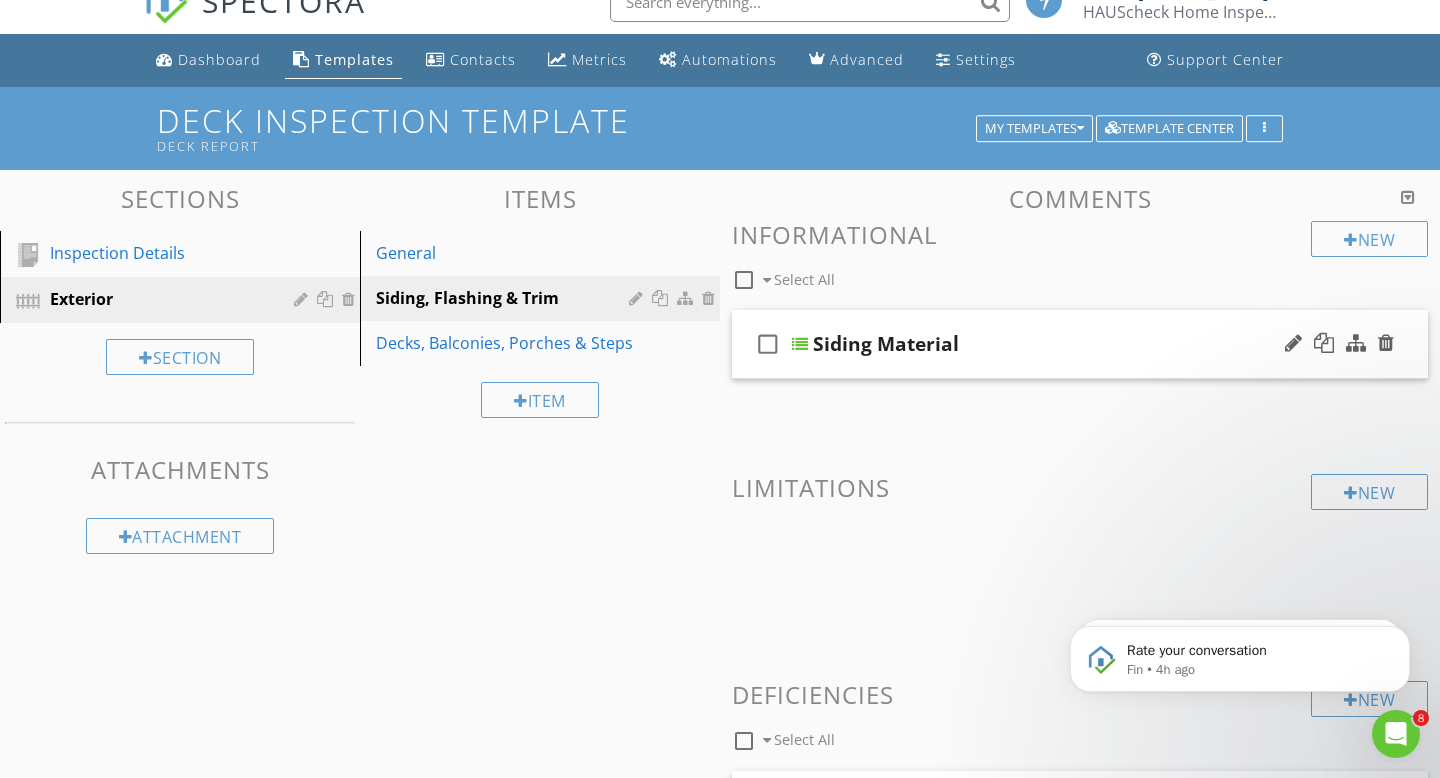 click on "Siding Material" at bounding box center [886, 344] 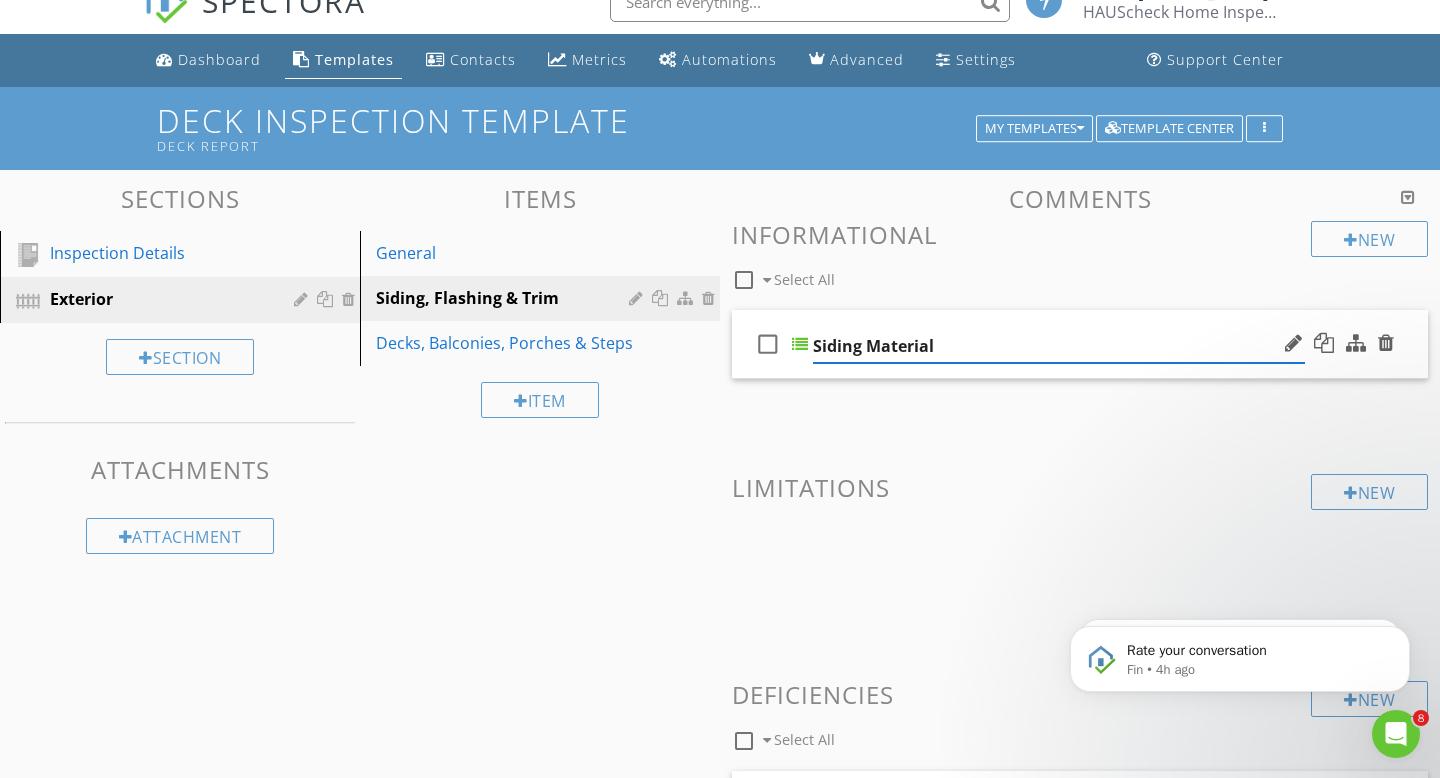 click on "Siding Material" at bounding box center (1059, 346) 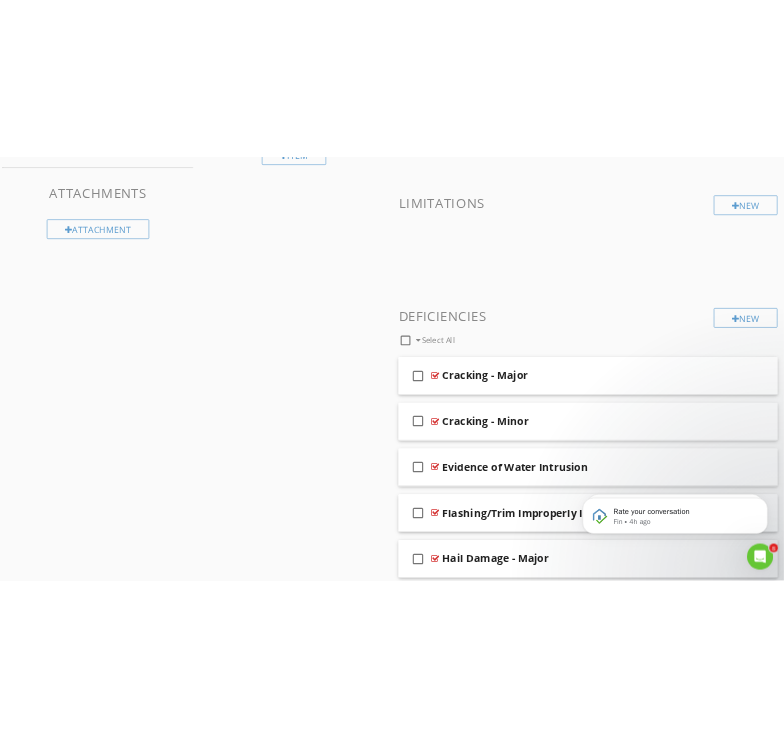 scroll, scrollTop: 0, scrollLeft: 0, axis: both 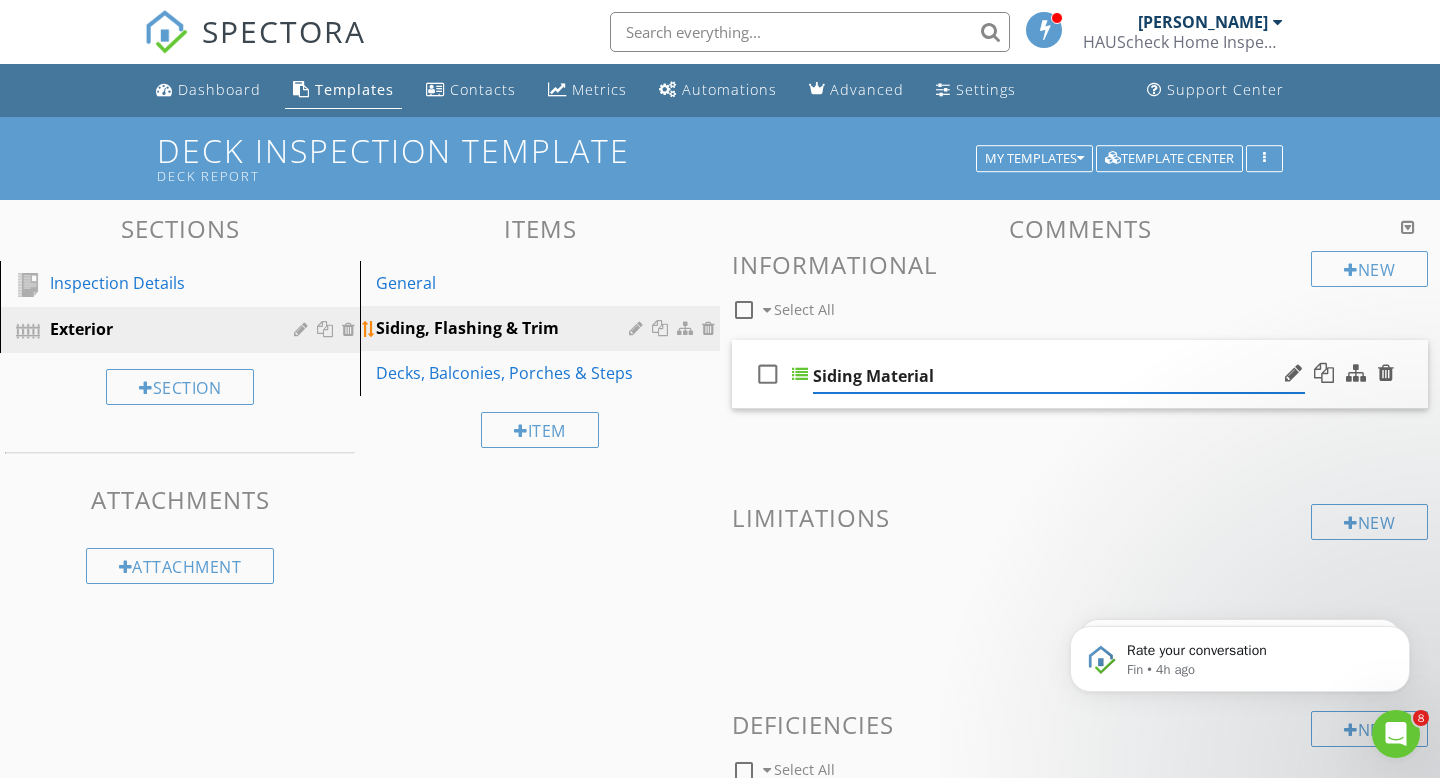 click at bounding box center (711, 328) 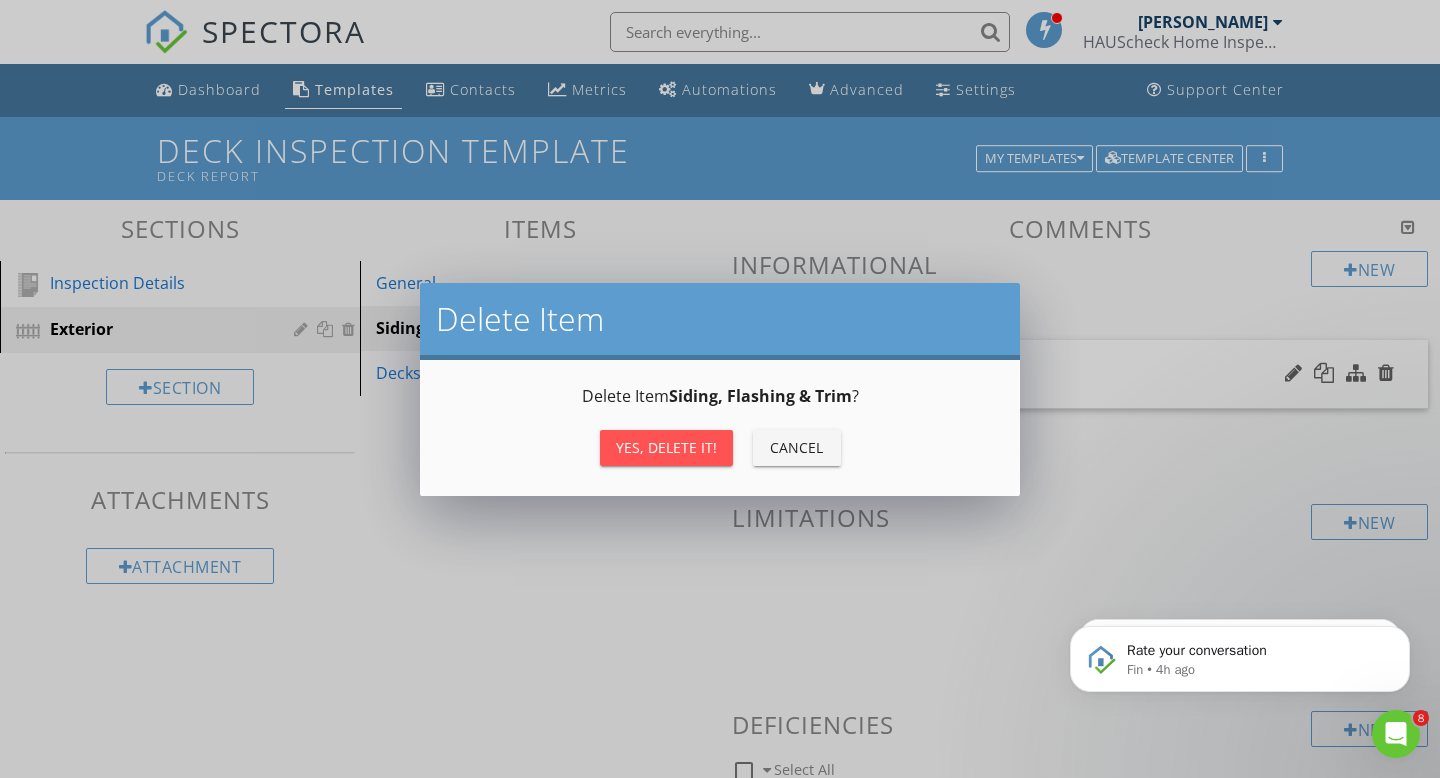 click on "Yes, Delete it!" at bounding box center [666, 447] 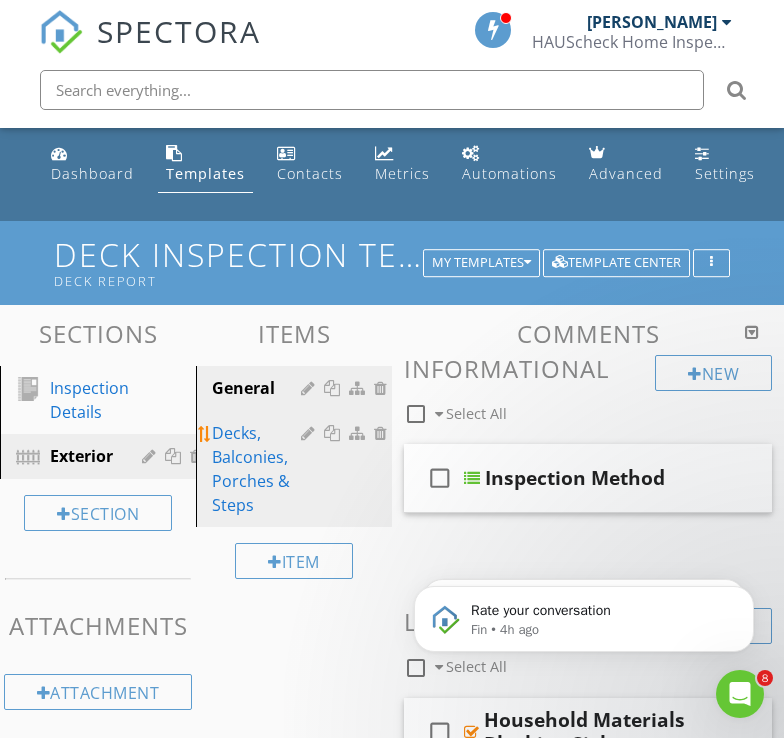 click on "Decks, Balconies, Porches & Steps" at bounding box center [259, 469] 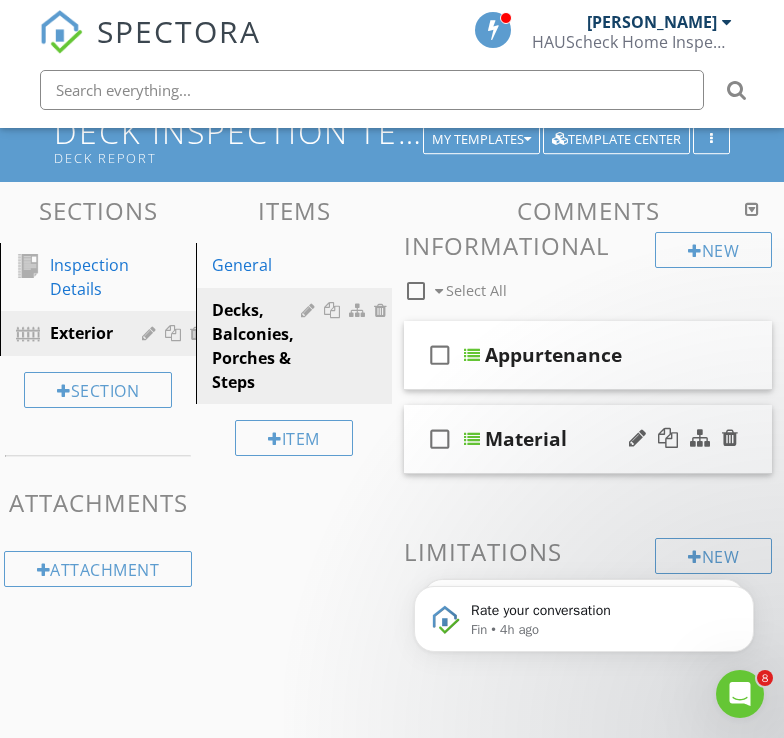 scroll, scrollTop: 129, scrollLeft: 0, axis: vertical 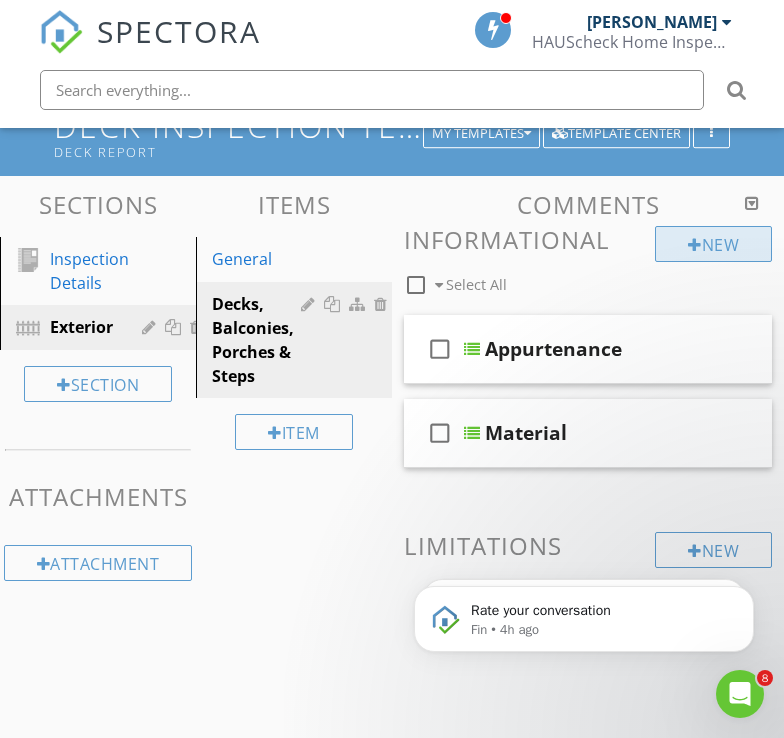 click on "New" at bounding box center (713, 244) 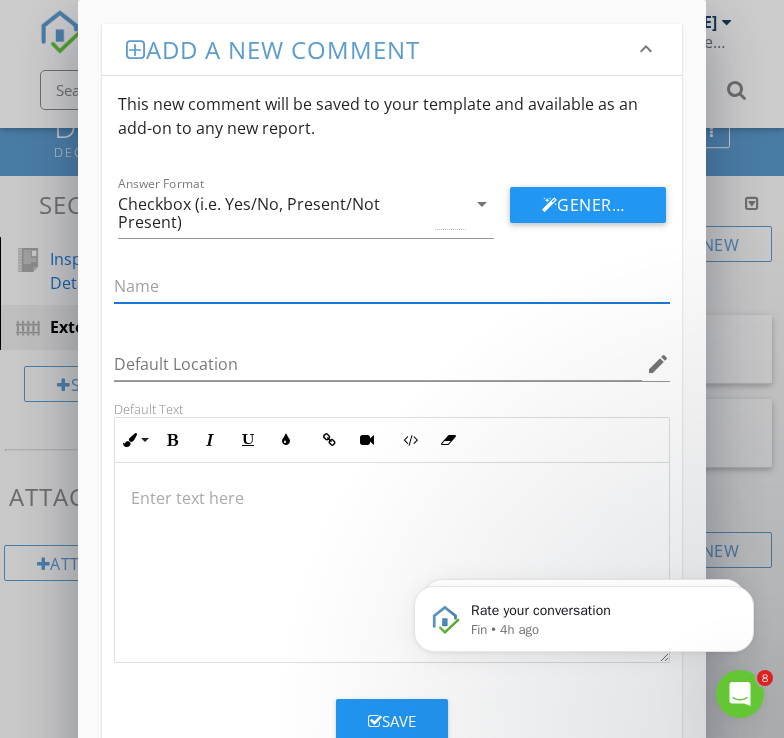 scroll, scrollTop: 0, scrollLeft: 0, axis: both 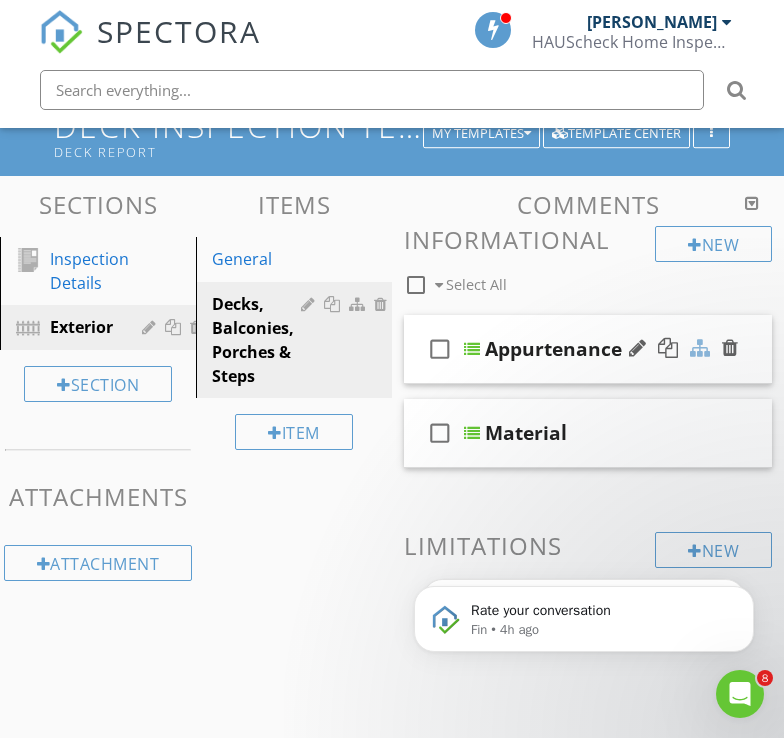 click at bounding box center [700, 348] 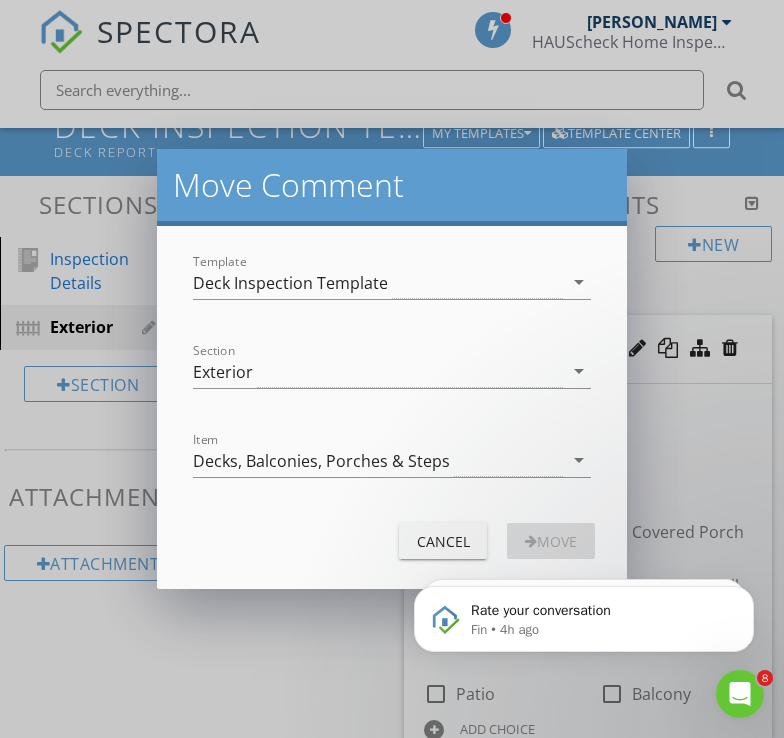 click on "Rate your conversation Fin • 4h ago Rate your conversation Fin • 5h ago" at bounding box center [584, 527] 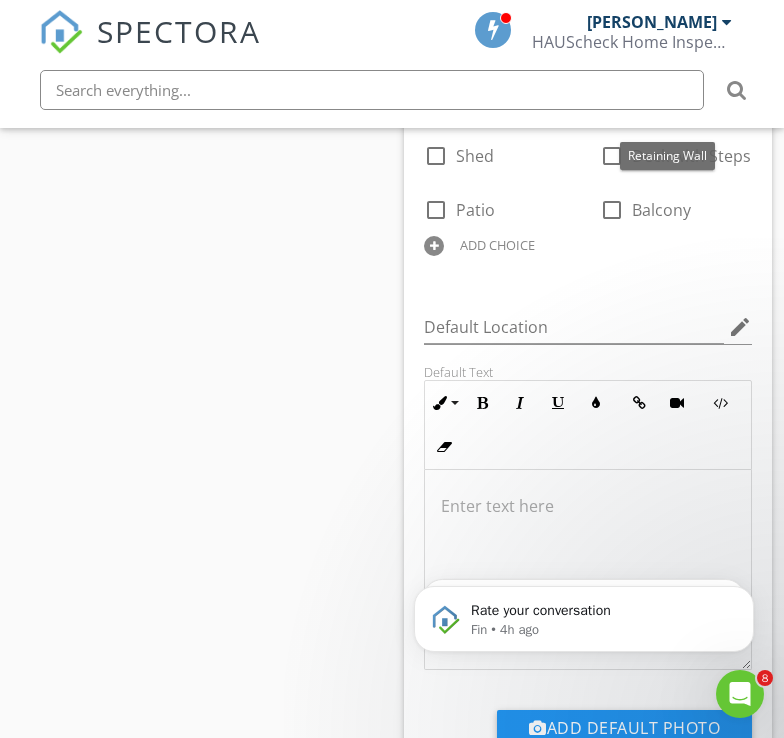 scroll, scrollTop: 685, scrollLeft: 0, axis: vertical 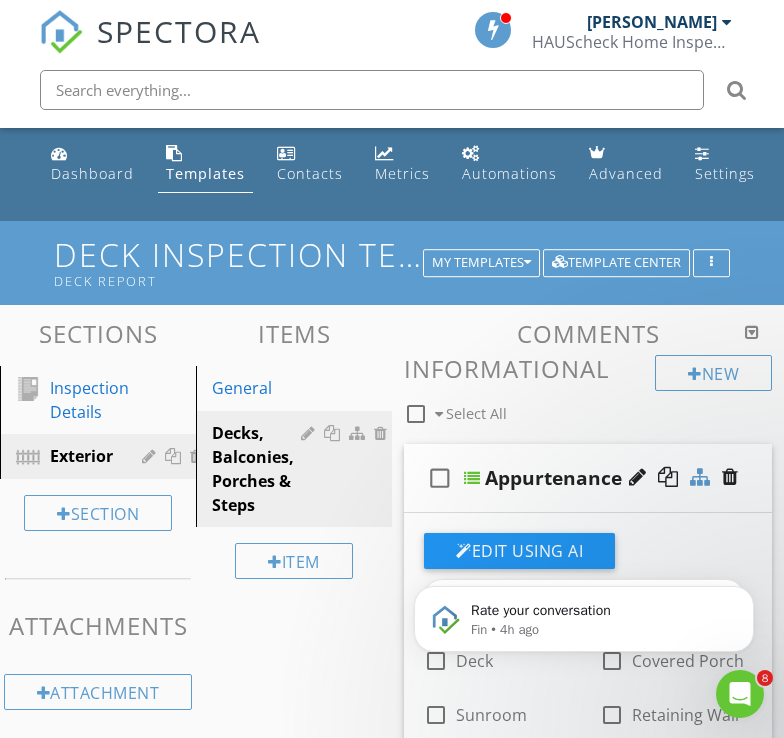 click at bounding box center (700, 477) 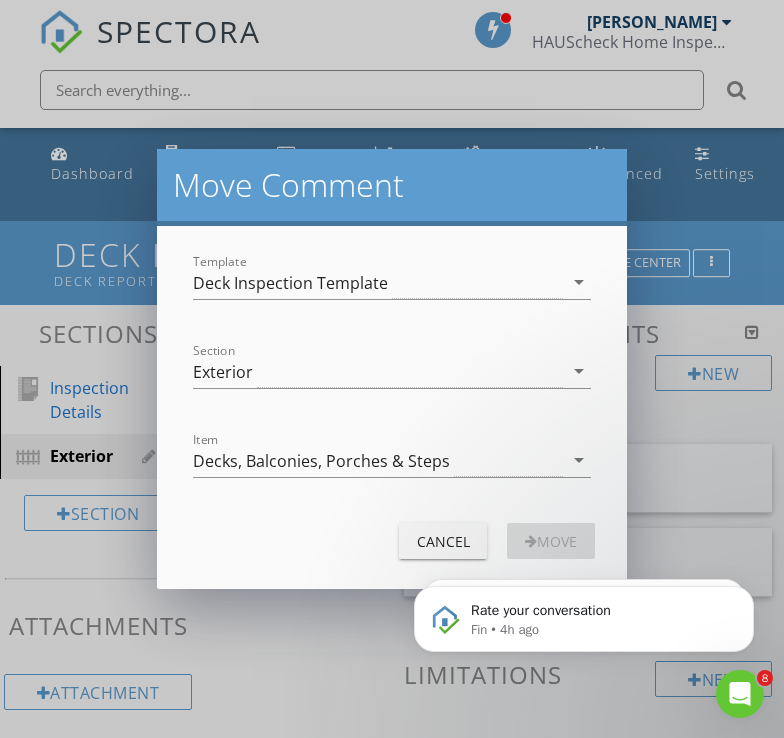 click on "Rate your conversation Fin • 4h ago Rate your conversation Fin • 5h ago" at bounding box center [584, 527] 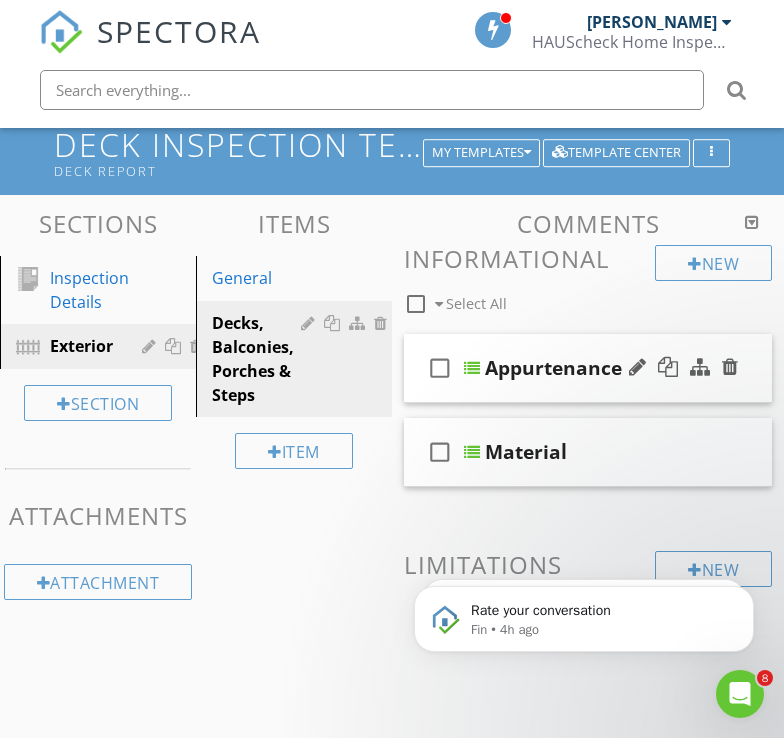 scroll, scrollTop: 106, scrollLeft: 0, axis: vertical 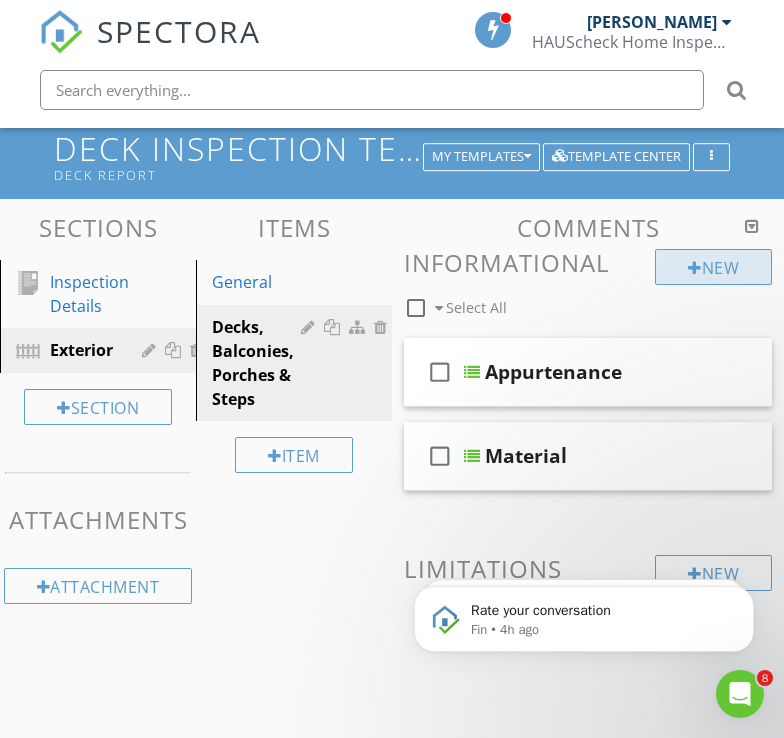click on "New" at bounding box center (713, 267) 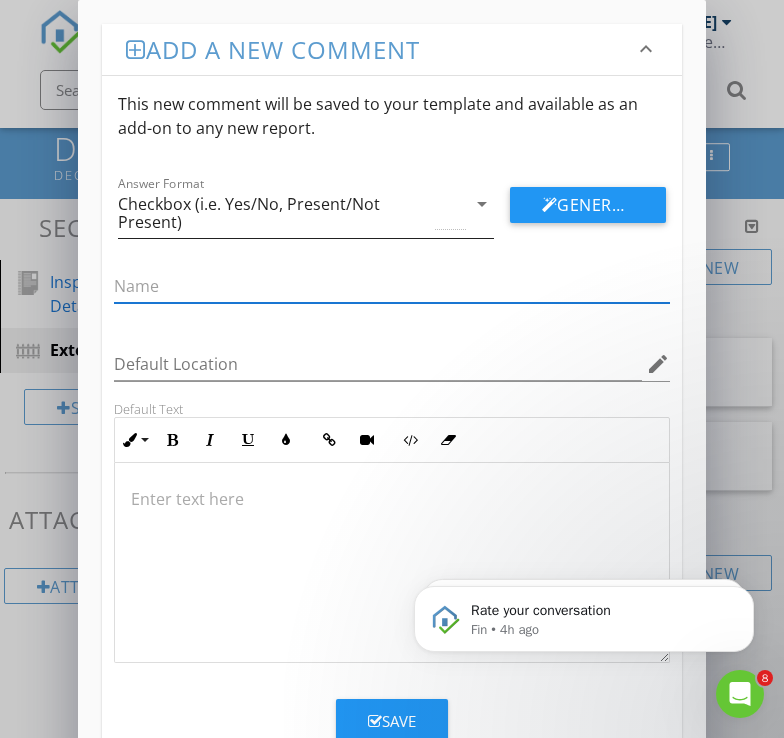click on "arrow_drop_down" at bounding box center [480, 204] 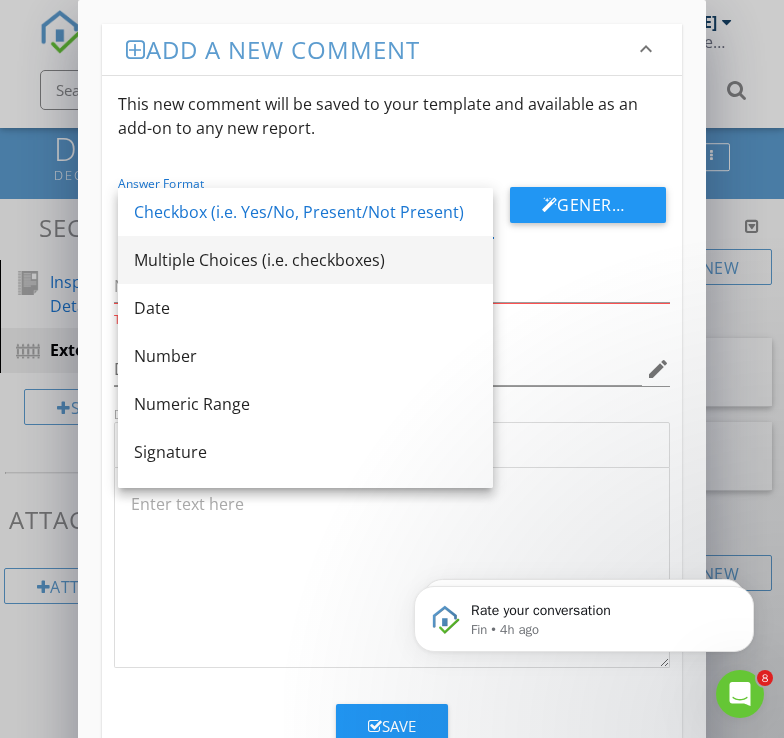 click on "Multiple Choices (i.e. checkboxes)" at bounding box center (305, 260) 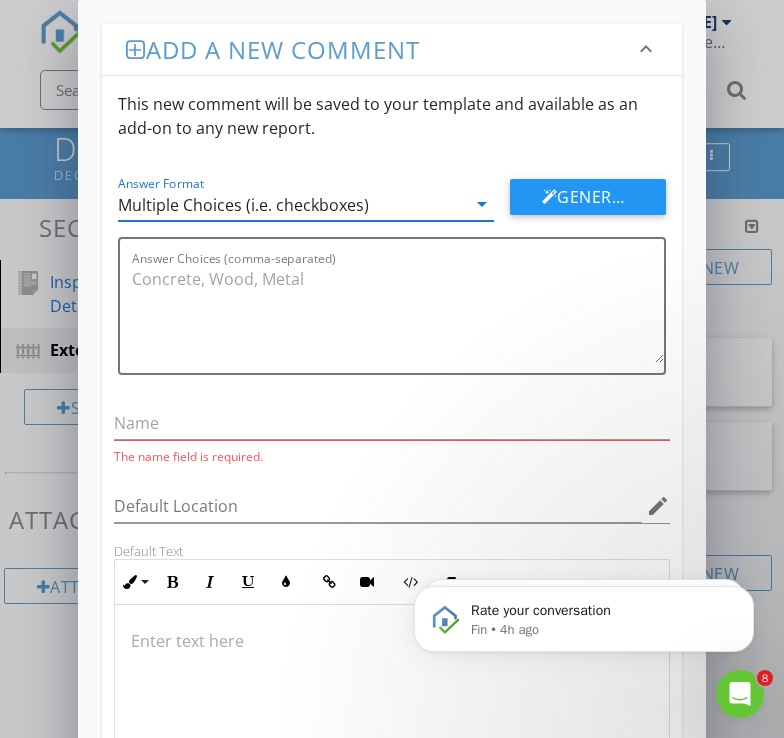 click on "arrow_drop_down" at bounding box center [482, 204] 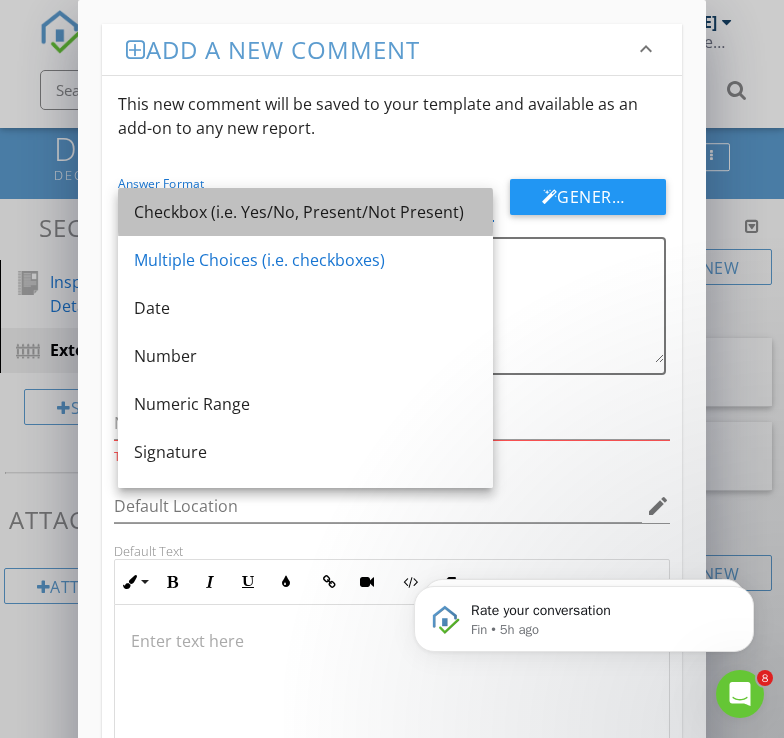 click on "Checkbox (i.e. Yes/No, Present/Not Present)" at bounding box center [305, 212] 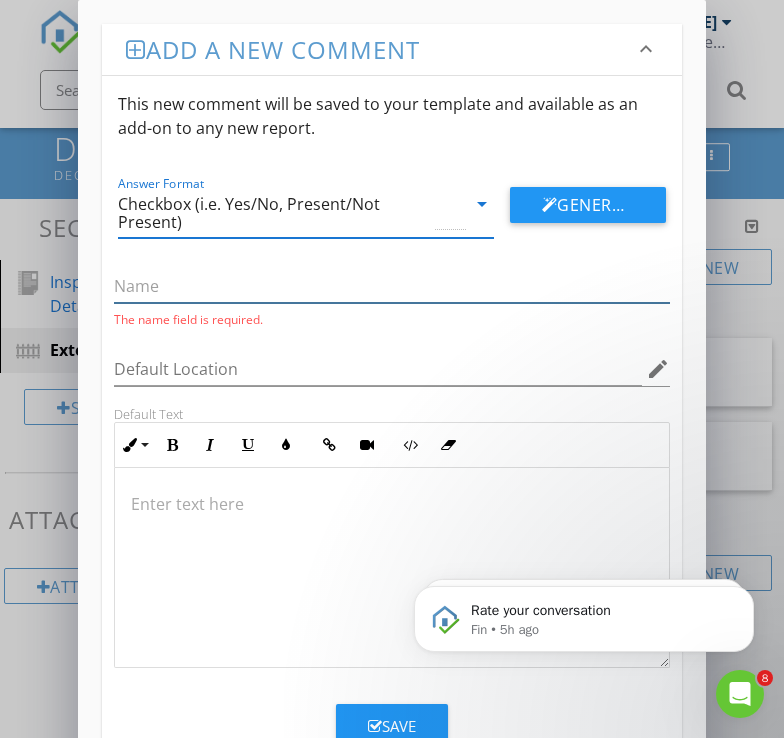 click at bounding box center [391, 286] 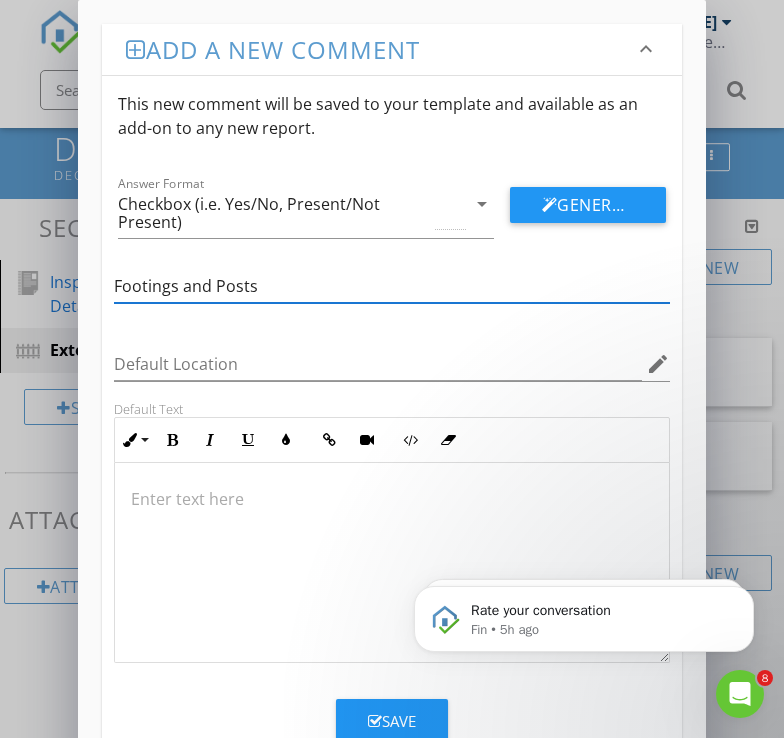 type on "Footings and Posts" 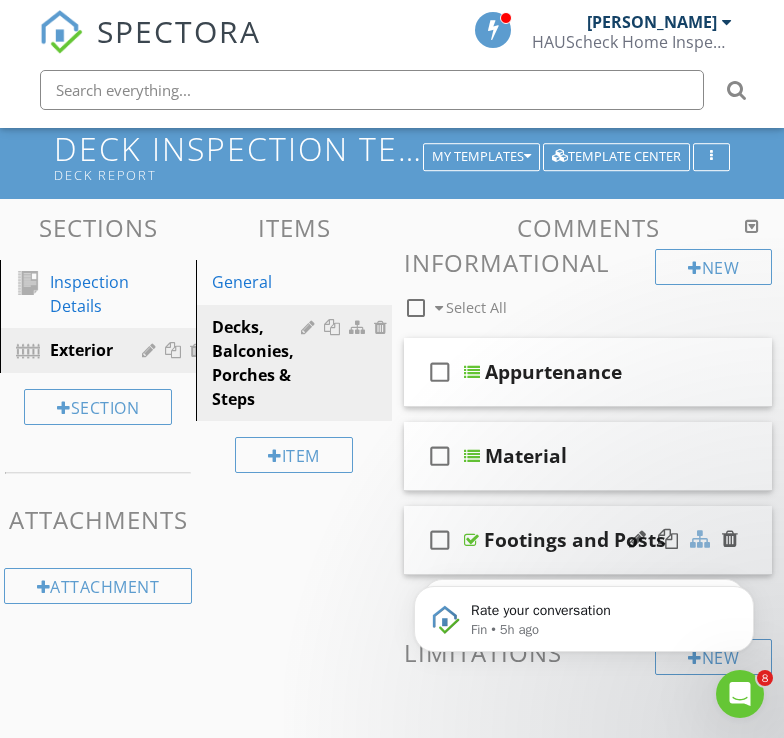 click at bounding box center (700, 539) 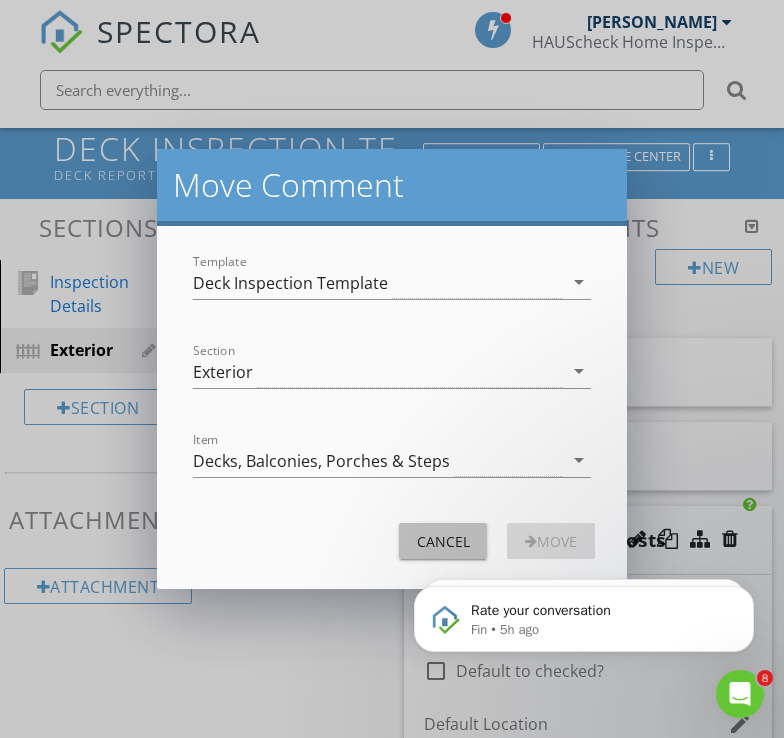 click on "Cancel" at bounding box center (443, 541) 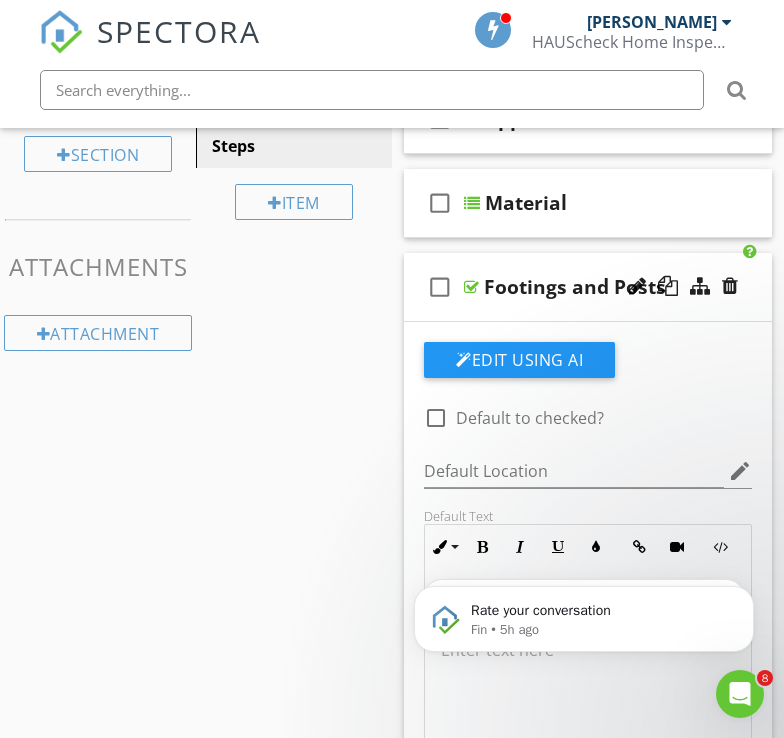 scroll, scrollTop: 364, scrollLeft: 0, axis: vertical 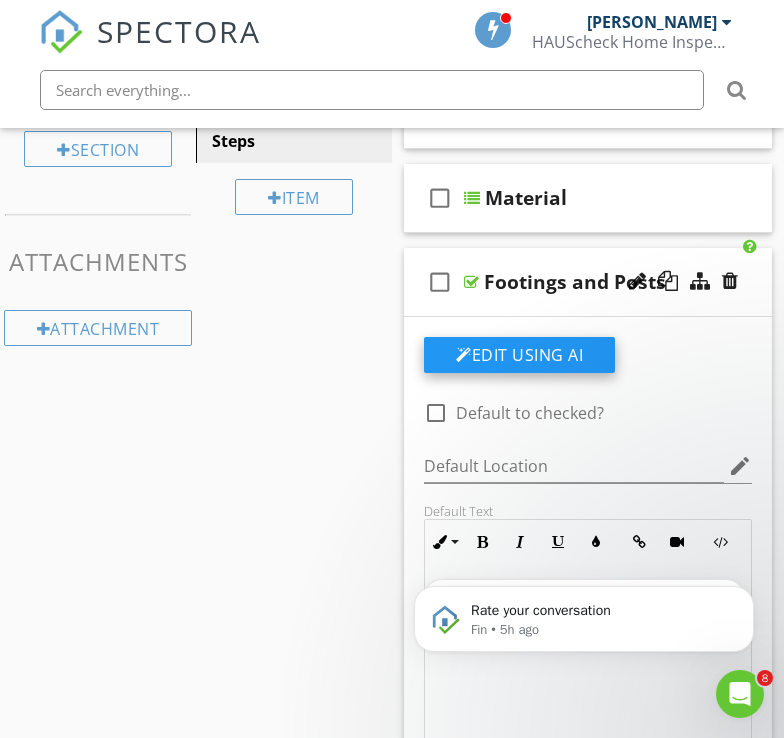 click on "Edit Using AI" at bounding box center (519, 355) 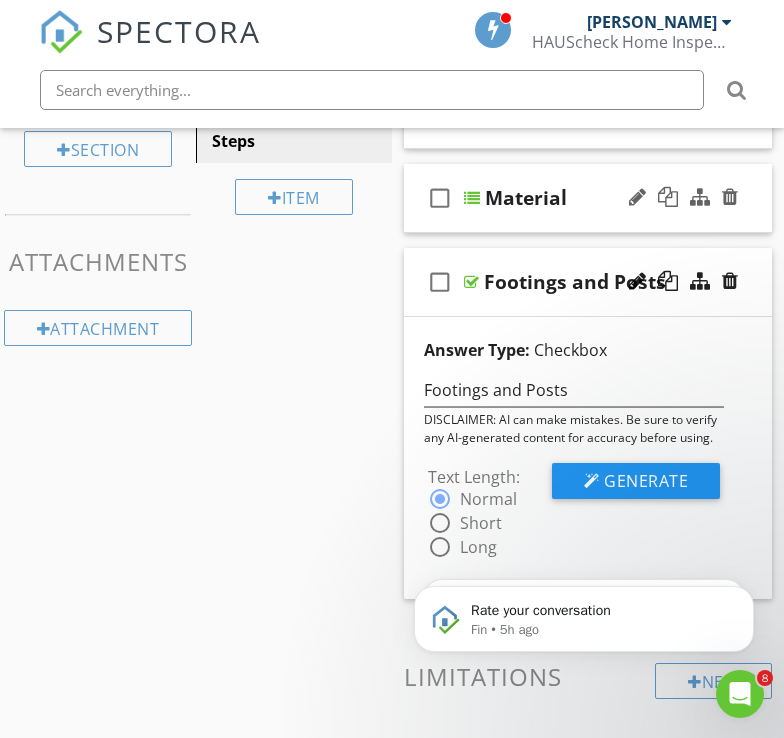 click at bounding box center (472, 198) 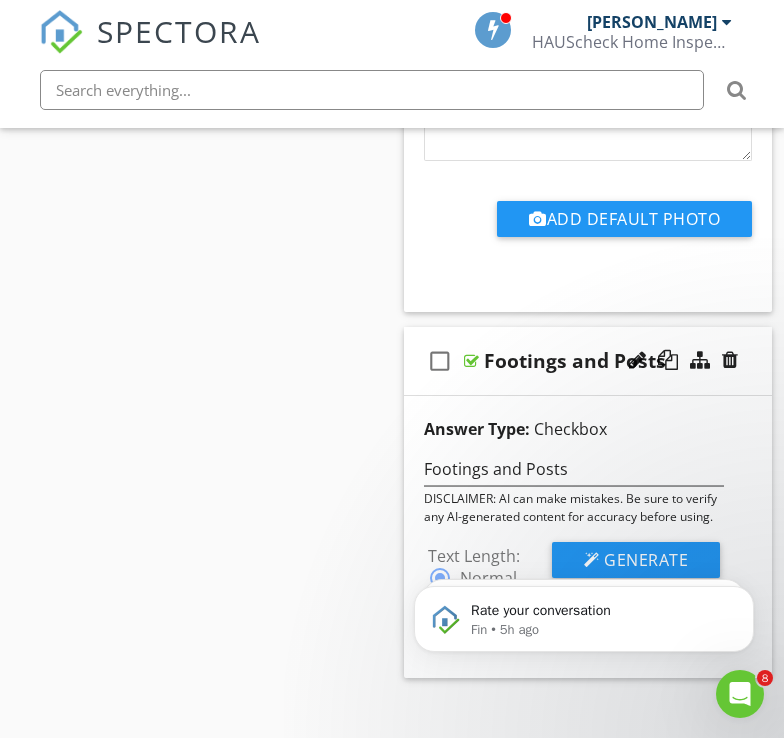 scroll, scrollTop: 1115, scrollLeft: 0, axis: vertical 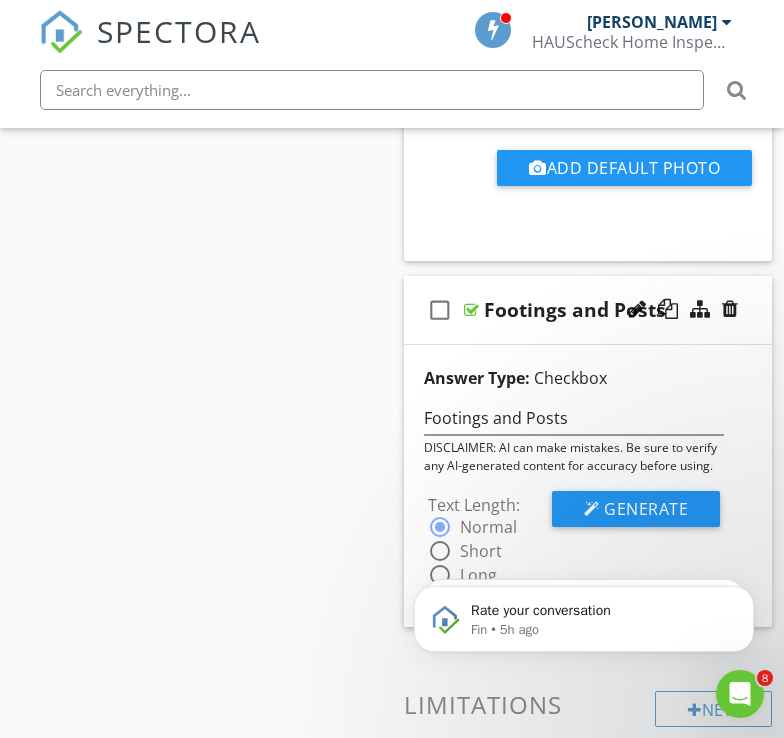 click at bounding box center [471, 310] 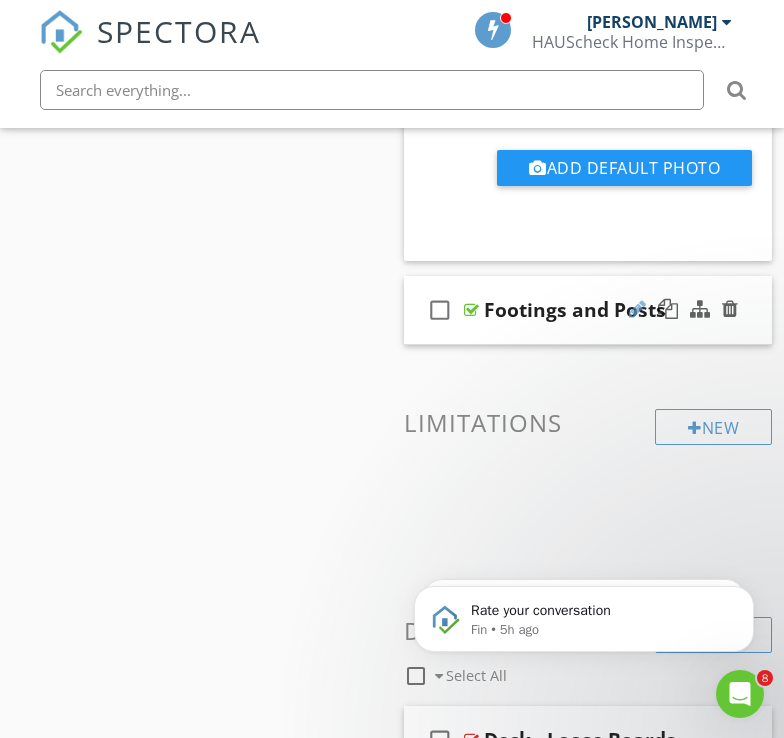 click at bounding box center (637, 309) 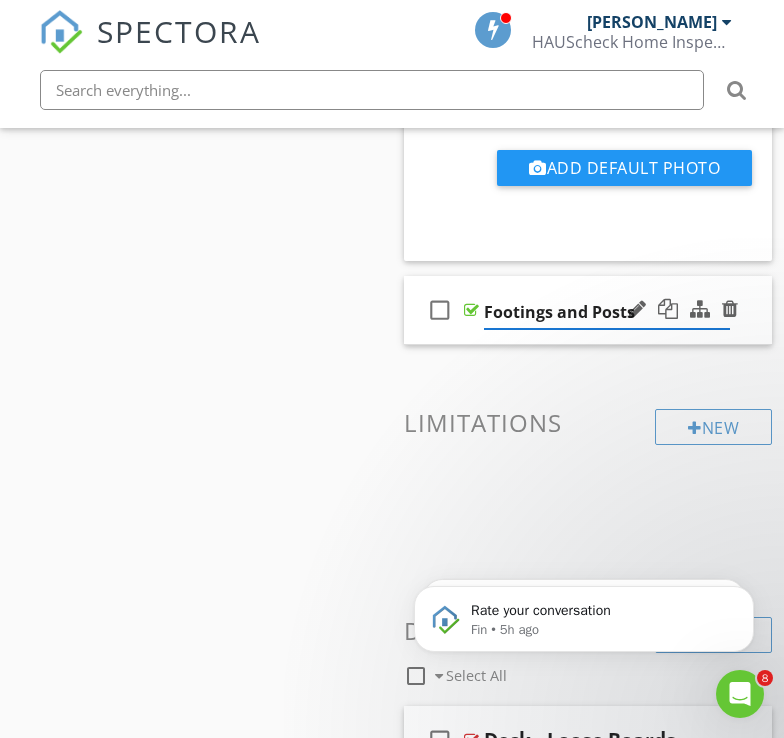 click at bounding box center [471, 310] 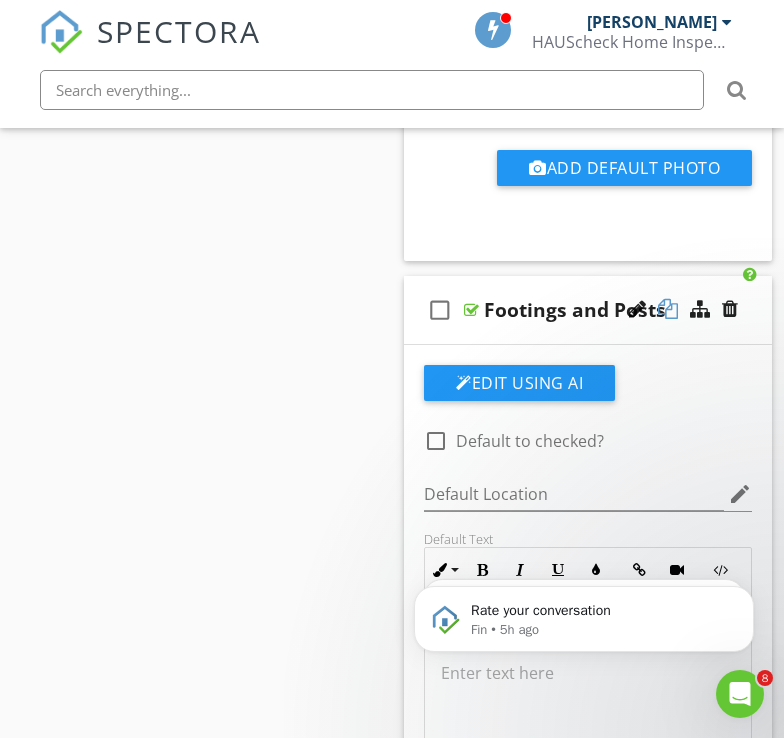 click at bounding box center [668, 309] 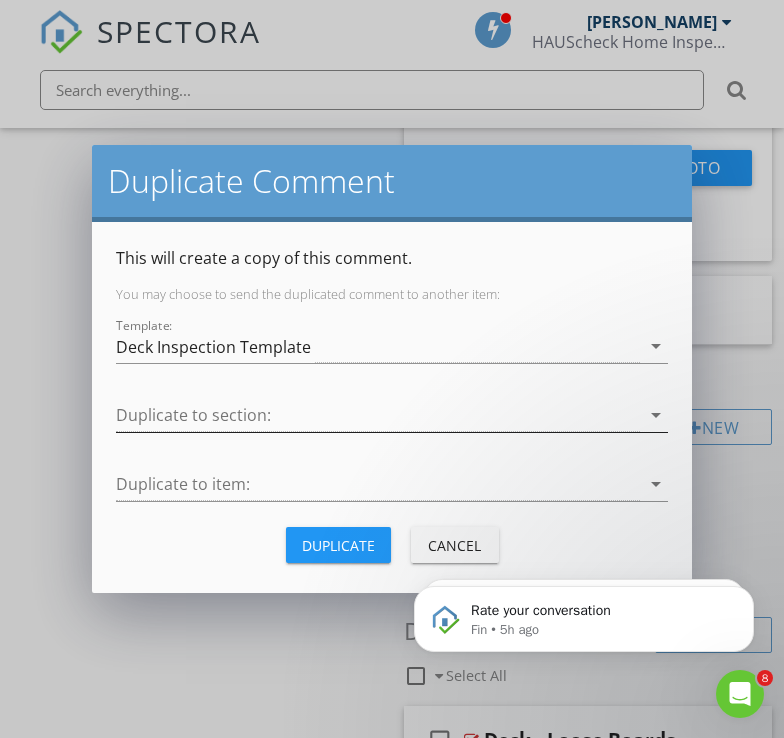 click at bounding box center (378, 415) 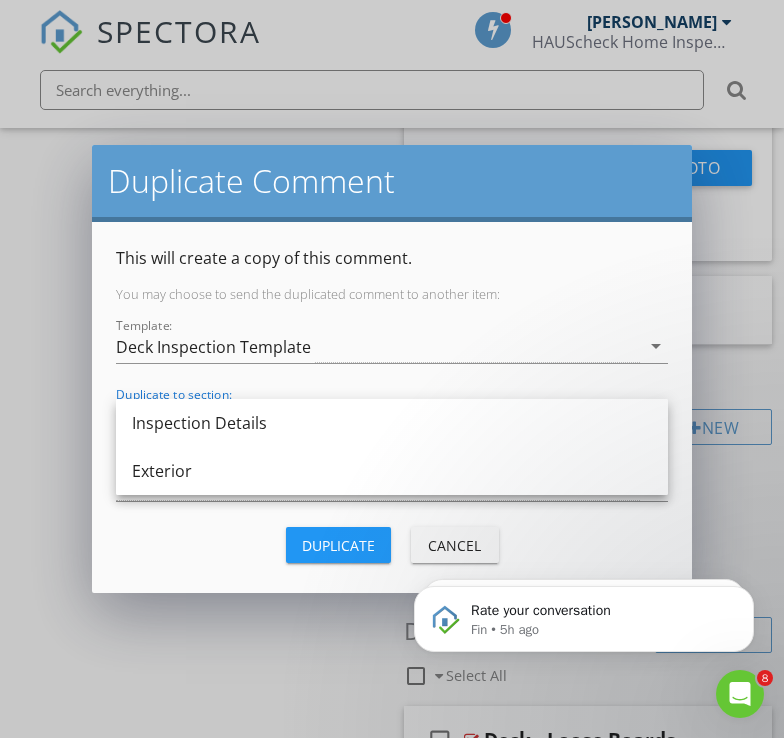 click on "Template: Deck Inspection Template arrow_drop_down" at bounding box center (392, 350) 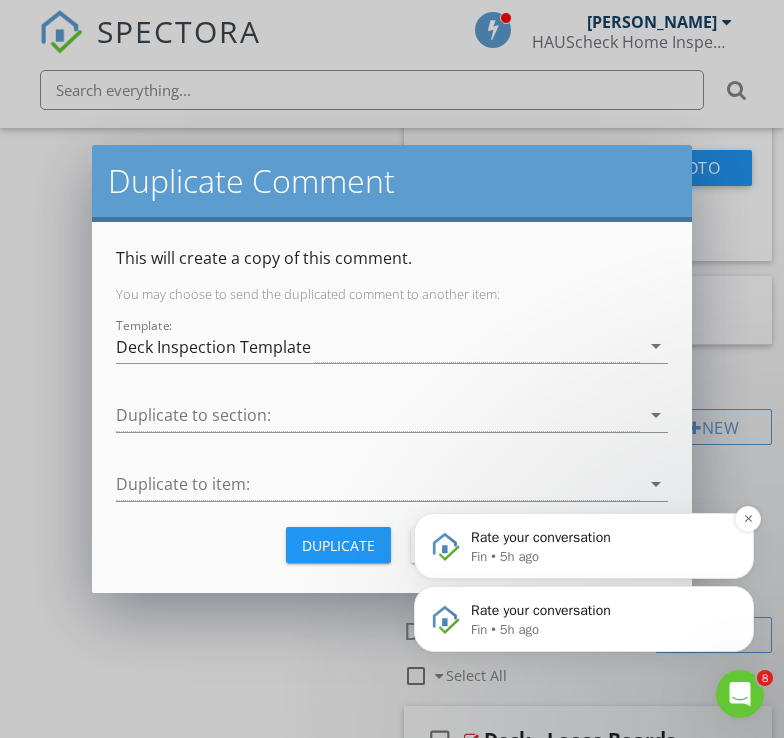 click at bounding box center (445, 547) 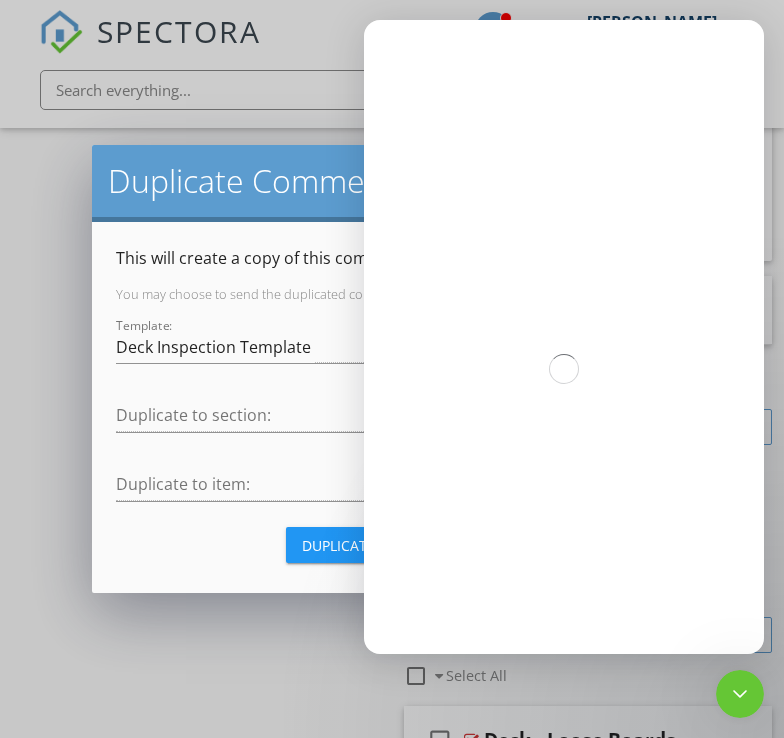 scroll, scrollTop: 0, scrollLeft: 0, axis: both 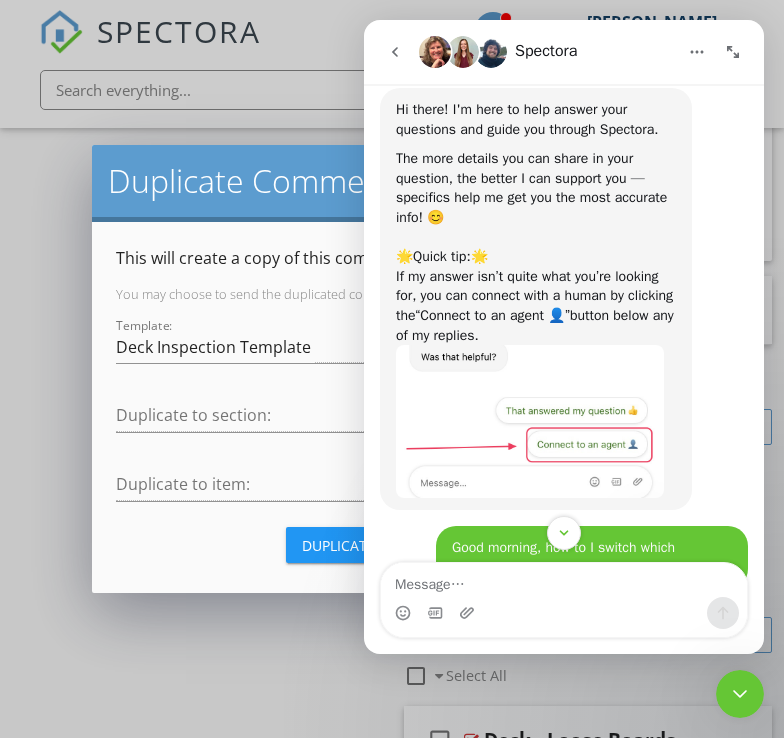 click 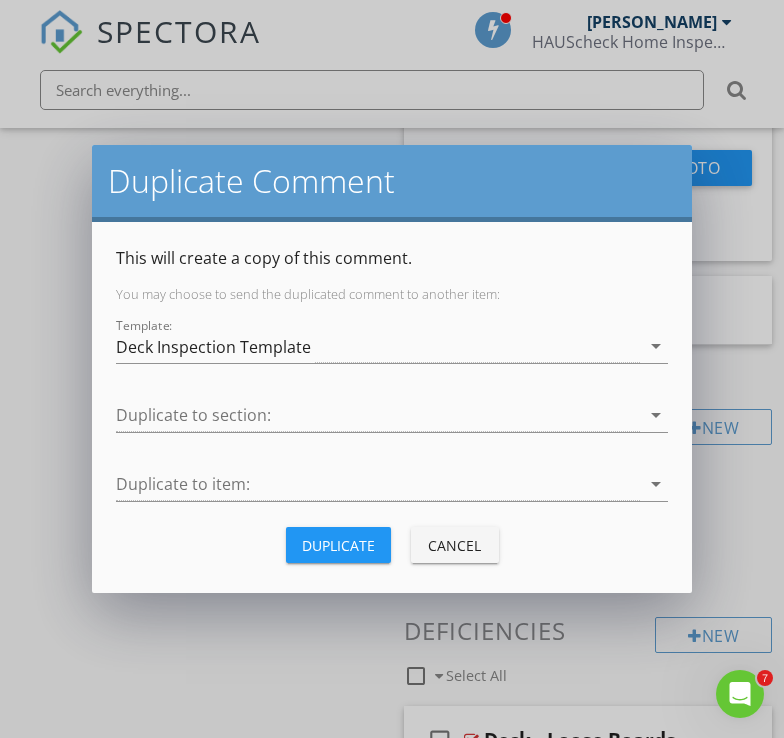 scroll, scrollTop: 0, scrollLeft: 0, axis: both 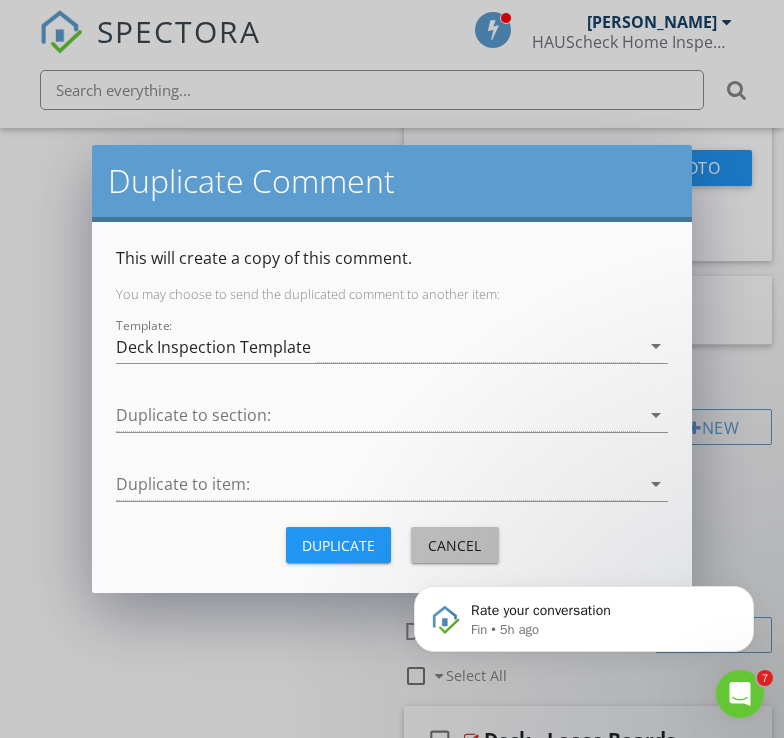 click on "Cancel" at bounding box center [455, 545] 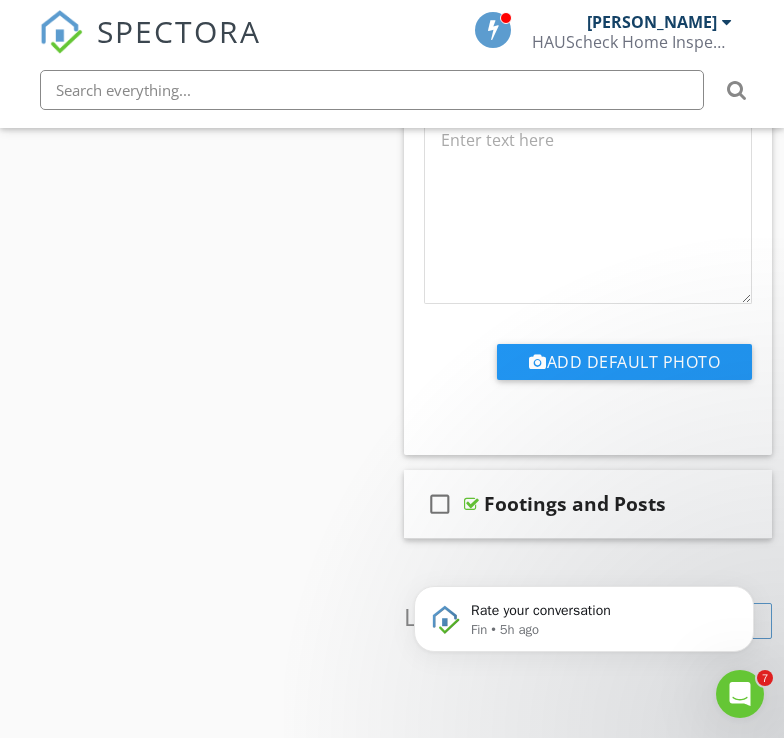 scroll, scrollTop: 1108, scrollLeft: 0, axis: vertical 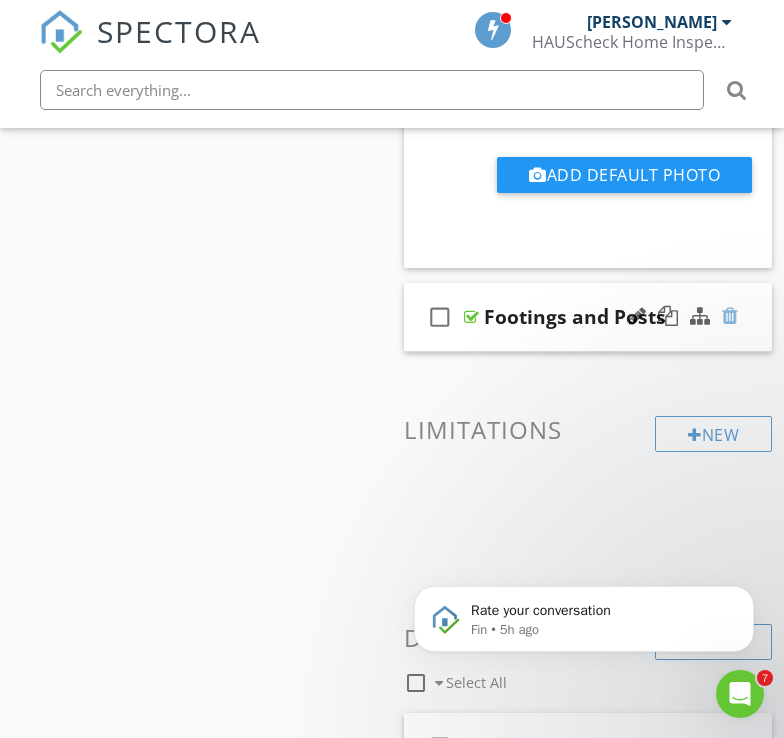 click at bounding box center [730, 316] 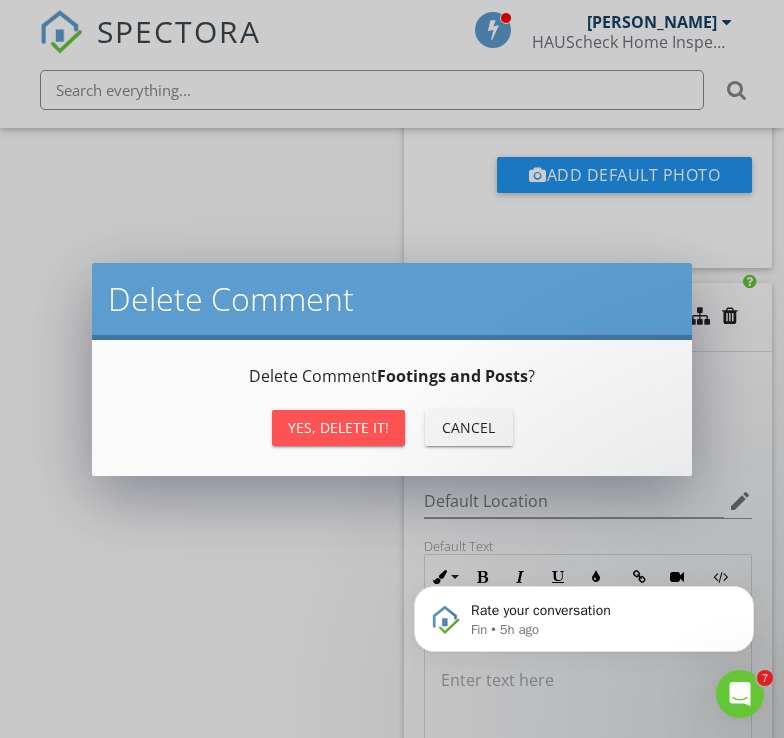 click on "Yes, Delete it!" at bounding box center (338, 427) 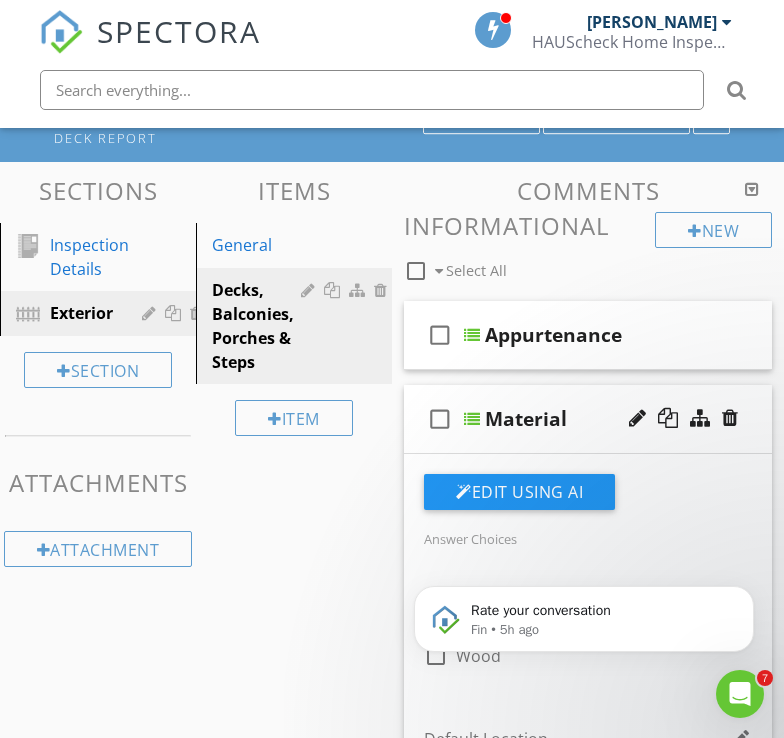 scroll, scrollTop: 135, scrollLeft: 0, axis: vertical 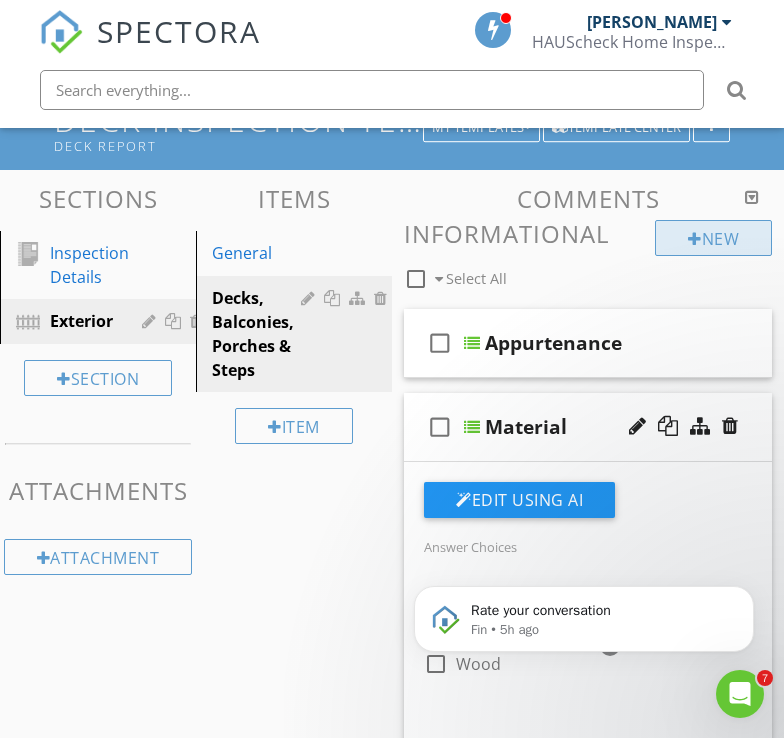 click on "New" at bounding box center [713, 238] 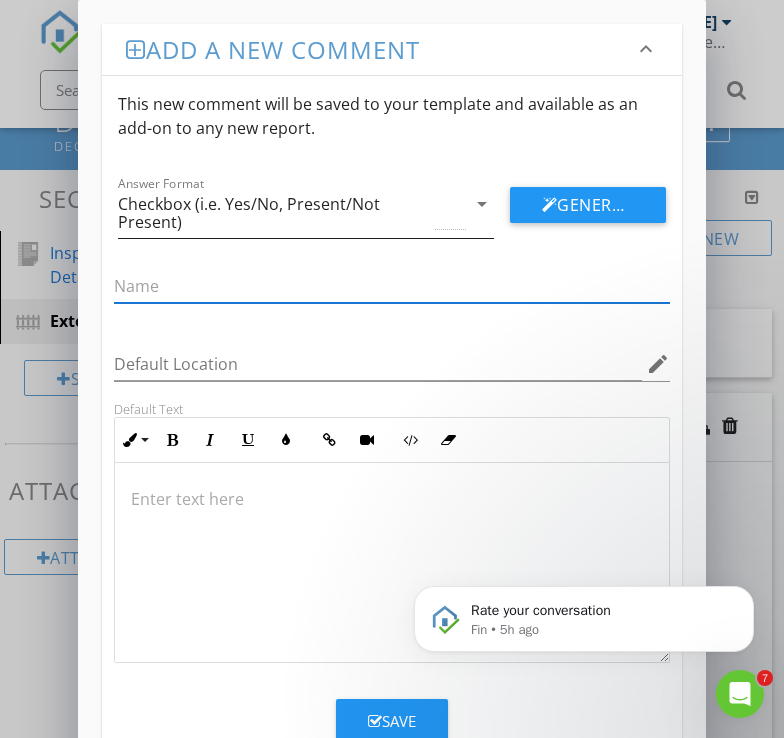 click on "arrow_drop_down" at bounding box center [482, 204] 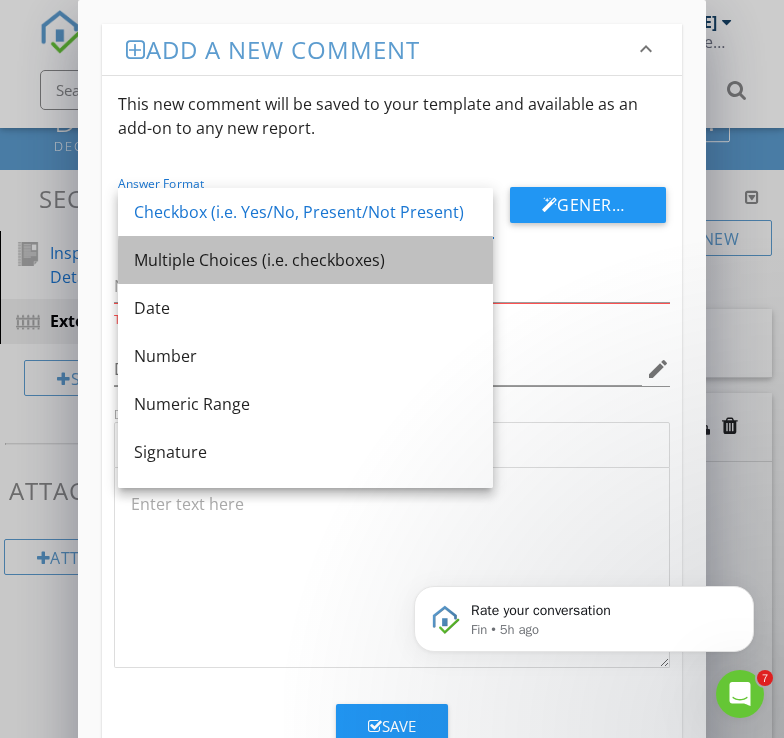 click on "Multiple Choices (i.e. checkboxes)" at bounding box center (305, 260) 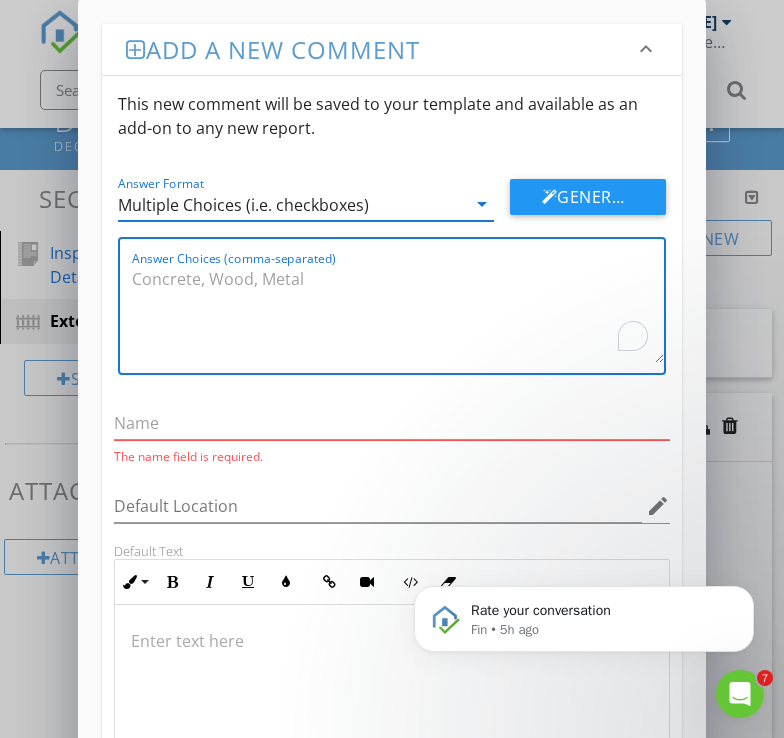 click on "Answer Choices (comma-separated)" at bounding box center [397, 313] 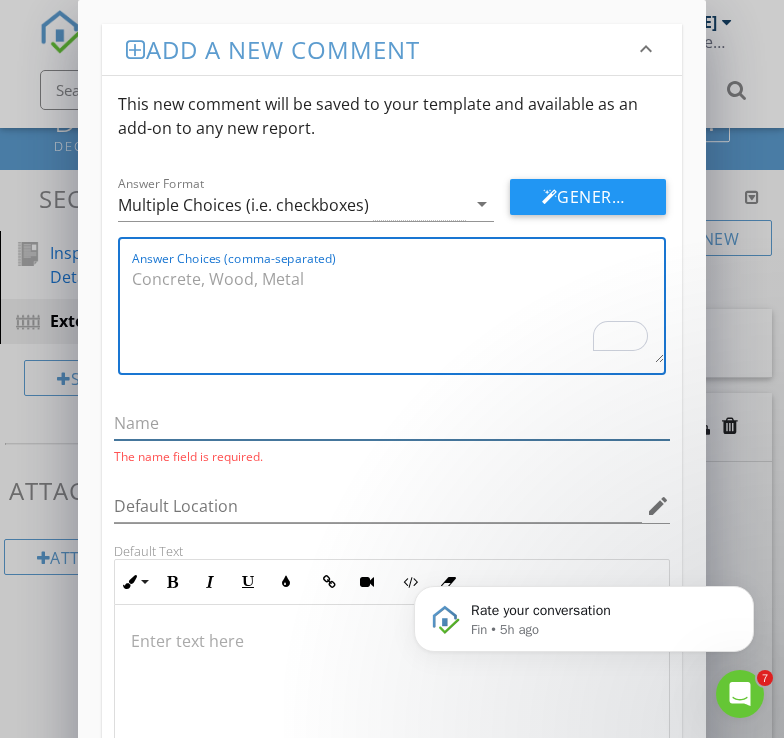 click at bounding box center (391, 423) 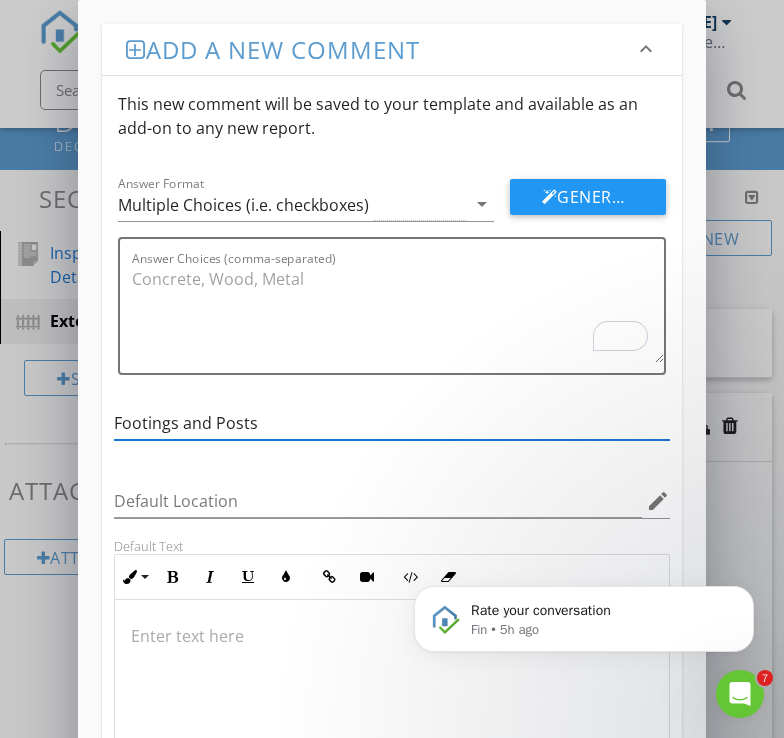 type on "Footings and Posts" 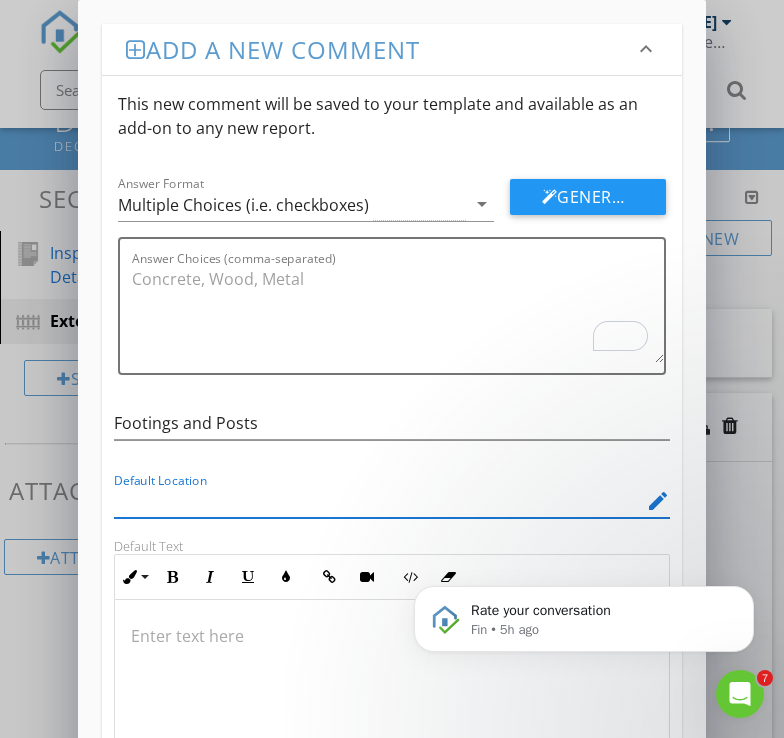 click at bounding box center [377, 501] 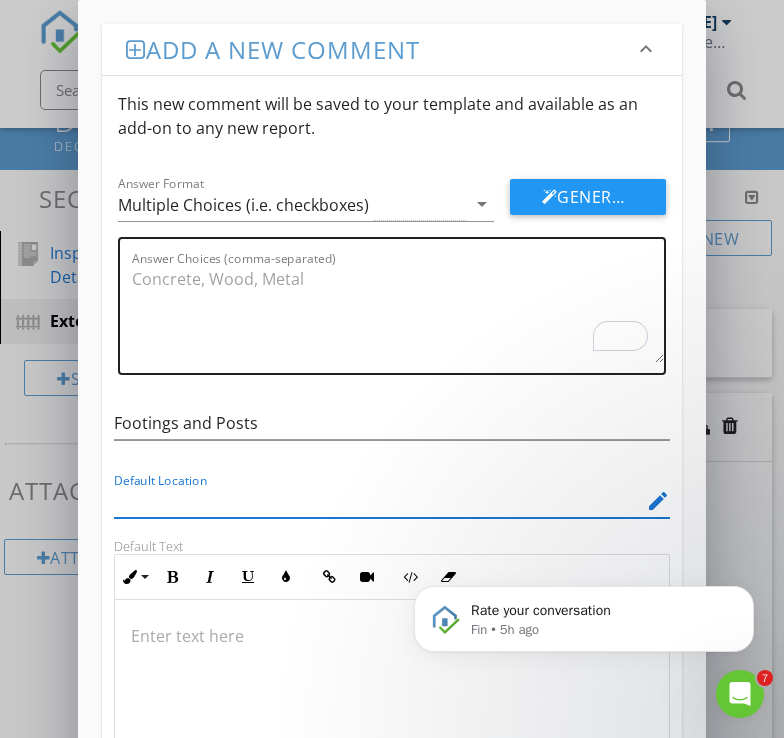click on "Answer Choices (comma-separated)" at bounding box center [397, 306] 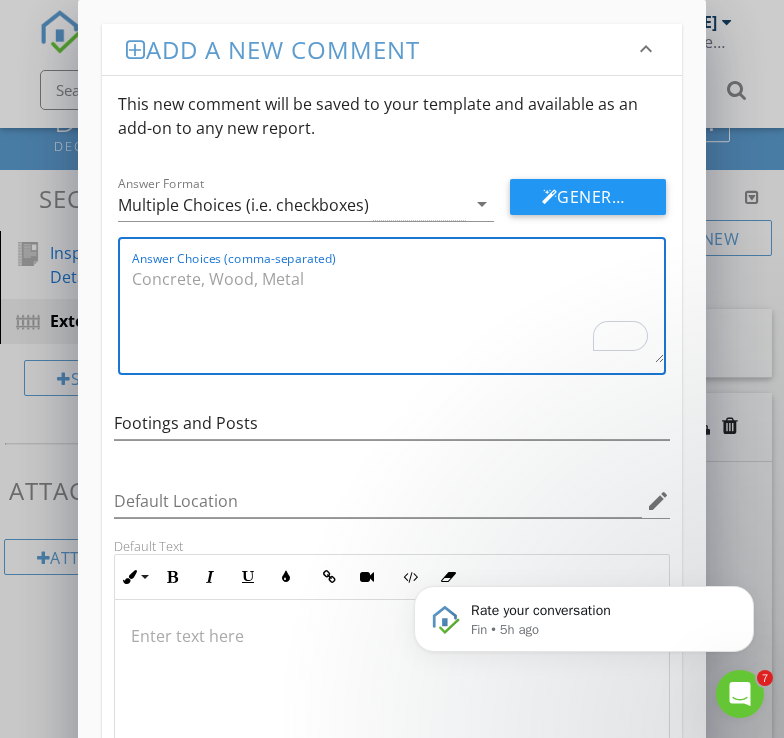click on "Answer Choices (comma-separated)" at bounding box center [397, 313] 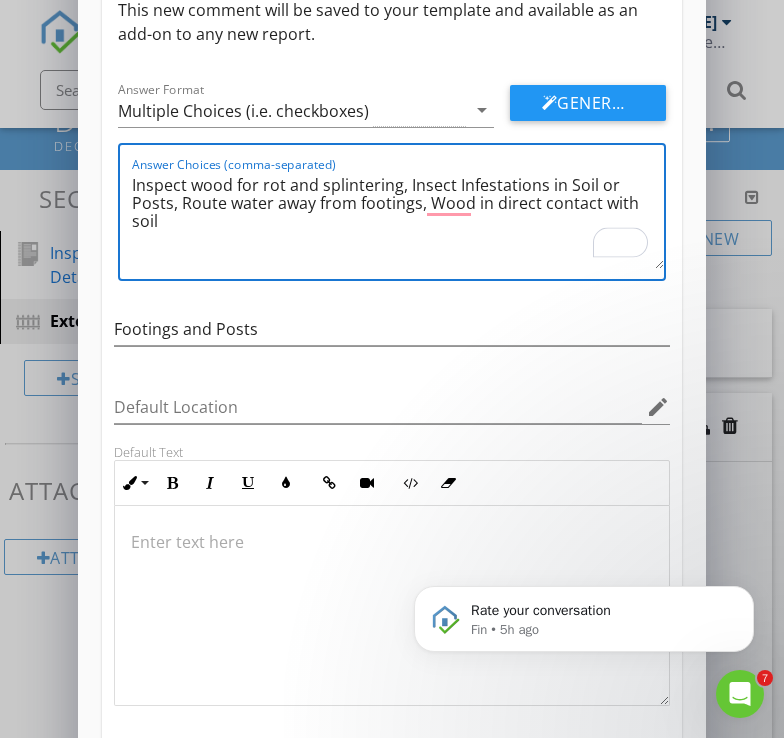 scroll, scrollTop: 198, scrollLeft: 0, axis: vertical 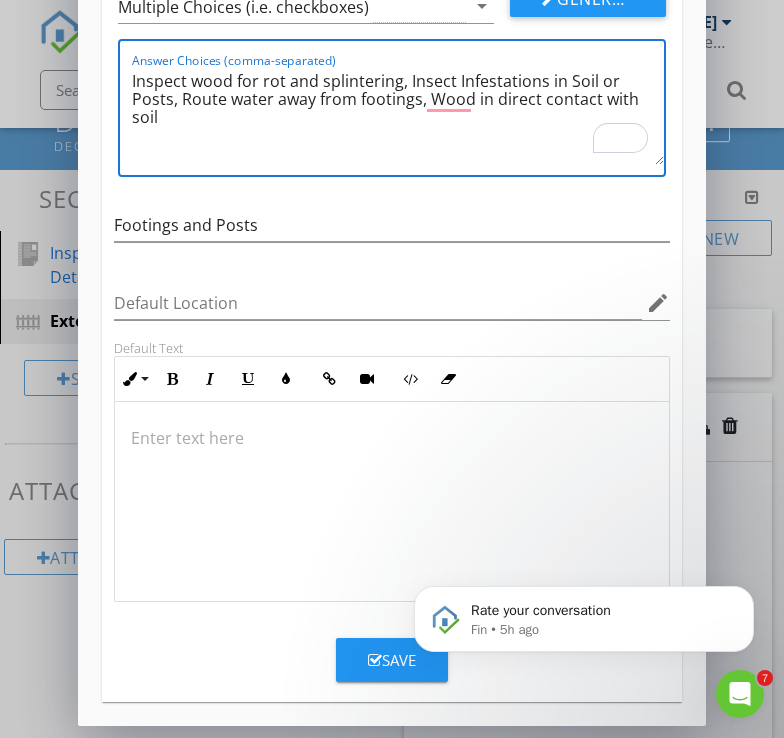 type on "Inspect wood for rot and splintering, Insect Infestations in Soil or Posts, Route water away from footings, Wood in direct contact with soil" 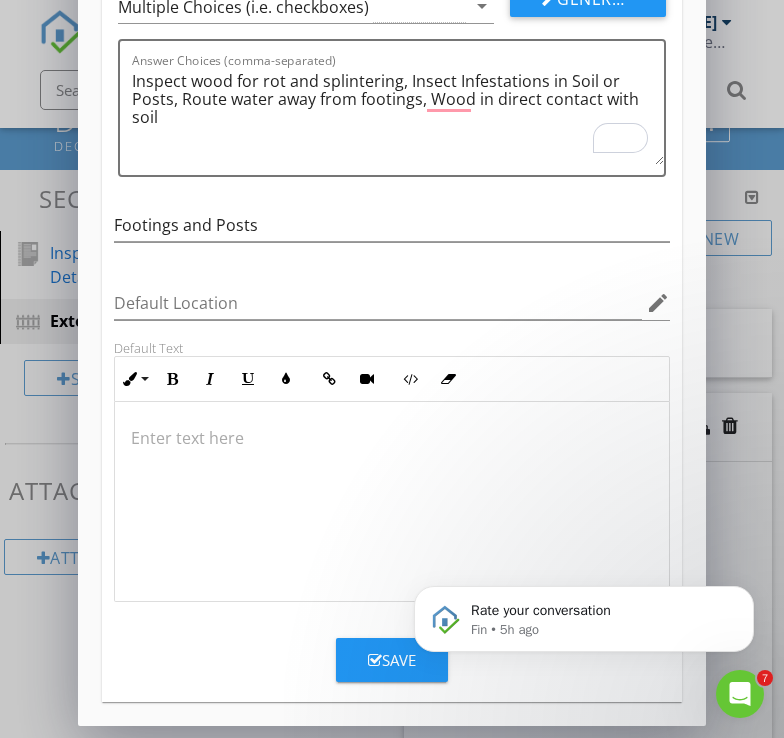 click on "Rate your conversation Fin • 5h ago" 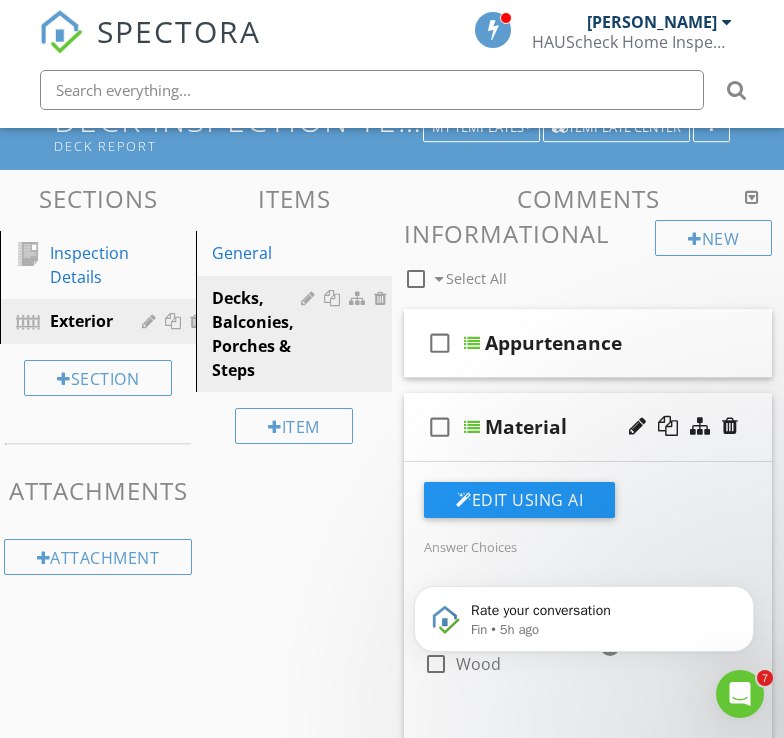 scroll, scrollTop: 101, scrollLeft: 0, axis: vertical 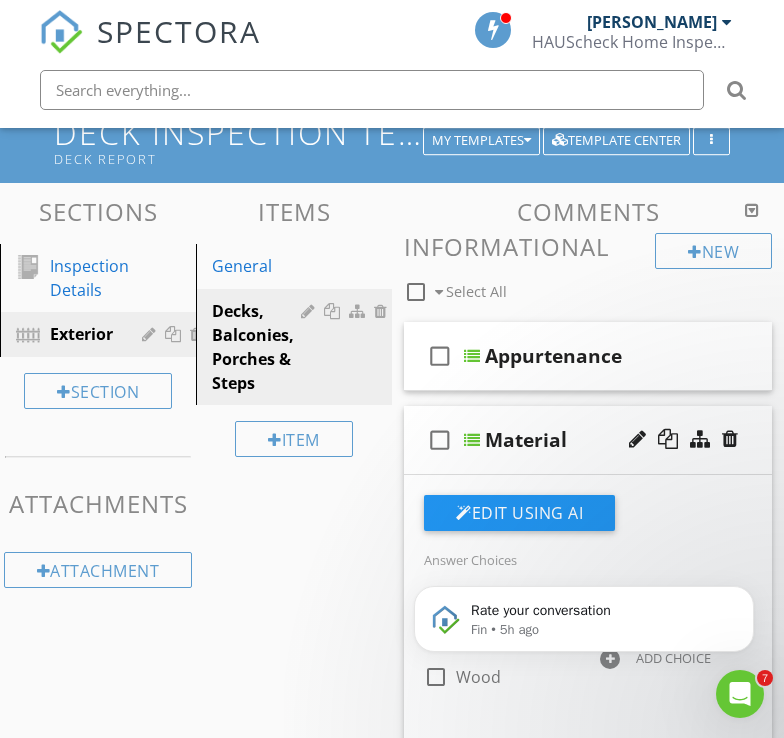 click on "Material" at bounding box center [526, 440] 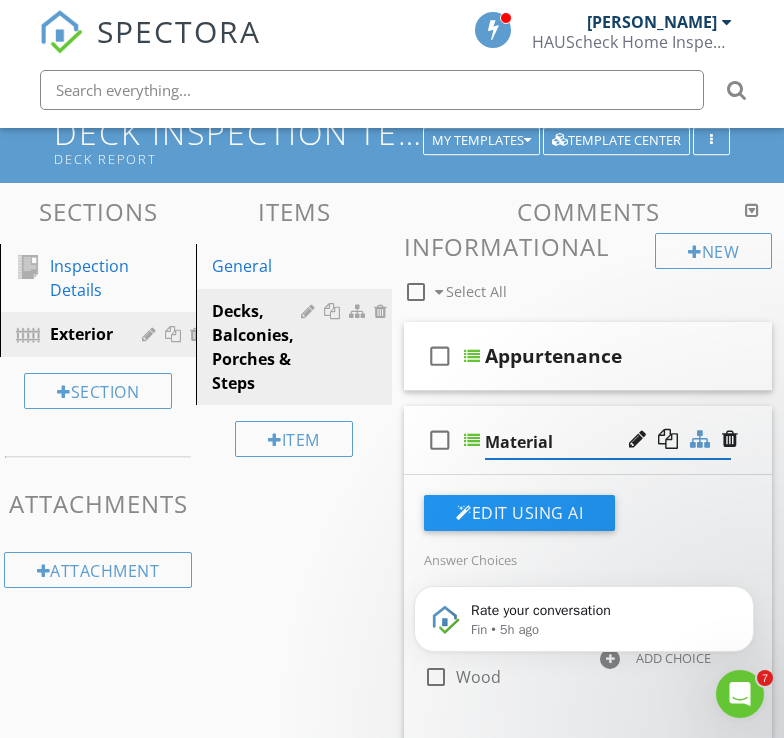 click at bounding box center (700, 439) 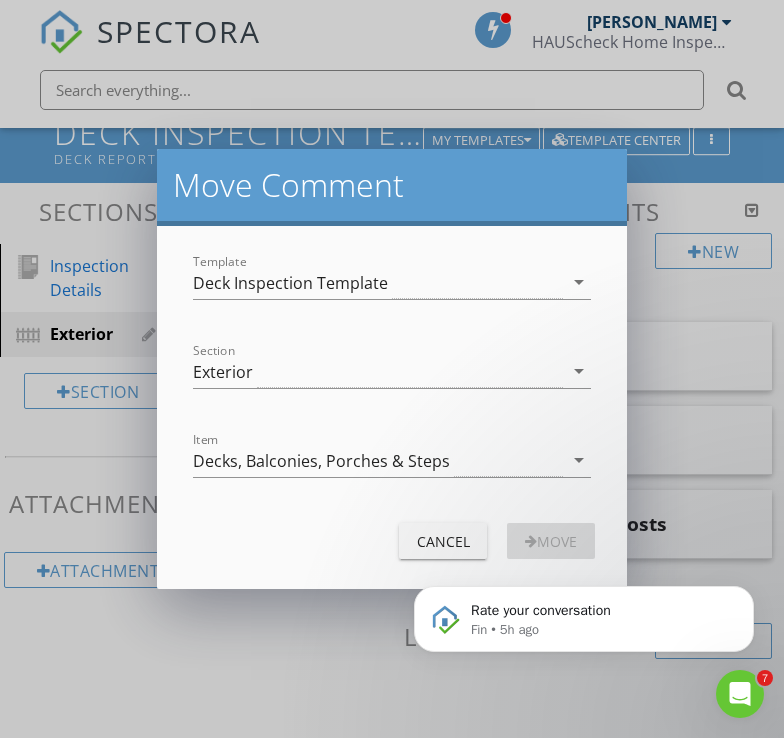 click on "Rate your conversation Fin • 5h ago" at bounding box center (584, 527) 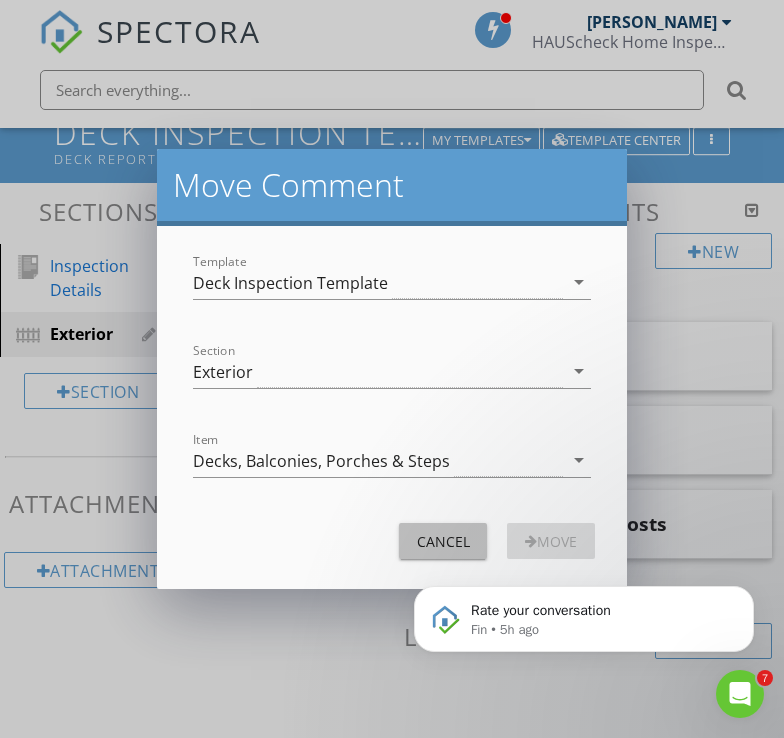 click on "Cancel" at bounding box center (443, 541) 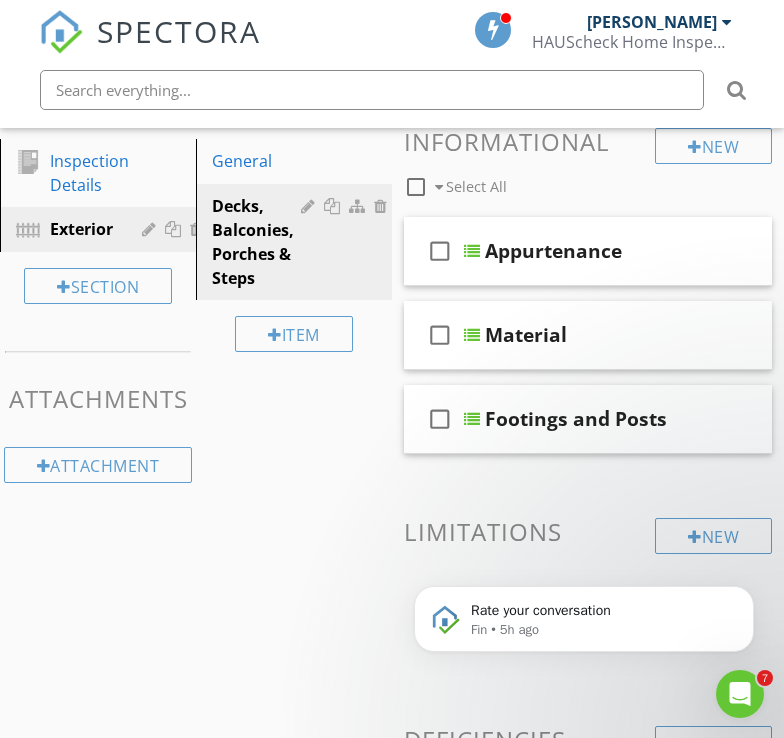 scroll, scrollTop: 225, scrollLeft: 0, axis: vertical 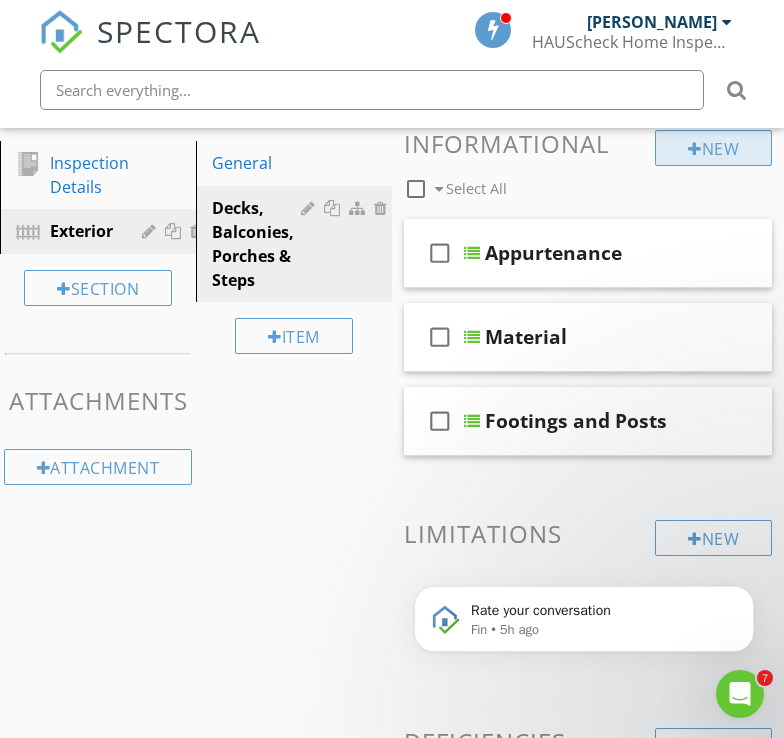 click on "New" at bounding box center (713, 148) 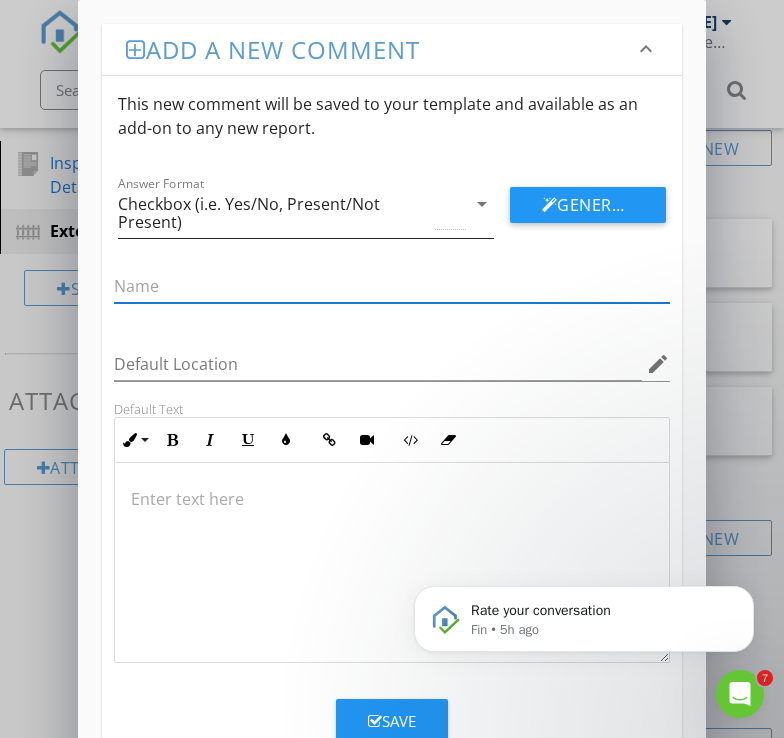 click on "Checkbox (i.e. Yes/No, Present/Not Present)" at bounding box center [291, 213] 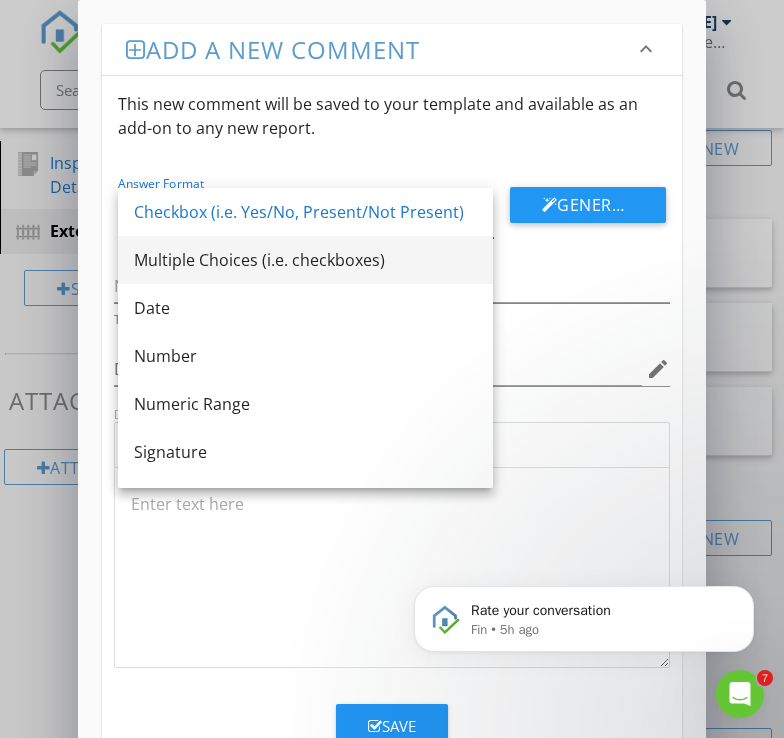 click on "Multiple Choices (i.e. checkboxes)" at bounding box center [305, 260] 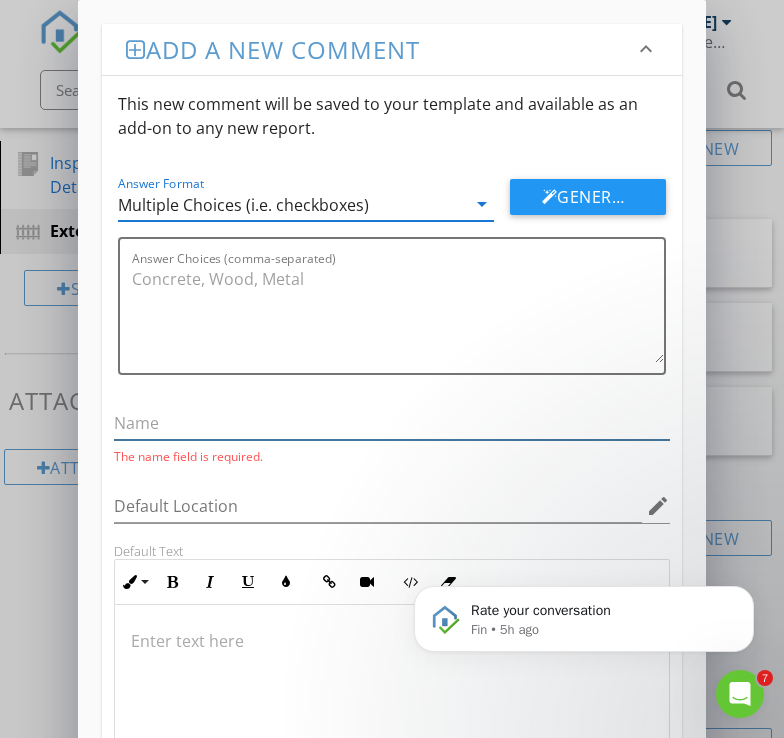 click at bounding box center [391, 423] 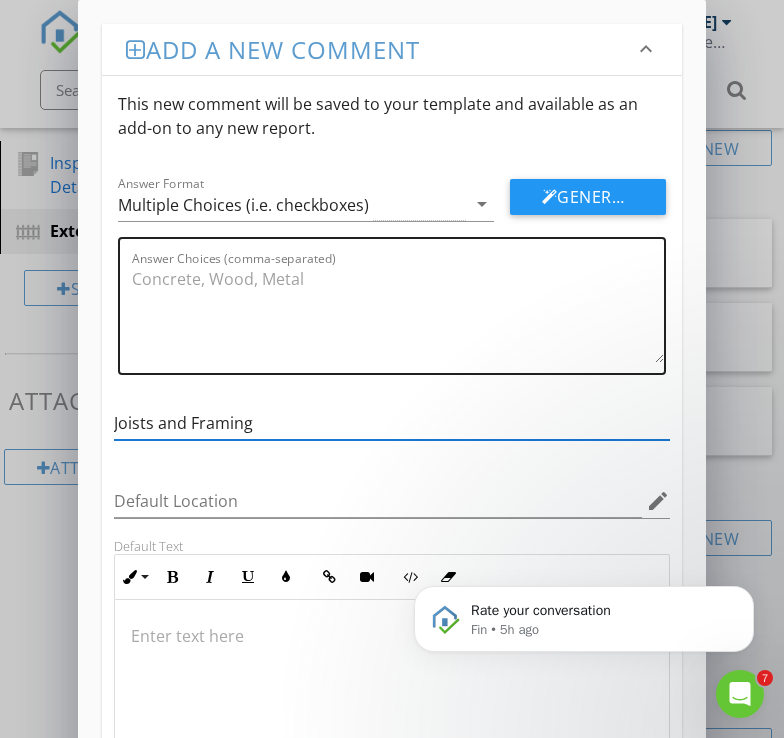 type on "Joists and Framing" 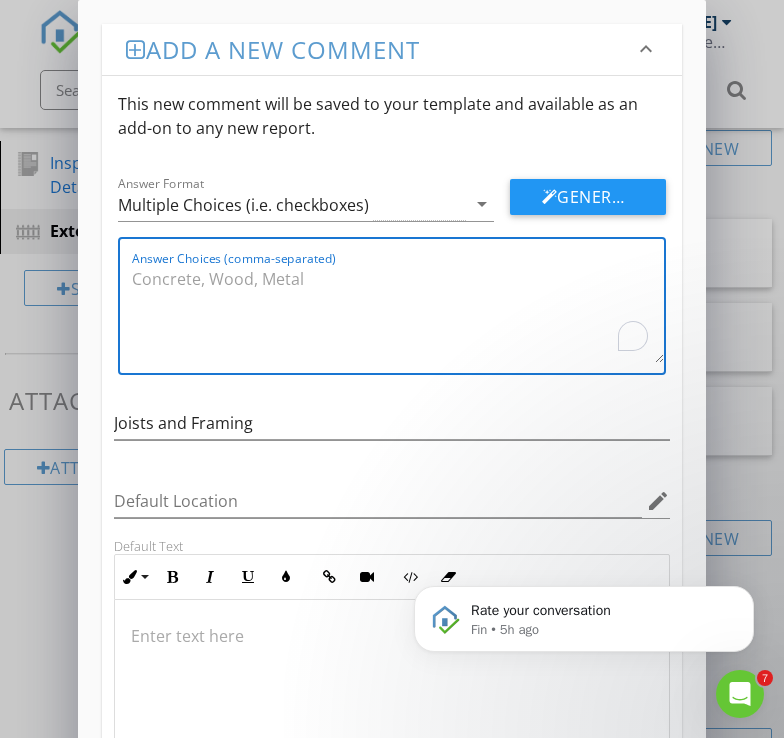 click on "Answer Choices (comma-separated)" at bounding box center [397, 313] 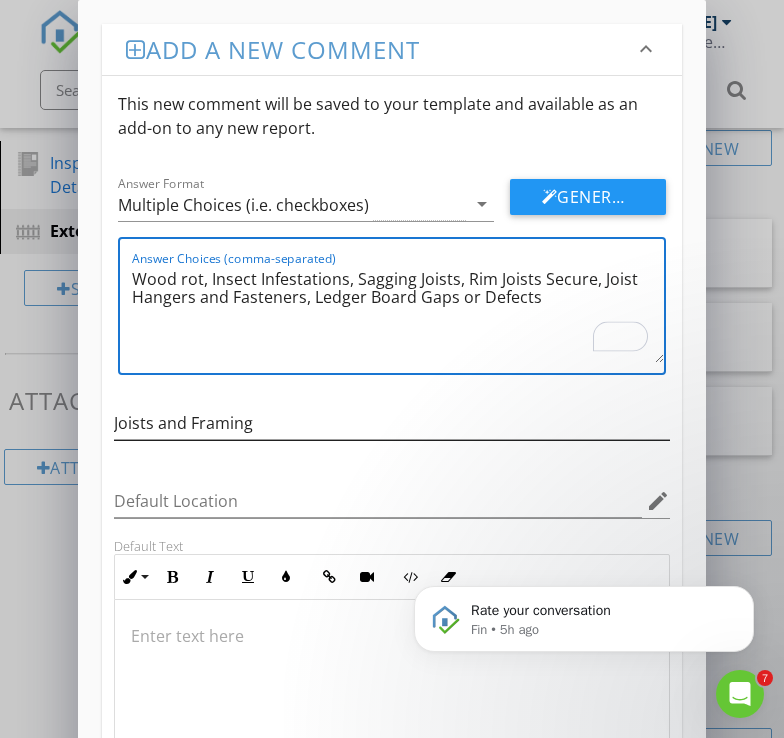 scroll, scrollTop: 198, scrollLeft: 0, axis: vertical 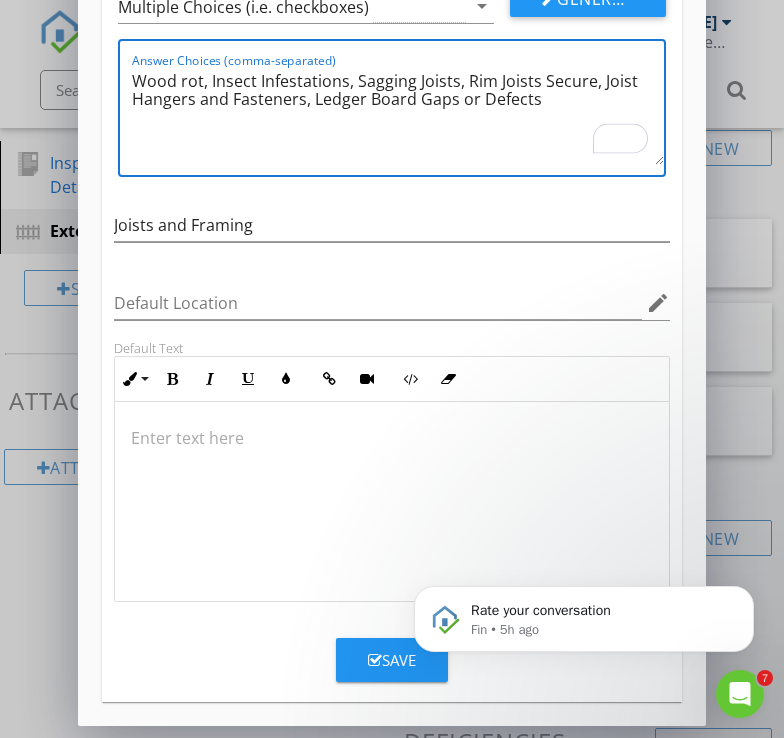 type on "Wood rot, Insect Infestations, Sagging Joists, Rim Joists Secure, Joist Hangers and Fasteners, Ledger Board Gaps or Defects" 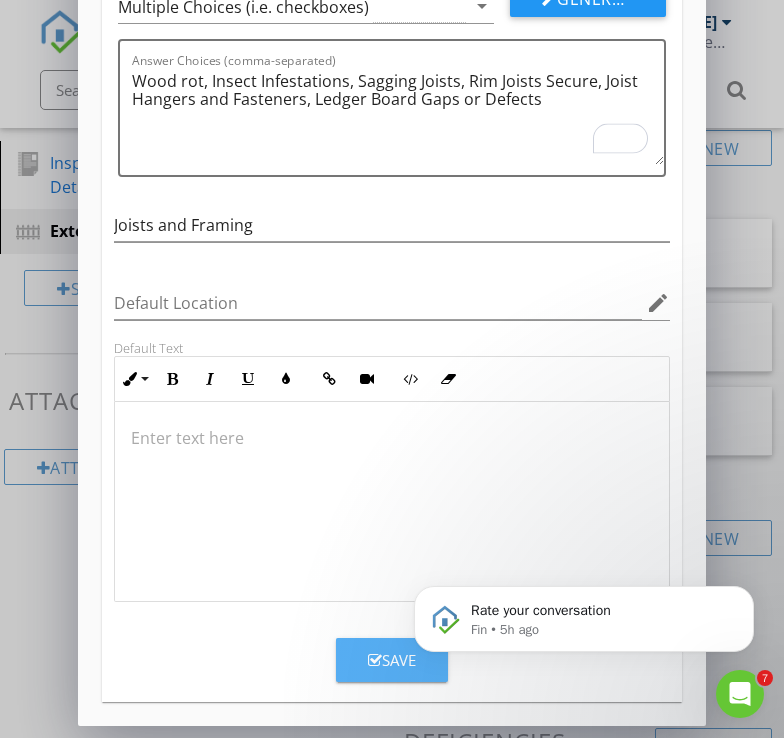 click on "Save" at bounding box center (392, 660) 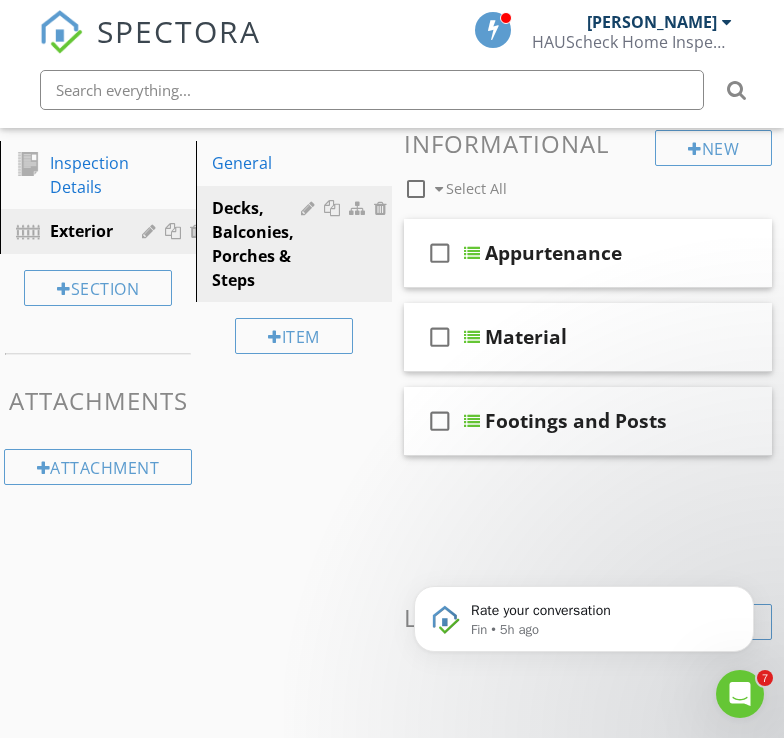 scroll, scrollTop: 101, scrollLeft: 0, axis: vertical 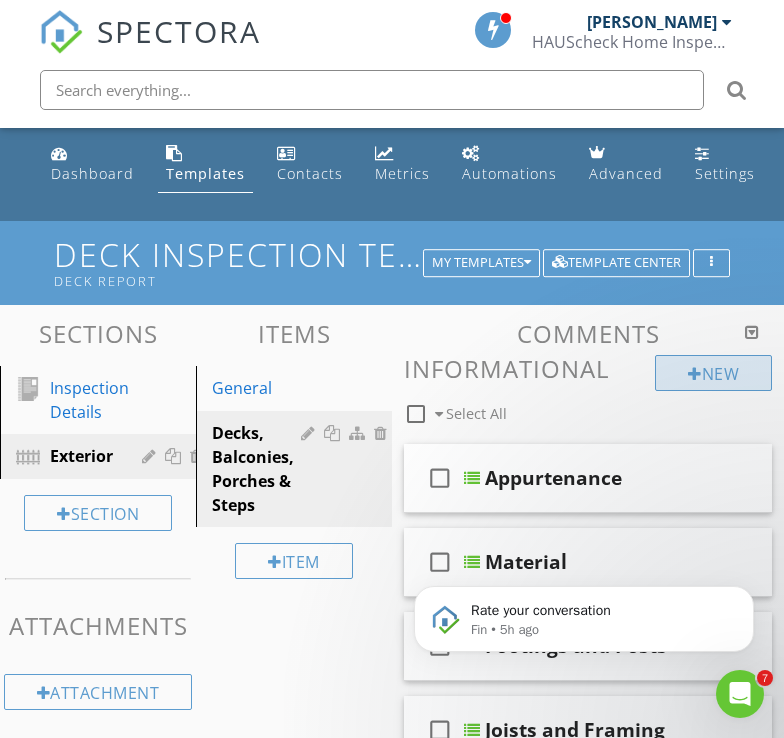 click on "New" at bounding box center (713, 373) 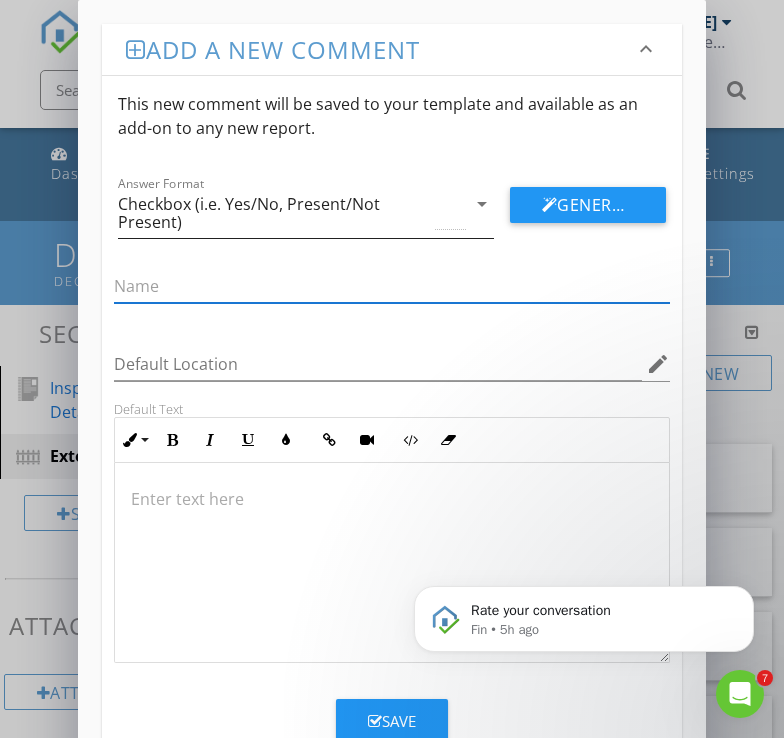 click on "Checkbox (i.e. Yes/No, Present/Not Present)" at bounding box center (274, 213) 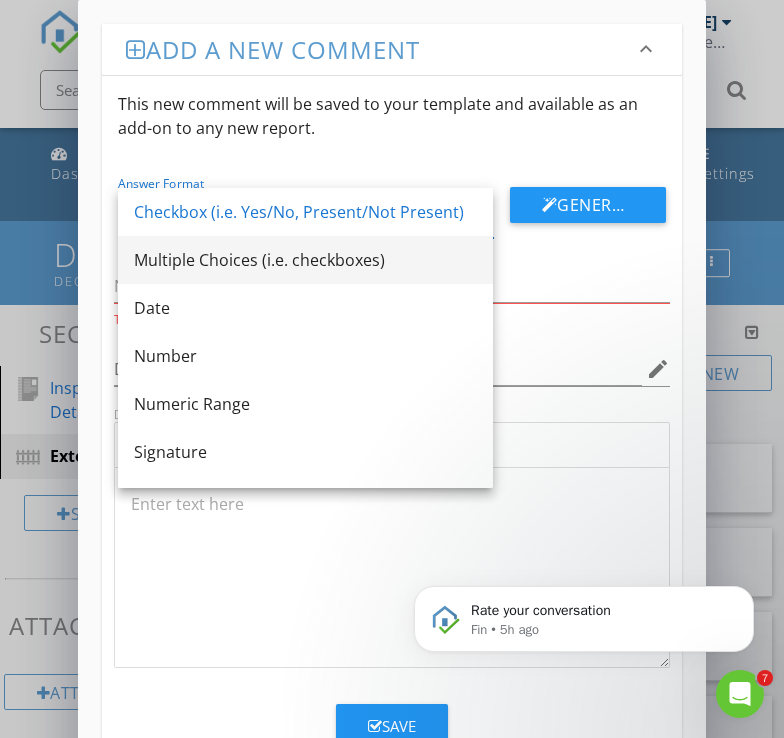 click on "Multiple Choices (i.e. checkboxes)" at bounding box center [305, 260] 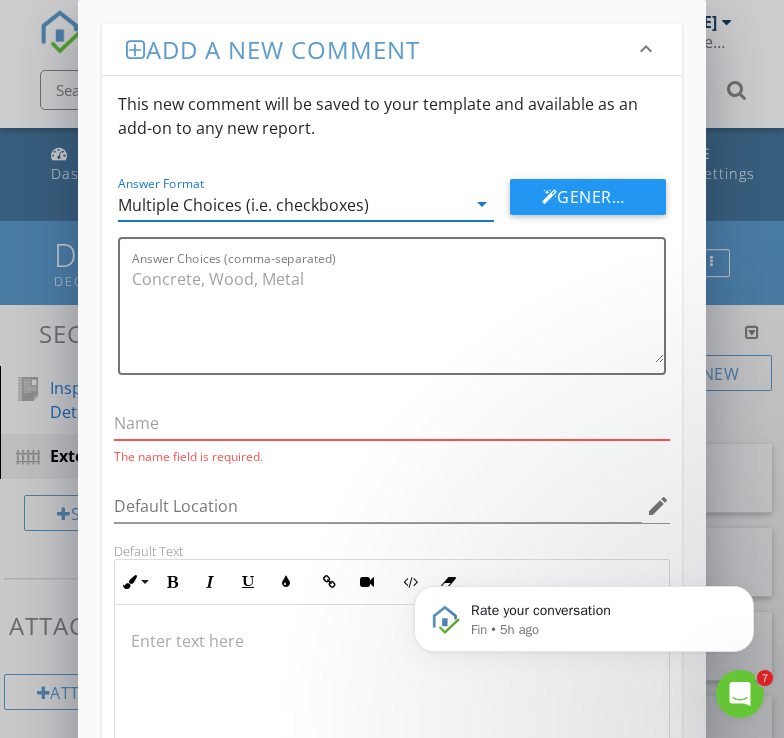 click at bounding box center [391, 423] 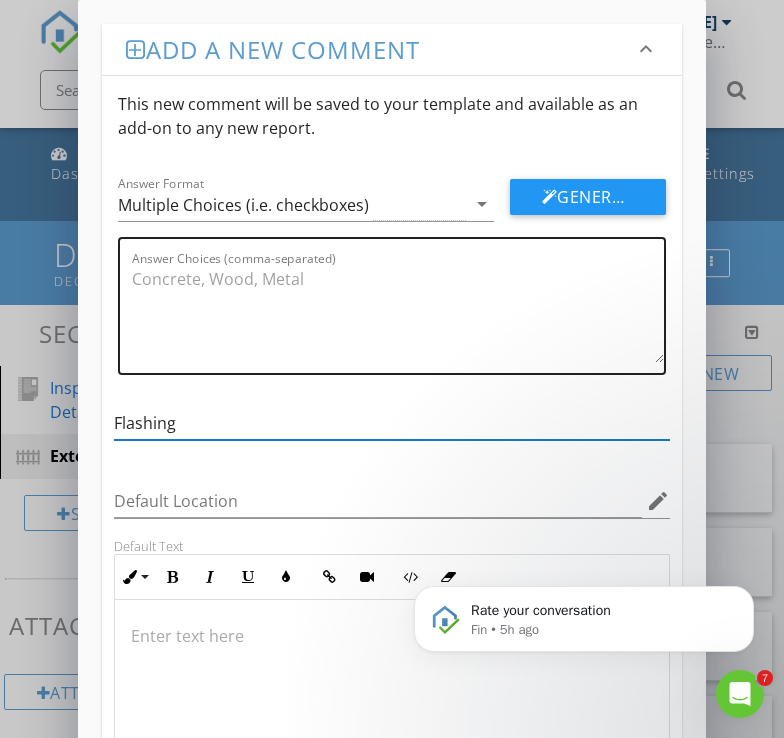 type on "Flashing" 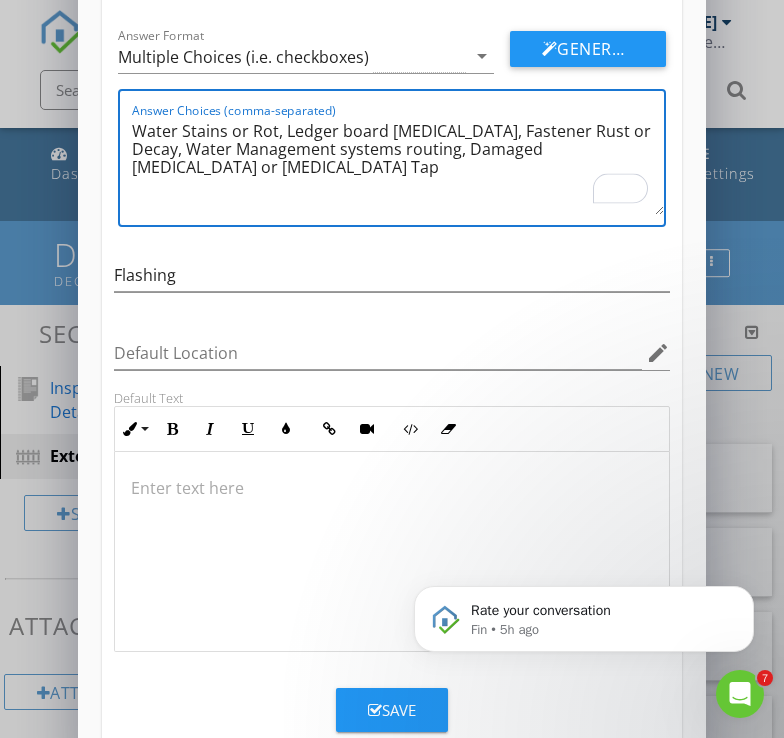 scroll, scrollTop: 198, scrollLeft: 0, axis: vertical 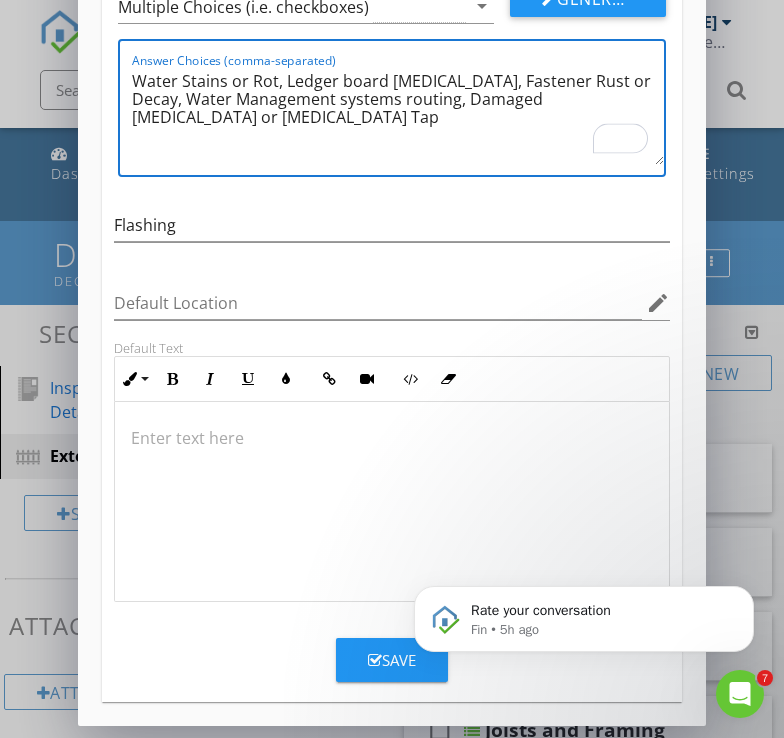 type on "Water Stains or Rot, Ledger board flashing, Fastener Rust or Decay, Water Management systems routing, Damaged Flashing or Flashing Tap" 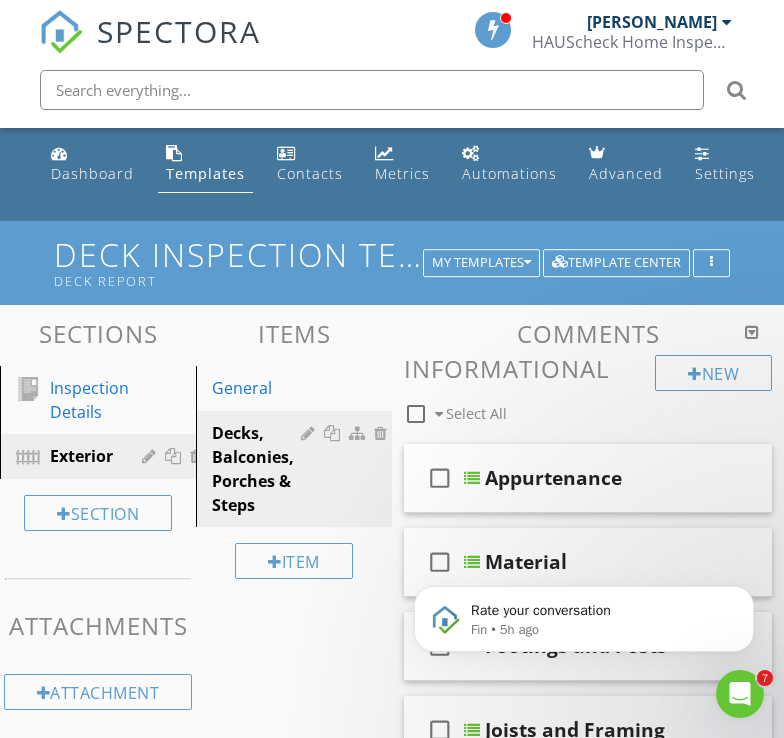 scroll, scrollTop: 101, scrollLeft: 0, axis: vertical 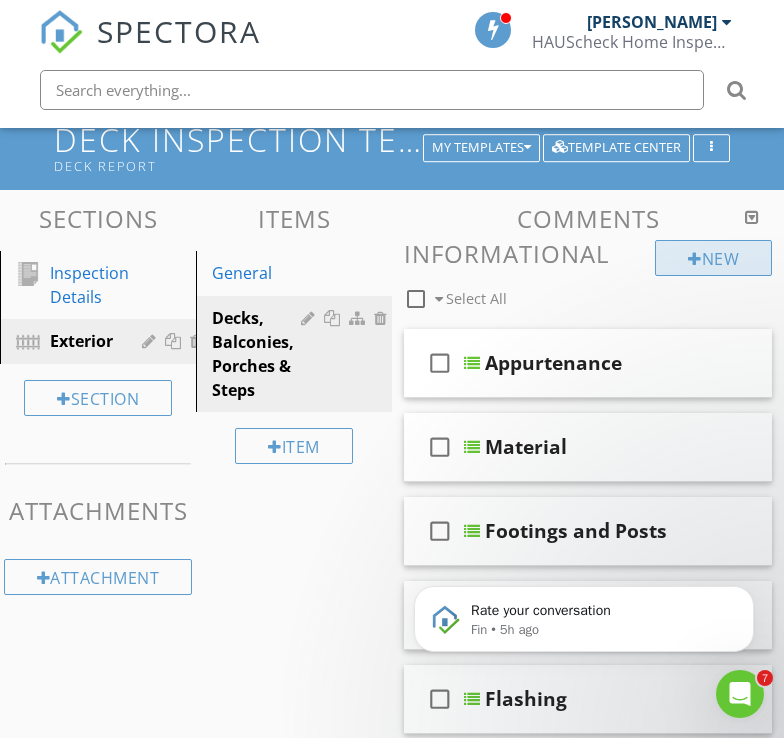 click on "New" at bounding box center [713, 258] 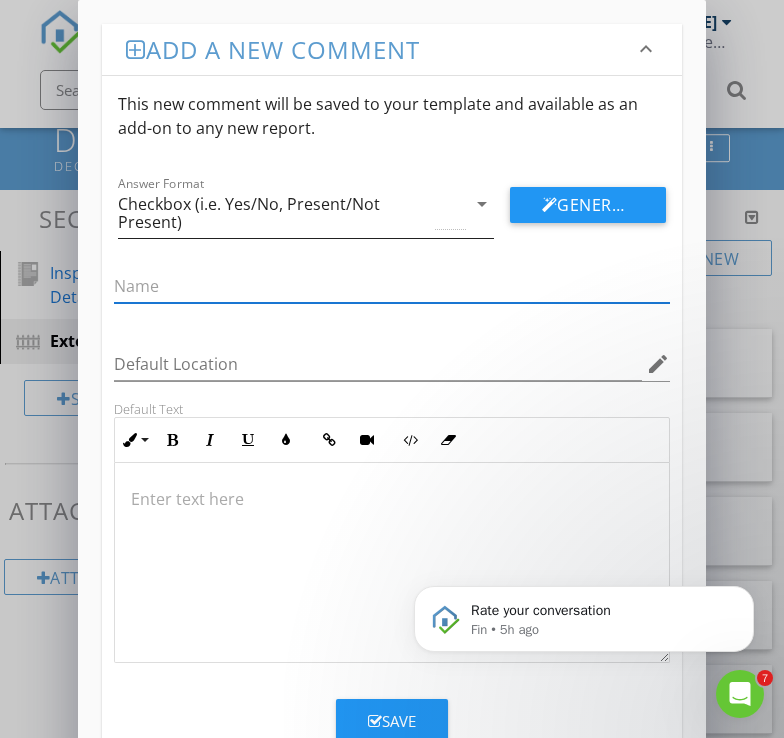 click on "arrow_drop_down" at bounding box center [482, 204] 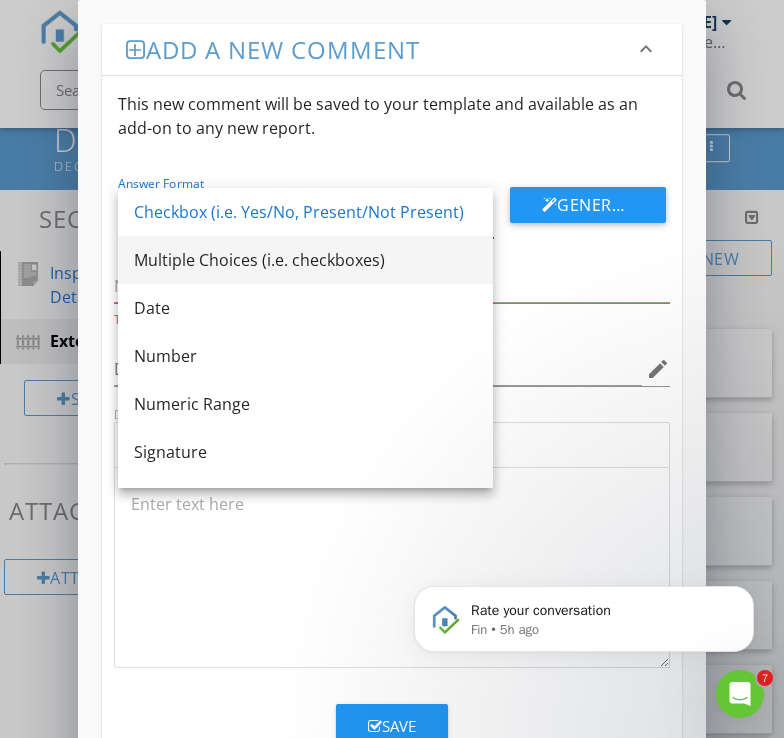 click on "Multiple Choices (i.e. checkboxes)" at bounding box center [305, 260] 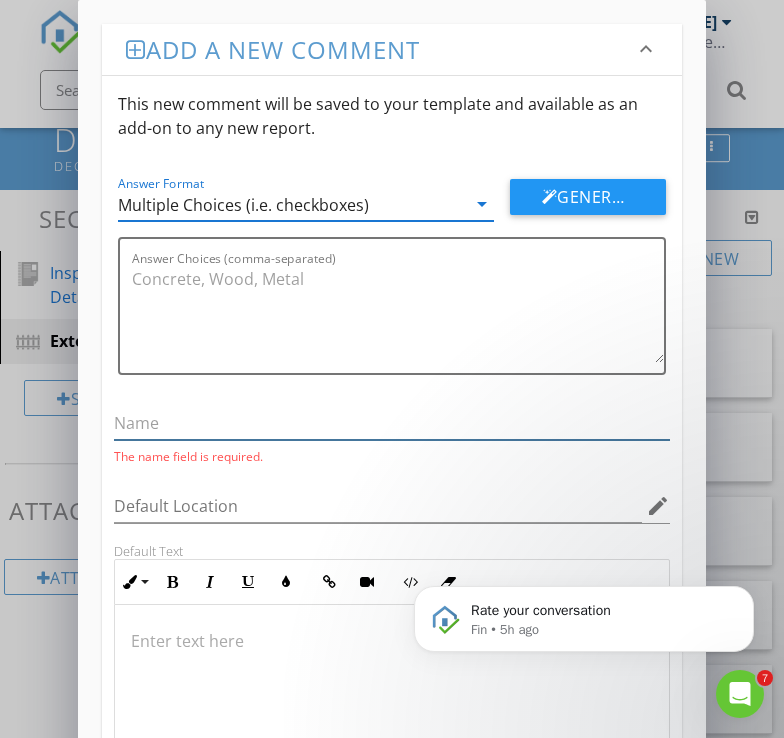 click at bounding box center (391, 423) 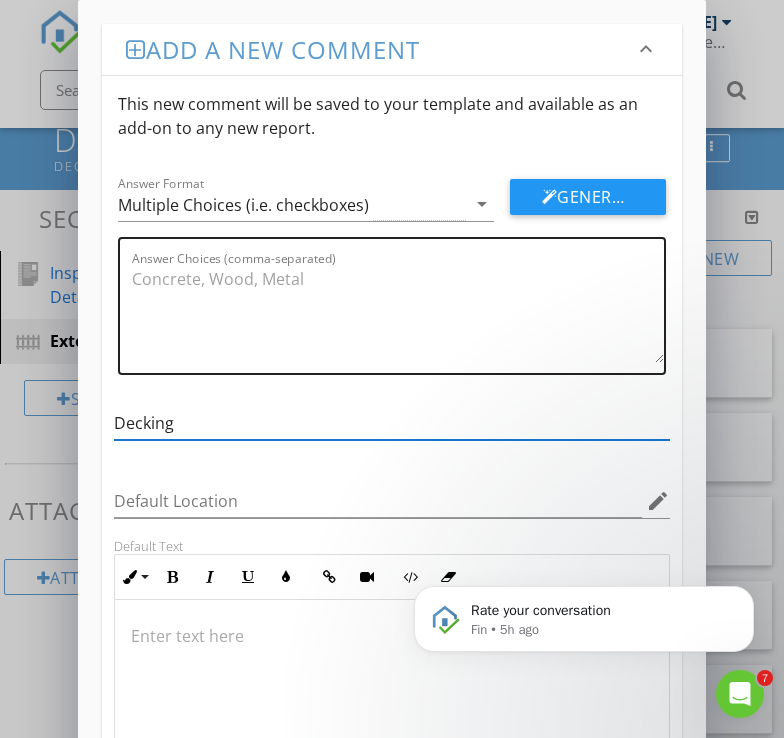 type on "Decking" 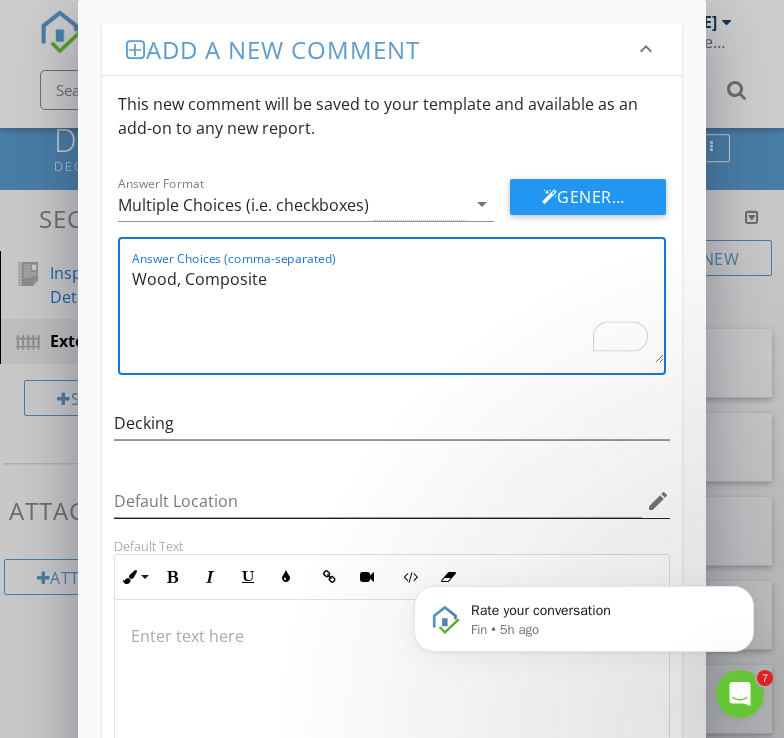 scroll, scrollTop: 198, scrollLeft: 0, axis: vertical 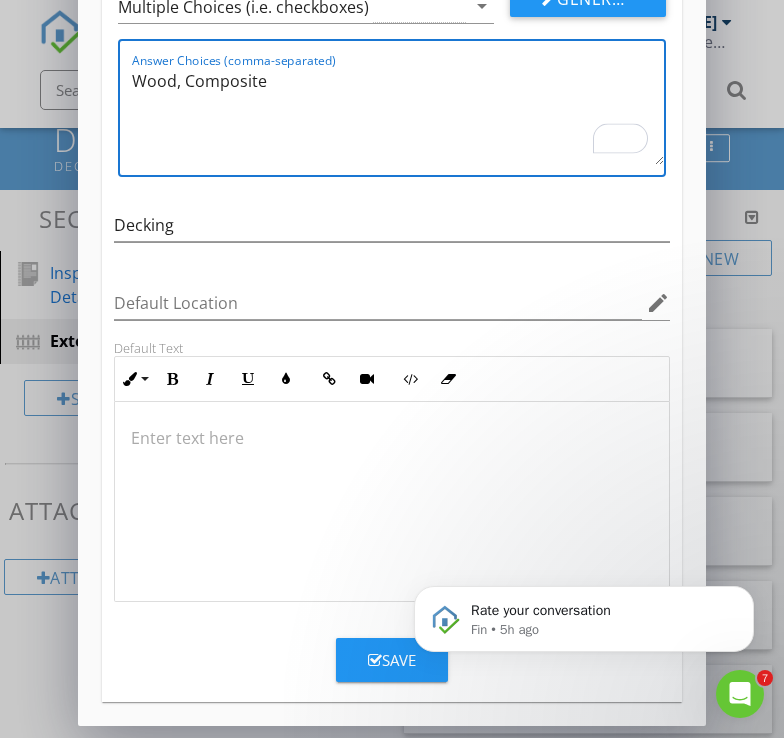 type on "Wood, Composite" 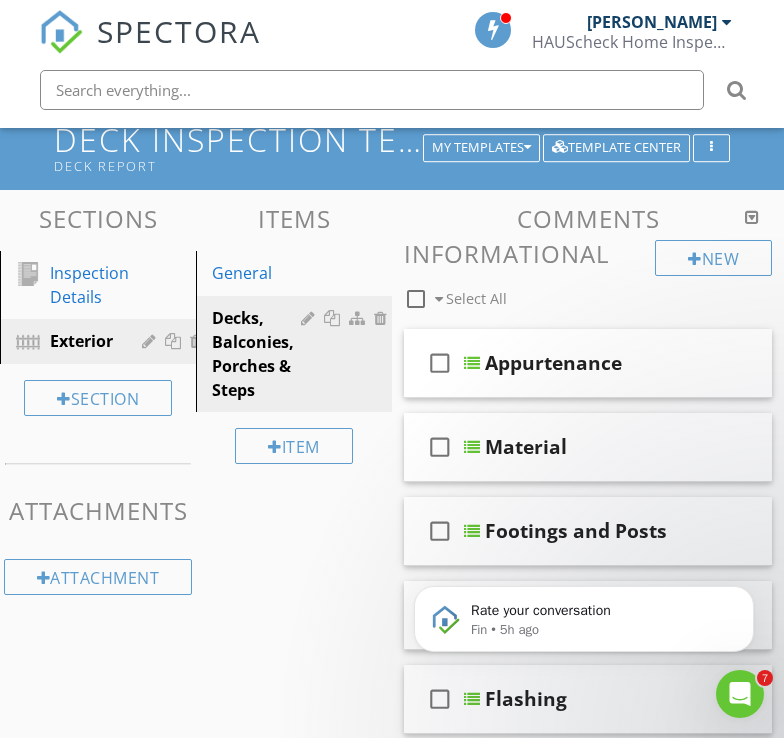 scroll, scrollTop: 101, scrollLeft: 0, axis: vertical 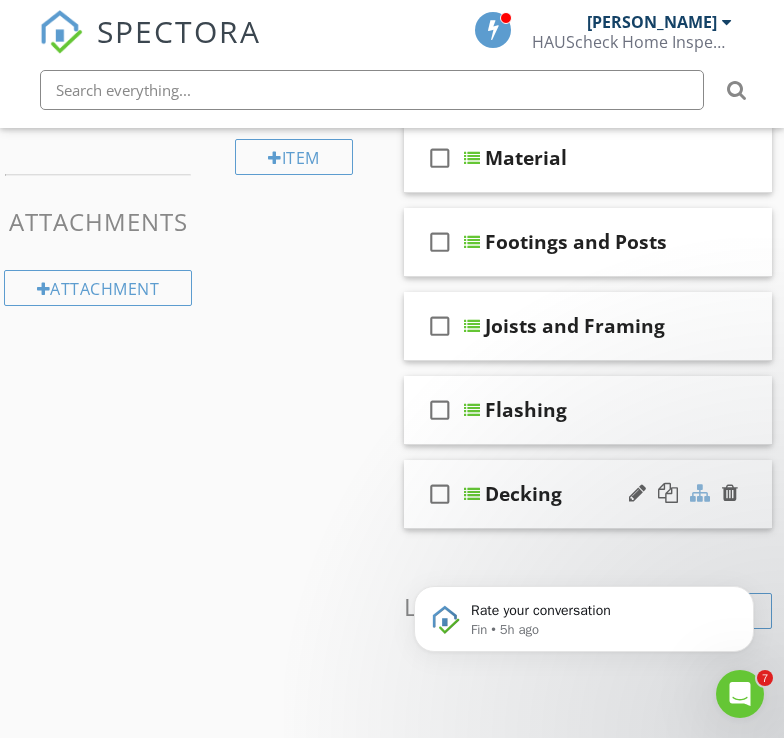 click at bounding box center [700, 493] 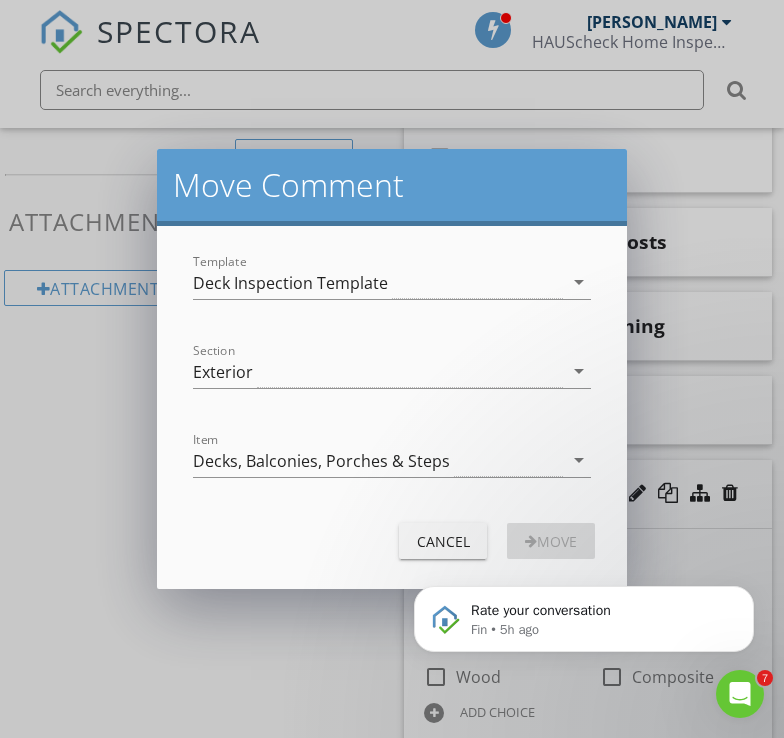 drag, startPoint x: 426, startPoint y: 545, endPoint x: 820, endPoint y: 1087, distance: 670.07465 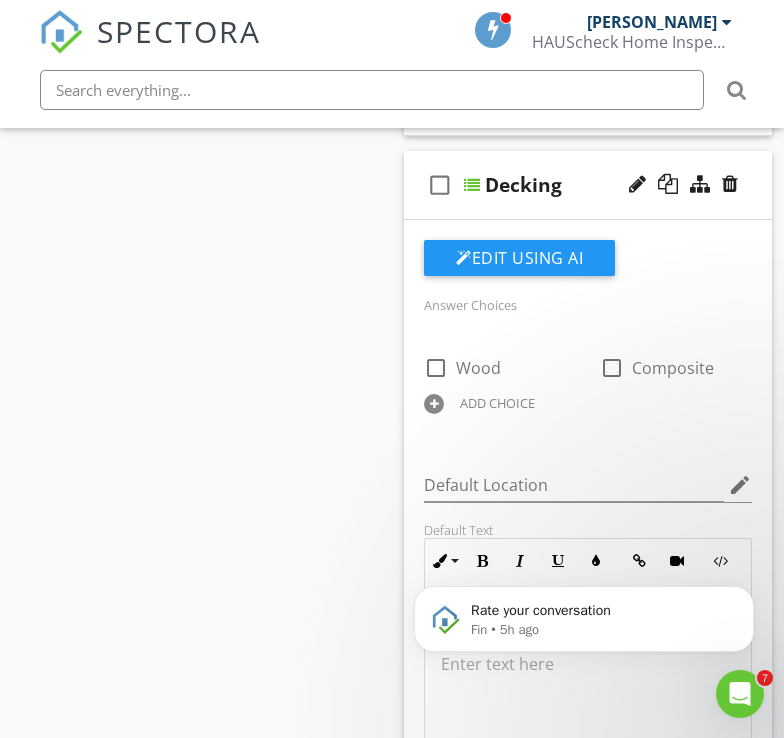 scroll, scrollTop: 731, scrollLeft: 0, axis: vertical 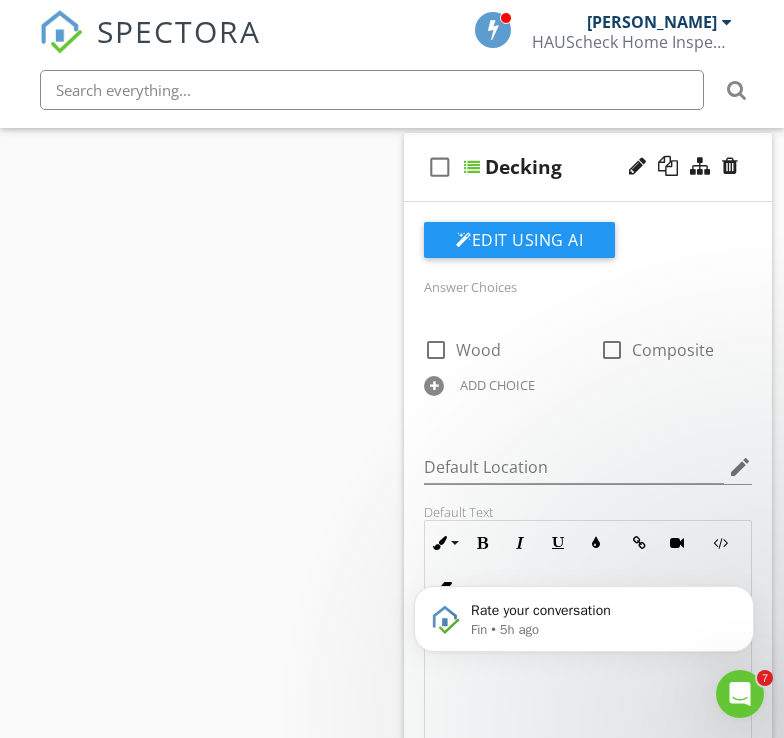 click on "ADD CHOICE" at bounding box center [500, 384] 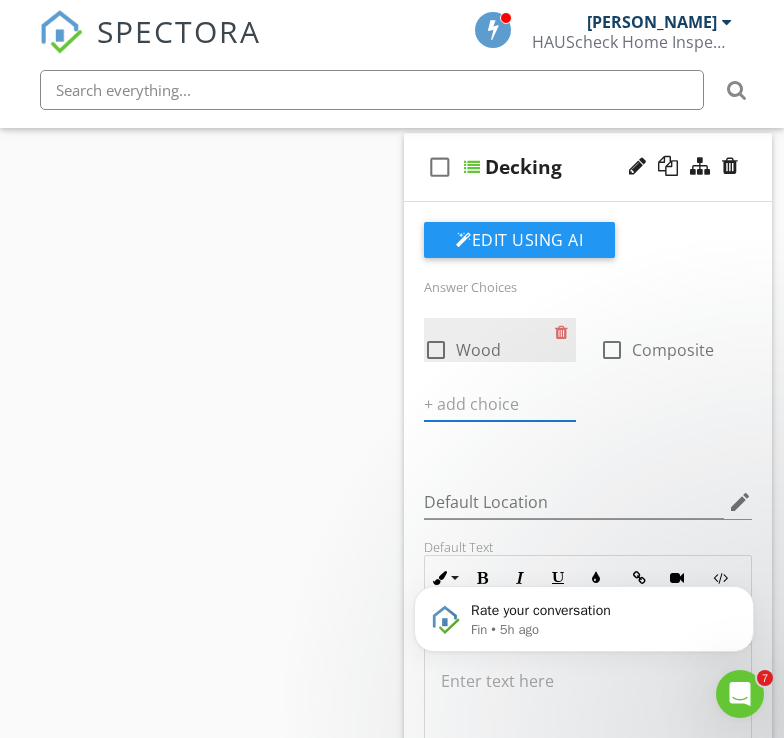 click on "Wood" at bounding box center (478, 350) 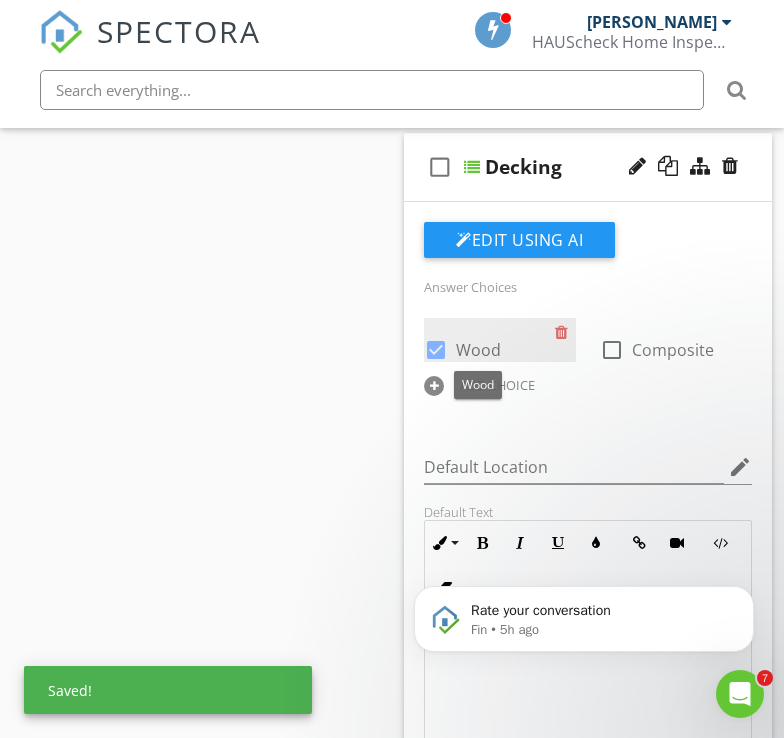 click on "Wood" at bounding box center (478, 350) 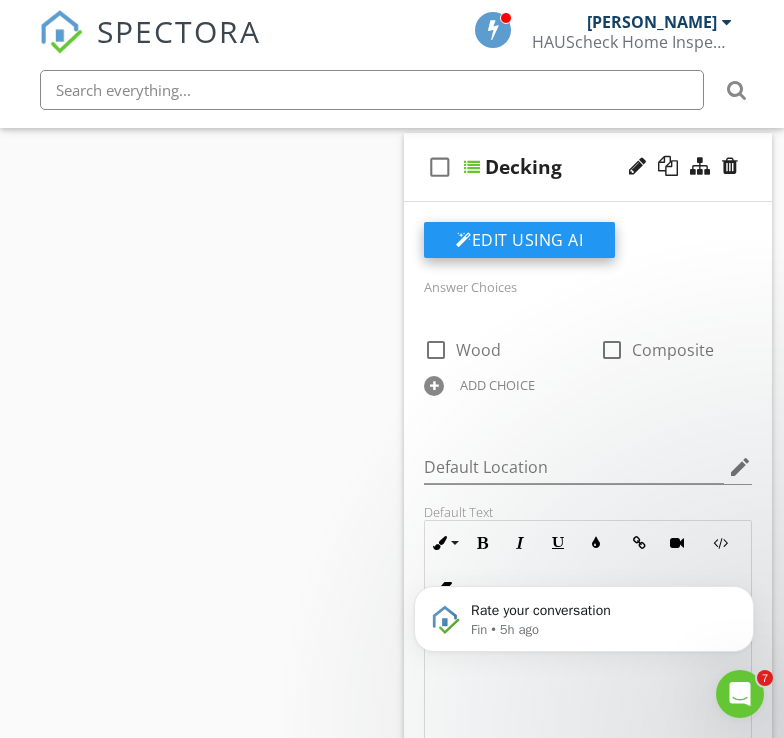 click on "Edit Using AI" at bounding box center (519, 240) 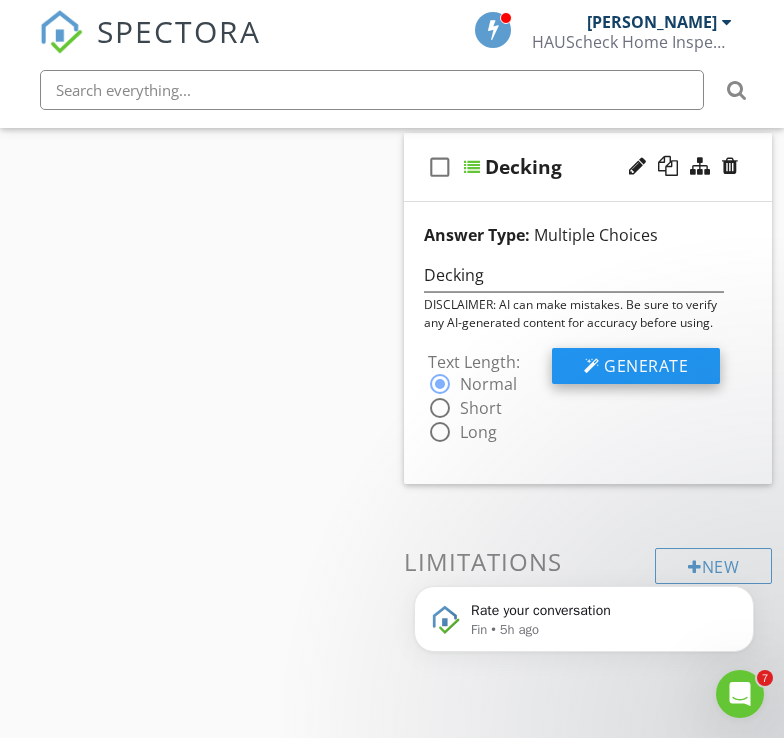 click on "Generate" at bounding box center [646, 366] 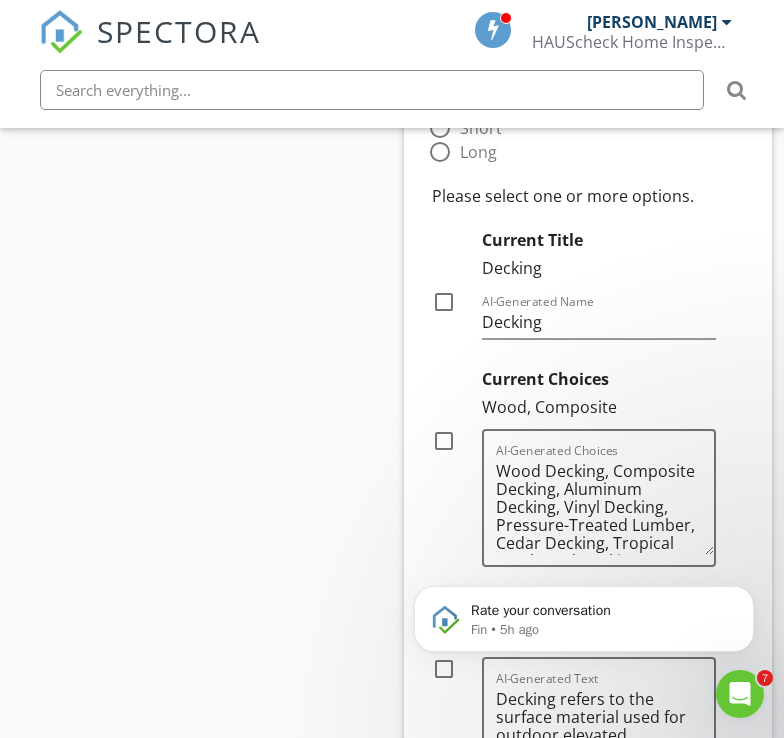 scroll, scrollTop: 1014, scrollLeft: 0, axis: vertical 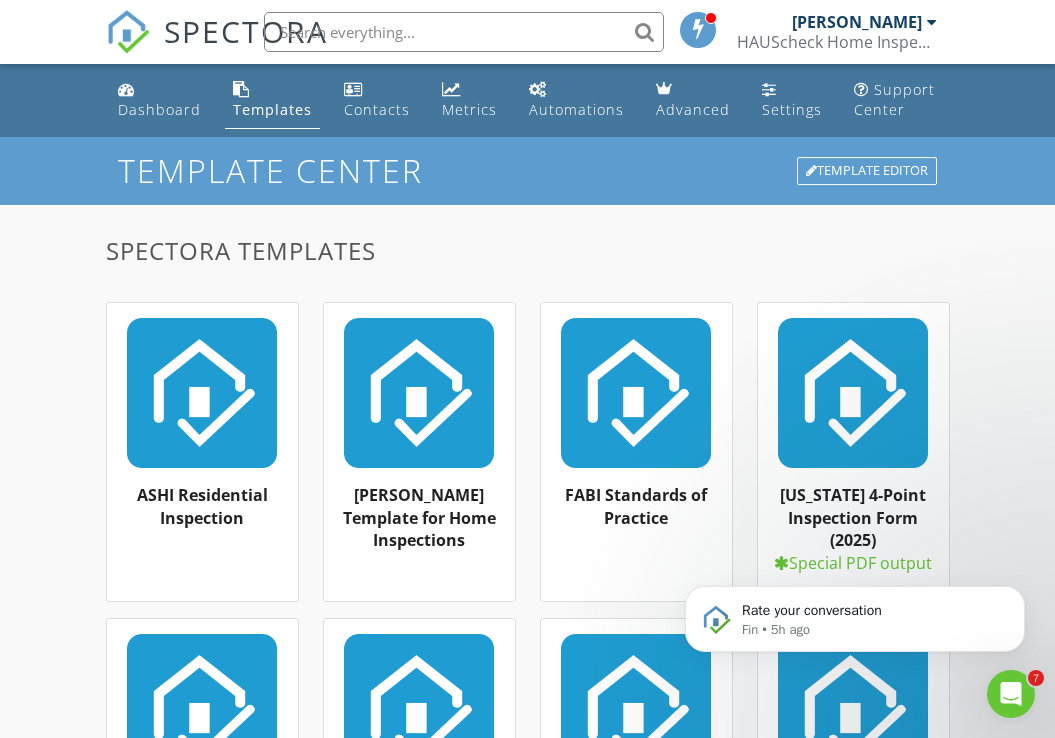 click on "Templates" at bounding box center [272, 109] 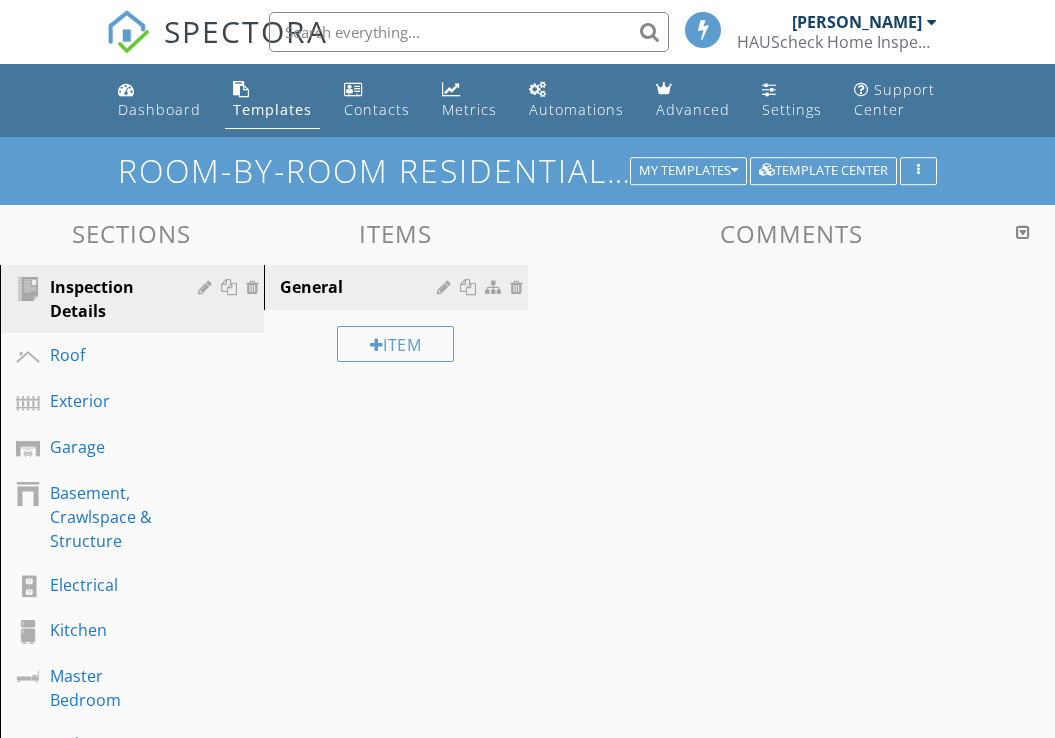scroll, scrollTop: 0, scrollLeft: 0, axis: both 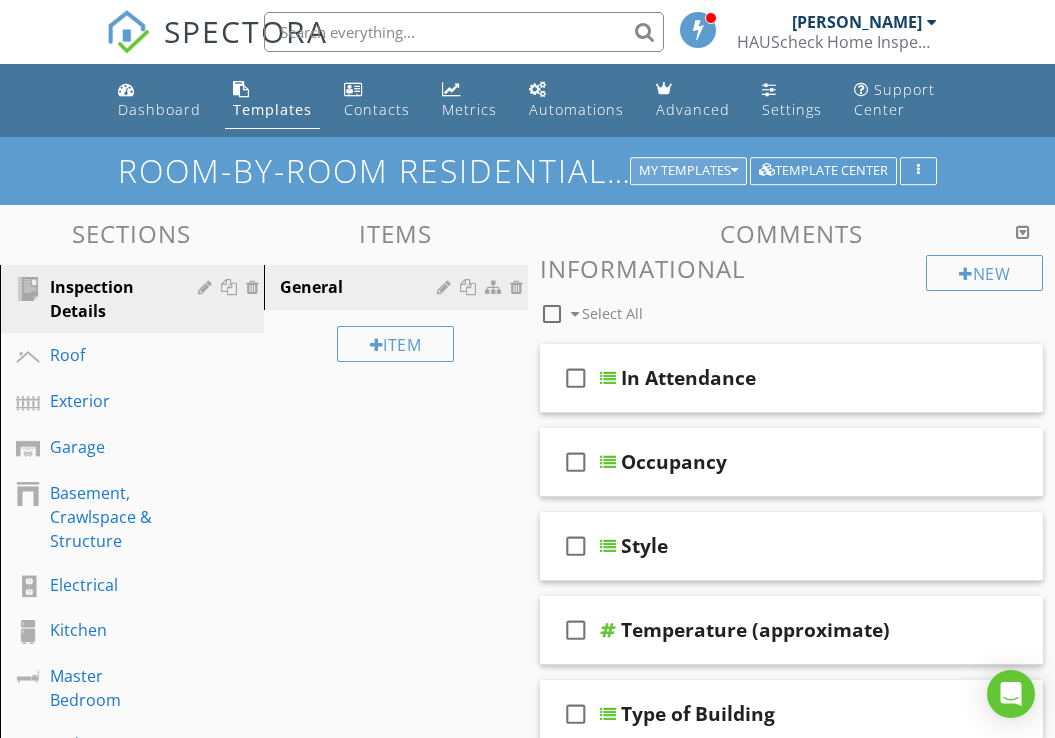 click on "My Templates" at bounding box center (688, 171) 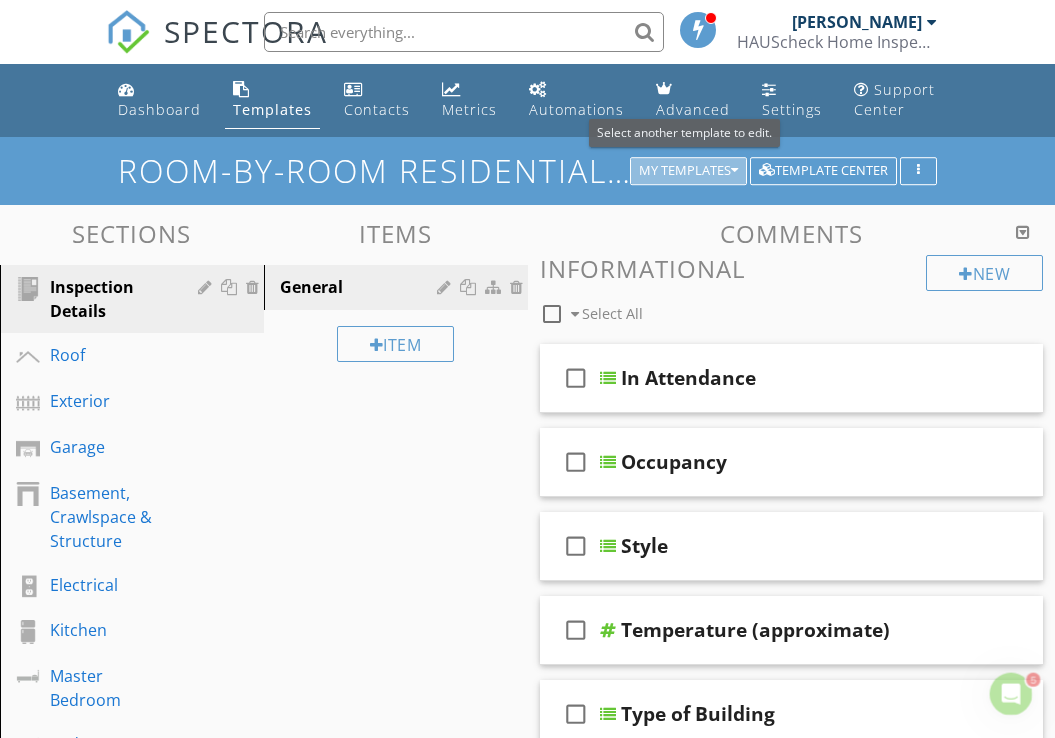 scroll, scrollTop: 0, scrollLeft: 0, axis: both 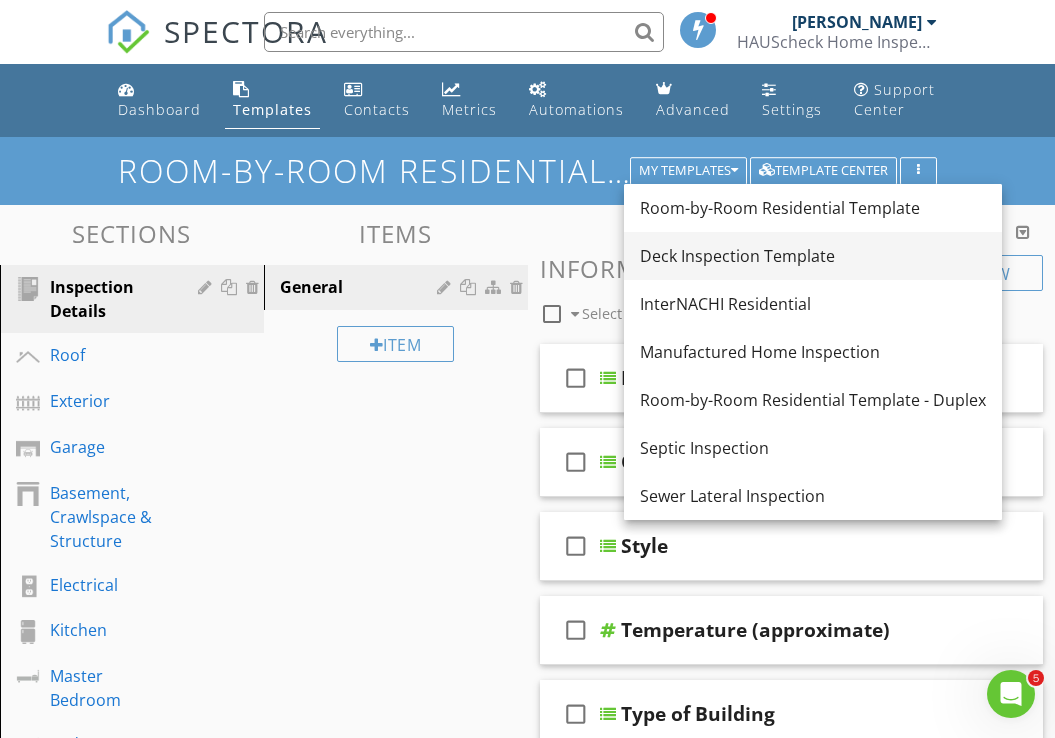 click on "Deck Inspection Template" at bounding box center [813, 256] 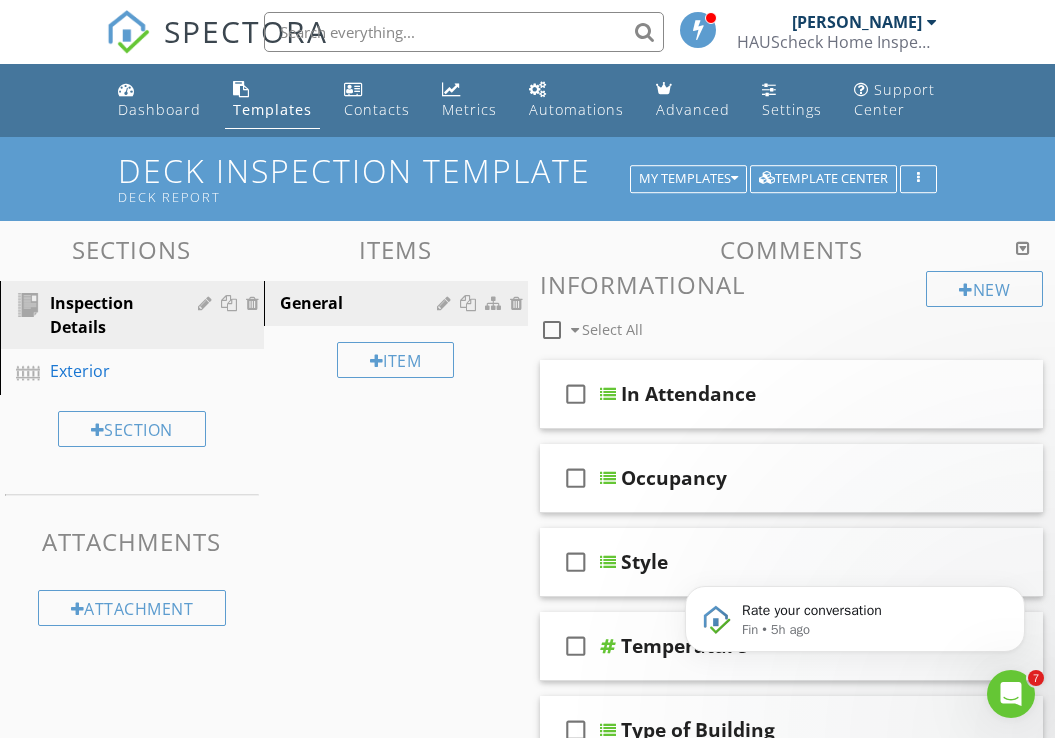 scroll, scrollTop: 0, scrollLeft: 0, axis: both 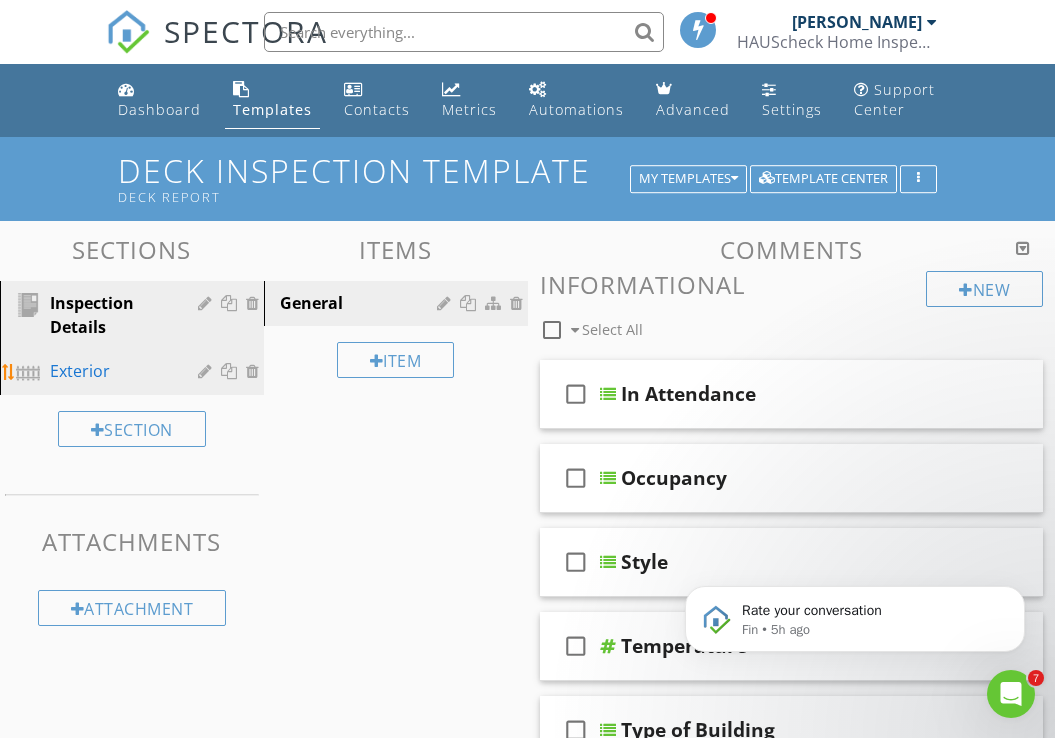 click on "Exterior" at bounding box center (109, 371) 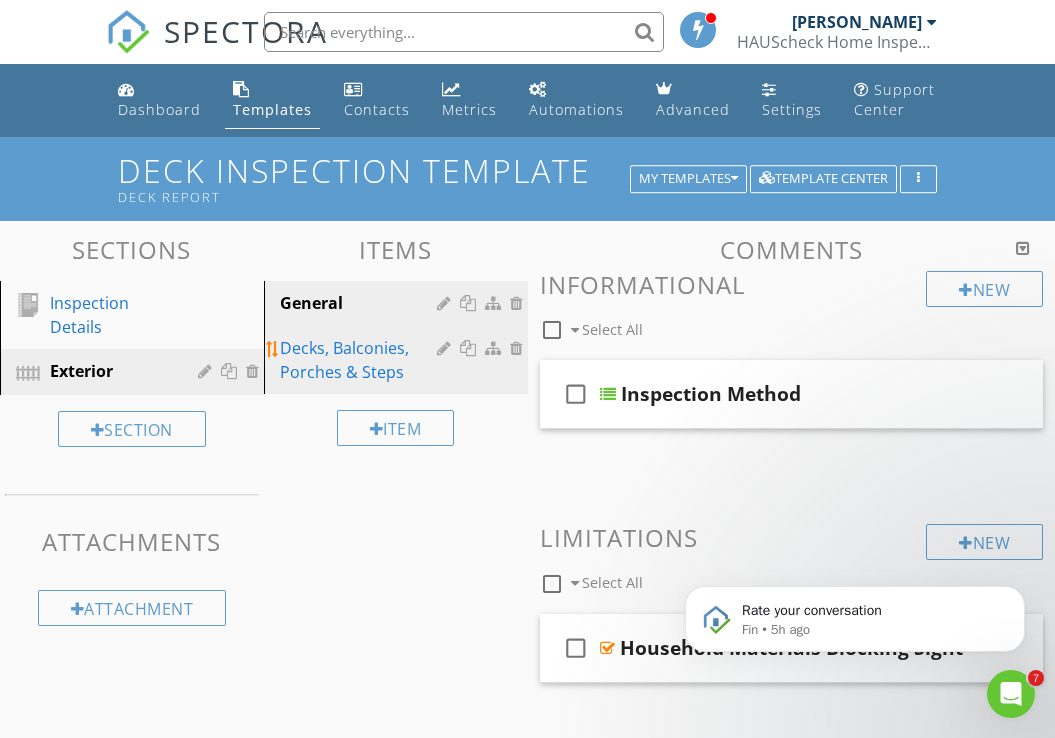 click on "Decks, Balconies, Porches & Steps" at bounding box center (361, 360) 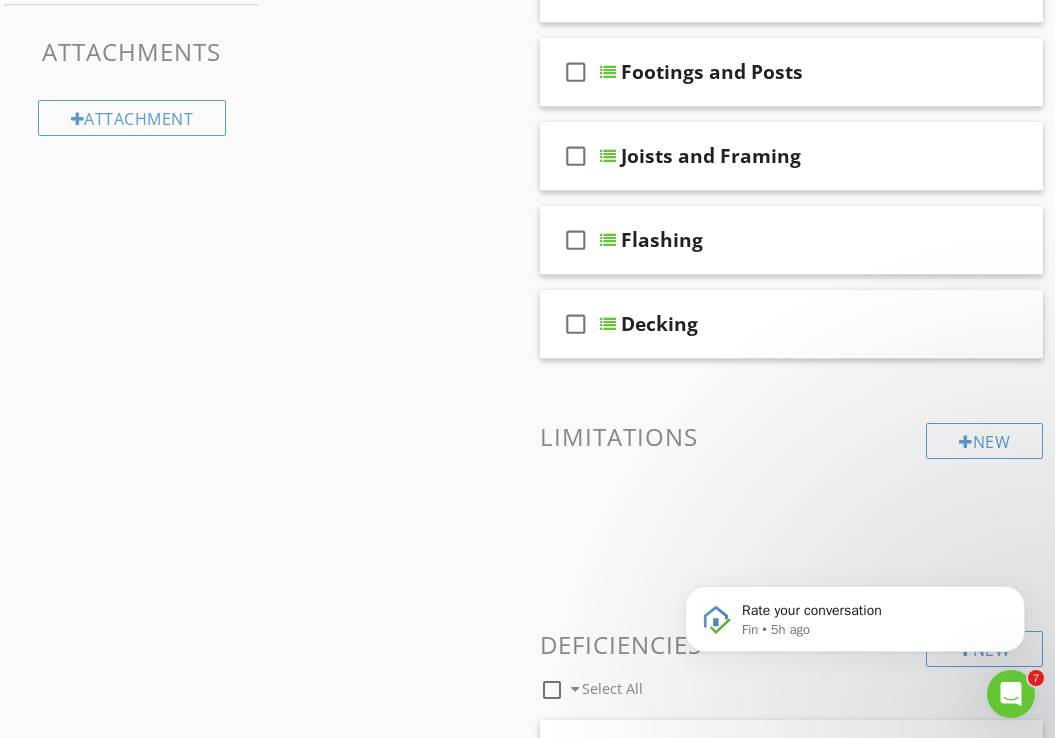 scroll, scrollTop: 510, scrollLeft: 0, axis: vertical 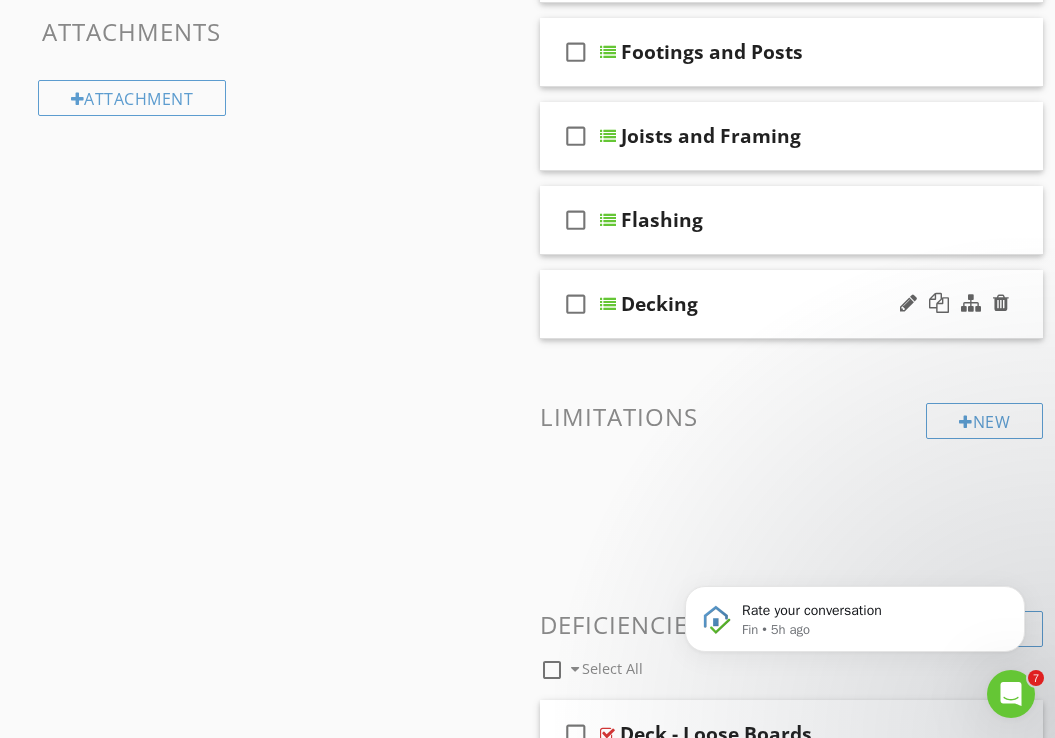 click on "Decking" at bounding box center [659, 304] 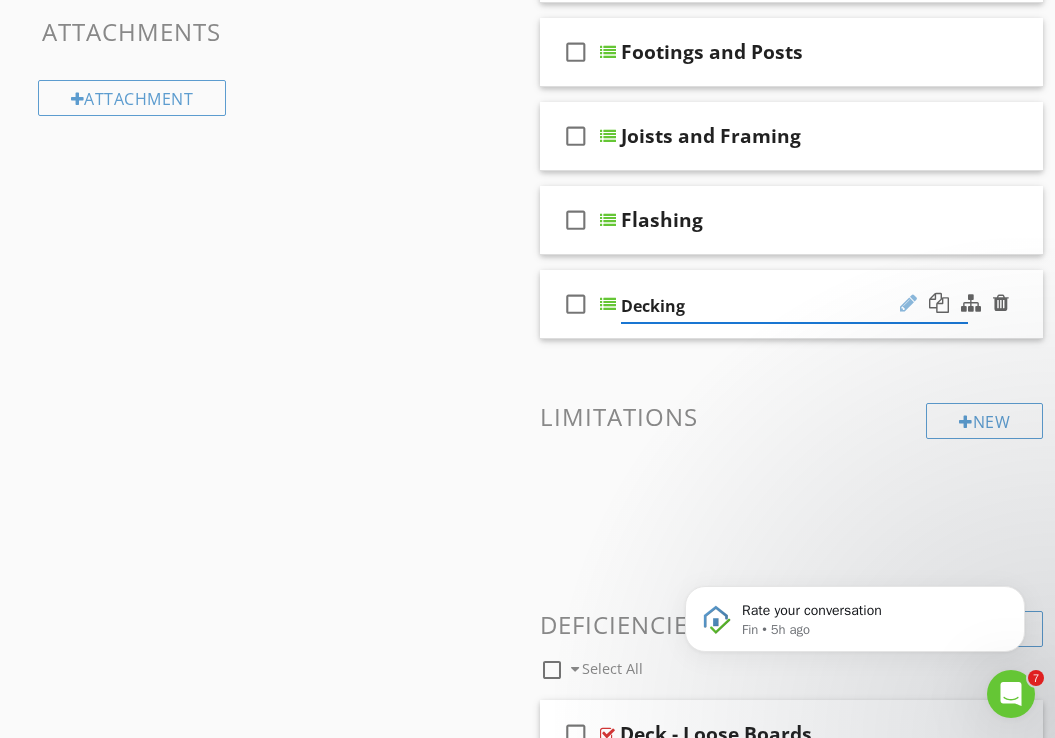 click at bounding box center (908, 303) 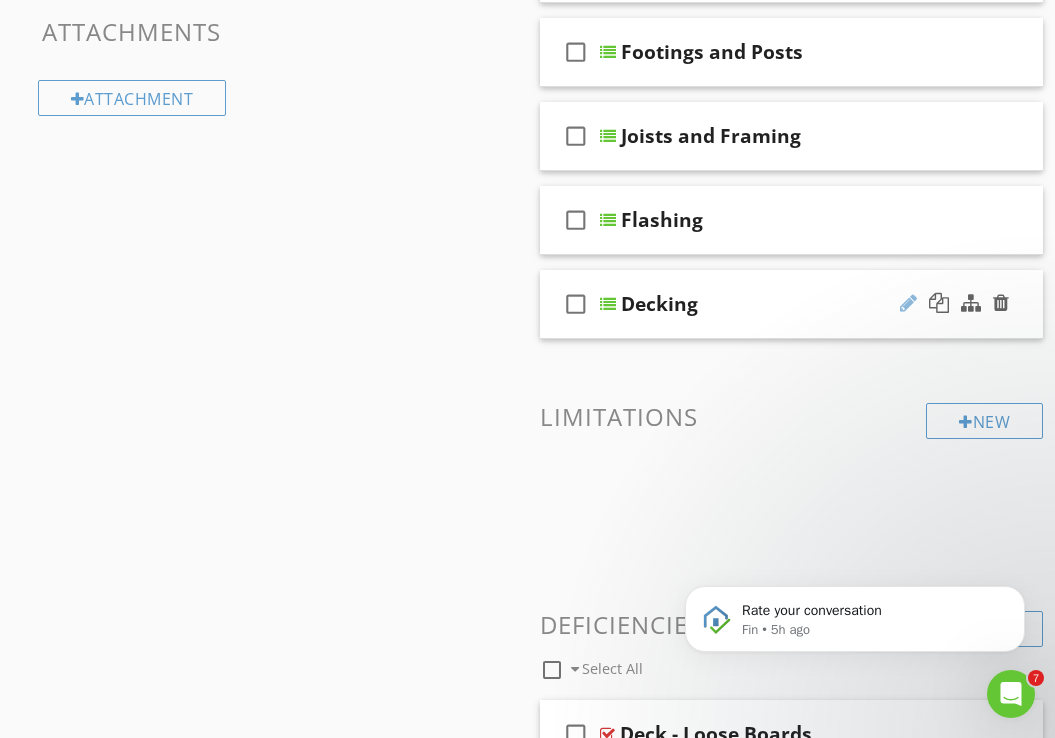 click at bounding box center [908, 303] 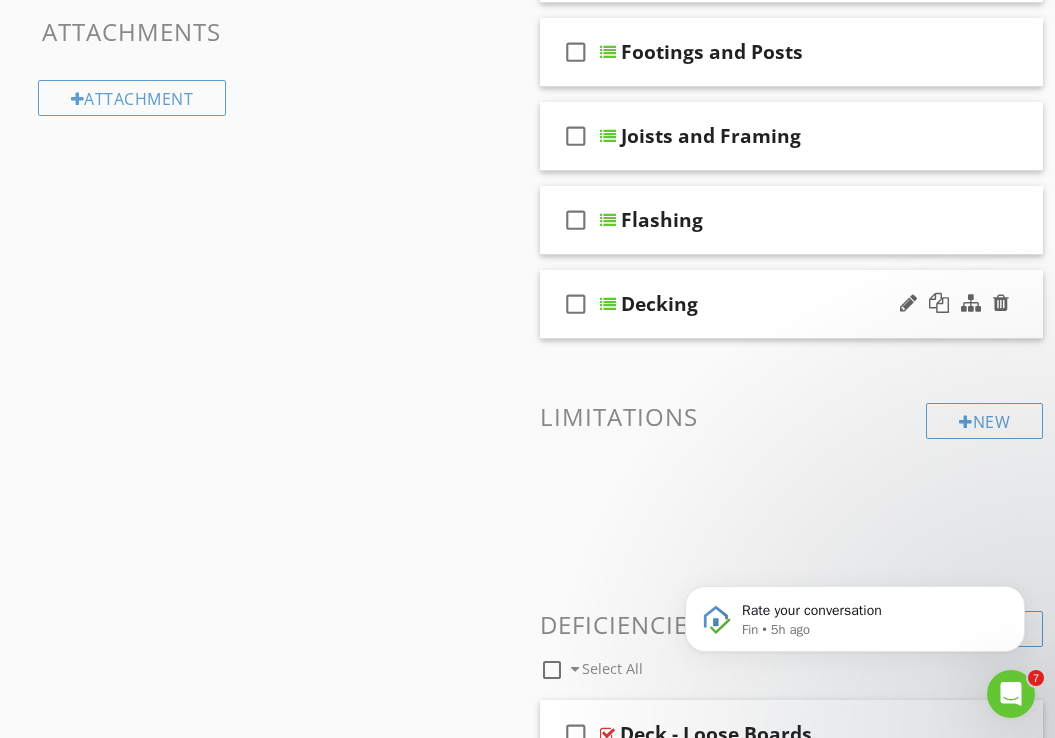 click at bounding box center [954, 304] 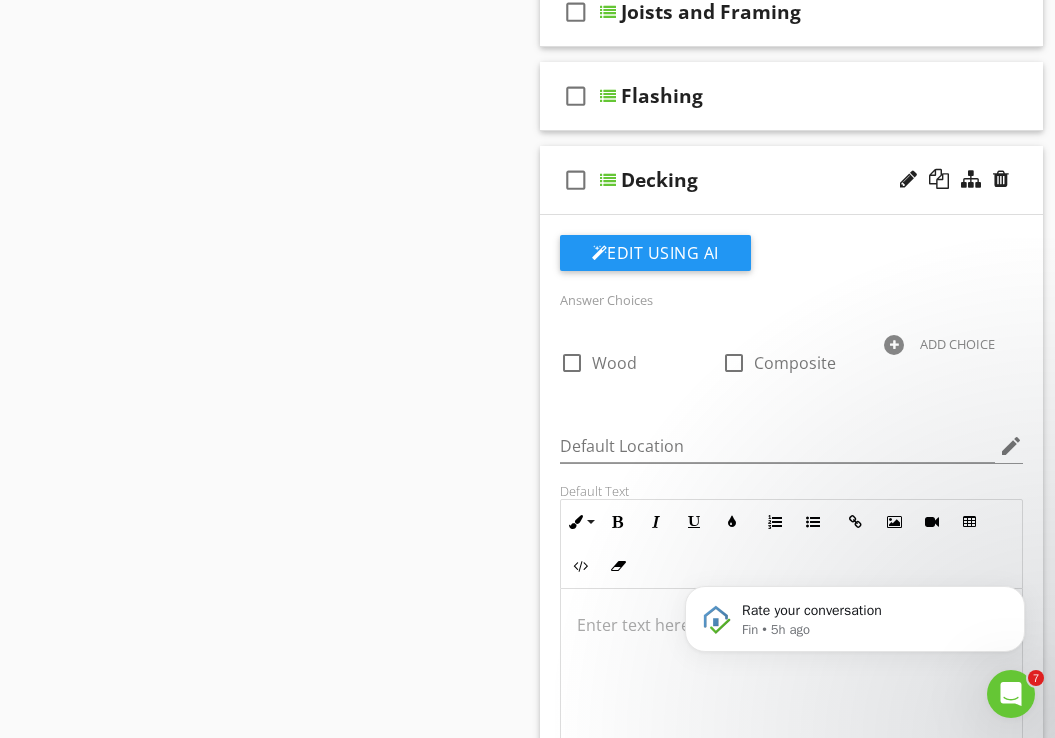 scroll, scrollTop: 644, scrollLeft: 0, axis: vertical 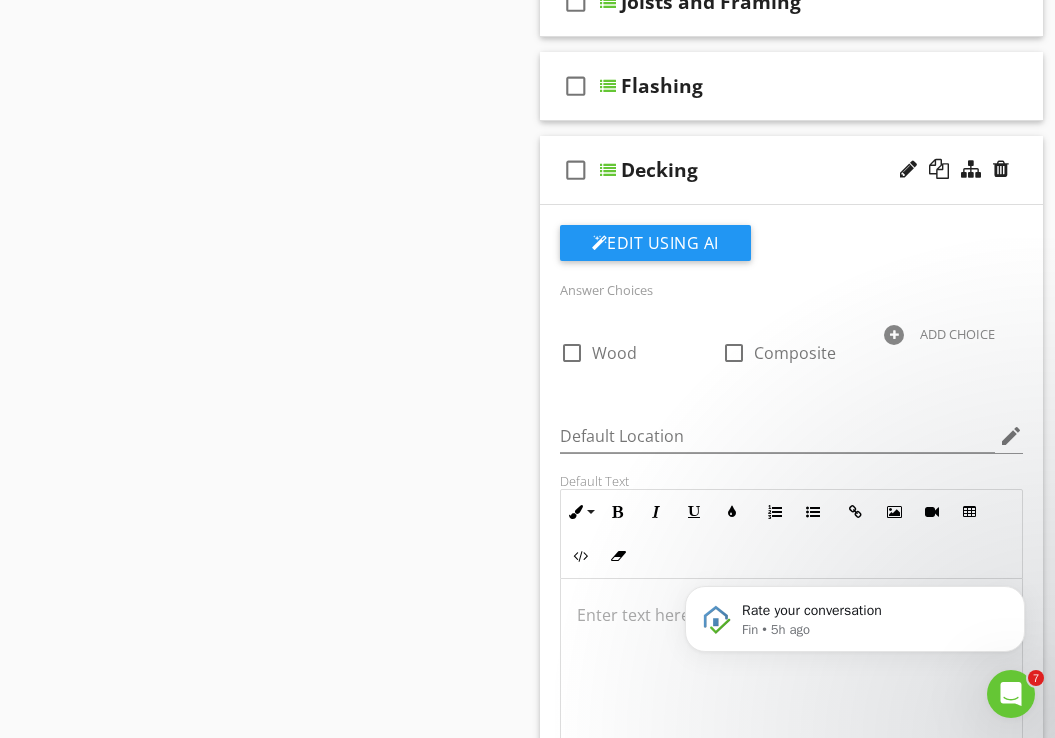 click on "Decking" at bounding box center [659, 170] 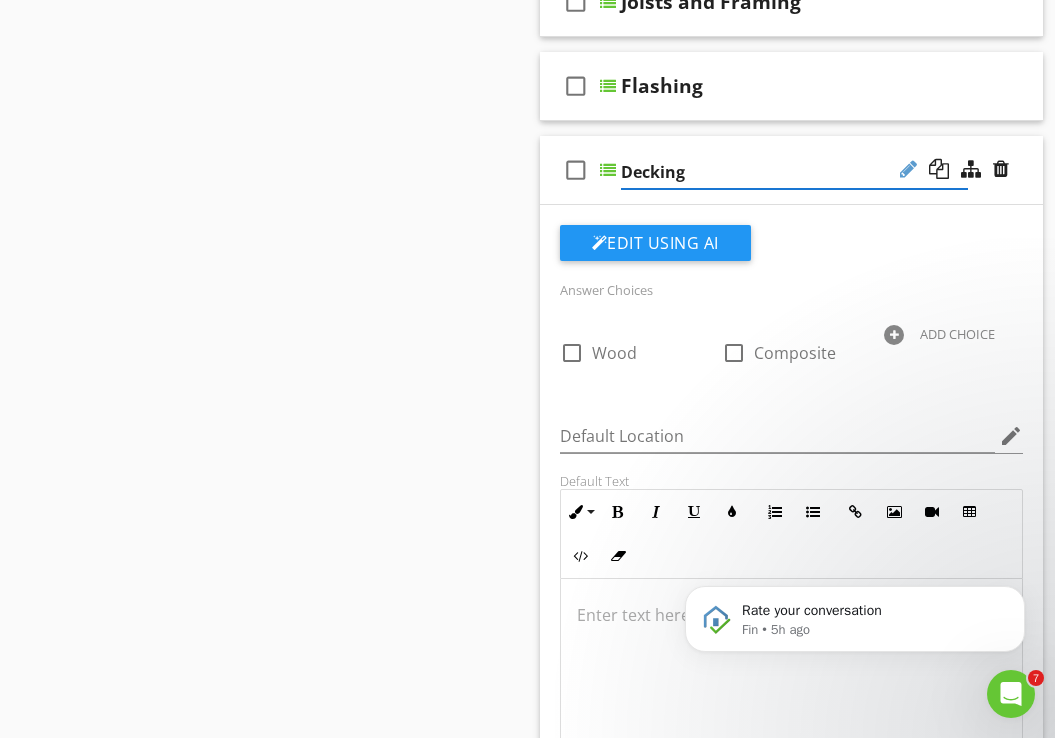 click at bounding box center (908, 169) 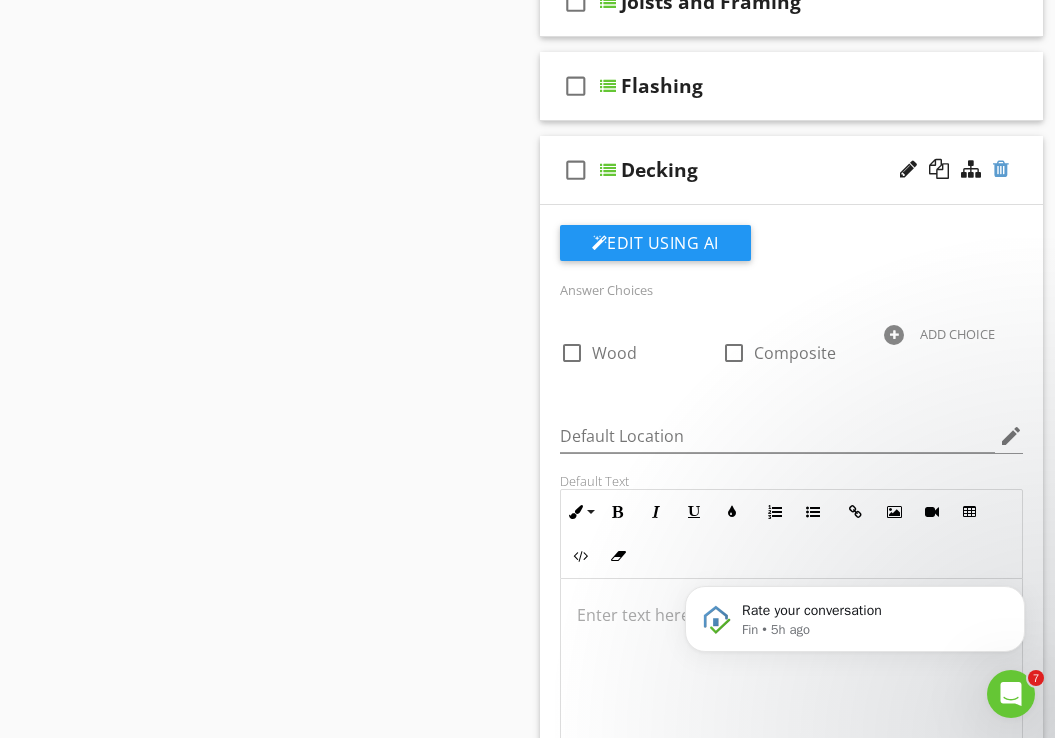 click at bounding box center (1001, 169) 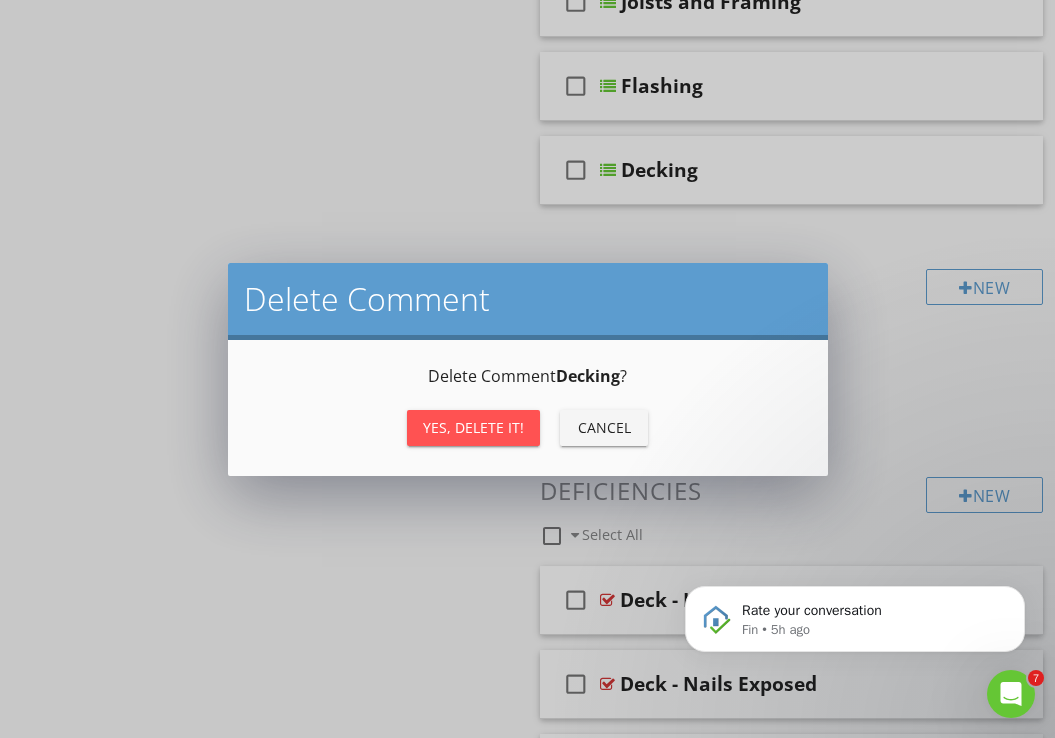 click on "Yes, Delete it!" at bounding box center [473, 427] 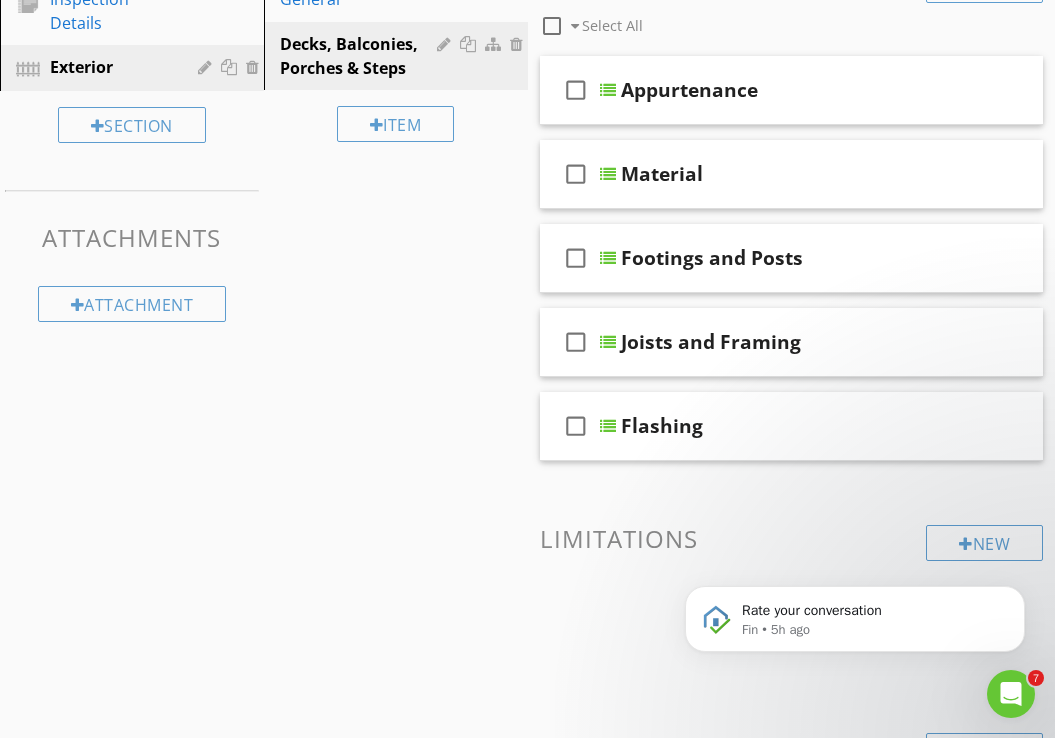 scroll, scrollTop: 311, scrollLeft: 0, axis: vertical 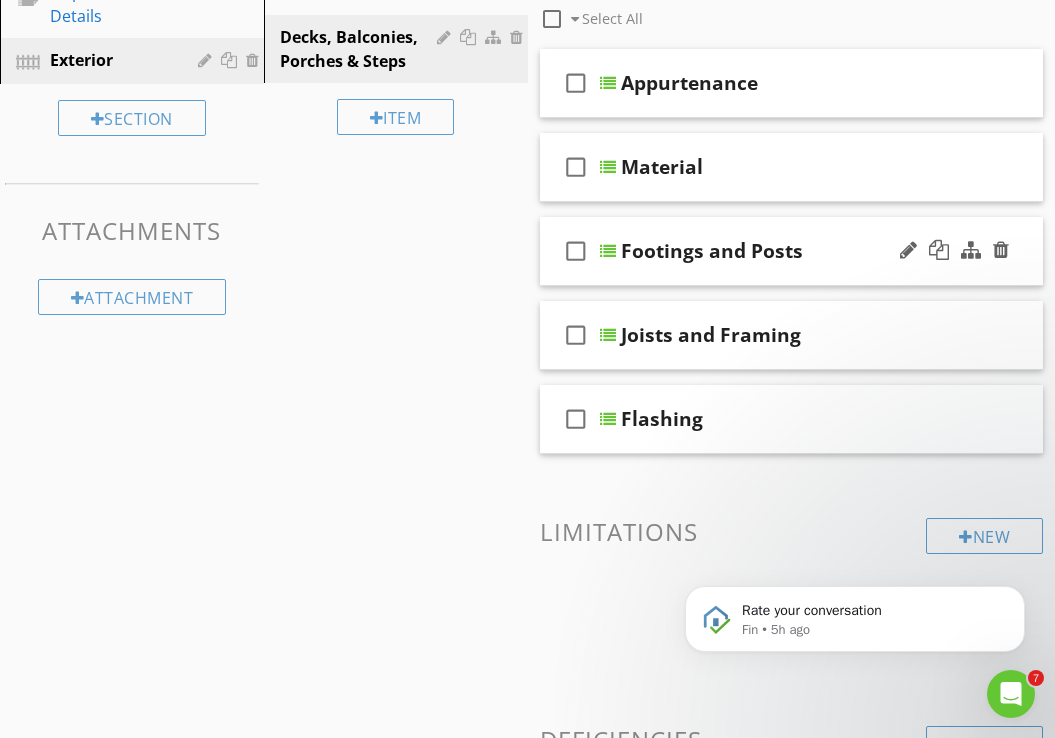 click on "Footings and Posts" at bounding box center (712, 251) 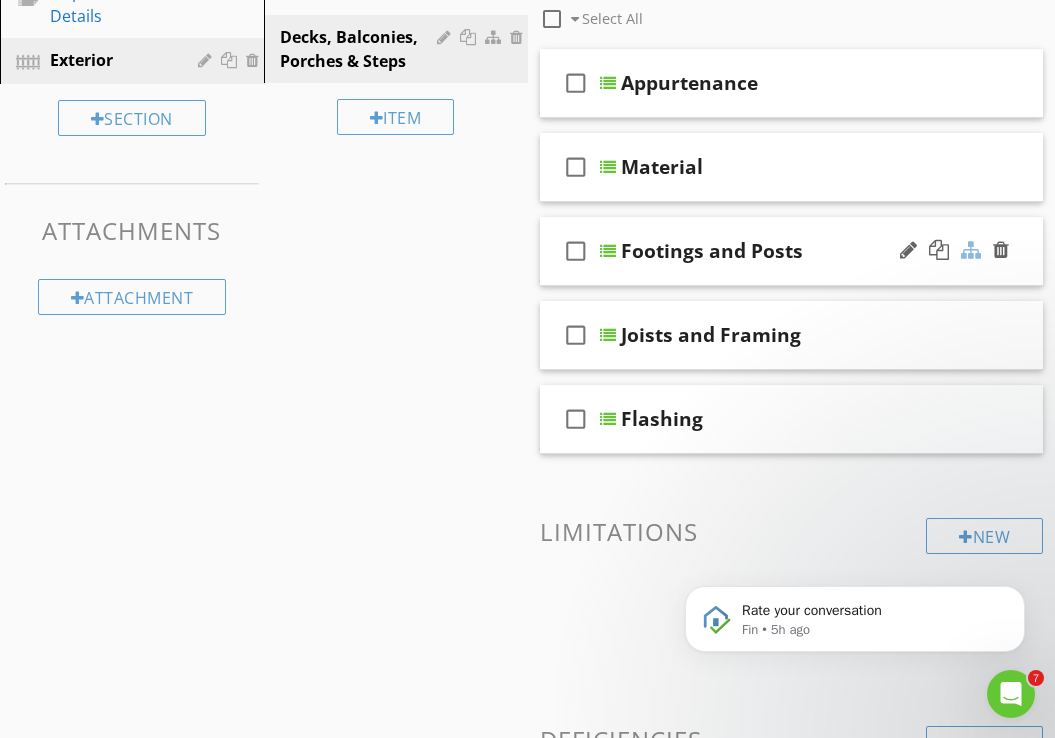 click at bounding box center [971, 250] 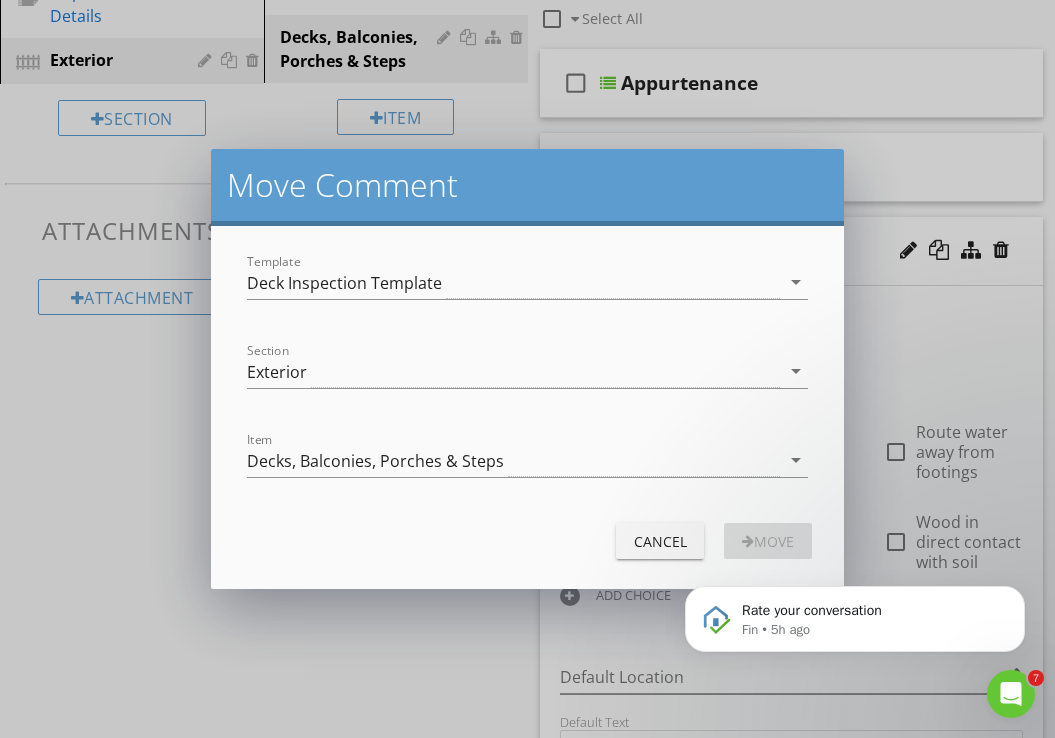 click on "Cancel" at bounding box center (660, 541) 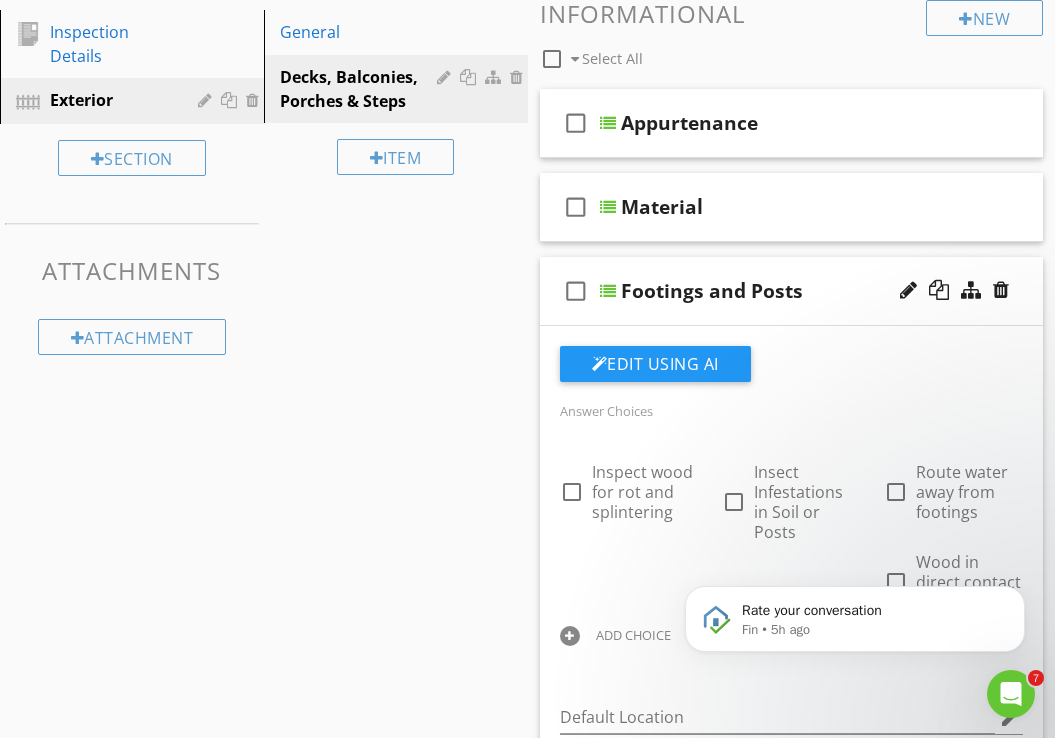 scroll, scrollTop: 204, scrollLeft: 0, axis: vertical 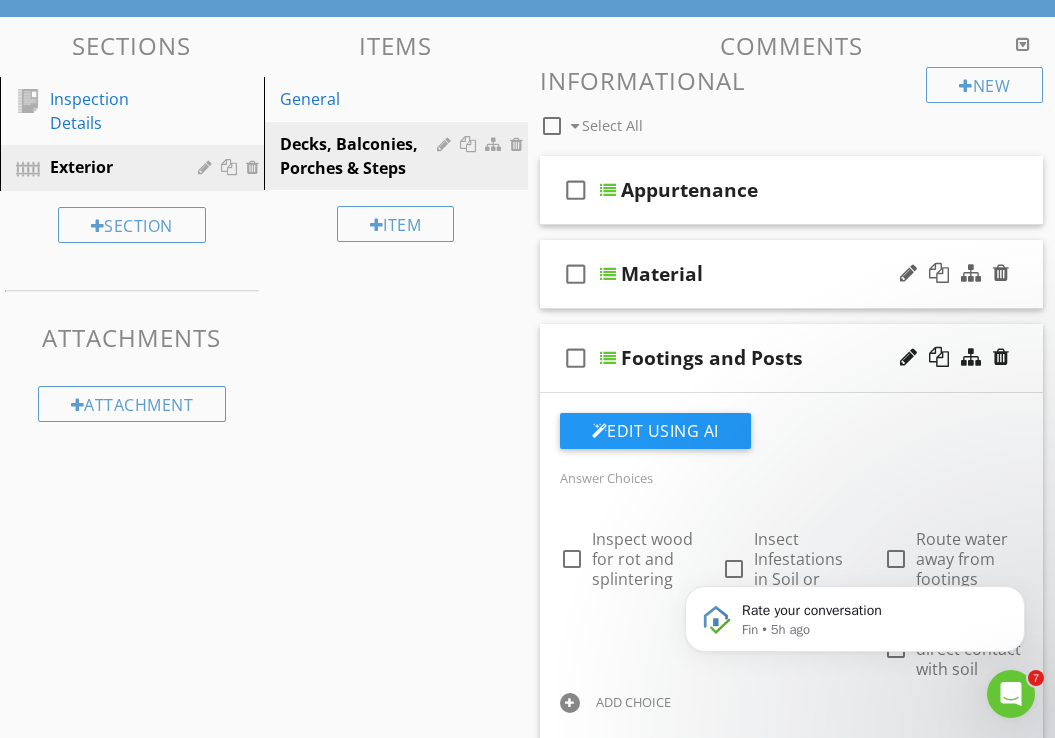 click on "Material" at bounding box center (795, 274) 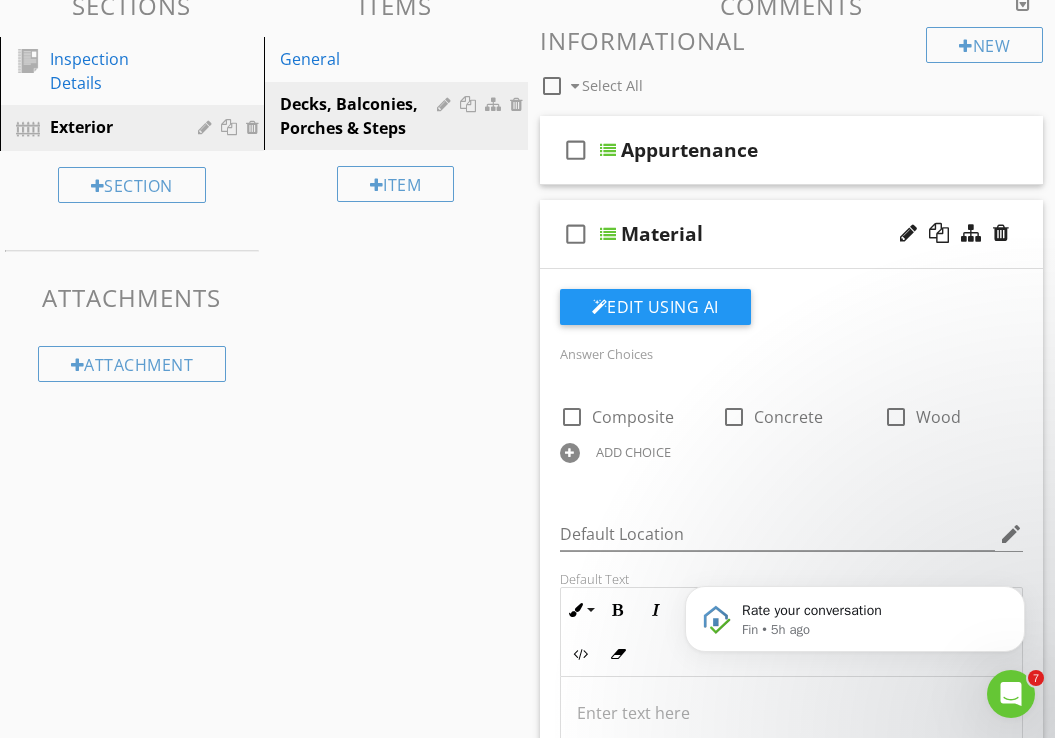 scroll, scrollTop: 0, scrollLeft: 0, axis: both 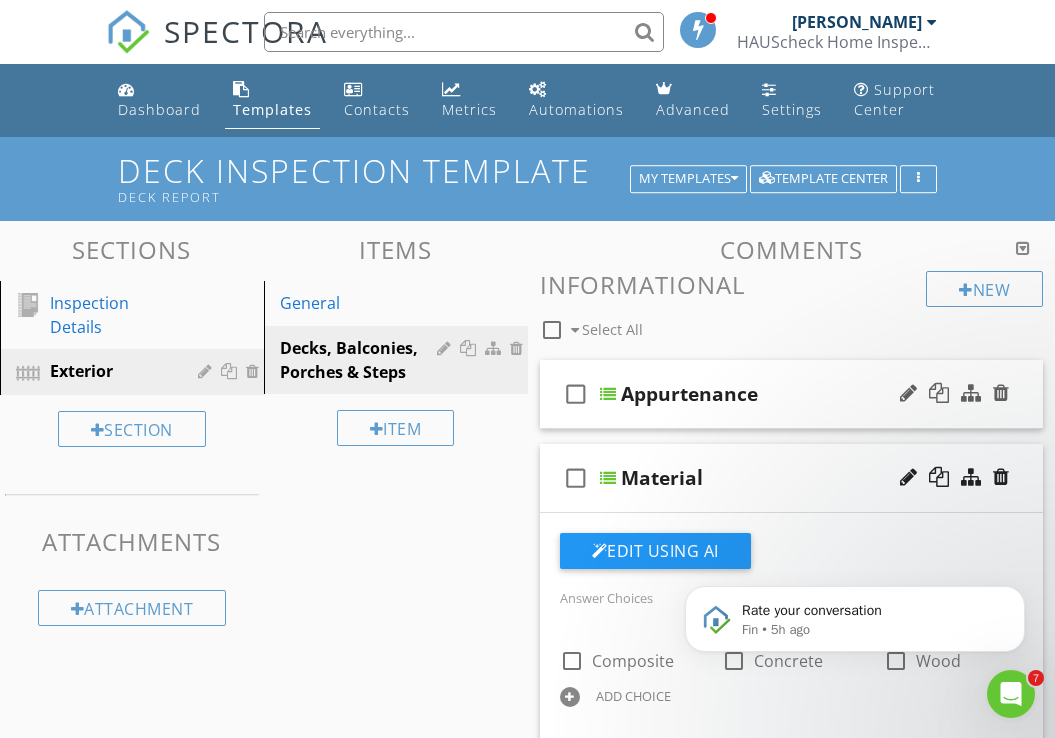 click on "check_box_outline_blank
Appurtenance" at bounding box center [792, 394] 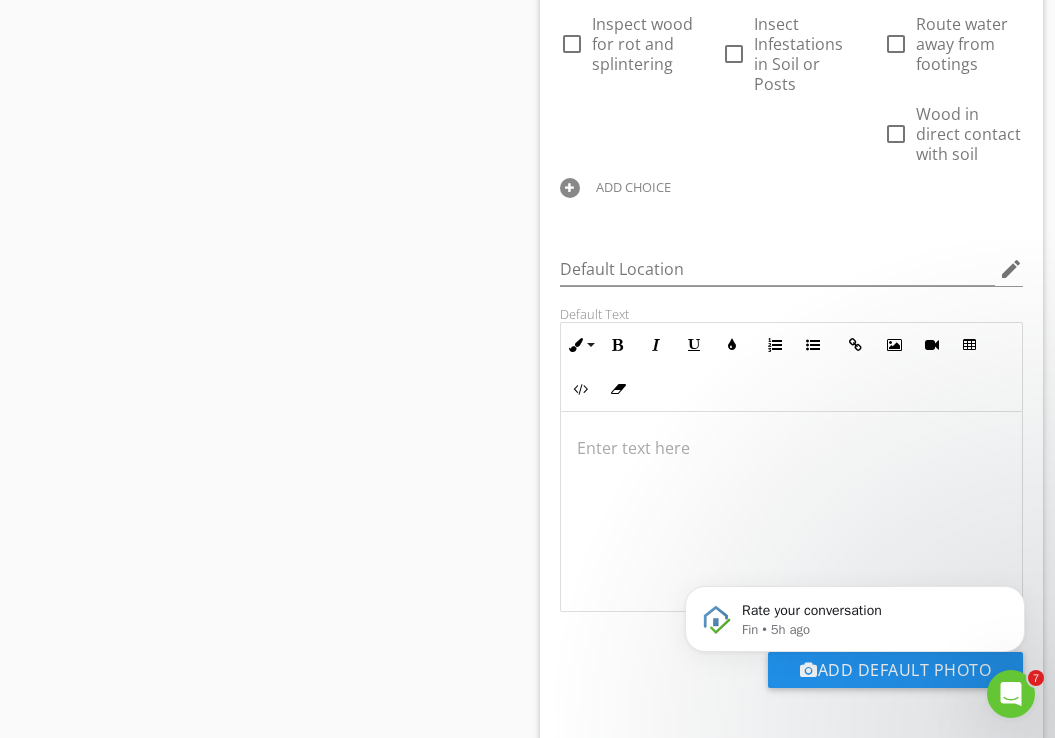 scroll, scrollTop: 2461, scrollLeft: 0, axis: vertical 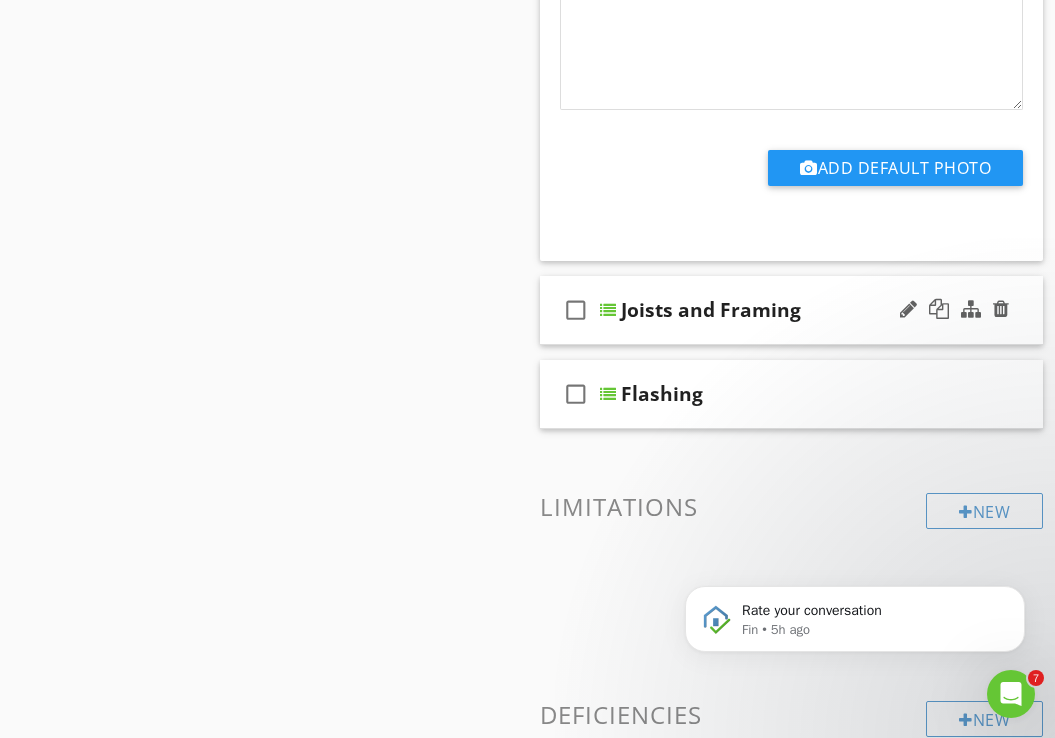 click on "Joists and Framing" at bounding box center (711, 310) 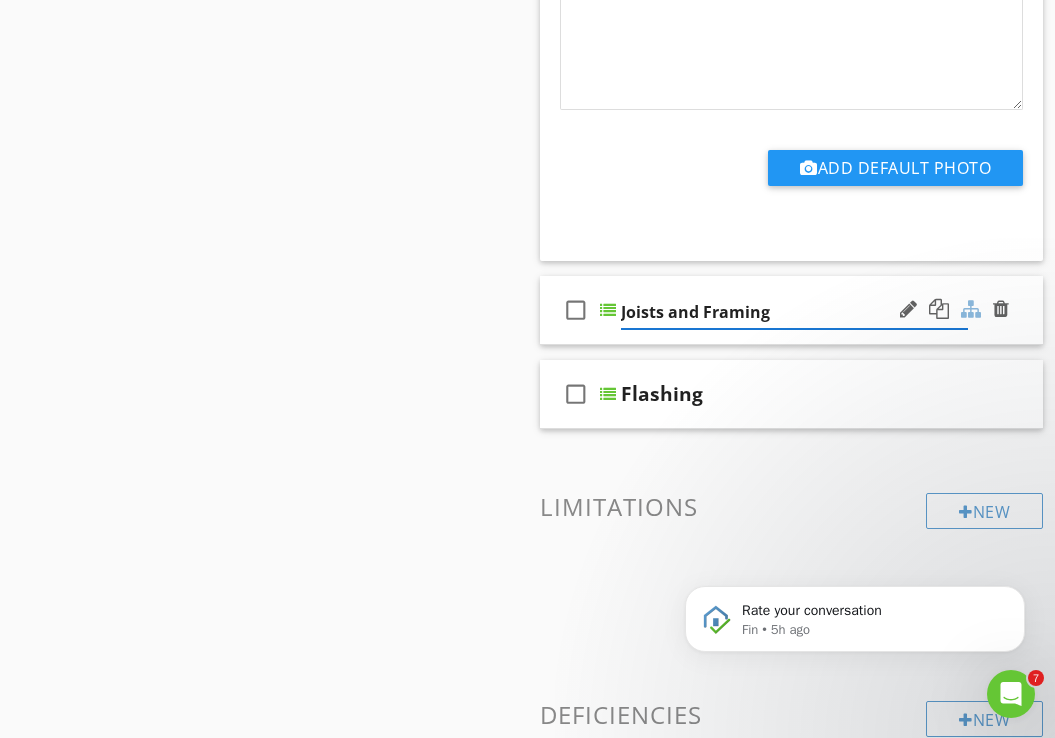 click at bounding box center [971, 309] 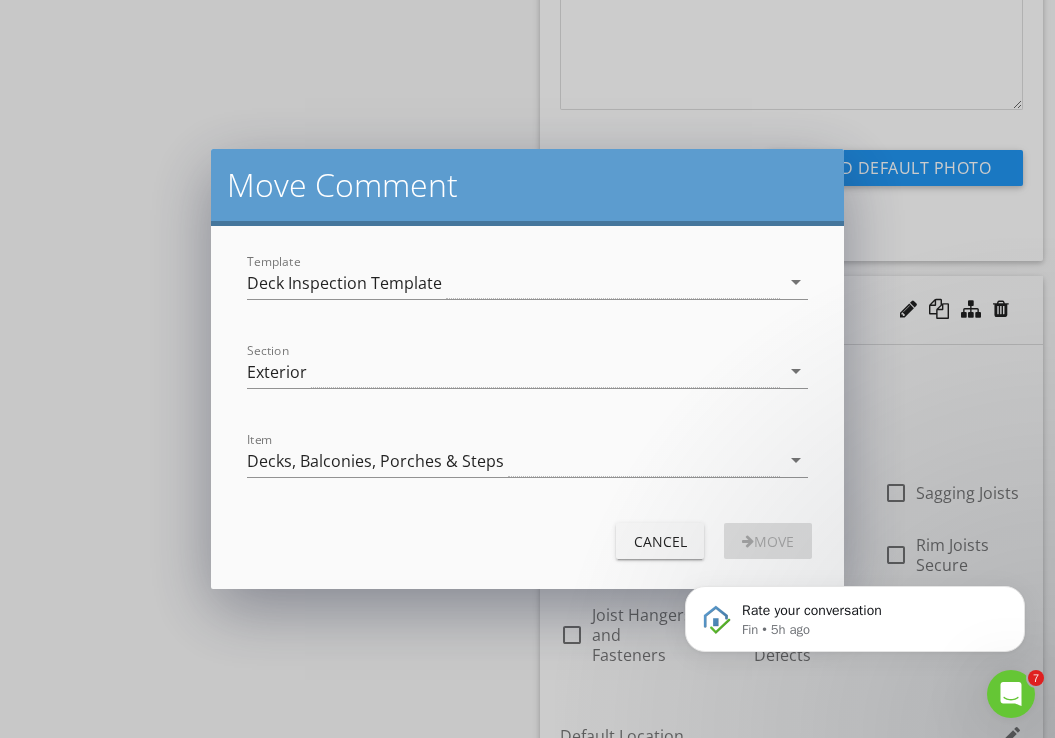 click on "Rate your conversation Fin • 5h ago" 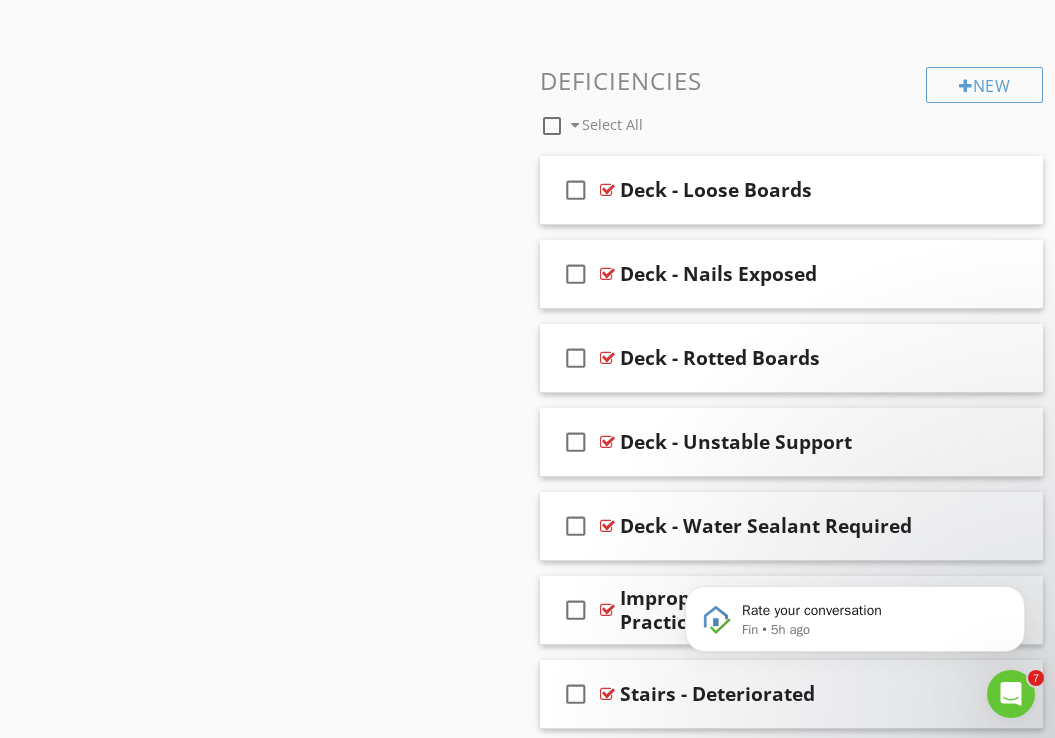 scroll, scrollTop: 4461, scrollLeft: 0, axis: vertical 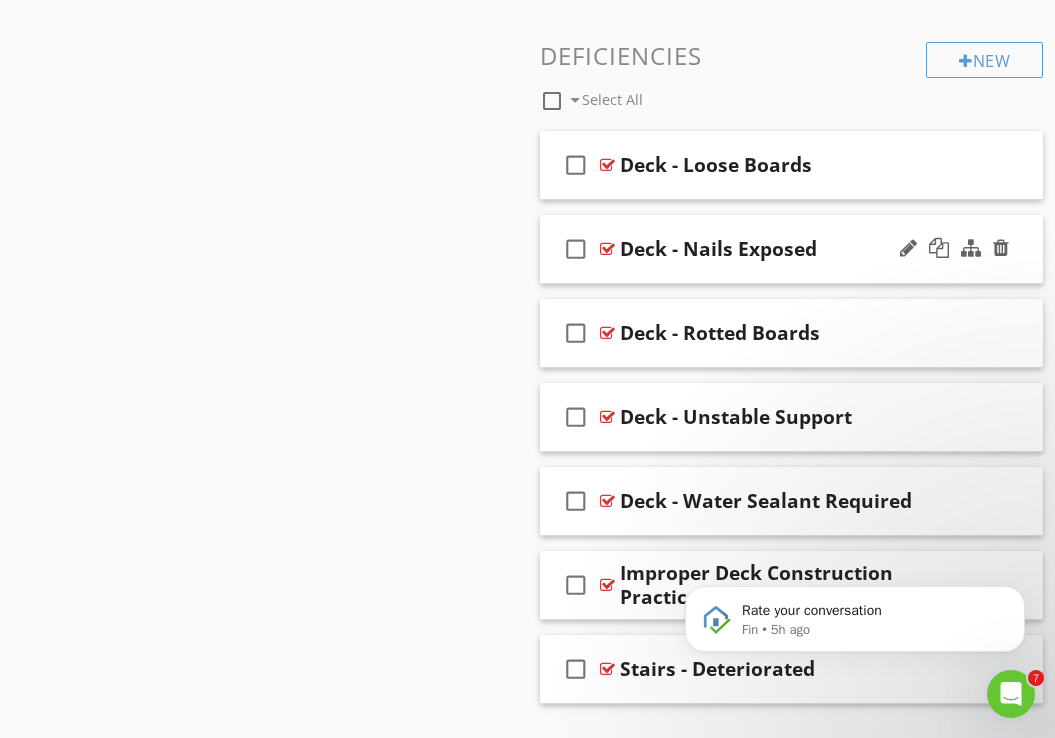 click on "Deck - Nails Exposed" at bounding box center [718, 249] 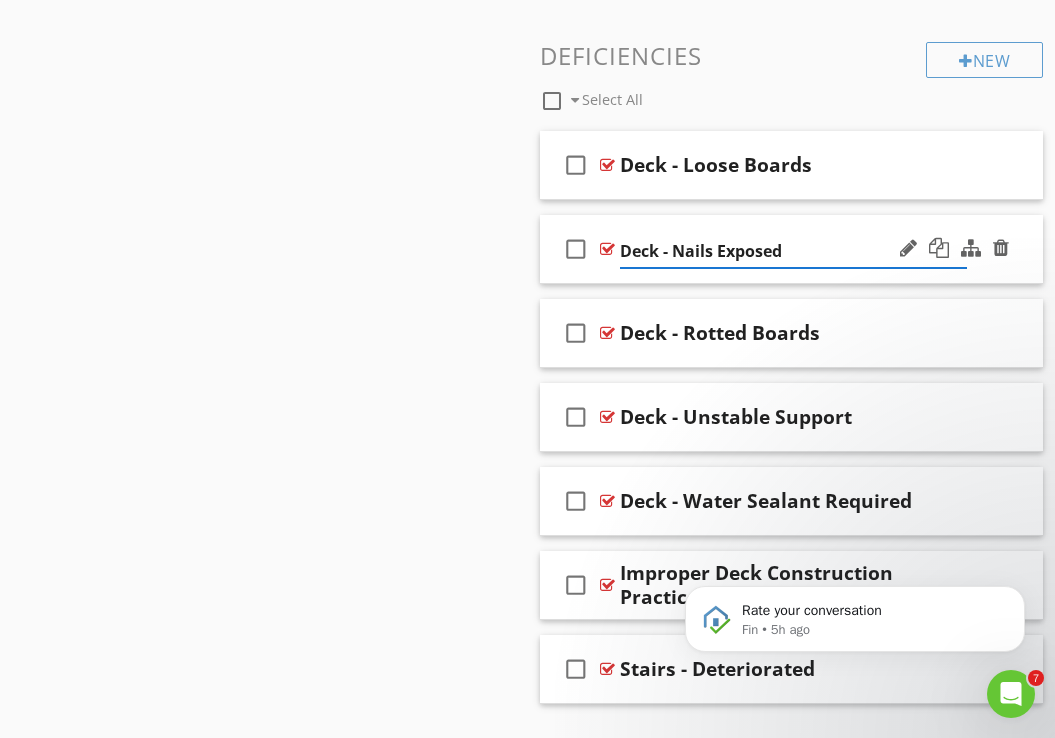click on "check_box_outline_blank" at bounding box center [576, 249] 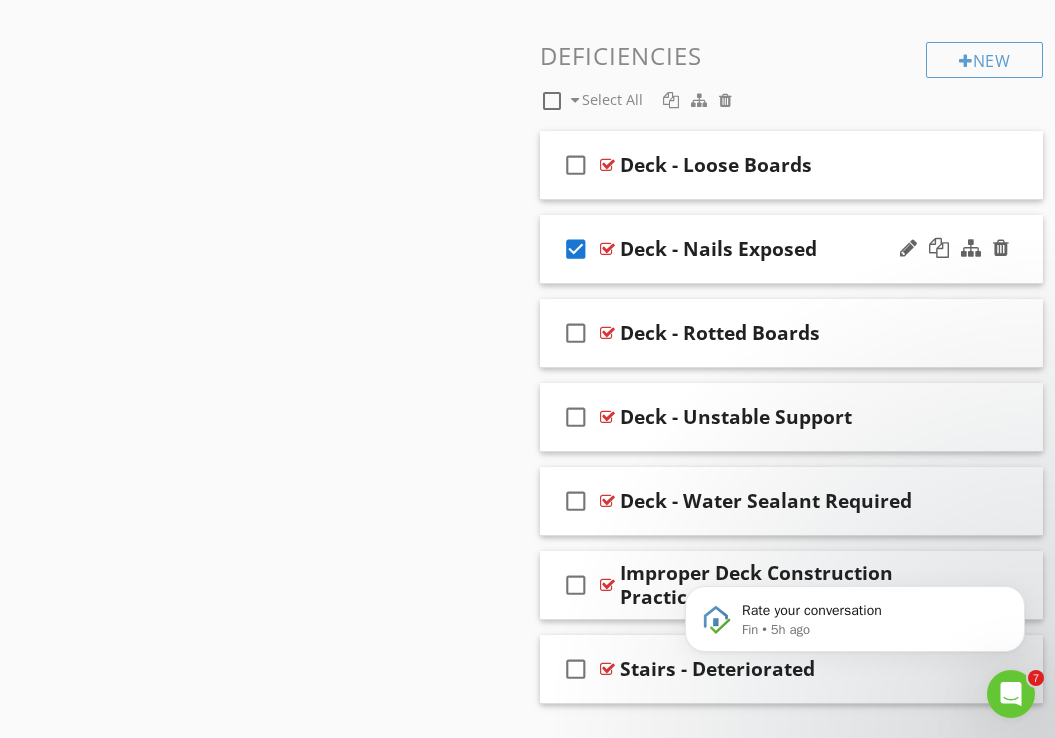 click on "Deck - Nails Exposed" at bounding box center (718, 249) 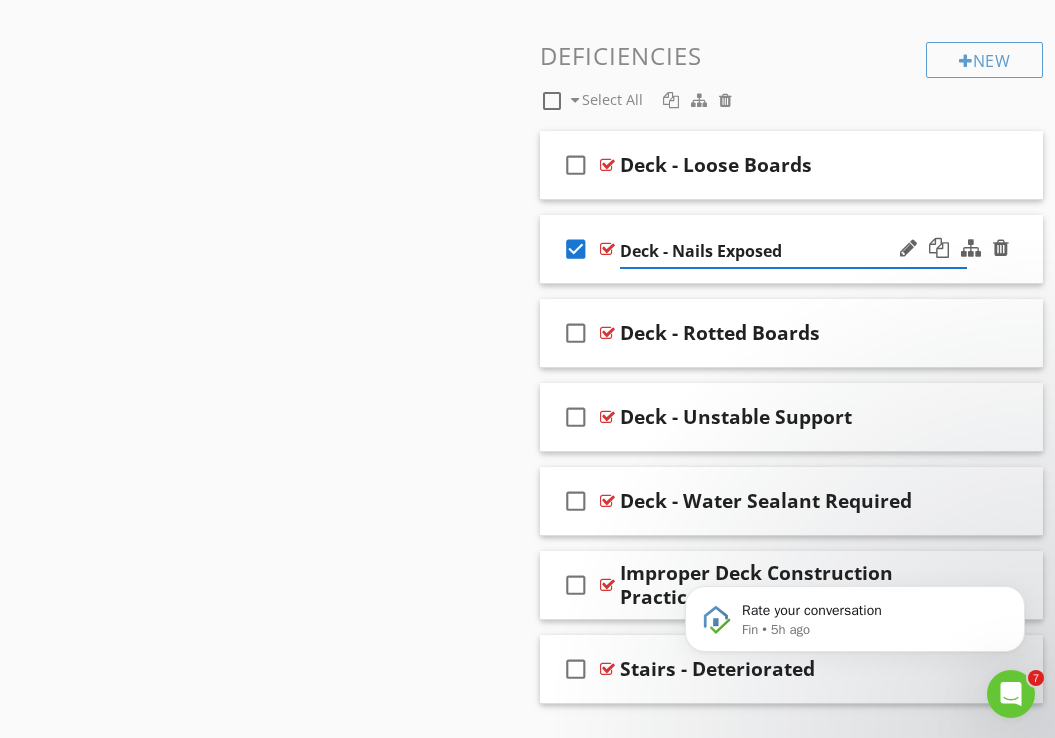 click on "check_box" at bounding box center (576, 249) 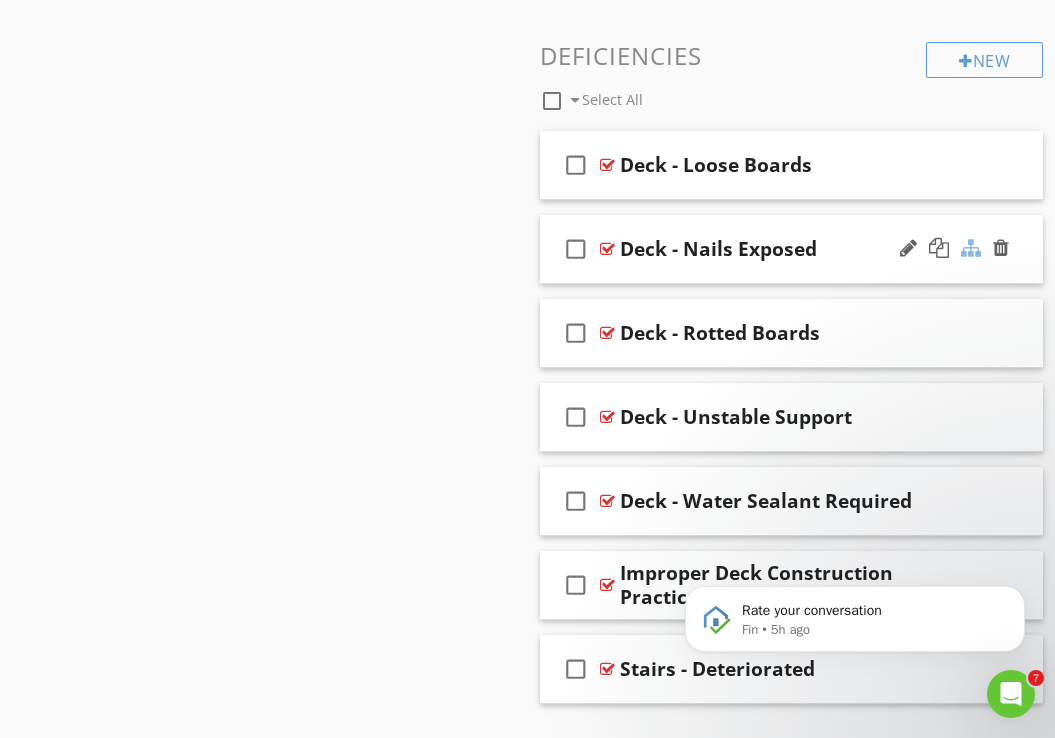 click at bounding box center (971, 248) 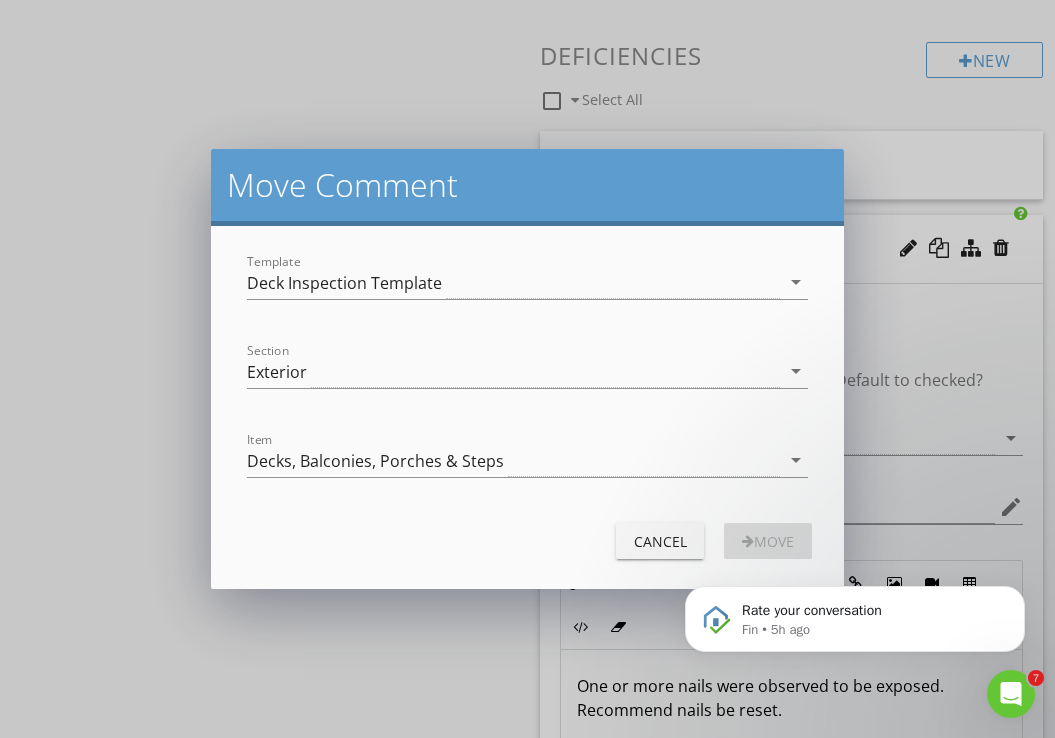 click on "Cancel" at bounding box center [660, 541] 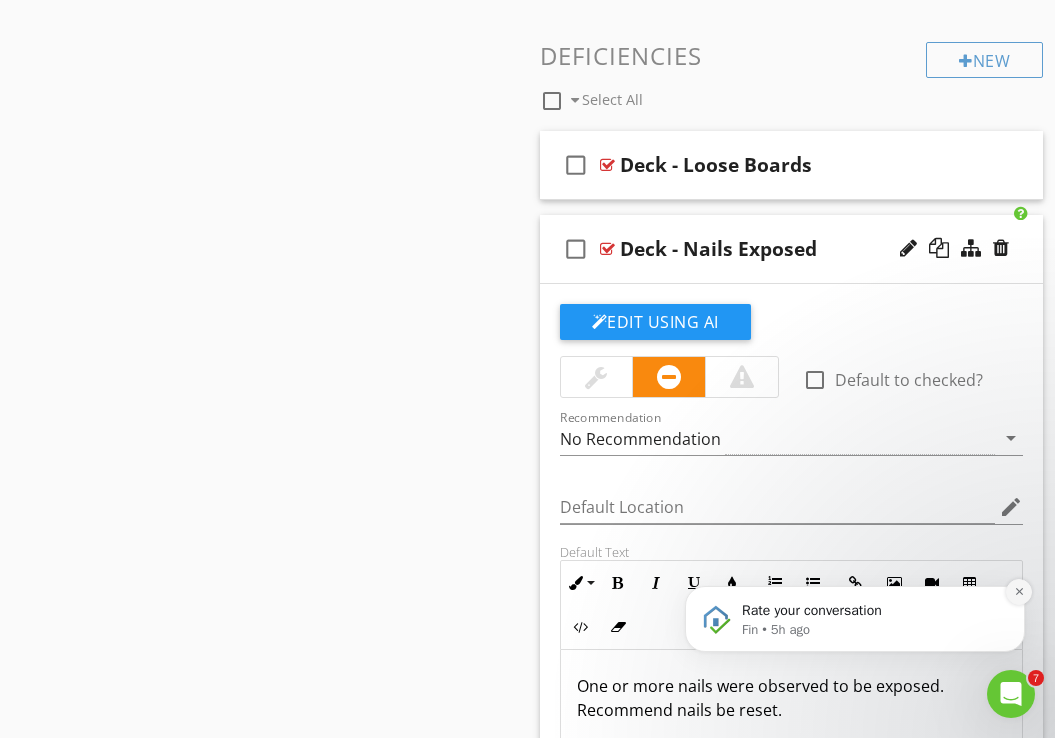click 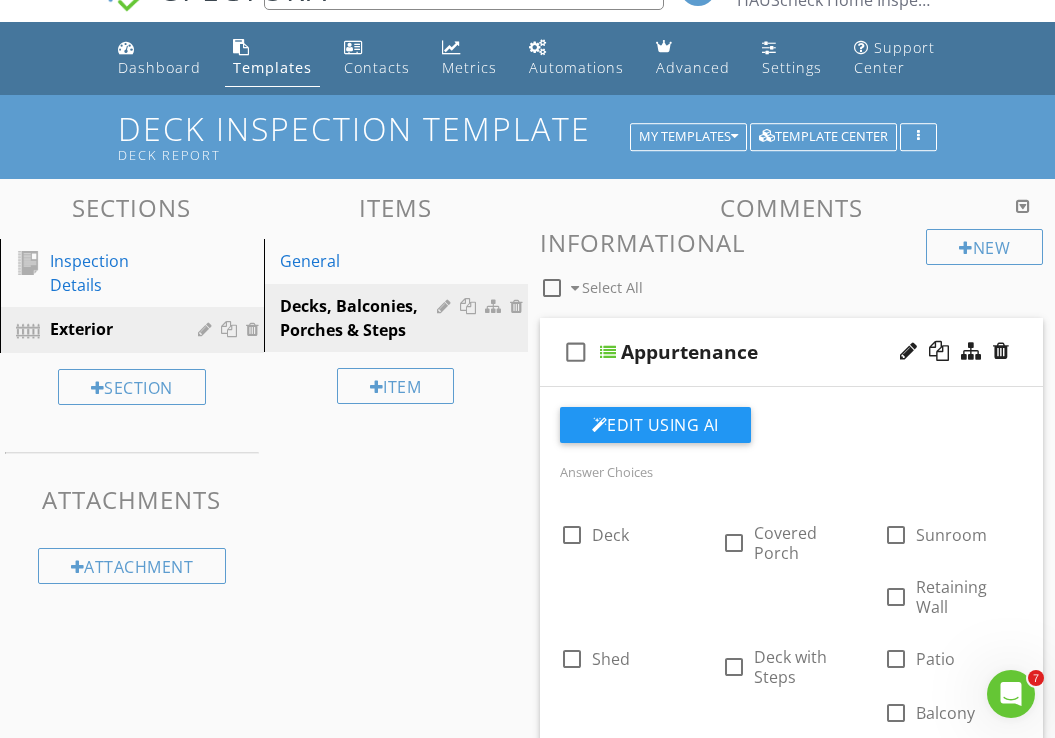 scroll, scrollTop: 0, scrollLeft: 0, axis: both 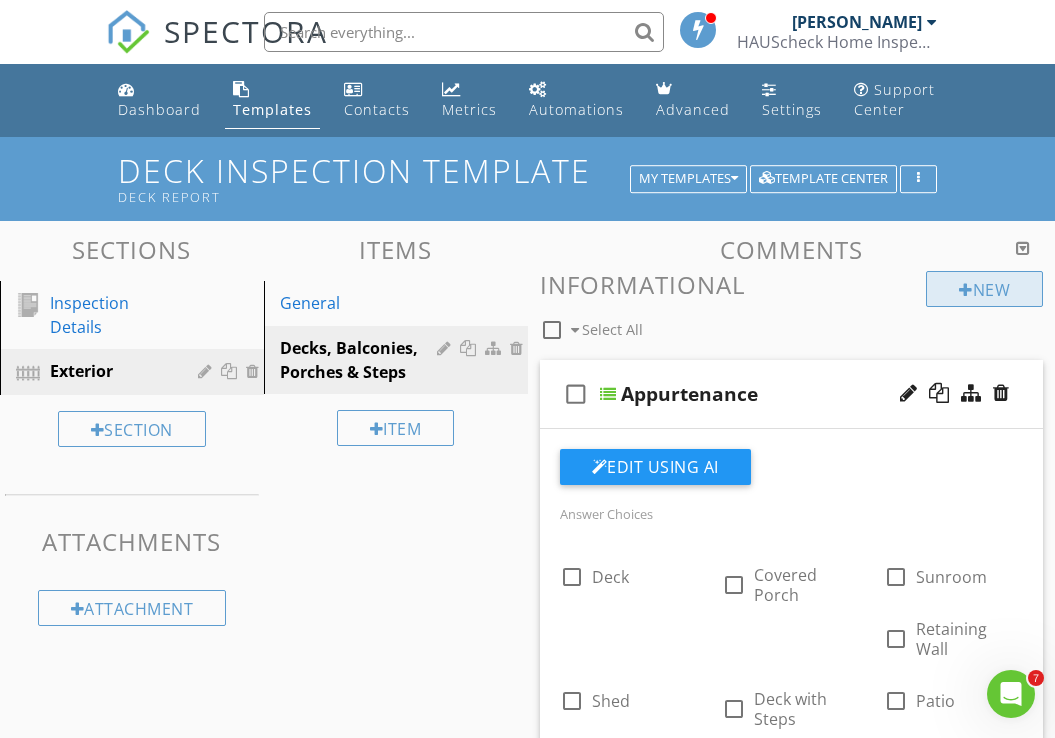 click on "New" at bounding box center (984, 289) 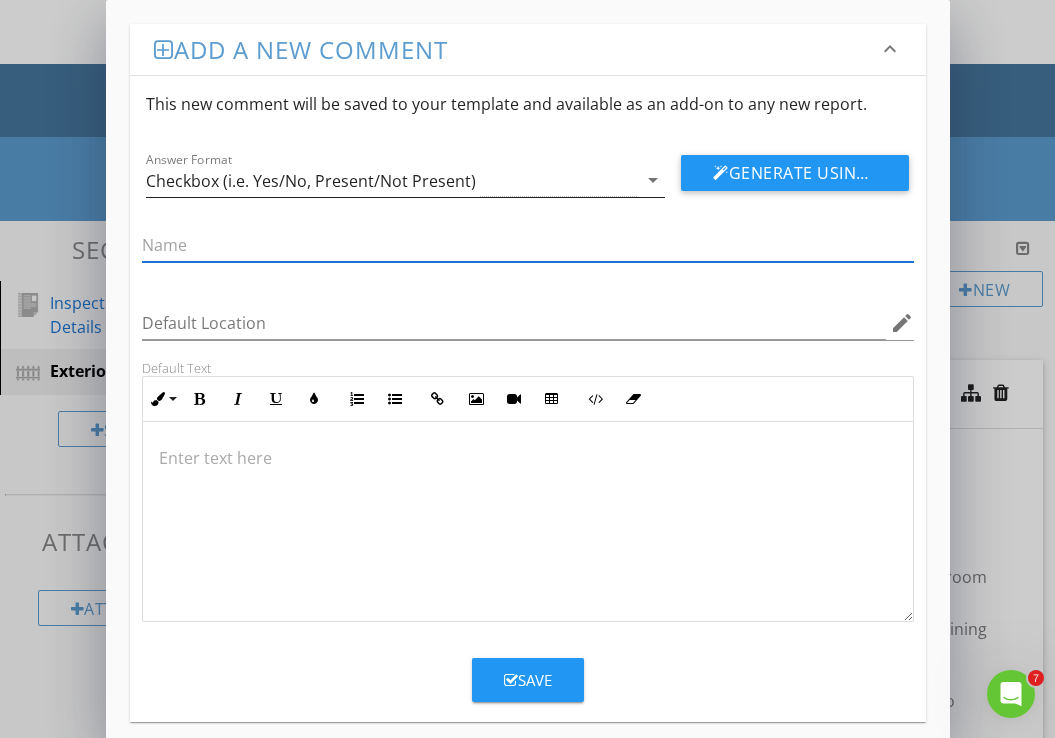 click on "Checkbox (i.e. Yes/No, Present/Not Present)" at bounding box center [392, 180] 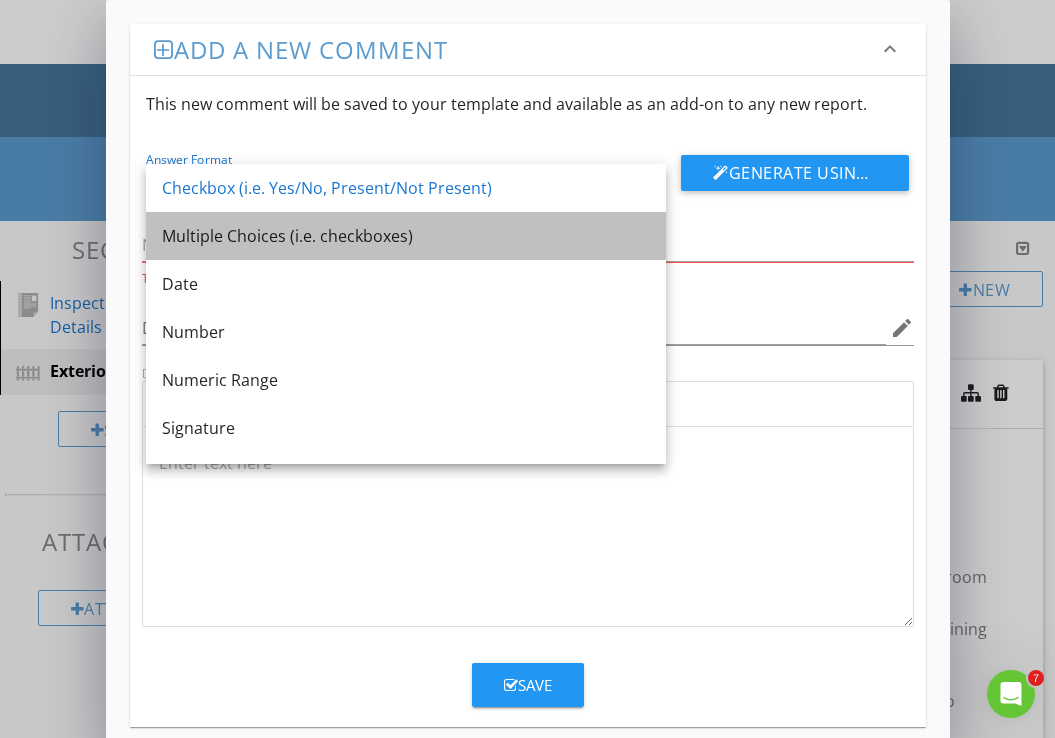 click on "Multiple Choices (i.e. checkboxes)" at bounding box center [406, 236] 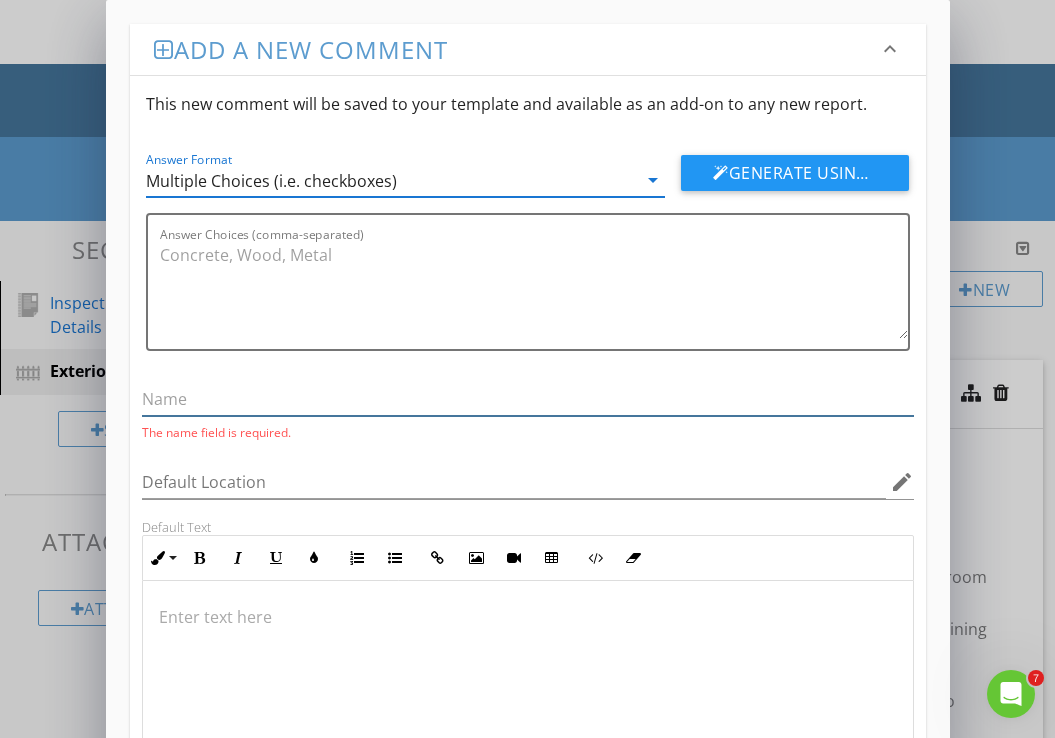 click at bounding box center [528, 399] 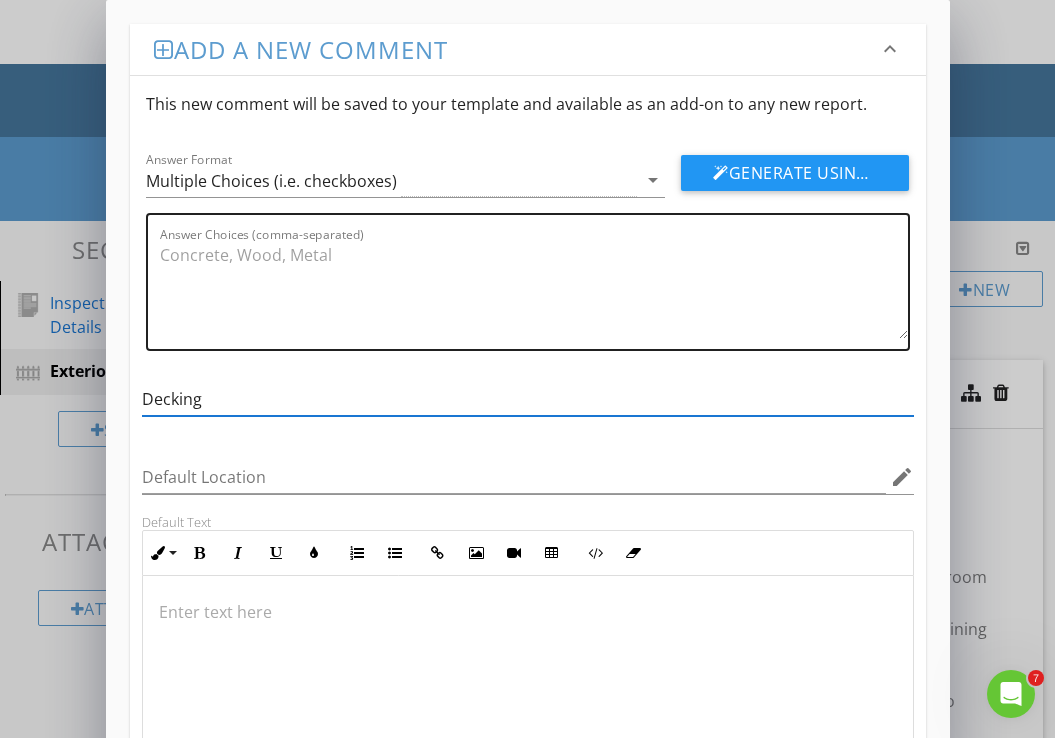 type on "Decking" 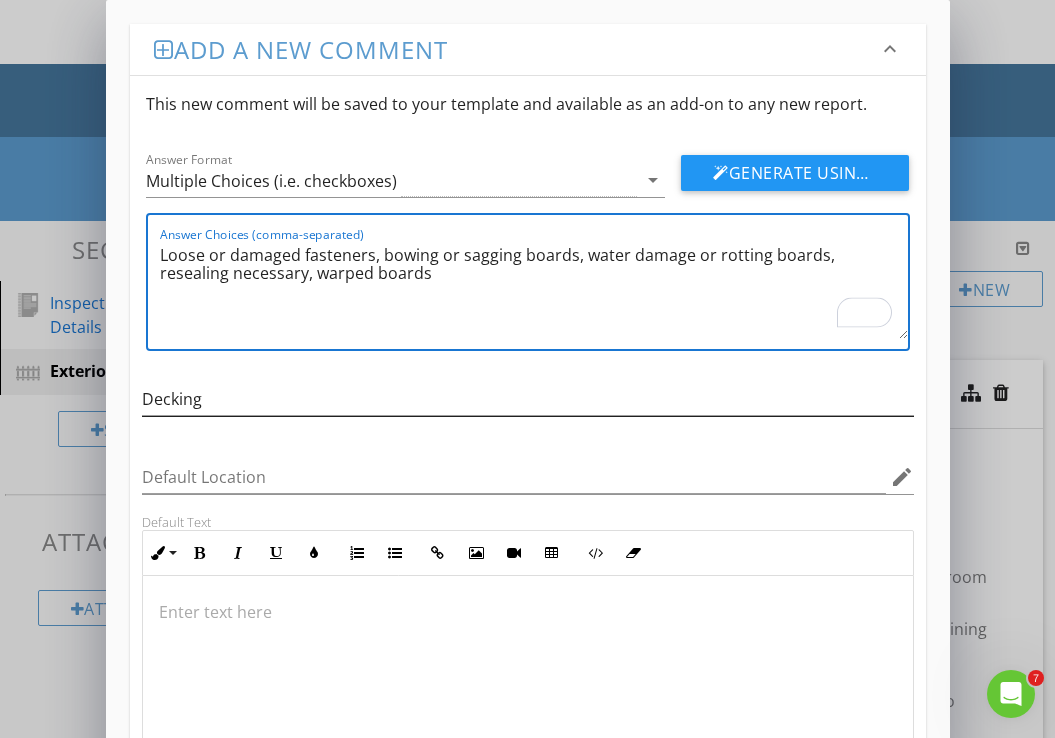scroll, scrollTop: 174, scrollLeft: 0, axis: vertical 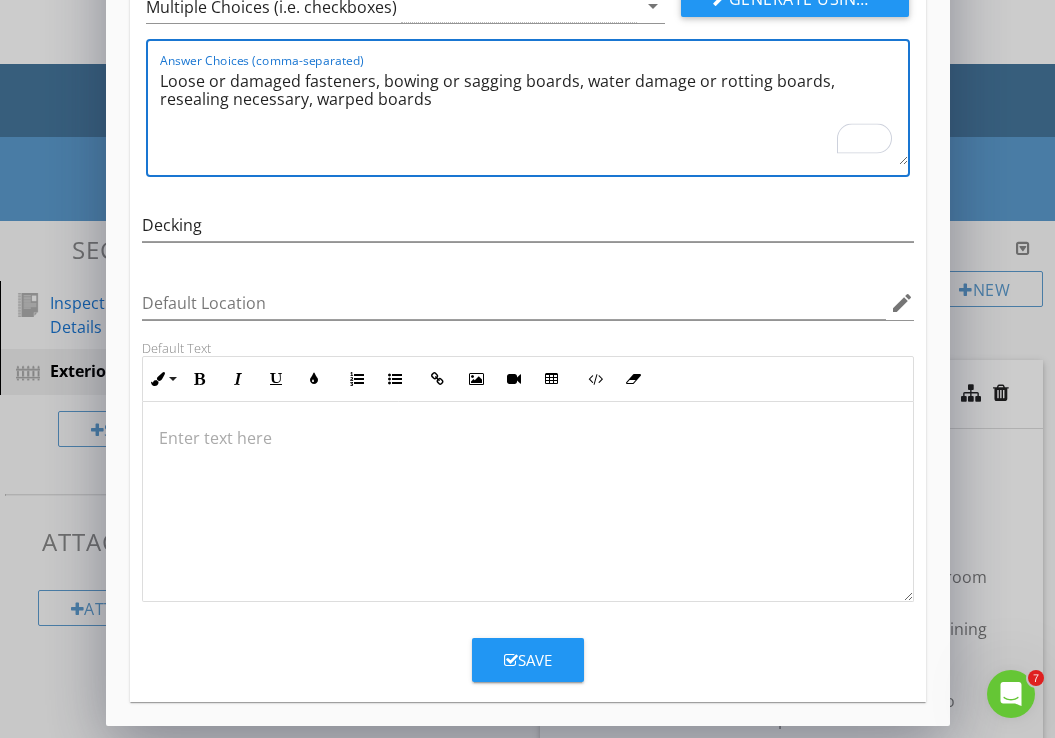 type on "Loose or damaged fasteners, bowing or sagging boards, water damage or rotting boards, resealing necessary, warped boards" 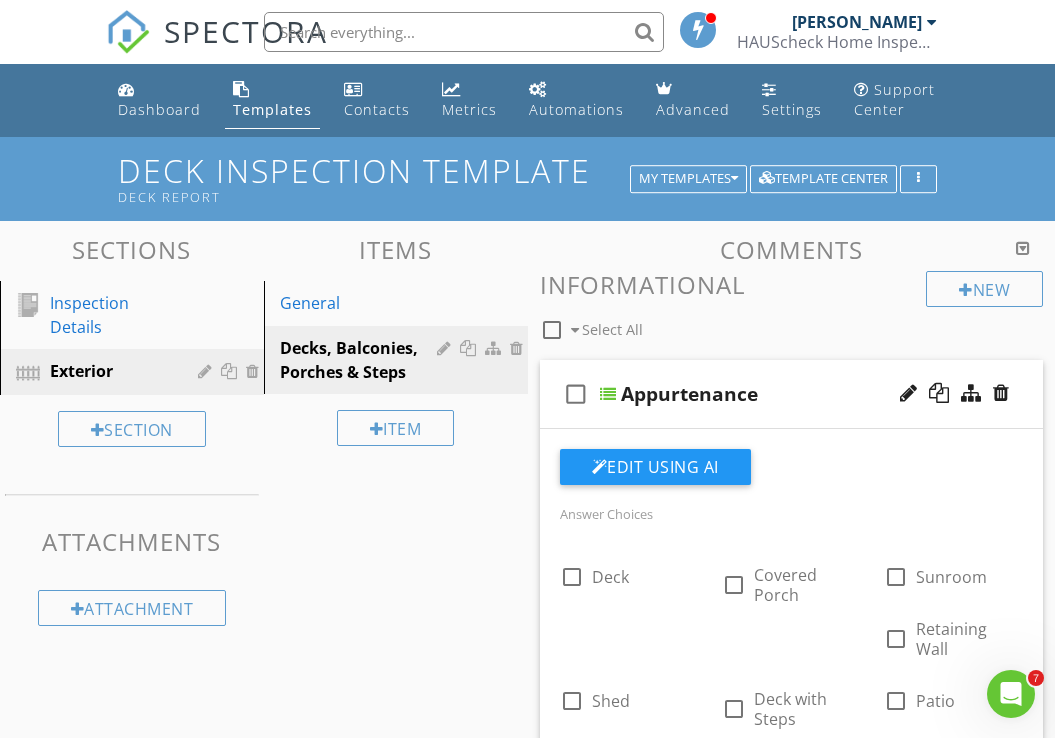 scroll, scrollTop: 0, scrollLeft: 0, axis: both 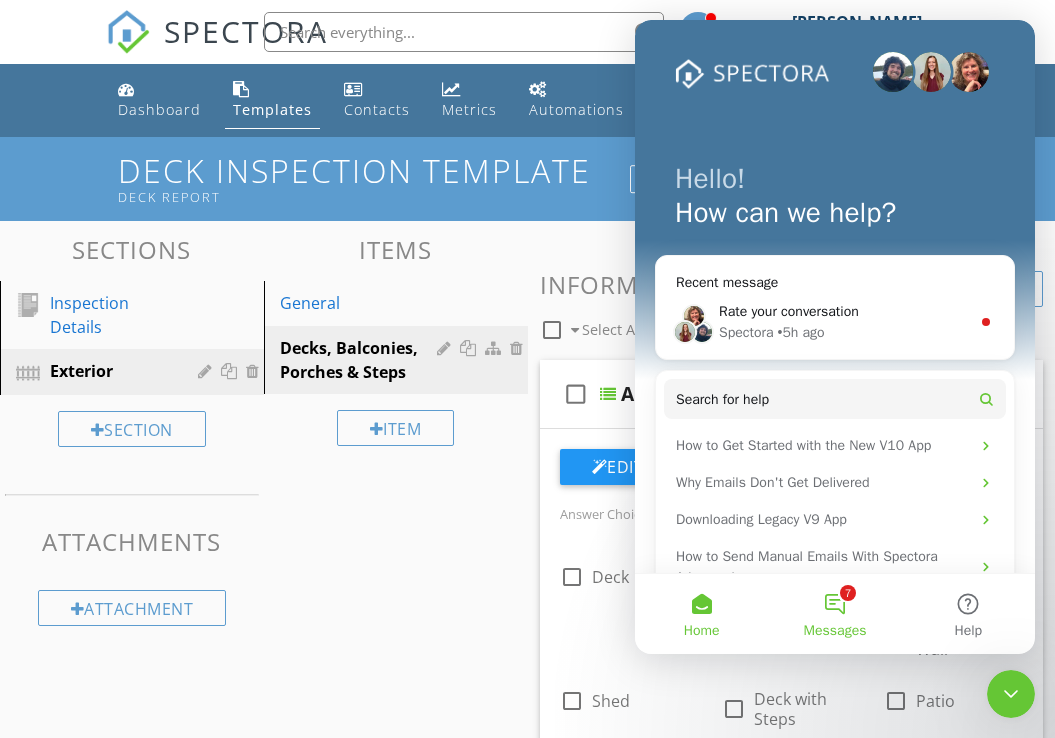 click on "7 Messages" at bounding box center [834, 614] 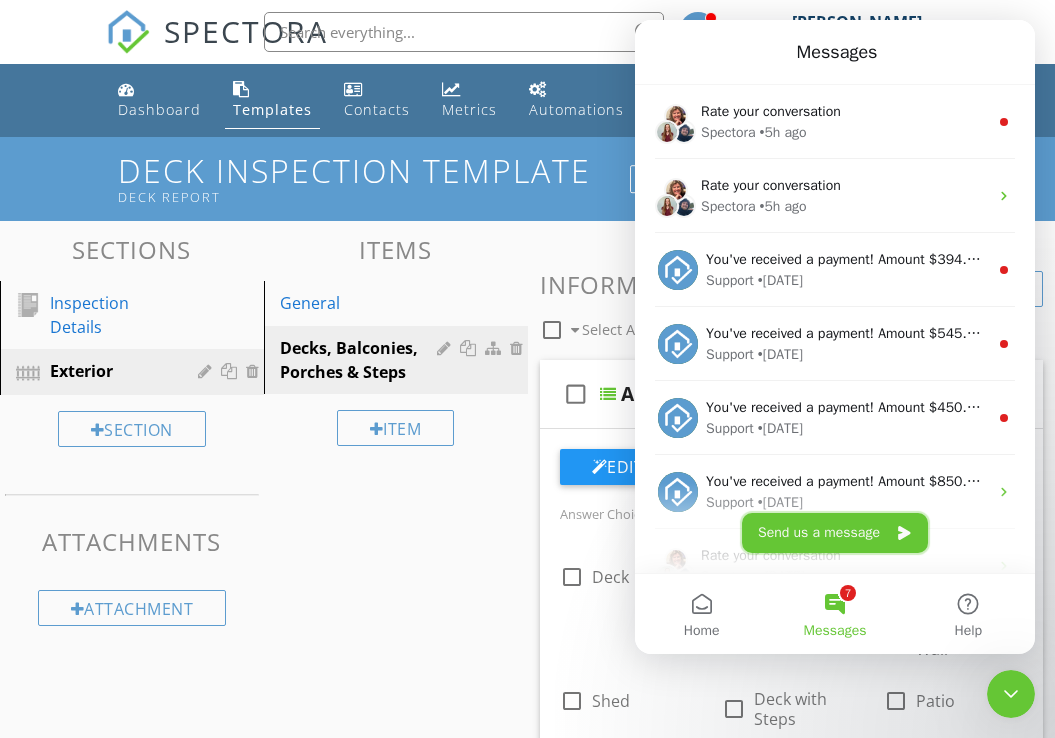 click on "Send us a message" at bounding box center (835, 533) 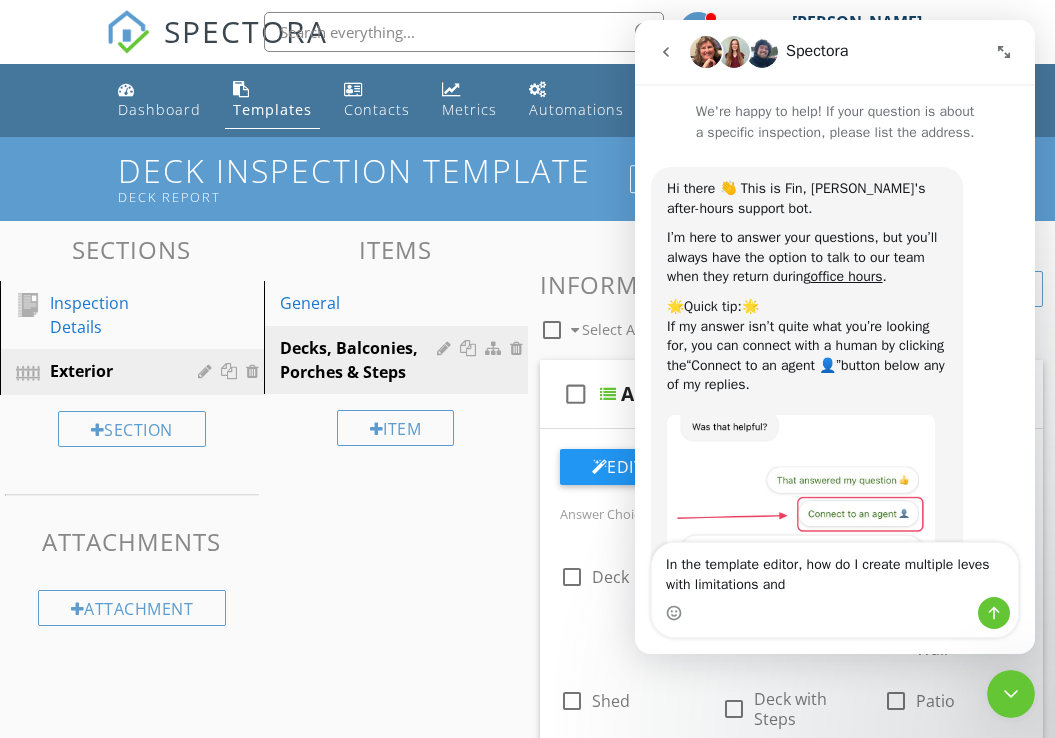 click on "In the template editor, how do I create multiple leves with limitations and" at bounding box center (835, 570) 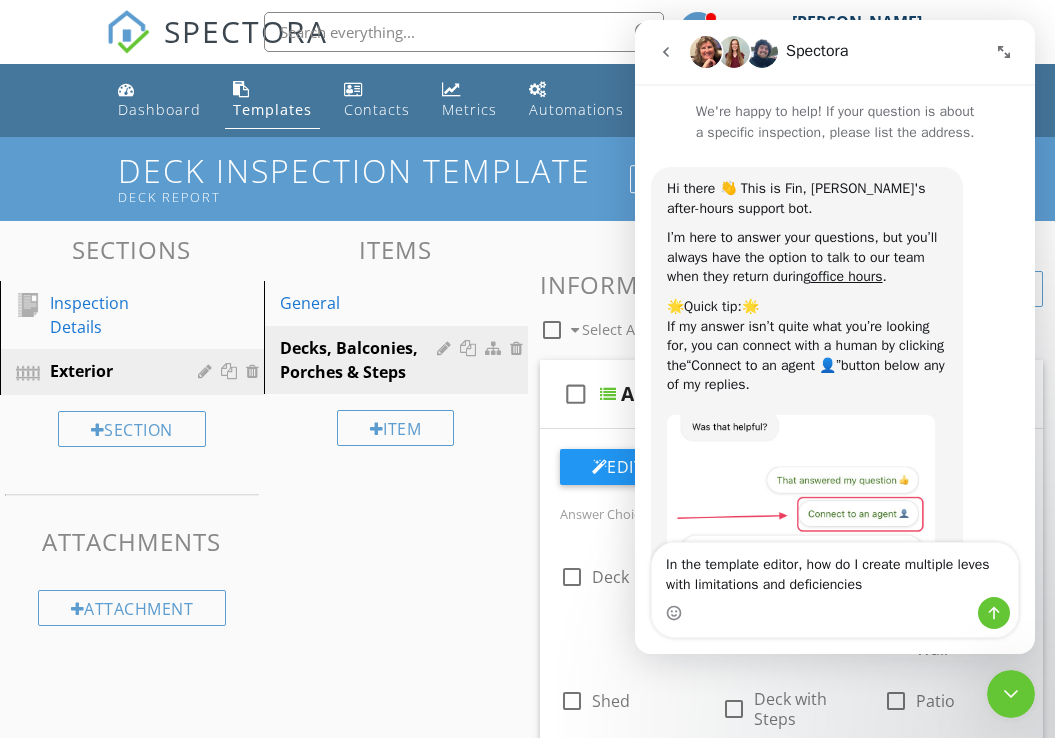 type on "In the template editor, how do I create multiple leves with limitations and deficiencies?" 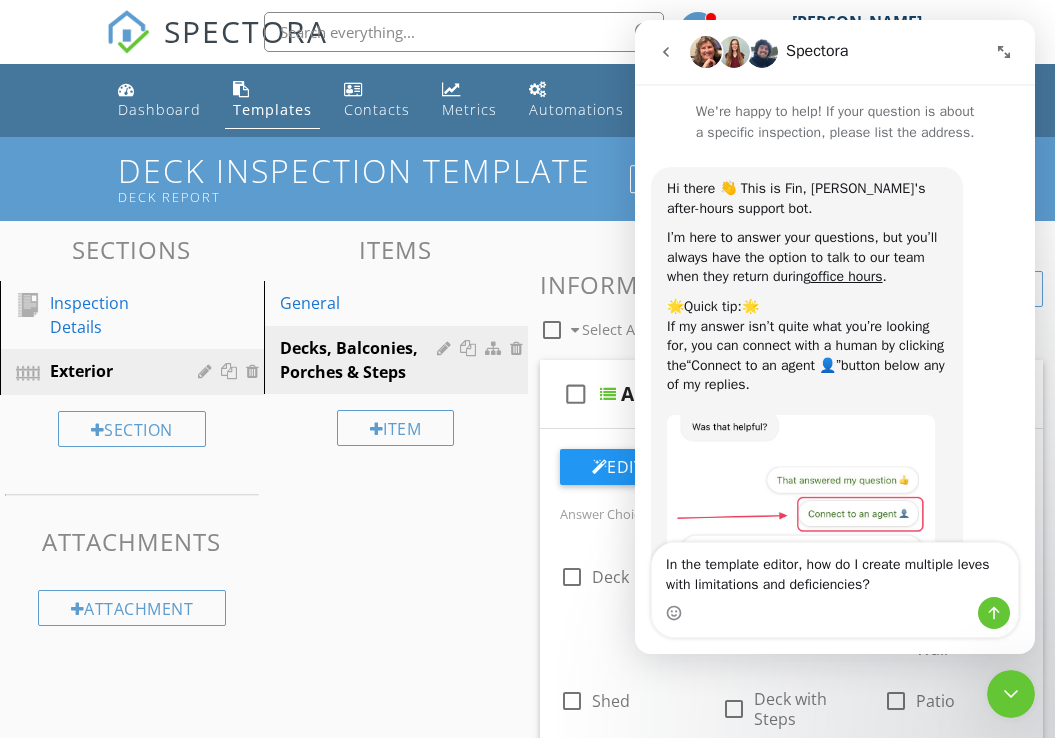 type 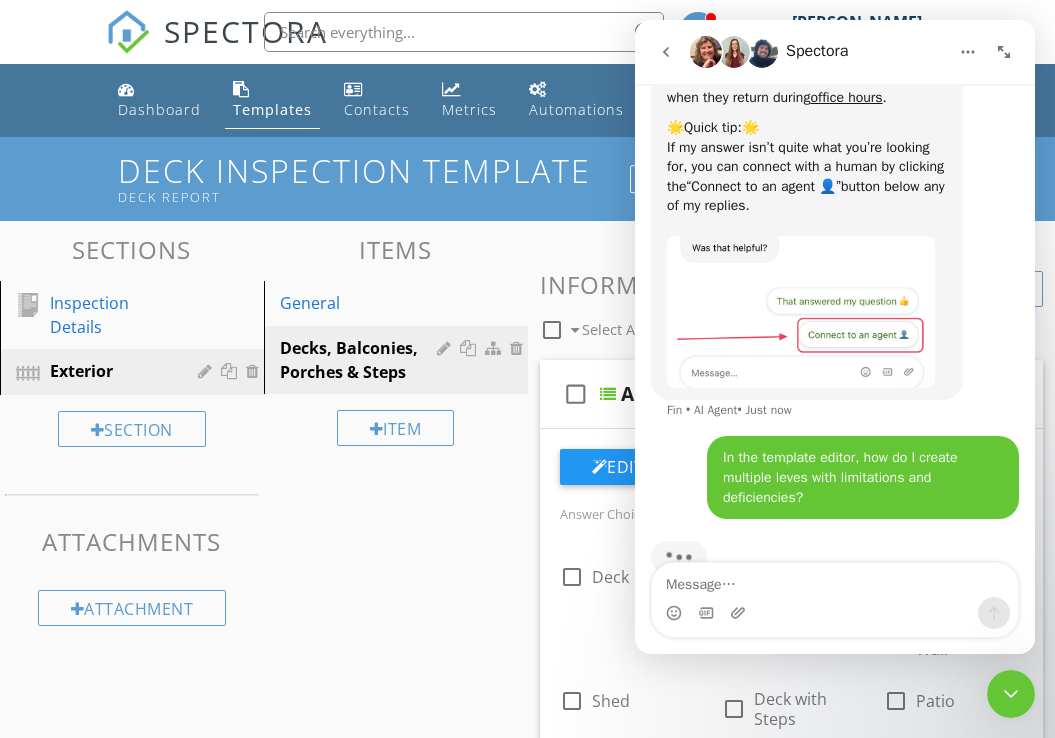 scroll, scrollTop: 222, scrollLeft: 0, axis: vertical 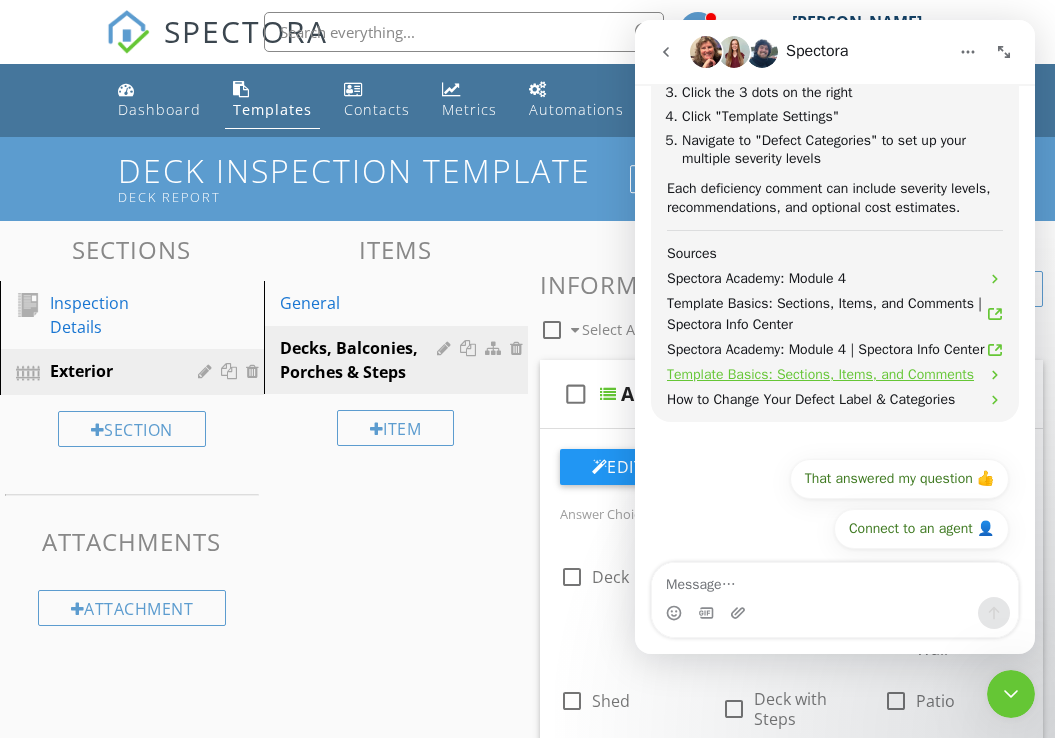 click on "Template Basics: Sections, Items, and Comments" at bounding box center [820, 374] 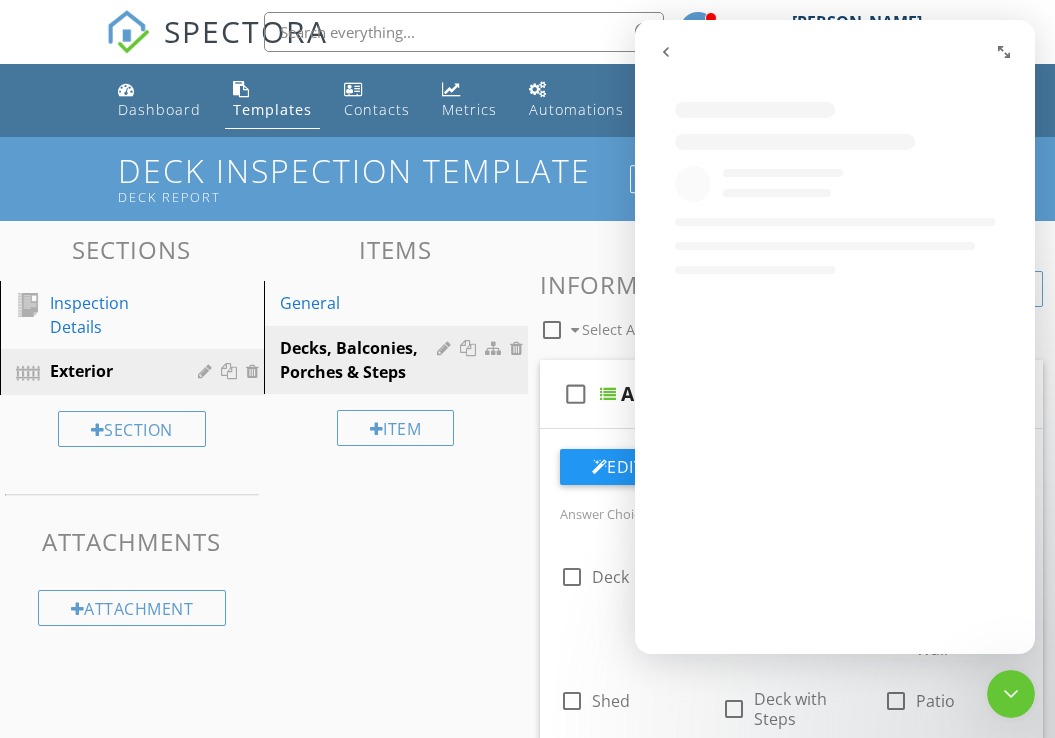 scroll, scrollTop: 0, scrollLeft: 0, axis: both 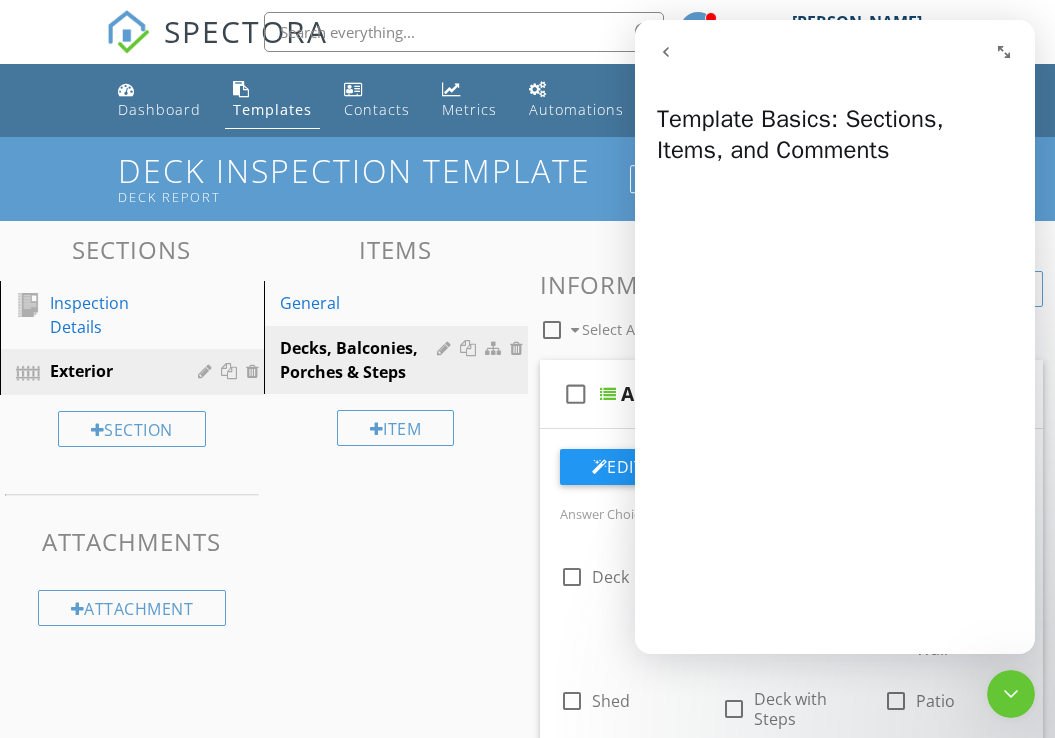 click 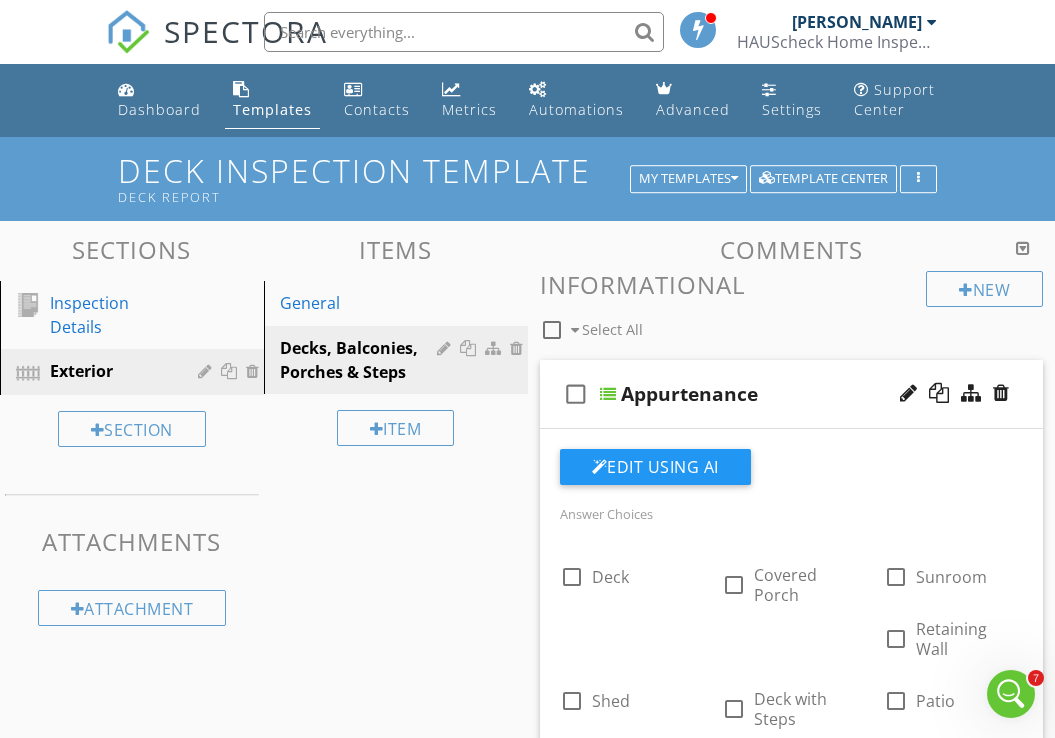 scroll, scrollTop: 0, scrollLeft: 0, axis: both 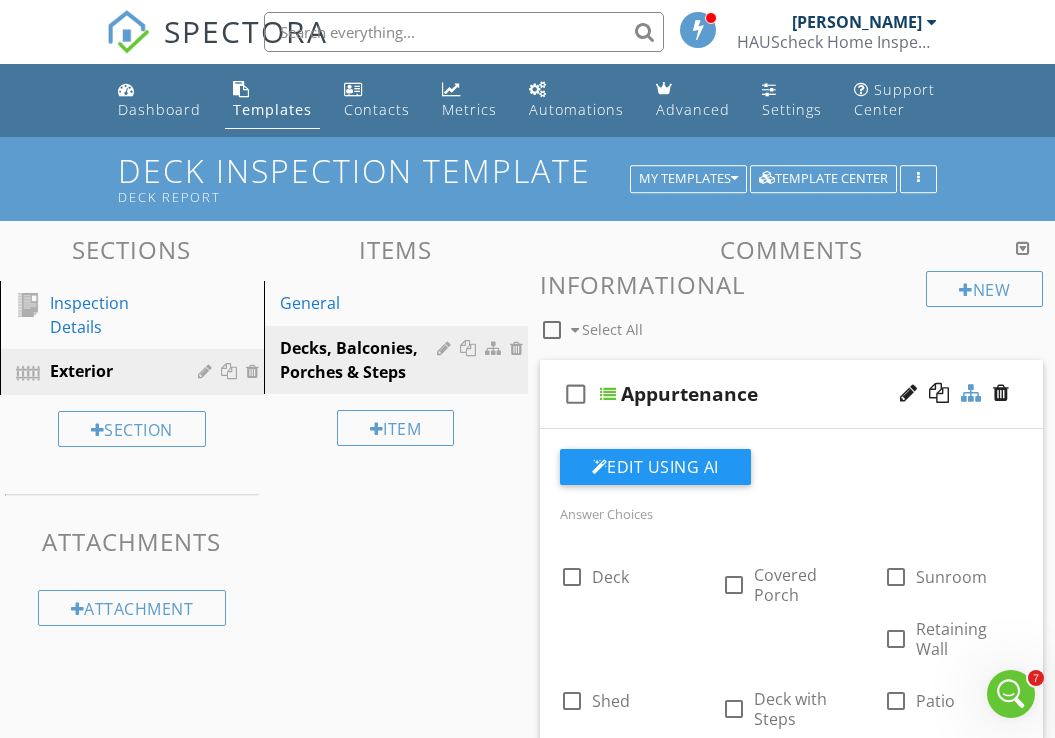 click at bounding box center (971, 393) 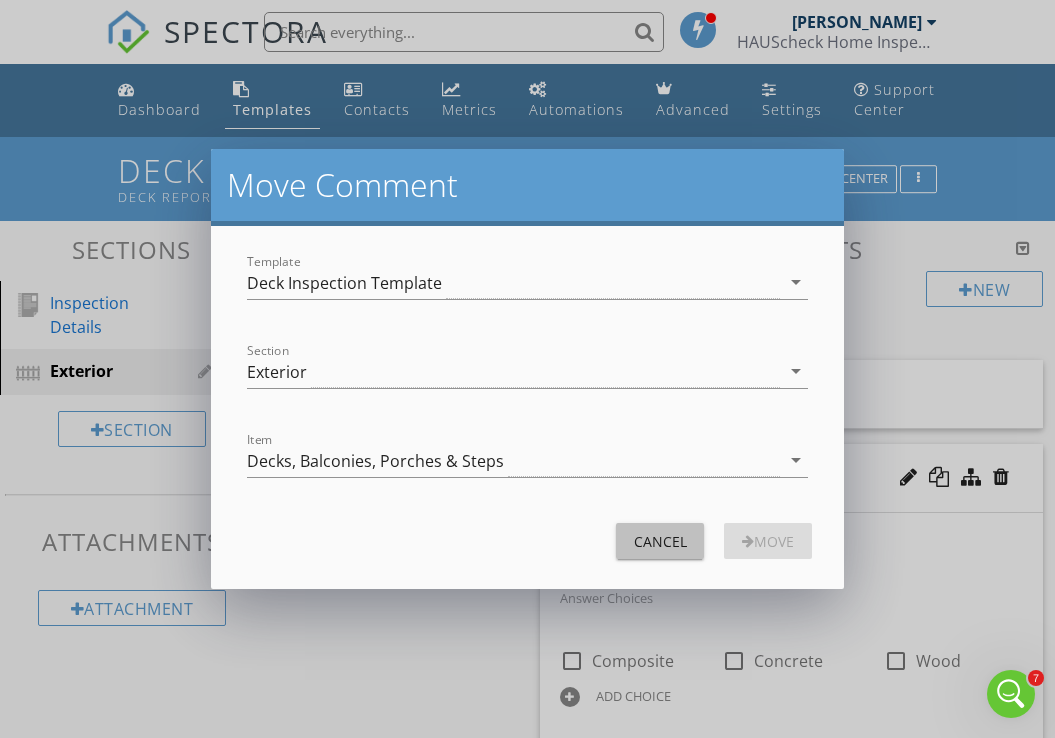 click on "Cancel" at bounding box center [660, 541] 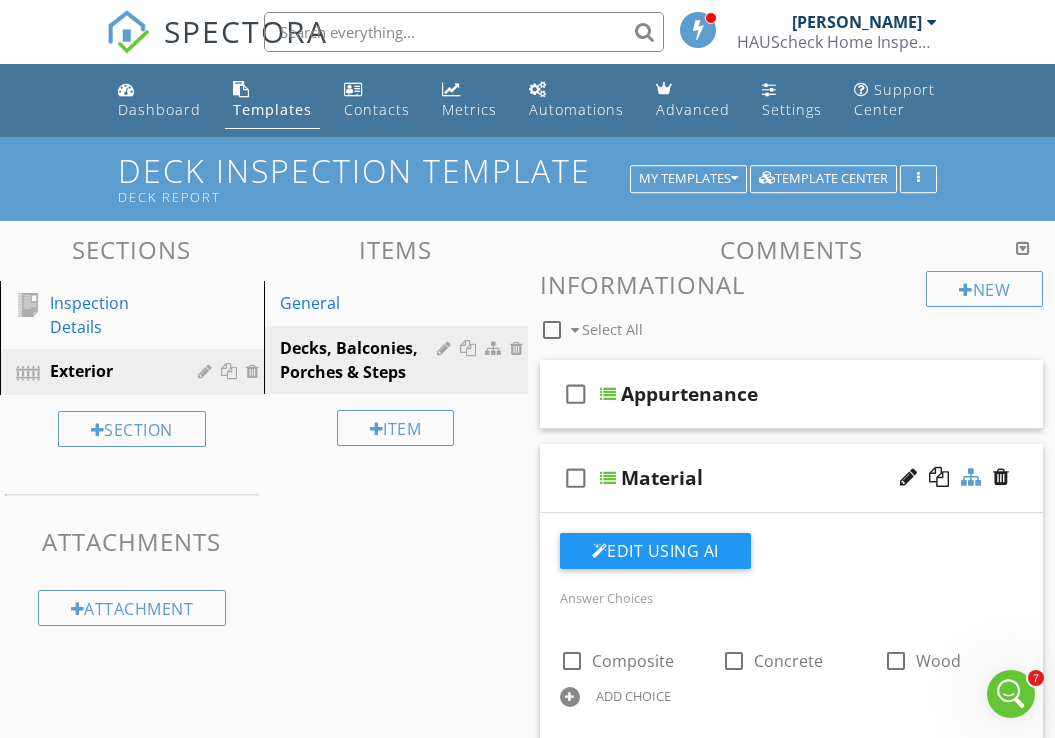 click at bounding box center [971, 477] 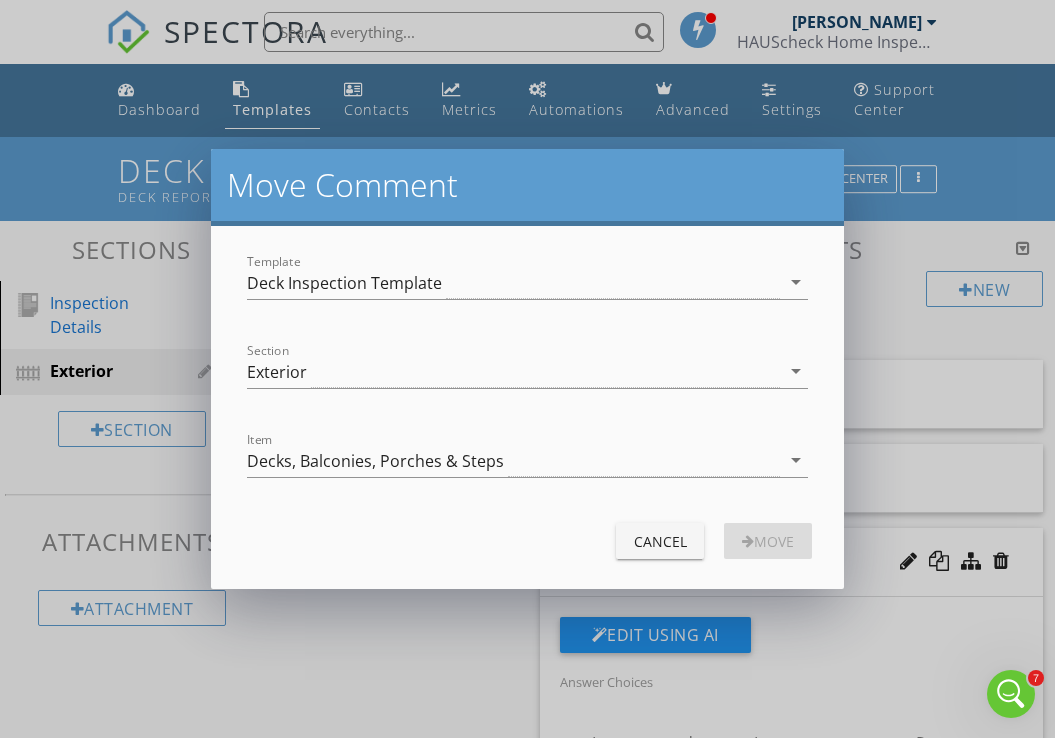 click on "Cancel" at bounding box center [660, 541] 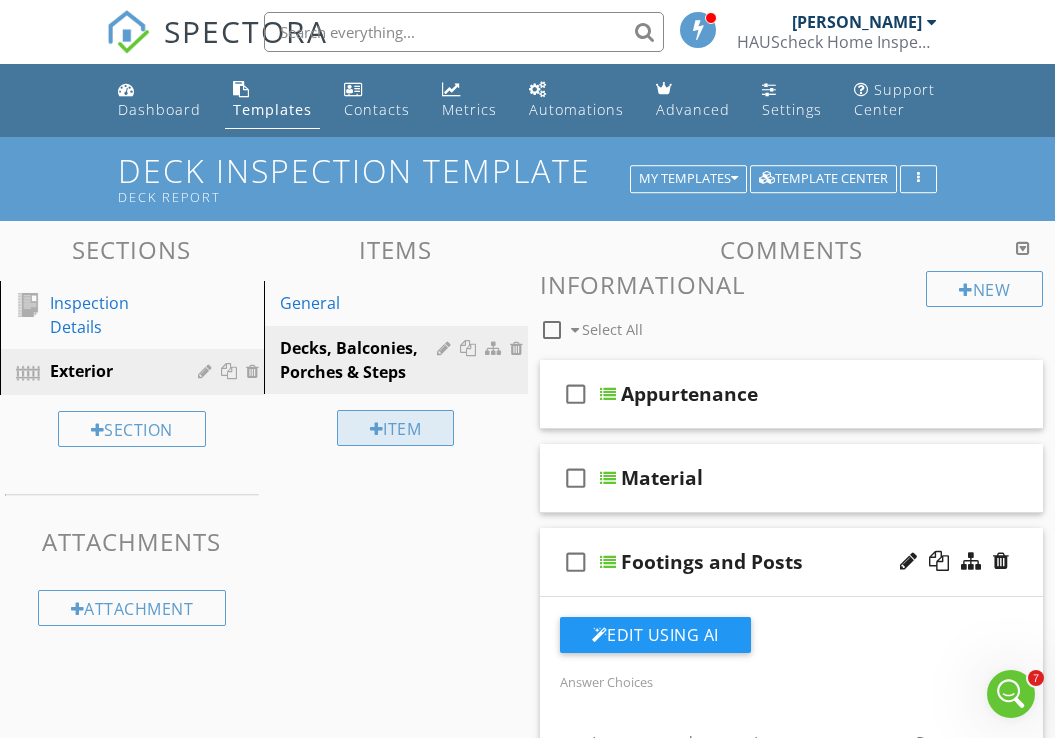 click on "Item" at bounding box center (396, 428) 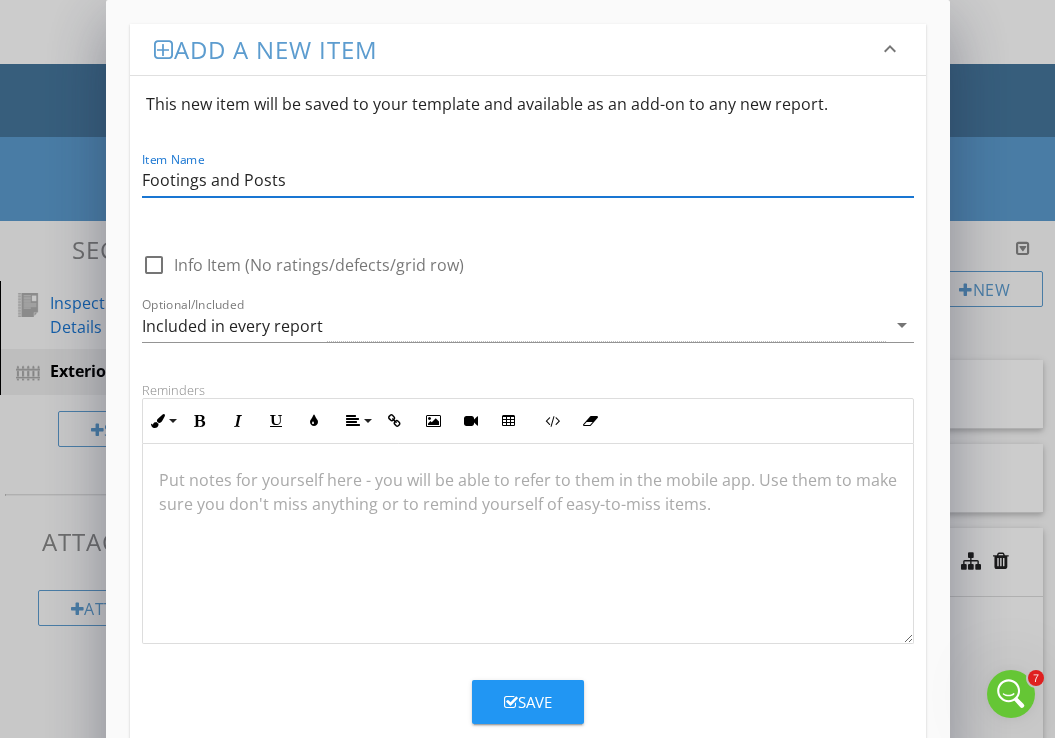 type on "Footings and Posts" 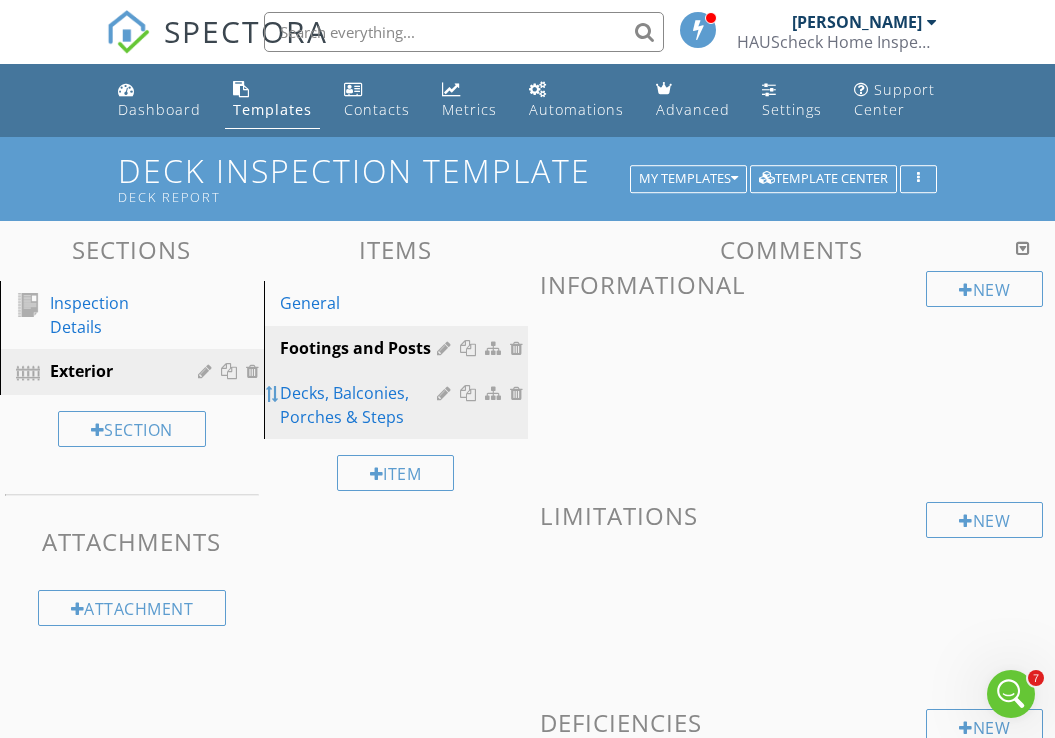 type 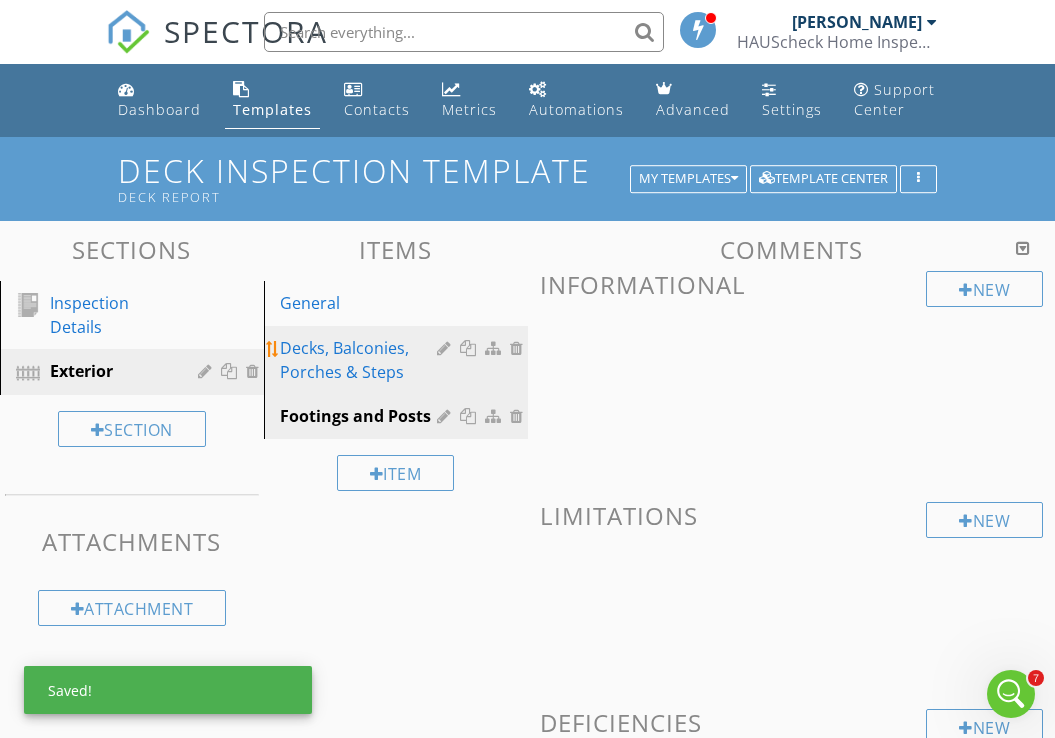 click on "Decks, Balconies, Porches & Steps" at bounding box center (361, 360) 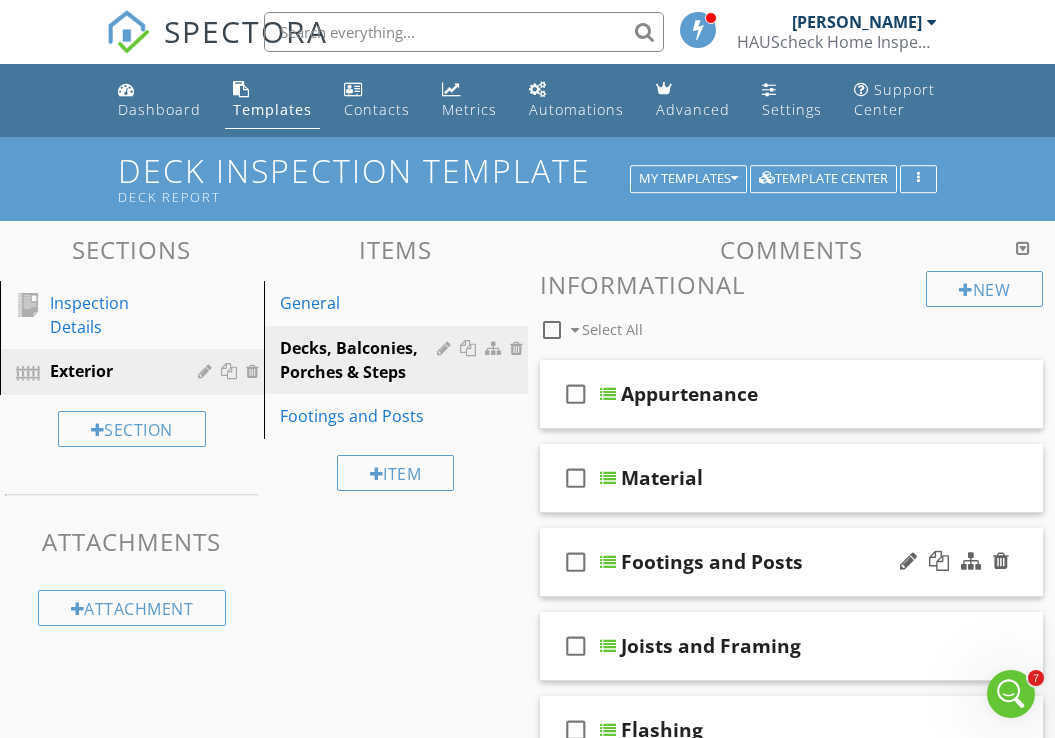 click on "check_box_outline_blank" at bounding box center [576, 562] 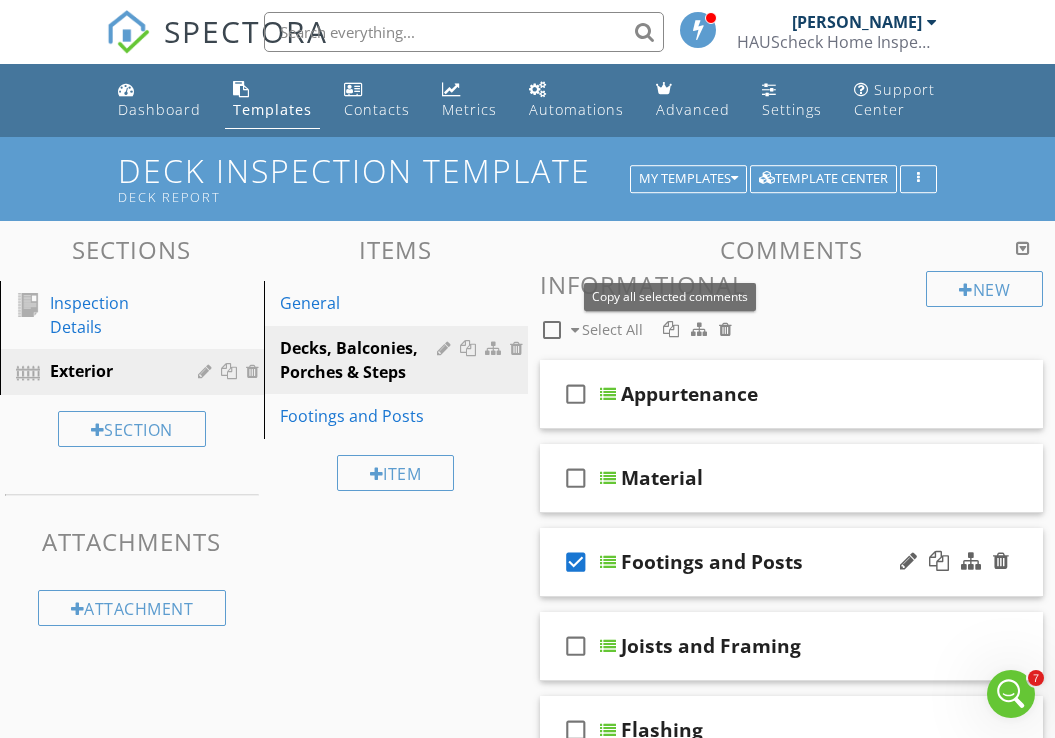 click at bounding box center (671, 329) 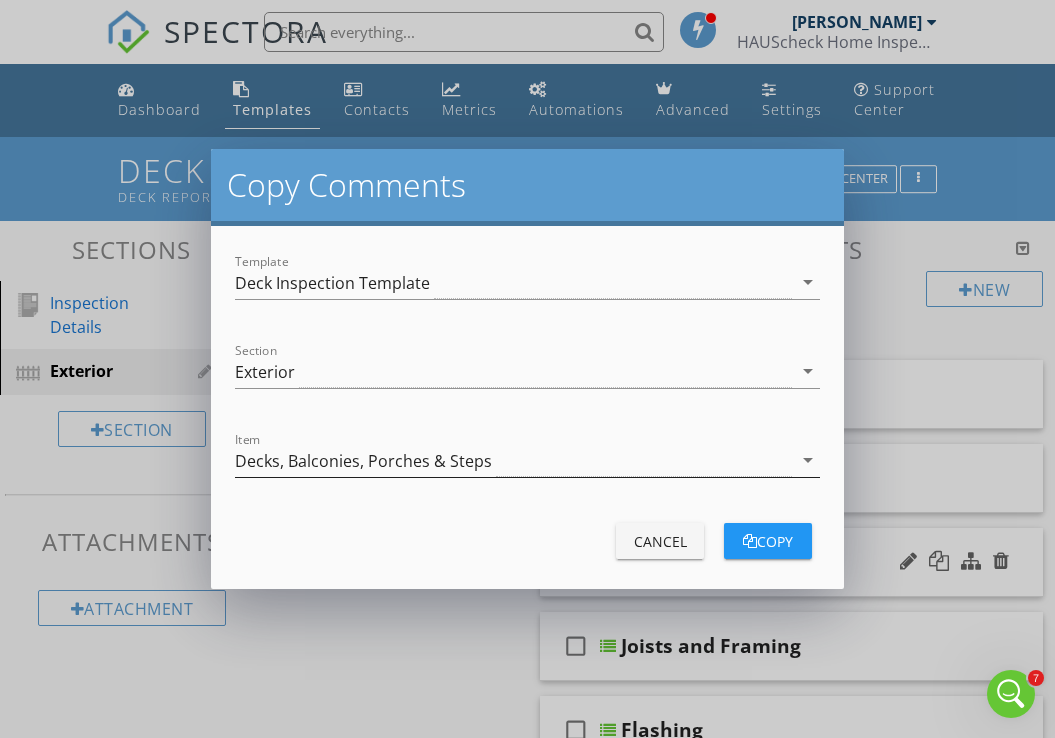 click on "Decks, Balconies, Porches & Steps" at bounding box center [363, 461] 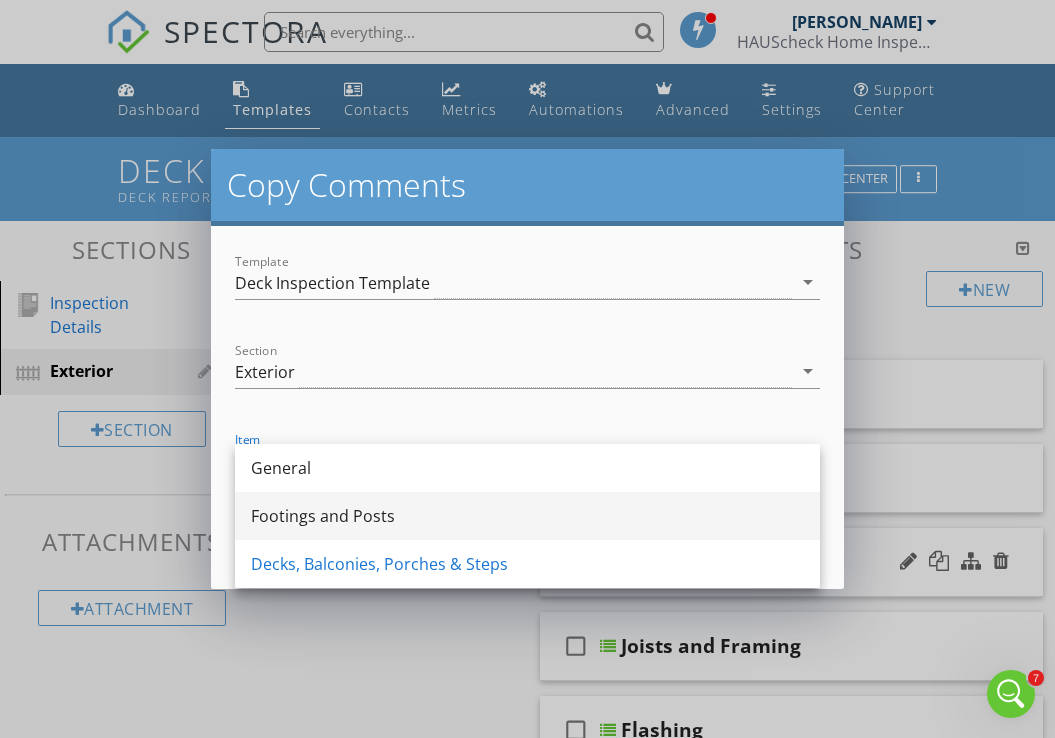 click on "Footings and Posts" at bounding box center [527, 516] 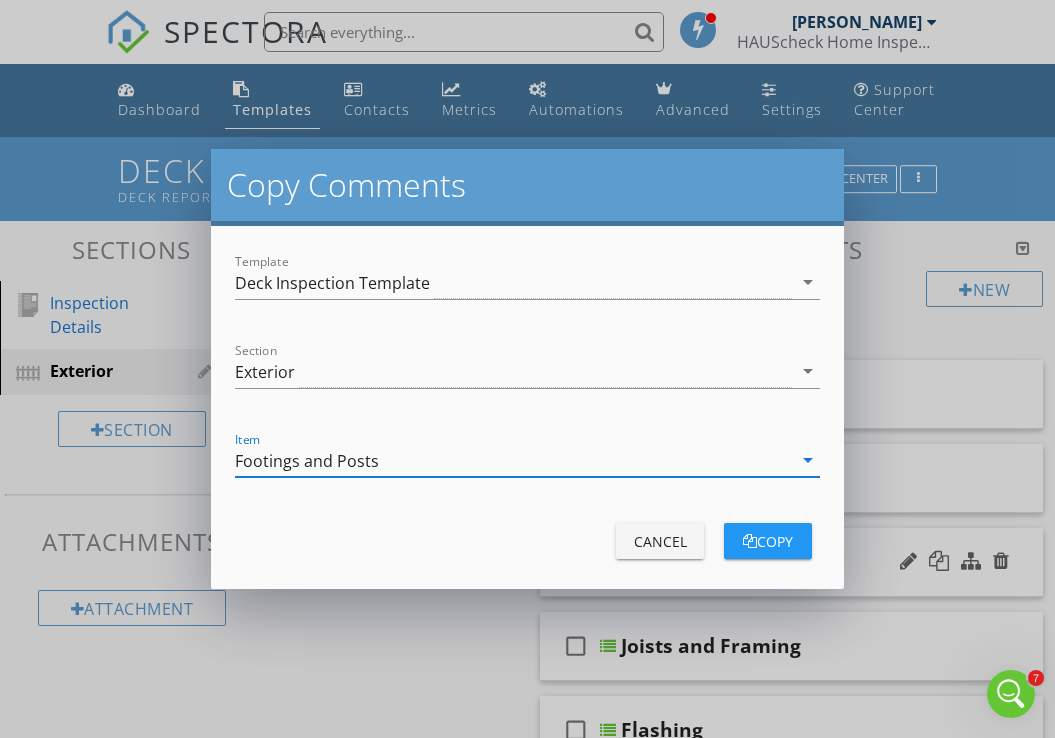 click on "copy" at bounding box center [768, 541] 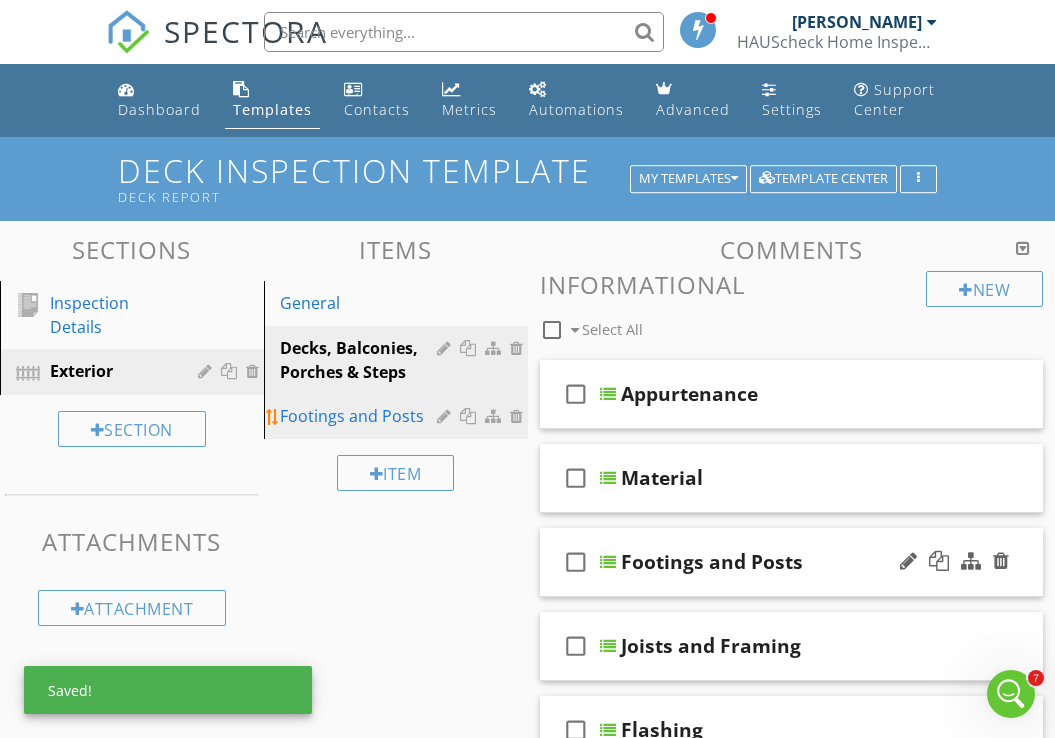 click on "Footings and Posts" at bounding box center [361, 416] 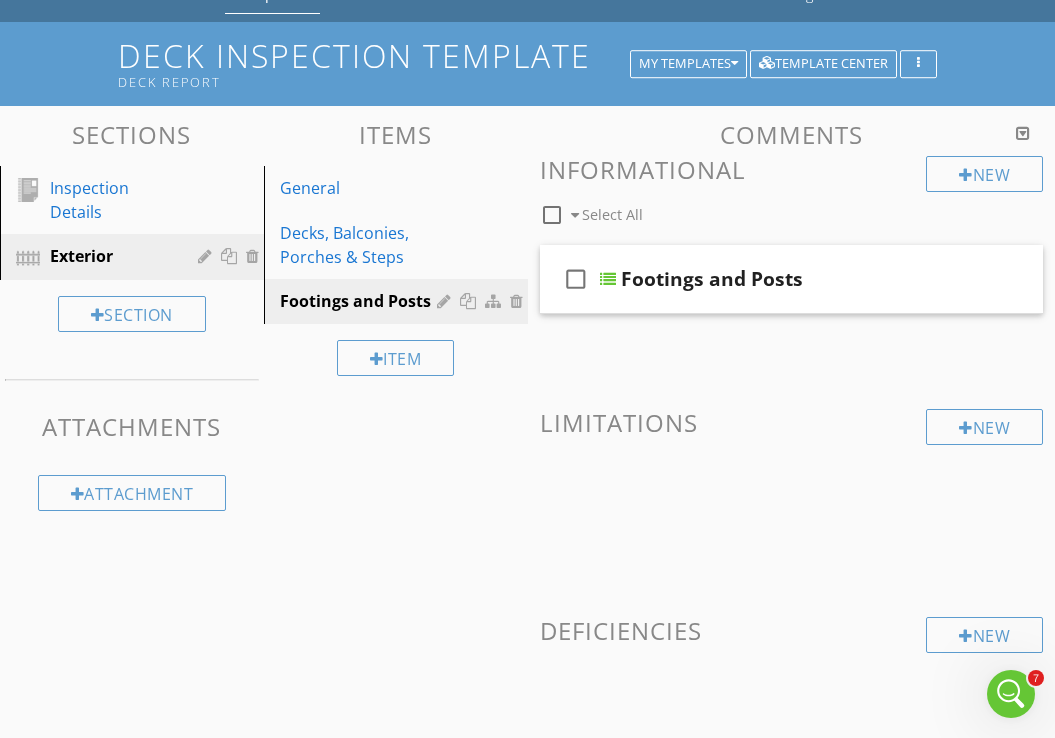 scroll, scrollTop: 112, scrollLeft: 0, axis: vertical 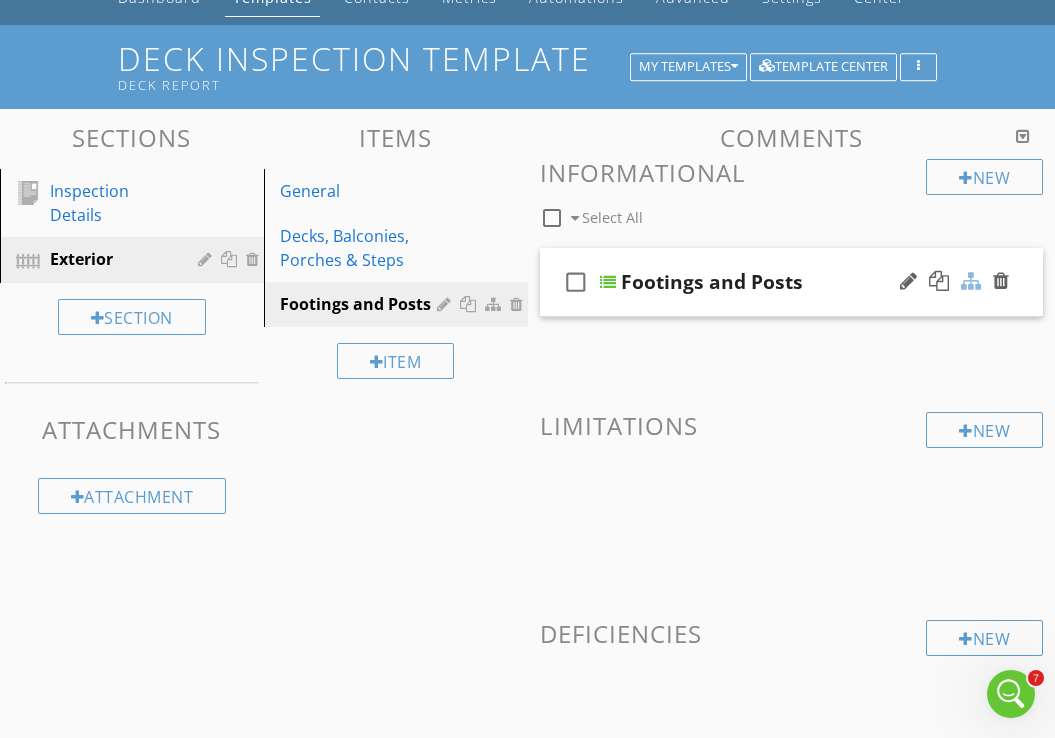 click at bounding box center [971, 281] 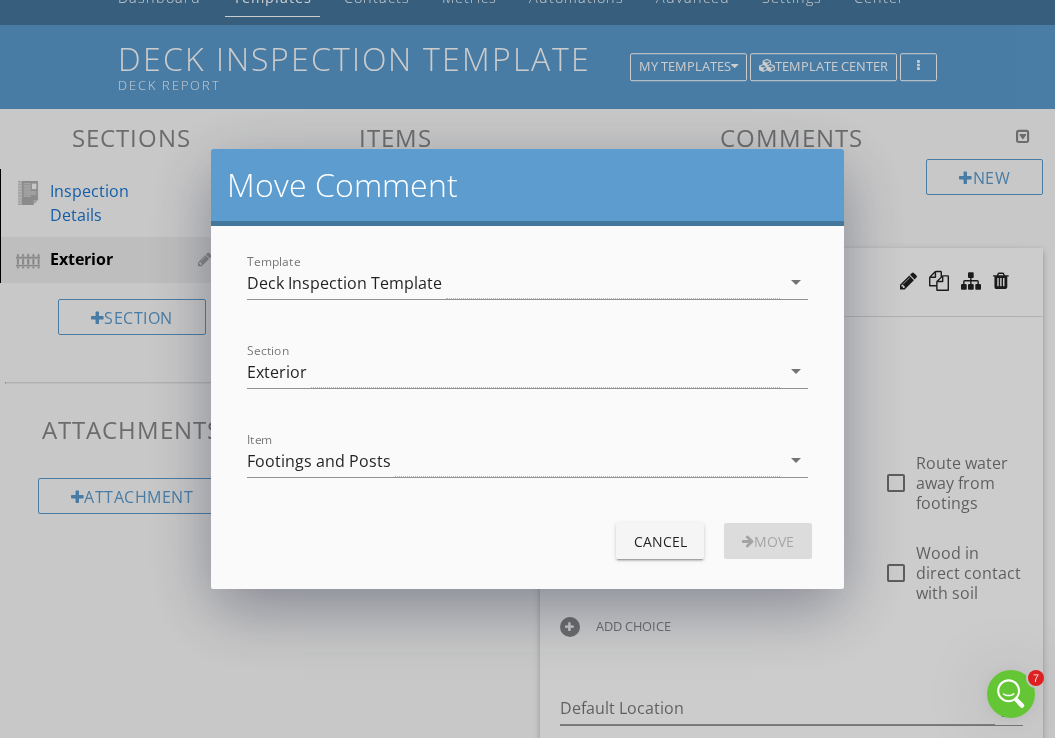 click on "Cancel" at bounding box center [660, 541] 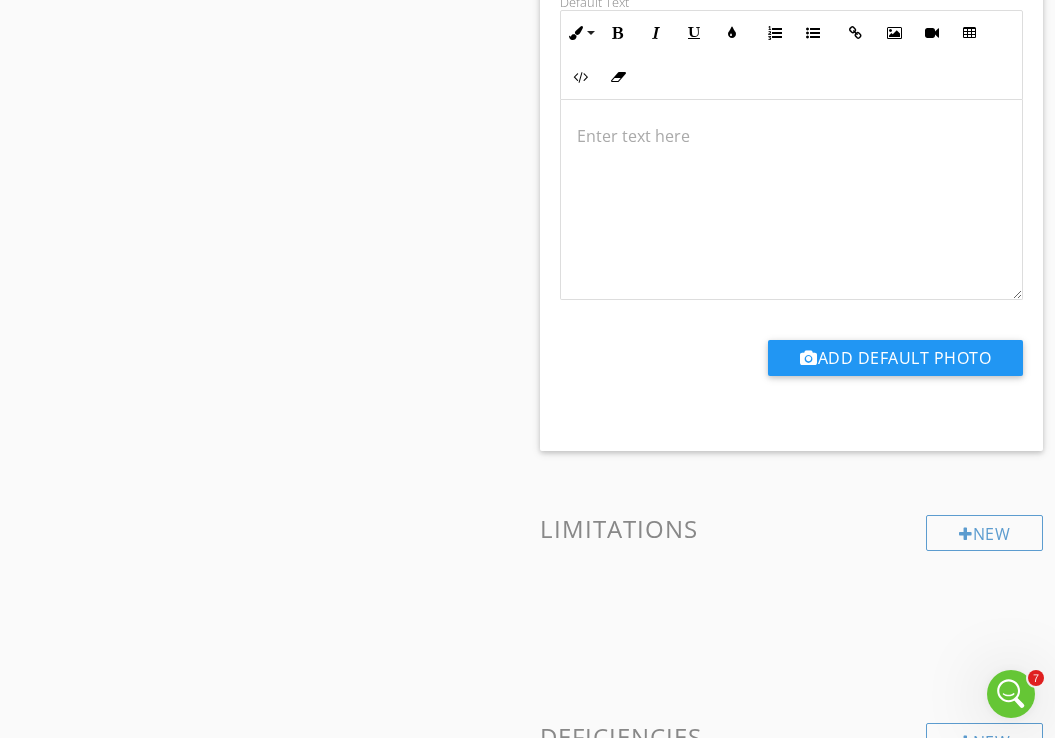 scroll, scrollTop: 1040, scrollLeft: 0, axis: vertical 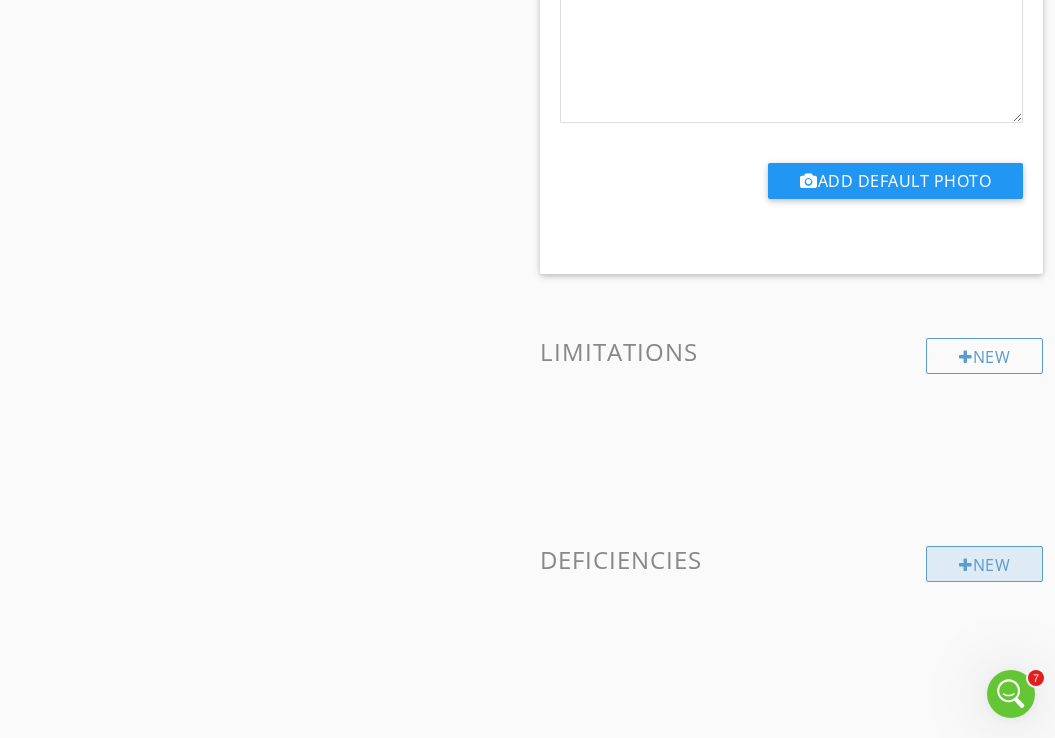 click at bounding box center [966, 565] 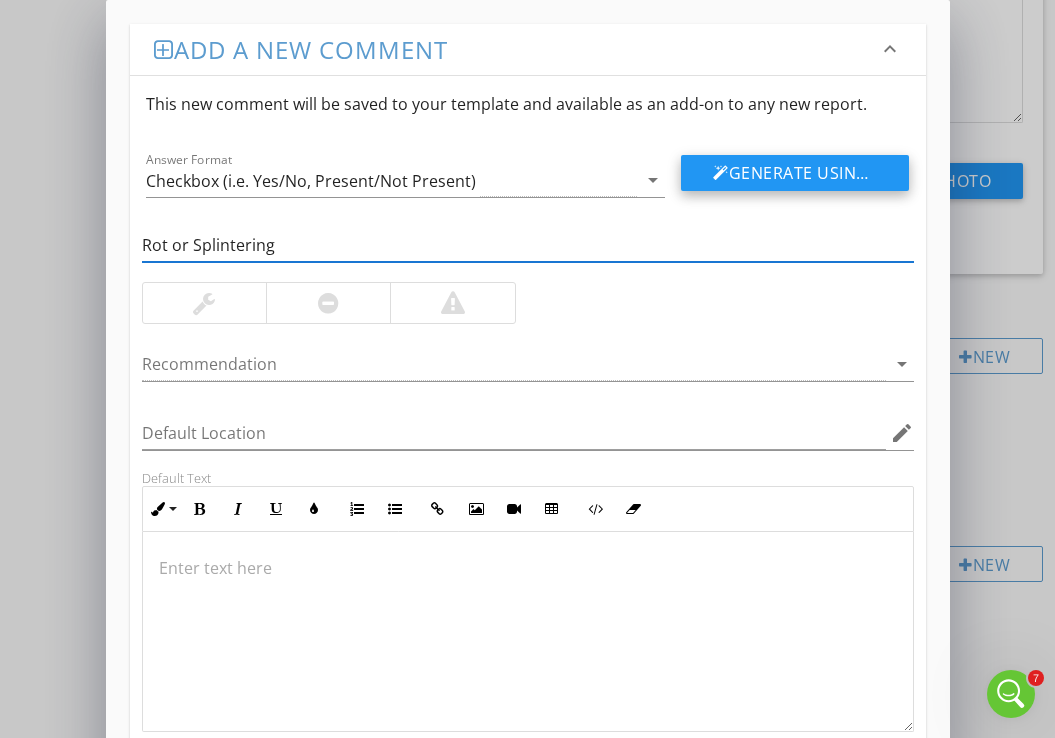 type on "Rot or Splintering" 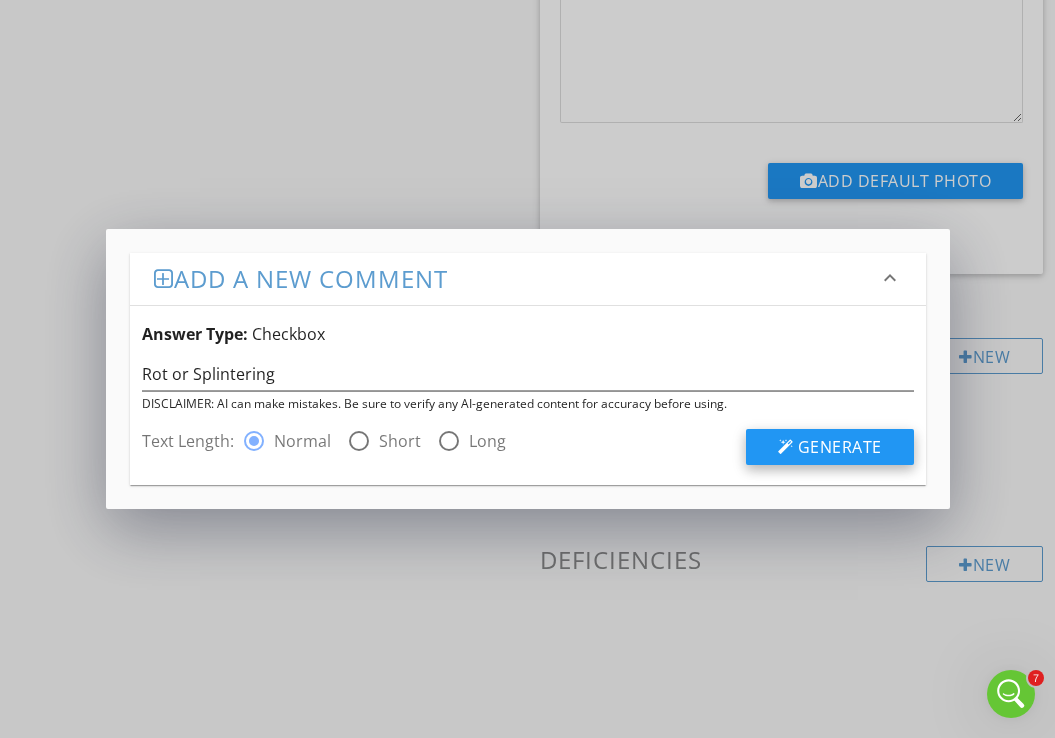 click on "Generate" at bounding box center [840, 447] 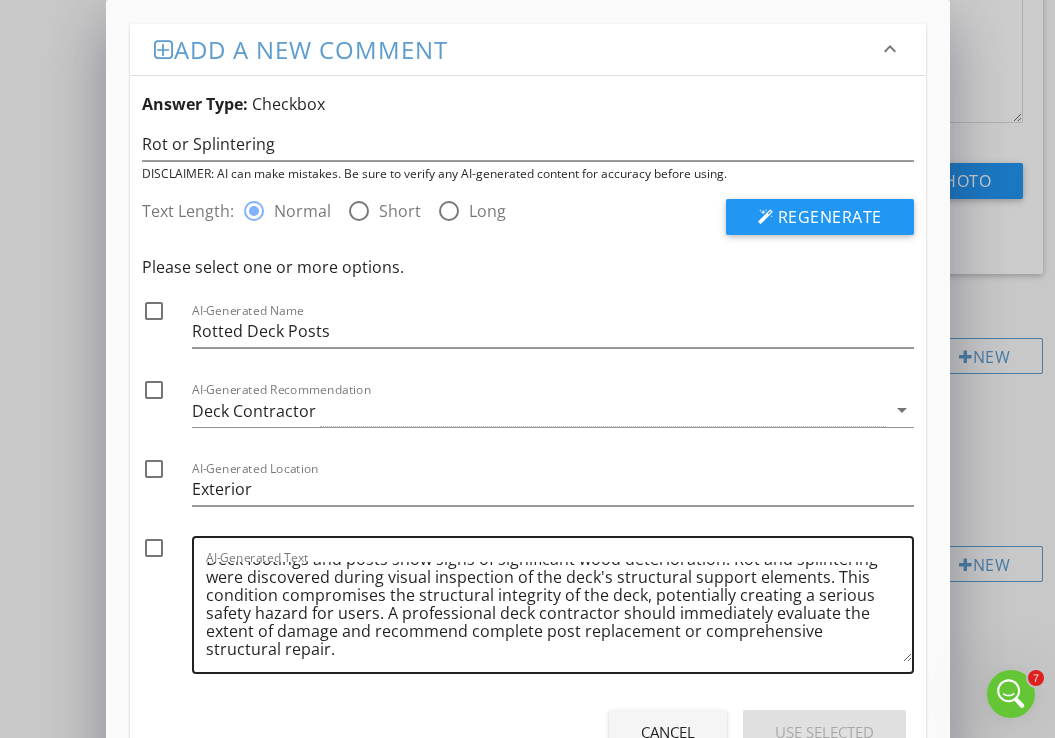 scroll, scrollTop: 23, scrollLeft: 0, axis: vertical 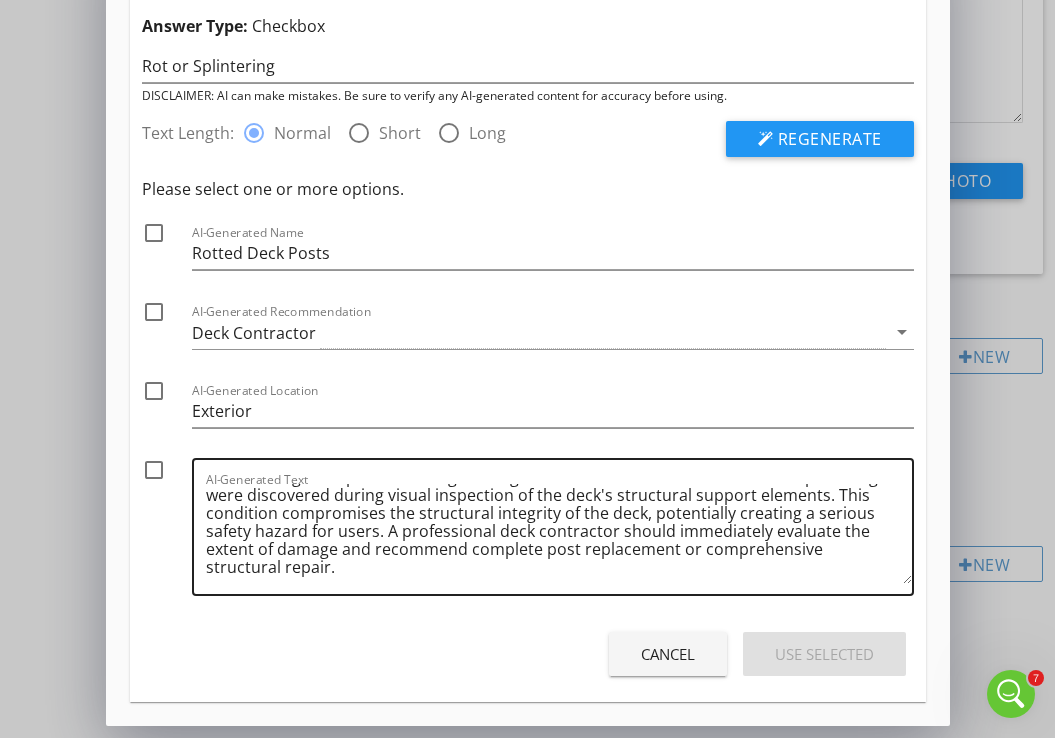 click on "Deck footings and posts show signs of significant wood deterioration. Rot and splintering were discovered during visual inspection of the deck's structural support elements. This condition compromises the structural integrity of the deck, potentially creating a serious safety hazard for users. A professional deck contractor should immediately evaluate the extent of damage and recommend complete post replacement or comprehensive structural repair." at bounding box center [559, 534] 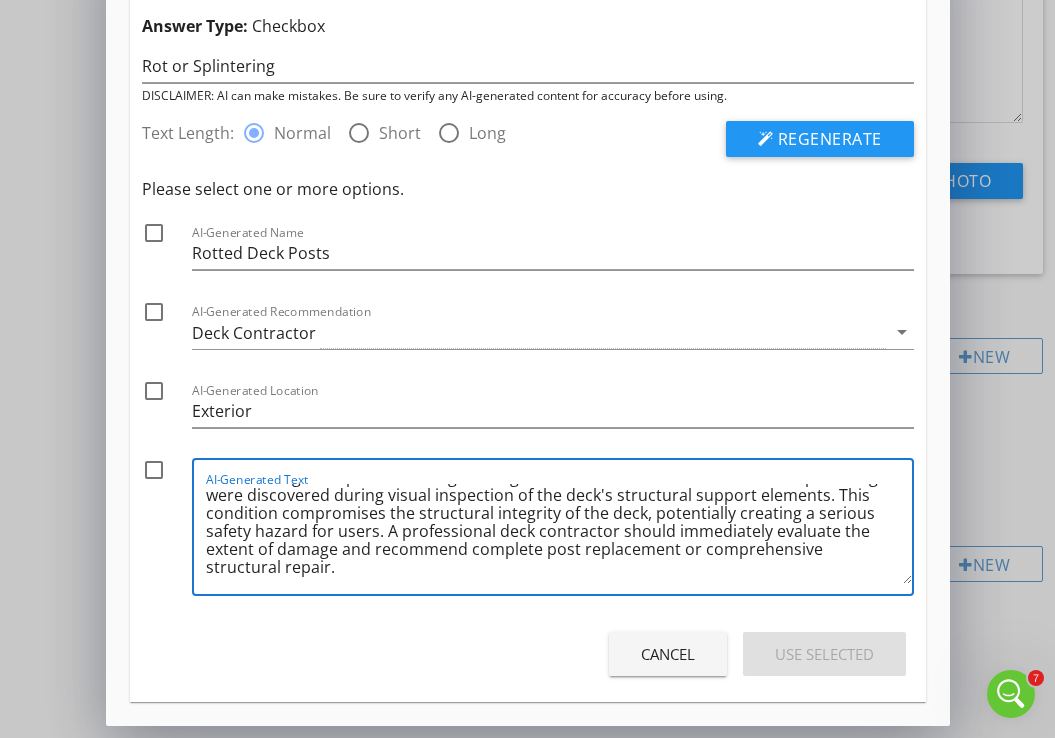 scroll, scrollTop: 23, scrollLeft: 0, axis: vertical 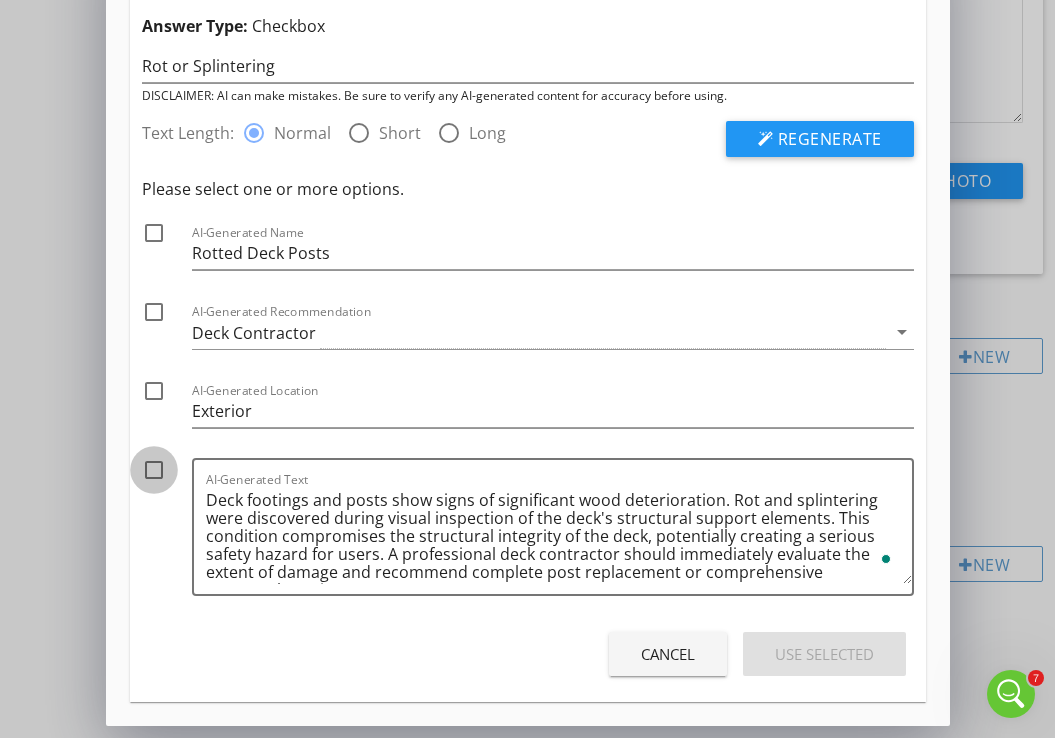 click at bounding box center [154, 470] 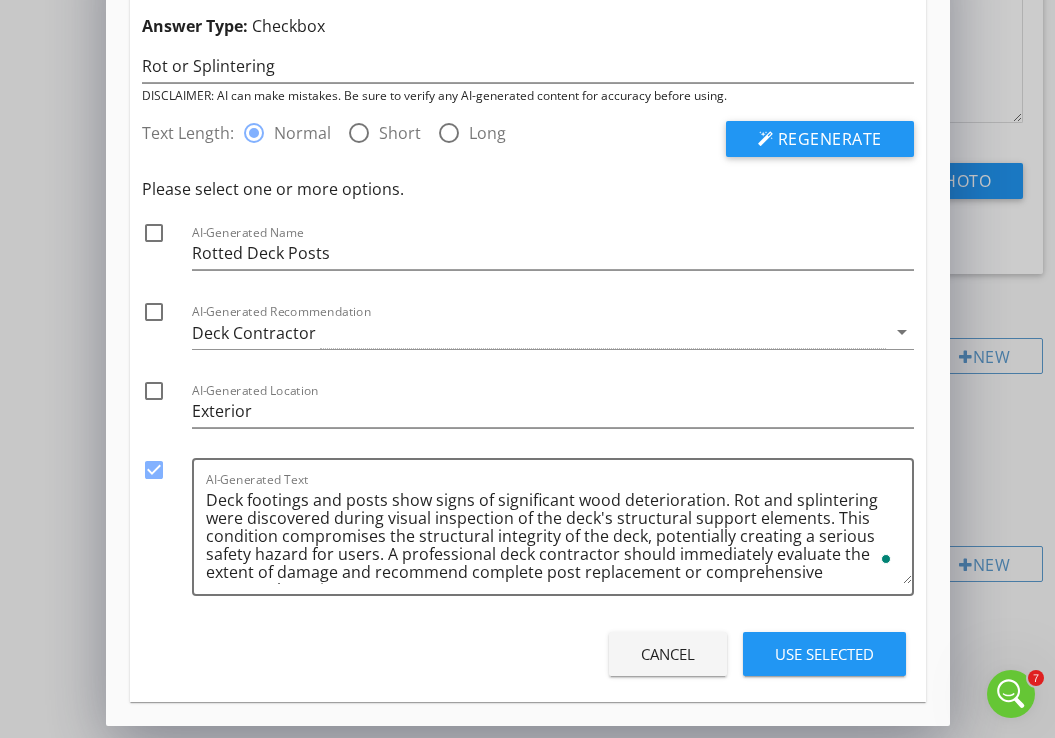 click at bounding box center [154, 391] 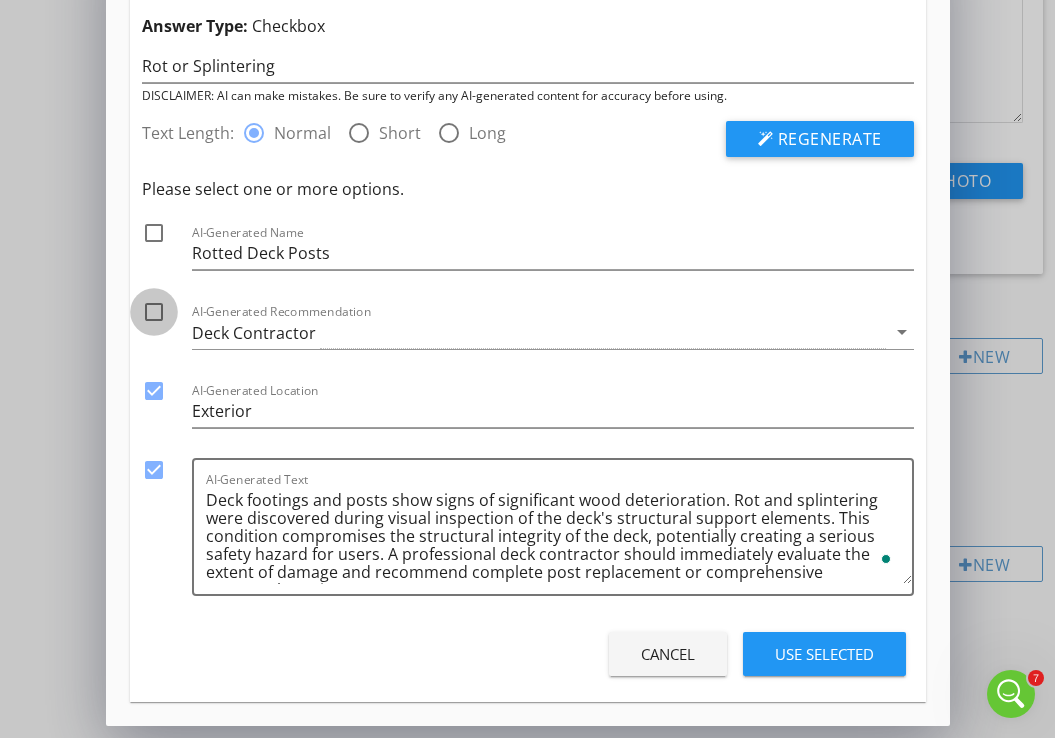 click at bounding box center (154, 312) 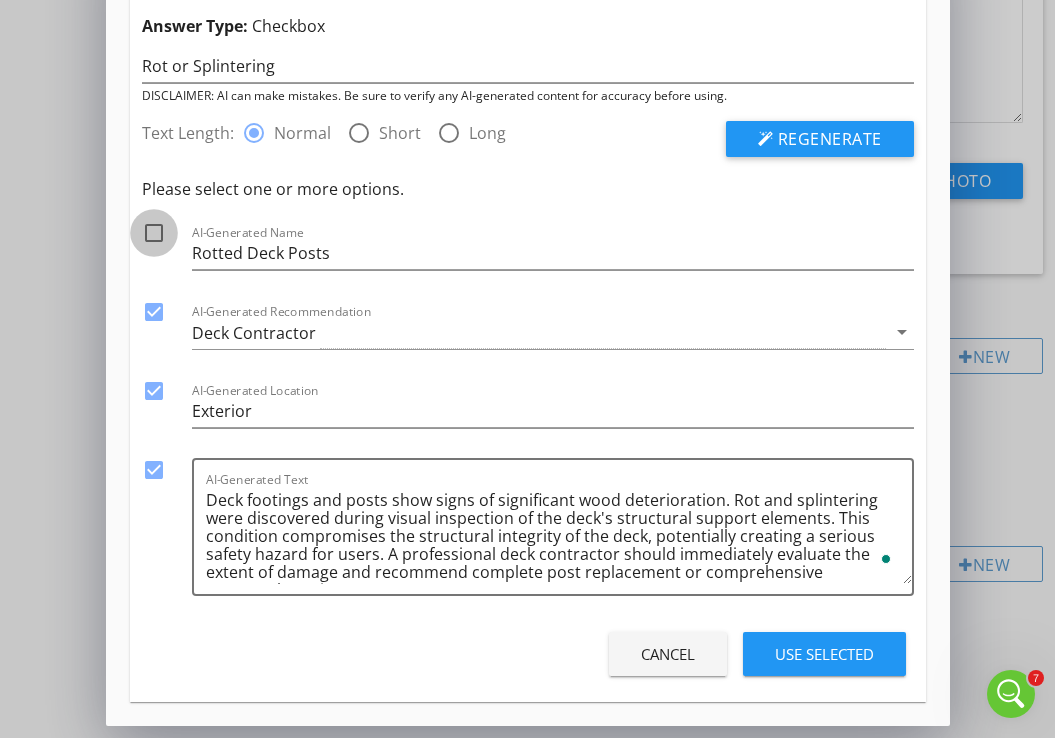 click at bounding box center (154, 233) 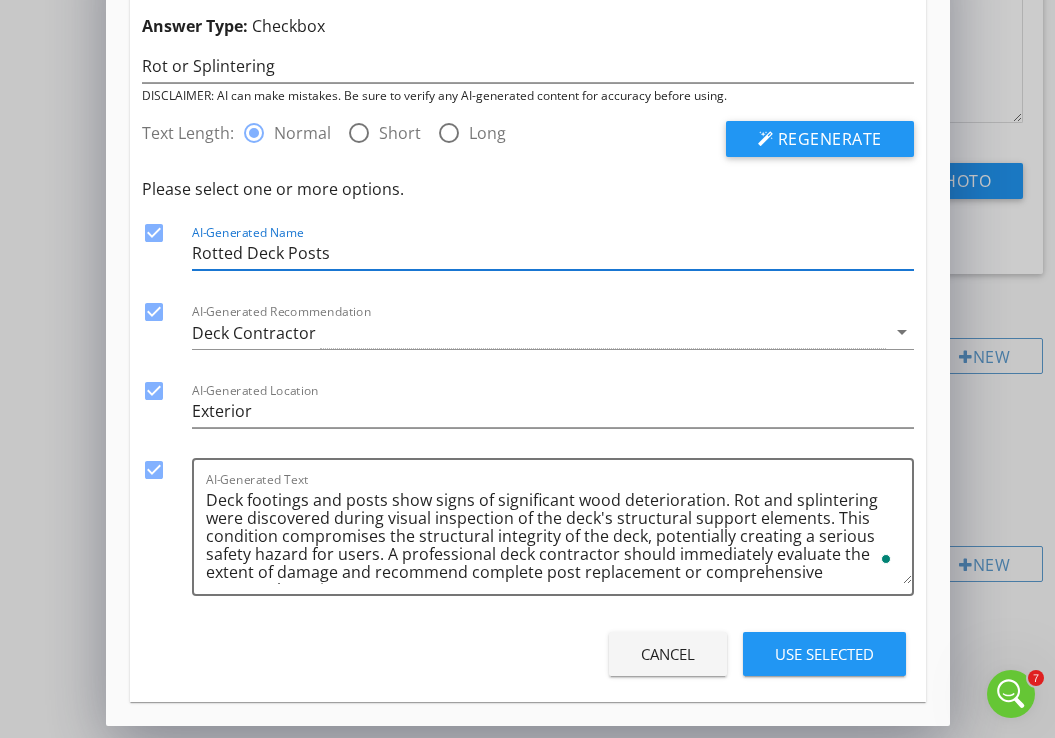 click on "Rotted Deck Posts" at bounding box center [553, 253] 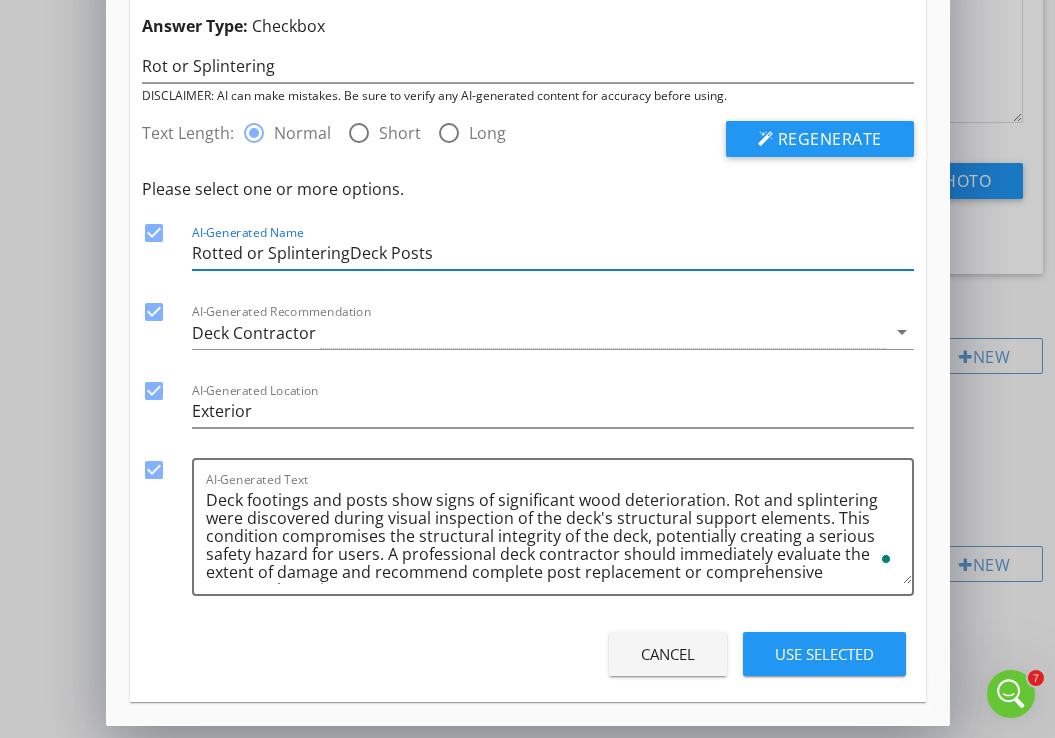 type on "Rotted or Splintering Deck Posts" 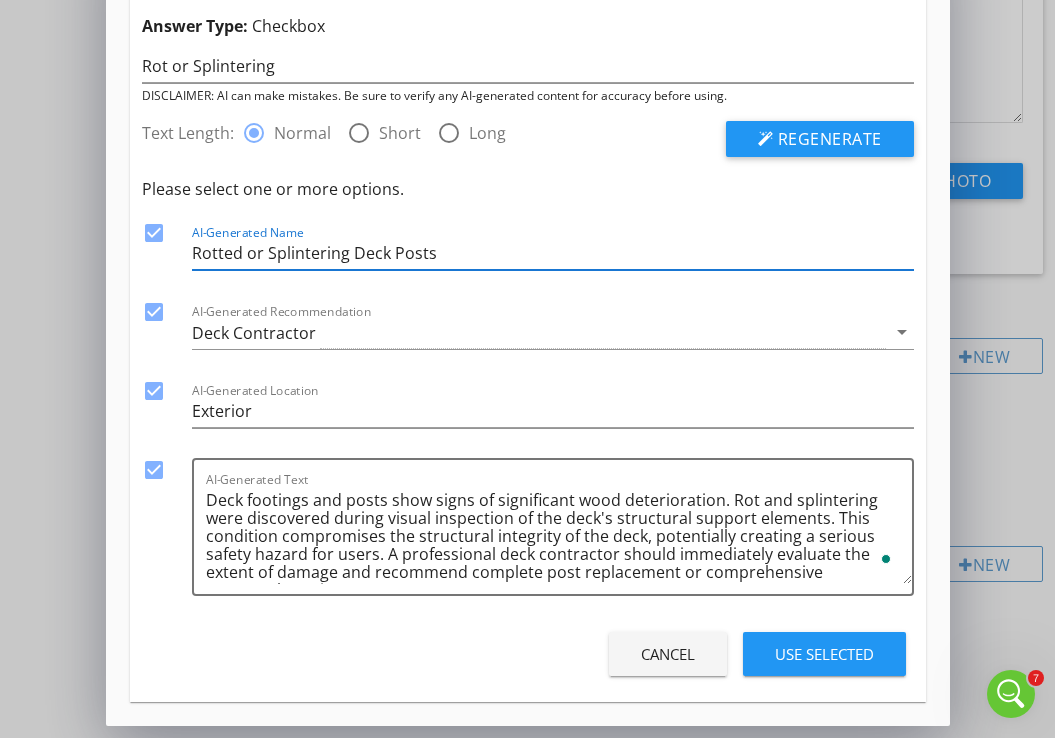 click on "Use Selected" at bounding box center (824, 654) 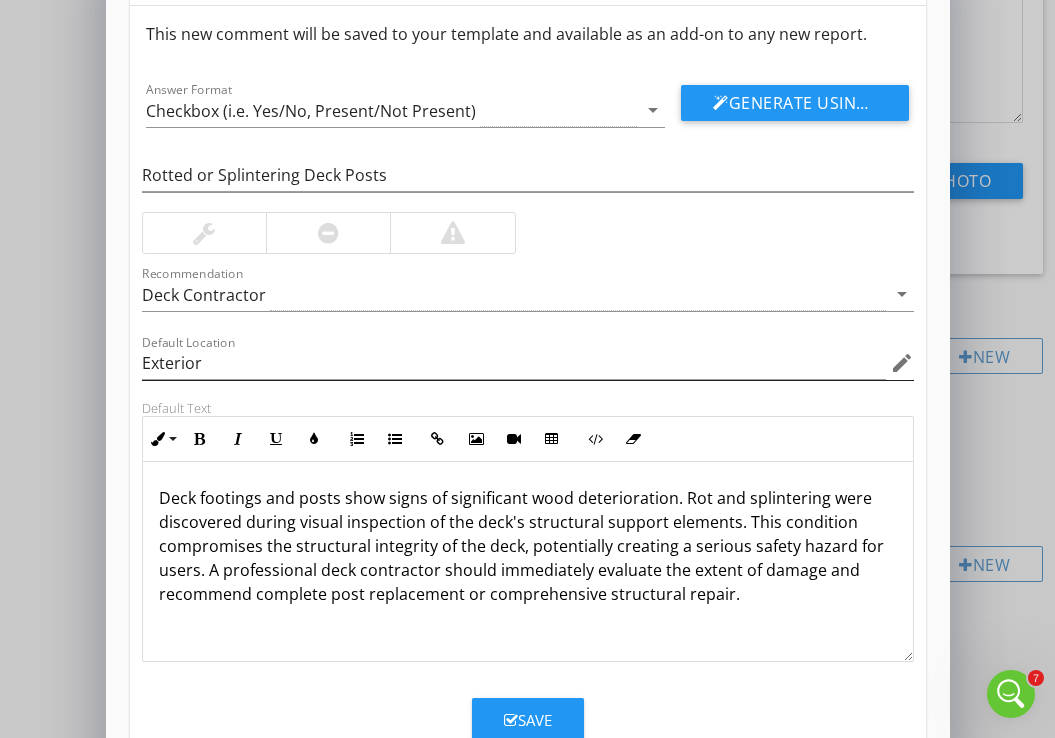 scroll, scrollTop: 130, scrollLeft: 0, axis: vertical 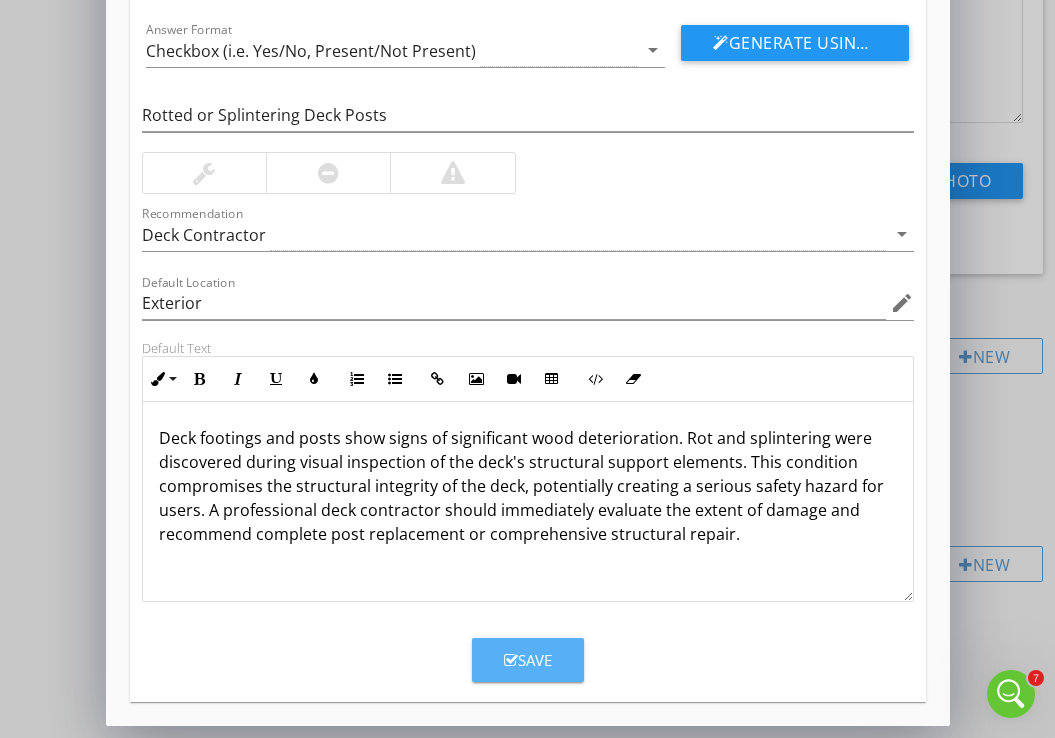 click on "Save" at bounding box center [528, 660] 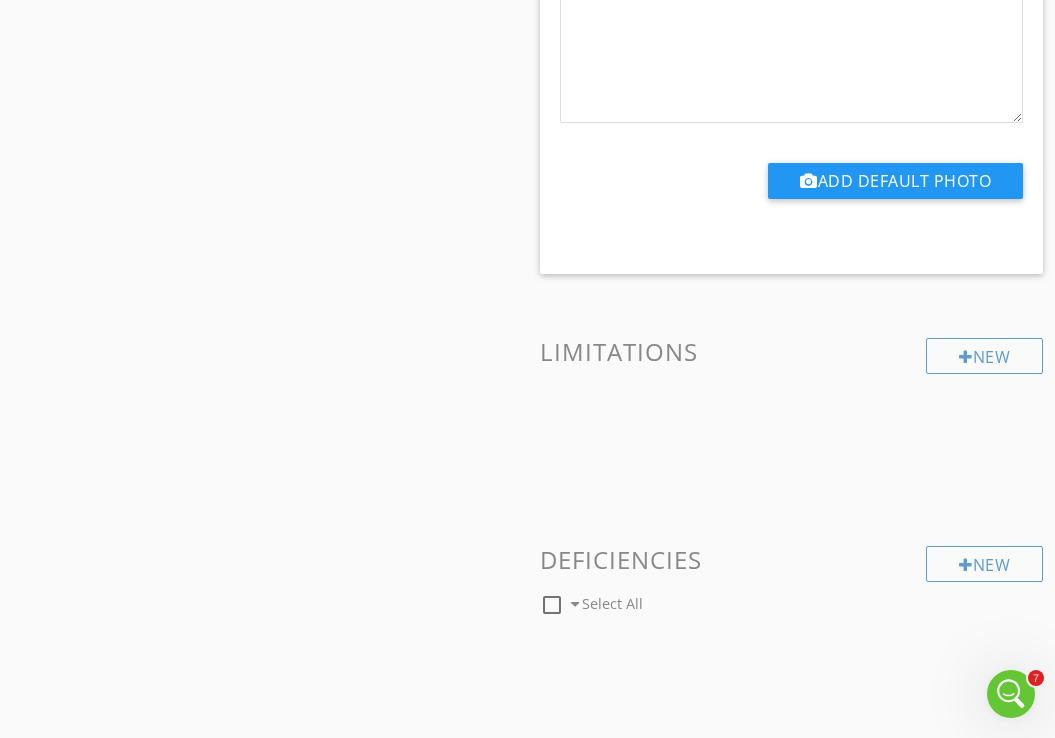 scroll, scrollTop: 0, scrollLeft: 0, axis: both 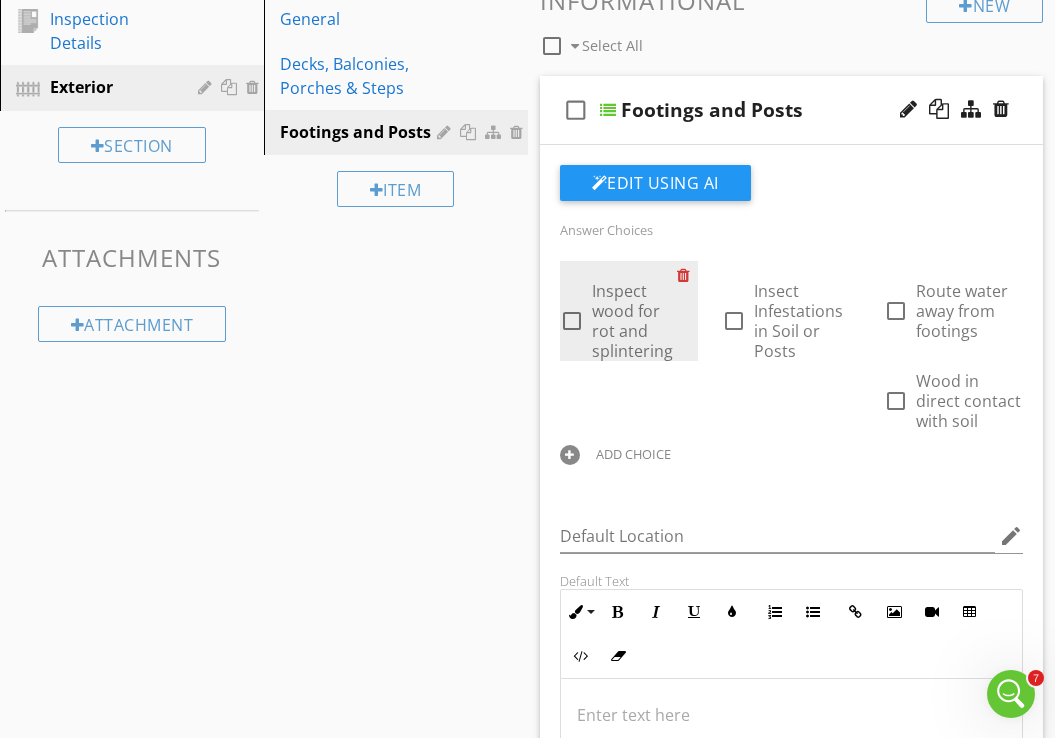 click at bounding box center (687, 275) 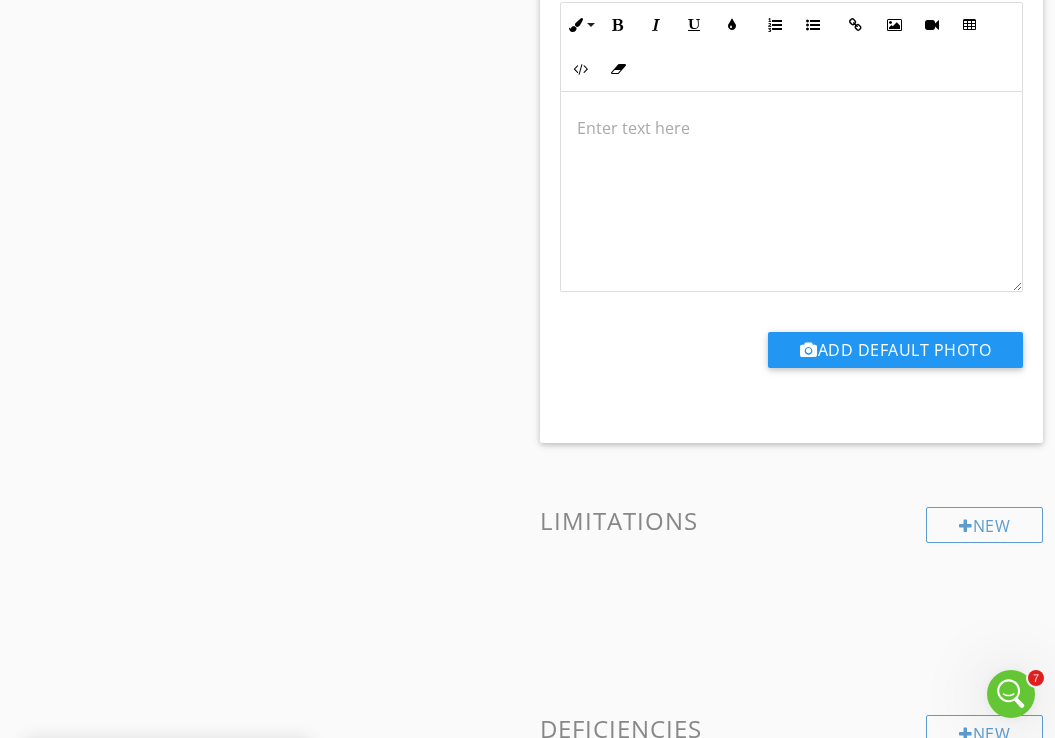 scroll, scrollTop: 1031, scrollLeft: 0, axis: vertical 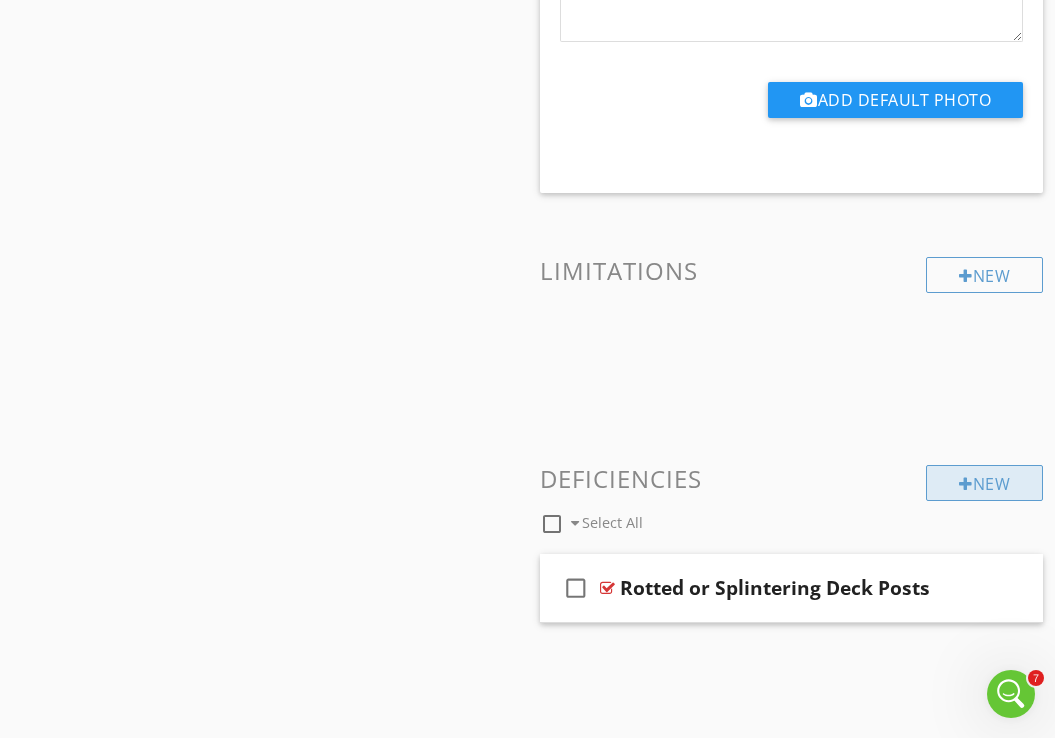 click at bounding box center [966, 484] 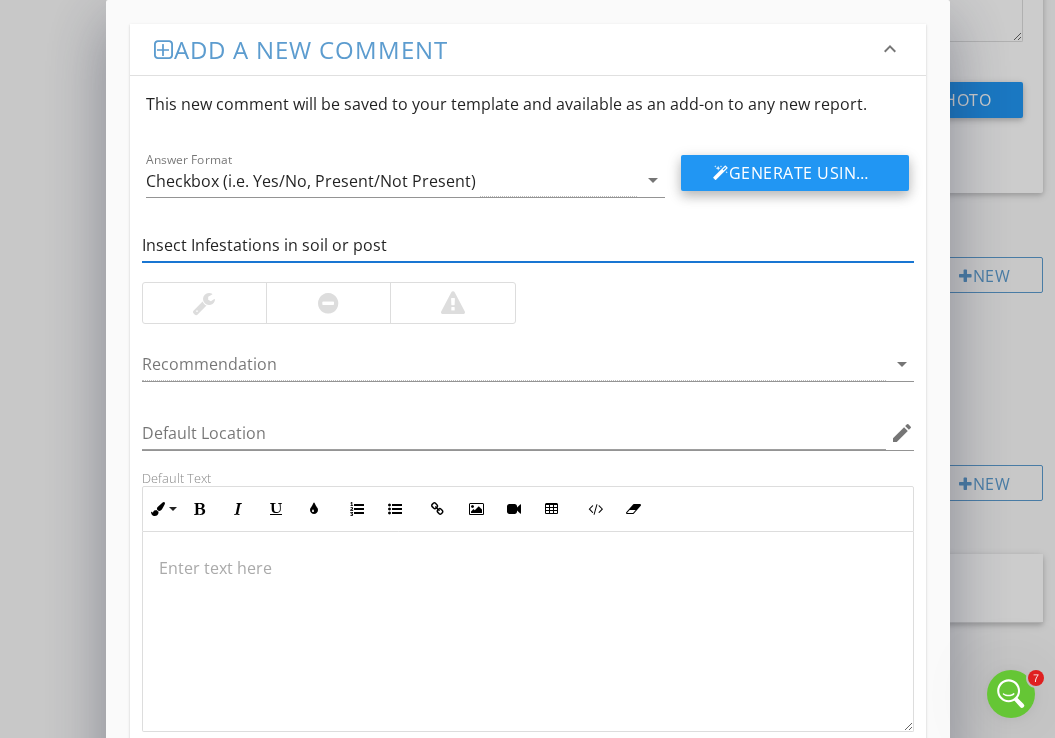 type on "Insect Infestations in soil or posts" 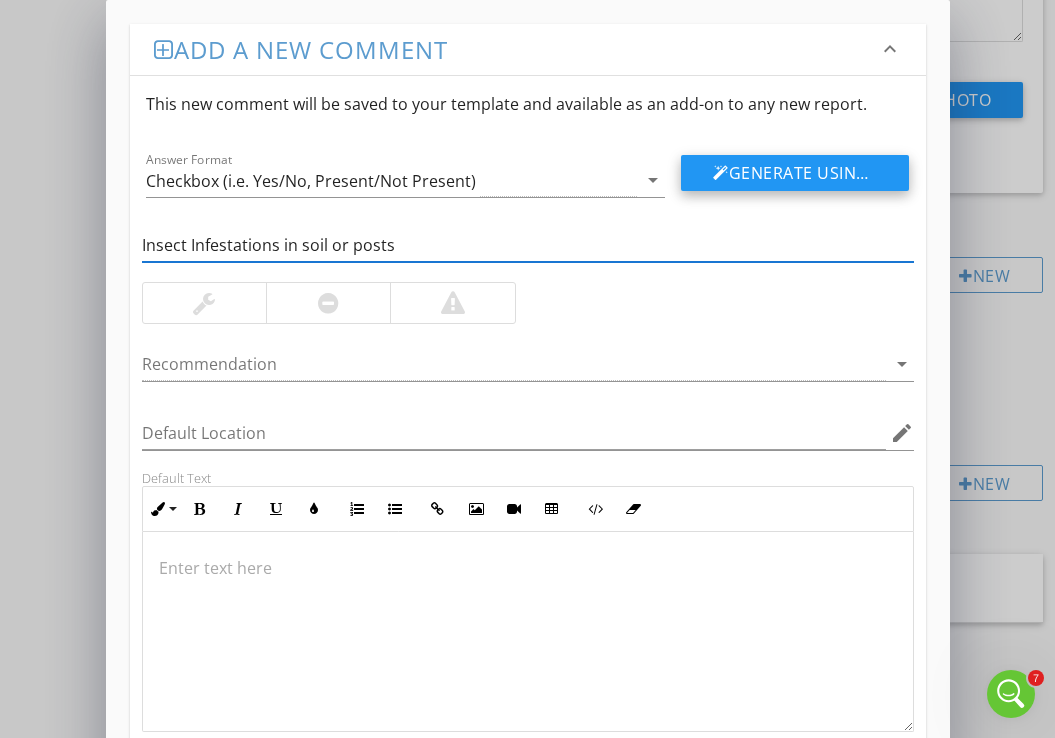 click on "Generate Using AI" at bounding box center (795, 173) 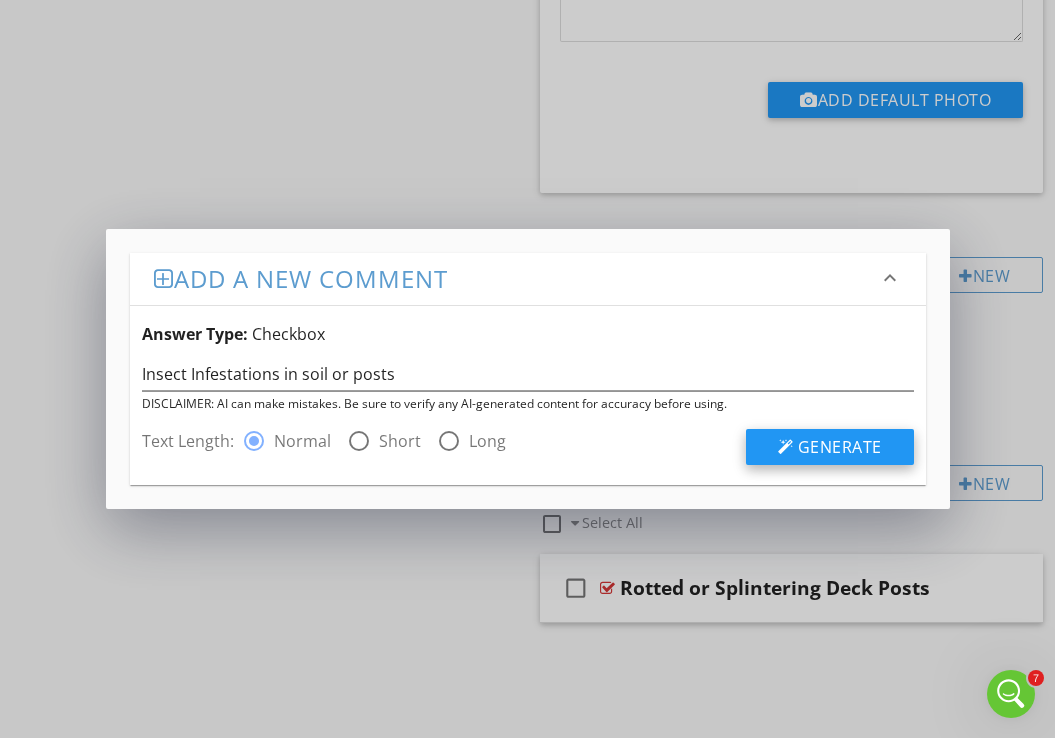 click on "Generate" at bounding box center [840, 447] 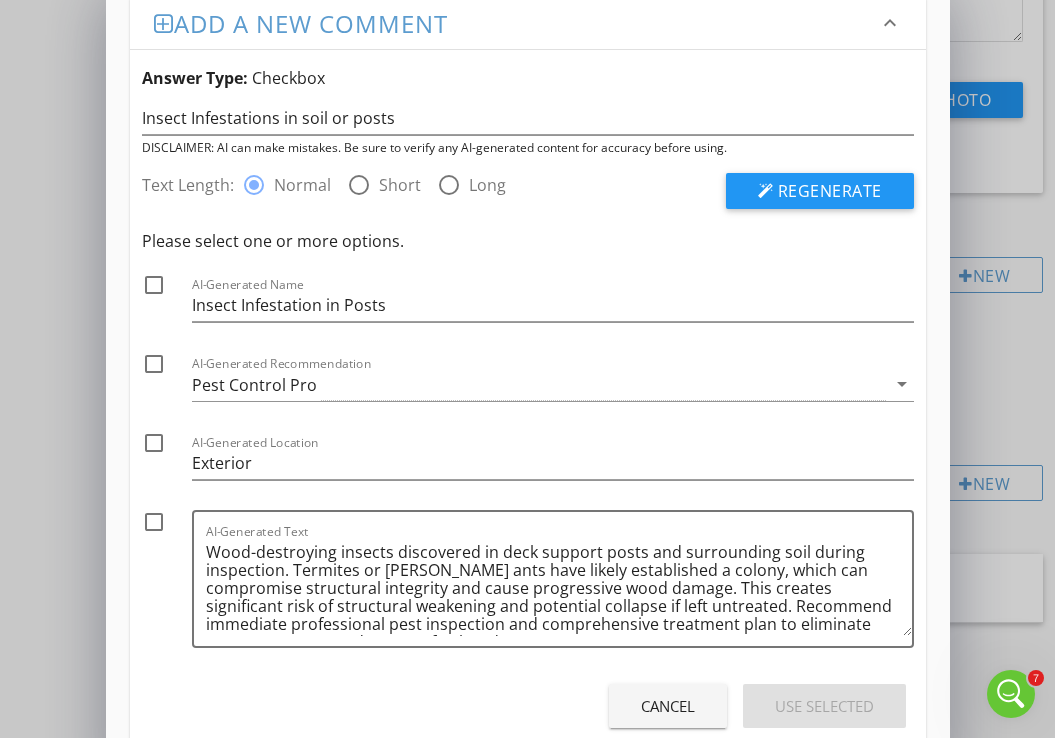 scroll, scrollTop: 32, scrollLeft: 0, axis: vertical 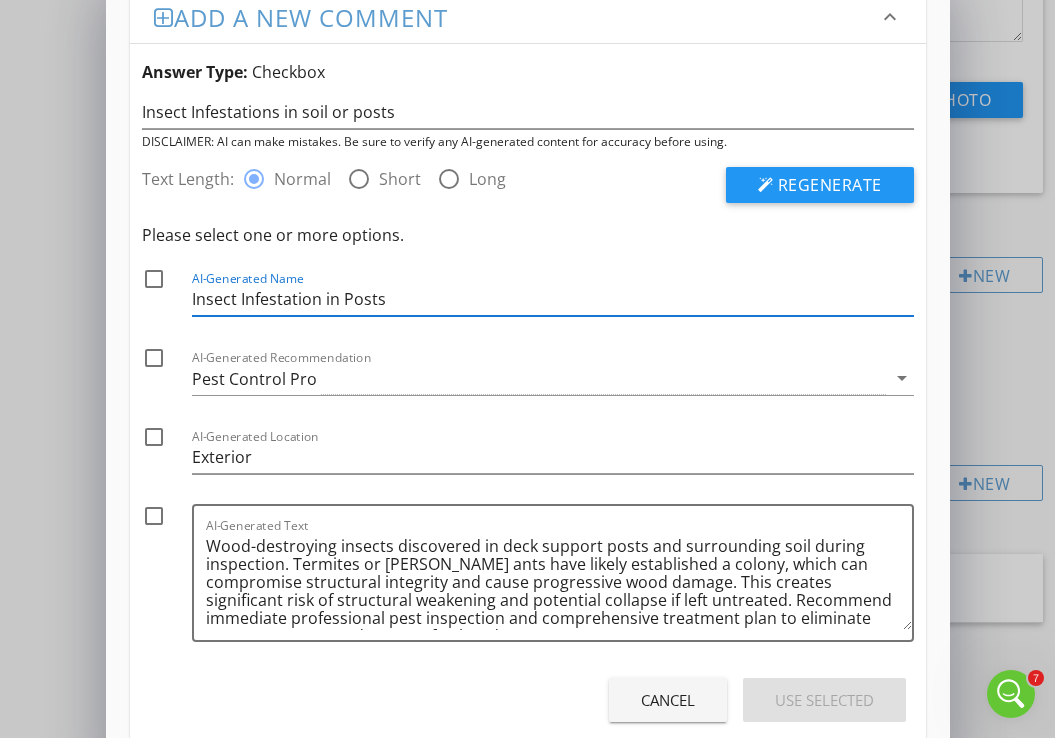 click on "Insect Infestation in Posts" at bounding box center [553, 299] 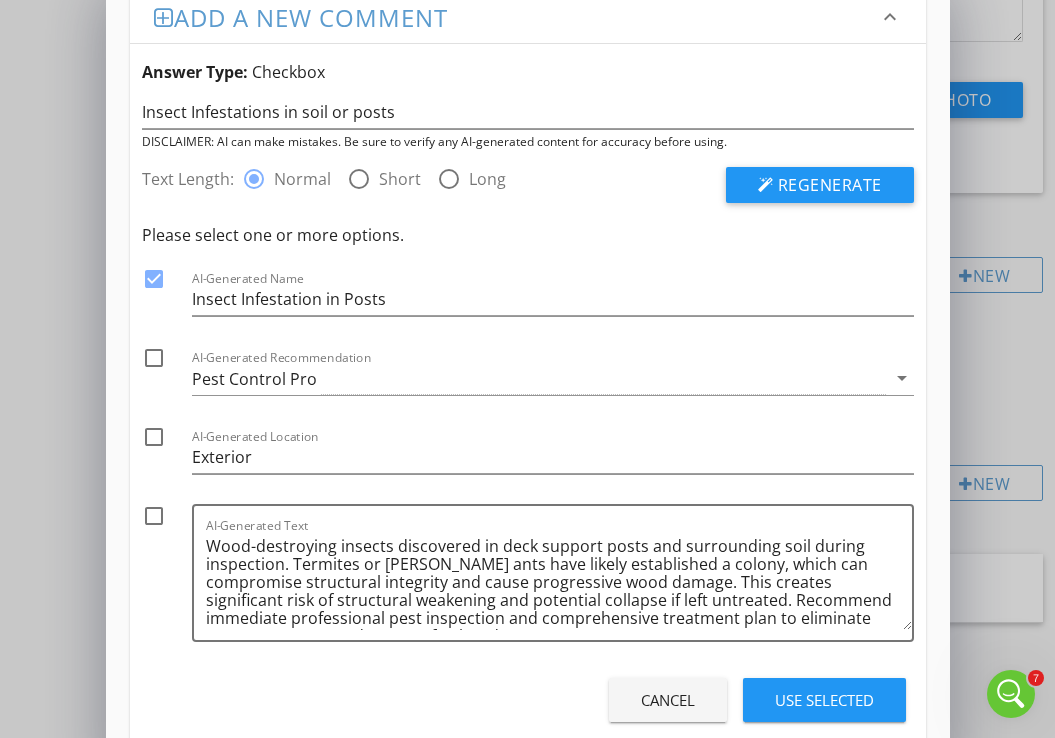 click at bounding box center (154, 358) 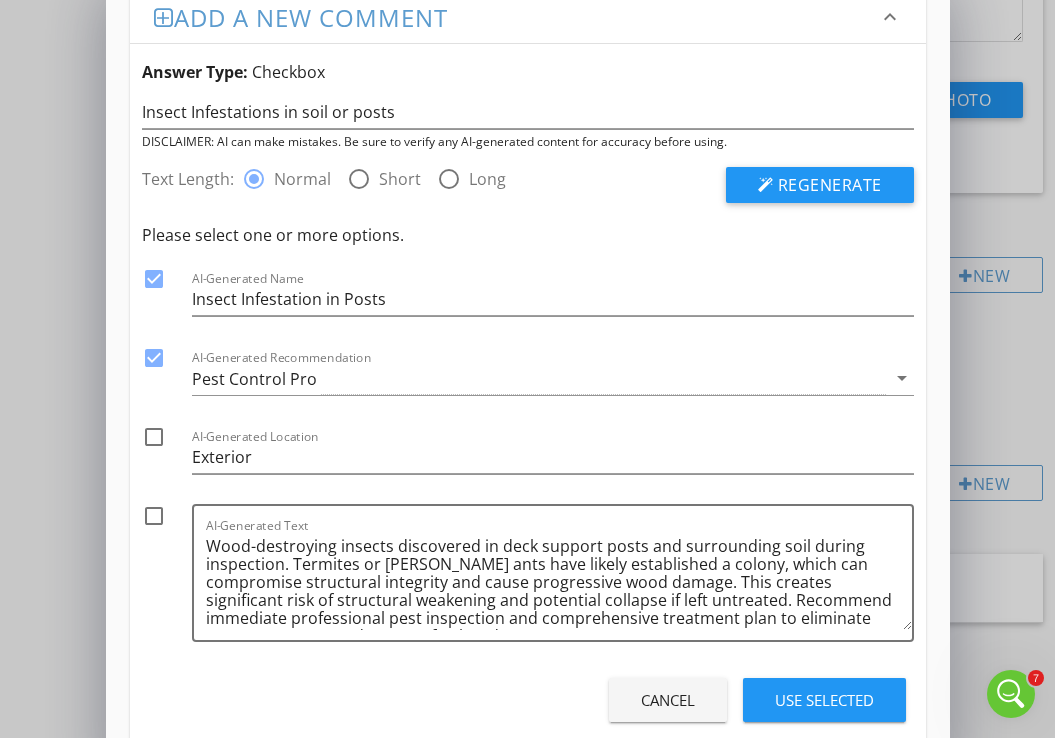 click at bounding box center [154, 437] 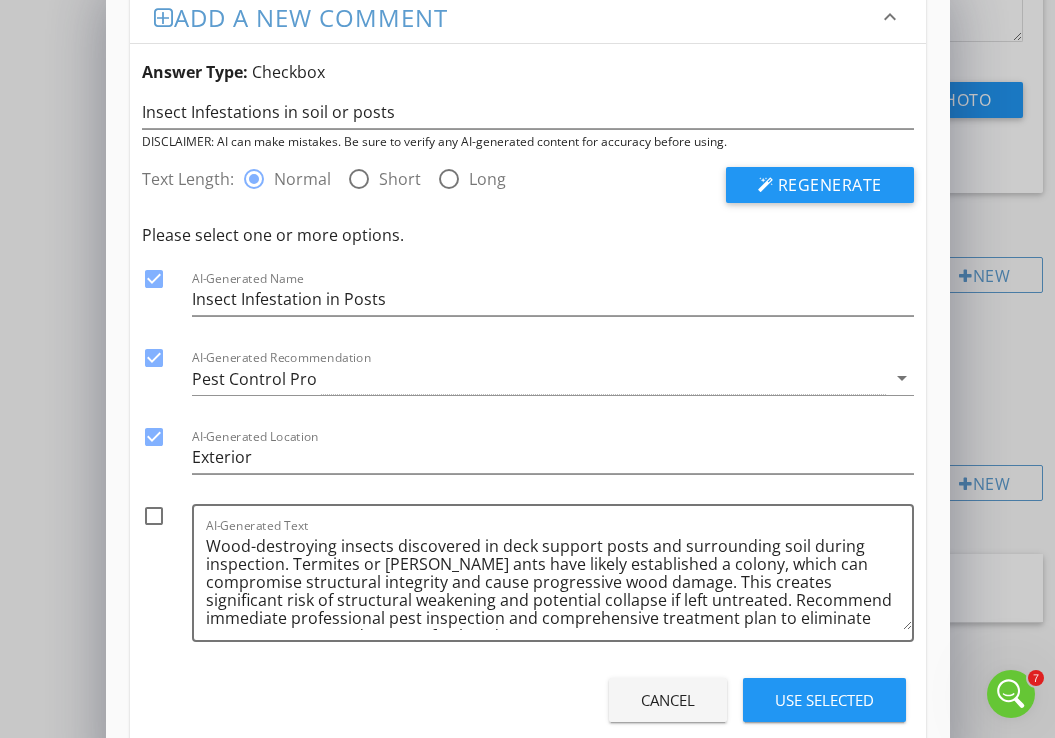 click at bounding box center (154, 516) 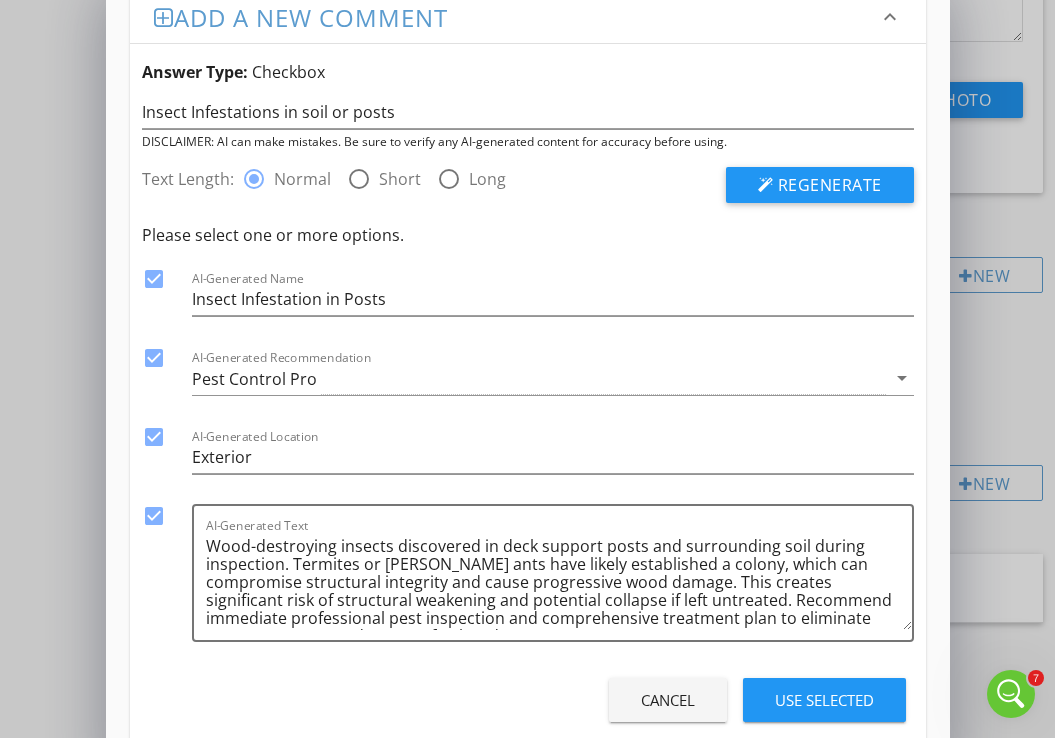 click on "Use Selected" at bounding box center [824, 700] 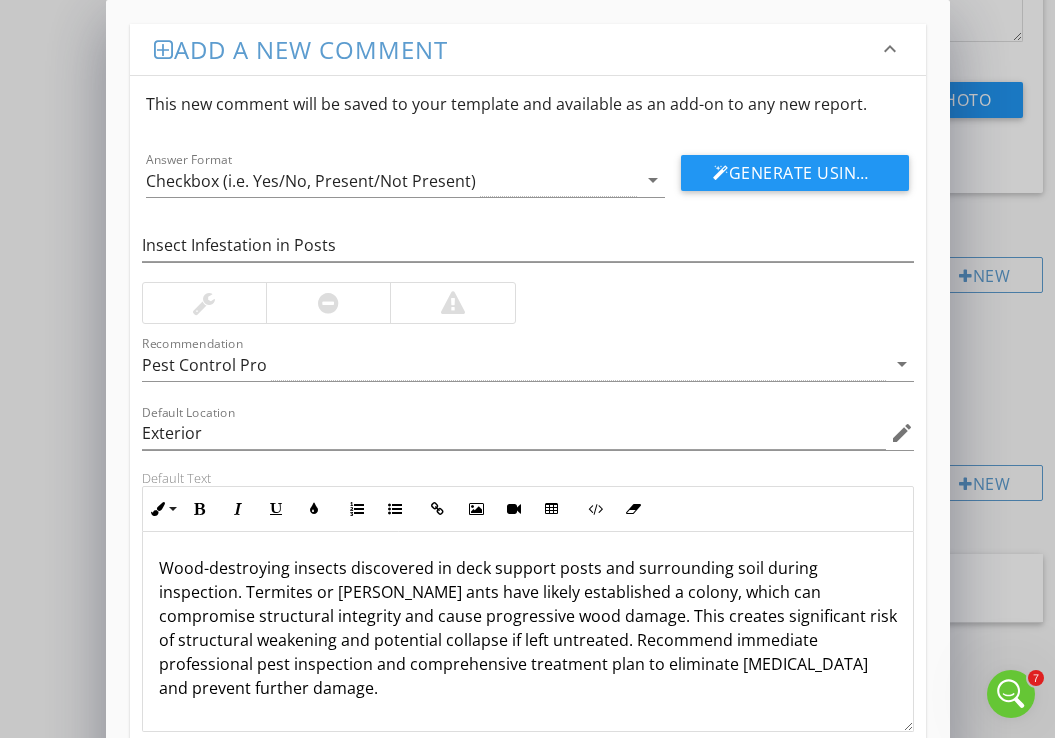 scroll, scrollTop: 130, scrollLeft: 0, axis: vertical 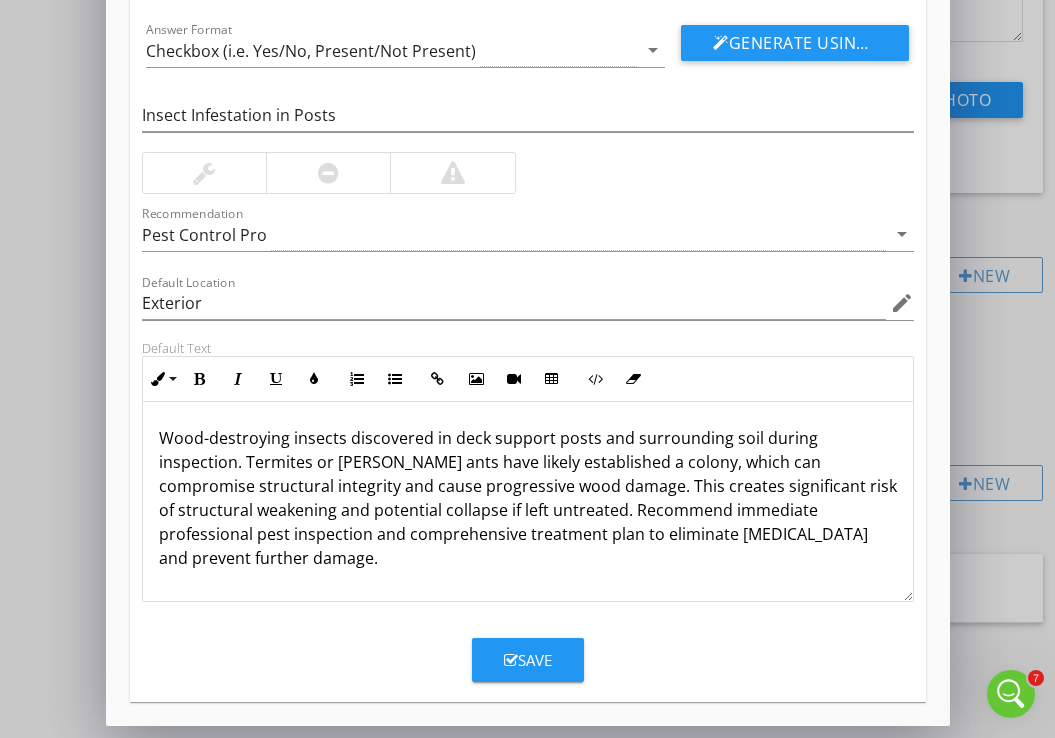 click on "Save" at bounding box center (528, 660) 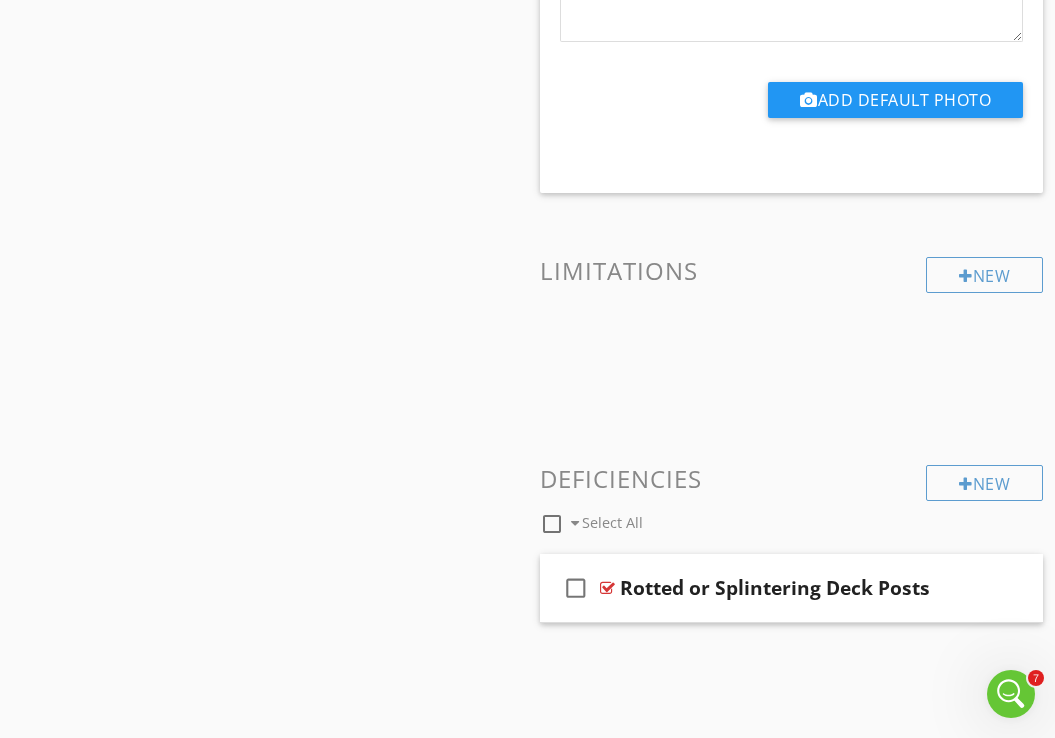 scroll, scrollTop: 33, scrollLeft: 0, axis: vertical 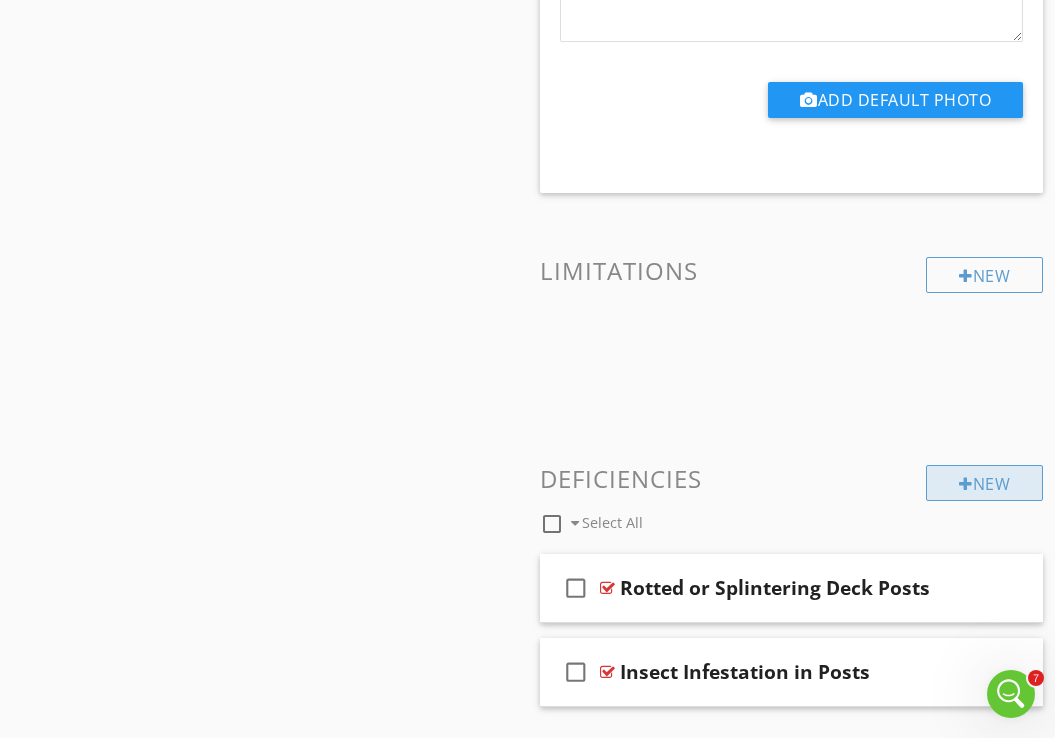 click on "New" at bounding box center (984, 483) 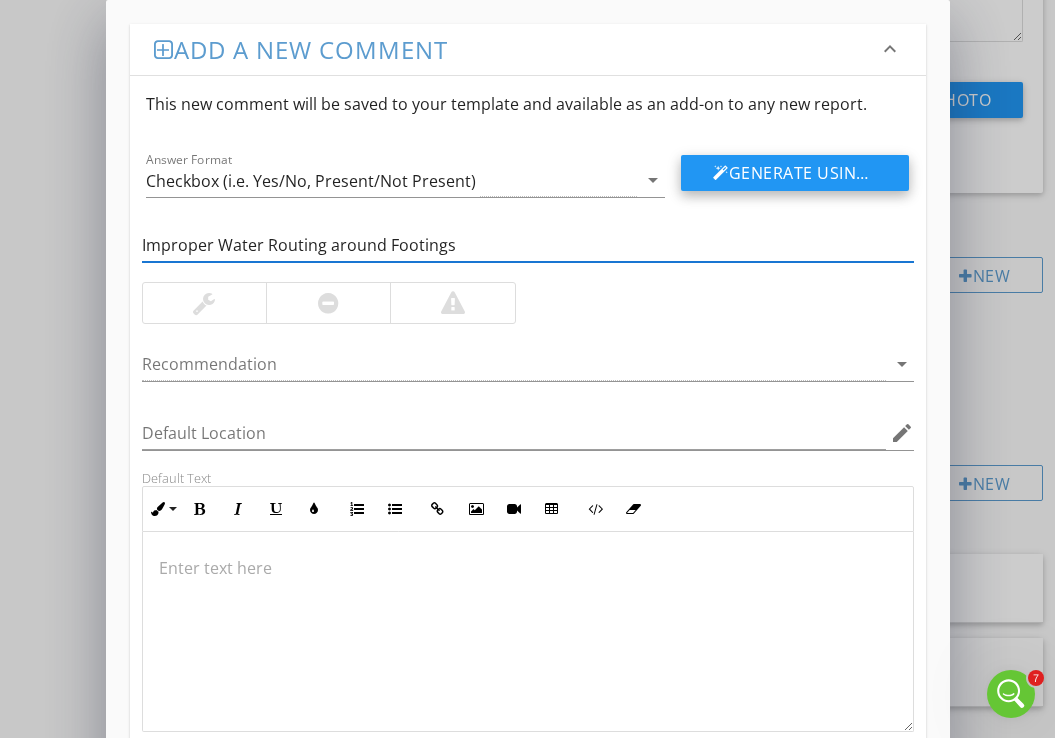 type on "Improper Water Routing around Footings" 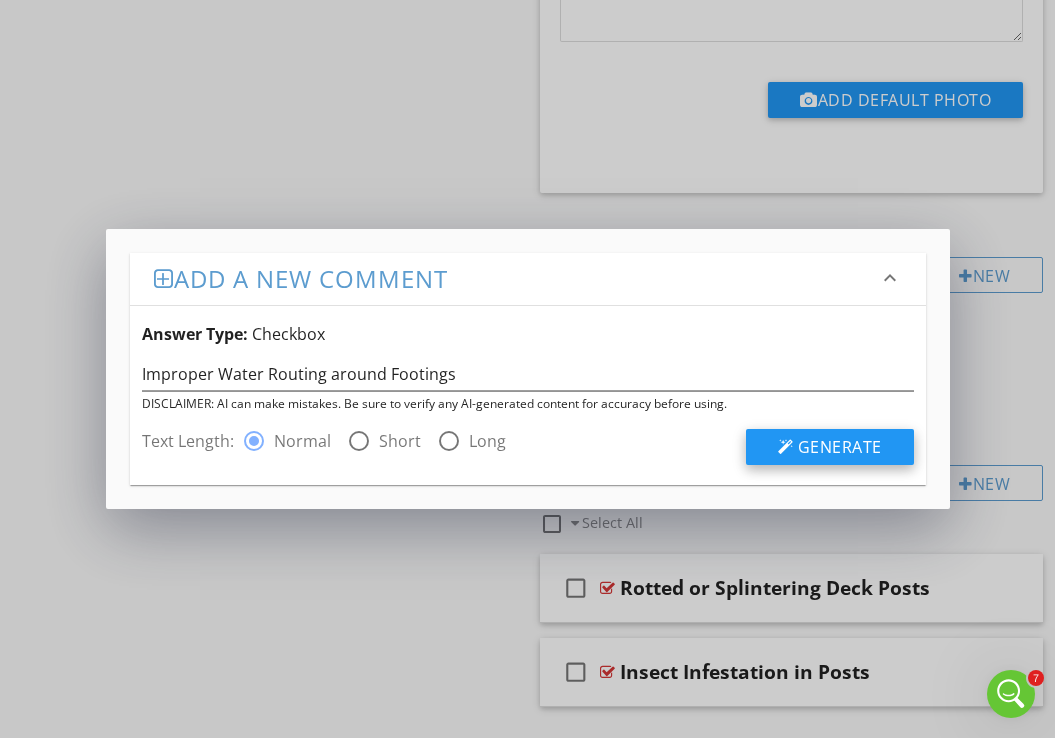 click on "Generate" at bounding box center [840, 447] 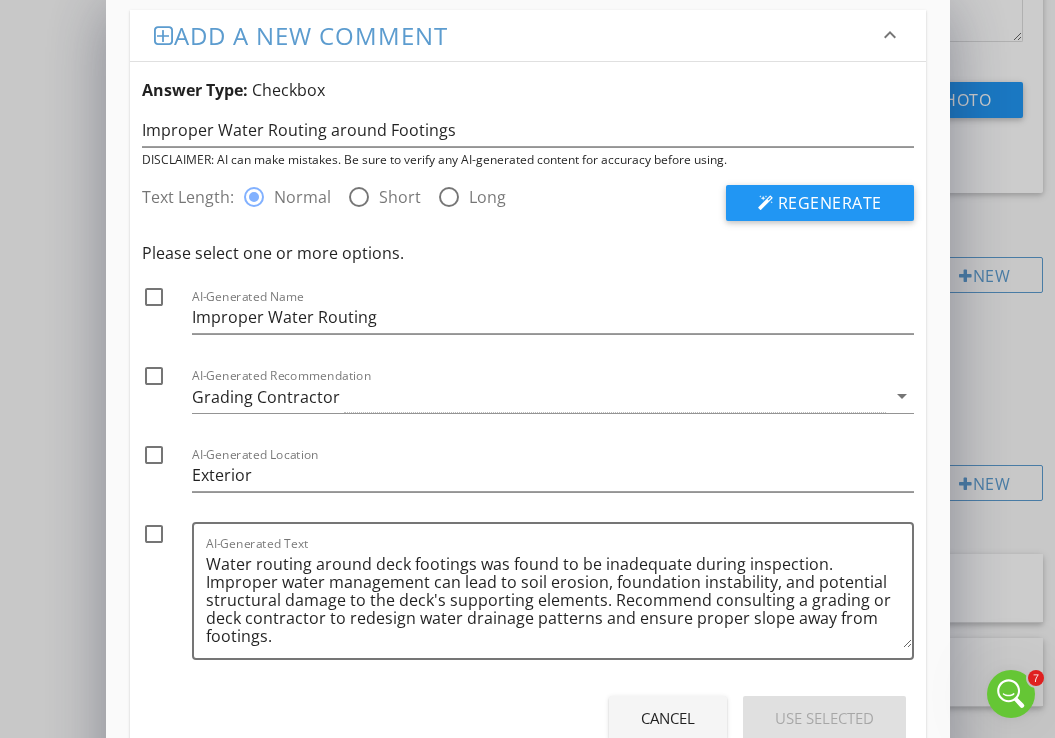 scroll, scrollTop: 12, scrollLeft: 0, axis: vertical 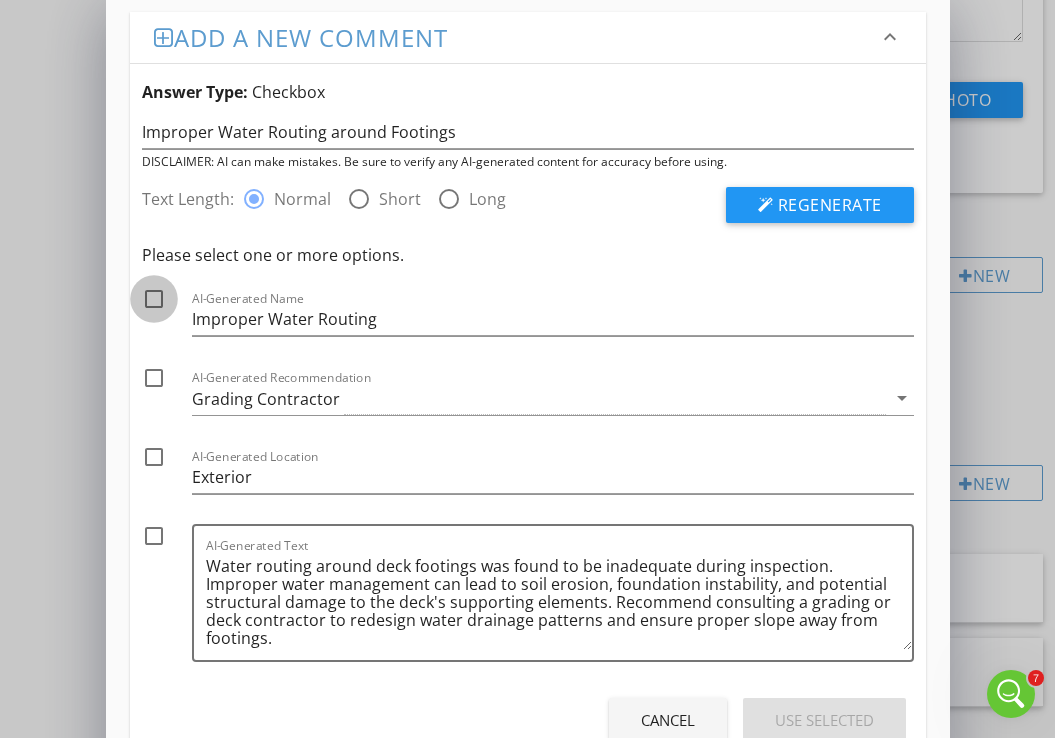 click at bounding box center (154, 299) 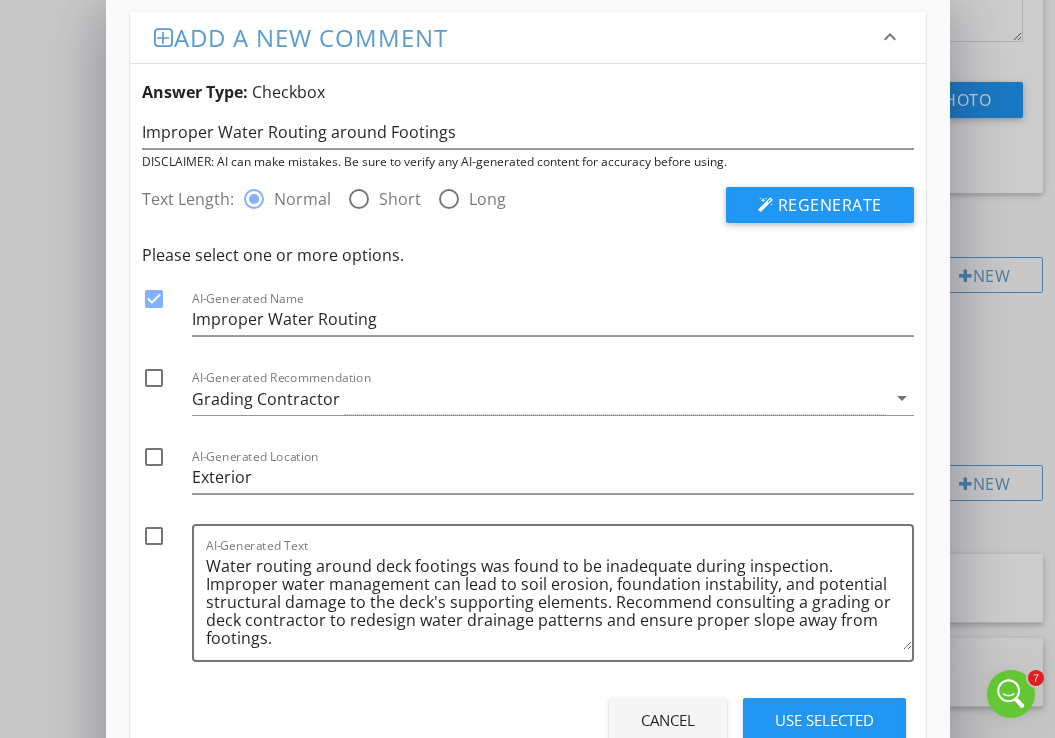 click at bounding box center [154, 378] 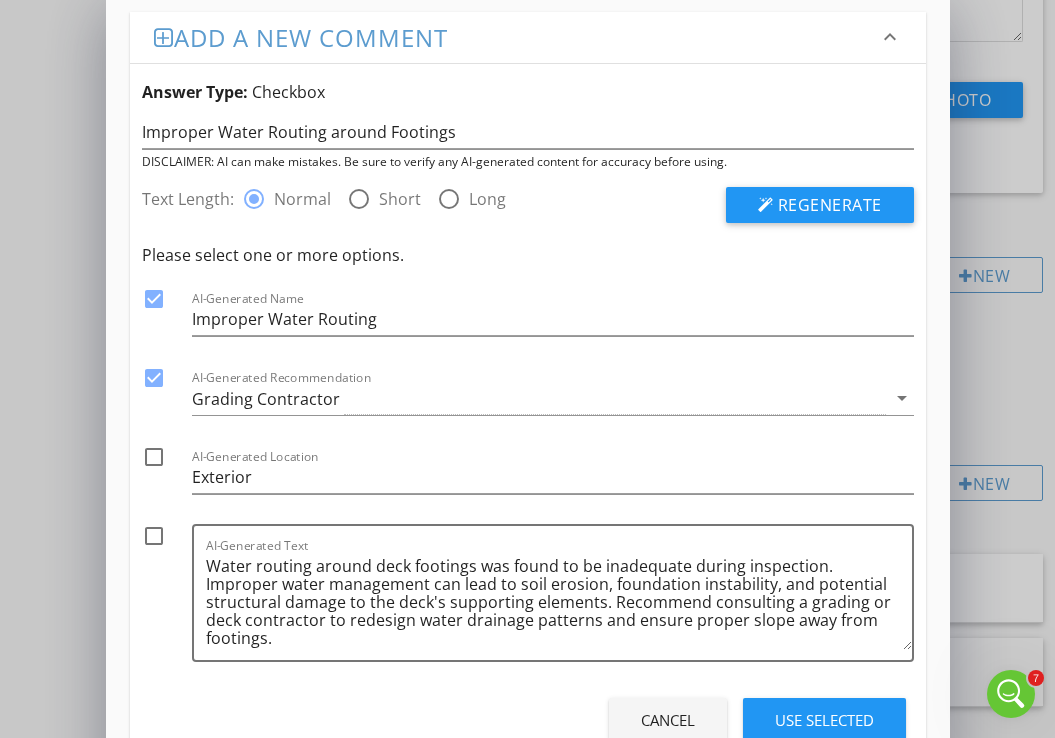 click at bounding box center [154, 457] 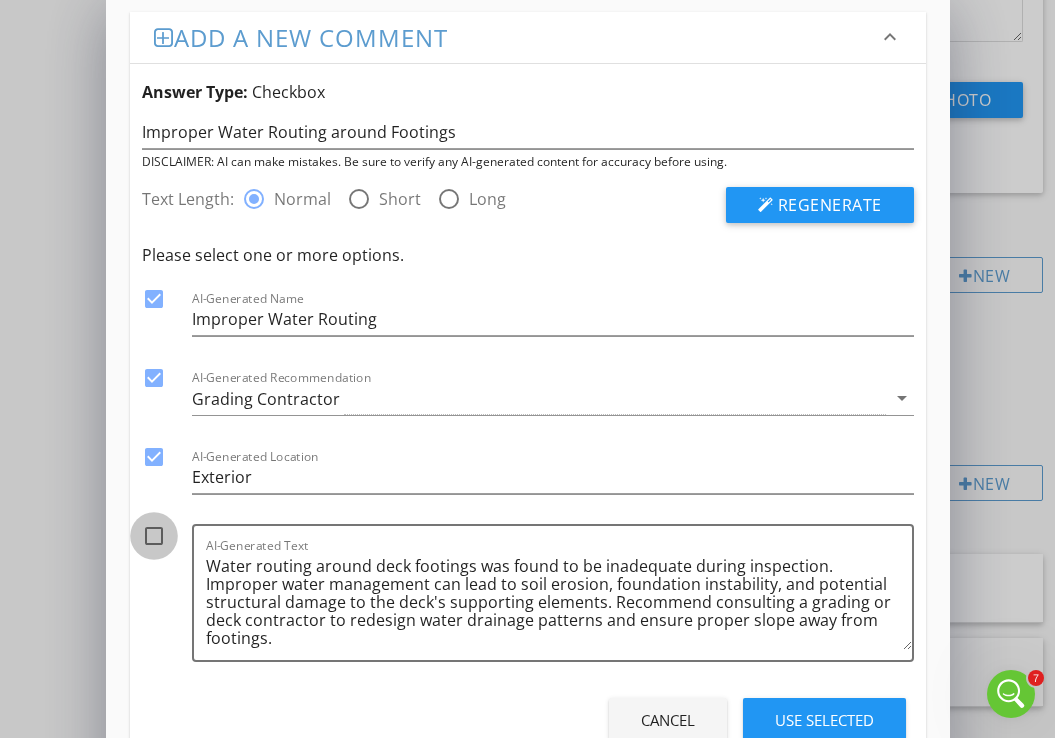 click at bounding box center [154, 536] 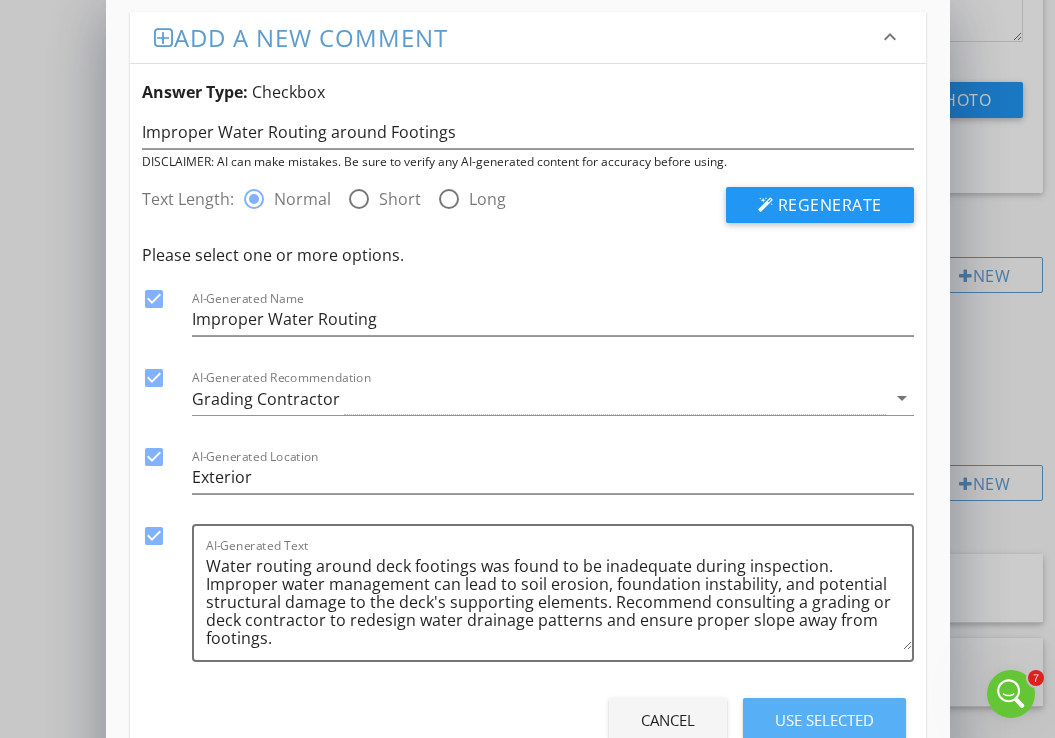 click on "Use Selected" at bounding box center (824, 720) 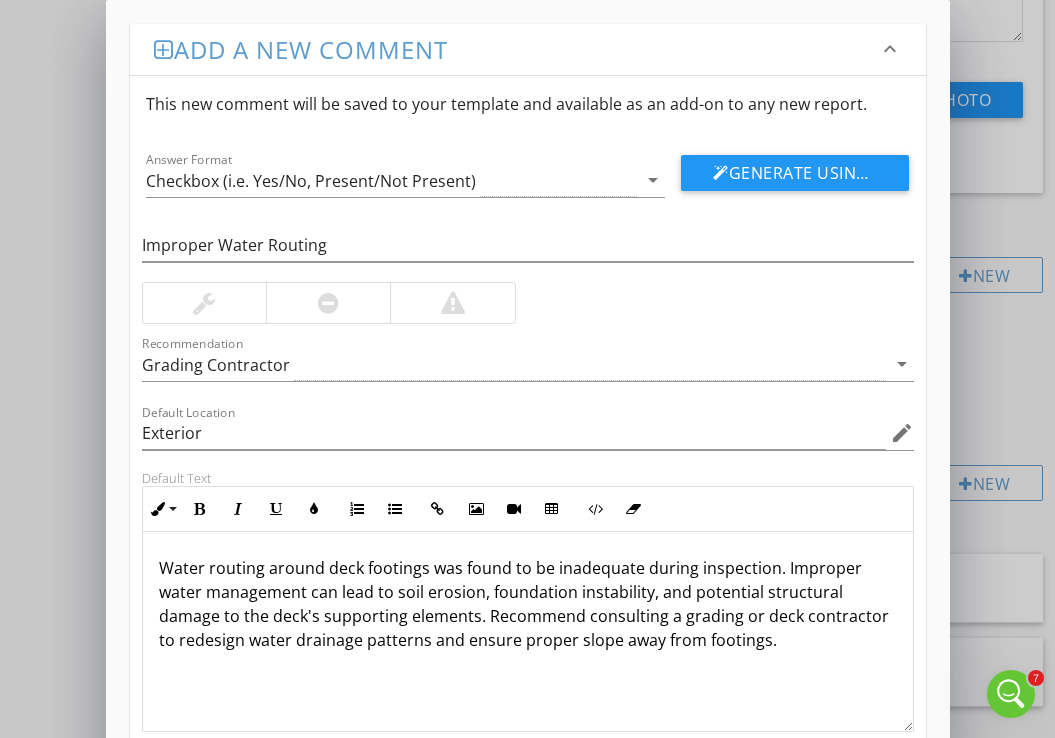 scroll, scrollTop: 1, scrollLeft: 0, axis: vertical 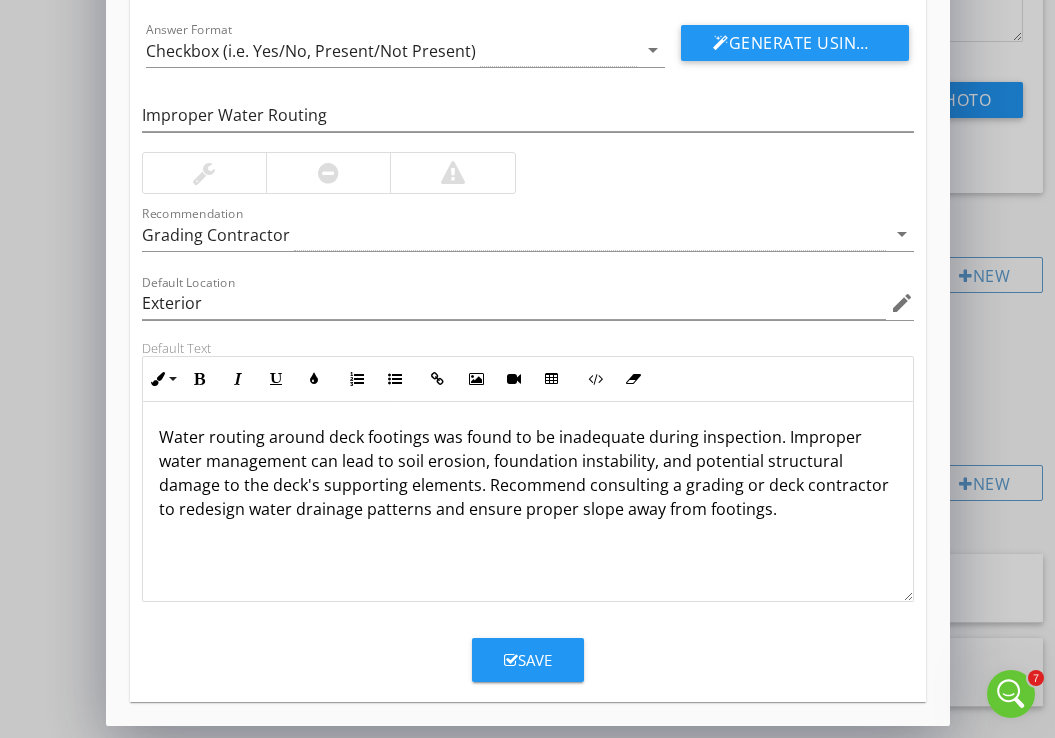 click on "Save" at bounding box center [528, 660] 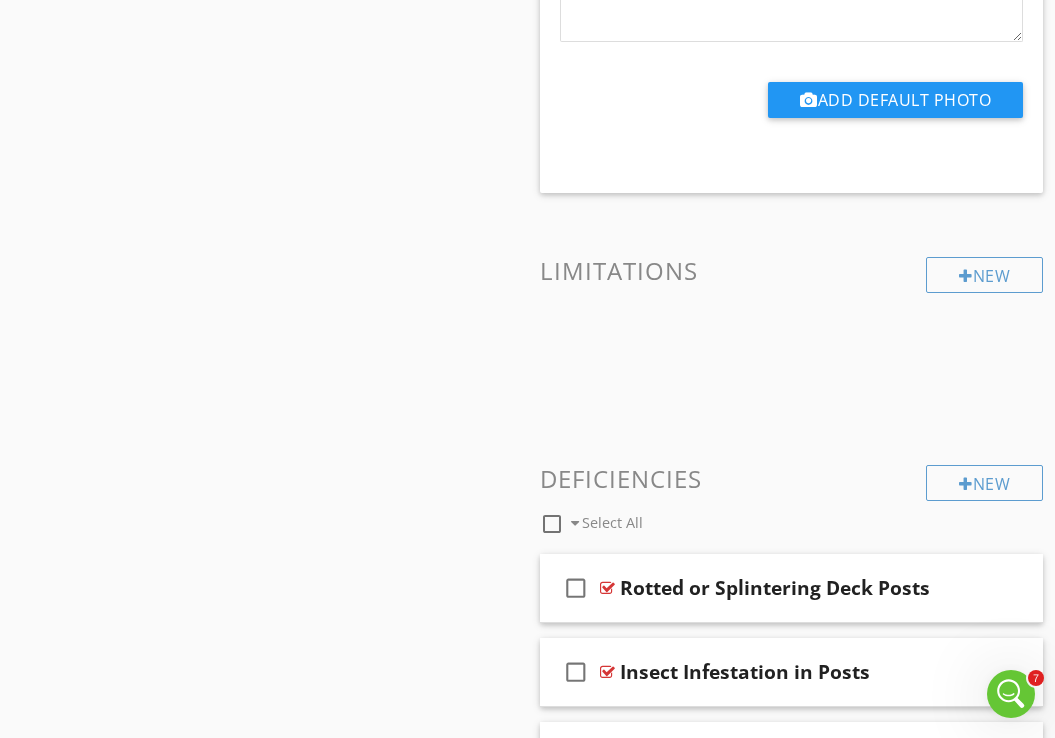 scroll, scrollTop: 33, scrollLeft: 0, axis: vertical 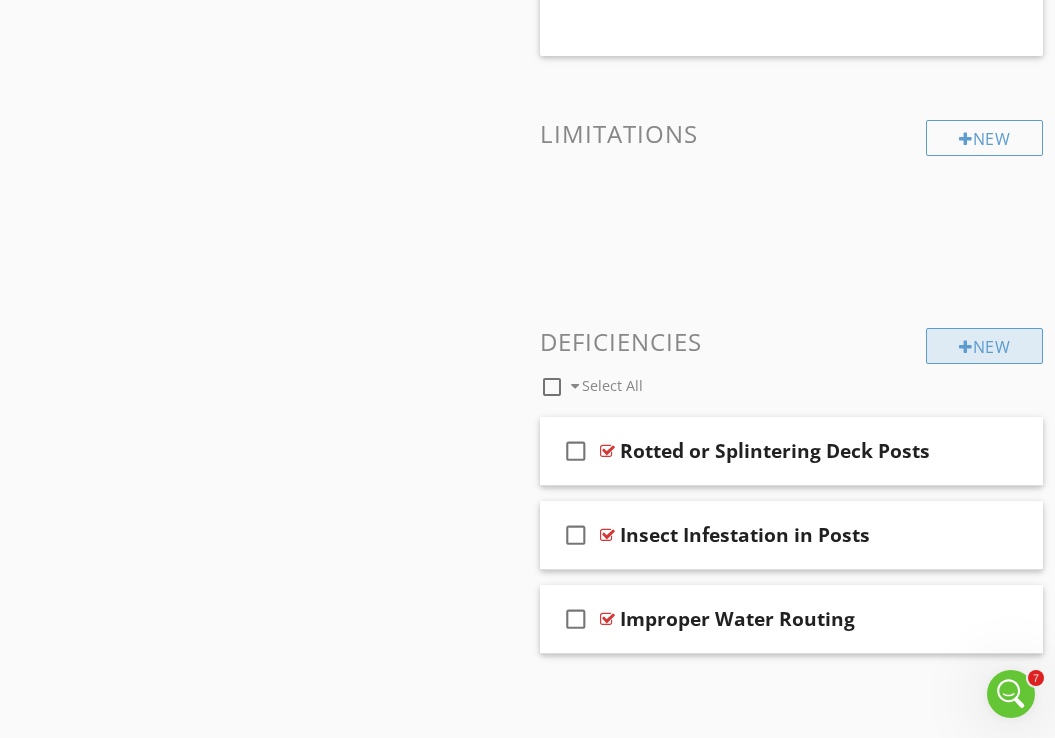 click at bounding box center [966, 347] 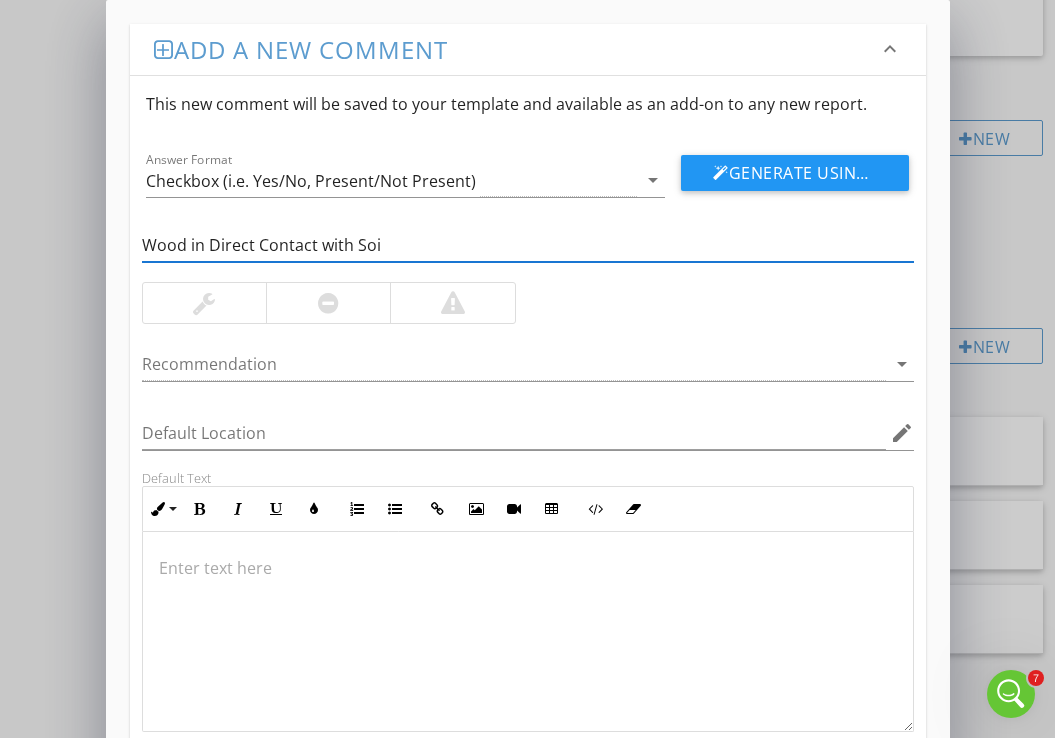 type on "Wood in Direct Contact with Soil" 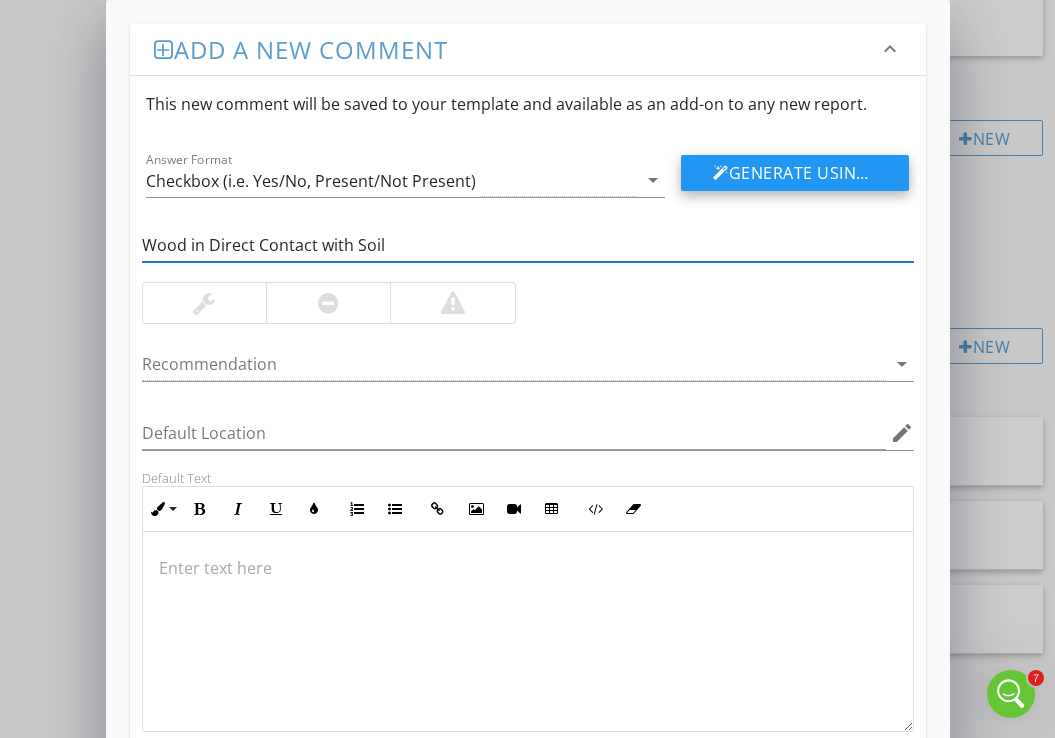click on "Generate Using AI" at bounding box center (795, 173) 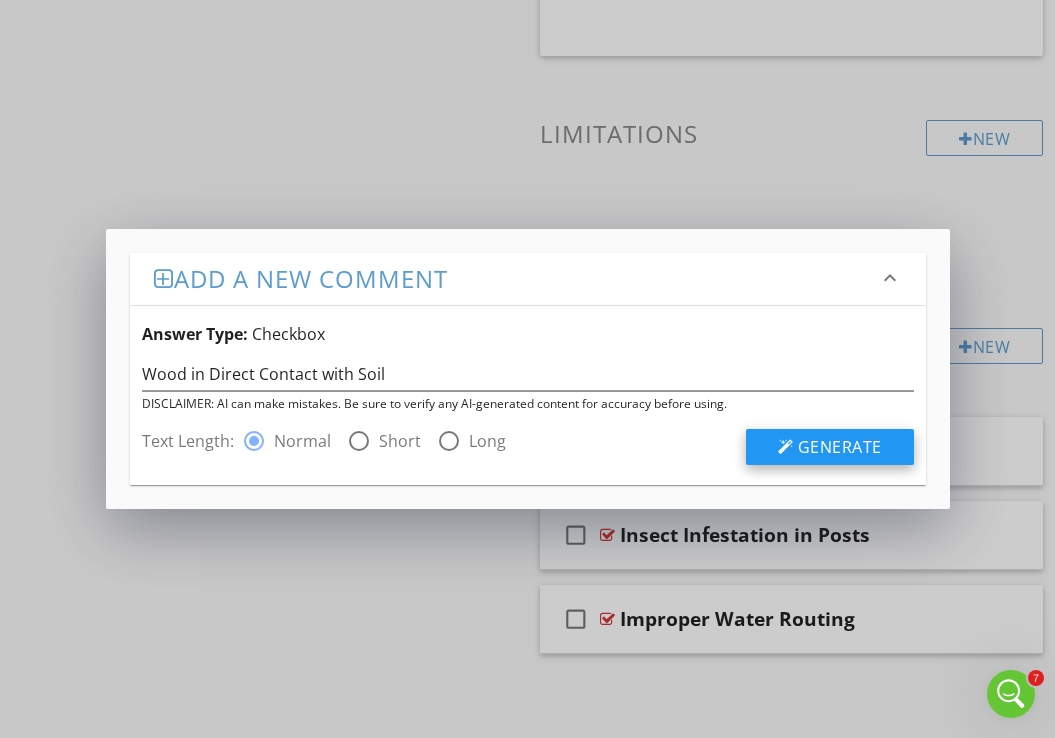 click on "Generate" at bounding box center (840, 447) 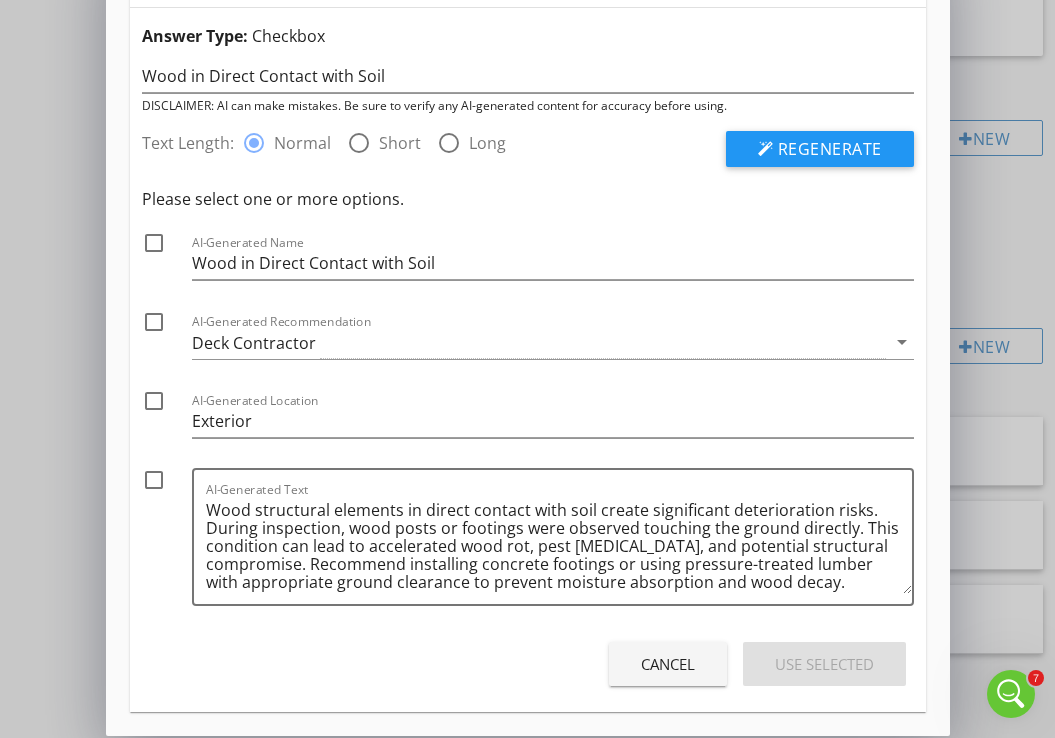 scroll, scrollTop: 78, scrollLeft: 0, axis: vertical 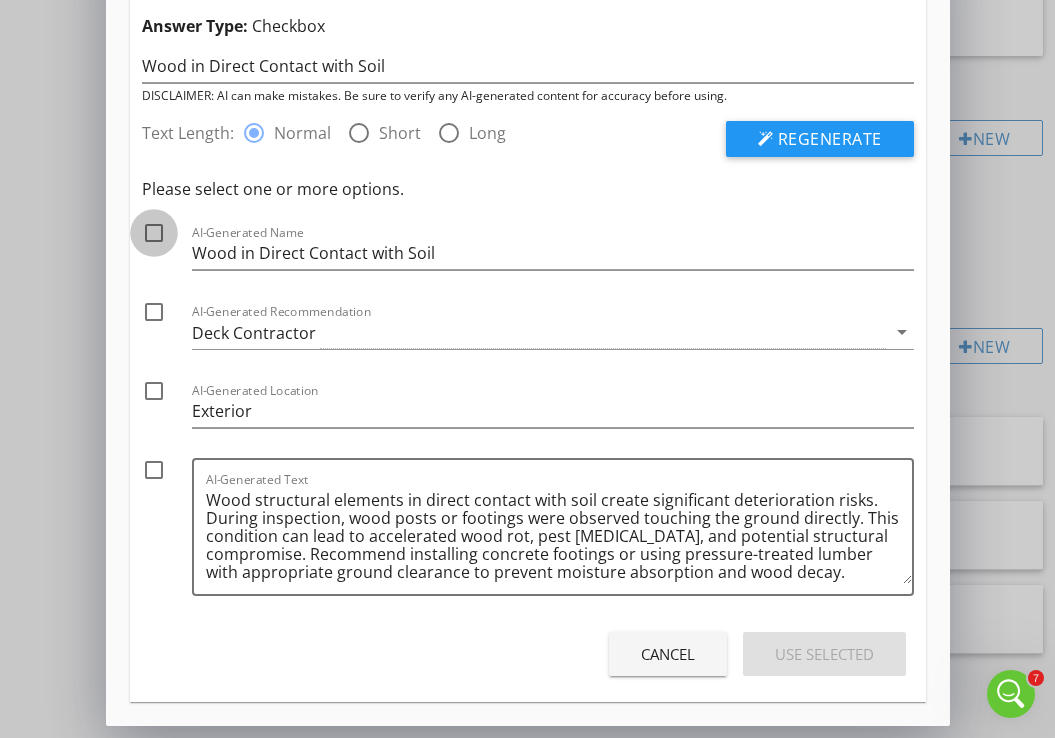 click at bounding box center [154, 233] 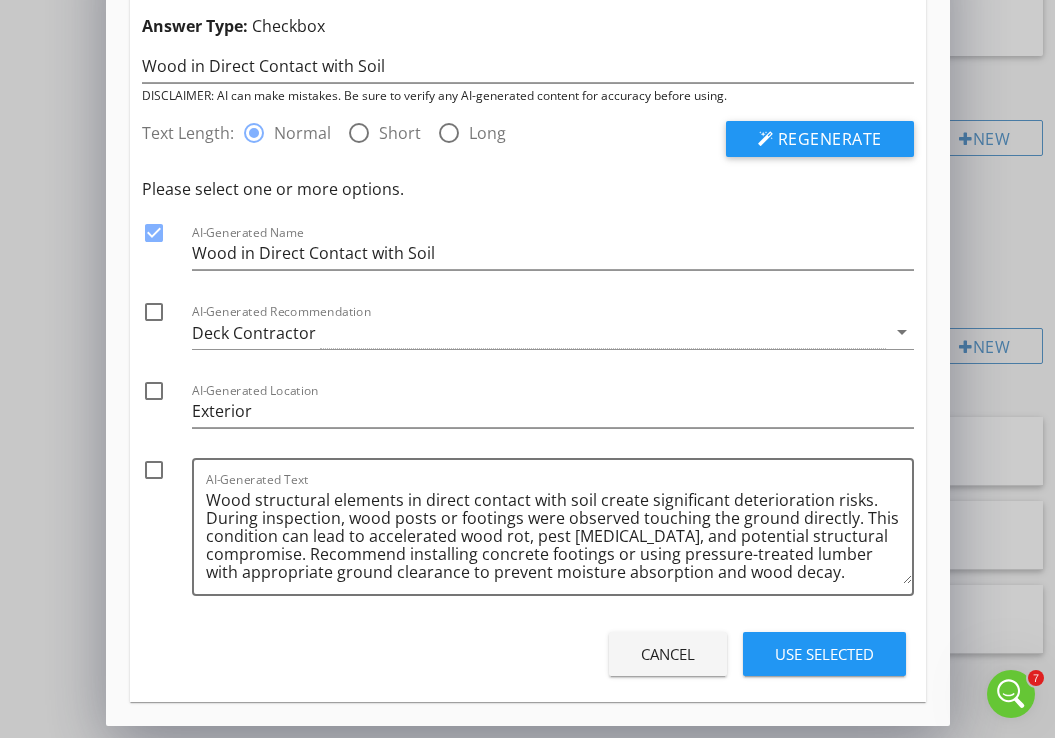 click at bounding box center [154, 312] 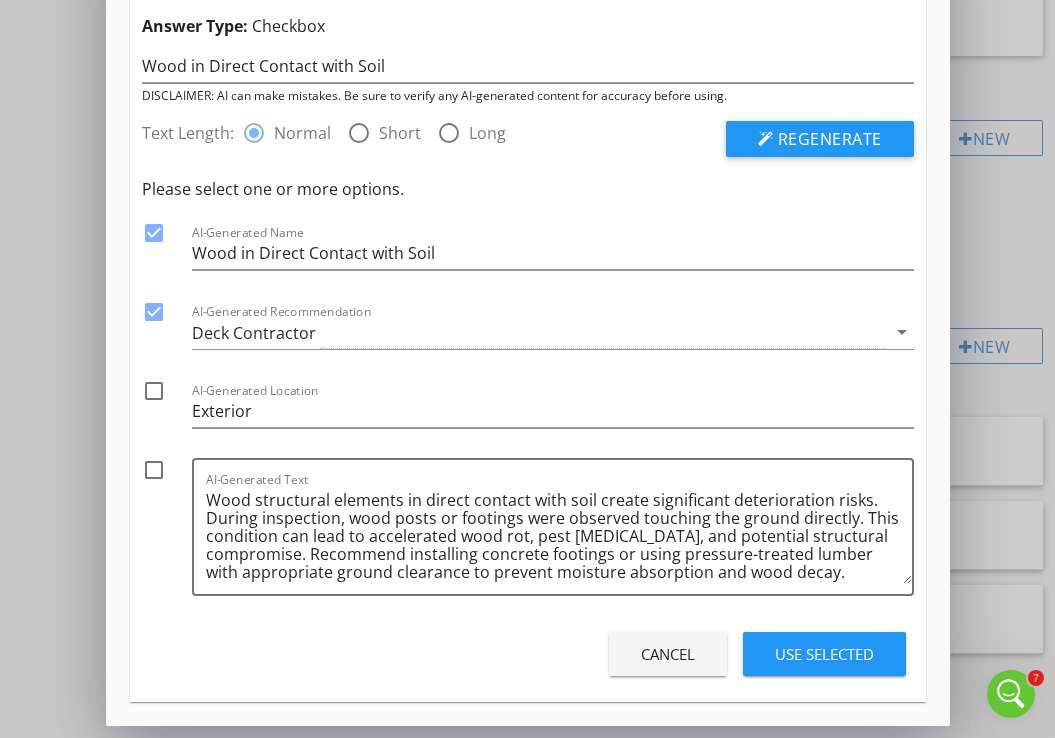 click at bounding box center [154, 391] 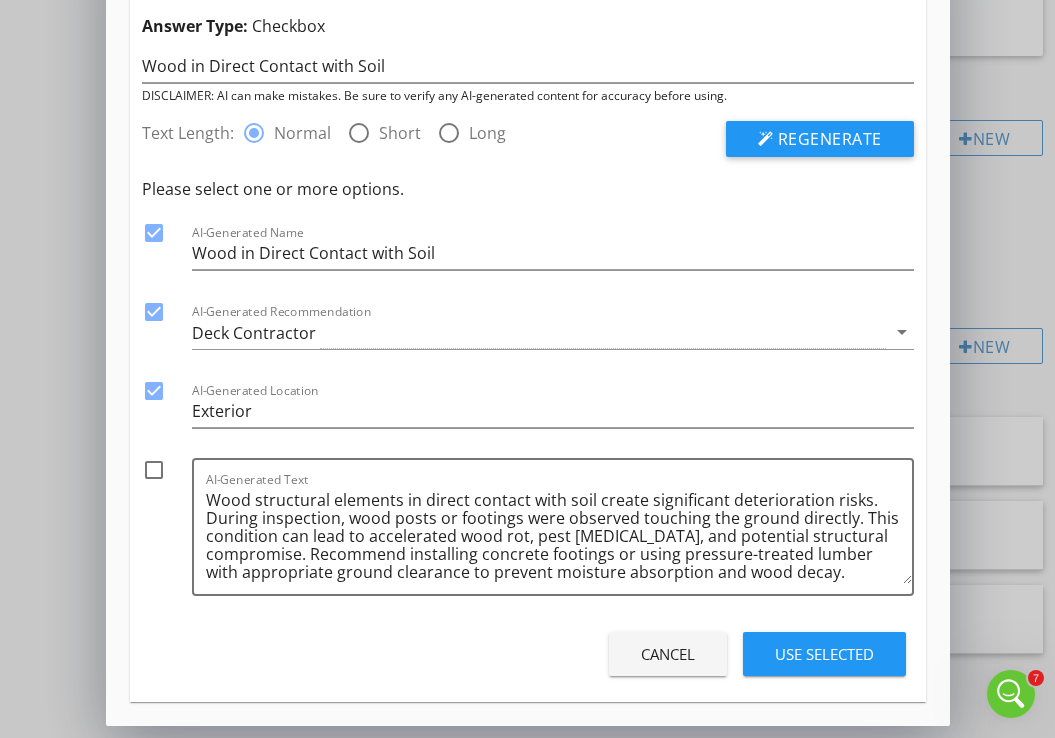 click at bounding box center (154, 470) 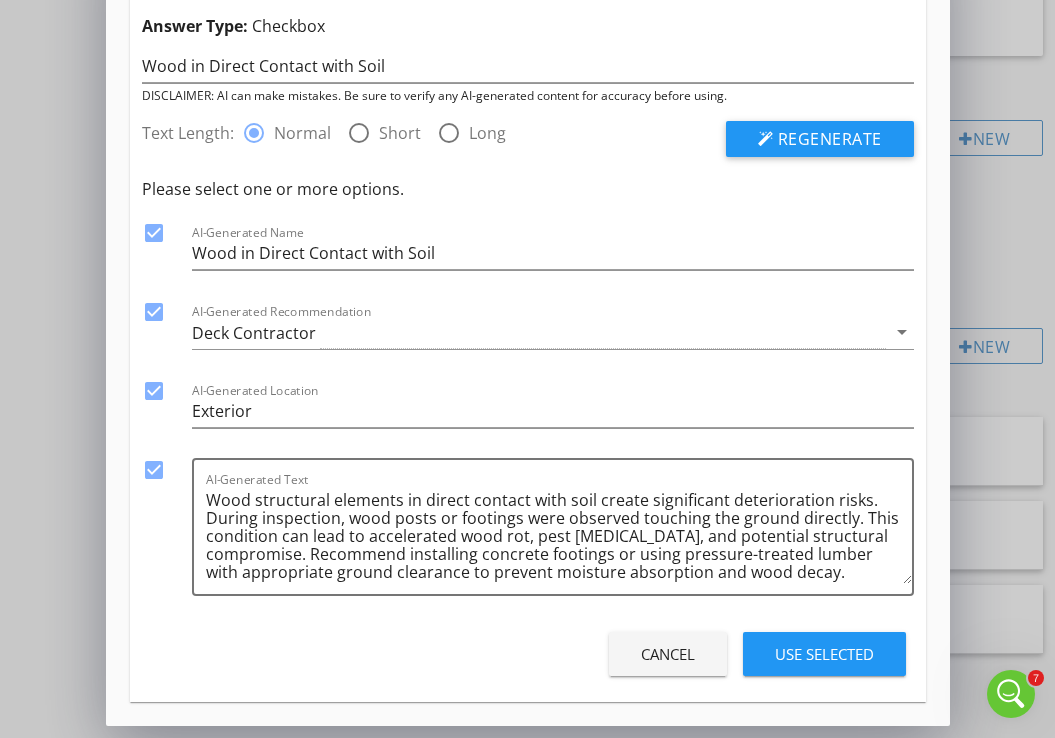 click on "Use Selected" at bounding box center [824, 654] 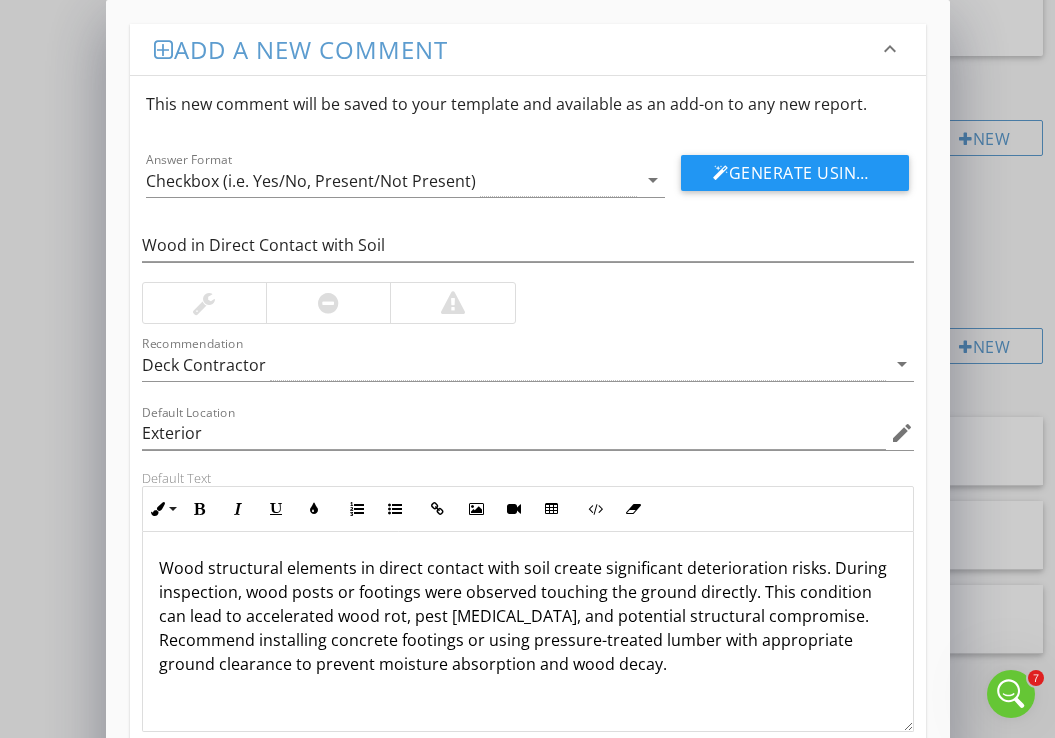 scroll, scrollTop: 130, scrollLeft: 0, axis: vertical 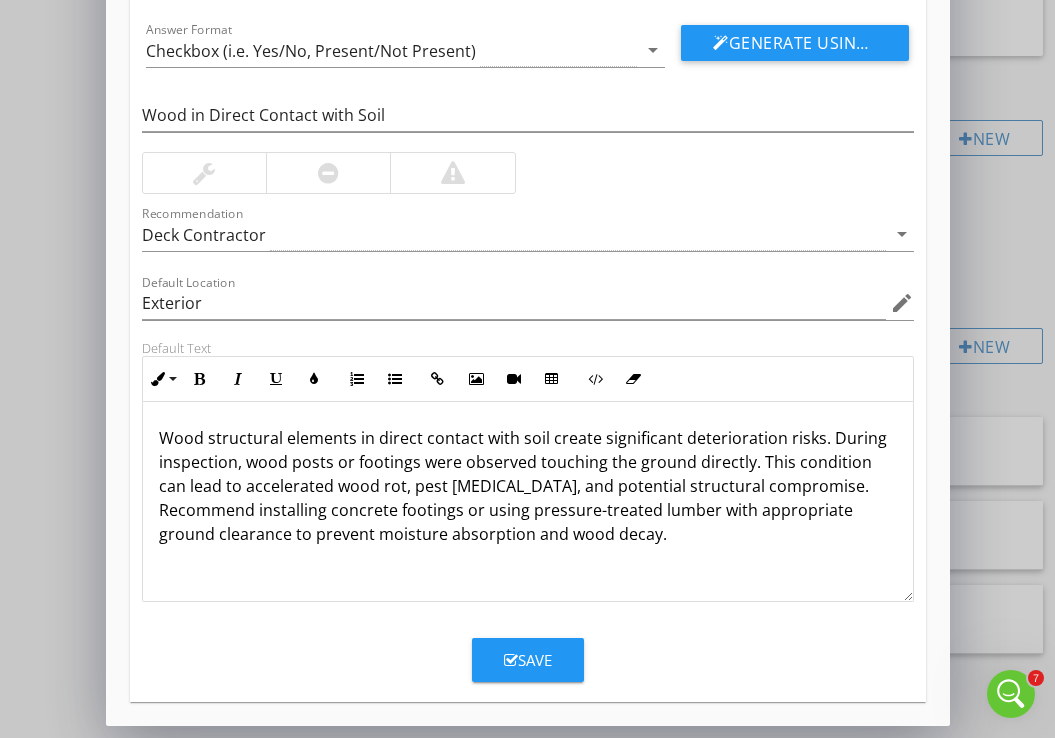 click on "Save" at bounding box center (528, 660) 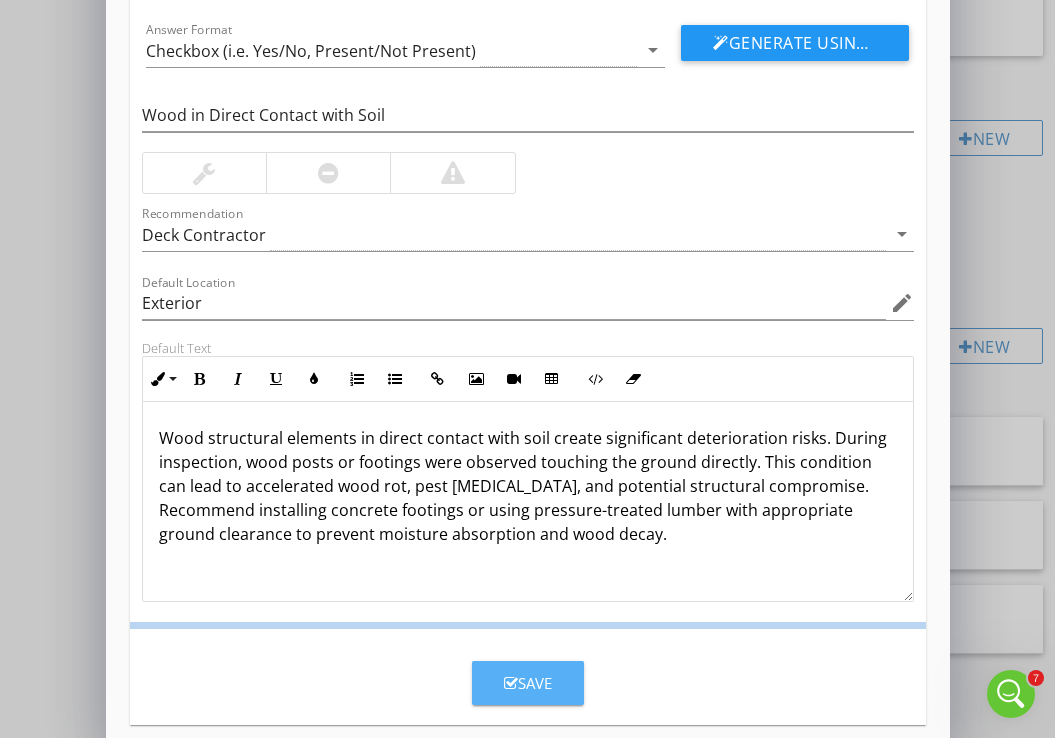 scroll, scrollTop: 33, scrollLeft: 0, axis: vertical 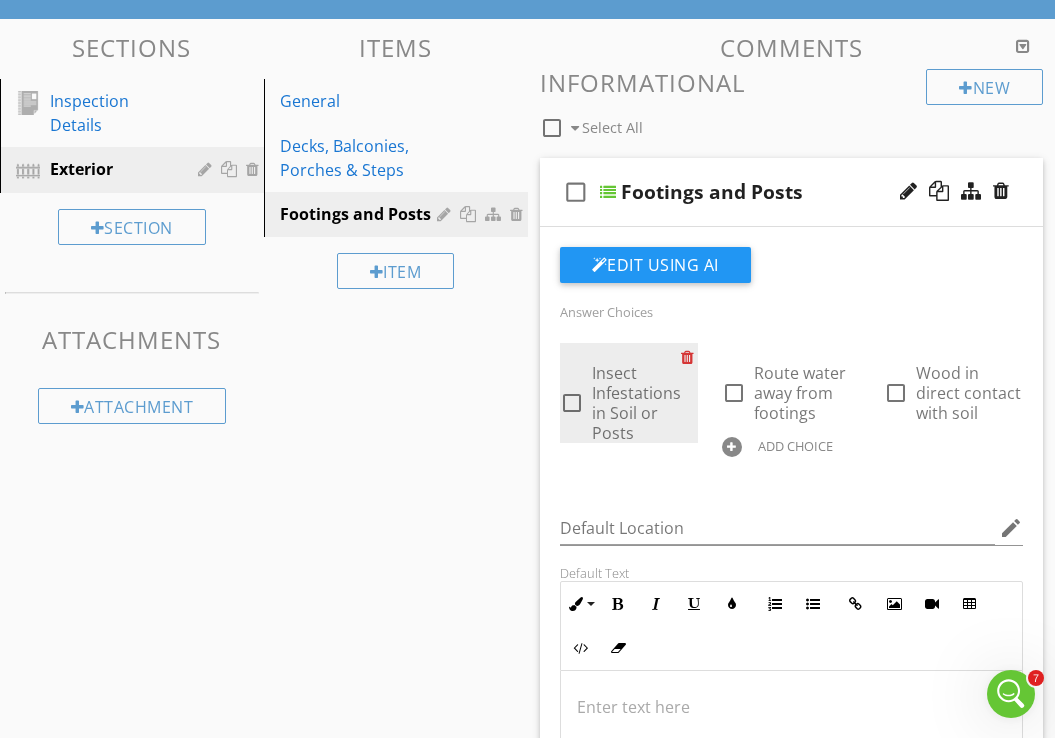 click at bounding box center (691, 357) 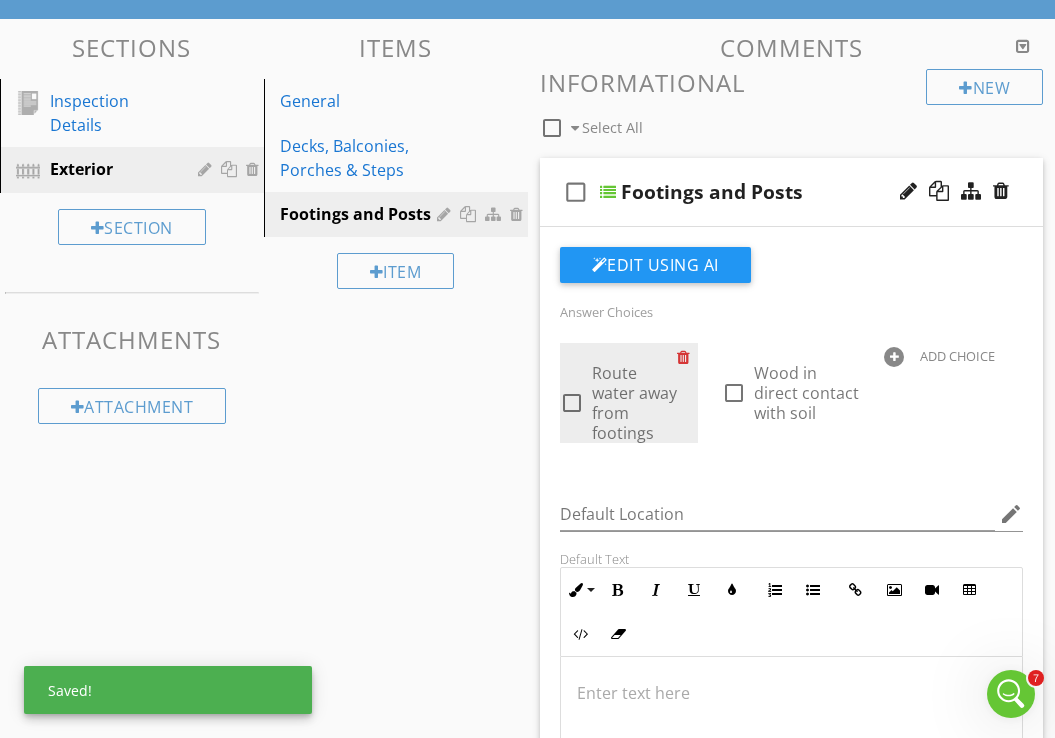 click at bounding box center [687, 357] 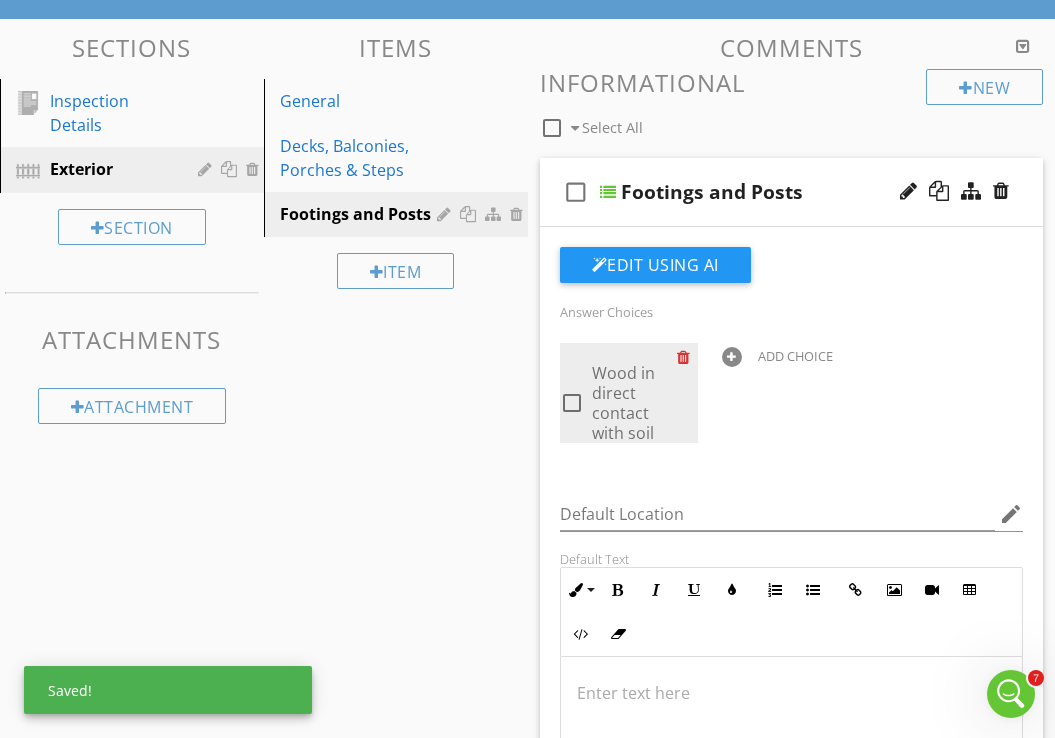 click at bounding box center (687, 357) 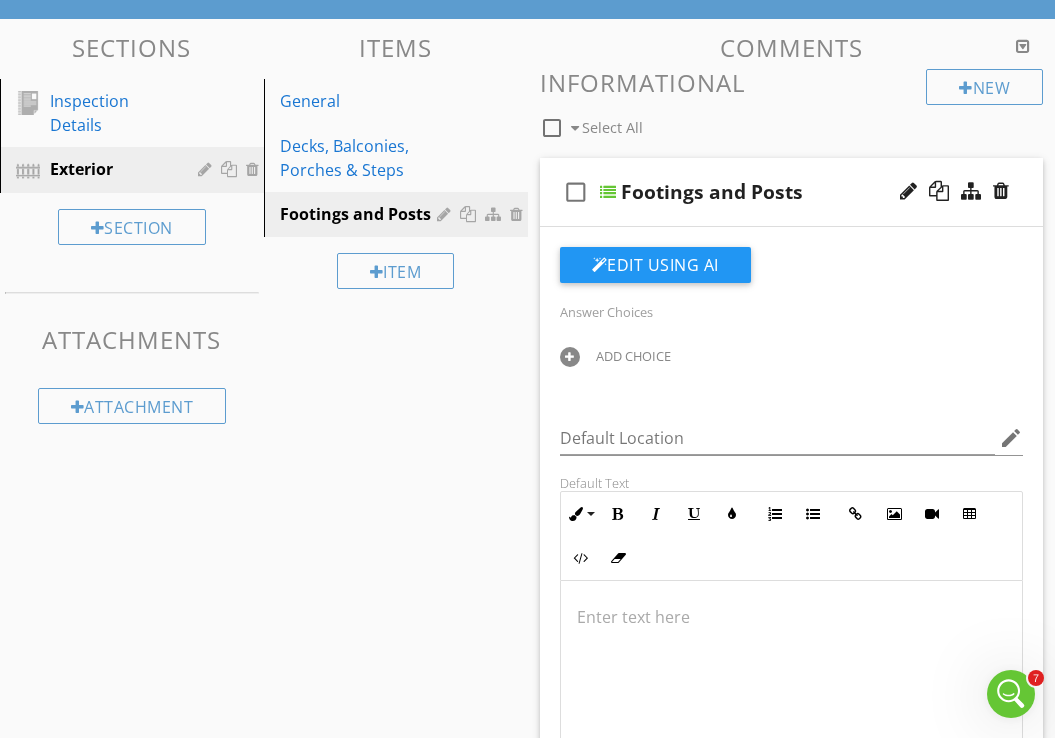 click on "ADD CHOICE" at bounding box center (633, 356) 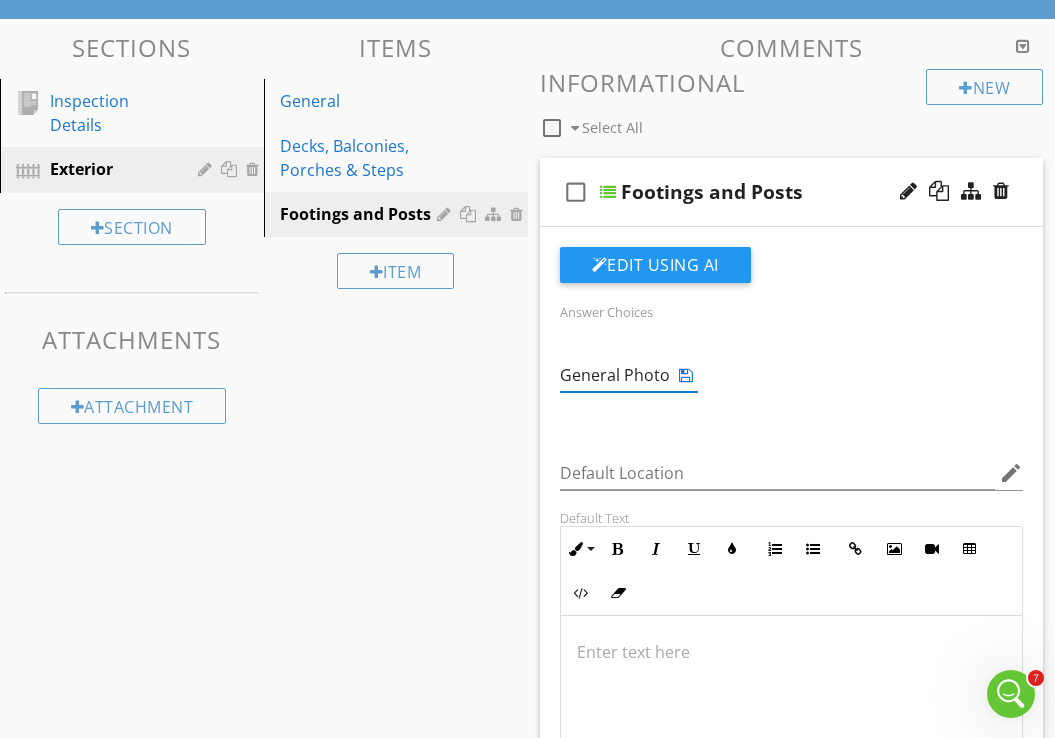 type on "General Photos" 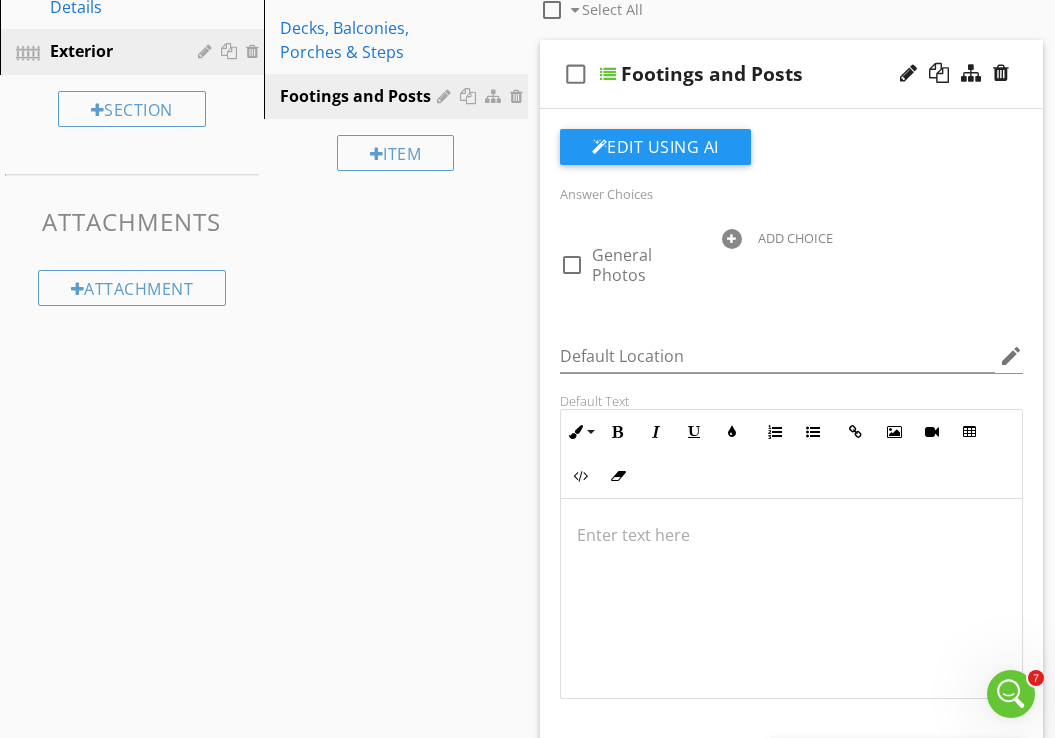 scroll, scrollTop: 488, scrollLeft: 0, axis: vertical 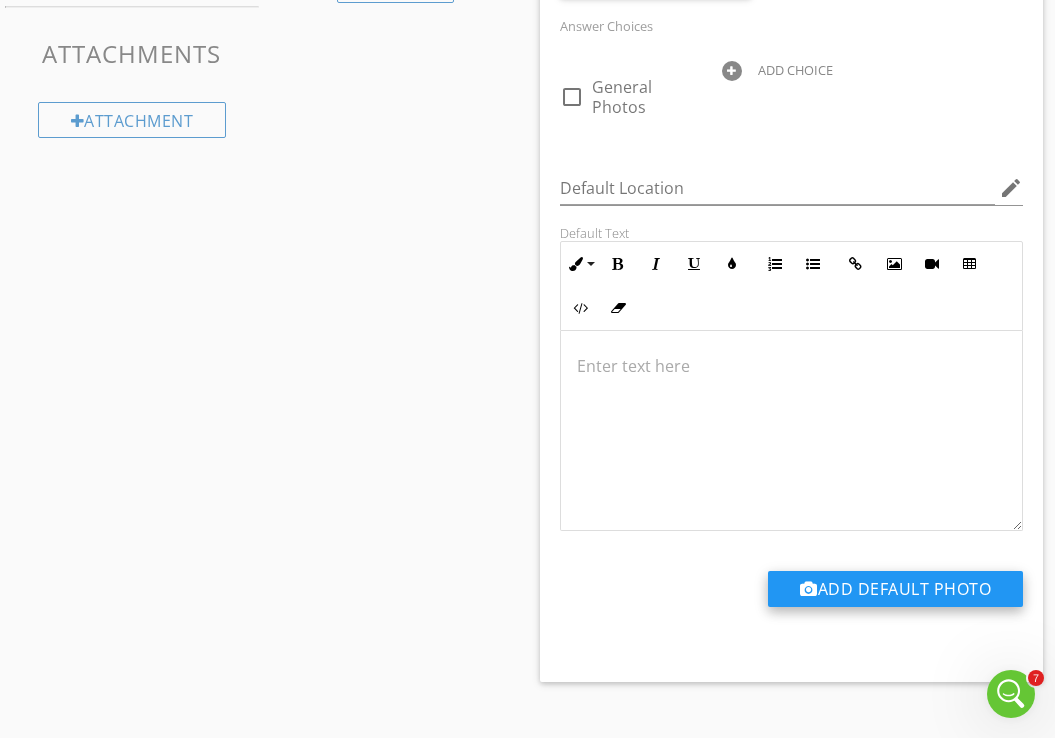click on "Add Default Photo" at bounding box center (895, 589) 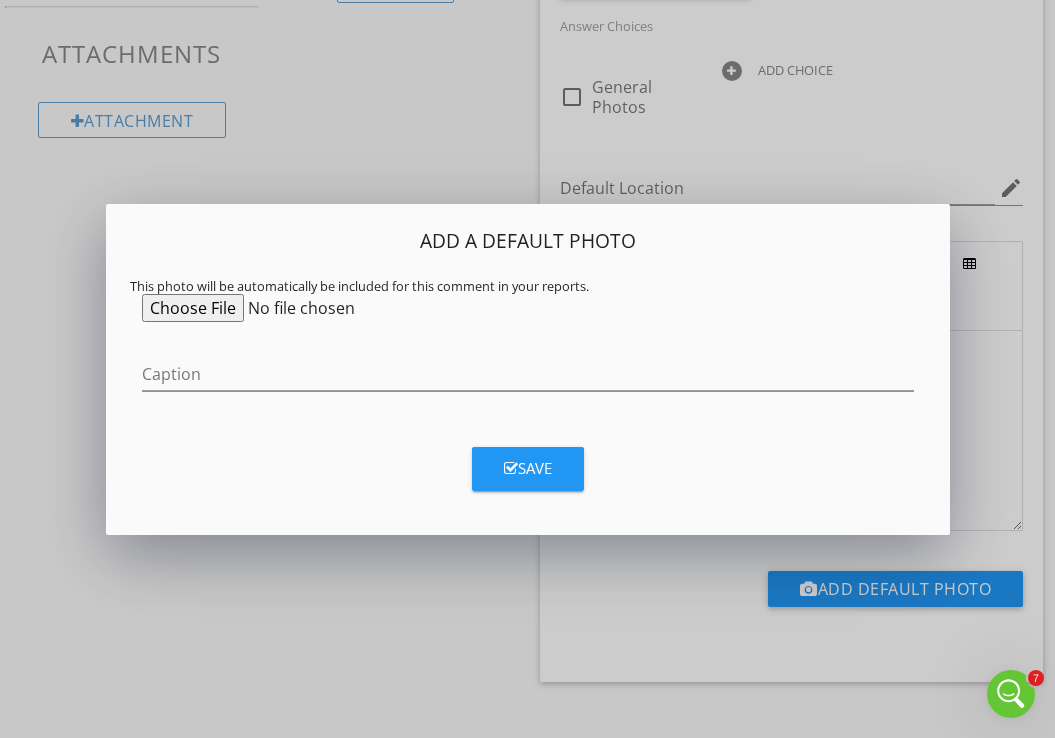 click on "Save" at bounding box center (528, 468) 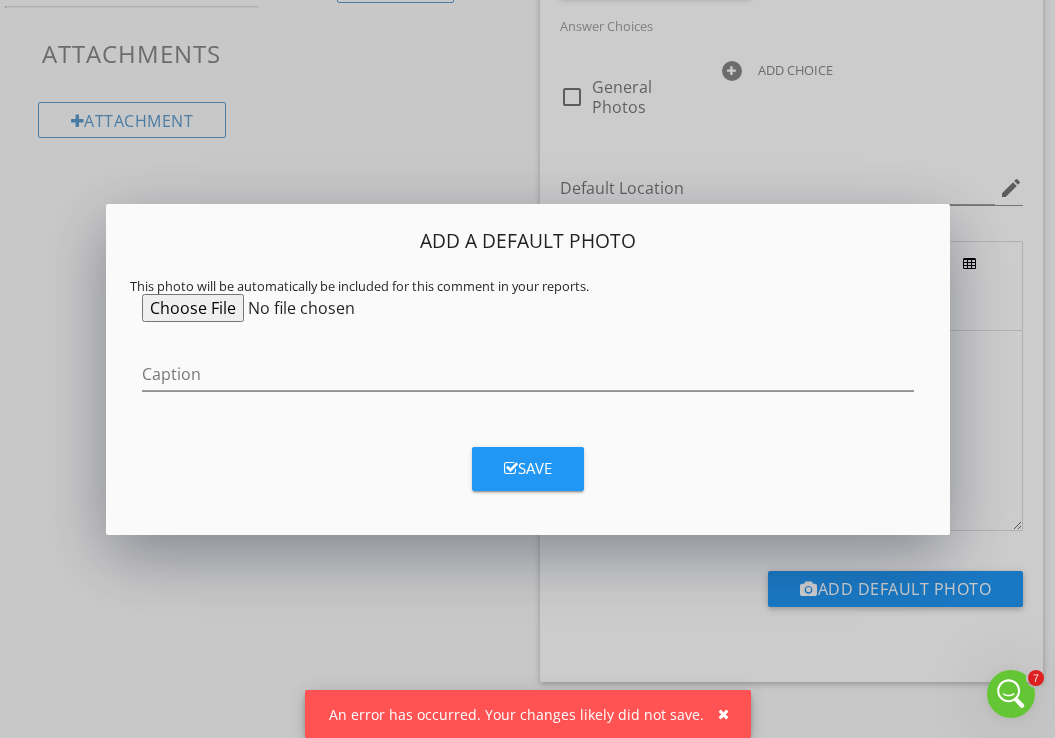 click on "Add a Default Photo
This photo will be automatically be included for this comment in your
reports.
Caption
Save" at bounding box center (527, 369) 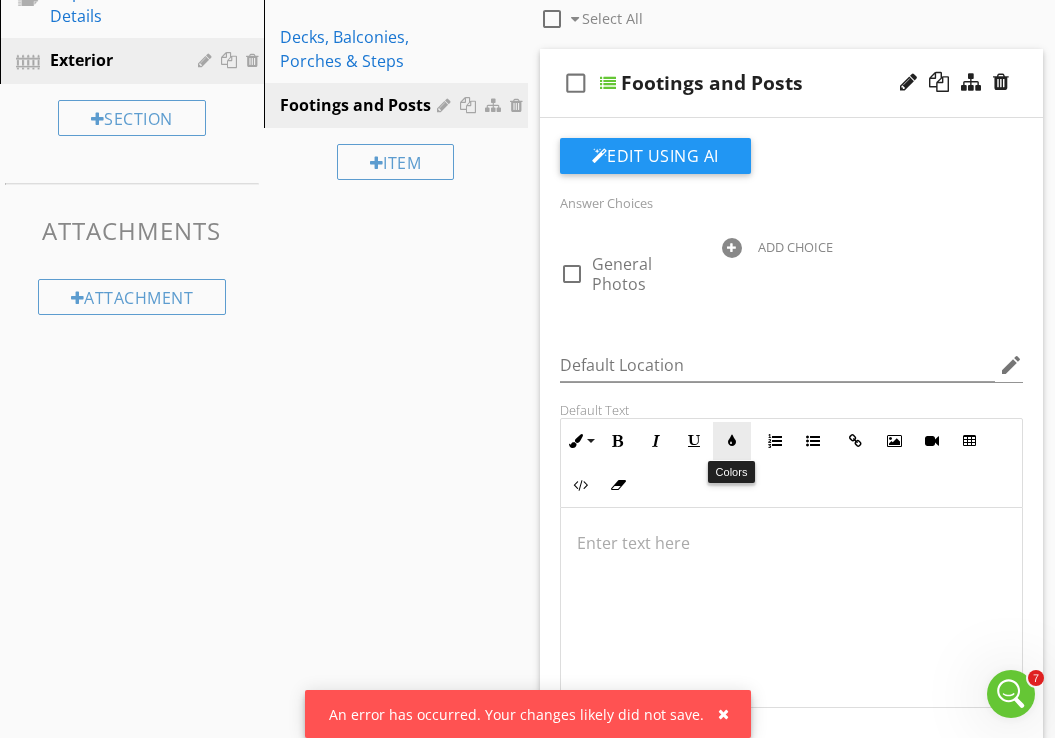 scroll, scrollTop: 0, scrollLeft: 0, axis: both 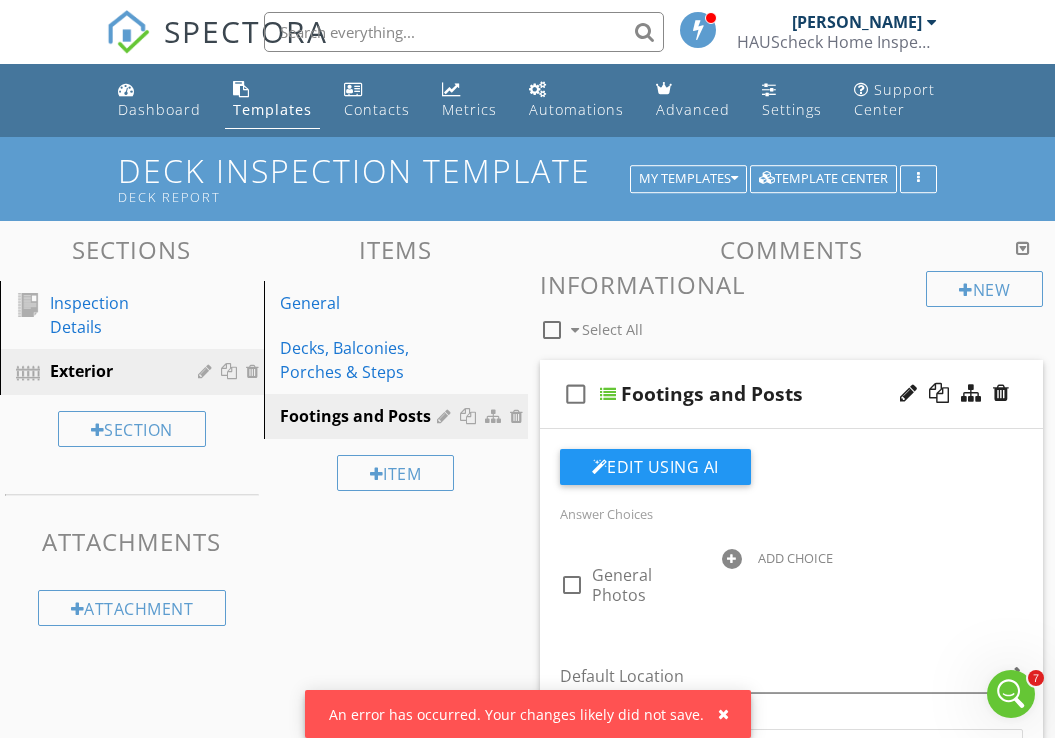 click on "An error has occurred. Your changes likely did not save." at bounding box center (528, 714) 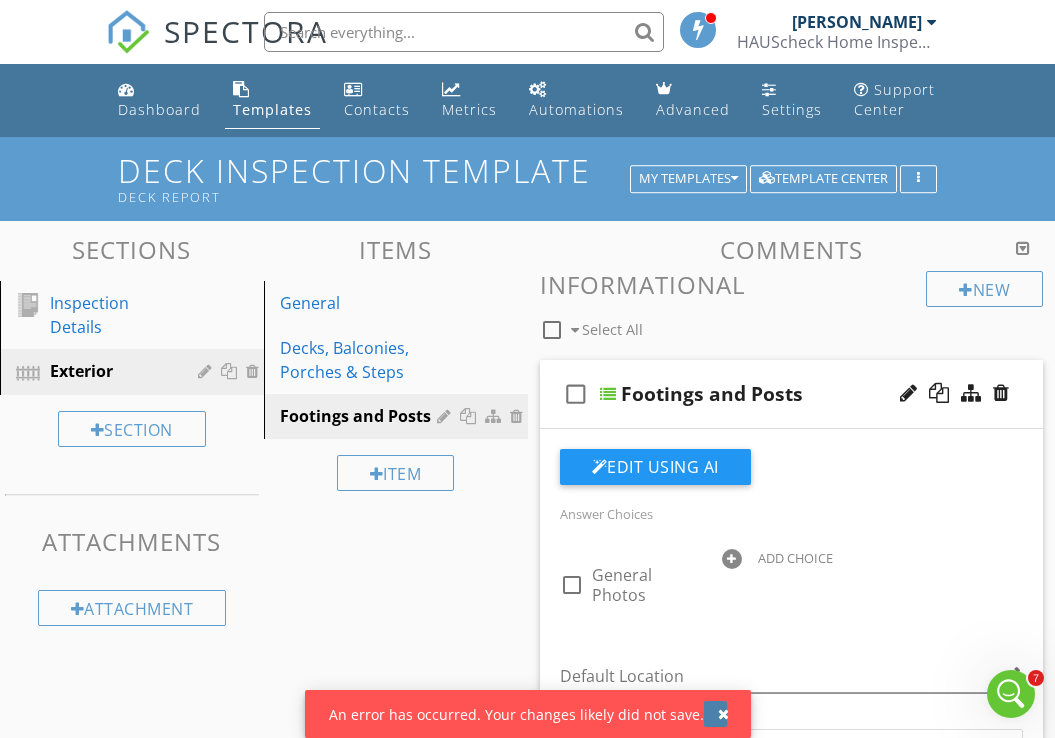 click at bounding box center (723, 714) 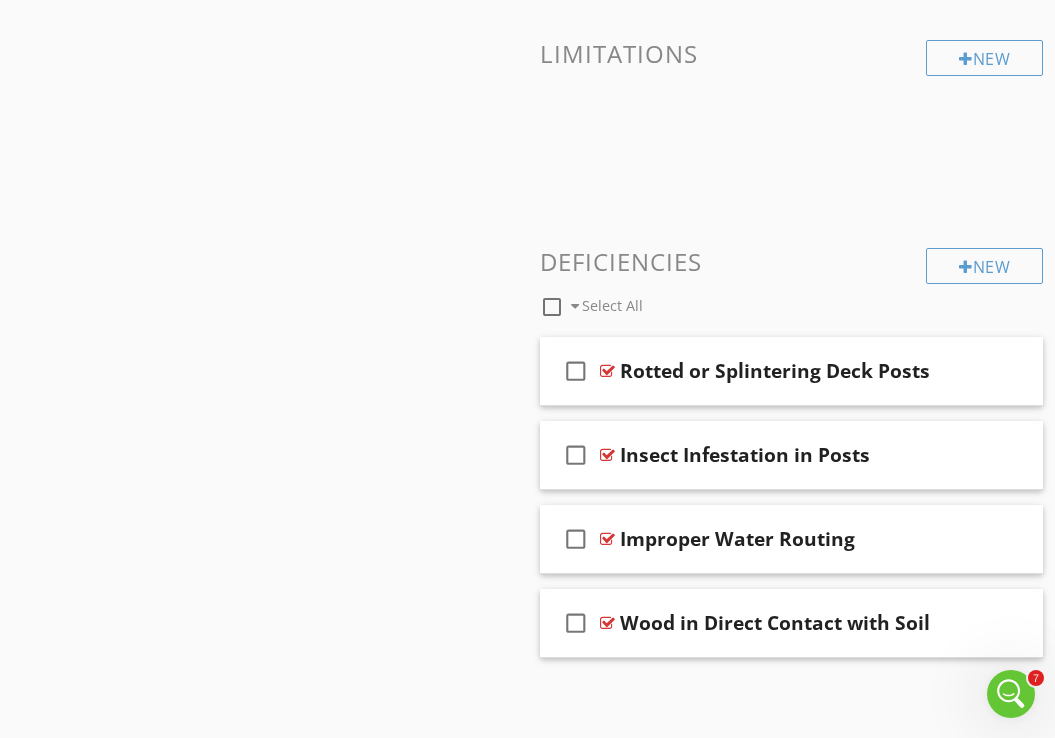 scroll, scrollTop: 1198, scrollLeft: 0, axis: vertical 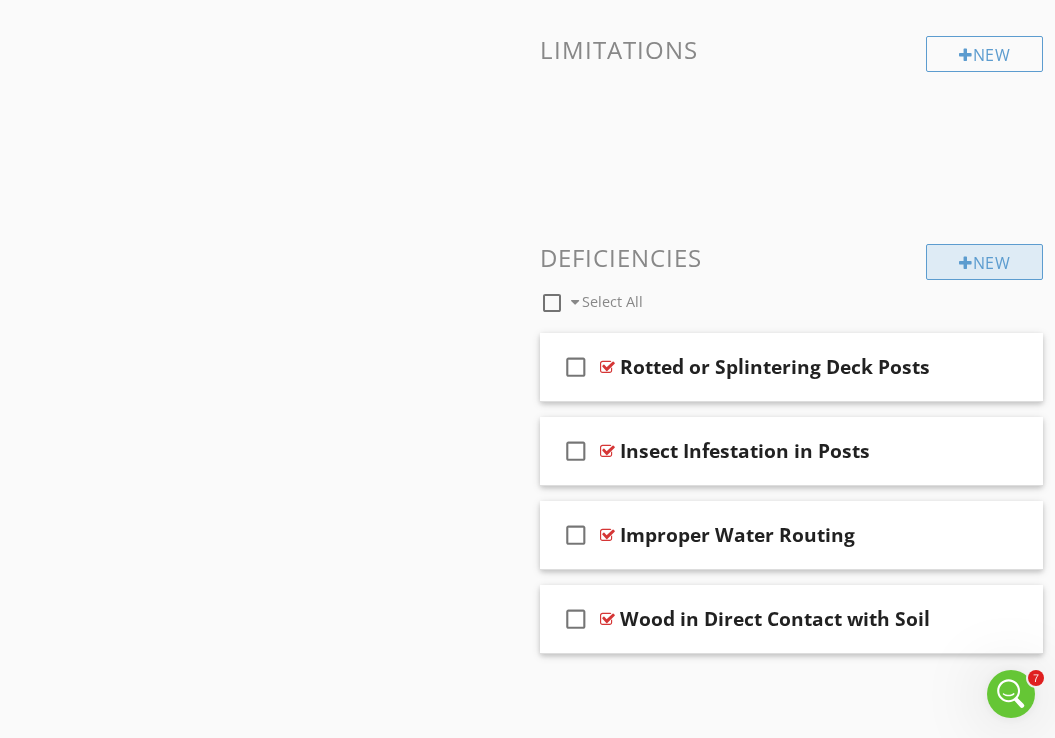 click on "New" at bounding box center [984, 262] 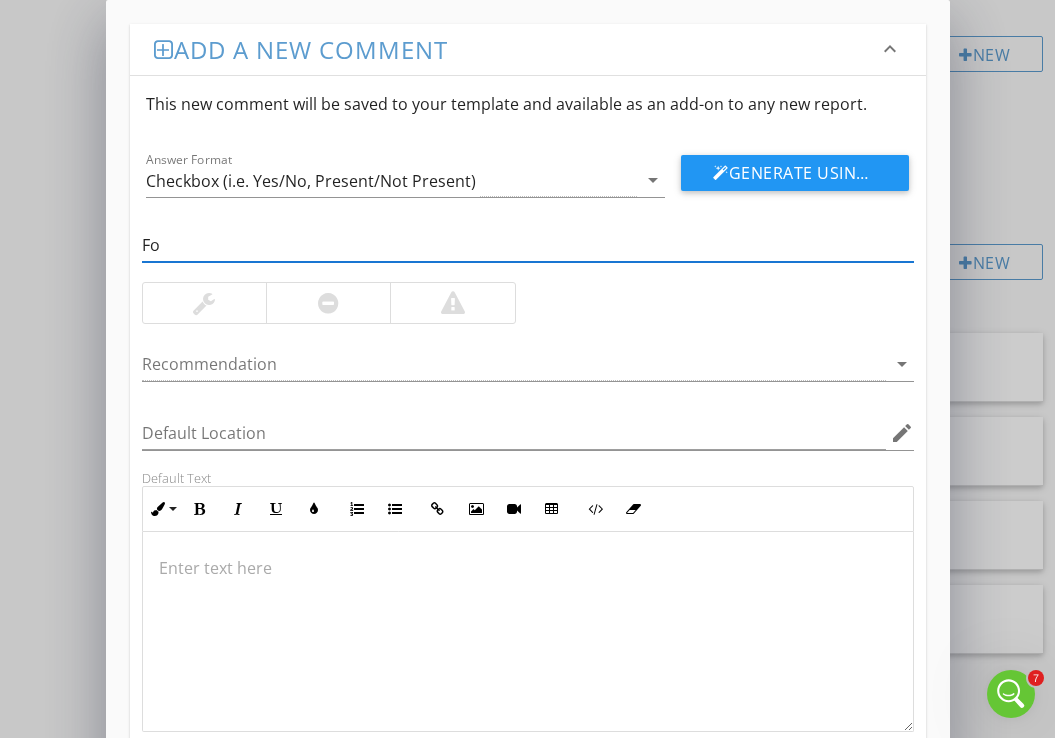 type on "F" 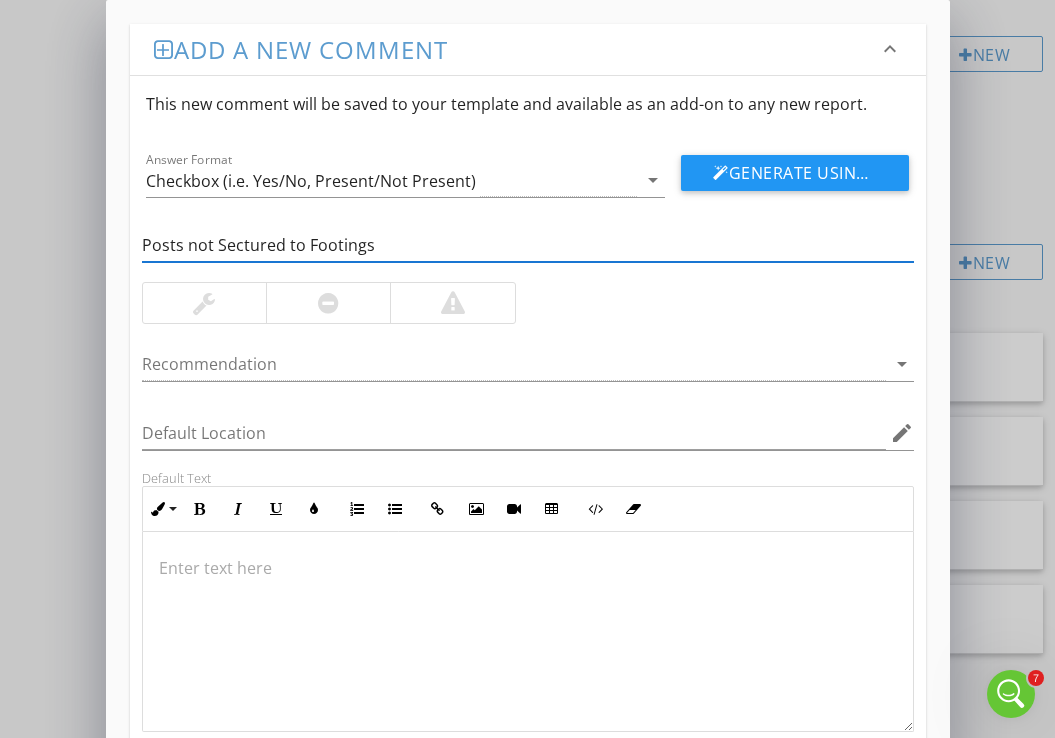 click on "Posts not Sectured to Footings" at bounding box center (528, 245) 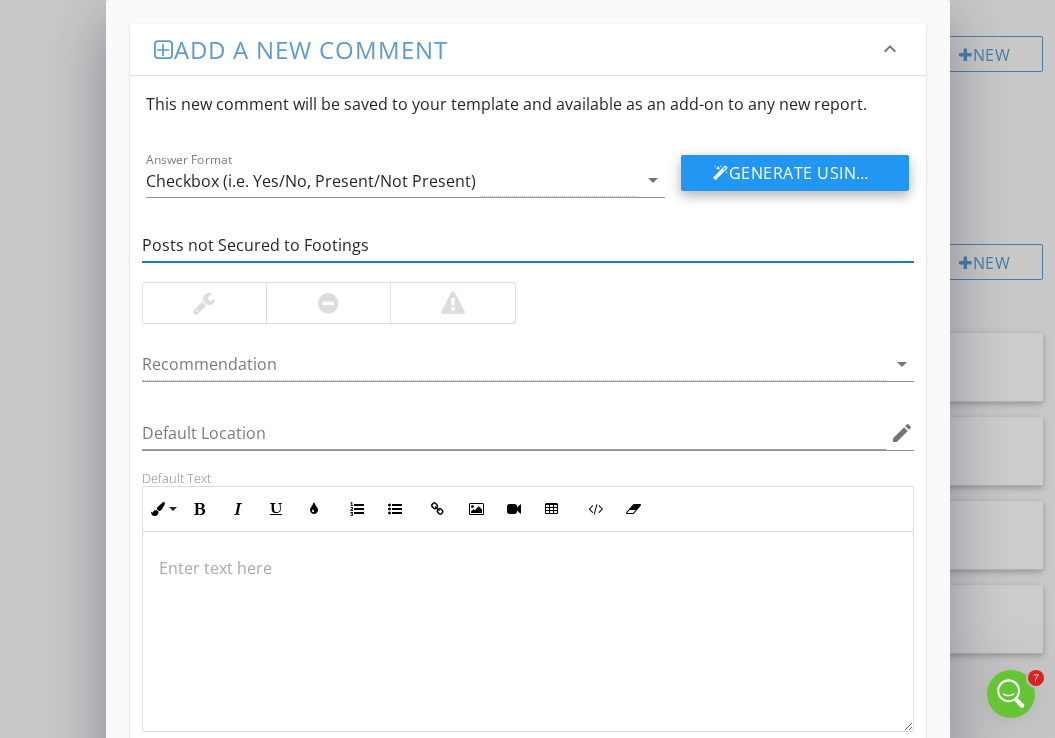 type on "Posts not Secured to Footings" 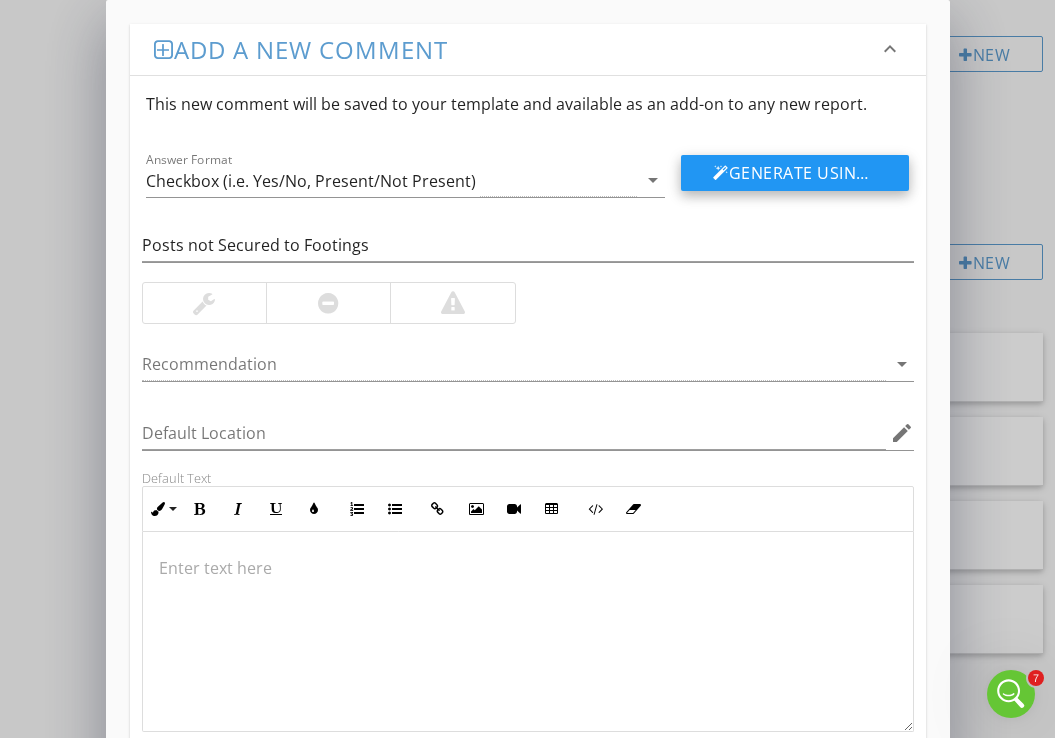 click on "Generate Using AI" at bounding box center [795, 173] 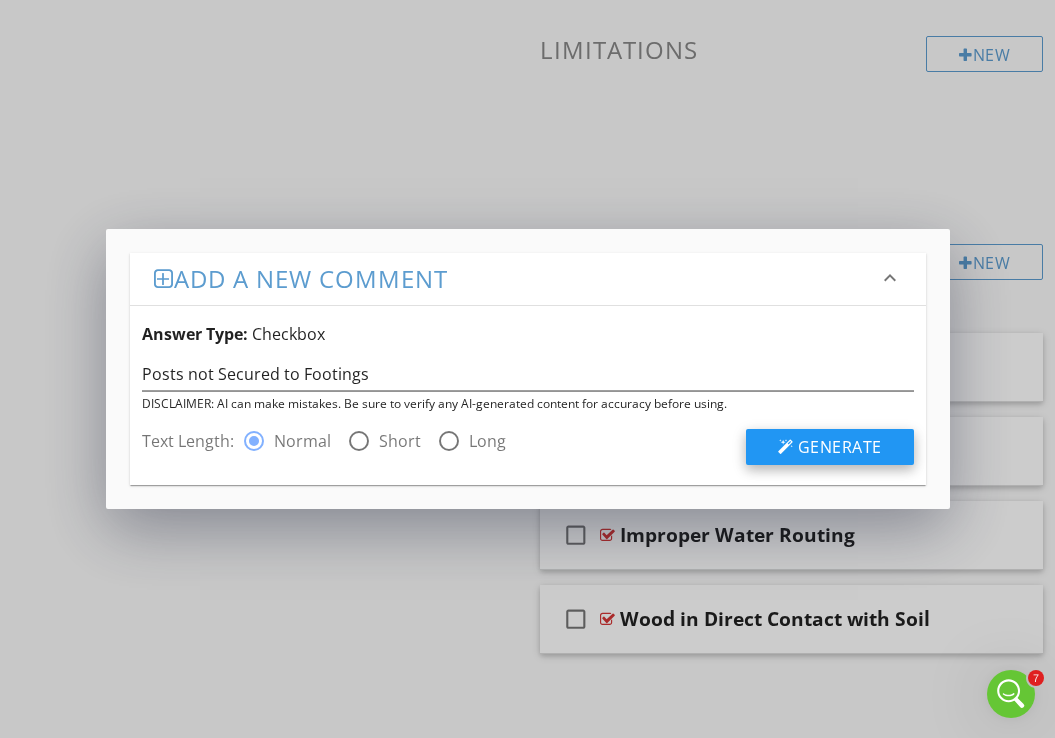 click on "Generate" at bounding box center [840, 447] 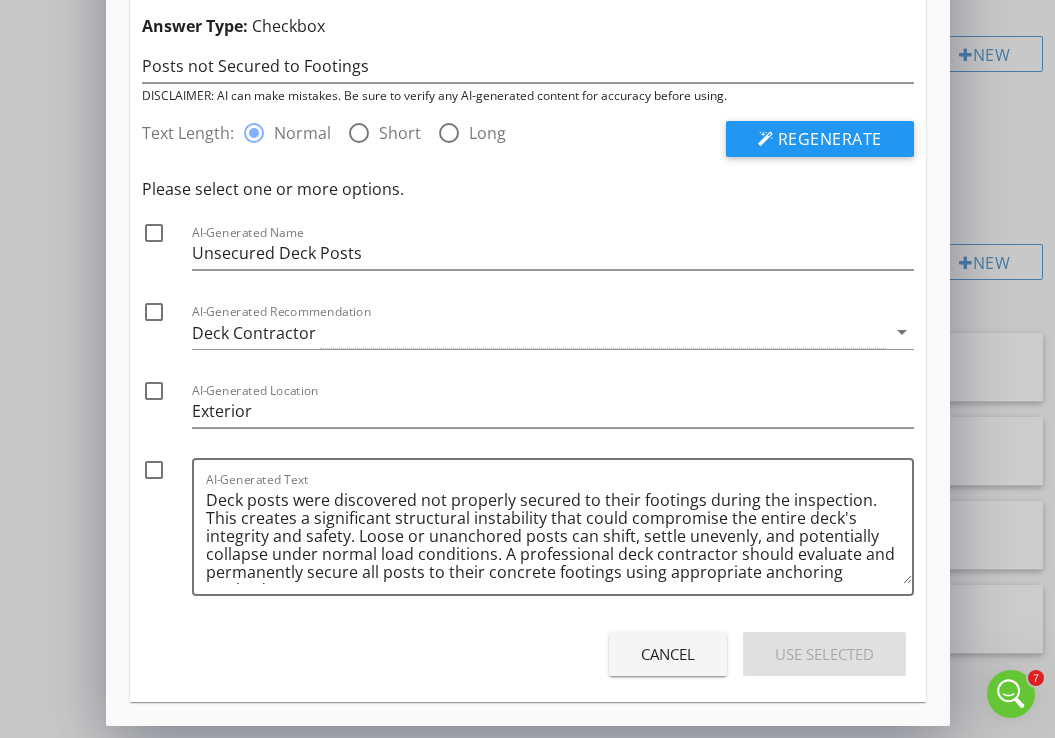 scroll, scrollTop: 0, scrollLeft: 0, axis: both 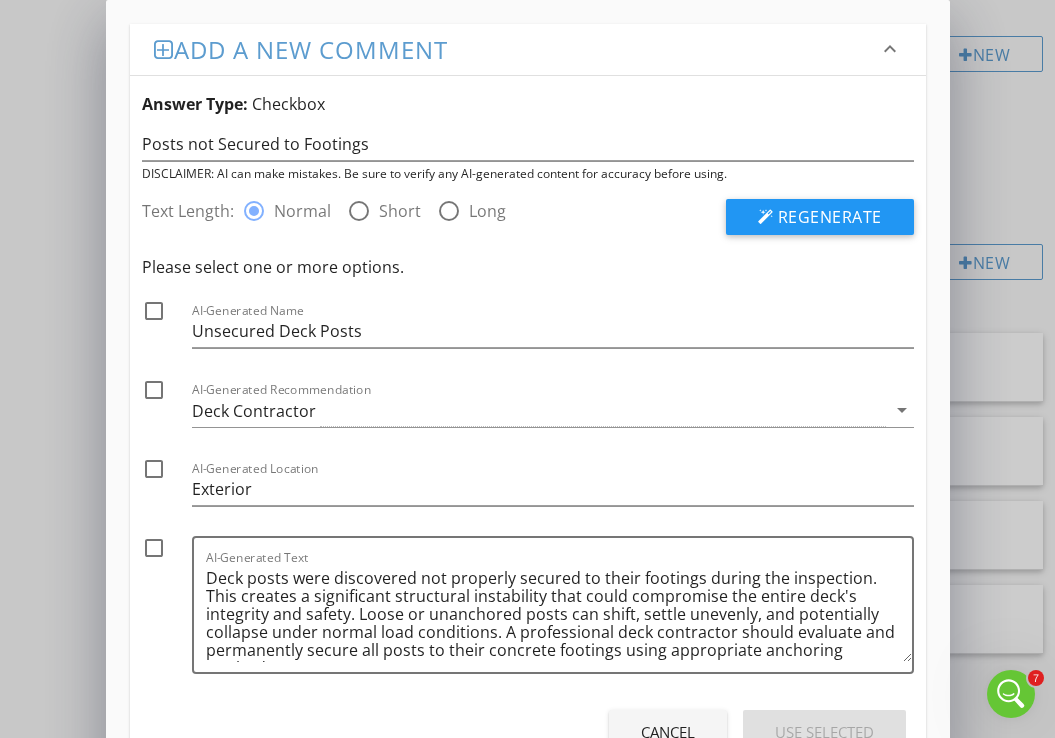 click at bounding box center [154, 311] 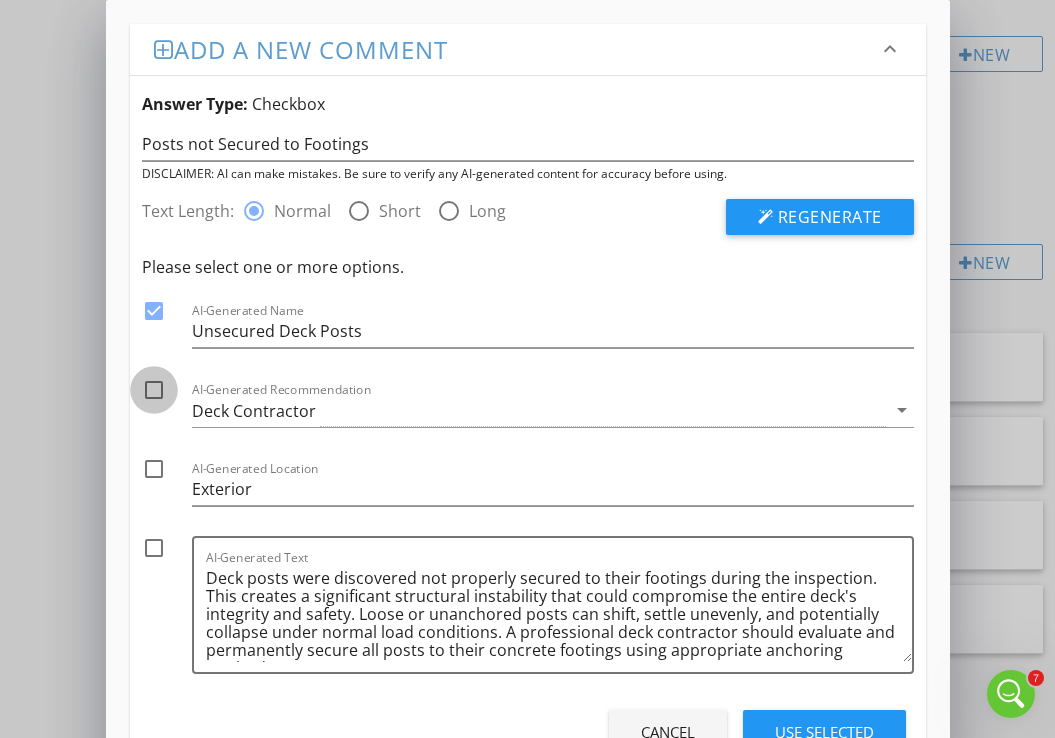 click at bounding box center [154, 390] 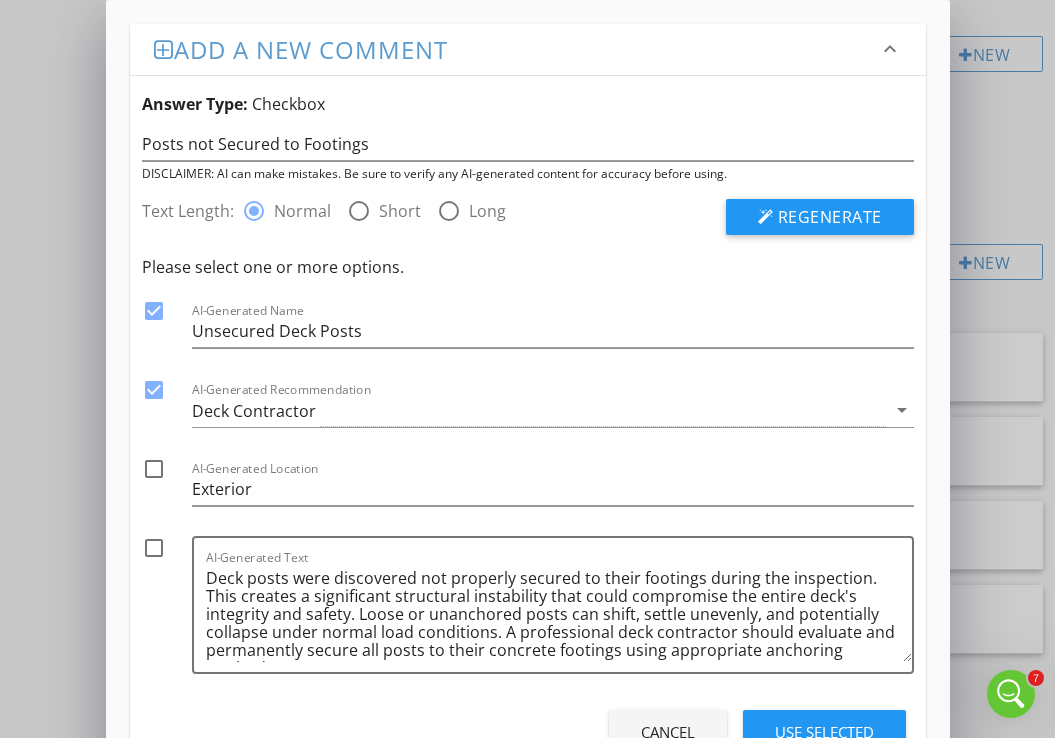 click at bounding box center (154, 469) 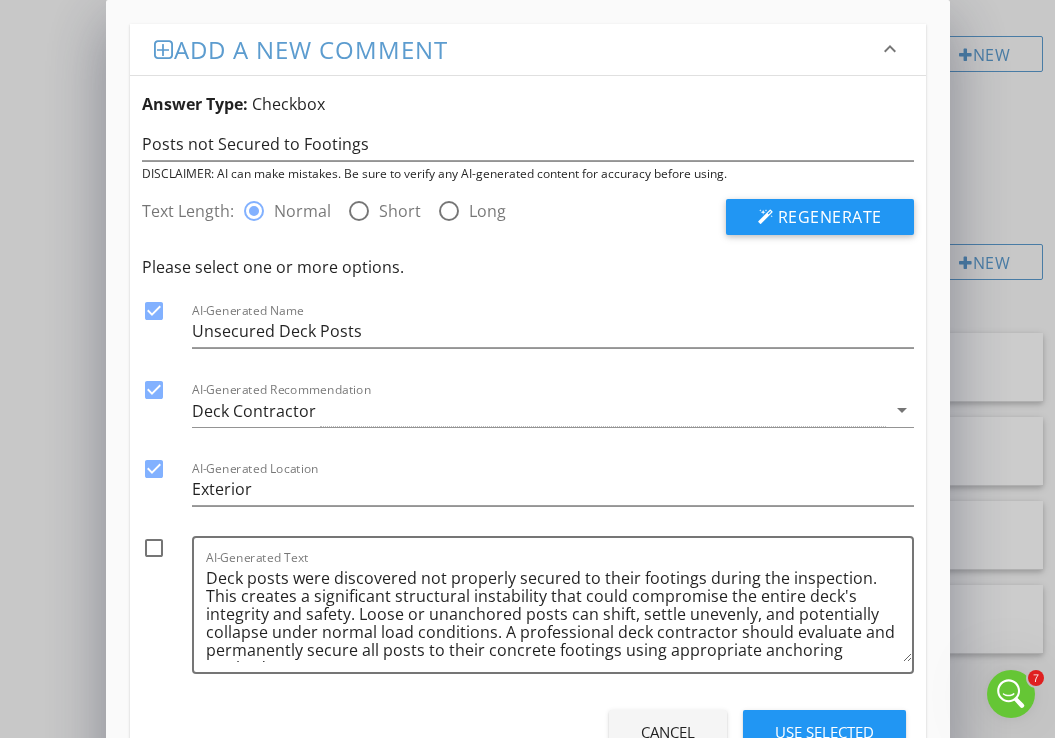 click at bounding box center [154, 548] 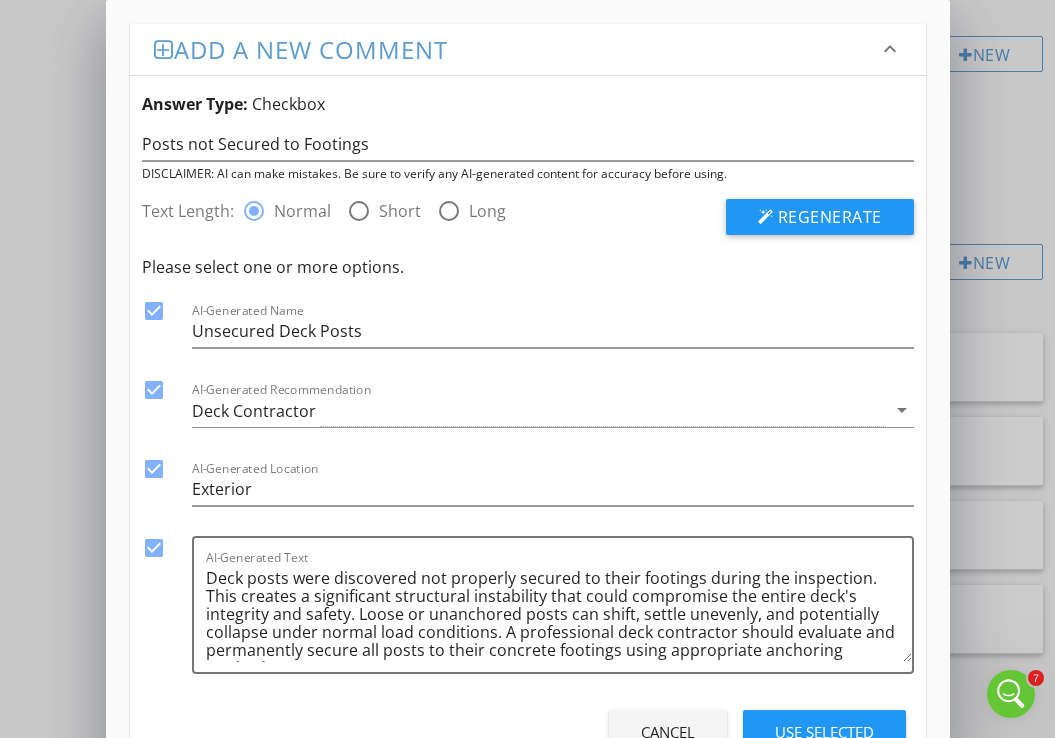 click on "Use Selected" at bounding box center [824, 732] 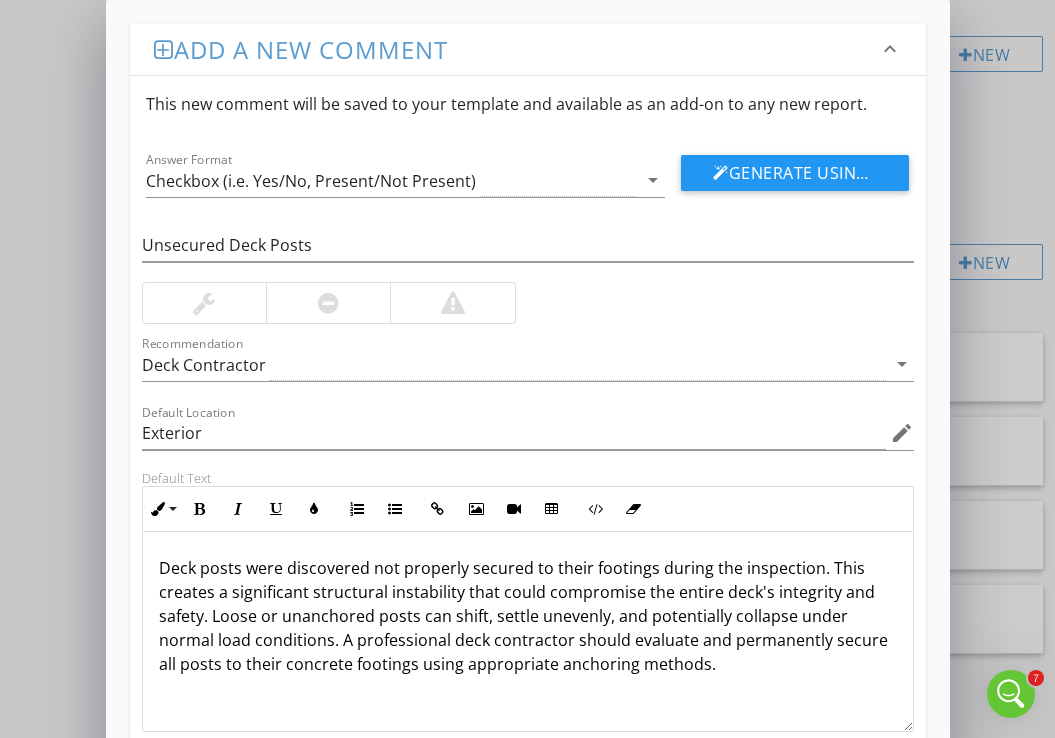 scroll, scrollTop: 130, scrollLeft: 0, axis: vertical 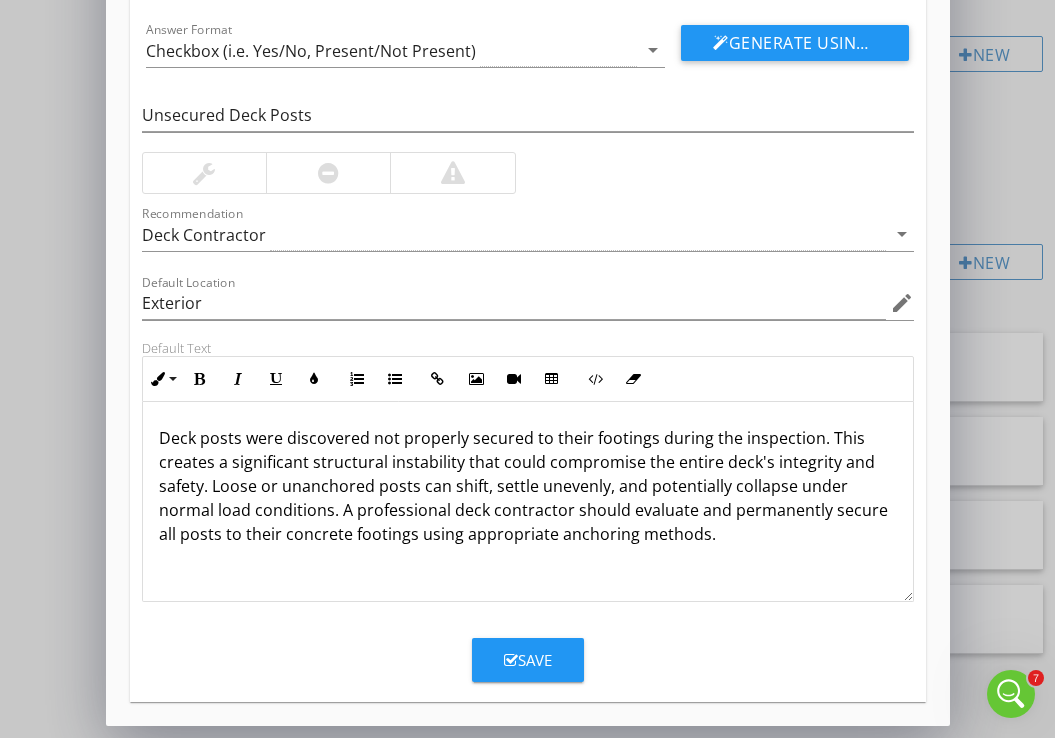 click on "Save" at bounding box center [528, 660] 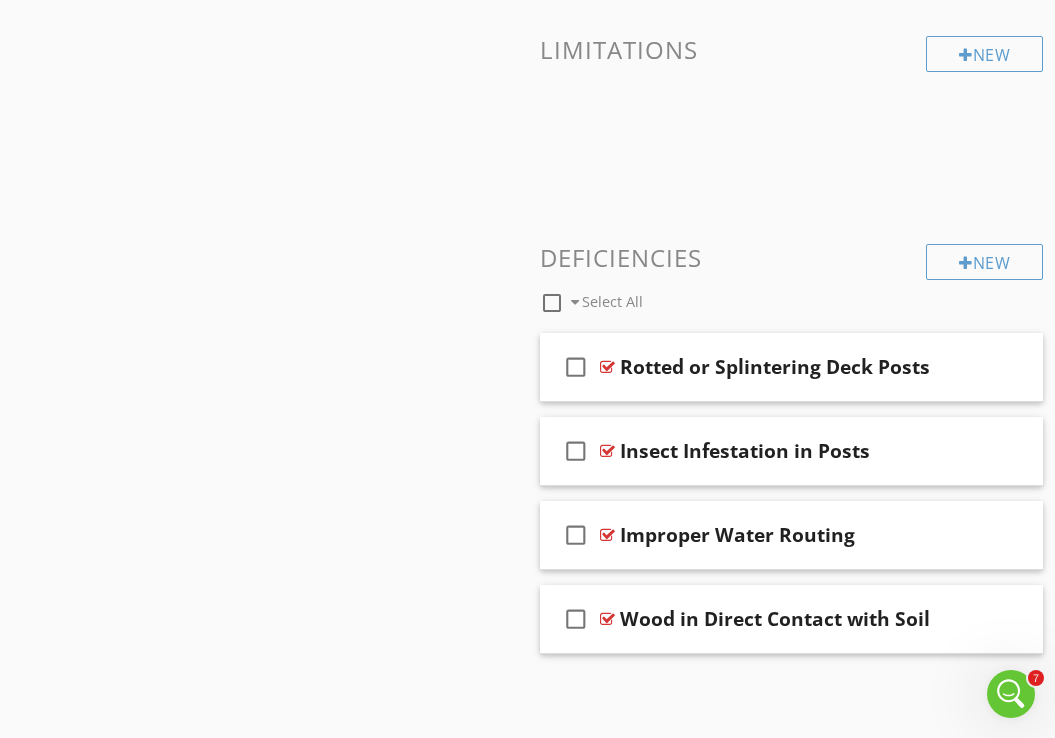 scroll, scrollTop: 0, scrollLeft: 0, axis: both 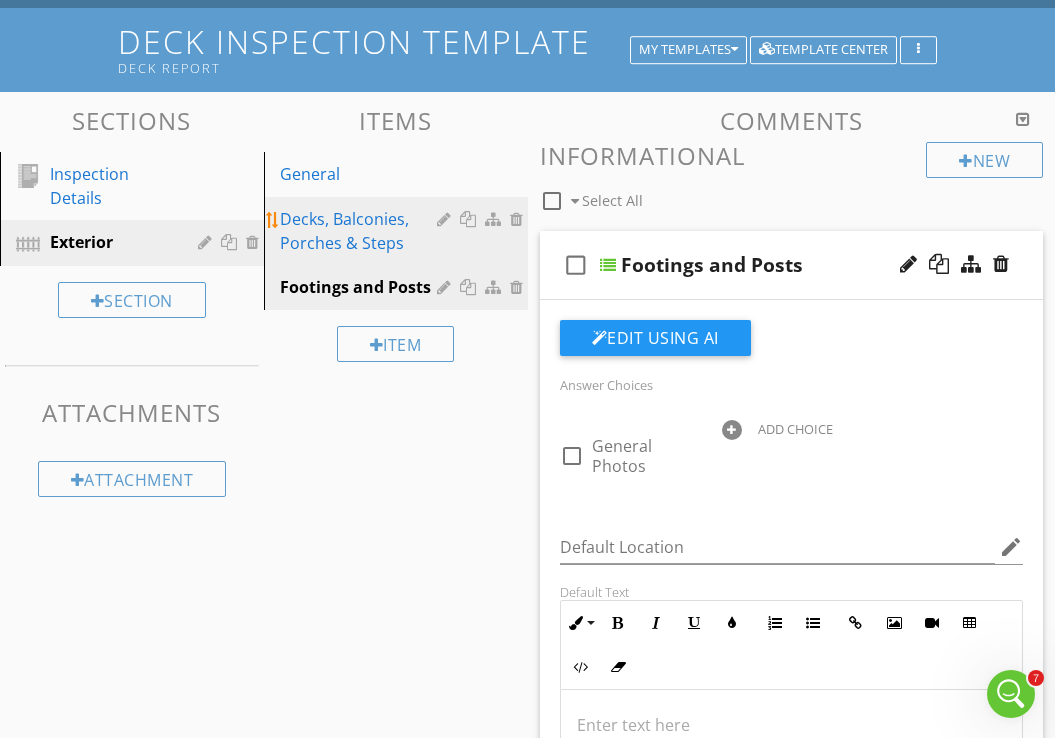 click on "Decks, Balconies, Porches & Steps" at bounding box center (361, 231) 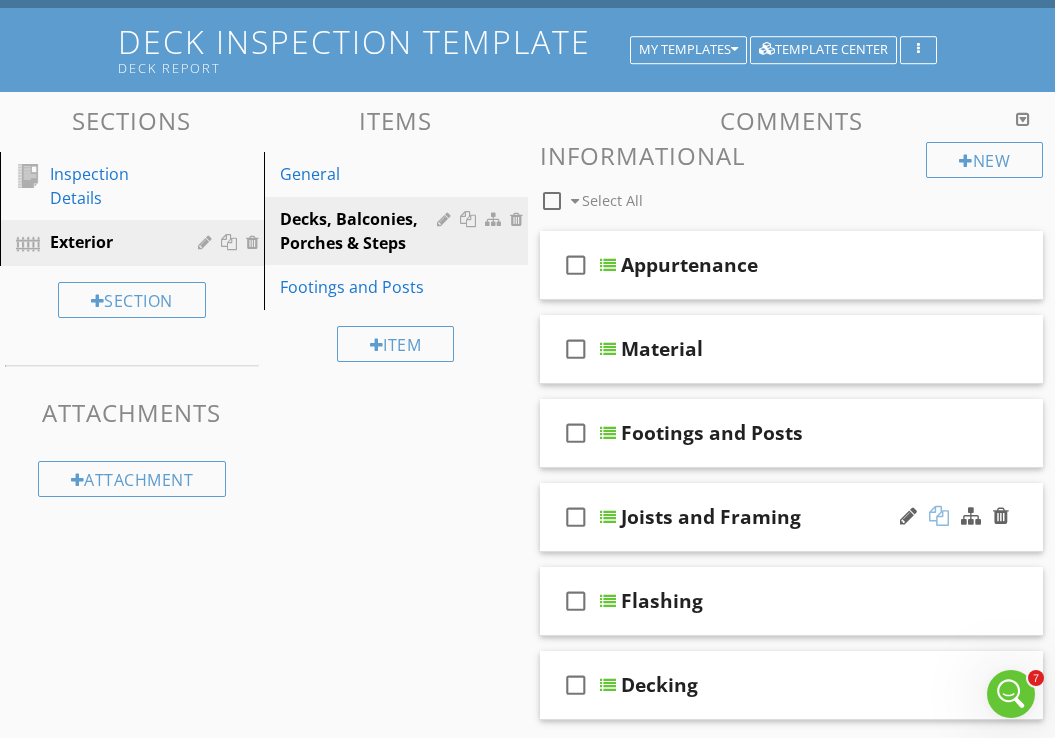 click at bounding box center [939, 516] 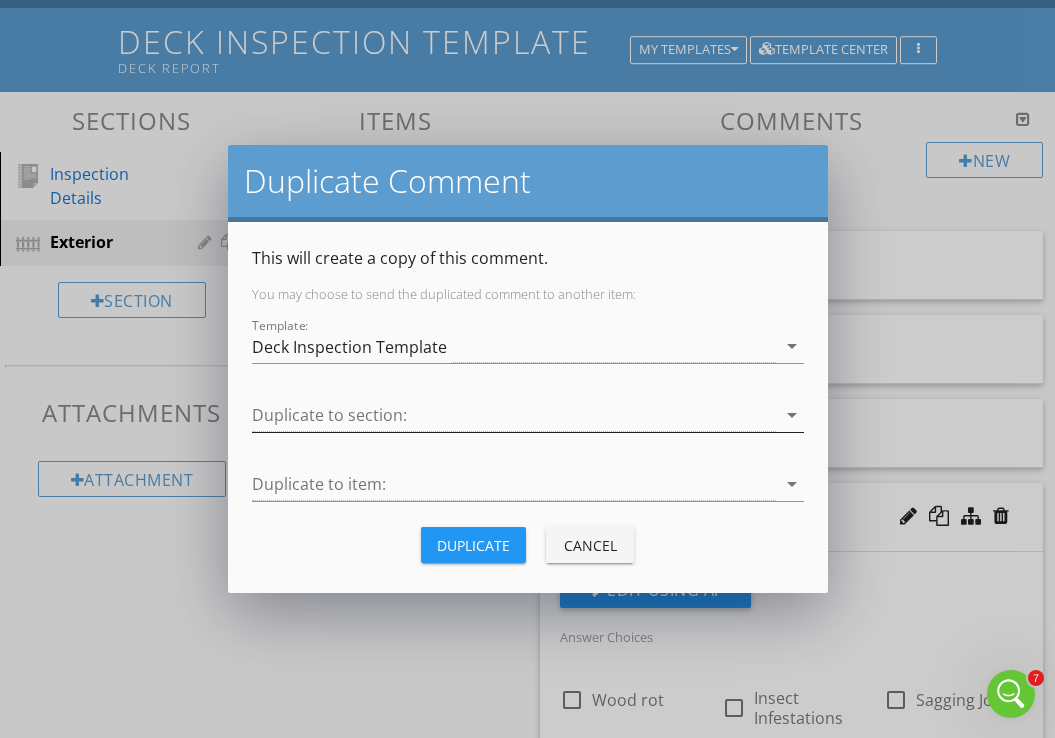 click at bounding box center [514, 415] 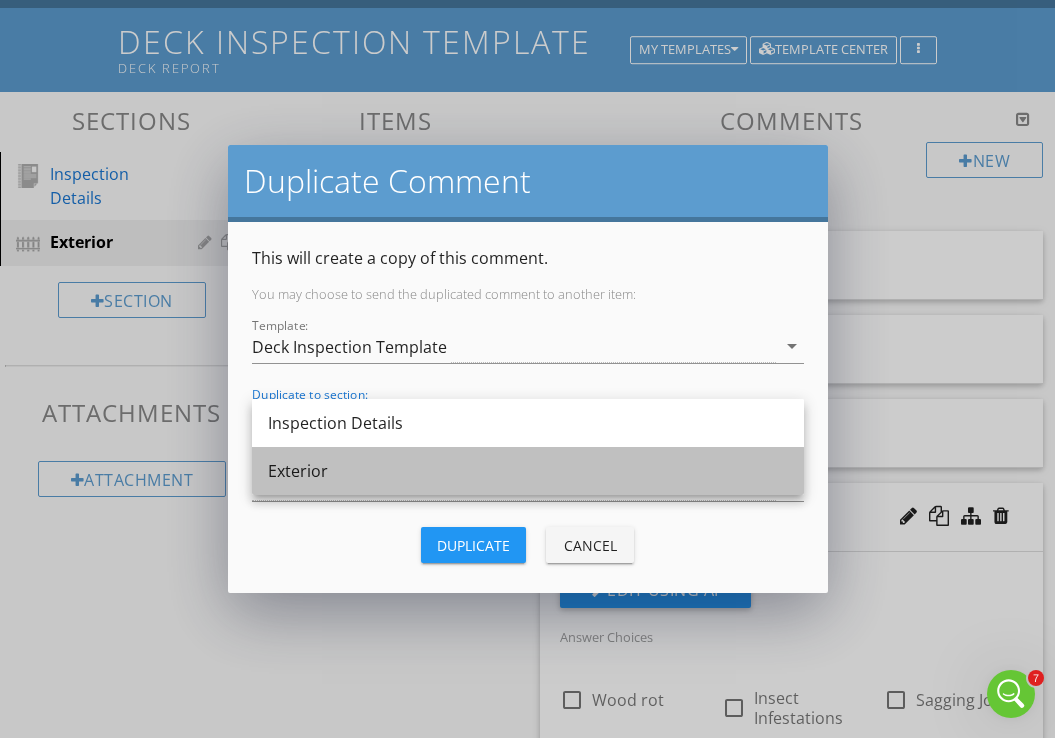 click on "Exterior" at bounding box center [528, 471] 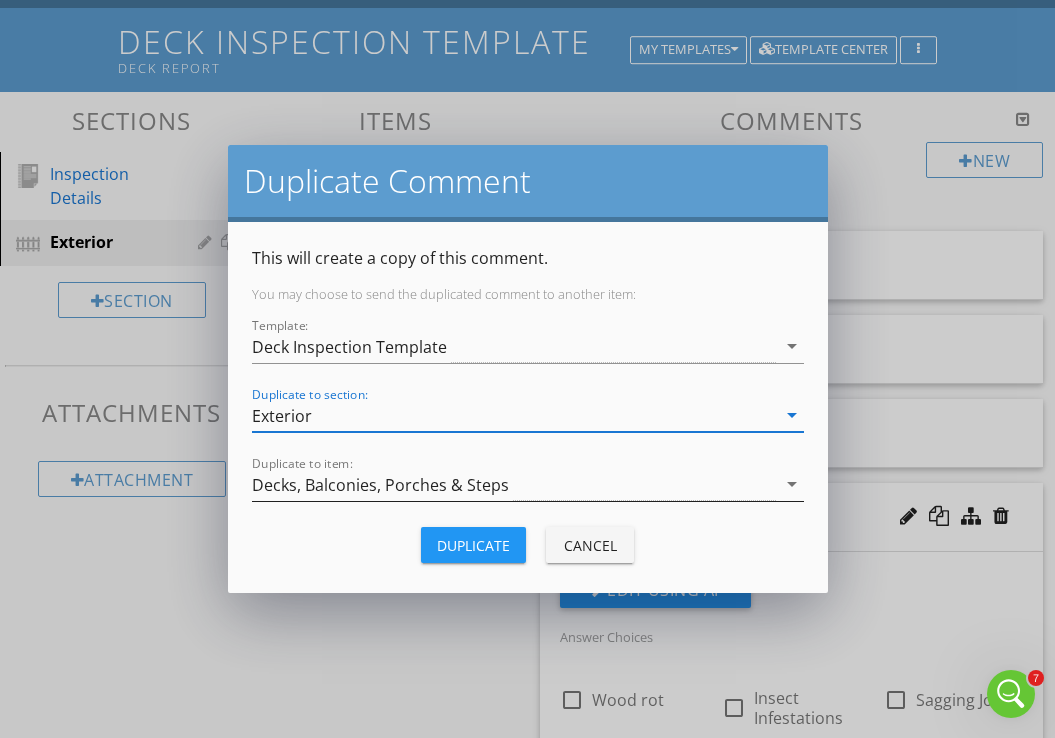 click on "Decks, Balconies, Porches & Steps" at bounding box center (380, 485) 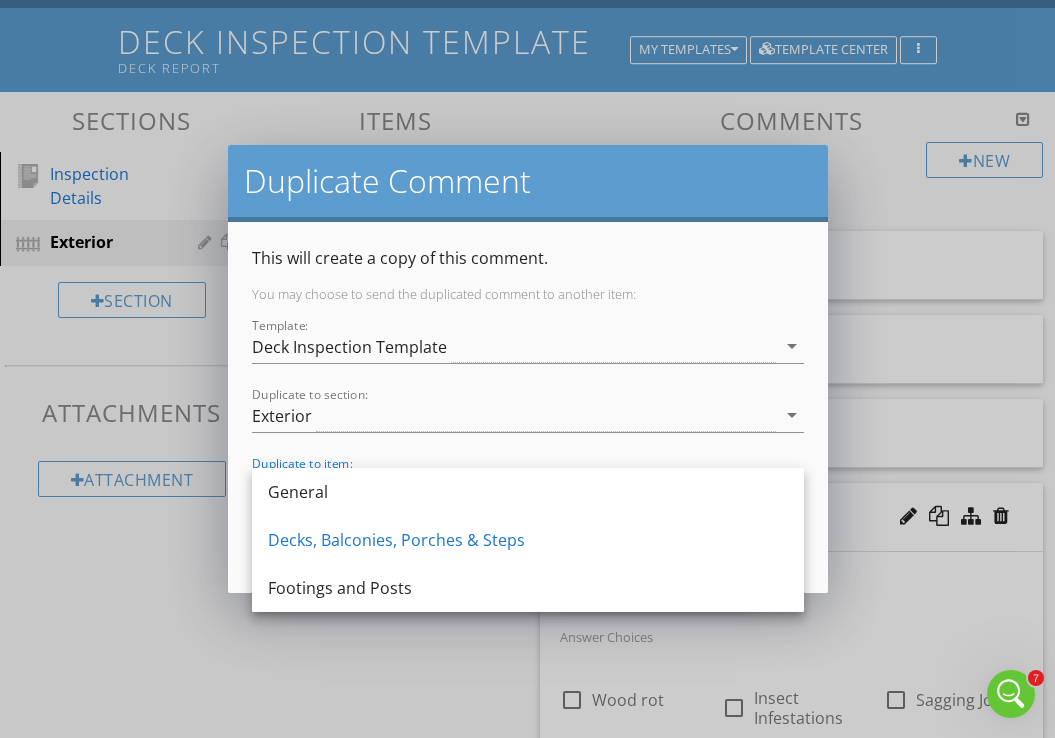 click on "Duplicate Comment     This will create a copy of this comment.   You may choose to send the duplicated comment to another item:   Template: Deck Inspection Template arrow_drop_down   Duplicate to section: Exterior arrow_drop_down   Duplicate to item: Decks, Balconies, Porches & Steps arrow_drop_down     Duplicate   Cancel" at bounding box center [527, 369] 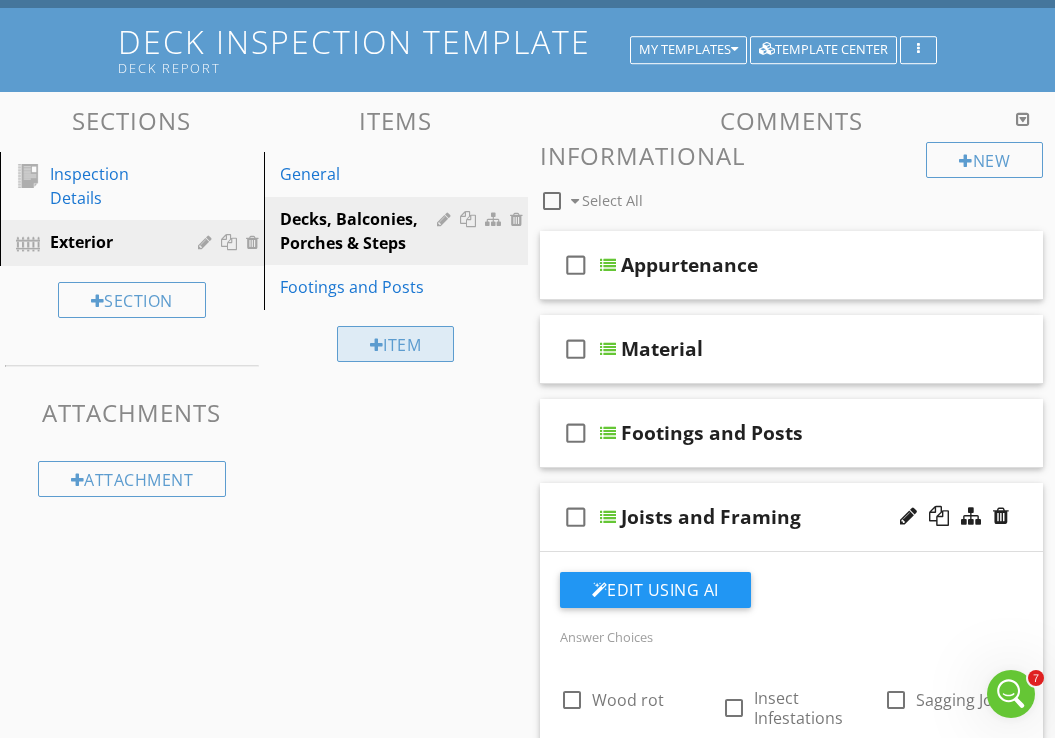 click on "Item" at bounding box center [396, 344] 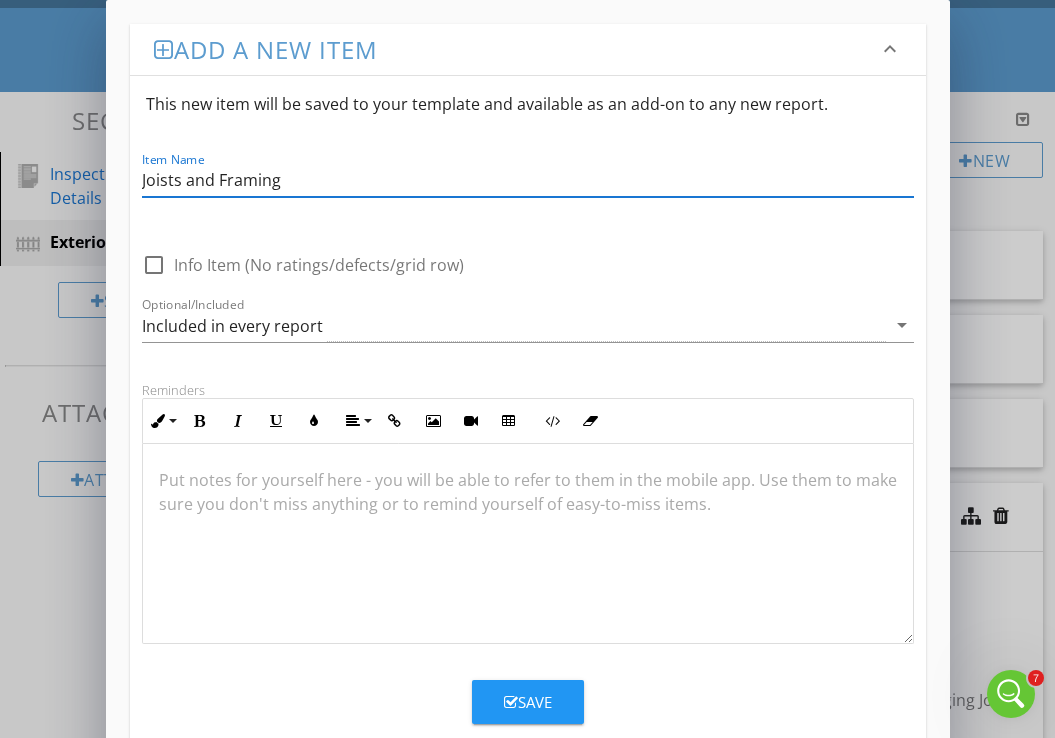 type on "Joists and Framing" 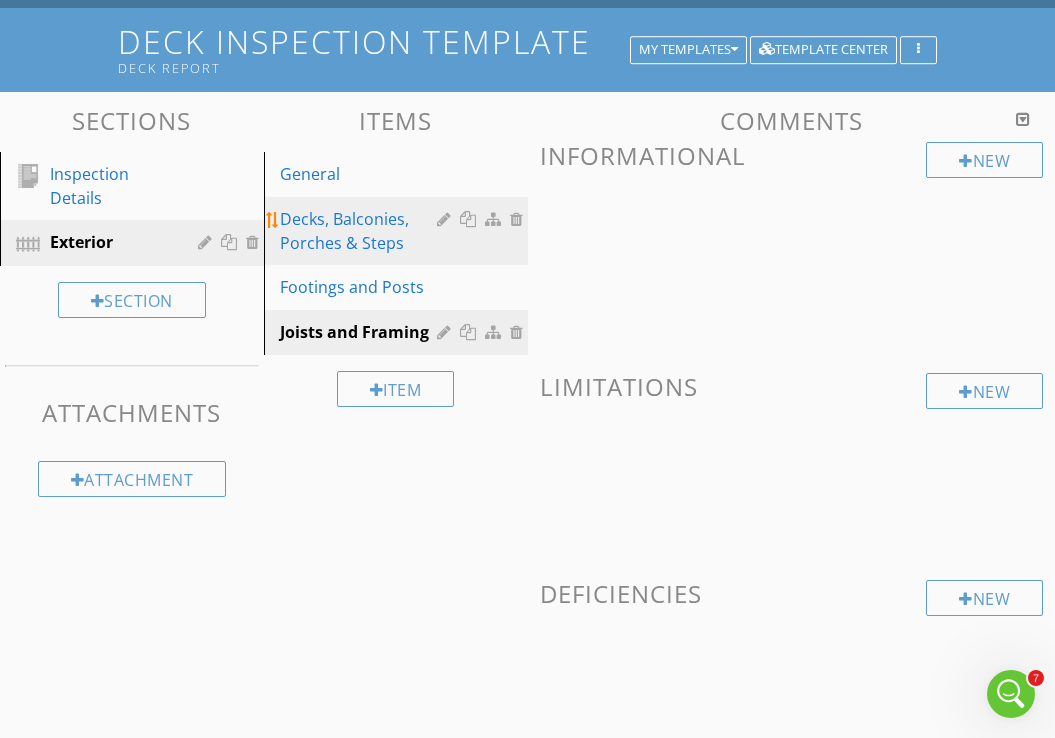click on "Decks, Balconies, Porches & Steps" at bounding box center [361, 231] 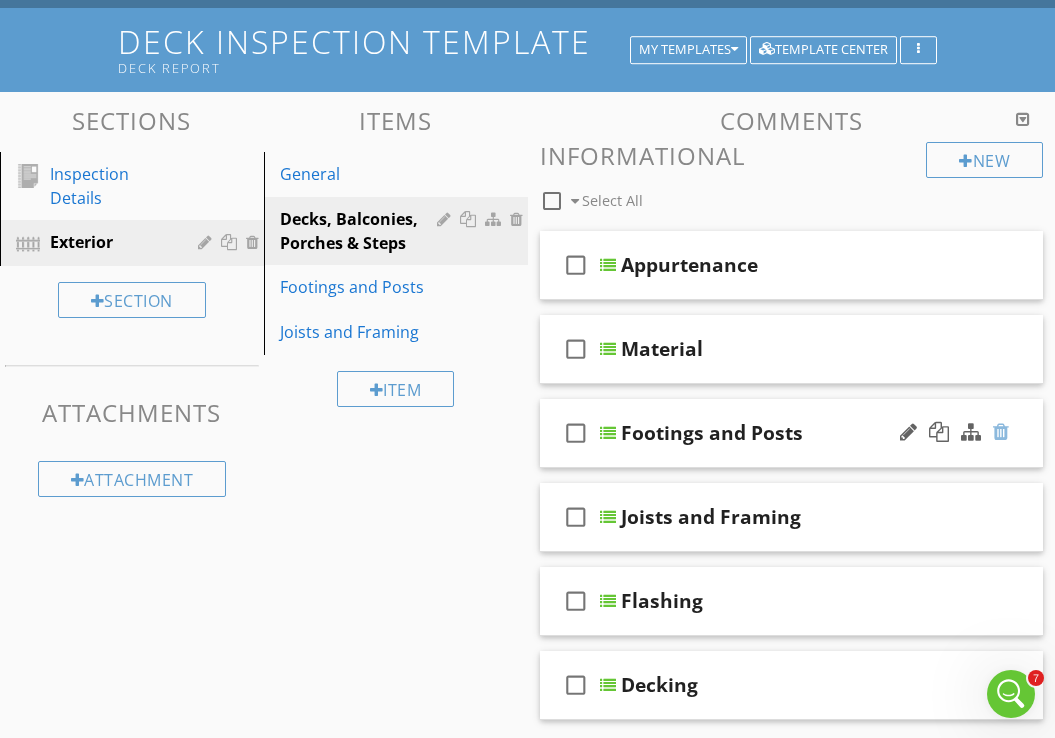 click at bounding box center [1001, 432] 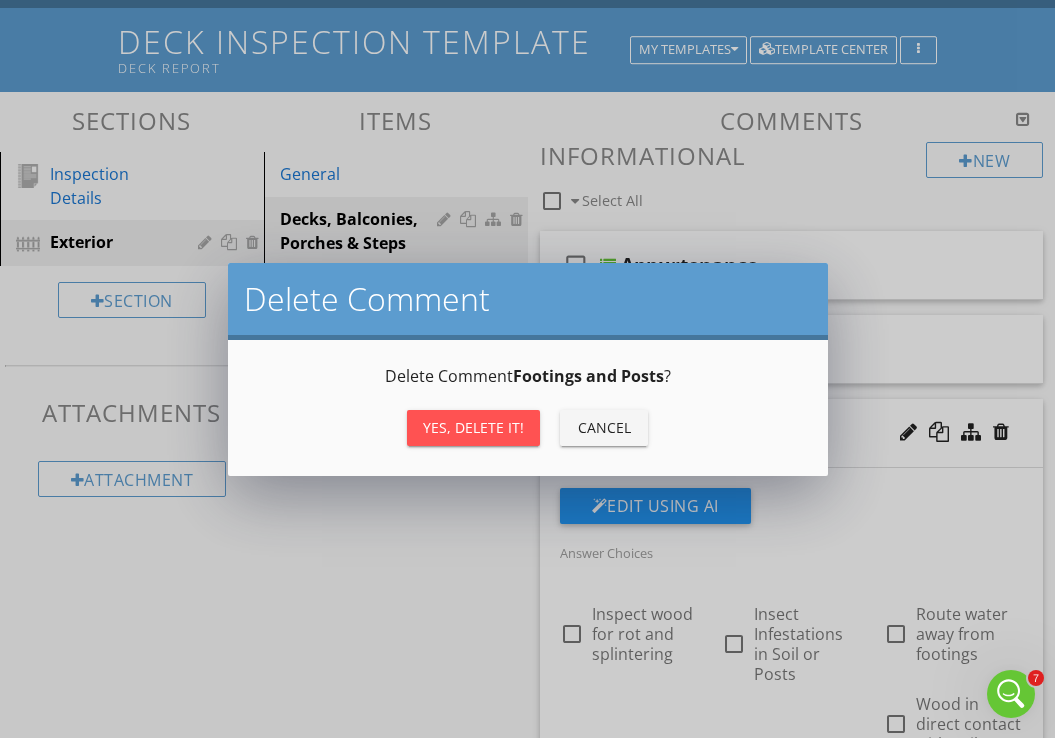 click on "Yes, Delete it!" at bounding box center [473, 427] 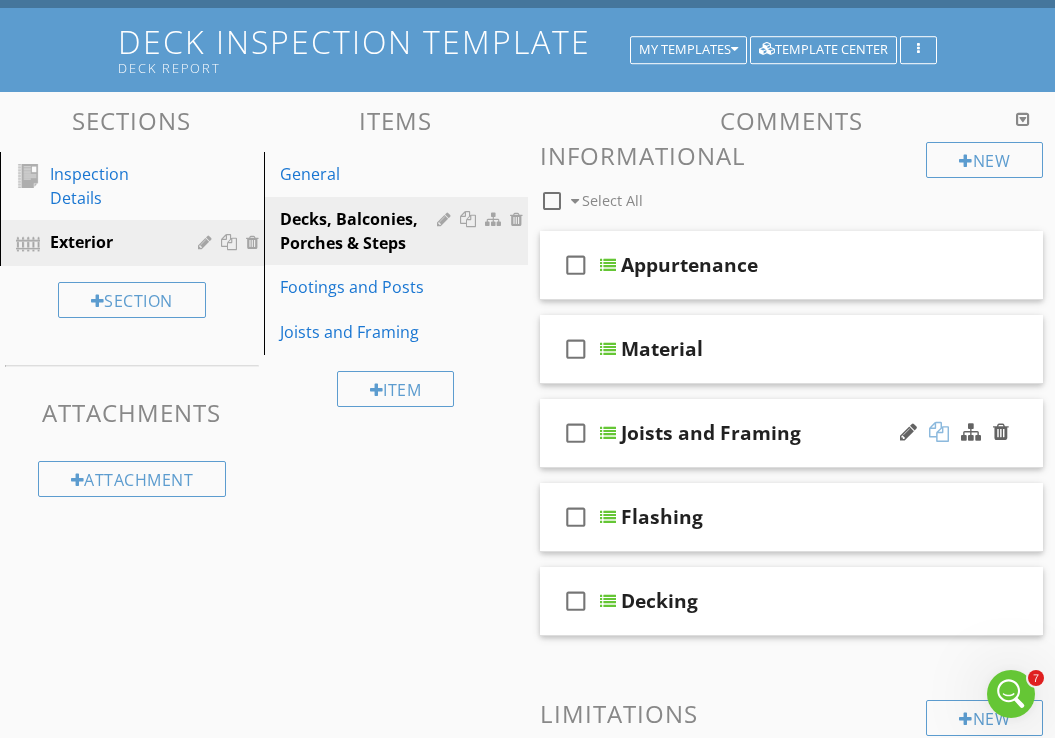 click at bounding box center [939, 432] 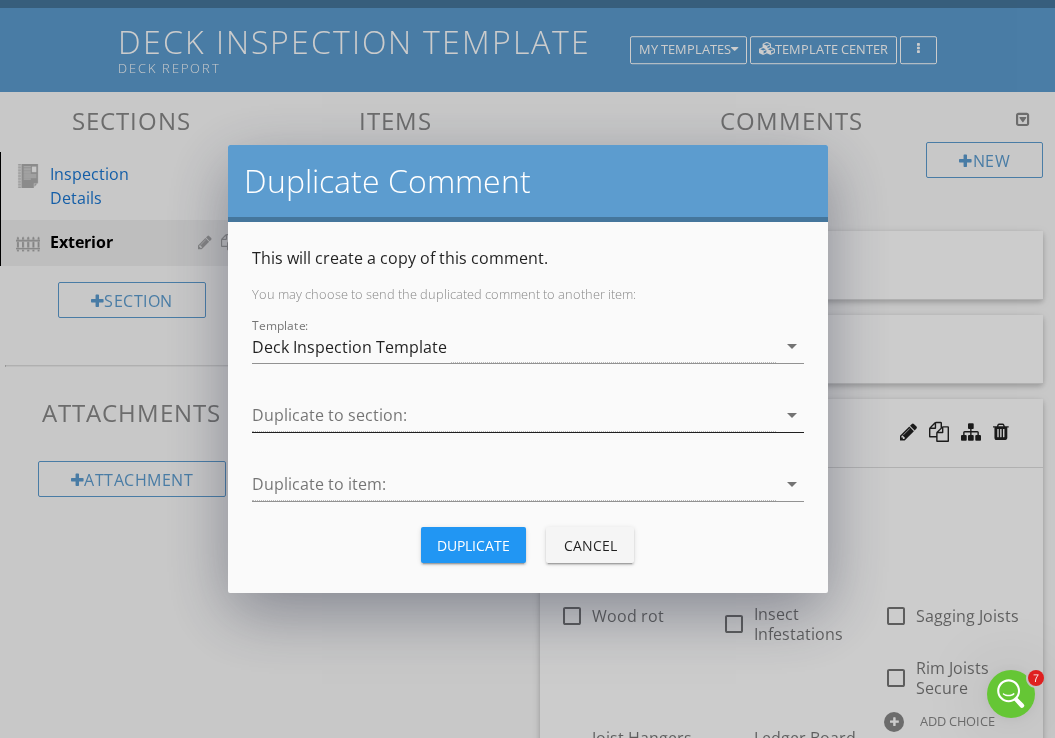 click at bounding box center (514, 415) 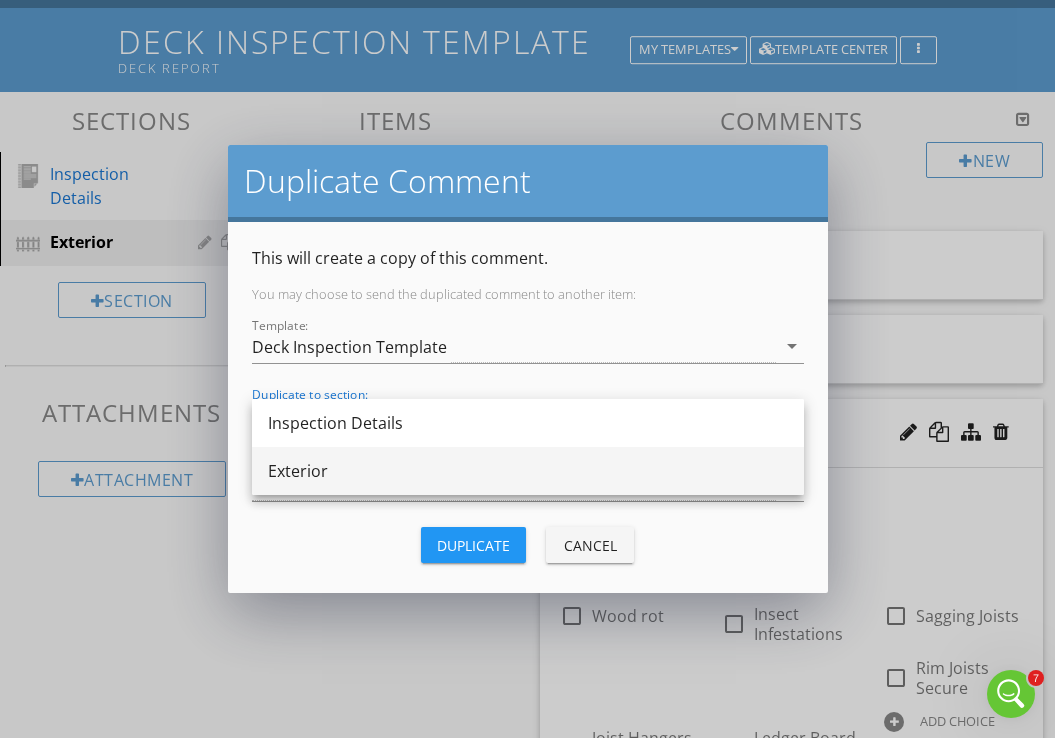 click on "Exterior" at bounding box center (528, 471) 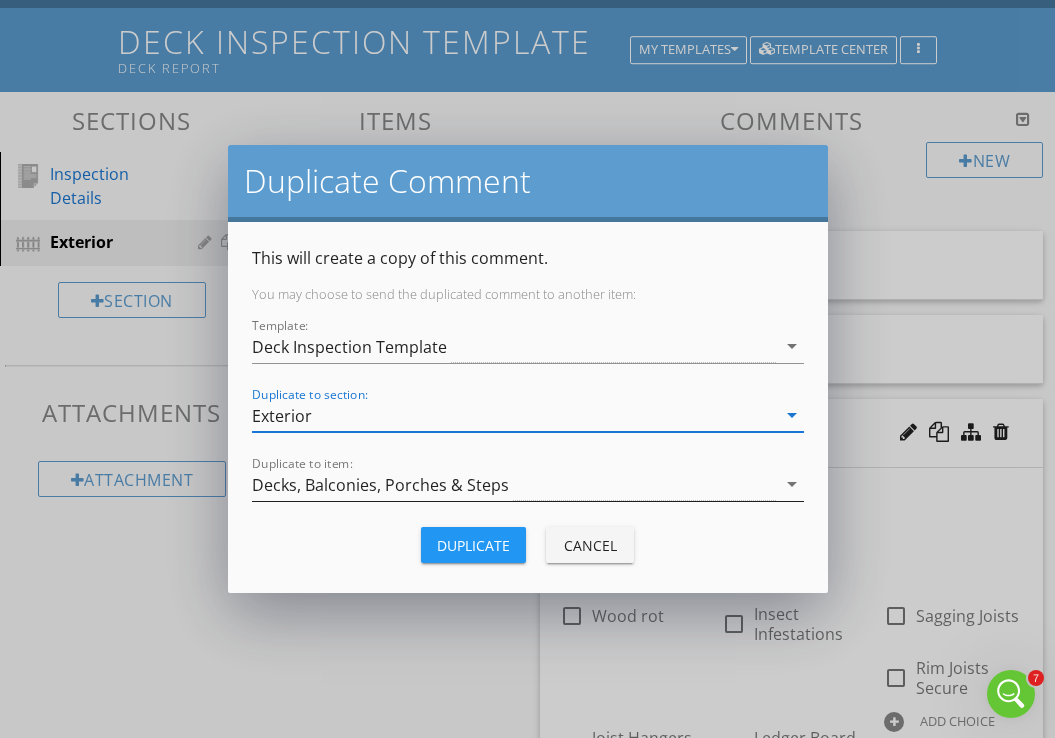 click on "Decks, Balconies, Porches & Steps" at bounding box center (380, 485) 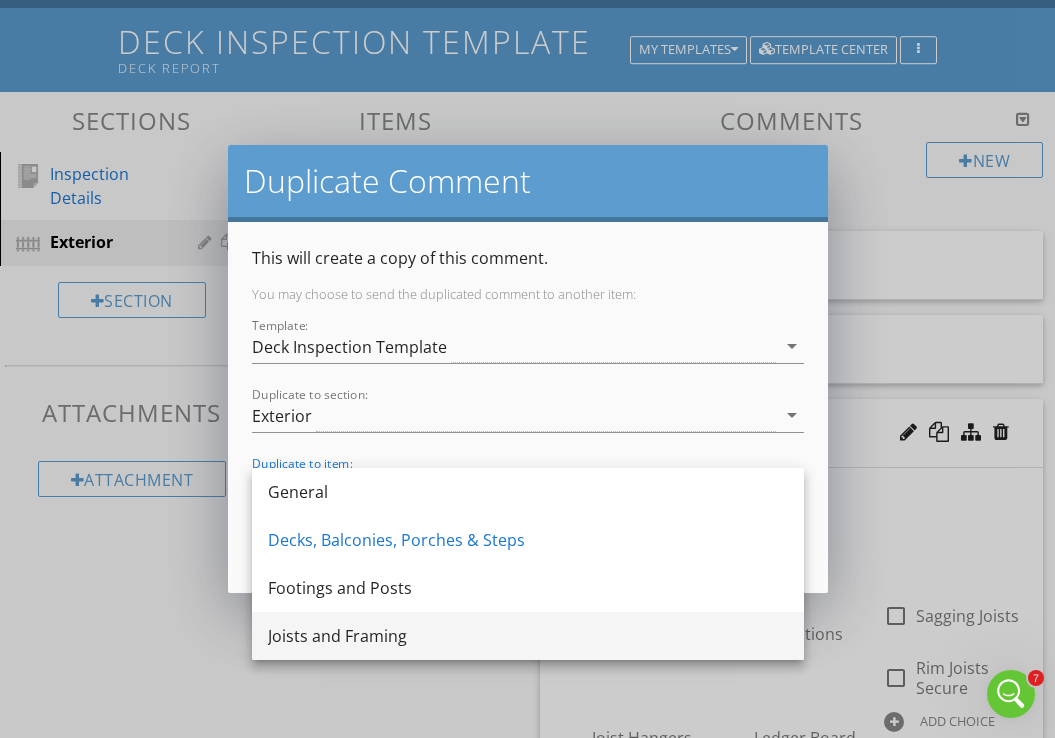 click on "Joists and Framing" at bounding box center (528, 636) 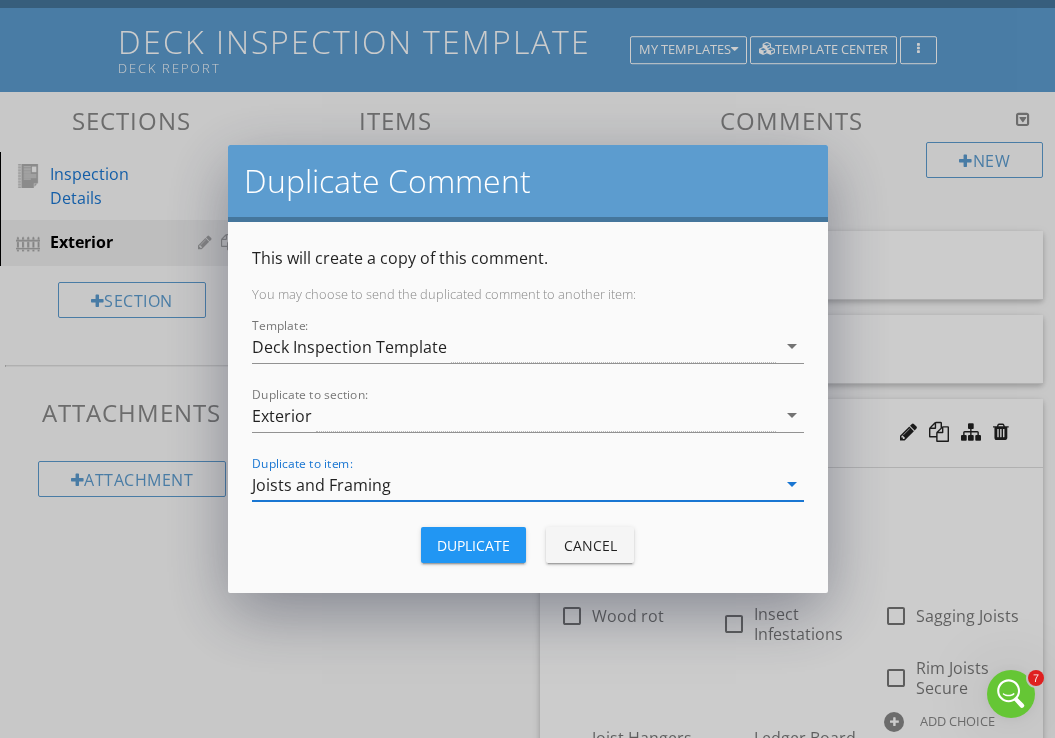 click on "Duplicate" at bounding box center [473, 545] 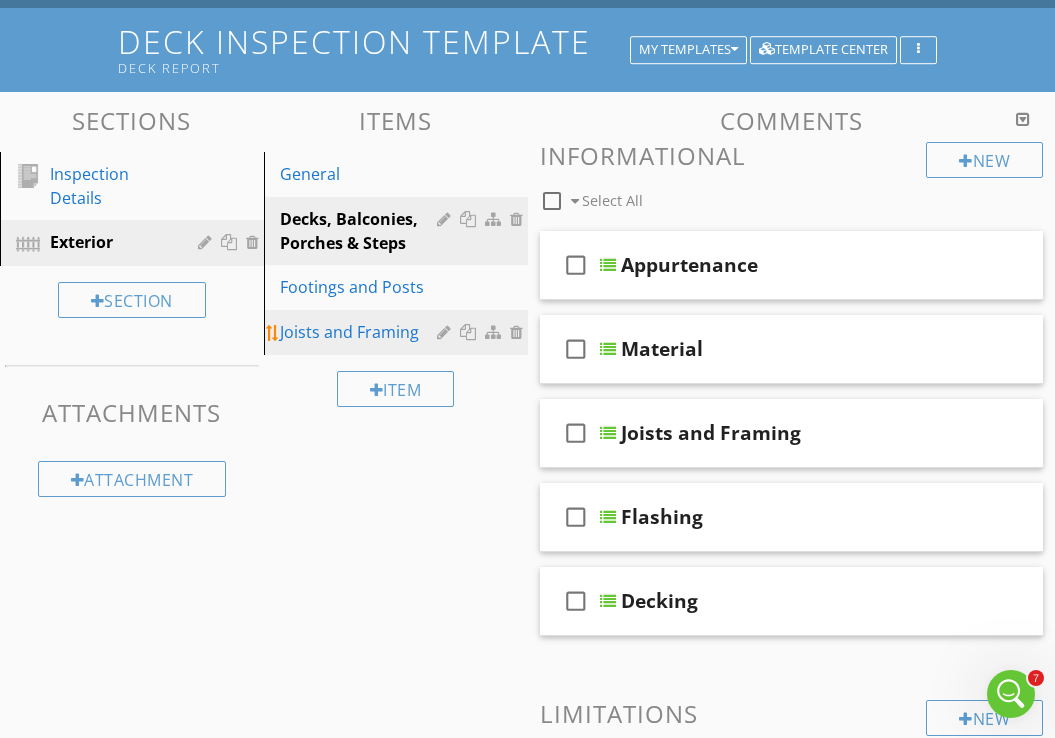 click on "Joists and Framing" at bounding box center [361, 332] 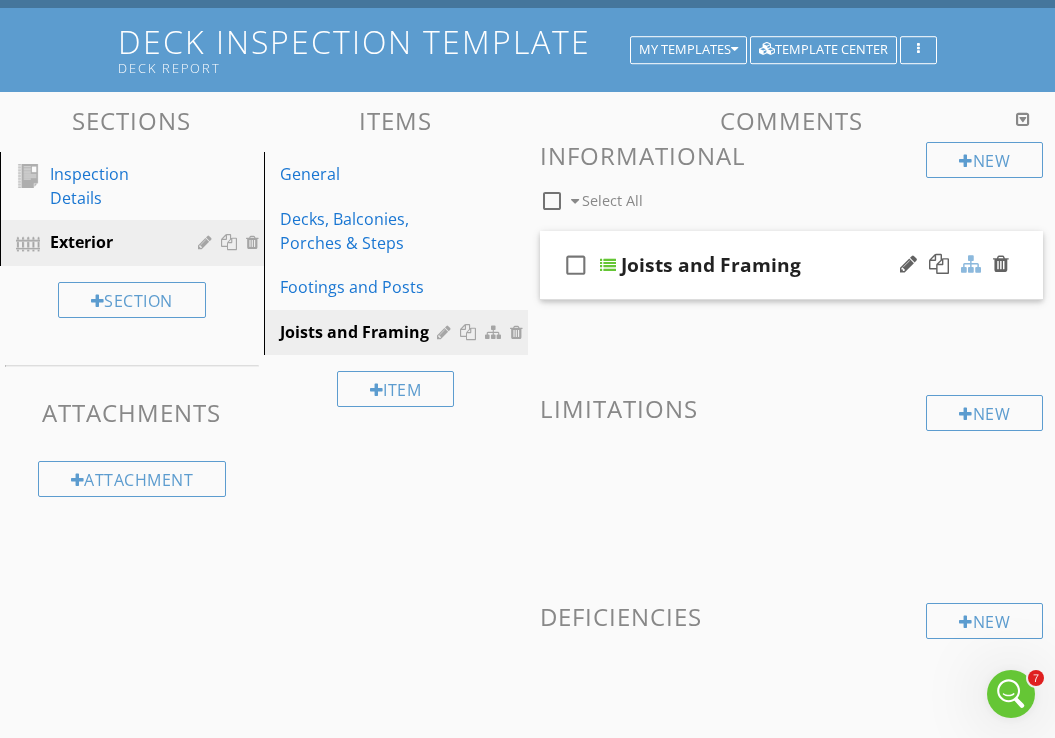 click at bounding box center (971, 264) 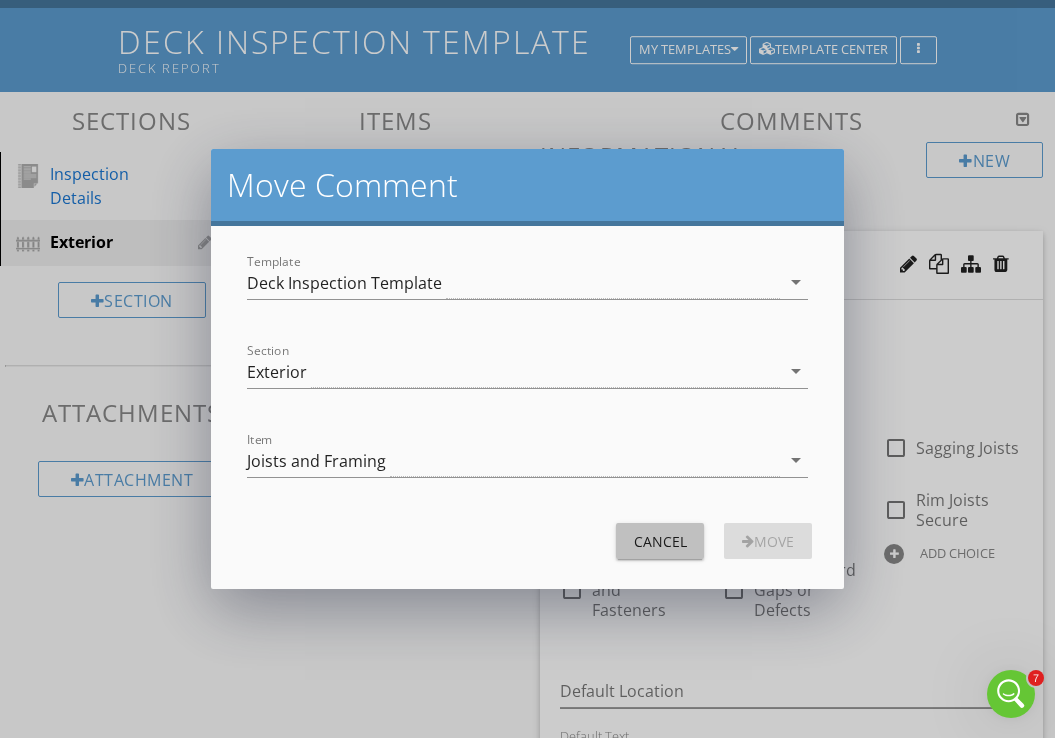 click on "Cancel" at bounding box center (660, 541) 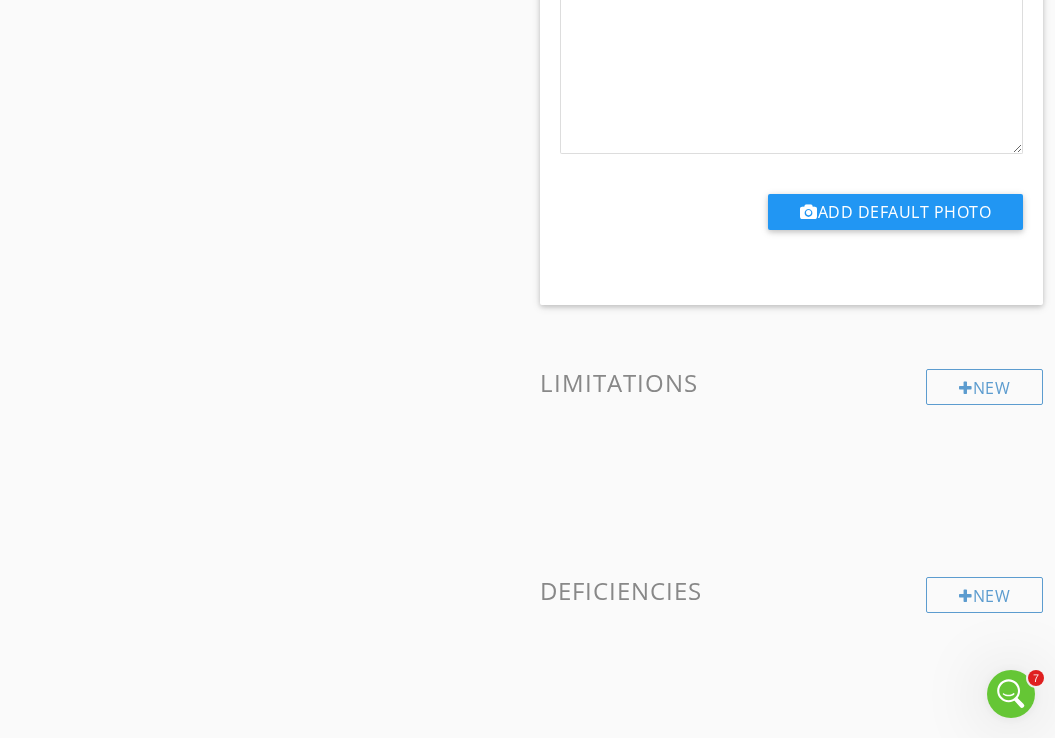 scroll, scrollTop: 1074, scrollLeft: 0, axis: vertical 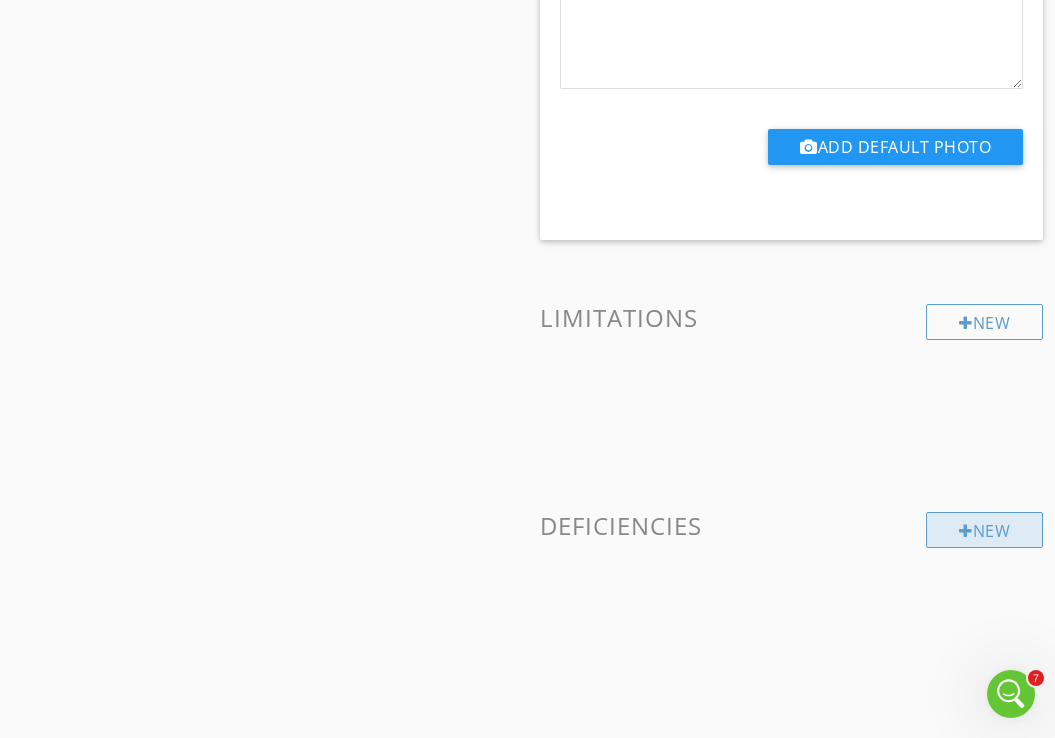 click on "New" at bounding box center [984, 530] 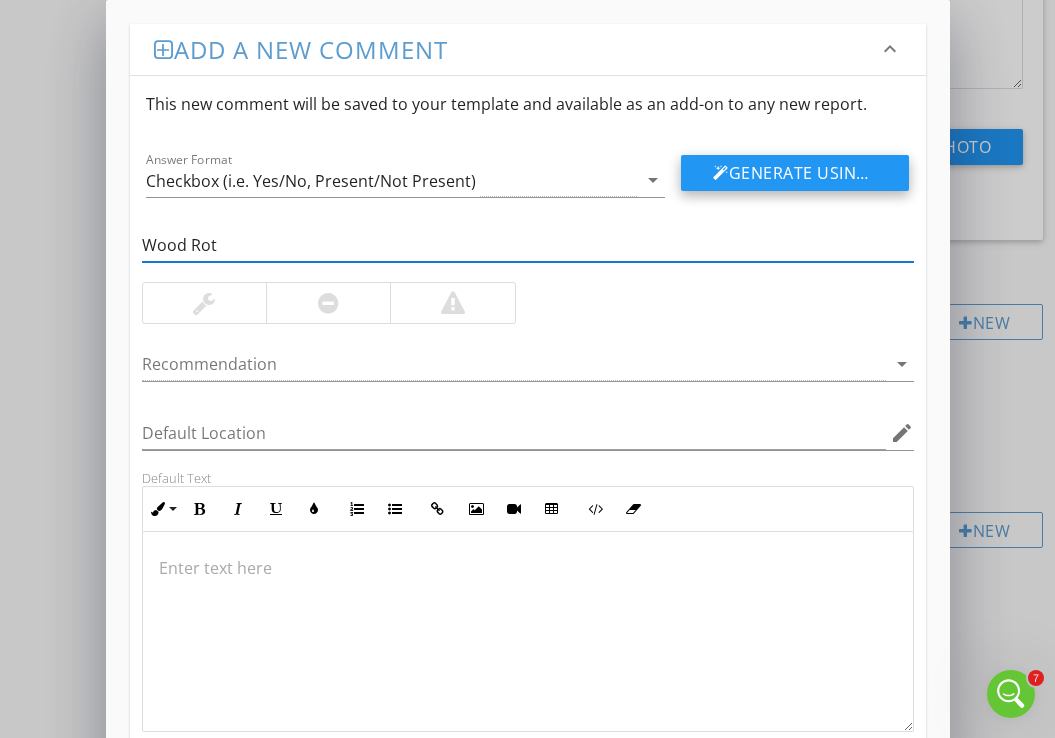 type on "Wood Rot" 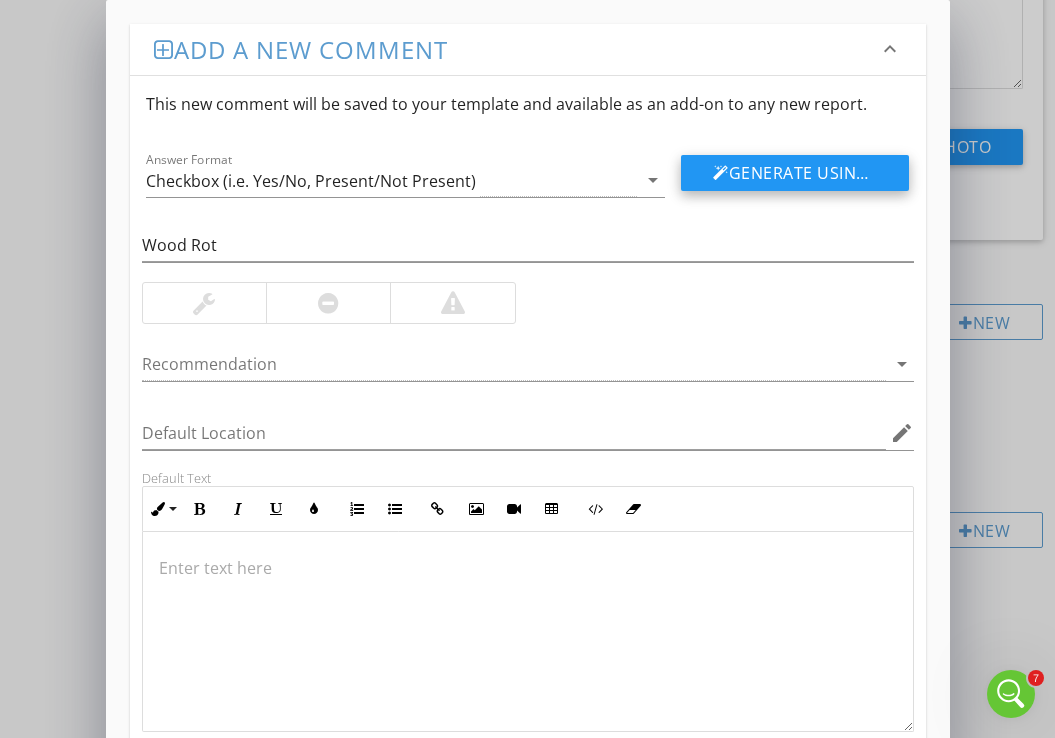 click on "Generate Using AI" at bounding box center [795, 173] 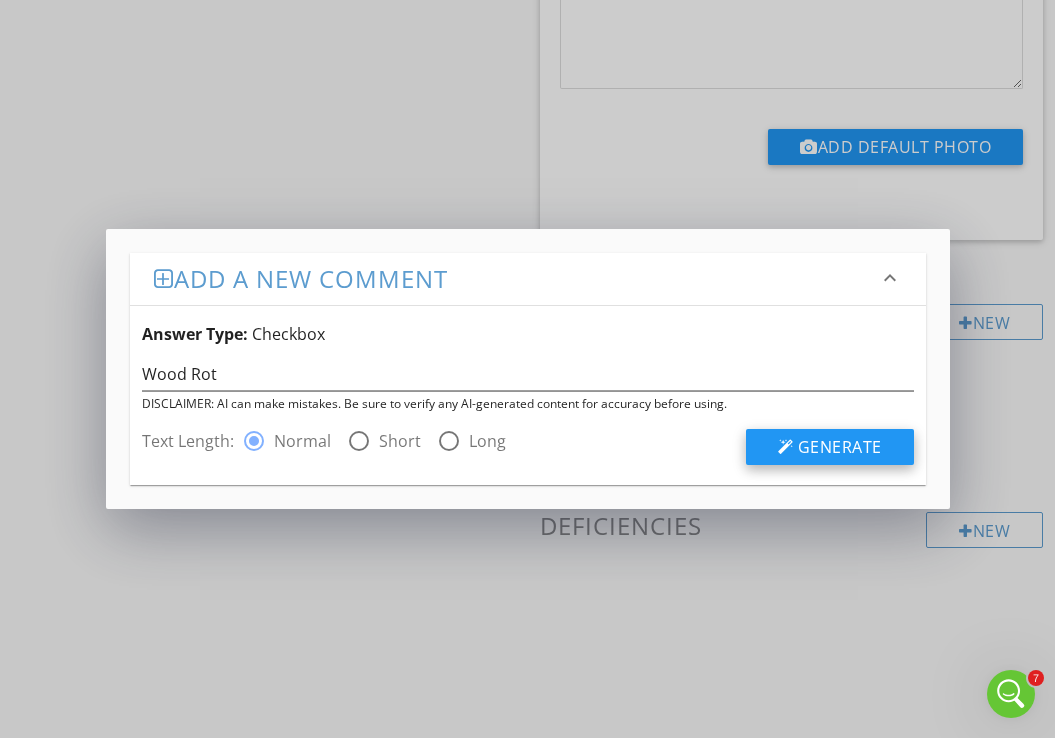 click on "Generate" at bounding box center [840, 447] 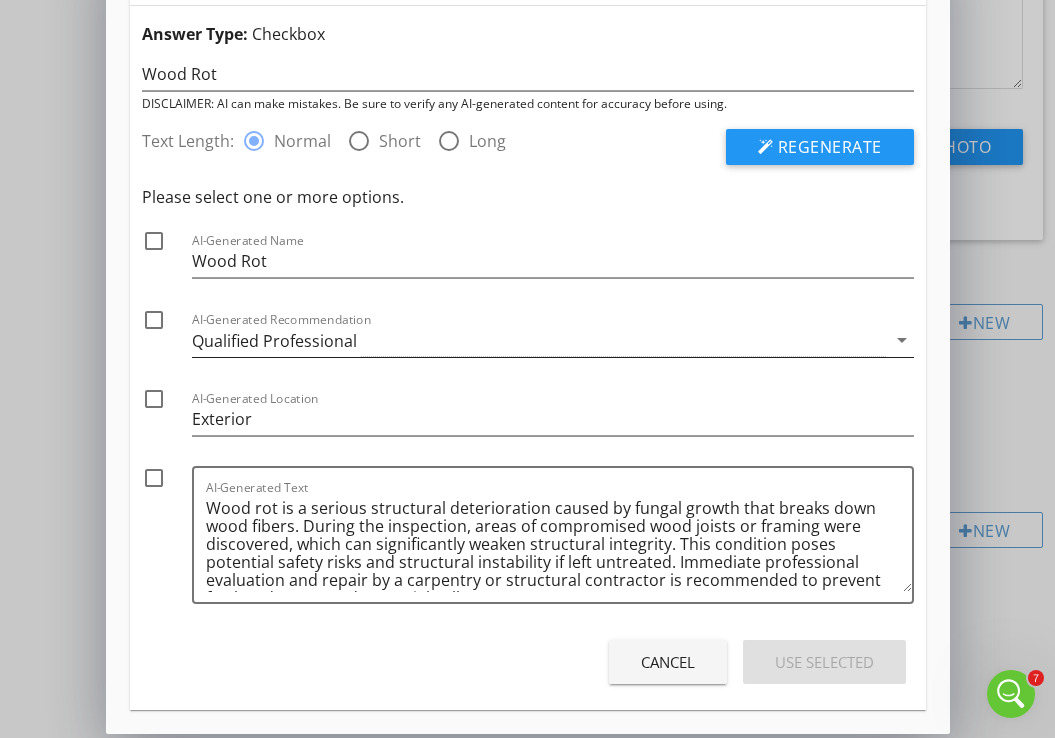 scroll, scrollTop: 78, scrollLeft: 0, axis: vertical 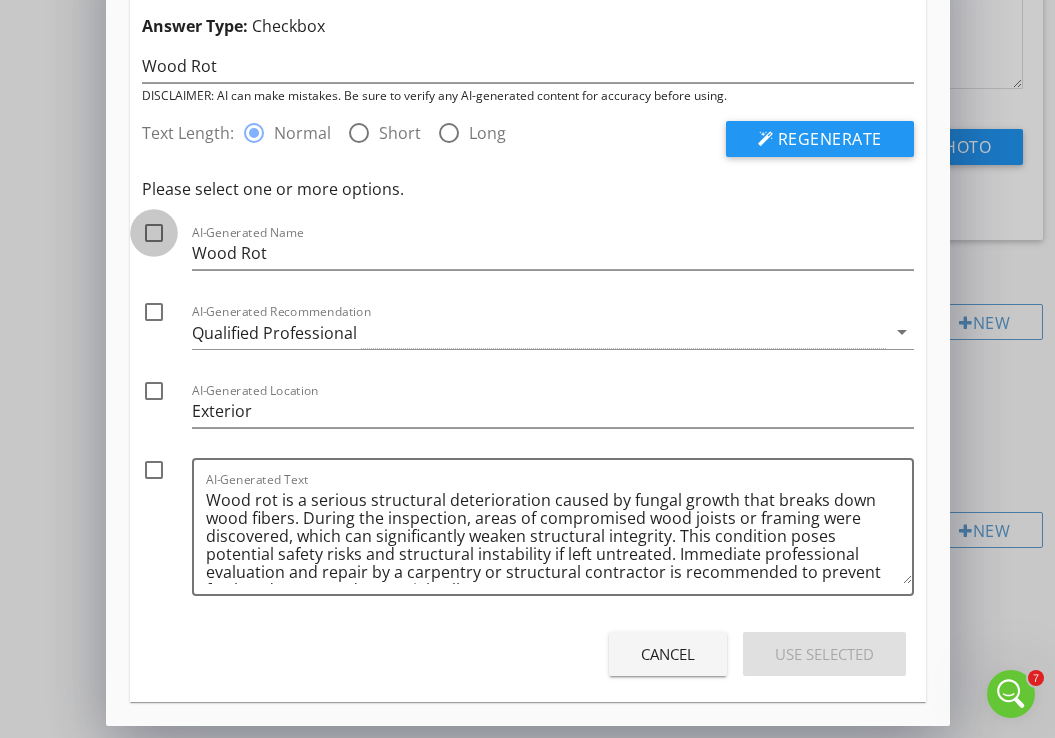 click at bounding box center [154, 233] 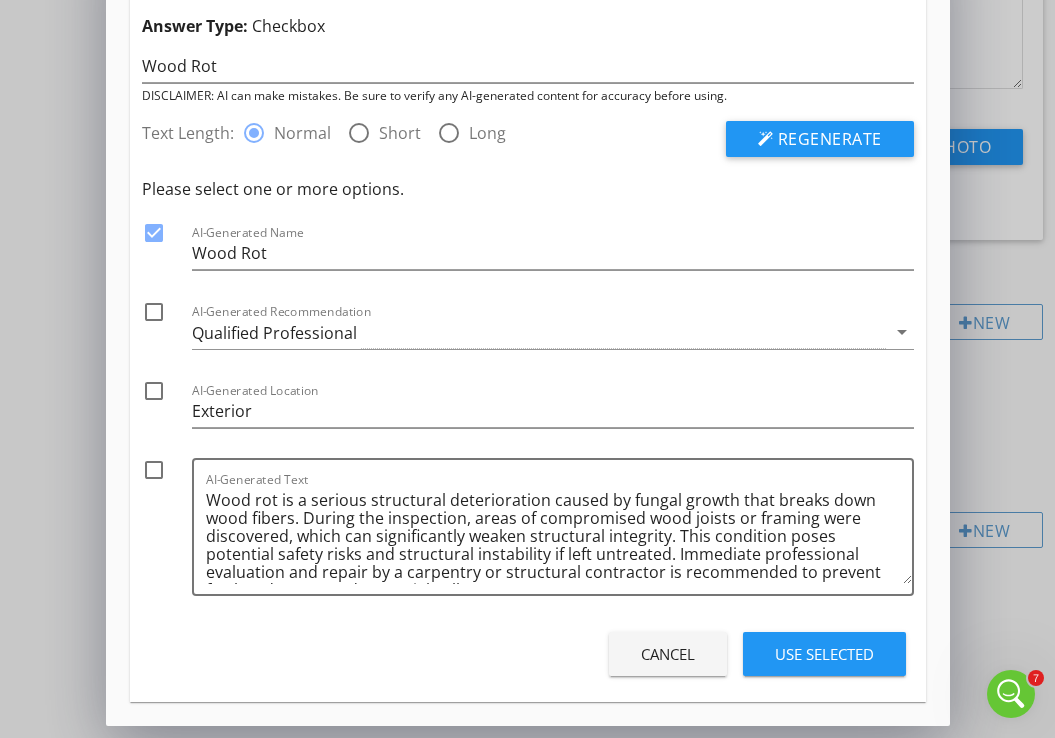 click at bounding box center (154, 312) 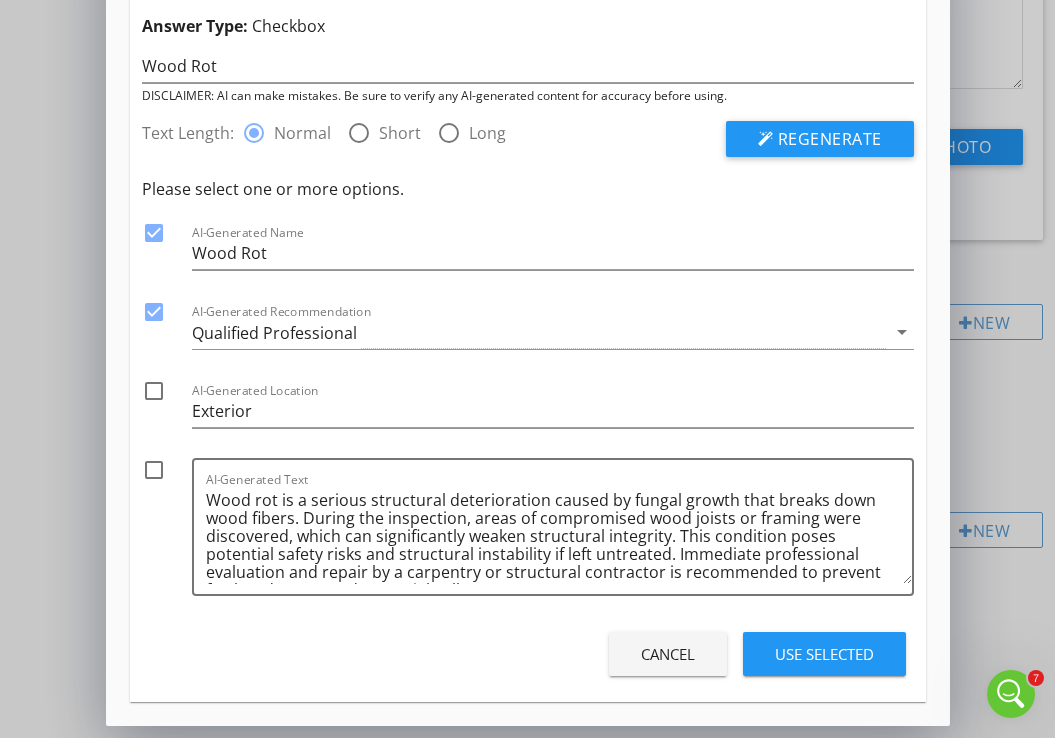click at bounding box center (154, 391) 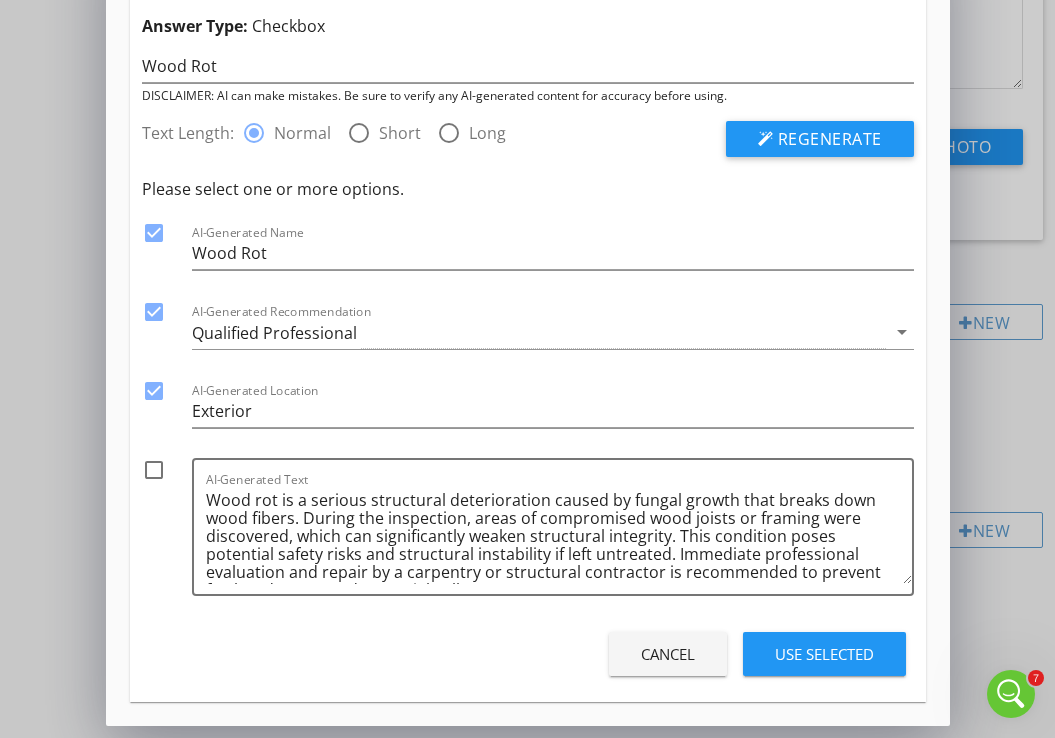 click at bounding box center [154, 470] 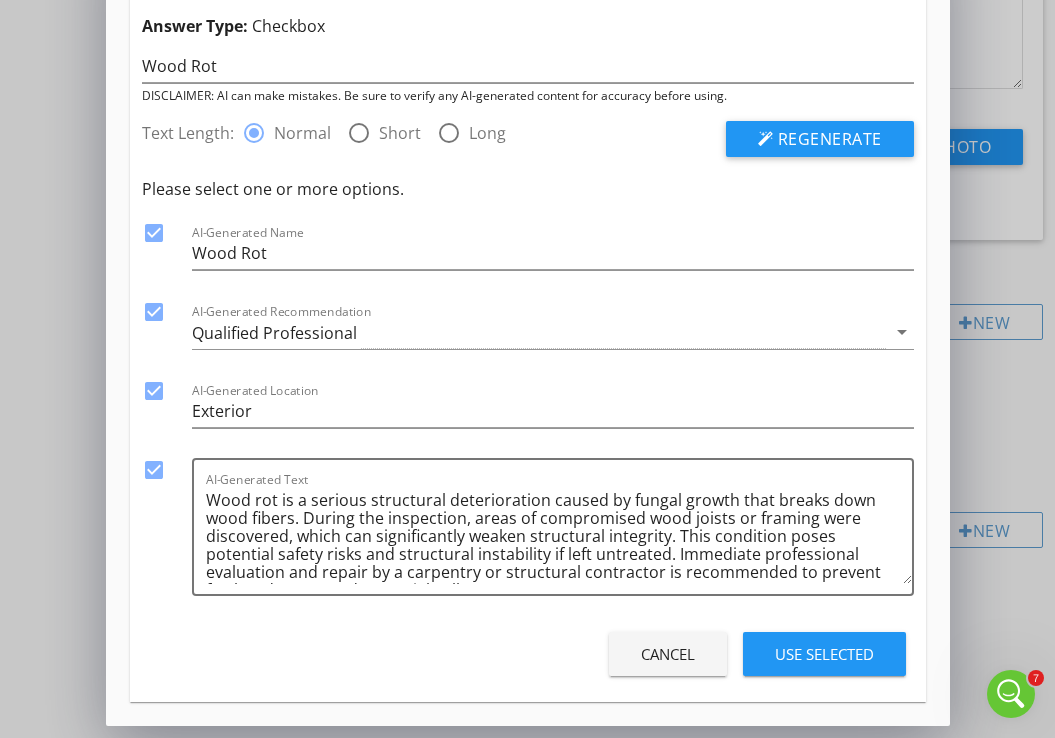 click on "Use Selected" at bounding box center [824, 654] 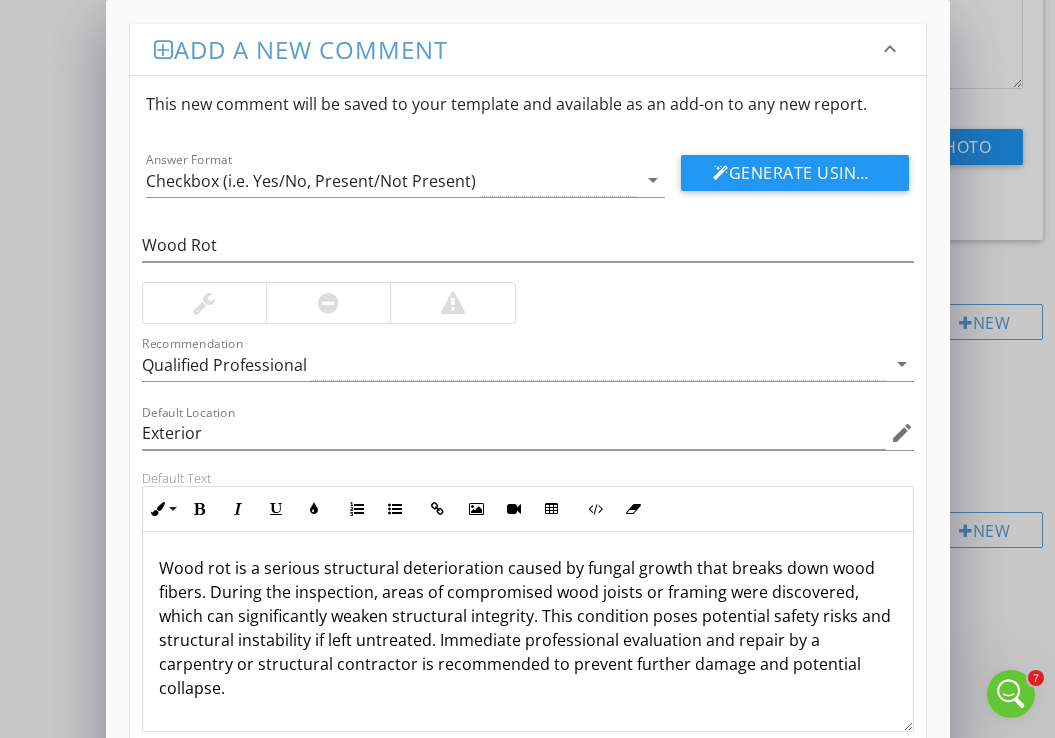 scroll, scrollTop: 130, scrollLeft: 0, axis: vertical 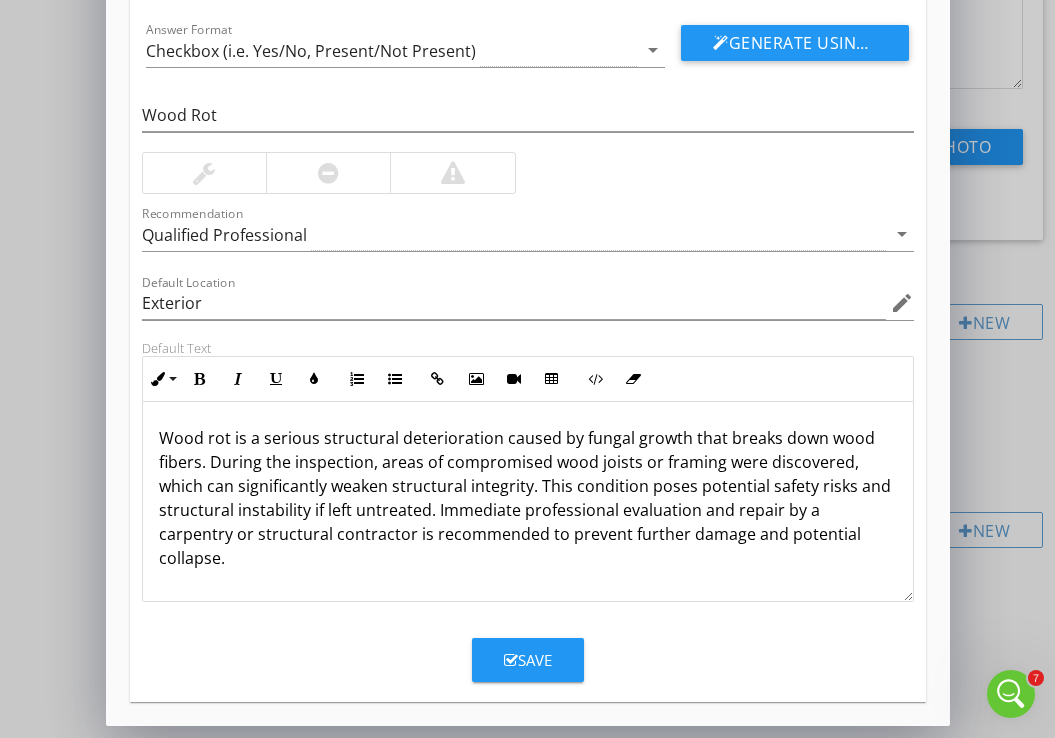 click on "Save" at bounding box center [528, 660] 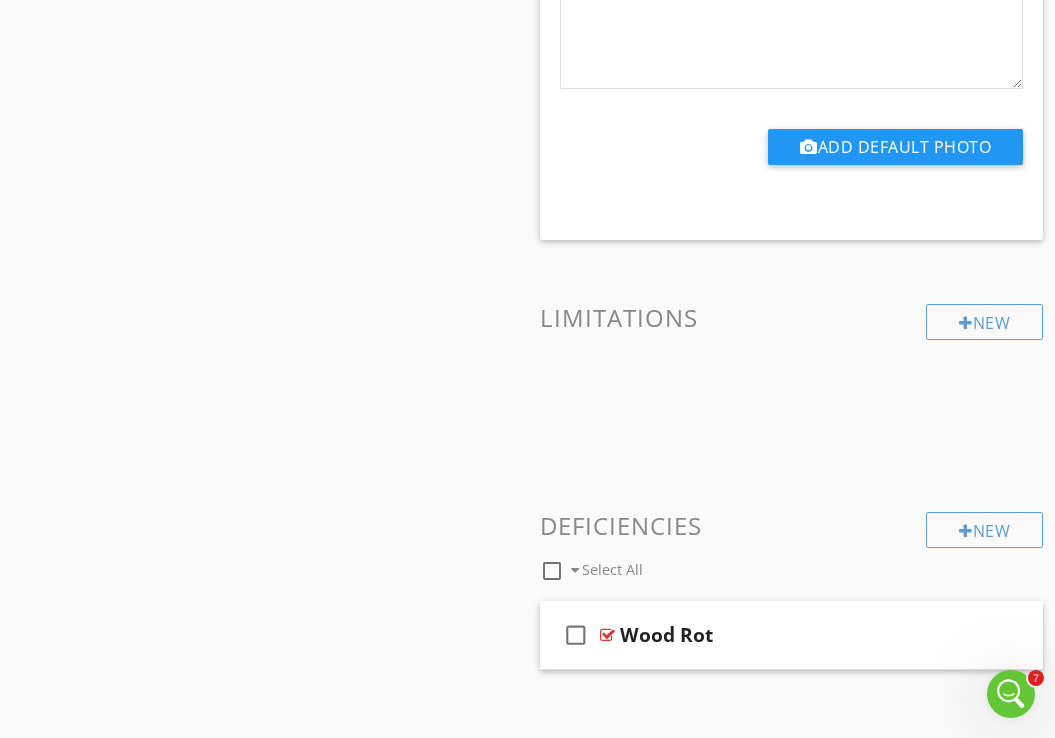 scroll, scrollTop: 0, scrollLeft: 0, axis: both 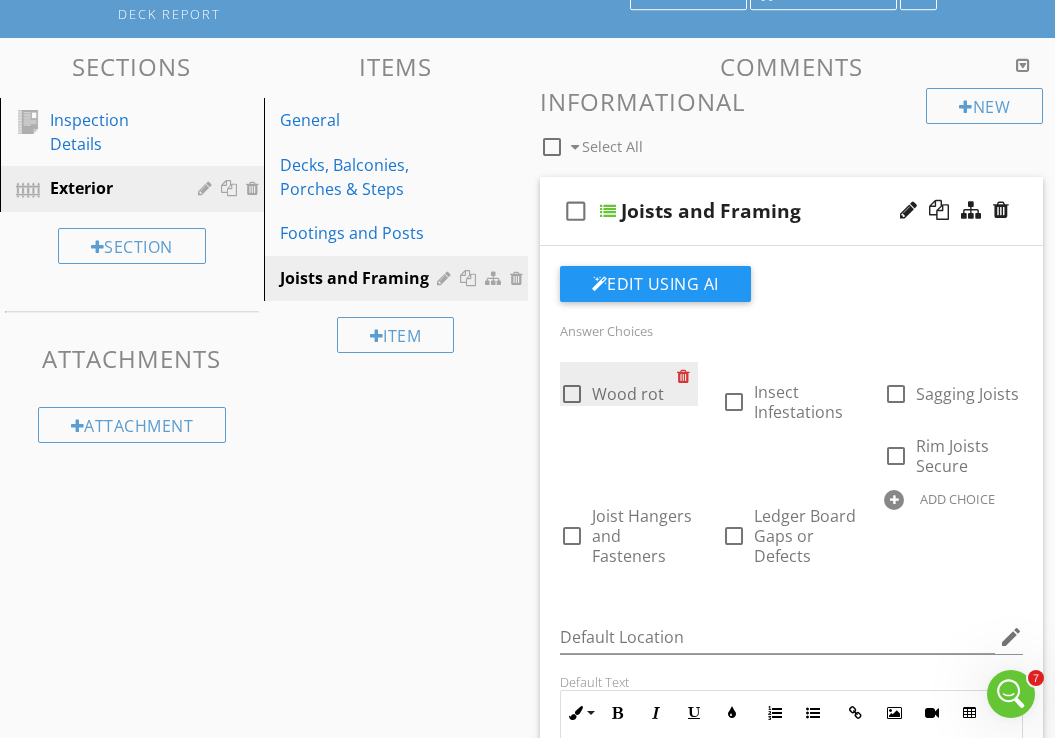 click at bounding box center [687, 376] 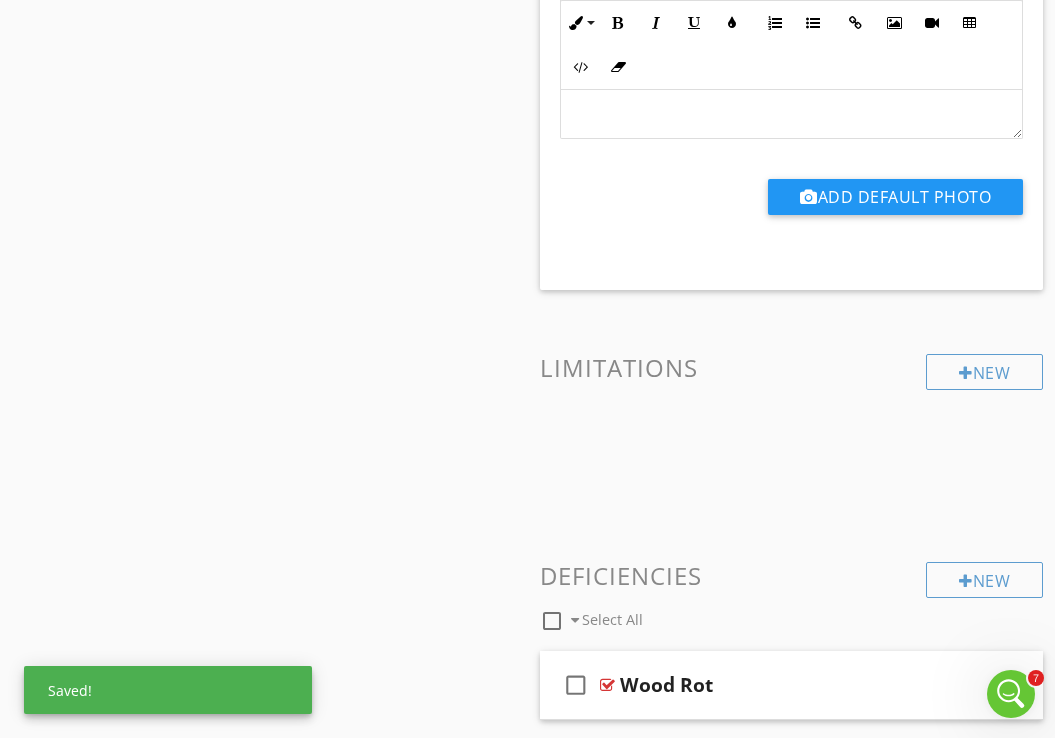 scroll, scrollTop: 1067, scrollLeft: 0, axis: vertical 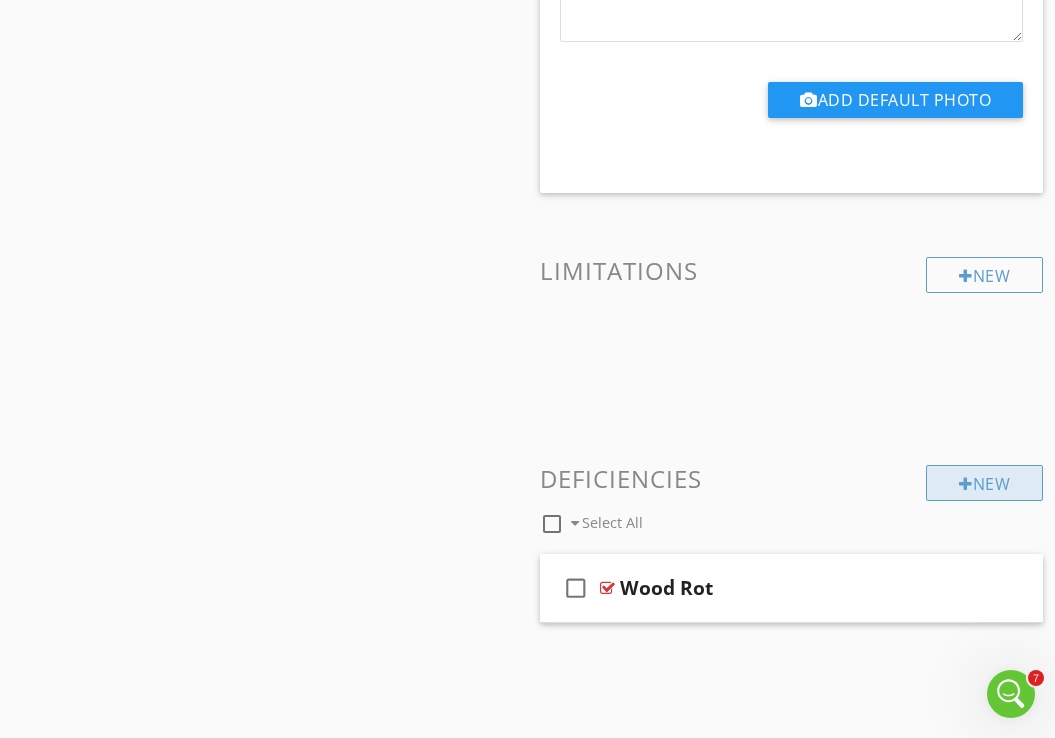 click on "New" at bounding box center [984, 483] 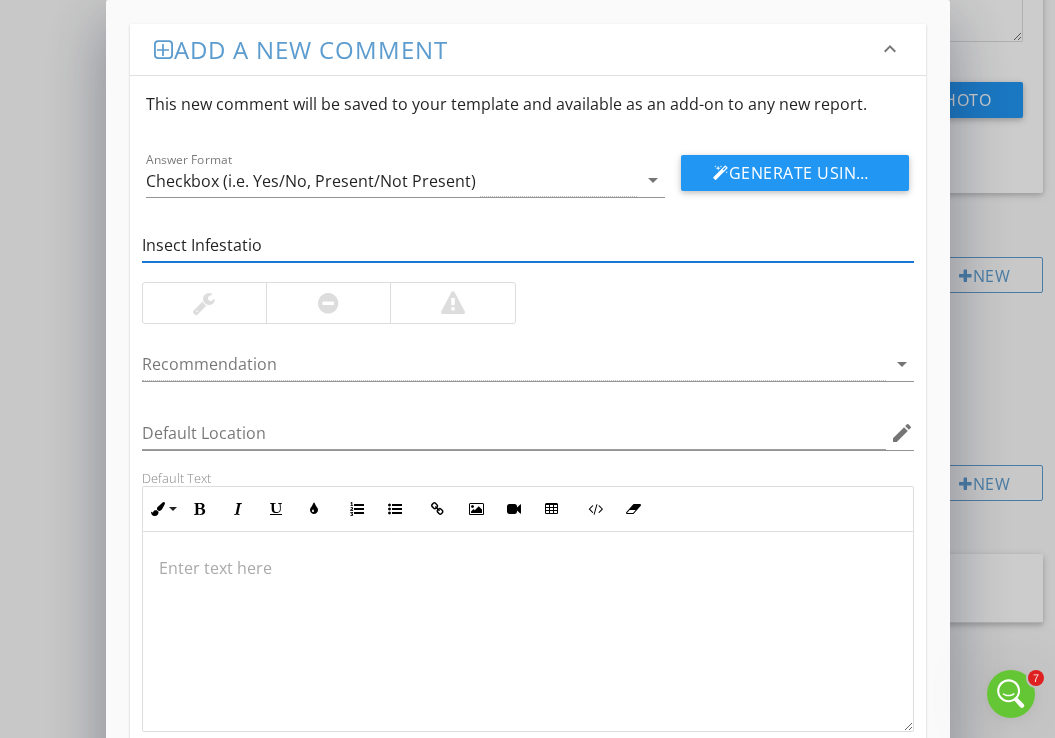 type on "Insect Infestation" 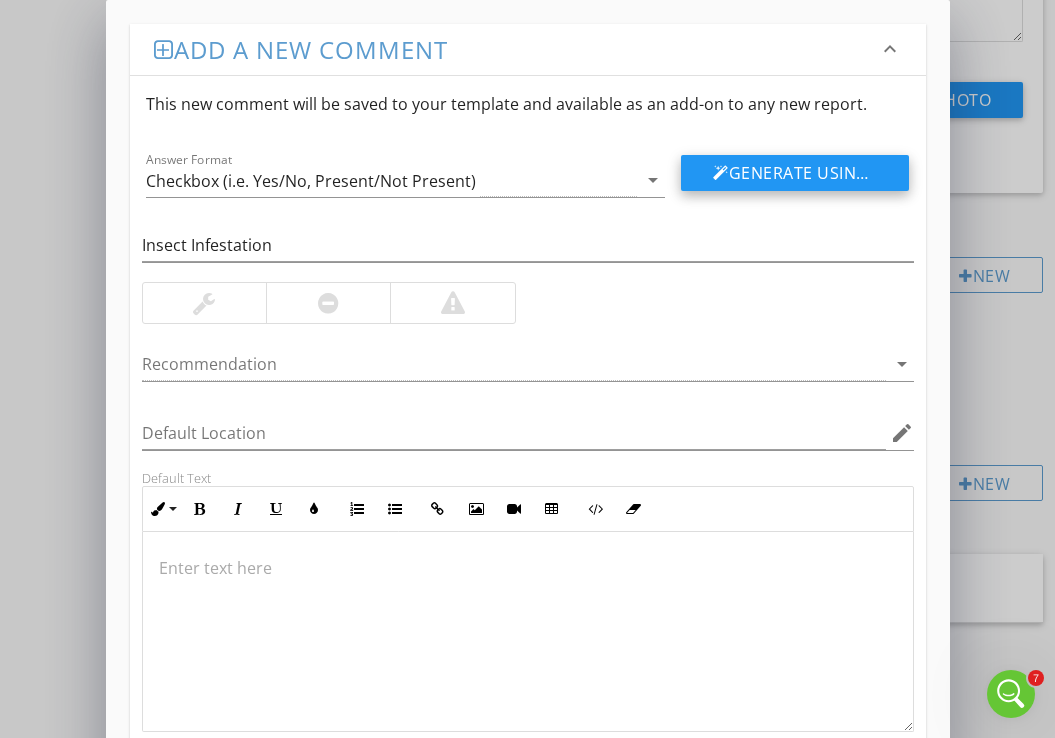 click on "Generate Using AI" at bounding box center (795, 173) 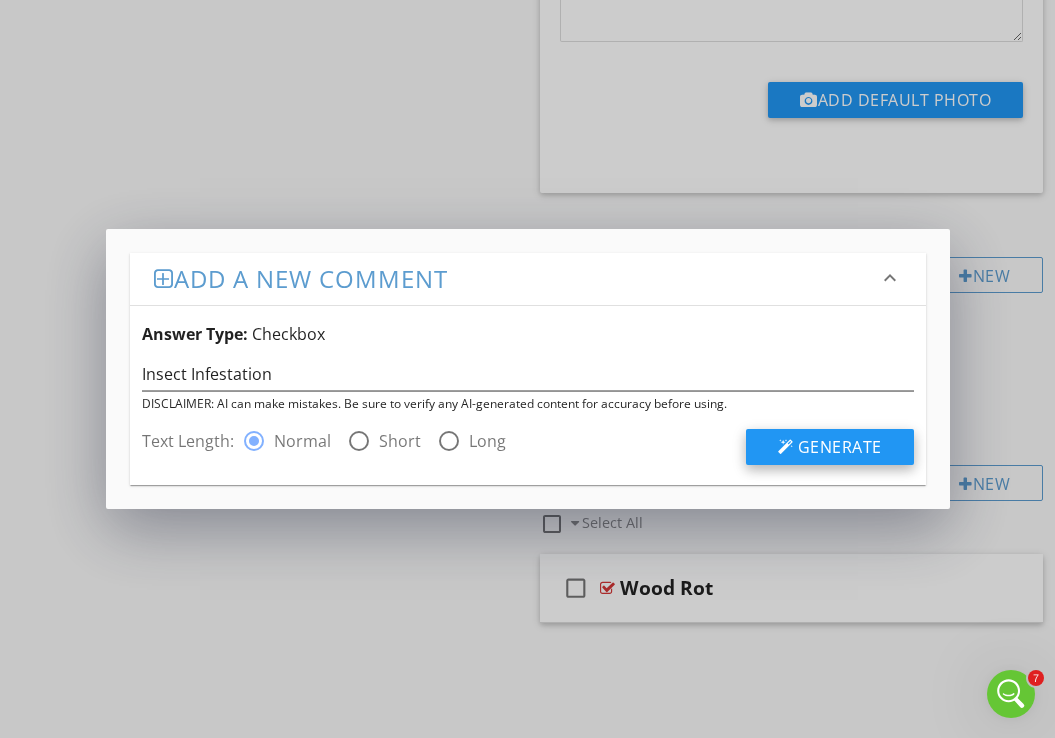 click on "Generate" at bounding box center [840, 447] 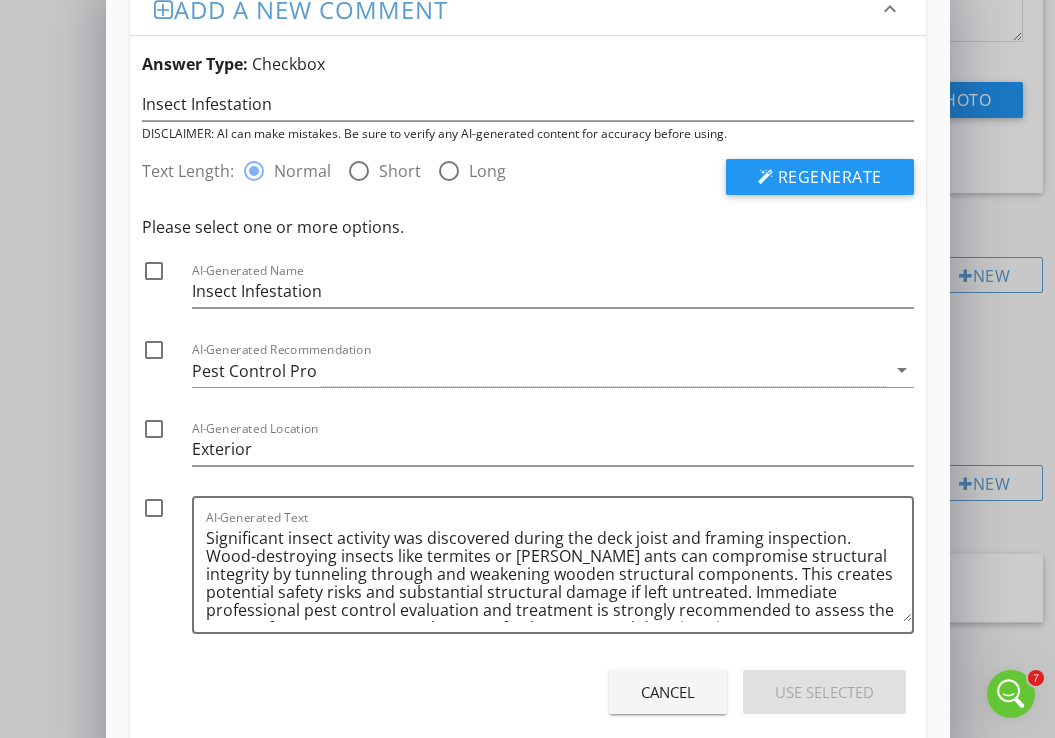 scroll, scrollTop: 78, scrollLeft: 0, axis: vertical 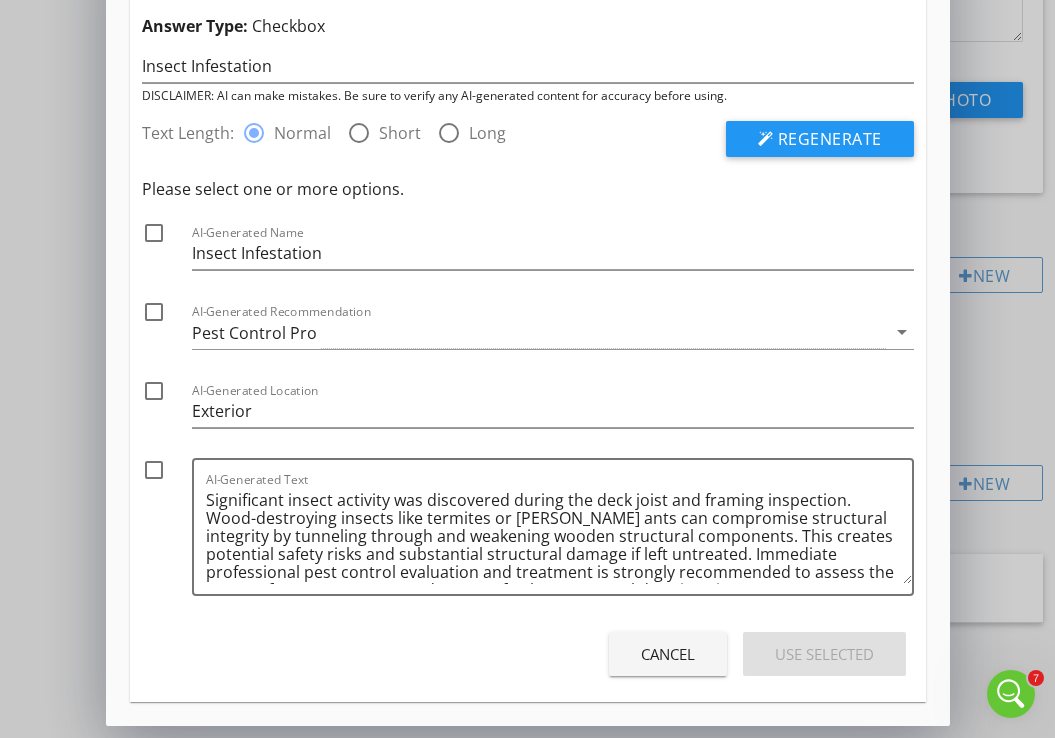 click at bounding box center [154, 233] 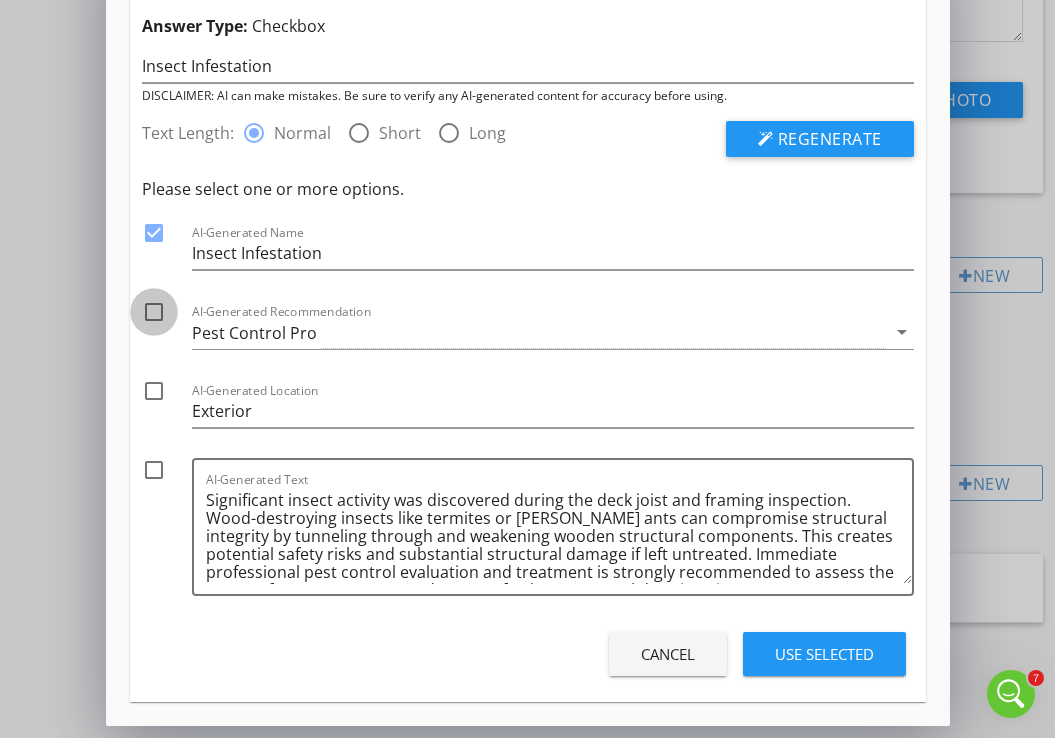 click at bounding box center [154, 312] 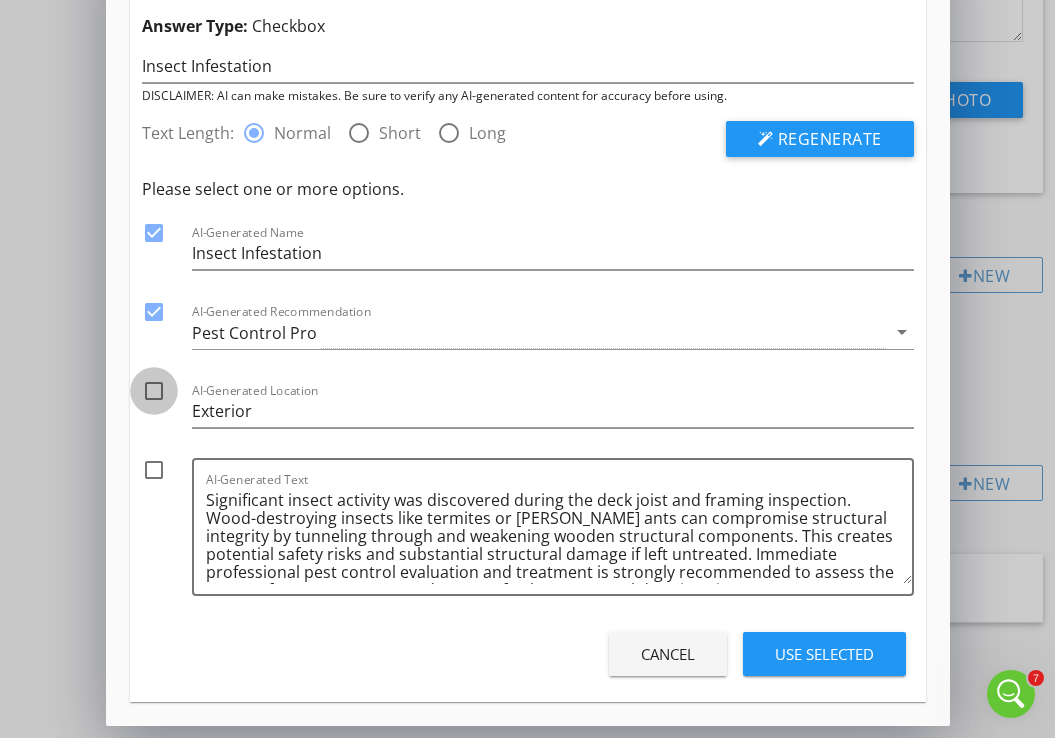 click at bounding box center [154, 391] 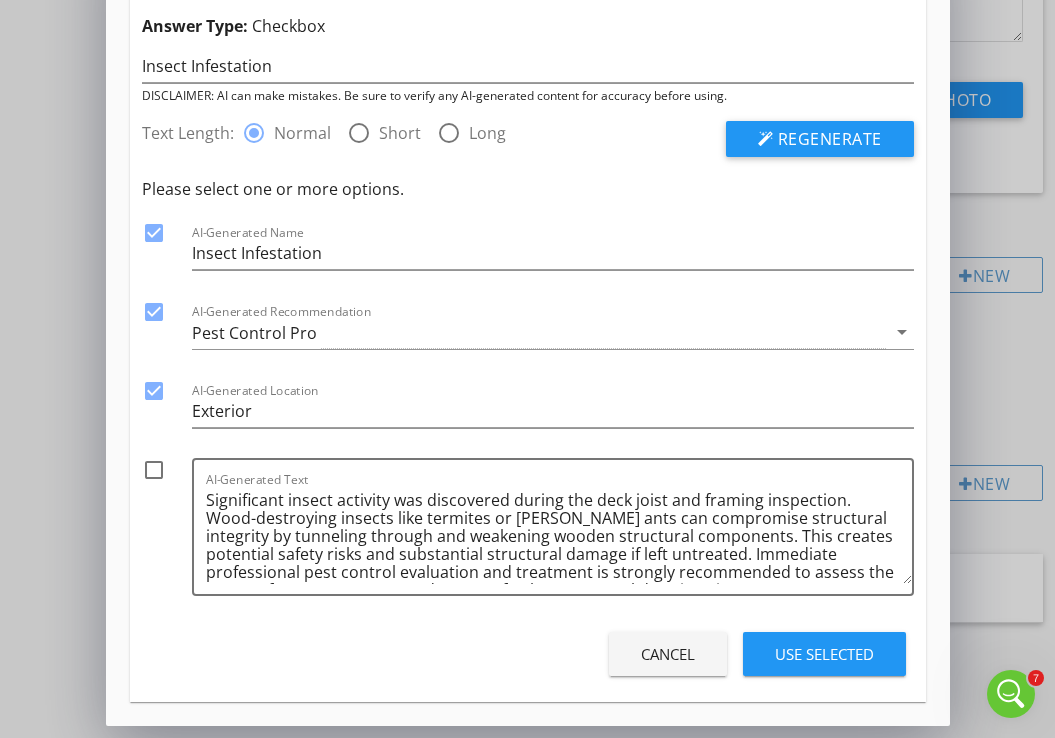click at bounding box center [154, 470] 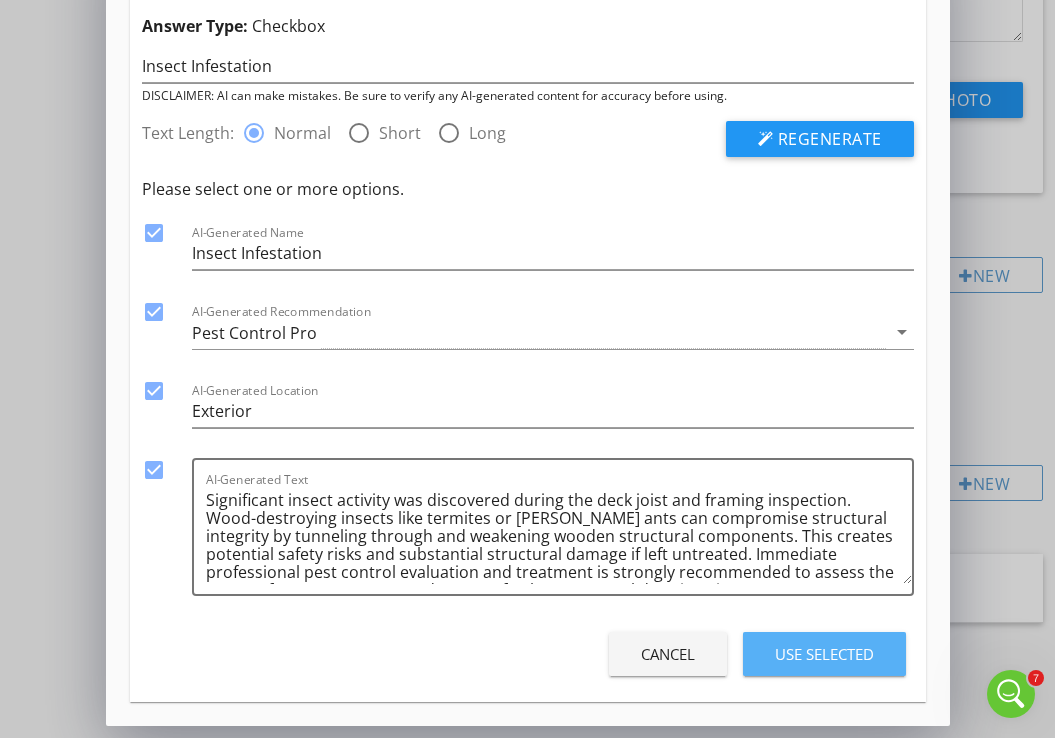 click on "Use Selected" at bounding box center [824, 654] 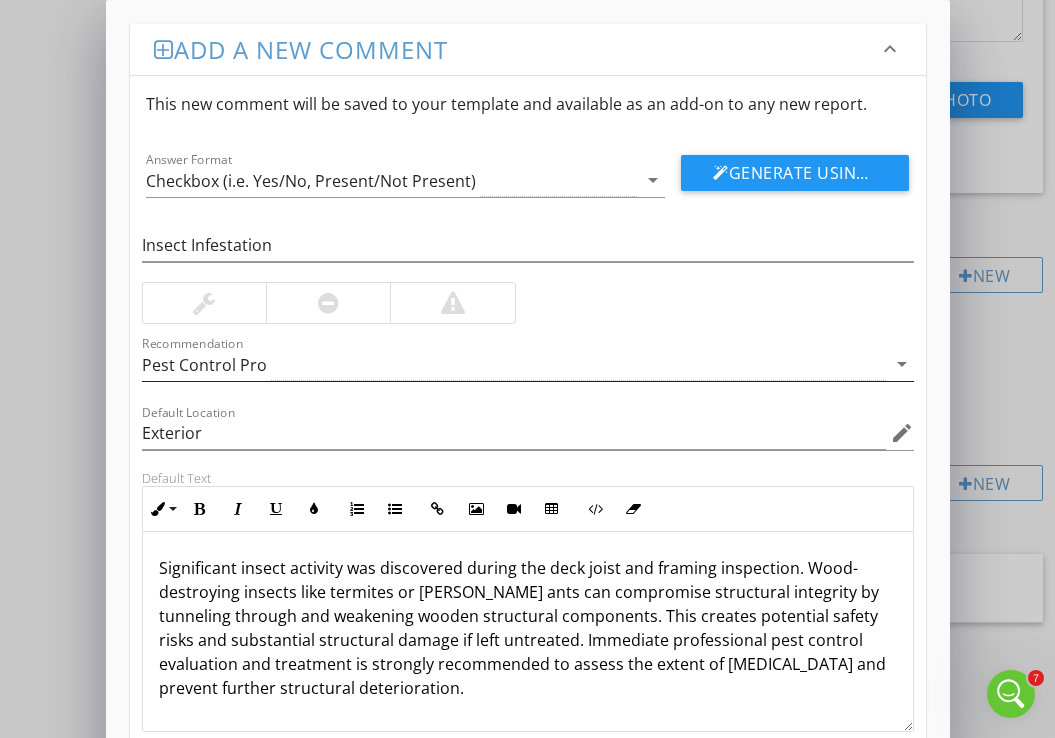 scroll, scrollTop: 130, scrollLeft: 0, axis: vertical 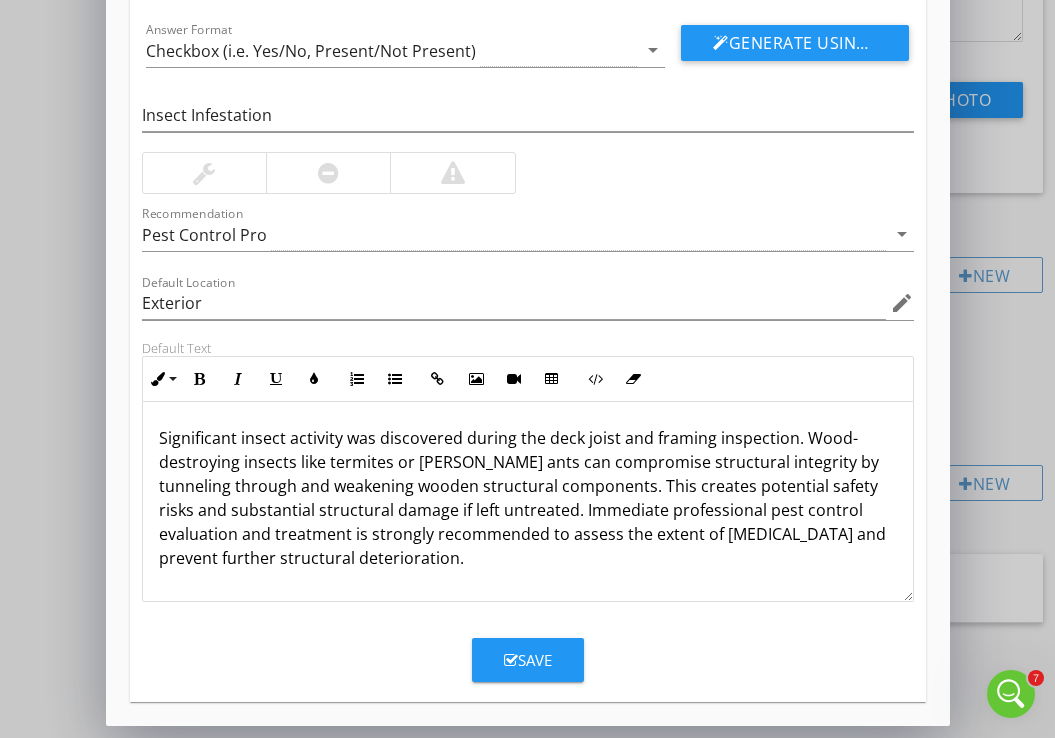 click on "Save" at bounding box center (528, 660) 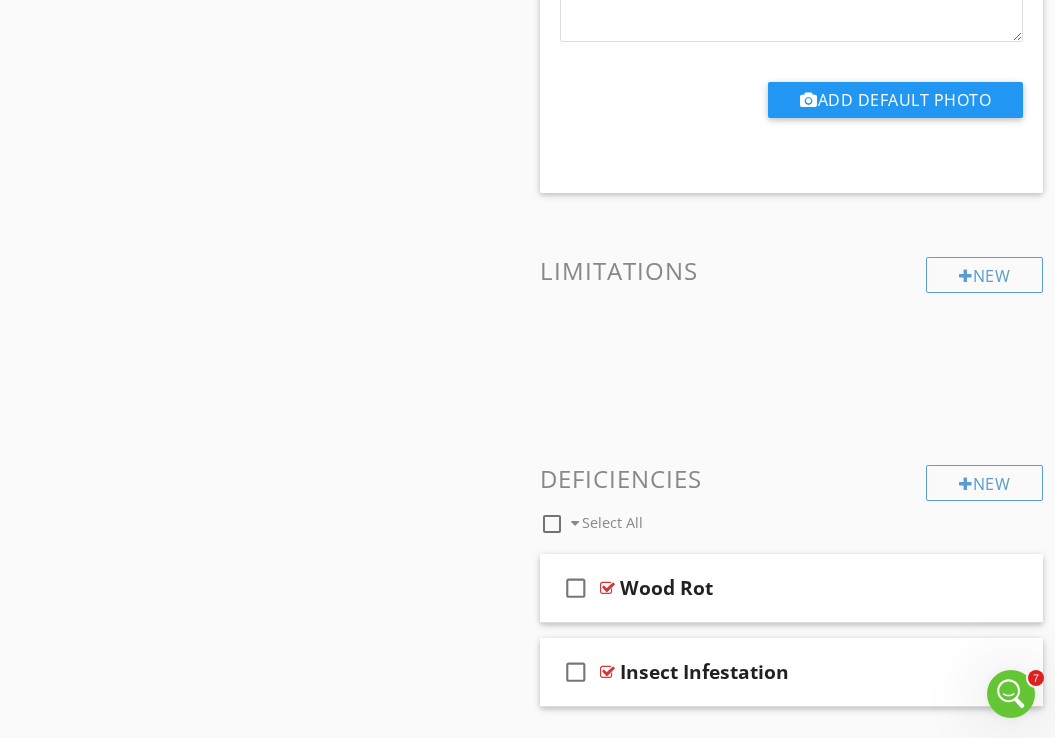 scroll, scrollTop: 0, scrollLeft: 0, axis: both 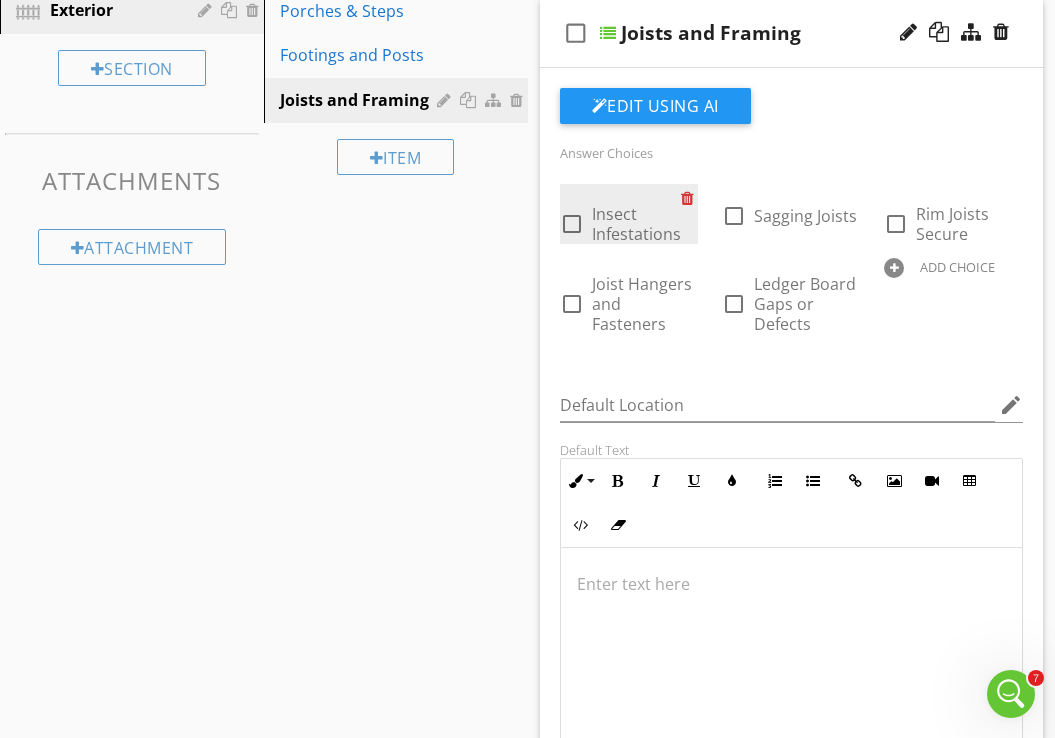 click at bounding box center [691, 198] 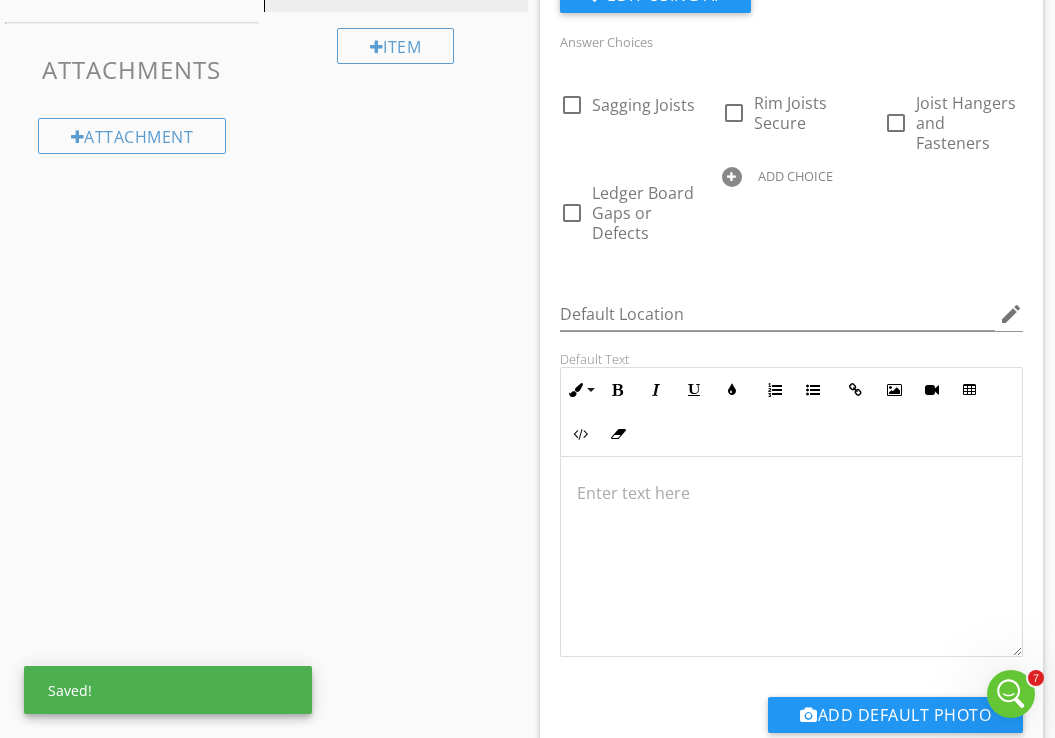 scroll, scrollTop: 1120, scrollLeft: 0, axis: vertical 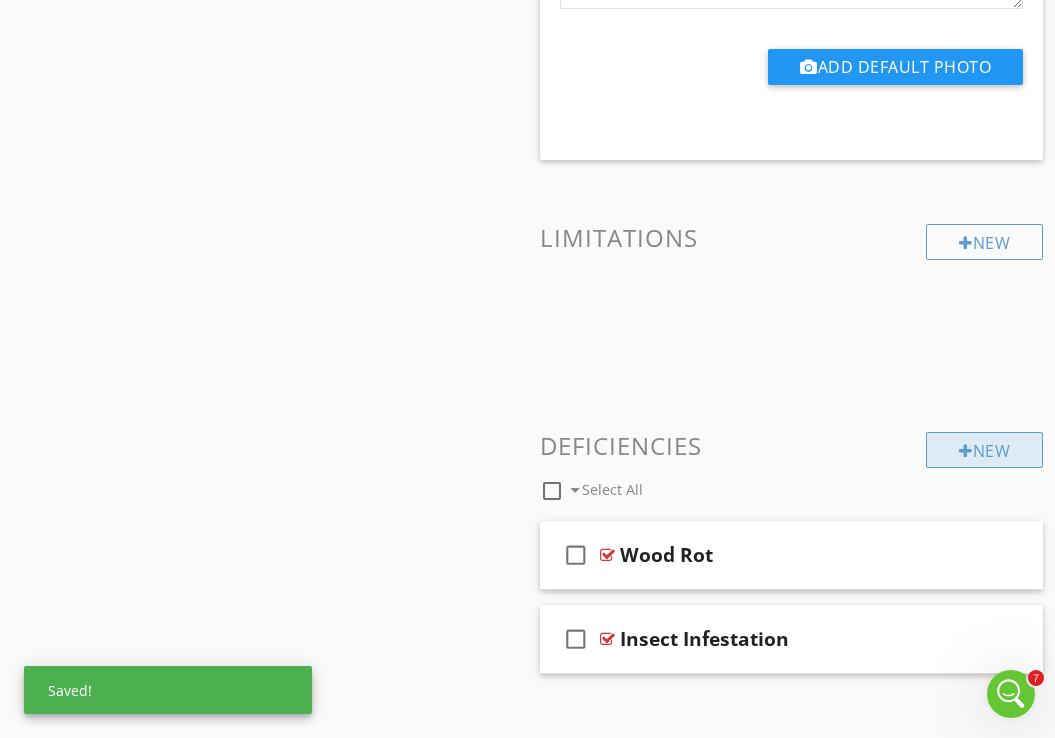 click on "New" at bounding box center (984, 450) 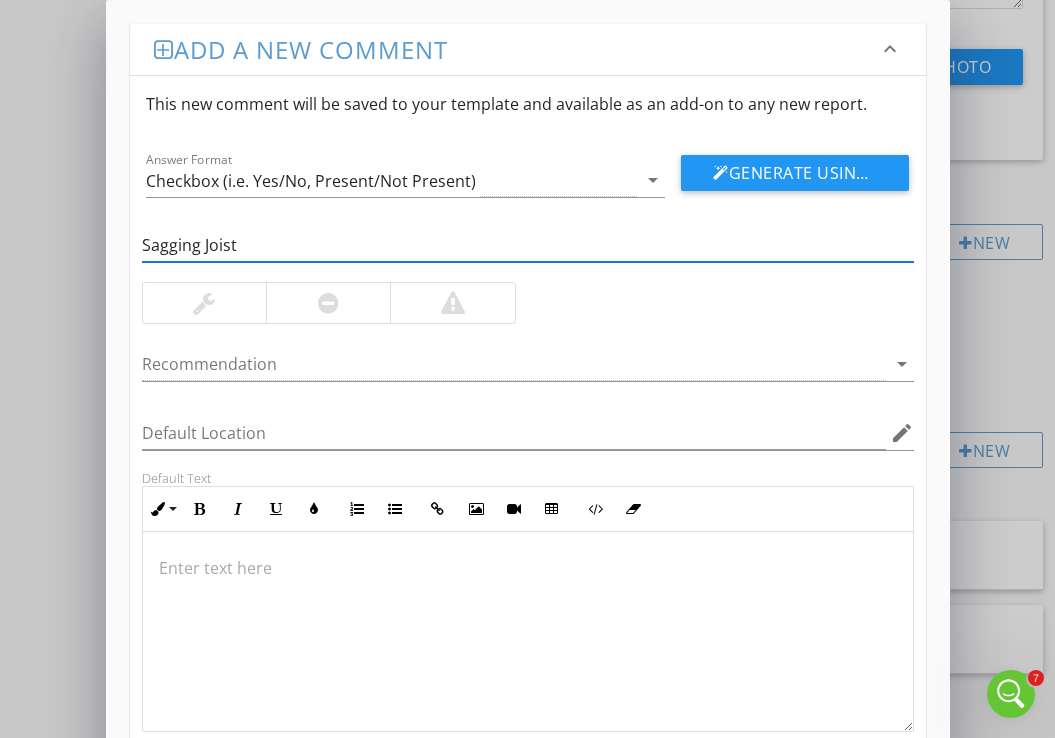 type on "Sagging Joists" 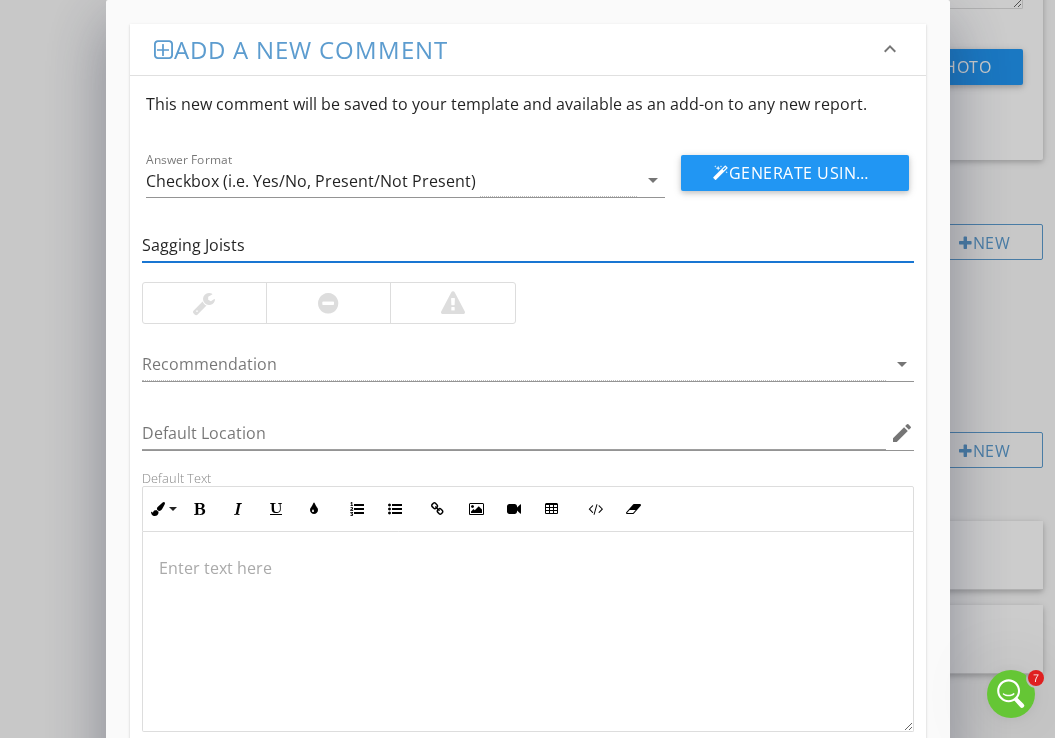 scroll, scrollTop: 130, scrollLeft: 0, axis: vertical 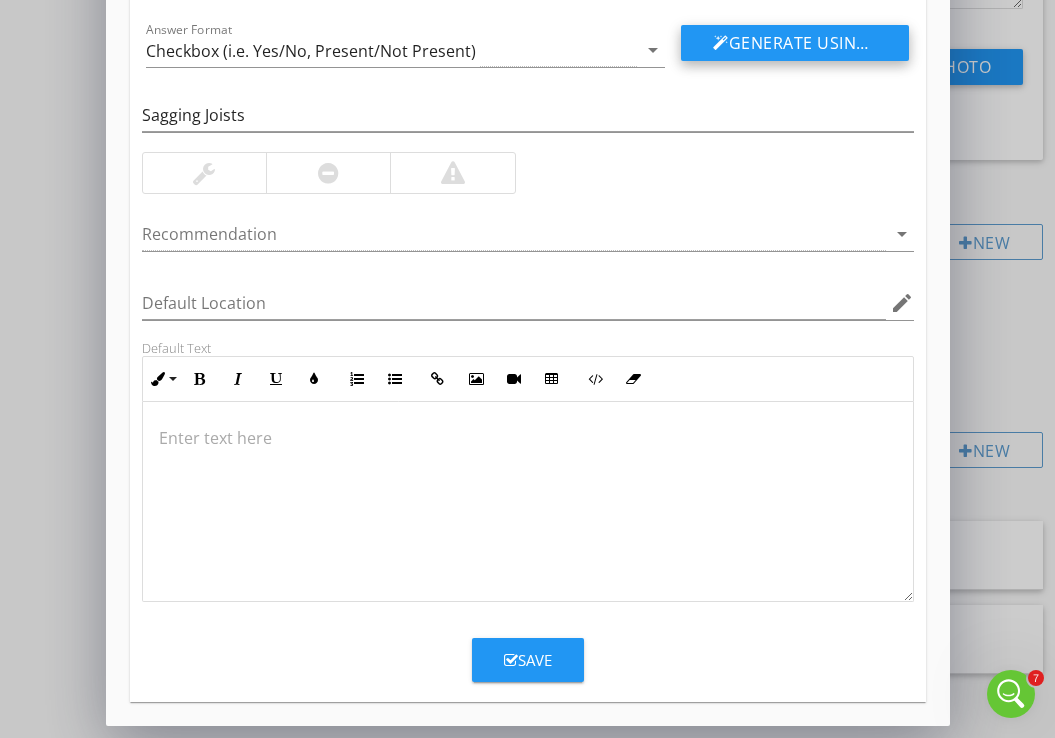 click on "Generate Using AI" at bounding box center (795, 43) 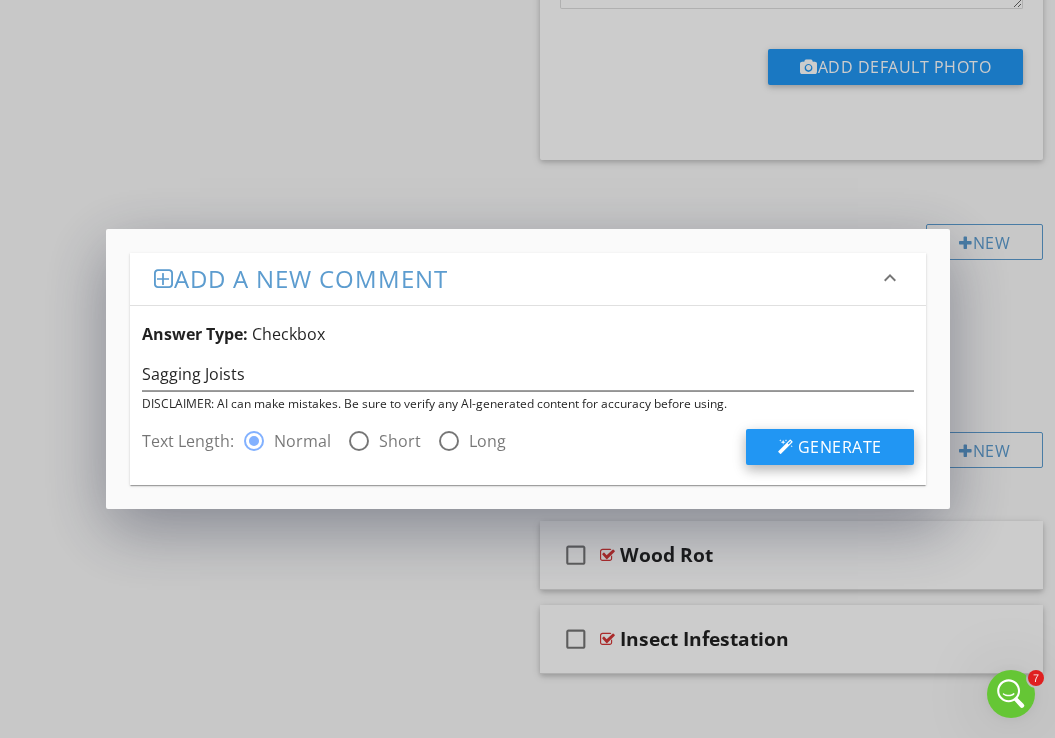 click on "Generate" at bounding box center (840, 447) 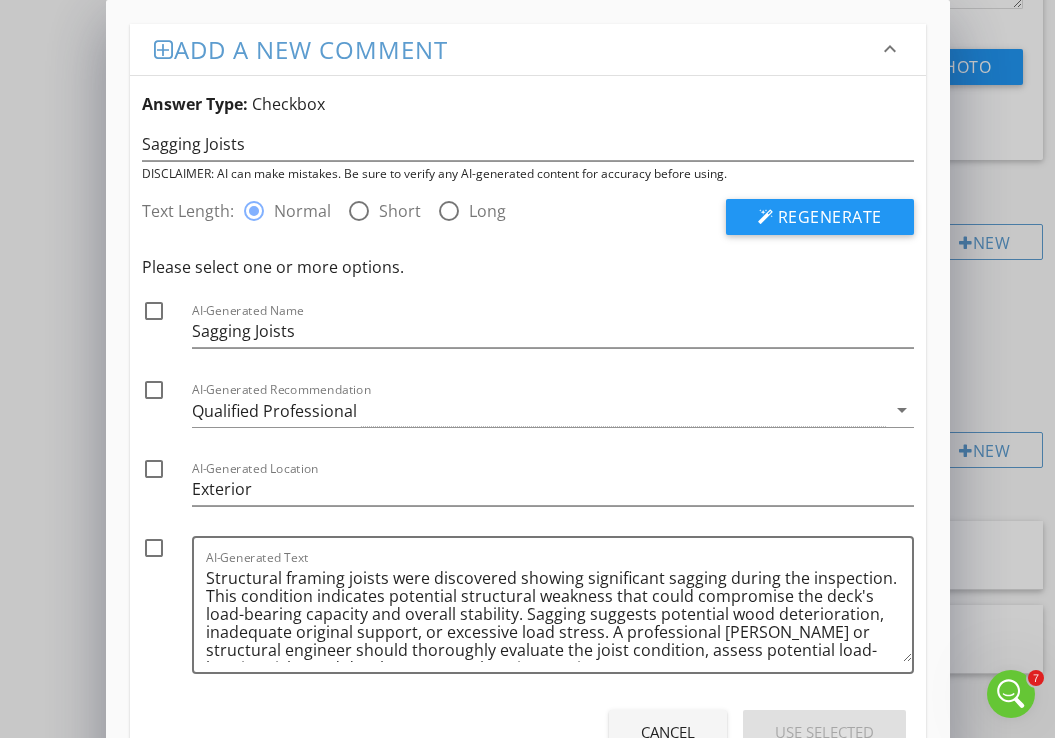 click at bounding box center [154, 311] 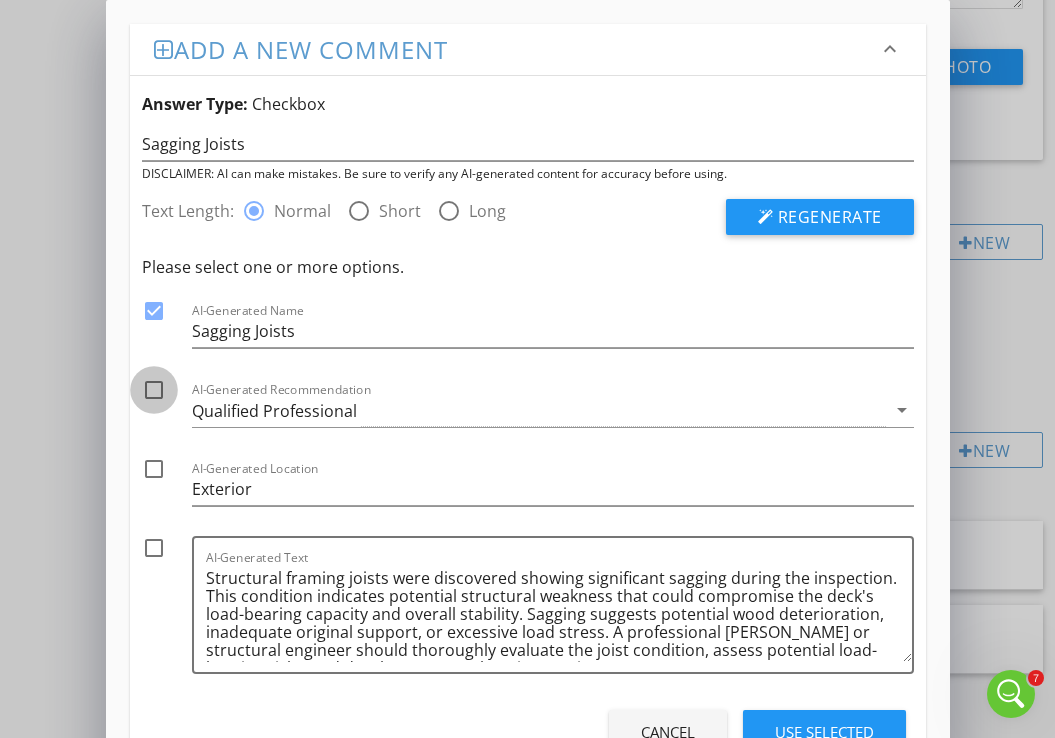 click at bounding box center [154, 390] 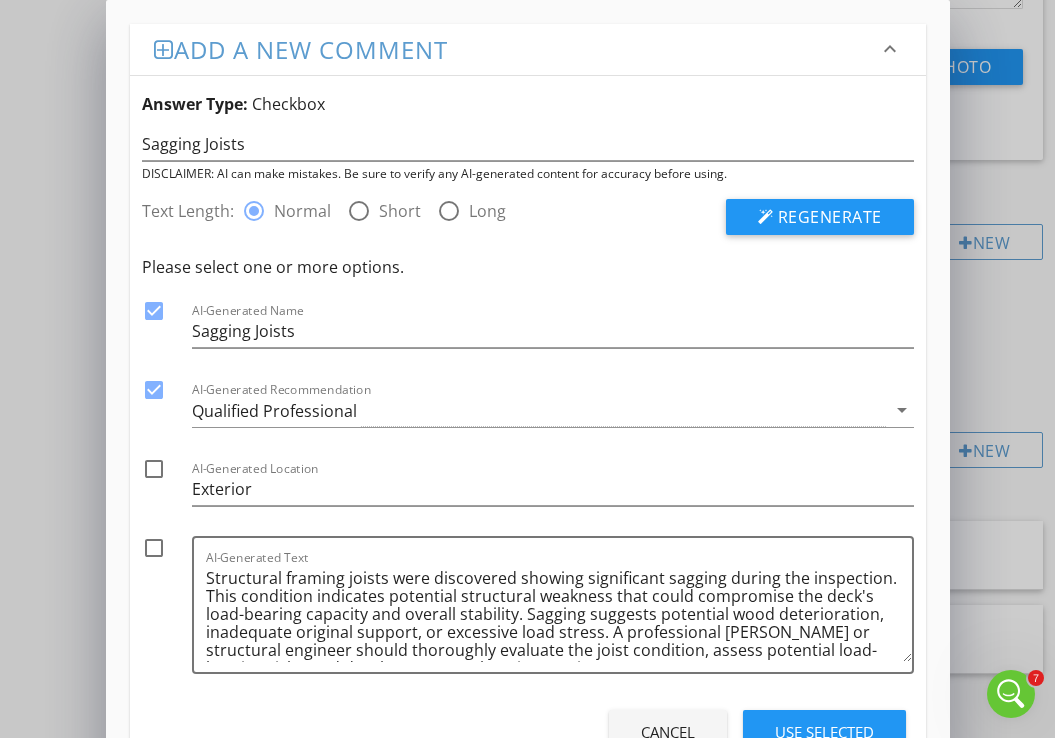 click at bounding box center (154, 469) 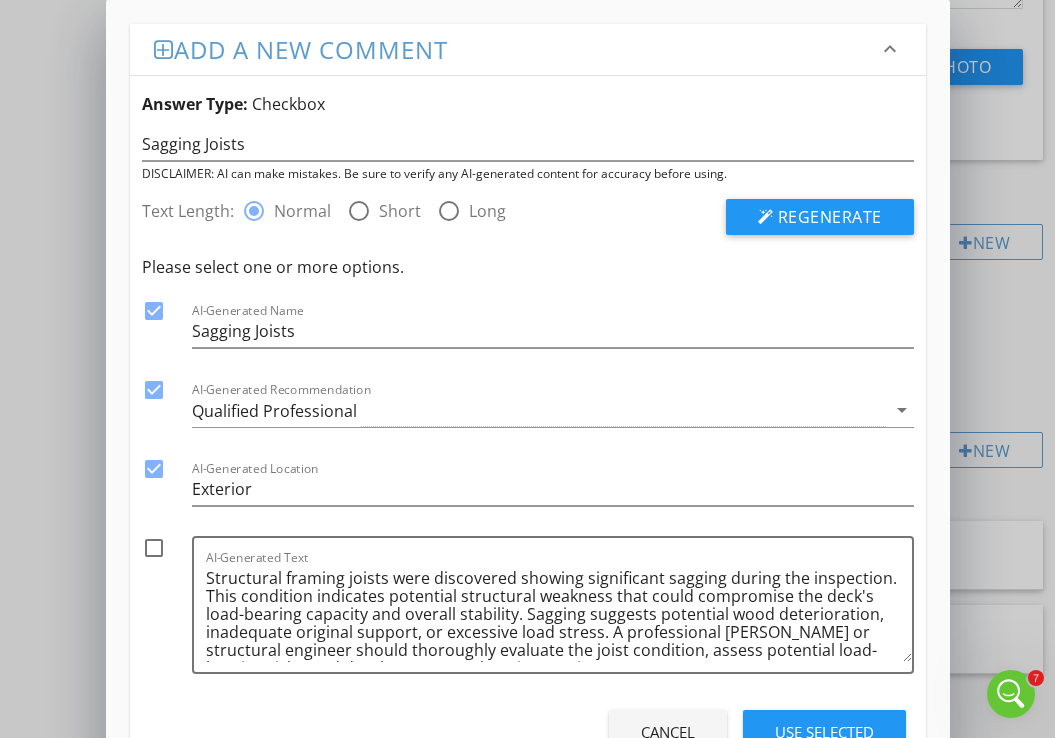 click at bounding box center (154, 548) 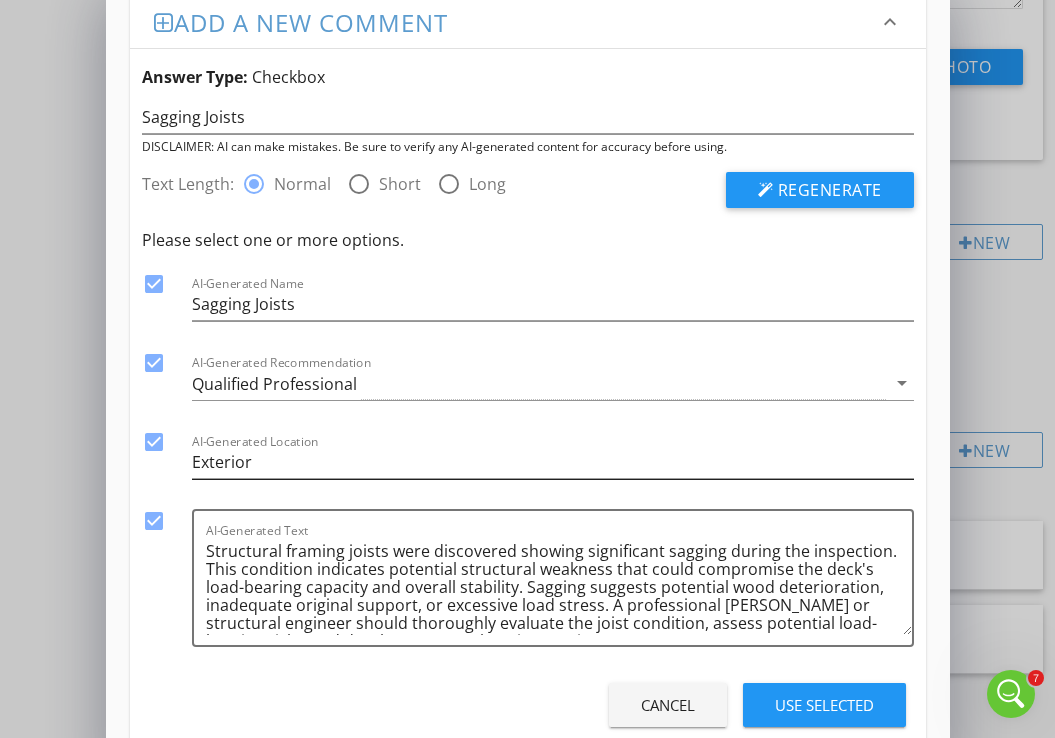 scroll, scrollTop: 29, scrollLeft: 0, axis: vertical 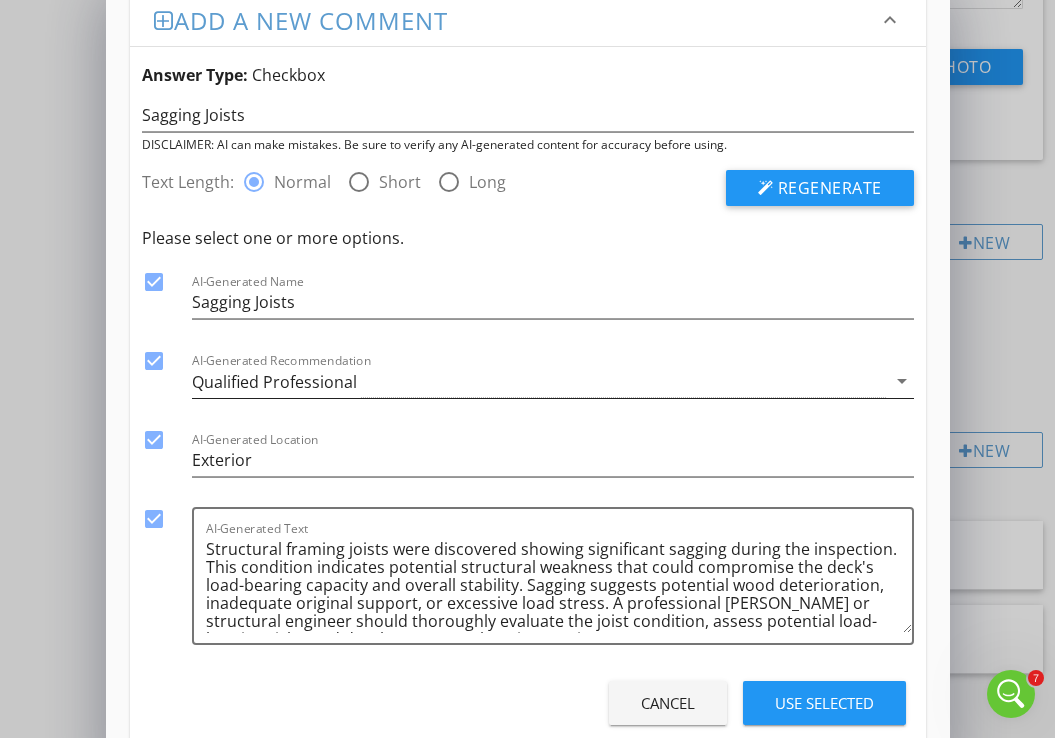 click on "arrow_drop_down" at bounding box center (902, 381) 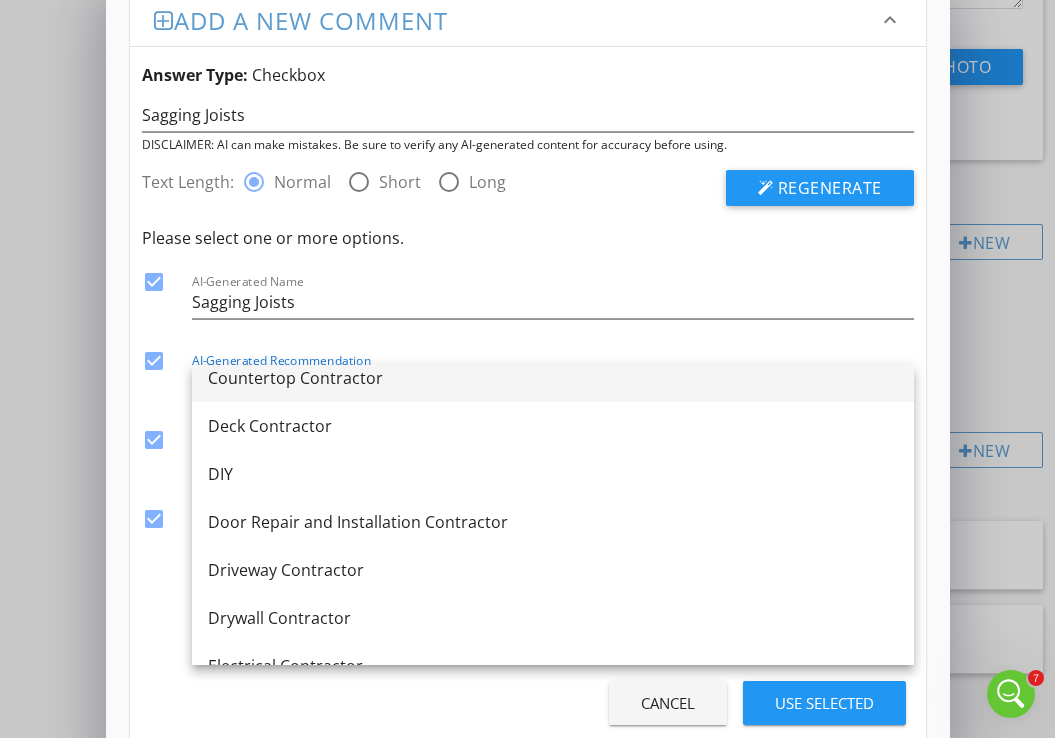 scroll, scrollTop: 476, scrollLeft: 0, axis: vertical 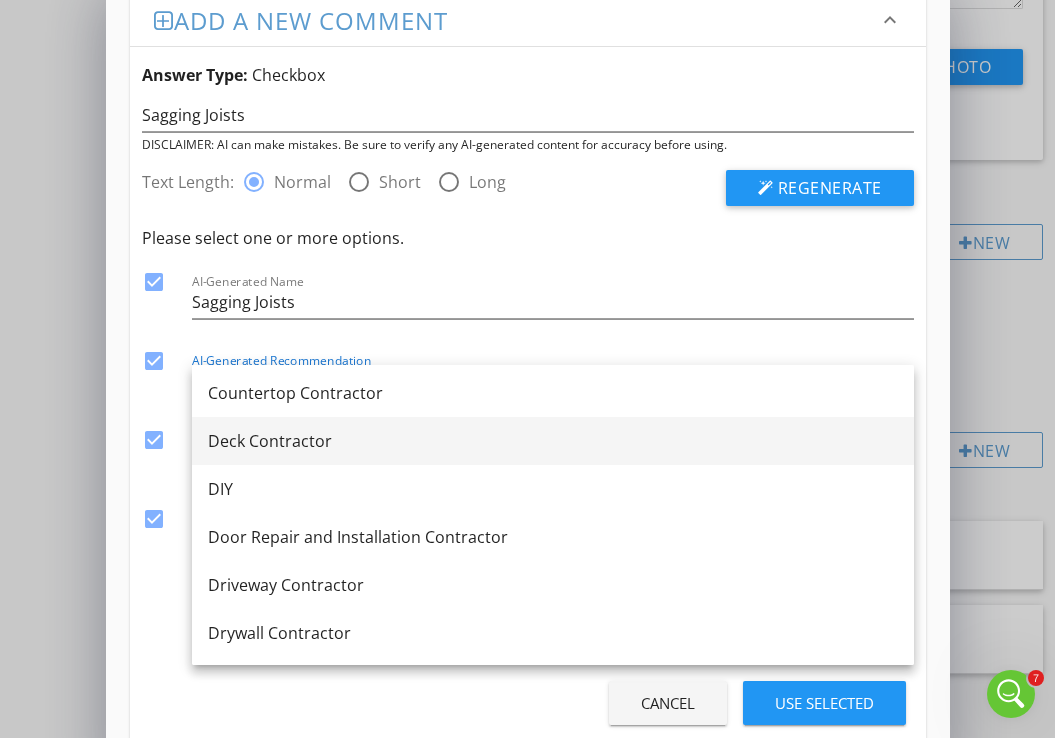 click on "Deck Contractor" at bounding box center (553, 441) 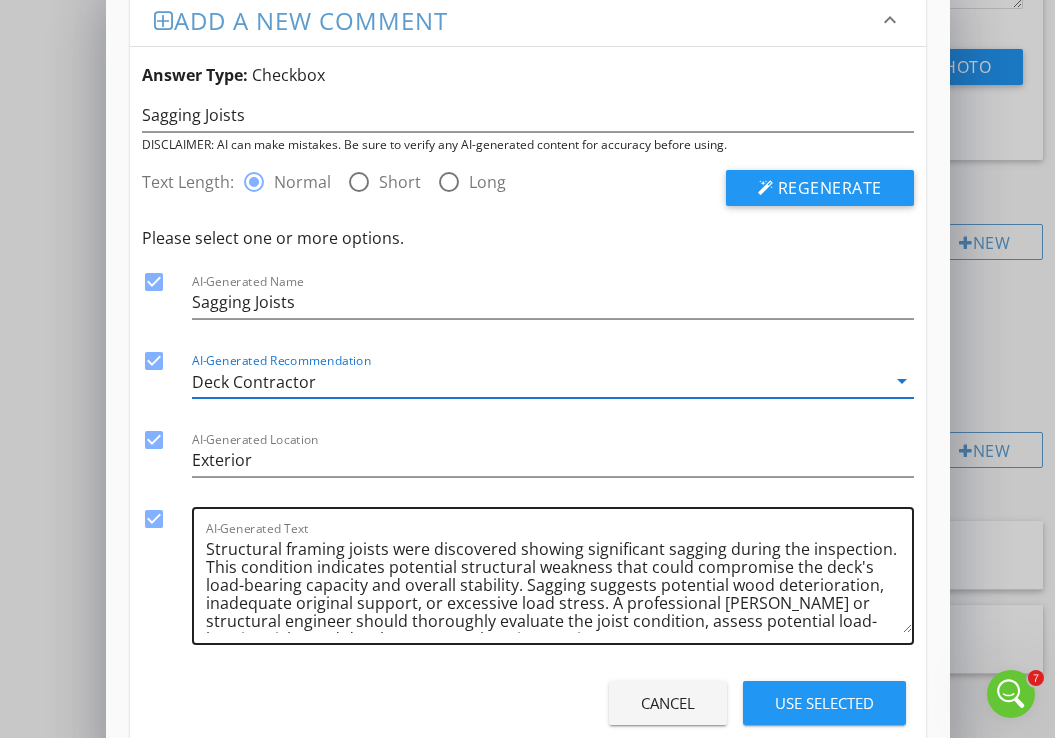 scroll, scrollTop: 23, scrollLeft: 0, axis: vertical 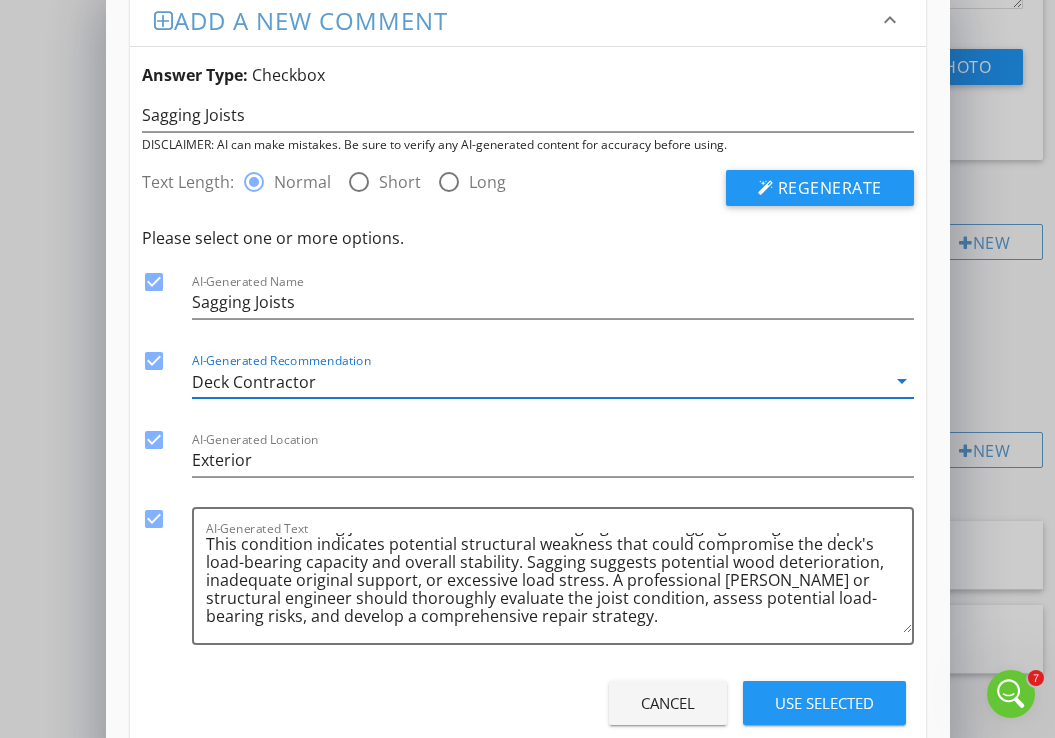 click on "Use Selected" at bounding box center (824, 703) 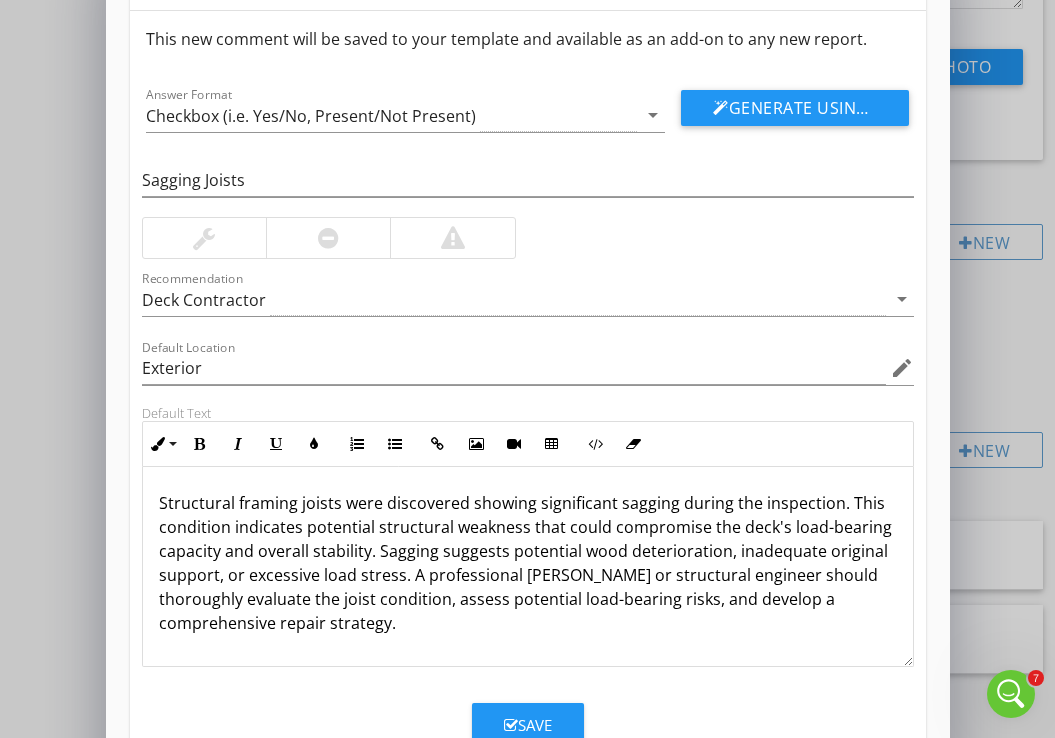 scroll, scrollTop: 130, scrollLeft: 0, axis: vertical 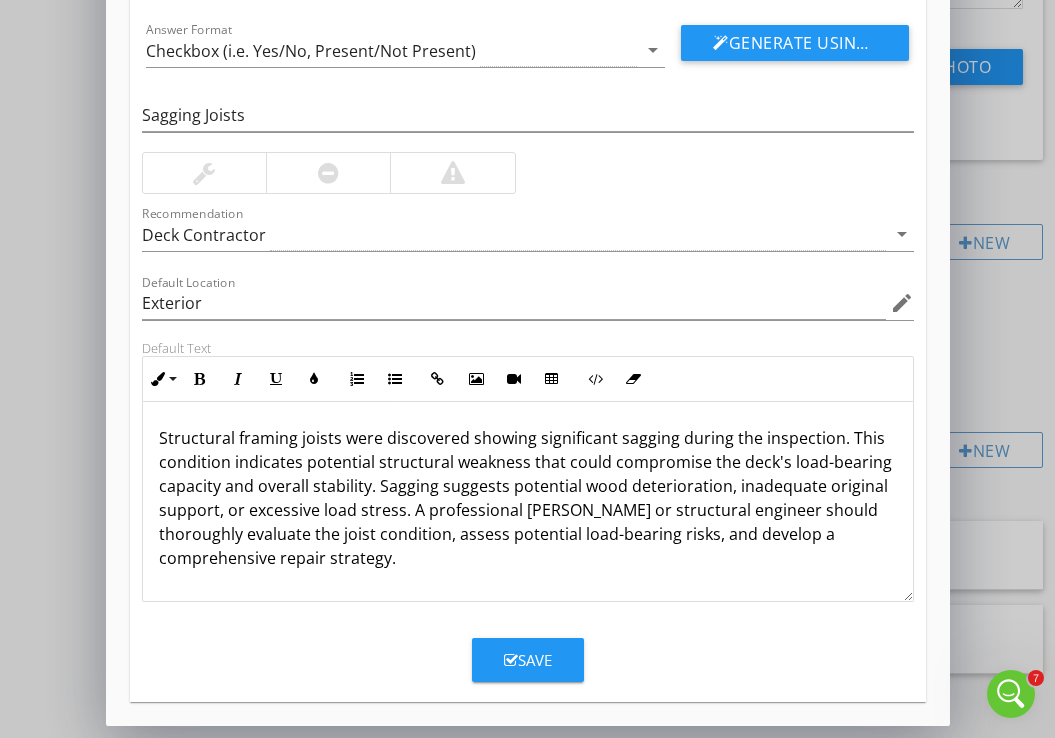 click on "Save" at bounding box center (528, 660) 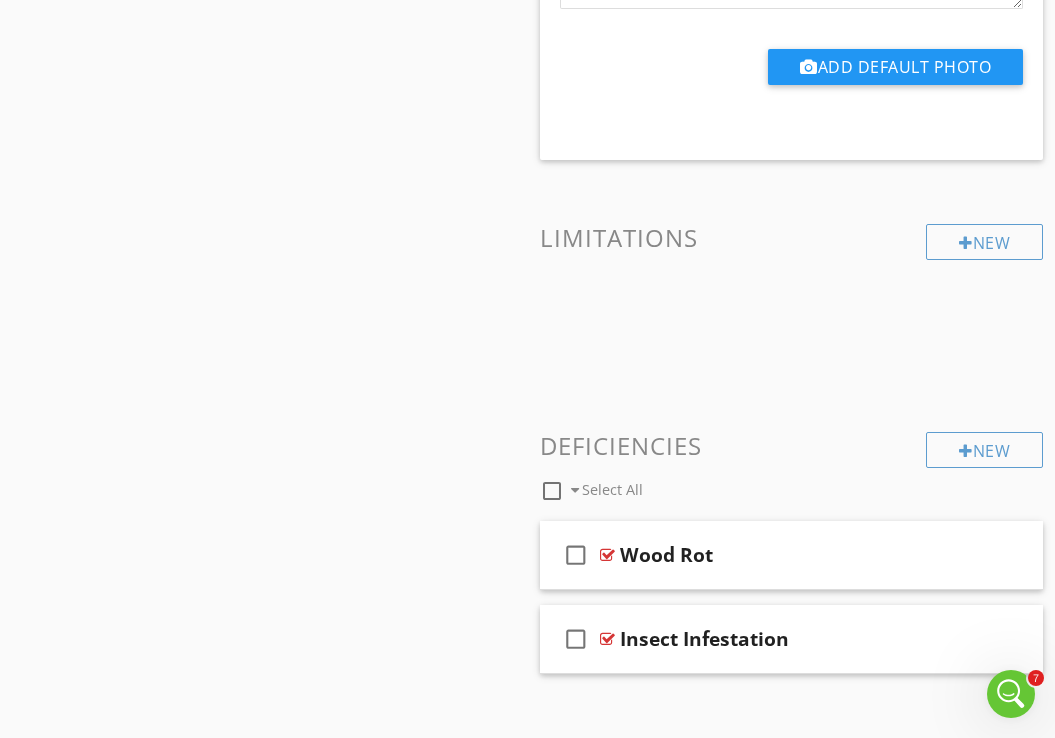 scroll, scrollTop: 33, scrollLeft: 0, axis: vertical 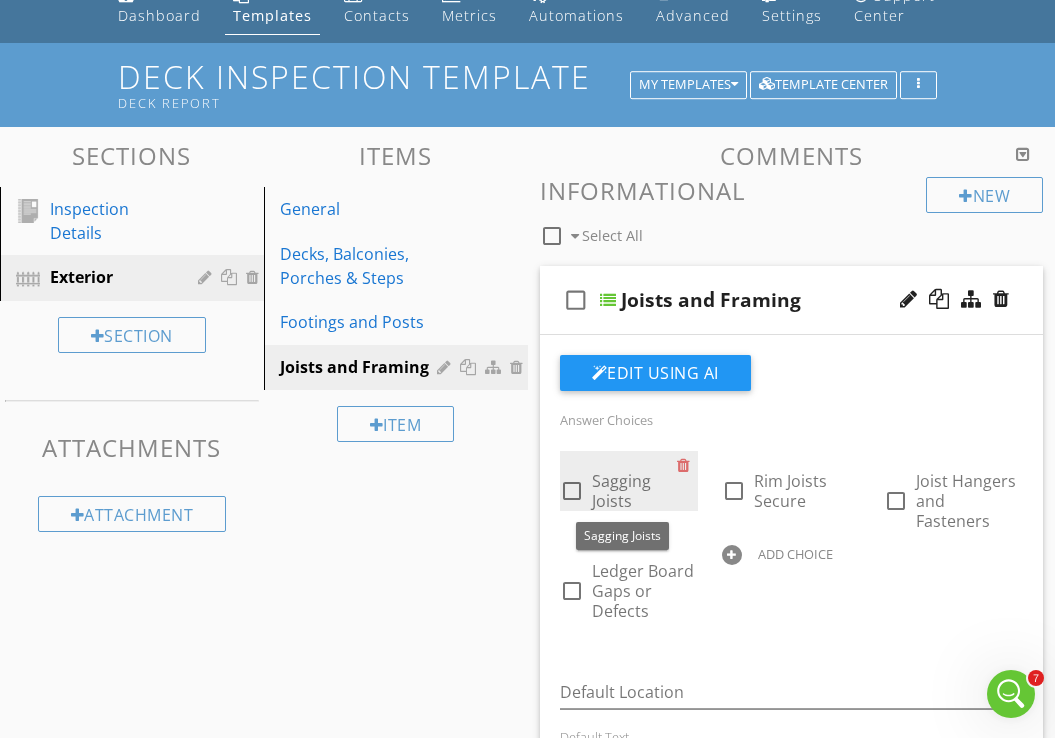 click on "Sagging Joists" at bounding box center (621, 491) 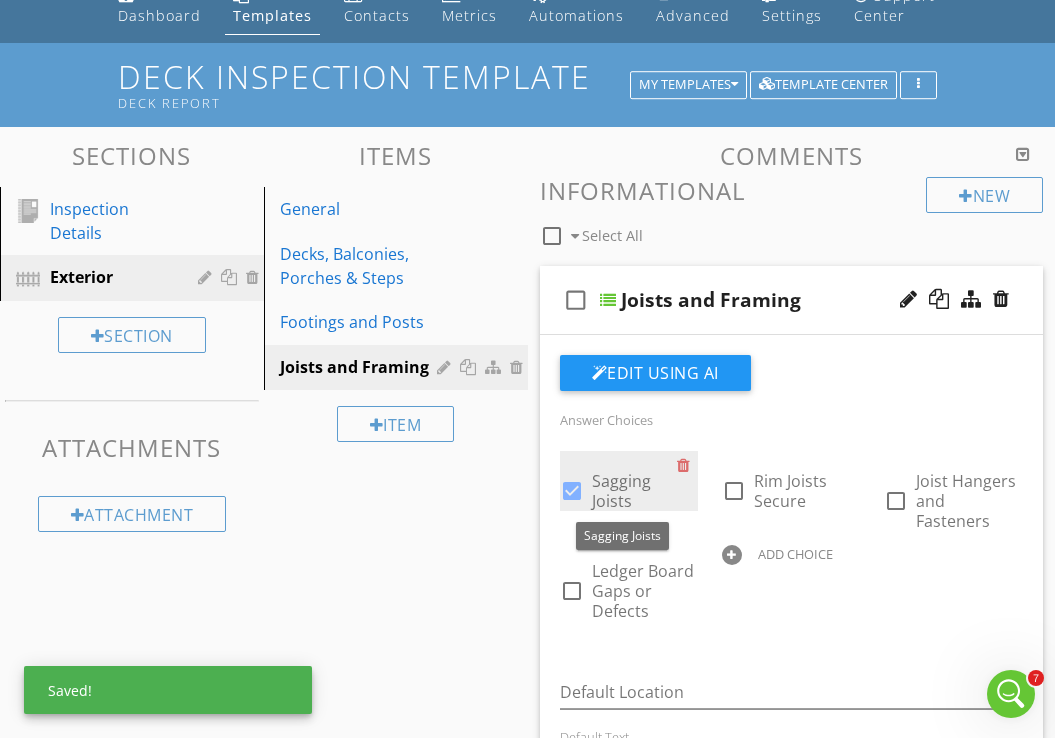 click on "Sagging Joists" at bounding box center (621, 491) 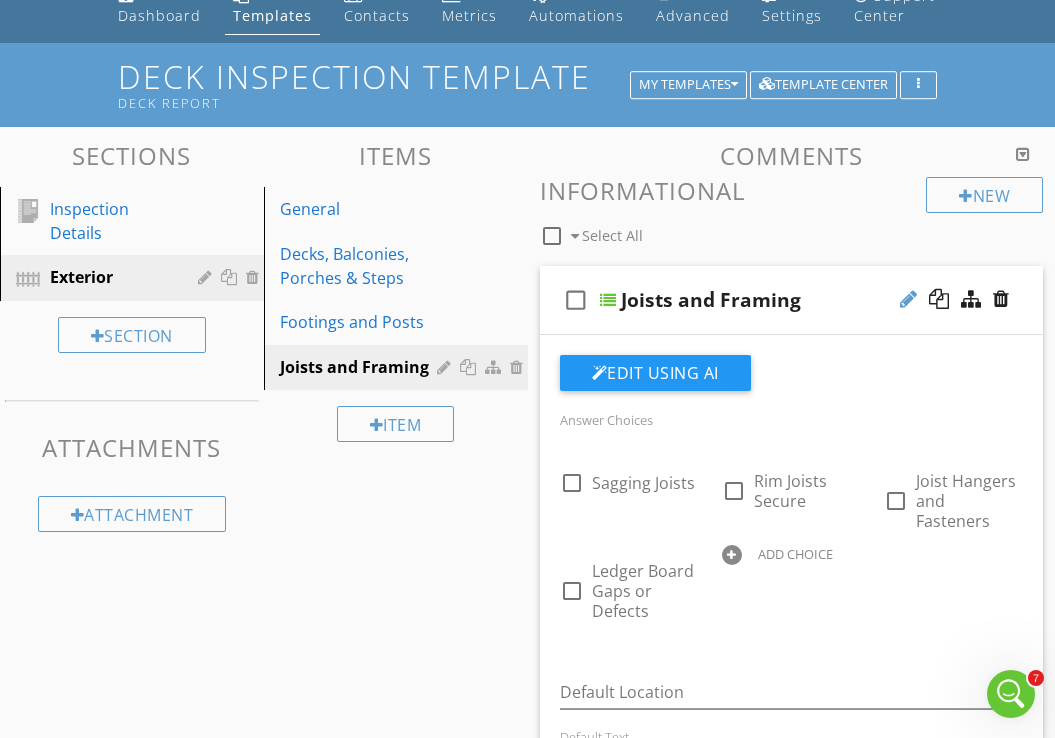click at bounding box center [908, 299] 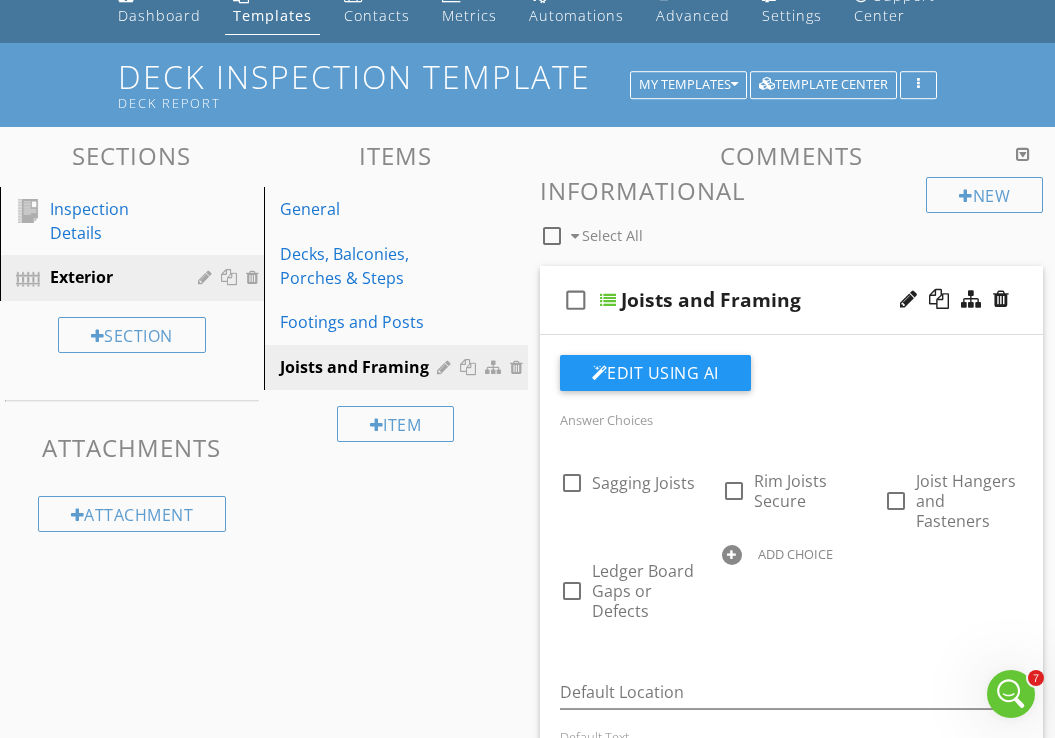 click on "Answer Choices" at bounding box center (606, 420) 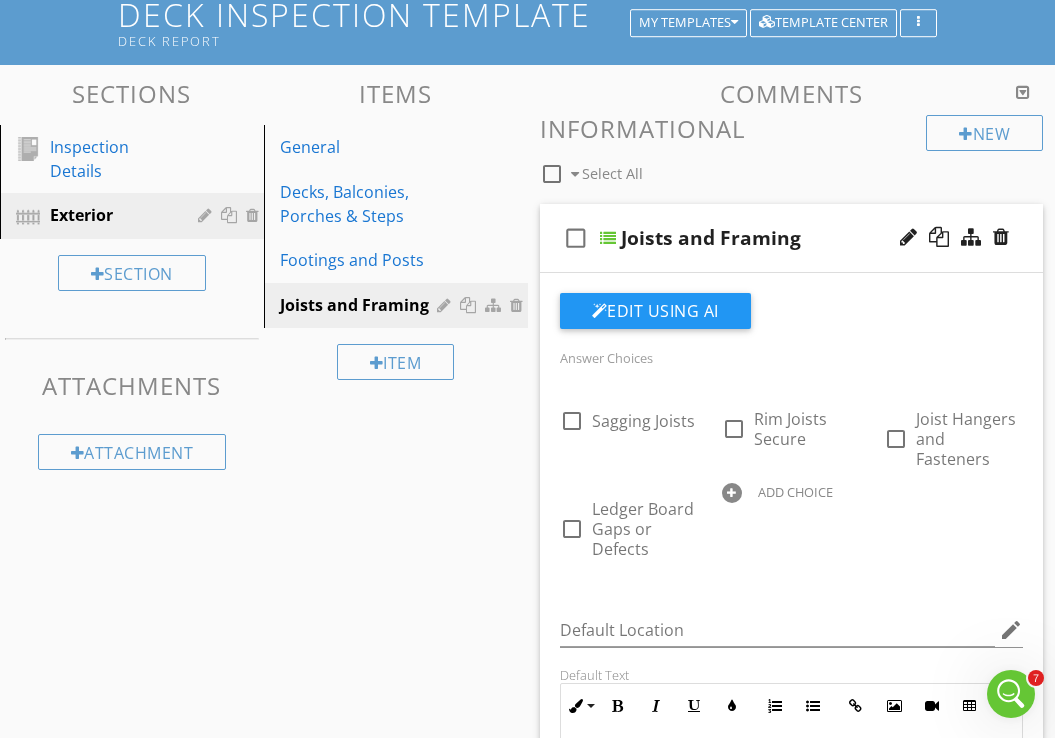 scroll, scrollTop: 158, scrollLeft: 0, axis: vertical 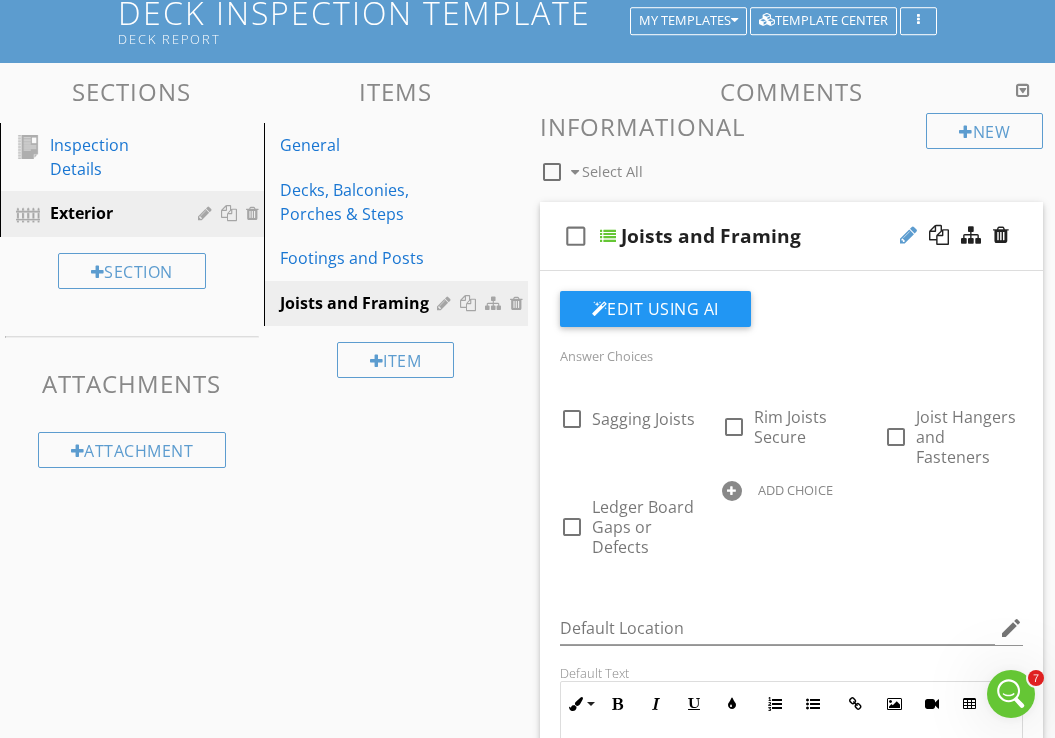 click at bounding box center (908, 235) 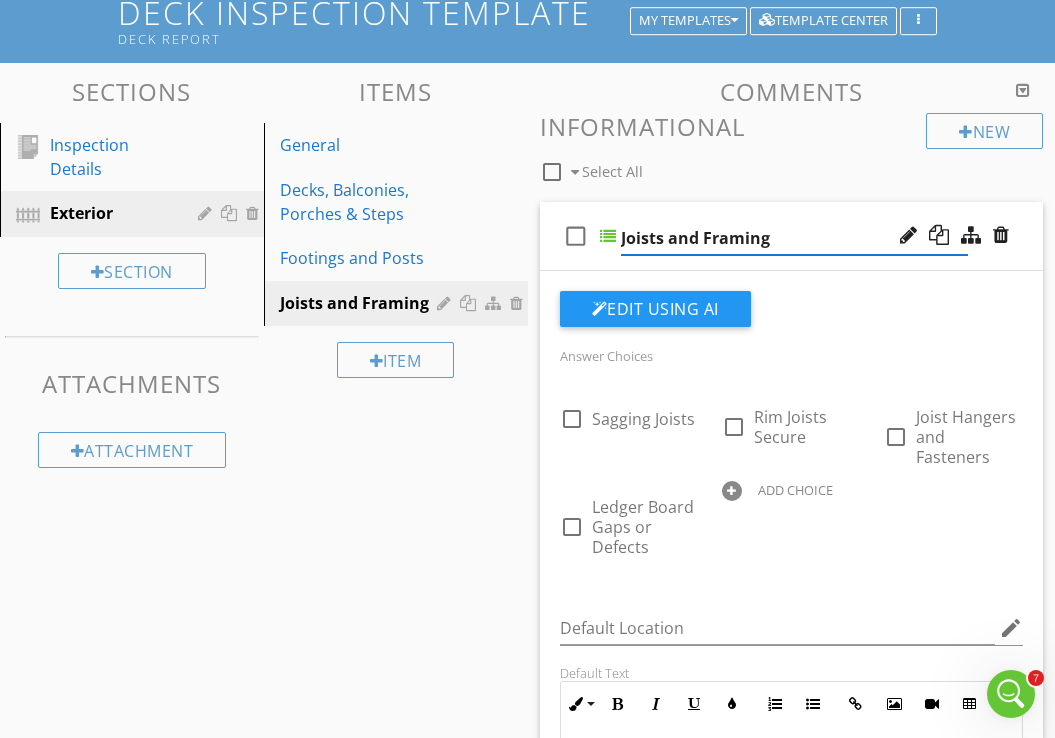 click on "check_box_outline_blank" at bounding box center (576, 236) 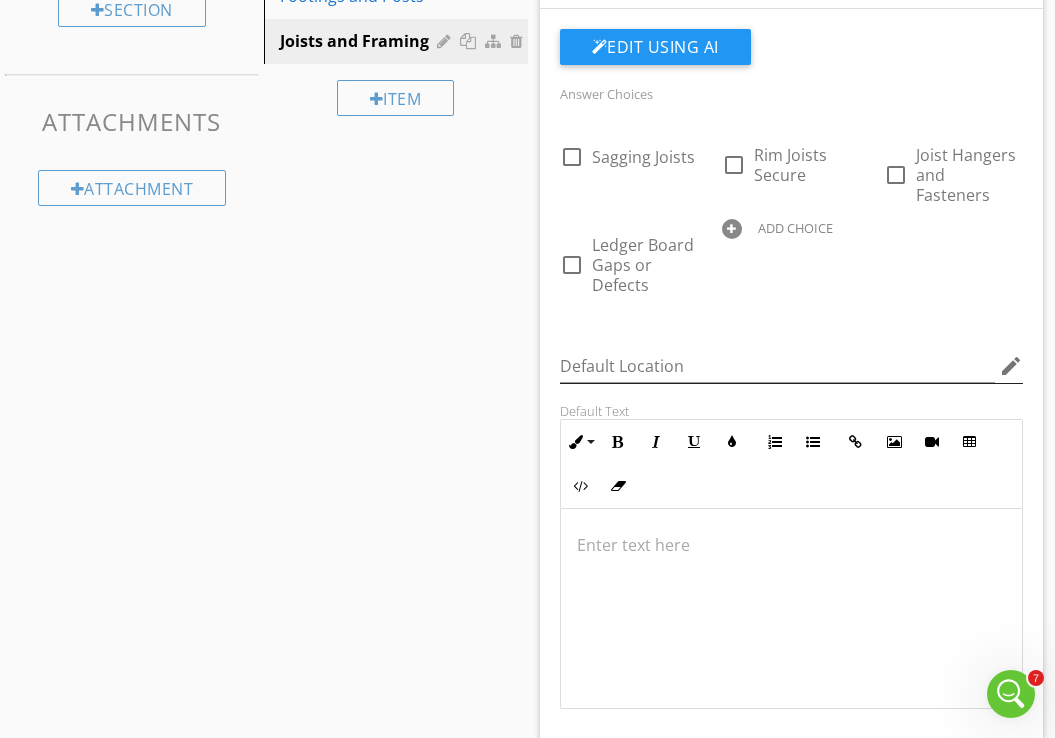 scroll, scrollTop: 460, scrollLeft: 0, axis: vertical 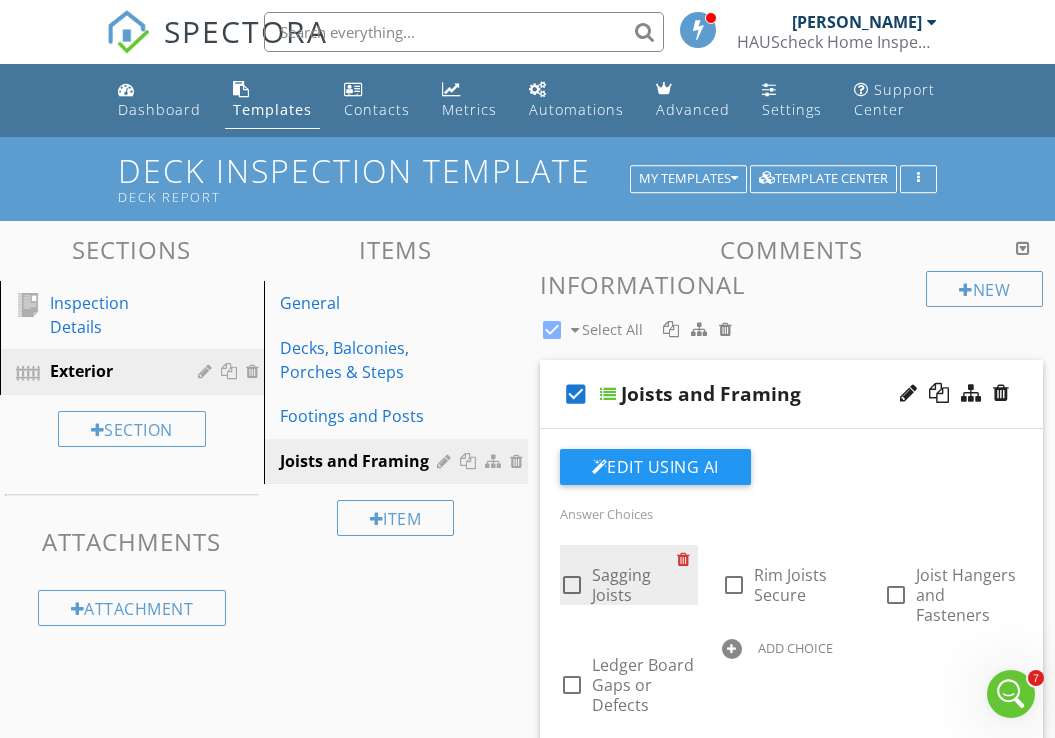 click at bounding box center [687, 559] 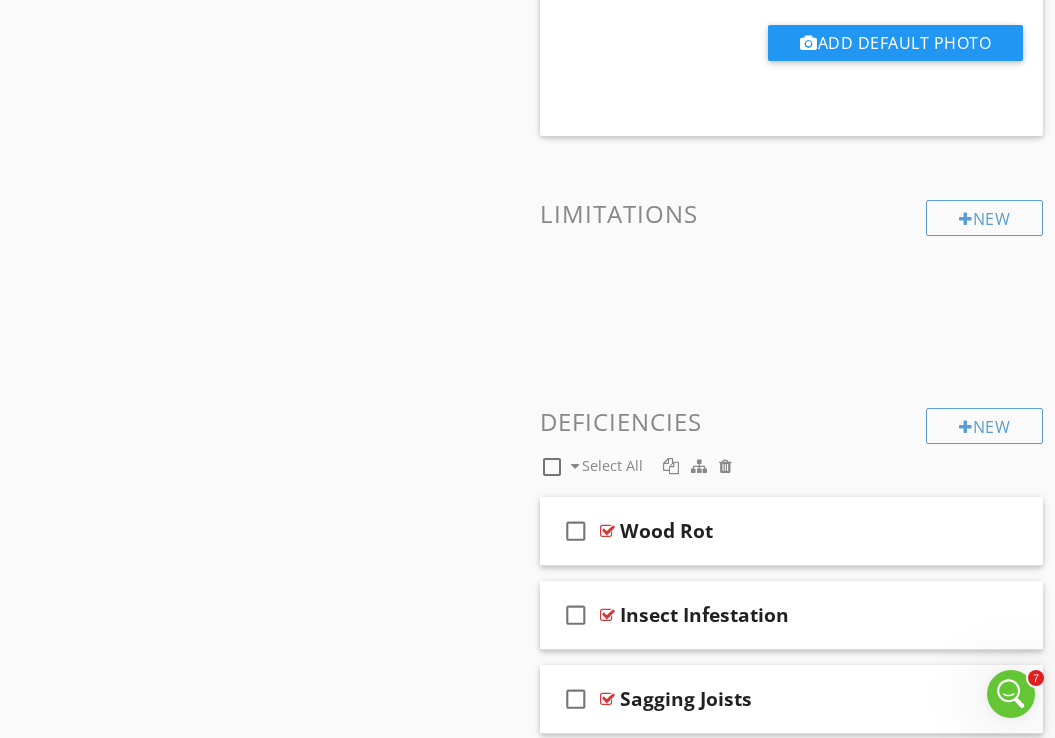 scroll, scrollTop: 1168, scrollLeft: 0, axis: vertical 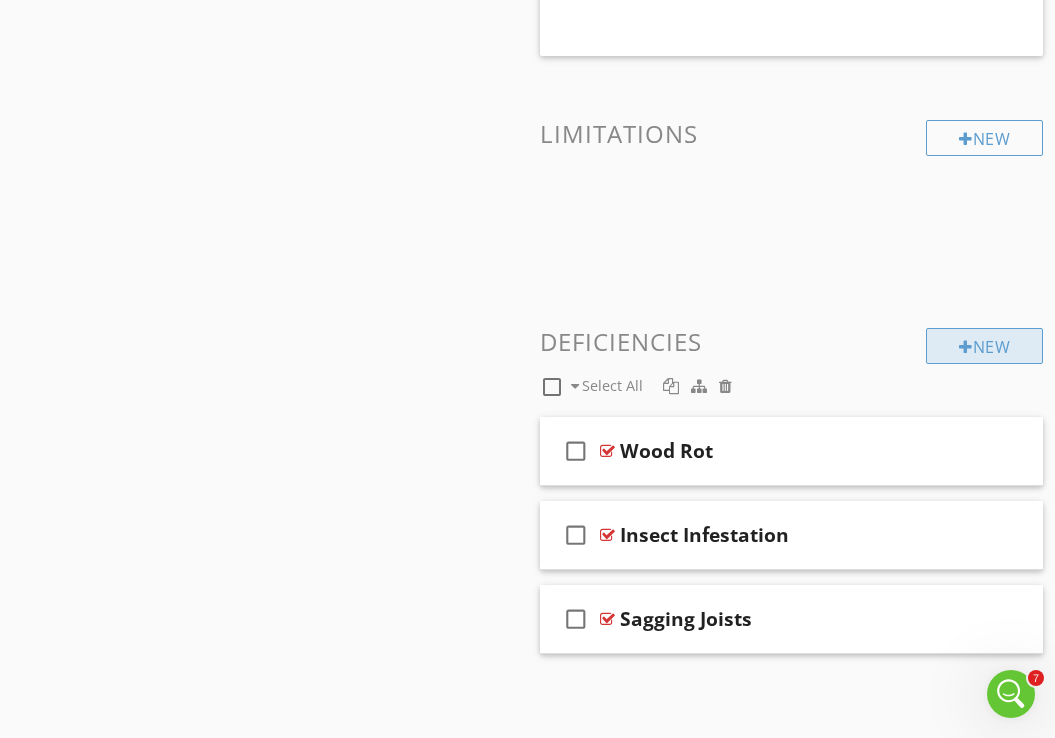 click at bounding box center [966, 347] 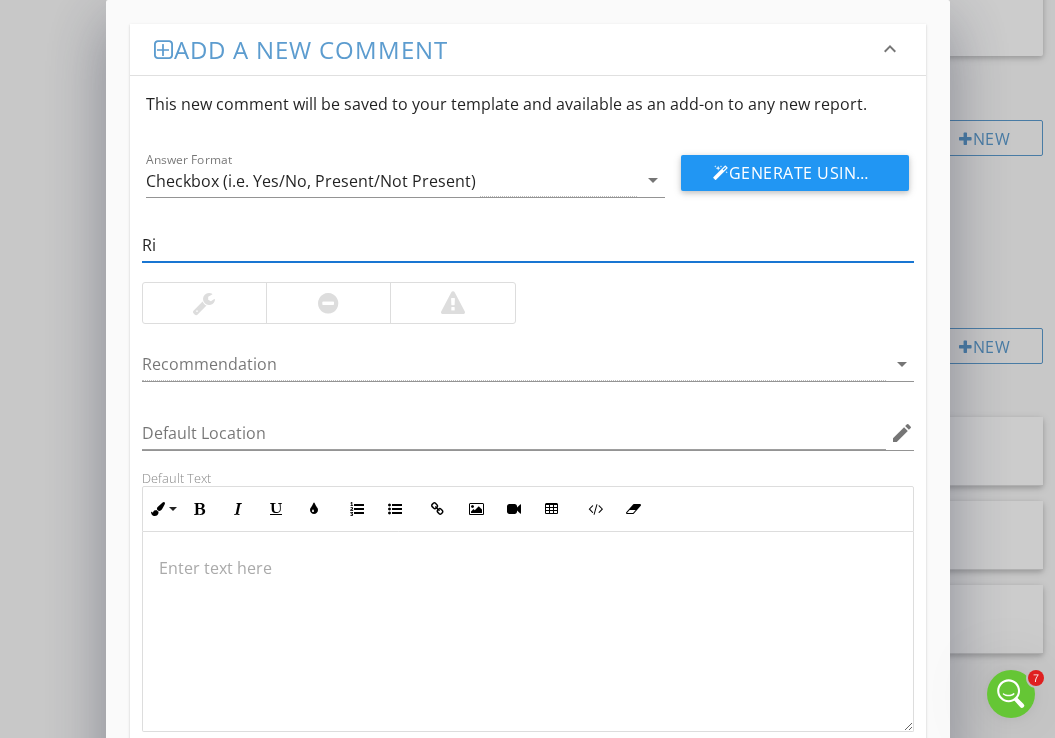 type on "R" 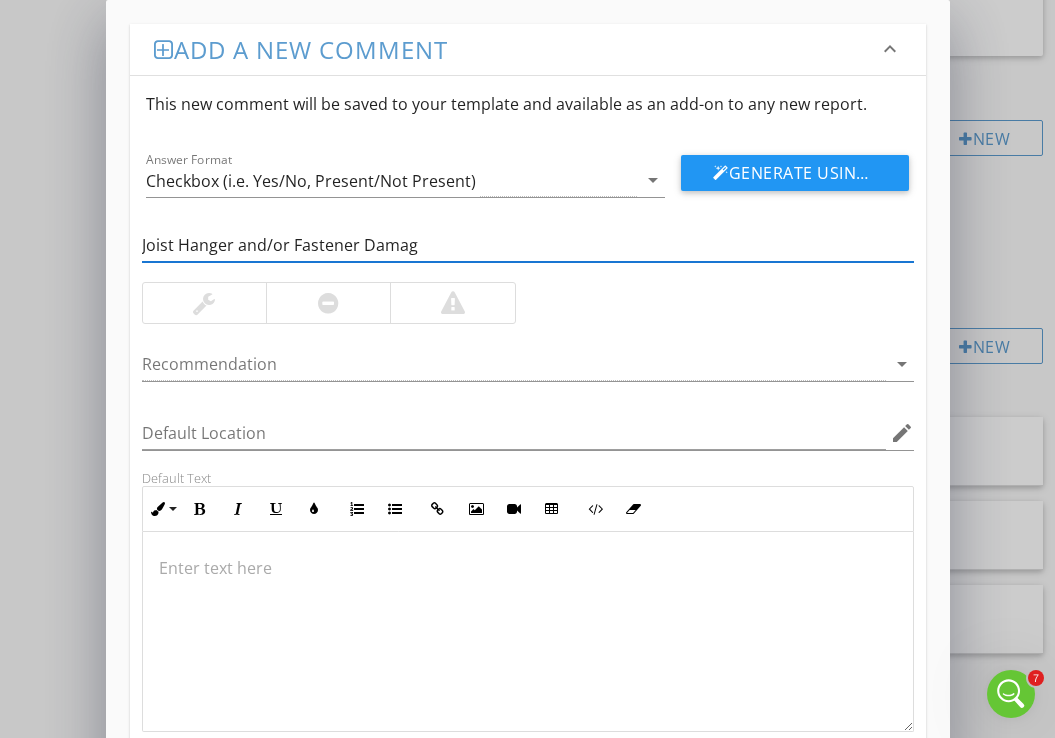 type on "Joist Hanger and/or Fastener Damage" 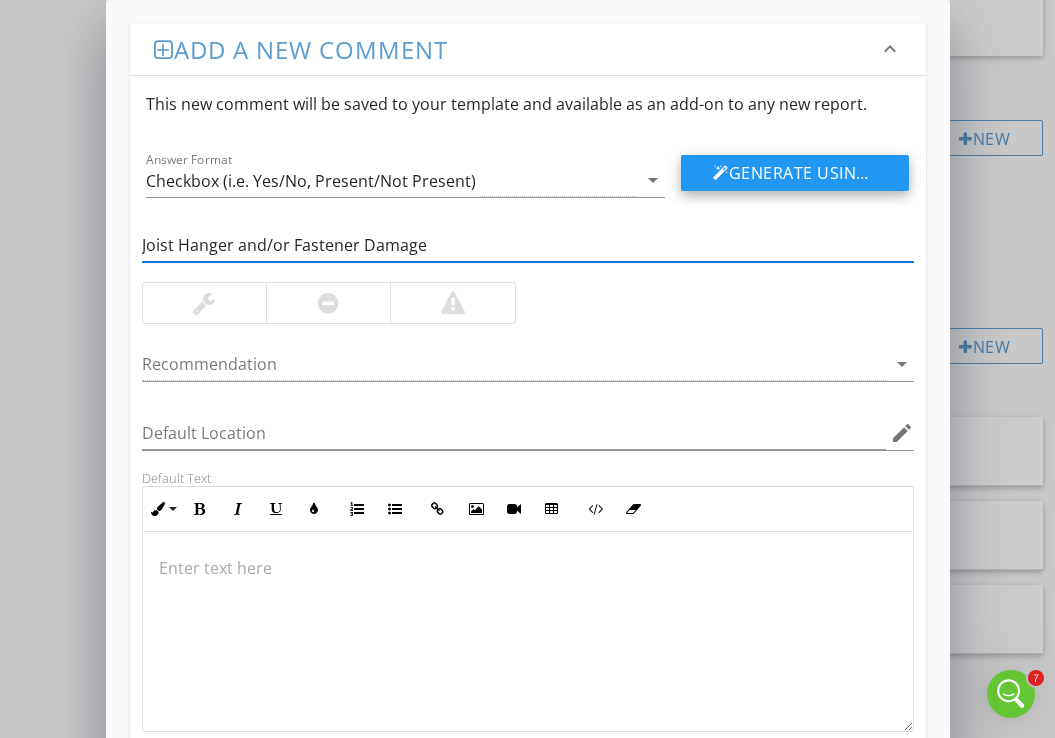 click on "Generate Using AI" at bounding box center (795, 173) 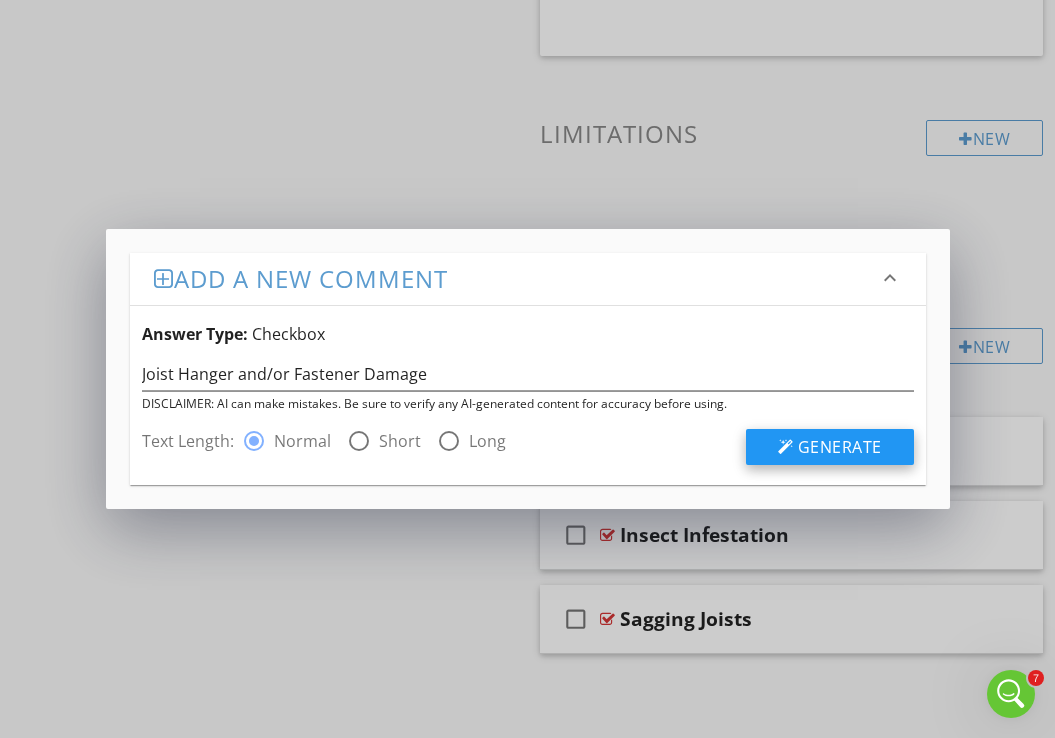 click on "Generate" at bounding box center [830, 447] 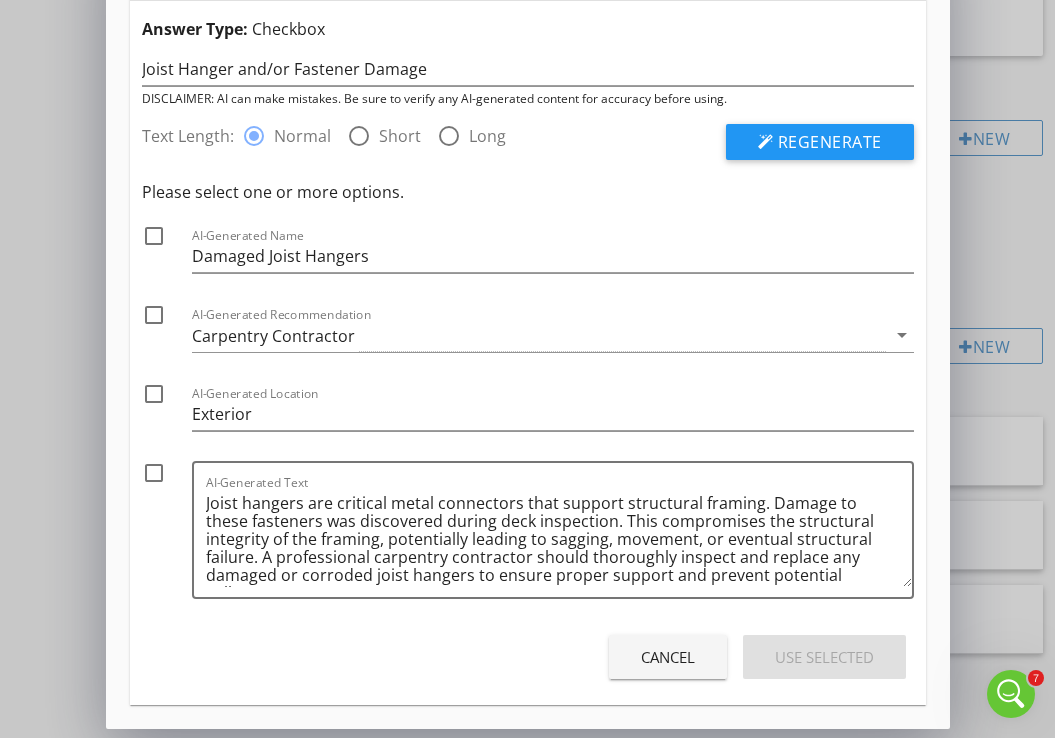scroll, scrollTop: 78, scrollLeft: 0, axis: vertical 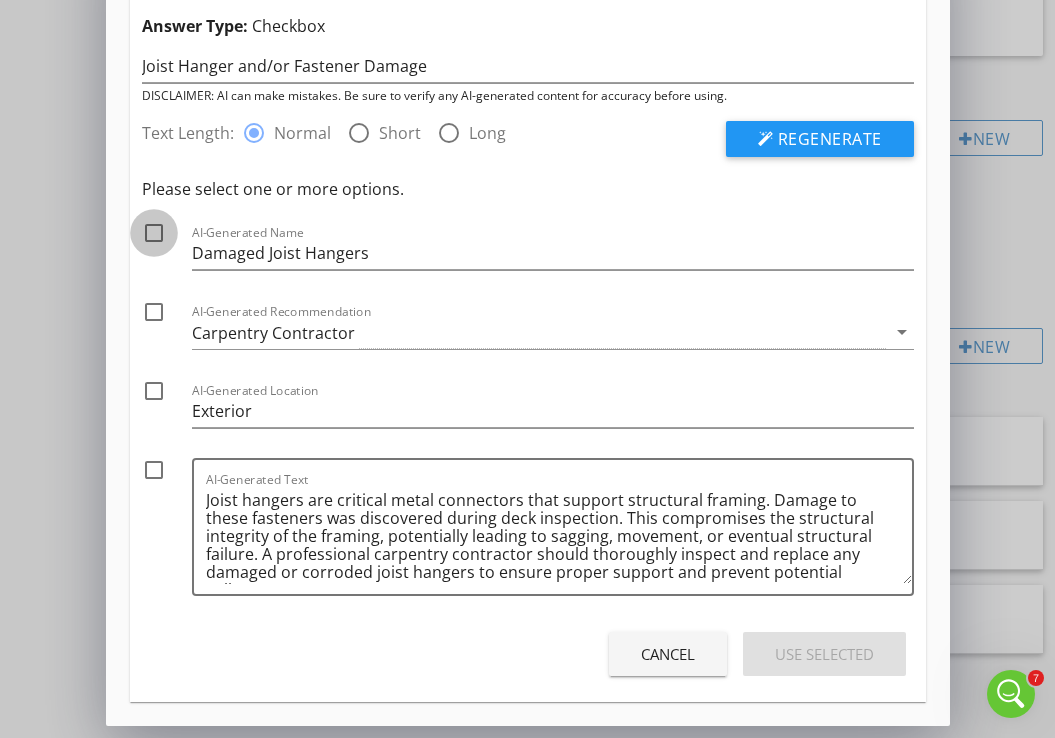 click at bounding box center (154, 233) 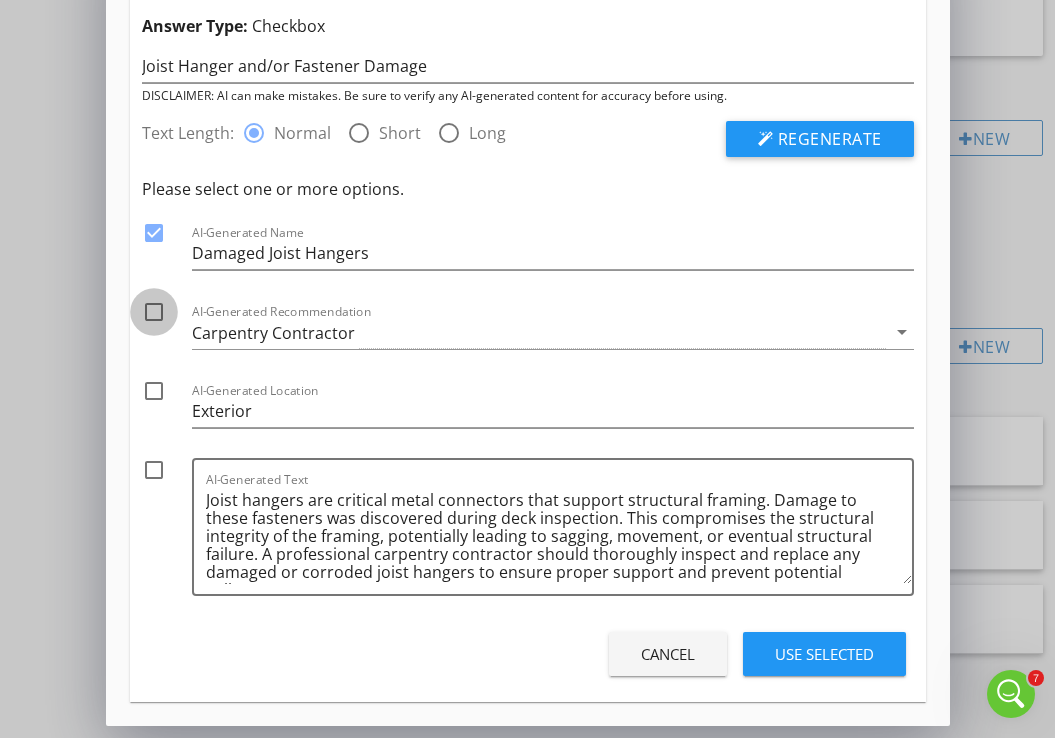 click at bounding box center (154, 312) 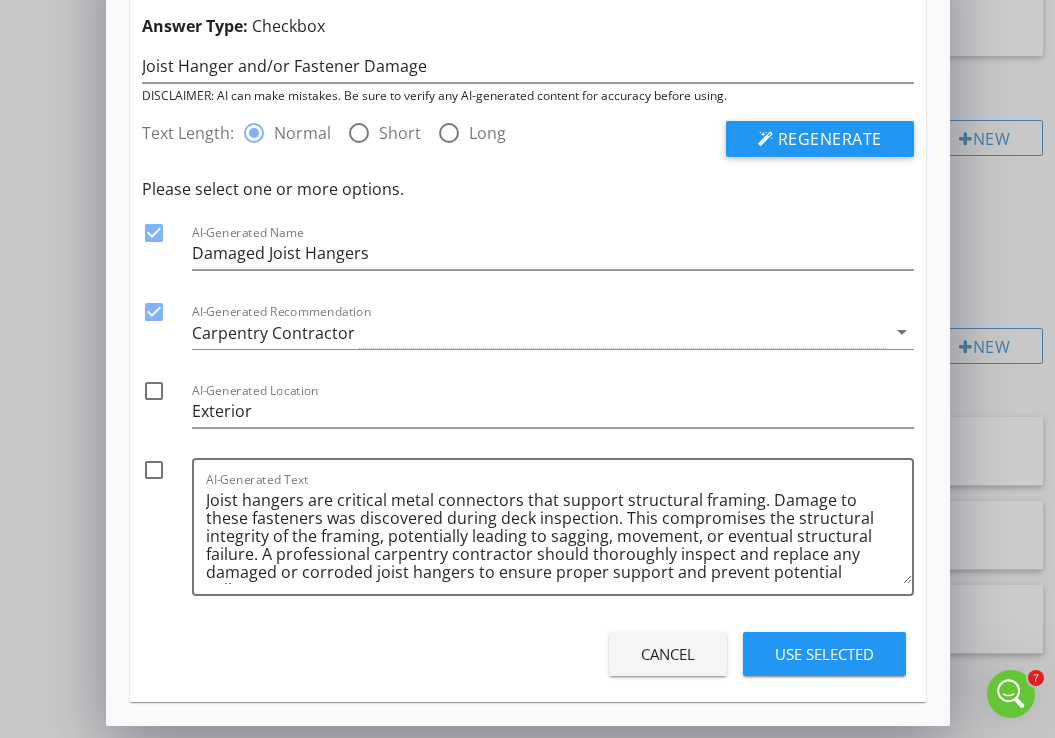 click at bounding box center [154, 391] 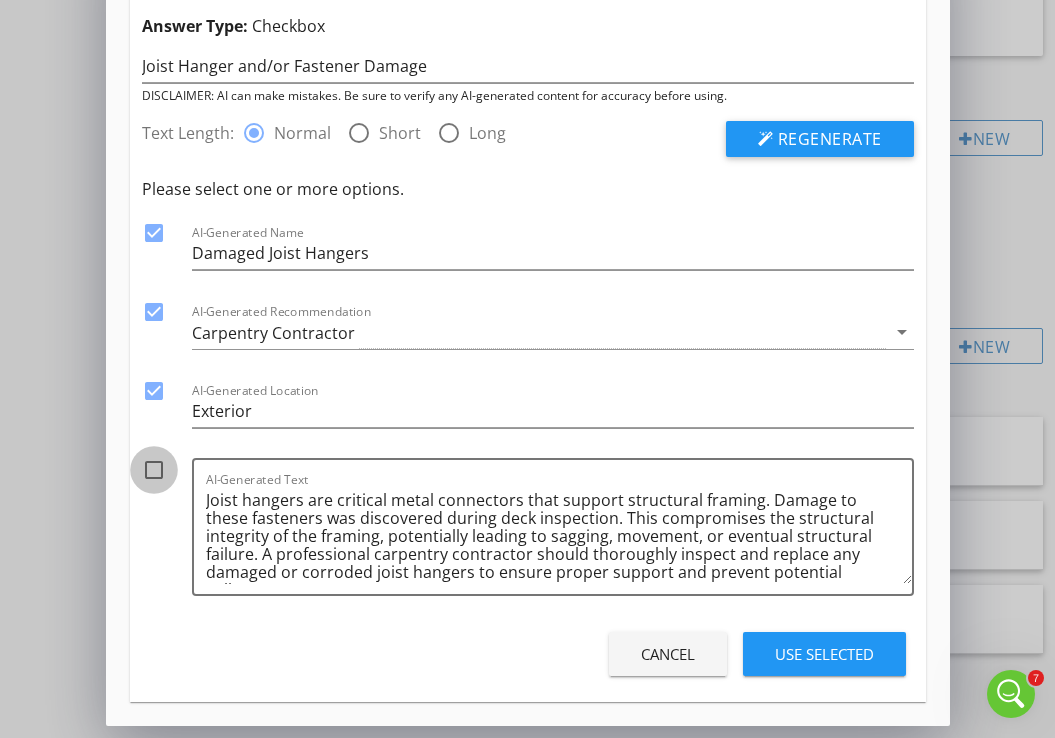 click at bounding box center (154, 470) 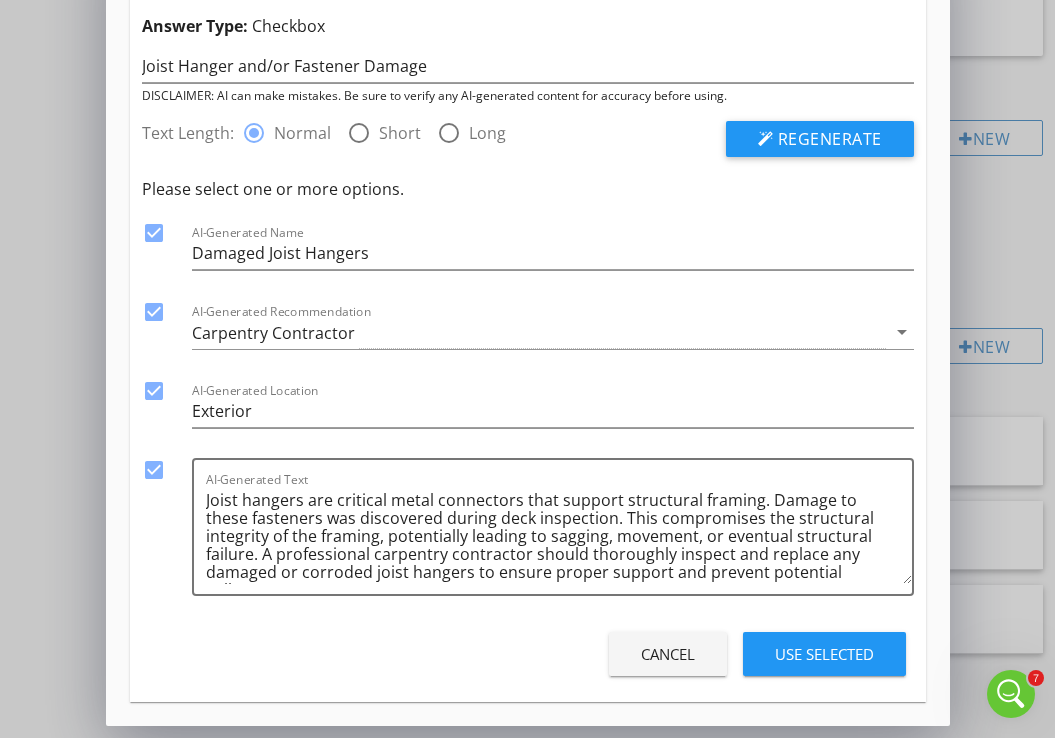 click on "Use Selected" at bounding box center (824, 654) 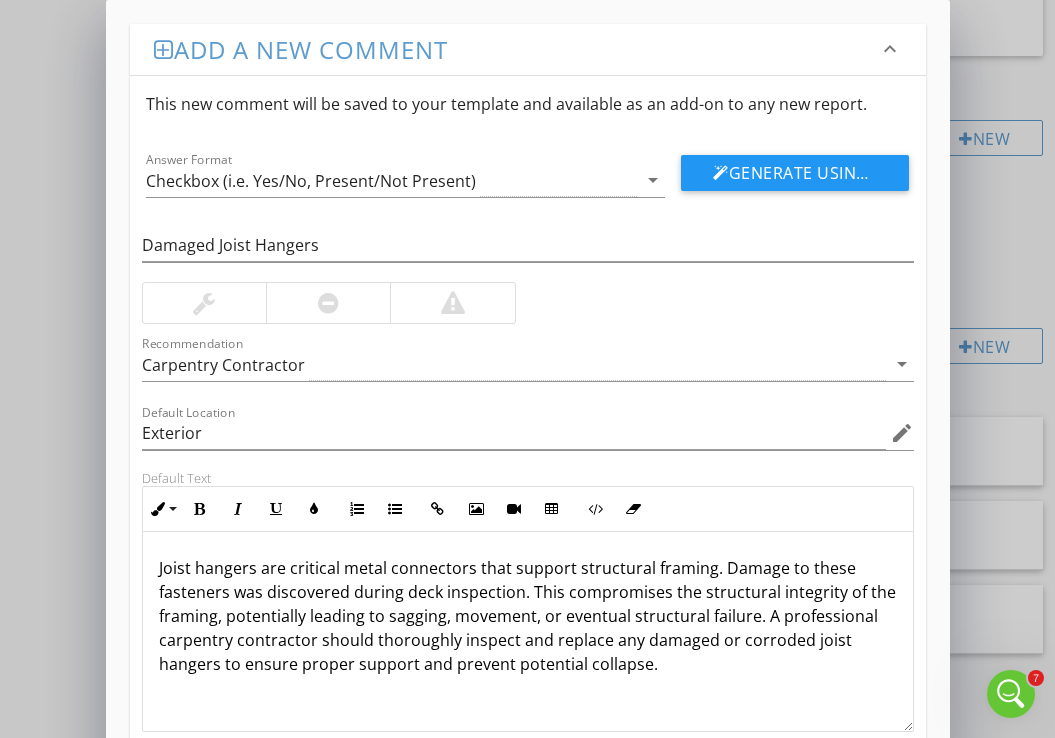 scroll, scrollTop: 130, scrollLeft: 0, axis: vertical 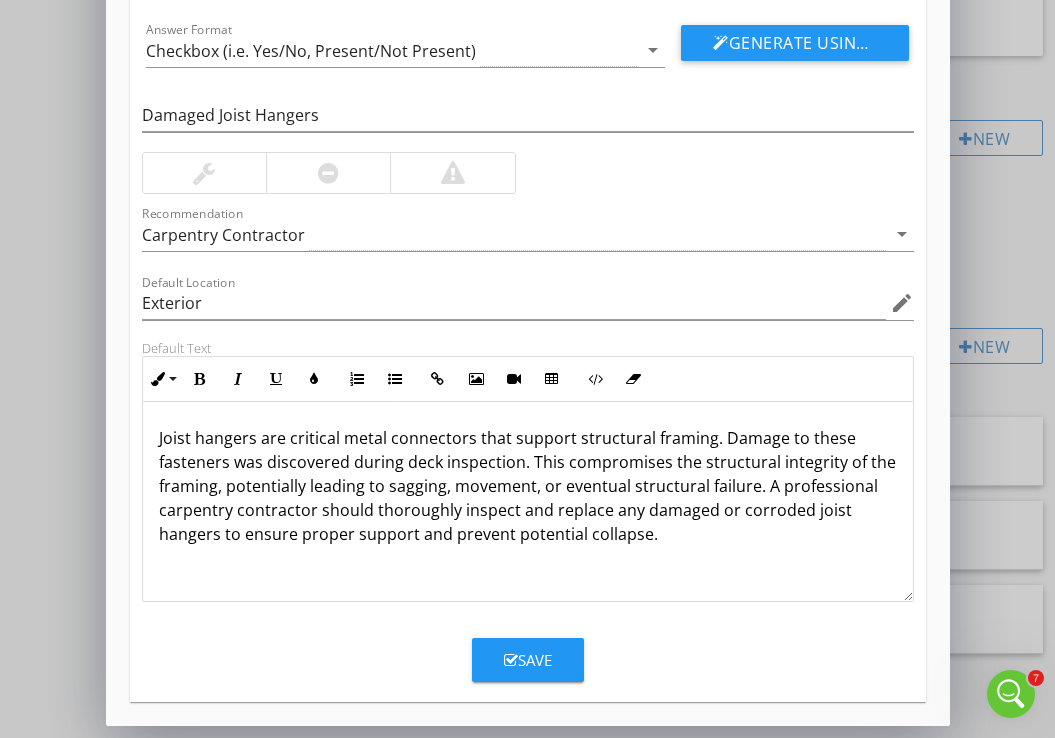 click on "Save" at bounding box center (528, 660) 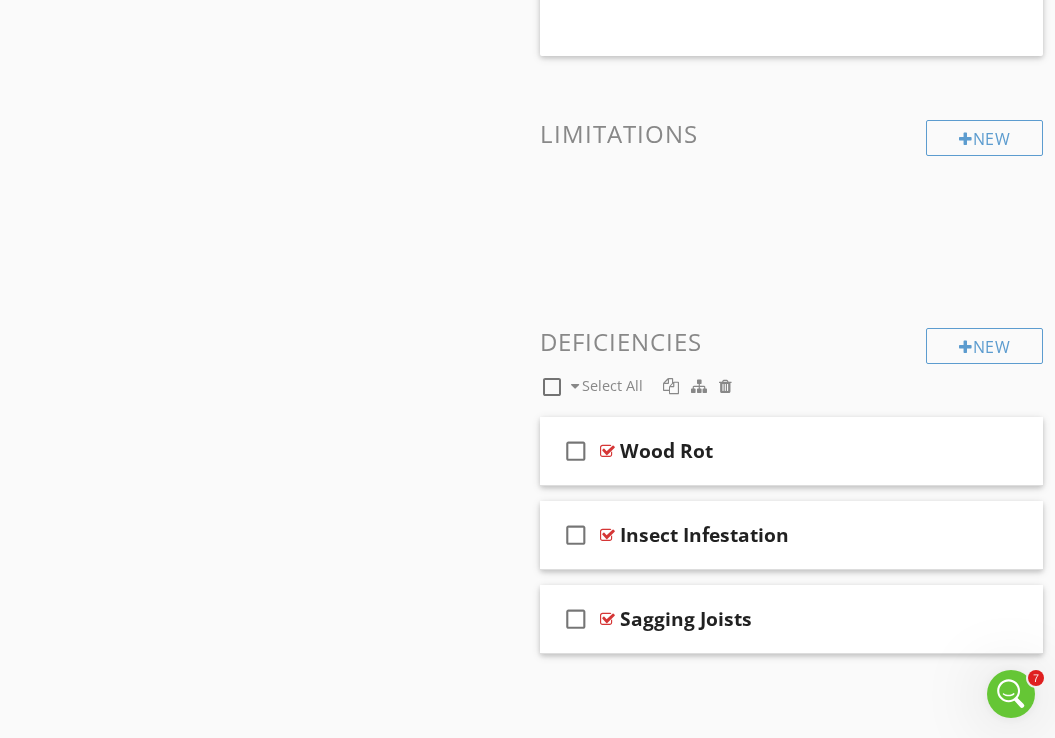 scroll, scrollTop: 0, scrollLeft: 0, axis: both 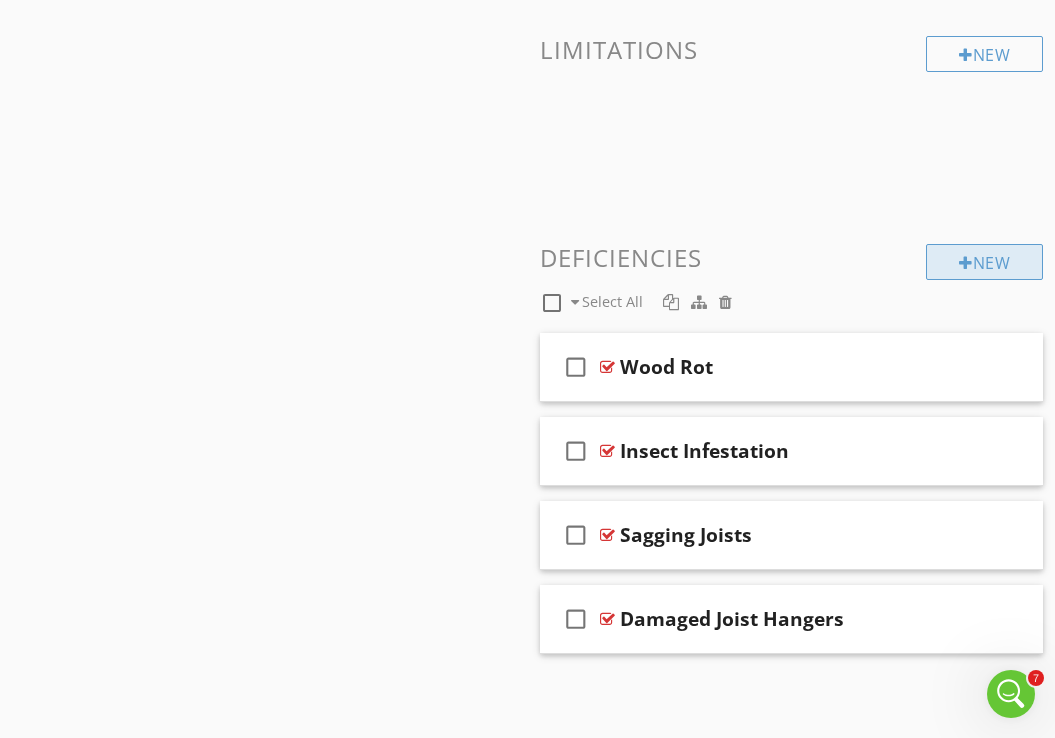 click on "New" at bounding box center [984, 262] 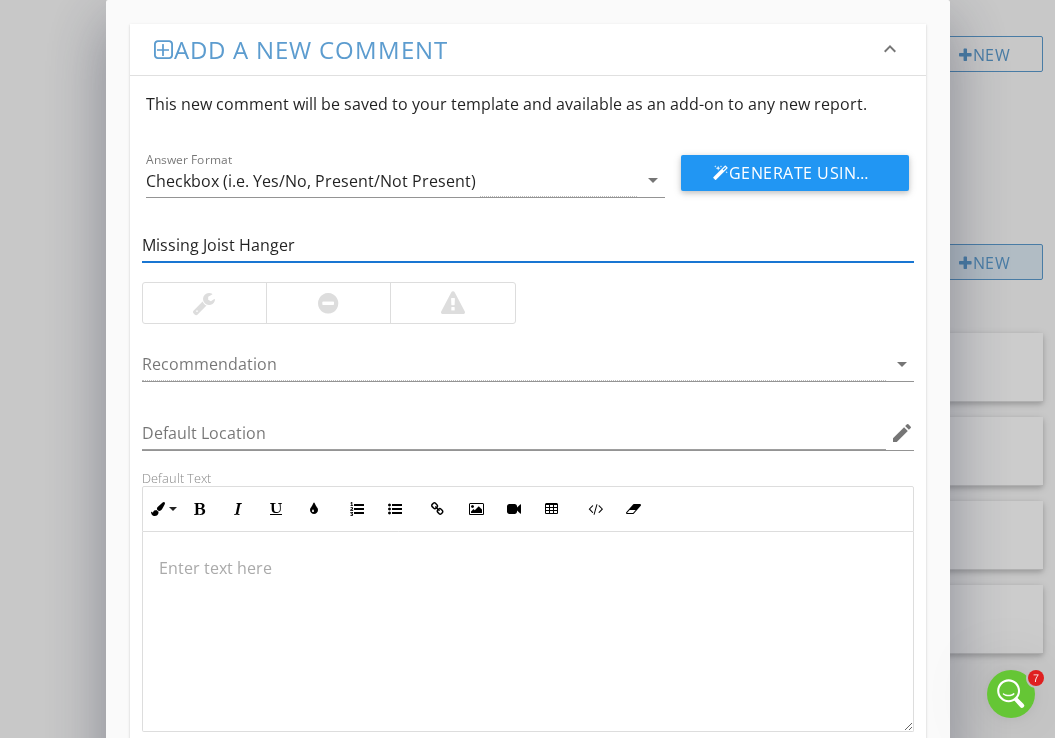 type on "Missing Joist Hangers" 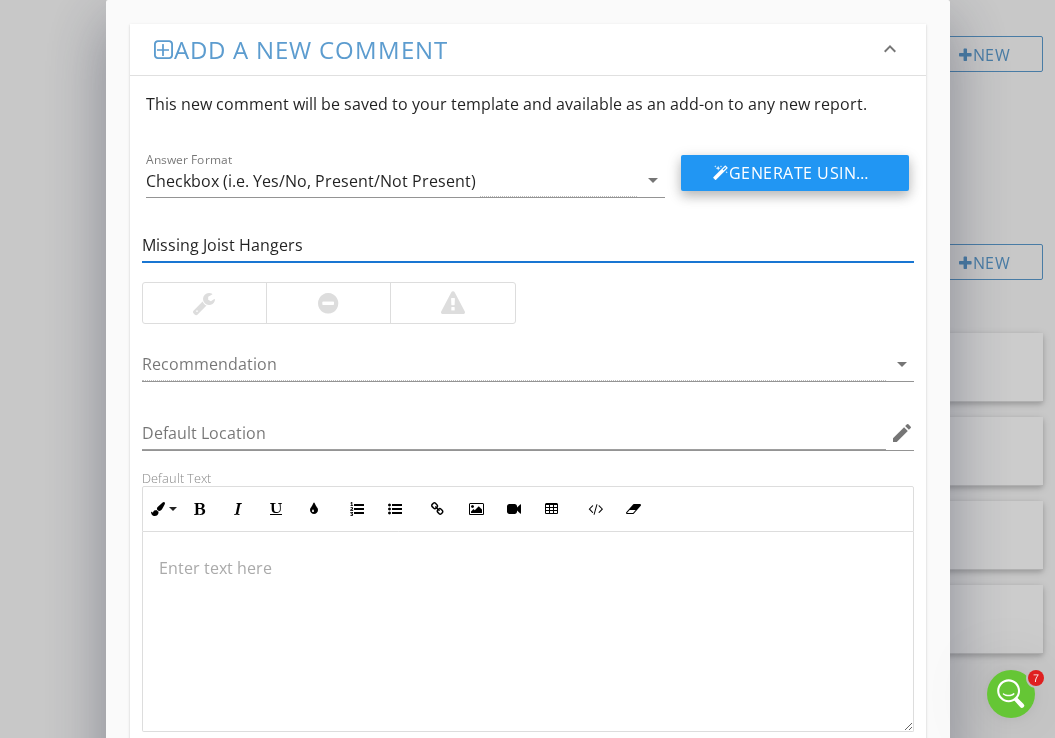 click on "Generate Using AI" at bounding box center (795, 173) 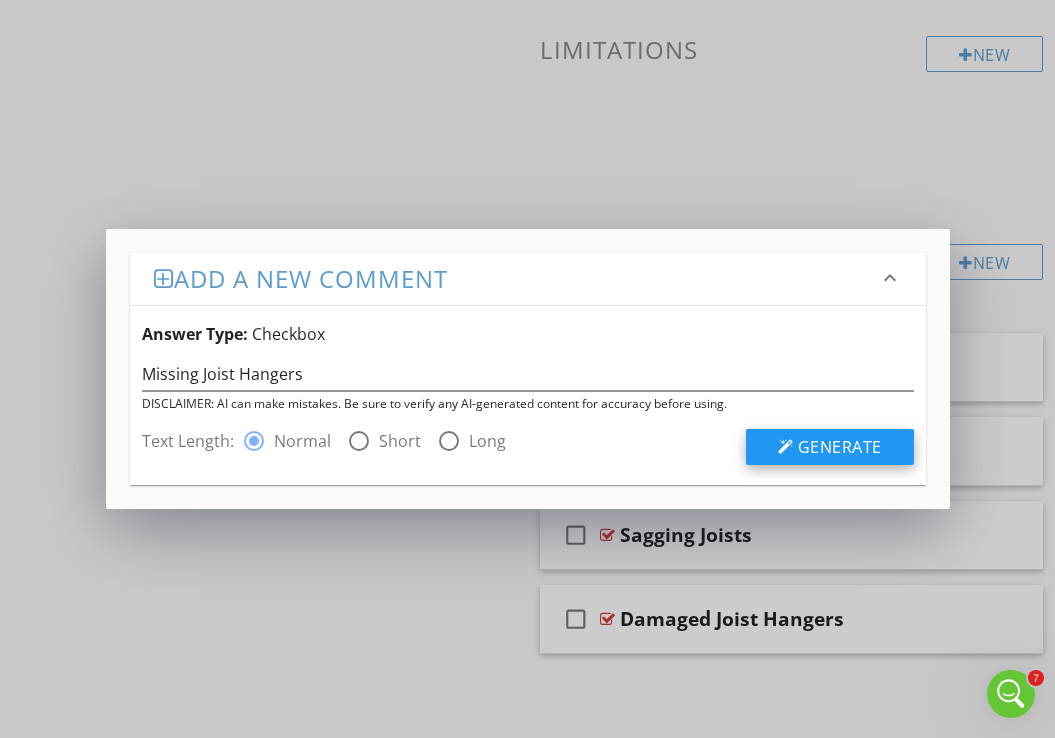 click on "Generate" at bounding box center (830, 447) 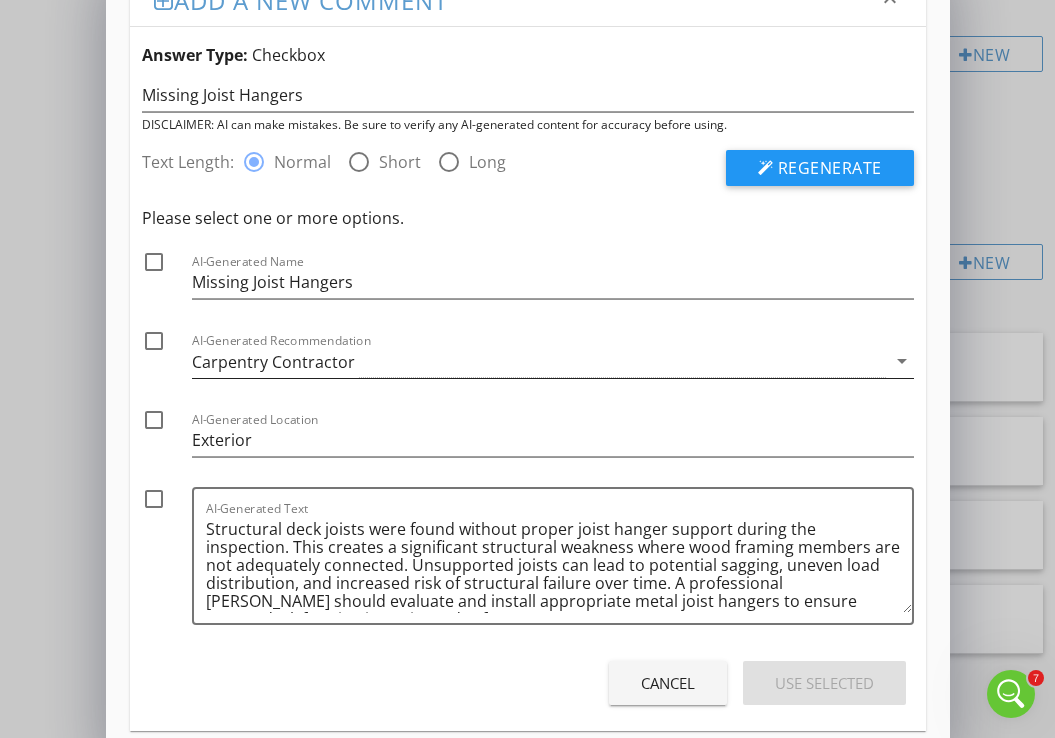 scroll, scrollTop: 50, scrollLeft: 0, axis: vertical 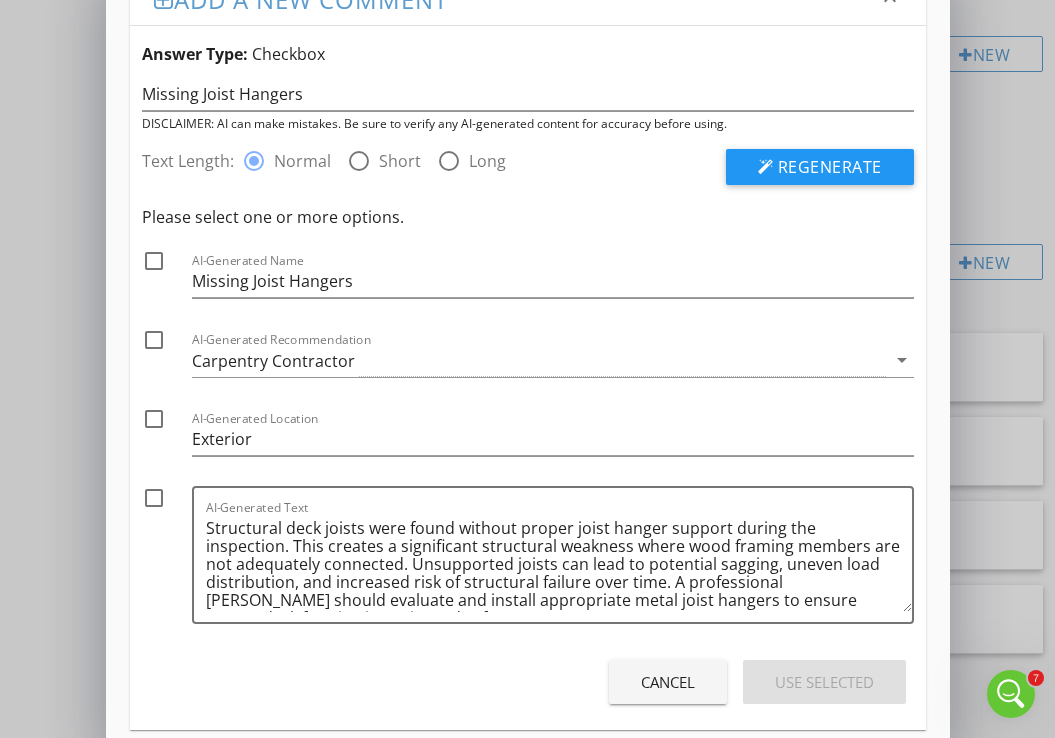 click at bounding box center [154, 261] 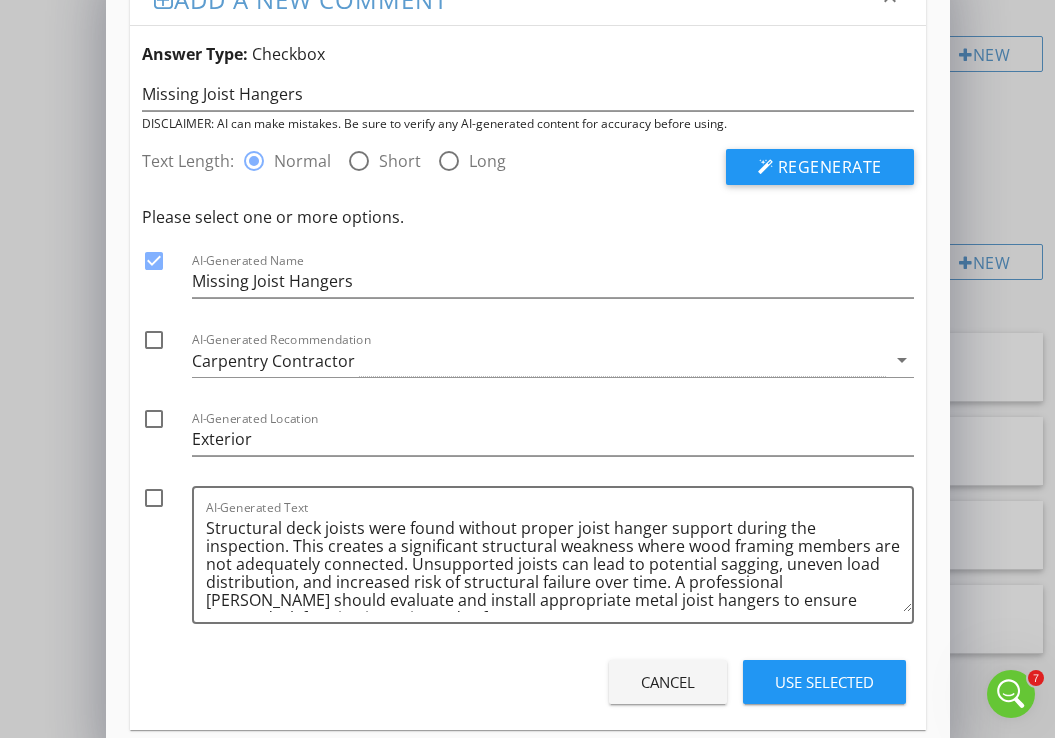 click at bounding box center [154, 340] 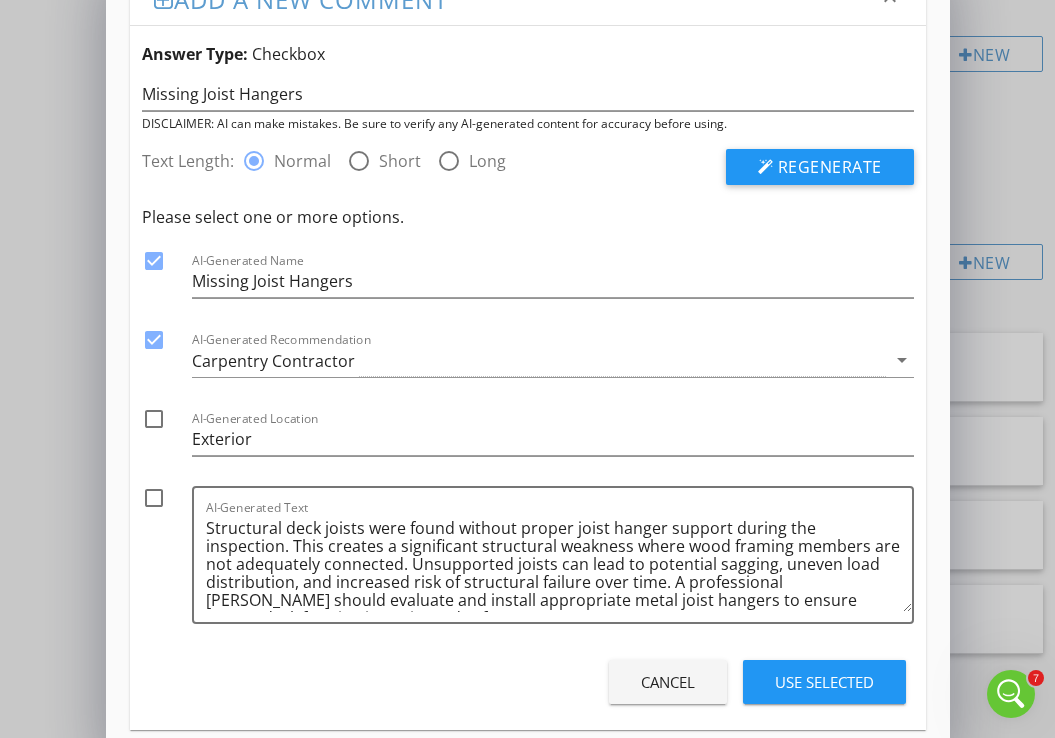 click at bounding box center [154, 419] 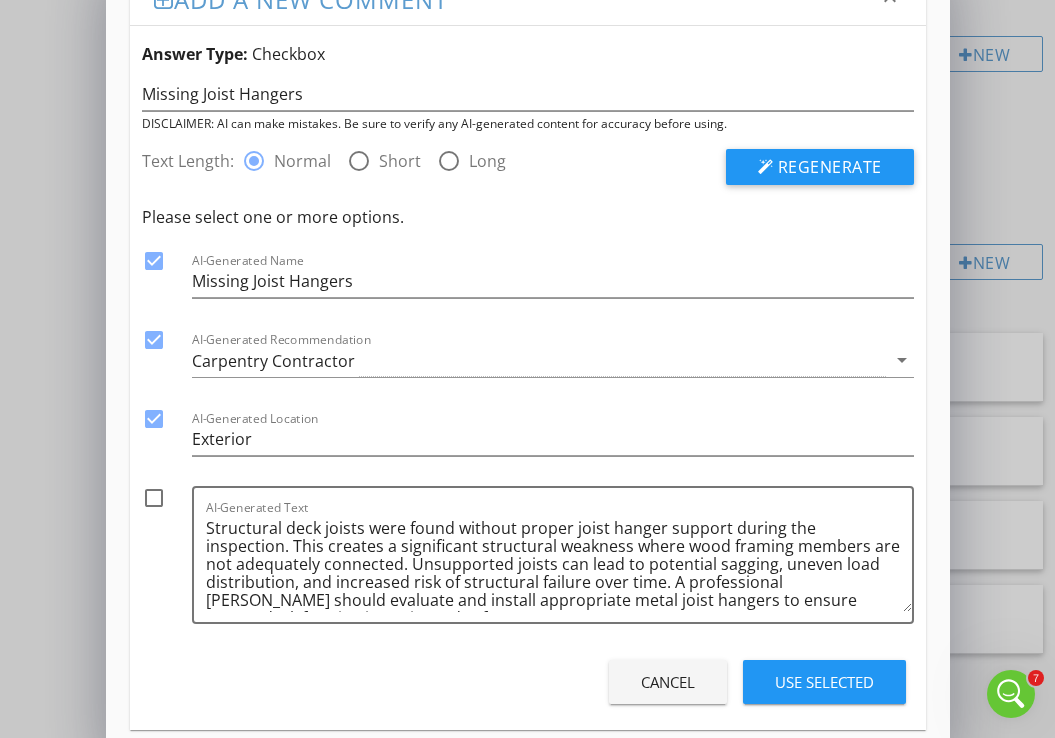 click at bounding box center (154, 498) 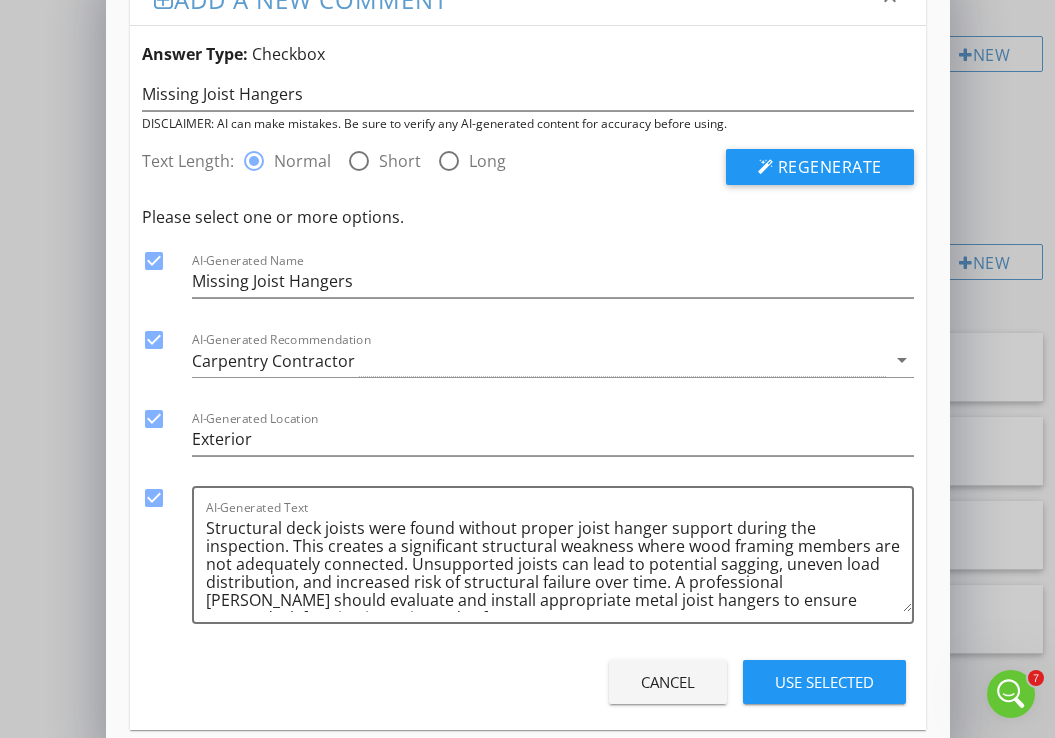 click on "Use Selected" at bounding box center [824, 682] 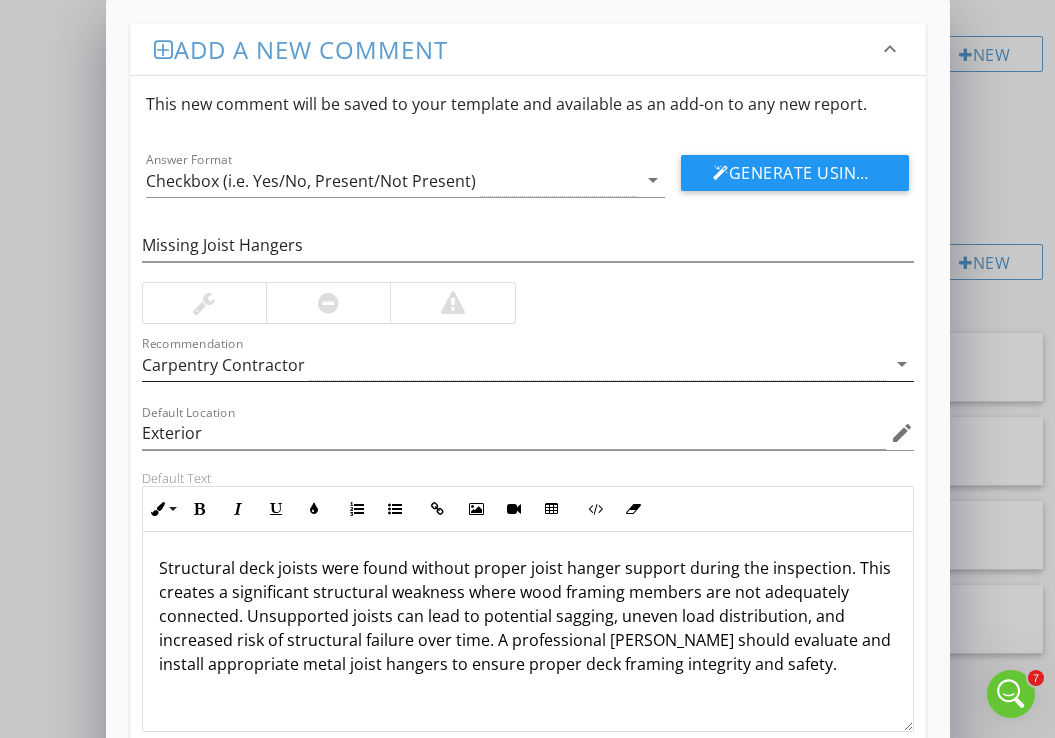 scroll, scrollTop: 130, scrollLeft: 0, axis: vertical 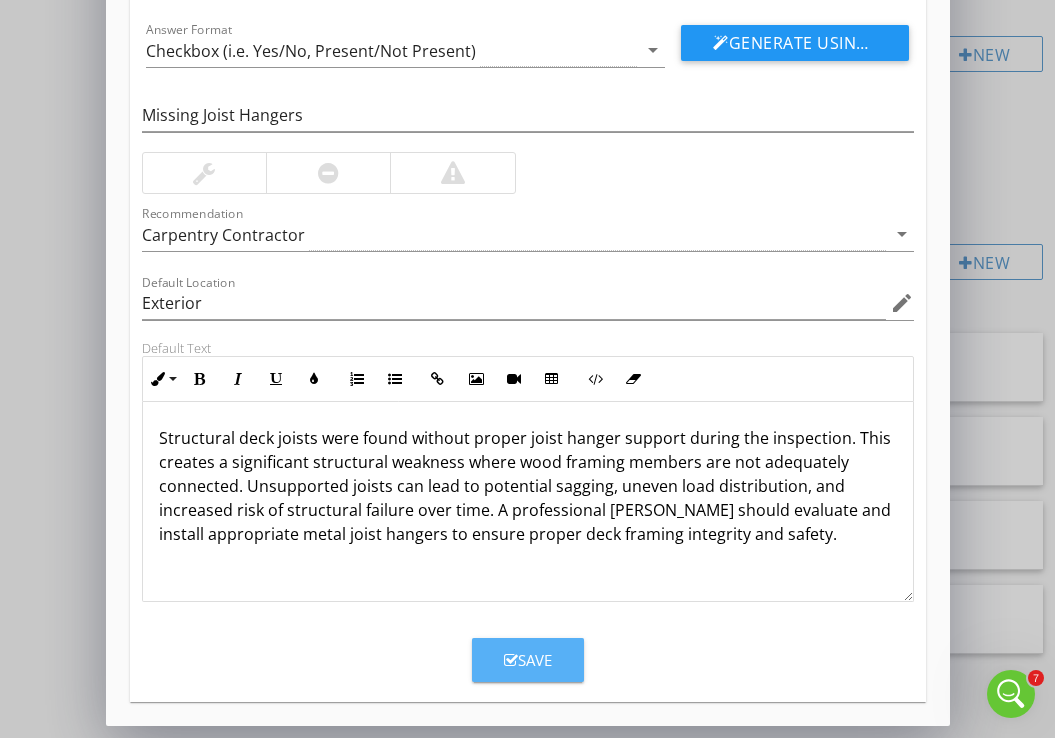 click on "Save" at bounding box center (528, 660) 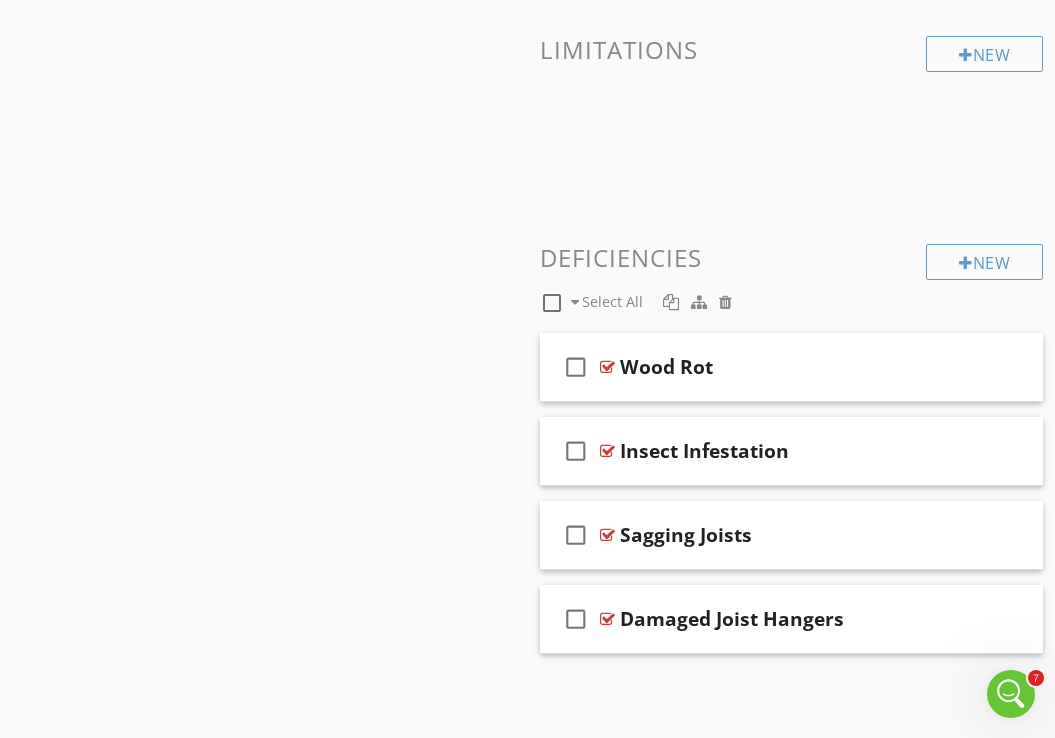 scroll, scrollTop: 33, scrollLeft: 0, axis: vertical 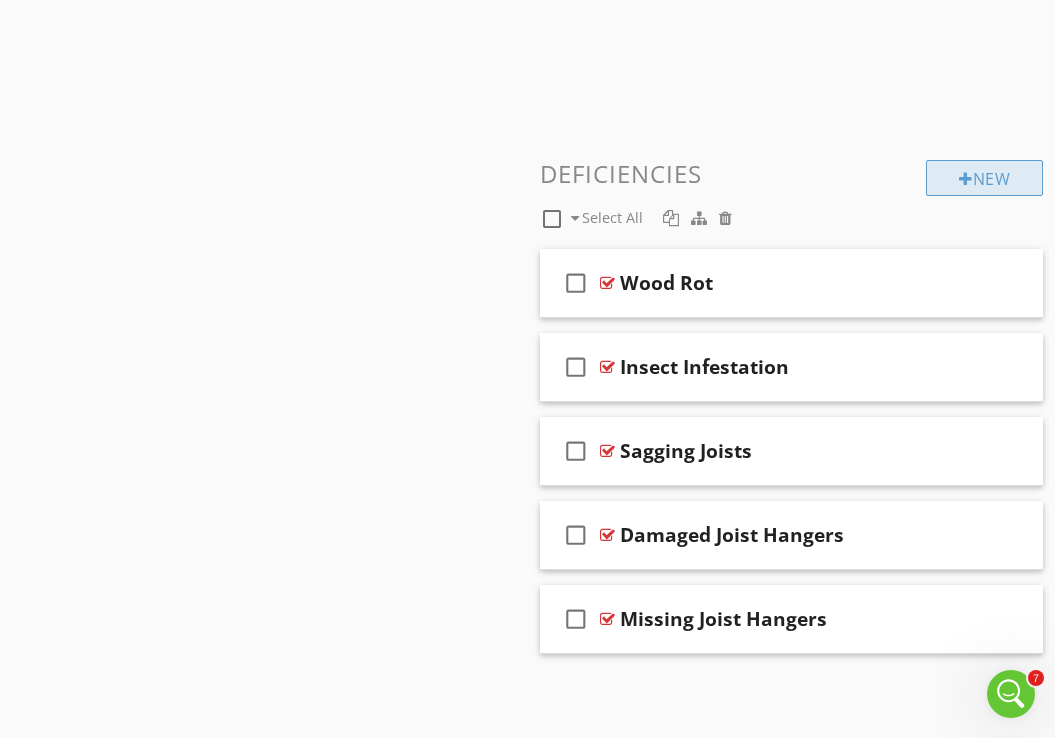 click on "New" at bounding box center [984, 178] 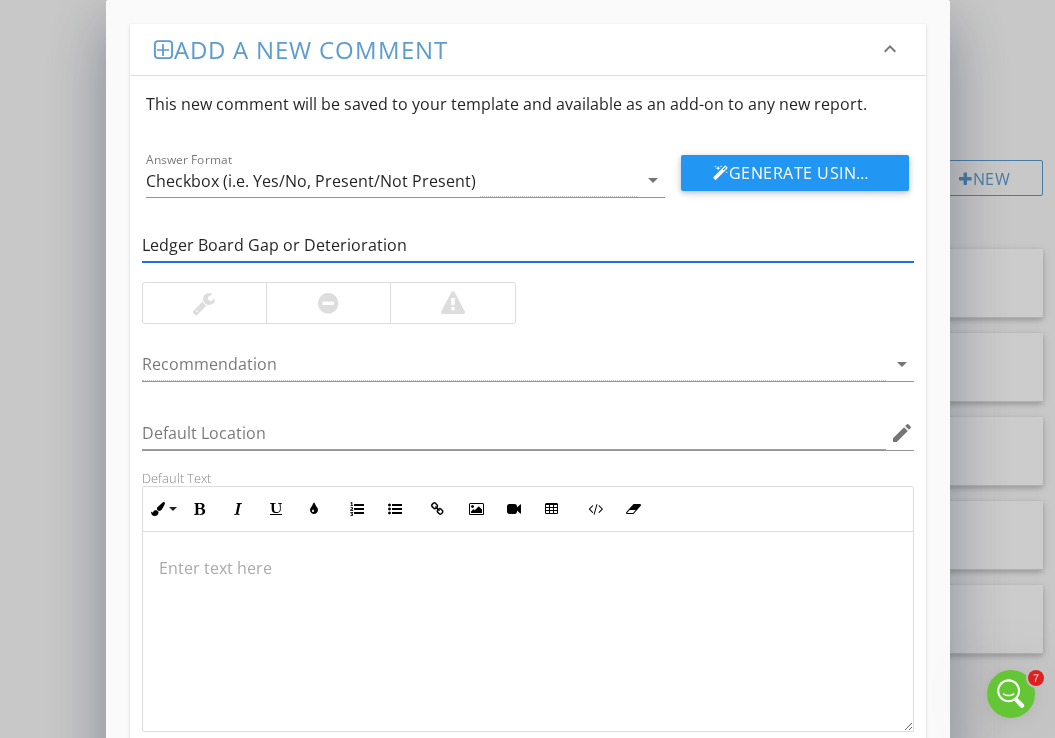 click on "Ledger Board Gap or Deterioration" at bounding box center (528, 245) 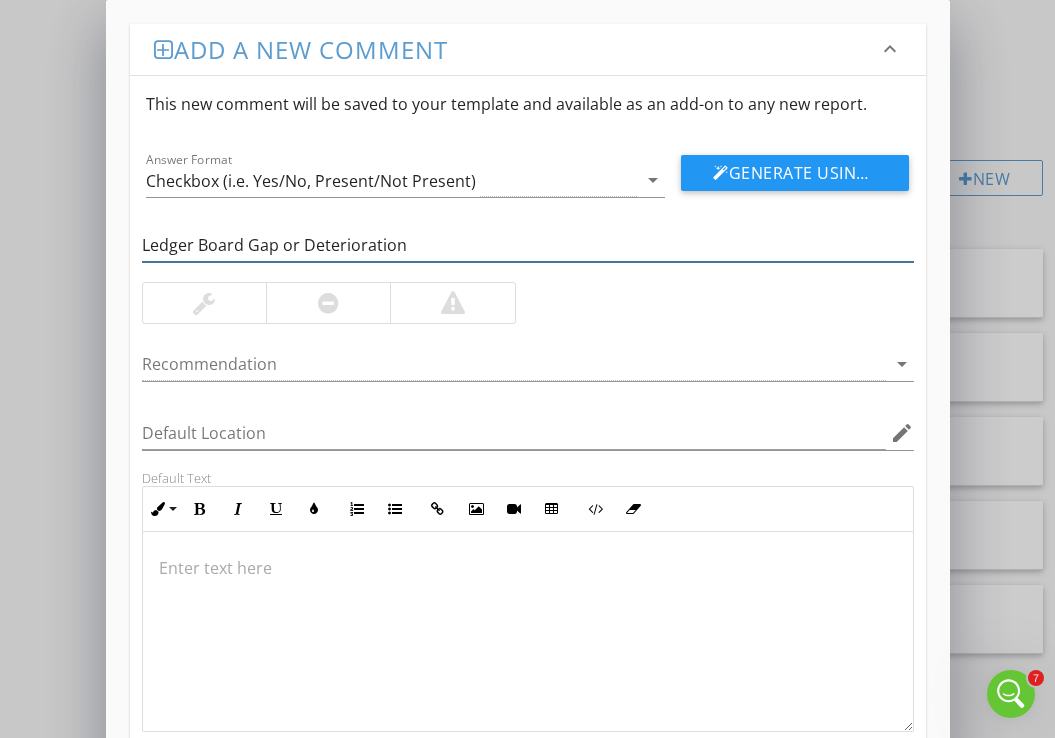 click on "Ledger Board Gap or Deterioration" at bounding box center [528, 245] 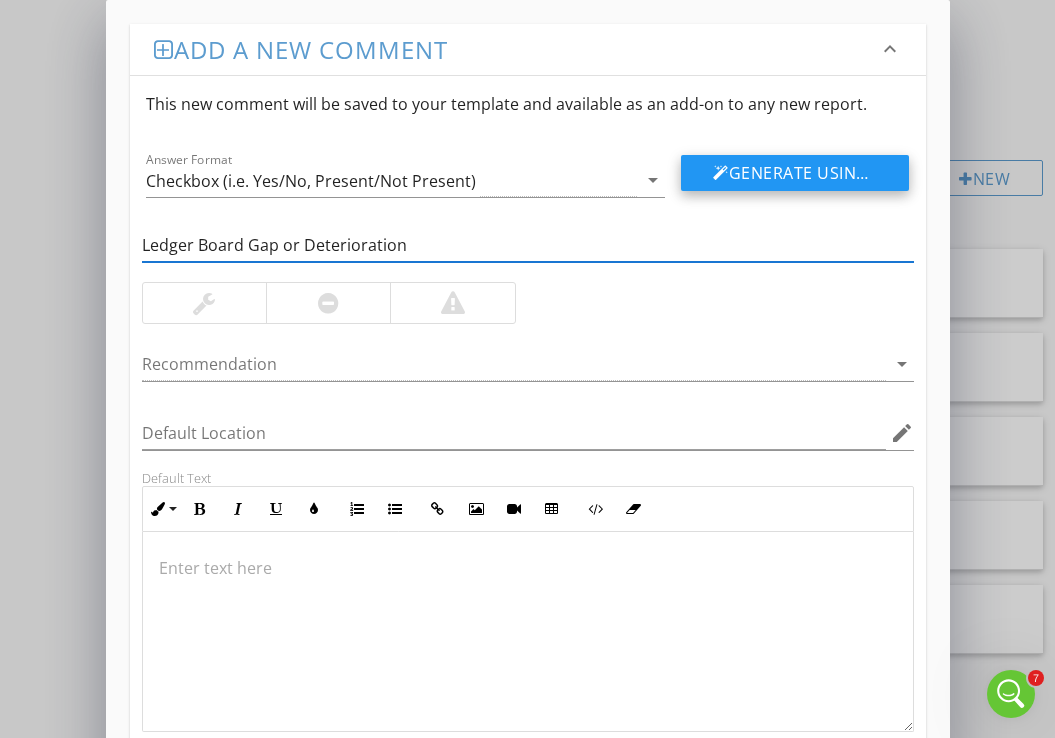 click on "Generate Using AI" at bounding box center (795, 173) 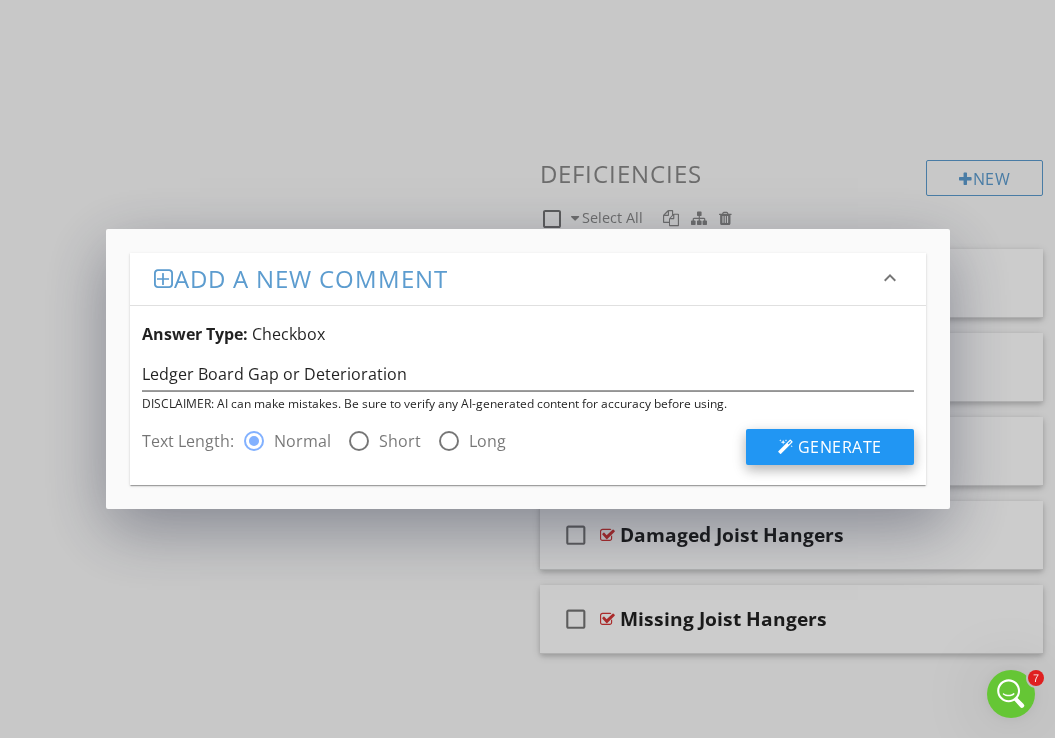 click on "Generate" at bounding box center [840, 447] 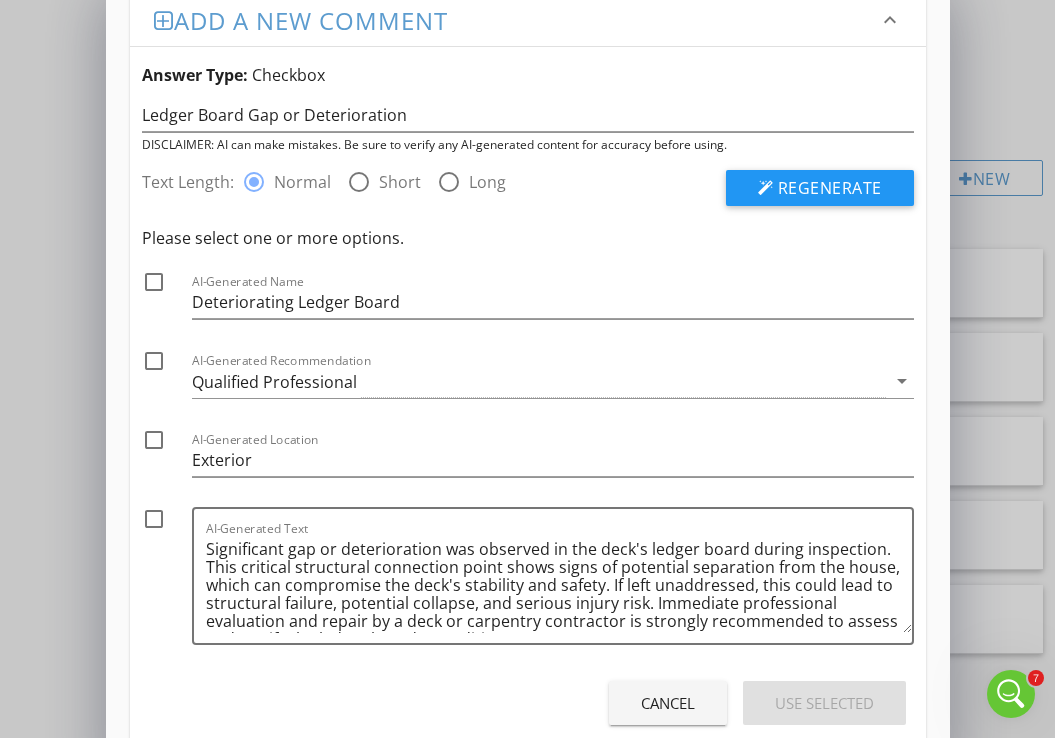scroll, scrollTop: 30, scrollLeft: 0, axis: vertical 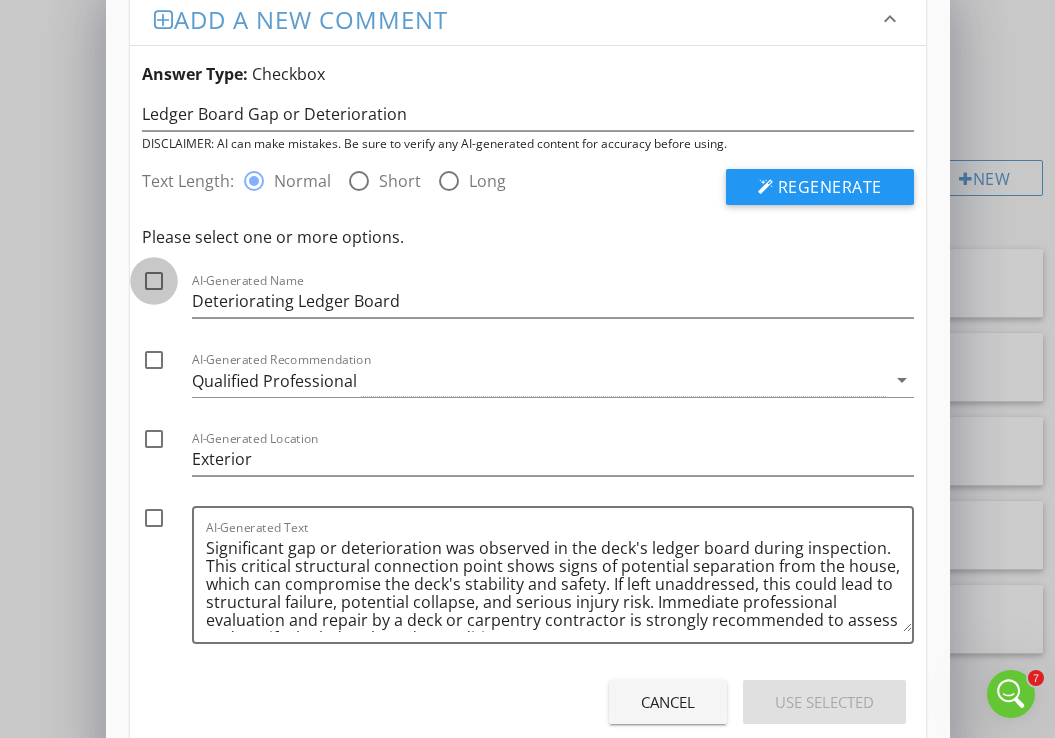 click at bounding box center [154, 281] 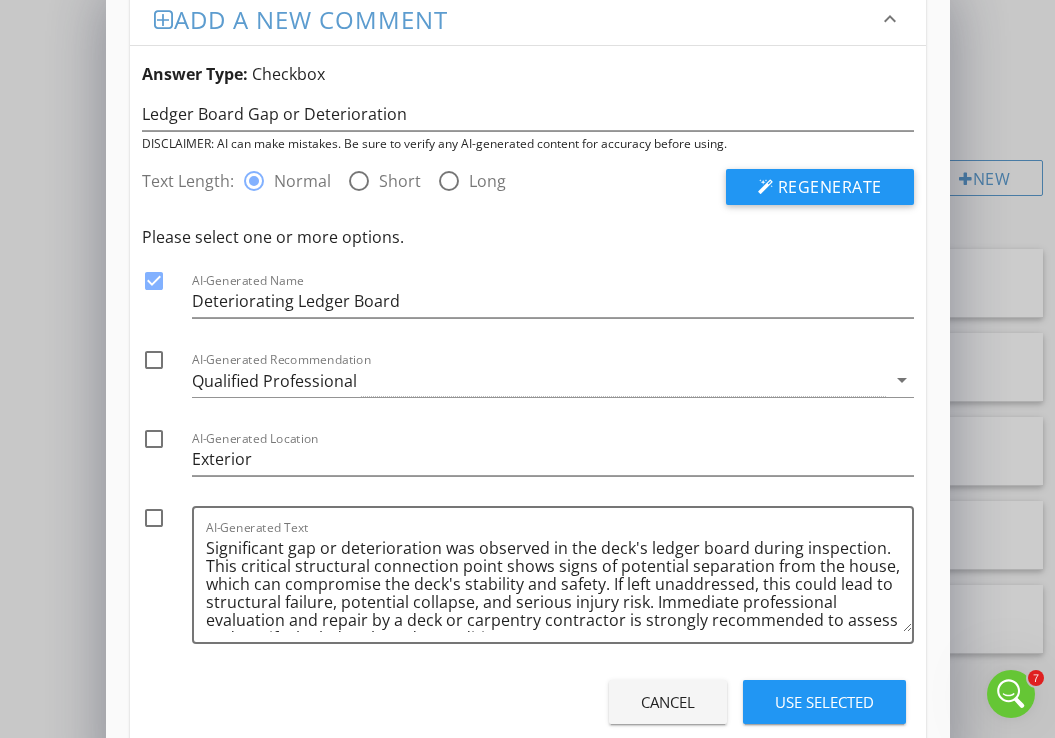click at bounding box center [154, 360] 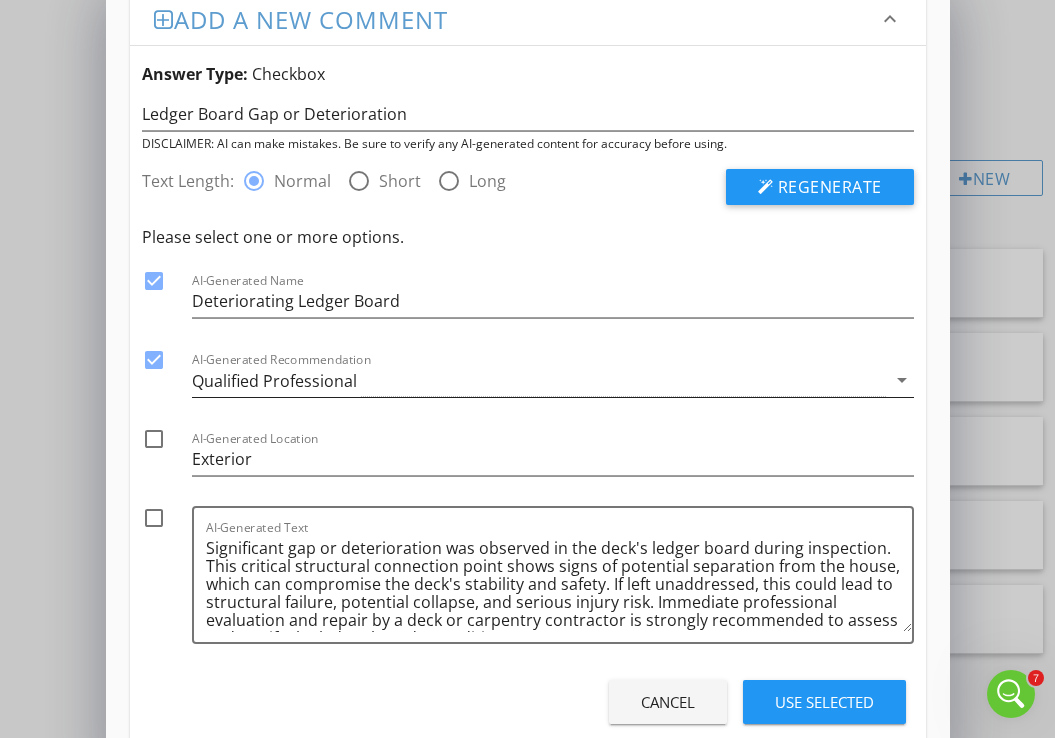 click on "Qualified Professional" at bounding box center (539, 380) 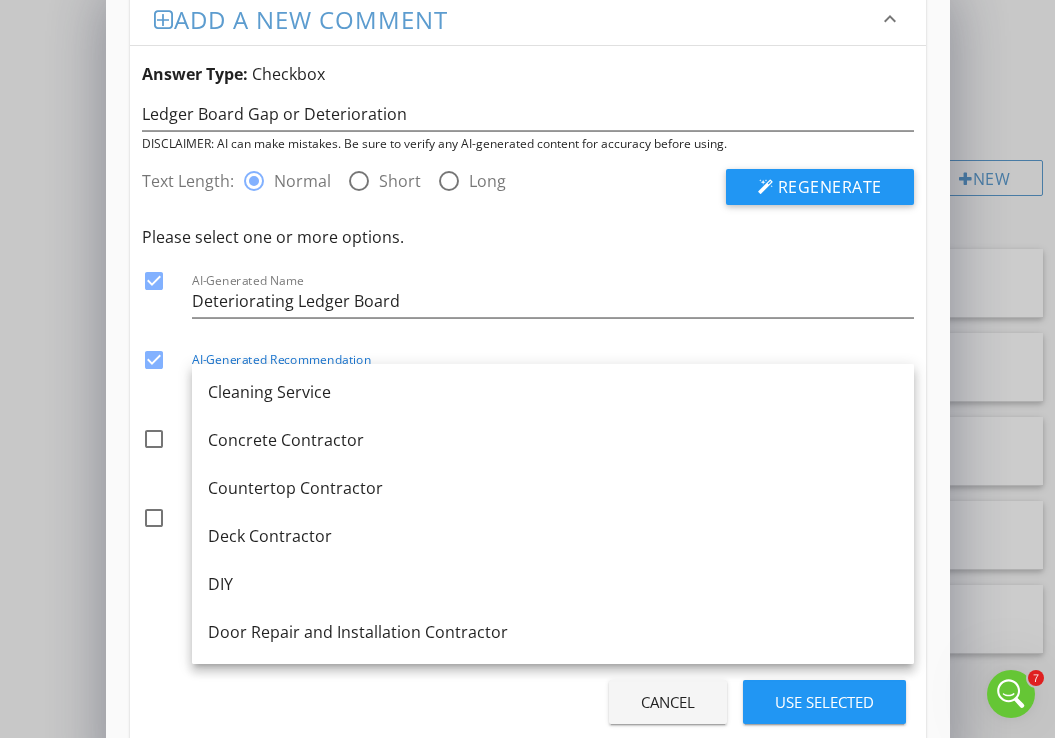 scroll, scrollTop: 384, scrollLeft: 0, axis: vertical 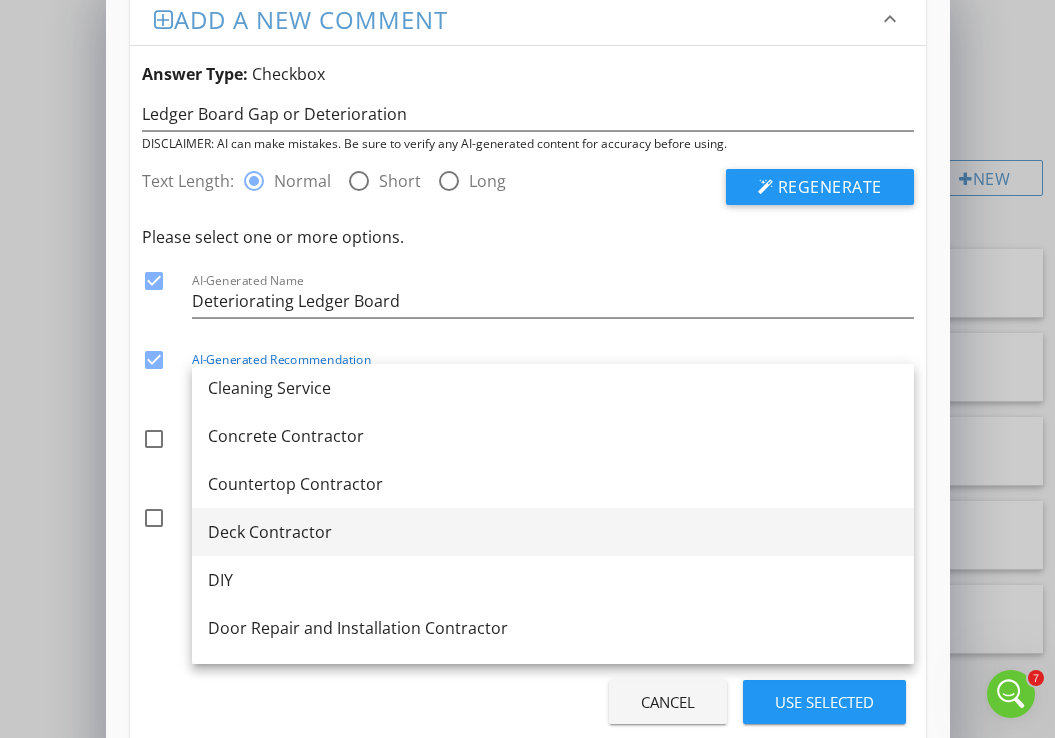 click on "Deck Contractor" at bounding box center [553, 532] 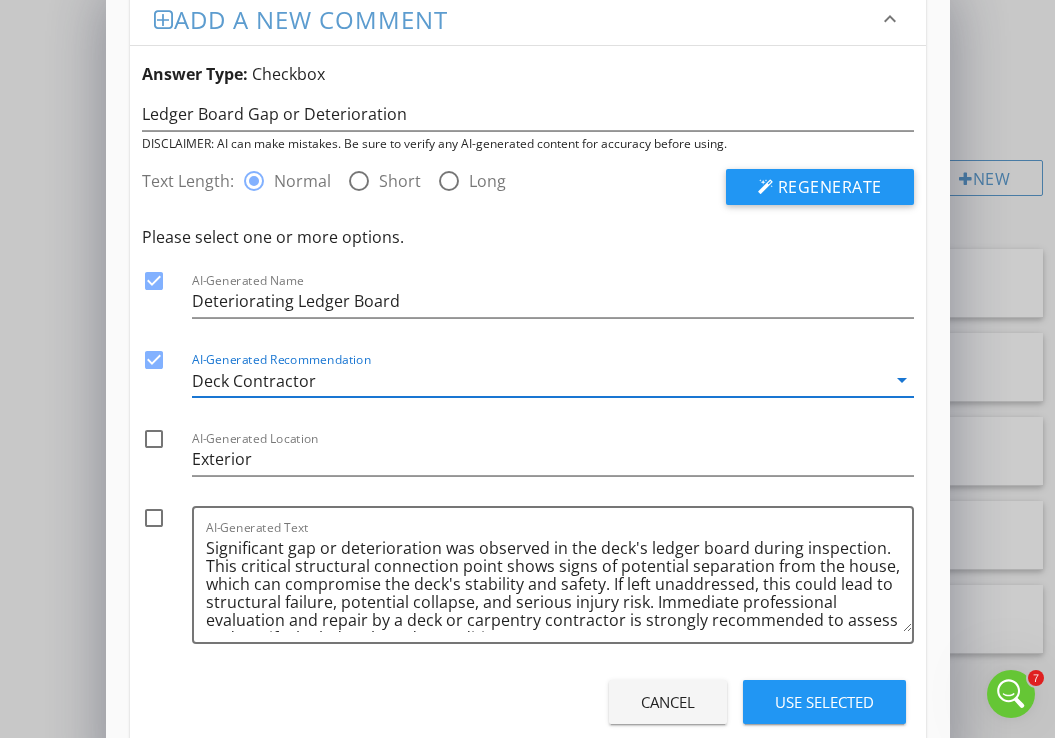 click at bounding box center [154, 439] 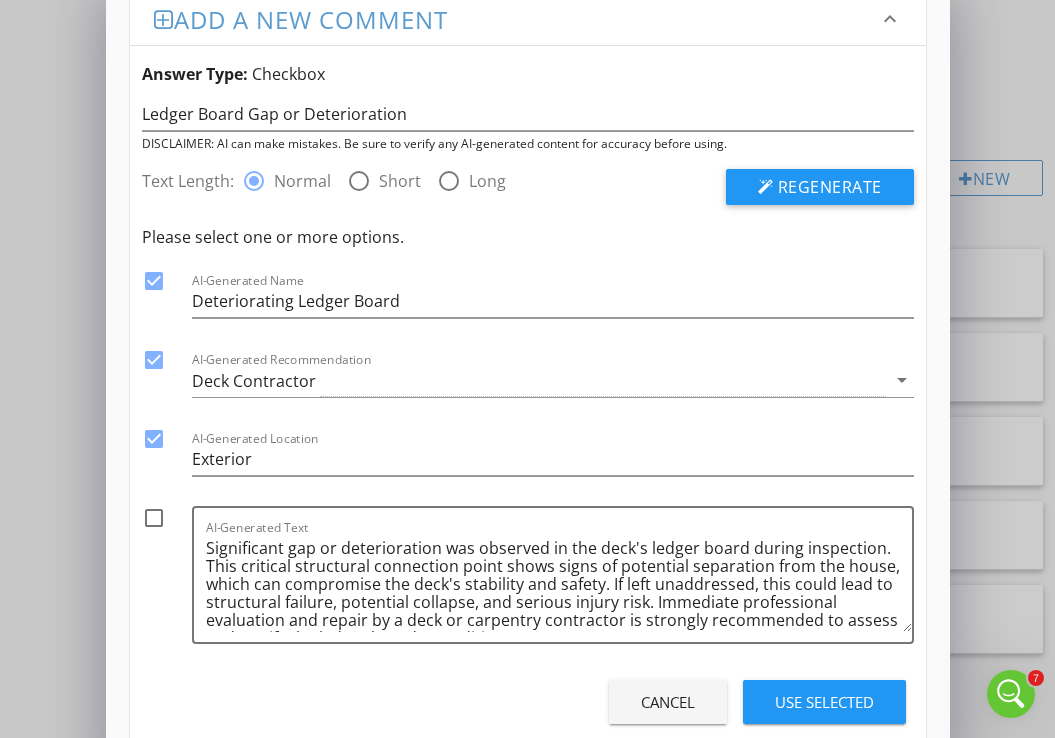 click at bounding box center (154, 518) 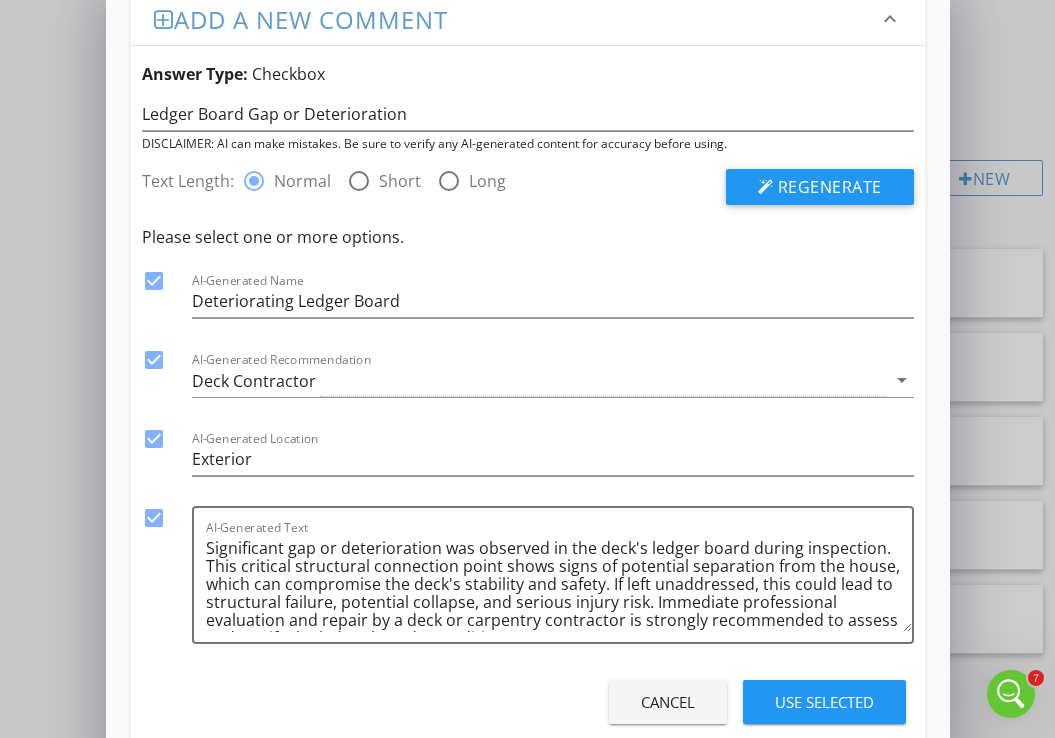click on "Use Selected" at bounding box center (824, 702) 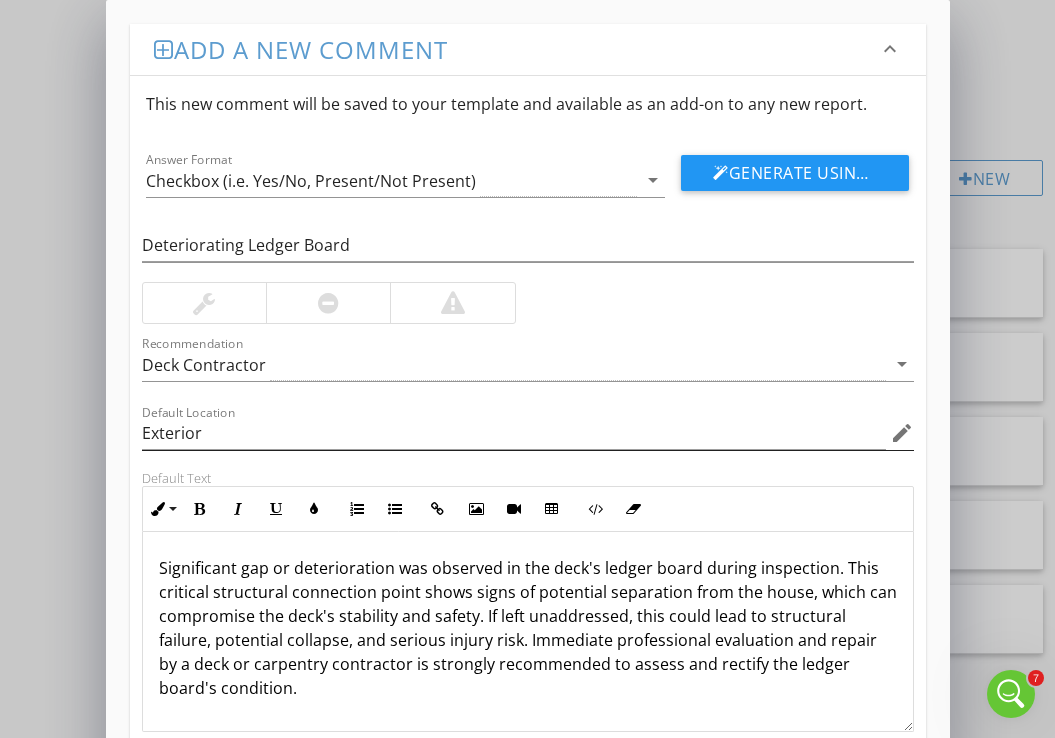 scroll, scrollTop: 130, scrollLeft: 0, axis: vertical 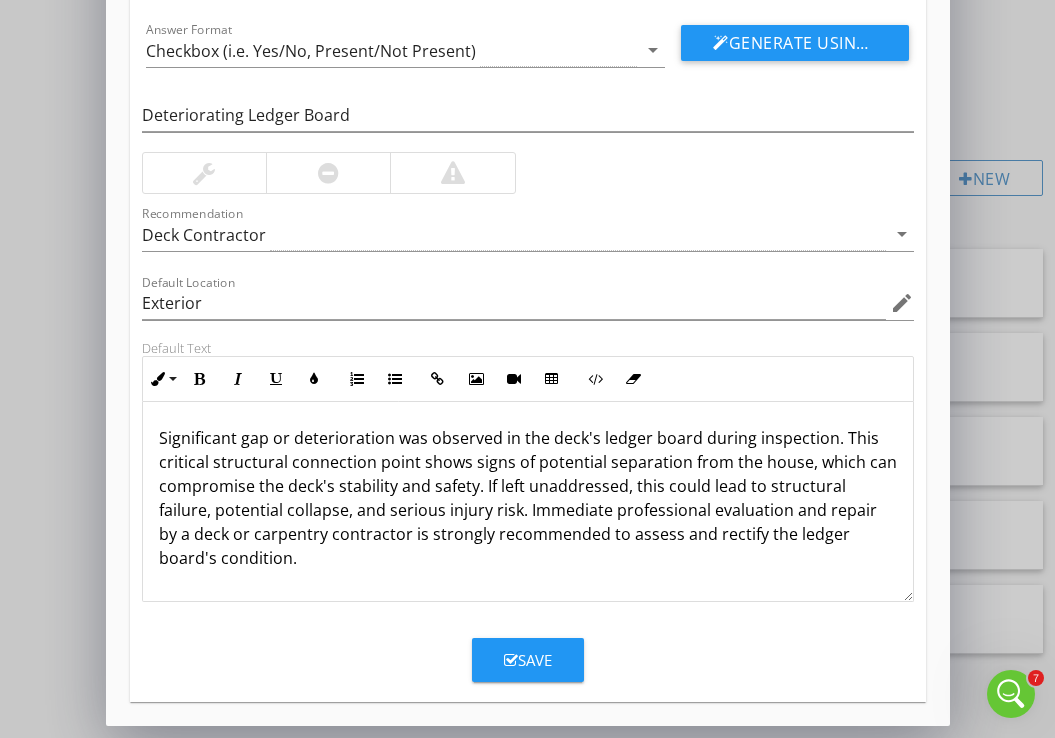 click on "Save" at bounding box center [528, 660] 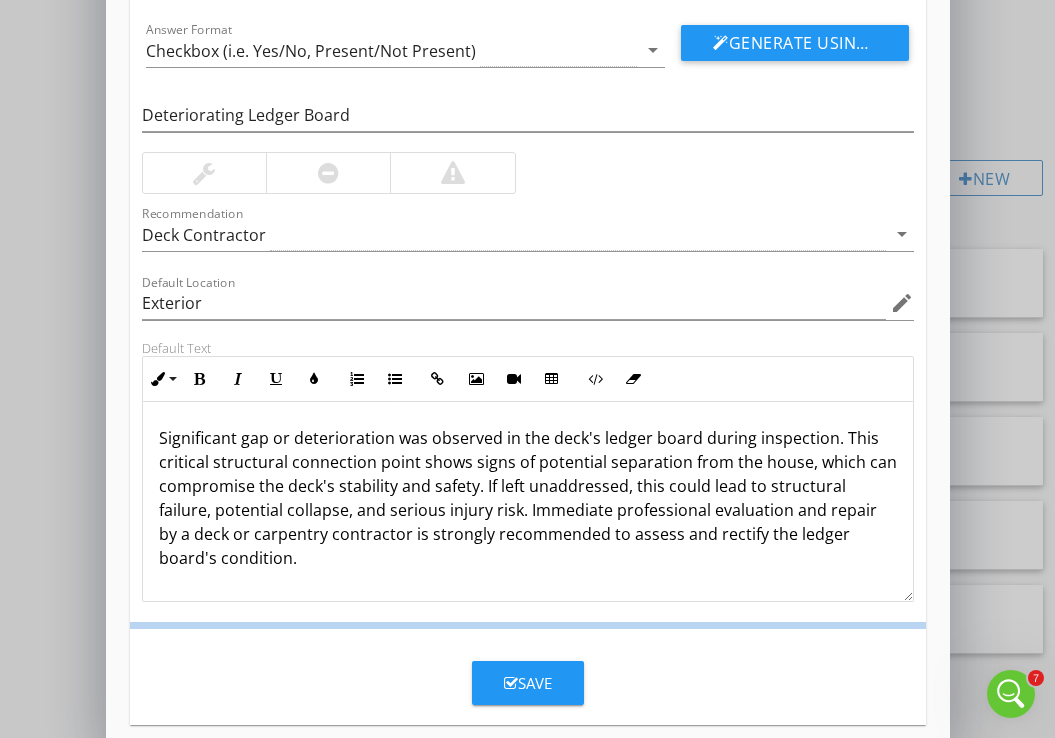 scroll, scrollTop: 33, scrollLeft: 0, axis: vertical 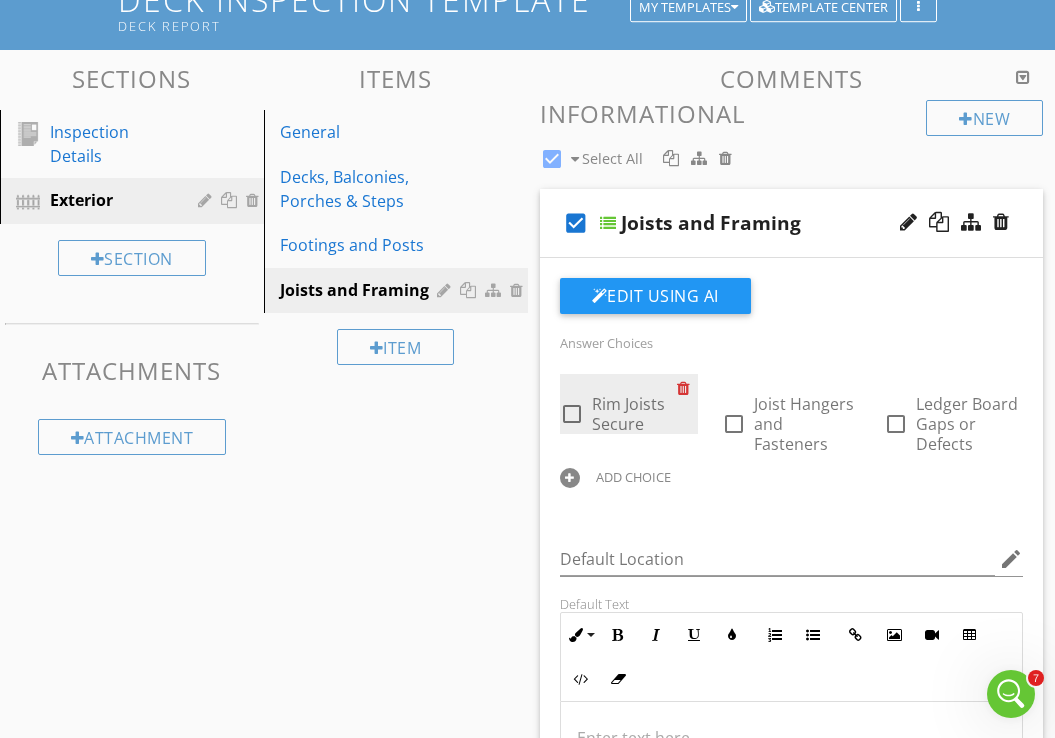 click at bounding box center [687, 388] 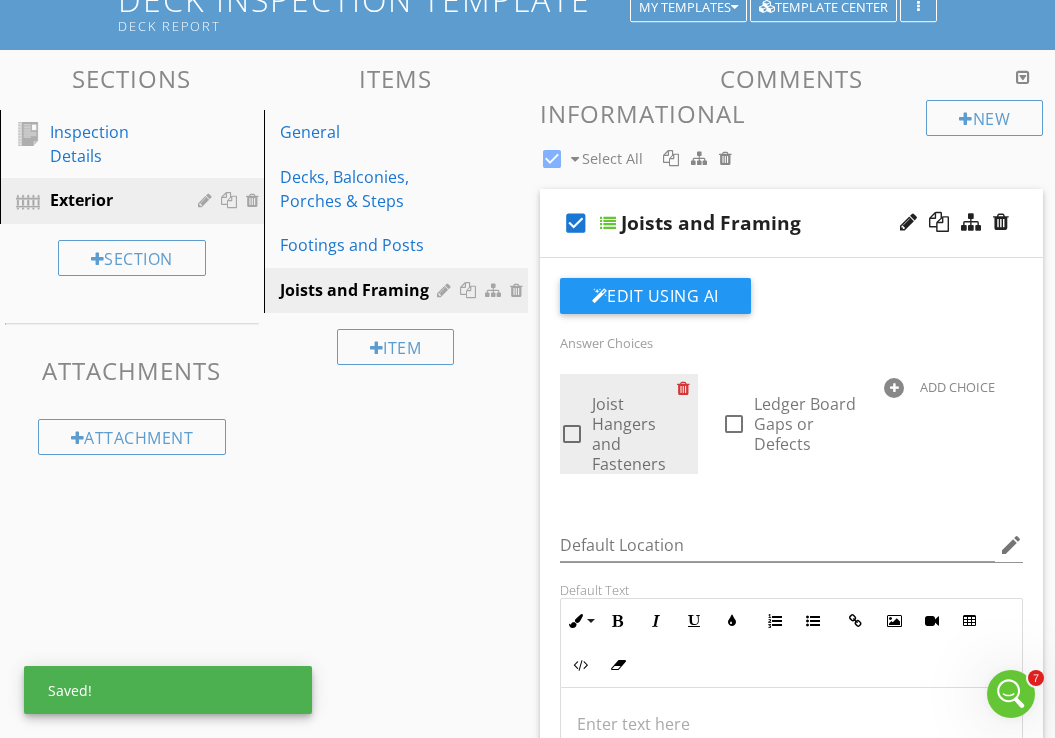 click at bounding box center (687, 388) 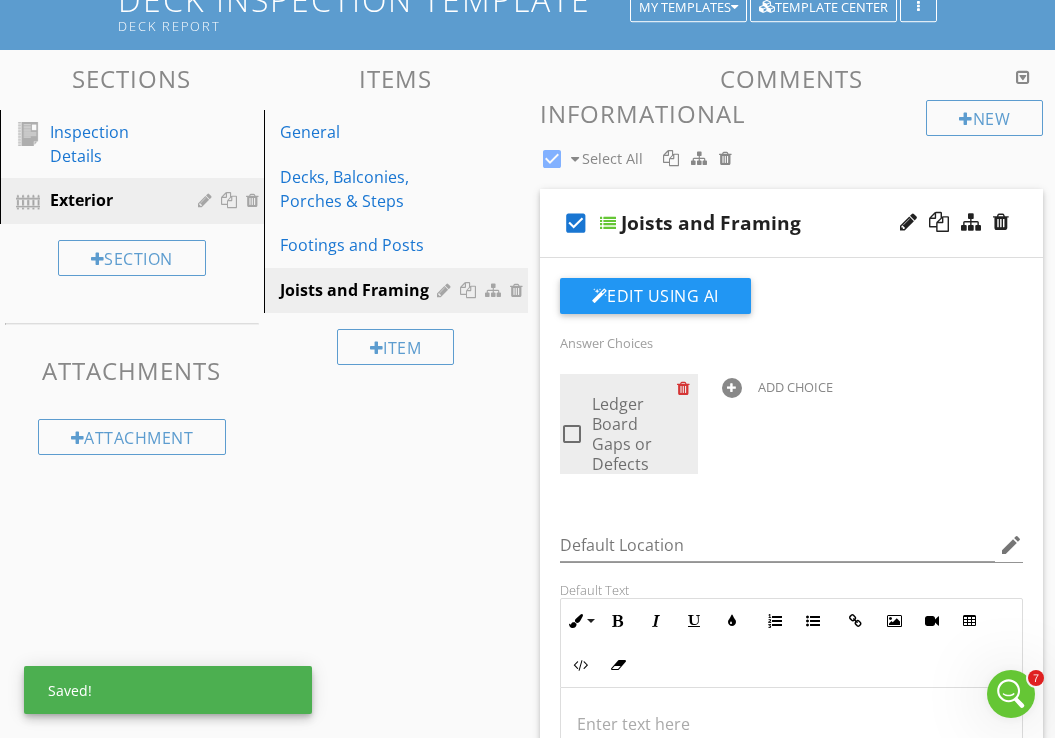 click at bounding box center (687, 388) 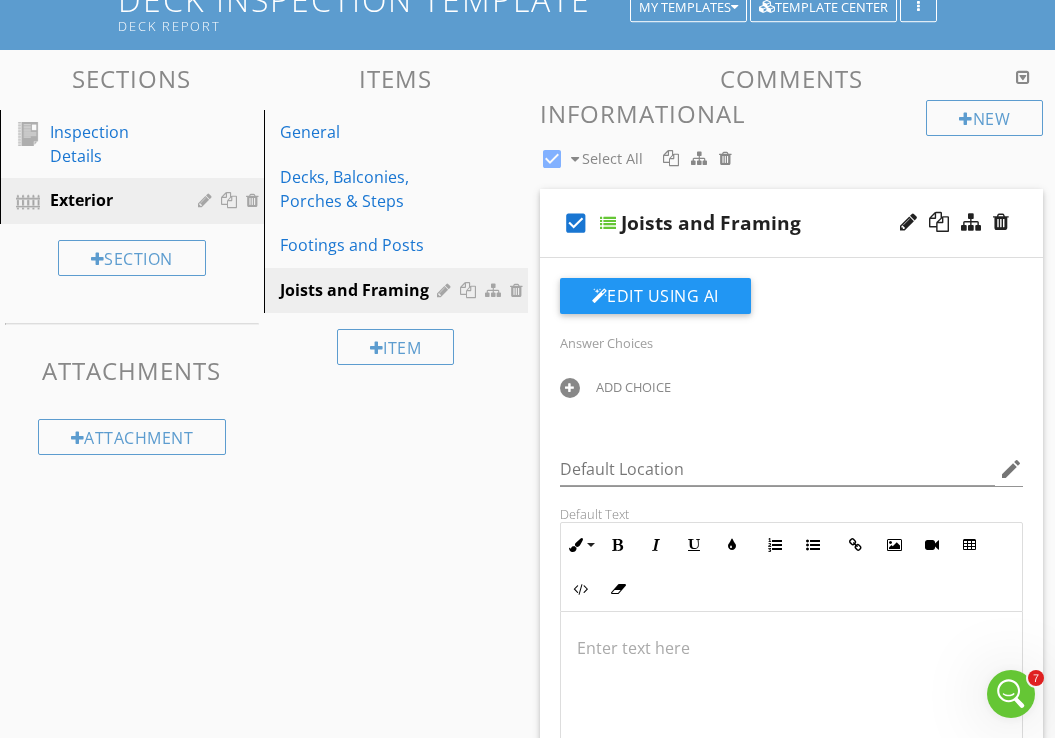 click on "ADD CHOICE" at bounding box center [633, 387] 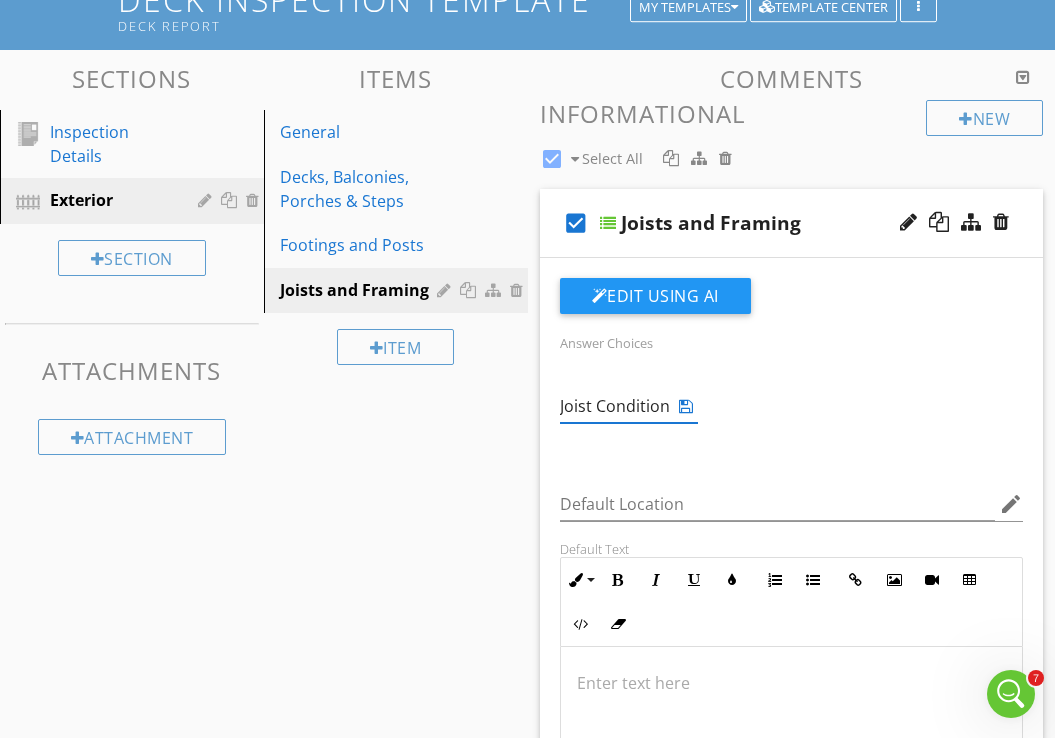 type on "Joist Condition" 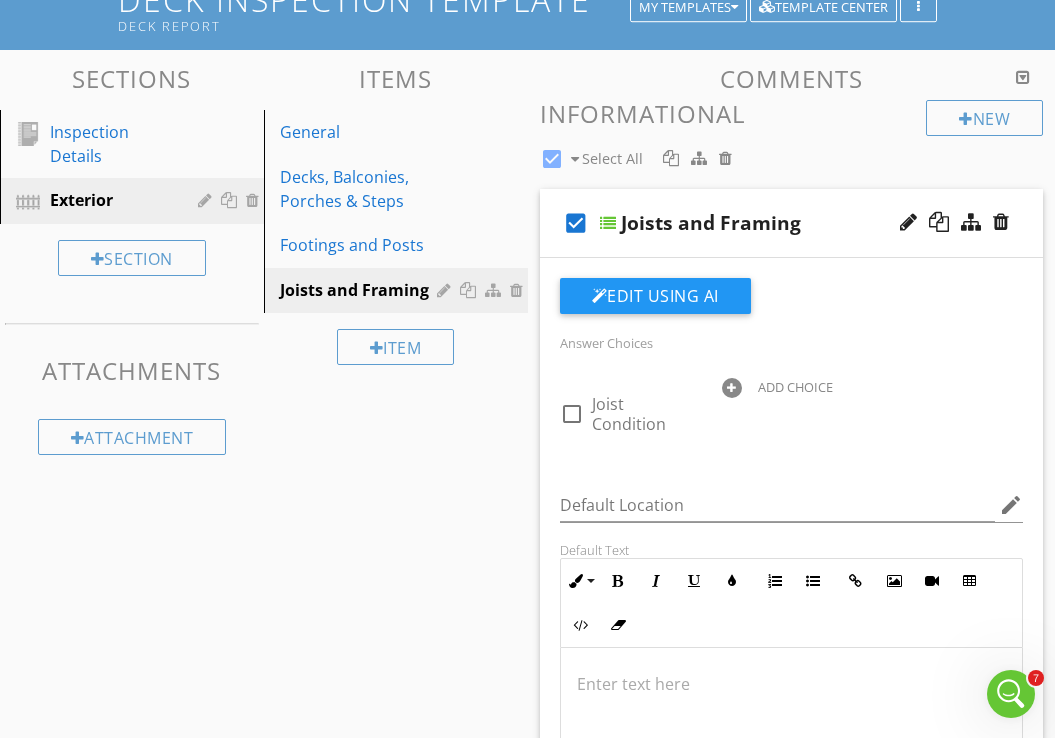 click at bounding box center (732, 388) 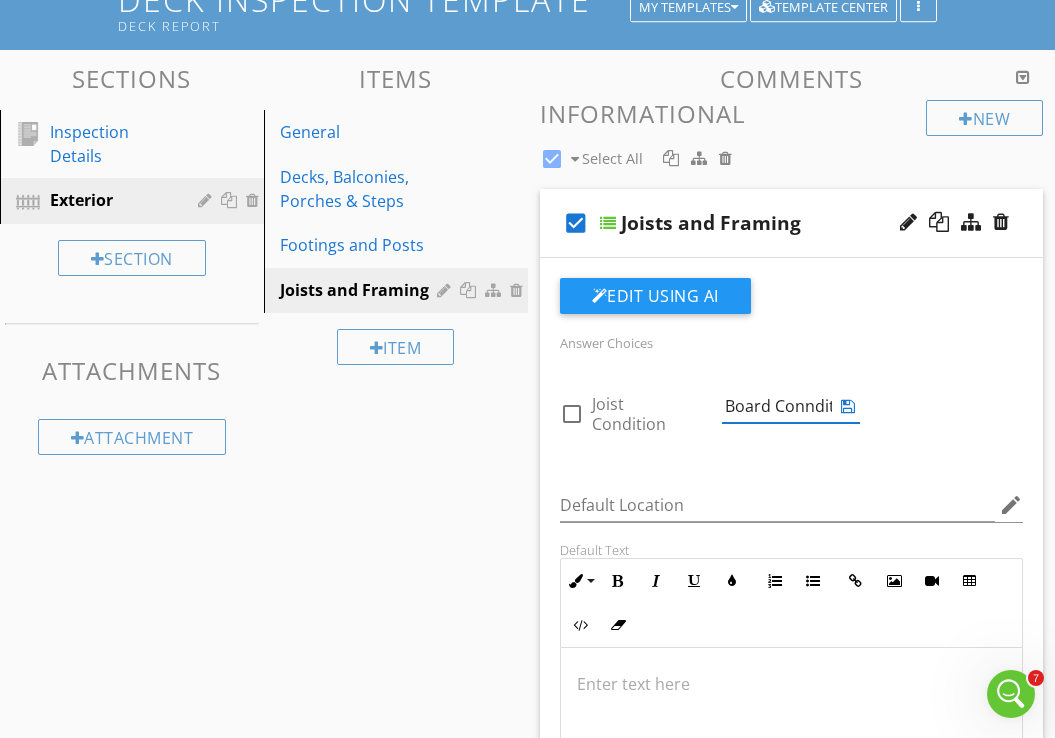 scroll, scrollTop: 0, scrollLeft: 76, axis: horizontal 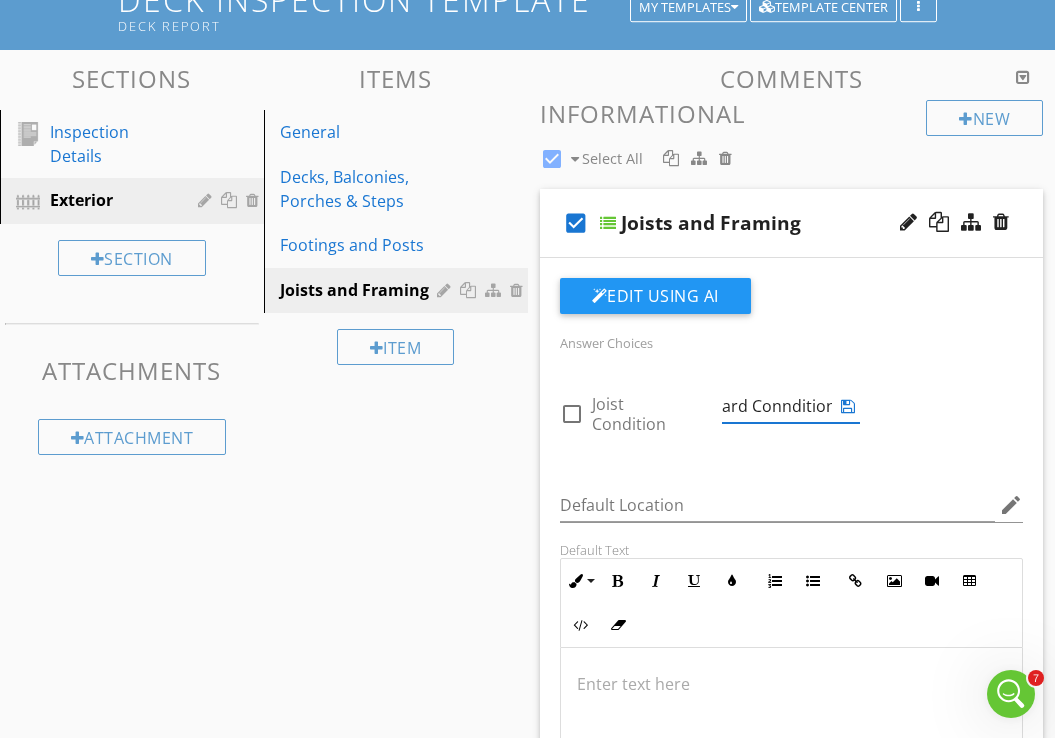 type on "Ledger Board Conndition" 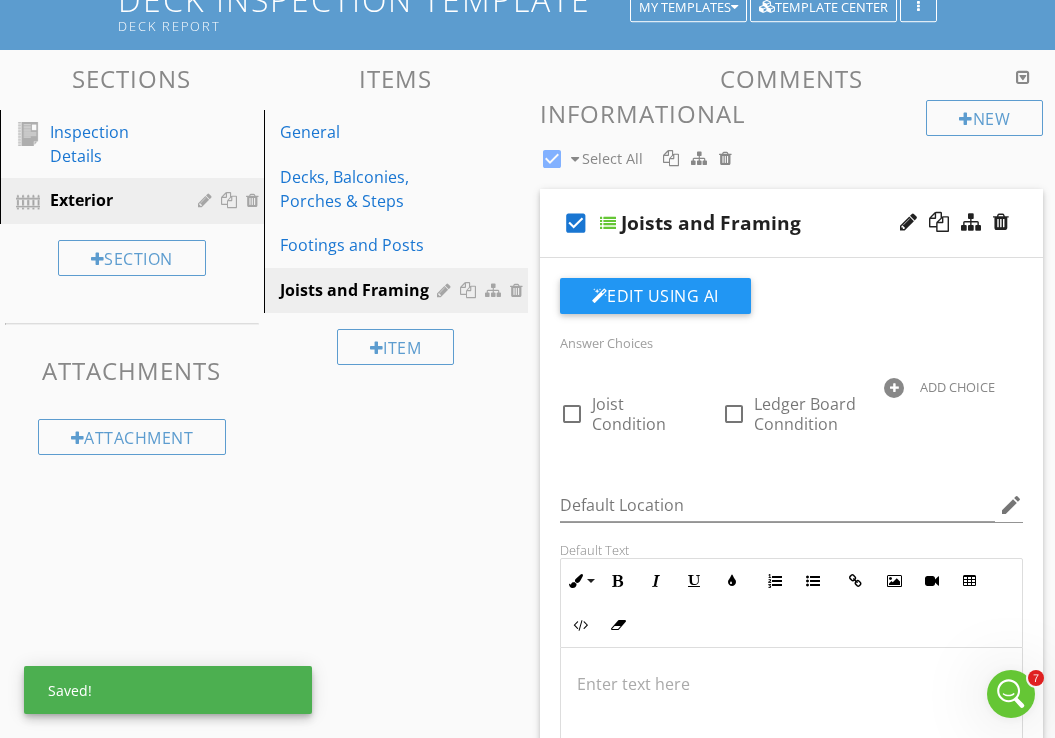 click at bounding box center (894, 388) 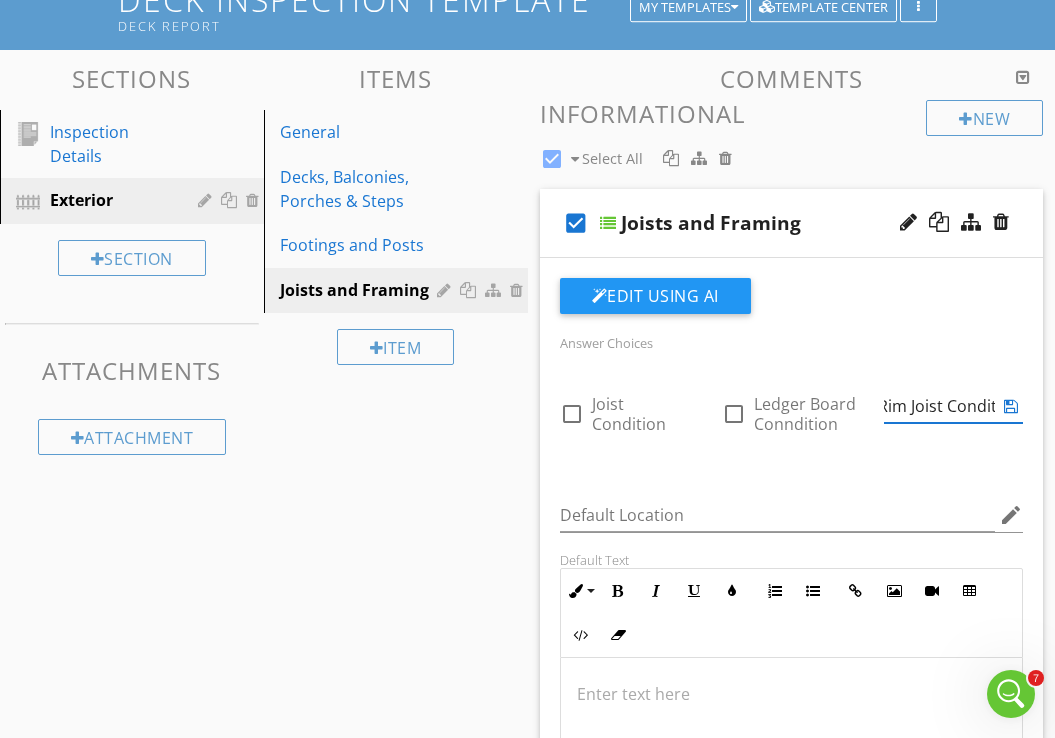 scroll, scrollTop: 0, scrollLeft: 30, axis: horizontal 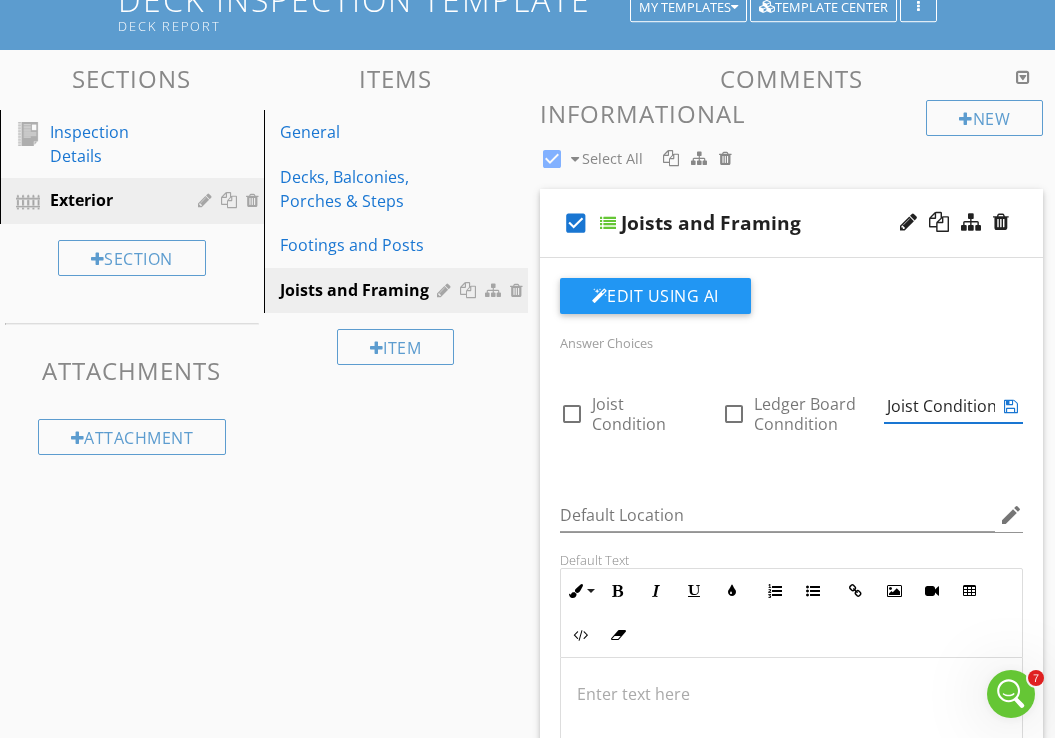 type on "Rim Joist Condition" 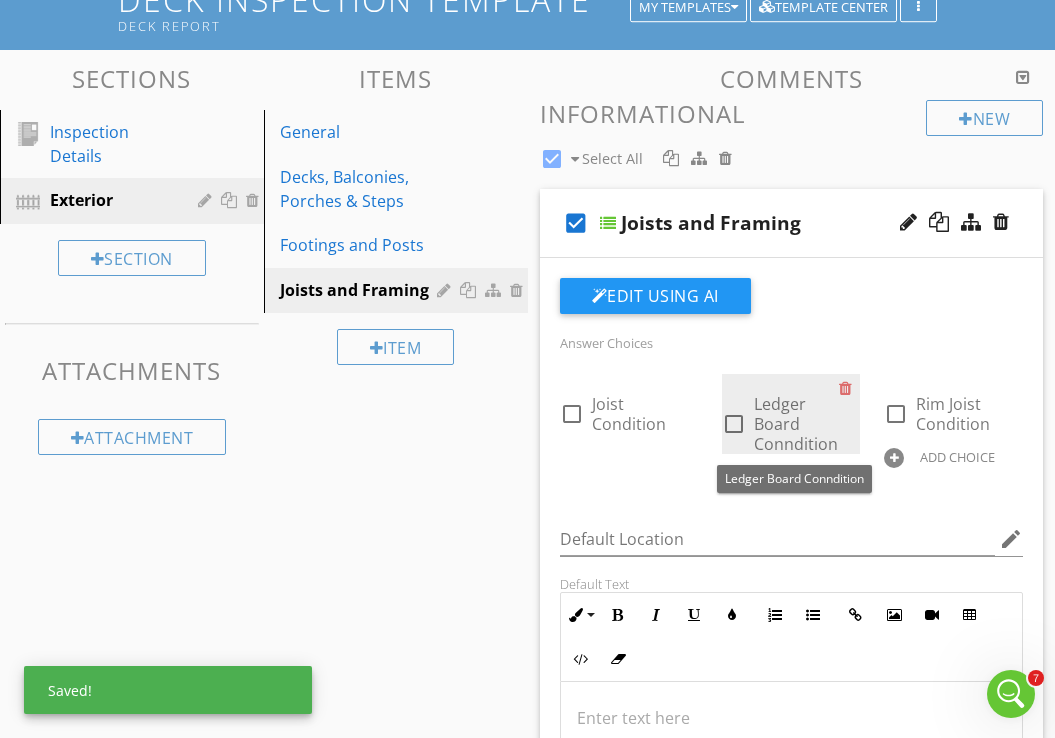 click on "Ledger Board Conndition" at bounding box center [796, 424] 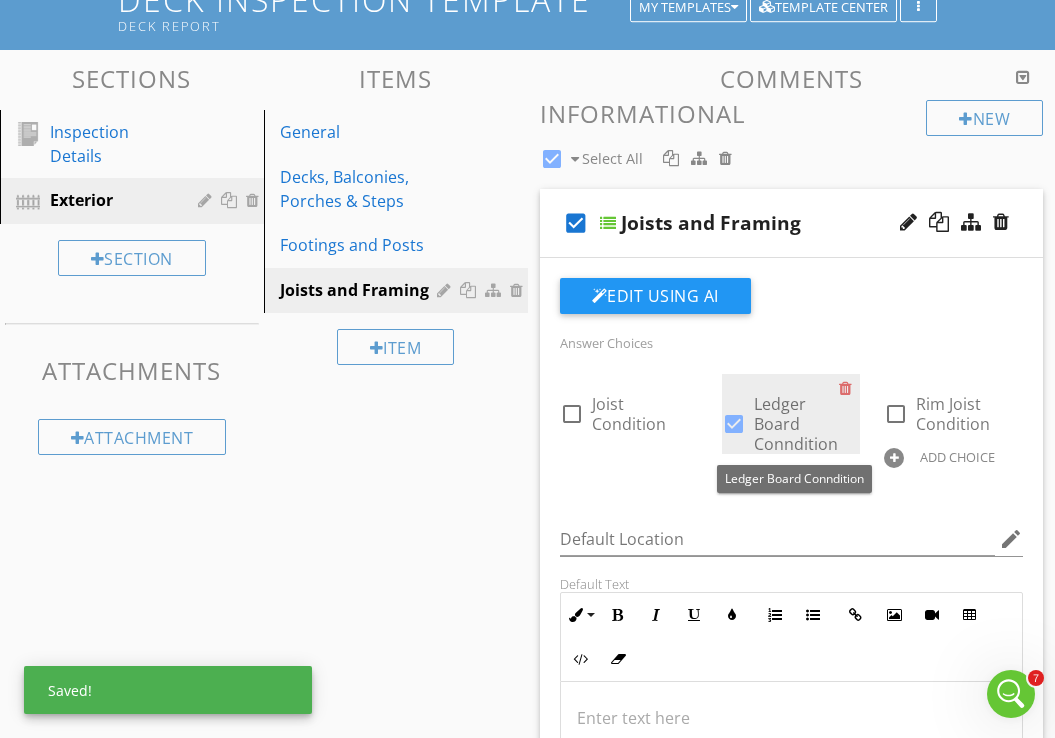 click on "Ledger Board Conndition" at bounding box center [796, 424] 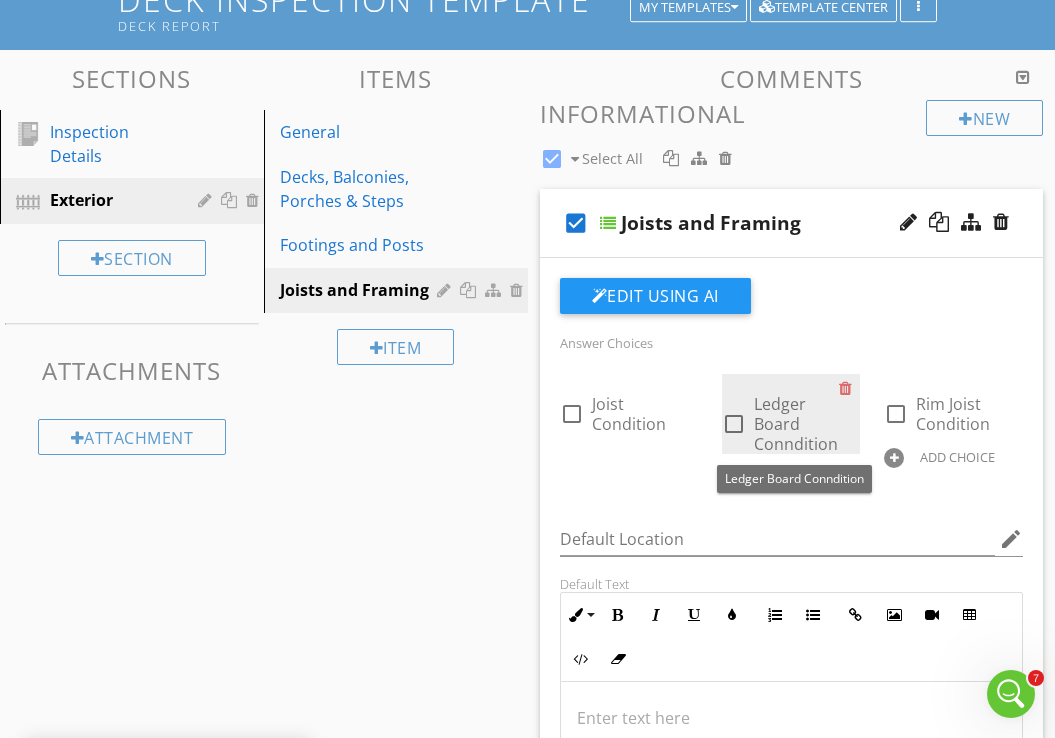 click on "Ledger Board Conndition" at bounding box center (796, 424) 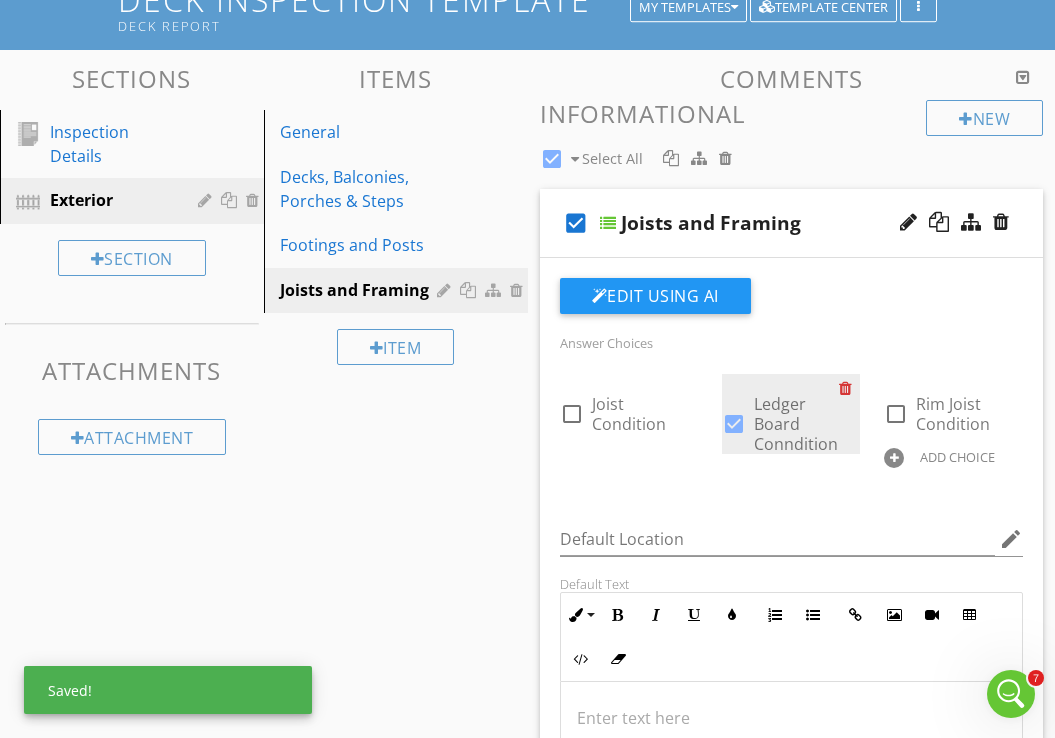 click at bounding box center [849, 388] 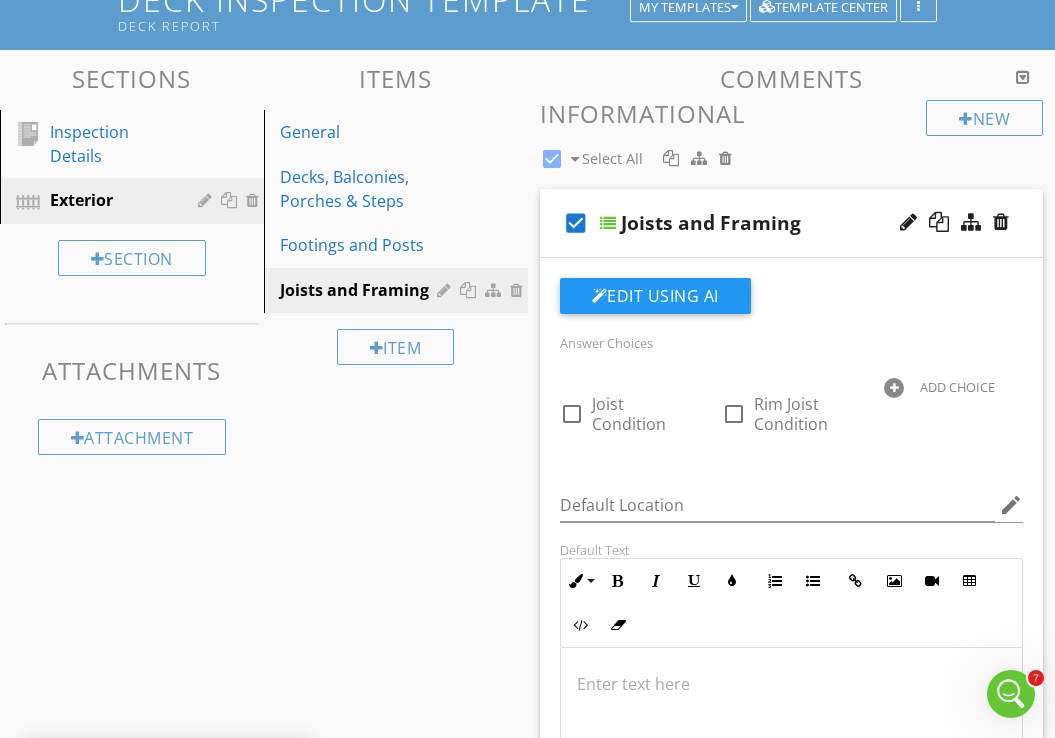click on "ADD CHOICE" at bounding box center [957, 387] 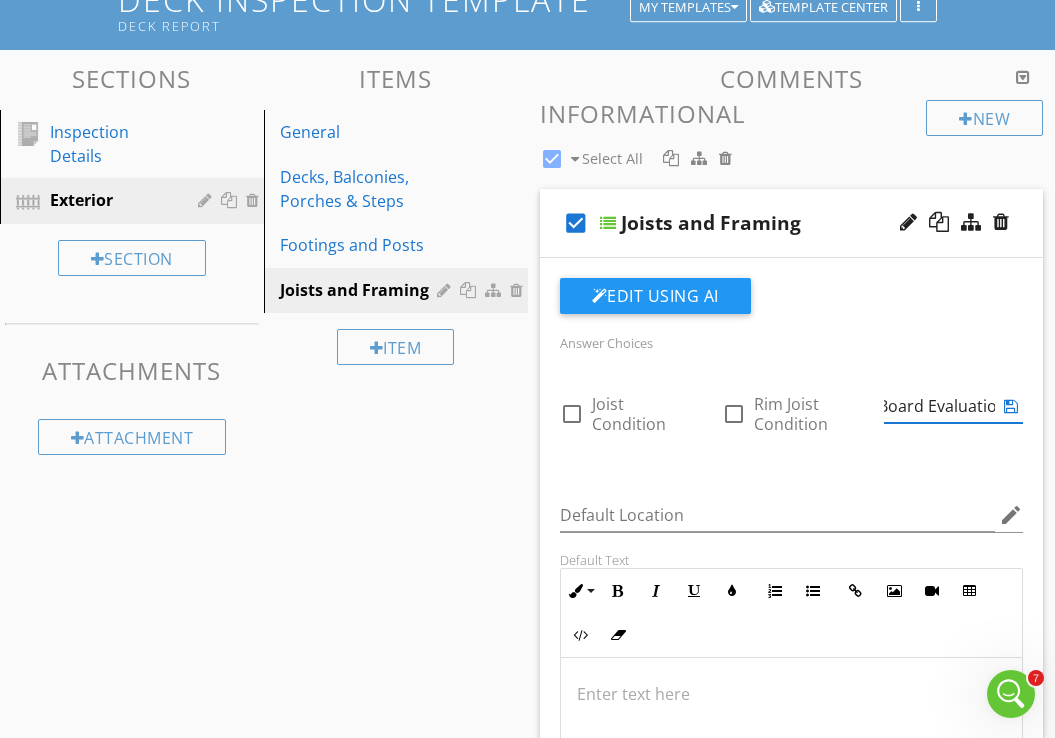 scroll, scrollTop: 0, scrollLeft: 72, axis: horizontal 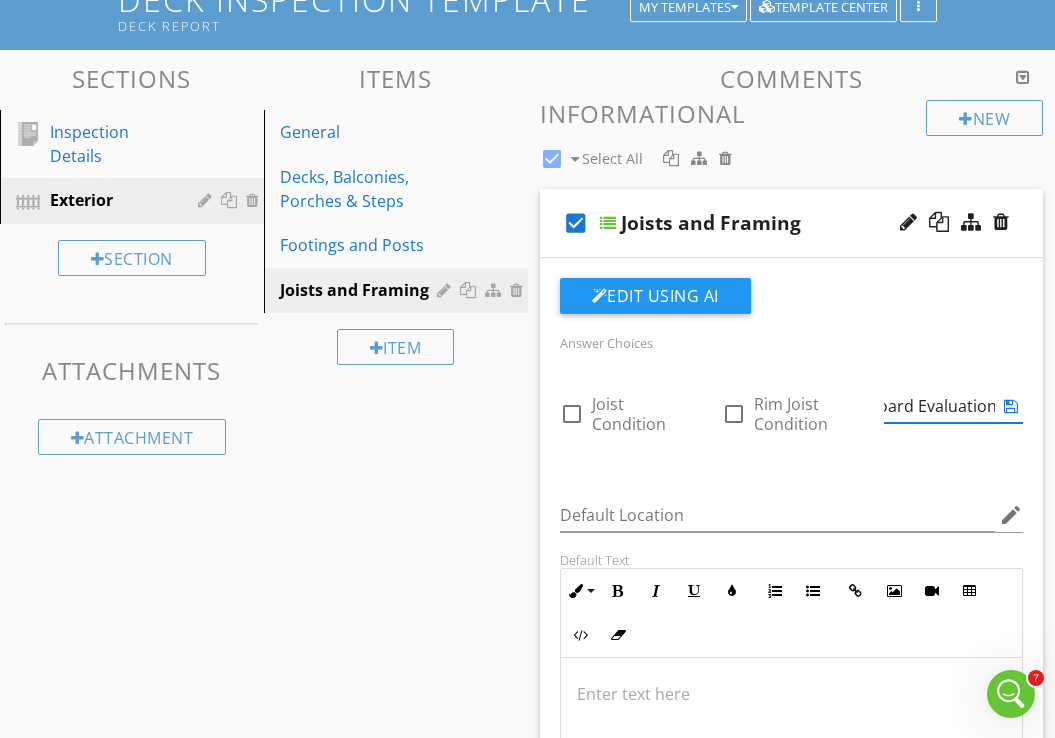 type on "Ledger Board Evaluation" 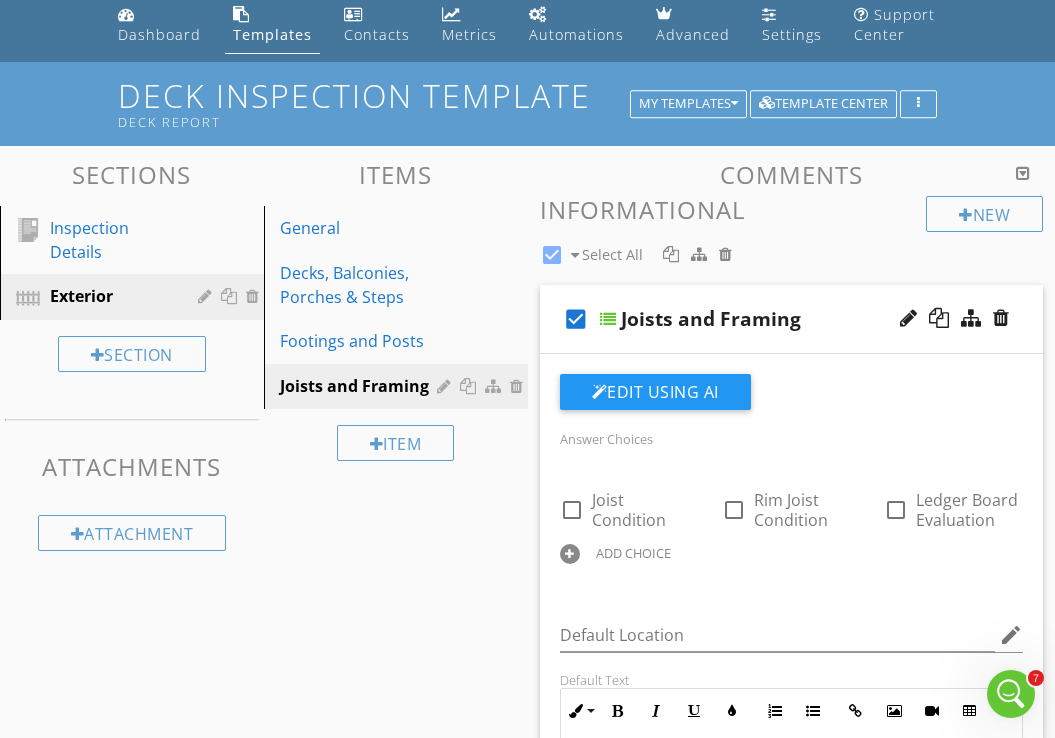 scroll, scrollTop: 0, scrollLeft: 0, axis: both 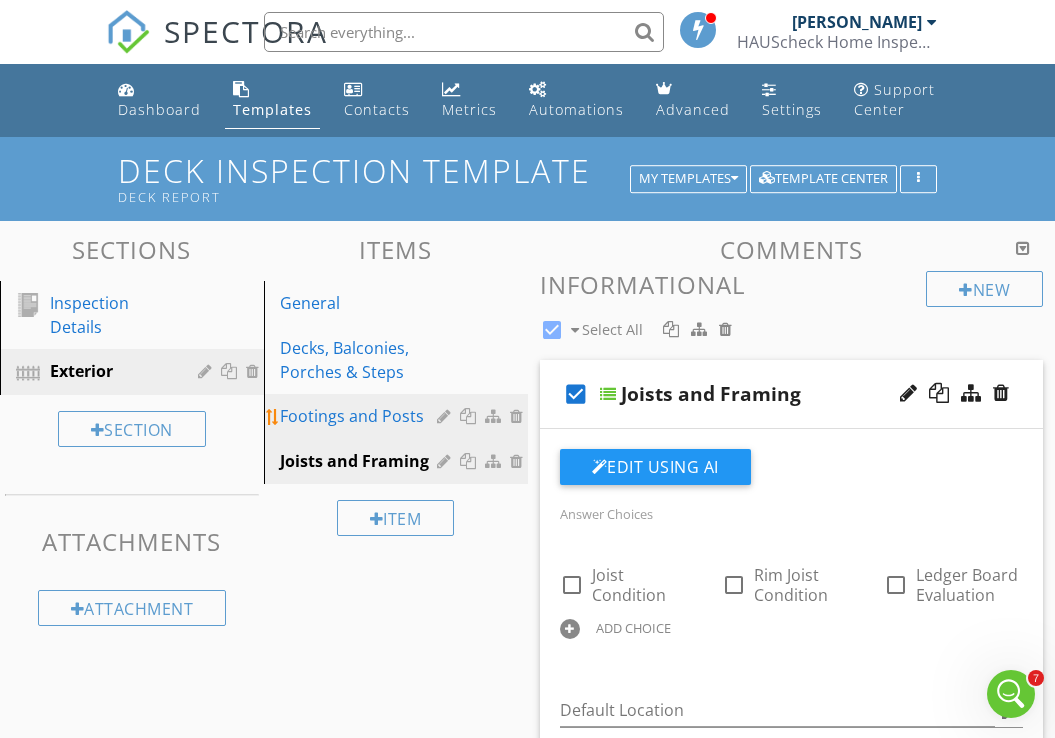 click on "Footings and Posts" at bounding box center [361, 416] 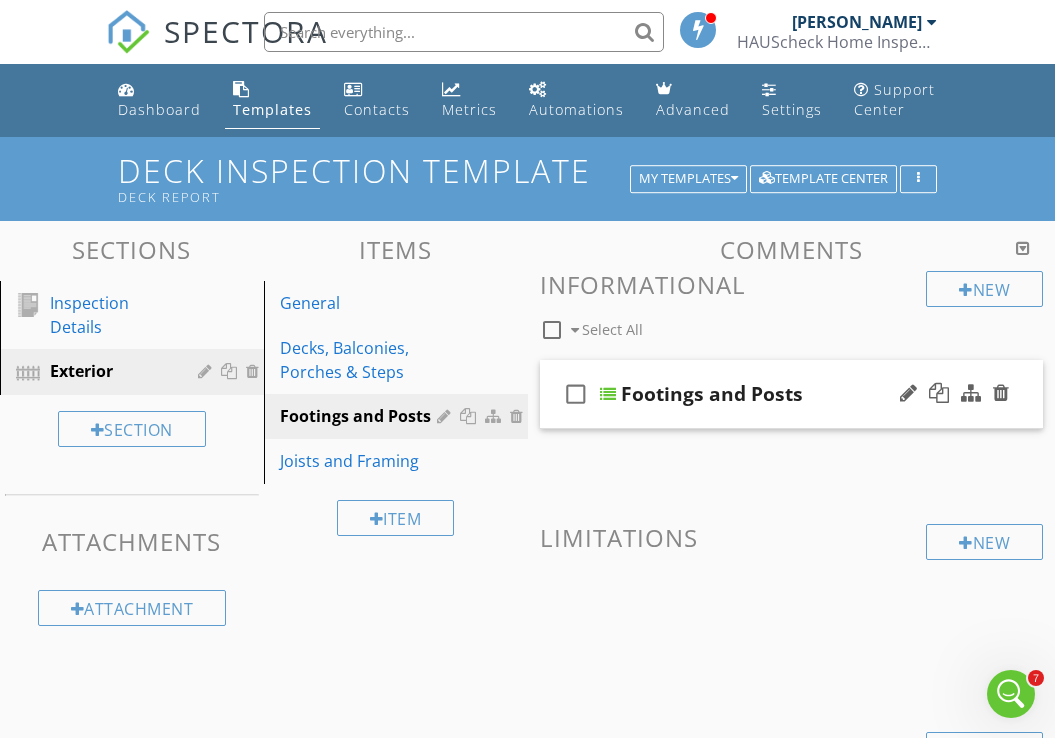 click on "check_box_outline_blank
Footings and Posts" at bounding box center [792, 394] 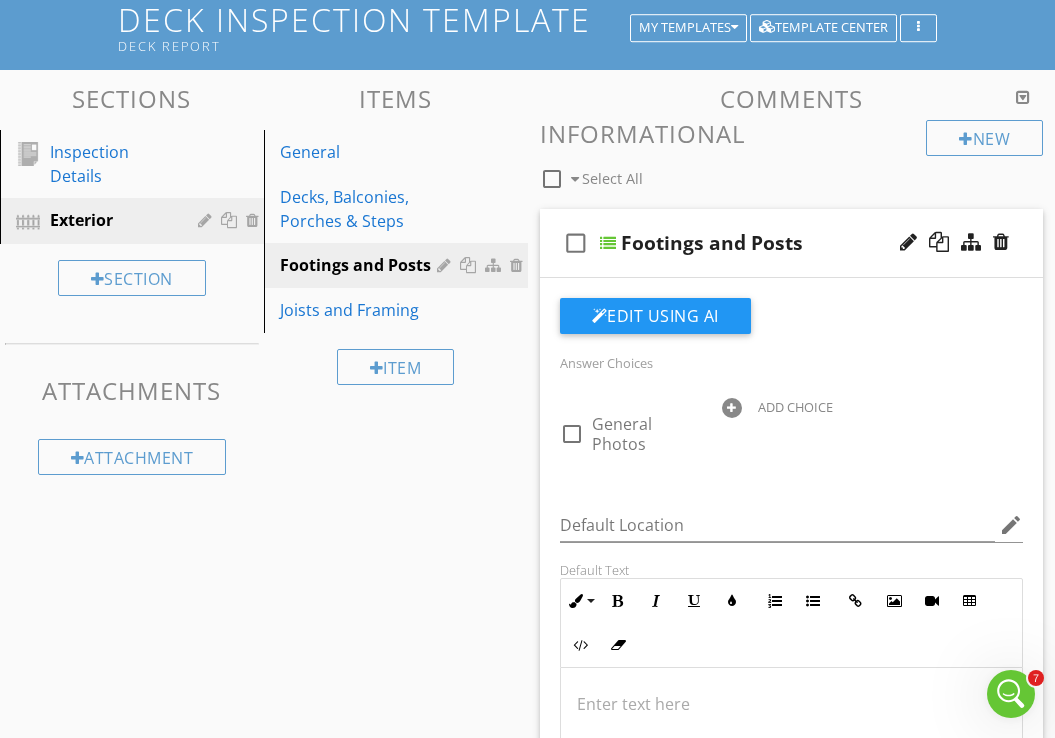 scroll, scrollTop: 182, scrollLeft: 0, axis: vertical 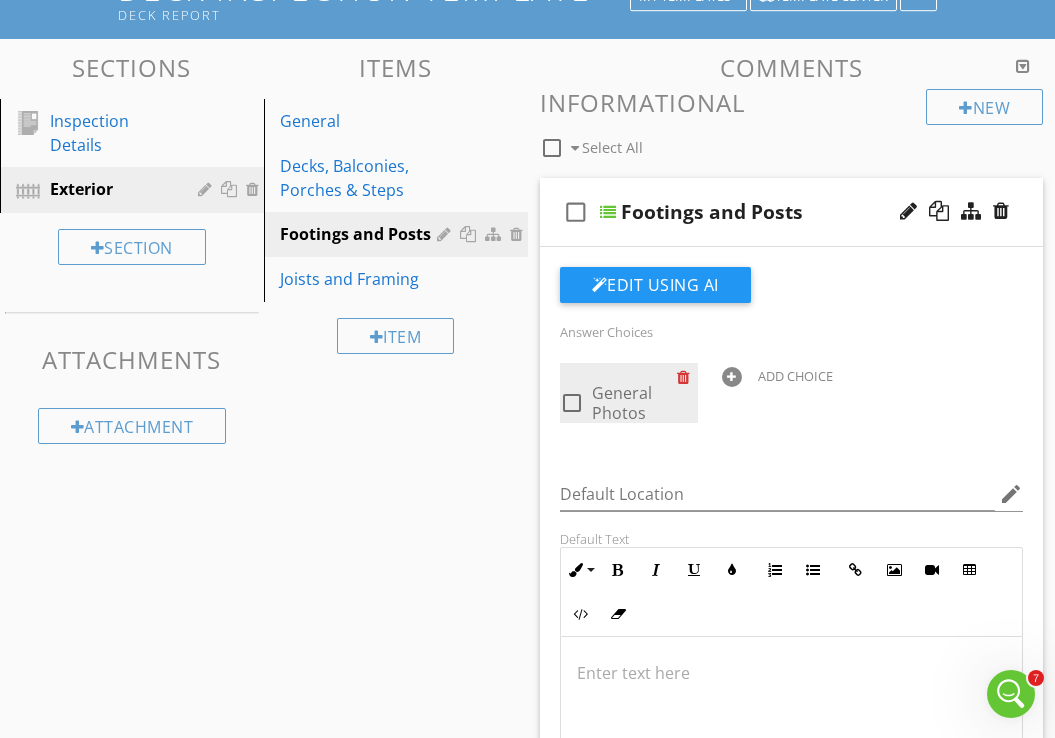 click at bounding box center (687, 377) 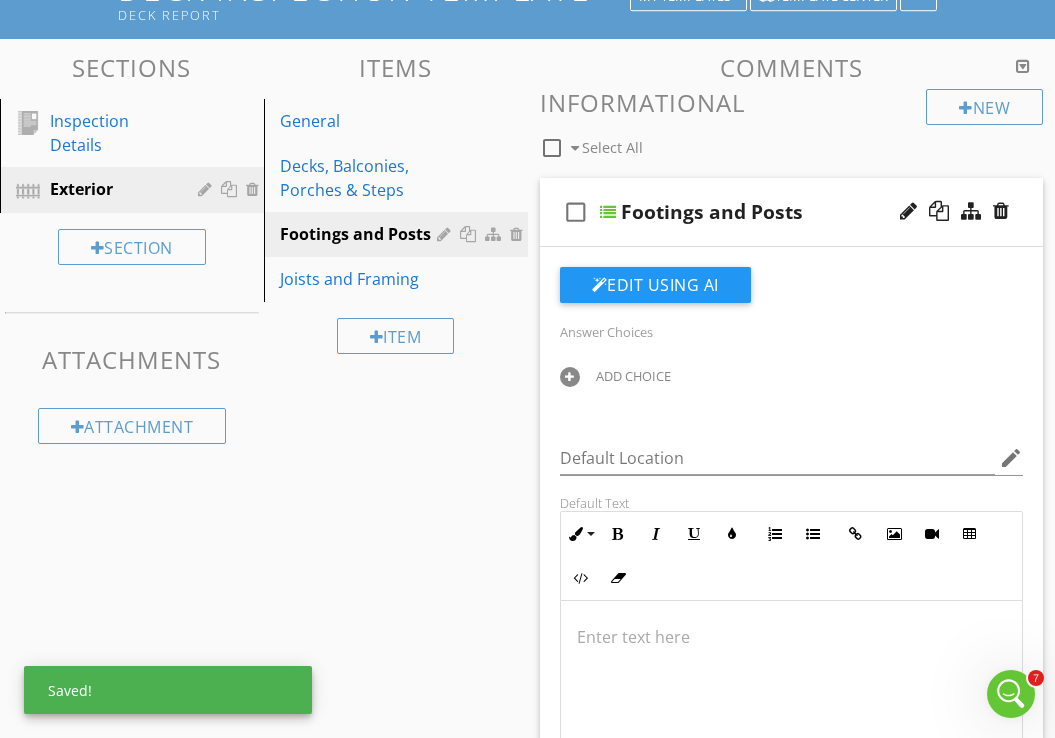 click at bounding box center (570, 377) 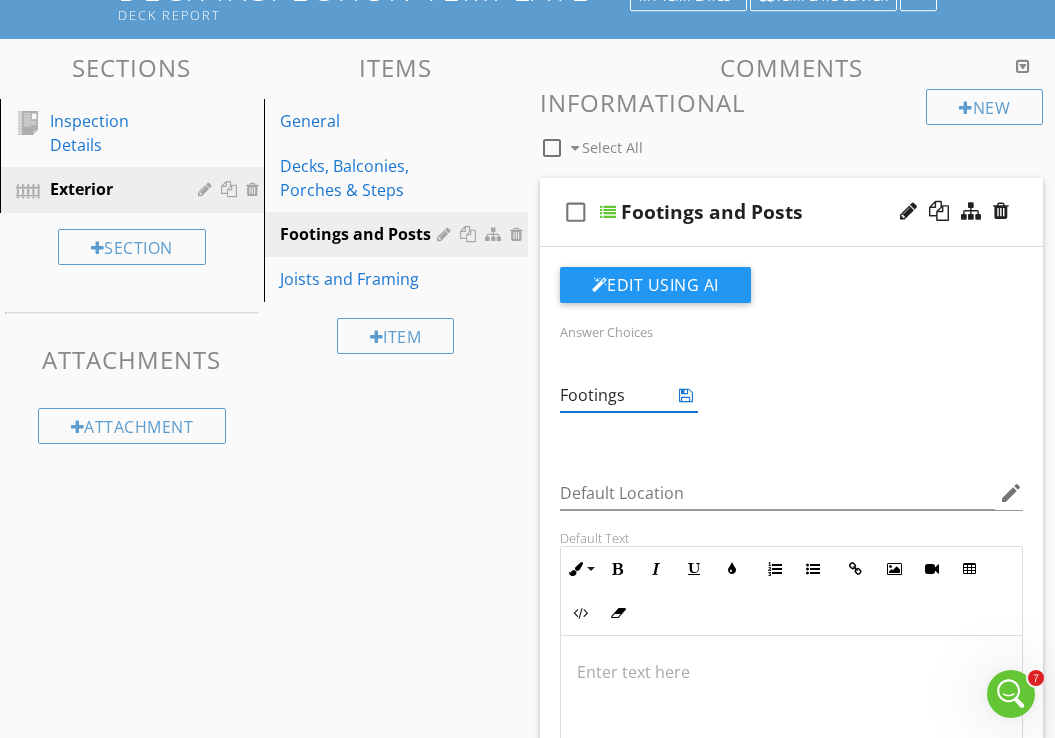 type on "Footings" 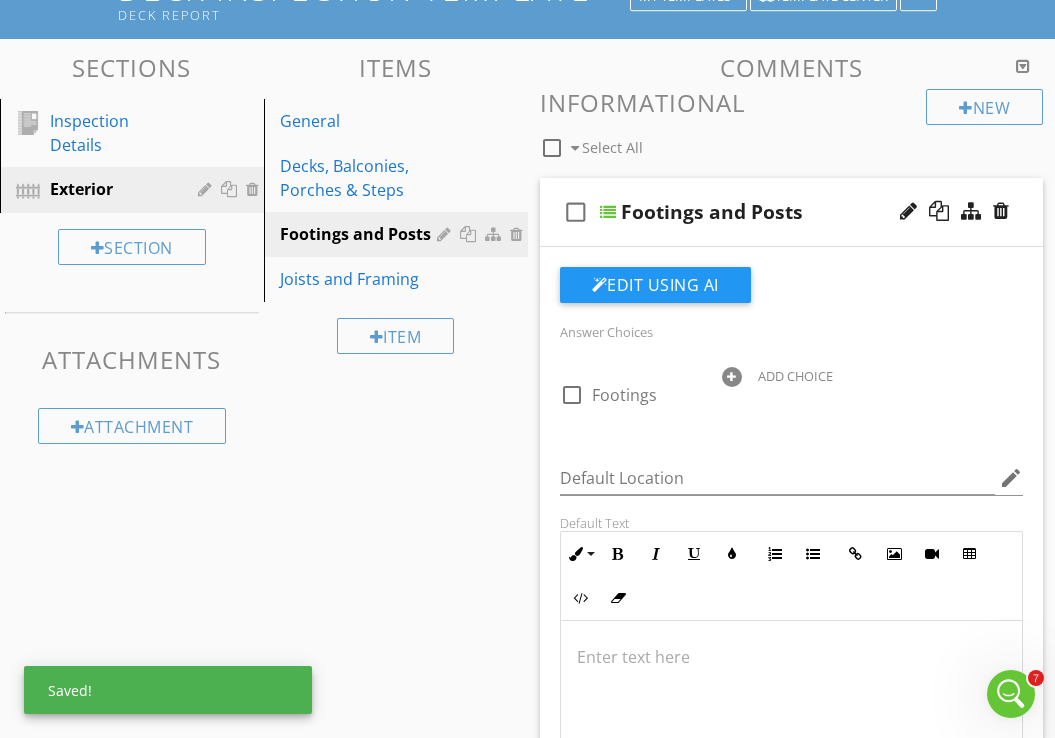 click on "ADD CHOICE" at bounding box center (791, 375) 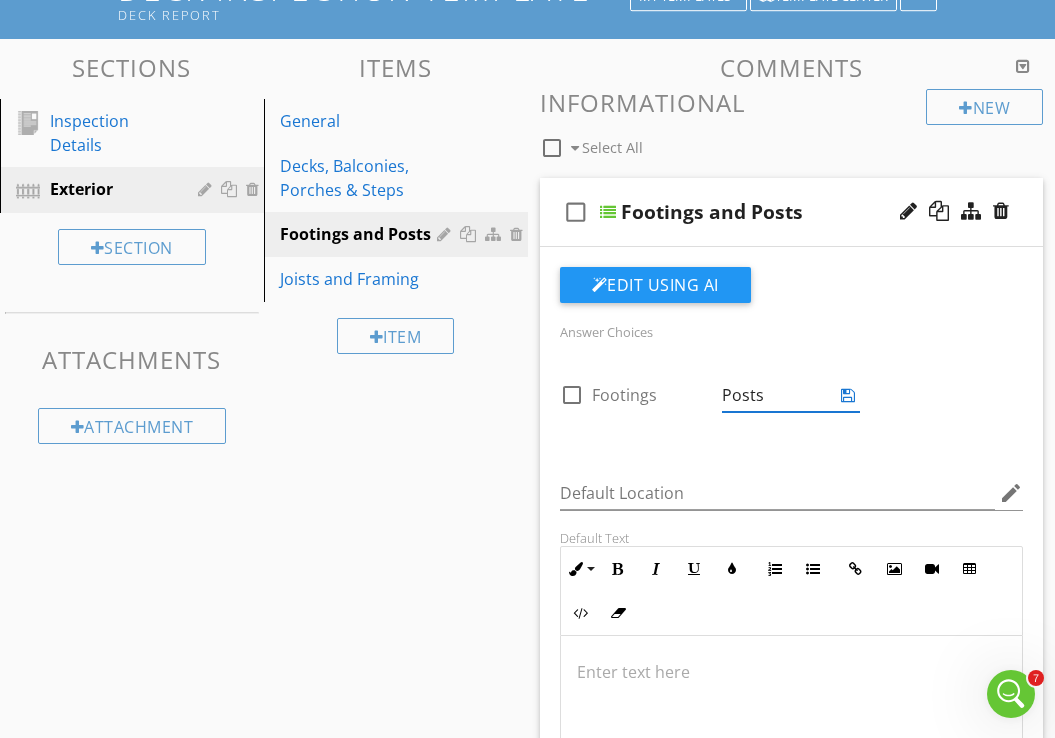 type on "Posts" 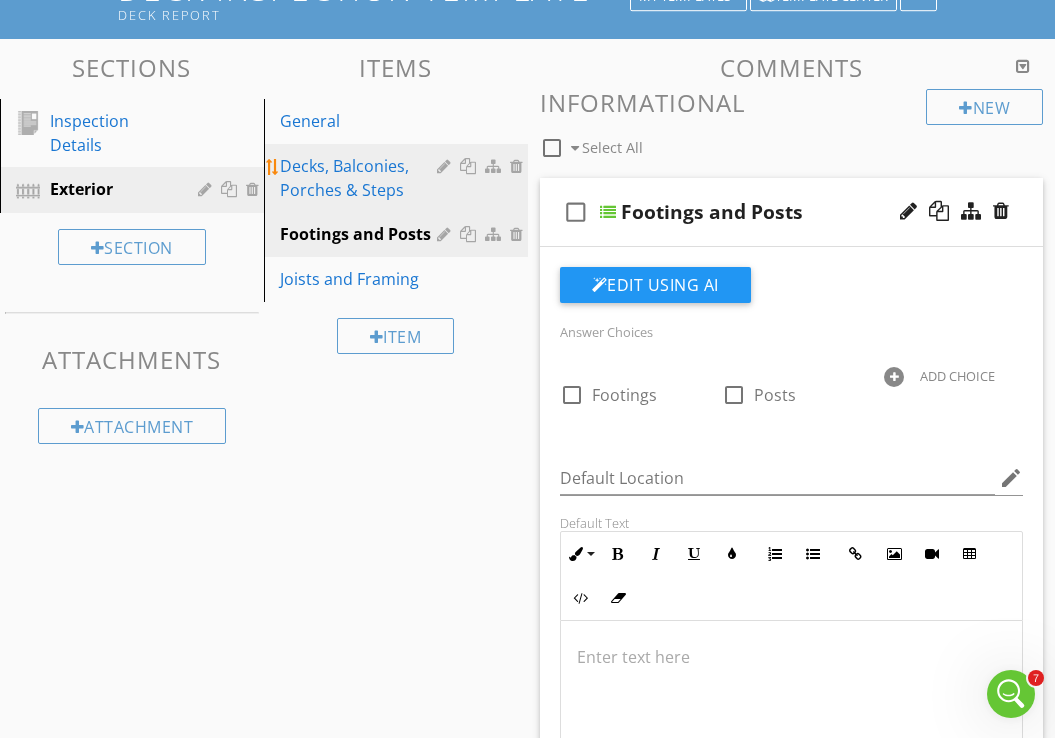 click on "Decks, Balconies, Porches & Steps" at bounding box center [361, 178] 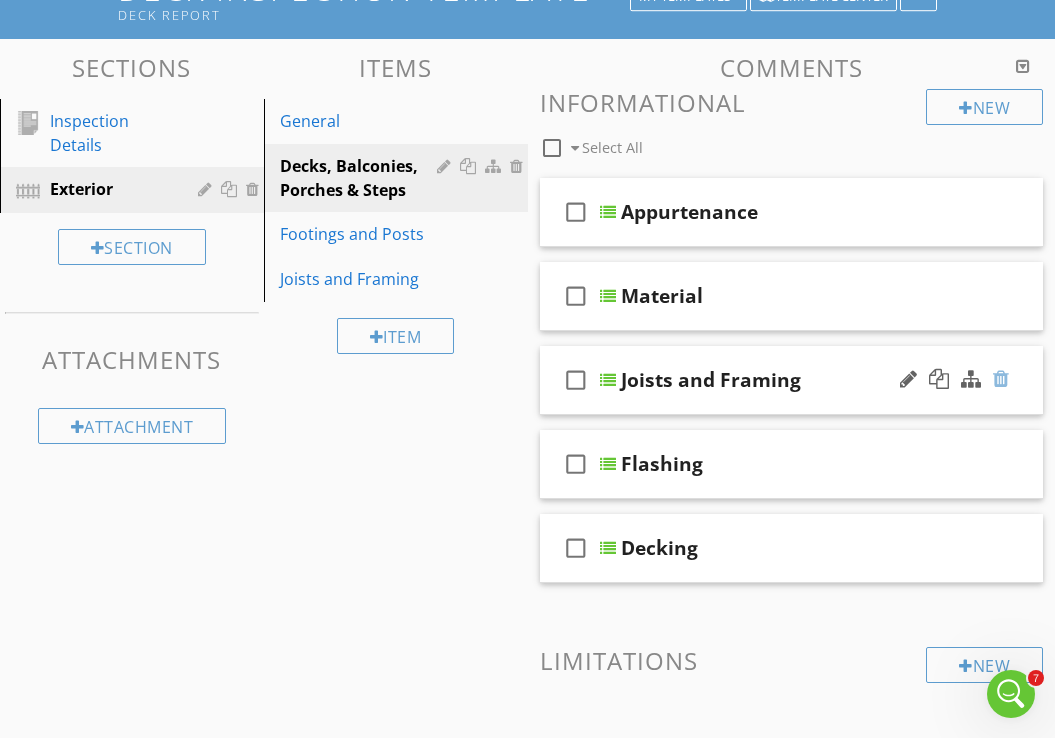 click at bounding box center (1001, 379) 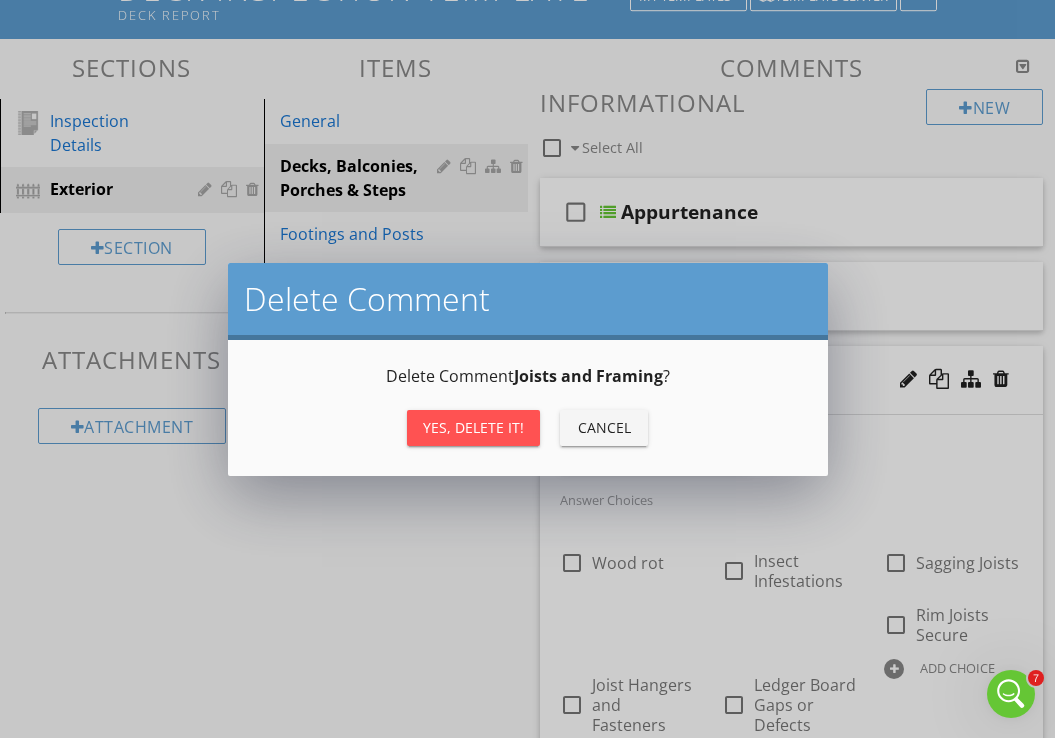 click on "Yes, Delete it!" at bounding box center (473, 427) 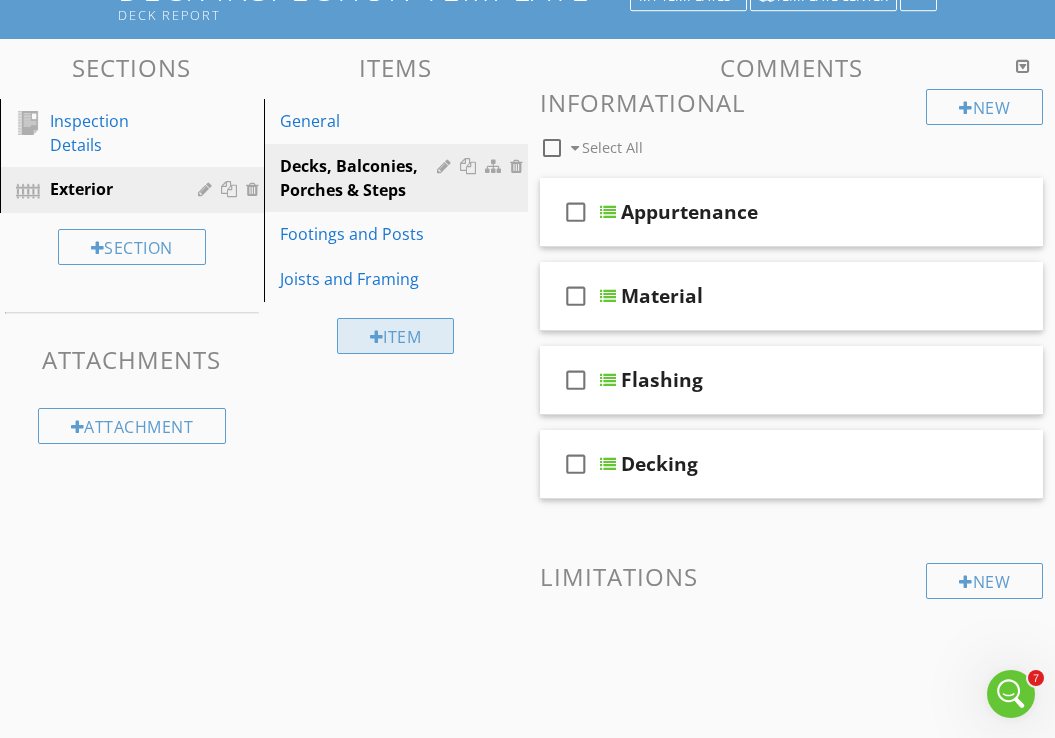 click at bounding box center (377, 337) 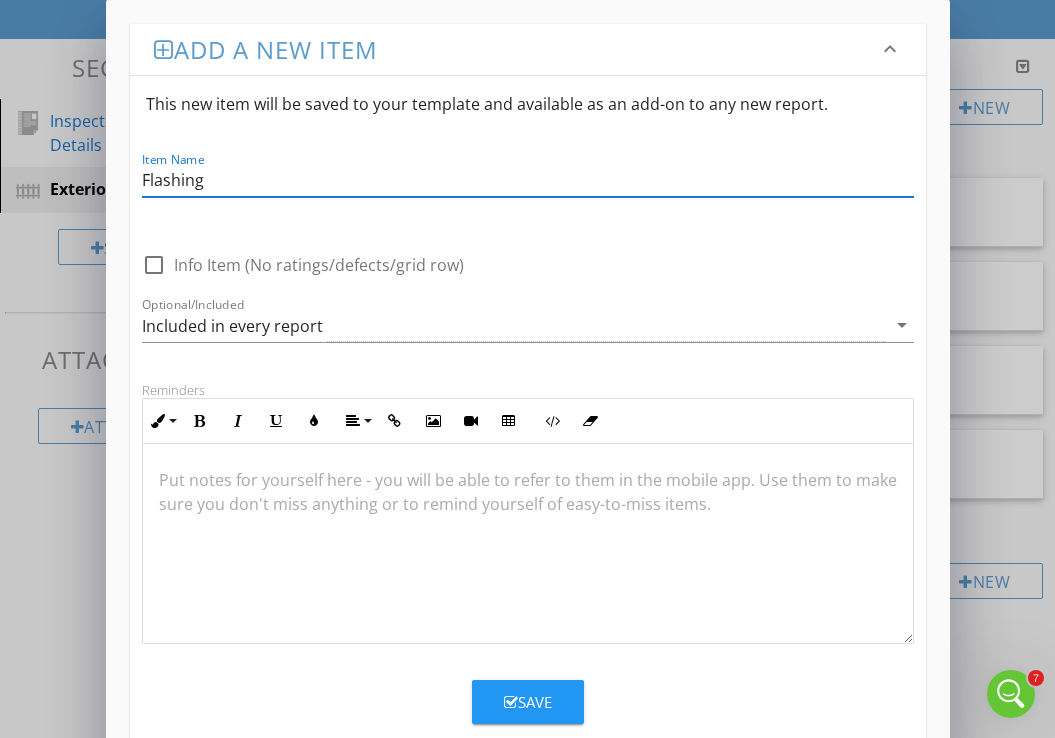 type on "Flashing" 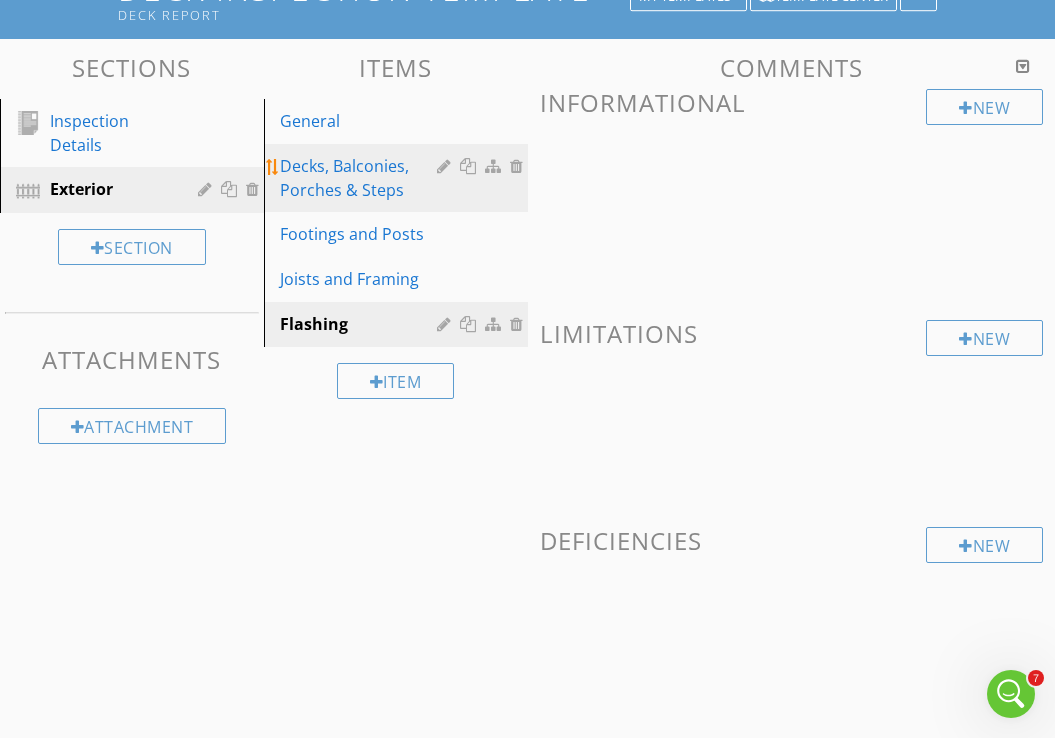 click on "Decks, Balconies, Porches & Steps" at bounding box center [361, 178] 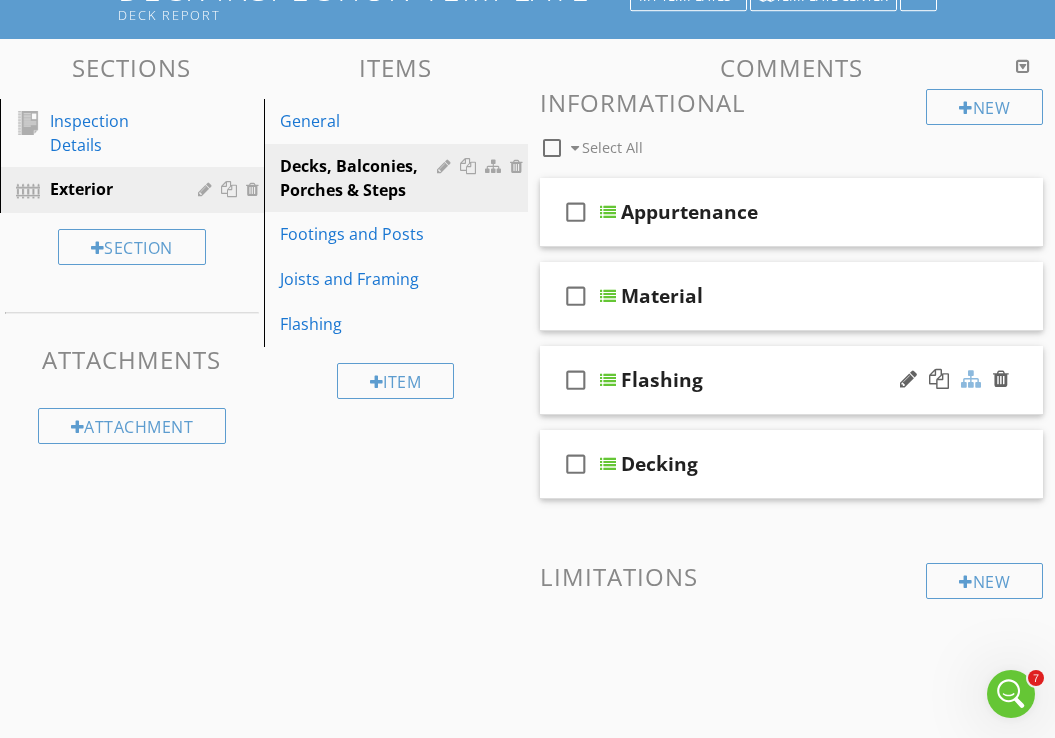 click at bounding box center (971, 379) 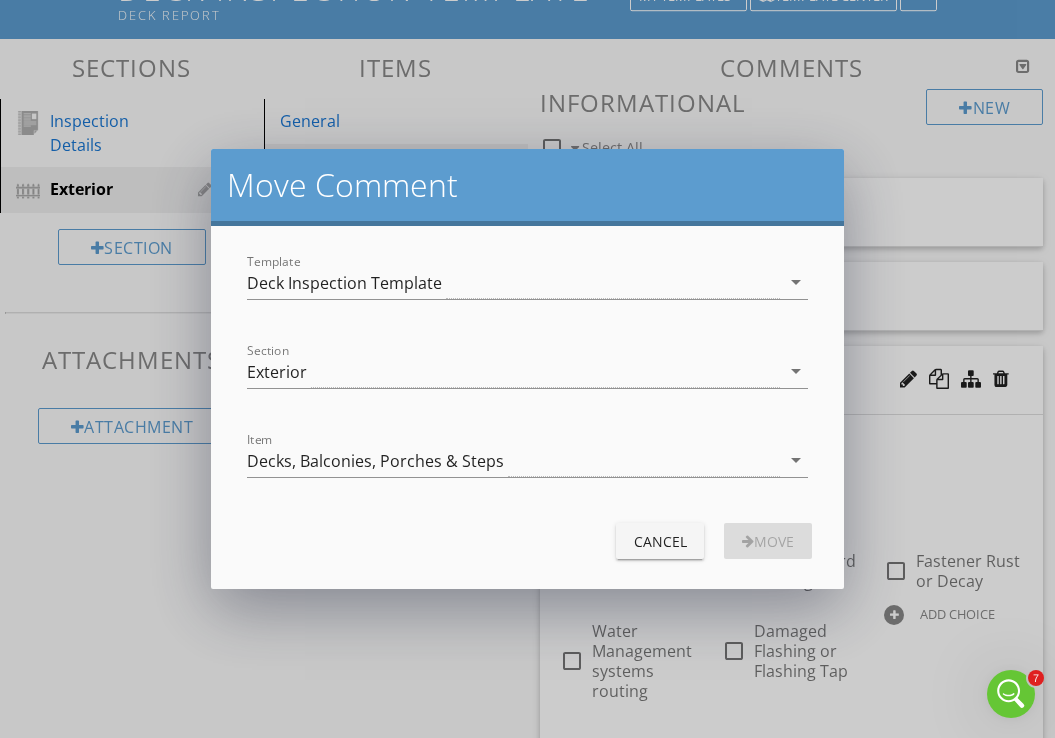 click on "Cancel" at bounding box center [660, 541] 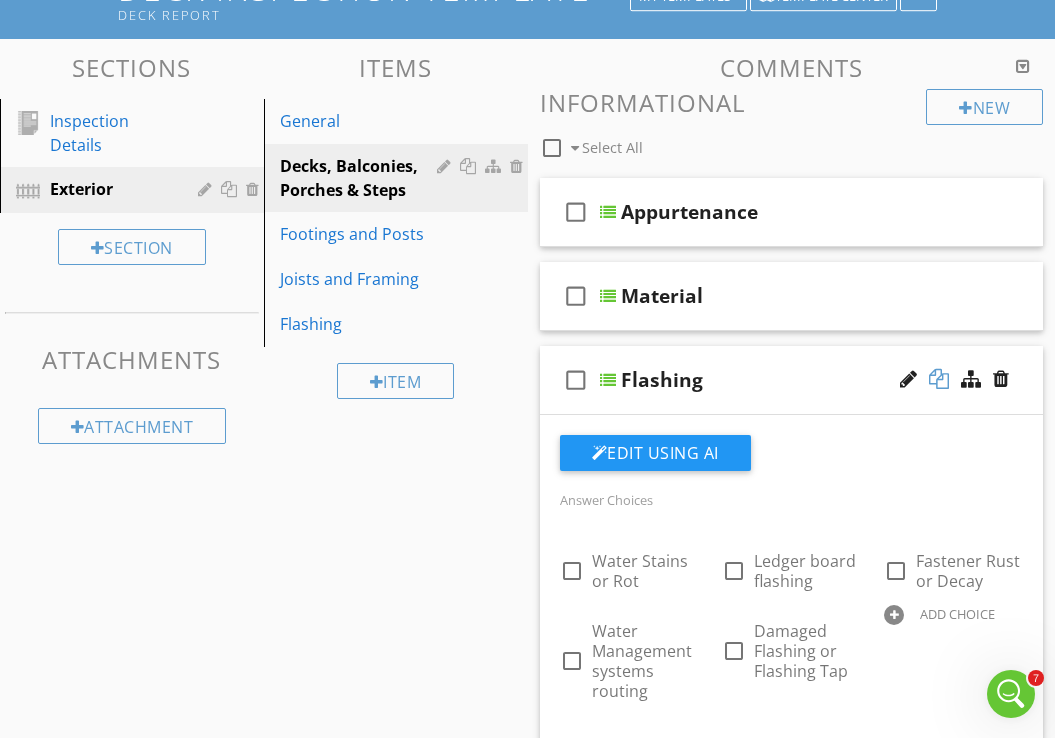 click at bounding box center (939, 379) 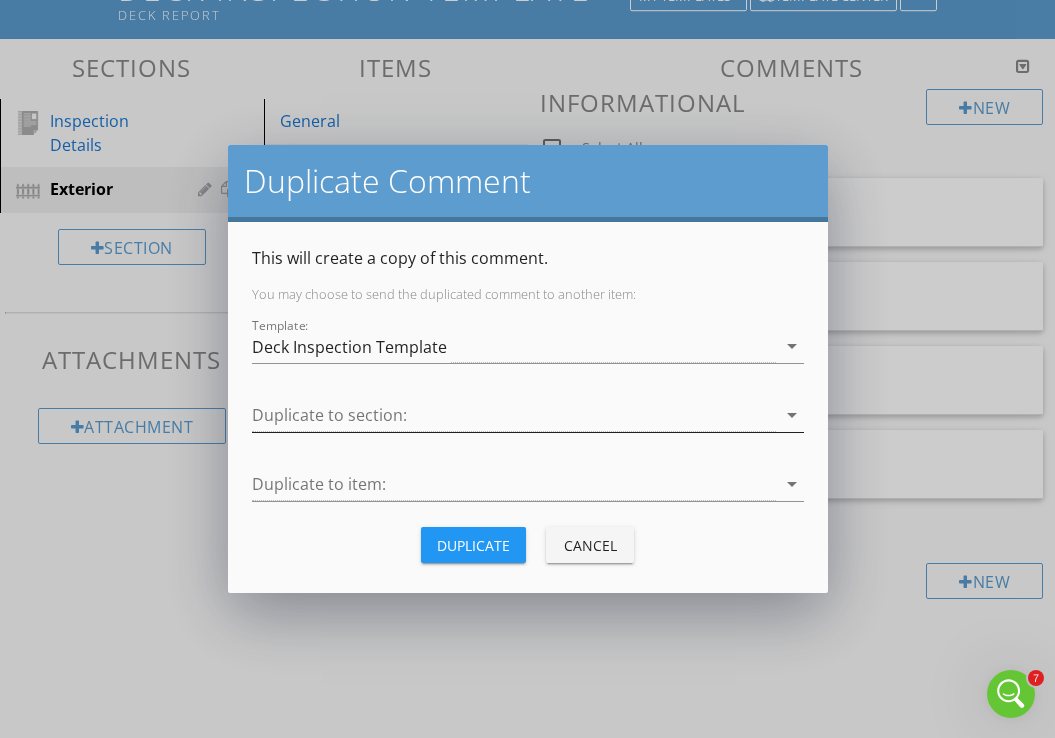 click at bounding box center [514, 415] 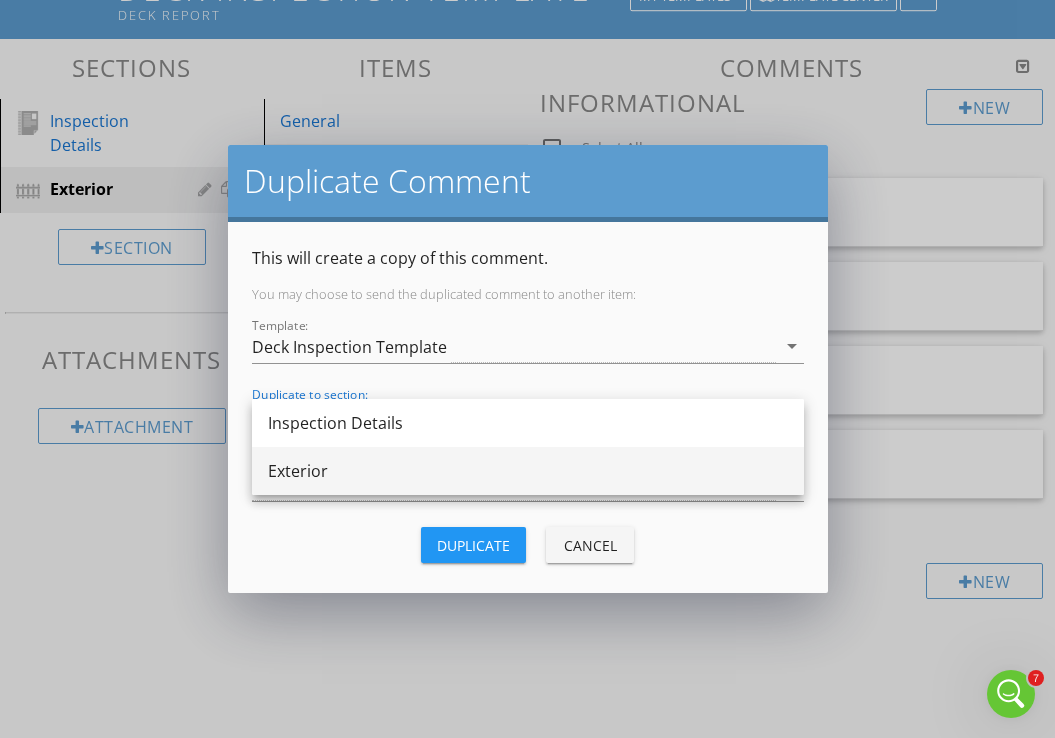 click on "Exterior" at bounding box center [528, 471] 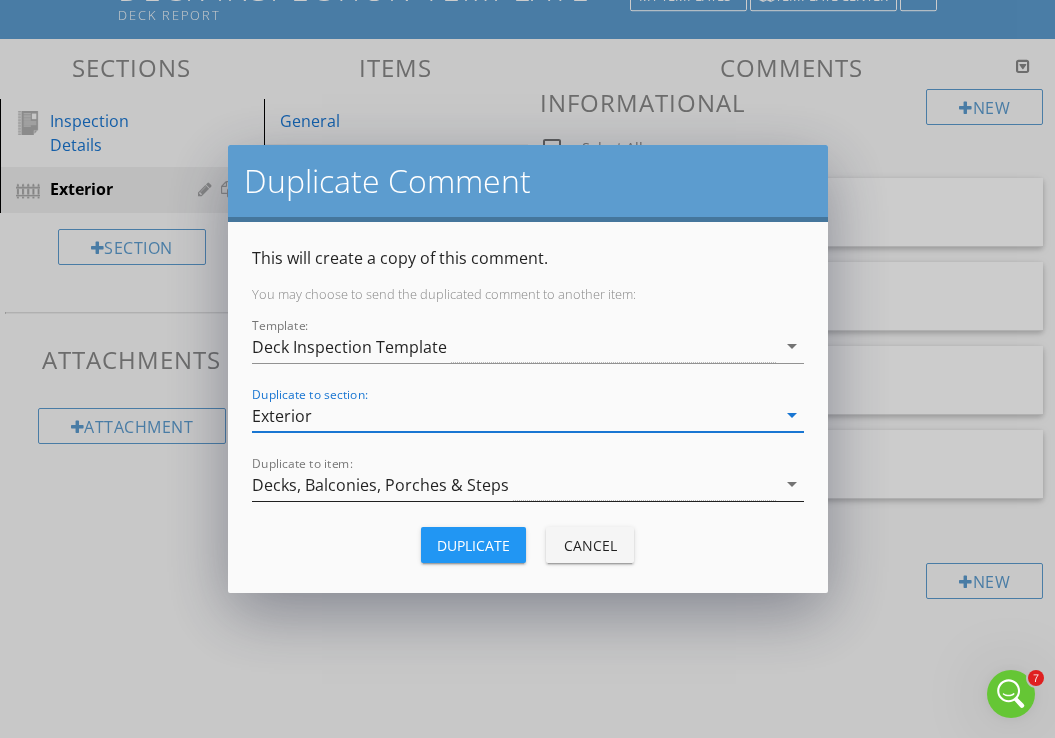 click on "Decks, Balconies, Porches & Steps" at bounding box center [380, 485] 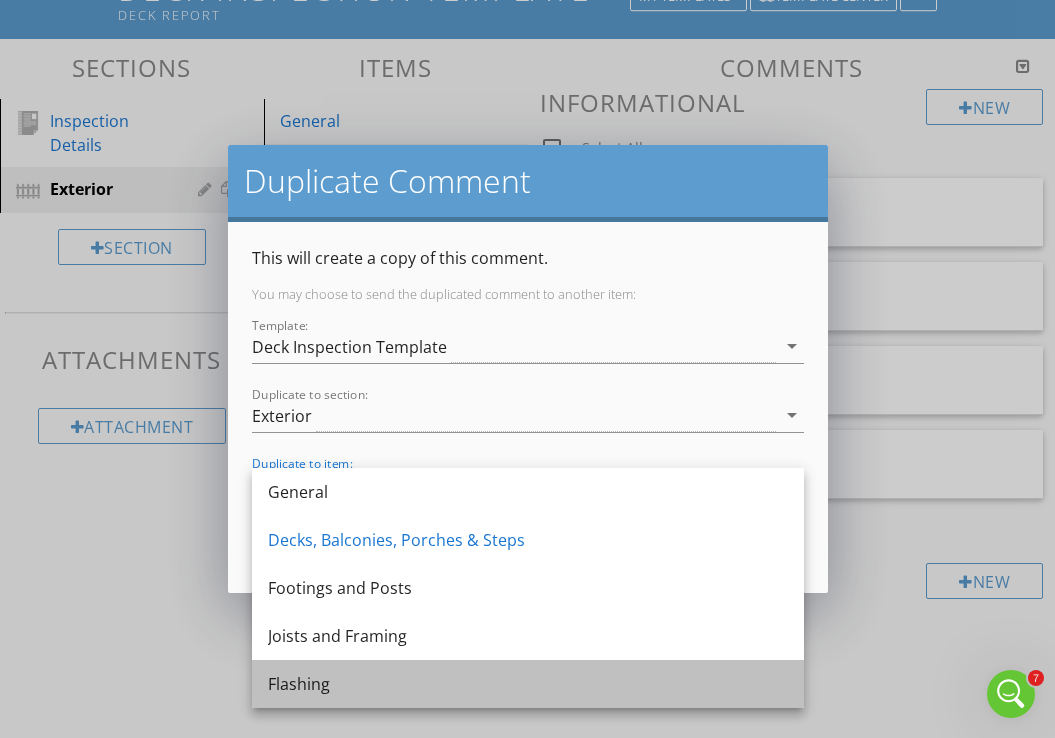 click on "Flashing" at bounding box center [528, 684] 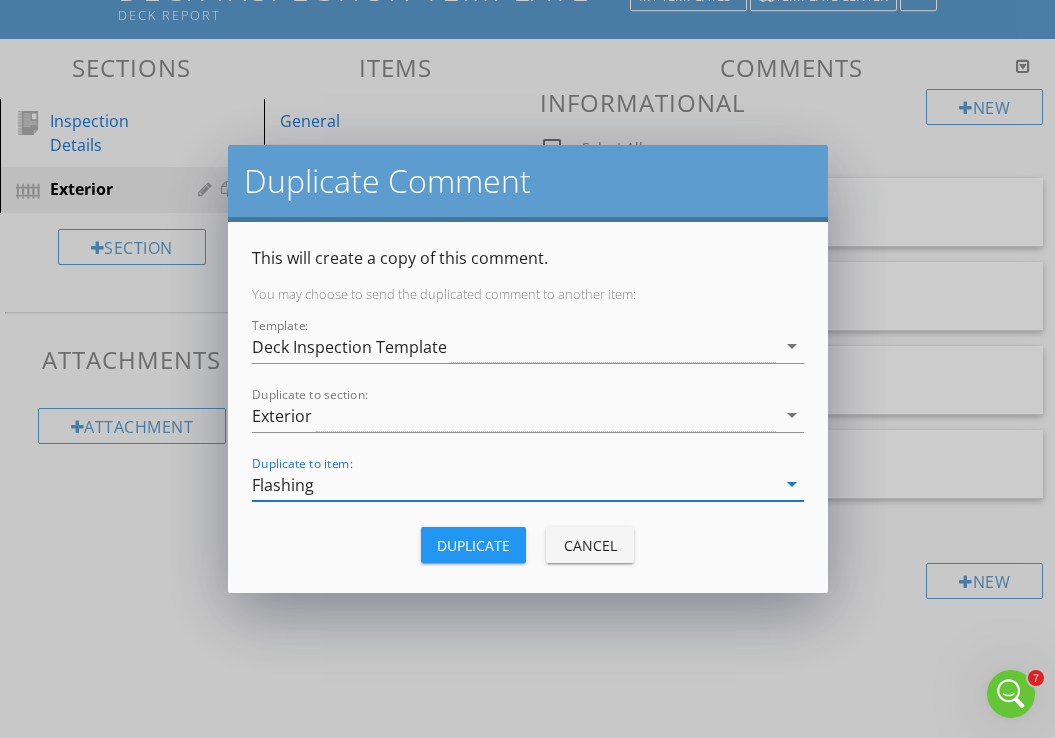 click on "Duplicate" at bounding box center (473, 545) 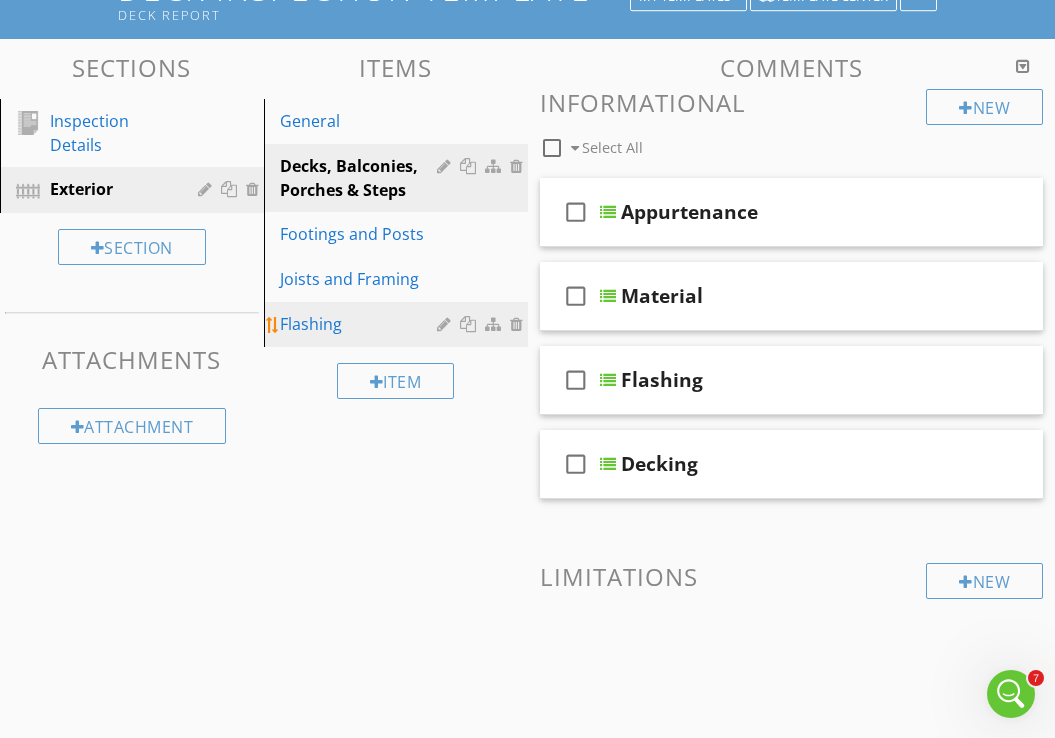 click on "Flashing" at bounding box center (361, 324) 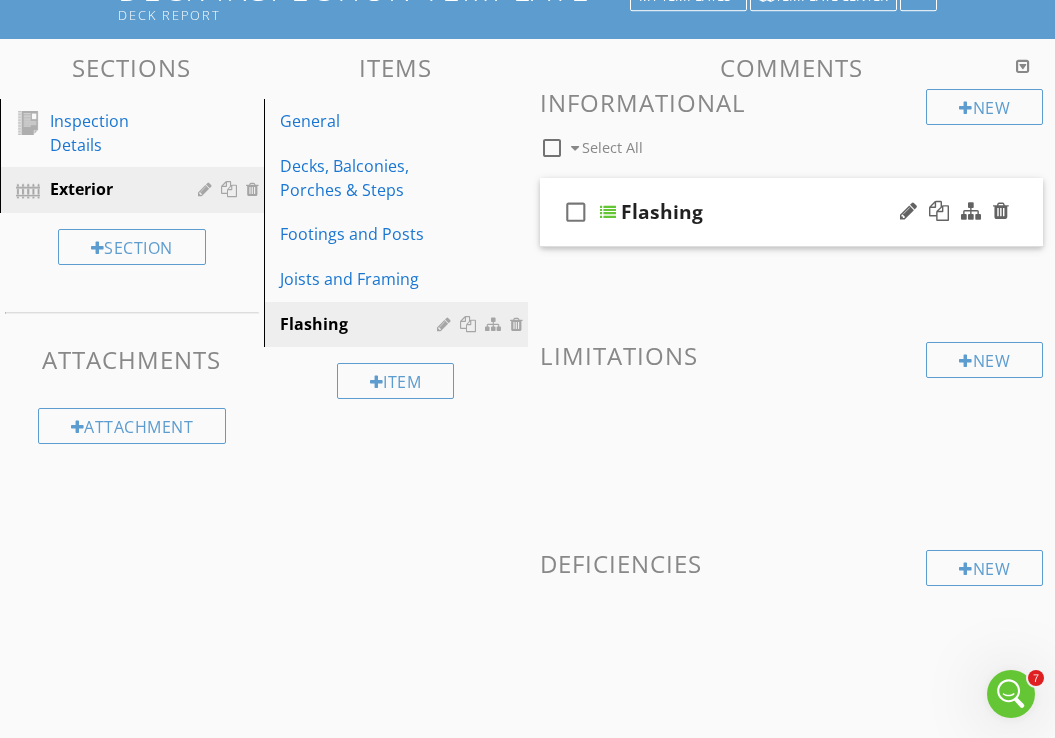 click on "check_box_outline_blank
Flashing" at bounding box center [792, 212] 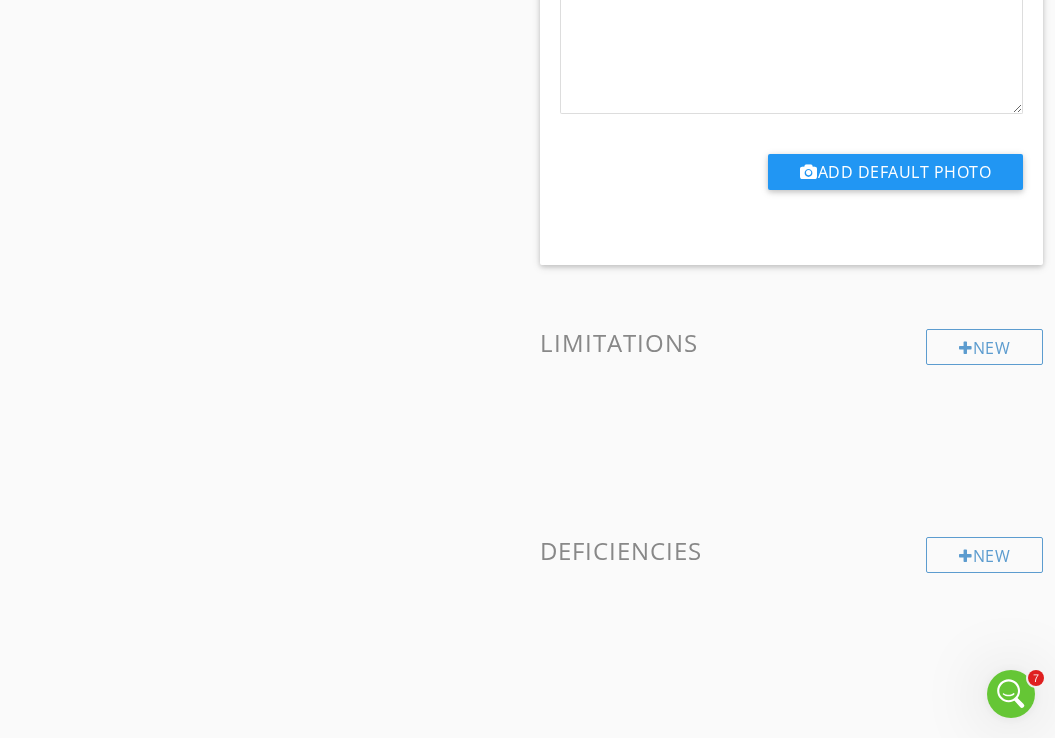 scroll, scrollTop: 1040, scrollLeft: 0, axis: vertical 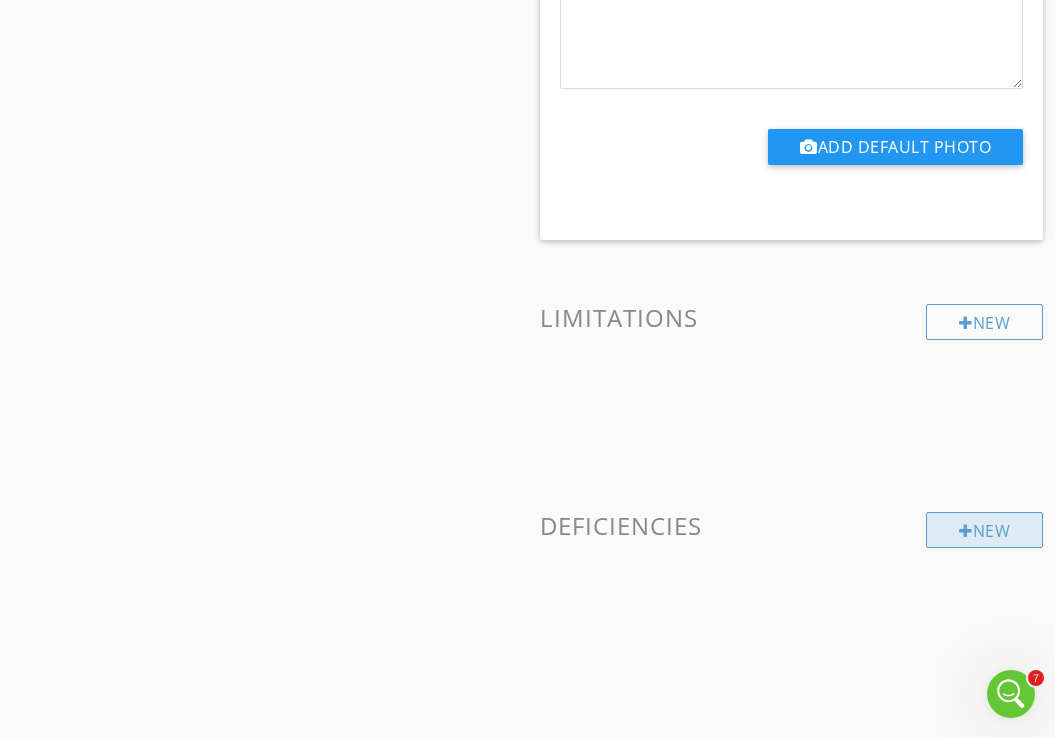 click on "New" at bounding box center (984, 530) 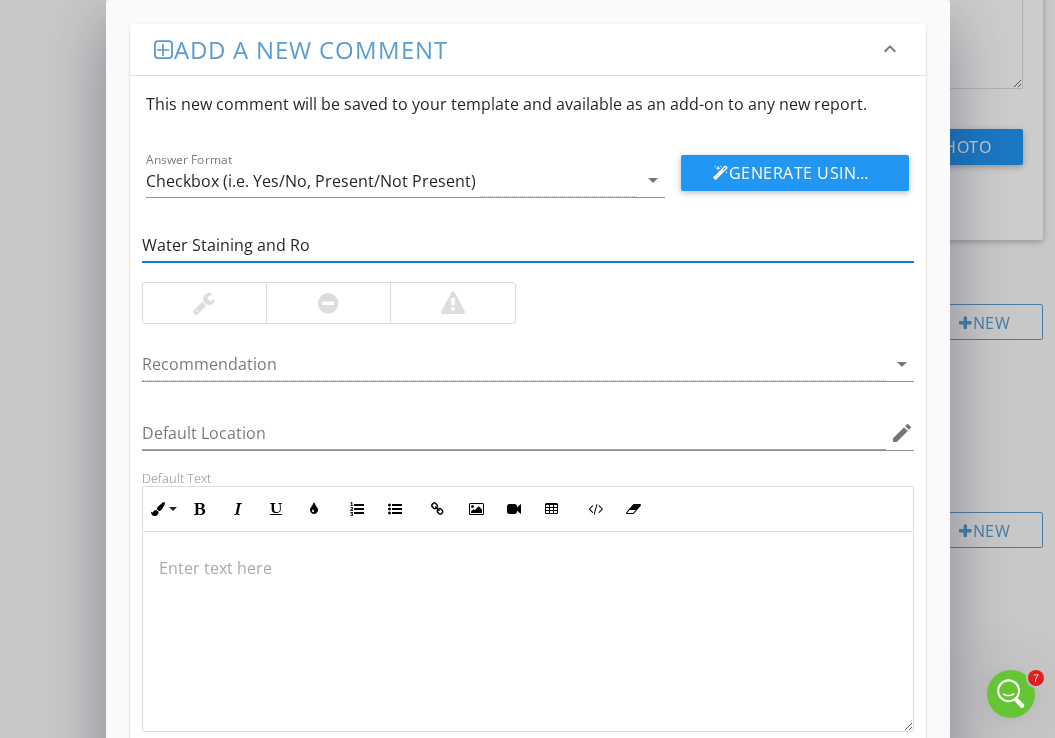 type on "Water Staining and Rot" 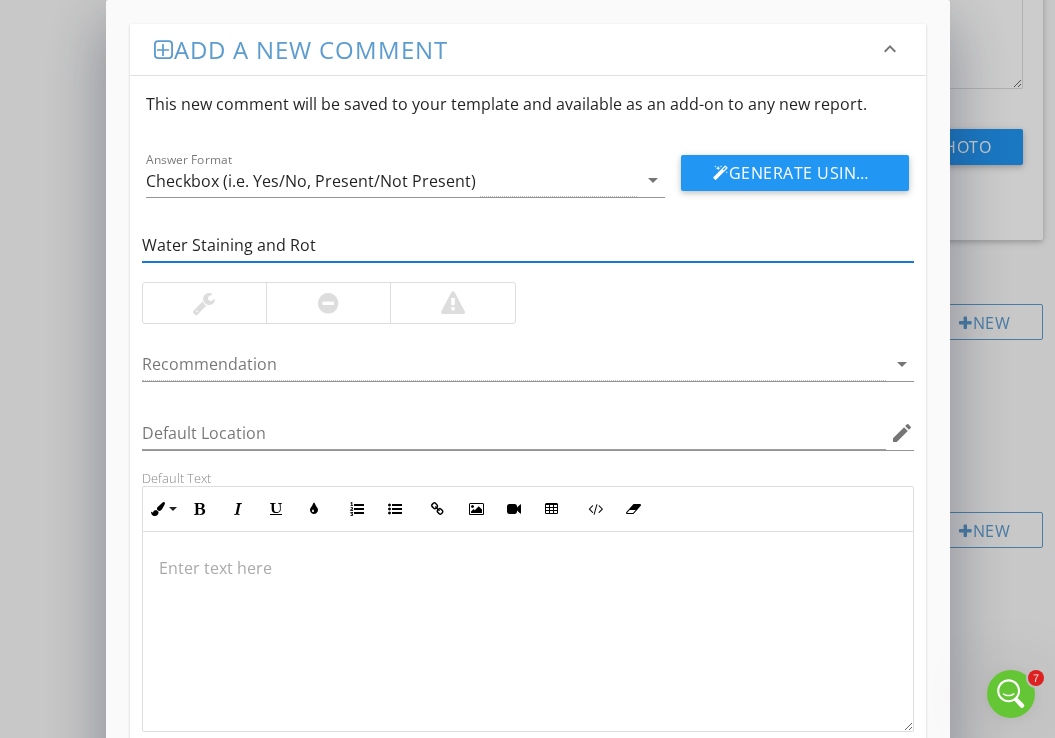click on "Generate Using AI" at bounding box center (795, 173) 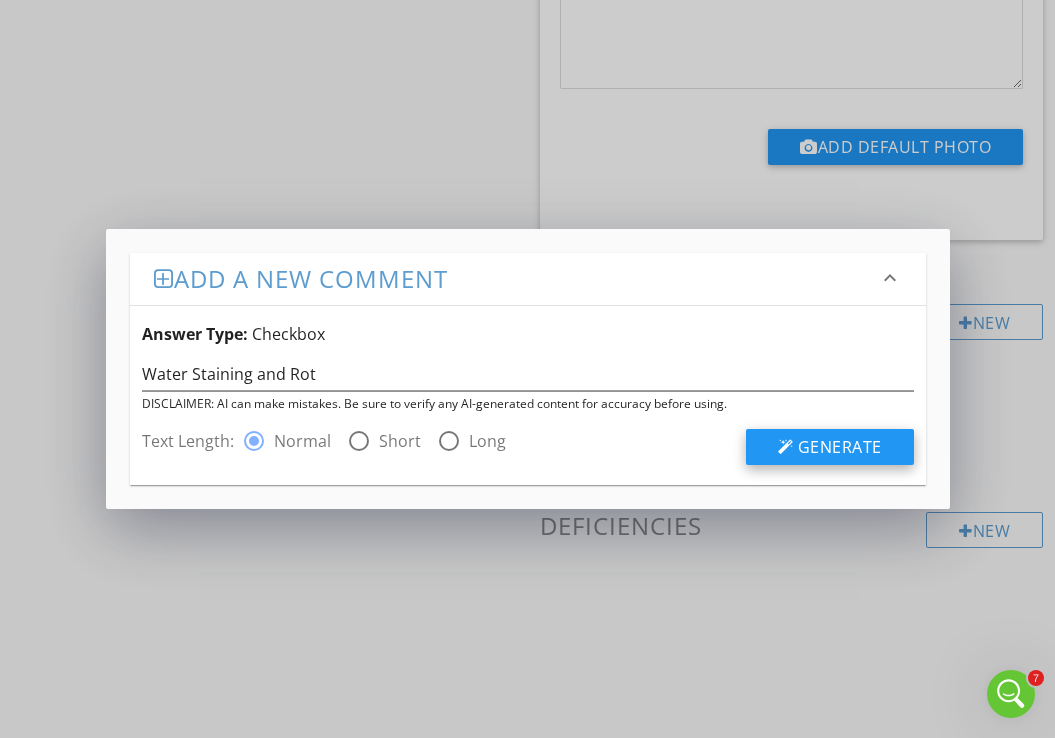 click on "Generate" at bounding box center [840, 447] 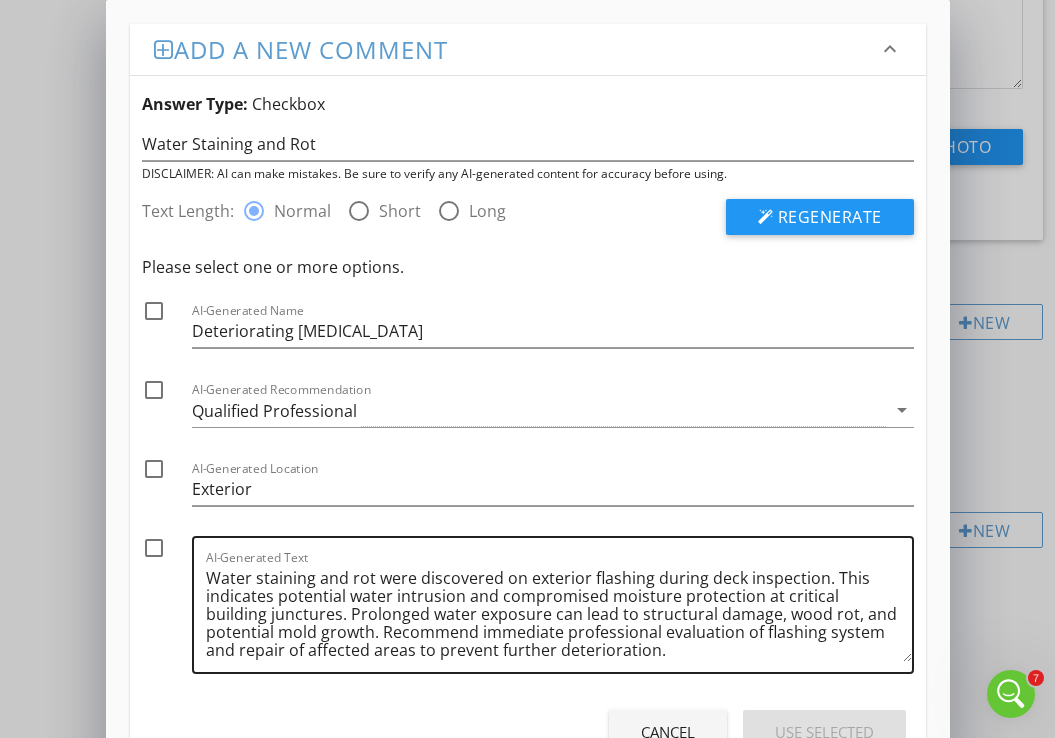 click on "Water staining and rot were discovered on exterior flashing during deck inspection. This indicates potential water intrusion and compromised moisture protection at critical building junctures. Prolonged water exposure can lead to structural damage, wood rot, and potential mold growth. Recommend immediate professional evaluation of flashing system and repair of affected areas to prevent further deterioration." at bounding box center [559, 612] 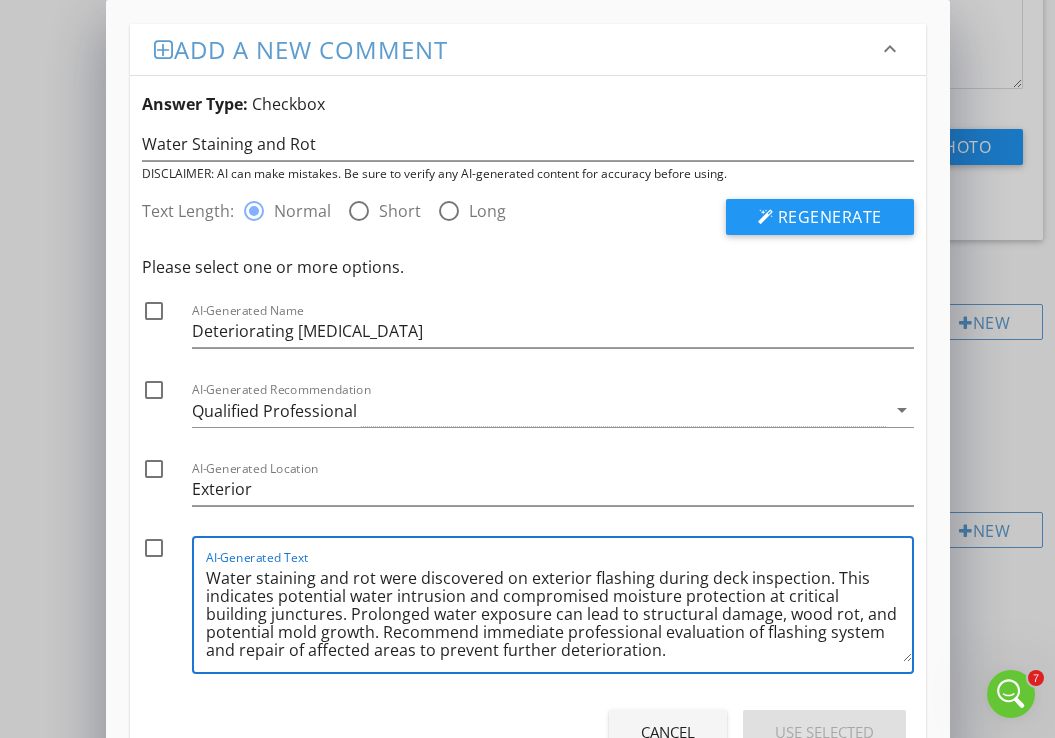 click on "Water staining and rot were discovered on exterior flashing during deck inspection. This indicates potential water intrusion and compromised moisture protection at critical building junctures. Prolonged water exposure can lead to structural damage, wood rot, and potential mold growth. Recommend immediate professional evaluation of flashing system and repair of affected areas to prevent further deterioration." at bounding box center (559, 612) 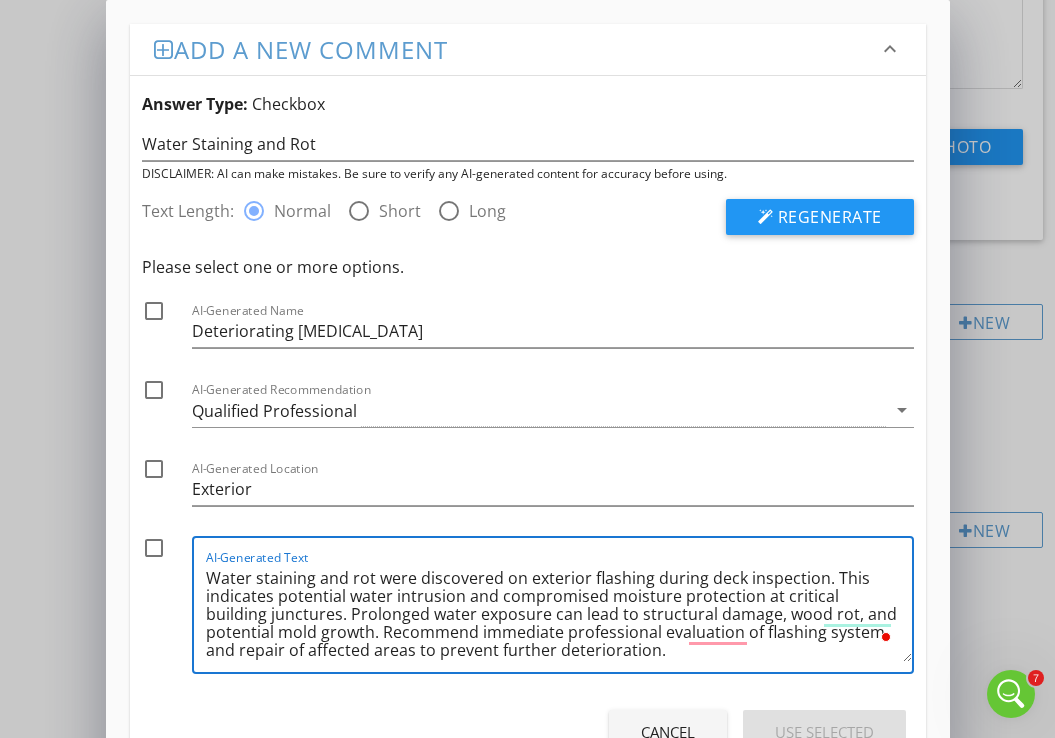 click on "Water staining and rot were discovered on exterior flashing during deck inspection. This indicates potential water intrusion and compromised moisture protection at critical building junctures. Prolonged water exposure can lead to structural damage, wood rot, and potential mold growth. Recommend immediate professional evaluation of flashing system and repair of affected areas to prevent further deterioration." at bounding box center (559, 612) 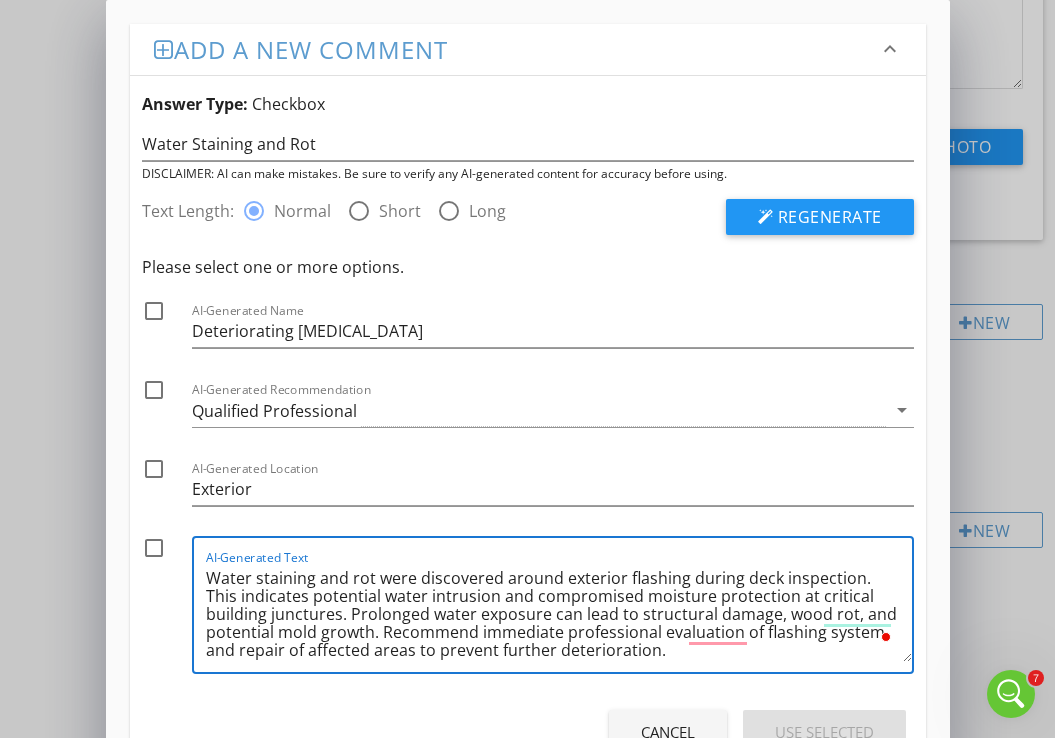 click on "Water staining and rot were discovered around exterior flashing during deck inspection. This indicates potential water intrusion and compromised moisture protection at critical building junctures. Prolonged water exposure can lead to structural damage, wood rot, and potential mold growth. Recommend immediate professional evaluation of flashing system and repair of affected areas to prevent further deterioration." at bounding box center (559, 612) 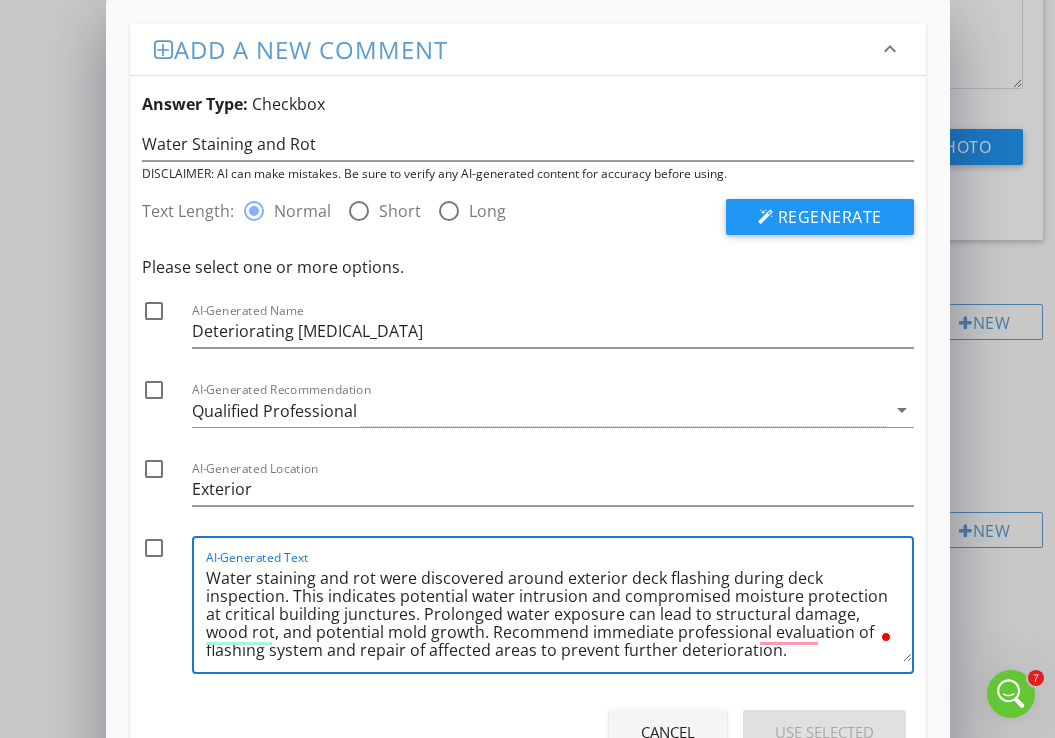 scroll, scrollTop: 5, scrollLeft: 0, axis: vertical 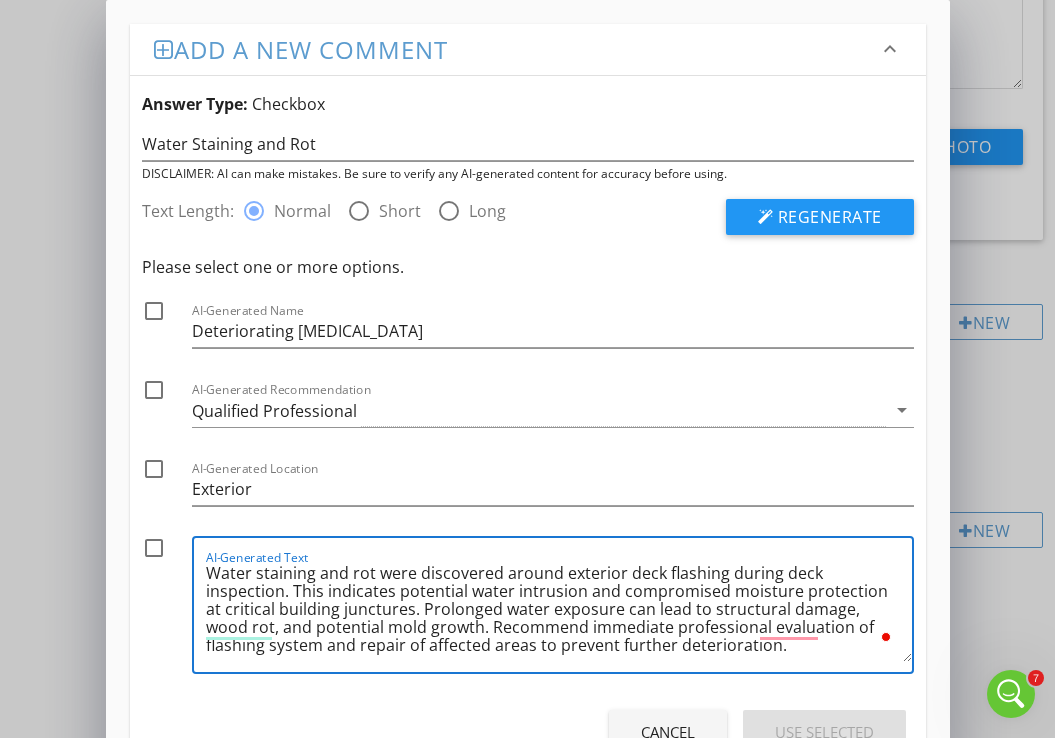 type on "Water staining and rot were discovered around exterior deck flashing during deck inspection. This indicates potential water intrusion and compromised moisture protection at critical building junctures. Prolonged water exposure can lead to structural damage, wood rot, and potential mold growth. Recommend immediate professional evaluation of flashing system and repair of affected areas to prevent further deterioration." 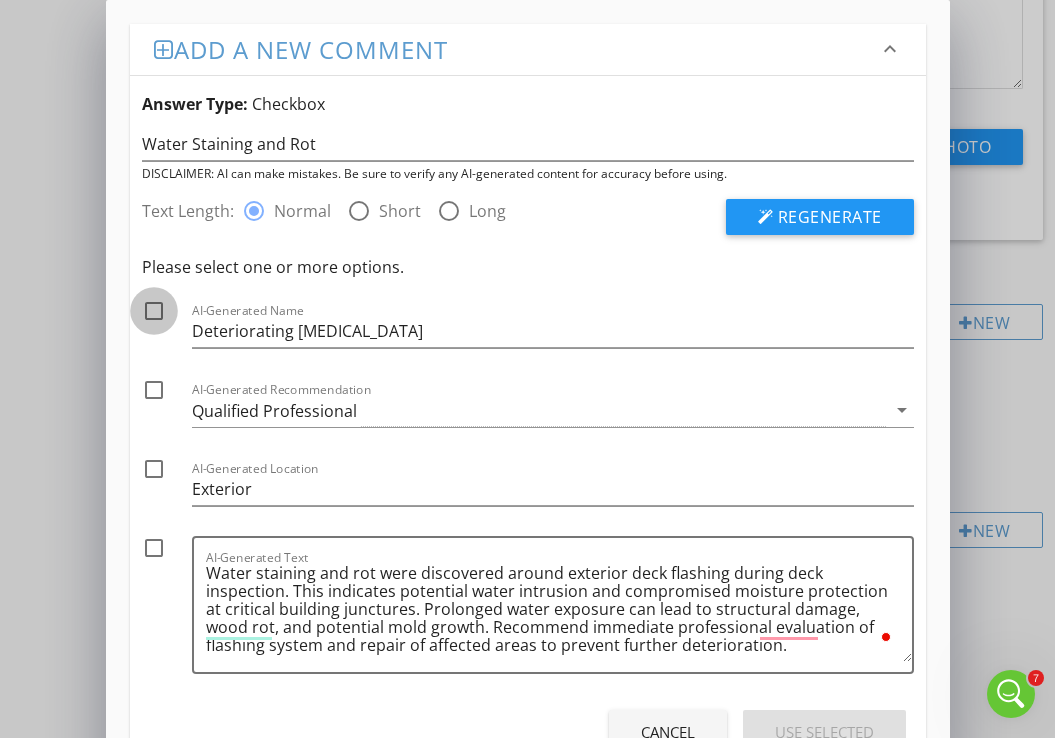 click at bounding box center [154, 311] 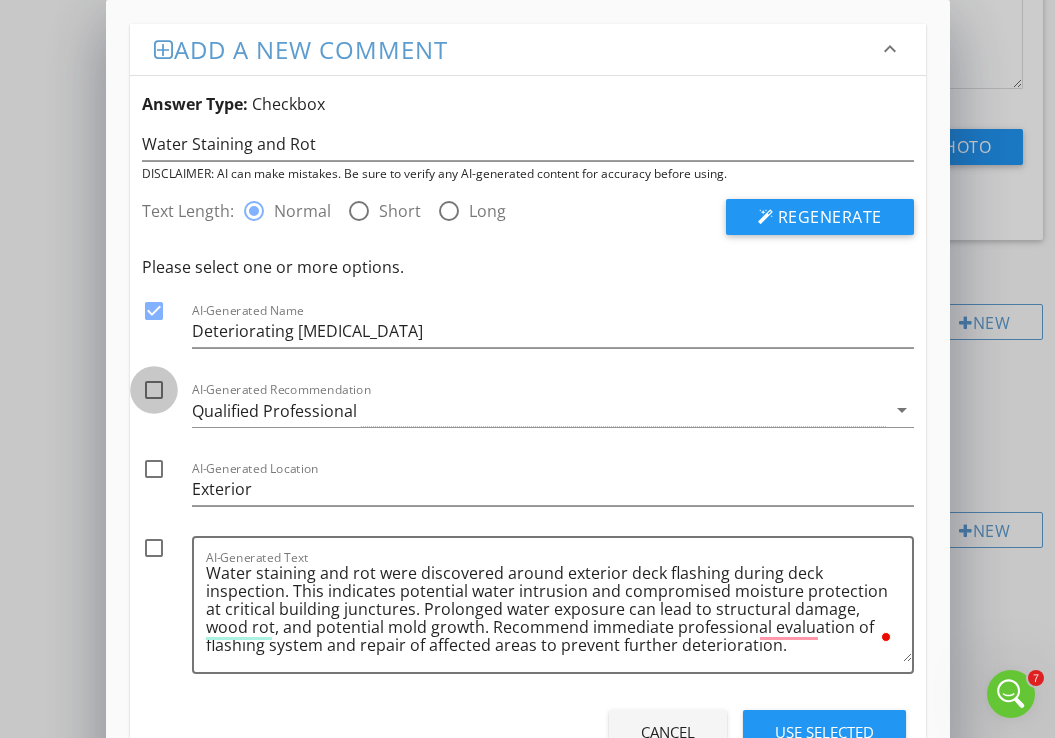 click at bounding box center [154, 390] 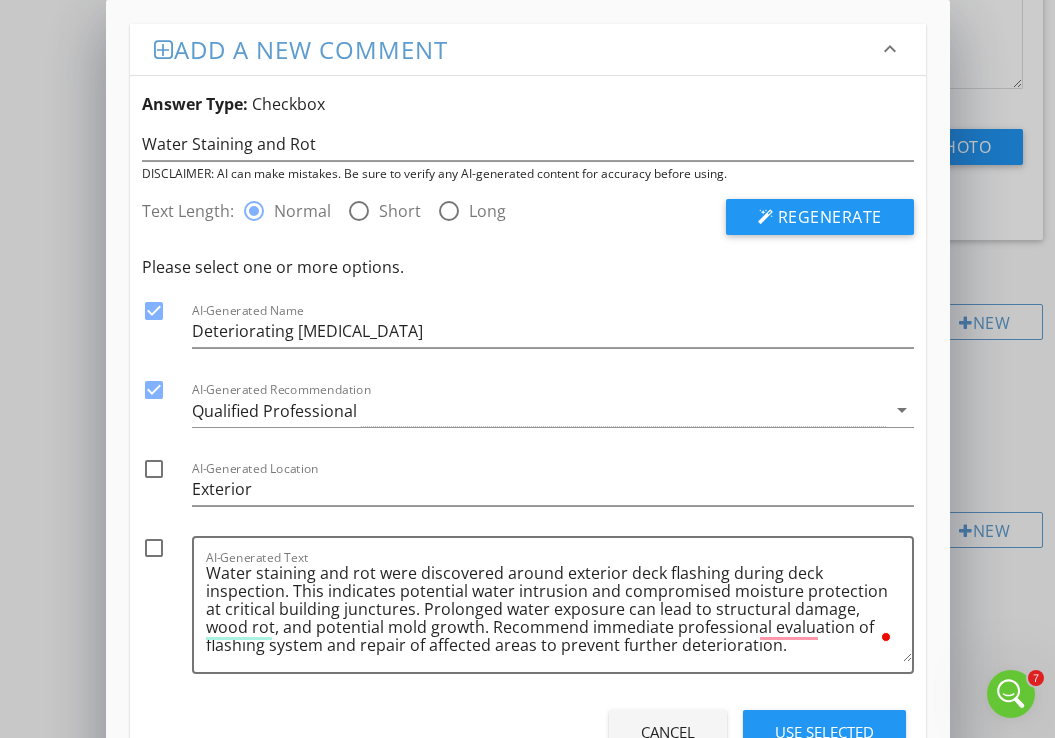 click at bounding box center [154, 469] 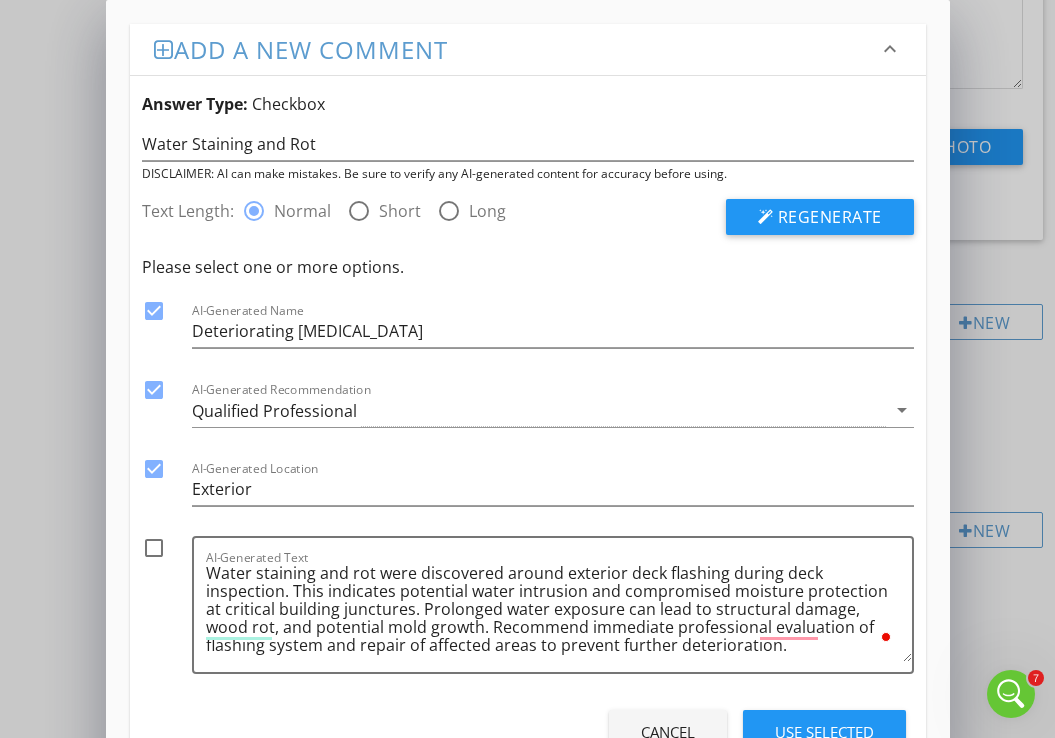 click at bounding box center [154, 548] 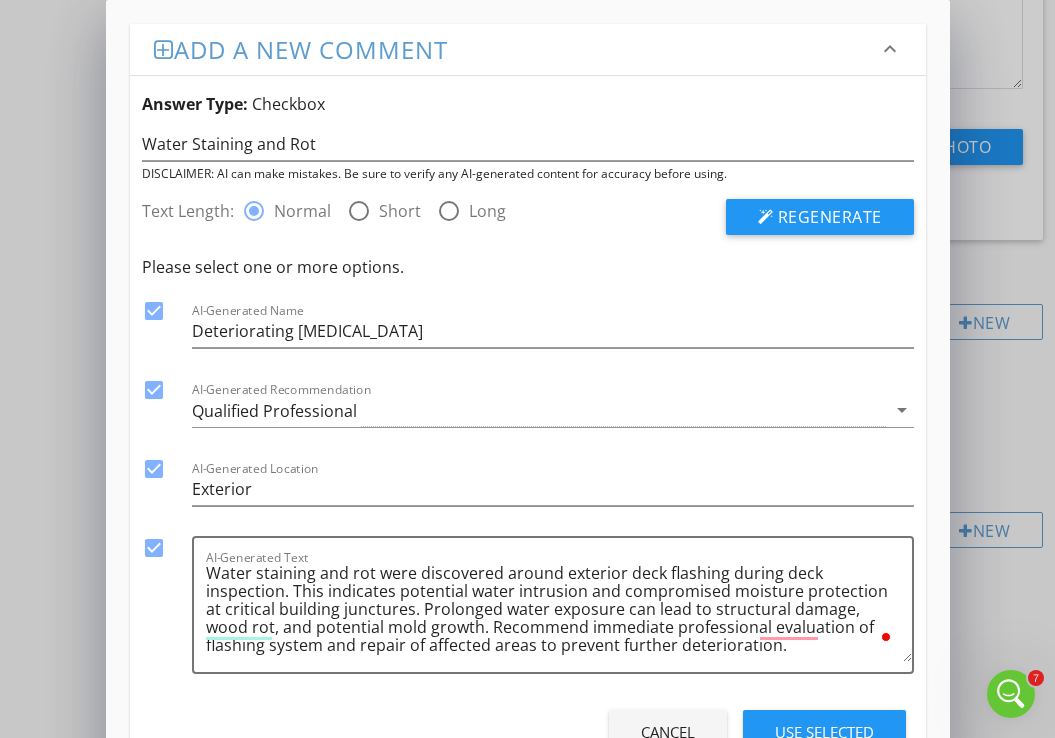 click on "Use Selected" at bounding box center (824, 732) 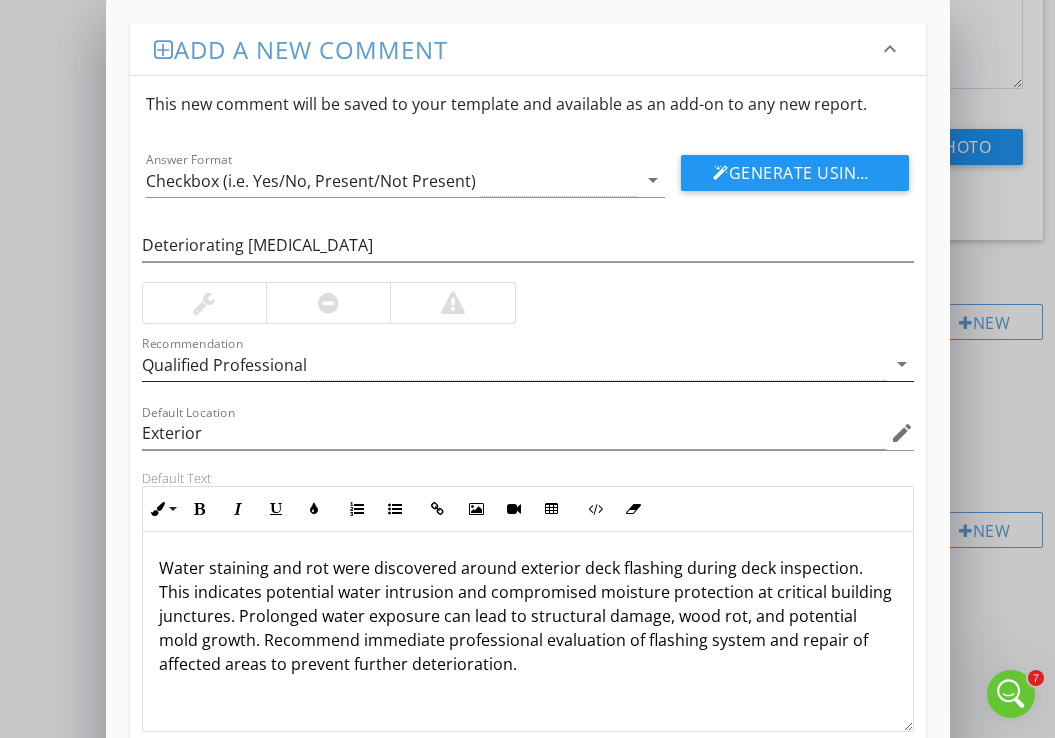 scroll, scrollTop: 130, scrollLeft: 0, axis: vertical 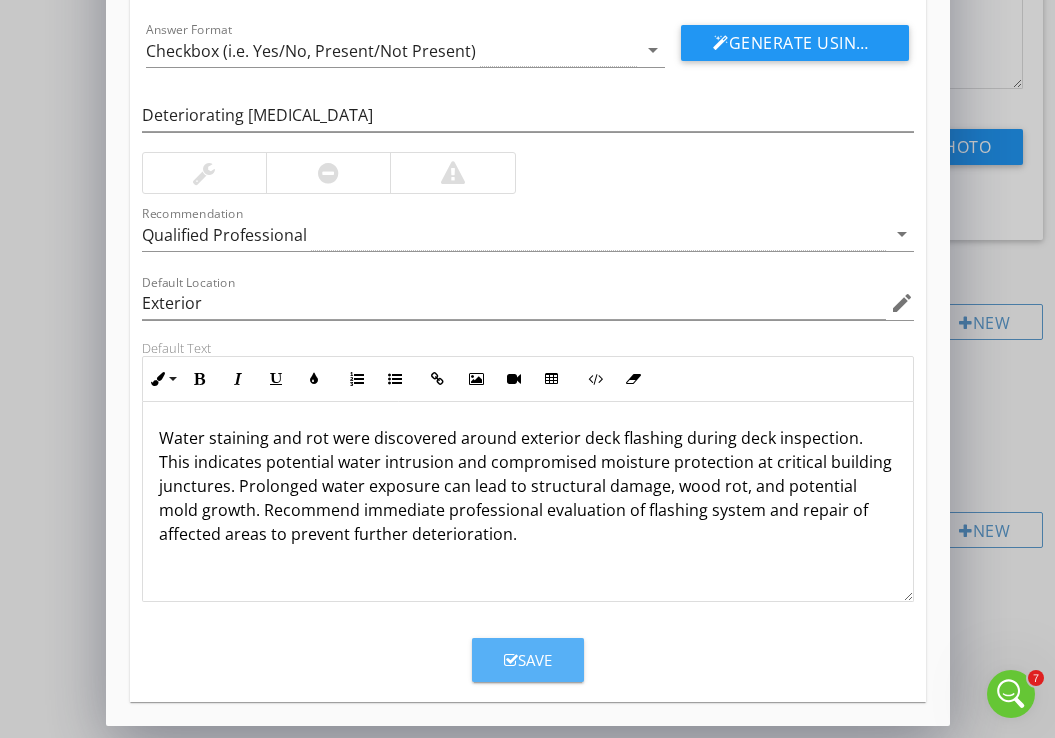 click on "Save" at bounding box center [528, 660] 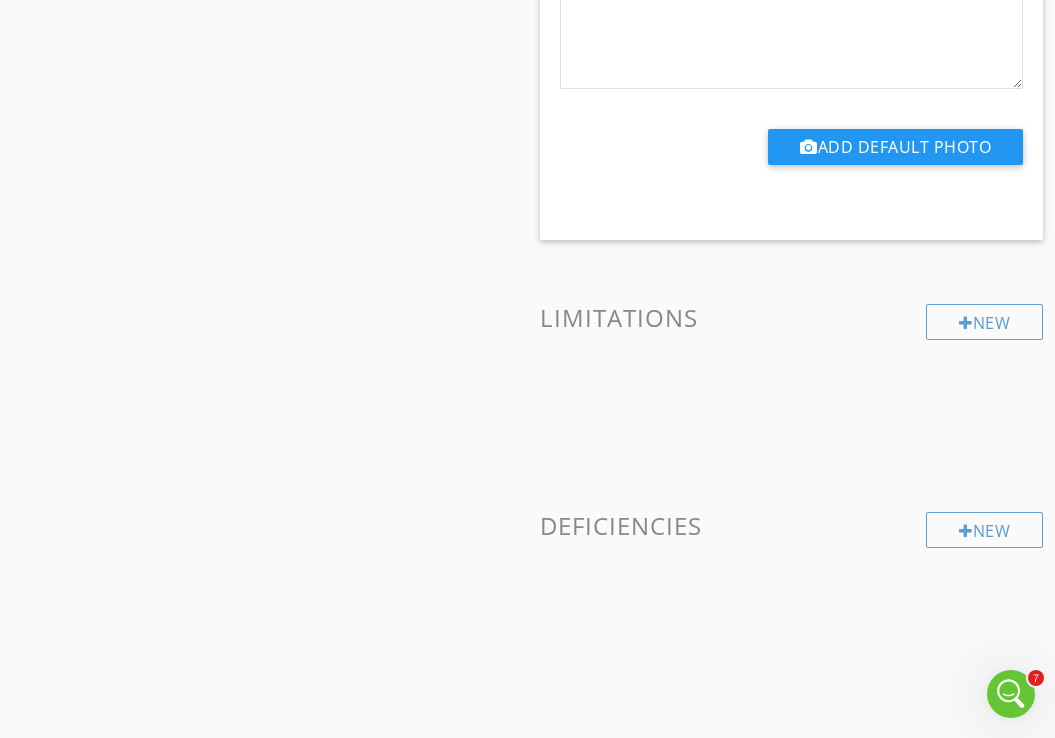 scroll, scrollTop: 33, scrollLeft: 0, axis: vertical 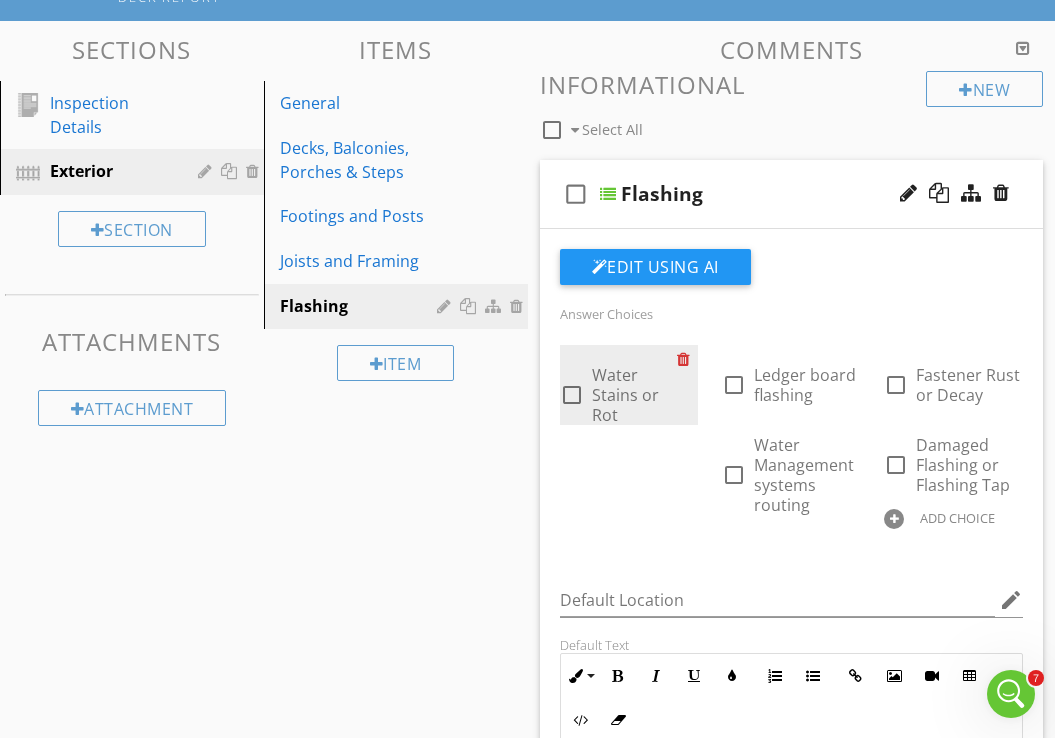 click at bounding box center (687, 359) 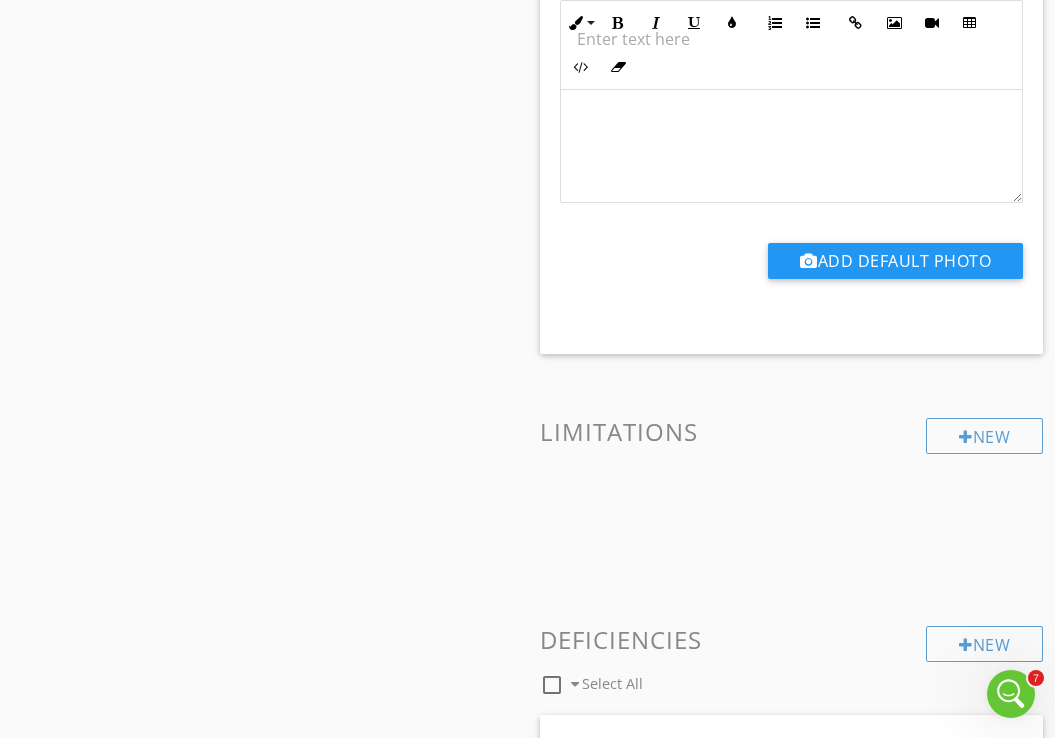 scroll, scrollTop: 1093, scrollLeft: 0, axis: vertical 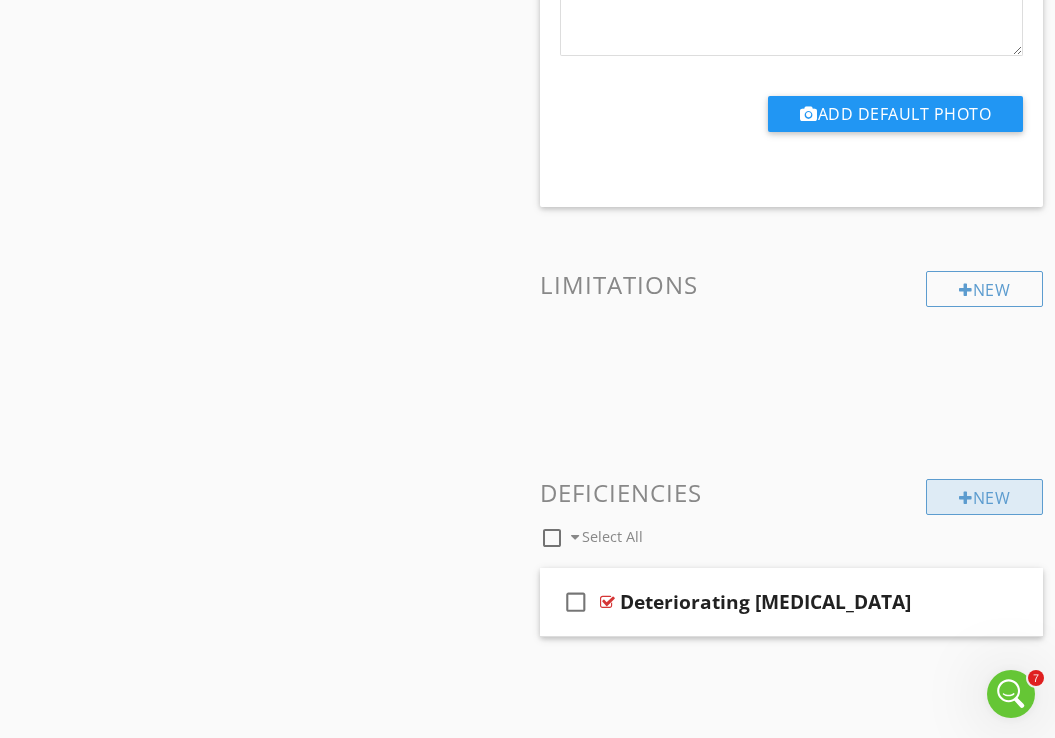 click on "New" at bounding box center (984, 497) 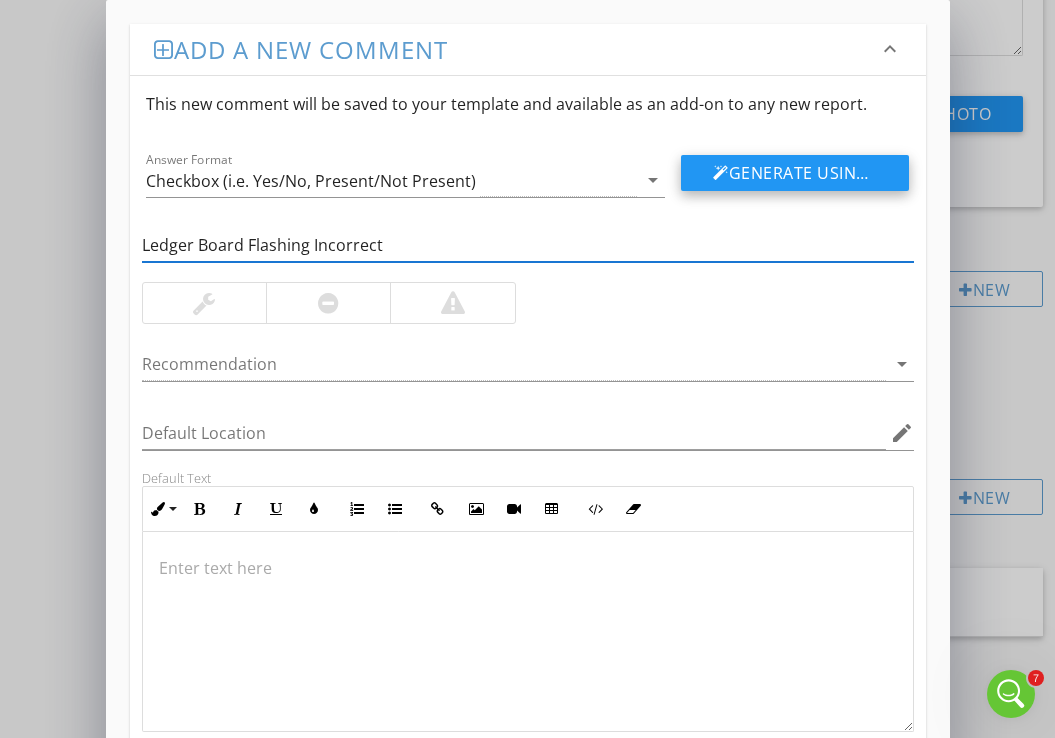 type on "Ledger Board Flashing Incorrect" 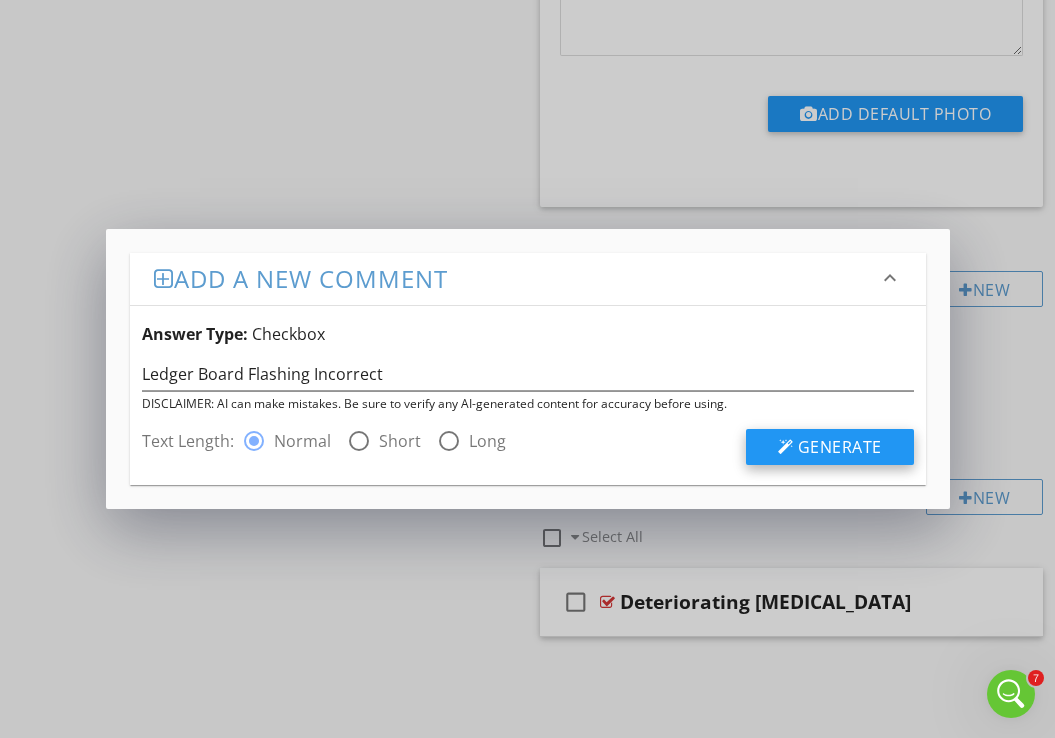 click on "Generate" at bounding box center (840, 447) 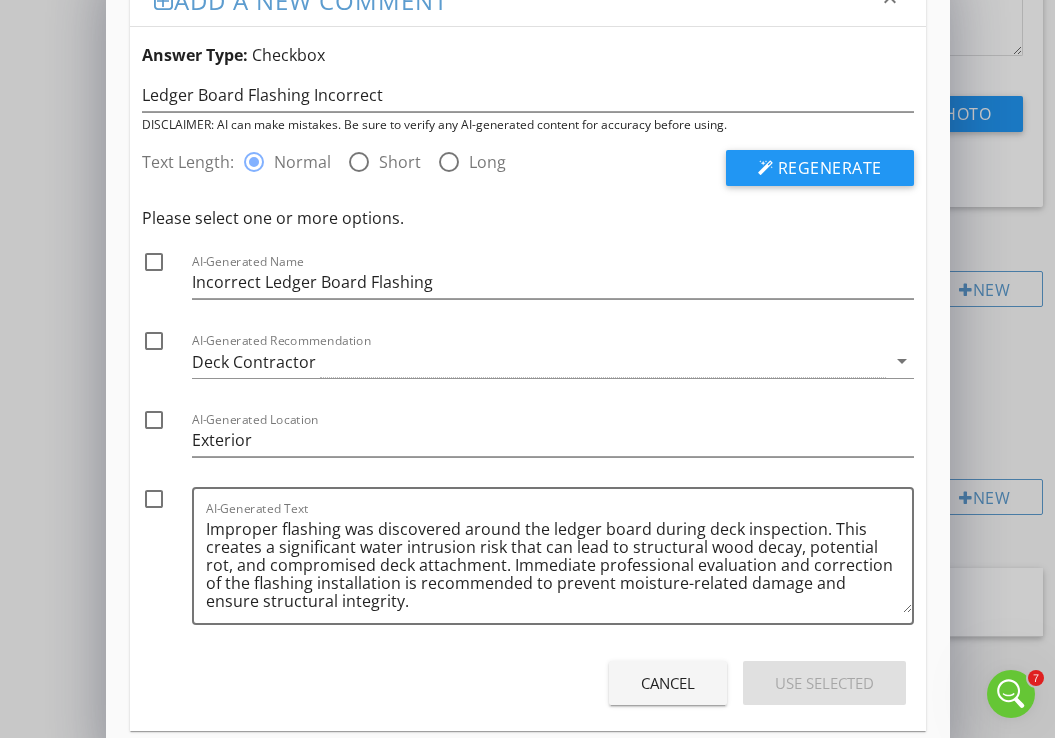 scroll, scrollTop: 55, scrollLeft: 0, axis: vertical 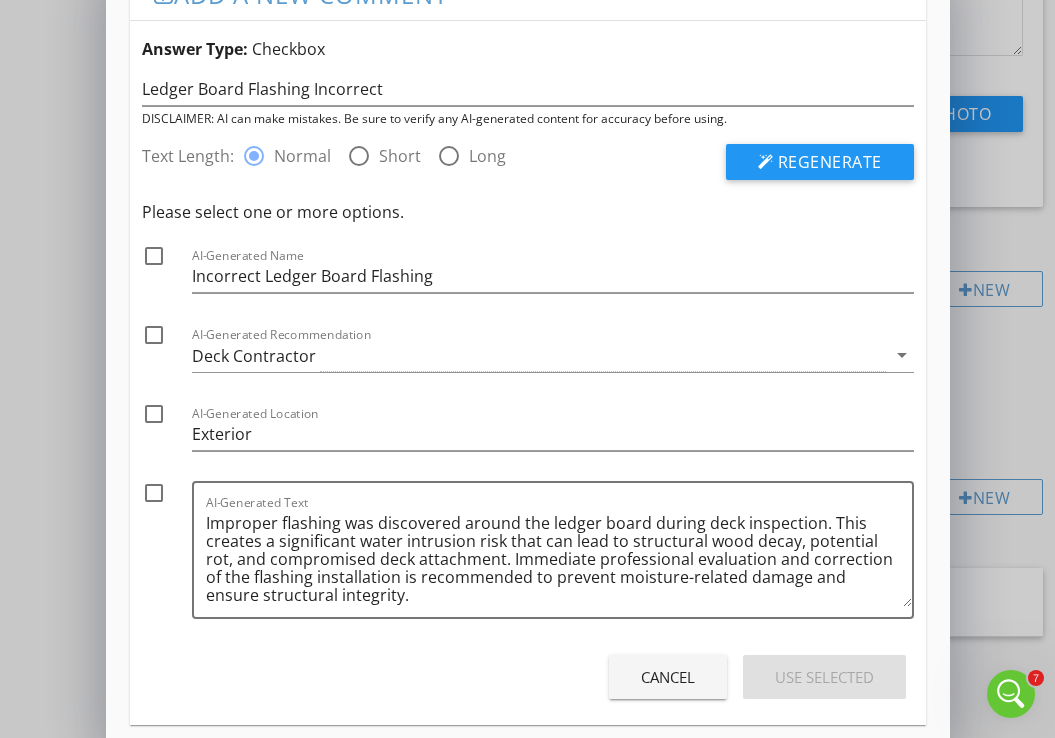 click at bounding box center [154, 256] 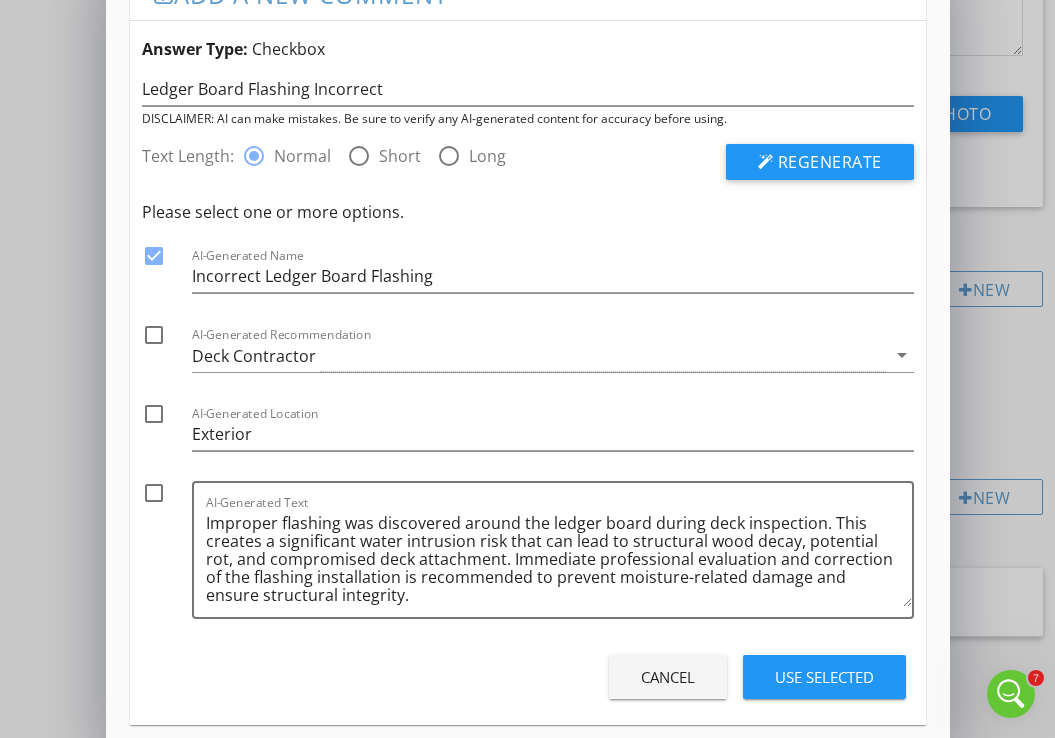 click at bounding box center (154, 335) 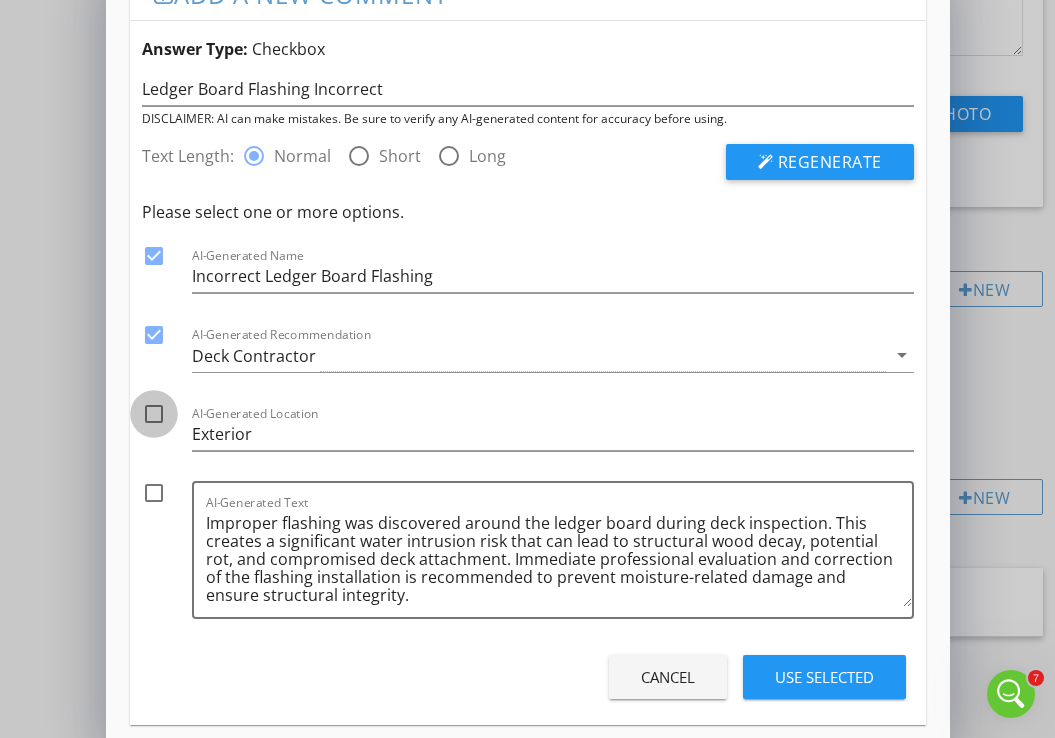 click at bounding box center [154, 414] 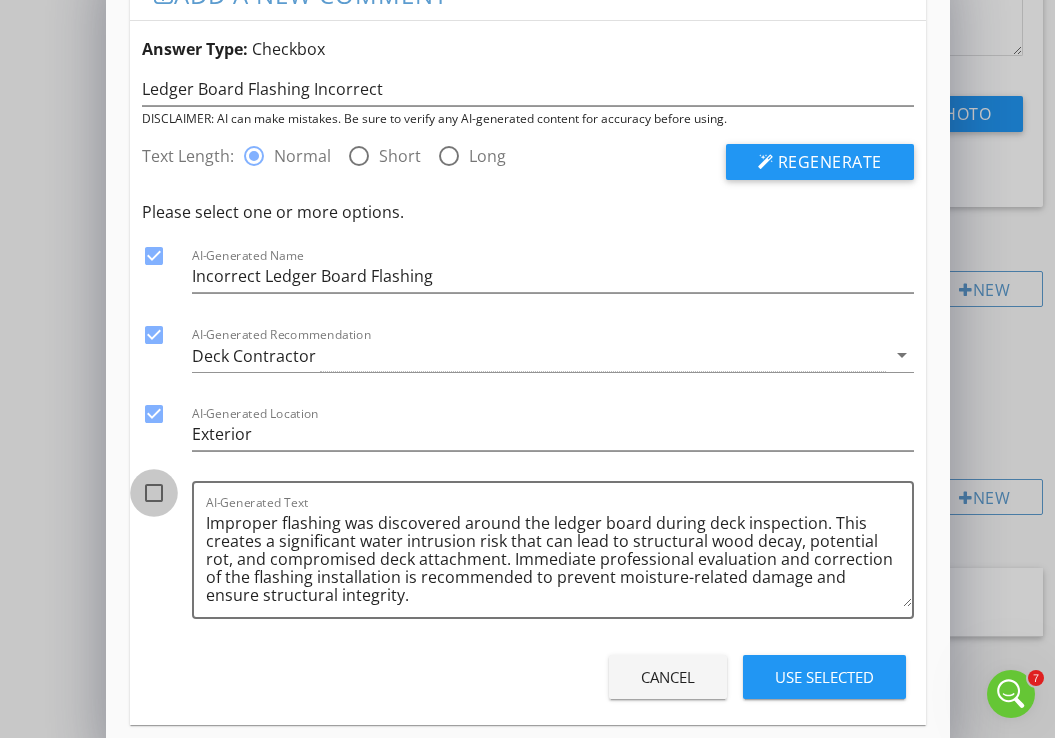 click at bounding box center (154, 493) 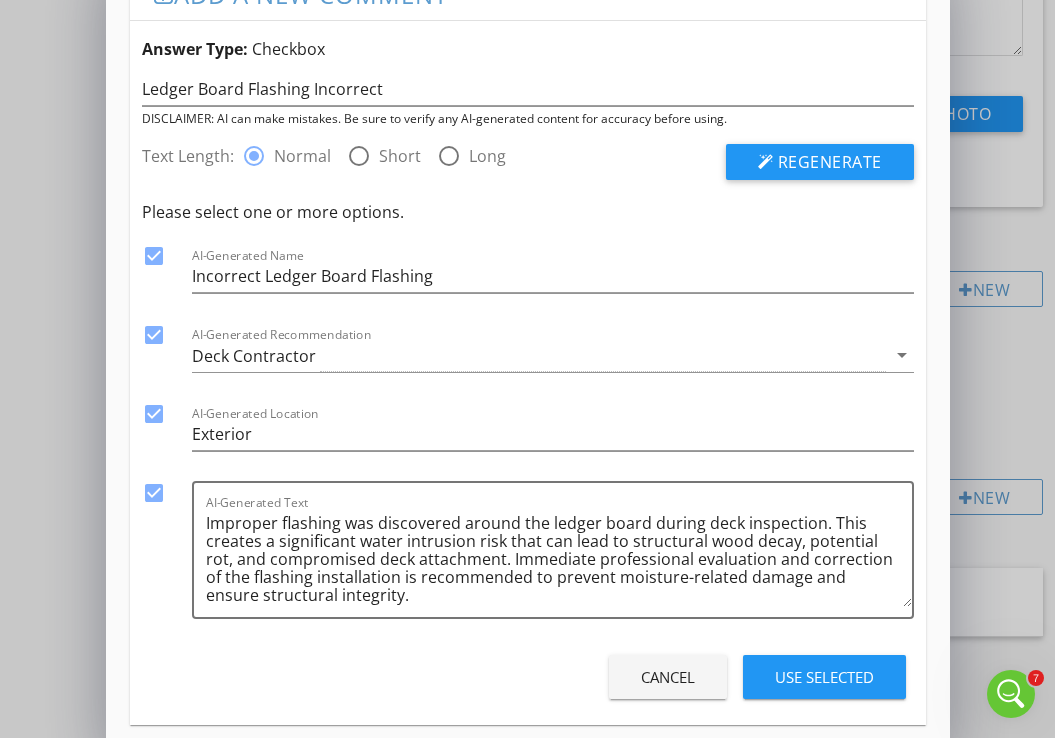 click on "Use Selected" at bounding box center [824, 677] 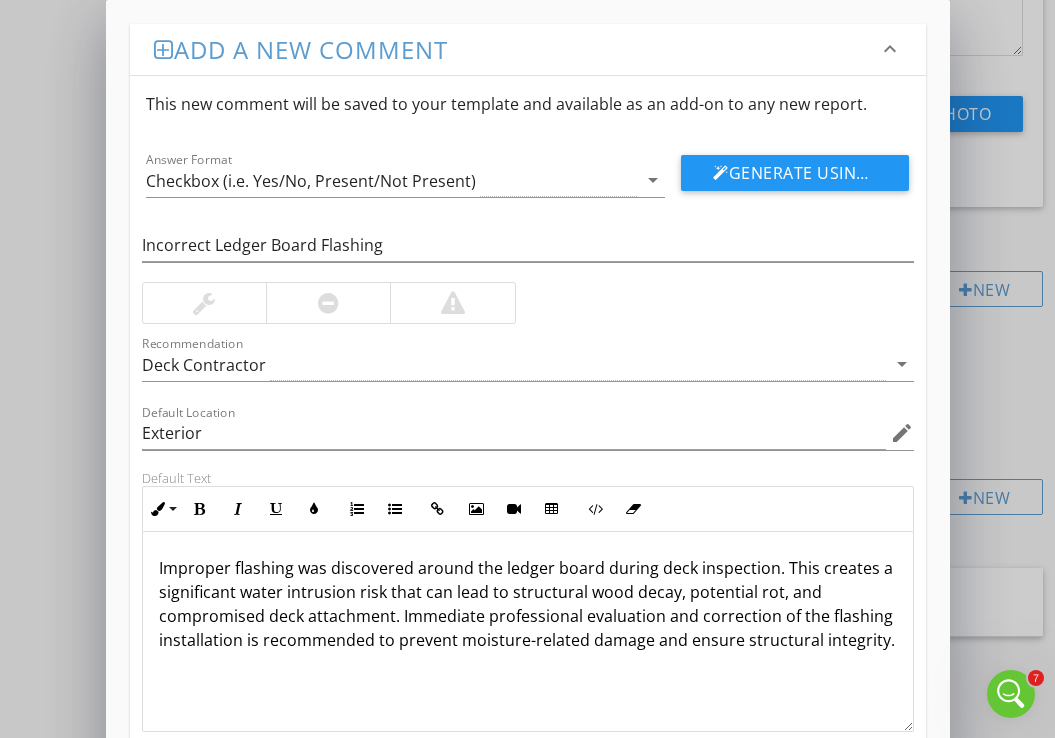 scroll, scrollTop: 130, scrollLeft: 0, axis: vertical 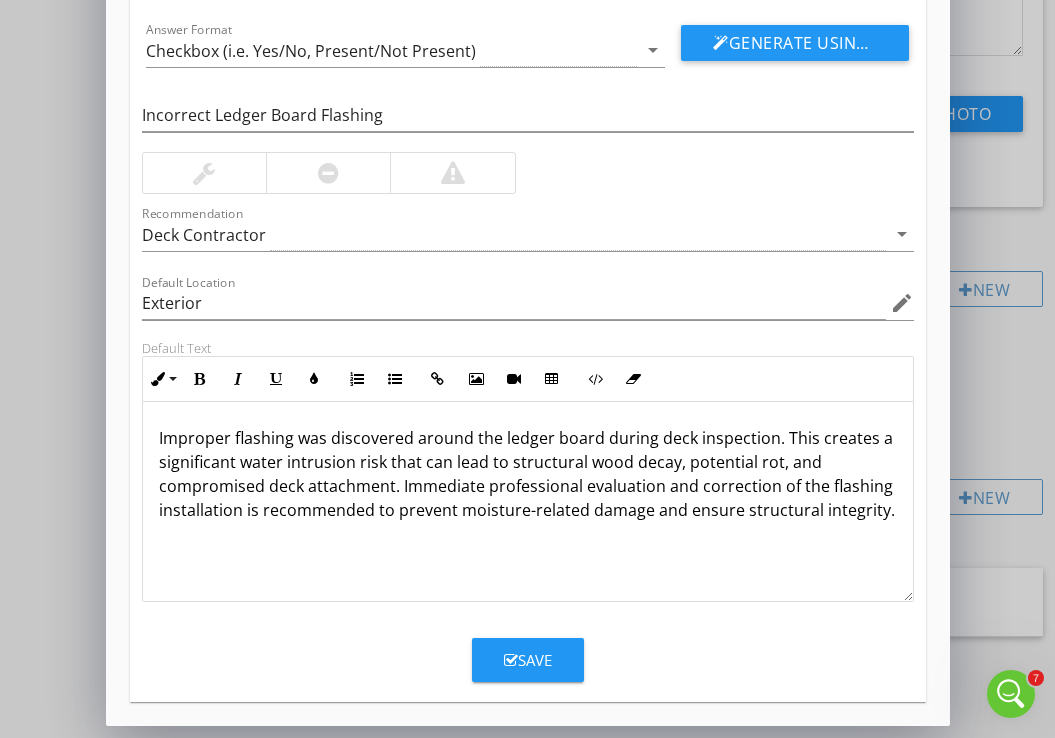 click on "Save" at bounding box center [528, 660] 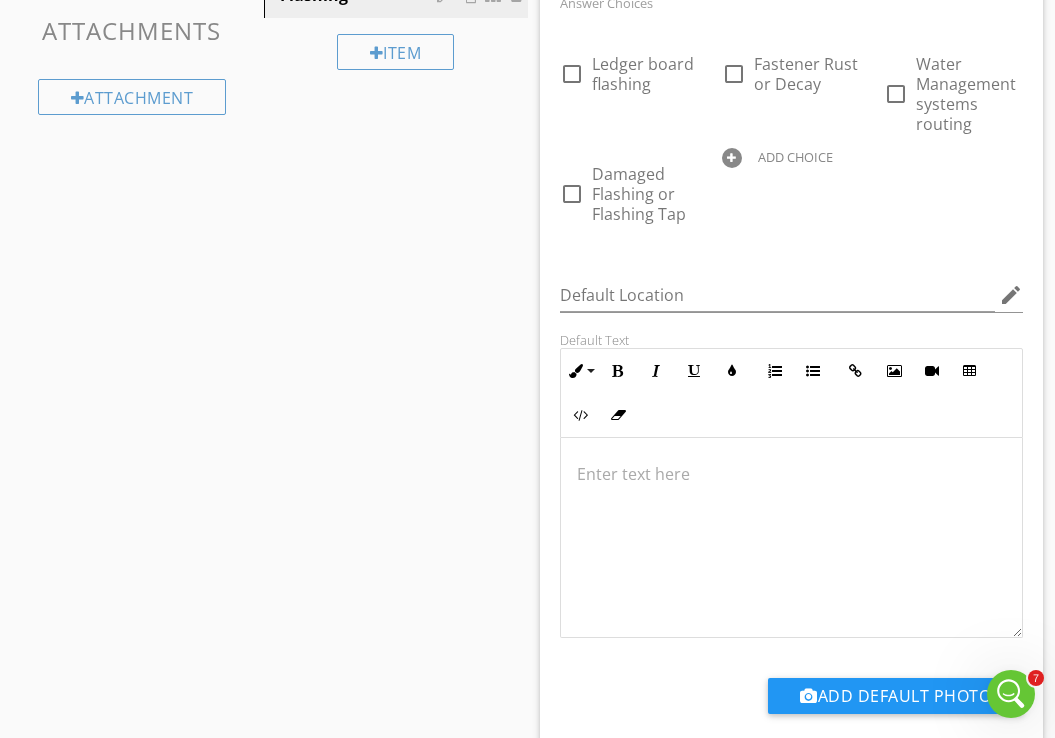 scroll, scrollTop: 402, scrollLeft: 0, axis: vertical 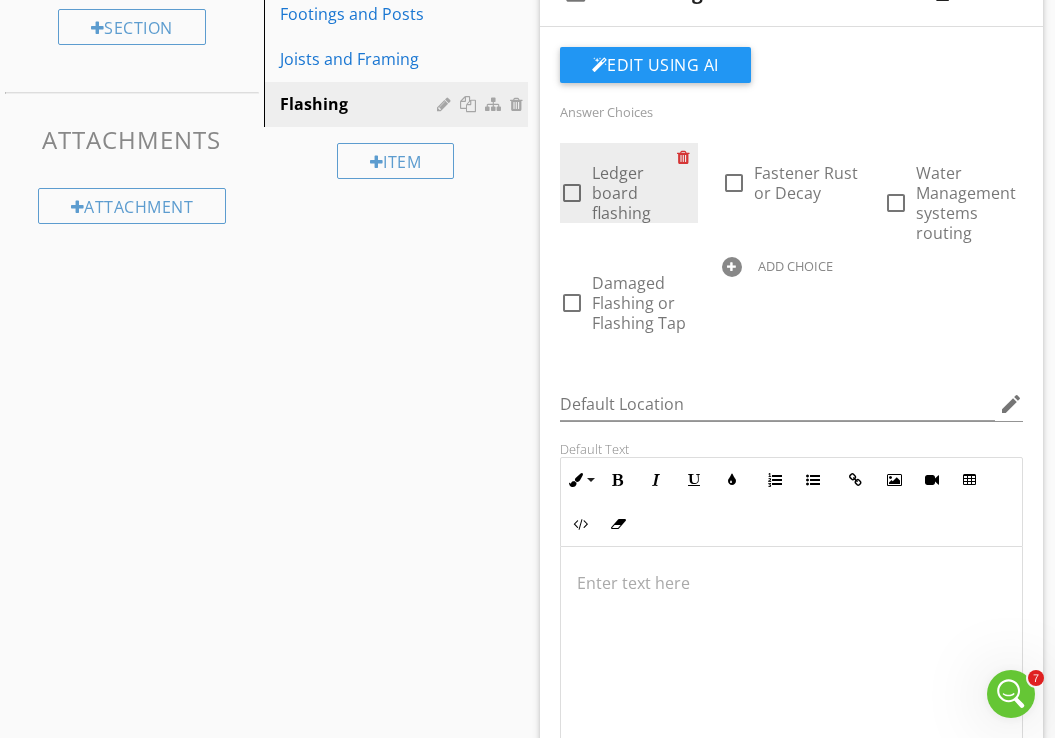 click at bounding box center [687, 157] 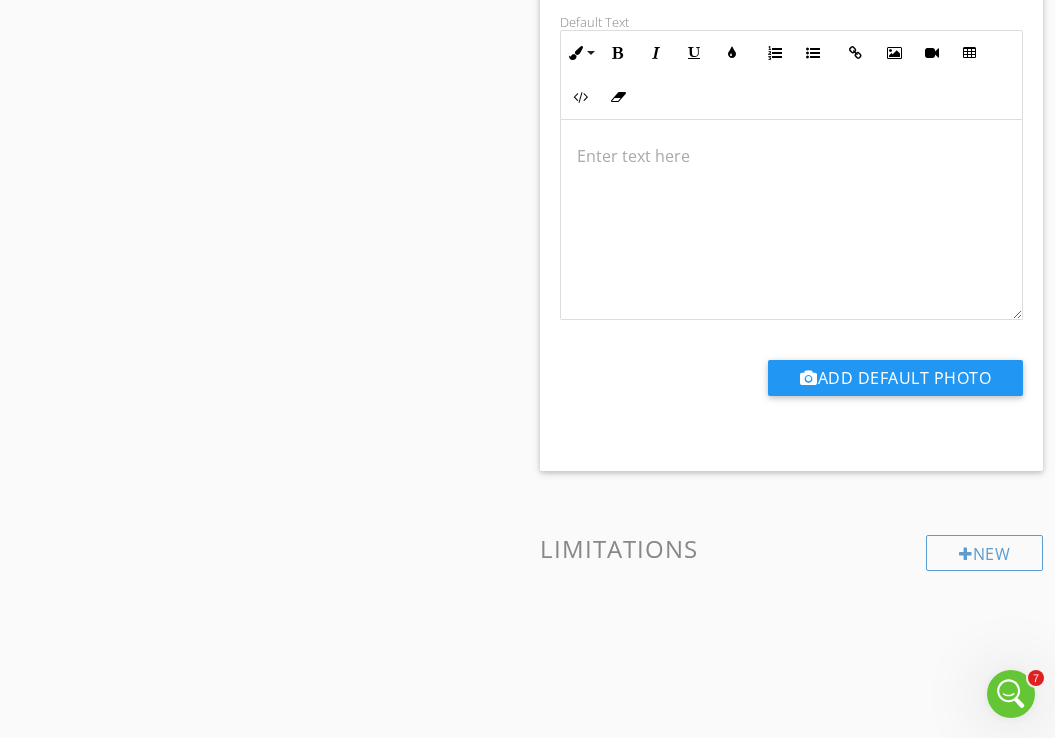 scroll, scrollTop: 1073, scrollLeft: 0, axis: vertical 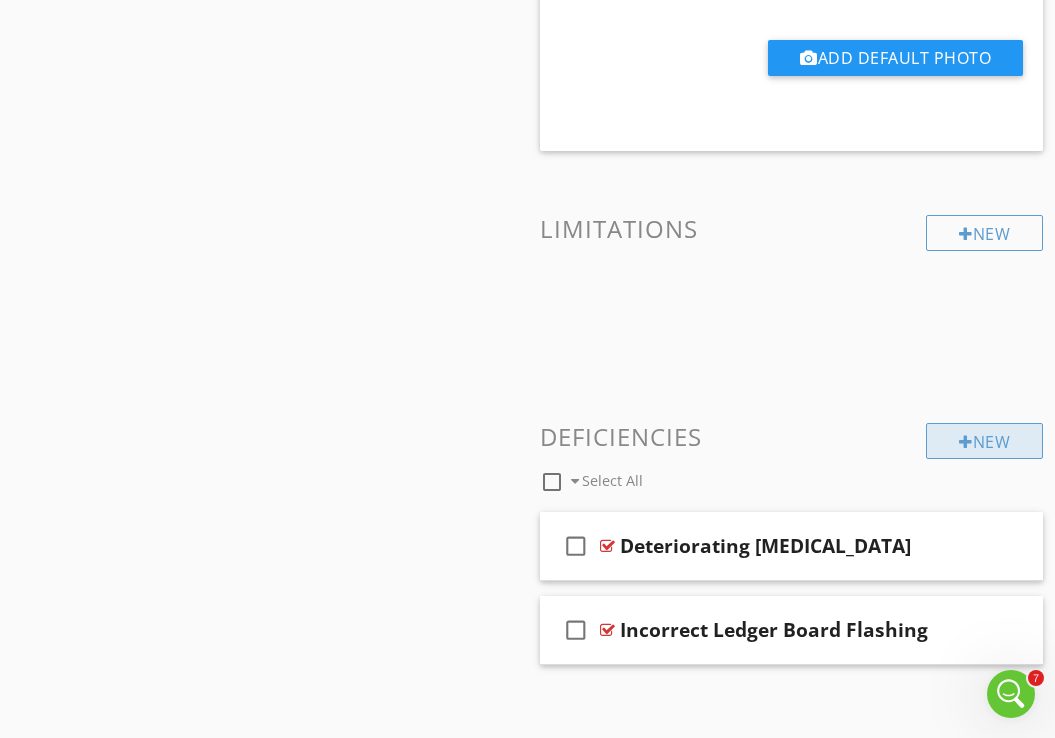 click on "New" at bounding box center [984, 441] 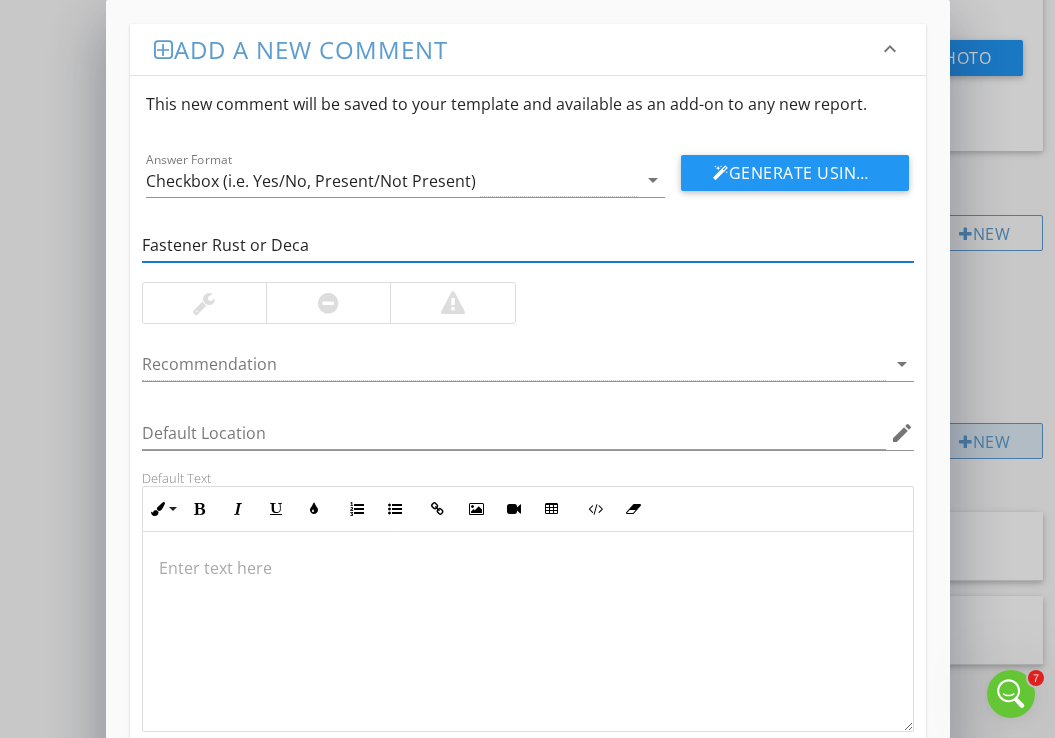 type on "Fastener Rust or Decay" 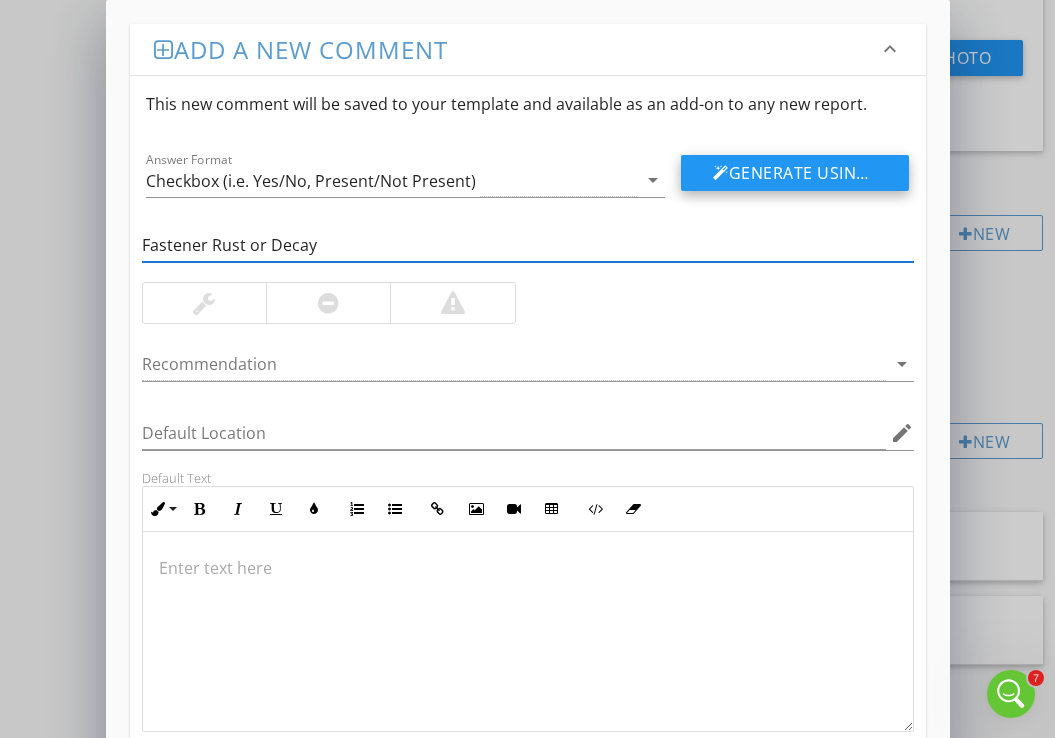 click on "Generate Using AI" at bounding box center [795, 173] 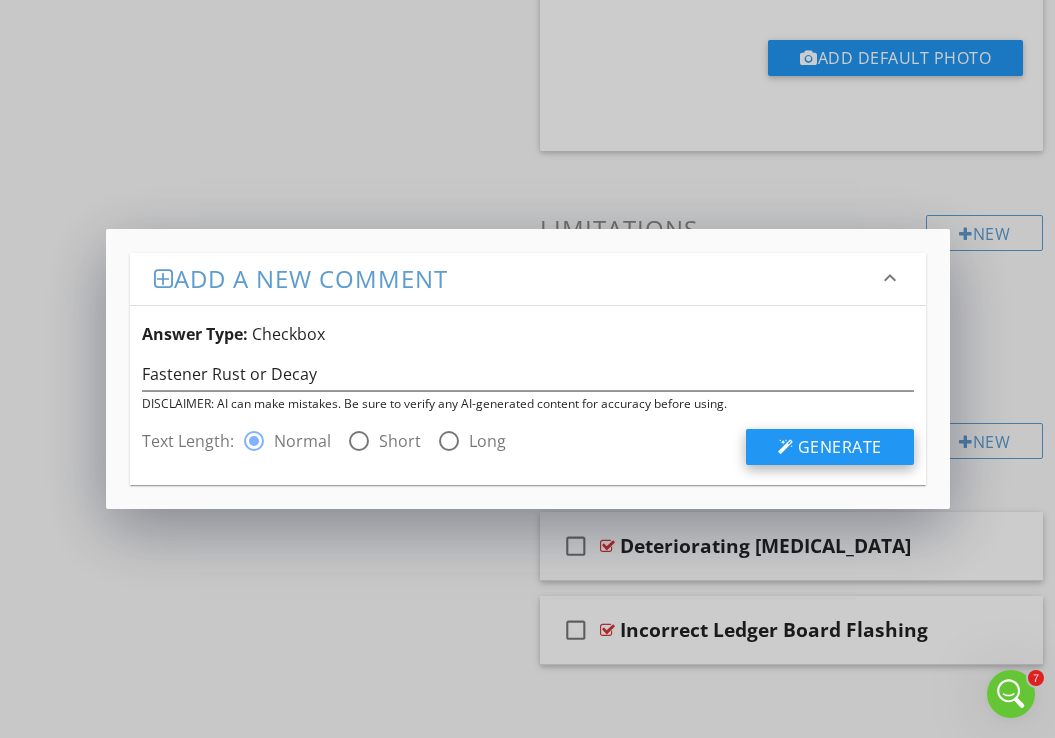 click on "Generate" at bounding box center [840, 447] 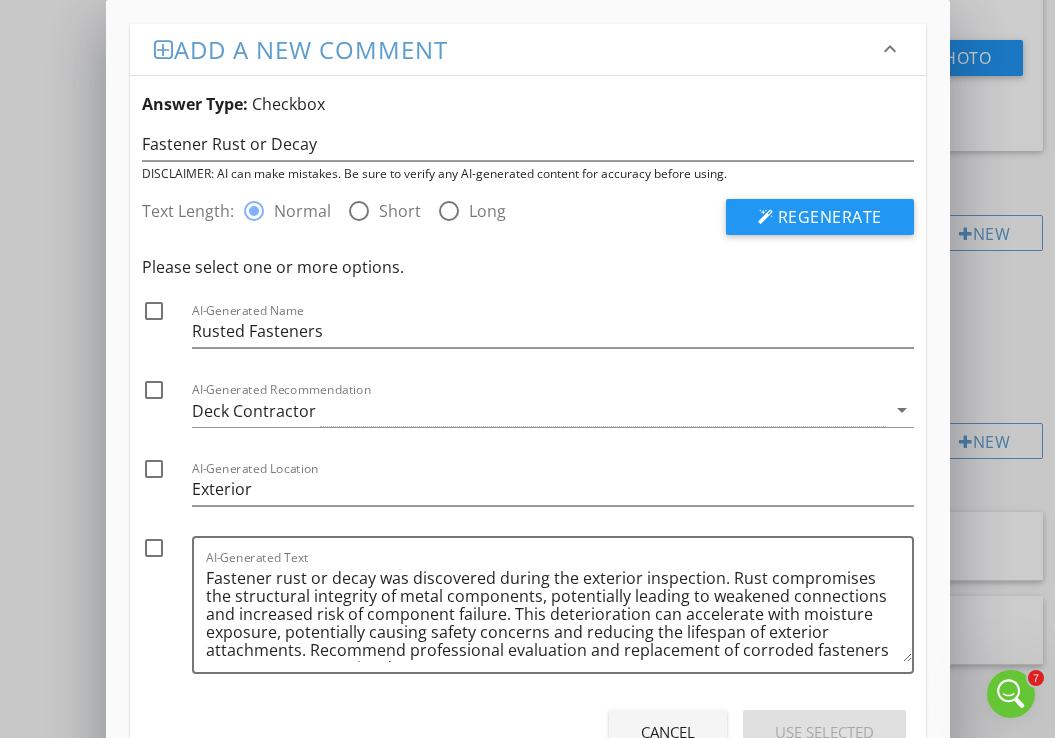 click at bounding box center (154, 311) 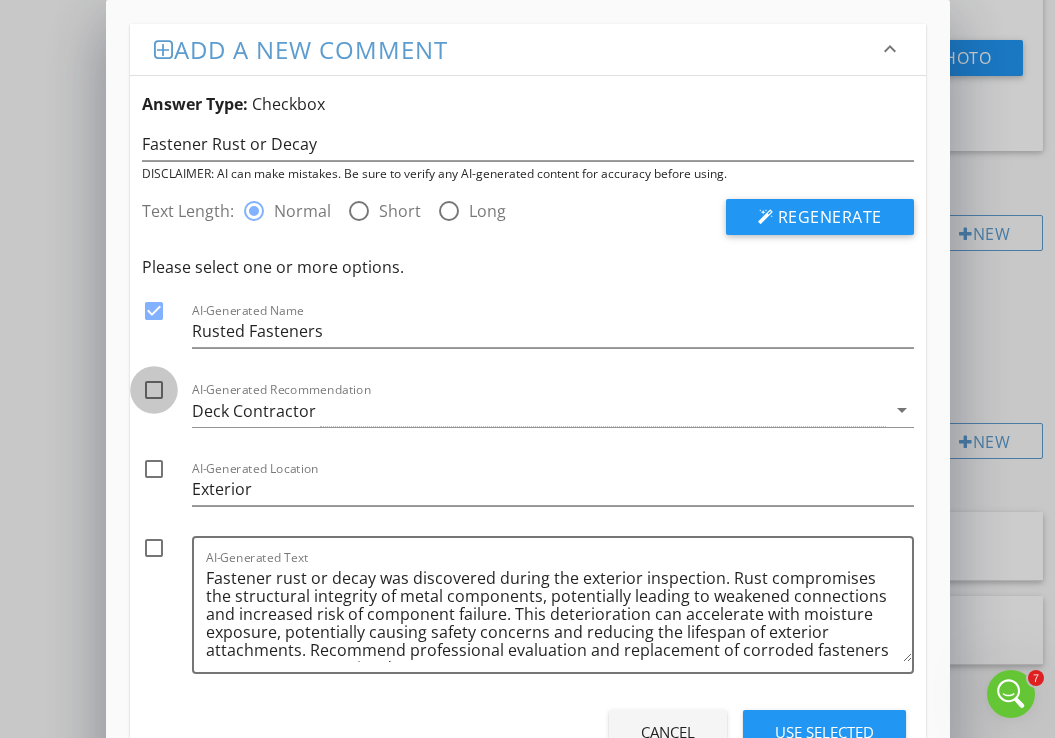 click at bounding box center [154, 390] 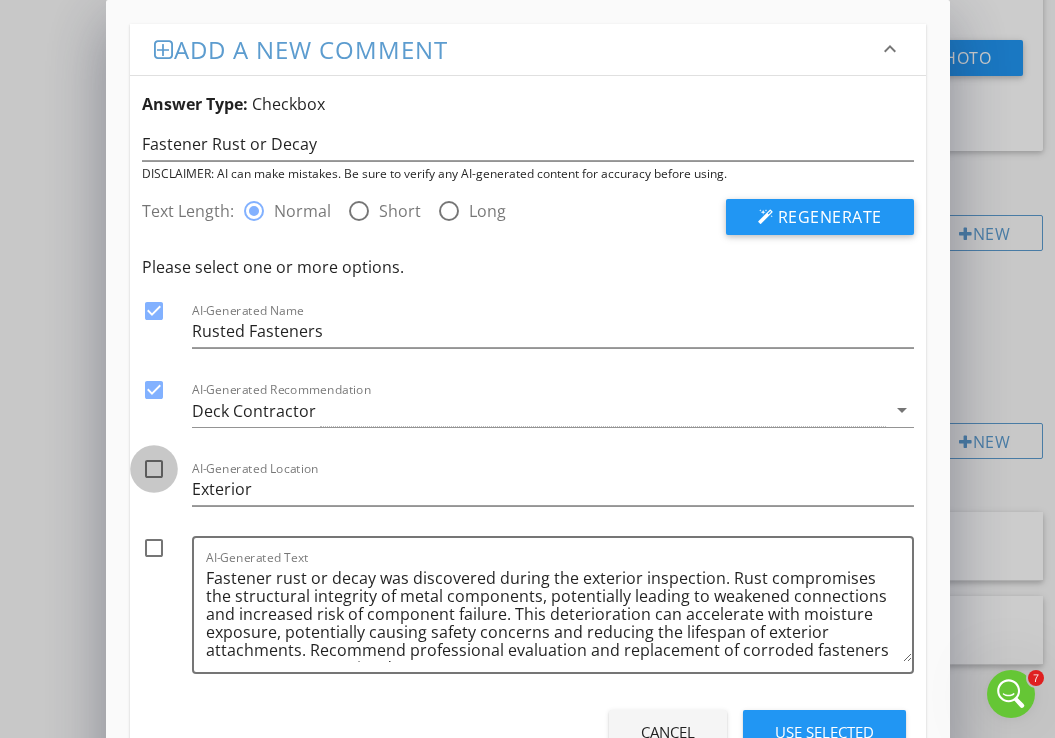 click at bounding box center (154, 469) 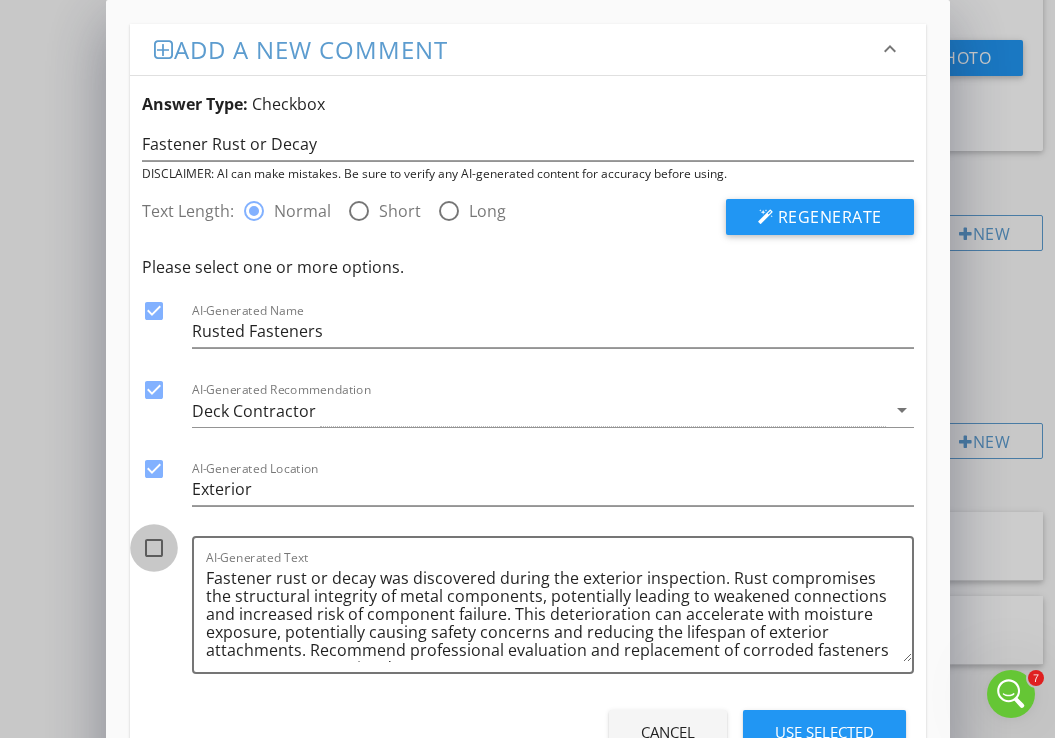 click at bounding box center [154, 548] 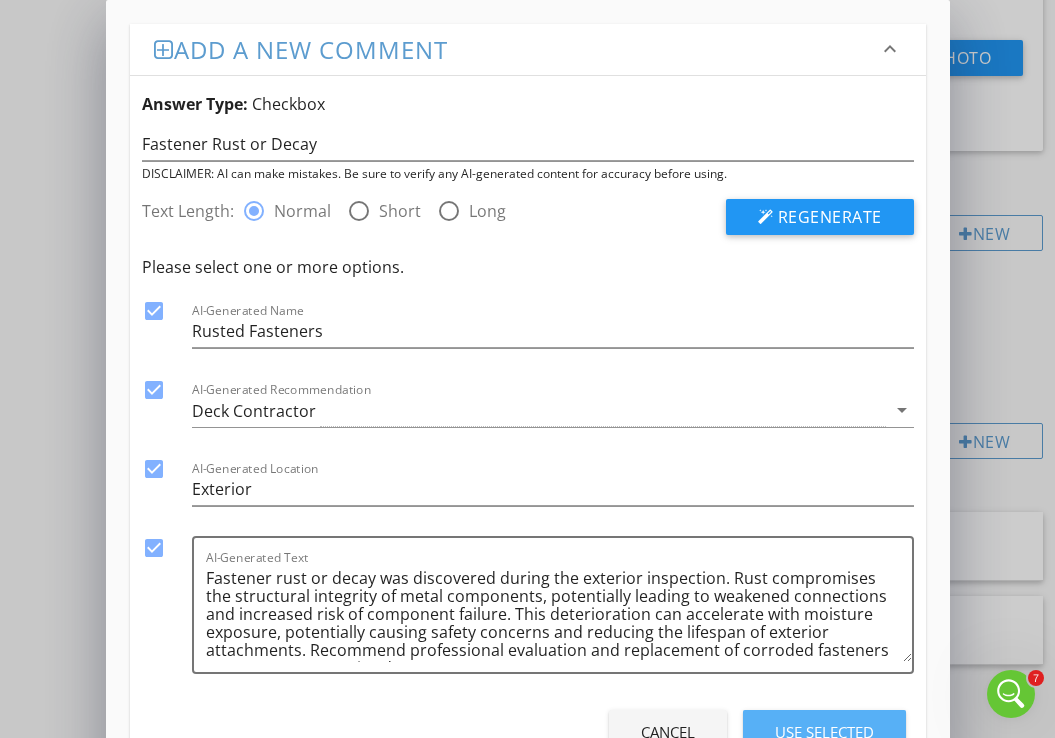 click on "Use Selected" at bounding box center (824, 732) 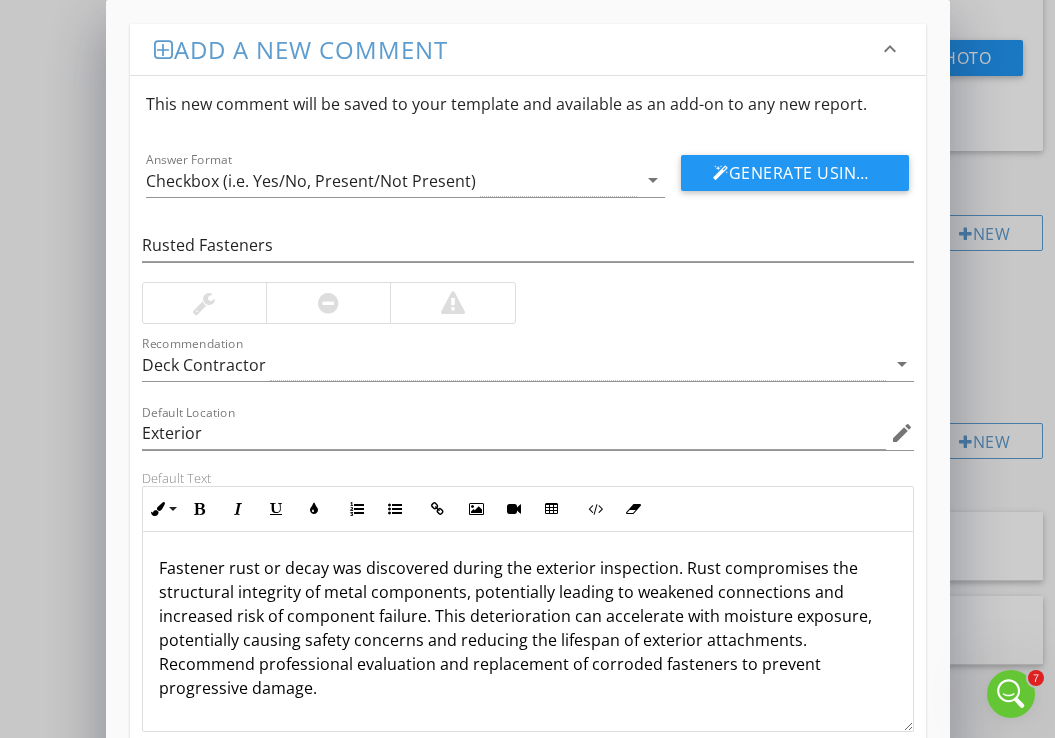 scroll, scrollTop: 130, scrollLeft: 0, axis: vertical 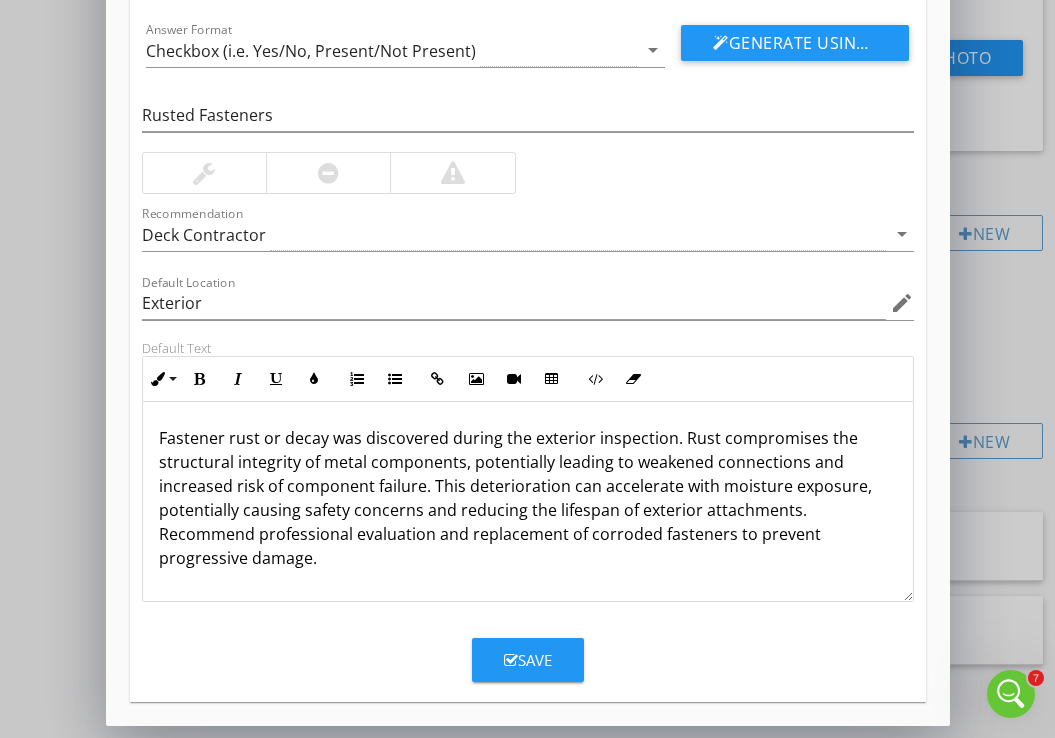 click on "Save" at bounding box center [528, 660] 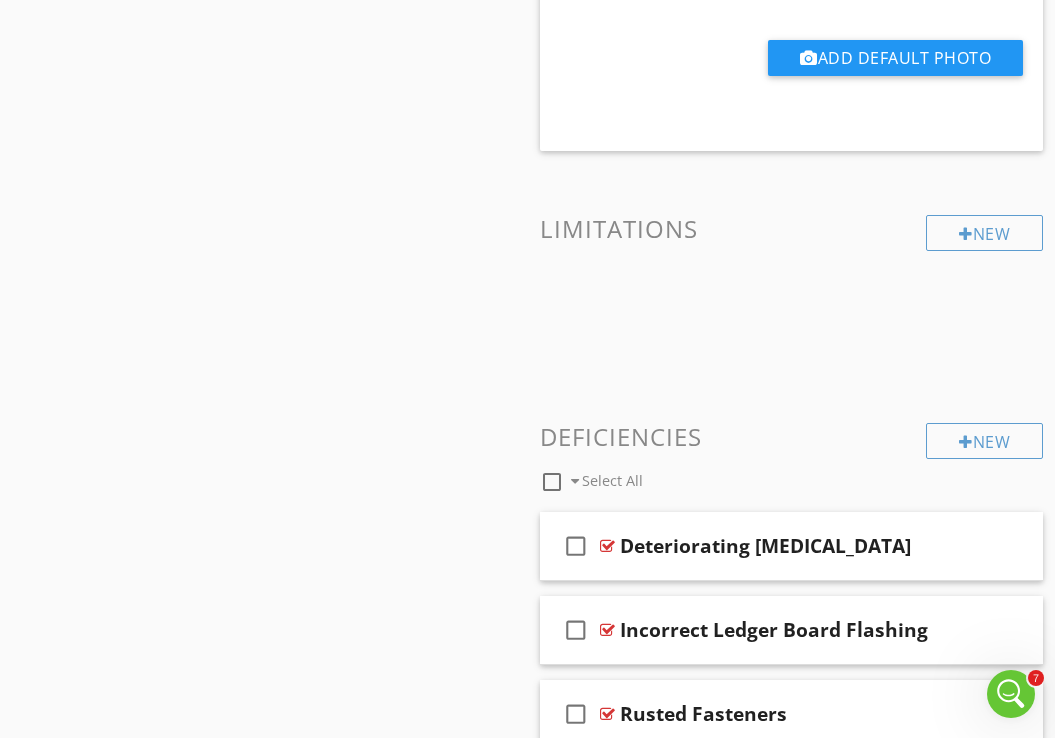 scroll, scrollTop: 0, scrollLeft: 0, axis: both 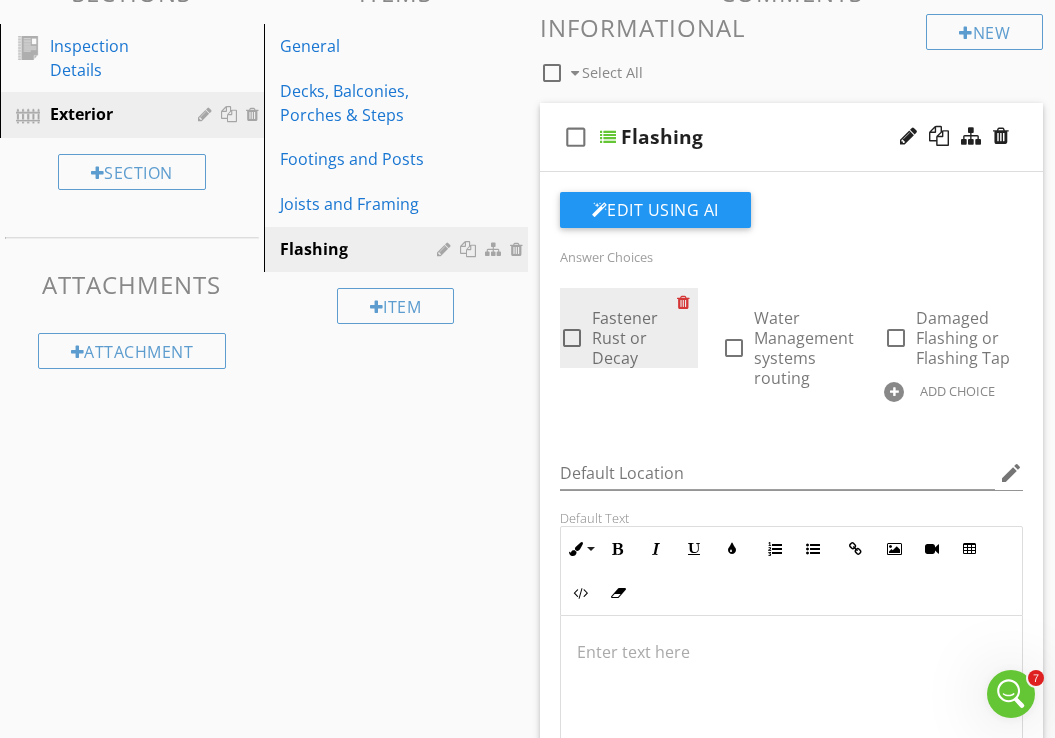 click at bounding box center [687, 302] 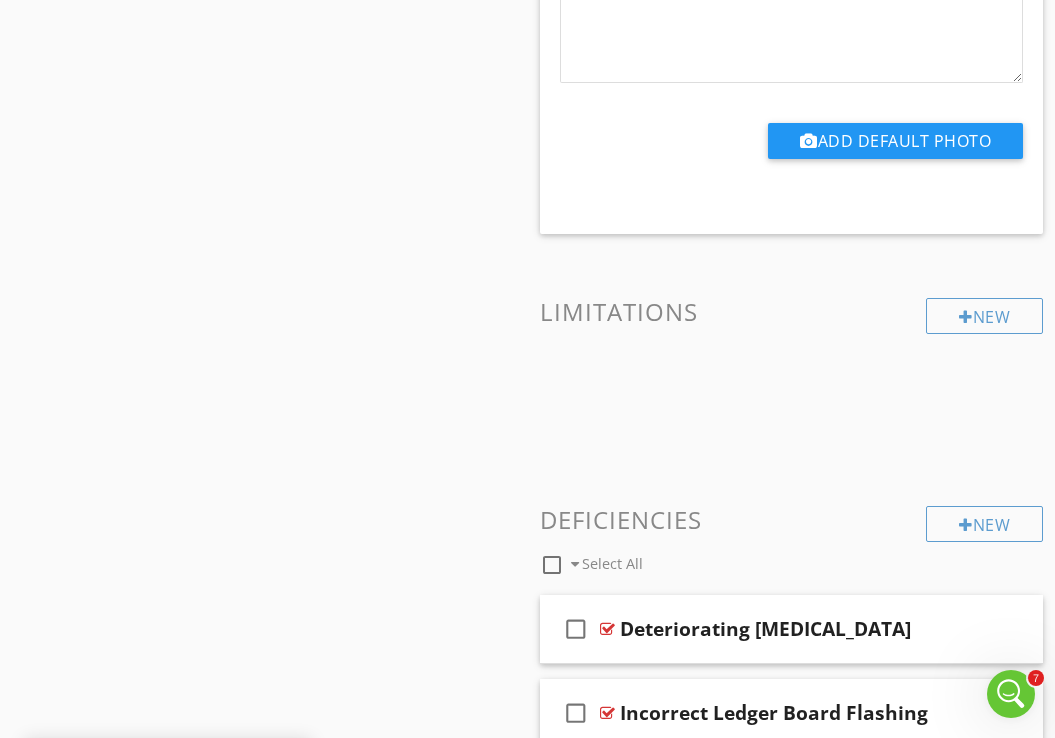 scroll, scrollTop: 1154, scrollLeft: 0, axis: vertical 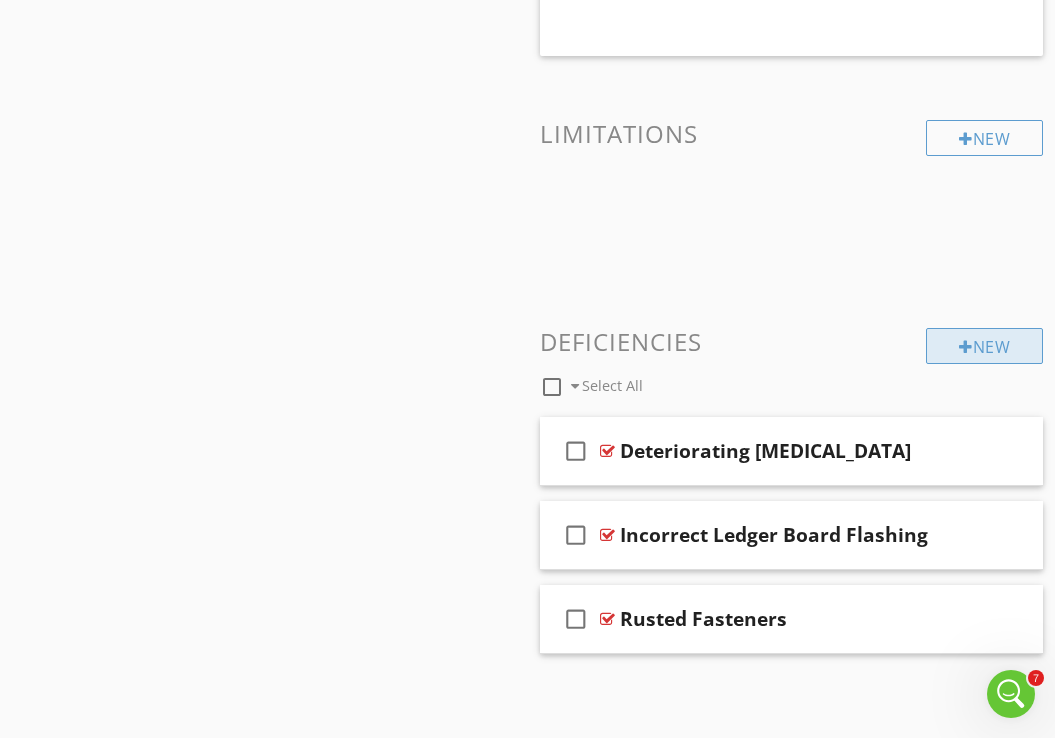 click on "New" at bounding box center [984, 346] 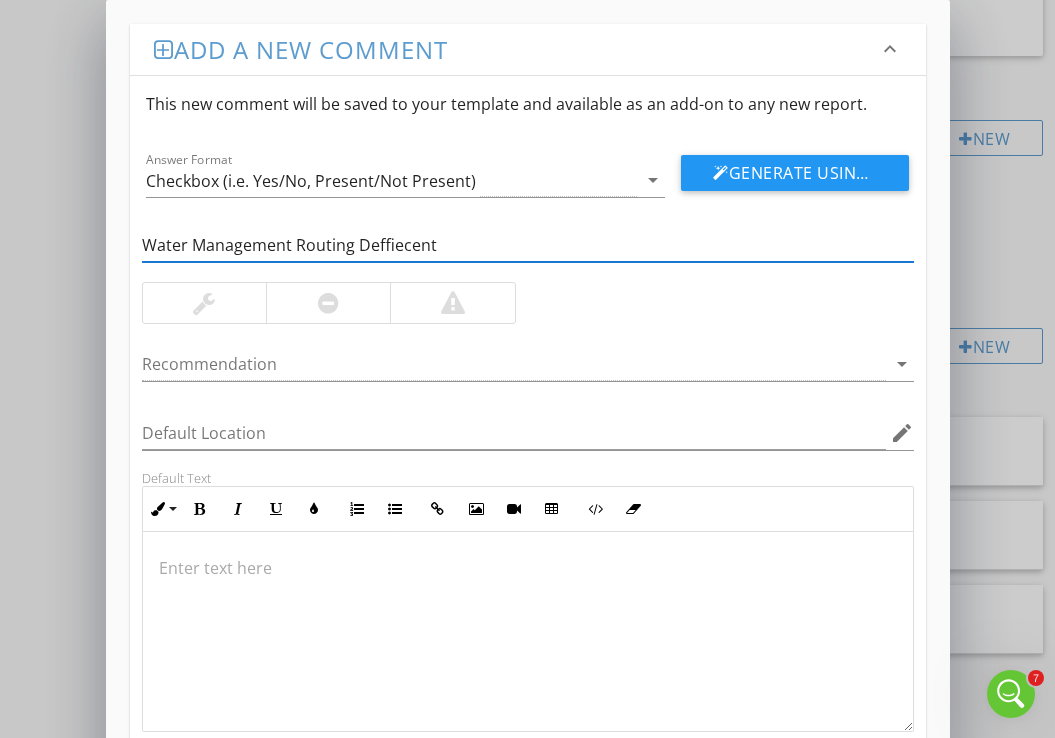 scroll, scrollTop: 1, scrollLeft: 0, axis: vertical 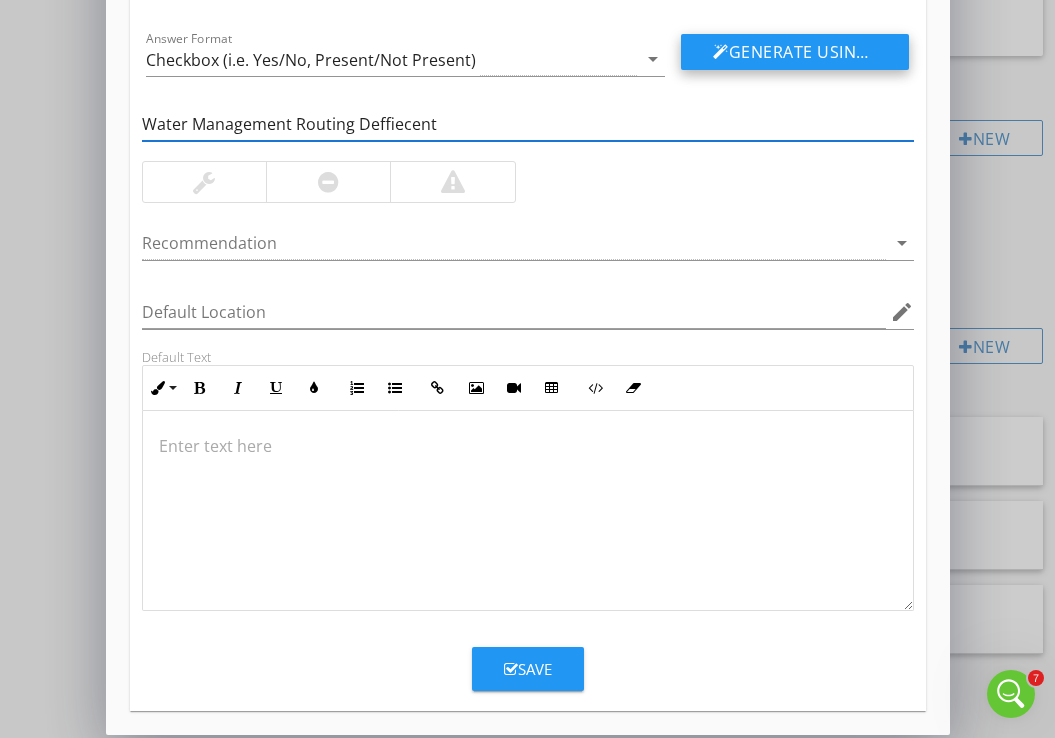 type on "Water Management Routing Deffiecent" 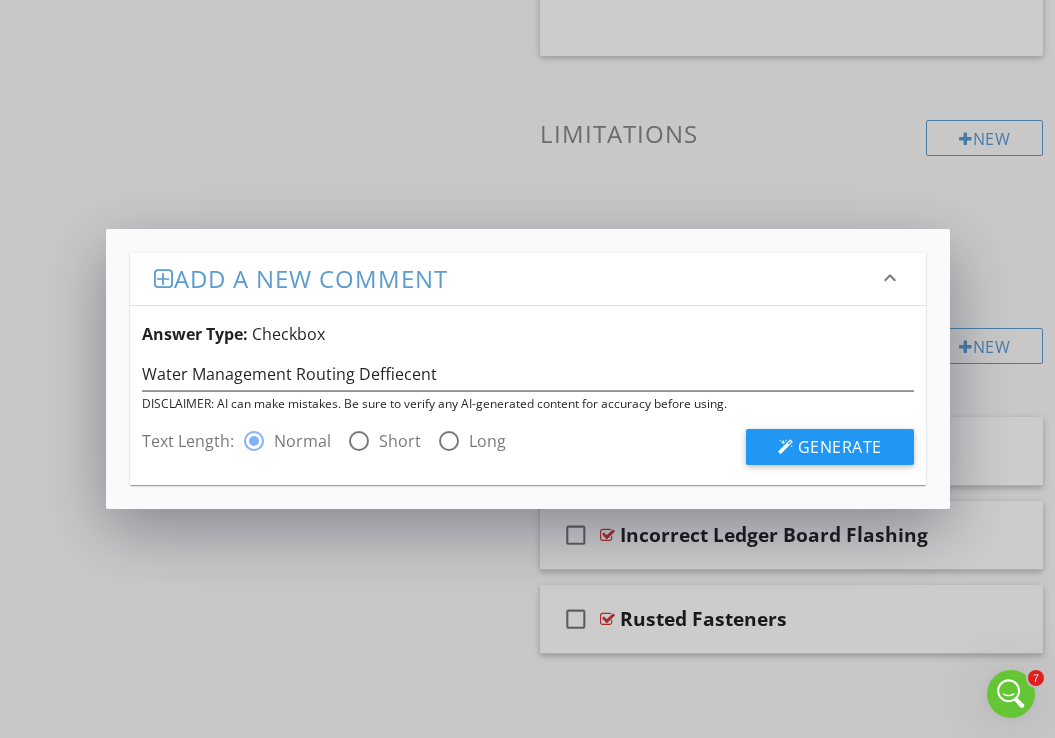 scroll, scrollTop: 0, scrollLeft: 0, axis: both 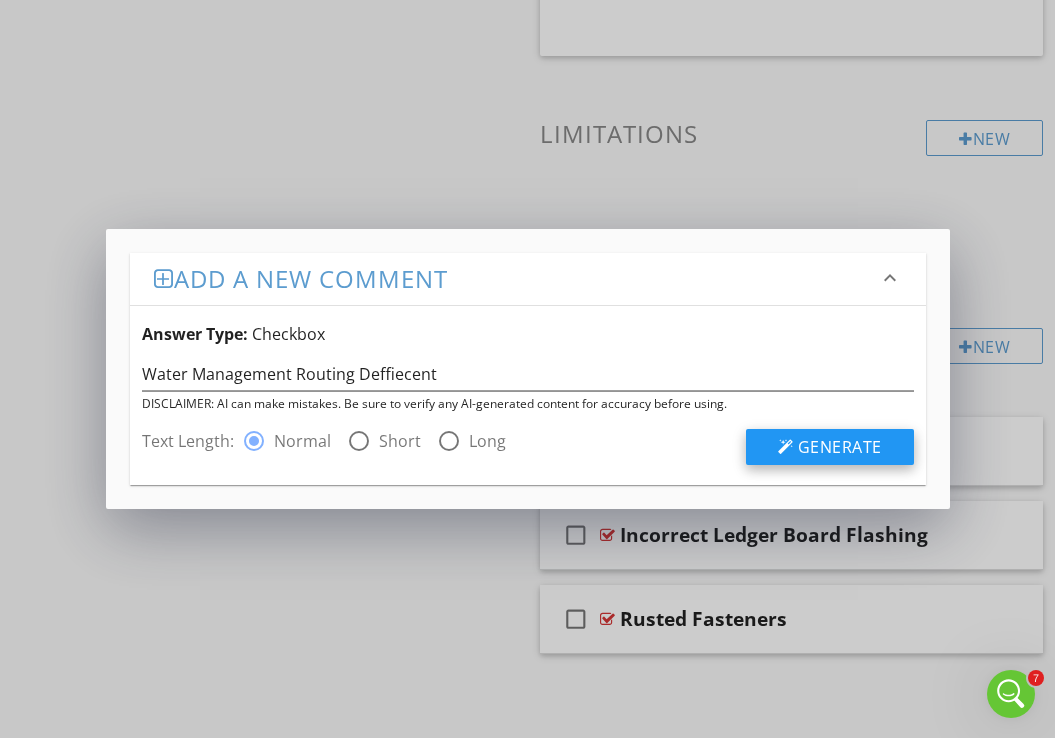 click on "Generate" at bounding box center (840, 447) 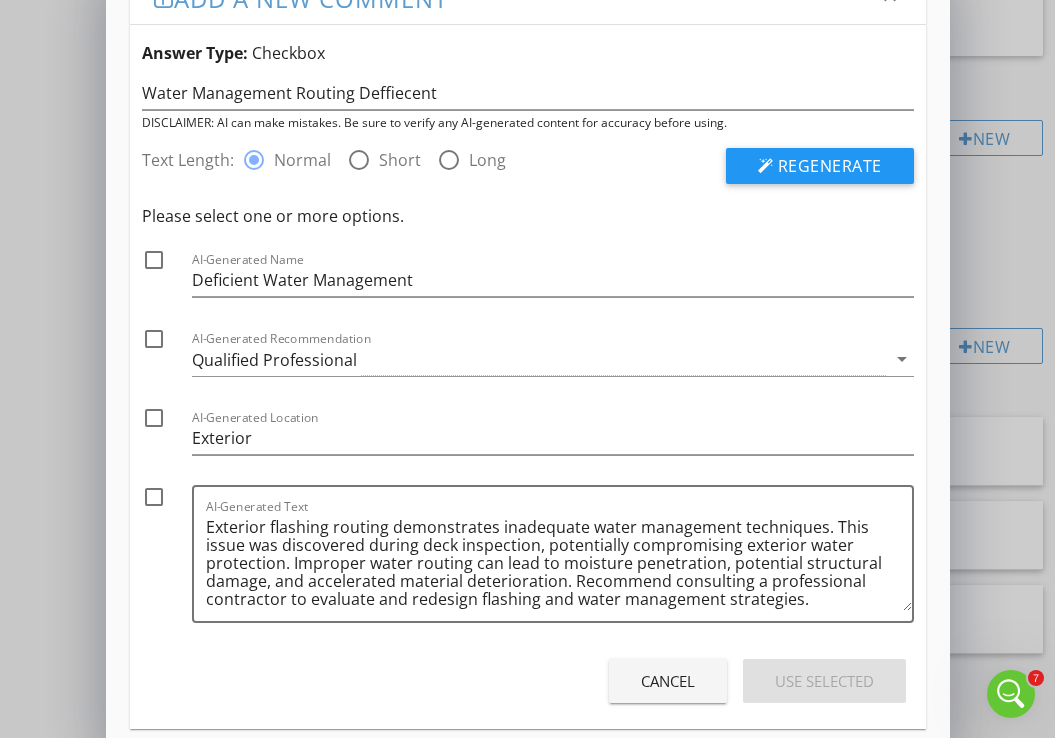 scroll, scrollTop: 57, scrollLeft: 0, axis: vertical 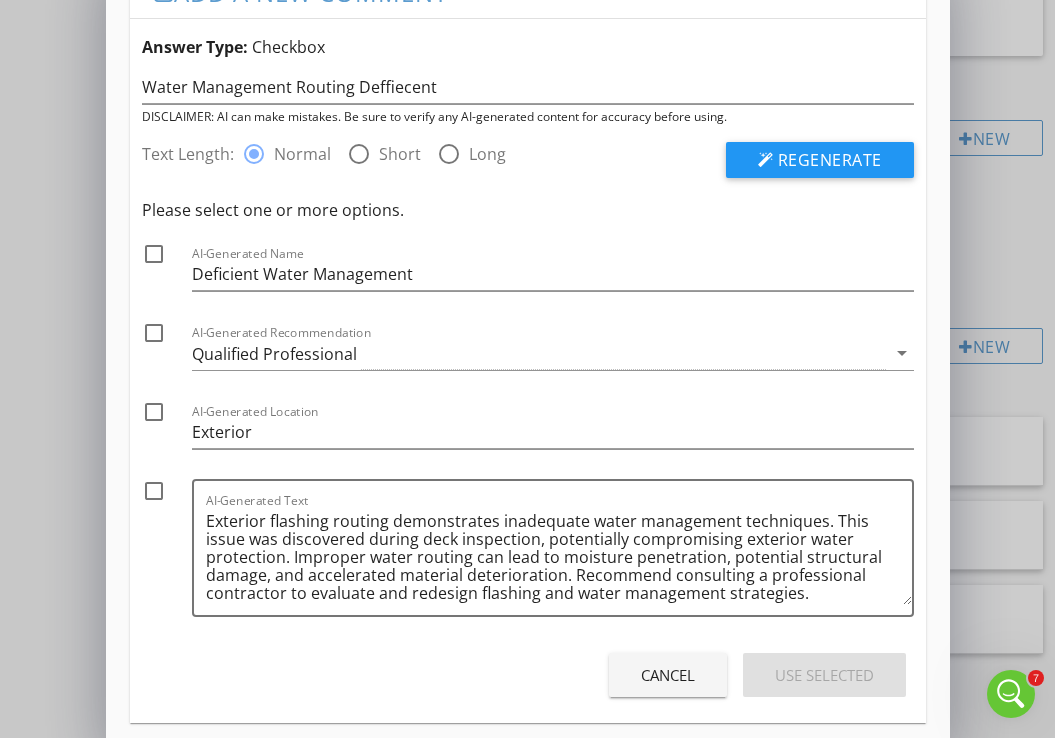 click at bounding box center [154, 254] 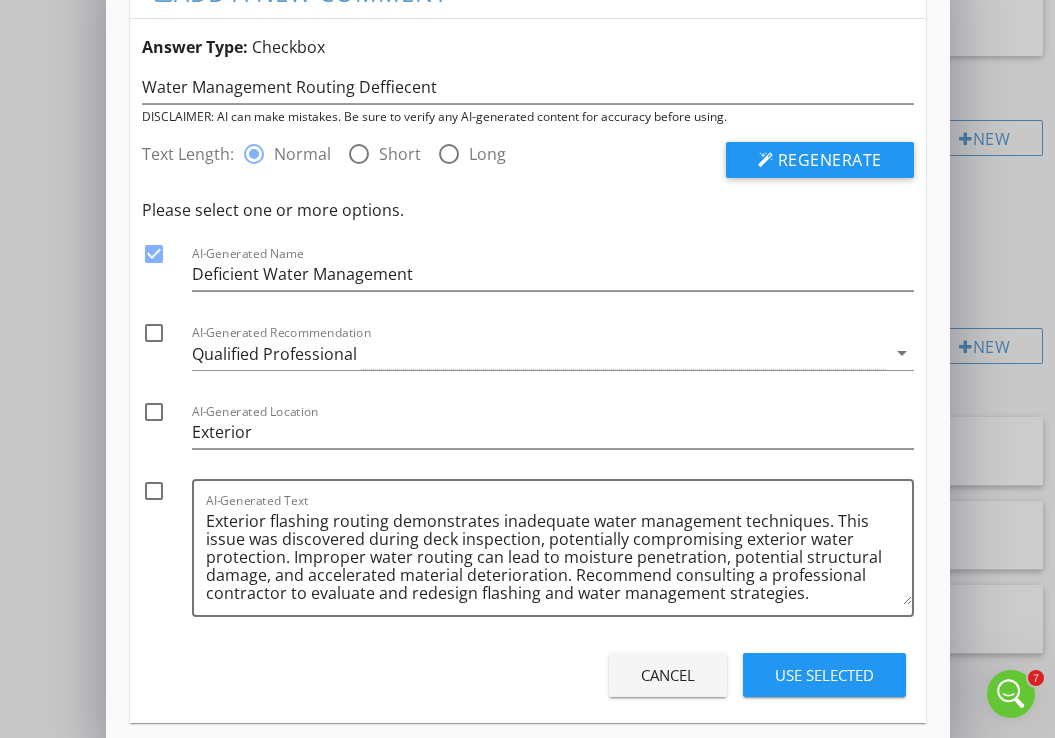 click at bounding box center [154, 333] 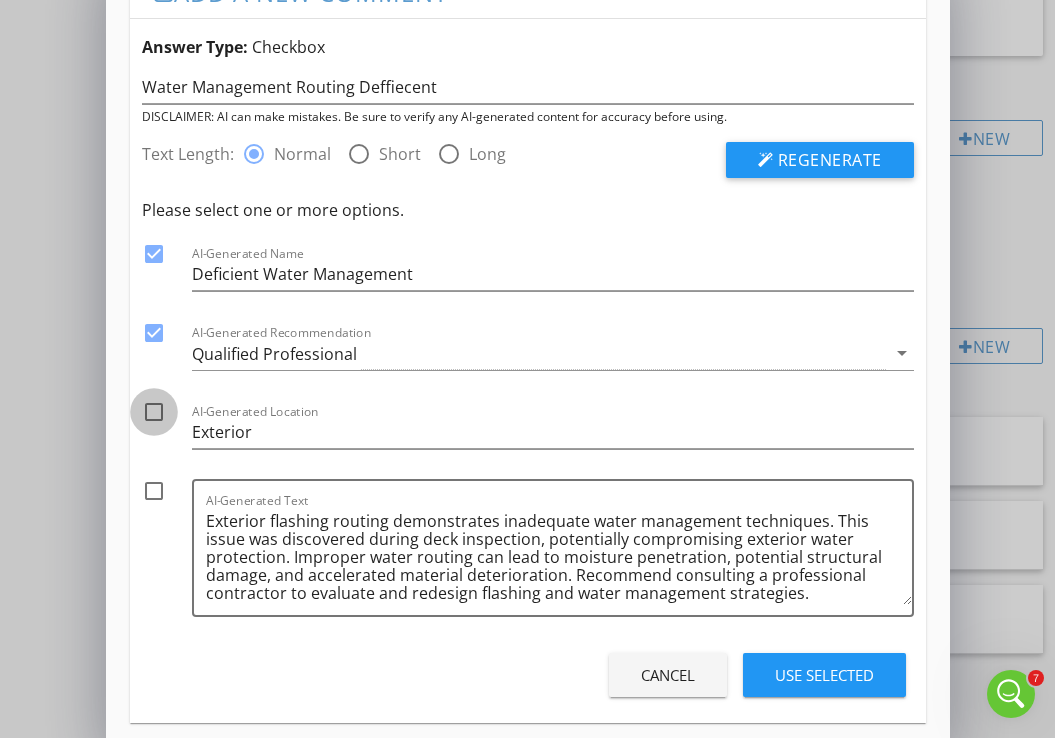 click at bounding box center (154, 412) 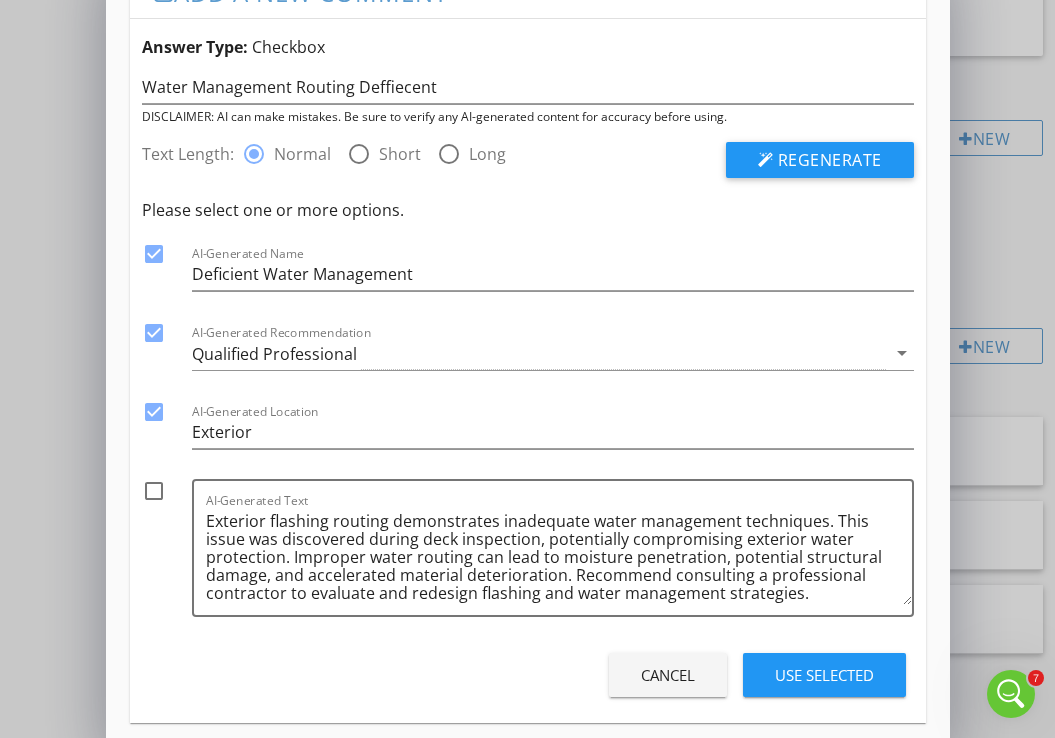 click at bounding box center (154, 491) 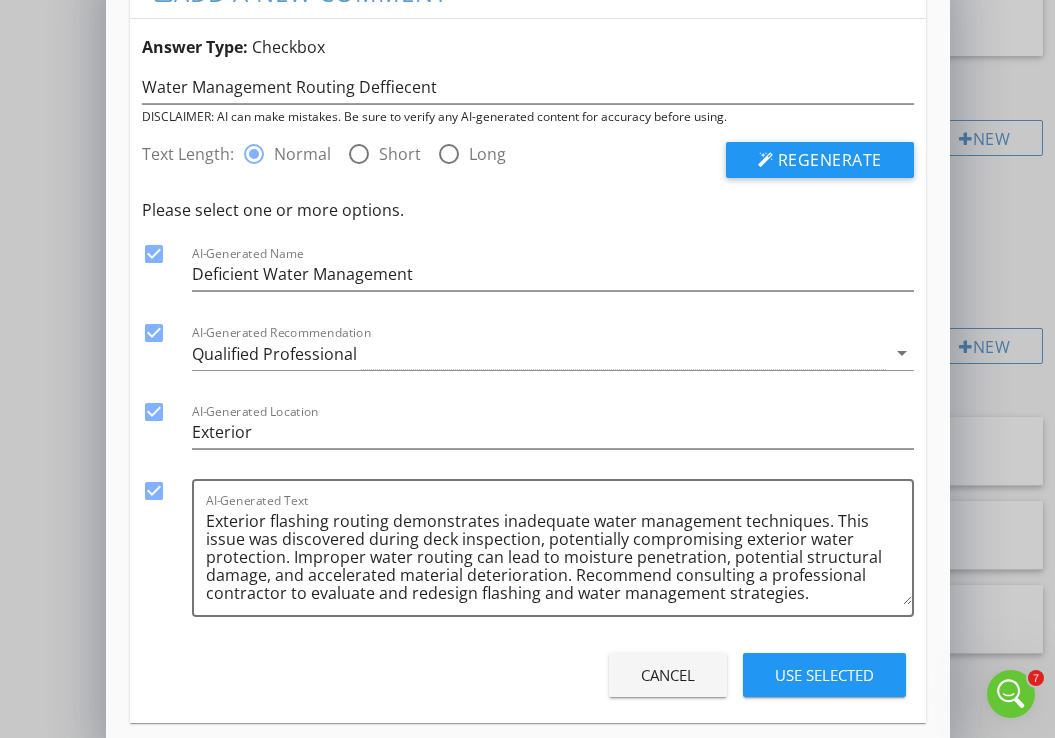 click on "Use Selected" at bounding box center [824, 675] 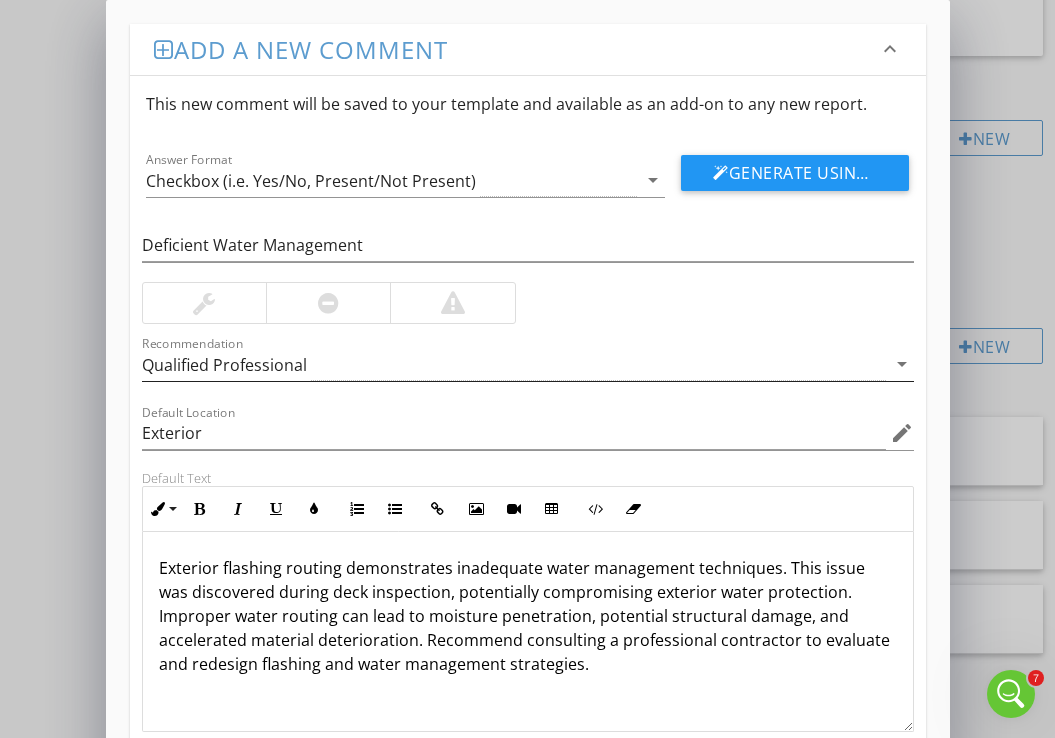 scroll, scrollTop: 130, scrollLeft: 0, axis: vertical 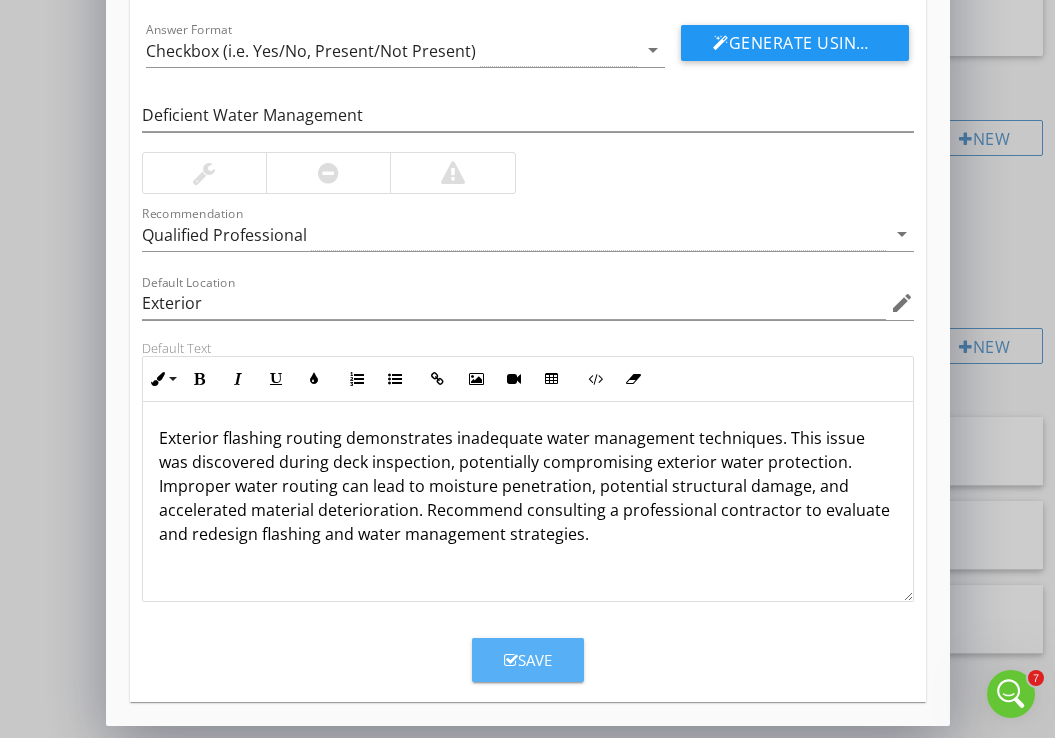 click on "Save" at bounding box center [528, 660] 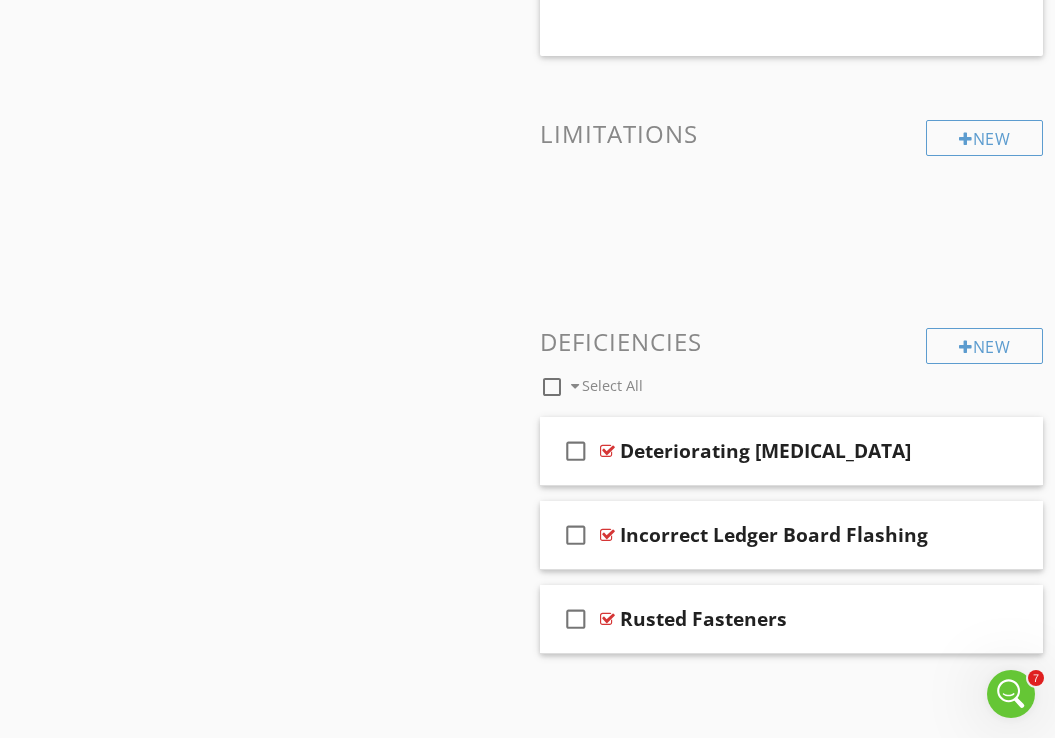 scroll, scrollTop: 33, scrollLeft: 0, axis: vertical 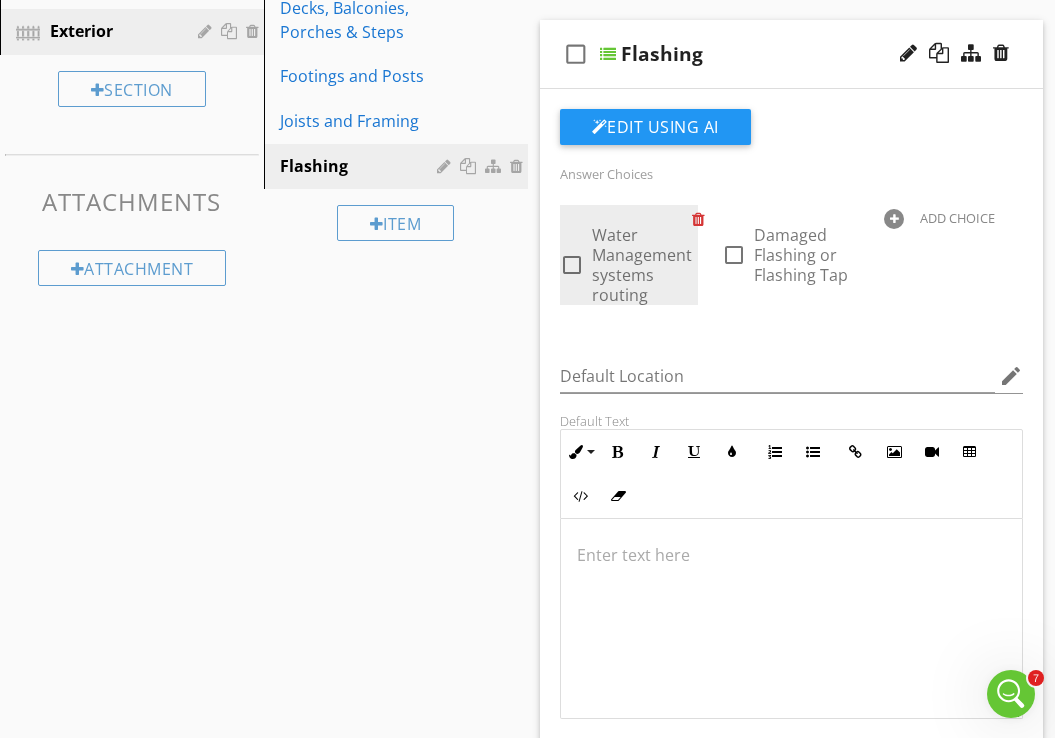 click at bounding box center (702, 219) 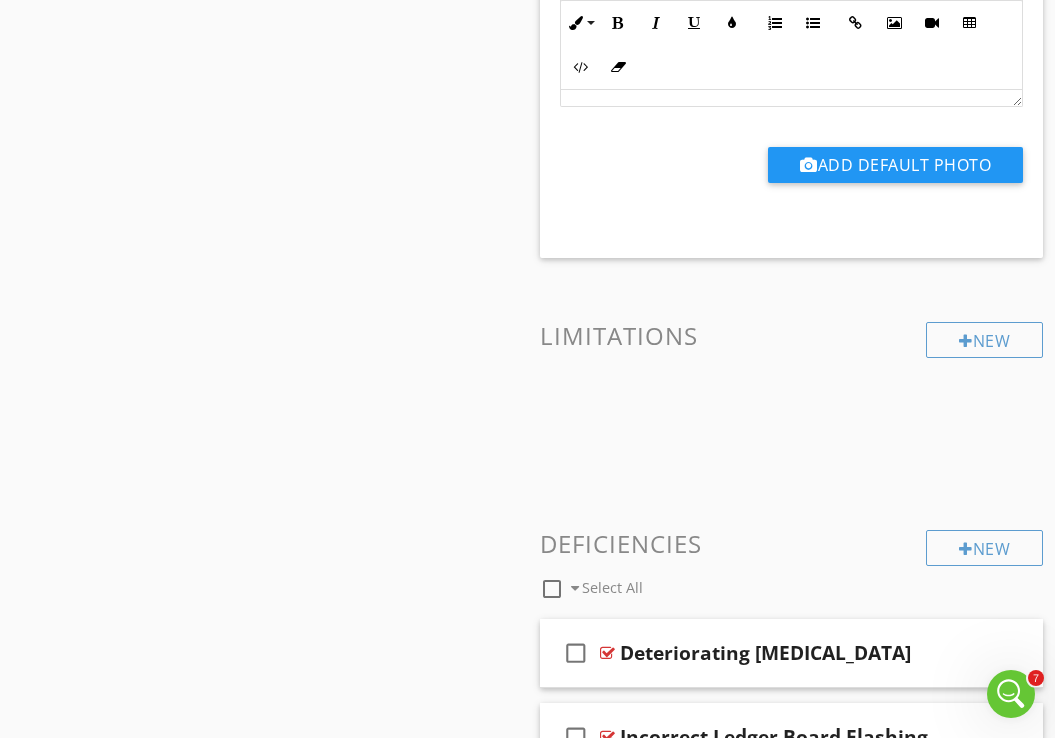 scroll, scrollTop: 1218, scrollLeft: 0, axis: vertical 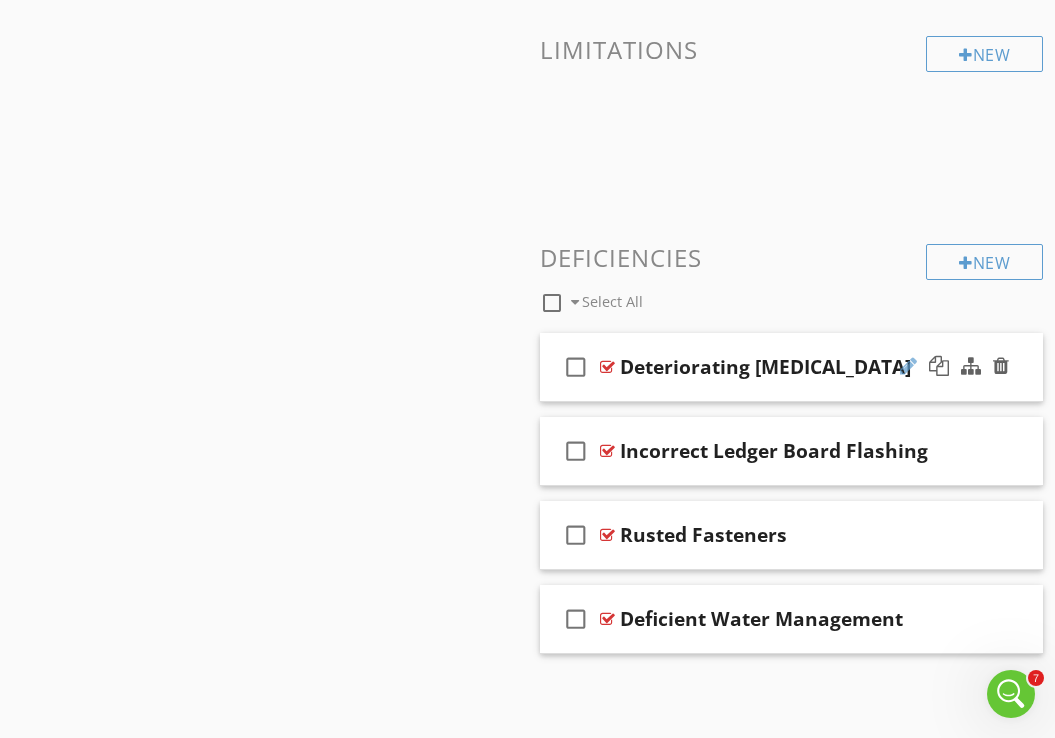 click at bounding box center (908, 366) 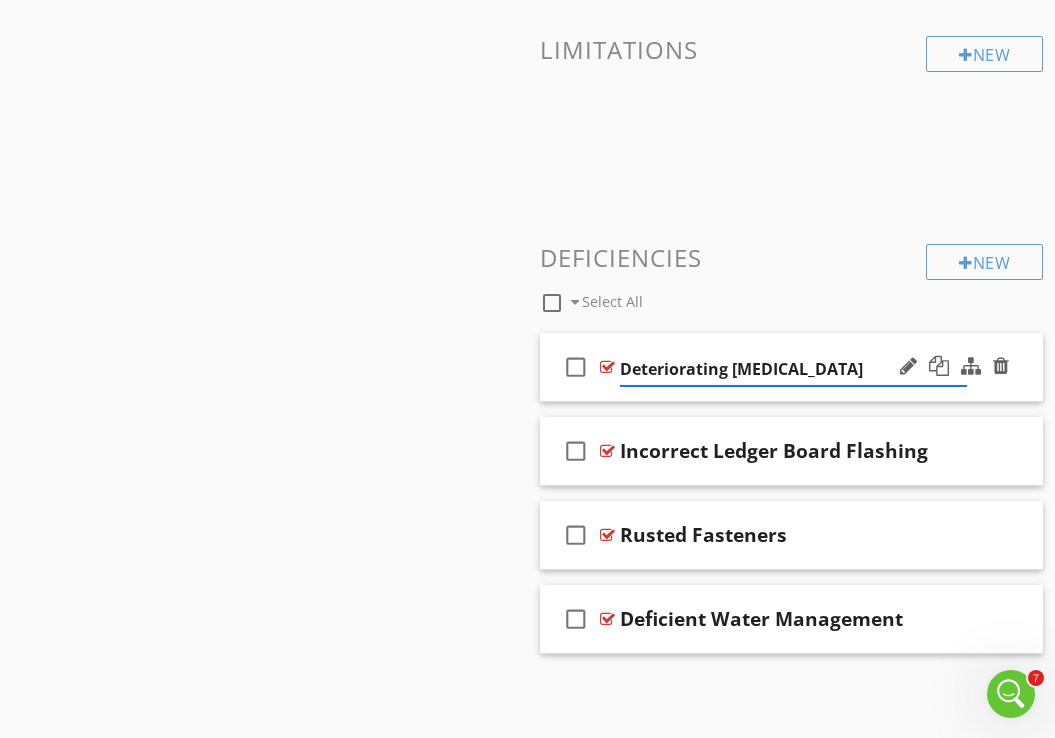 click on "Deteriorating Flashing" at bounding box center [794, 369] 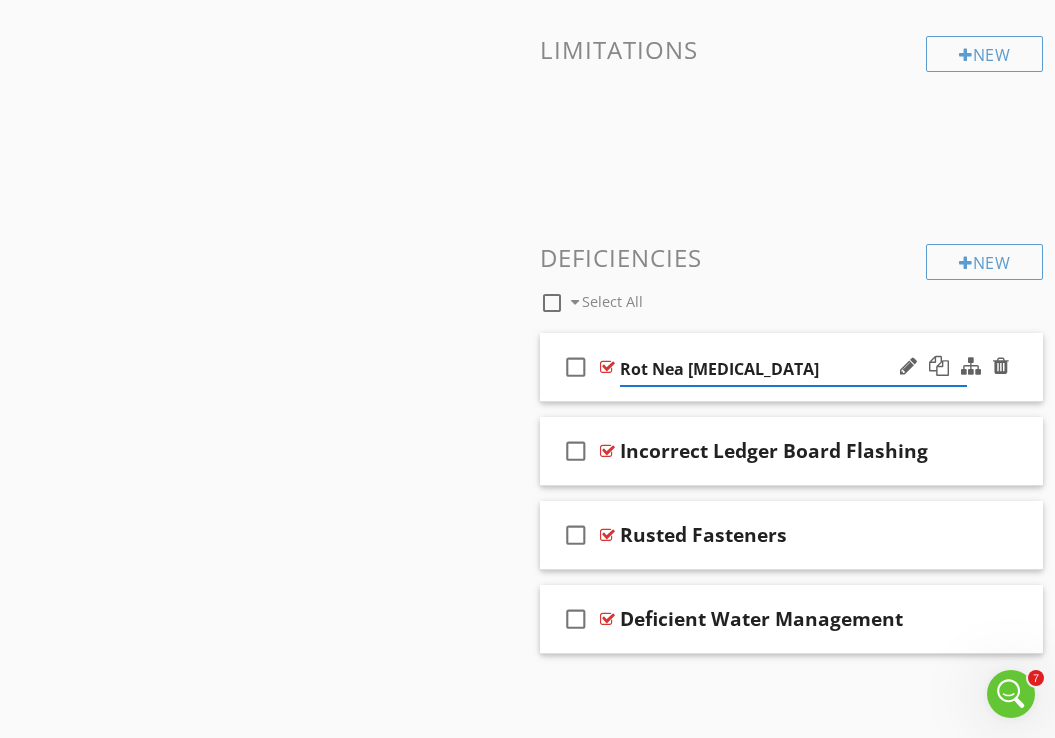type on "Rot Near Flashing" 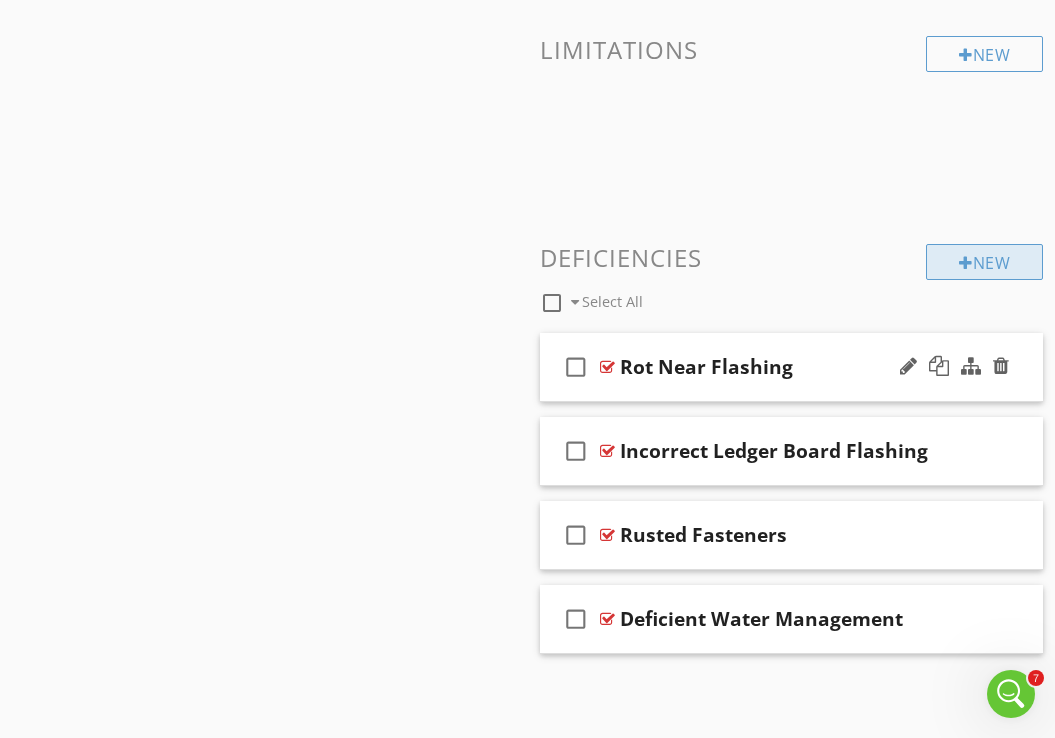 click on "New" at bounding box center (984, 262) 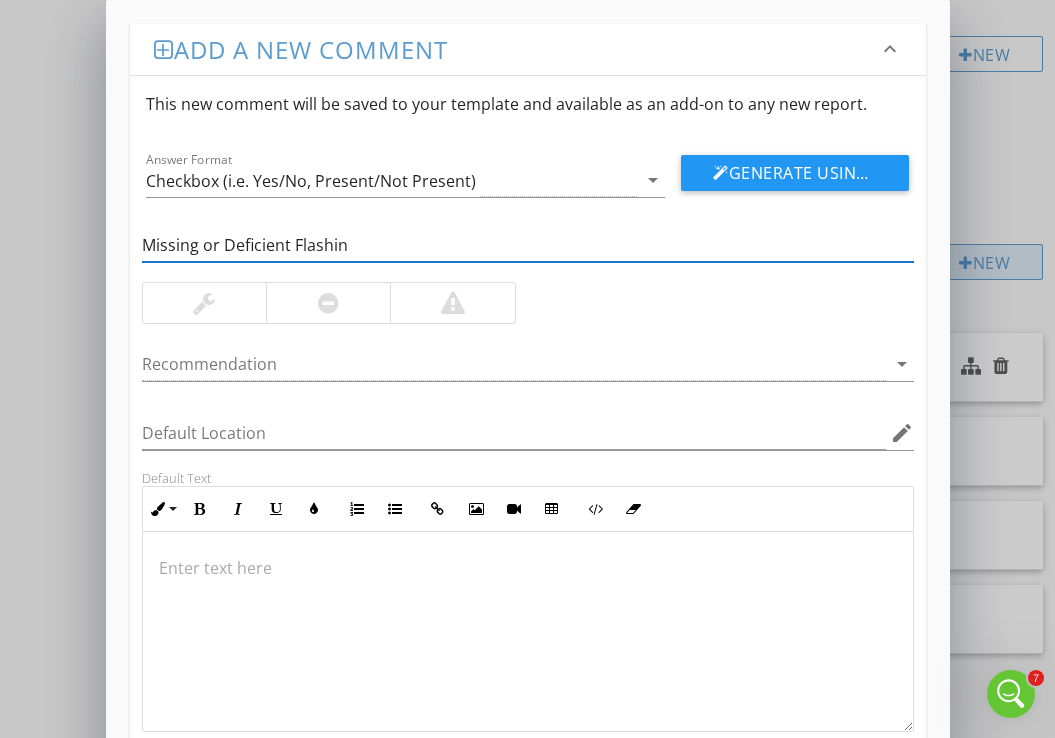 type on "Missing or Deficient Flashing" 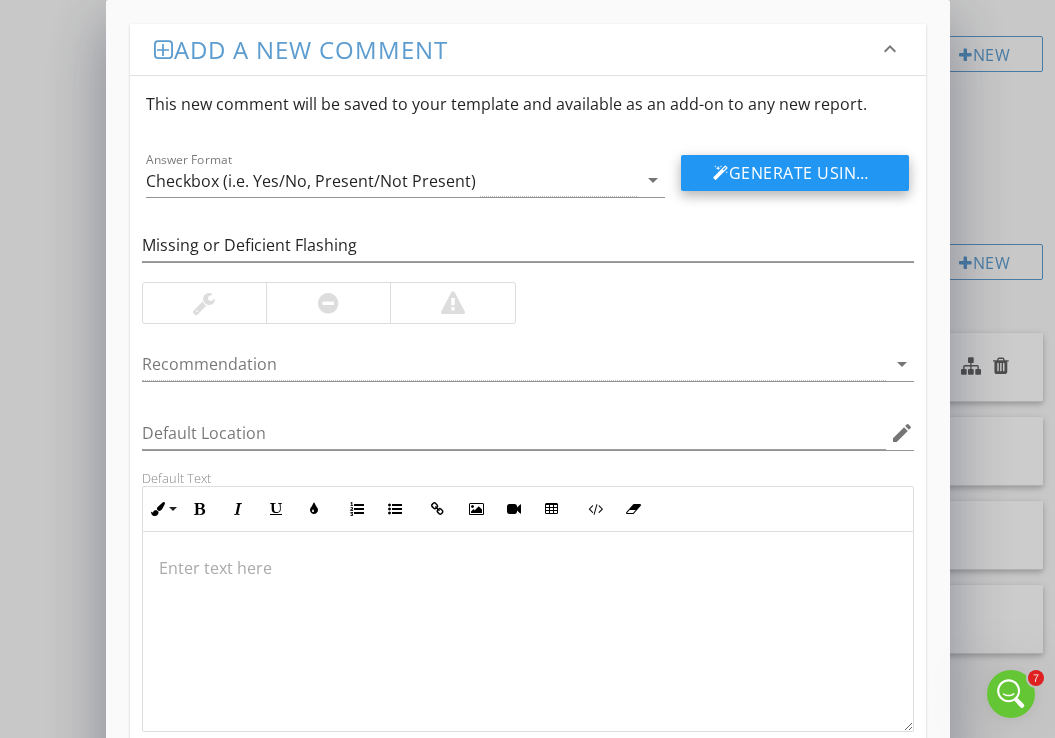 click on "Generate Using AI" at bounding box center [795, 173] 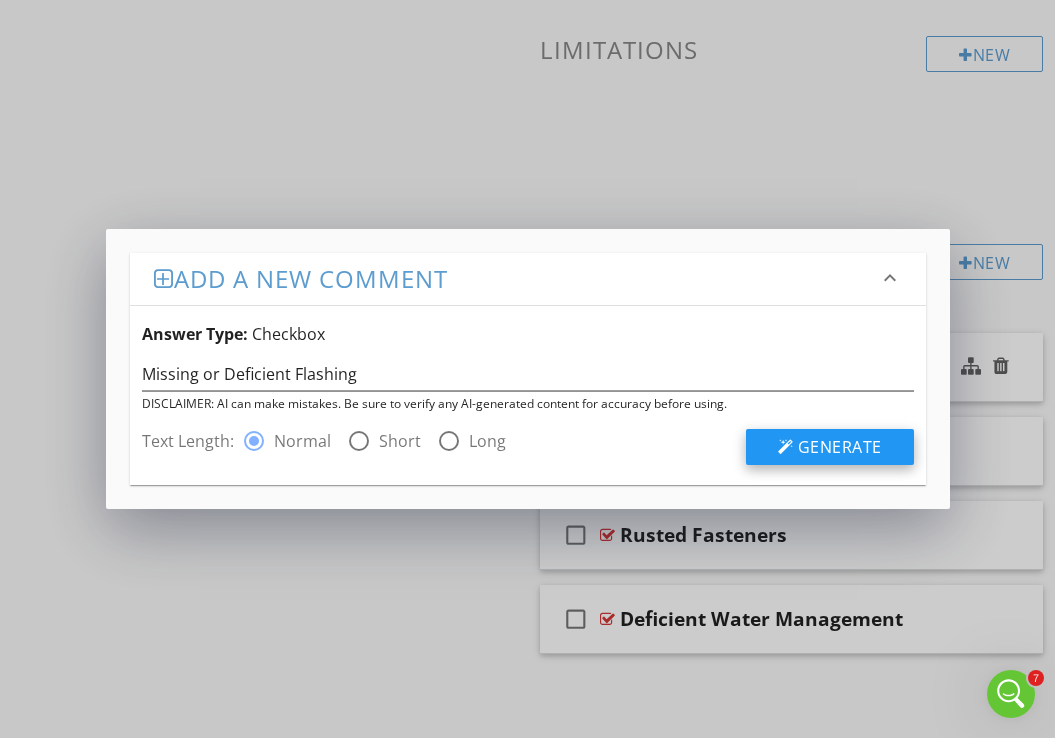 click on "Generate" at bounding box center [840, 447] 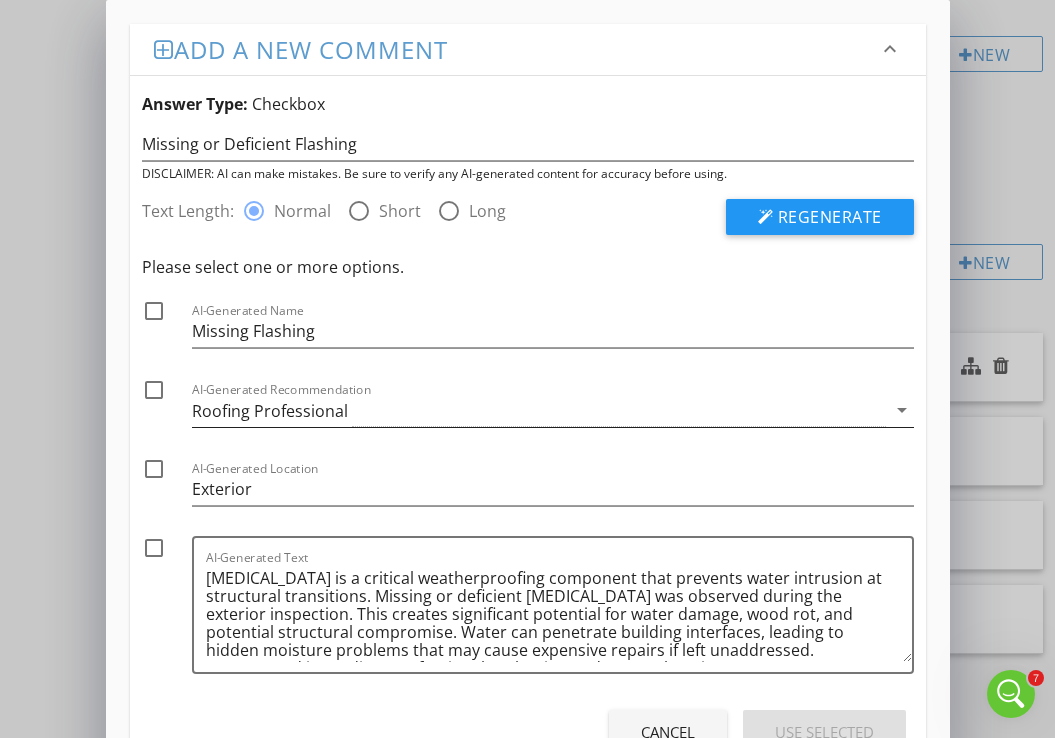 click on "Roofing Professional" at bounding box center [270, 411] 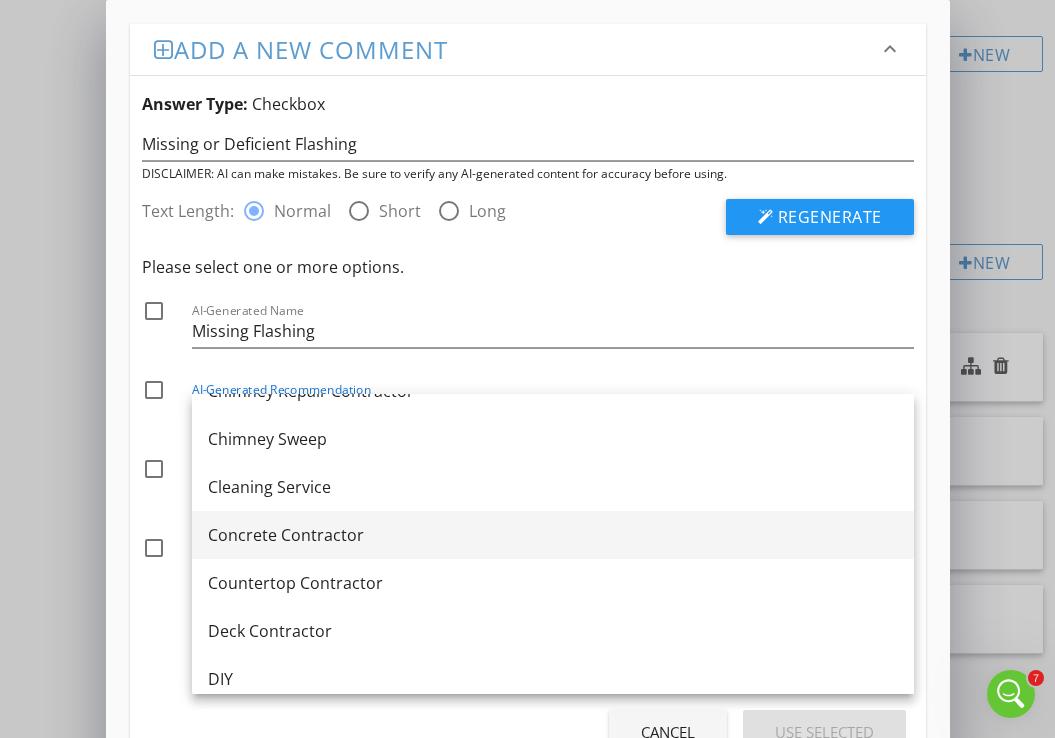 scroll, scrollTop: 324, scrollLeft: 0, axis: vertical 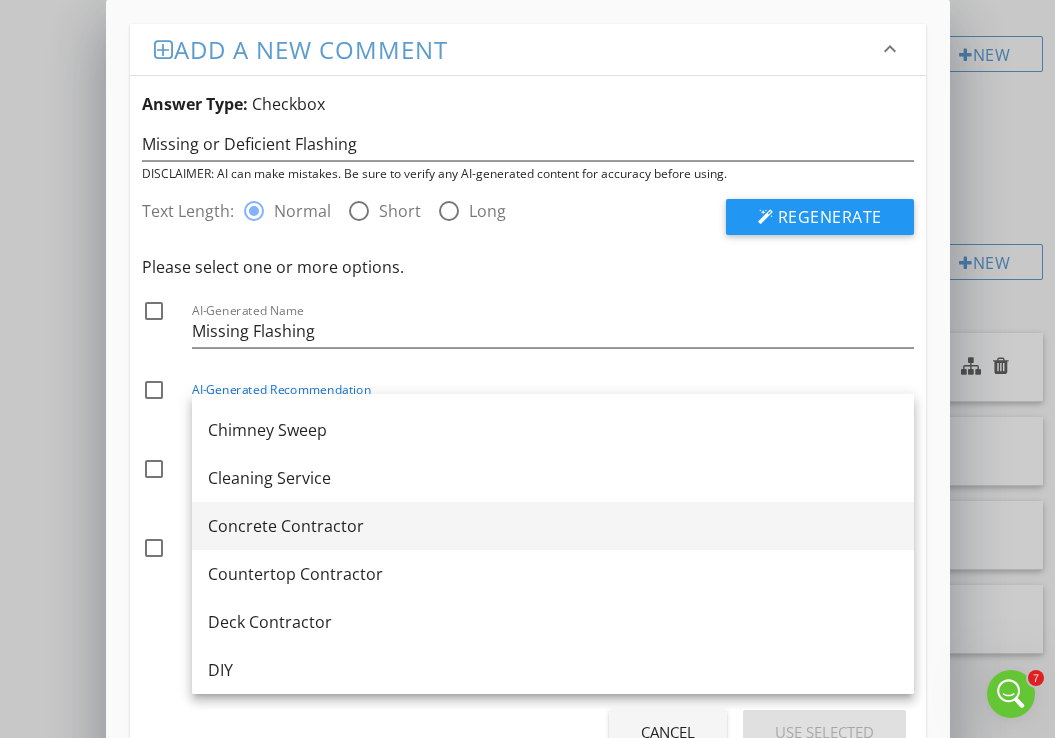 click on "Deck Contractor" at bounding box center (553, 622) 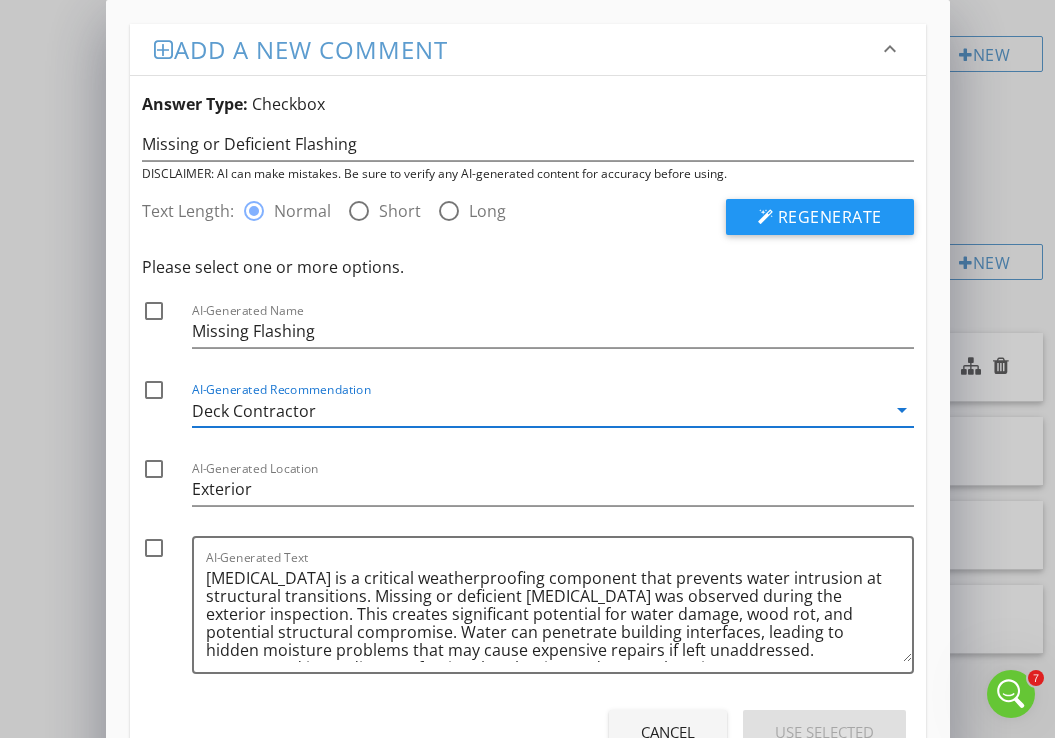 click at bounding box center (154, 311) 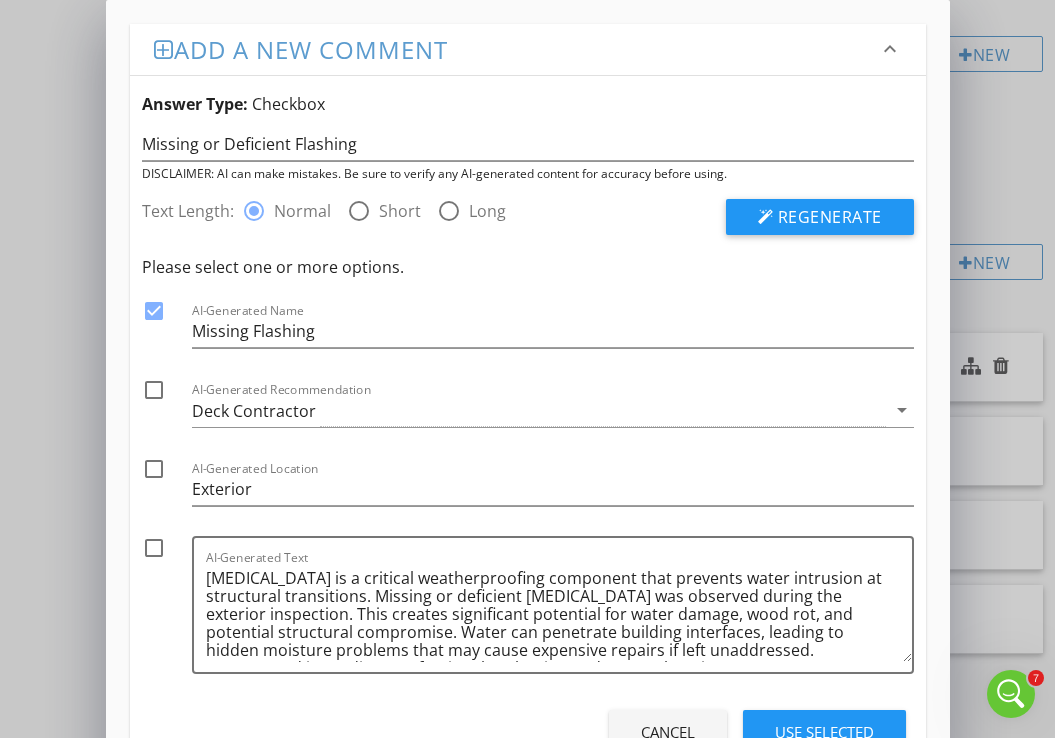 click at bounding box center (154, 390) 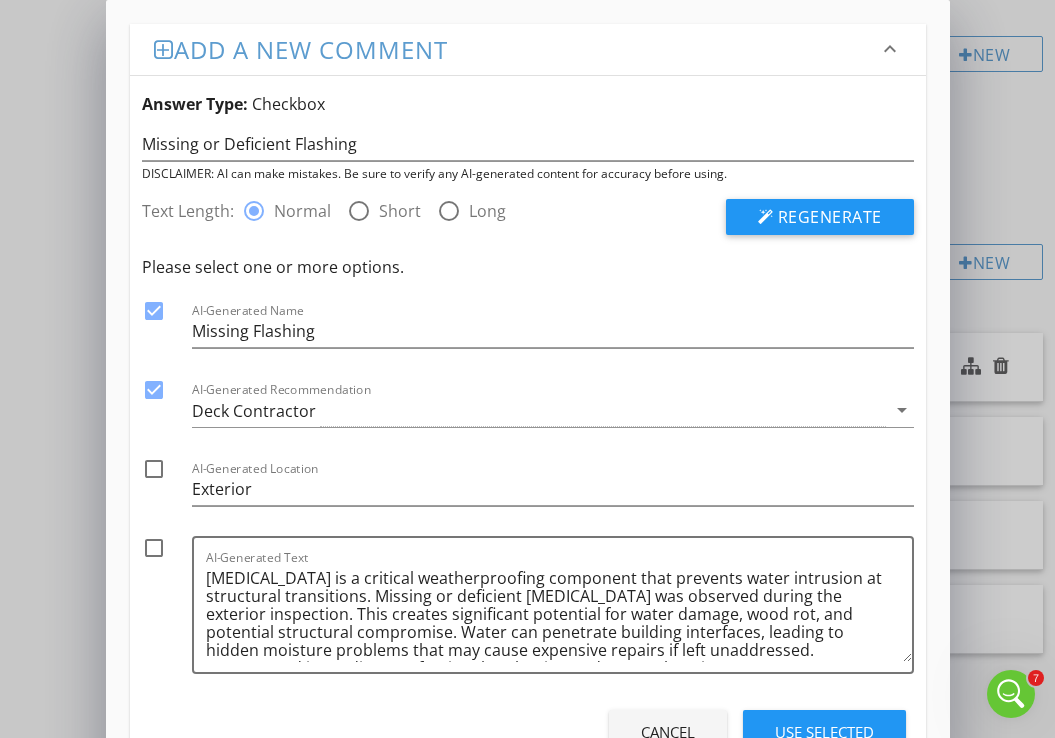 click at bounding box center [154, 469] 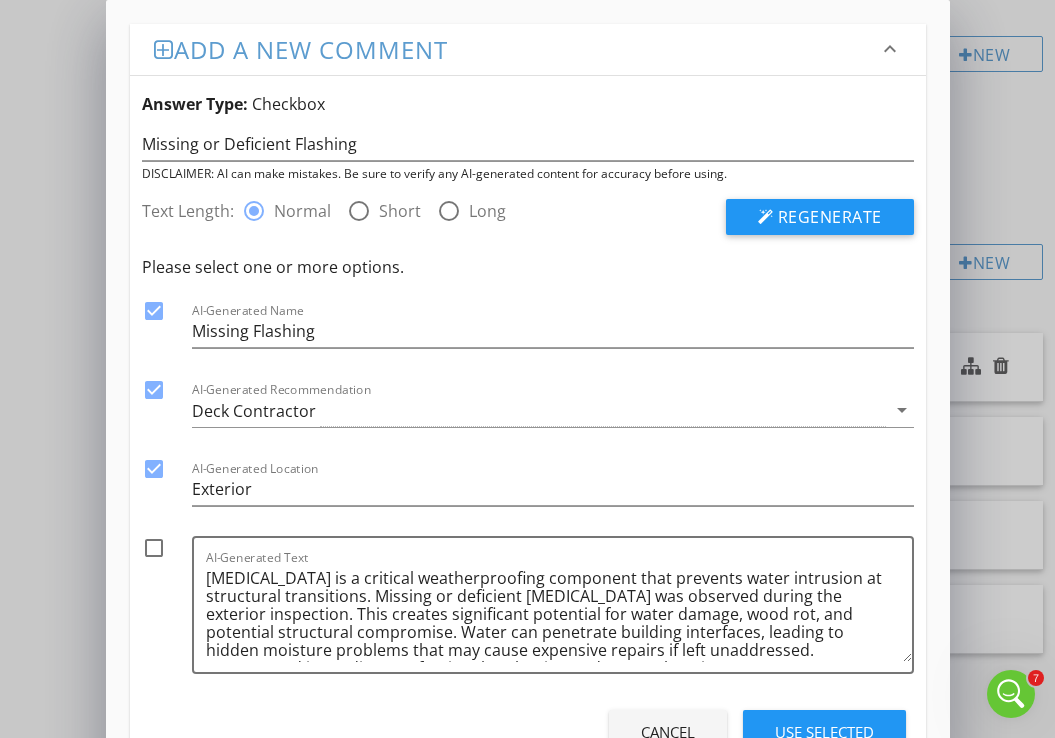 click at bounding box center (154, 548) 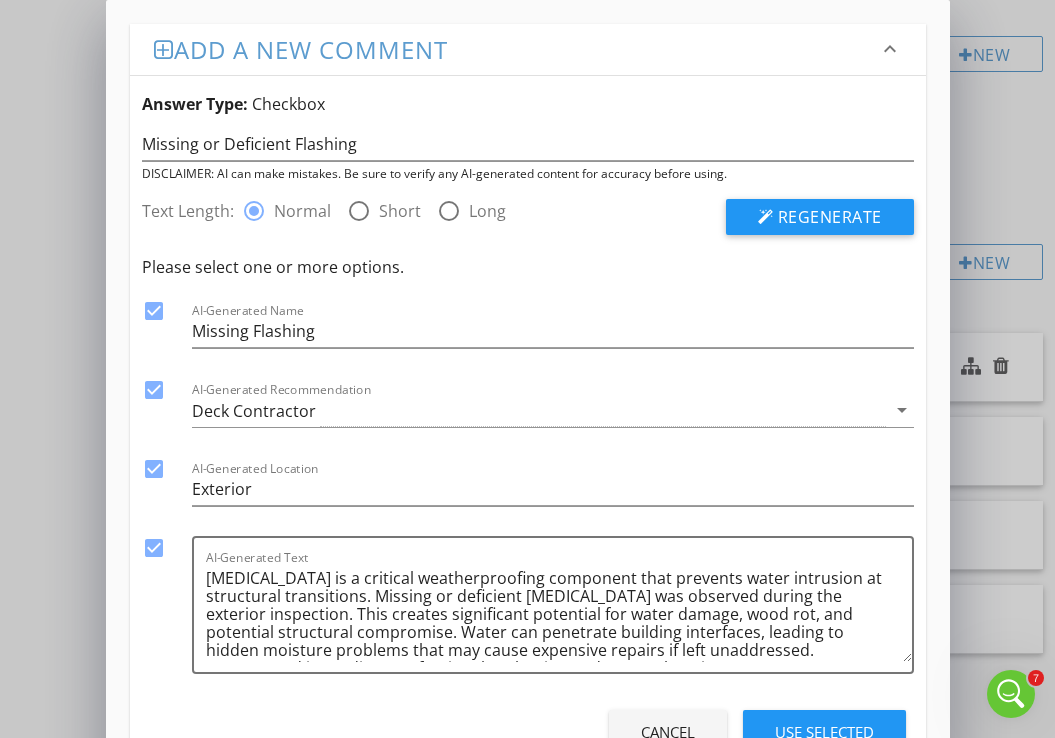 click on "Use Selected" at bounding box center [824, 732] 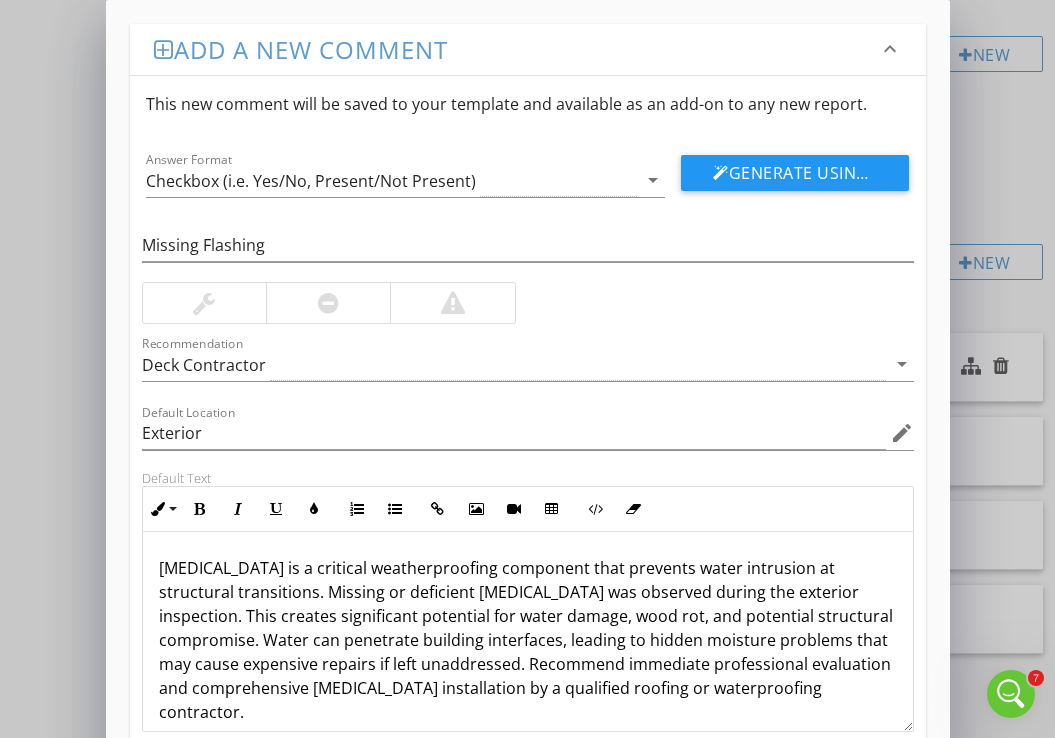 scroll, scrollTop: 1, scrollLeft: 0, axis: vertical 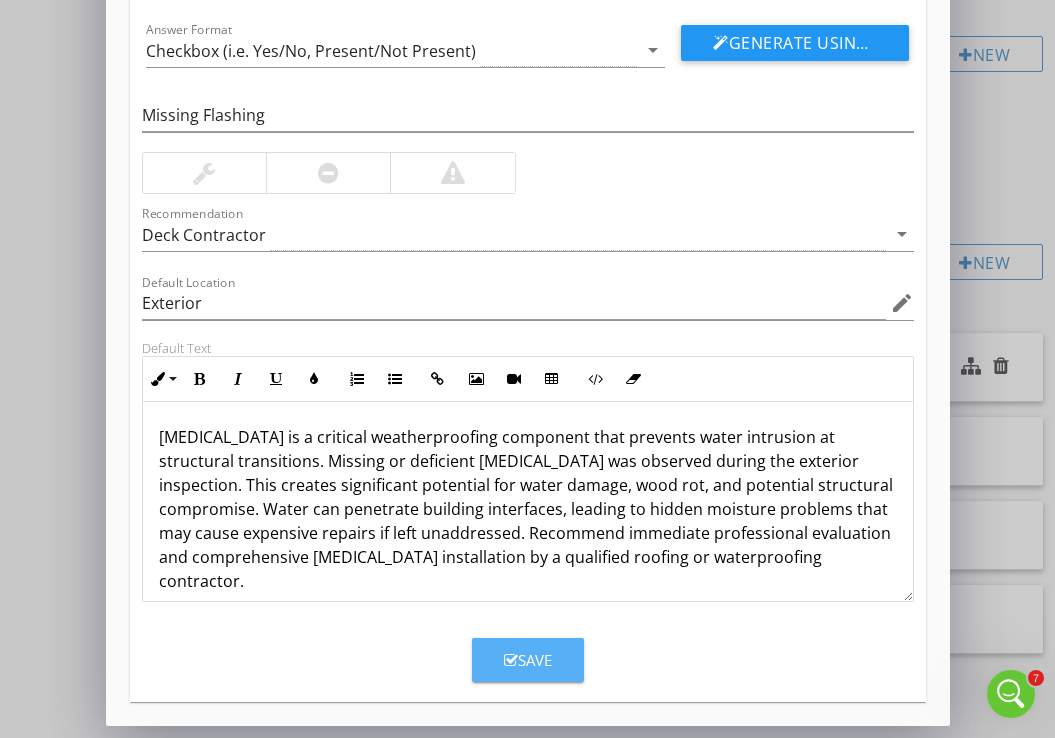click on "Save" at bounding box center [528, 660] 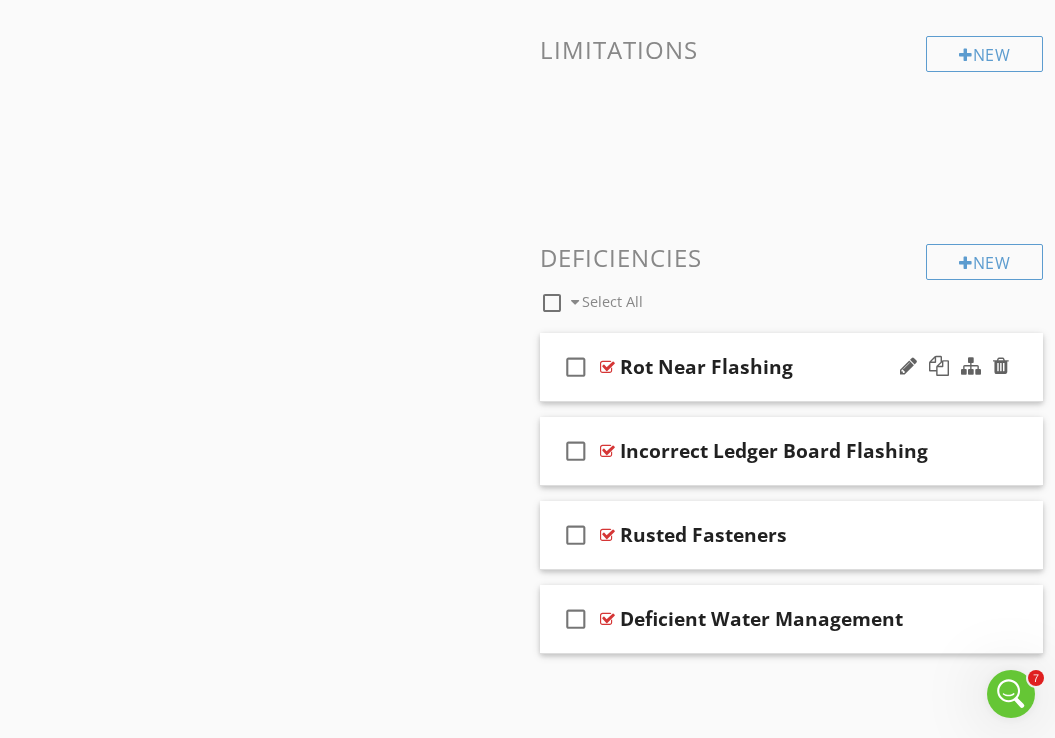 scroll, scrollTop: 33, scrollLeft: 0, axis: vertical 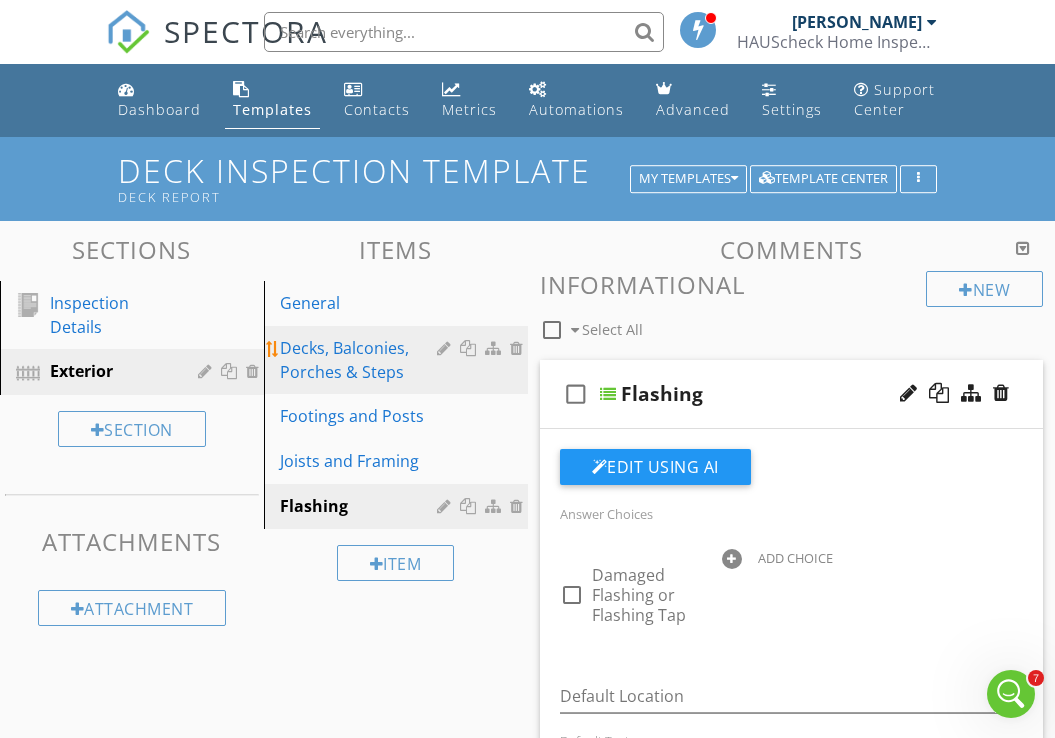 click on "Decks, Balconies, Porches & Steps" at bounding box center [361, 360] 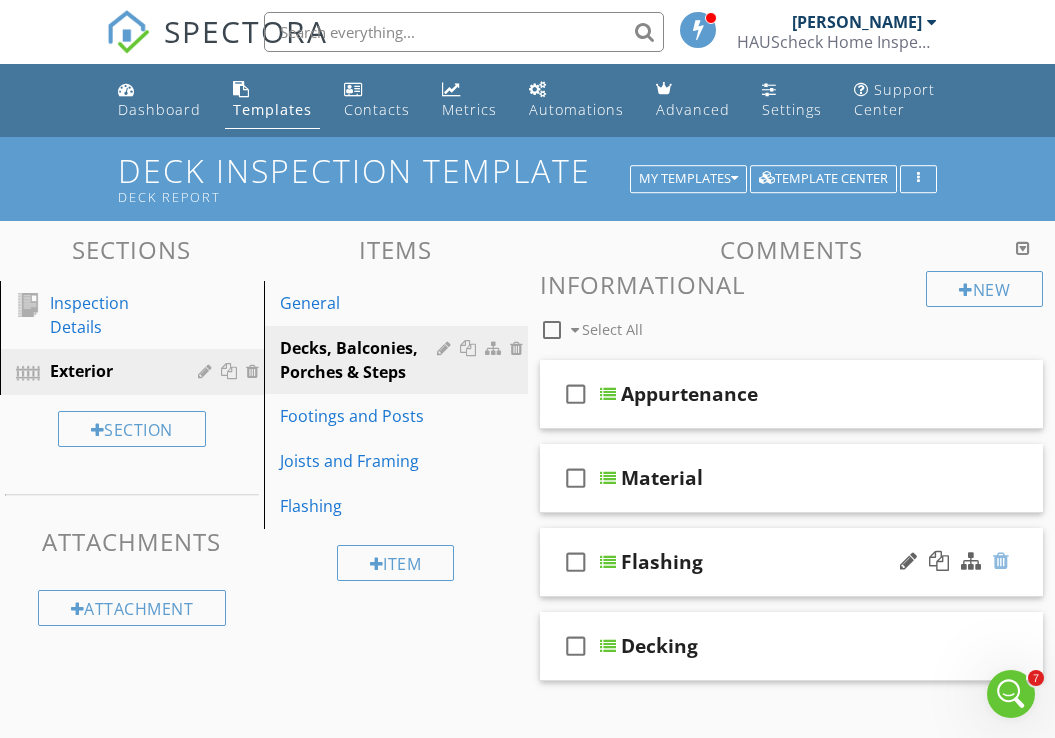 click at bounding box center (1001, 561) 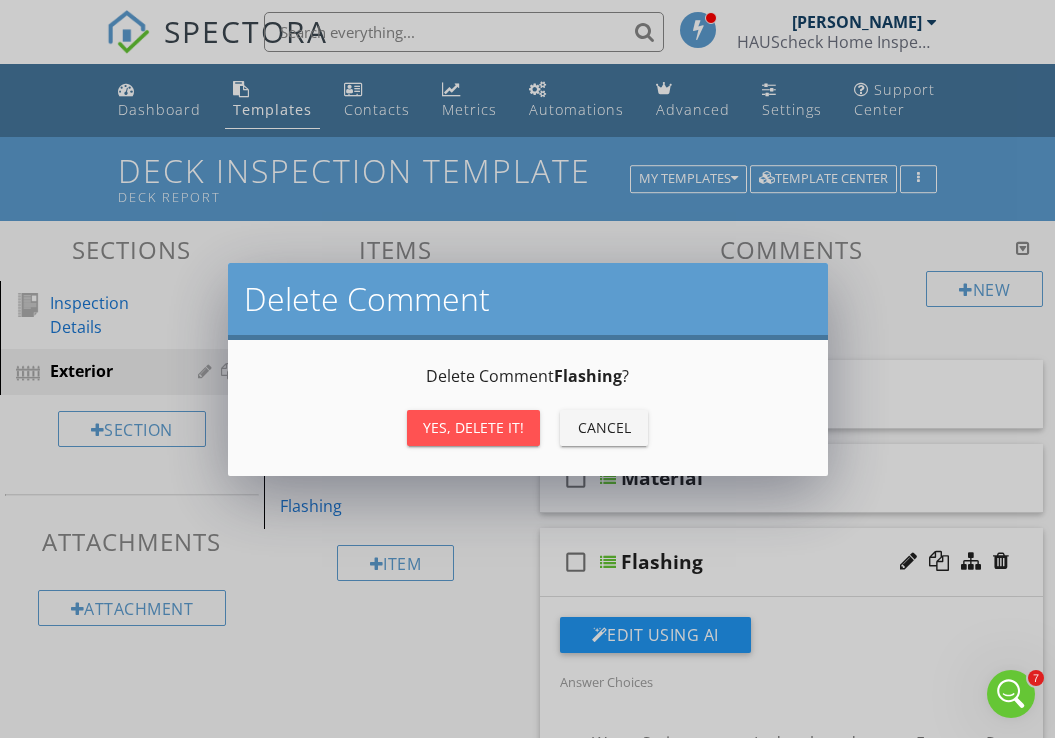 click on "Yes, Delete it!" at bounding box center [473, 427] 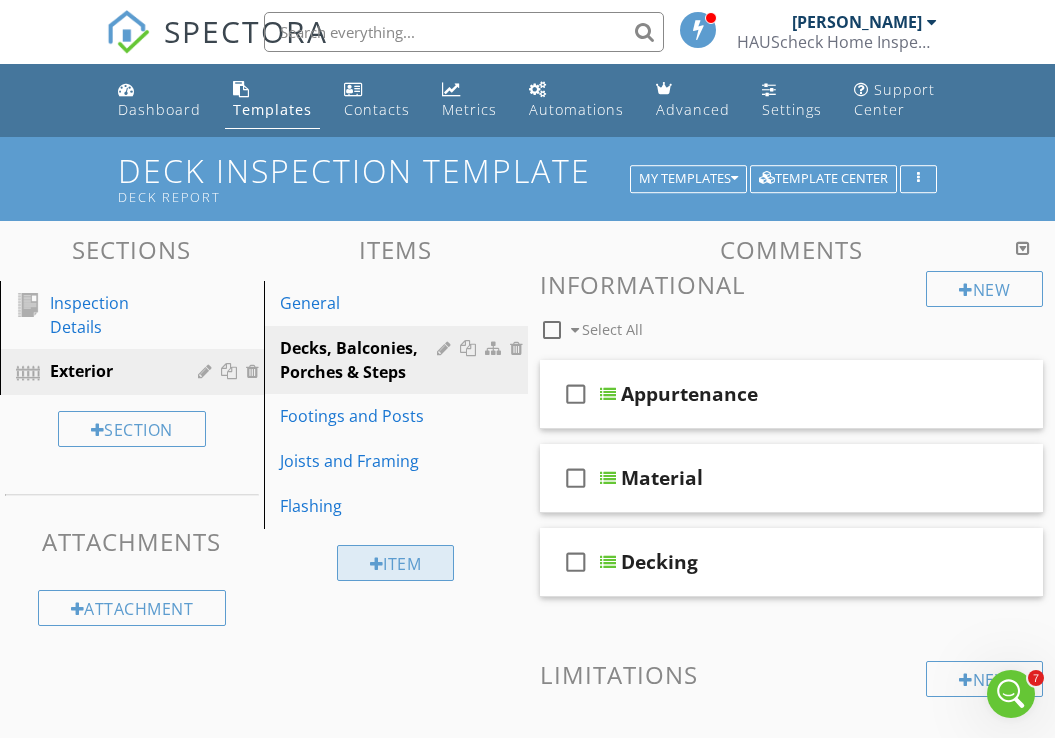 click at bounding box center [377, 564] 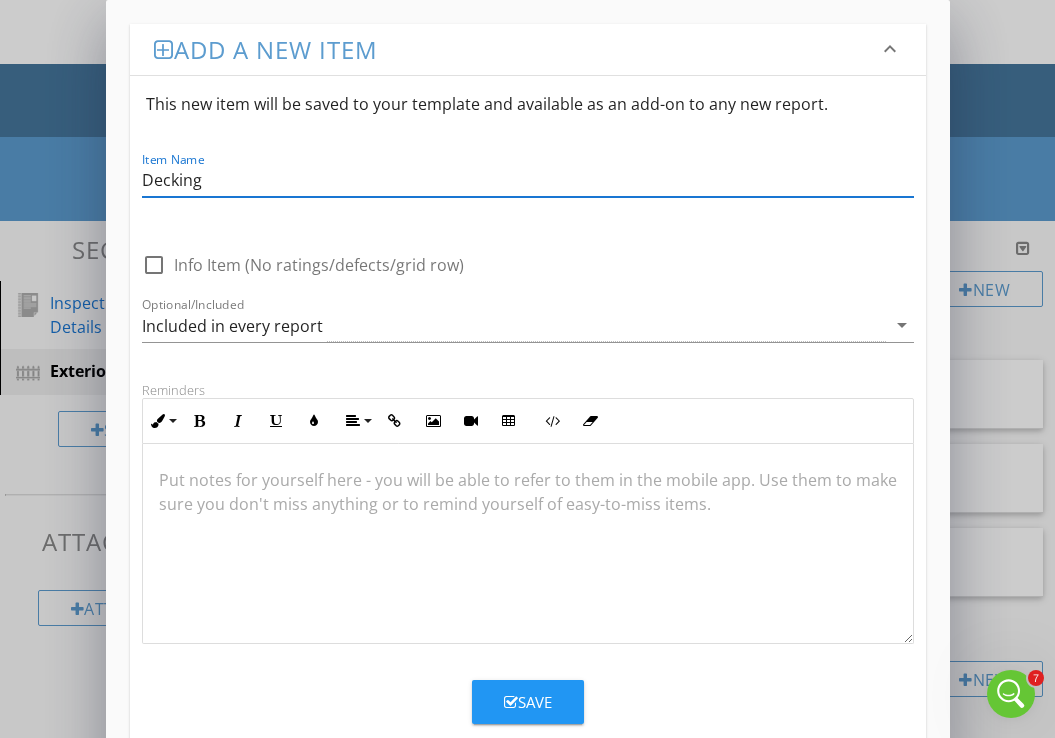 type on "Decking" 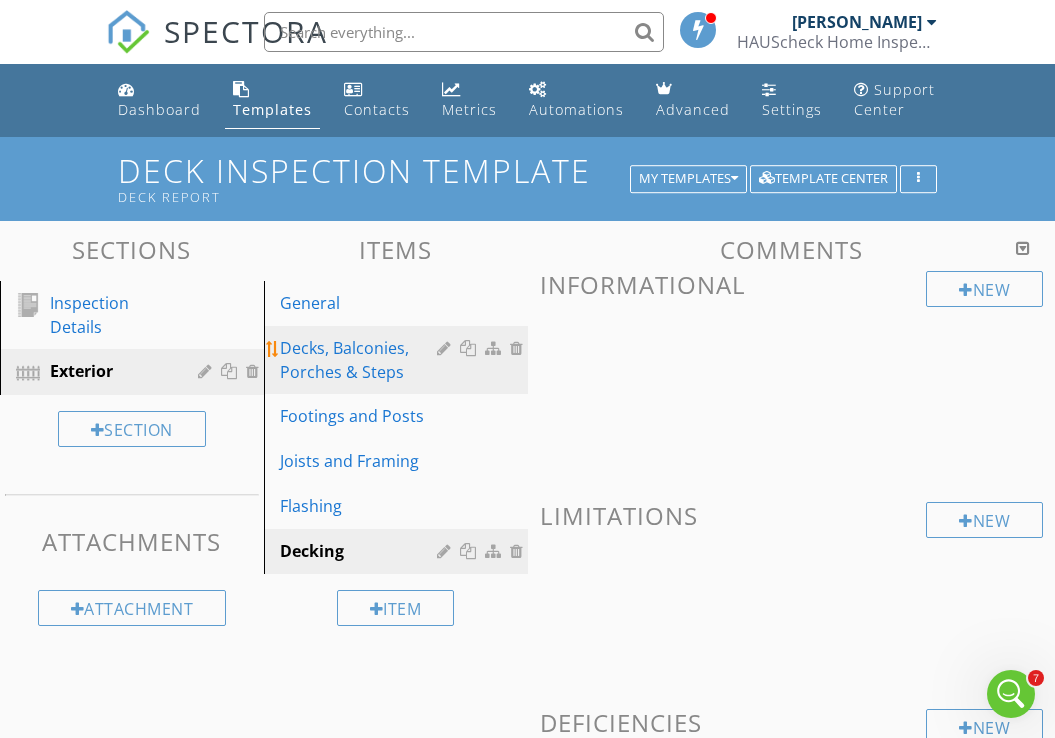 click on "Decks, Balconies, Porches & Steps" at bounding box center (361, 360) 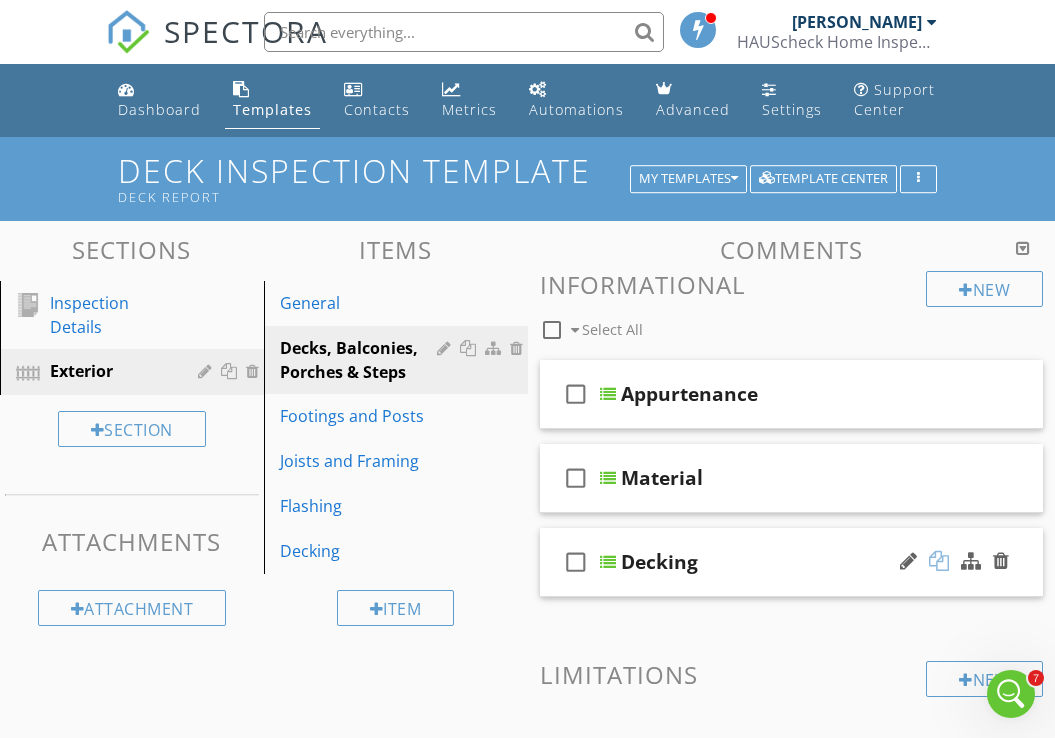 click at bounding box center (939, 561) 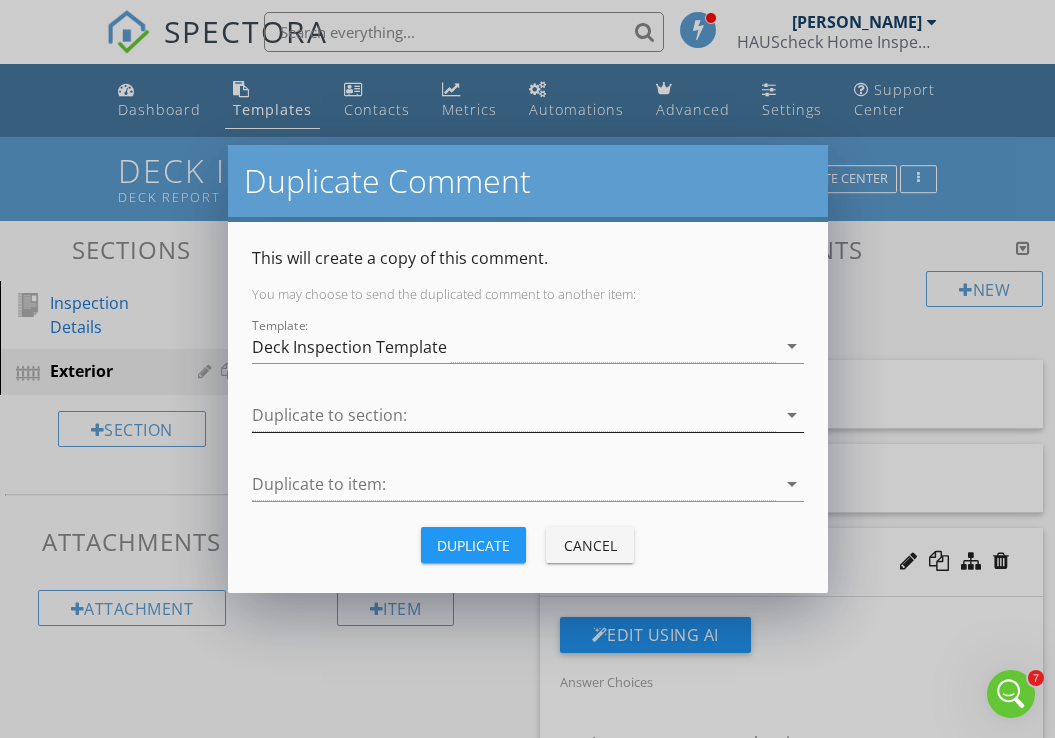 click at bounding box center [514, 415] 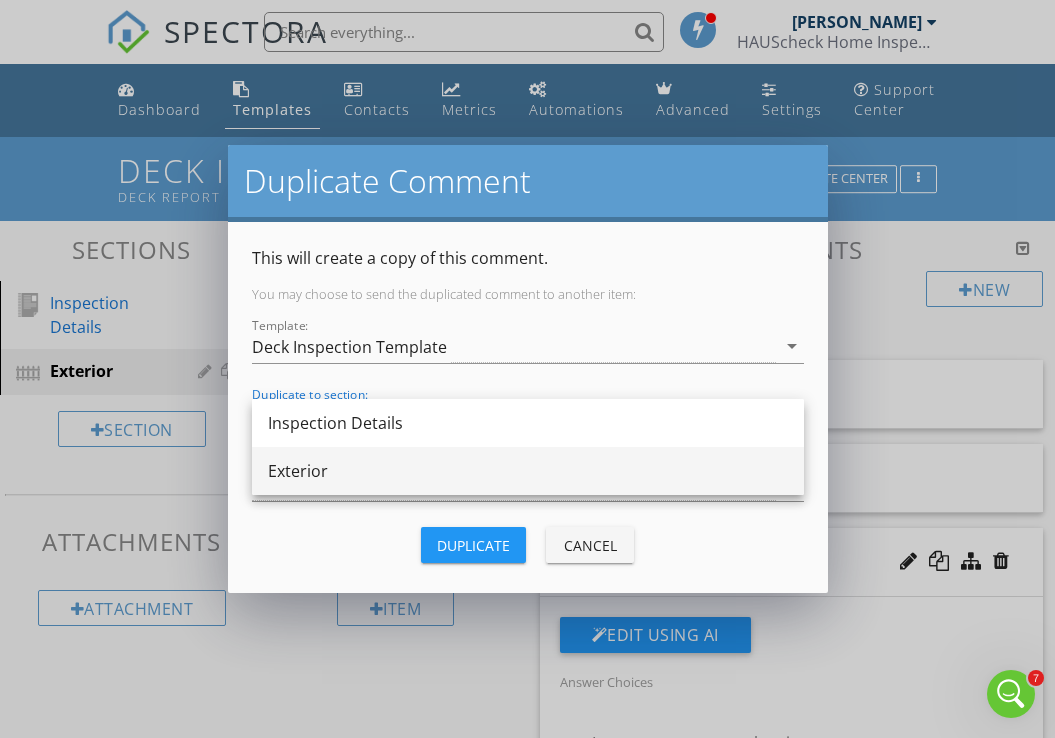 click on "Exterior" at bounding box center [528, 471] 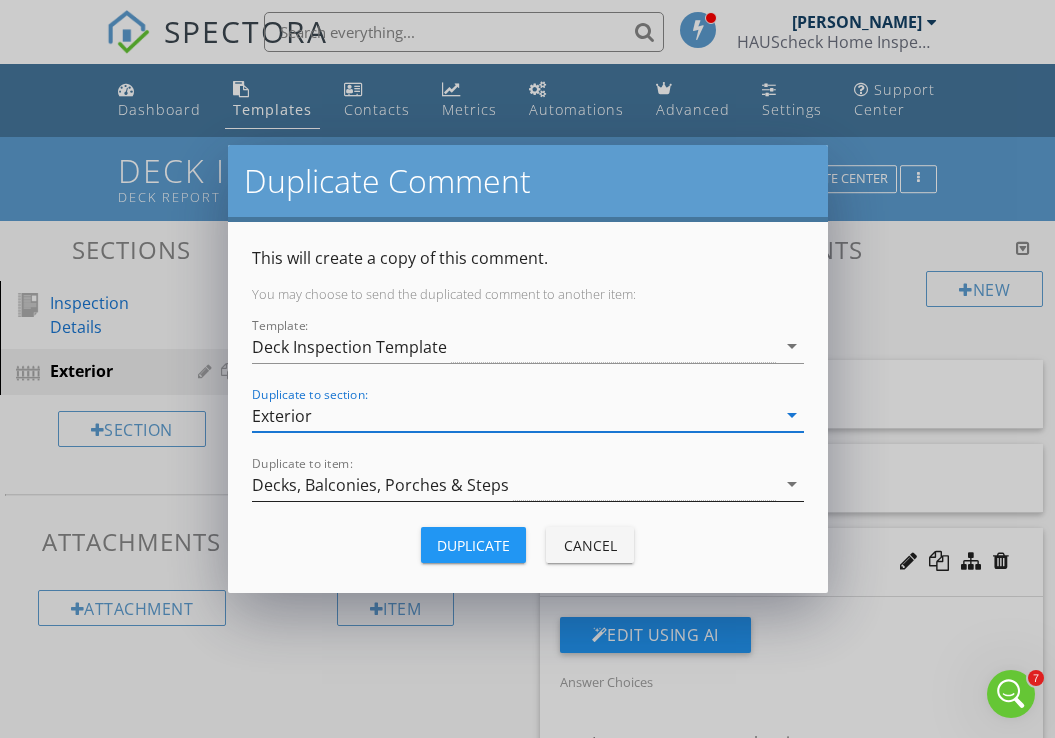 click on "Decks, Balconies, Porches & Steps" at bounding box center [380, 485] 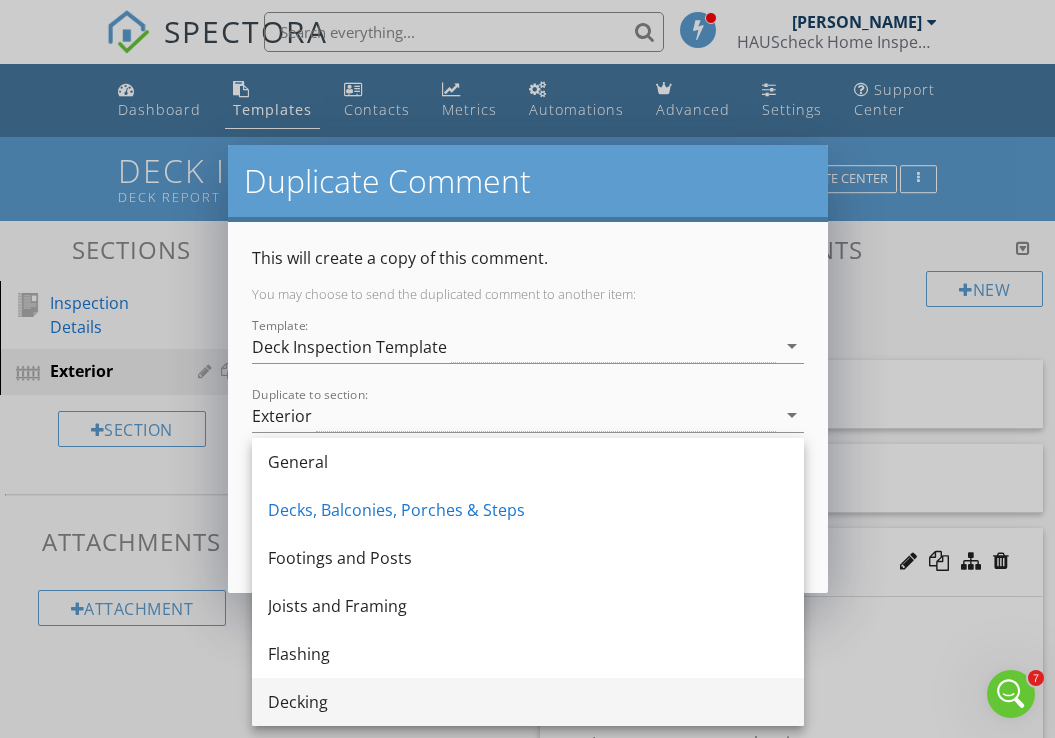 click on "Decking" at bounding box center [528, 702] 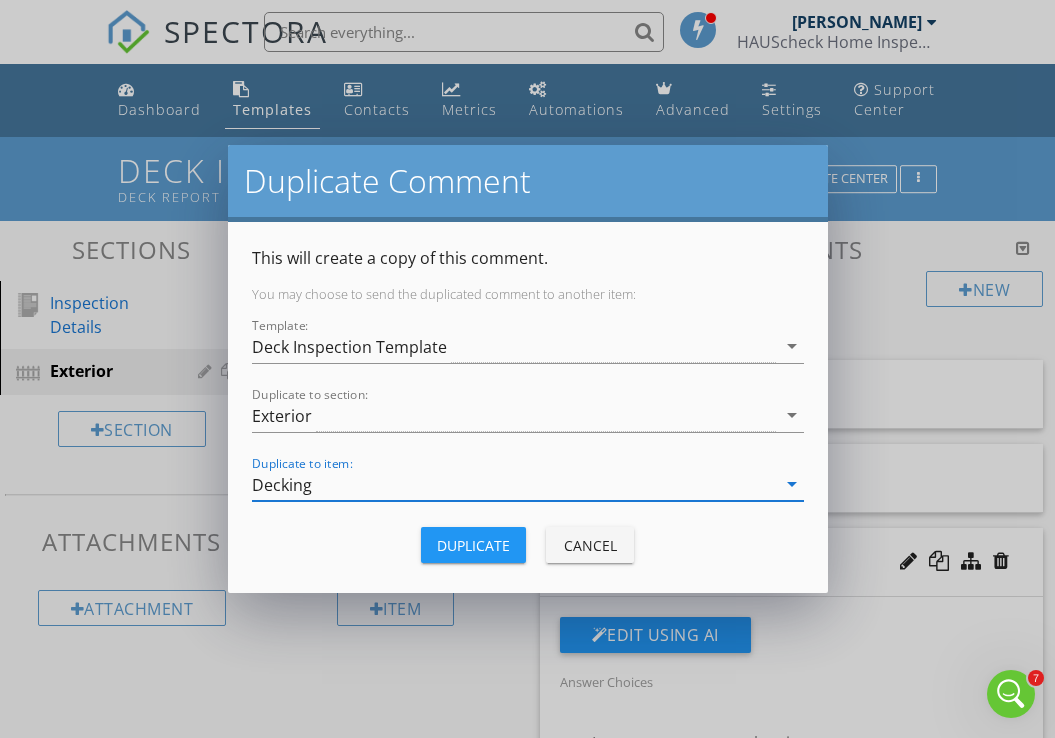 click on "Duplicate" at bounding box center [473, 545] 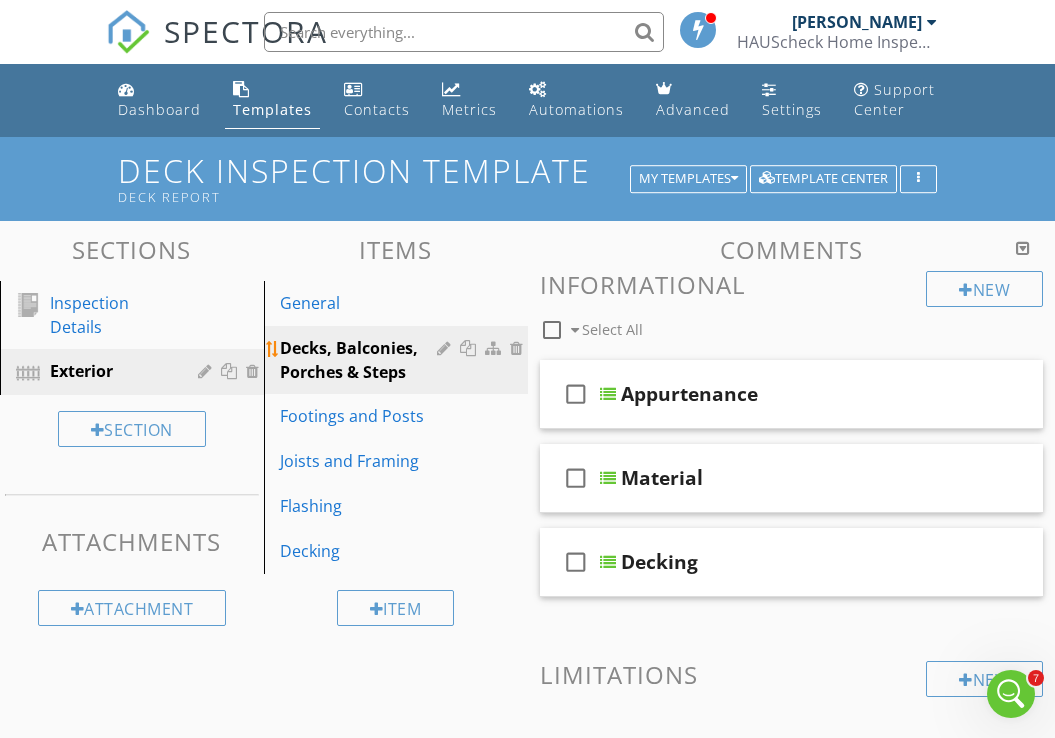 click on "Decks, Balconies, Porches & Steps" at bounding box center (361, 360) 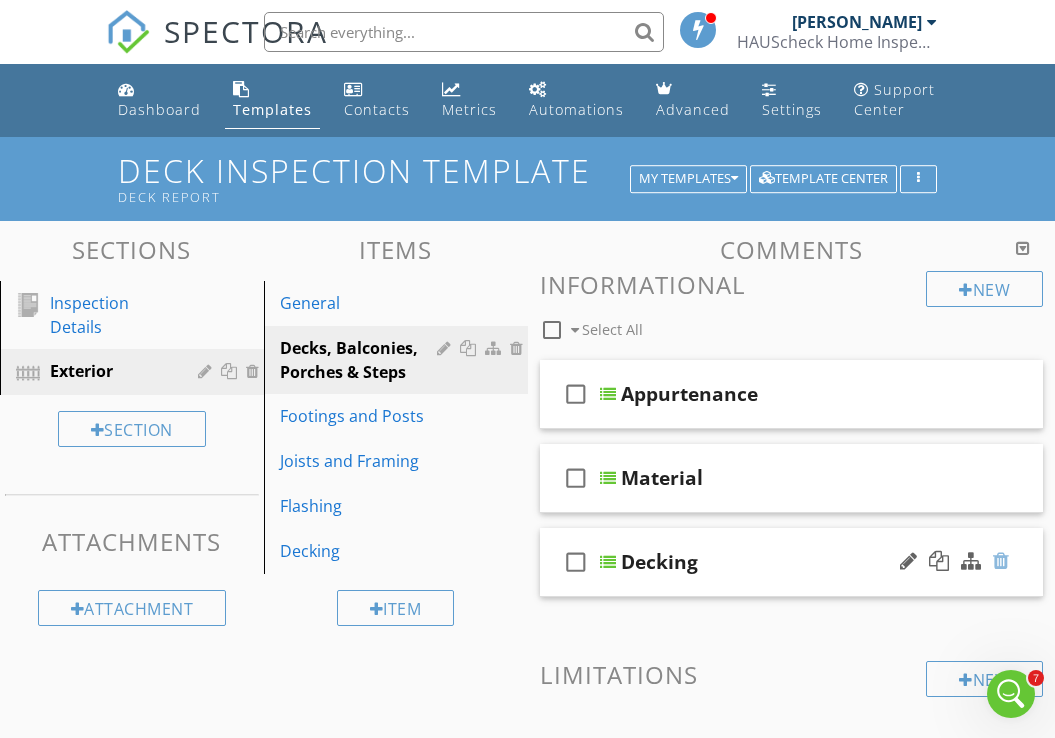 click at bounding box center [1001, 561] 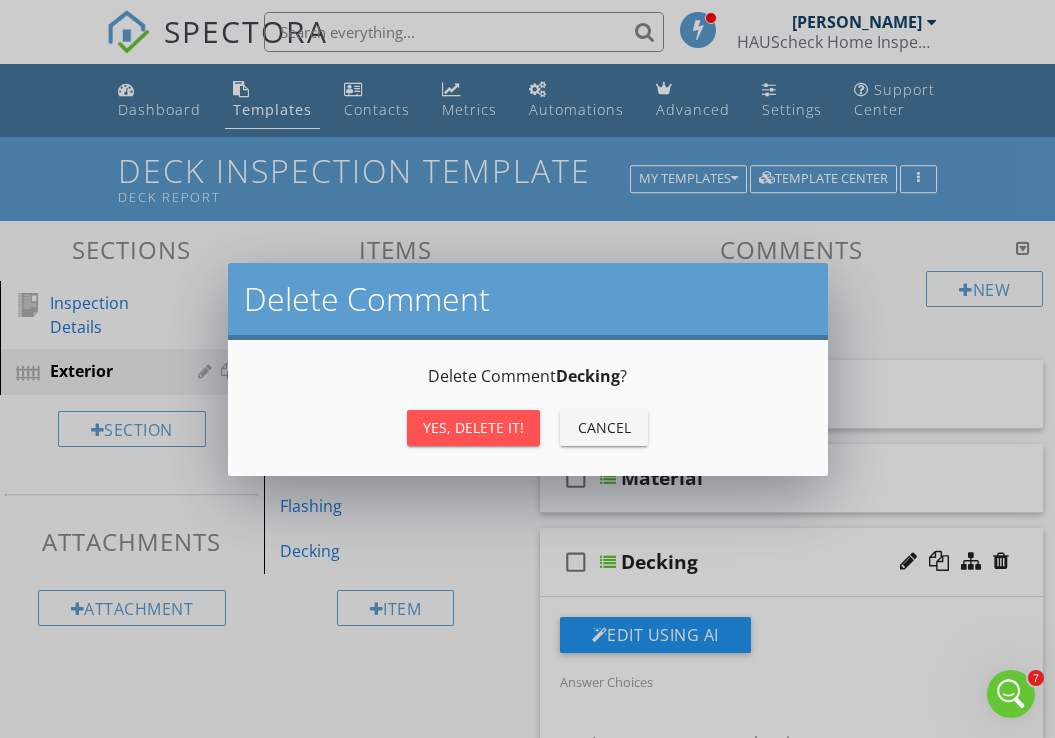 click on "Yes, Delete it!" at bounding box center [473, 427] 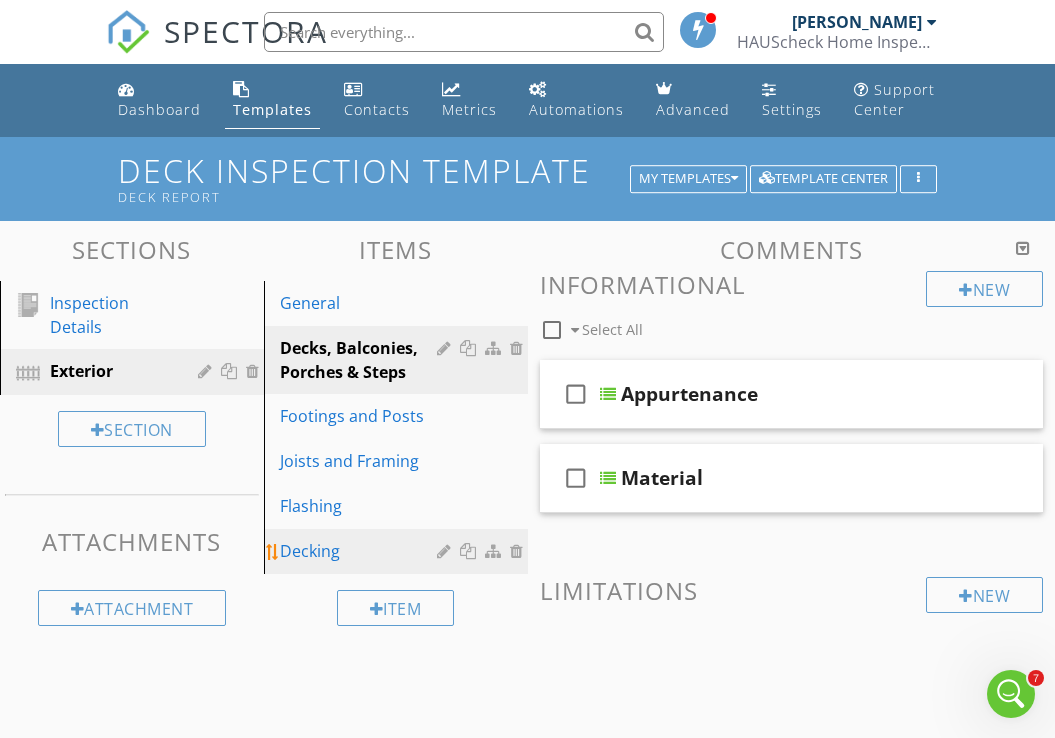 click on "Decking" at bounding box center [361, 551] 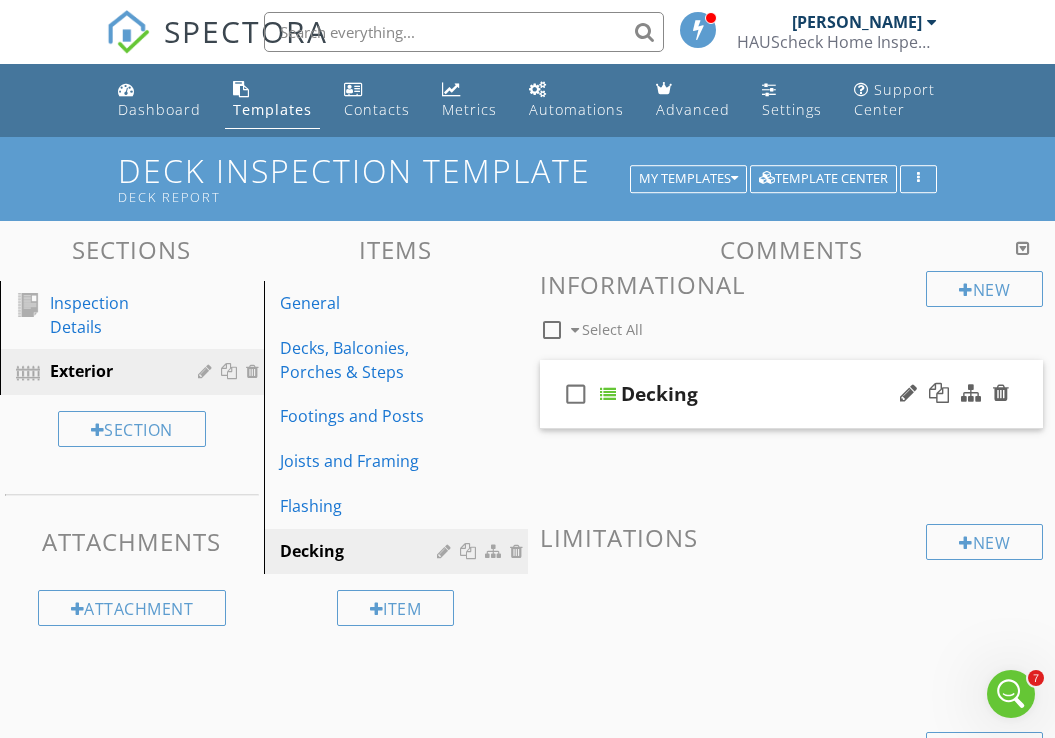 click on "check_box_outline_blank
Decking" at bounding box center [792, 394] 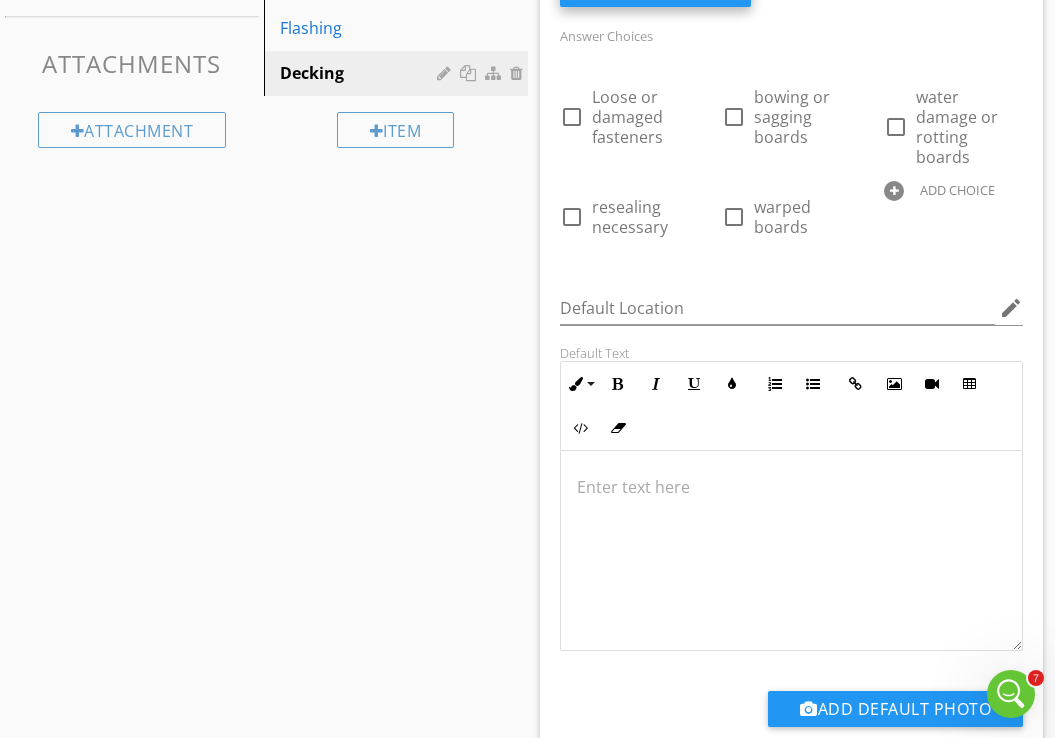 scroll, scrollTop: 483, scrollLeft: 0, axis: vertical 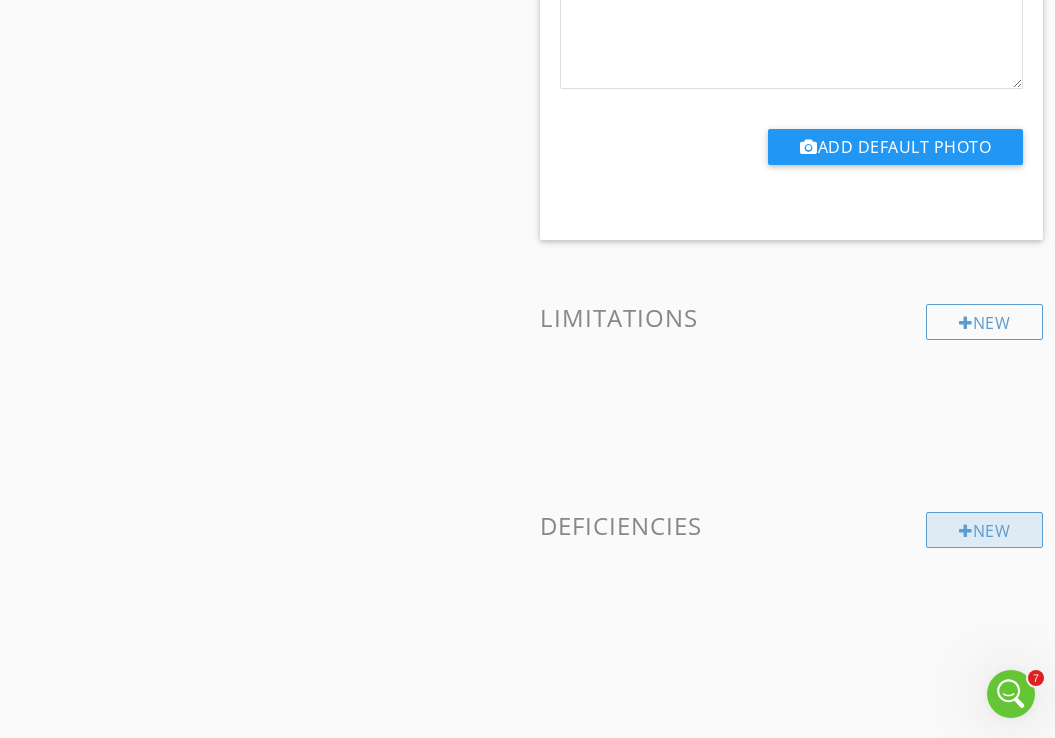 click on "New" at bounding box center (984, 530) 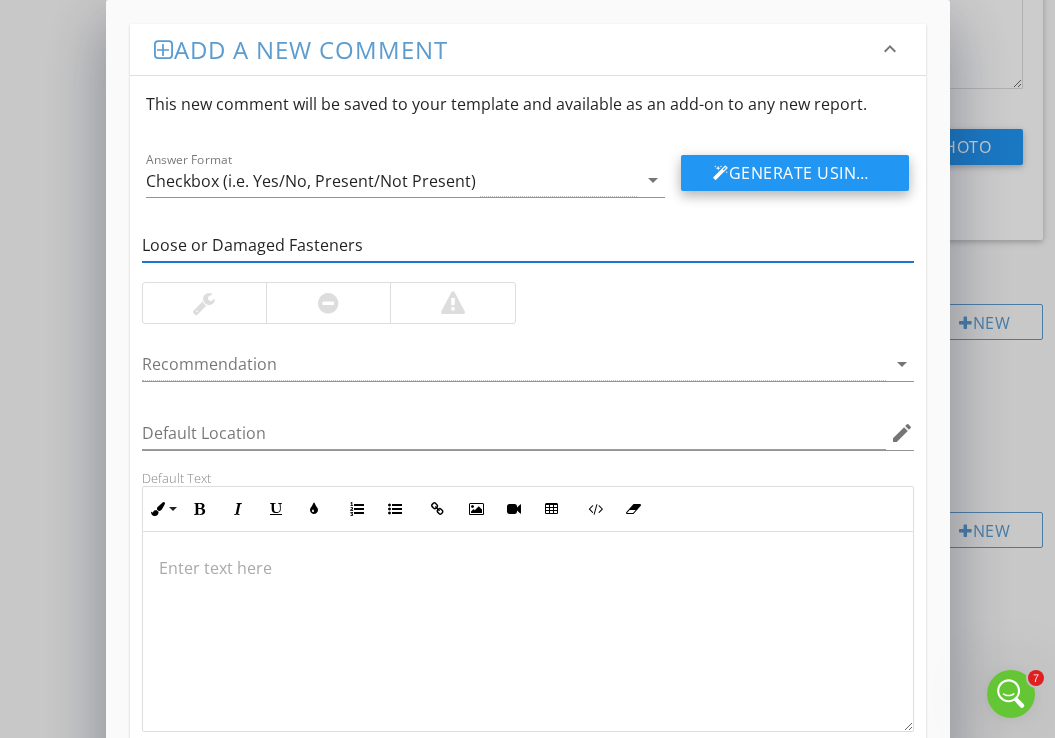 type on "Loose or Damaged Fasteners" 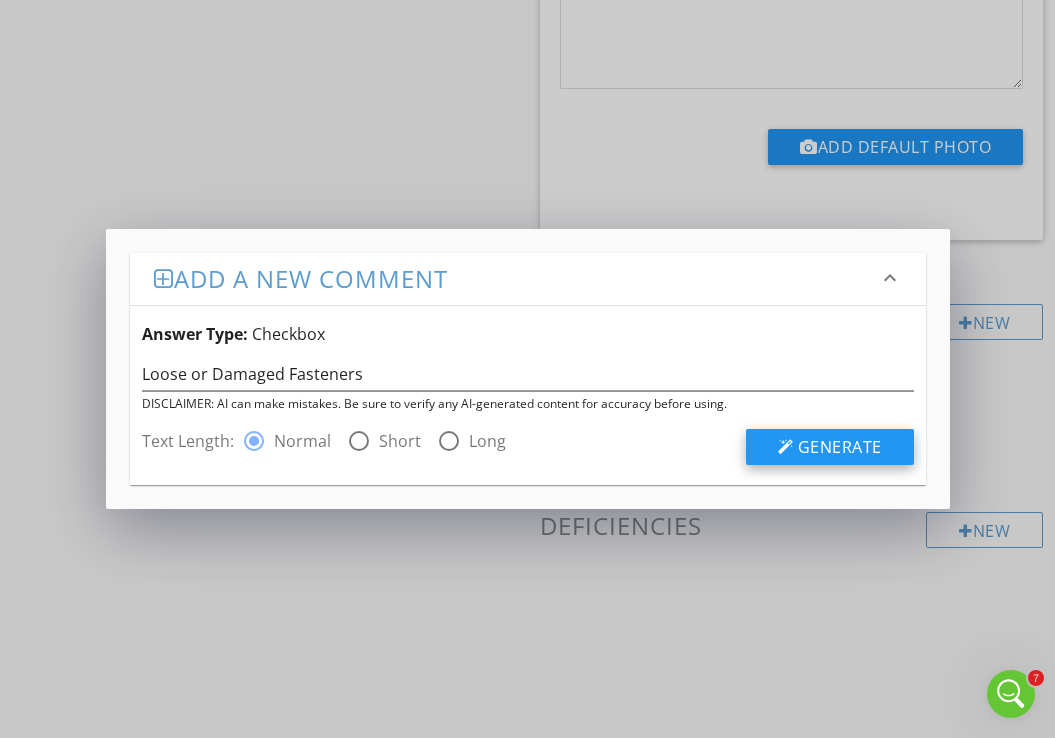 click on "Generate" at bounding box center (840, 447) 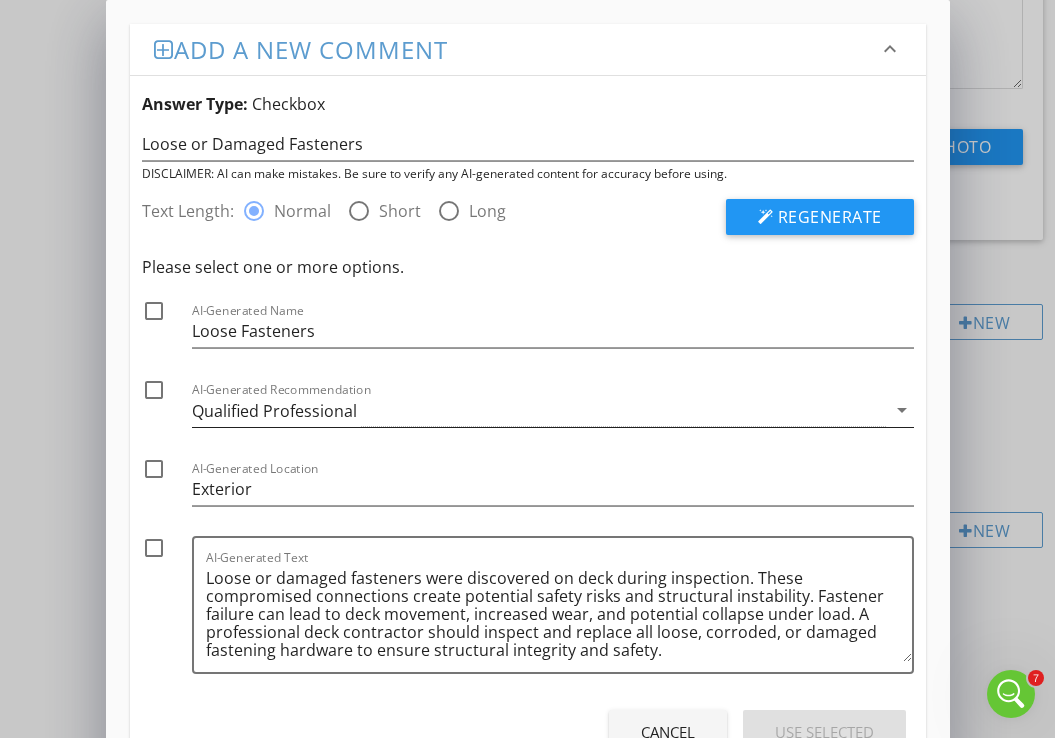 click on "Qualified Professional" at bounding box center [539, 410] 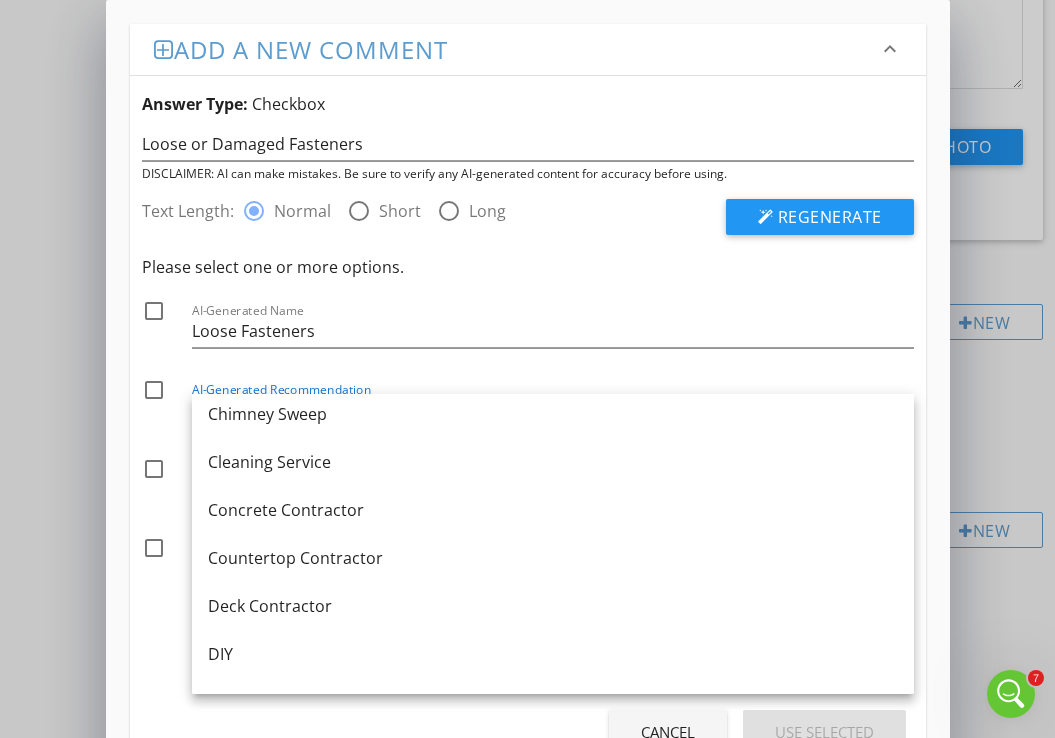 scroll, scrollTop: 354, scrollLeft: 0, axis: vertical 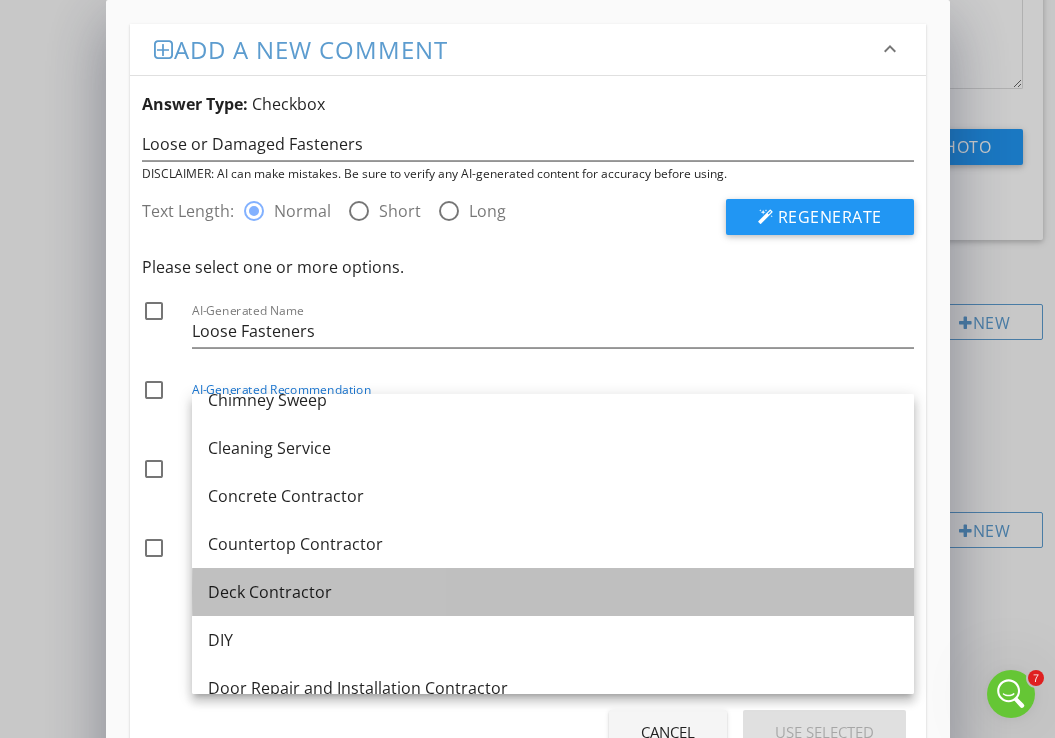 click on "Deck Contractor" at bounding box center [553, 592] 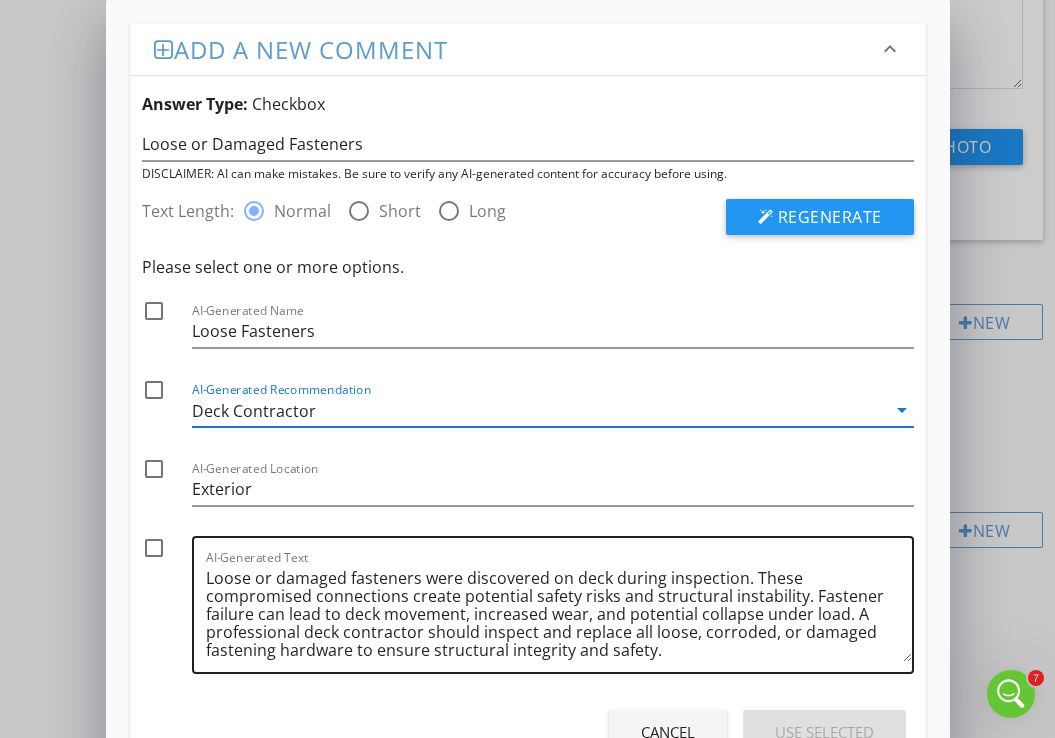 scroll, scrollTop: 5, scrollLeft: 0, axis: vertical 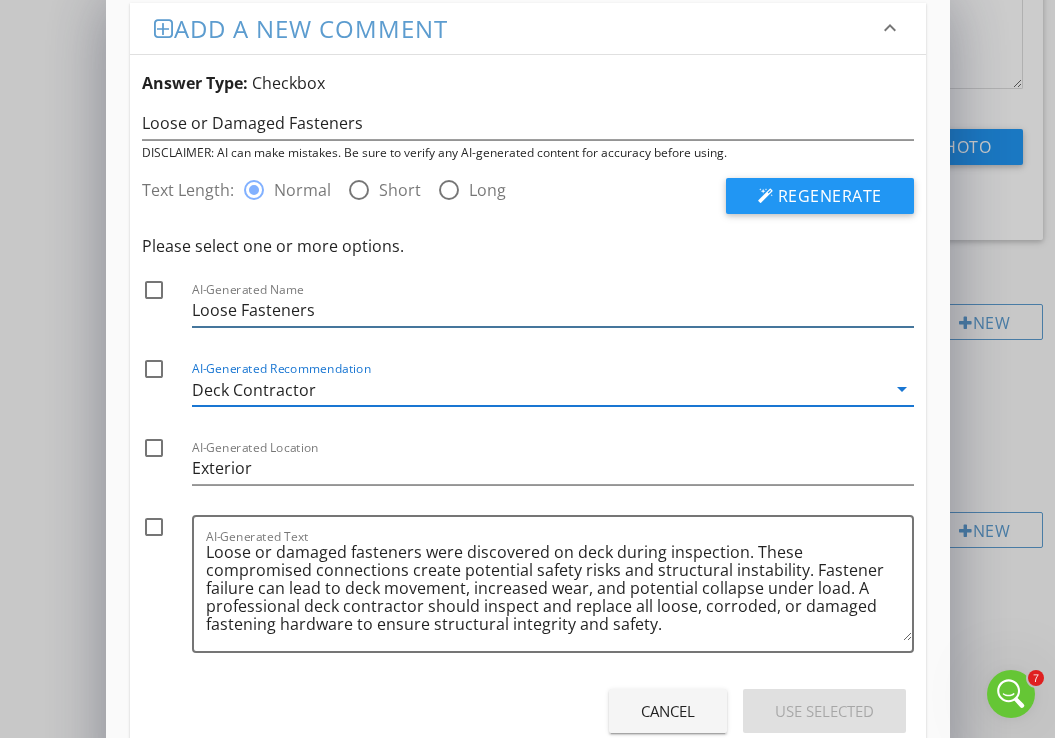click on "Loose Fasteners" at bounding box center (553, 310) 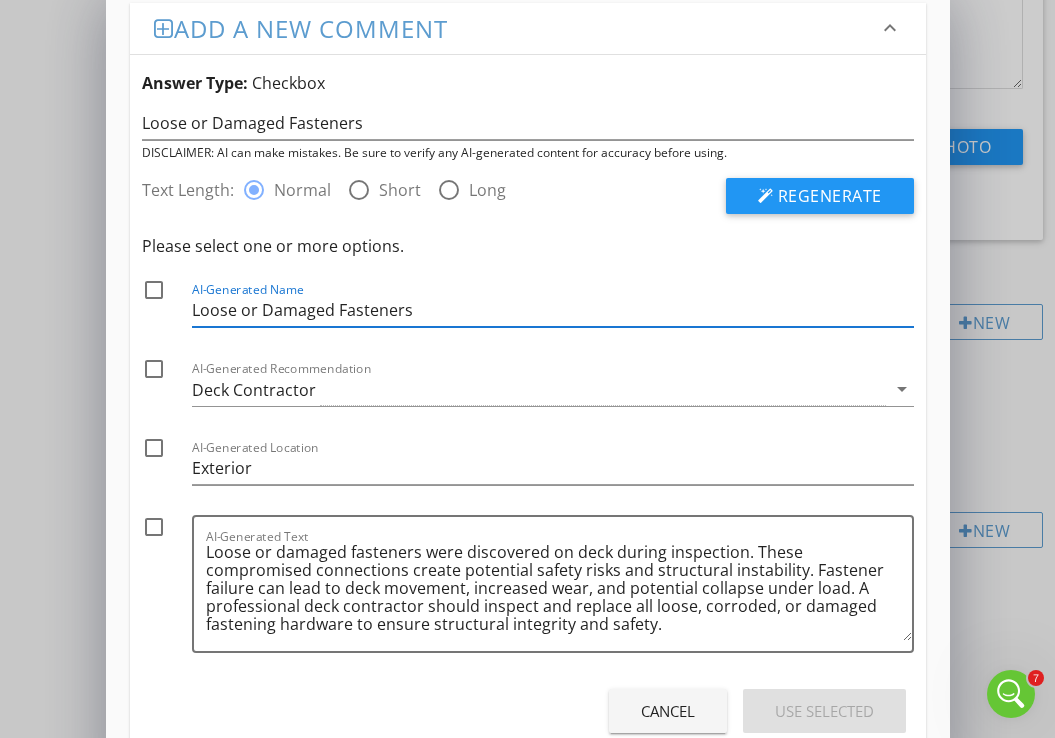 type on "Loose or Damaged Fasteners" 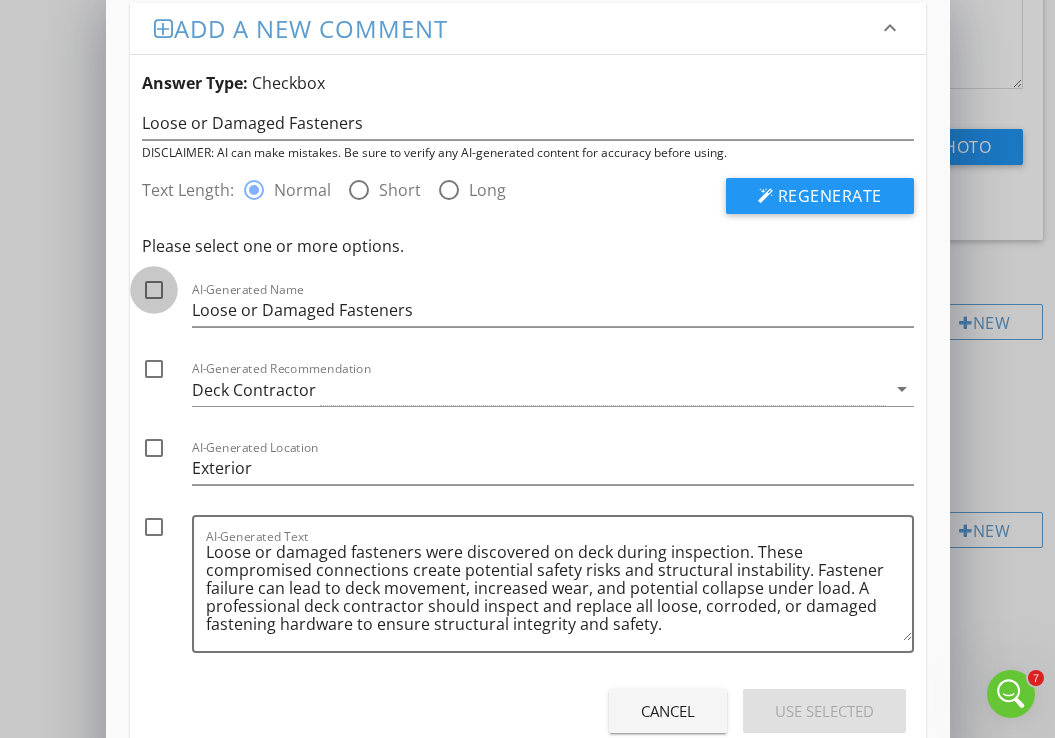 click at bounding box center (154, 290) 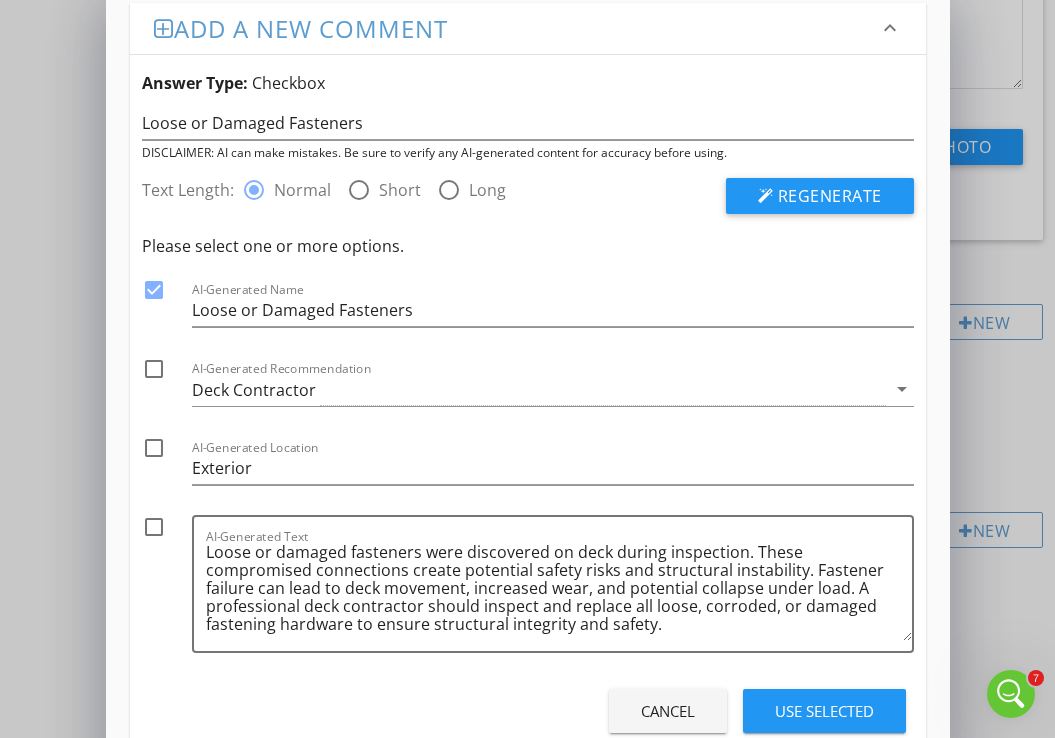click at bounding box center (154, 369) 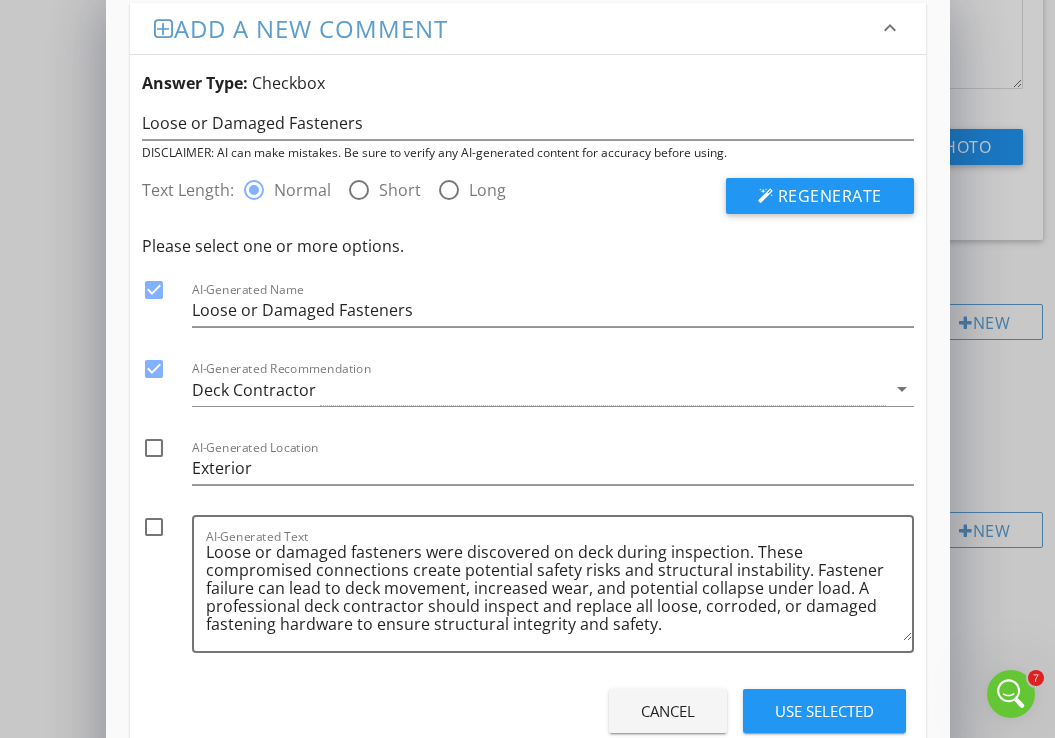 click at bounding box center [154, 448] 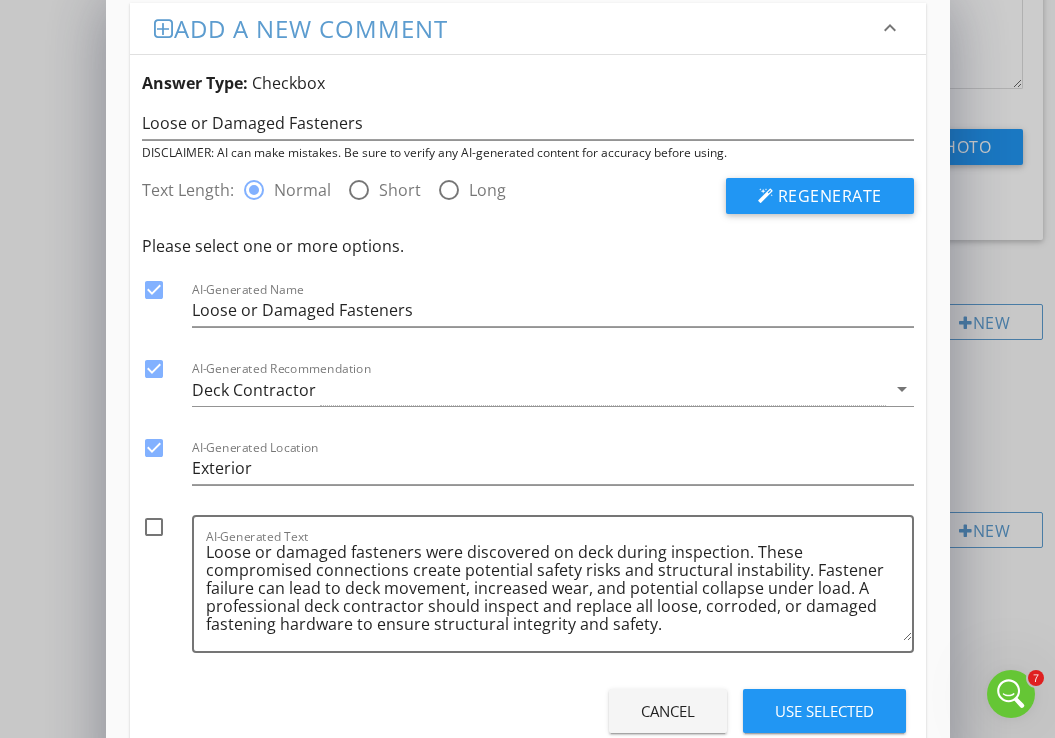 click at bounding box center [154, 527] 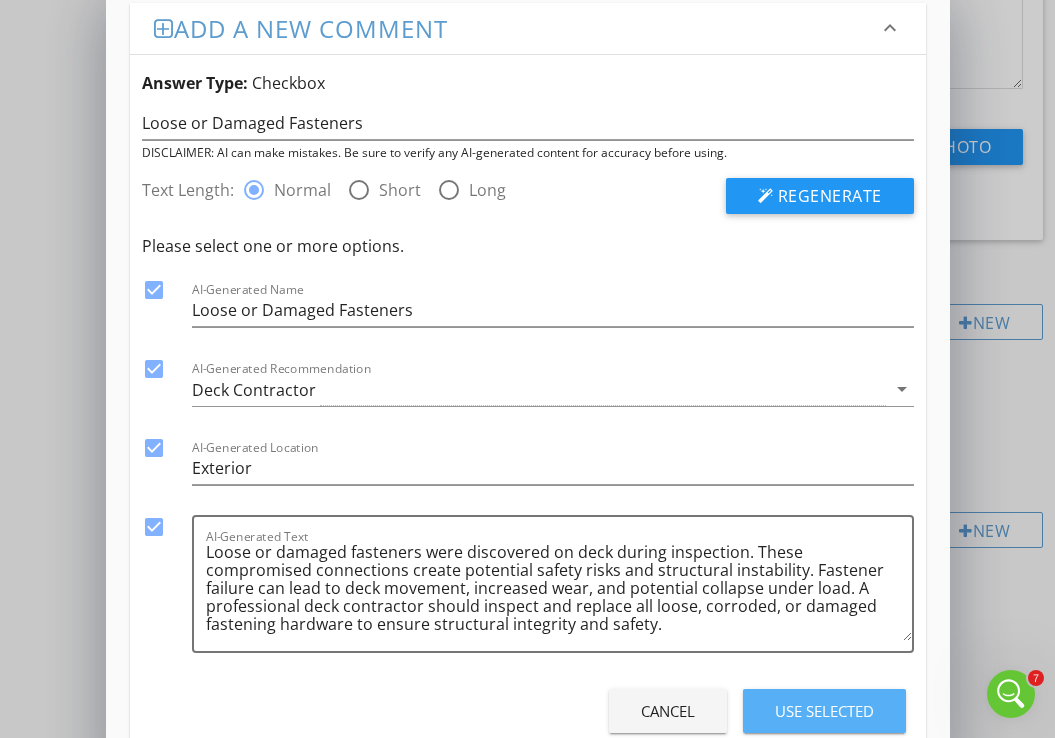 click on "Use Selected" at bounding box center (824, 711) 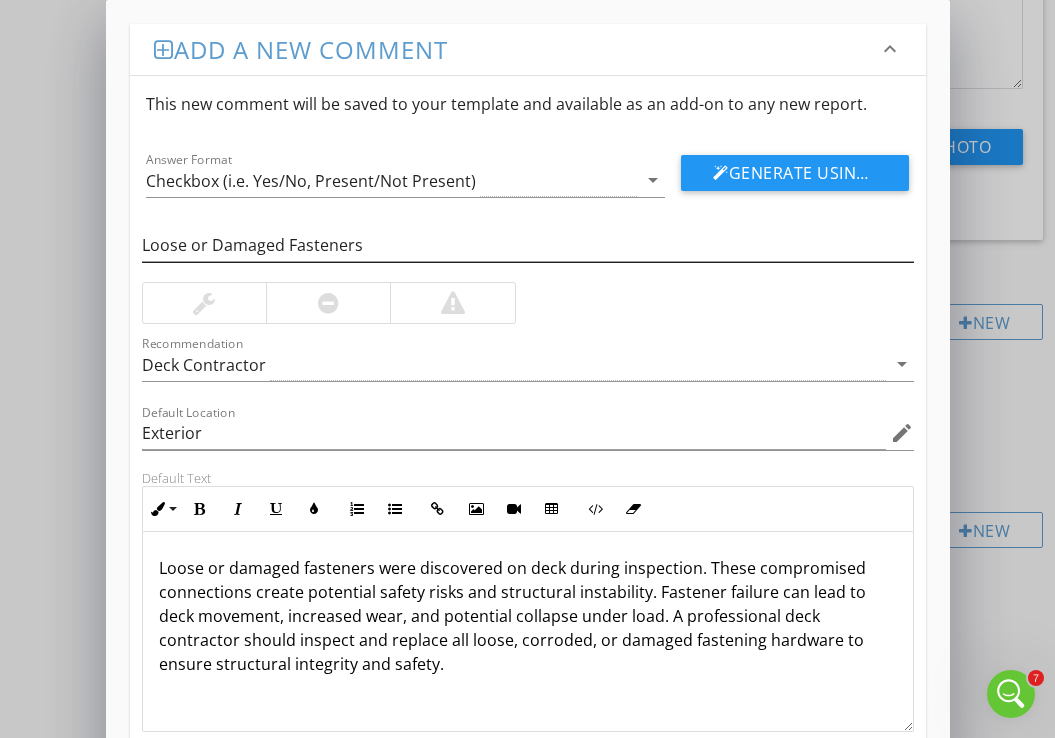 scroll, scrollTop: 130, scrollLeft: 0, axis: vertical 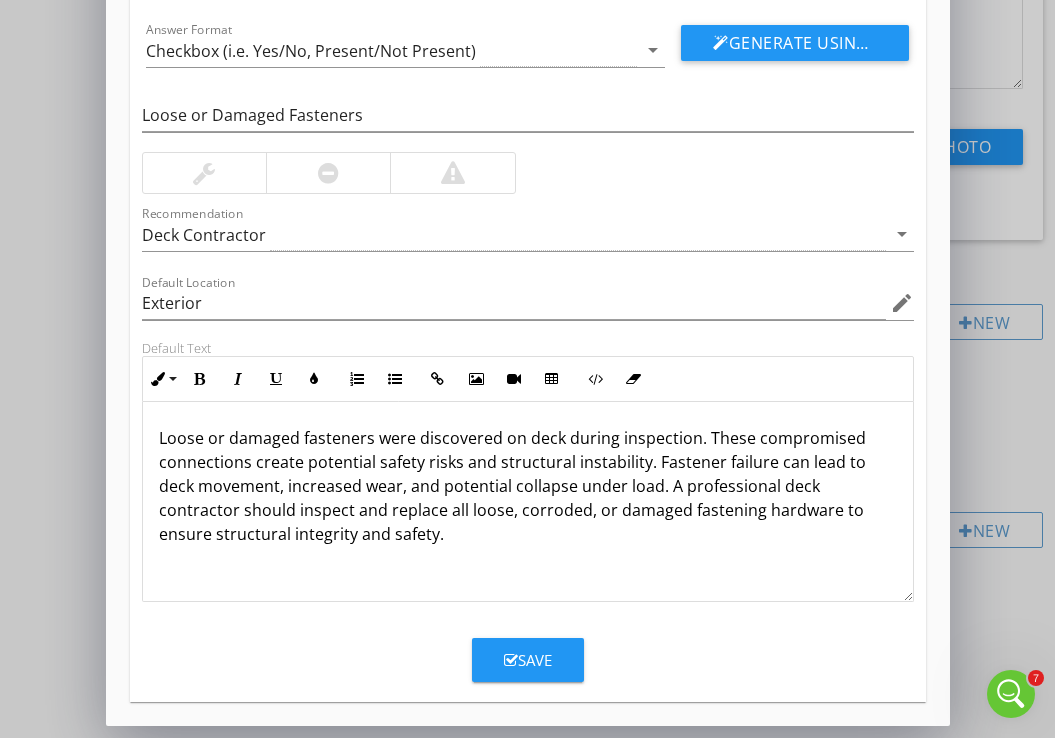 click on "Save" at bounding box center (528, 660) 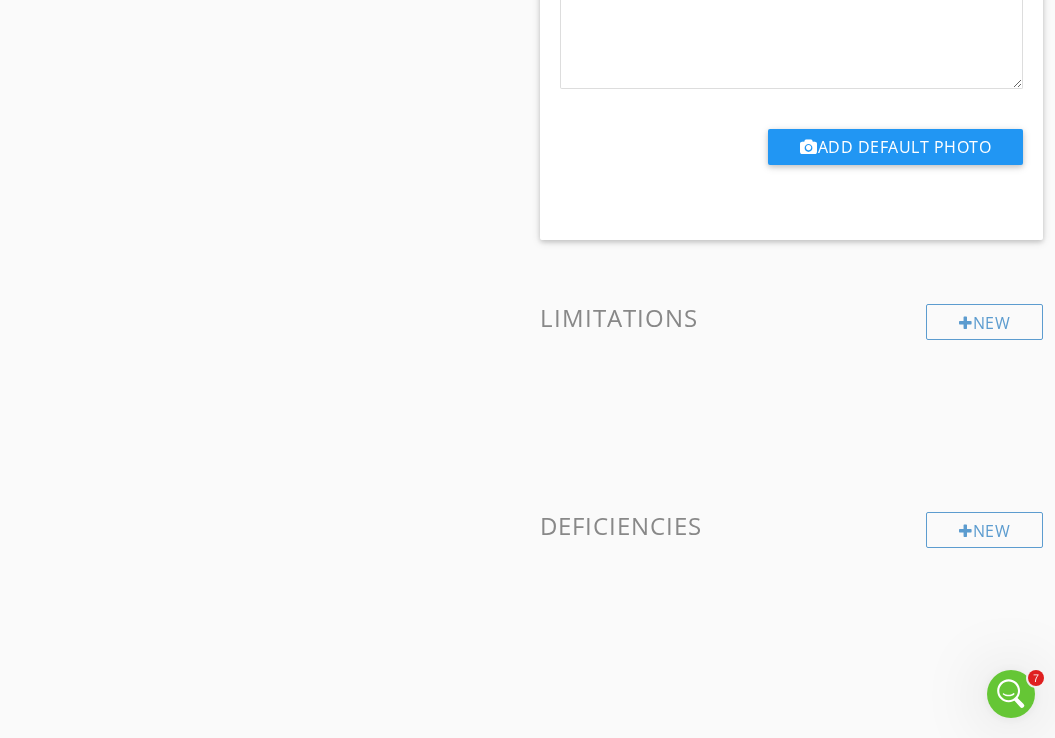 scroll, scrollTop: 0, scrollLeft: 0, axis: both 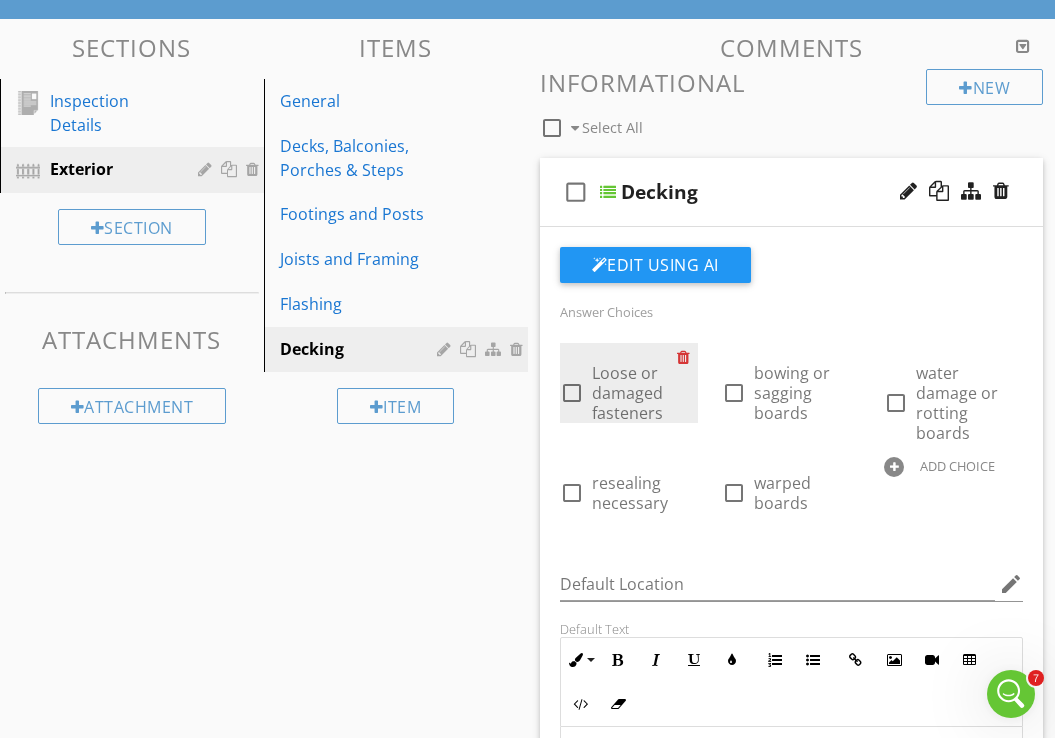 click at bounding box center [687, 357] 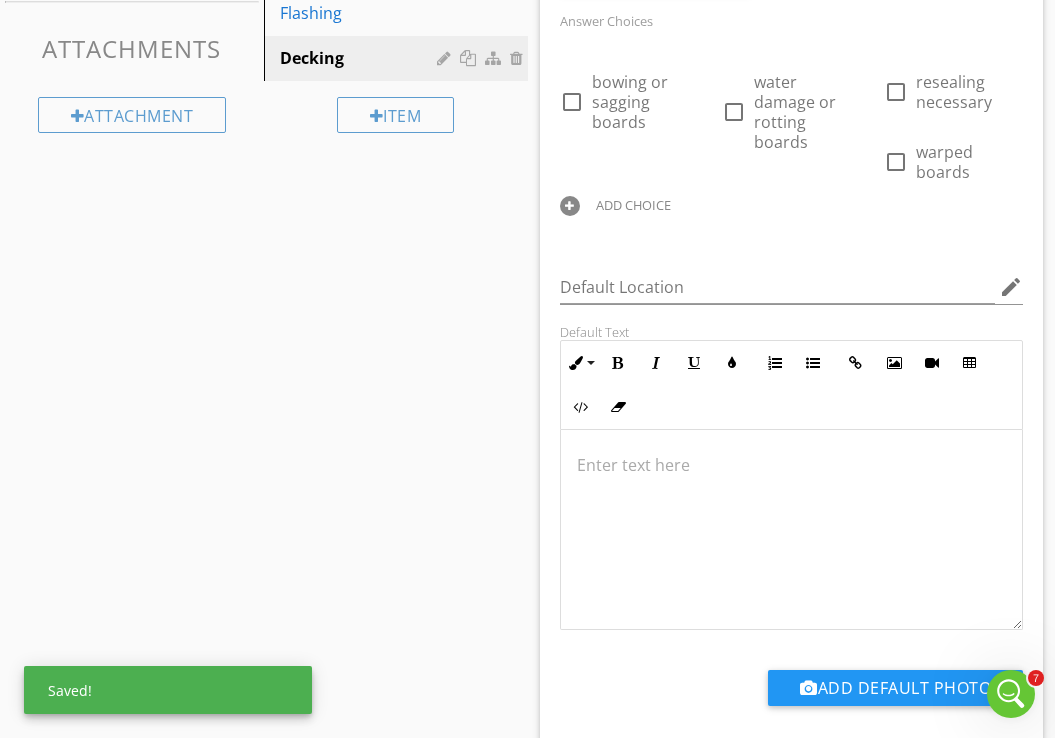 scroll, scrollTop: 1081, scrollLeft: 0, axis: vertical 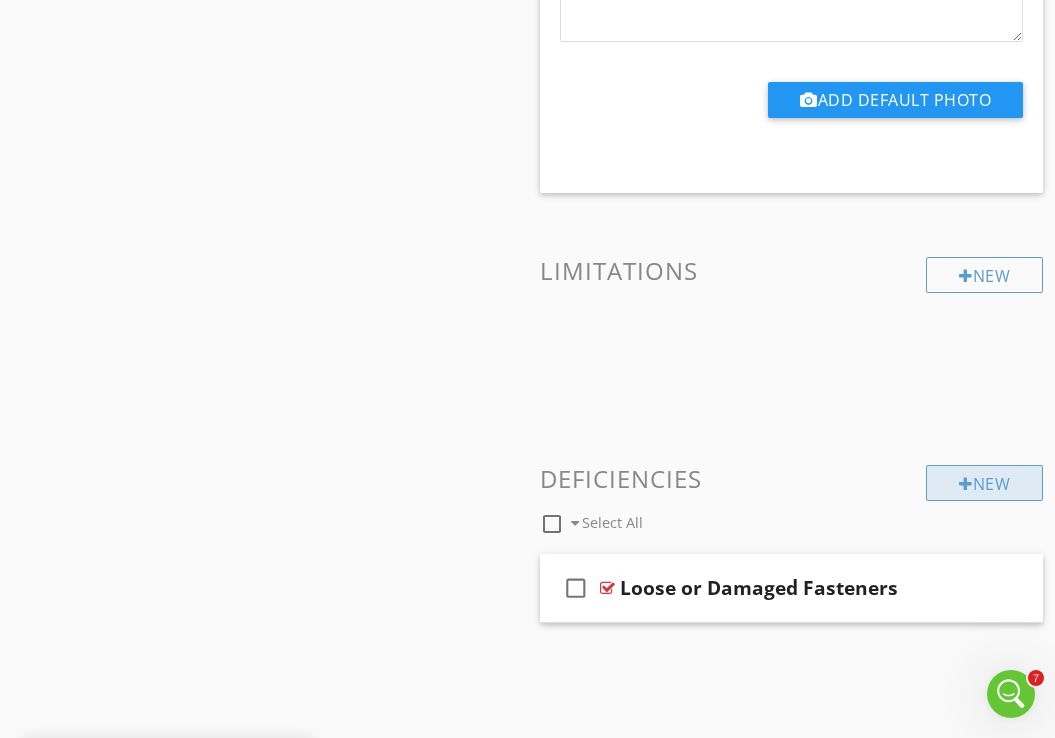 click on "New" at bounding box center [984, 483] 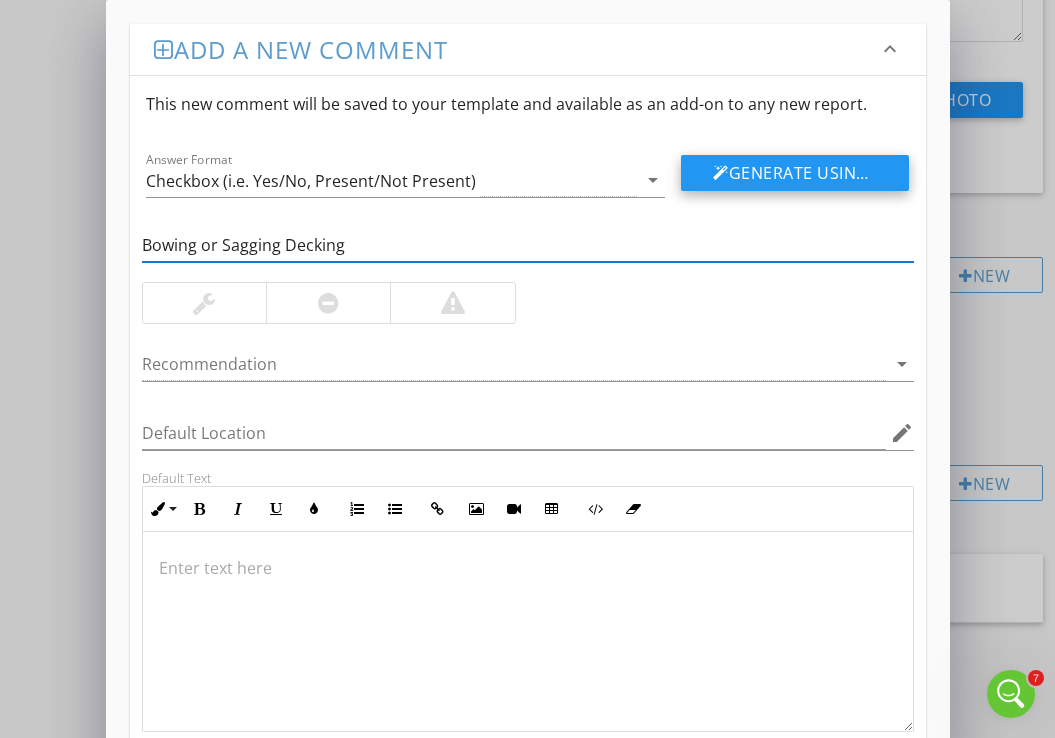 type on "Bowing or Sagging Decking" 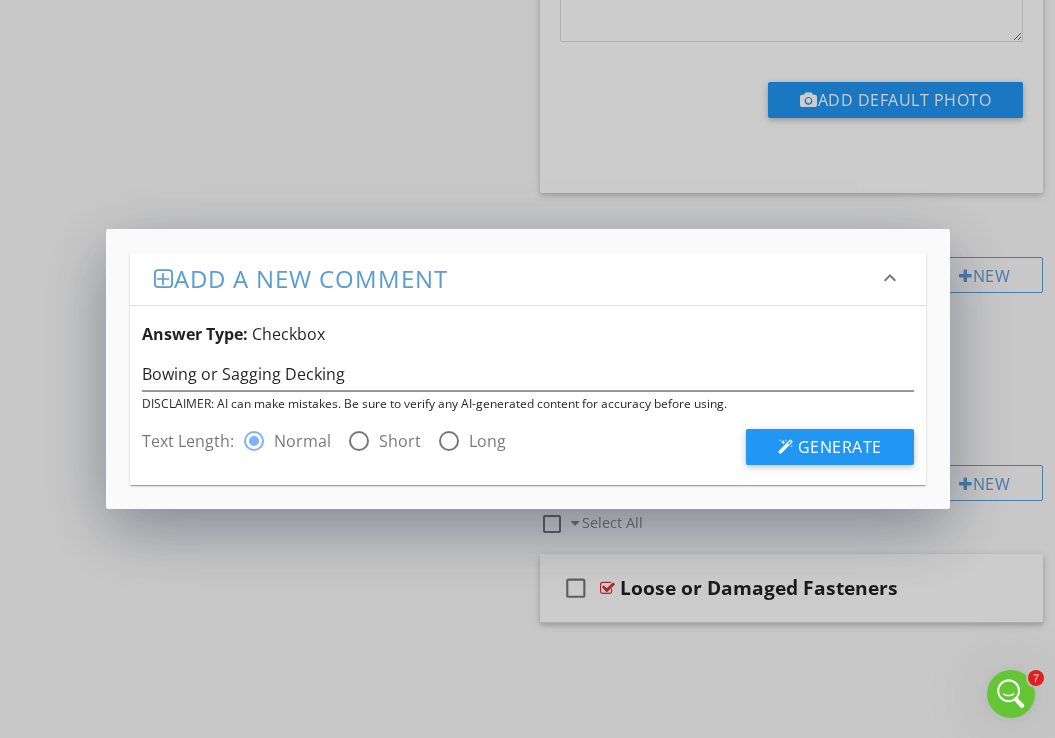 click on "Add a new comment
keyboard_arrow_down           Answer Type:
Checkbox
Bowing or Sagging Decking   DISCLAIMER: AI can make mistakes. Be sure to verify any AI-generated
content for accuracy before using.   Text Length: radio_button_checked Normal   radio_button_unchecked Short   radio_button_unchecked Long     Generate" at bounding box center [528, 368] 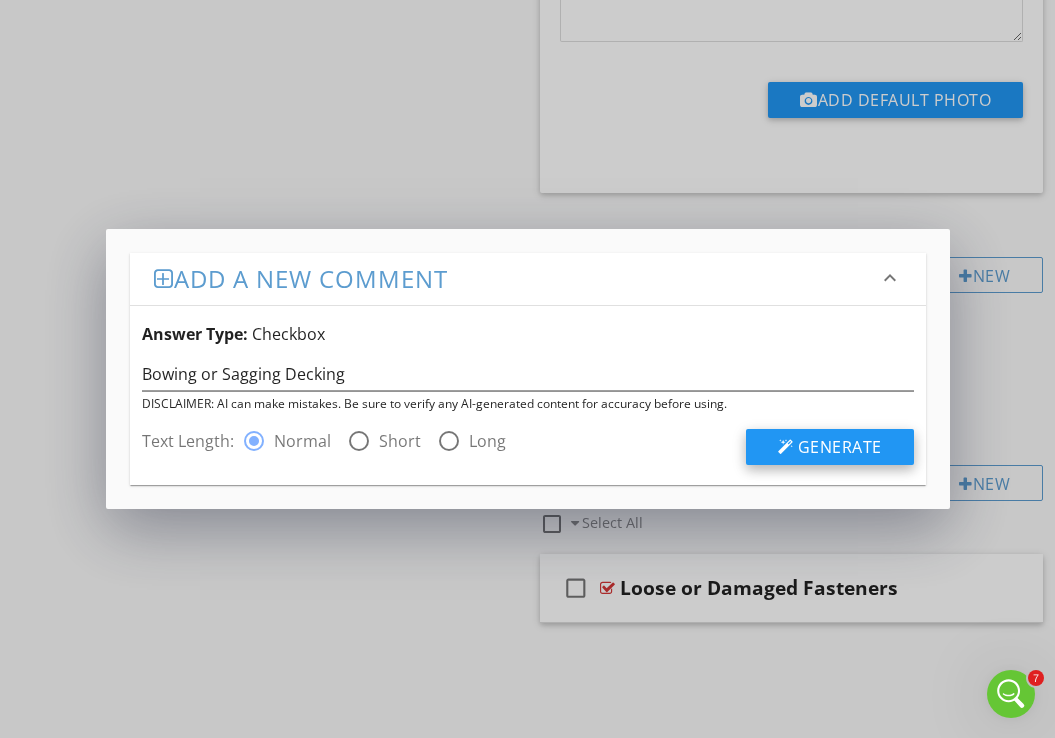 click on "Generate" at bounding box center [840, 447] 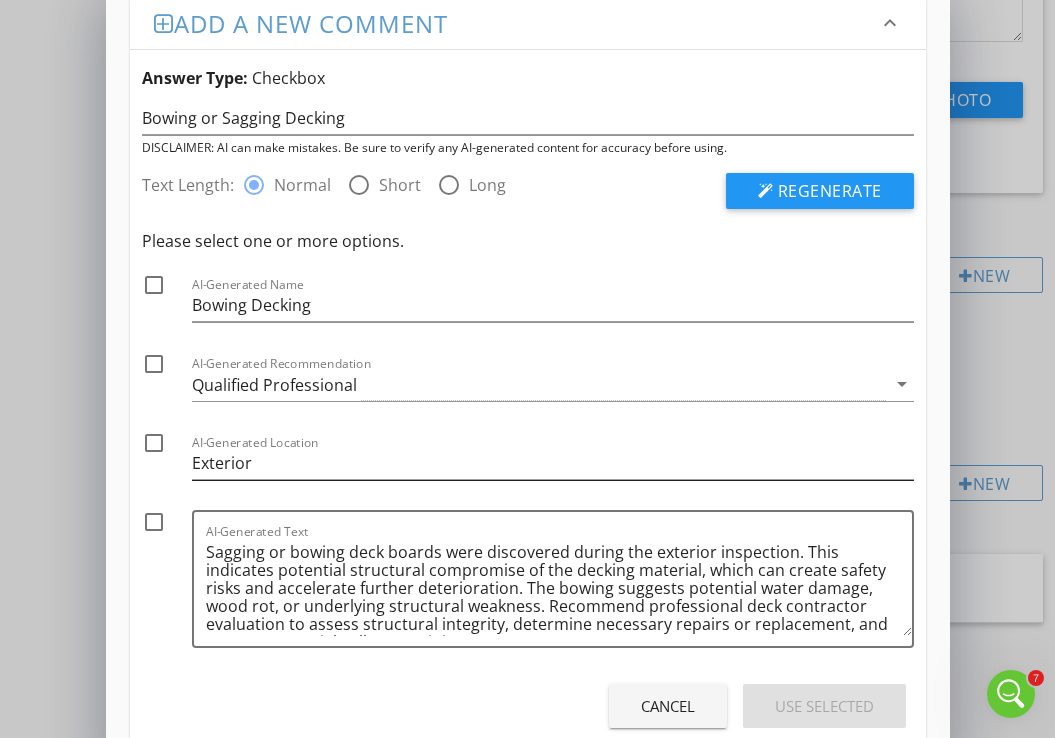 scroll, scrollTop: 31, scrollLeft: 0, axis: vertical 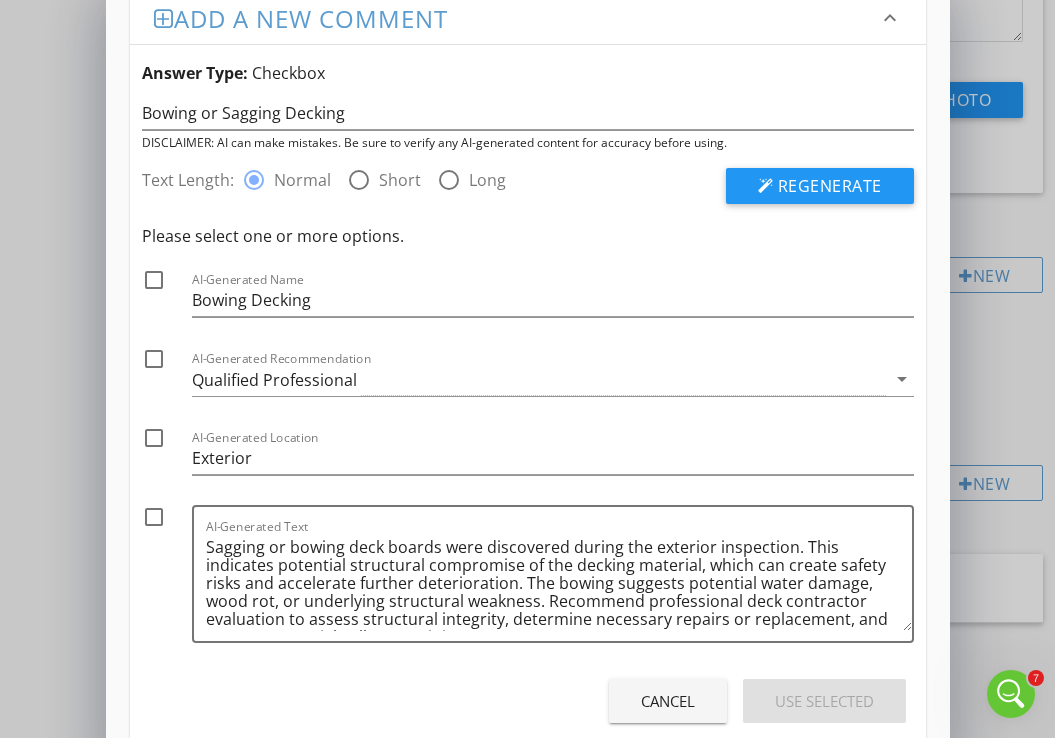 click at bounding box center [154, 280] 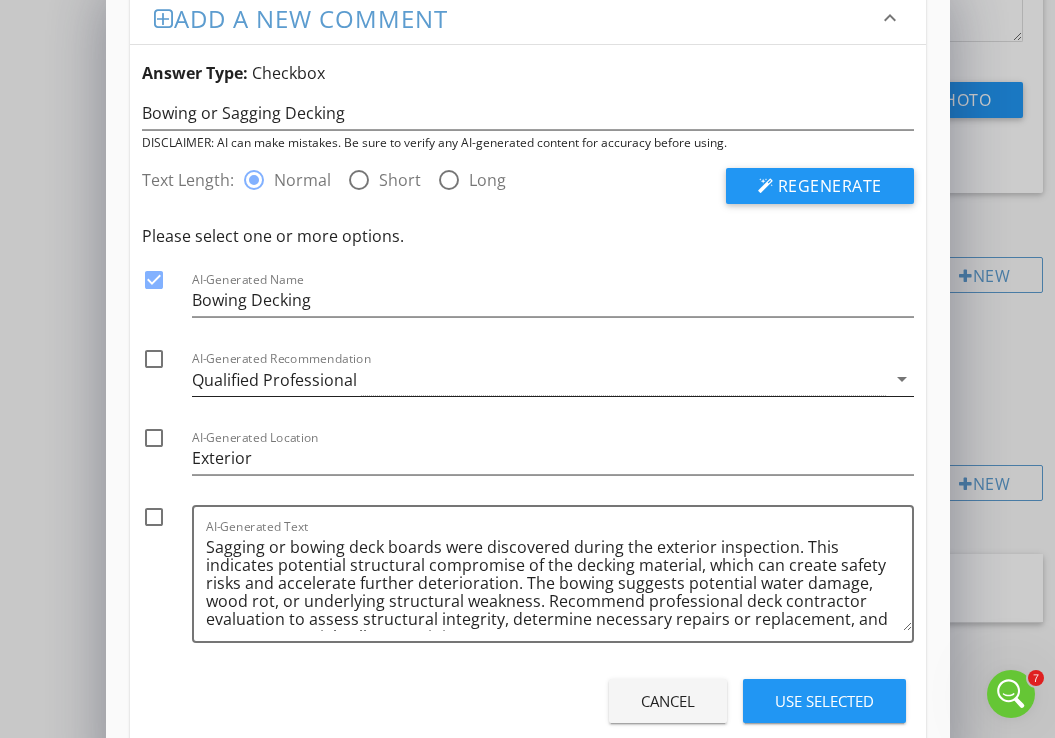 click on "Qualified Professional" at bounding box center (274, 380) 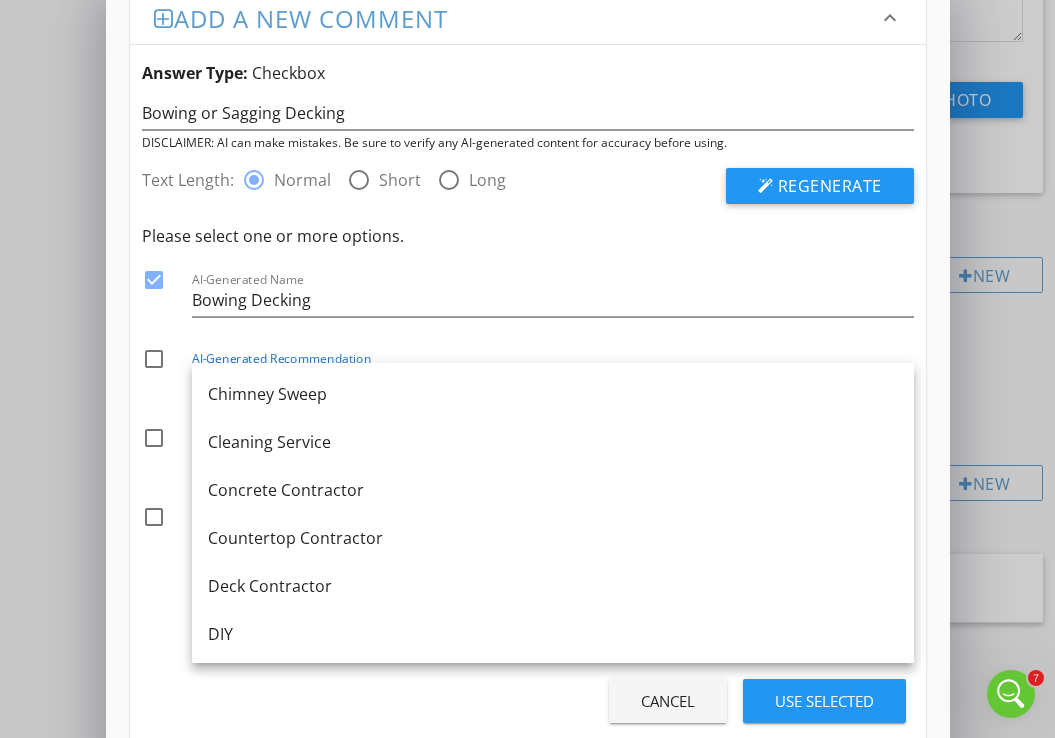 scroll, scrollTop: 354, scrollLeft: 0, axis: vertical 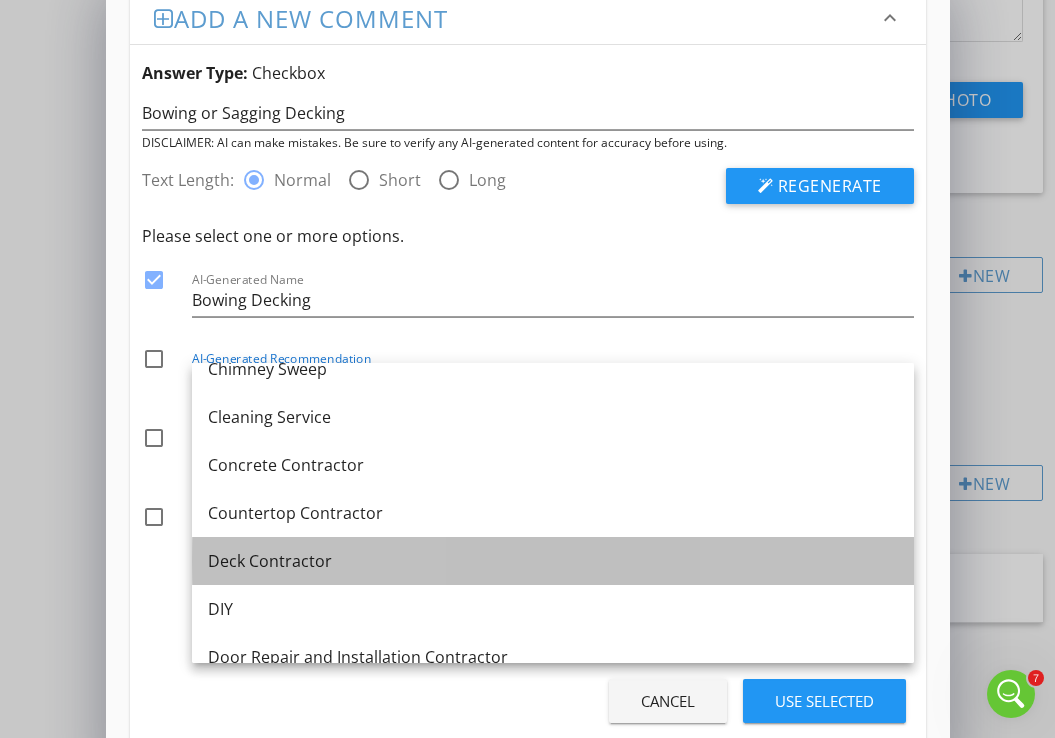 click on "Deck Contractor" at bounding box center [553, 561] 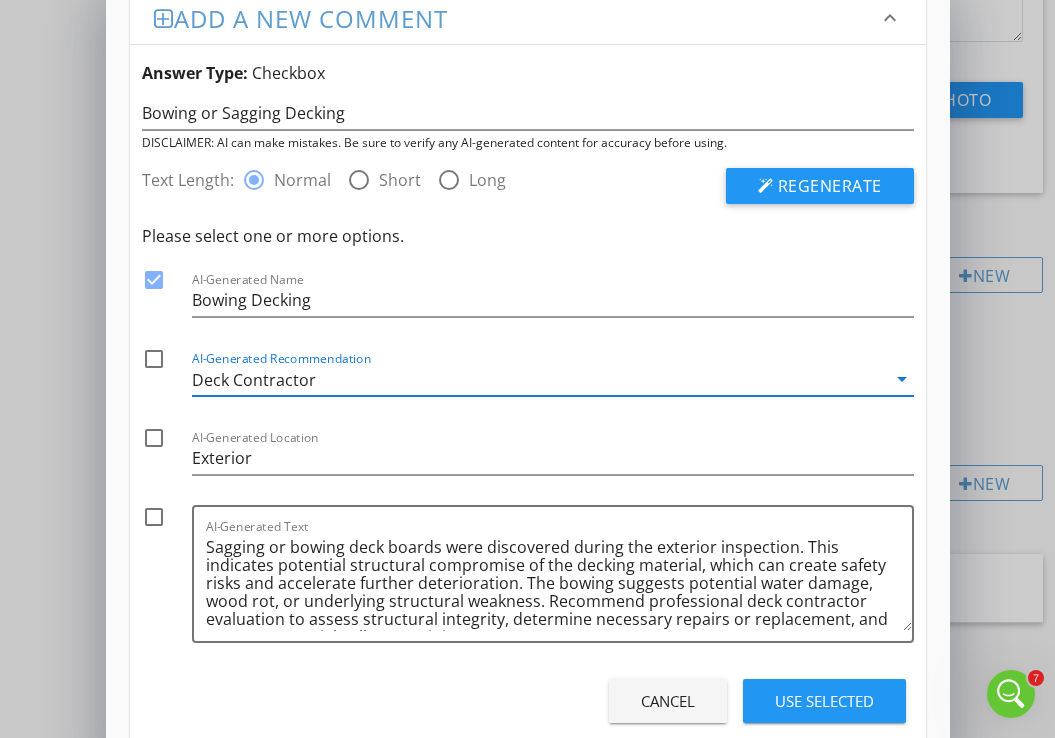 click at bounding box center (154, 359) 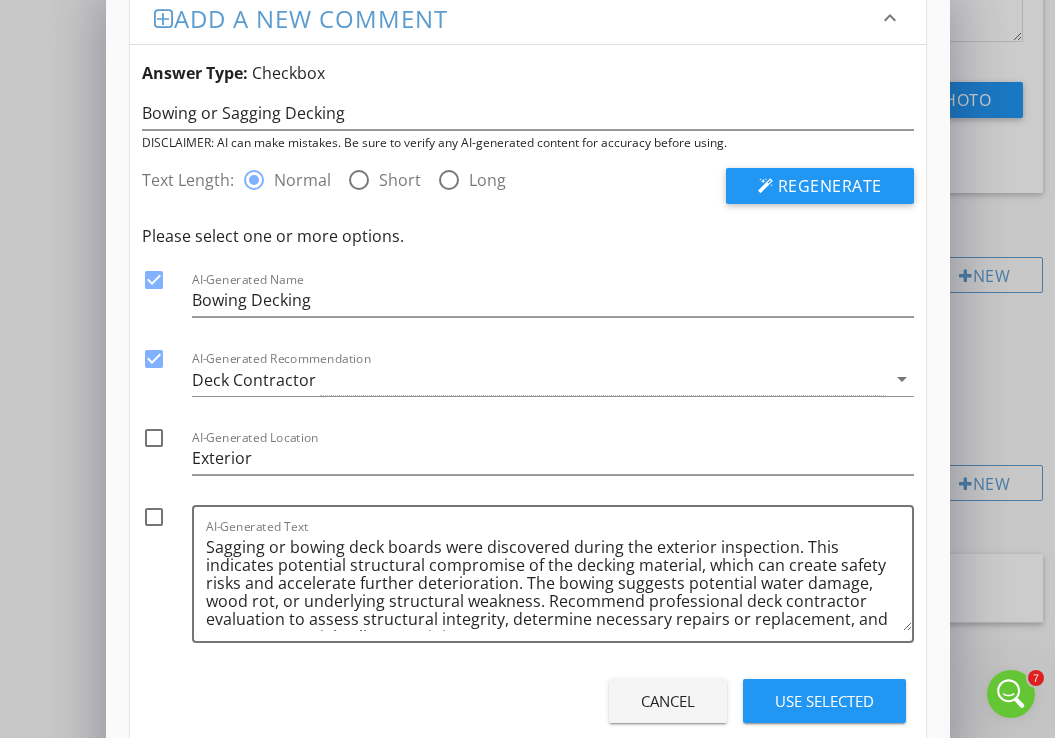 click at bounding box center [154, 438] 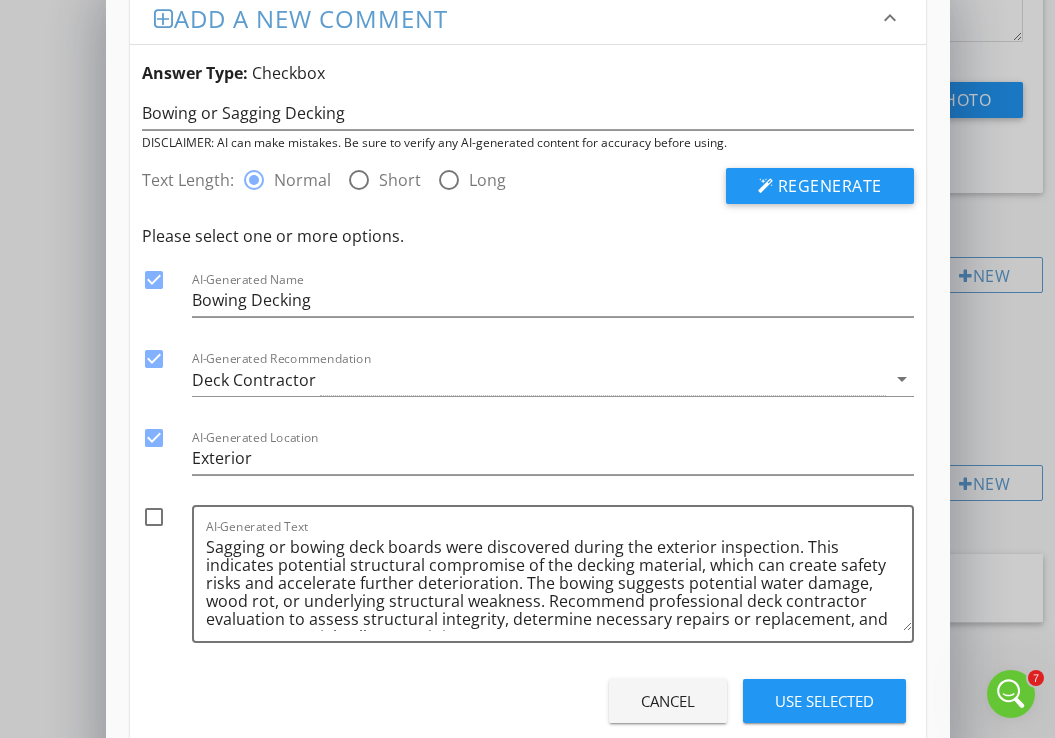 click at bounding box center [154, 517] 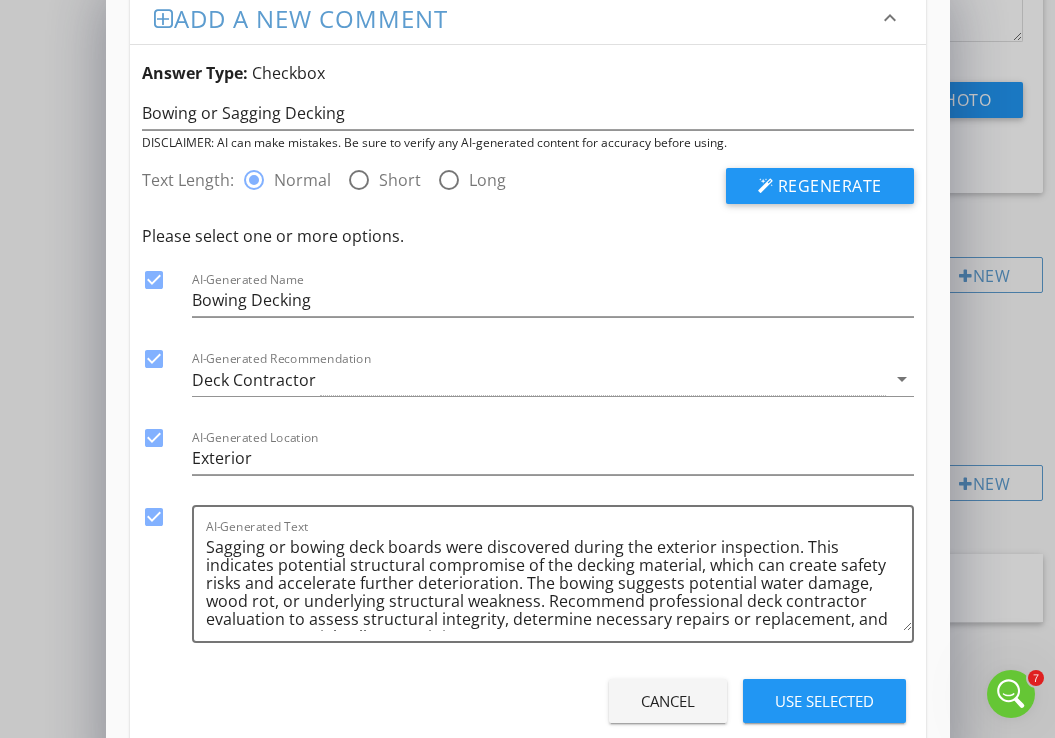click on "Use Selected" at bounding box center [824, 701] 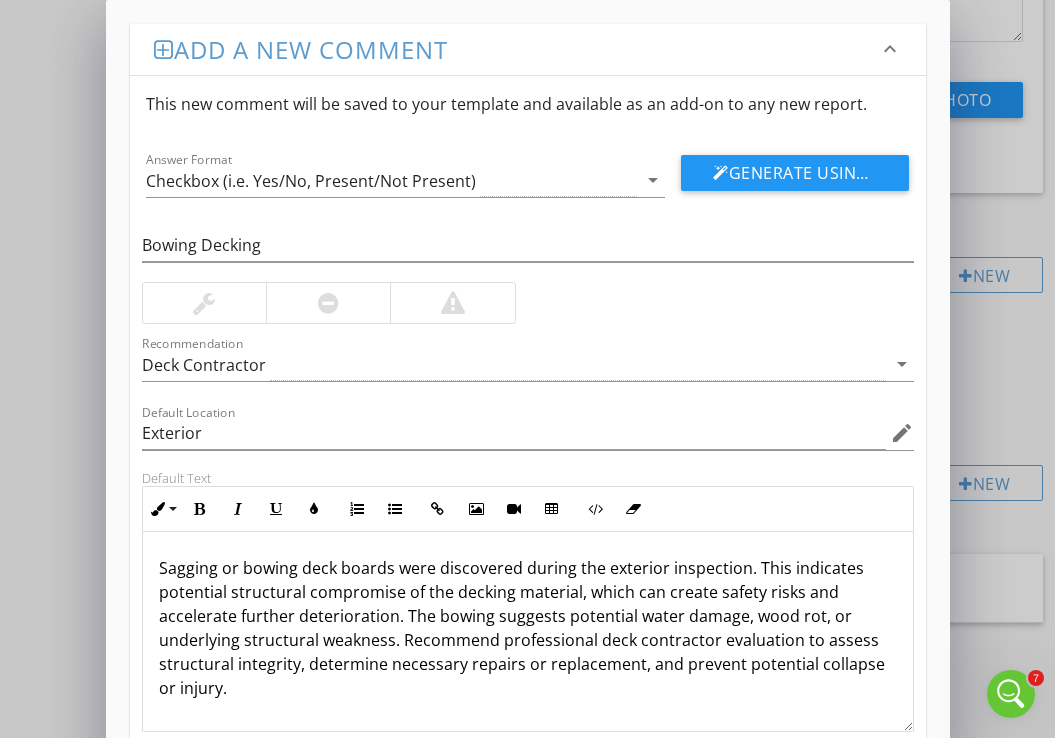 scroll, scrollTop: 130, scrollLeft: 0, axis: vertical 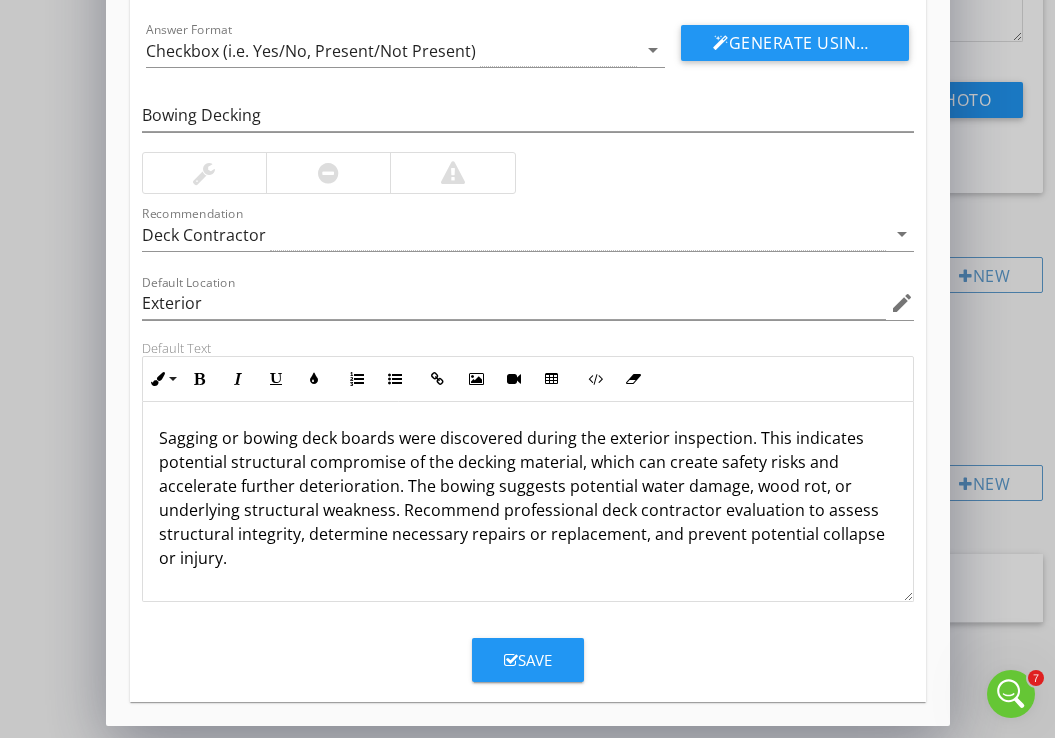 click on "Save" at bounding box center [528, 660] 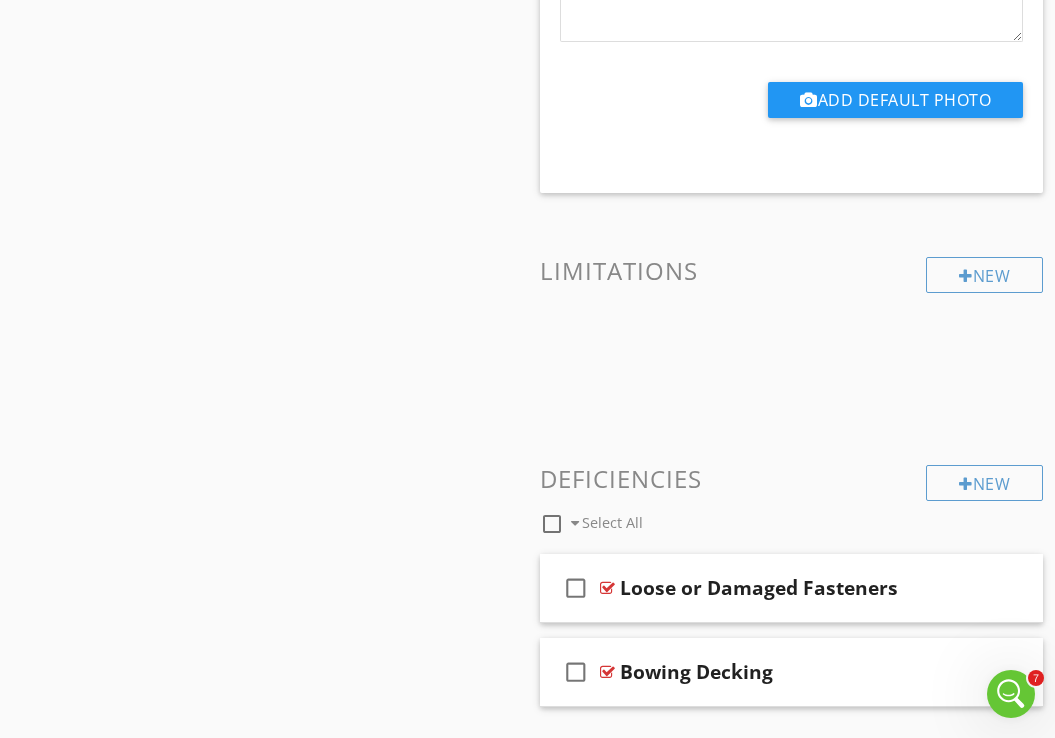 scroll, scrollTop: 0, scrollLeft: 0, axis: both 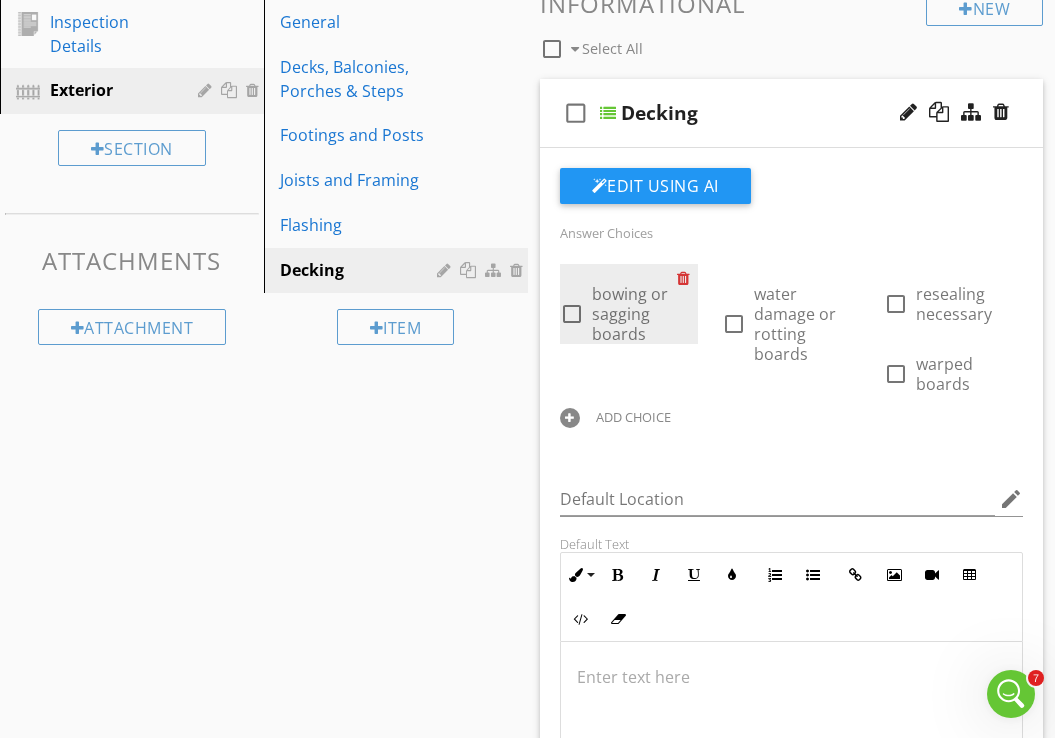 click at bounding box center (687, 278) 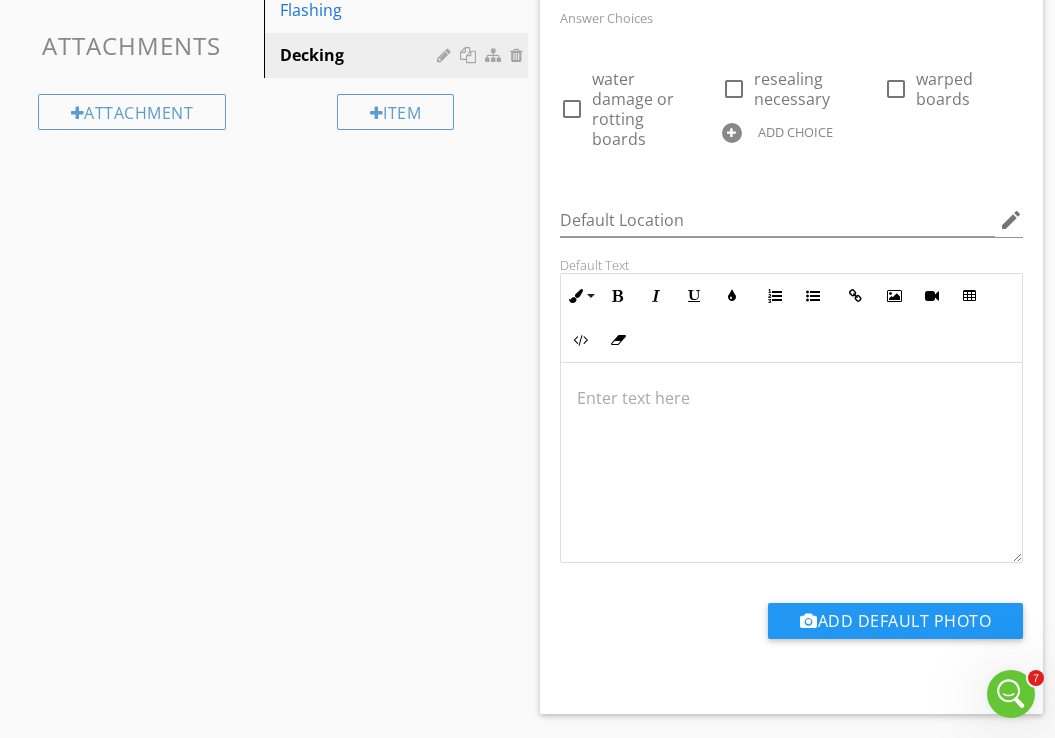 scroll, scrollTop: 1070, scrollLeft: 0, axis: vertical 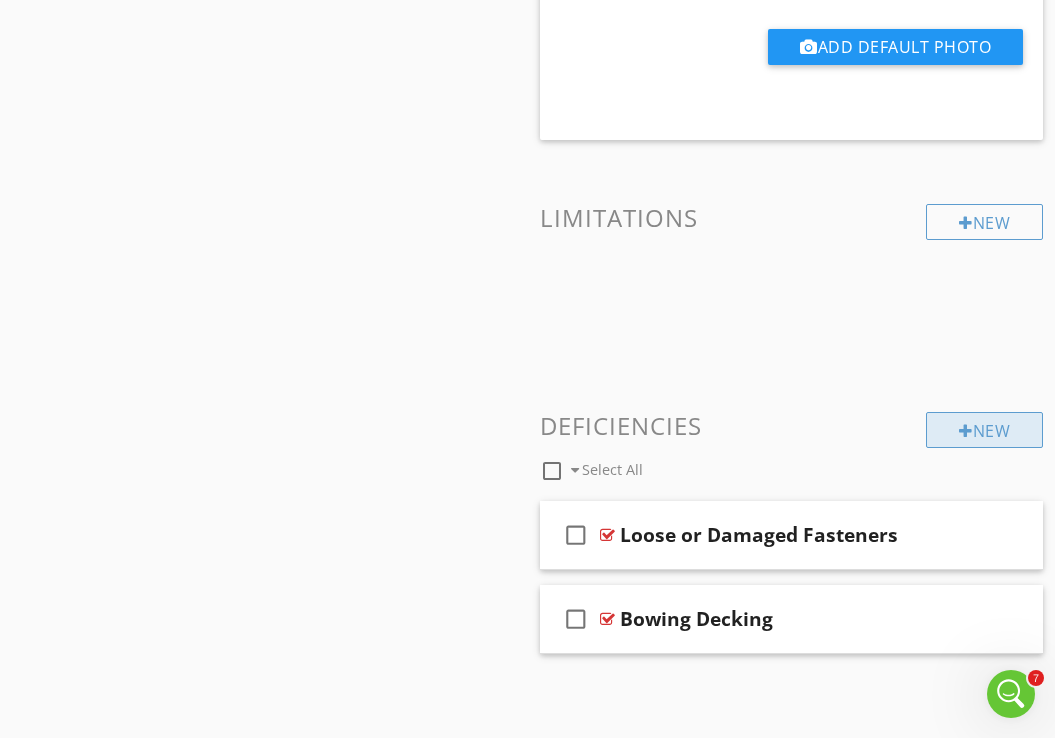 click on "New" at bounding box center [984, 430] 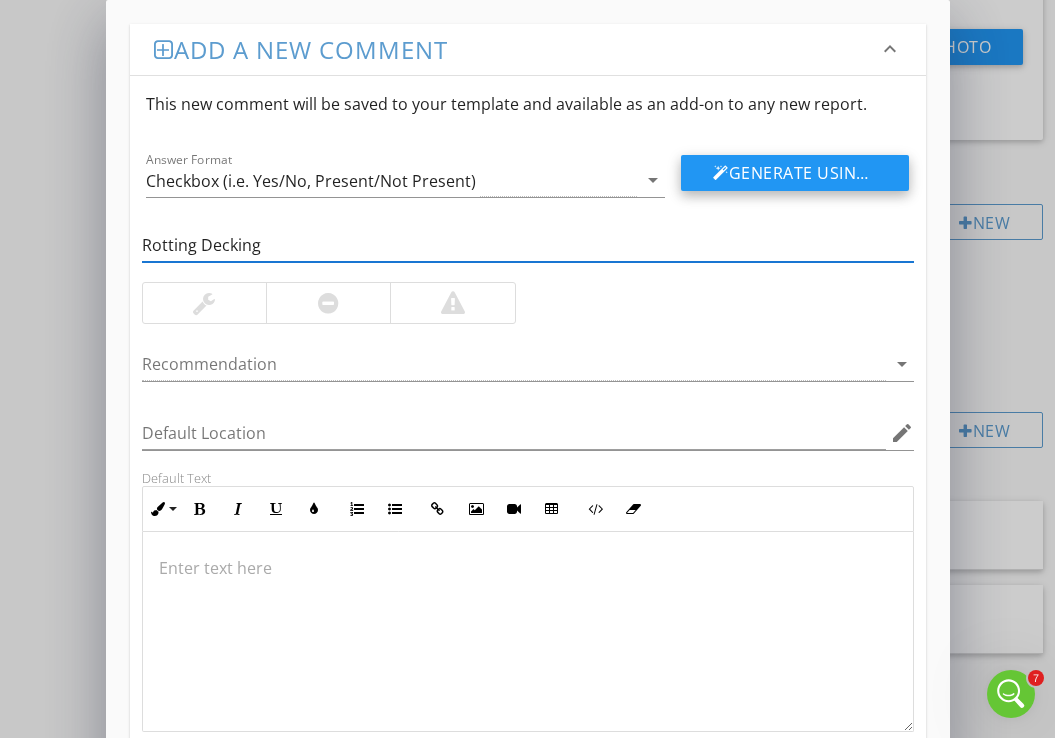 type on "Rotting Decking" 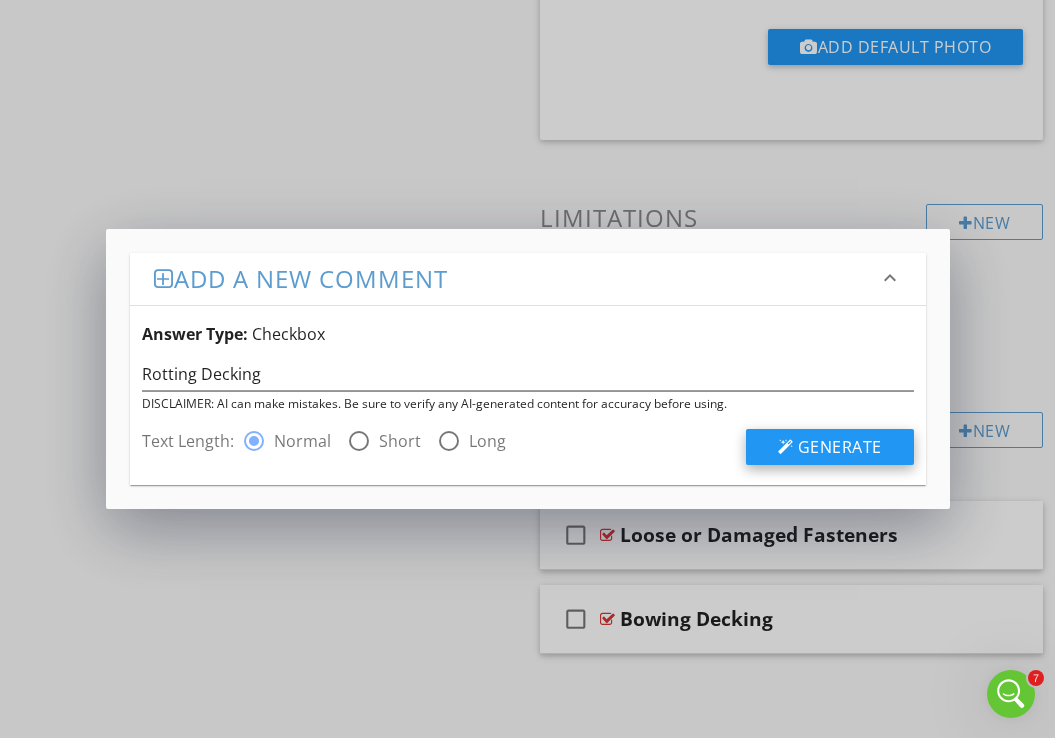 click on "Generate" at bounding box center [840, 447] 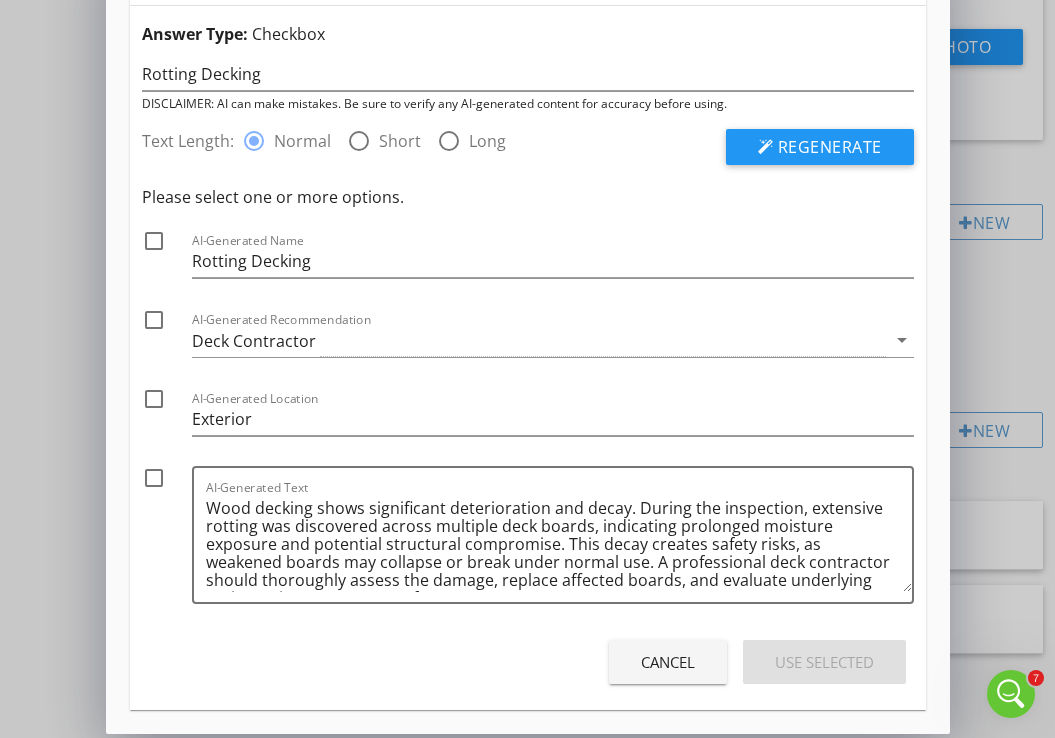 scroll, scrollTop: 78, scrollLeft: 0, axis: vertical 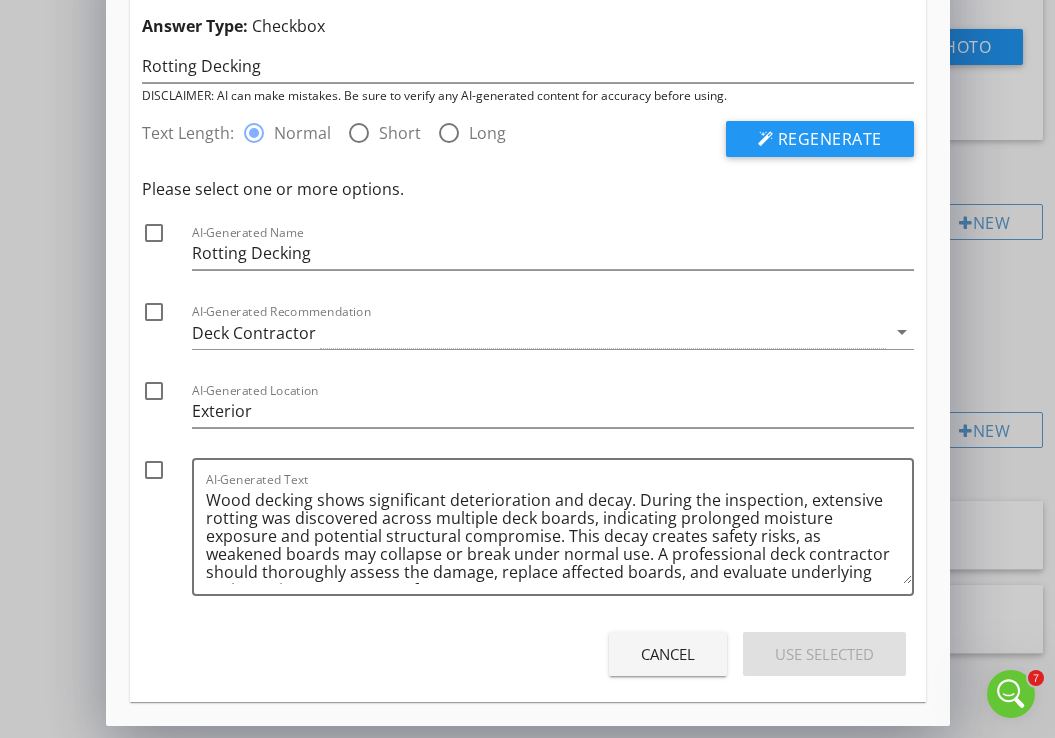 click at bounding box center [154, 233] 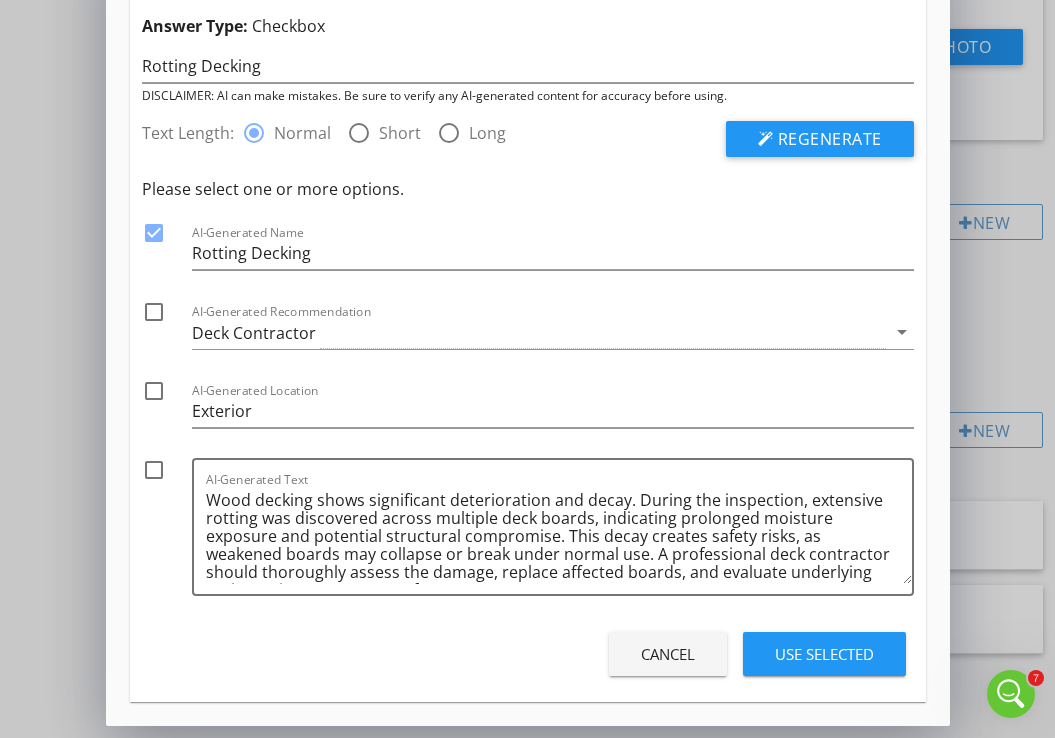 click at bounding box center [154, 312] 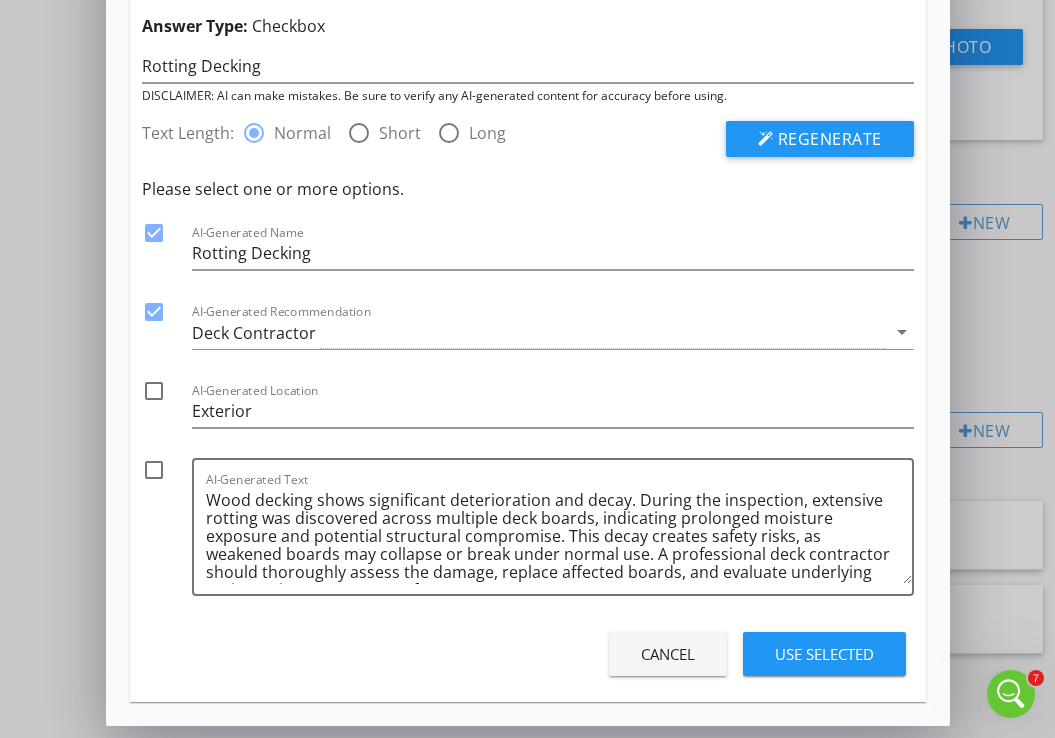 click at bounding box center (154, 391) 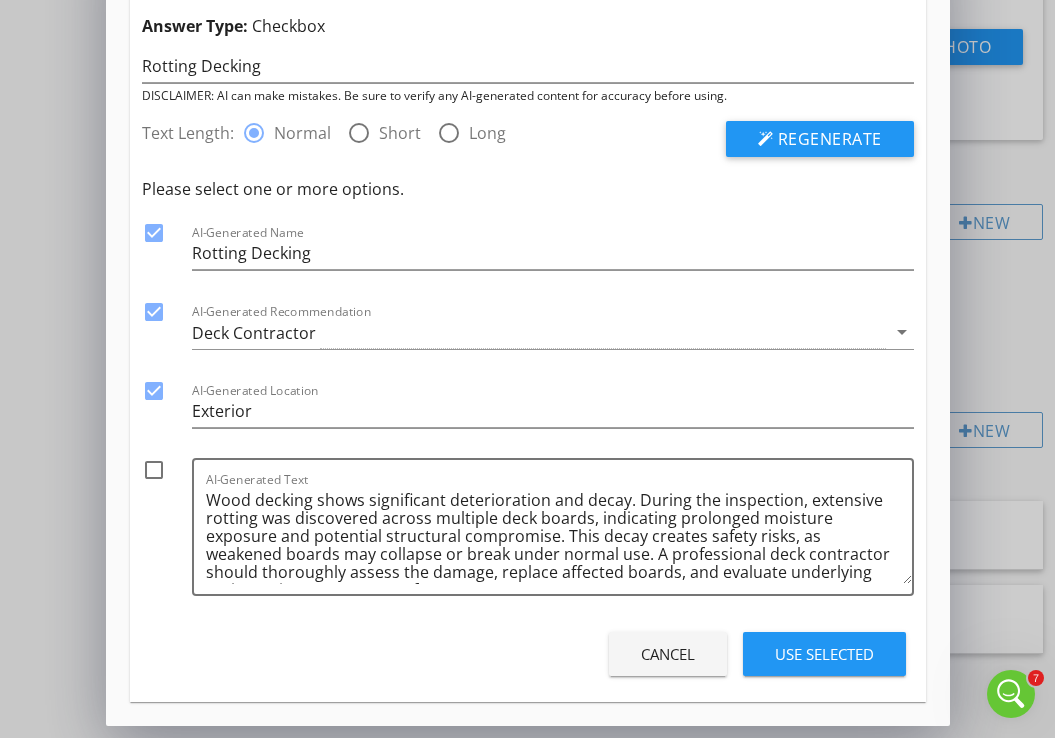 click at bounding box center (154, 470) 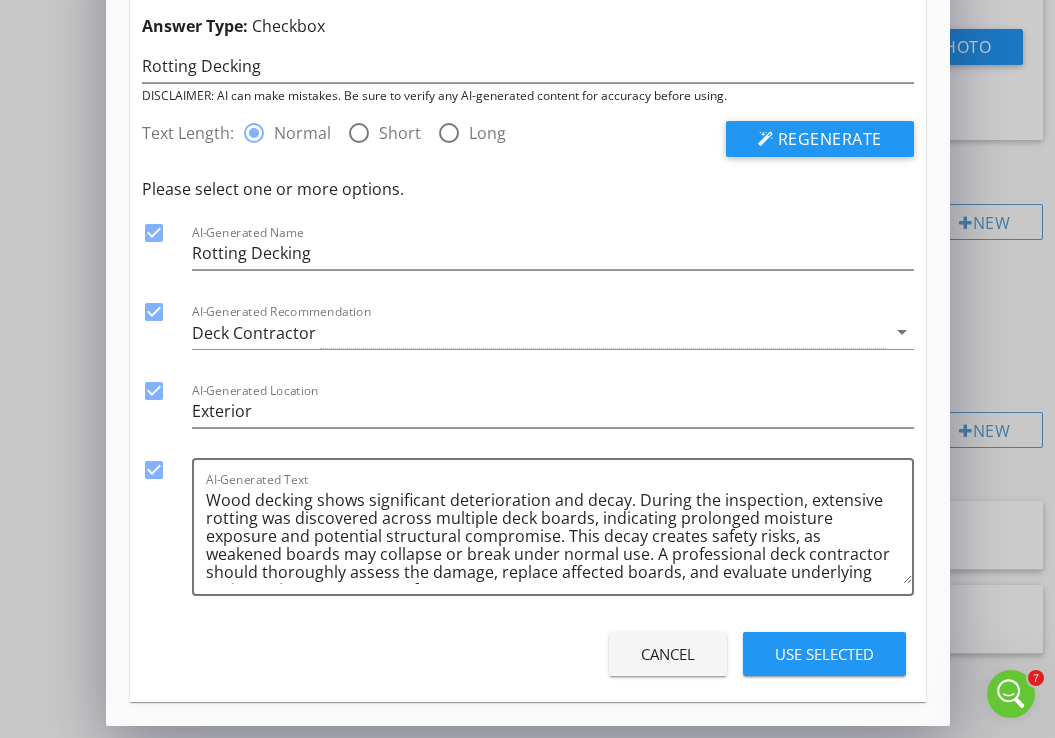 click on "Use Selected" at bounding box center (824, 654) 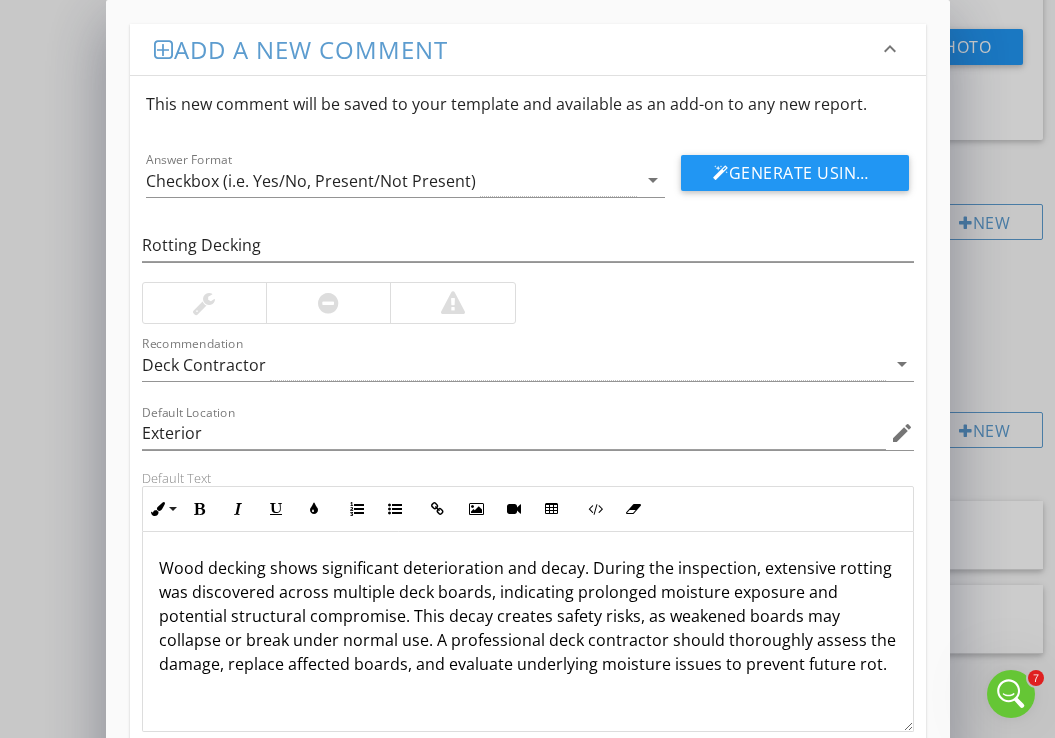 scroll, scrollTop: 130, scrollLeft: 0, axis: vertical 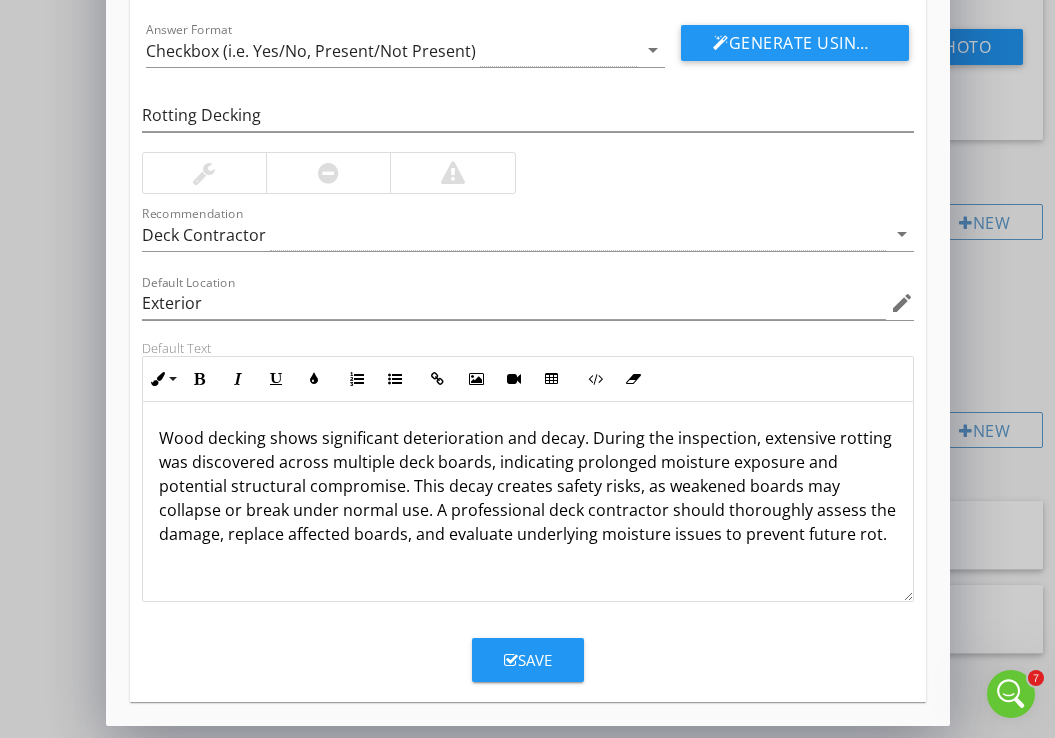 click on "Save" at bounding box center [528, 660] 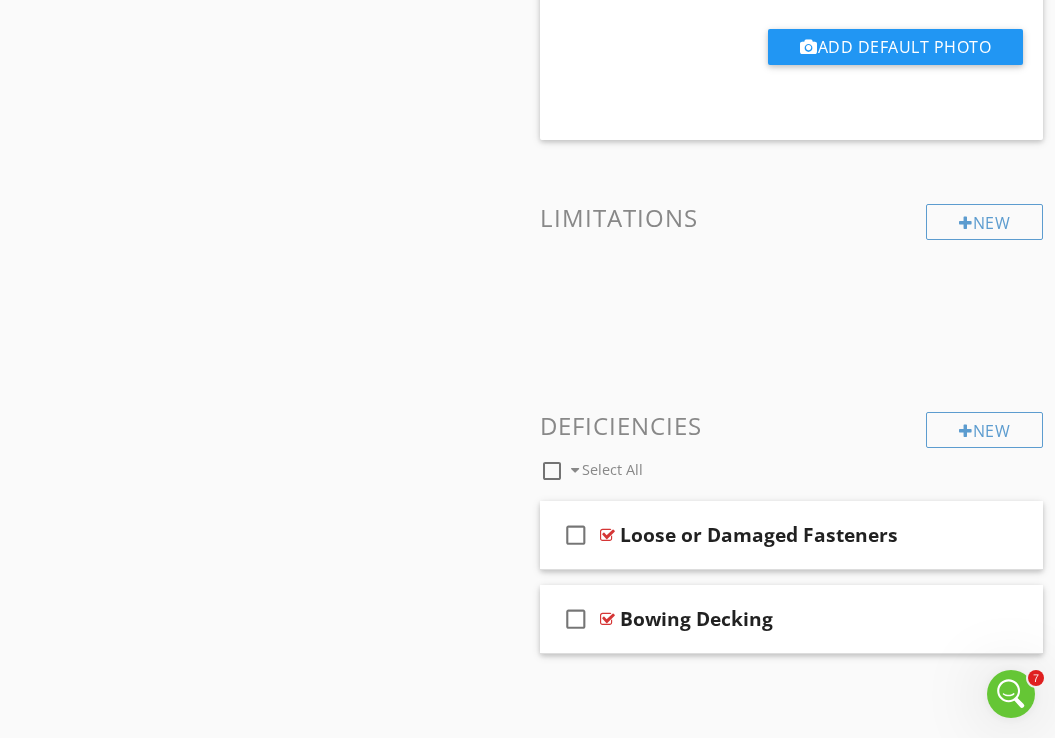 scroll, scrollTop: 33, scrollLeft: 0, axis: vertical 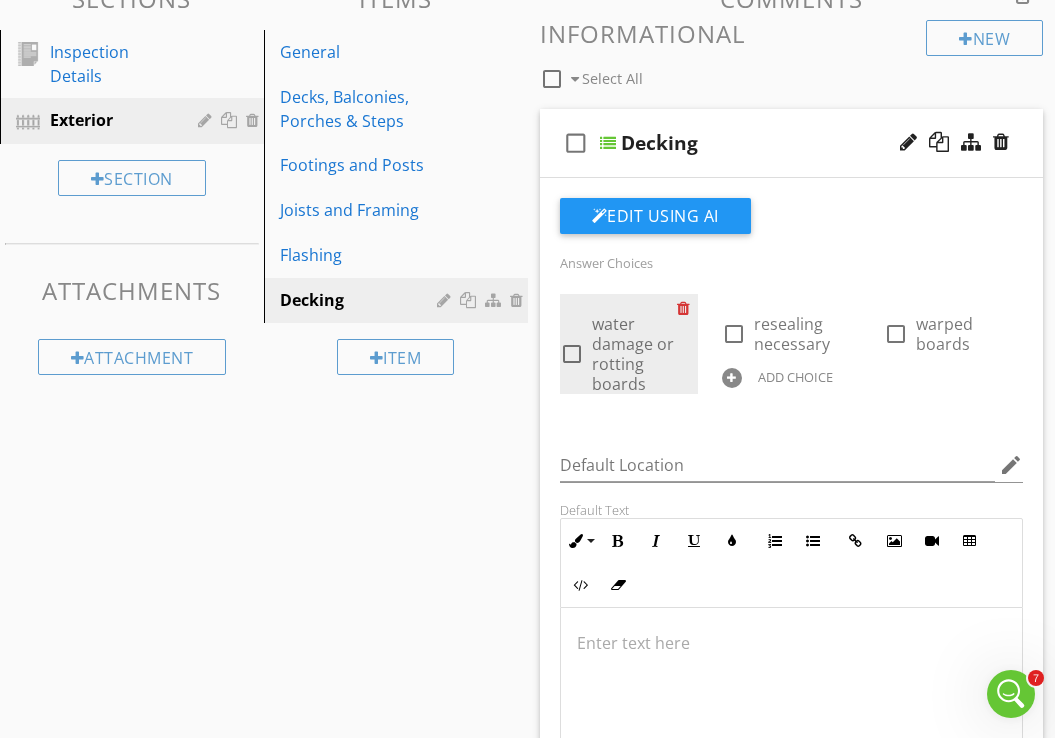 click at bounding box center (687, 308) 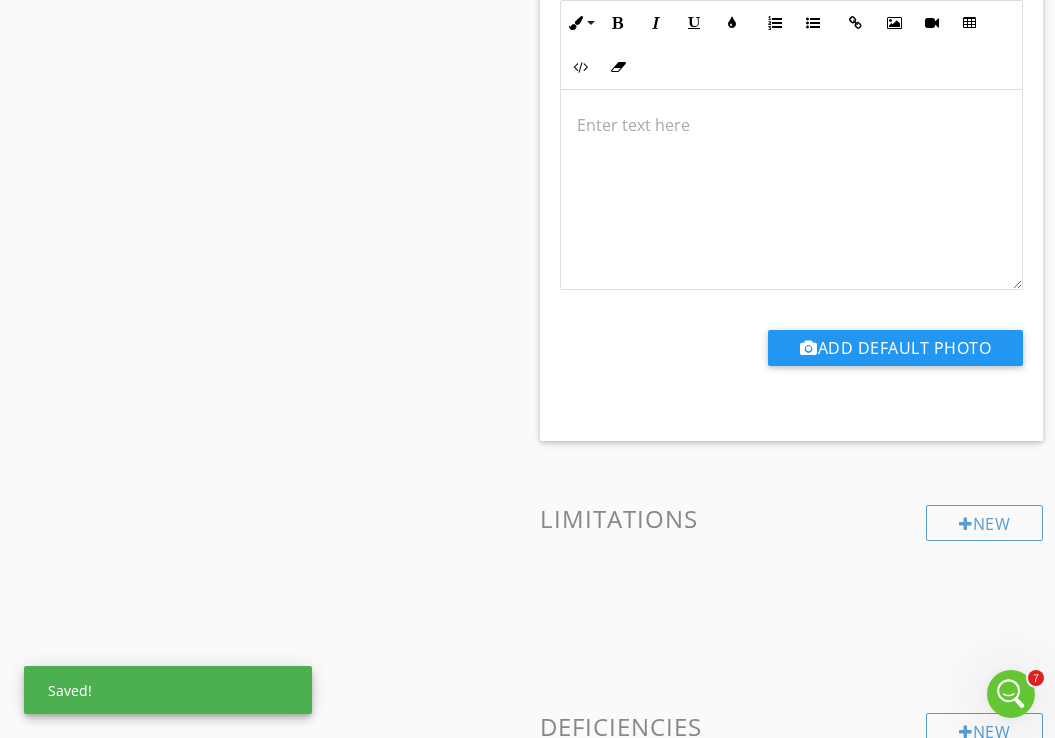scroll, scrollTop: 1114, scrollLeft: 0, axis: vertical 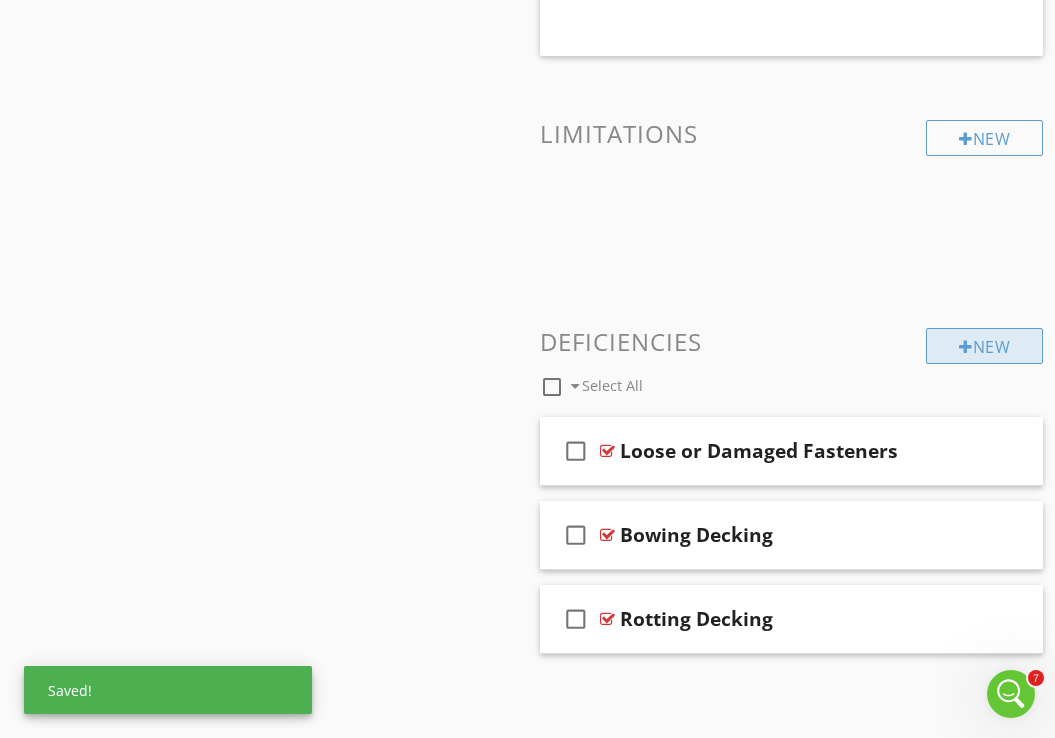click at bounding box center (966, 347) 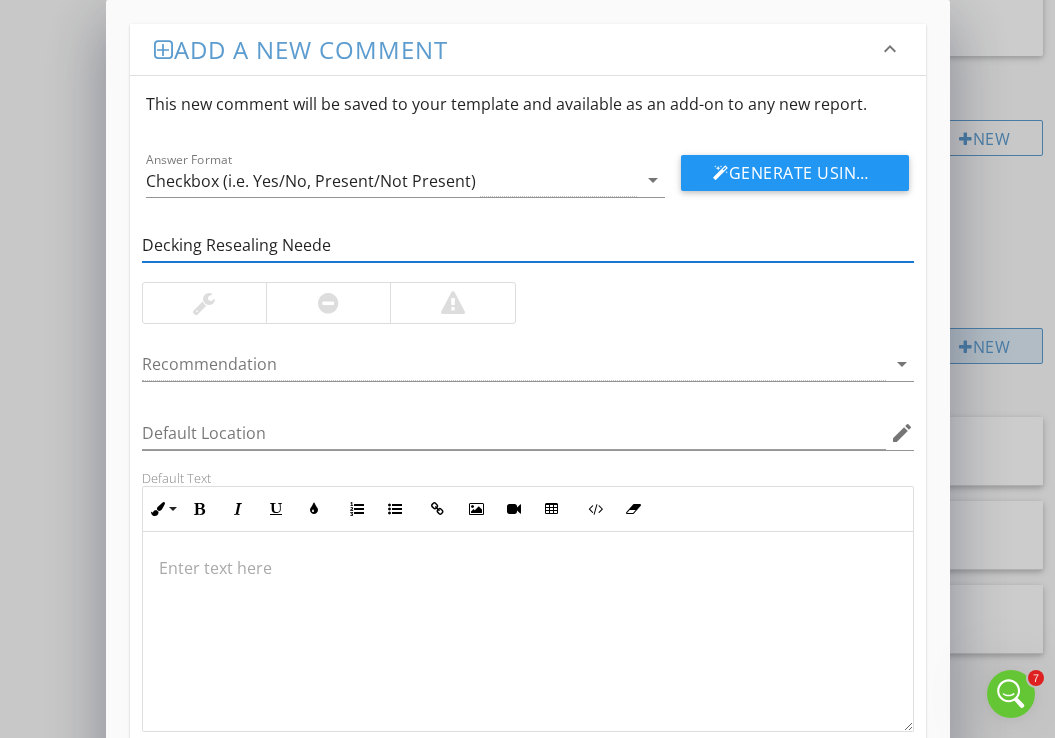 type on "Decking Resealing Needed" 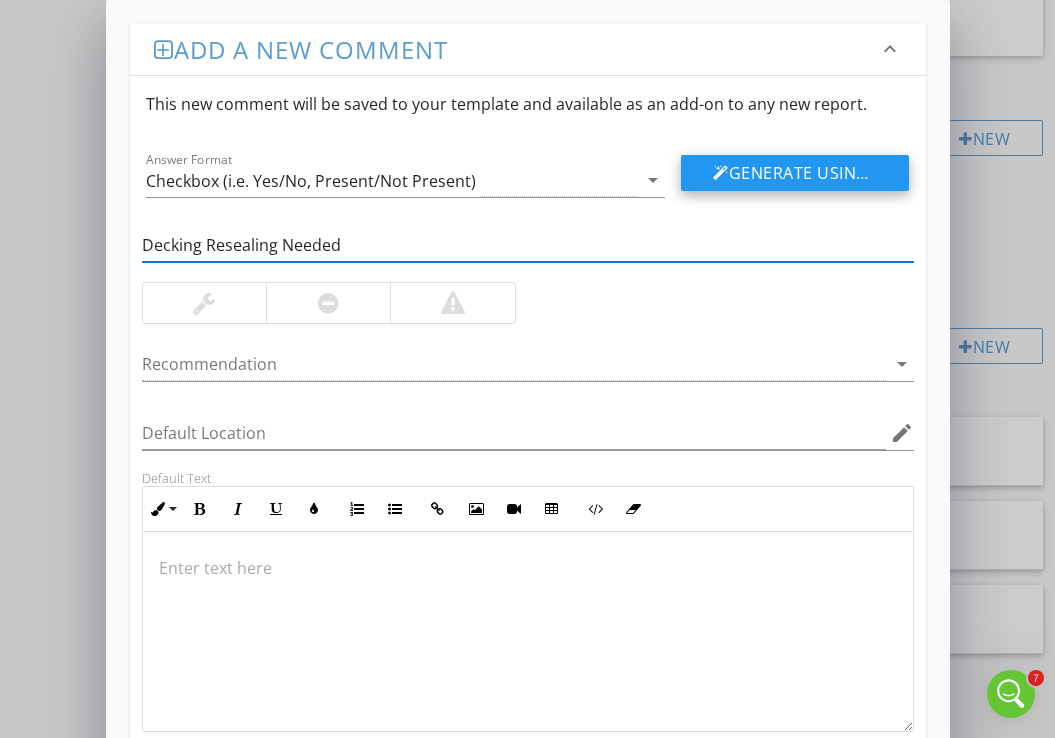 click on "Generate Using AI" at bounding box center (795, 173) 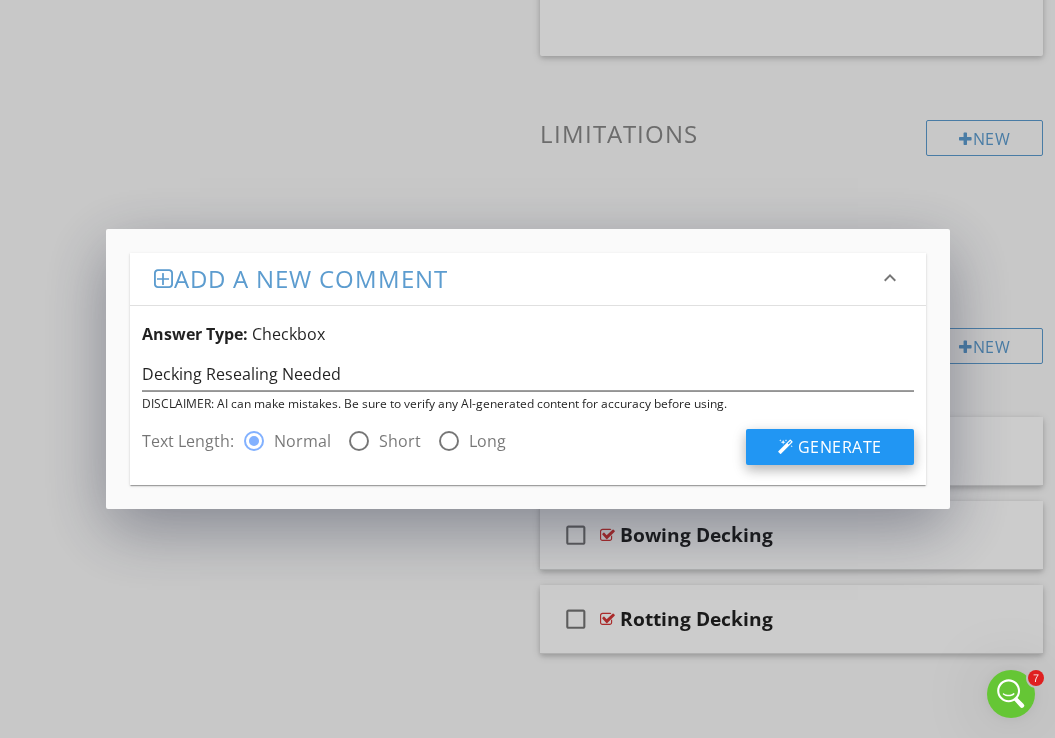 click on "Generate" at bounding box center (840, 447) 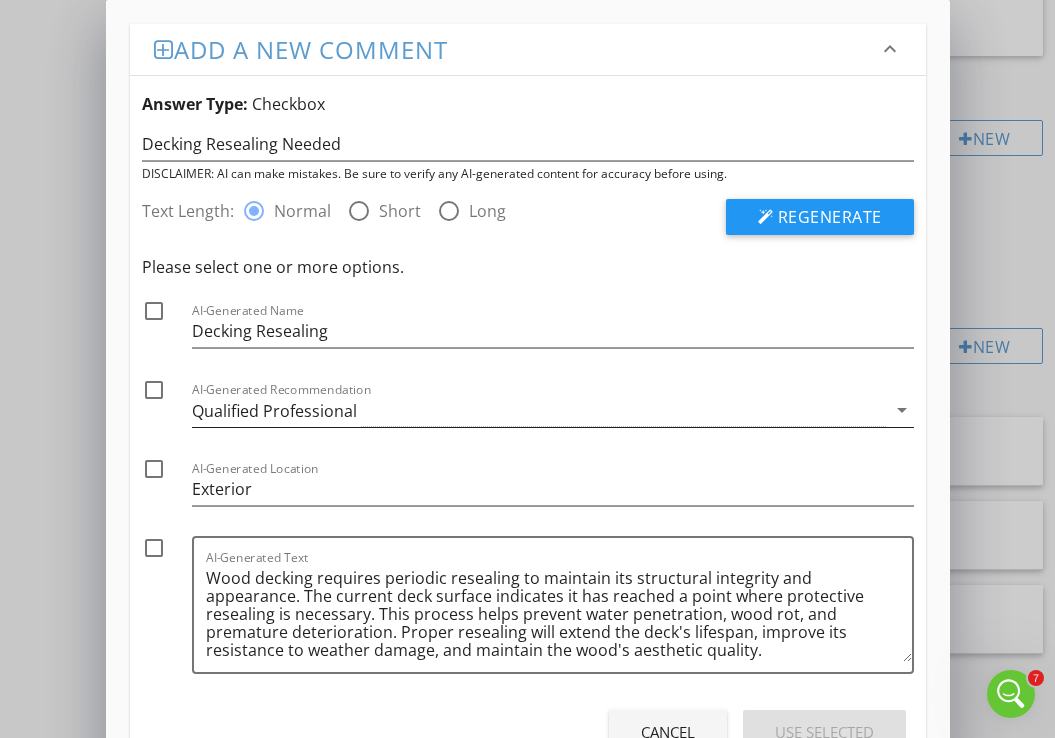 click on "Qualified Professional" at bounding box center (539, 410) 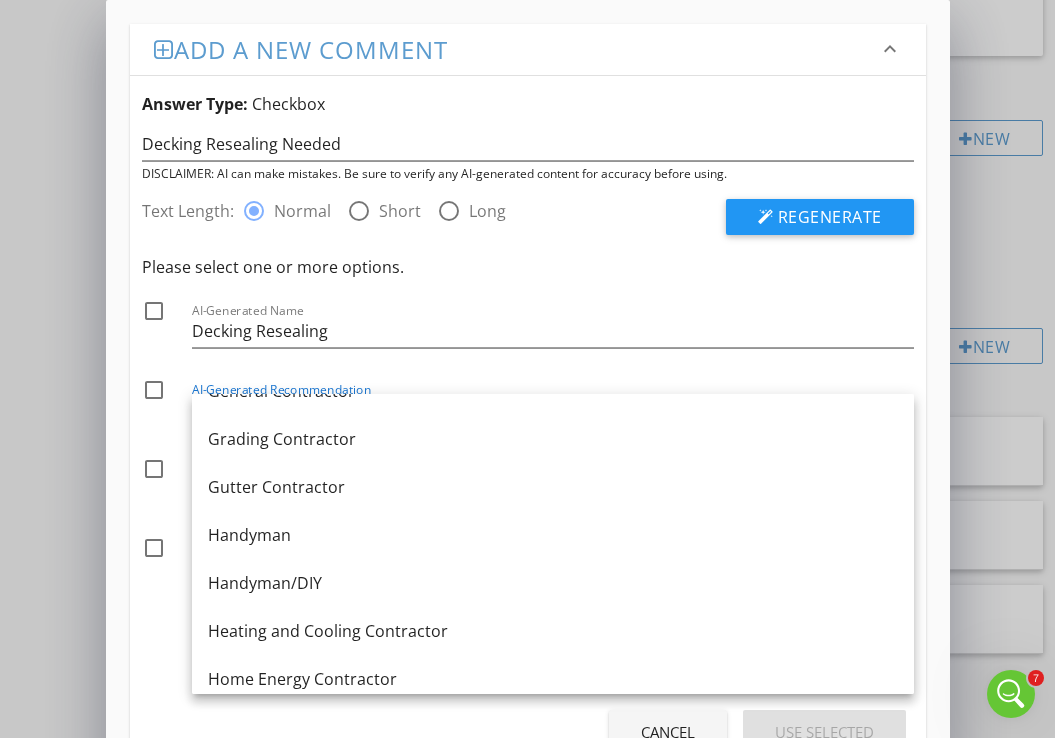 scroll, scrollTop: 1183, scrollLeft: 0, axis: vertical 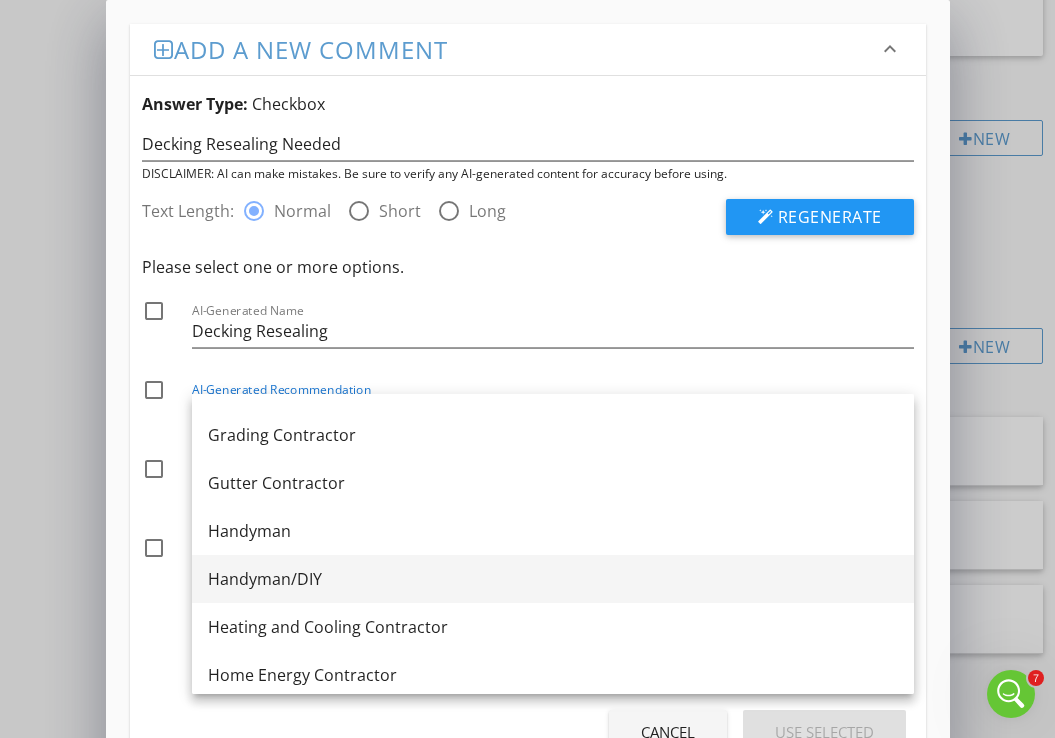 click on "Handyman/DIY" at bounding box center (553, 579) 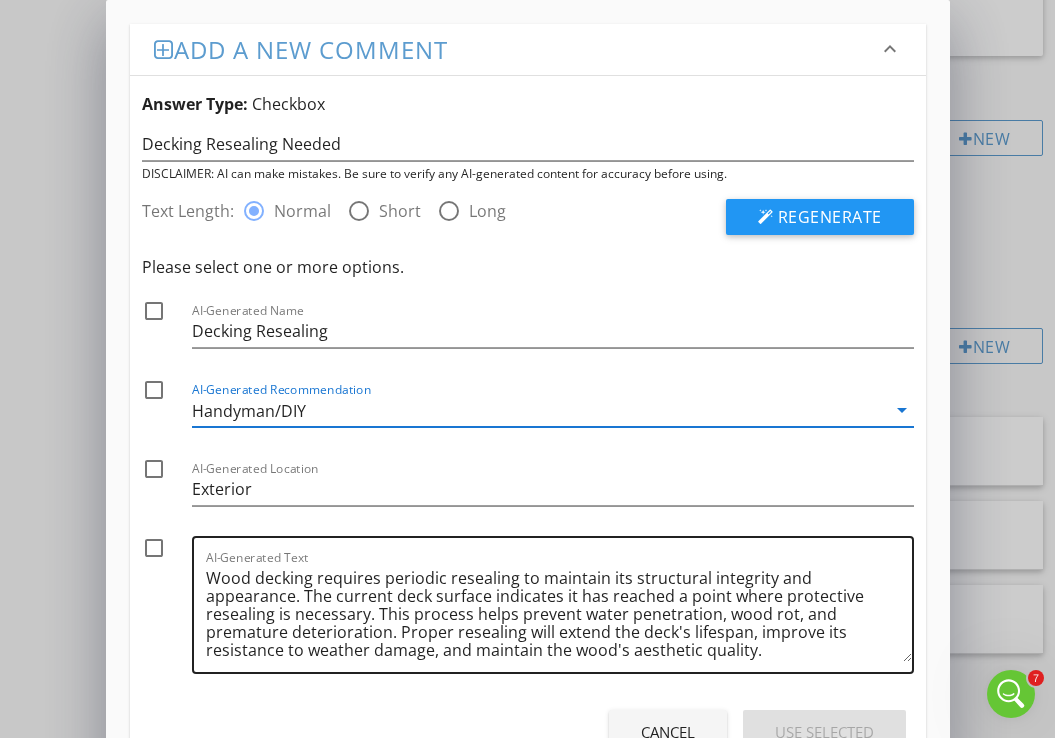 scroll, scrollTop: 5, scrollLeft: 0, axis: vertical 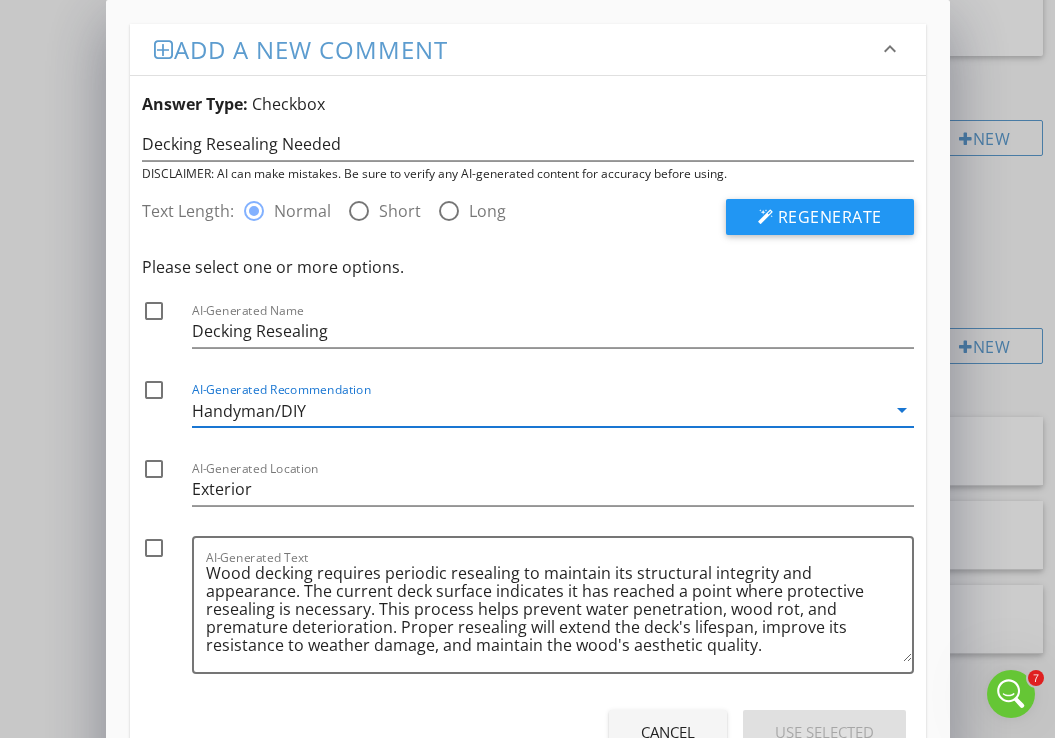 click at bounding box center (154, 311) 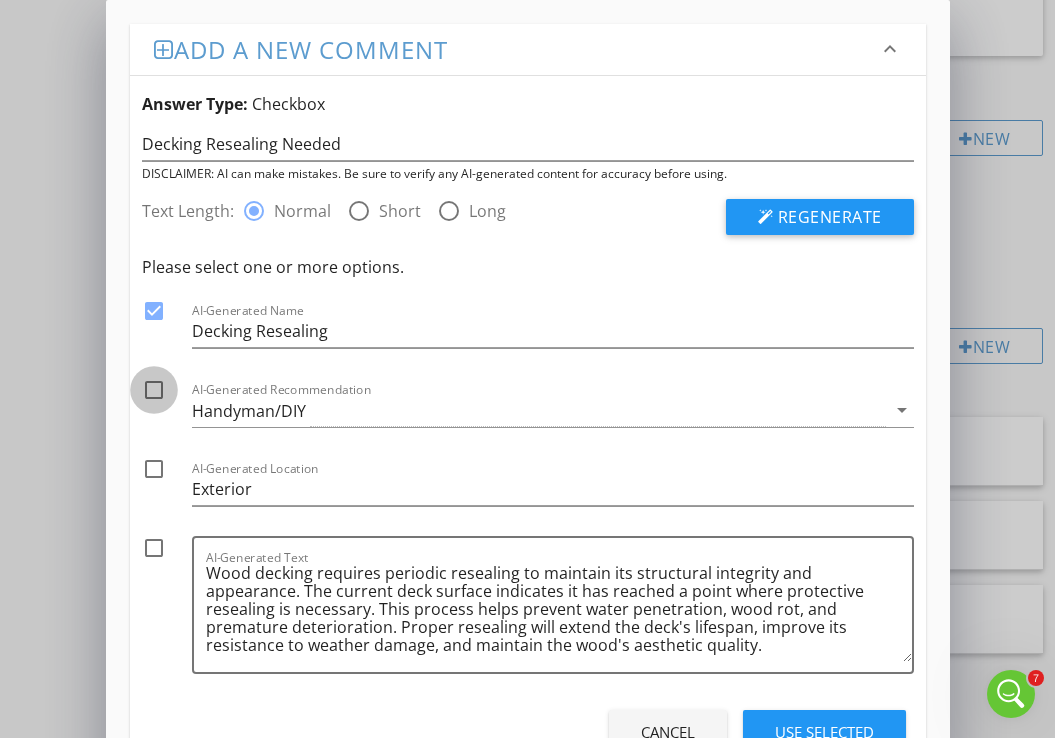 click at bounding box center (154, 390) 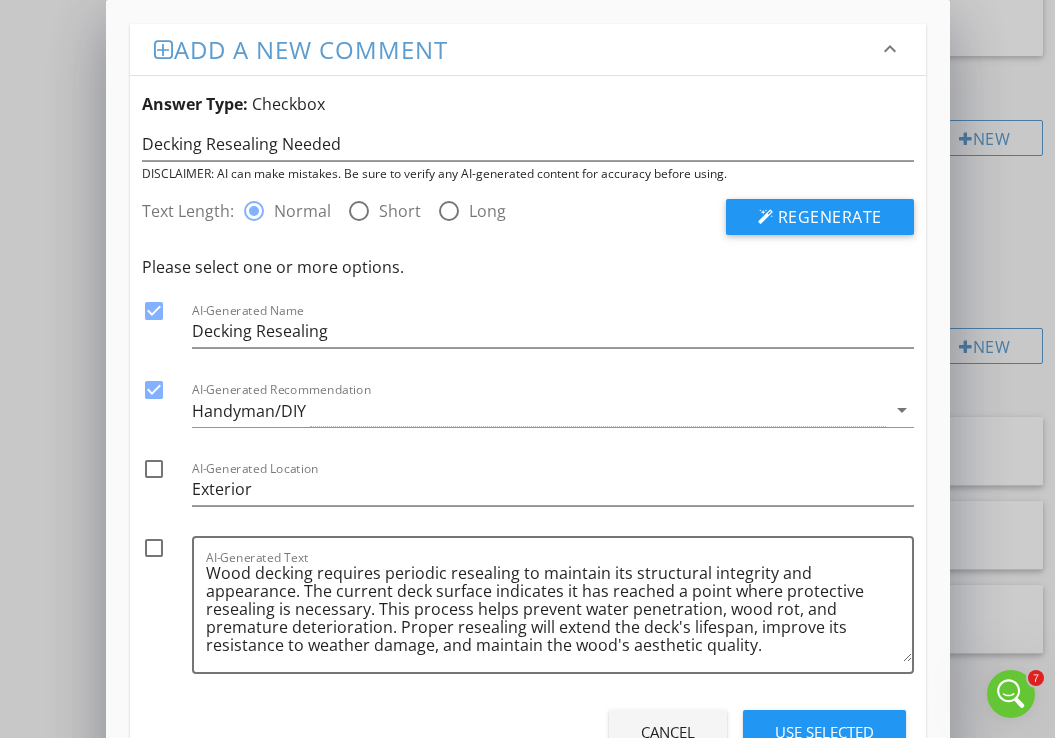 click at bounding box center [154, 469] 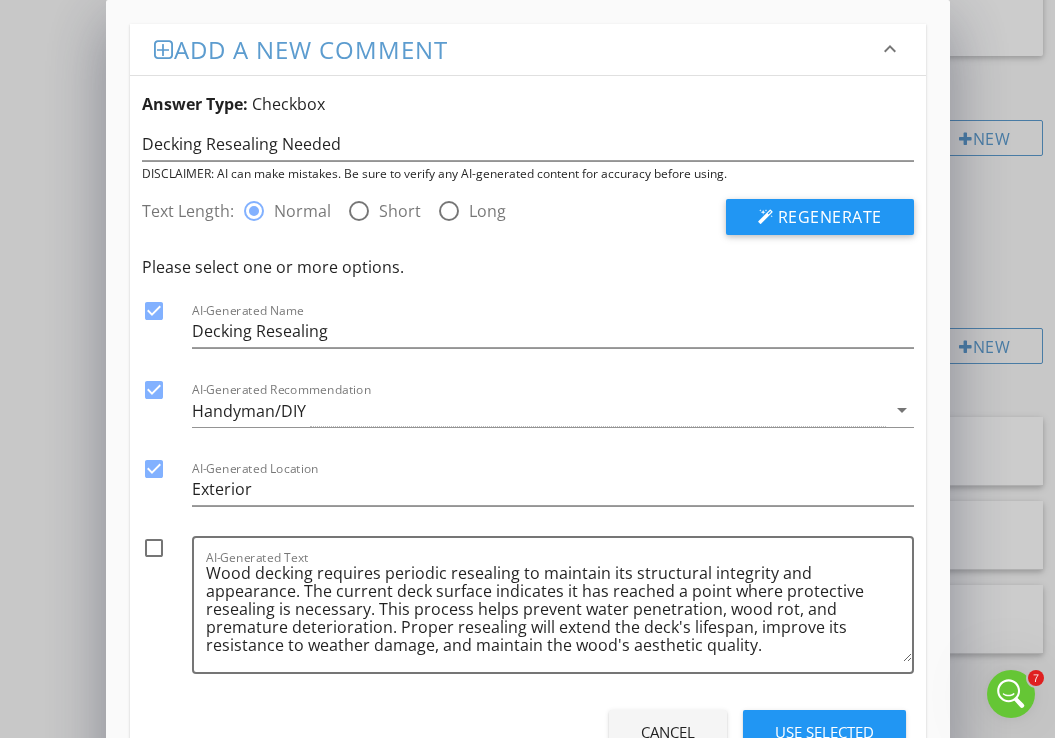 click at bounding box center [154, 548] 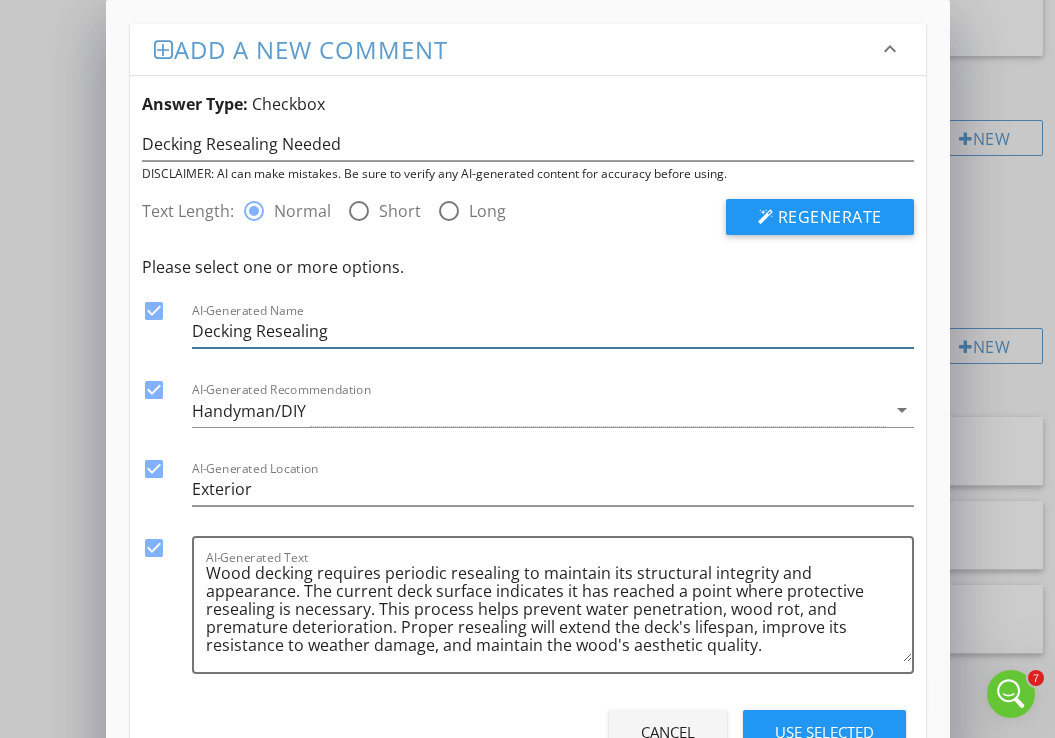 click on "Decking Resealing" at bounding box center [553, 331] 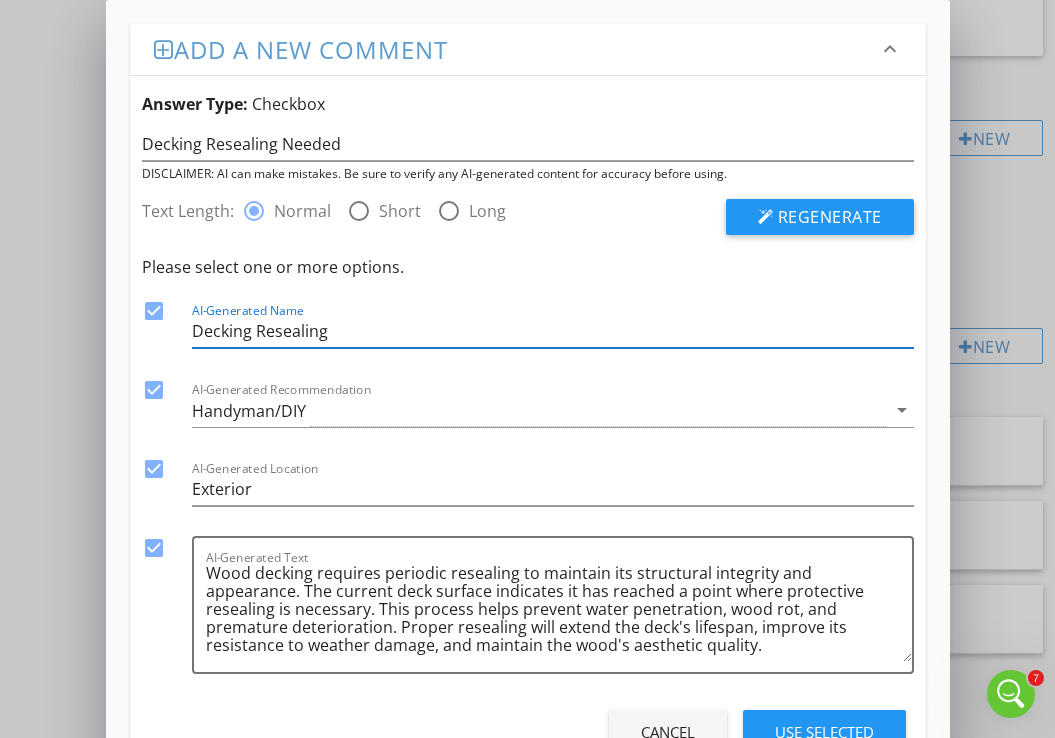 click on "Decking Resealing" at bounding box center [553, 331] 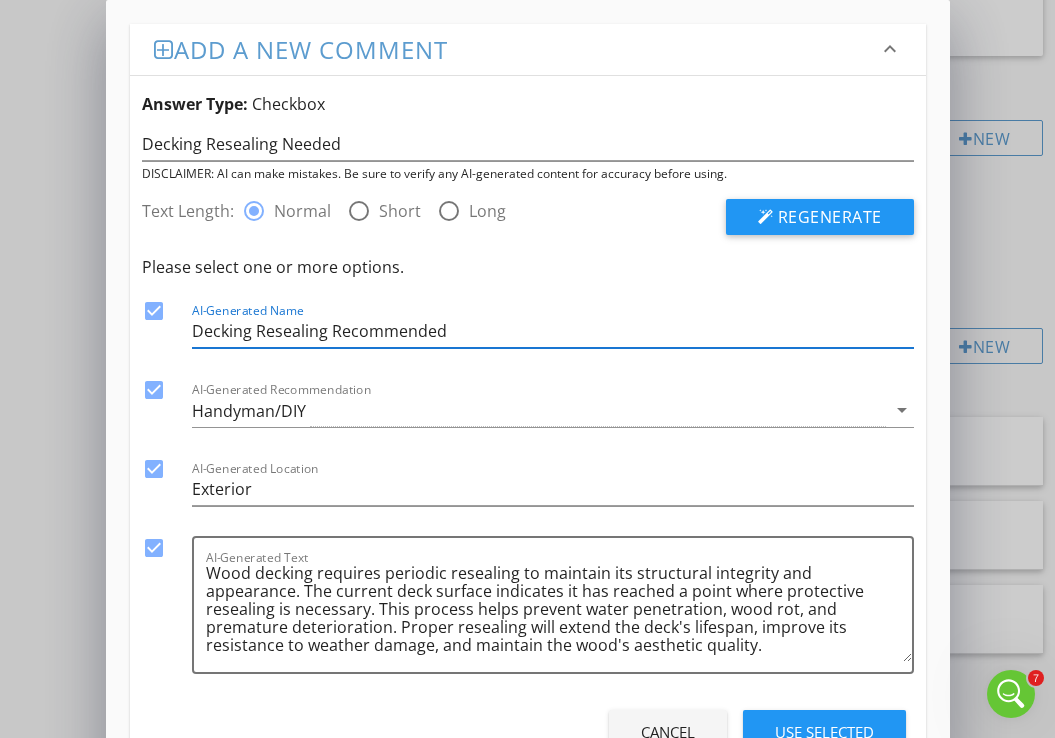 type on "Decking Resealing Recommended" 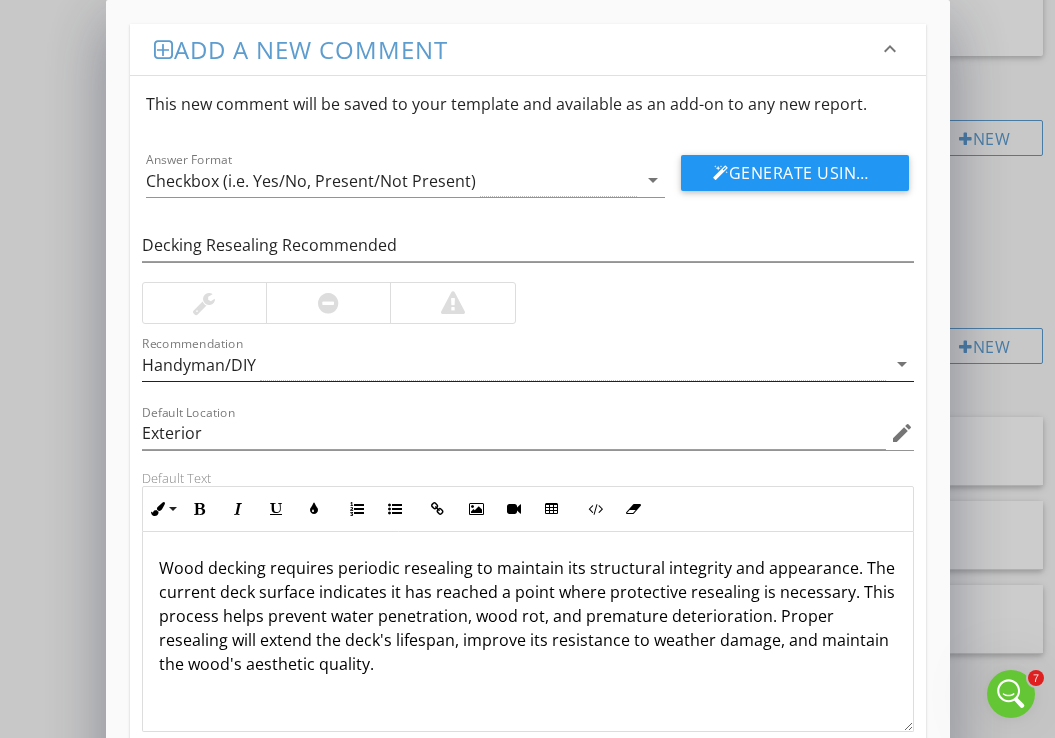 scroll, scrollTop: 130, scrollLeft: 0, axis: vertical 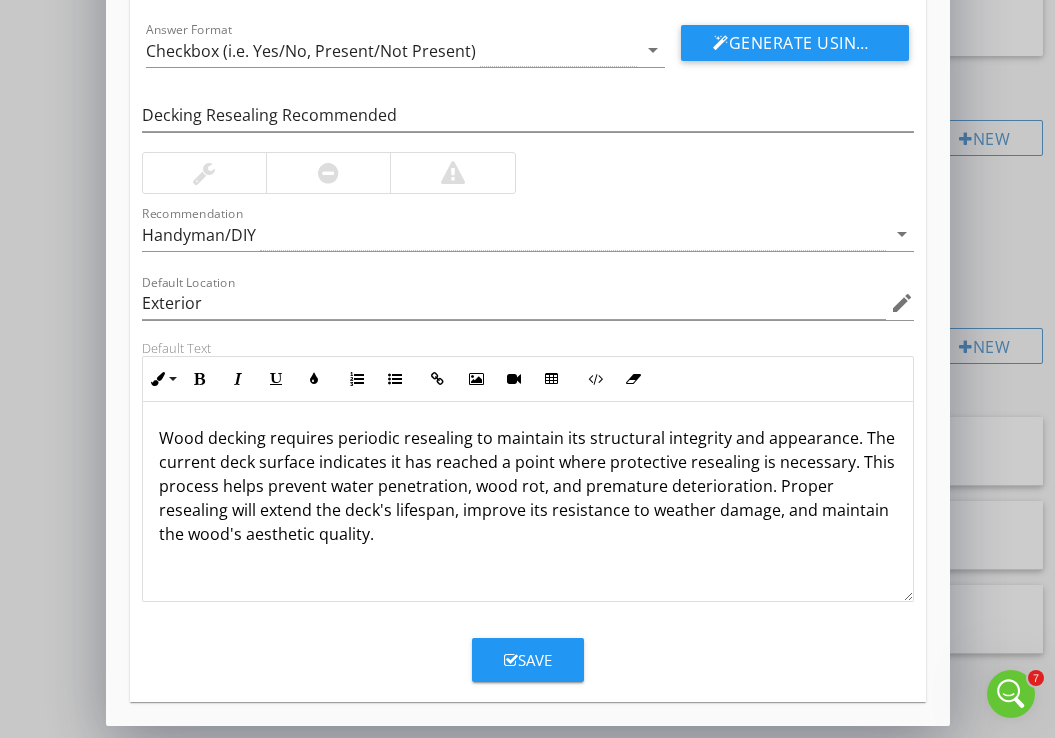 click on "Save" at bounding box center (528, 660) 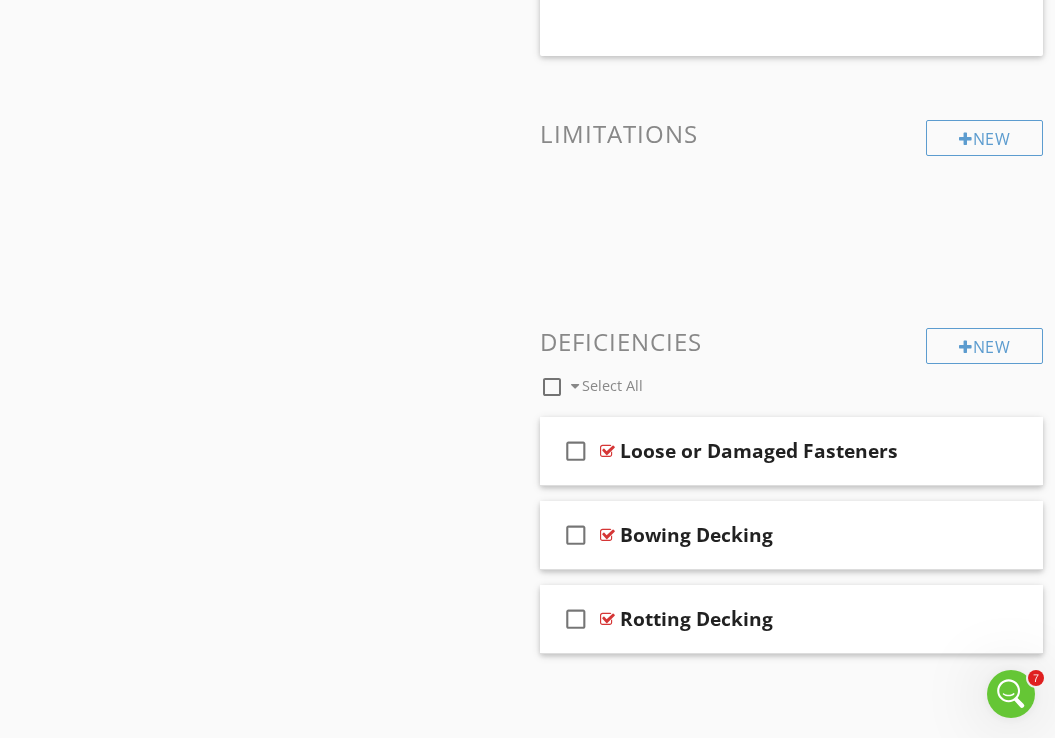 scroll, scrollTop: 33, scrollLeft: 0, axis: vertical 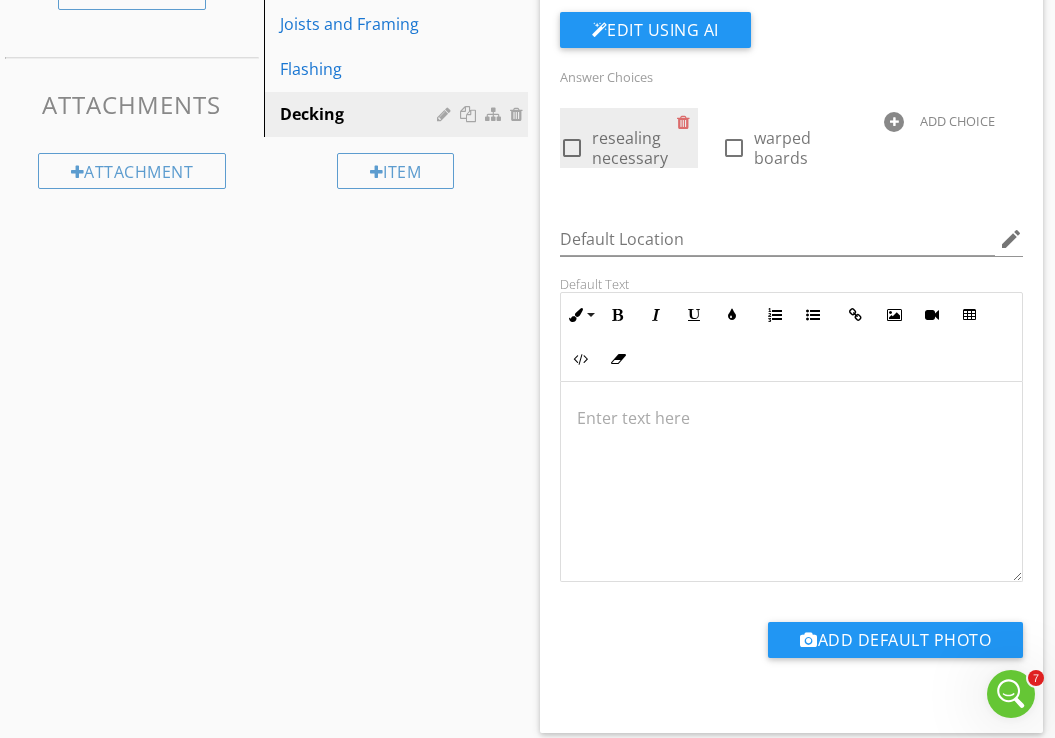 click on "check_box_outline_blank resealing necessary" at bounding box center [629, 138] 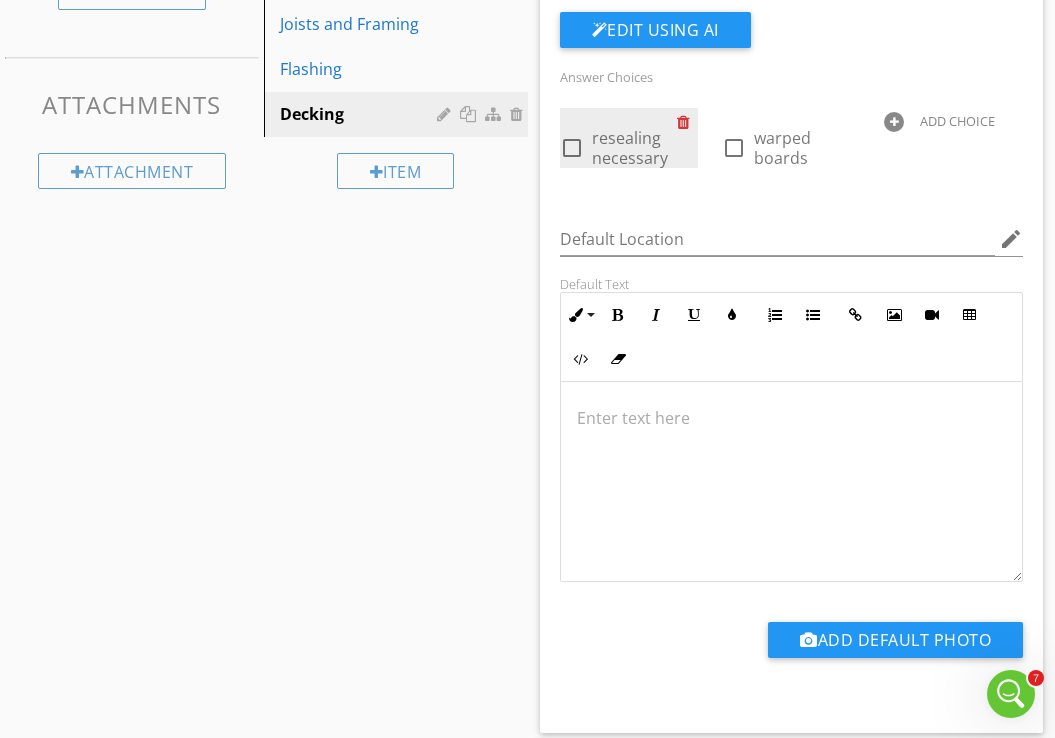 click at bounding box center [687, 122] 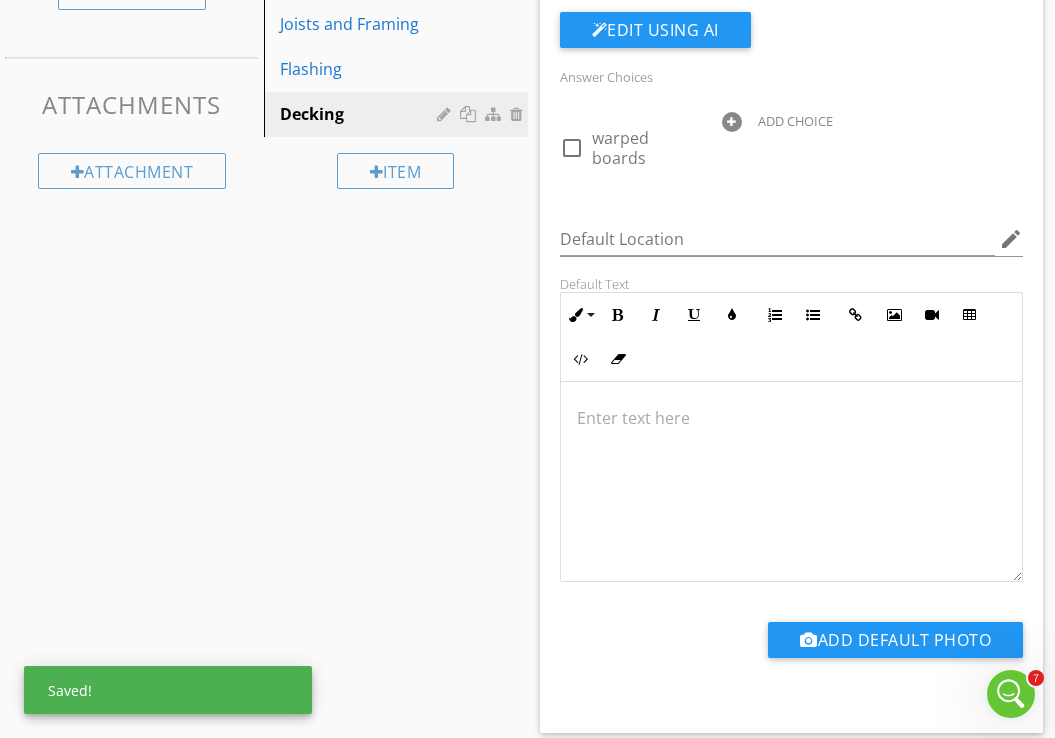 scroll, scrollTop: 1, scrollLeft: 0, axis: vertical 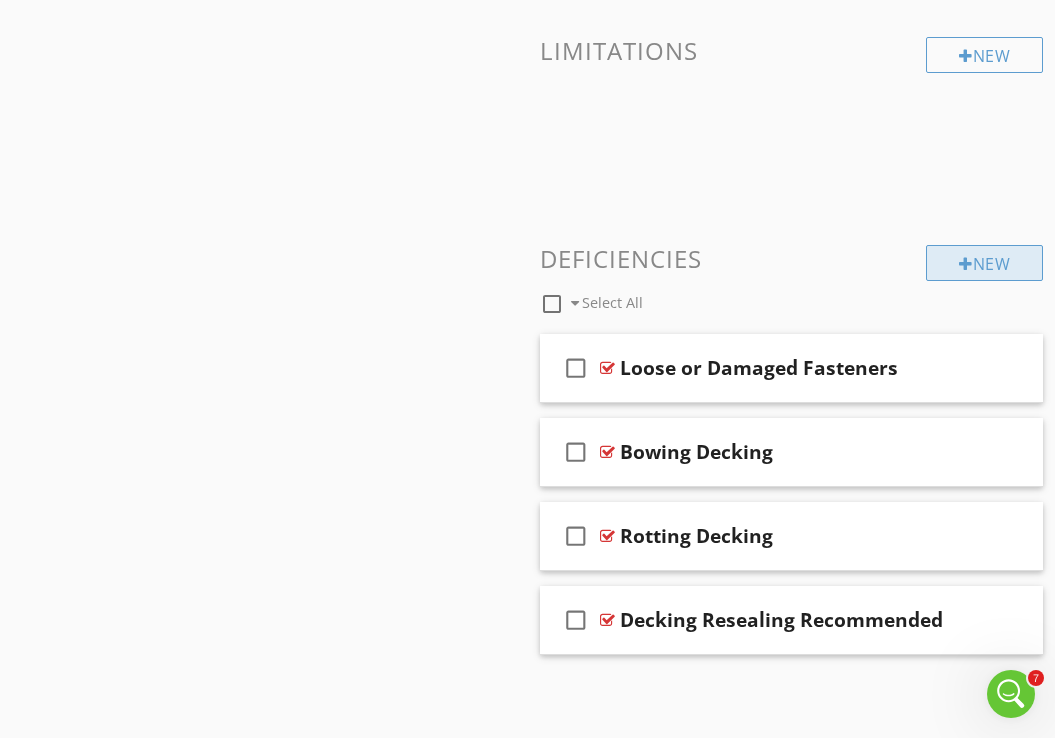 click on "New" at bounding box center (984, 263) 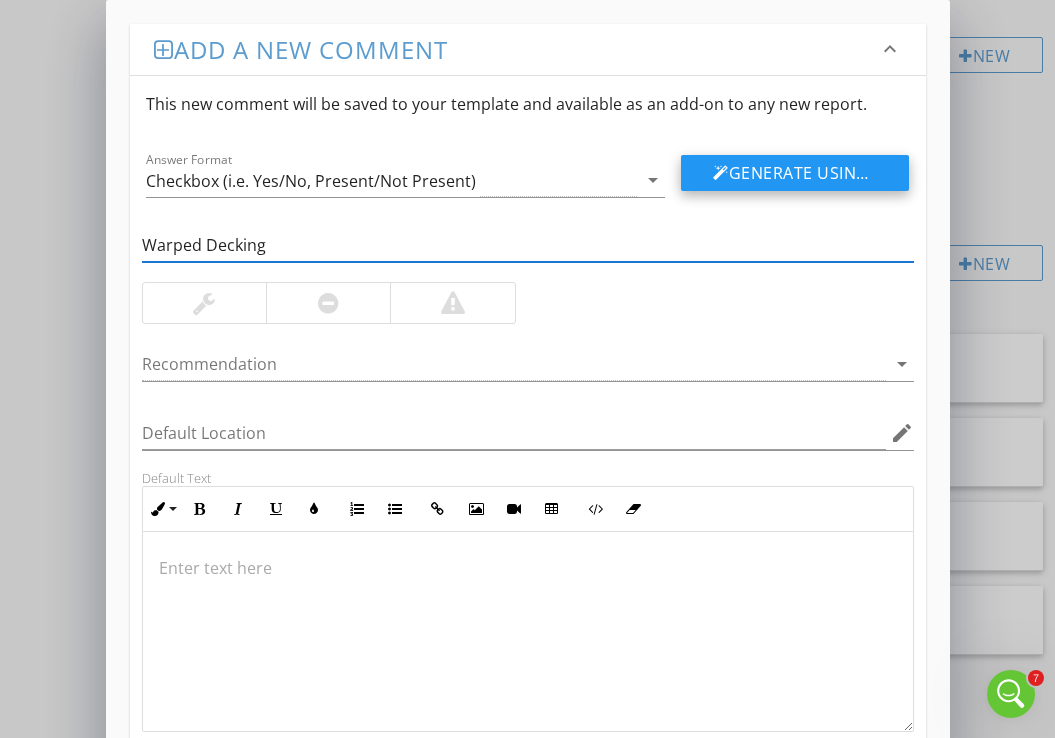 type on "Warped Decking" 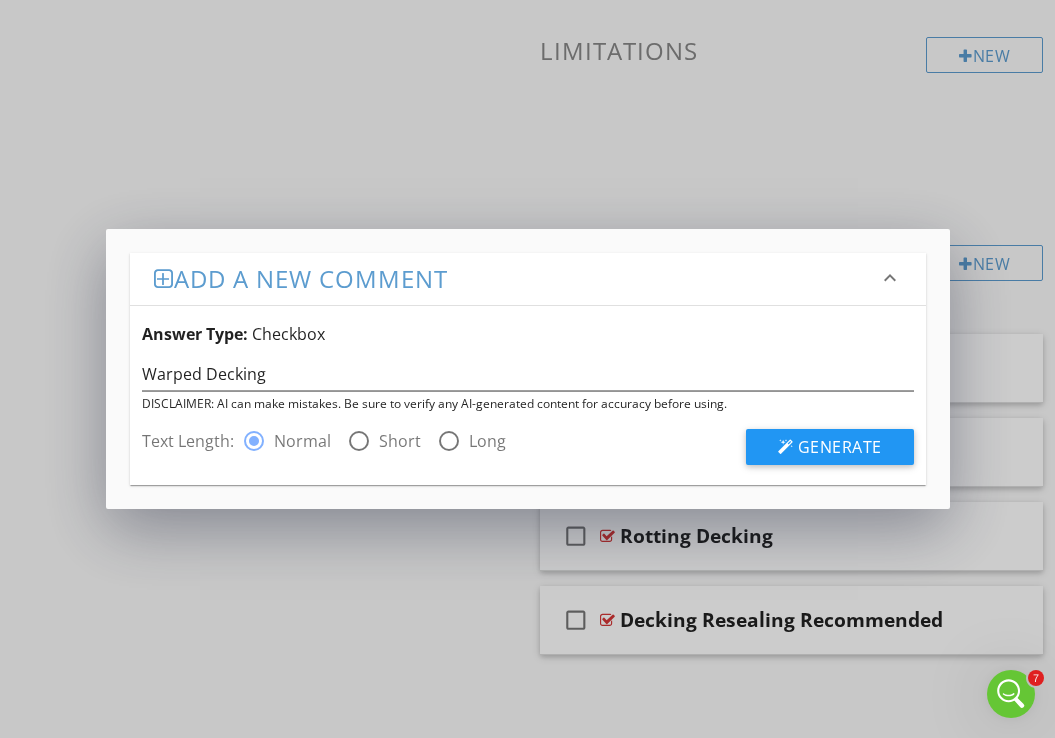 click on "Add a new comment
keyboard_arrow_down           Answer Type:
Checkbox
Warped Decking   DISCLAIMER: AI can make mistakes. Be sure to verify any AI-generated
content for accuracy before using.   Text Length: radio_button_checked Normal   radio_button_unchecked Short   radio_button_unchecked Long     Generate" at bounding box center (528, 368) 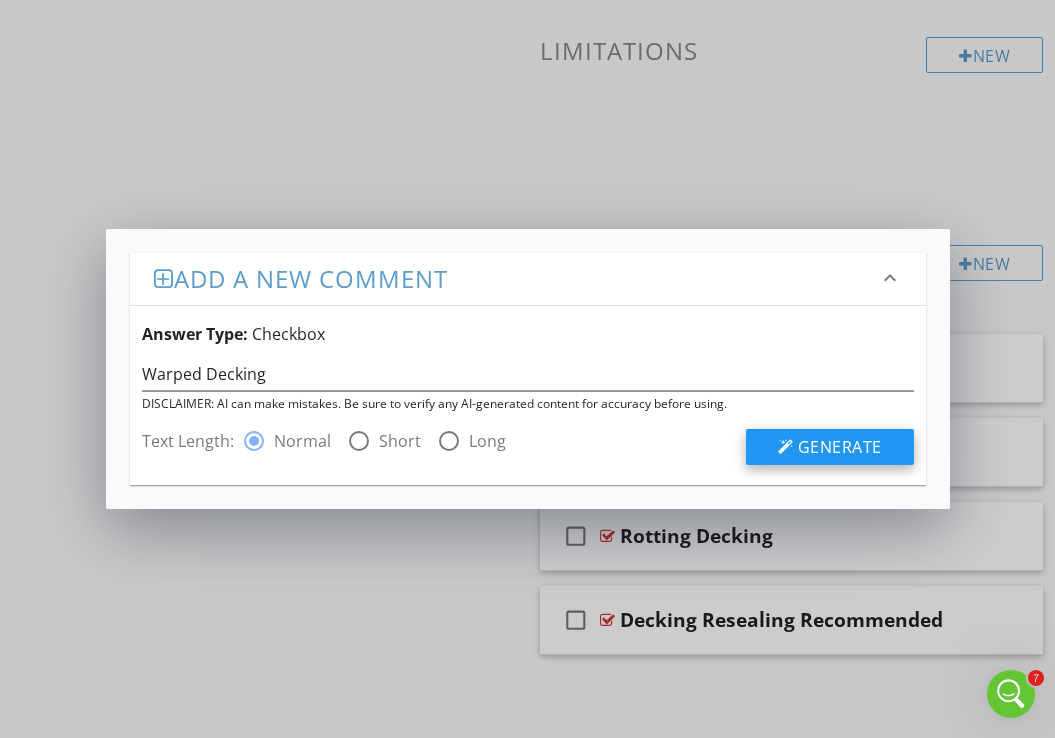 click on "Generate" at bounding box center (840, 447) 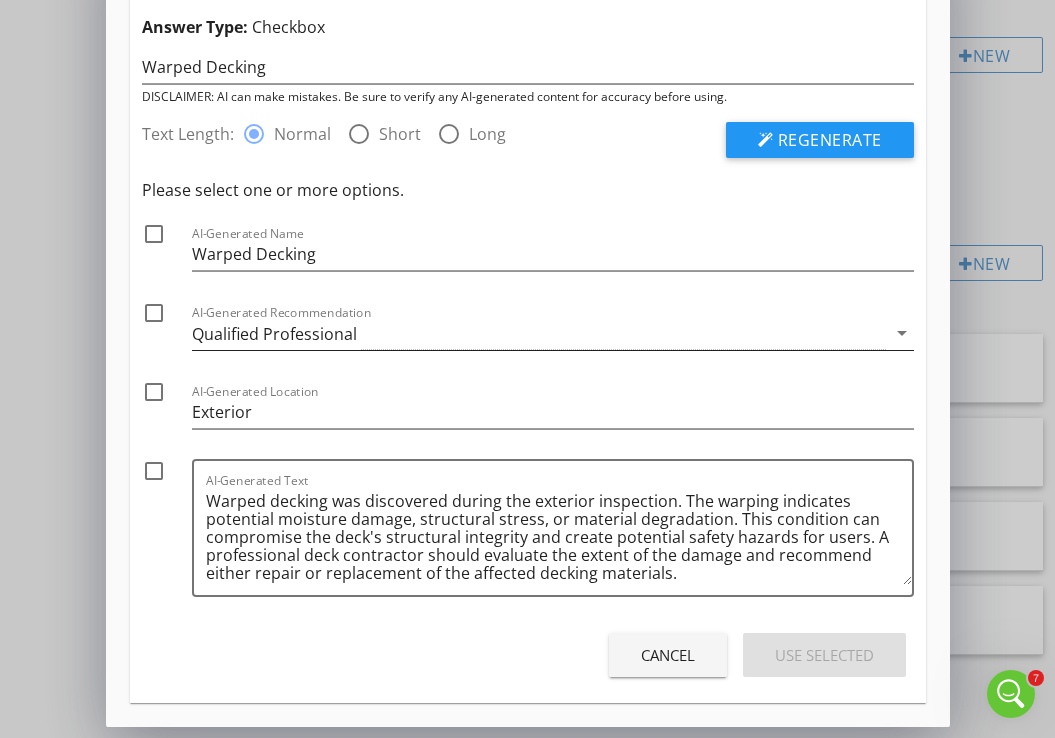 scroll, scrollTop: 78, scrollLeft: 0, axis: vertical 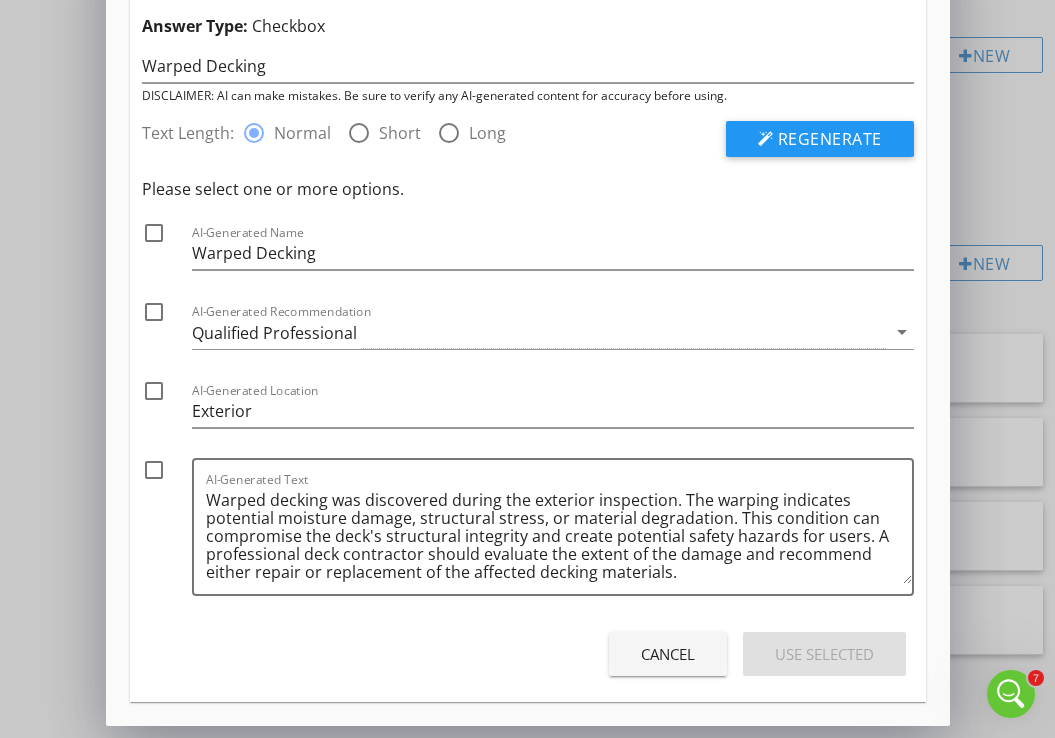 click at bounding box center (154, 233) 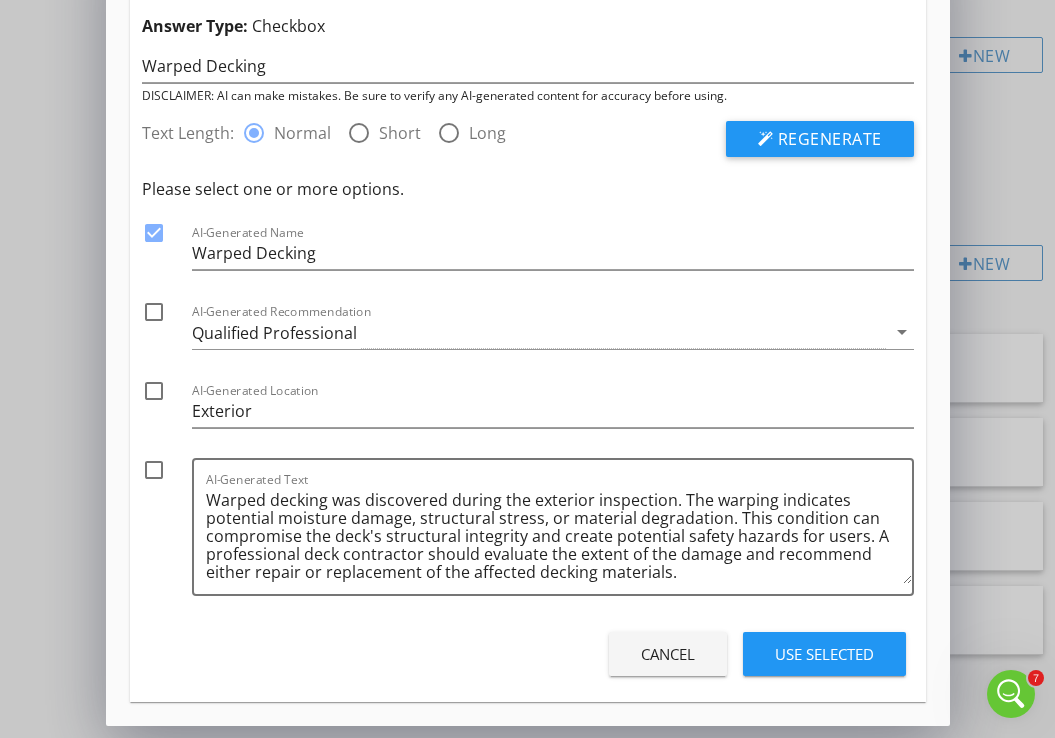 click on "Please select one or more options.
check_box   AI-Generated Name Warped Decking       check_box_outline_blank   AI-Generated Recommendation Qualified Professional arrow_drop_down     check_box_outline_blank   AI-Generated Location Exterior     check_box_outline_blank   AI-Generated Text Warped decking was discovered during the exterior inspection. The warping indicates potential moisture damage, structural stress, or material degradation. This condition can compromise the deck's structural integrity and create potential safety hazards for users. A professional deck contractor should evaluate the extent of the damage and recommend either repair or replacement of the affected decking materials." at bounding box center (528, 391) 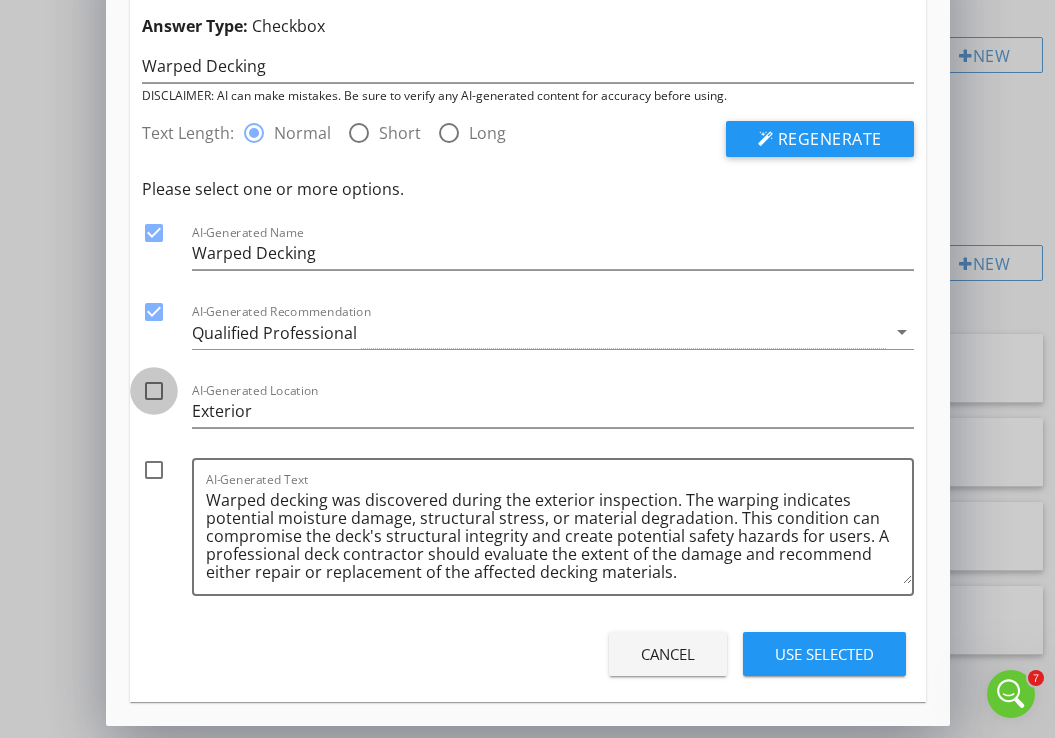 click at bounding box center (154, 391) 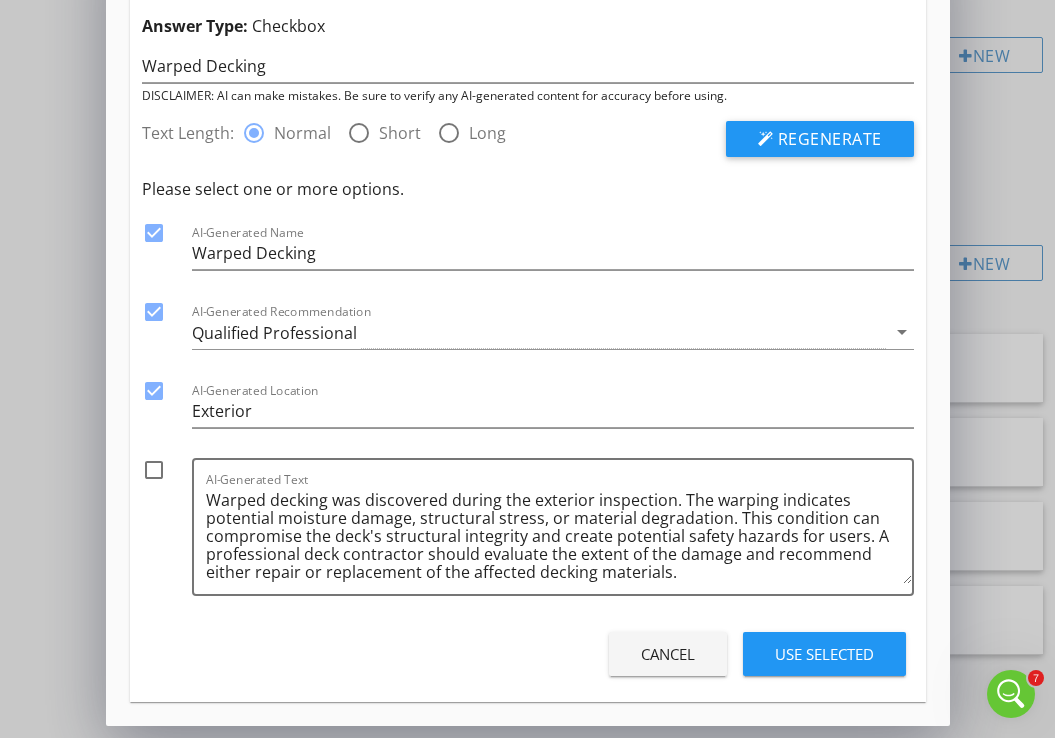 click at bounding box center [154, 470] 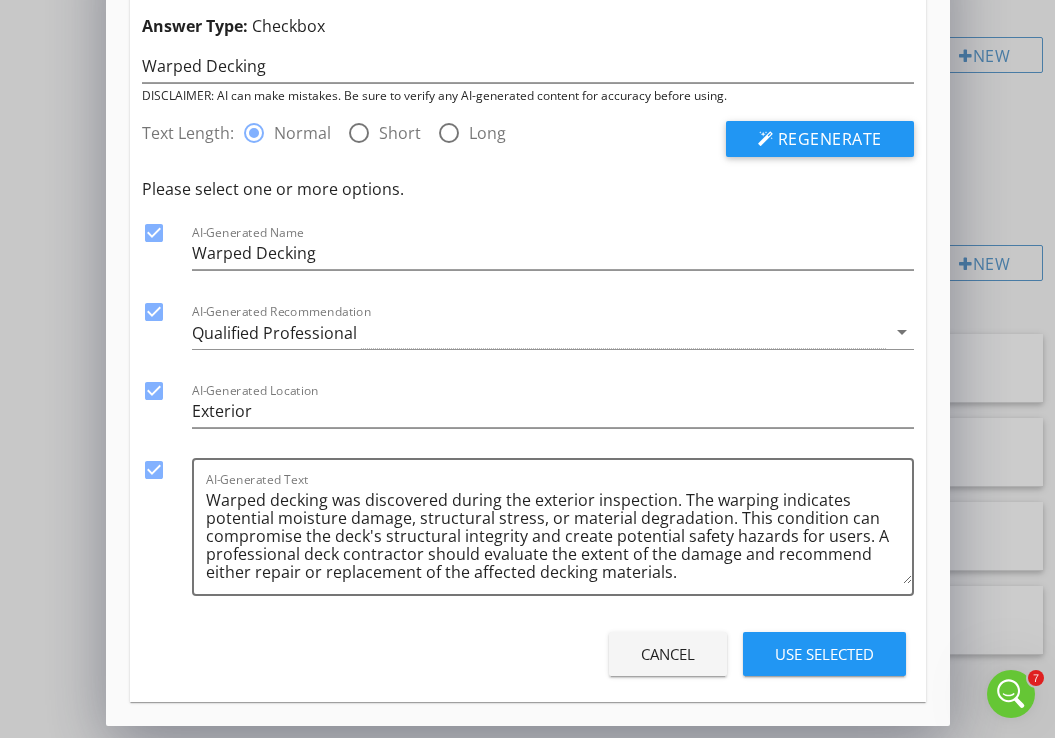 click on "Use Selected" at bounding box center [824, 654] 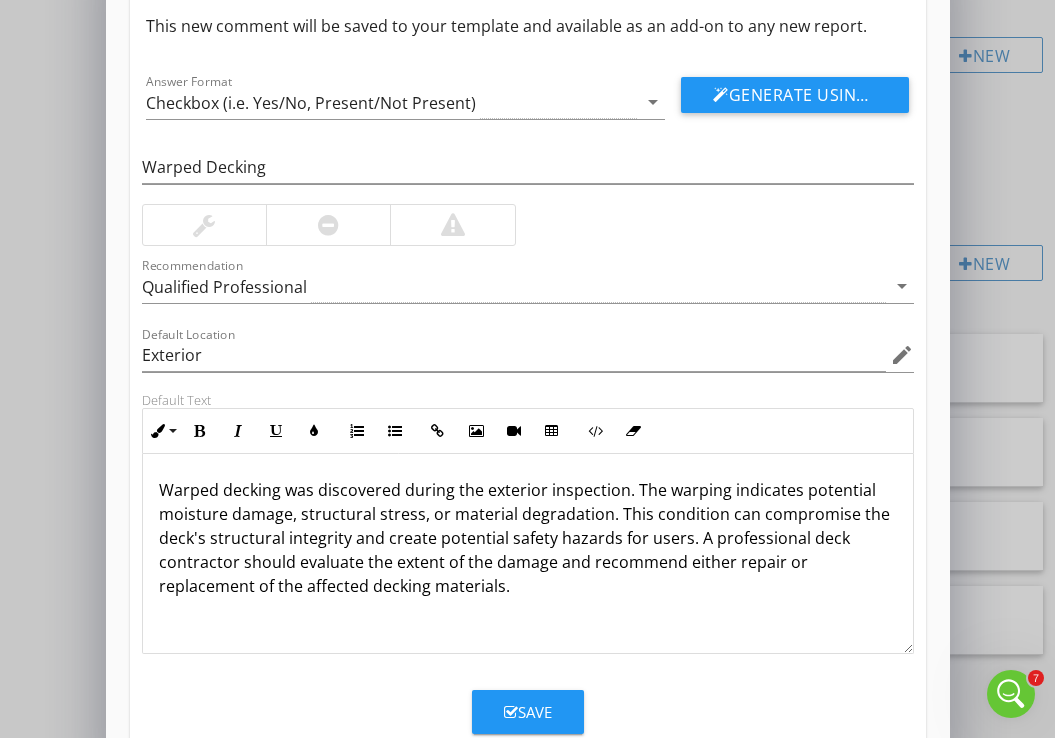scroll, scrollTop: 0, scrollLeft: 0, axis: both 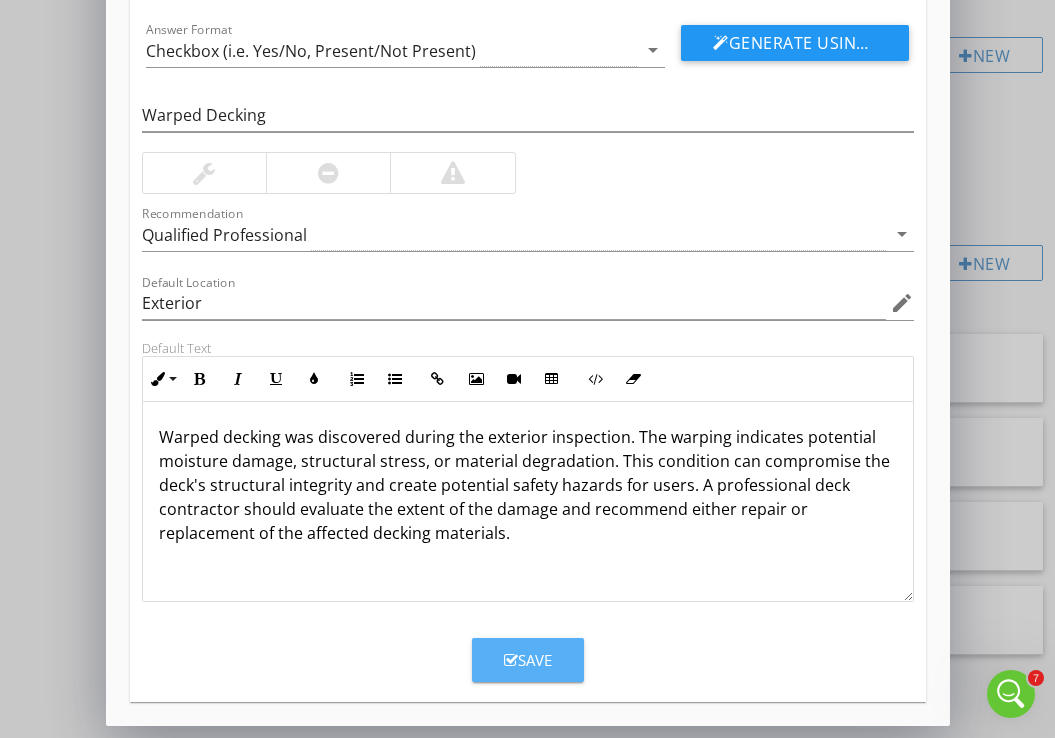 click on "Save" at bounding box center [528, 660] 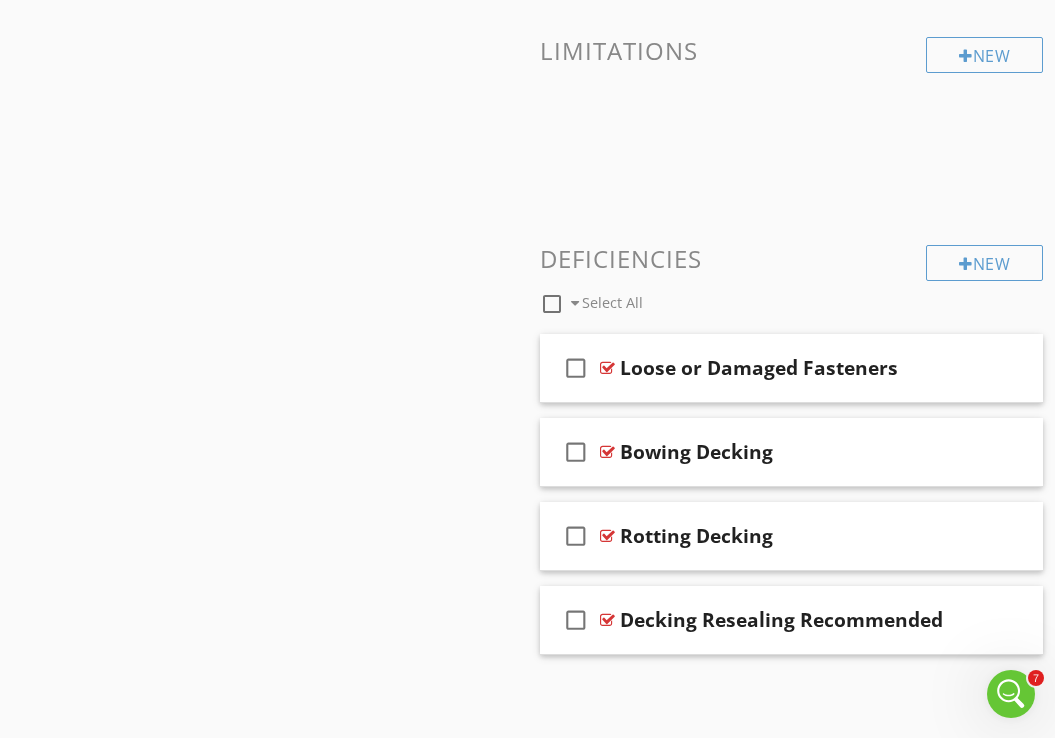 scroll, scrollTop: 33, scrollLeft: 0, axis: vertical 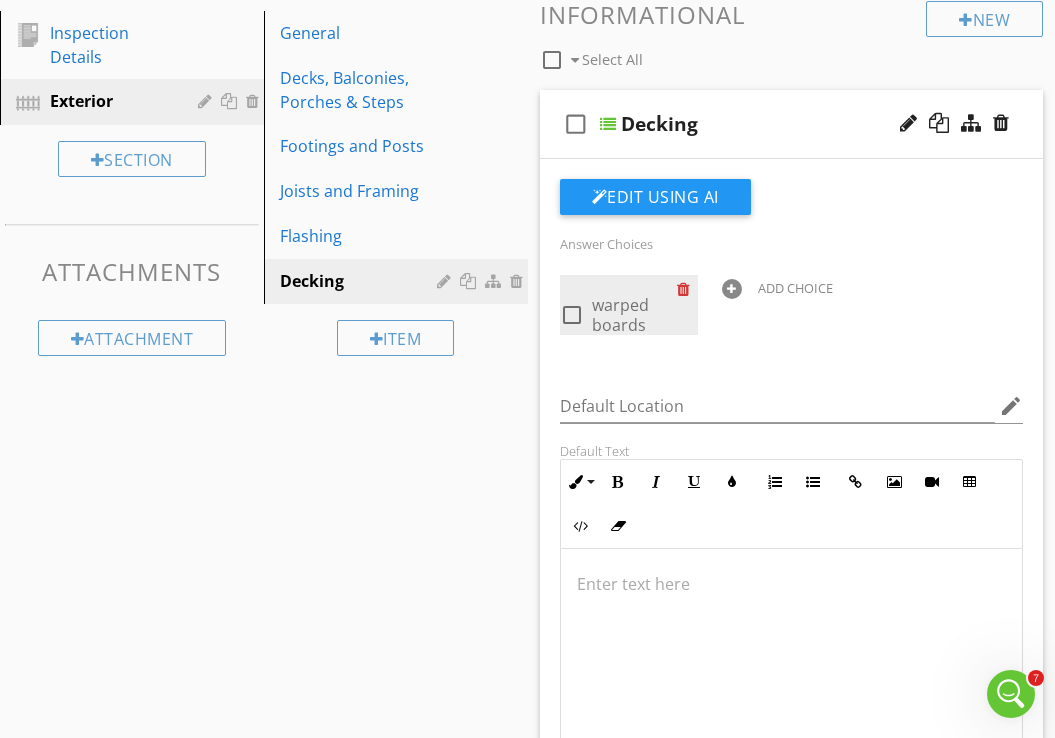 click at bounding box center [687, 289] 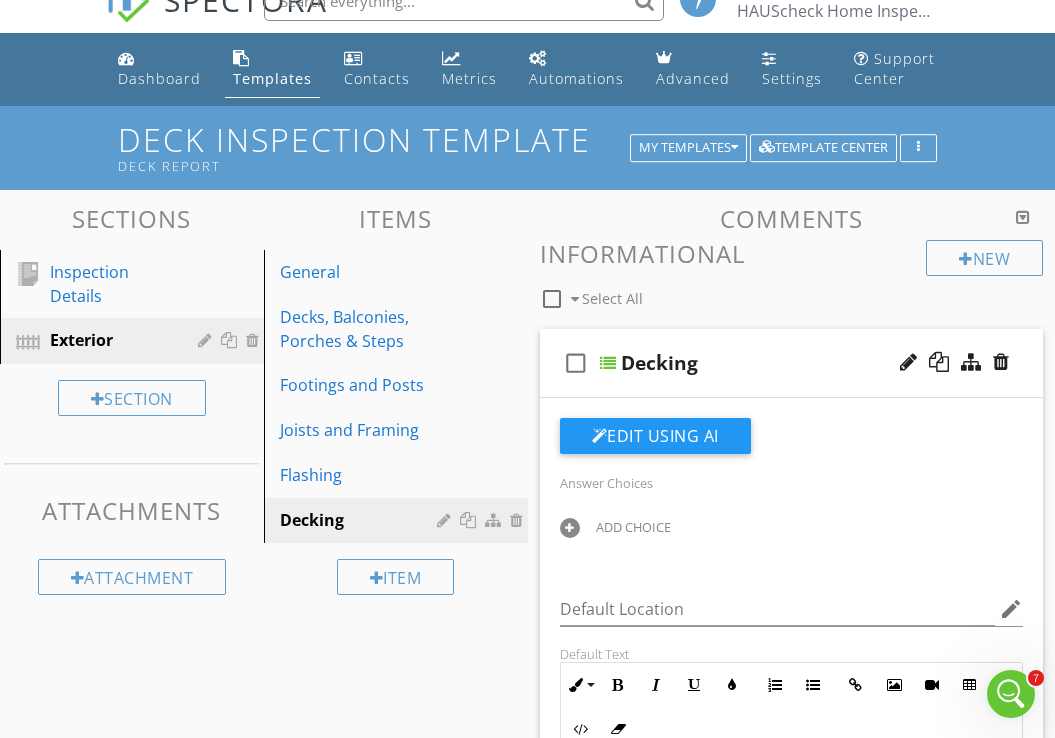 scroll, scrollTop: 0, scrollLeft: 0, axis: both 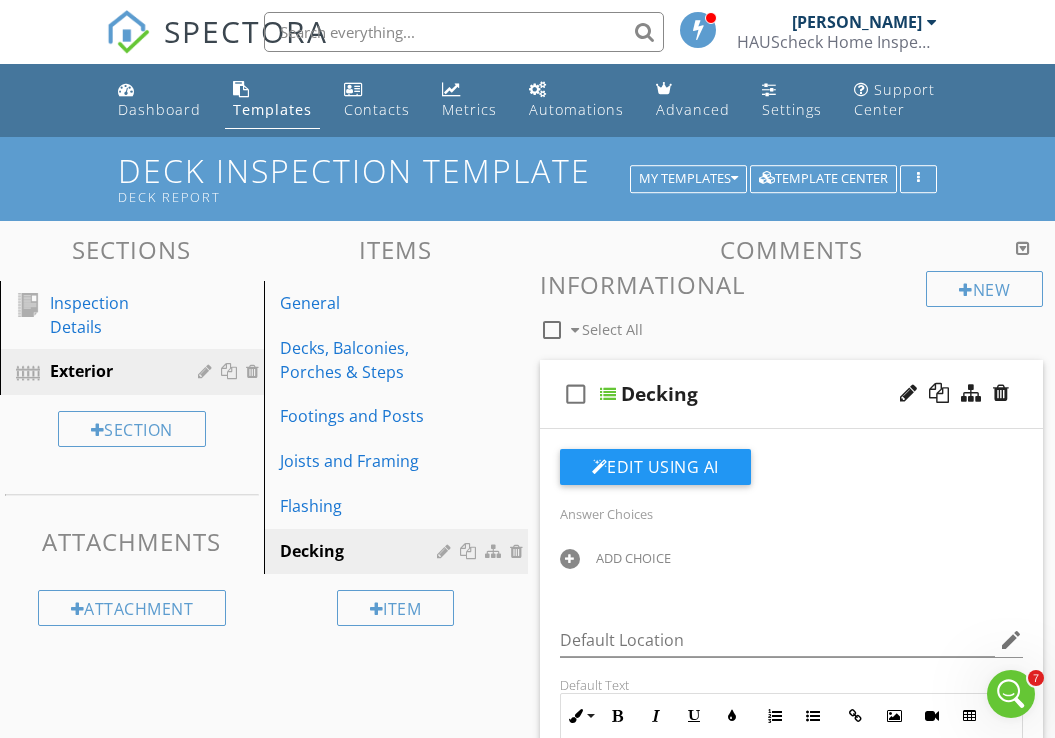 click at bounding box center (570, 559) 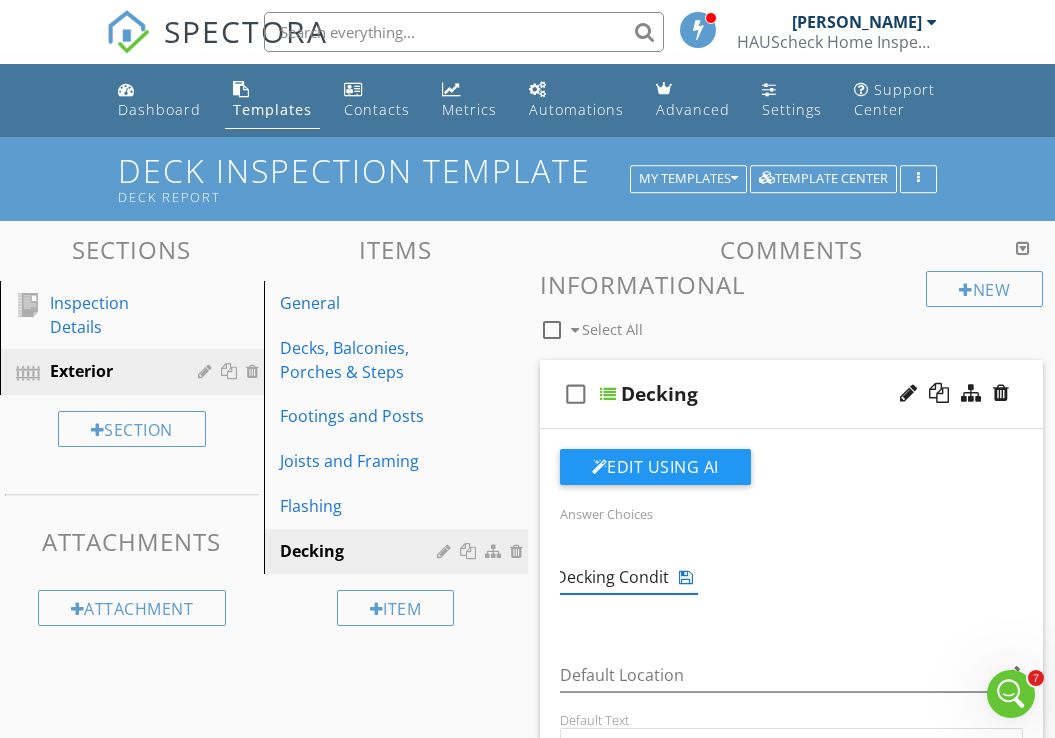 type on "Decking Condition" 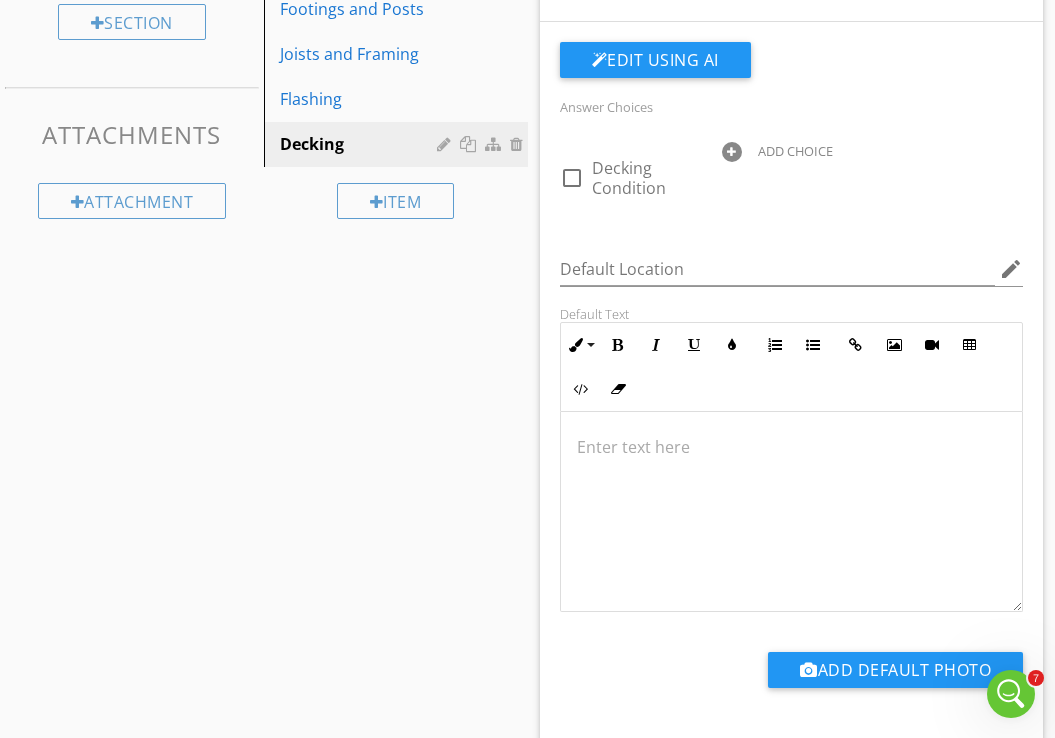 scroll, scrollTop: 328, scrollLeft: 0, axis: vertical 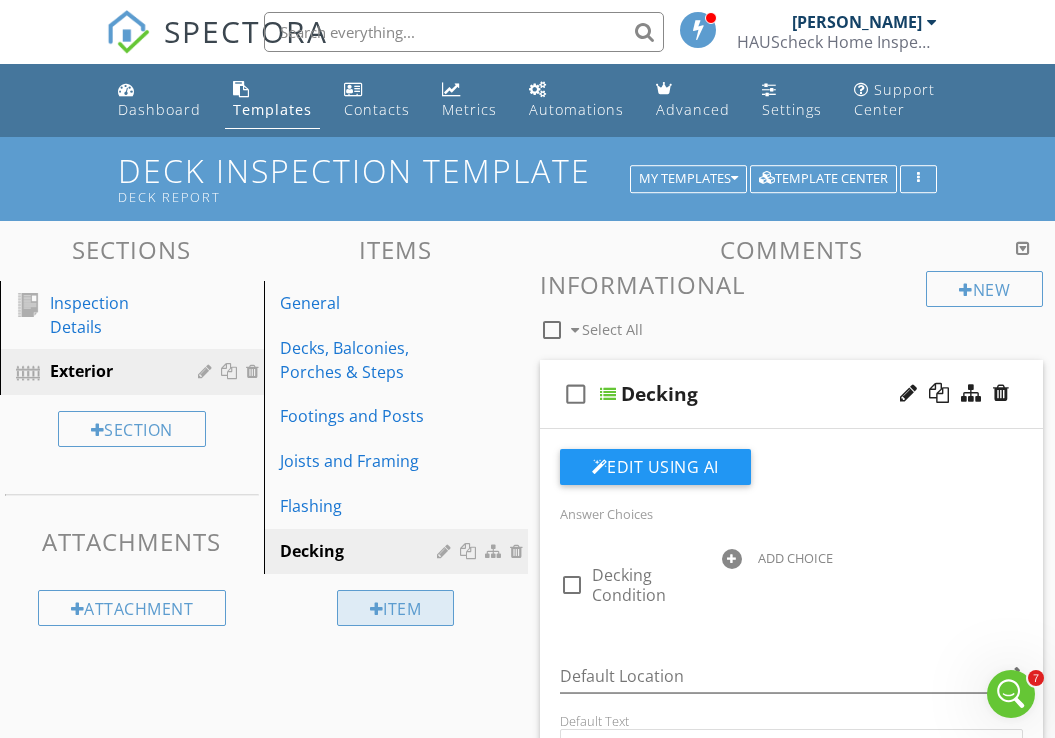click on "Item" at bounding box center [396, 608] 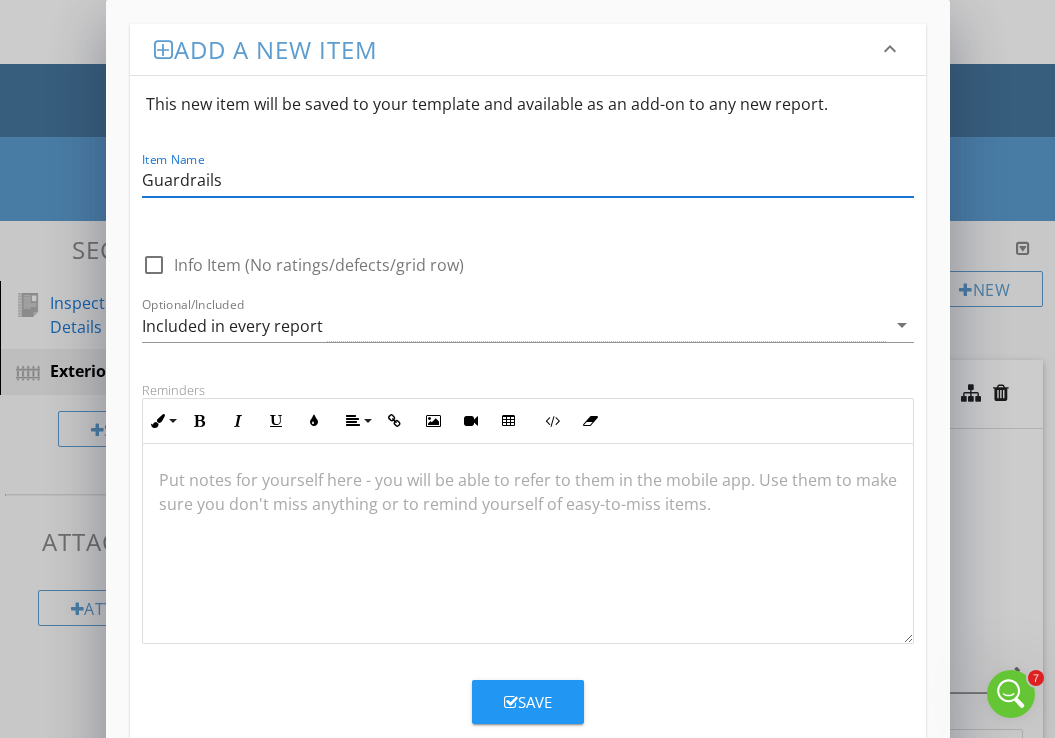 type on "Guardrails" 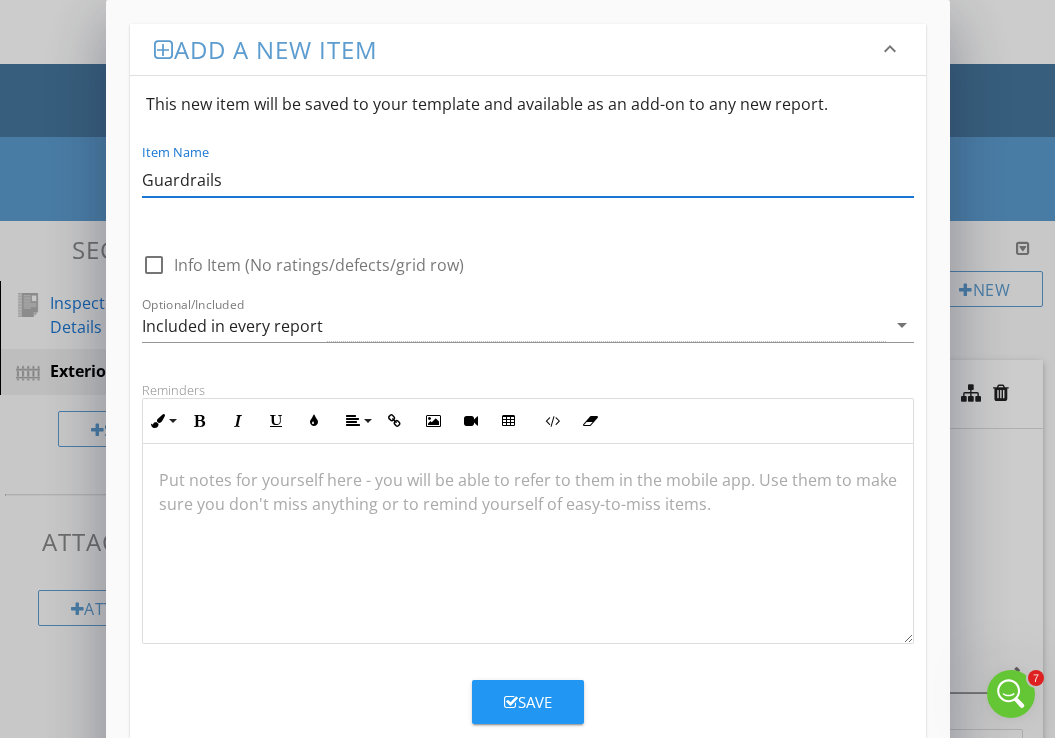 click on "Save" at bounding box center [528, 702] 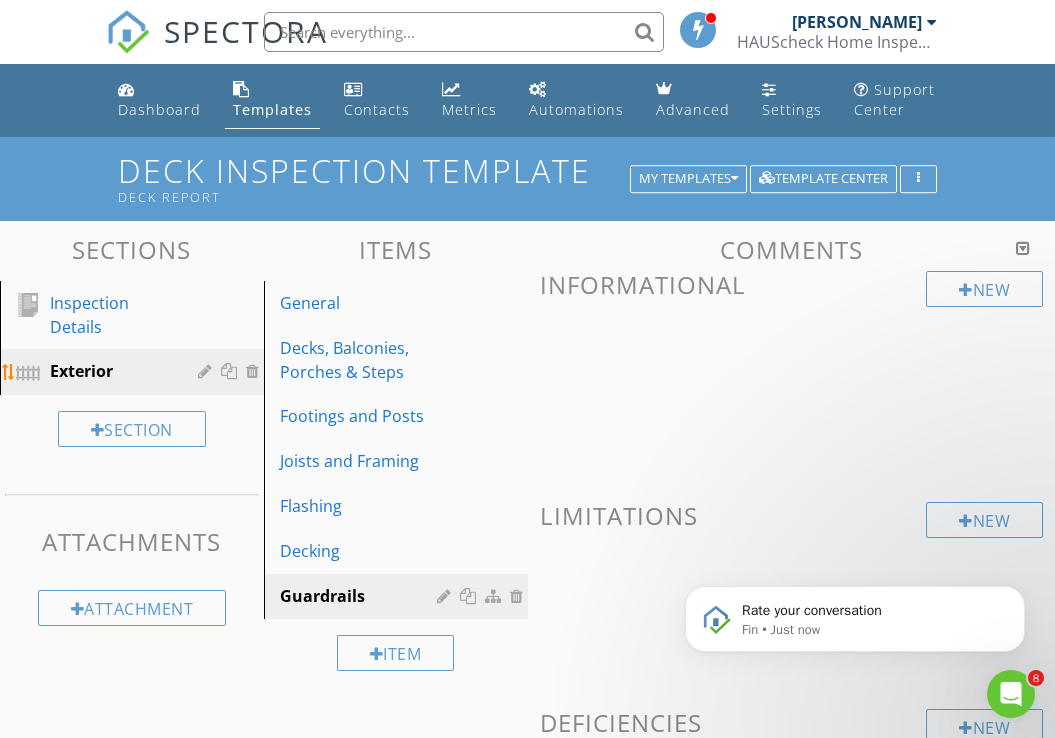 scroll, scrollTop: 0, scrollLeft: 0, axis: both 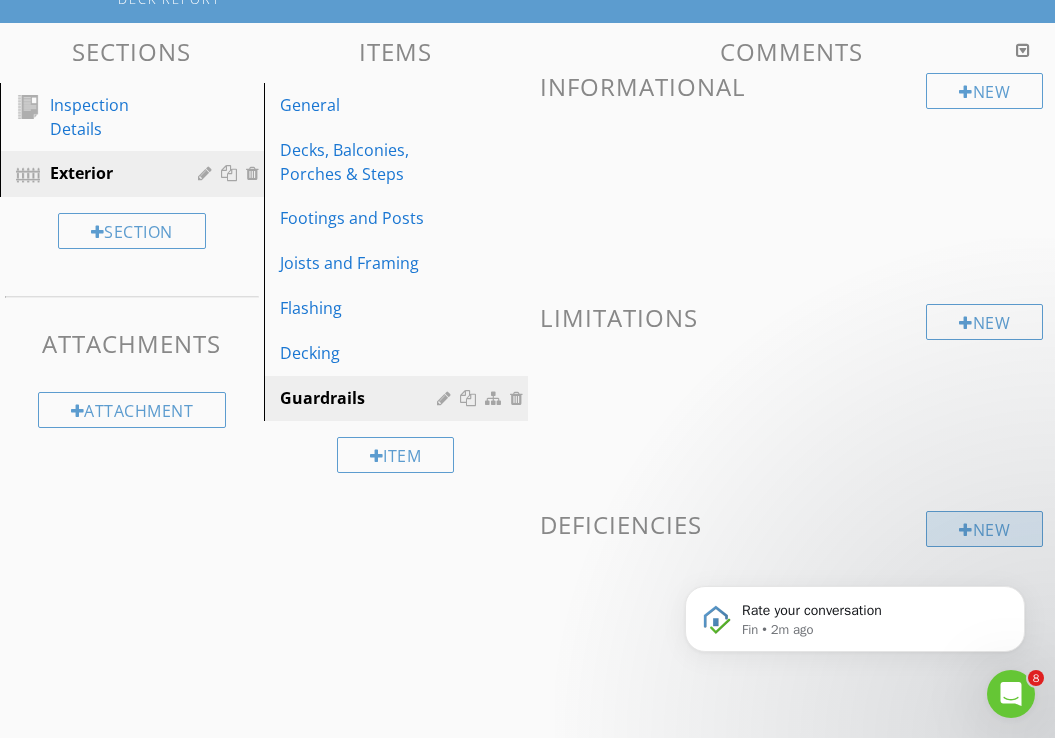 click at bounding box center (966, 530) 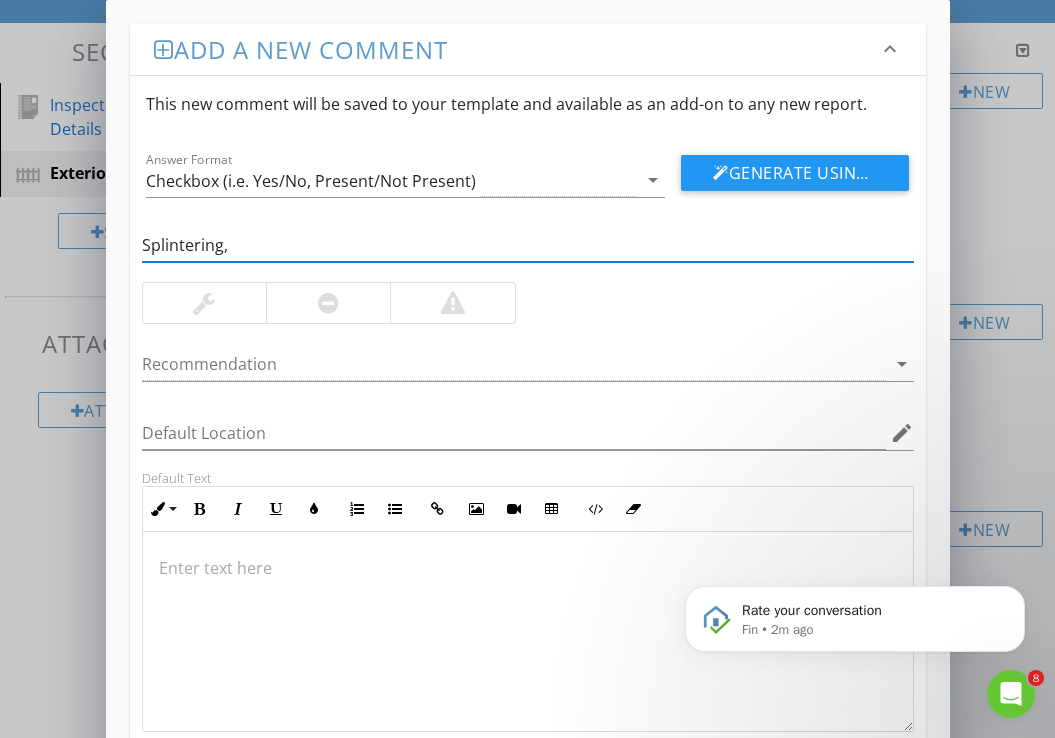 type on "Splintering" 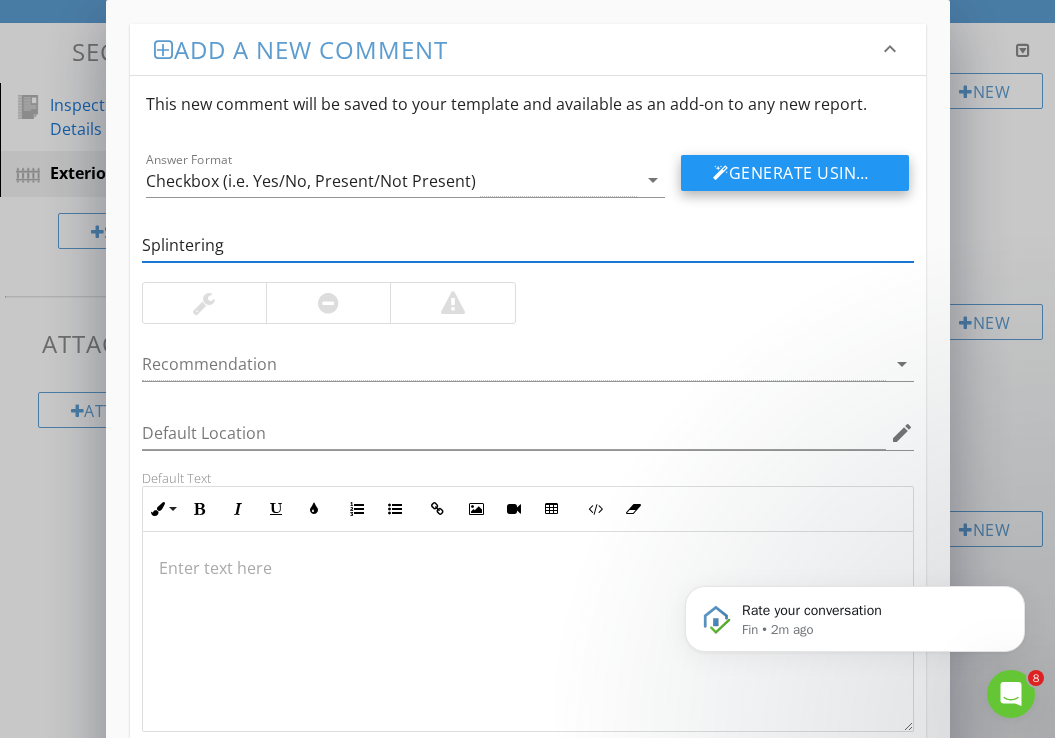 click on "Generate Using AI" at bounding box center (795, 173) 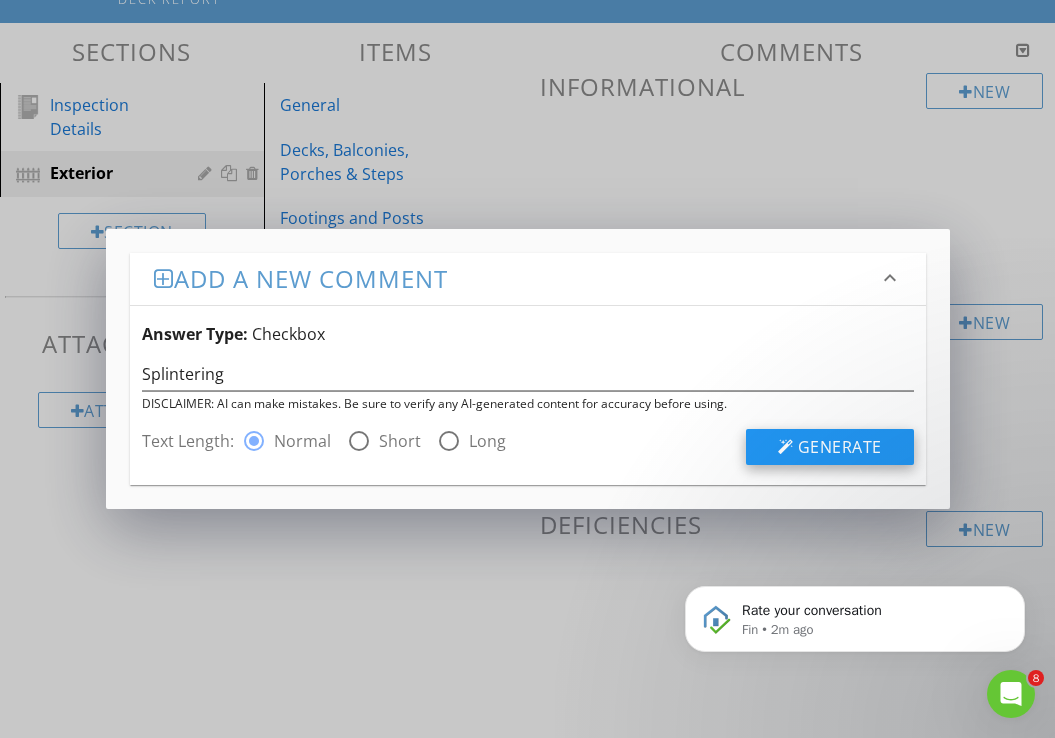 click on "Generate" at bounding box center [840, 447] 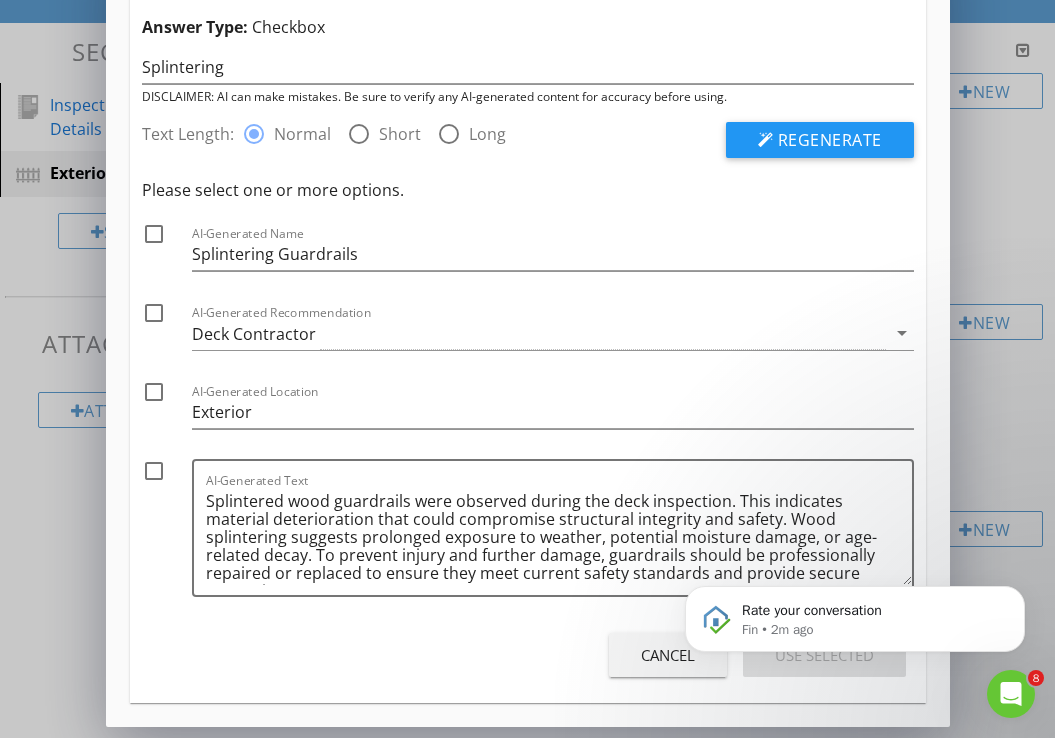 scroll, scrollTop: 78, scrollLeft: 0, axis: vertical 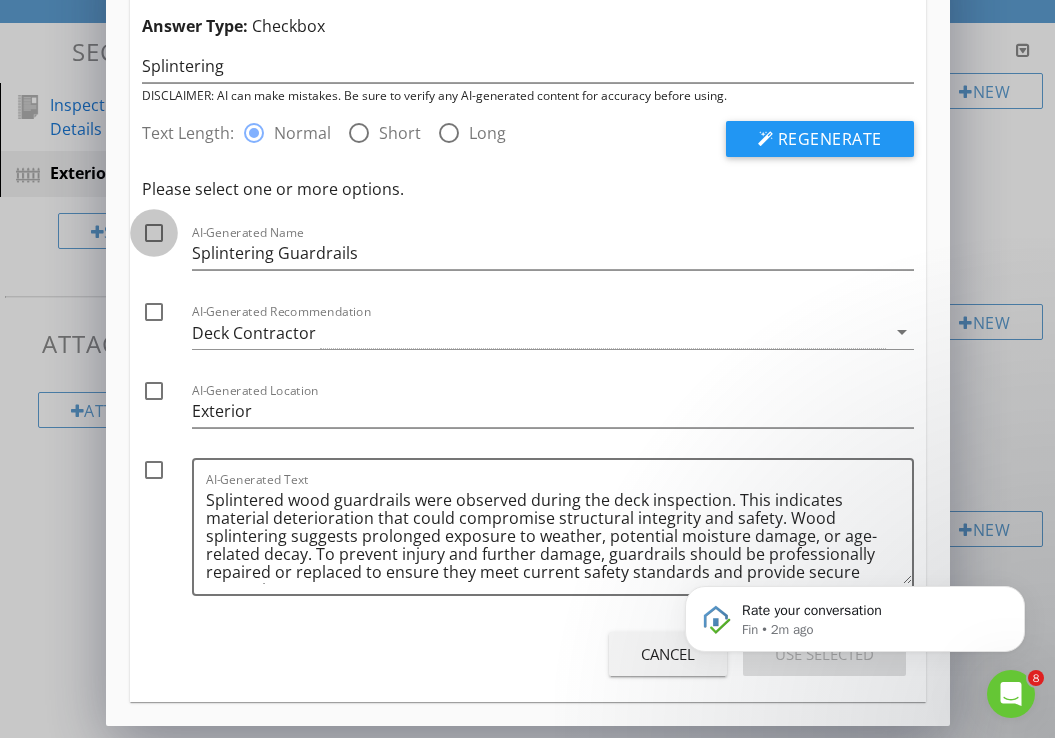 click at bounding box center (154, 233) 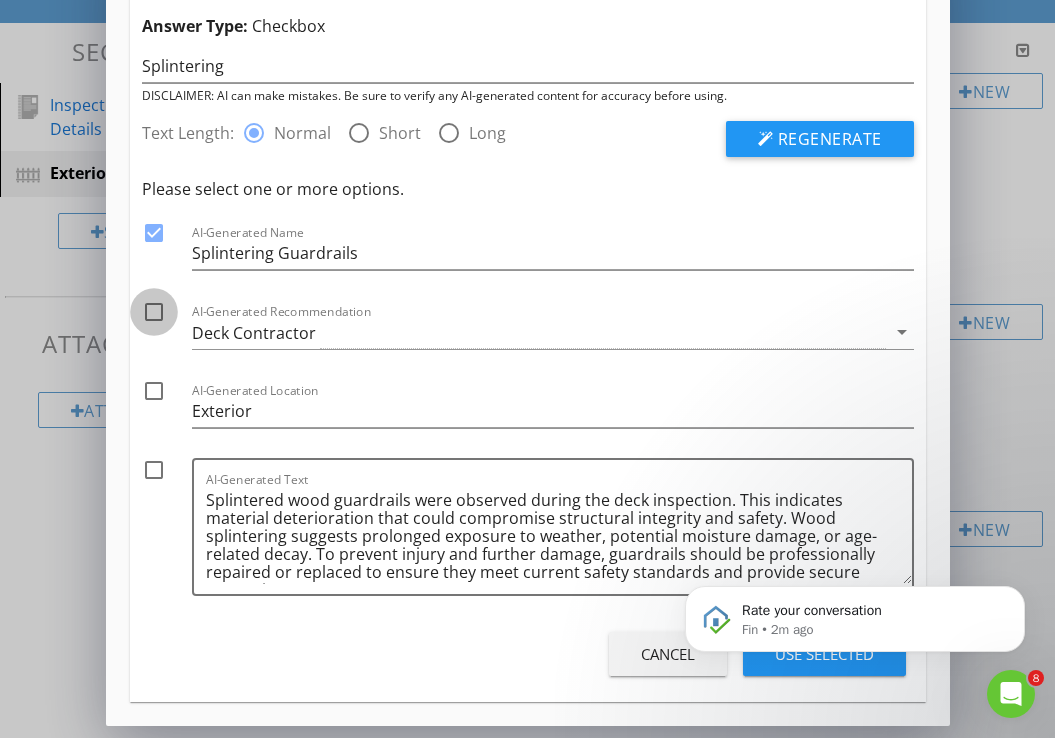 click at bounding box center (154, 312) 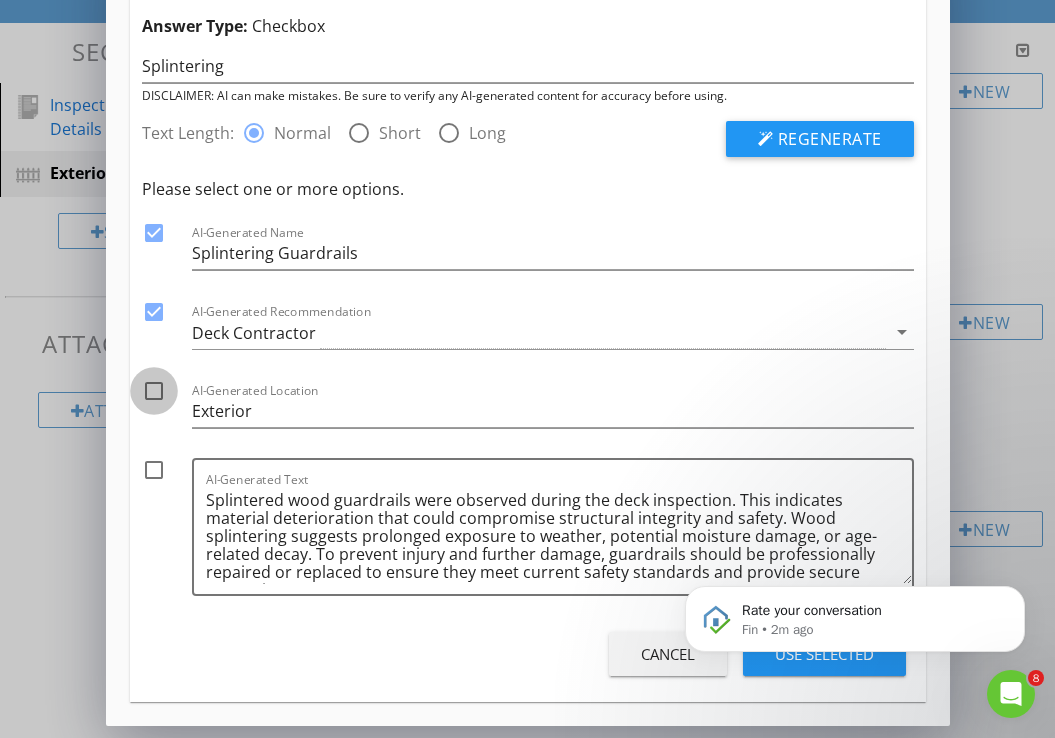 click at bounding box center [154, 391] 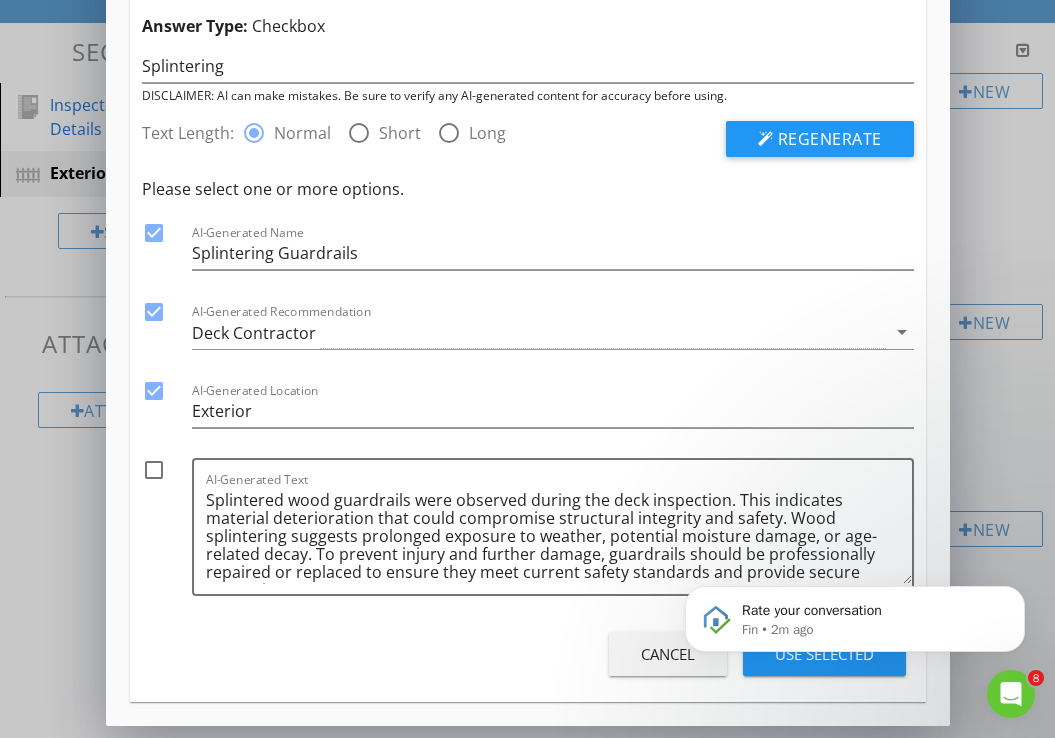 click at bounding box center (154, 470) 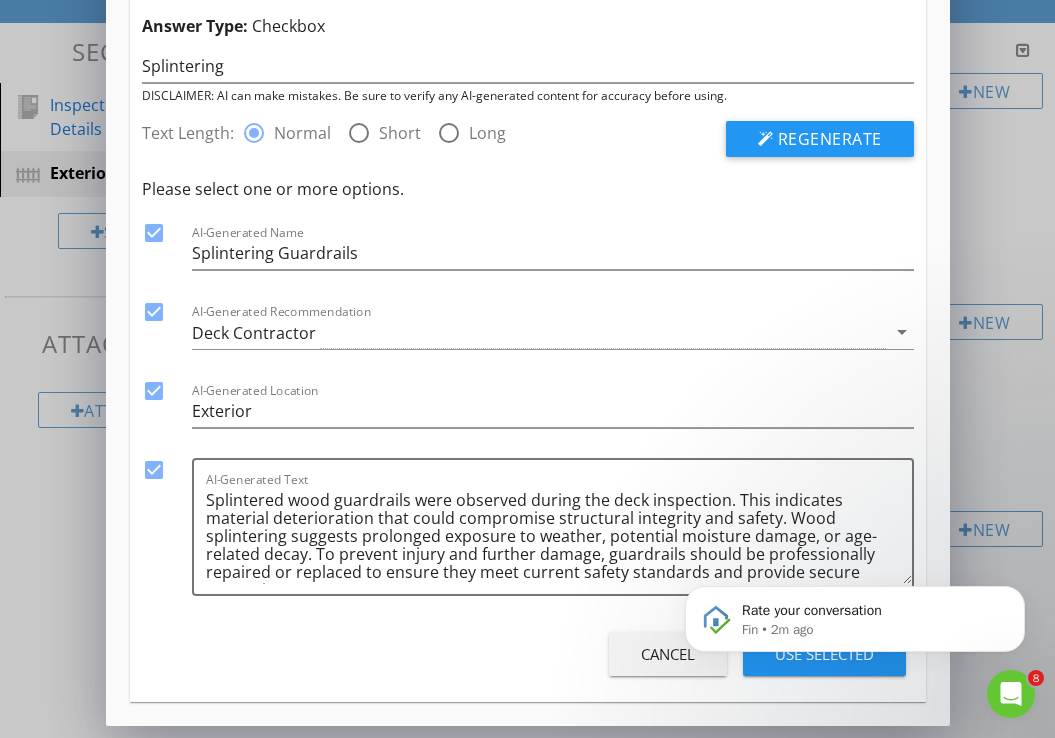 click on "Rate your conversation Fin • 2m ago" at bounding box center [855, 614] 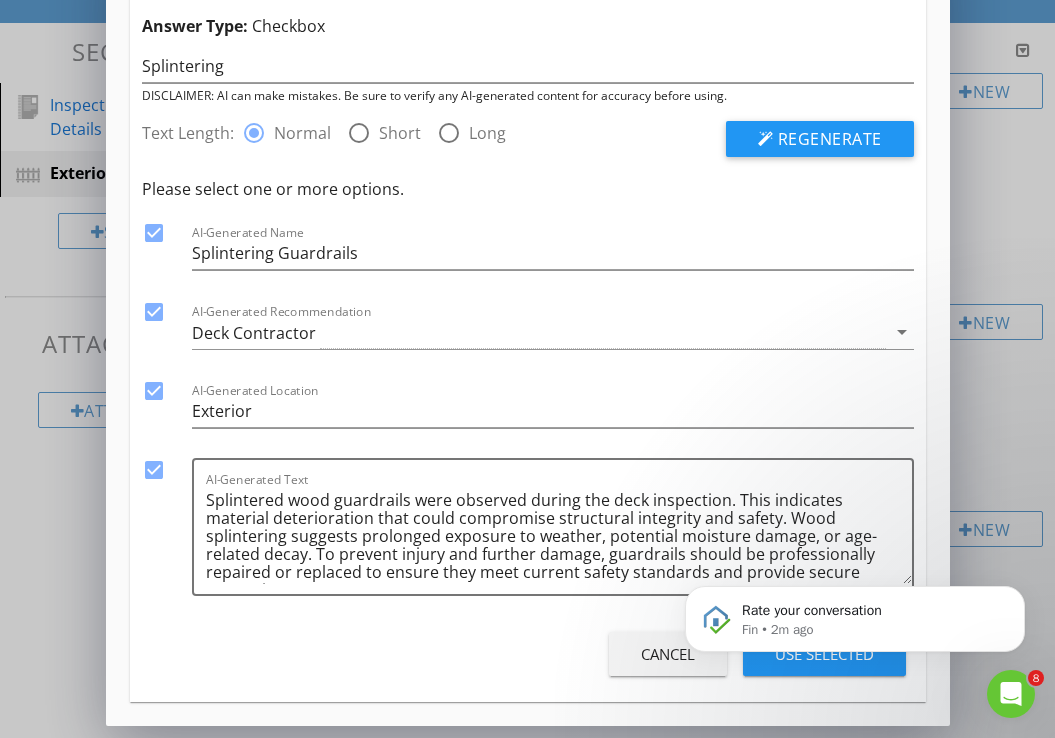 click on "Rate your conversation Fin • 2m ago" at bounding box center (855, 614) 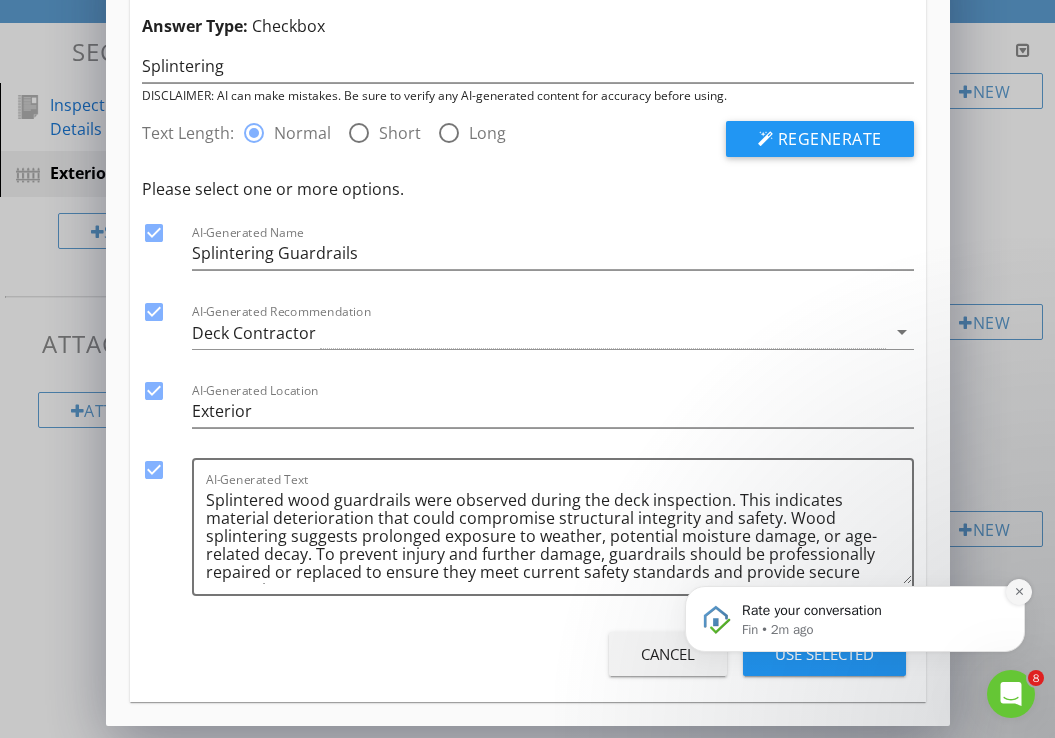 click at bounding box center (1019, 592) 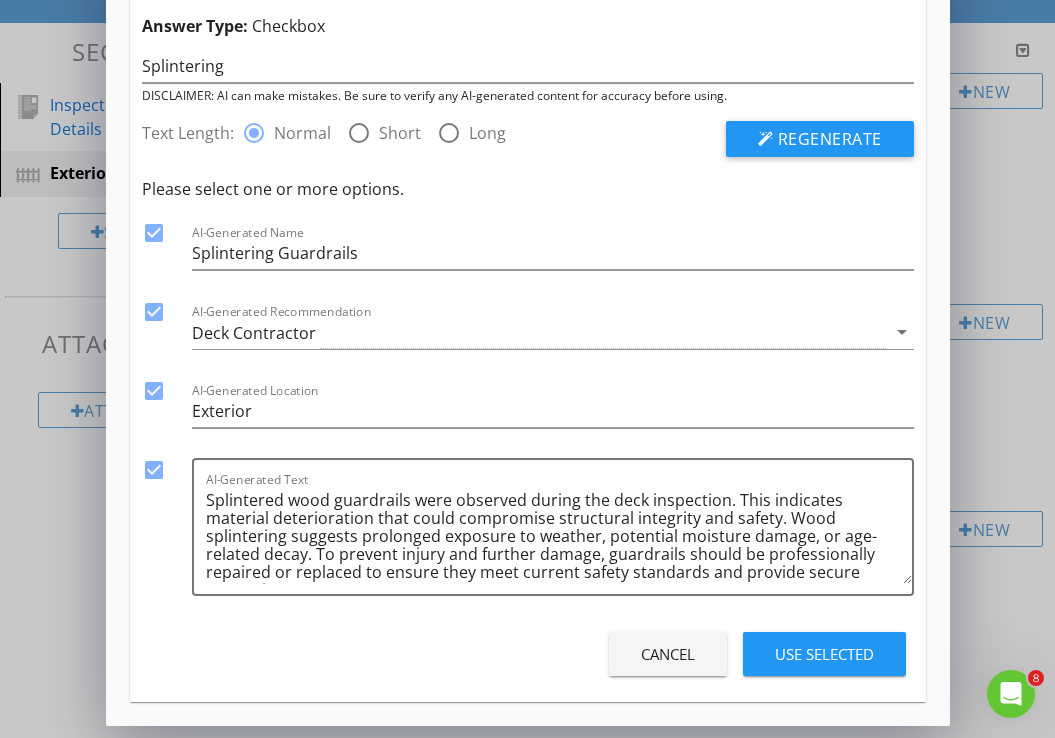 click on "Use Selected" at bounding box center (824, 654) 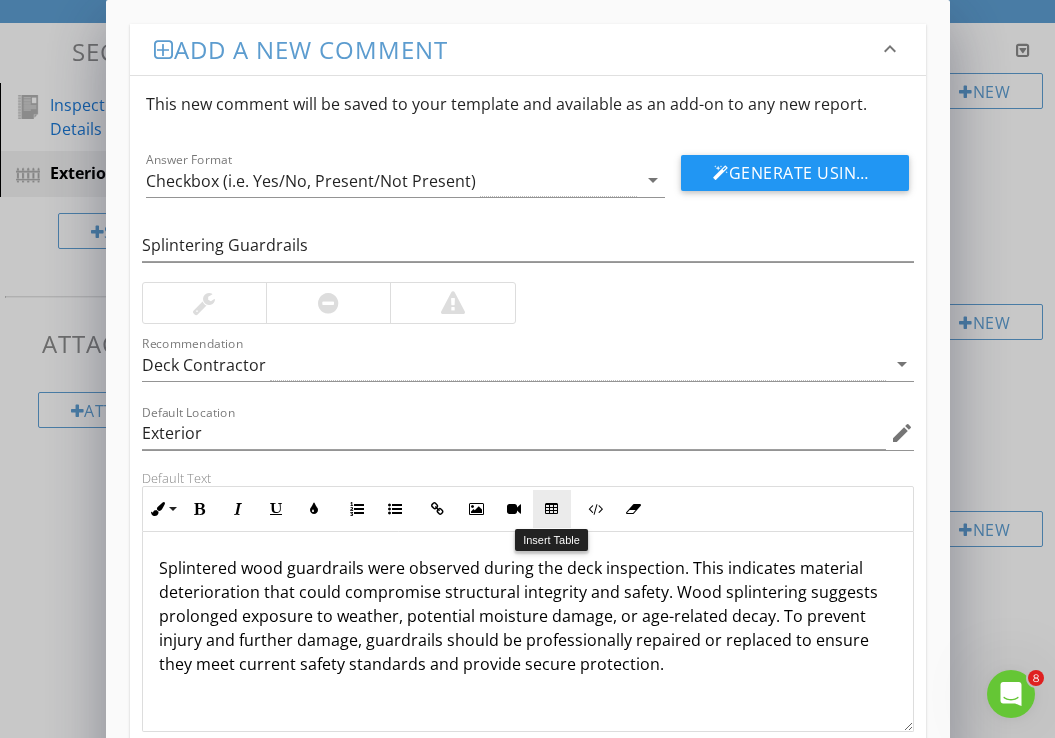 scroll, scrollTop: 130, scrollLeft: 0, axis: vertical 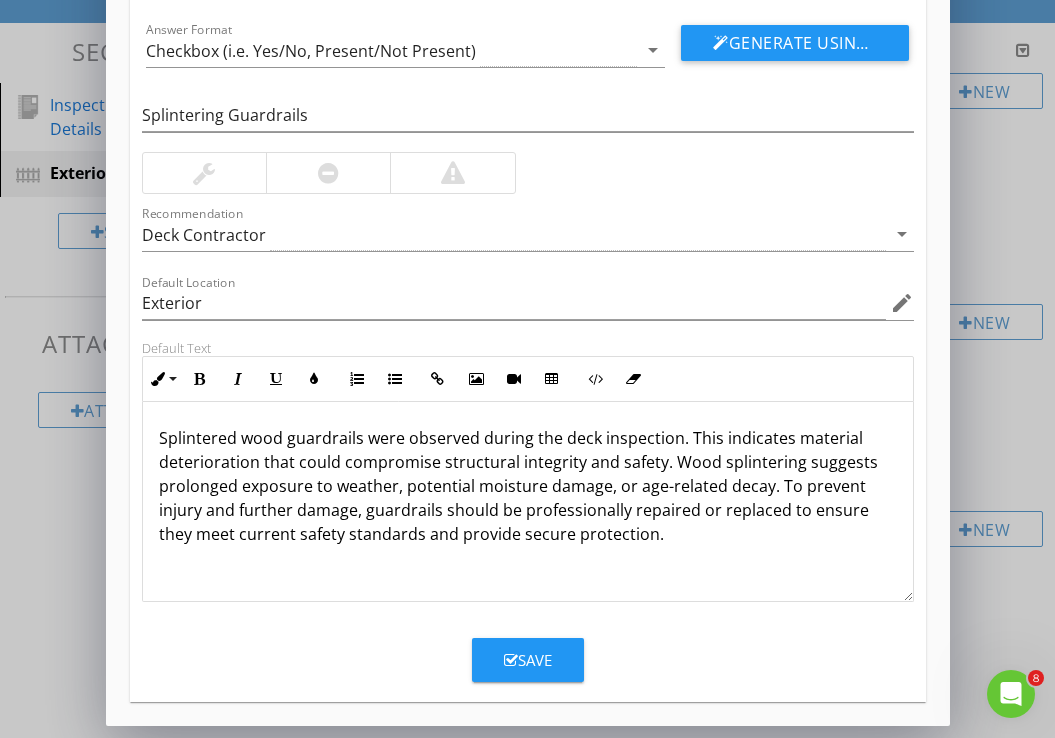 click at bounding box center [511, 660] 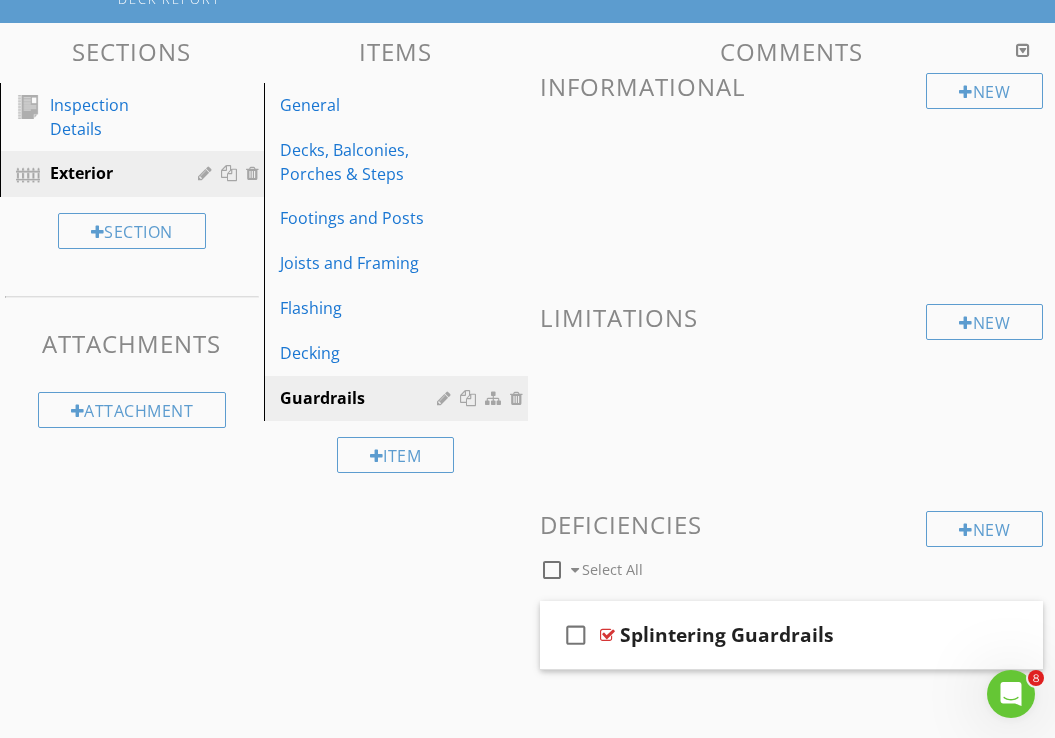 scroll, scrollTop: 33, scrollLeft: 0, axis: vertical 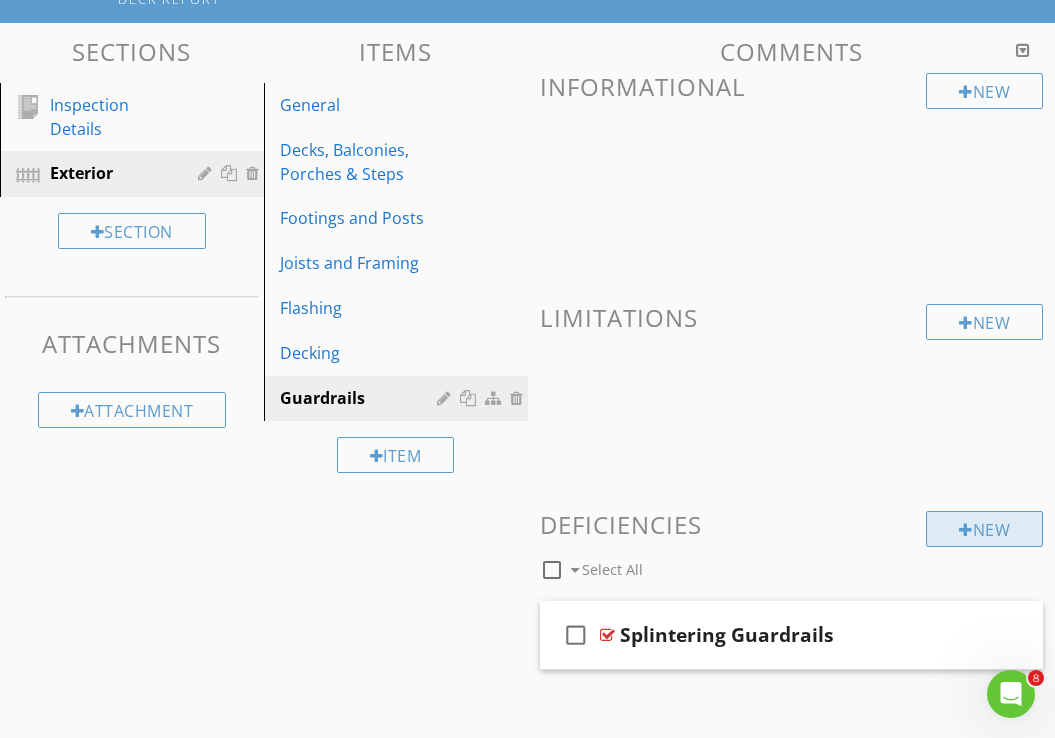 click at bounding box center (966, 530) 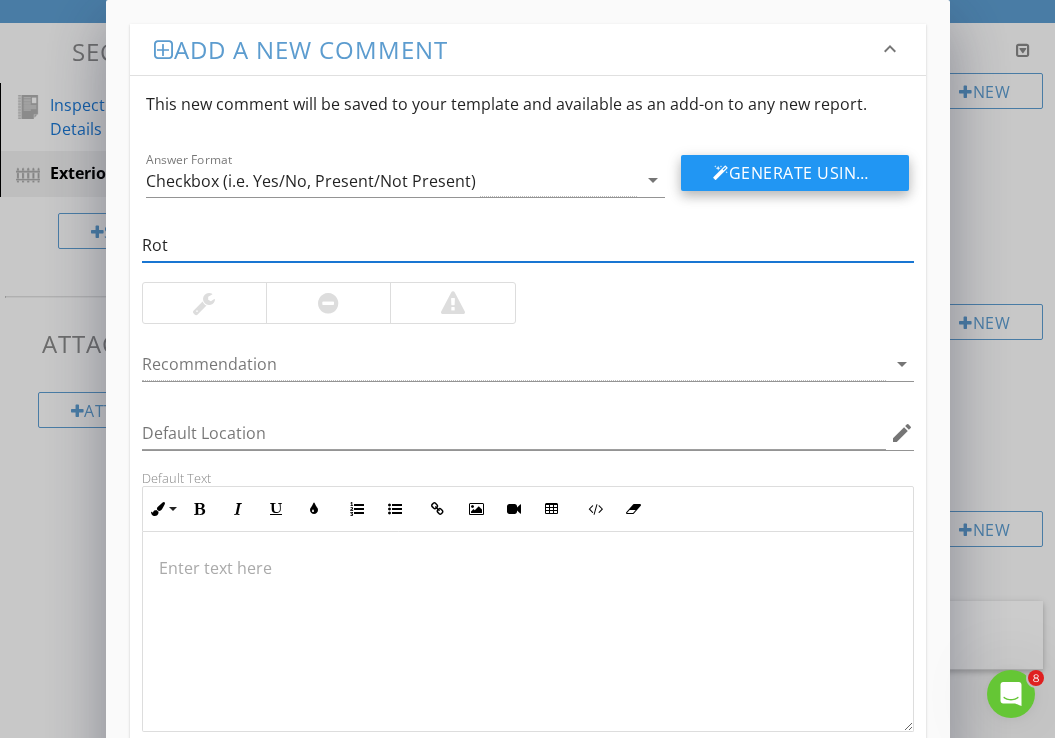 type on "Rot" 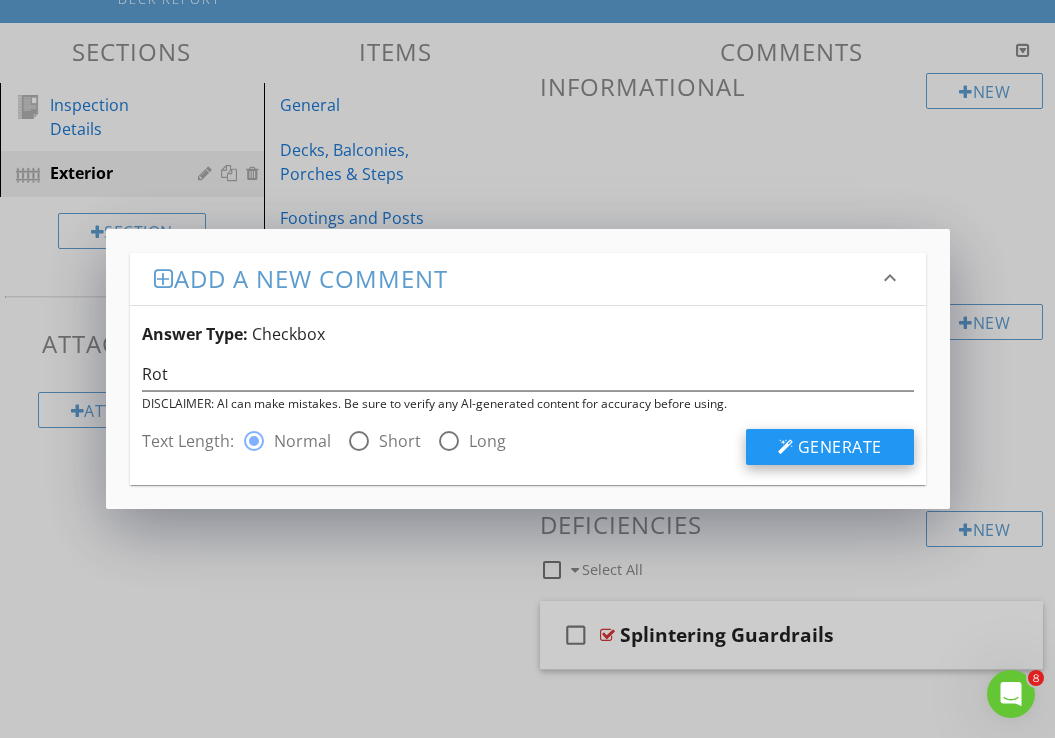 click on "Generate" at bounding box center (840, 447) 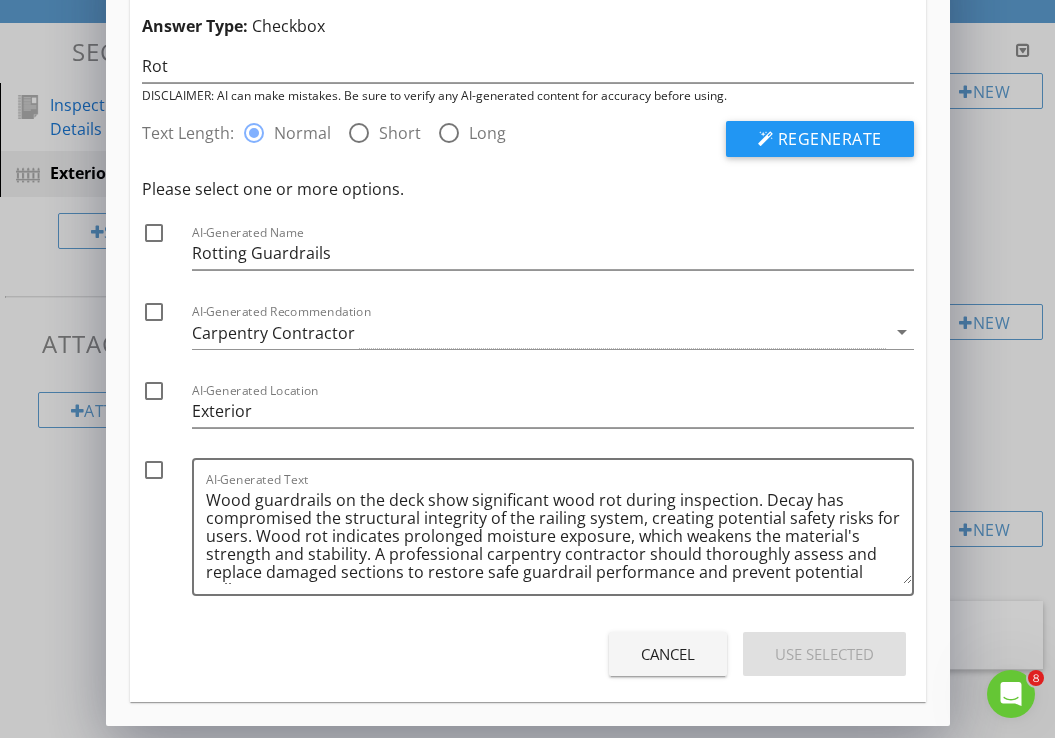 scroll, scrollTop: 0, scrollLeft: 0, axis: both 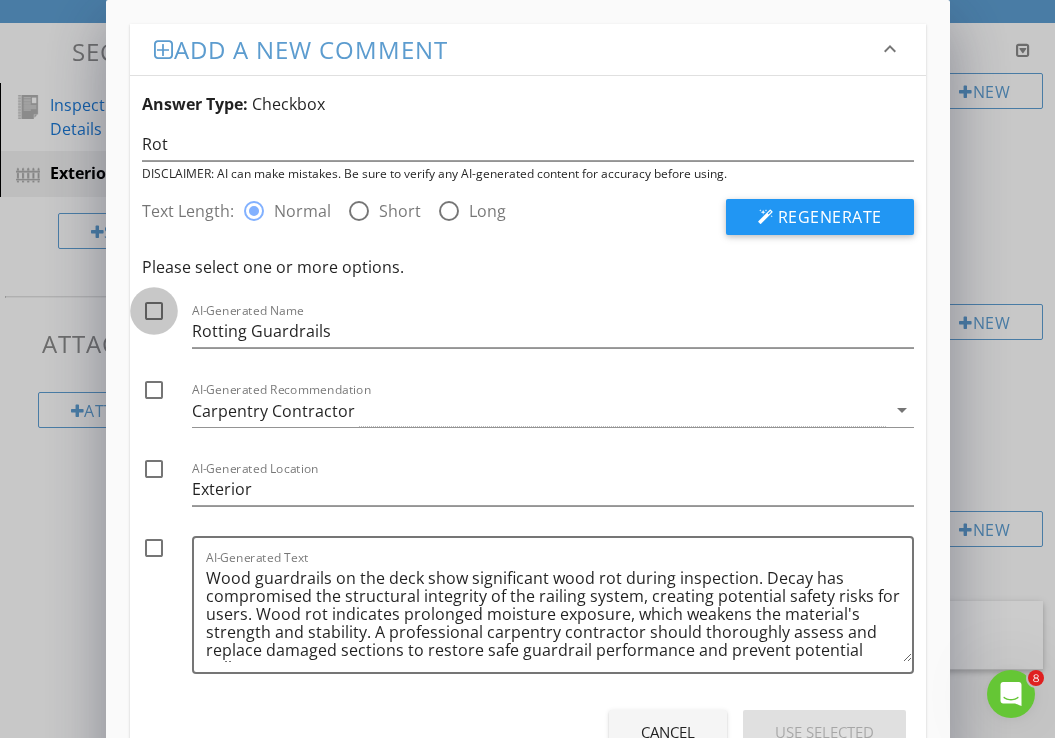click at bounding box center (154, 311) 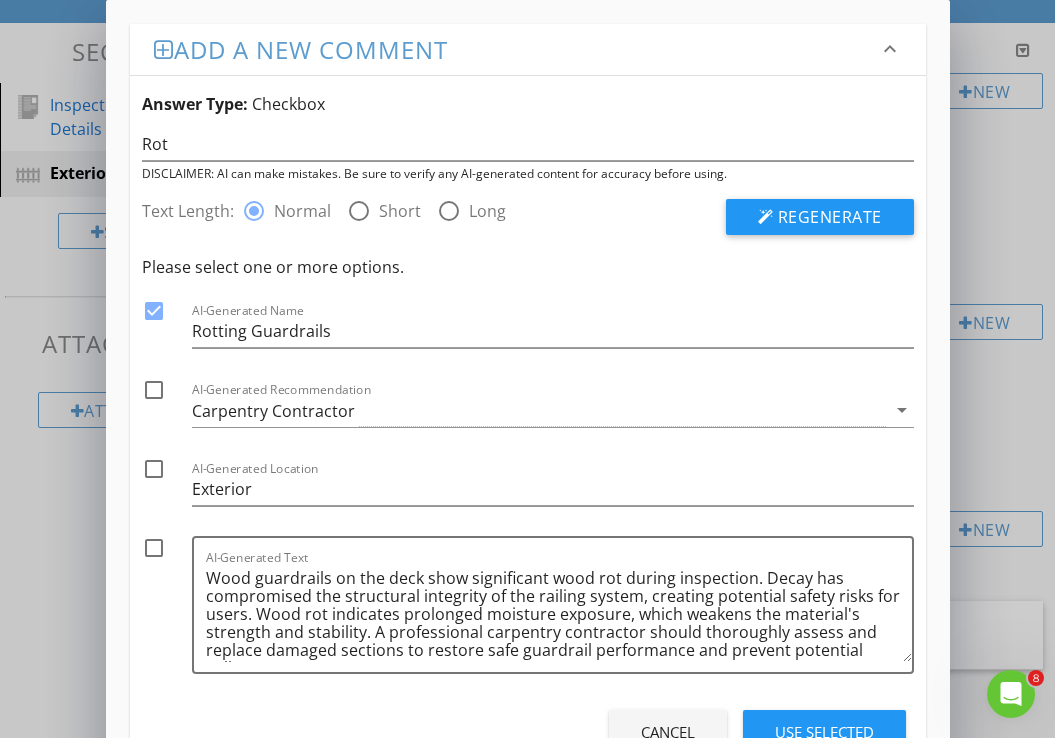 click at bounding box center [154, 390] 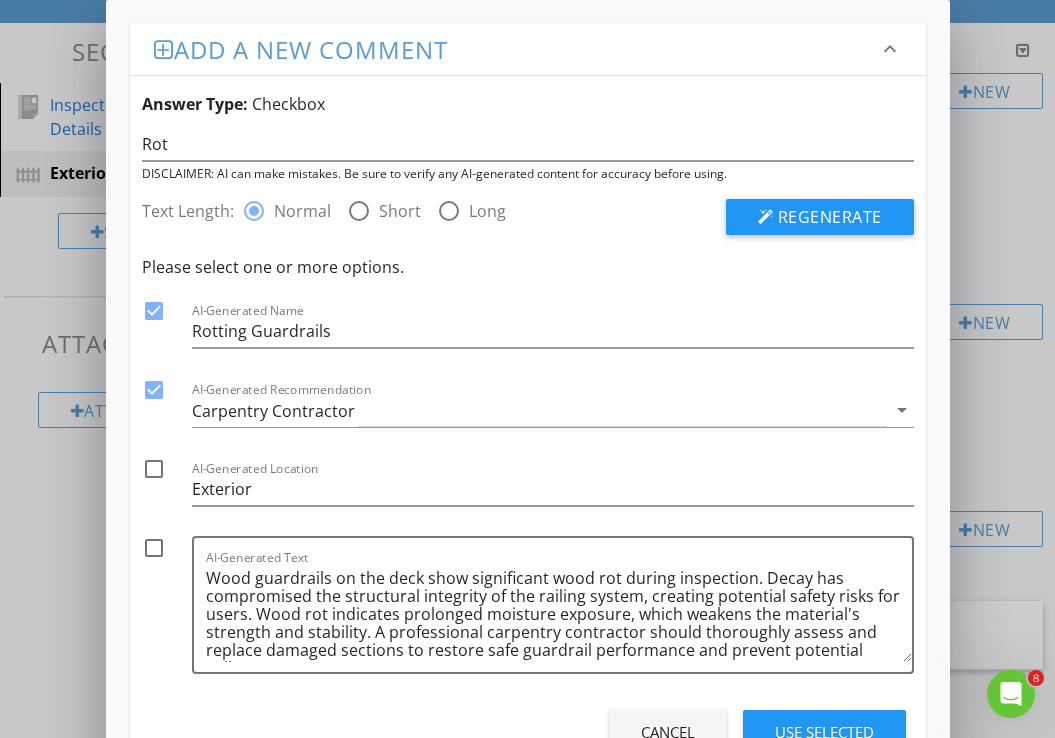 click at bounding box center (154, 469) 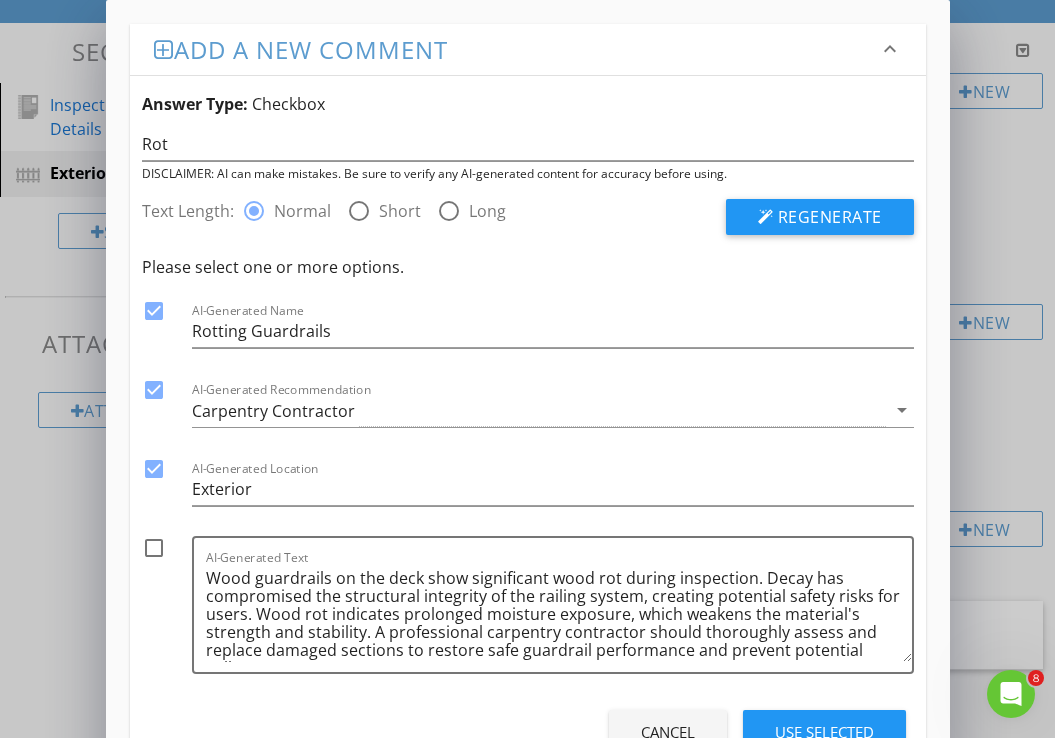 click at bounding box center [154, 548] 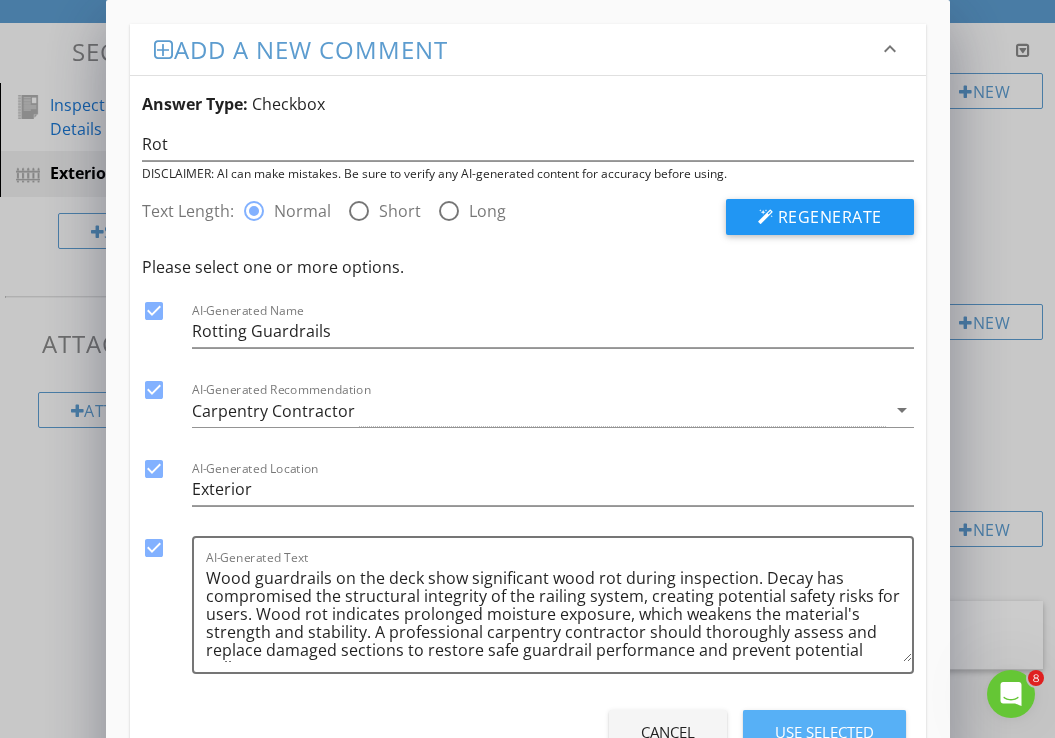 click on "Use Selected" at bounding box center [824, 732] 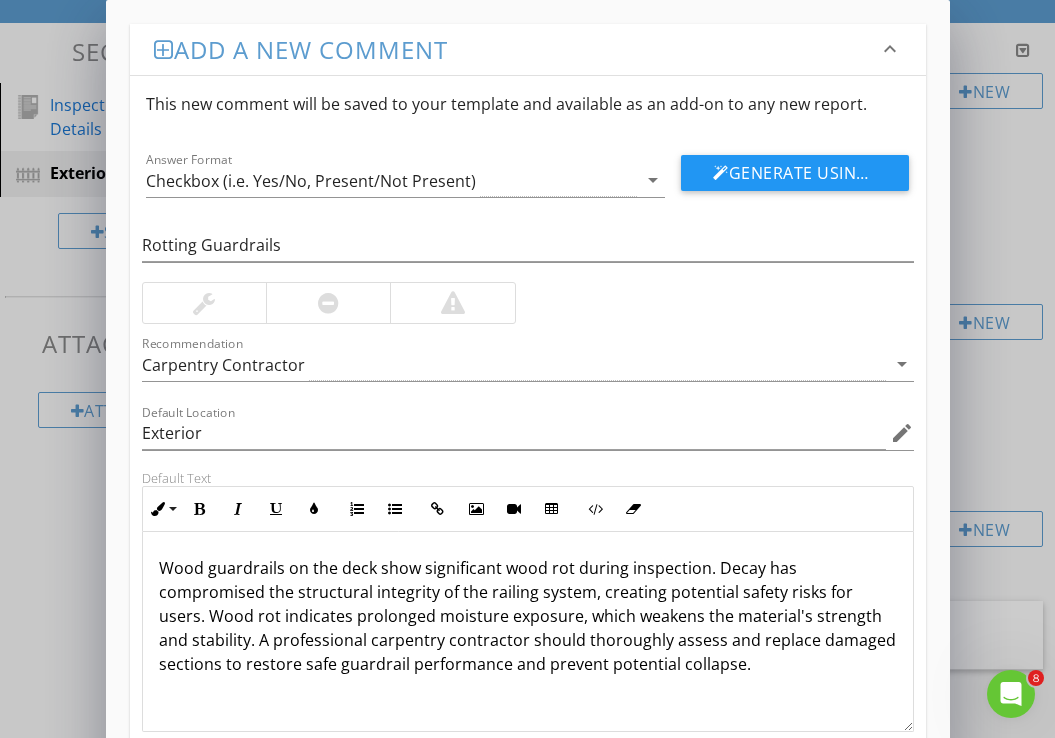 scroll, scrollTop: 1, scrollLeft: 0, axis: vertical 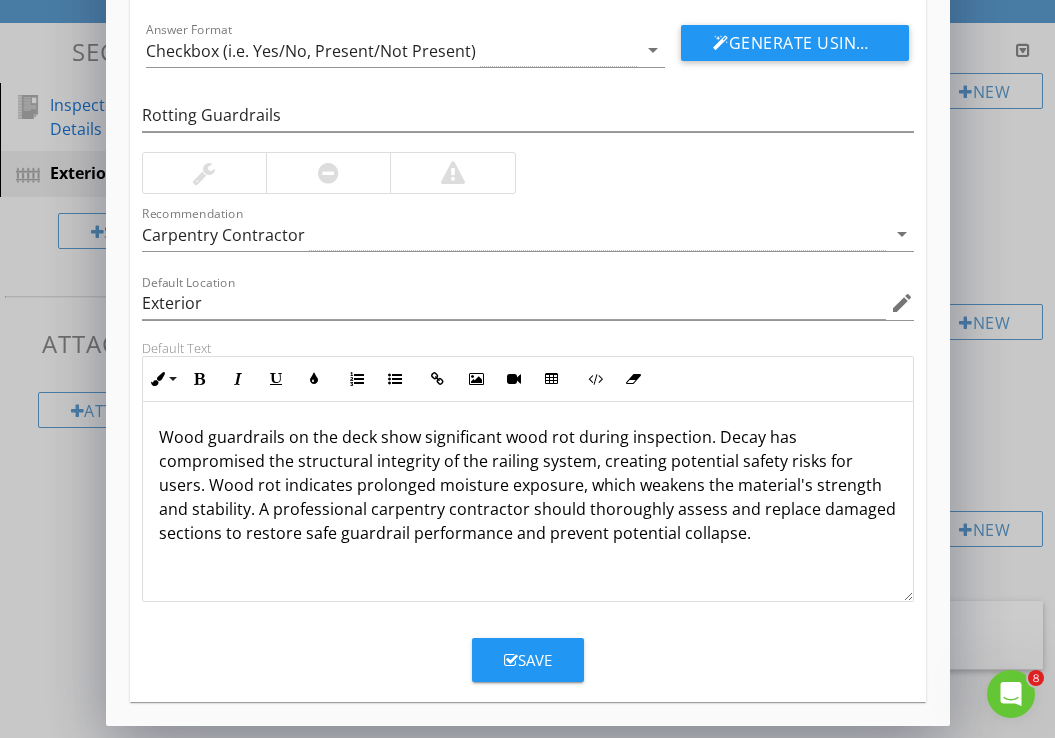 click at bounding box center (511, 660) 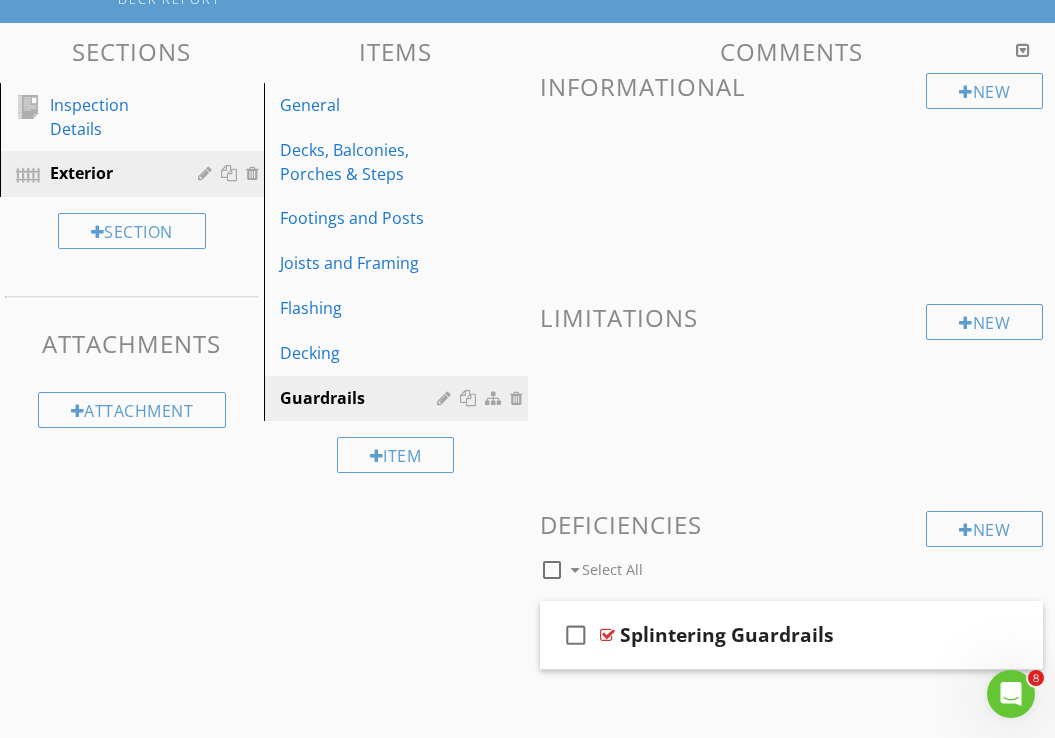 scroll, scrollTop: 0, scrollLeft: 0, axis: both 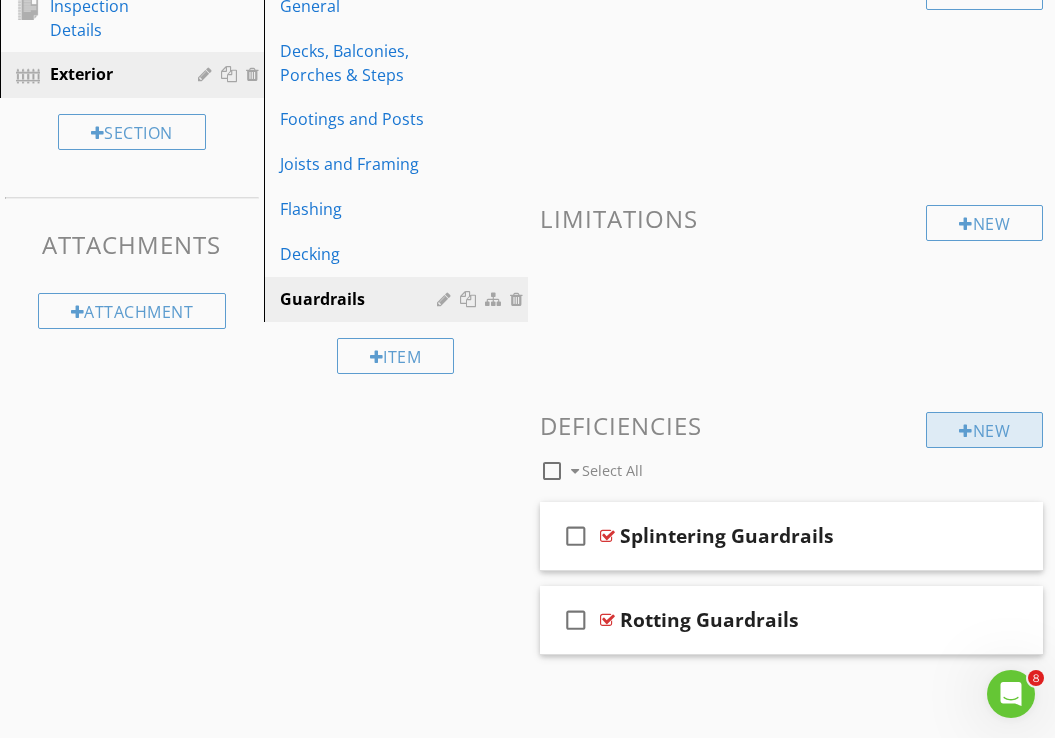 click at bounding box center (966, 431) 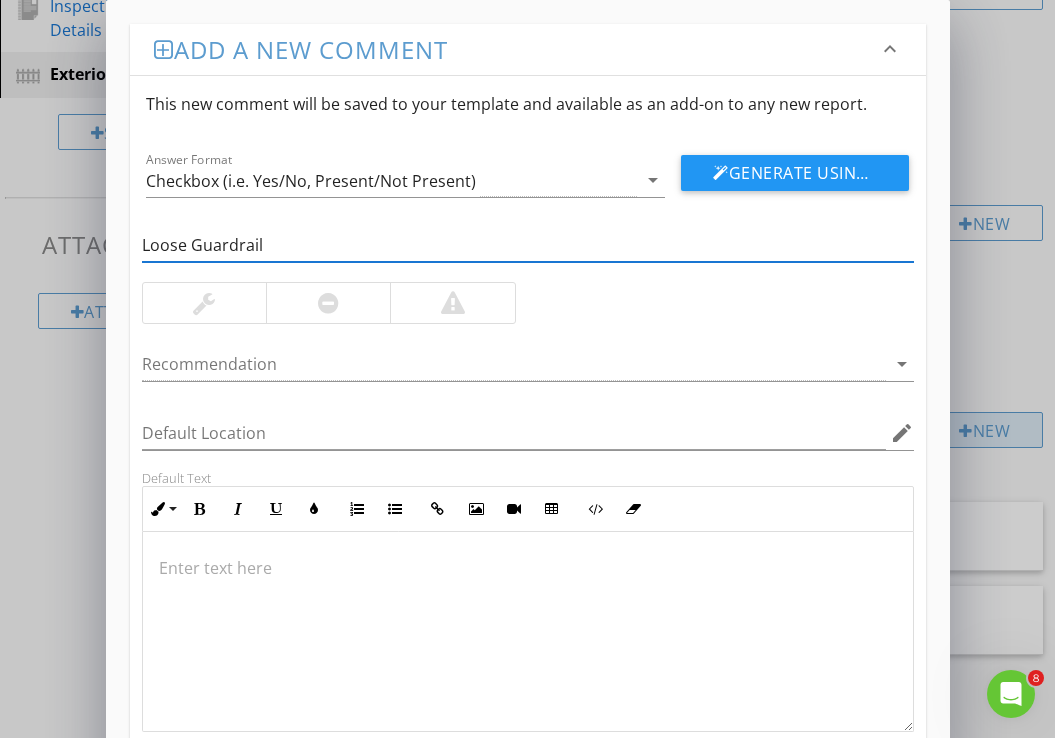 type on "Loose Guardrails" 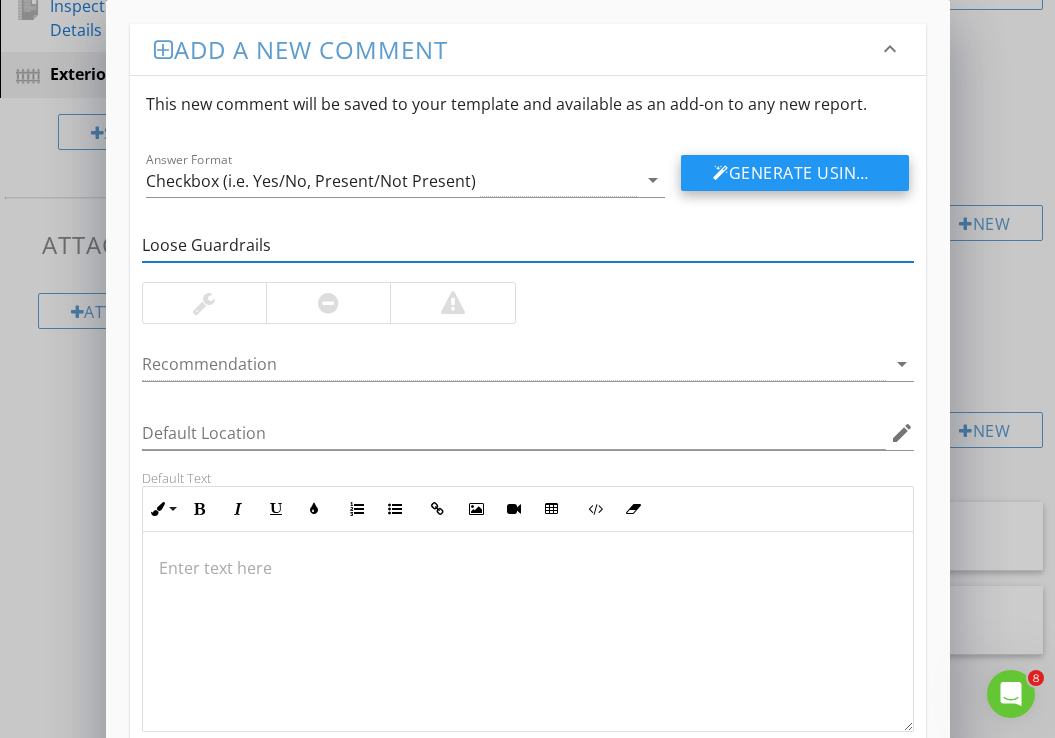 click on "Generate Using AI" at bounding box center [795, 173] 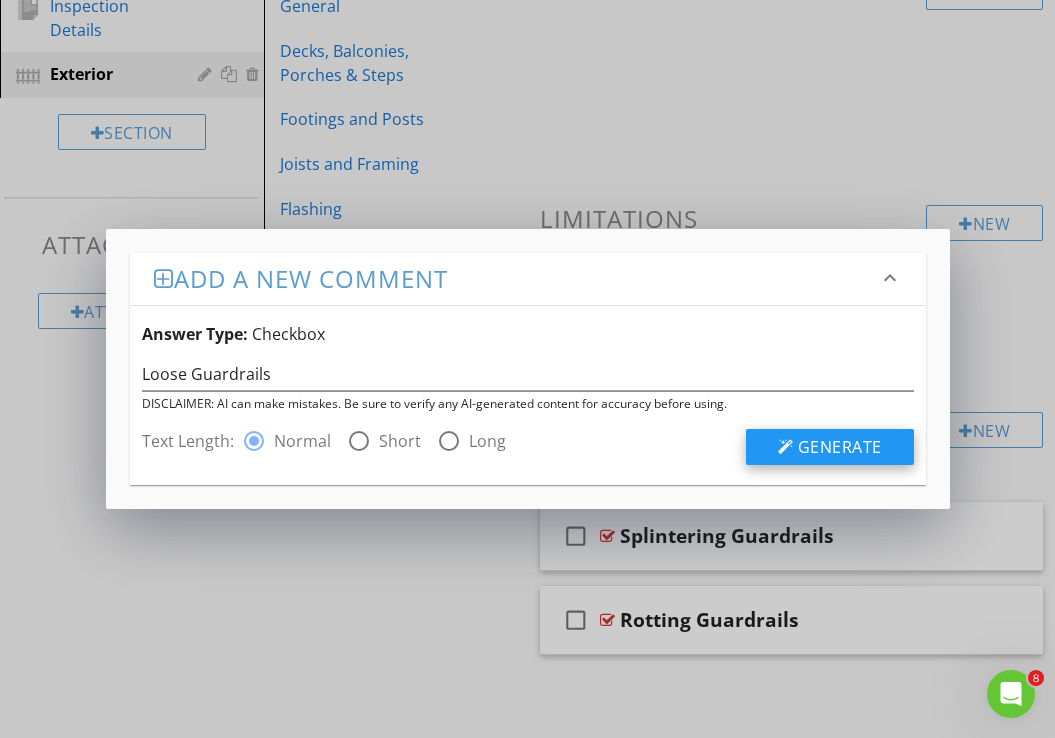click on "Generate" at bounding box center [830, 447] 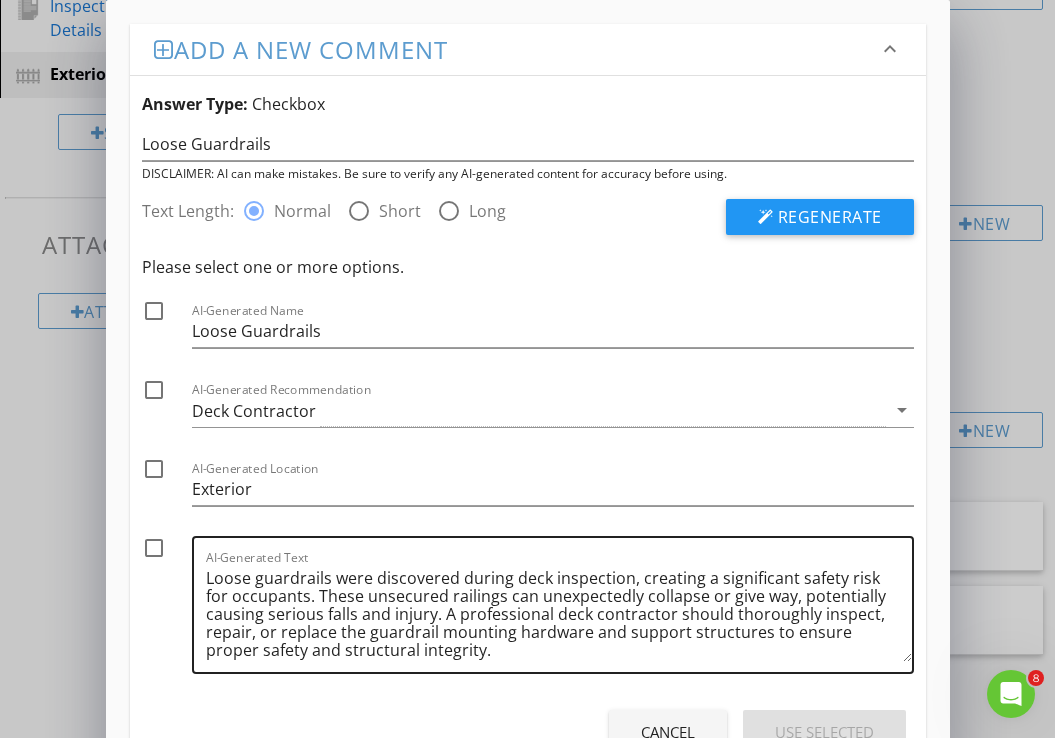 scroll, scrollTop: 5, scrollLeft: 0, axis: vertical 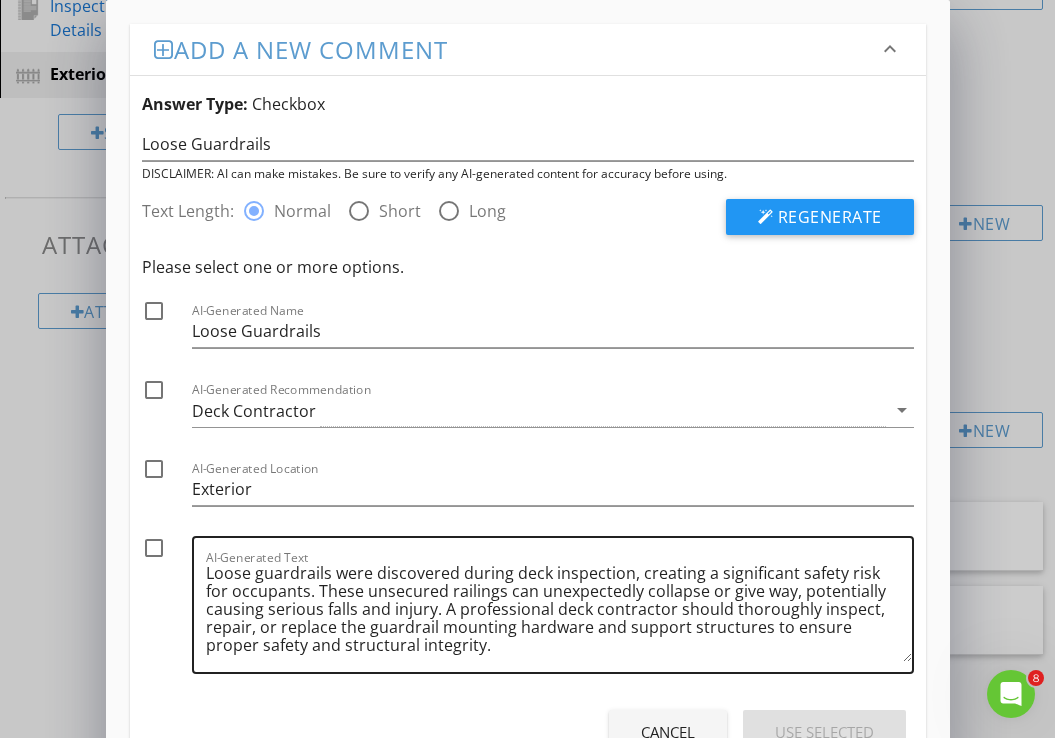 click on "Loose guardrails were discovered during deck inspection, creating a significant safety risk for occupants. These unsecured railings can unexpectedly collapse or give way, potentially causing serious falls and injury. A professional deck contractor should thoroughly inspect, repair, or replace the guardrail mounting hardware and support structures to ensure proper safety and structural integrity." at bounding box center [559, 612] 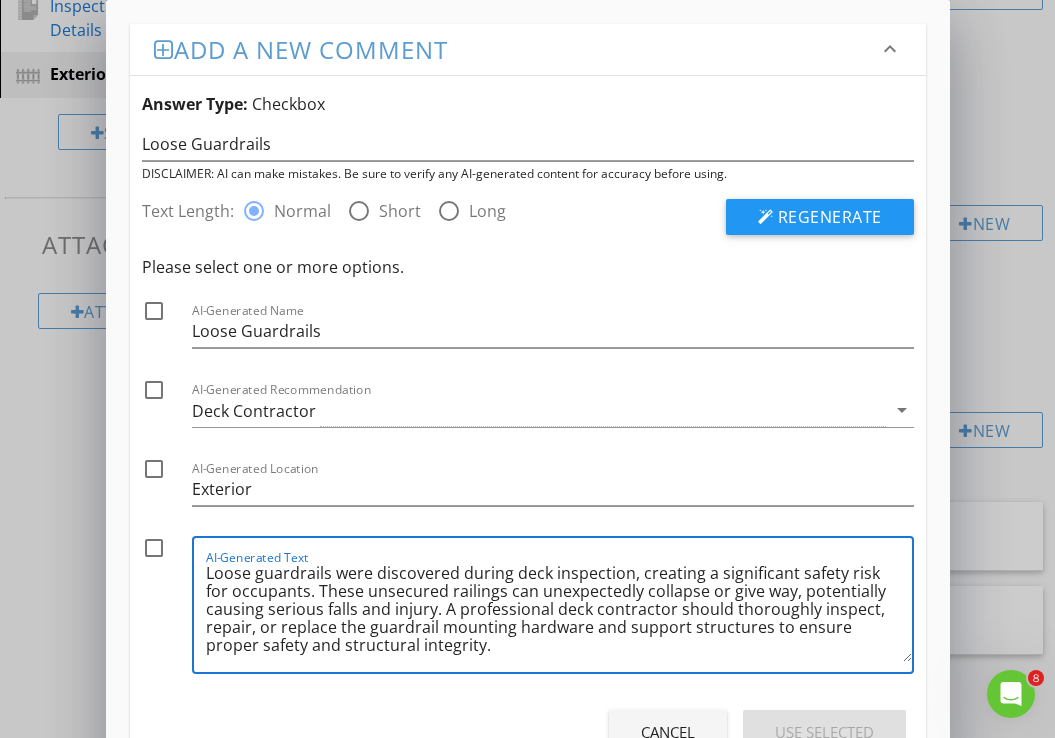 scroll, scrollTop: 5, scrollLeft: 0, axis: vertical 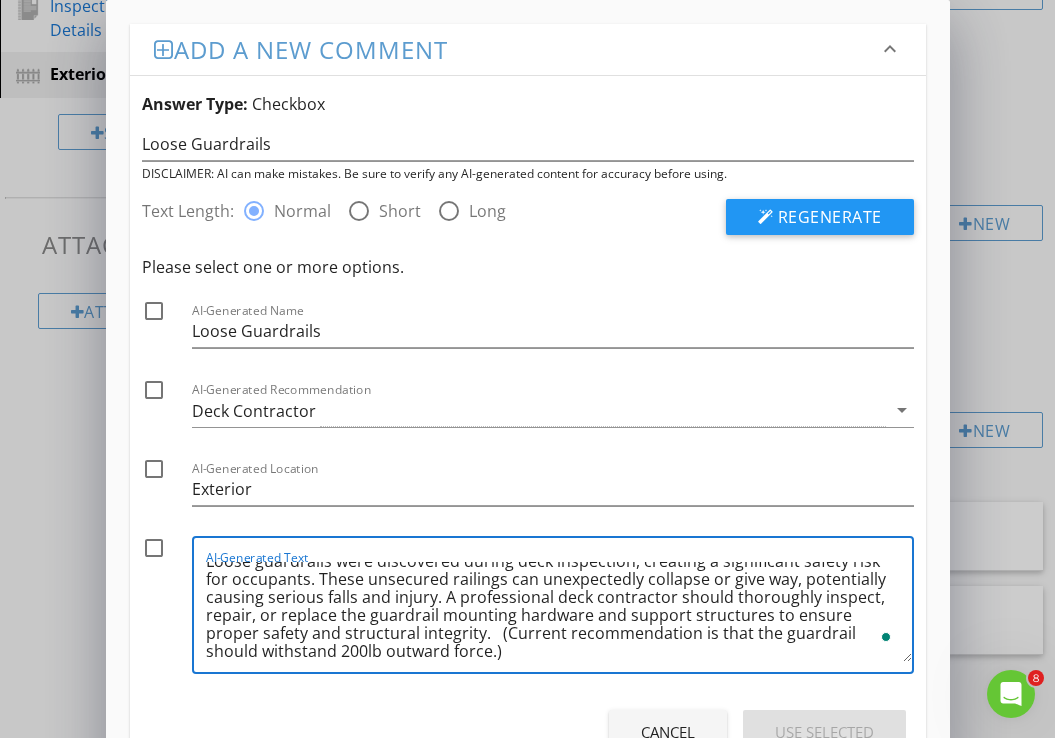 click on "Loose guardrails were discovered during deck inspection, creating a significant safety risk for occupants. These unsecured railings can unexpectedly collapse or give way, potentially causing serious falls and injury. A professional deck contractor should thoroughly inspect, repair, or replace the guardrail mounting hardware and support structures to ensure proper safety and structural integrity.   (Current recommendation is that the guardrail should withstand 200lb outward force.)" at bounding box center [559, 612] 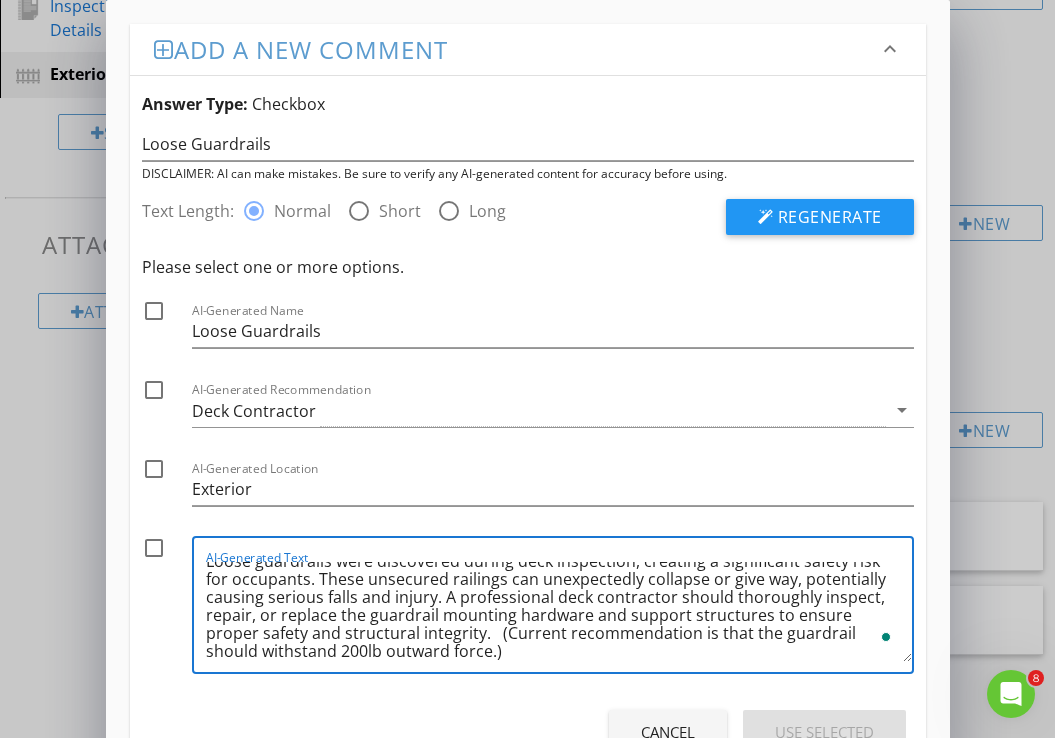 scroll, scrollTop: 78, scrollLeft: 0, axis: vertical 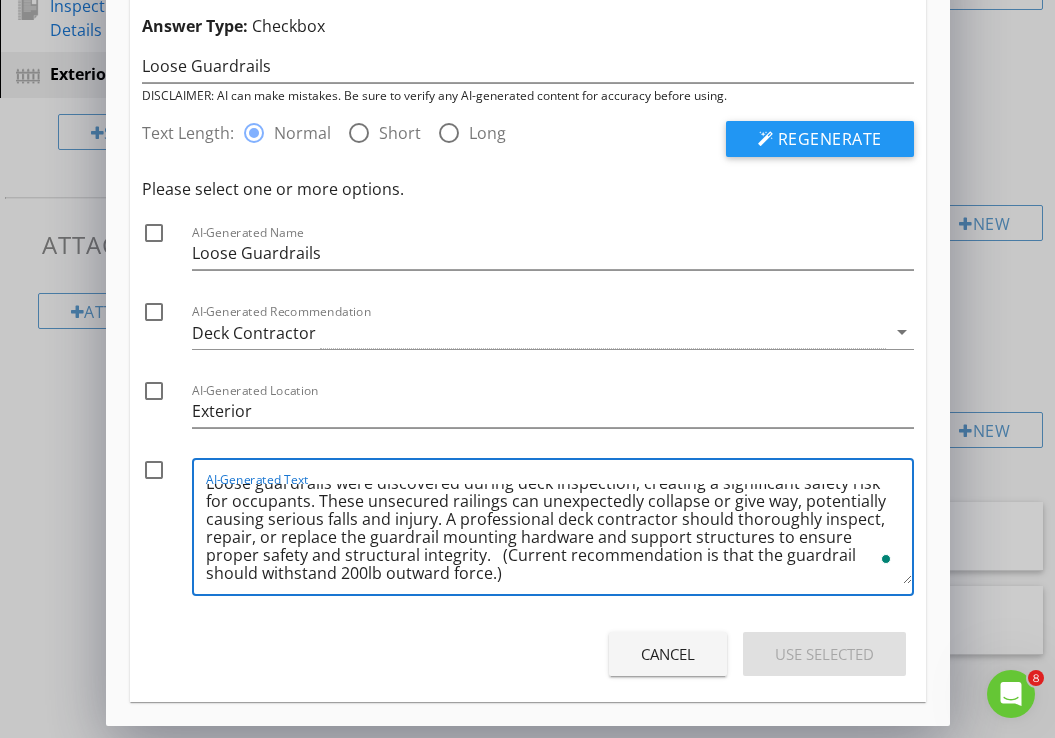 type on "Loose guardrails were discovered during deck inspection, creating a significant safety risk for occupants. These unsecured railings can unexpectedly collapse or give way, potentially causing serious falls and injury. A professional deck contractor should thoroughly inspect, repair, or replace the guardrail mounting hardware and support structures to ensure proper safety and structural integrity.   (Current recommendation is that the guardrail should withstand 200lb outward force.)" 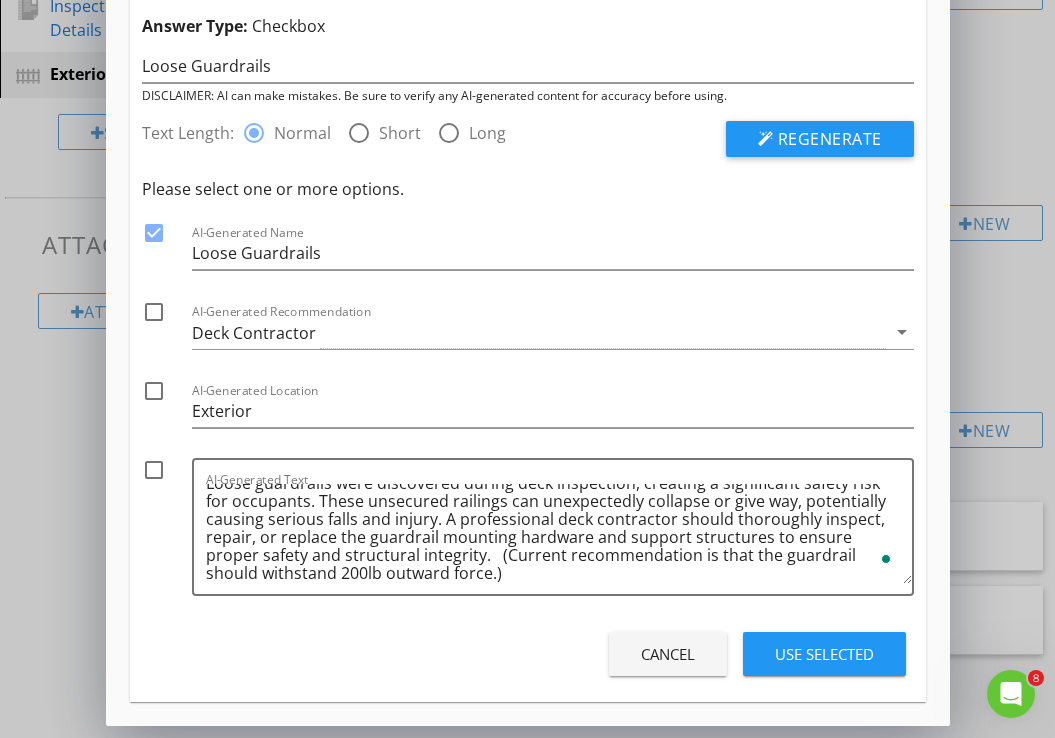 click at bounding box center (154, 312) 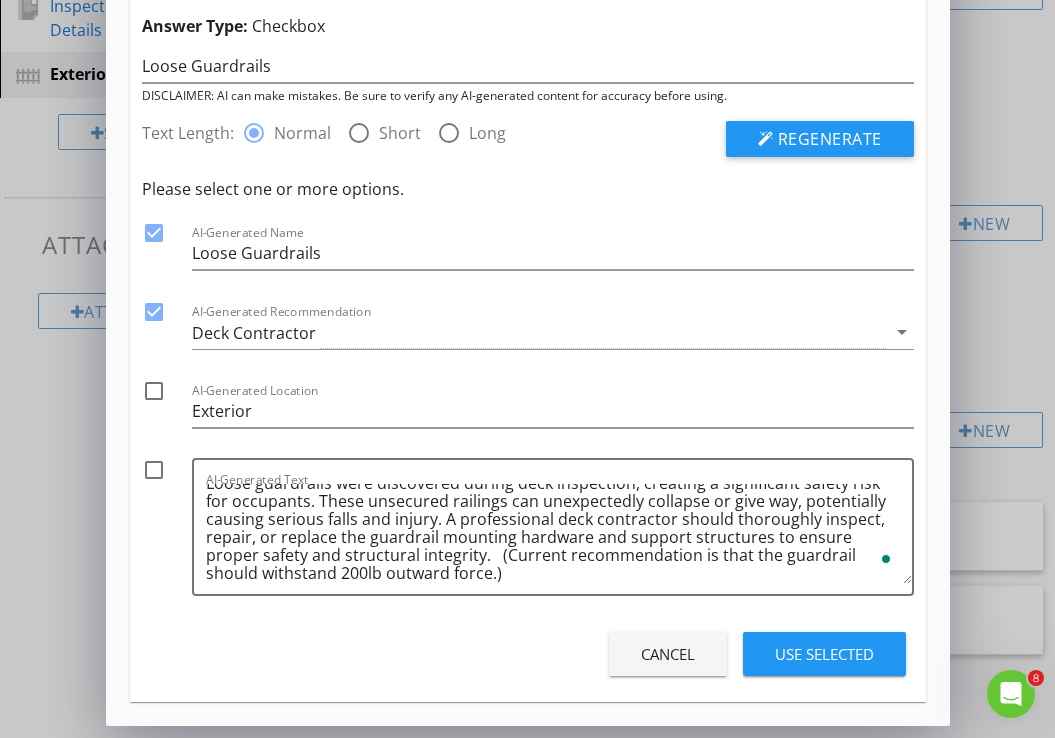 click at bounding box center (154, 391) 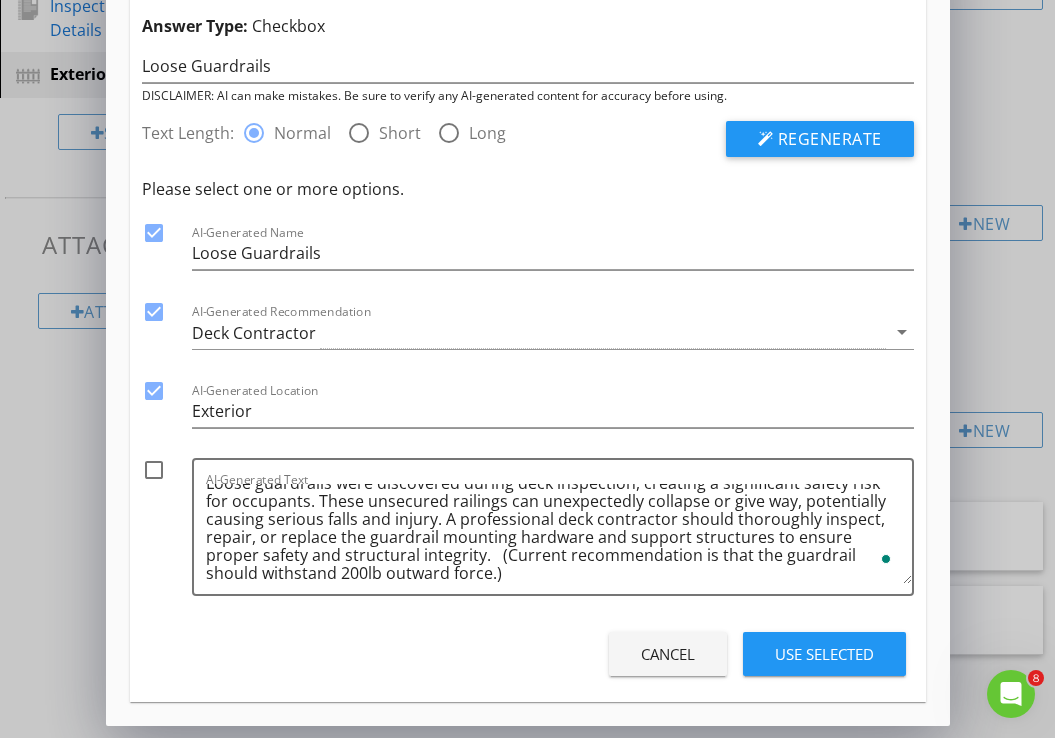 click at bounding box center [154, 470] 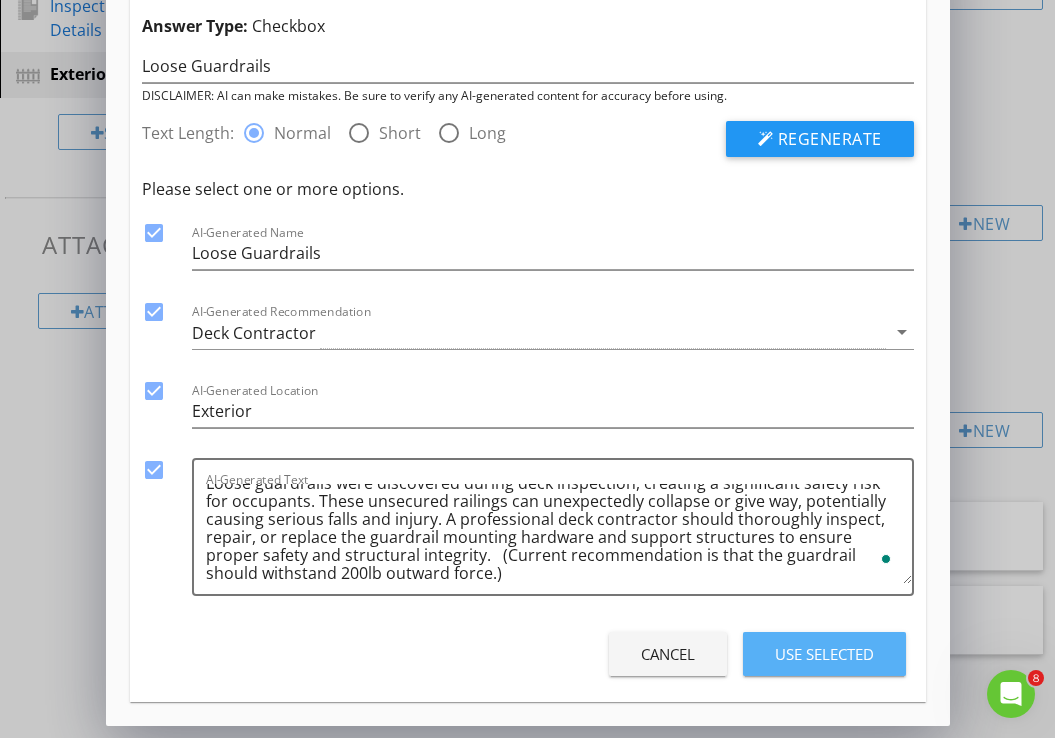 click on "Use Selected" at bounding box center (824, 654) 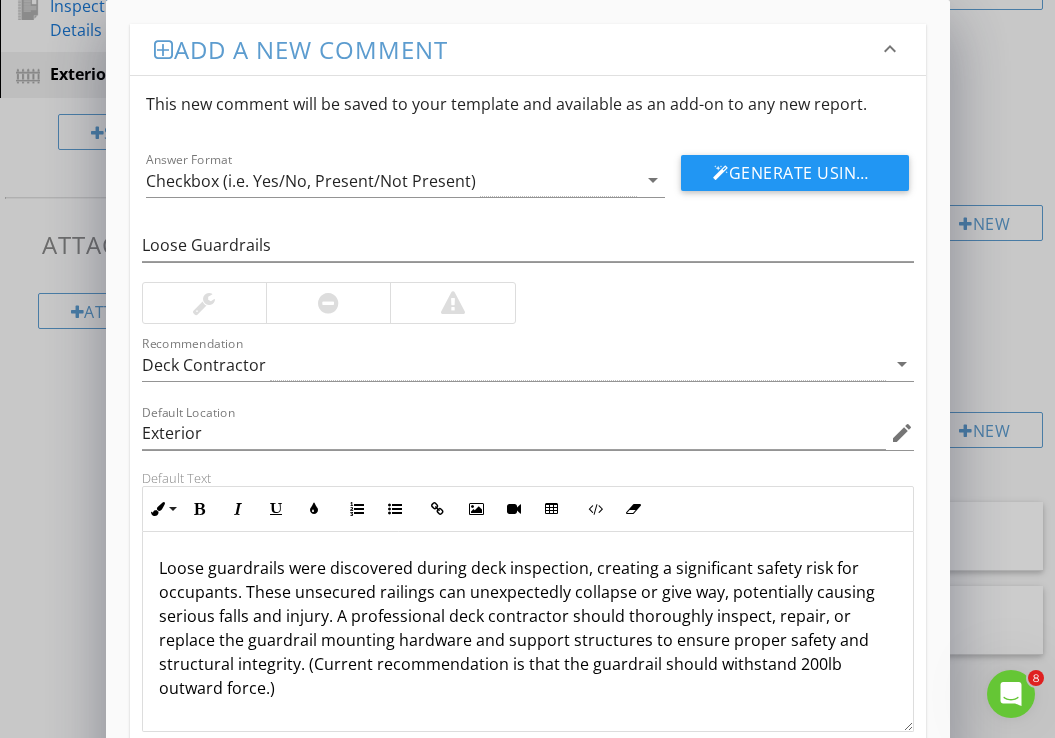 scroll, scrollTop: 130, scrollLeft: 0, axis: vertical 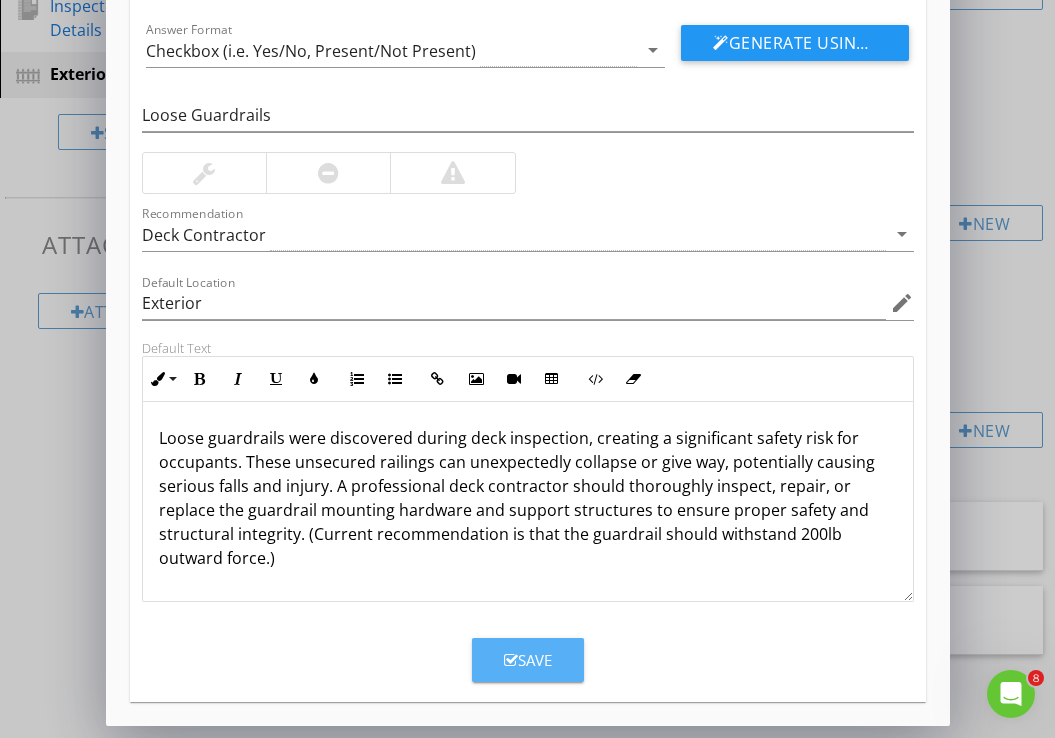 click on "Save" at bounding box center [528, 660] 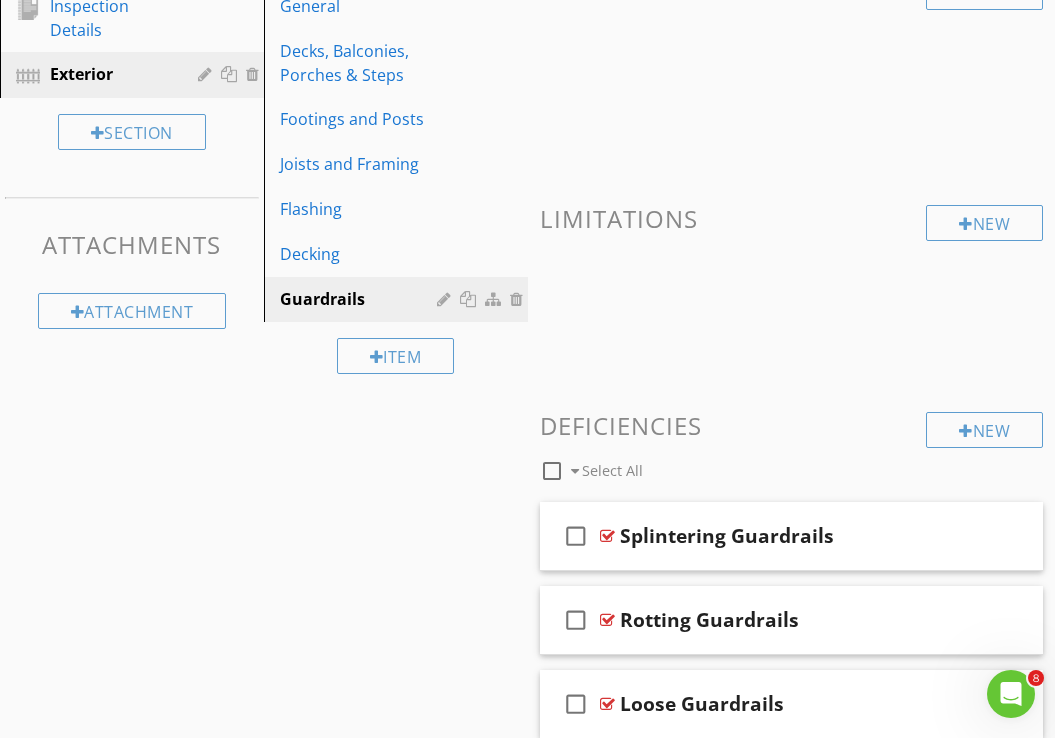 scroll, scrollTop: 0, scrollLeft: 0, axis: both 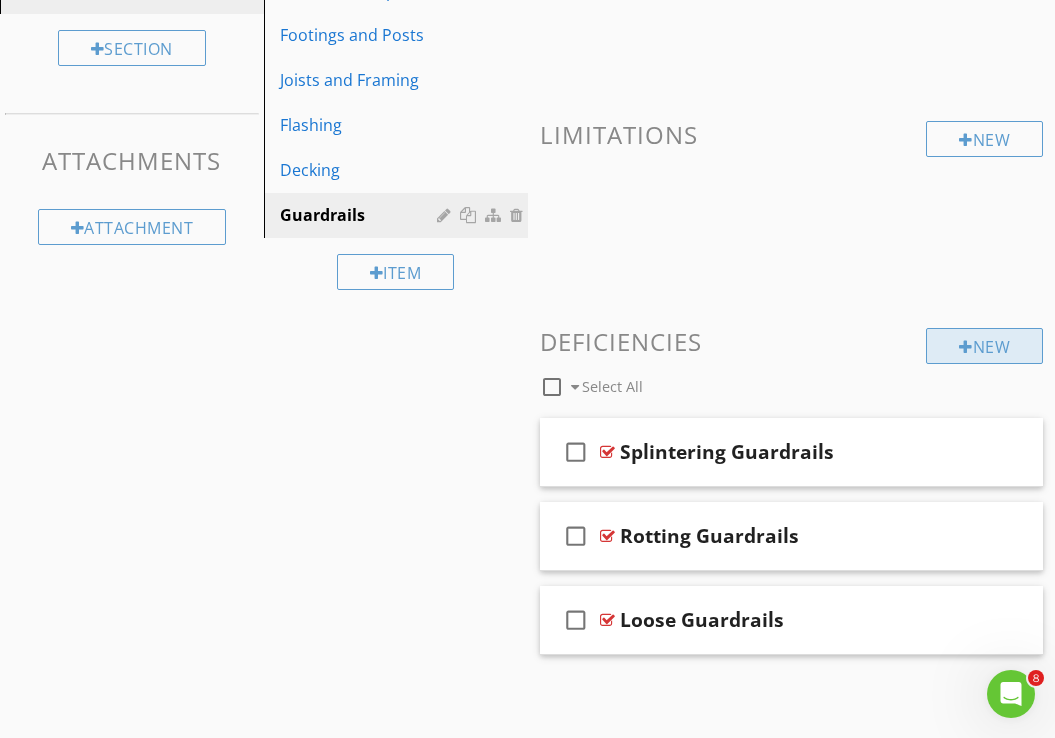 click at bounding box center [966, 347] 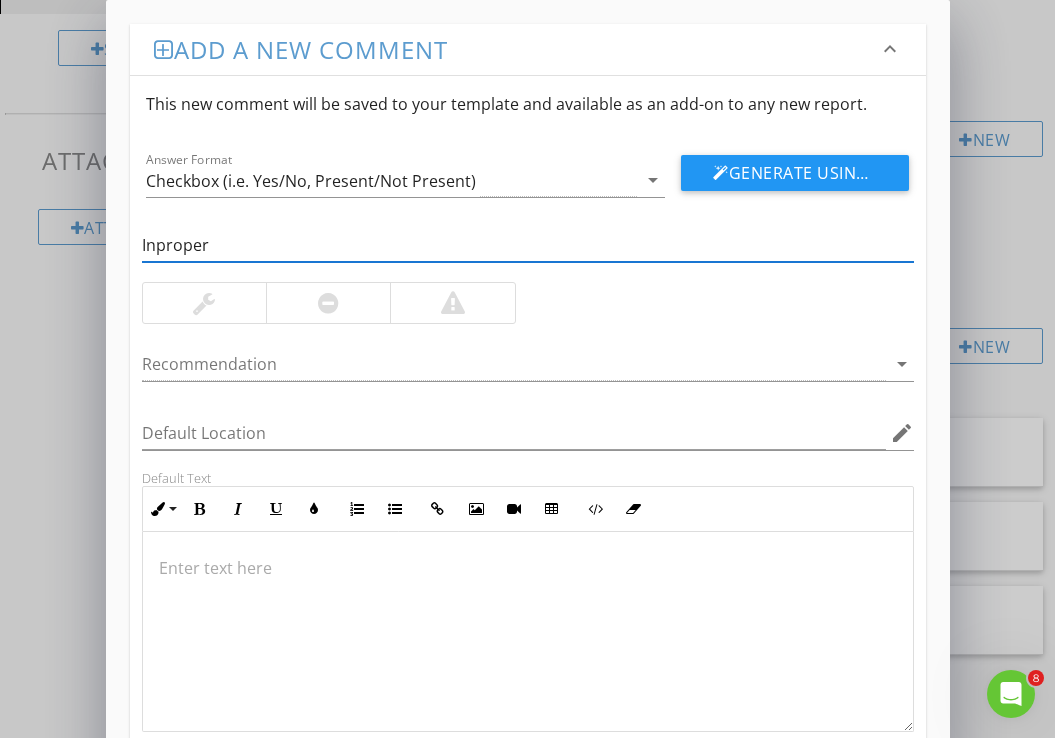 click on "Inproper" at bounding box center [528, 245] 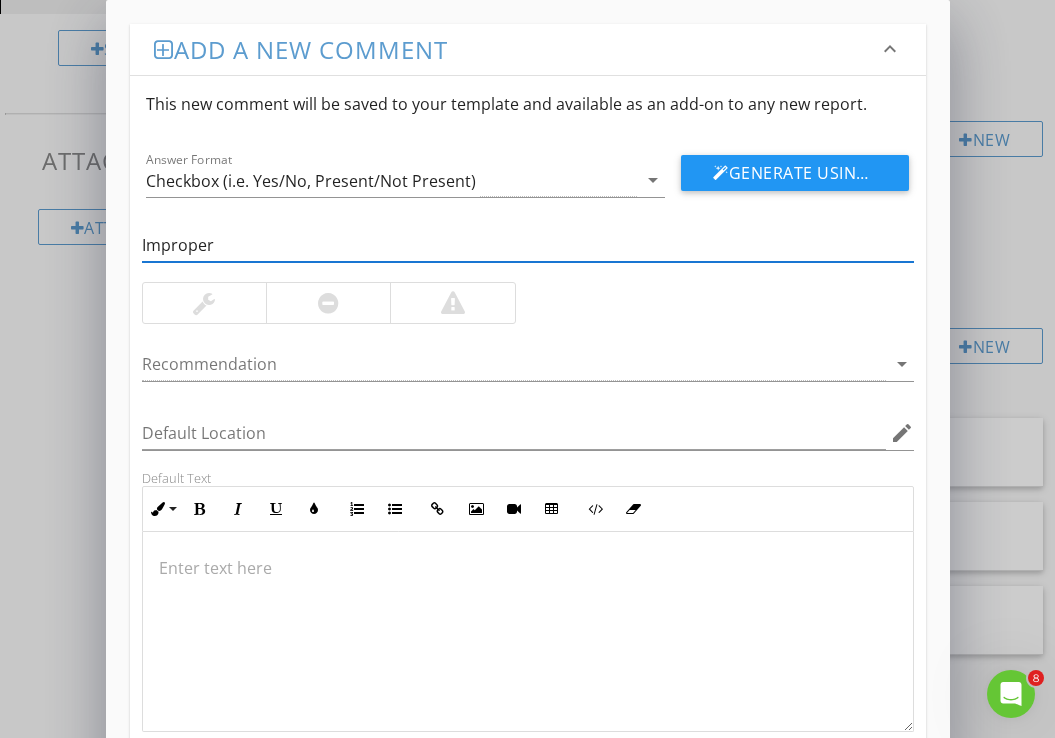 click on "Improper" at bounding box center (528, 245) 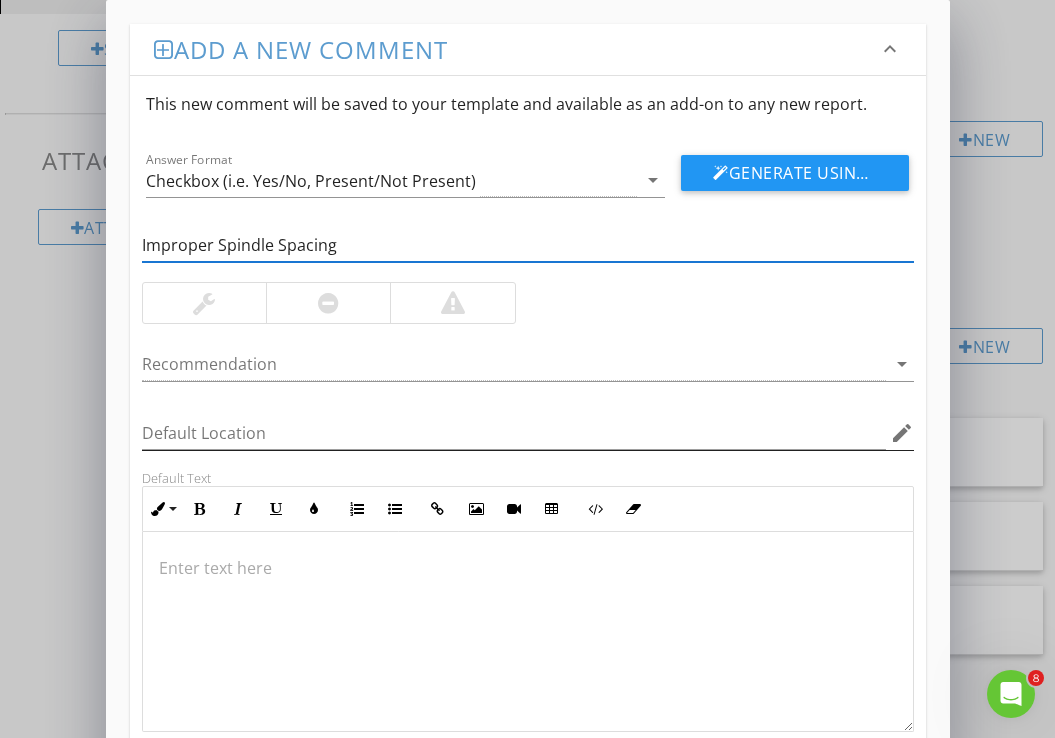 scroll, scrollTop: 130, scrollLeft: 0, axis: vertical 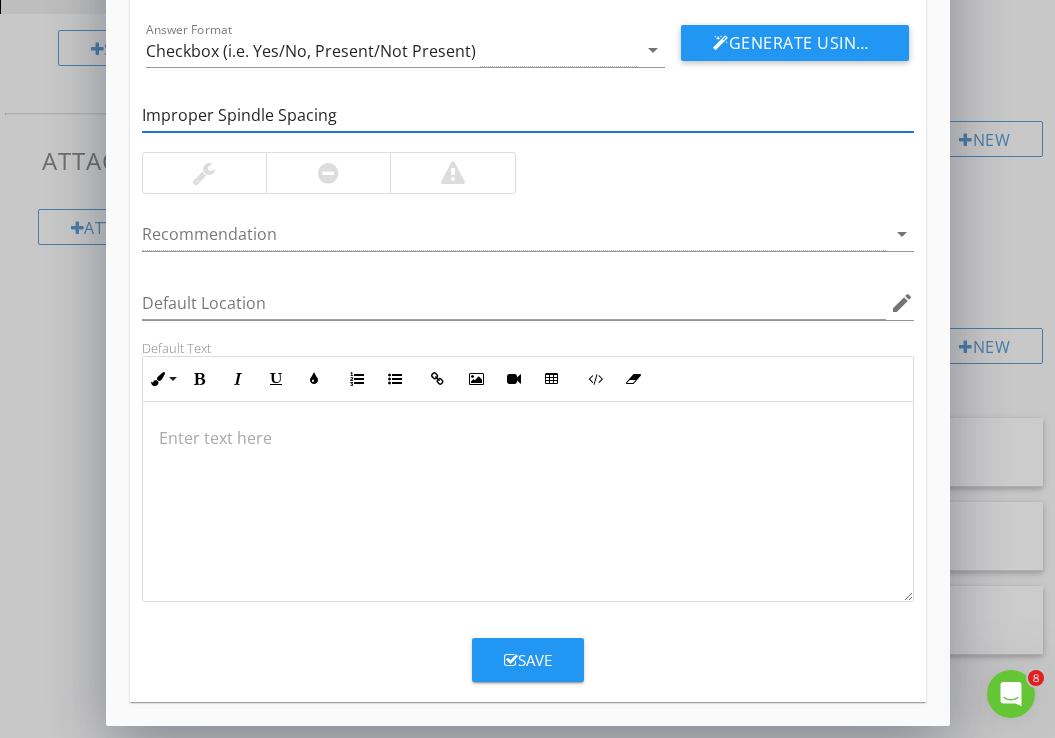 type on "Improper Spindle Spacing" 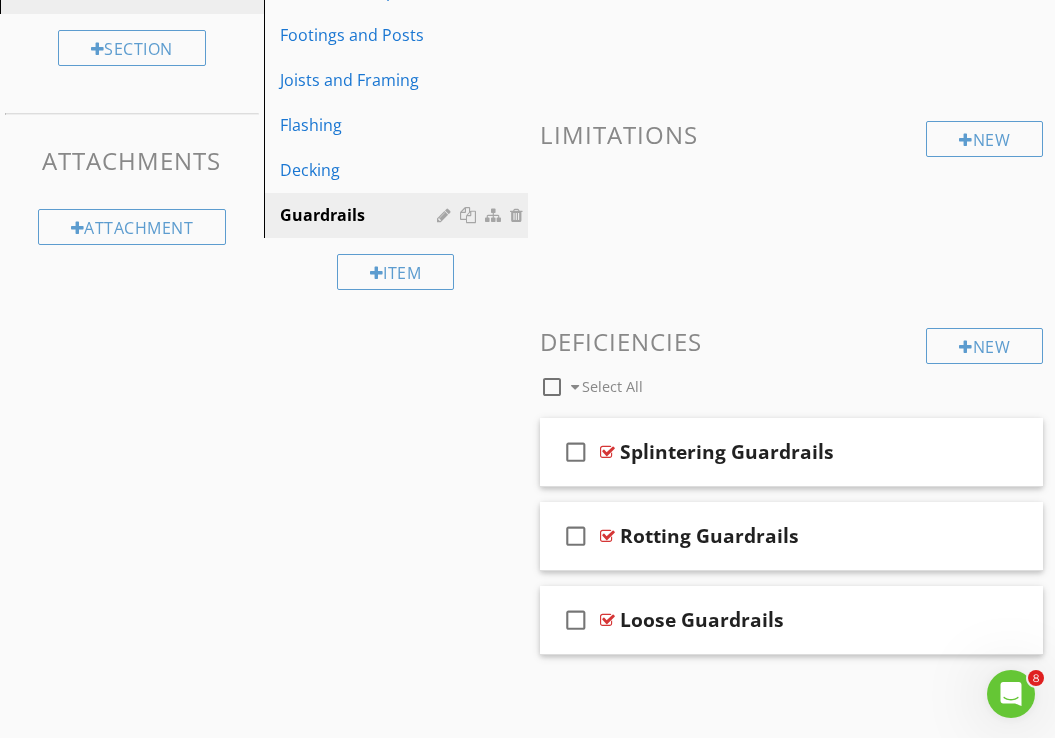 scroll, scrollTop: 0, scrollLeft: 0, axis: both 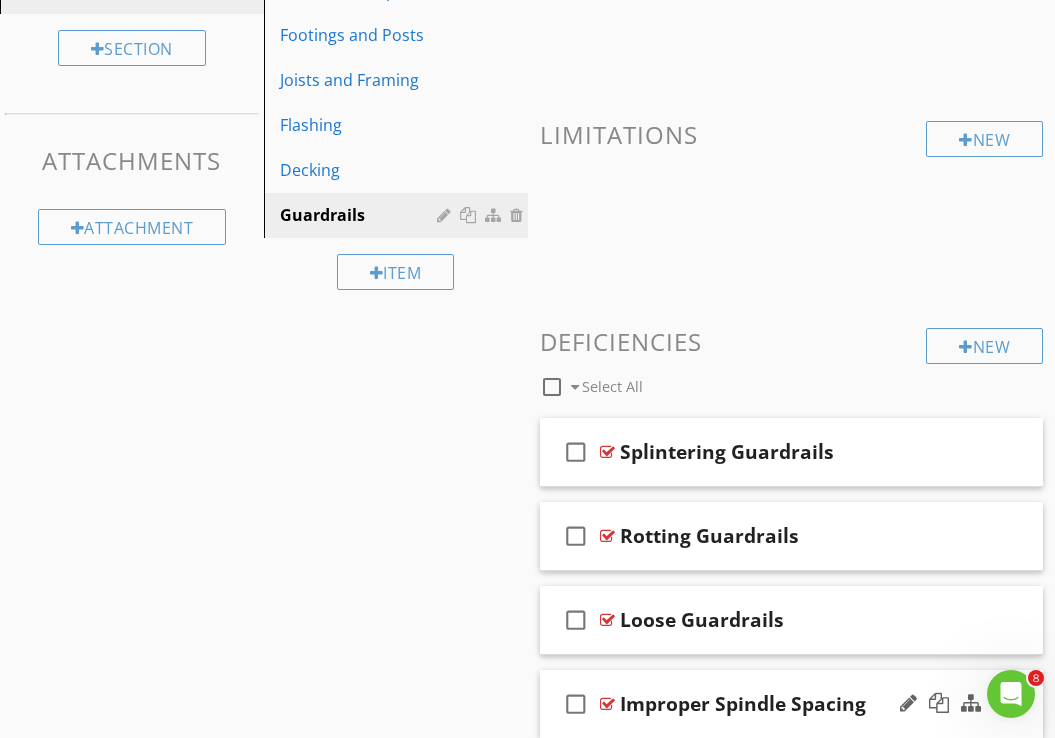 click on "Improper Spindle Spacing" at bounding box center (743, 704) 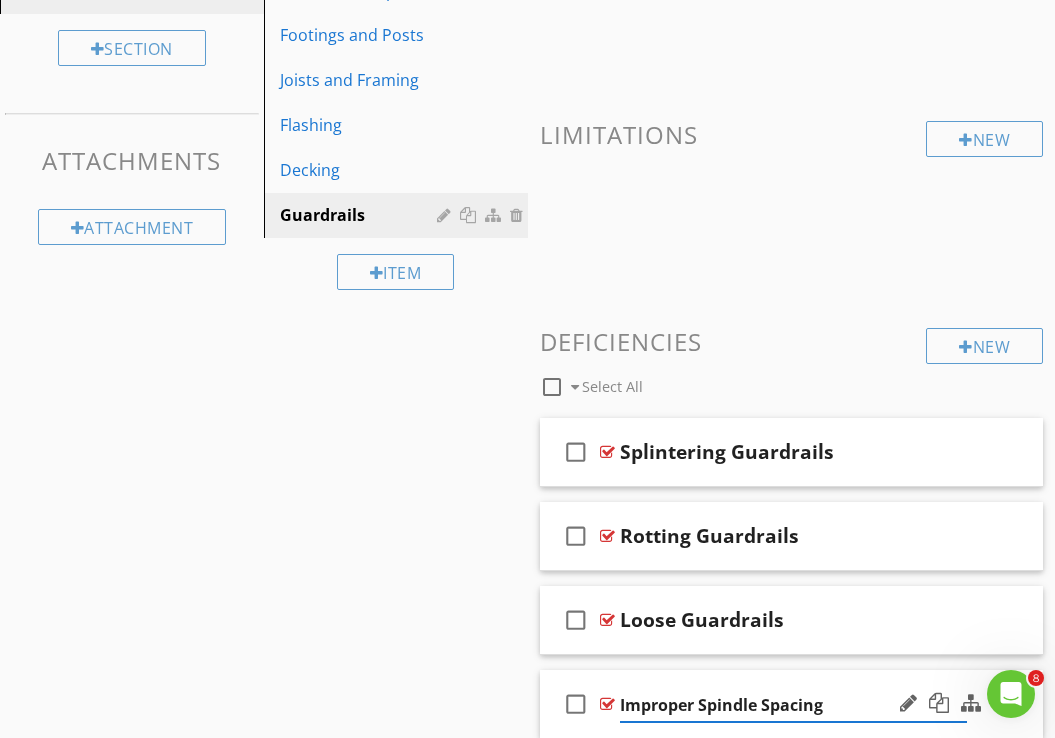 click at bounding box center [954, 704] 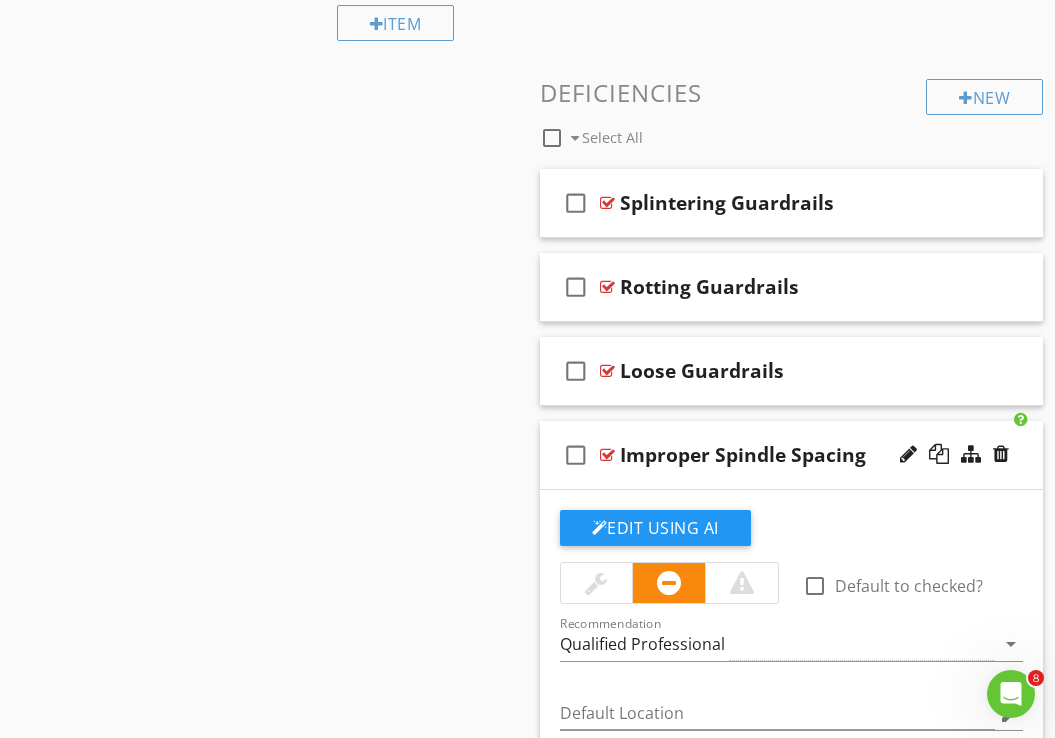 scroll, scrollTop: 655, scrollLeft: 0, axis: vertical 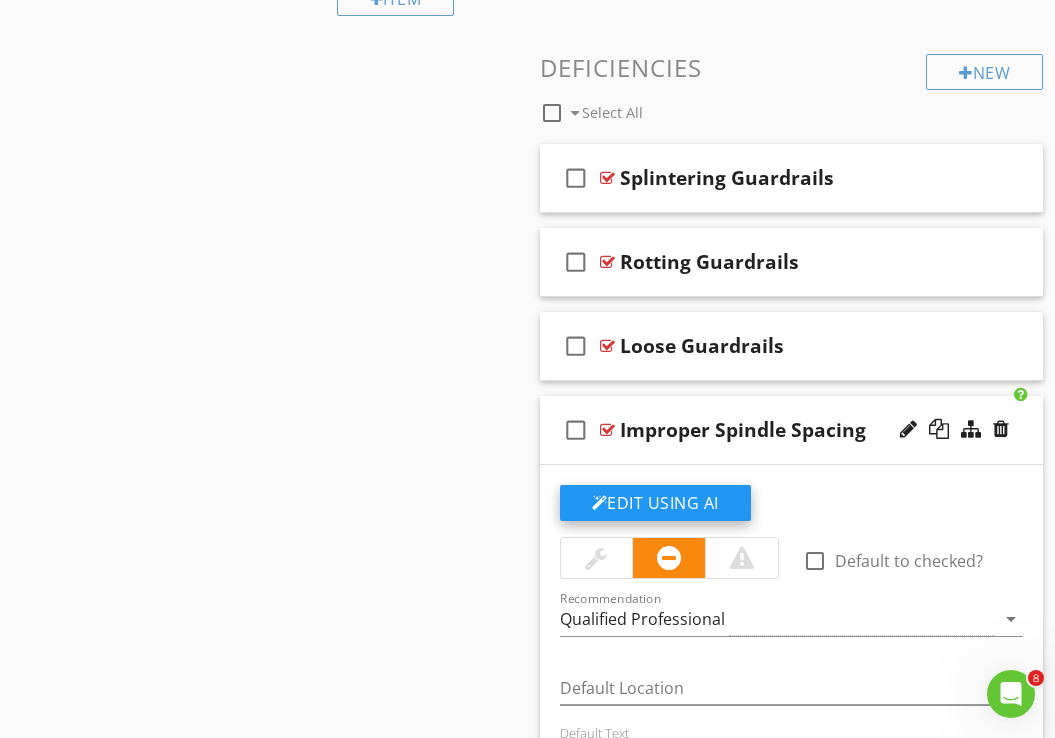 click on "Edit Using AI" at bounding box center (655, 503) 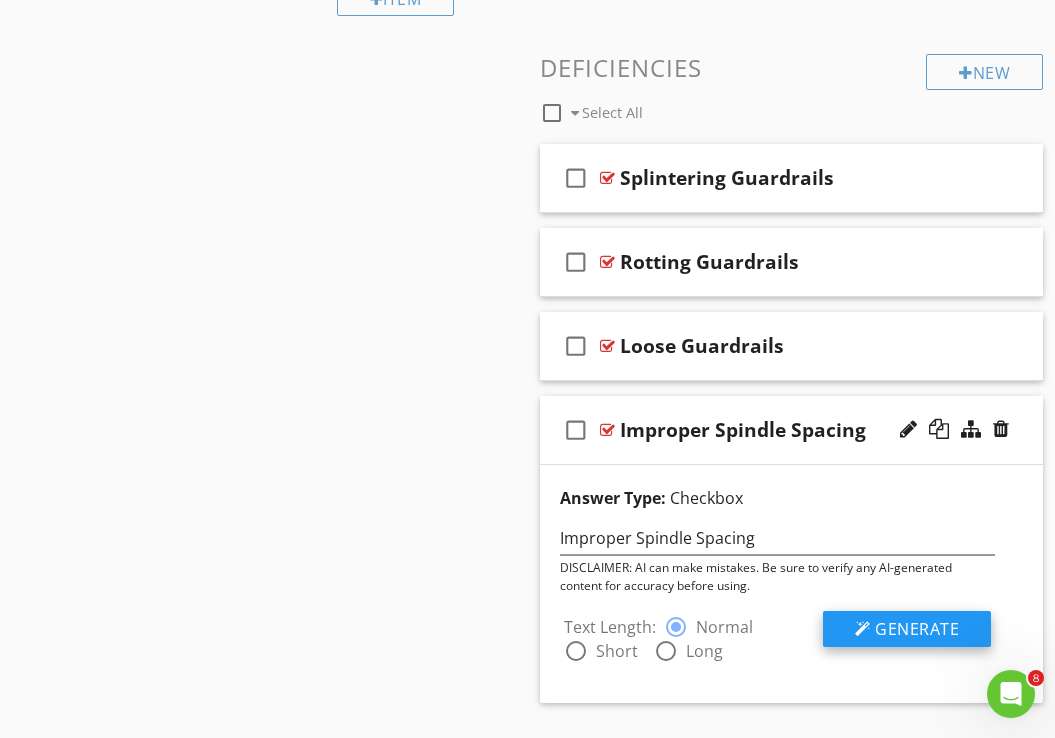 click on "Generate" at bounding box center [917, 629] 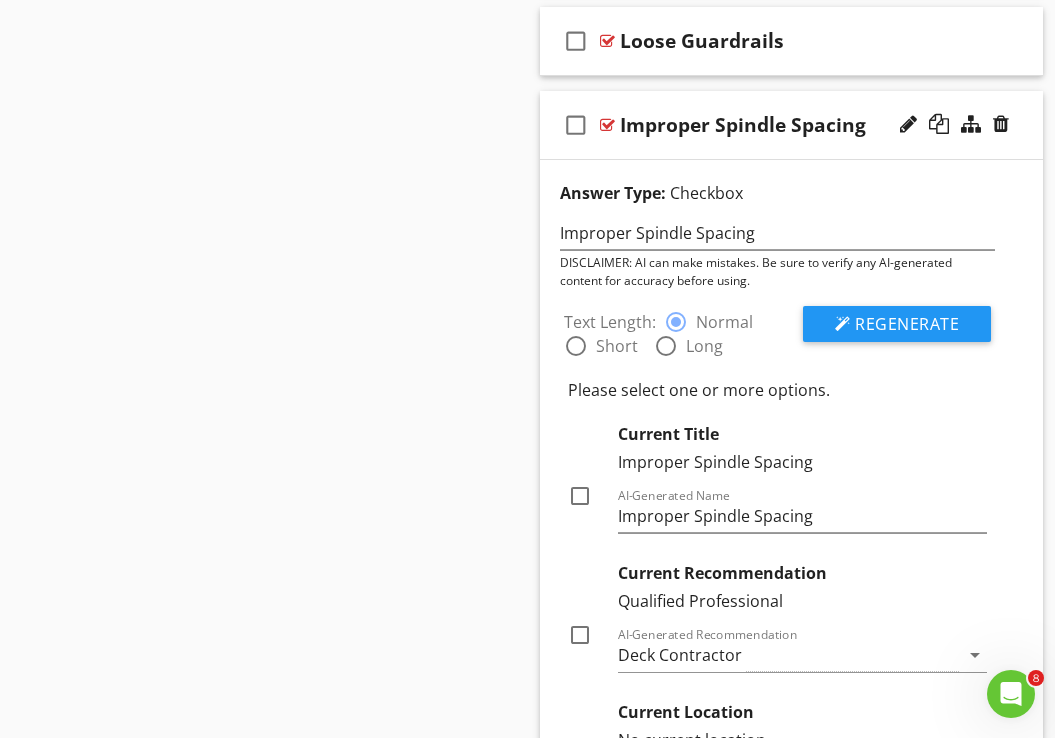 scroll, scrollTop: 968, scrollLeft: 0, axis: vertical 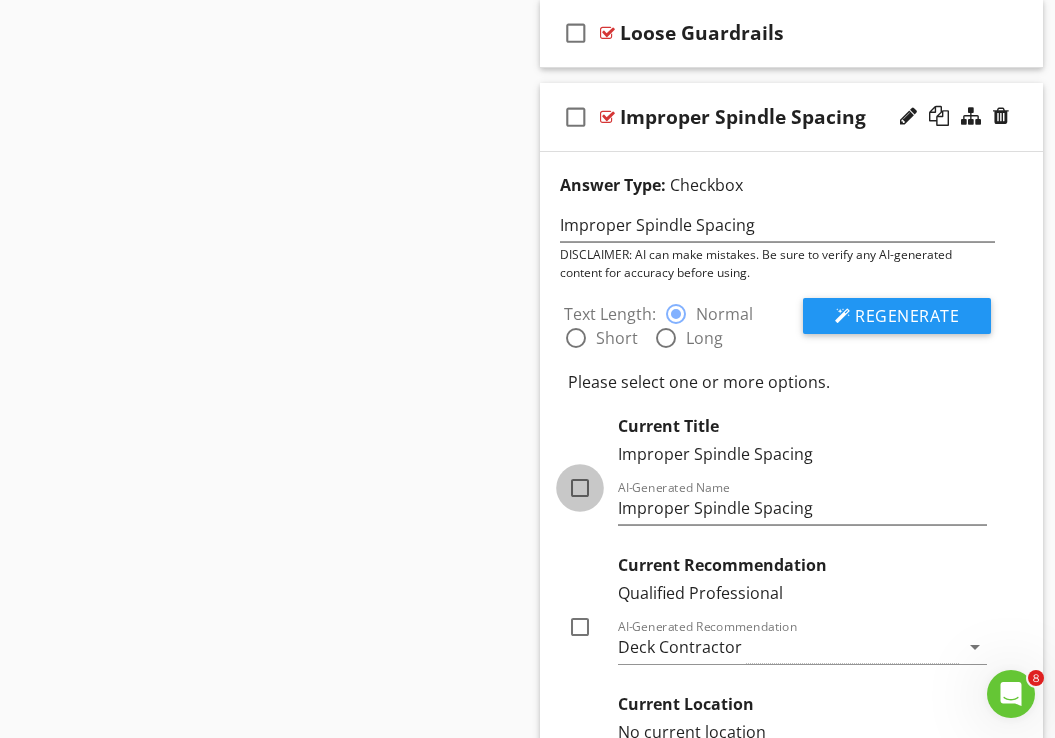 click at bounding box center [580, 488] 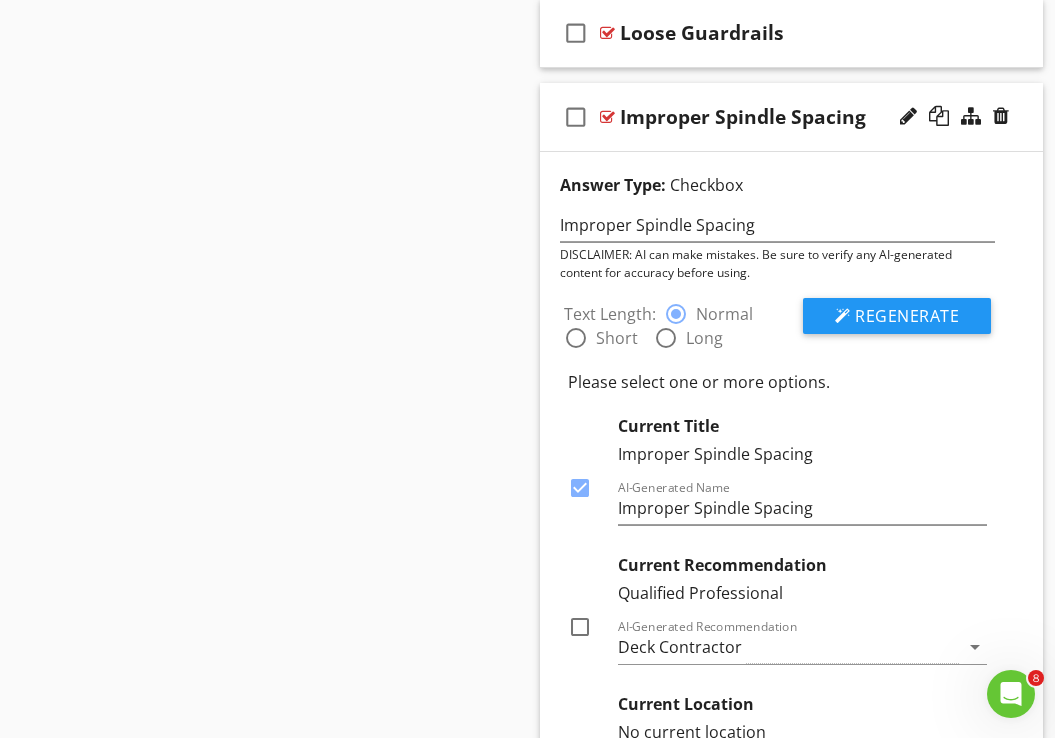 click at bounding box center [580, 627] 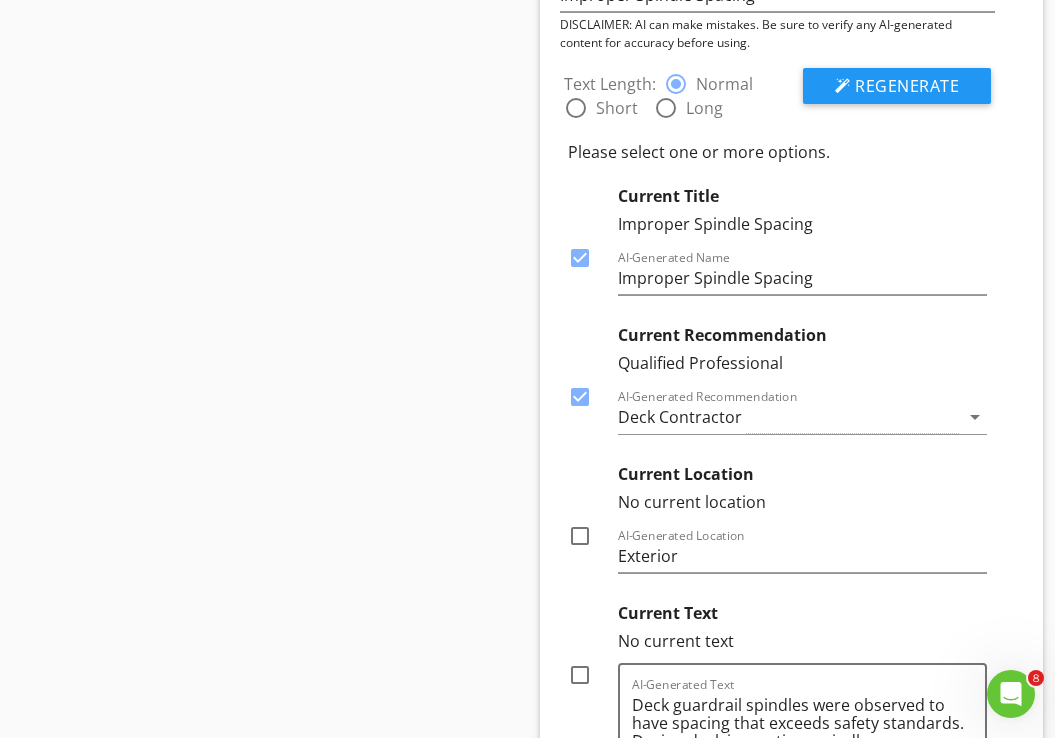 scroll, scrollTop: 1217, scrollLeft: 0, axis: vertical 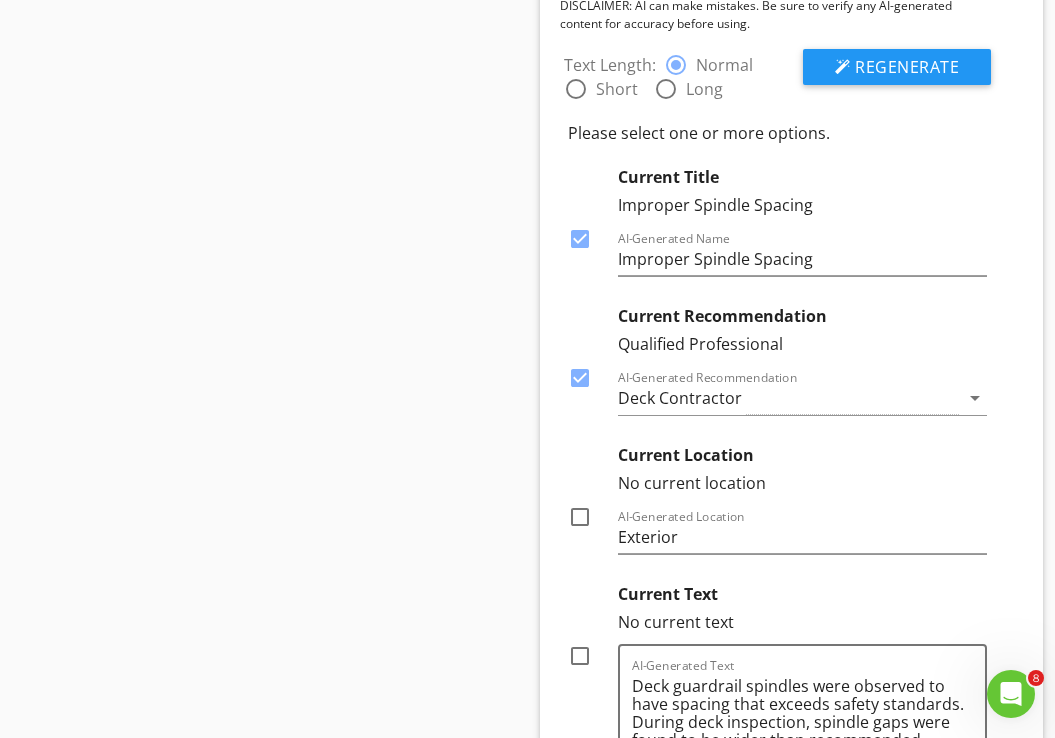 click at bounding box center [580, 517] 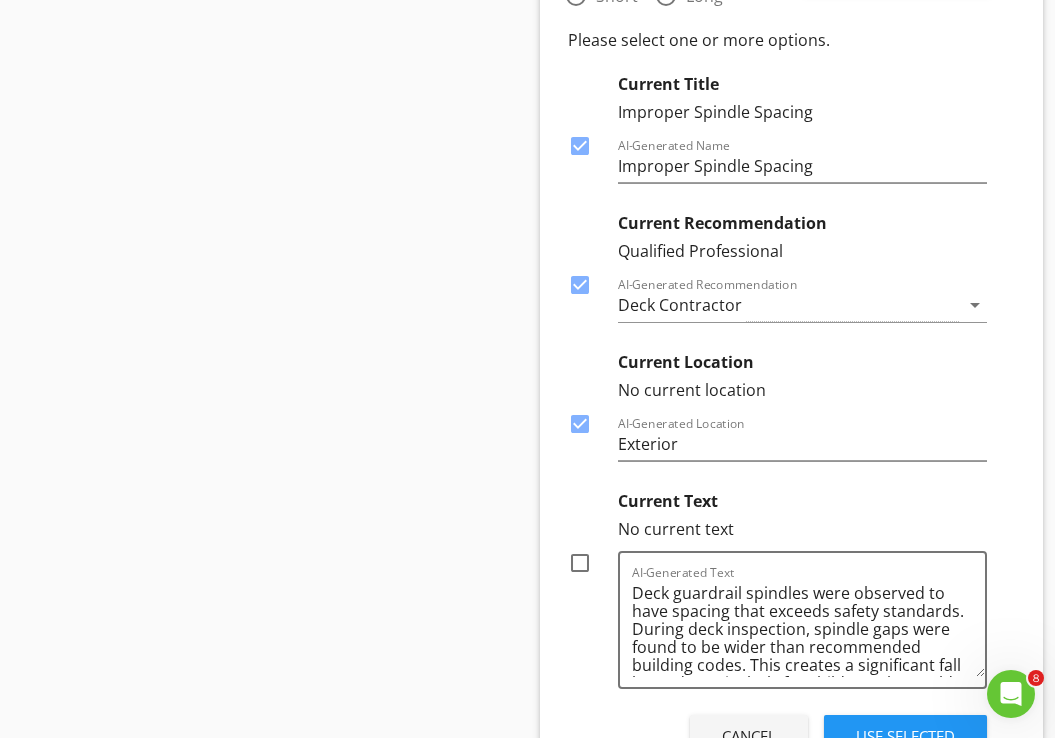 scroll, scrollTop: 1311, scrollLeft: 0, axis: vertical 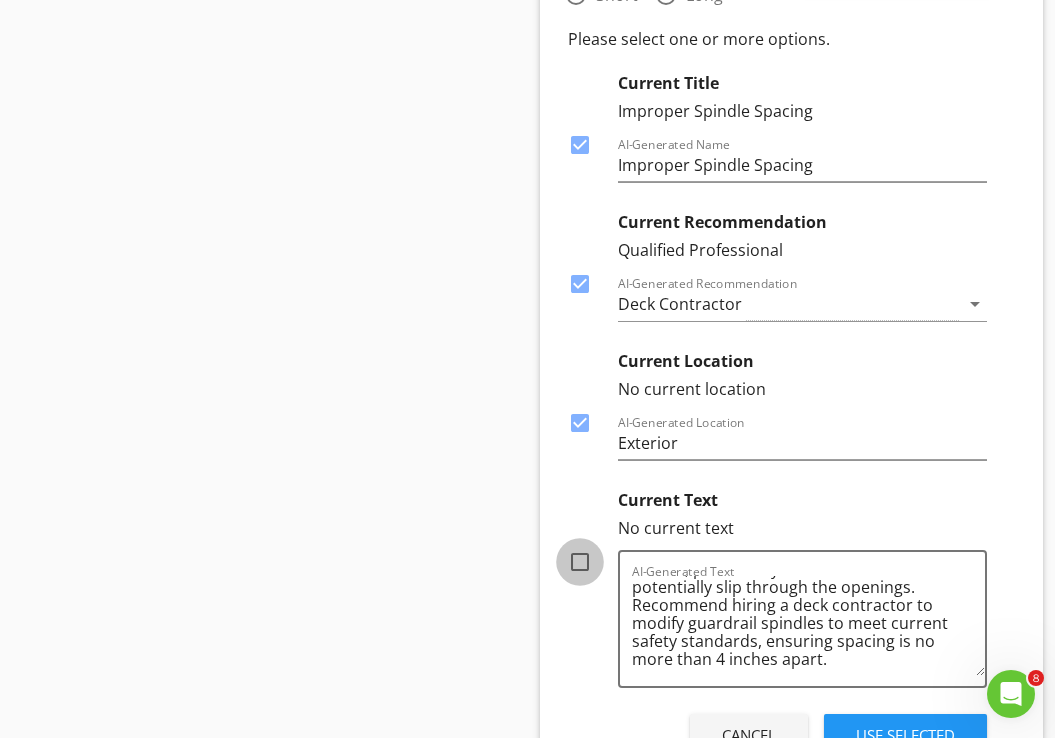 click at bounding box center (580, 562) 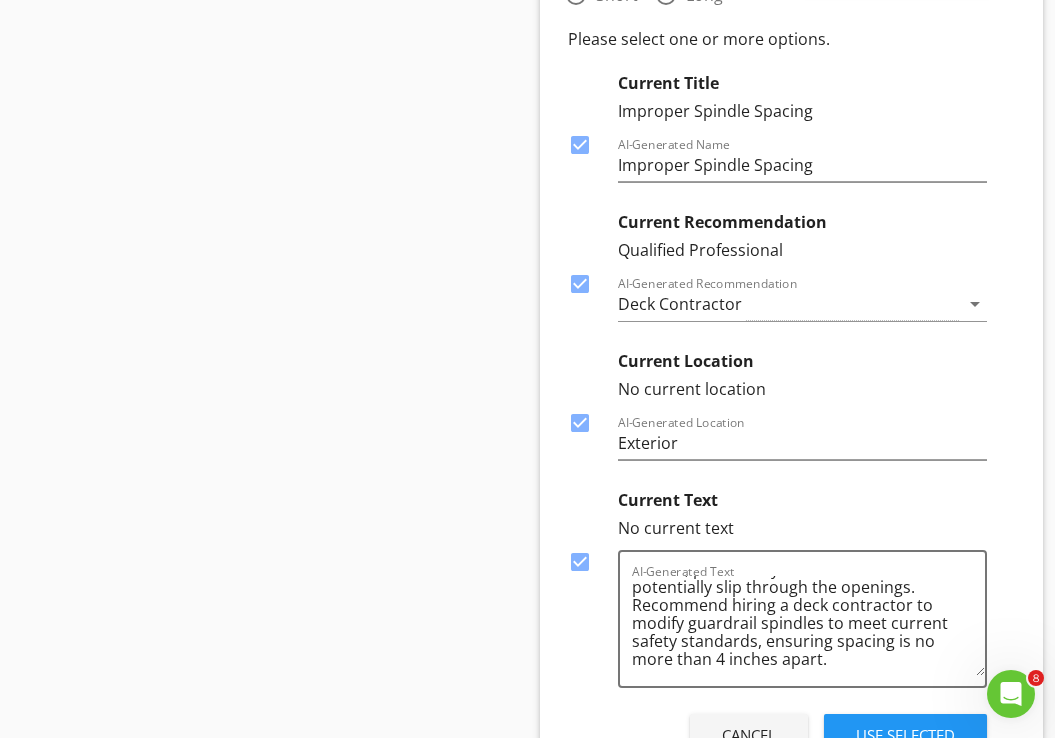click on "Use Selected" at bounding box center [905, 735] 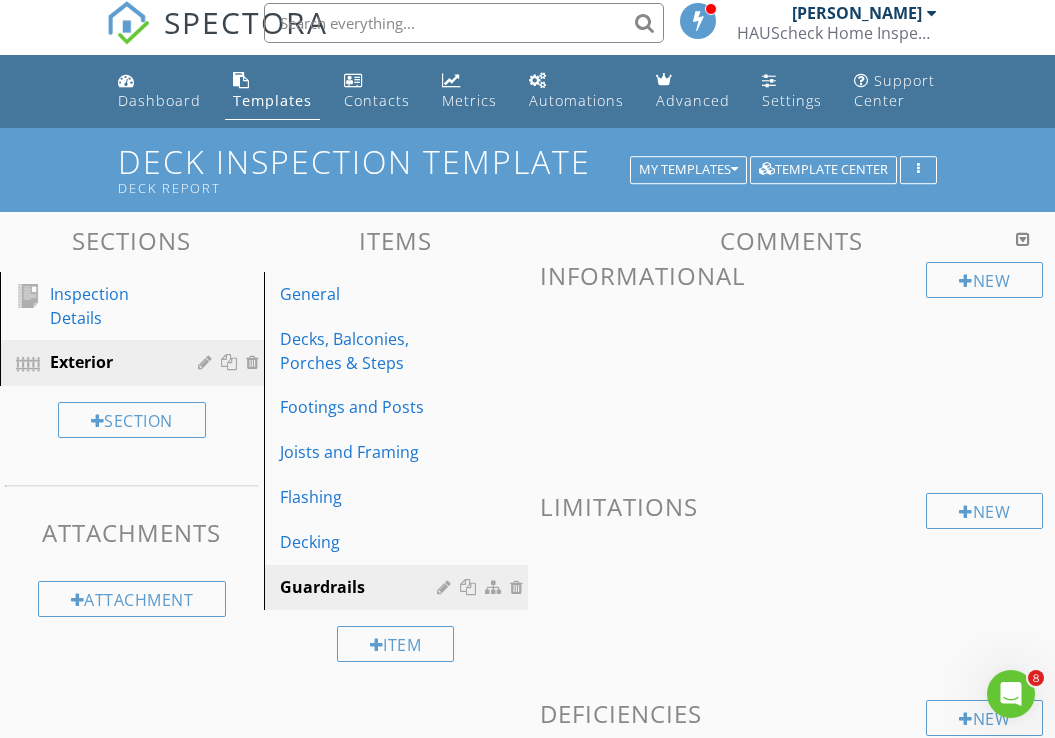 scroll, scrollTop: 0, scrollLeft: 0, axis: both 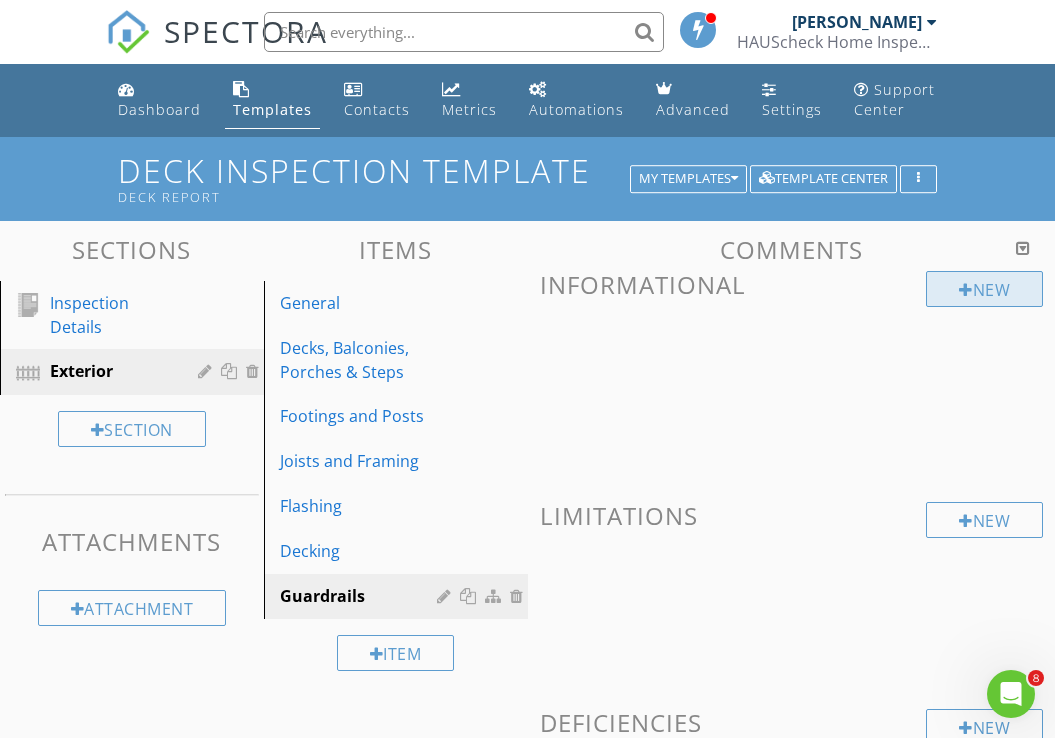 click on "New" at bounding box center (984, 289) 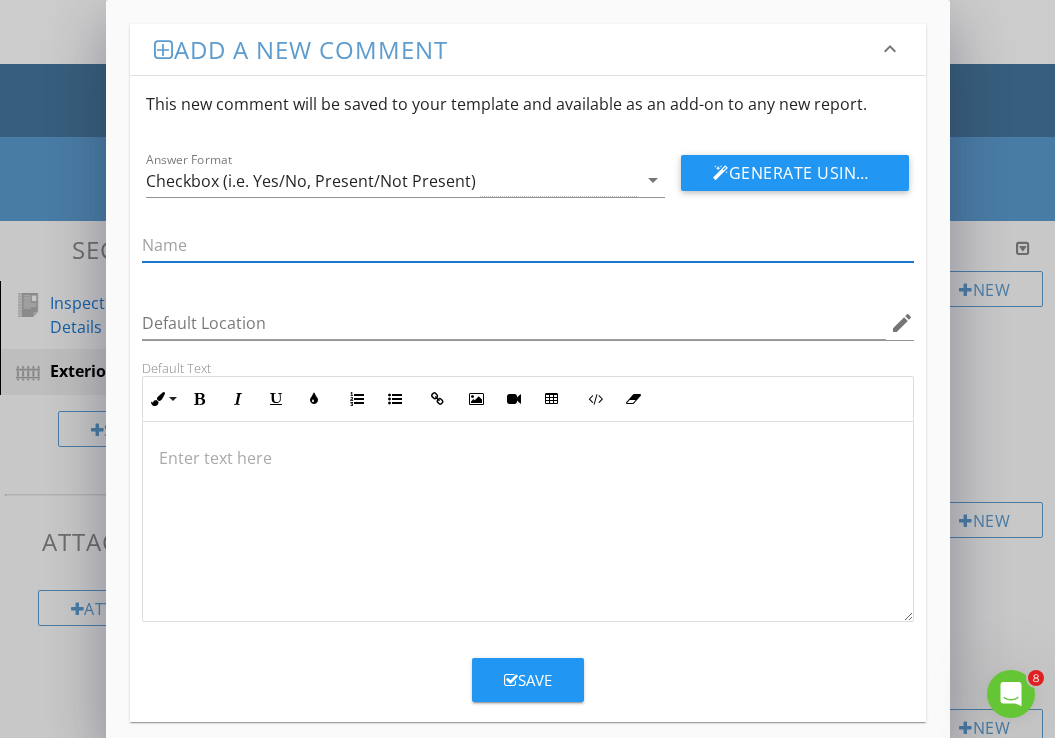 scroll, scrollTop: 1, scrollLeft: 0, axis: vertical 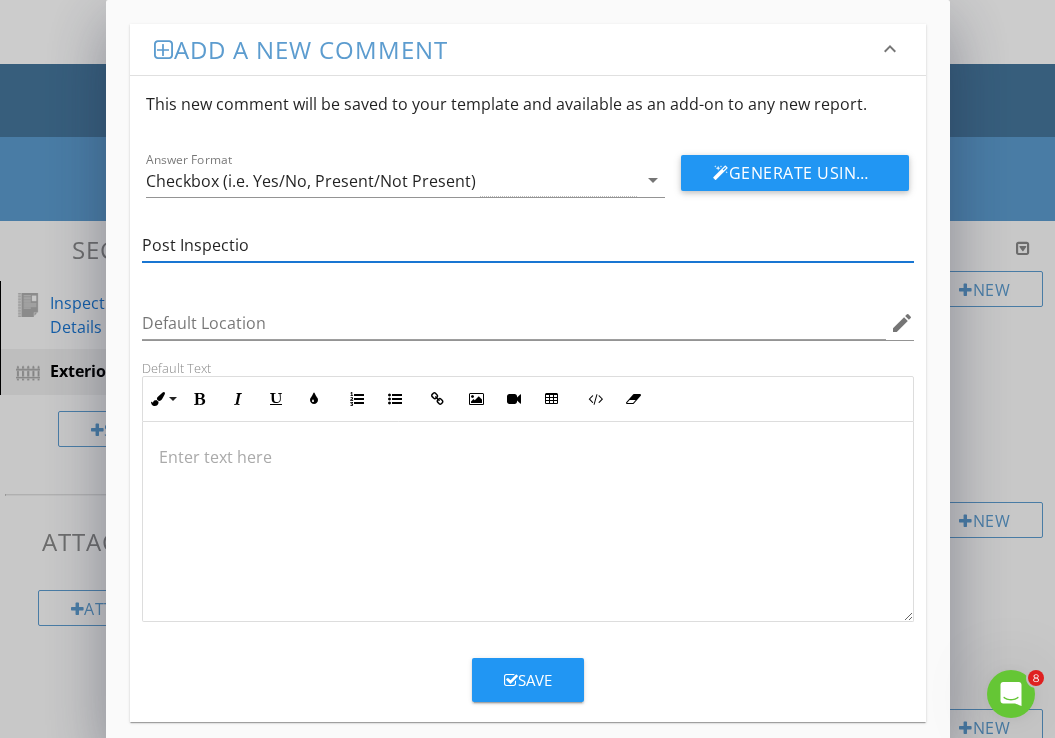 type on "Post Inspection" 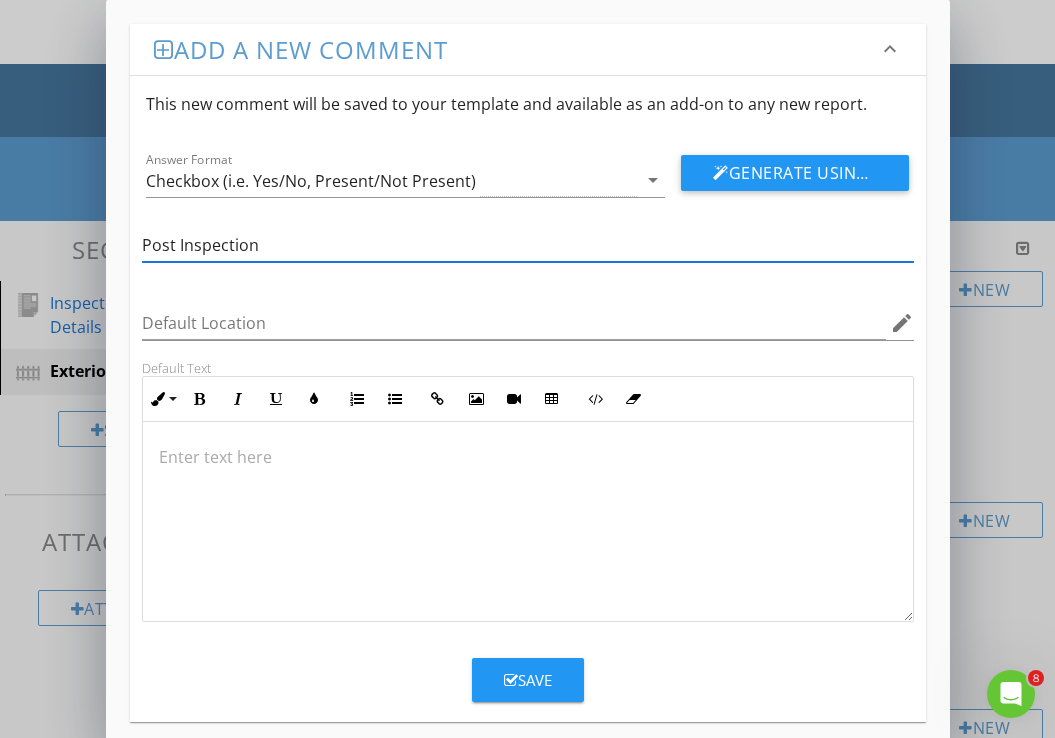 click on "Generate Using AI" at bounding box center [795, 173] 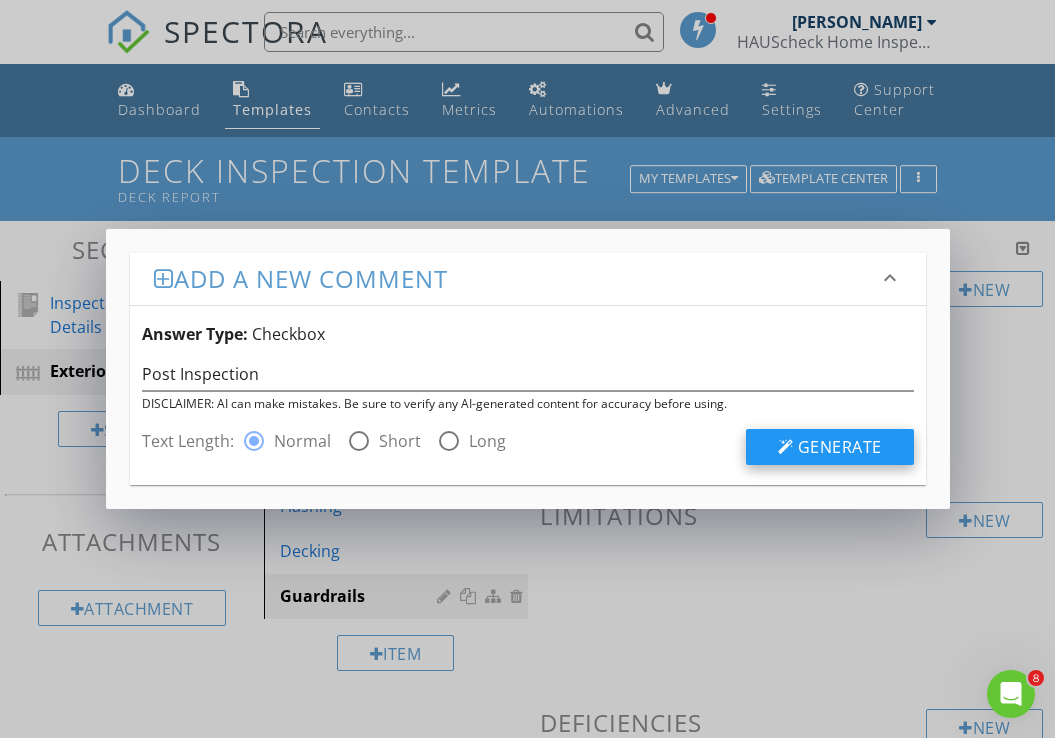 click on "Generate" at bounding box center [840, 447] 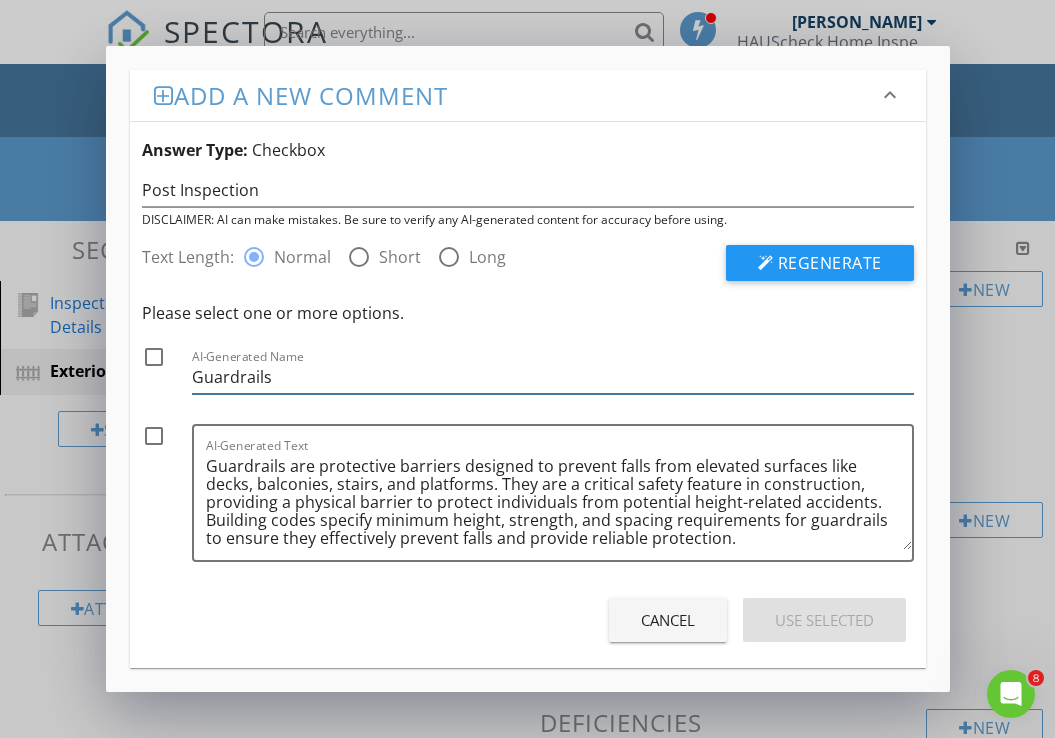 click on "Guardrails" at bounding box center (553, 377) 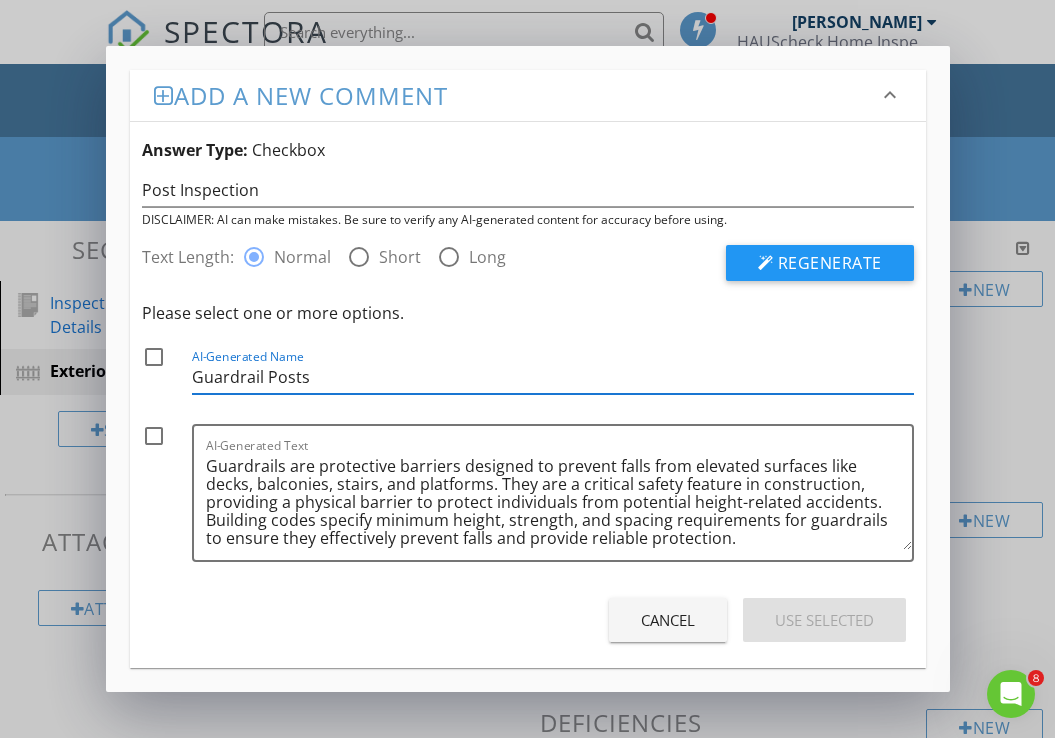 type on "Guardrail Posts" 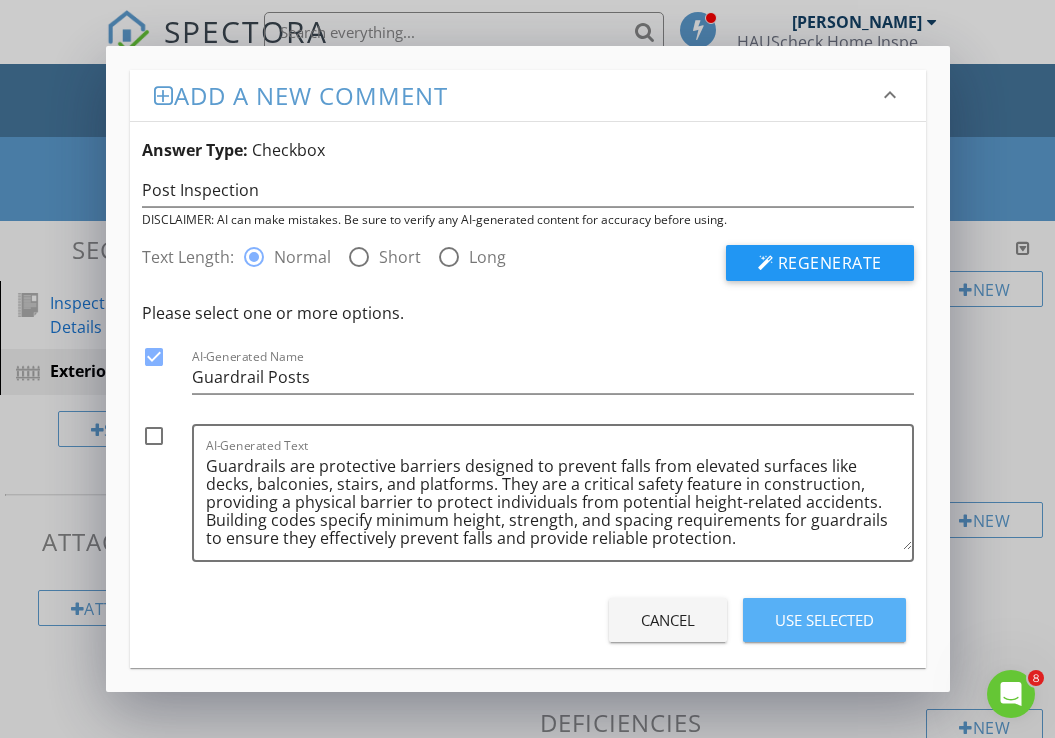 click on "Use Selected" at bounding box center (824, 620) 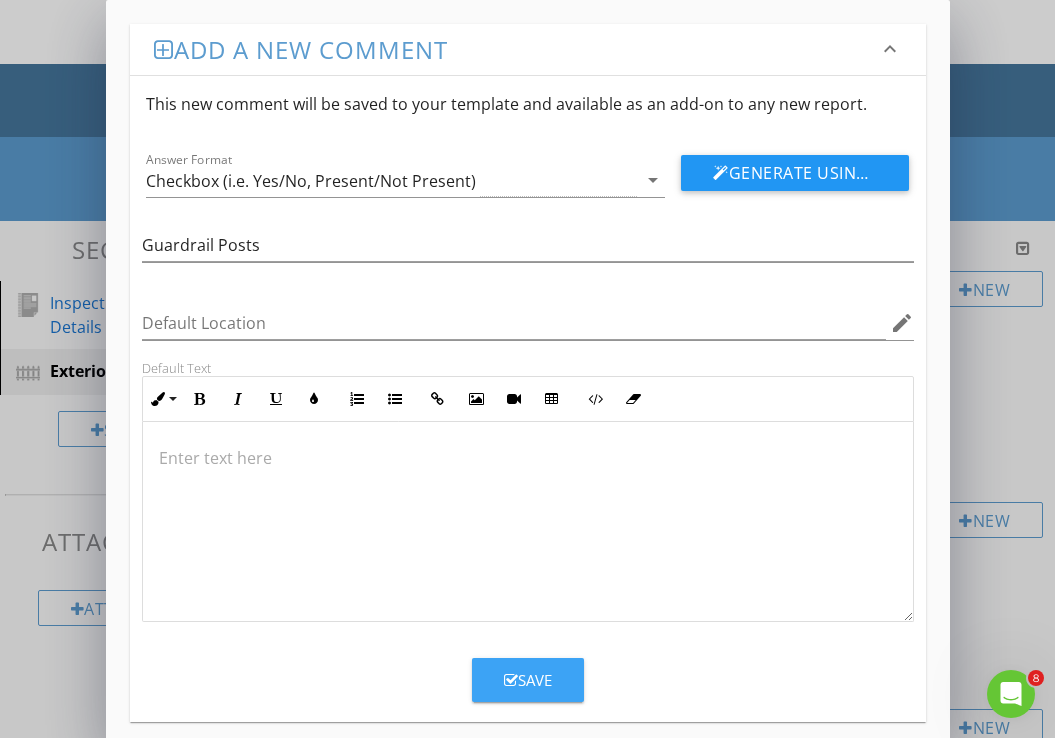 click on "Save" at bounding box center [528, 680] 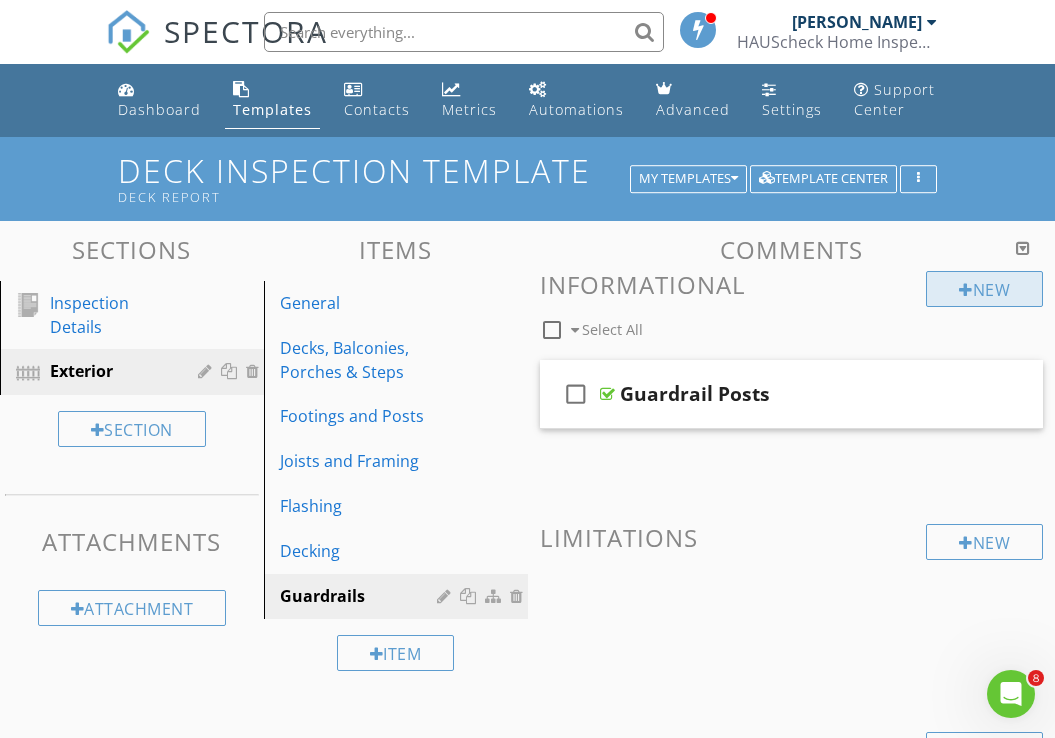 click on "New" at bounding box center [984, 289] 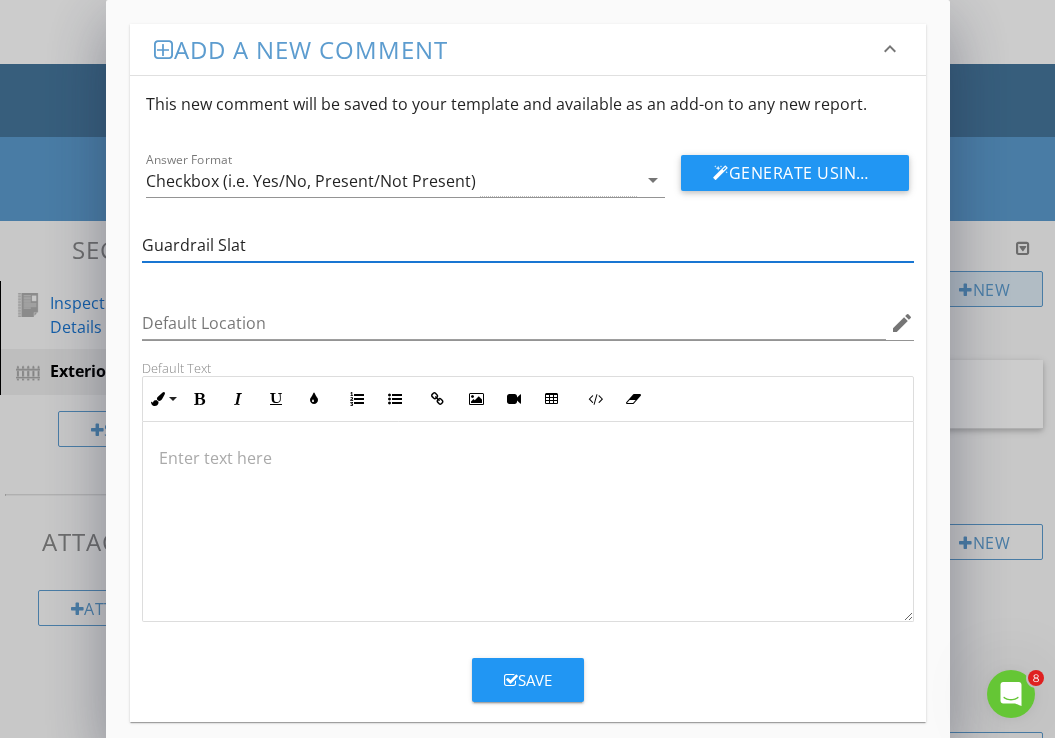 type on "Guardrail Slats" 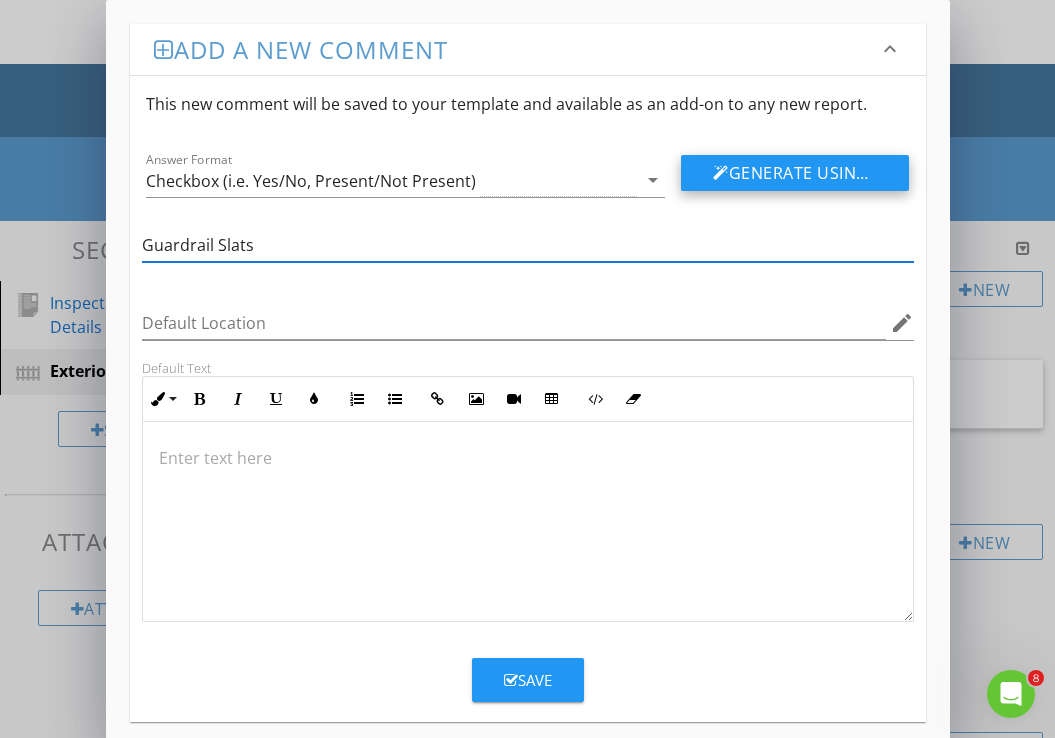 click on "Generate Using AI" at bounding box center (795, 173) 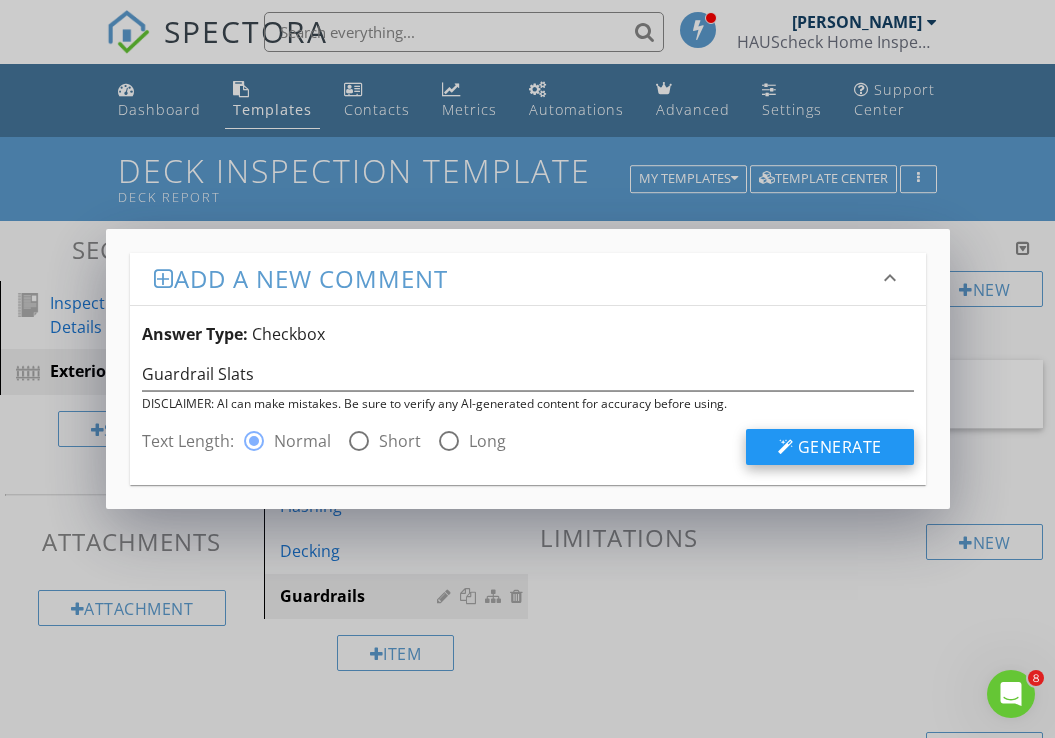 click on "Generate" at bounding box center [840, 447] 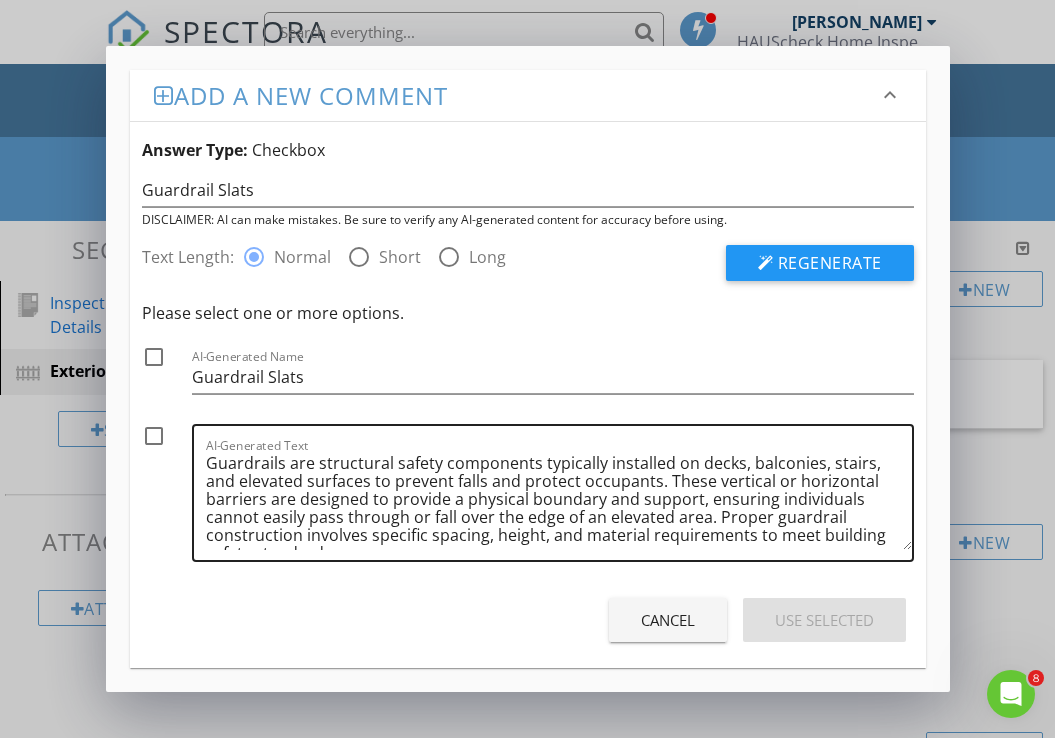 scroll, scrollTop: 0, scrollLeft: 0, axis: both 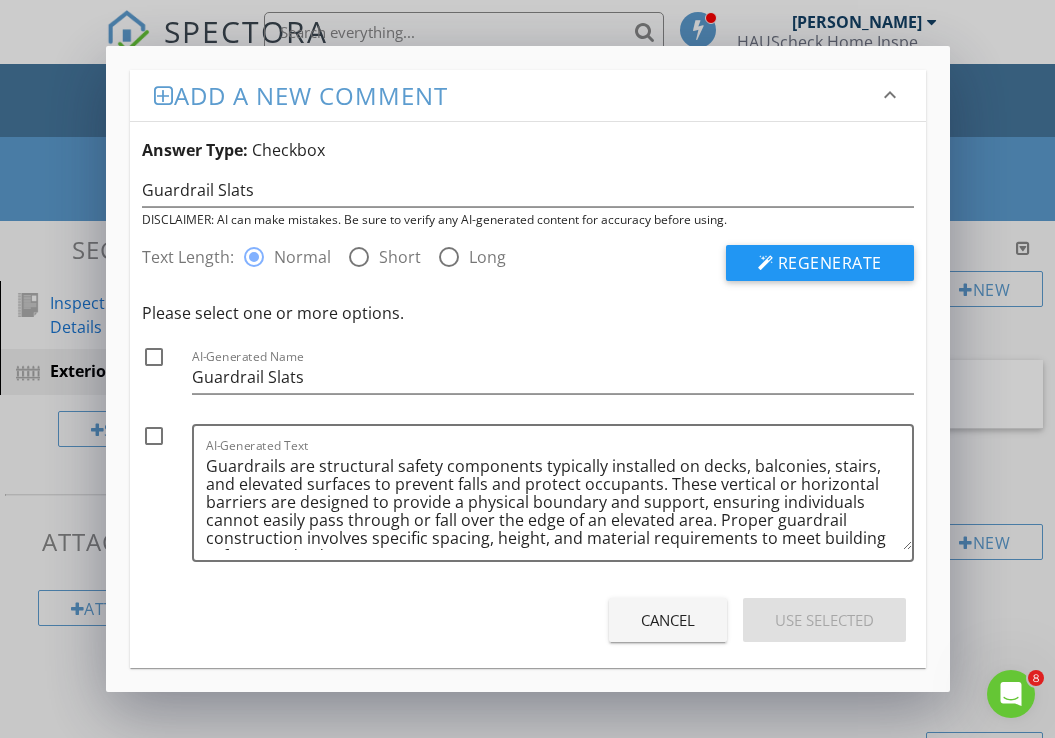 click at bounding box center [154, 357] 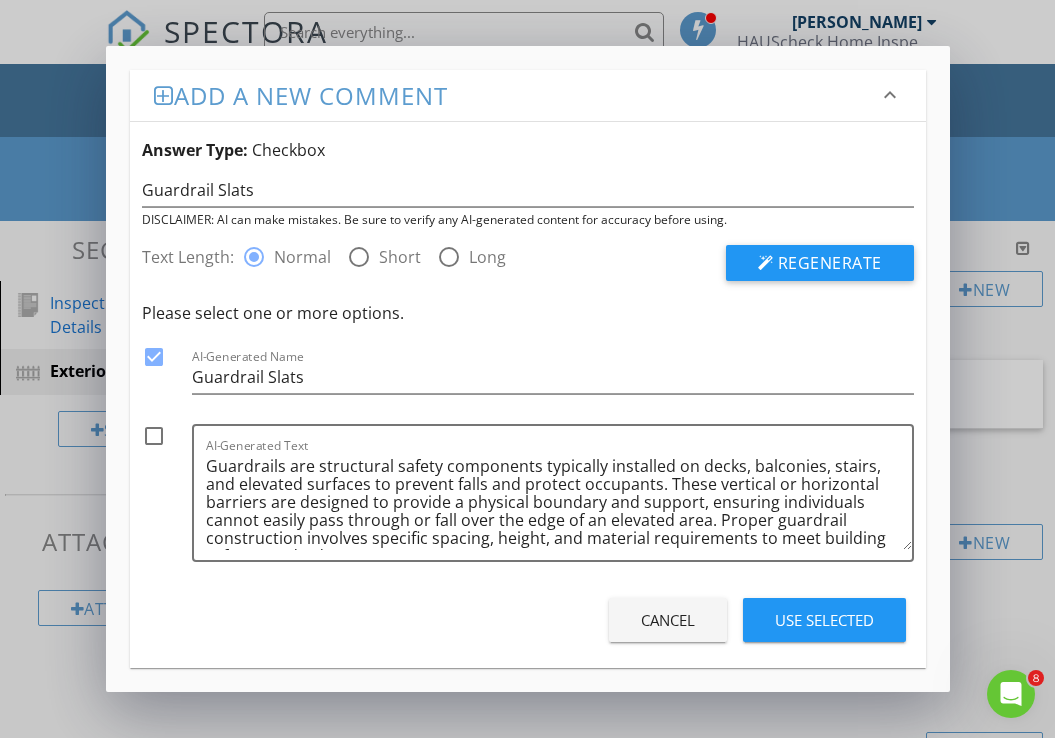 click on "Use Selected" at bounding box center [824, 620] 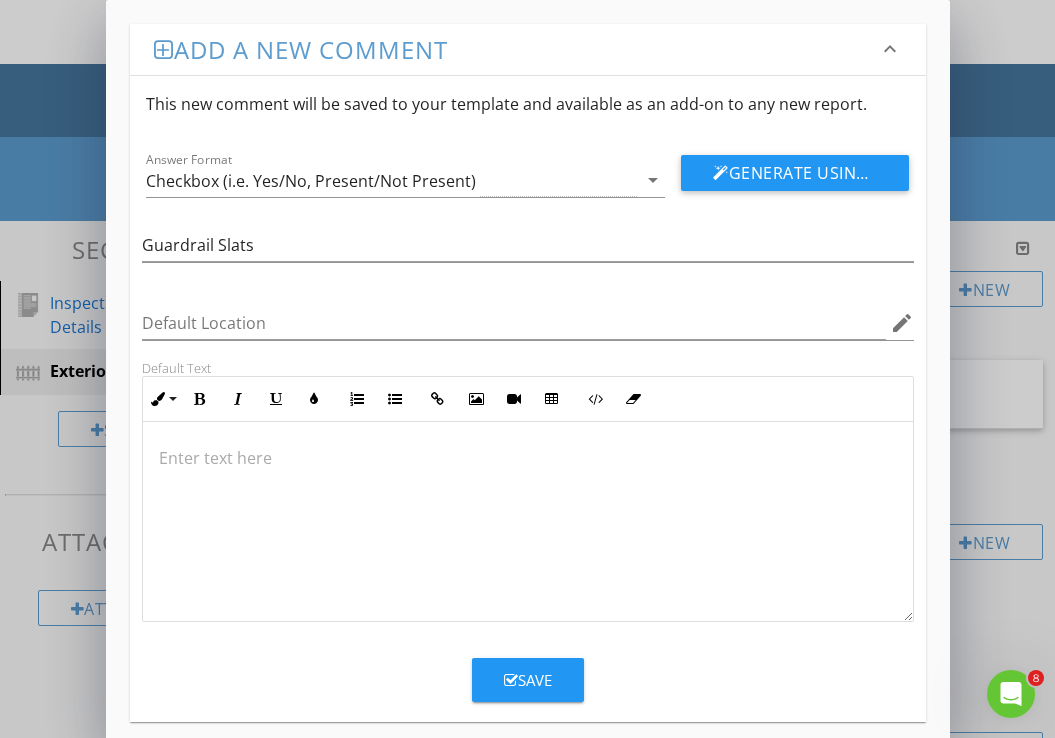 click on "Save" at bounding box center [528, 680] 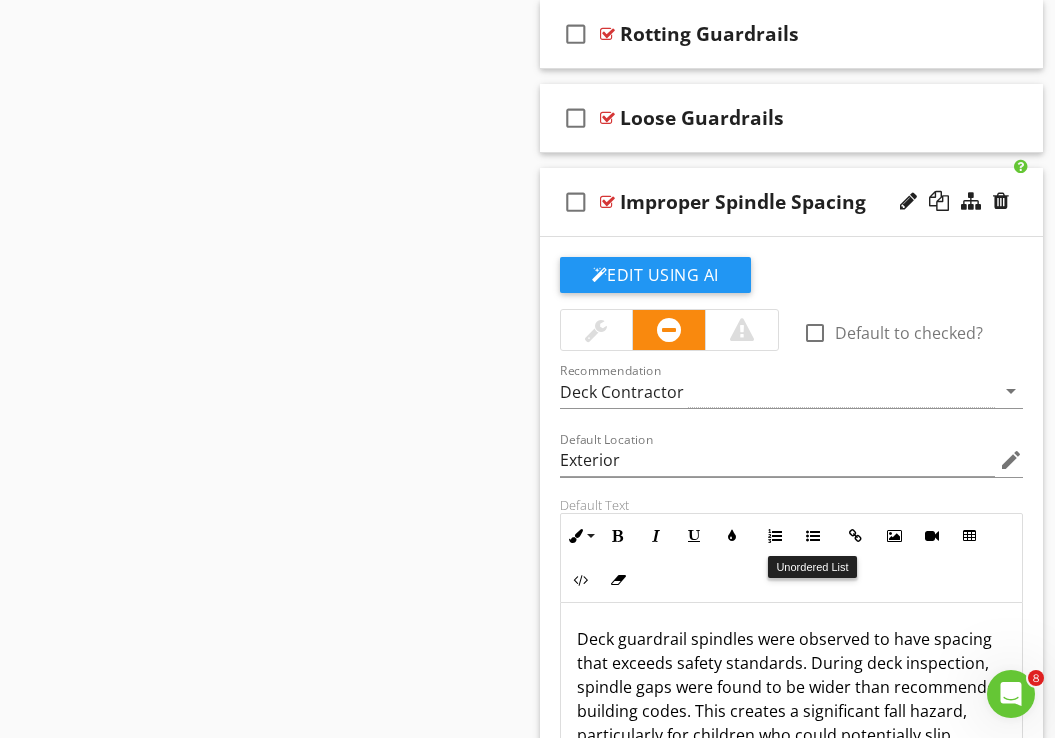 scroll, scrollTop: 964, scrollLeft: 0, axis: vertical 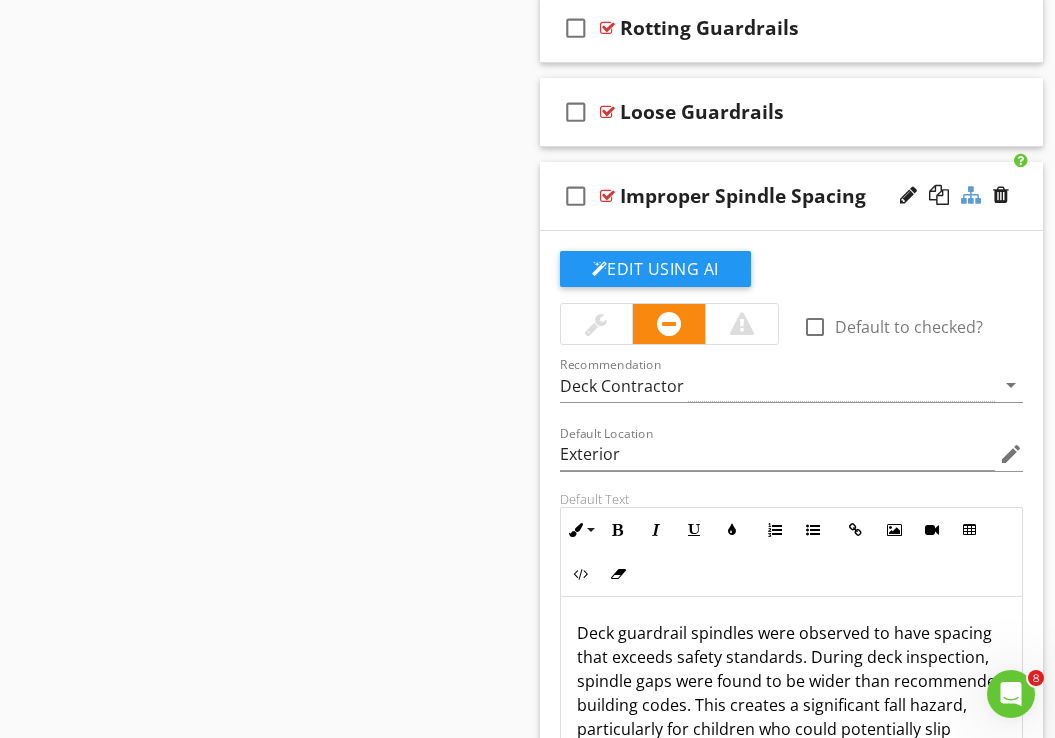 click at bounding box center (971, 195) 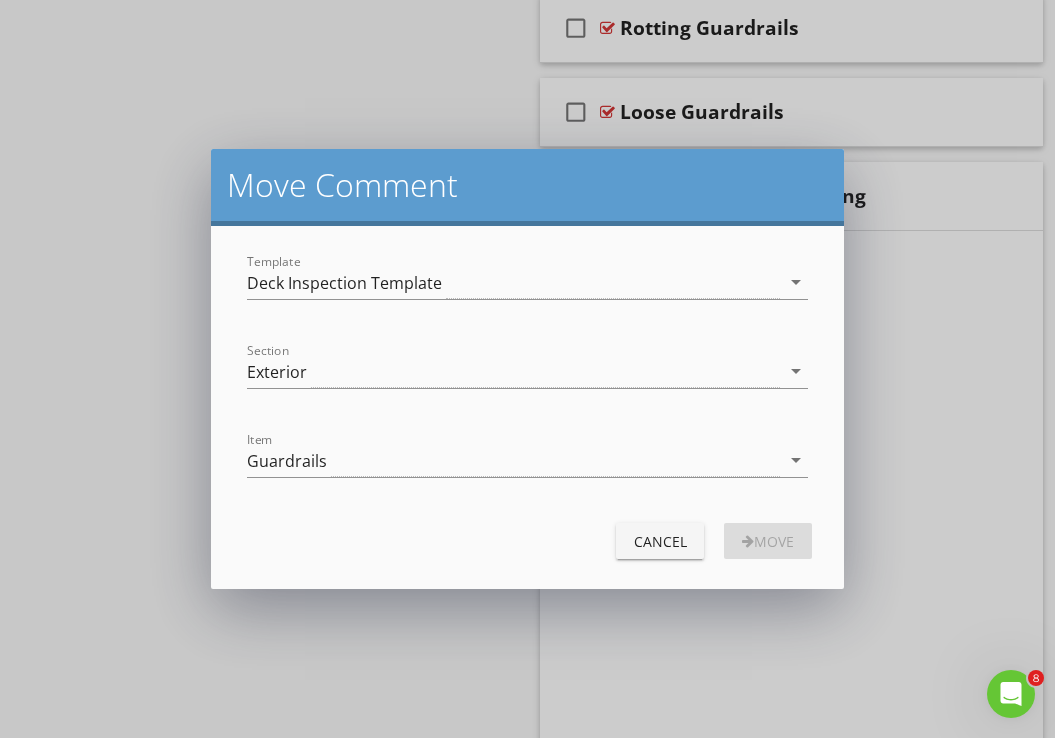 scroll, scrollTop: 541, scrollLeft: 0, axis: vertical 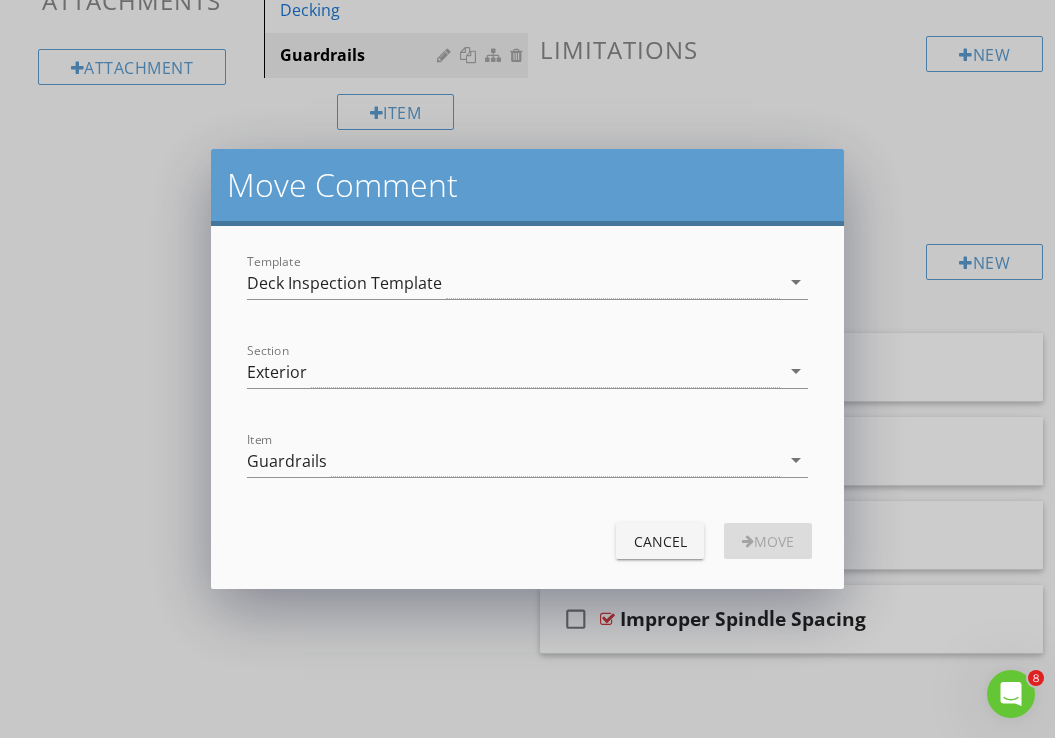 click on "Cancel" at bounding box center [660, 541] 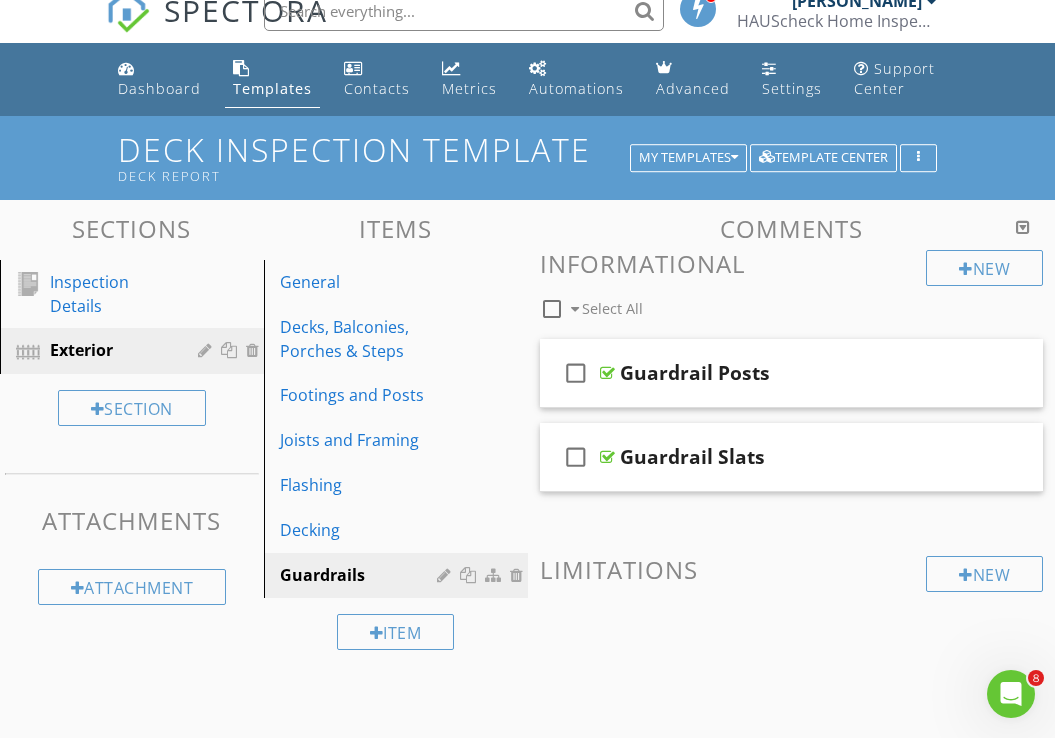 scroll, scrollTop: 17, scrollLeft: 0, axis: vertical 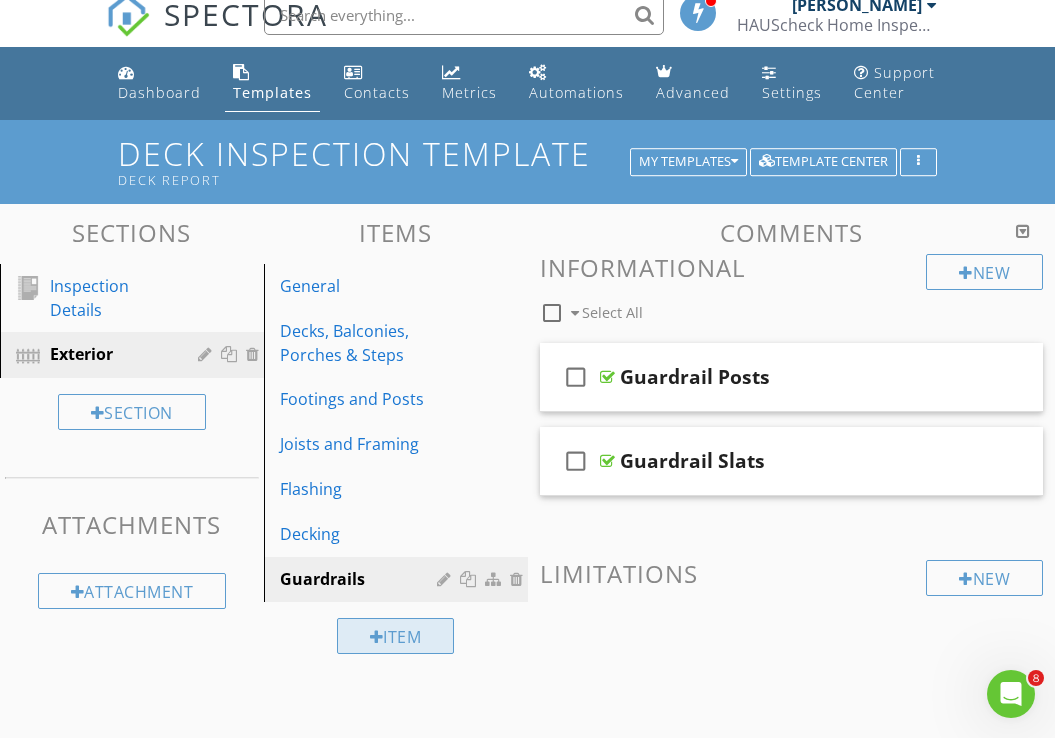 click on "Item" at bounding box center (396, 636) 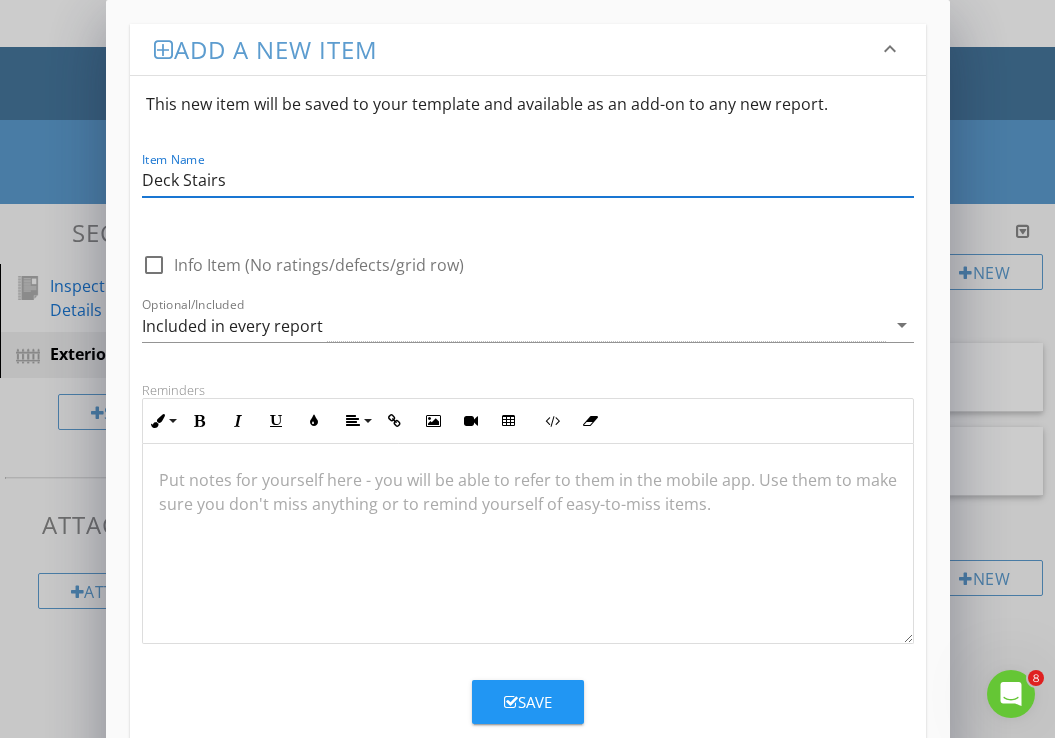 type on "Deck Stairs" 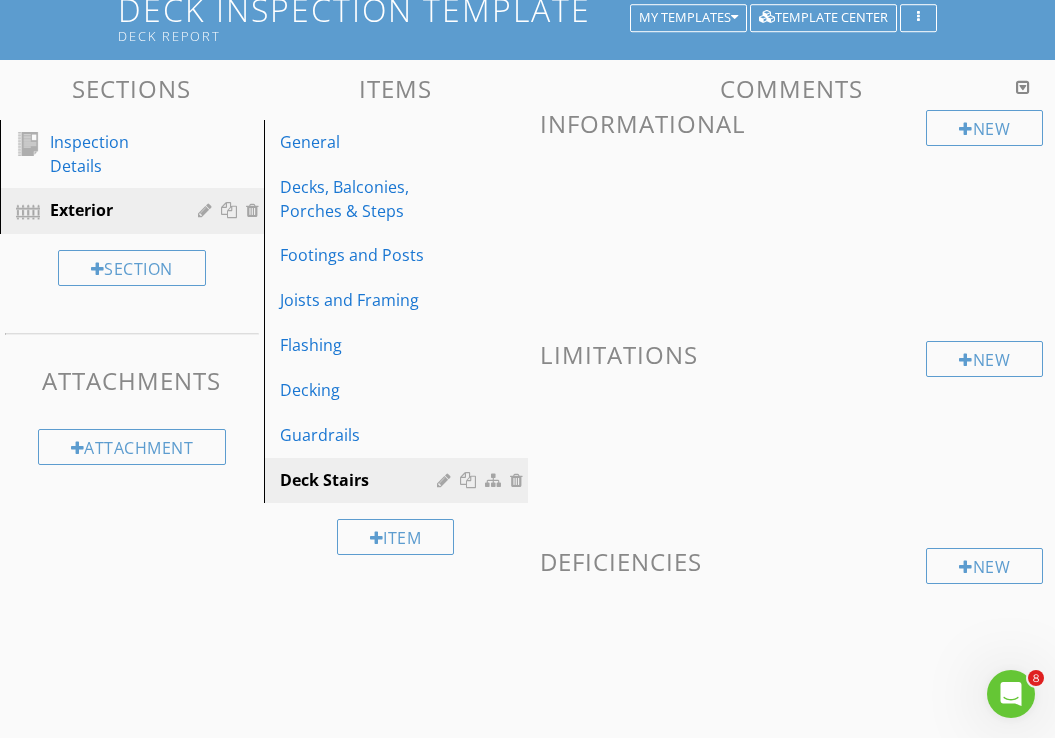scroll, scrollTop: 181, scrollLeft: 0, axis: vertical 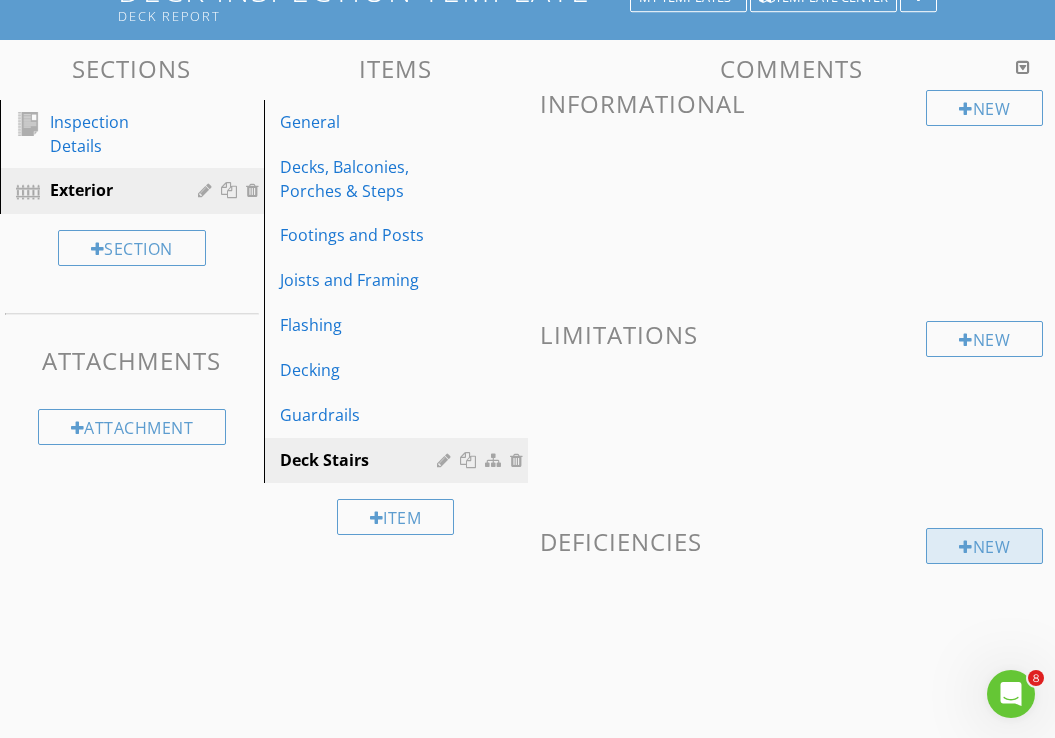 click on "New" at bounding box center [984, 546] 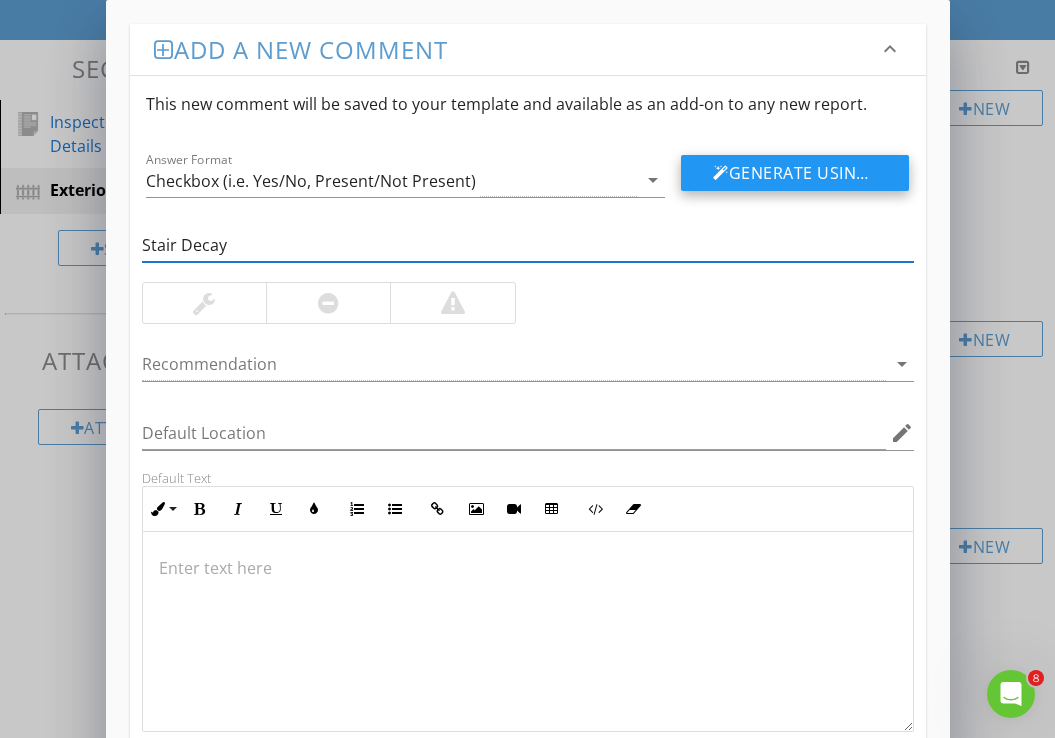 type on "Stair Decay" 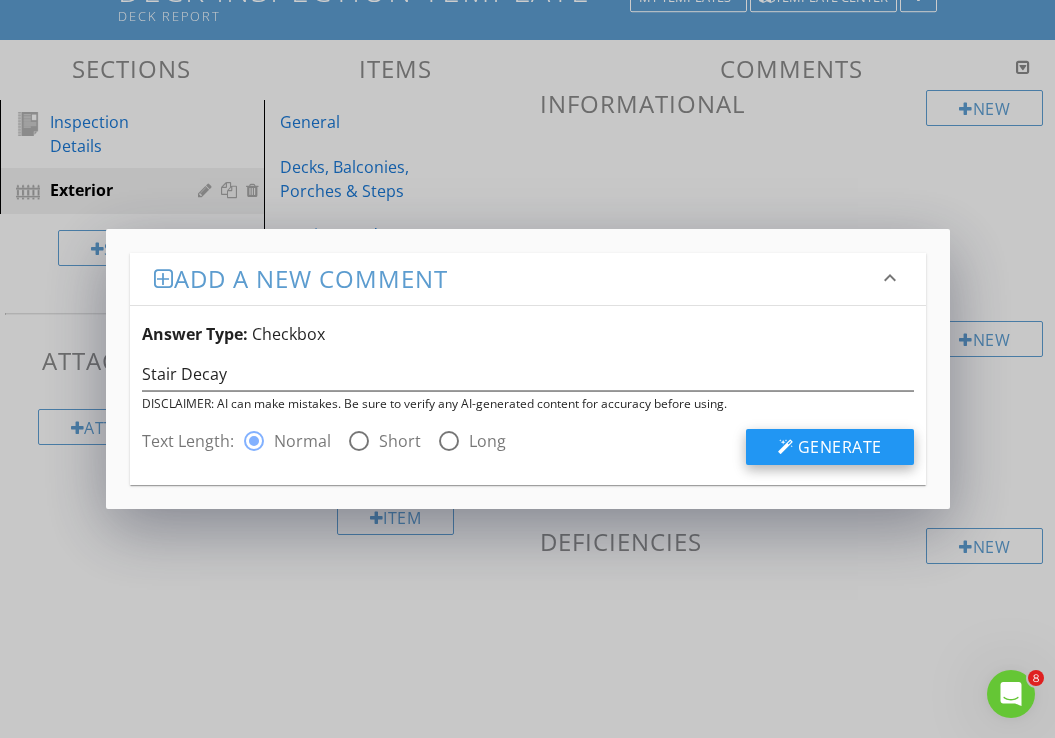 click on "Generate" at bounding box center [840, 447] 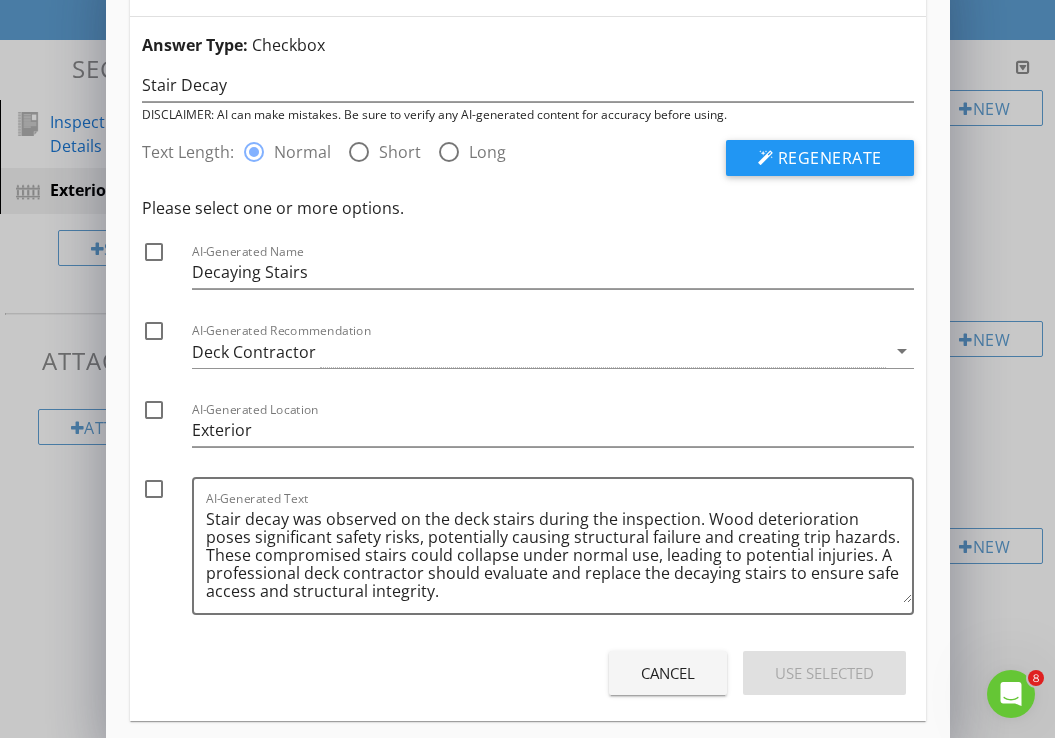 scroll, scrollTop: 60, scrollLeft: 0, axis: vertical 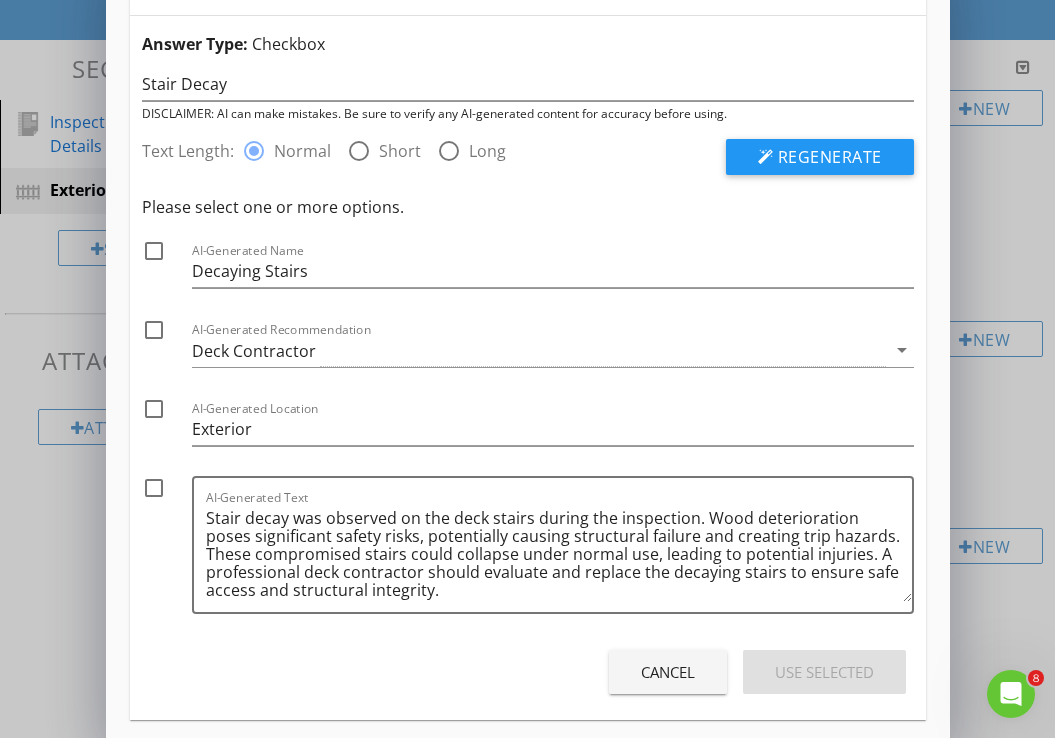click at bounding box center [154, 251] 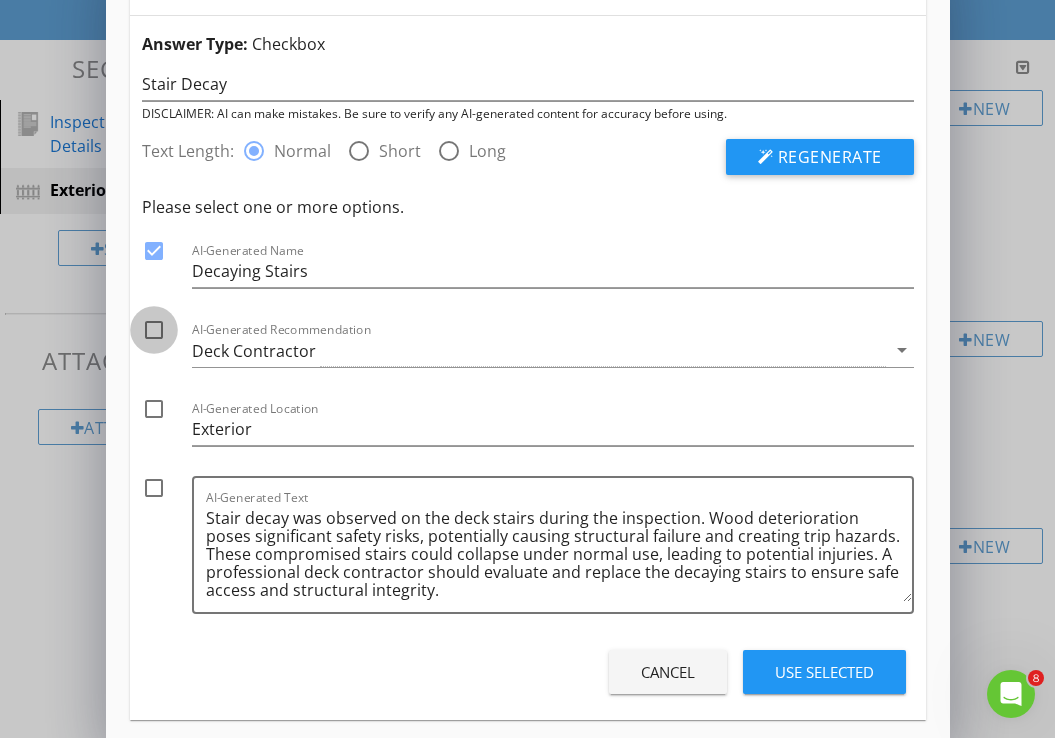 click at bounding box center [154, 330] 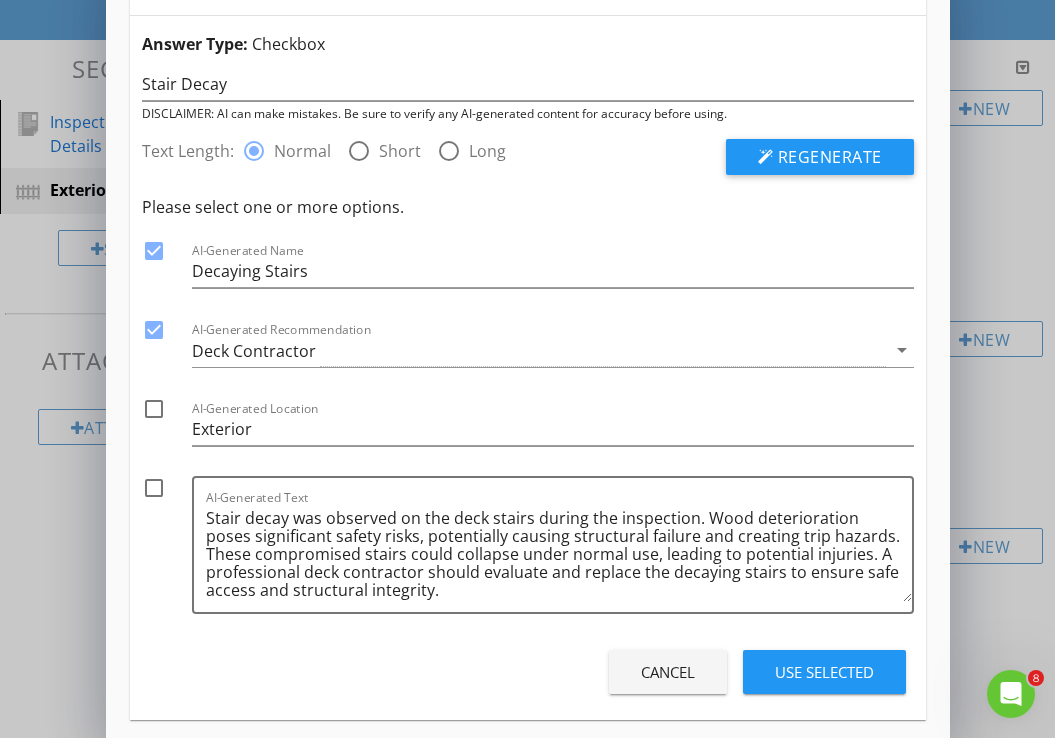 click at bounding box center [154, 409] 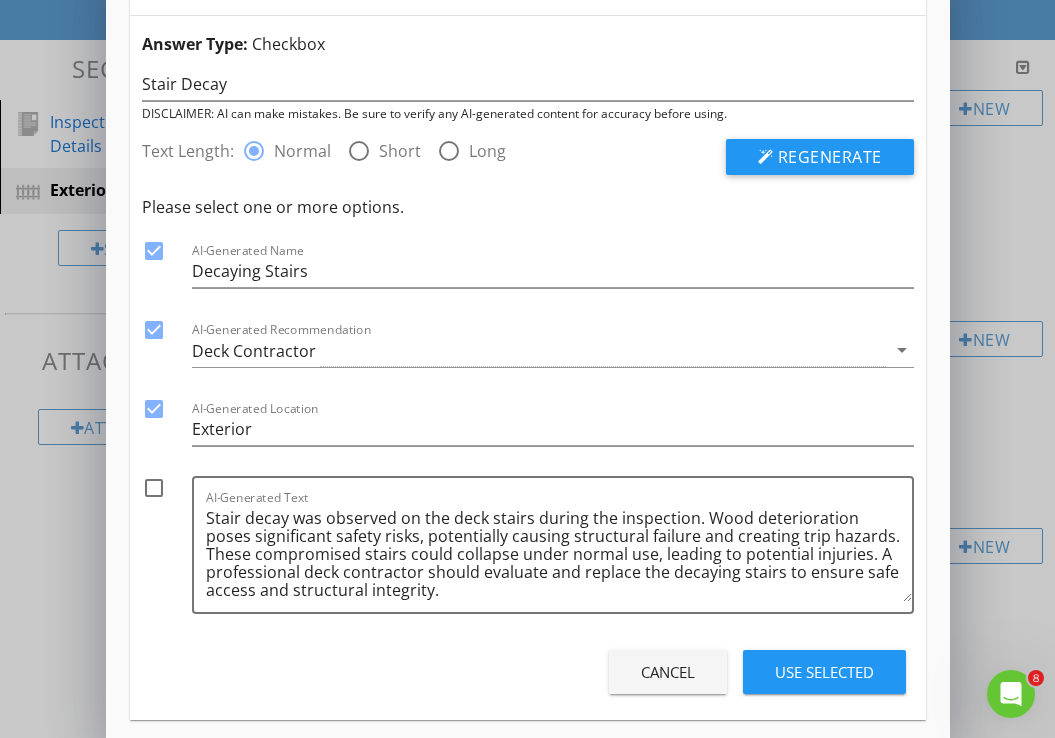 click at bounding box center [154, 488] 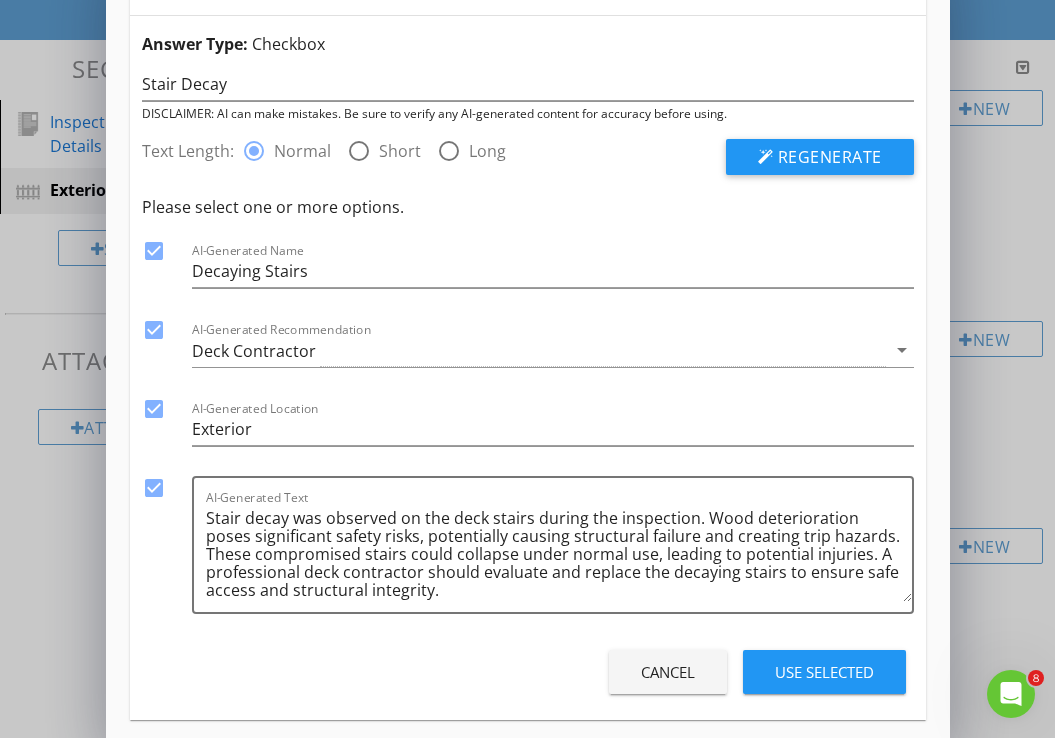 click on "Use Selected" at bounding box center (824, 672) 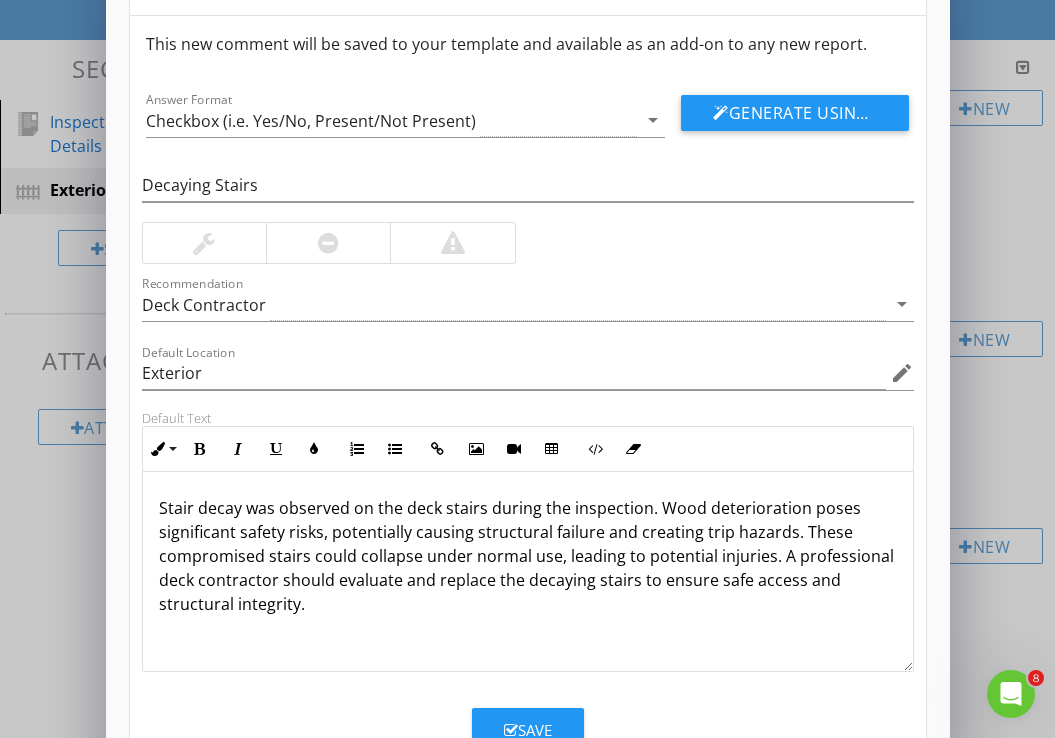 scroll, scrollTop: 0, scrollLeft: 0, axis: both 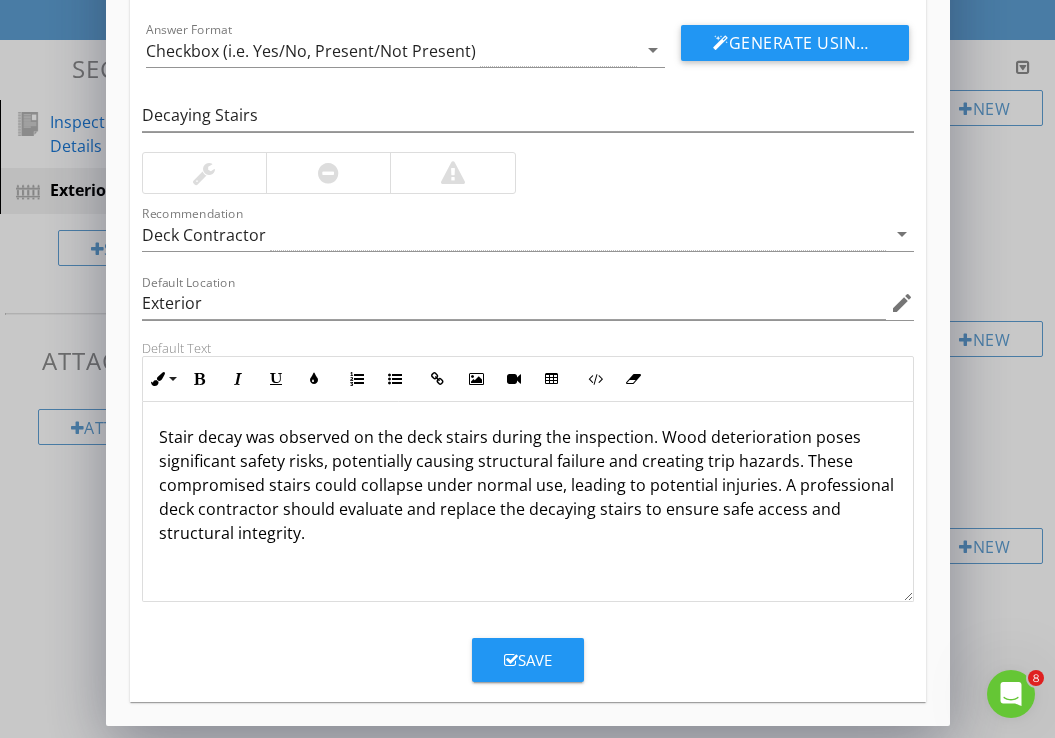 click on "Save" at bounding box center [528, 660] 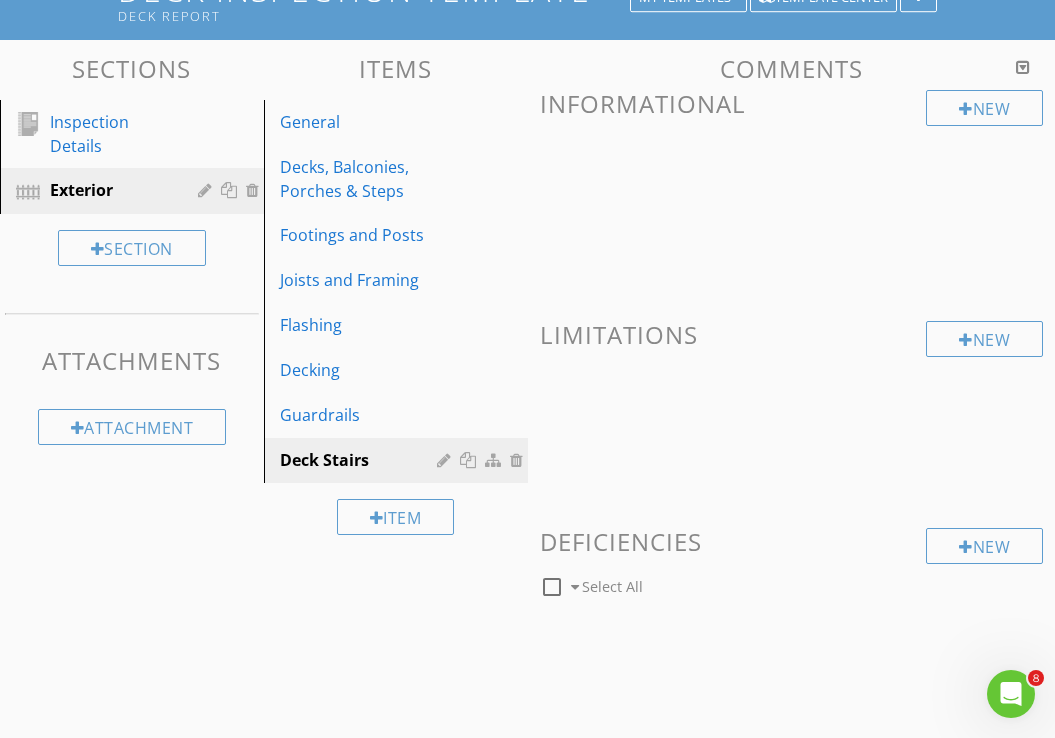 scroll, scrollTop: 0, scrollLeft: 0, axis: both 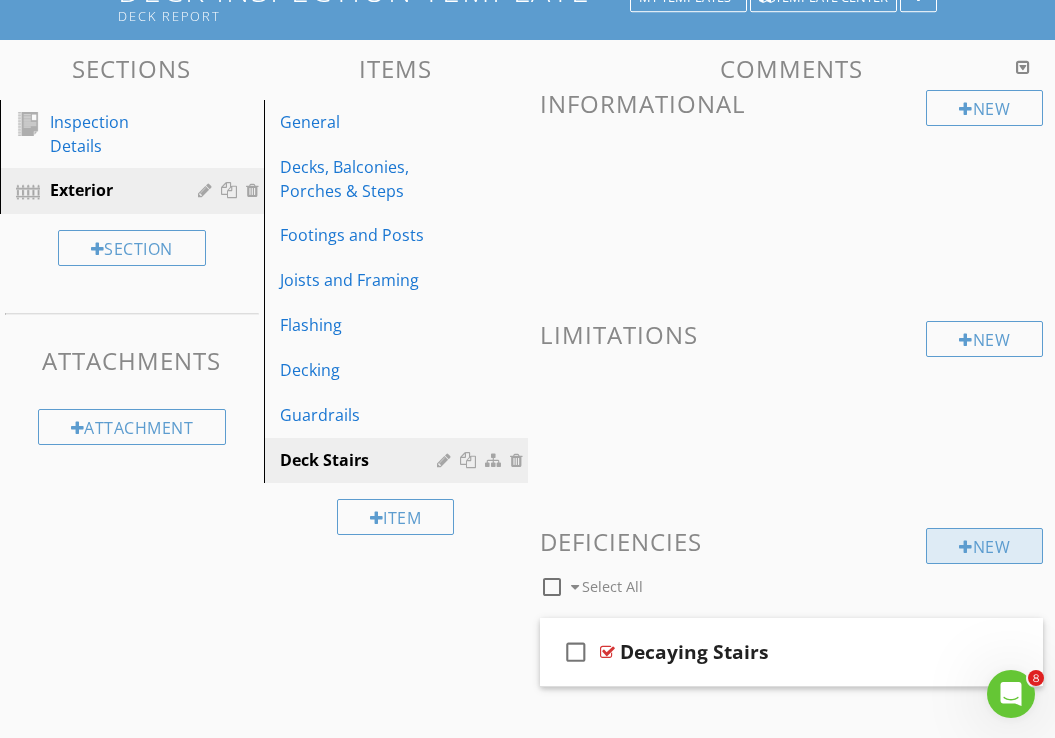 click on "New" at bounding box center [984, 546] 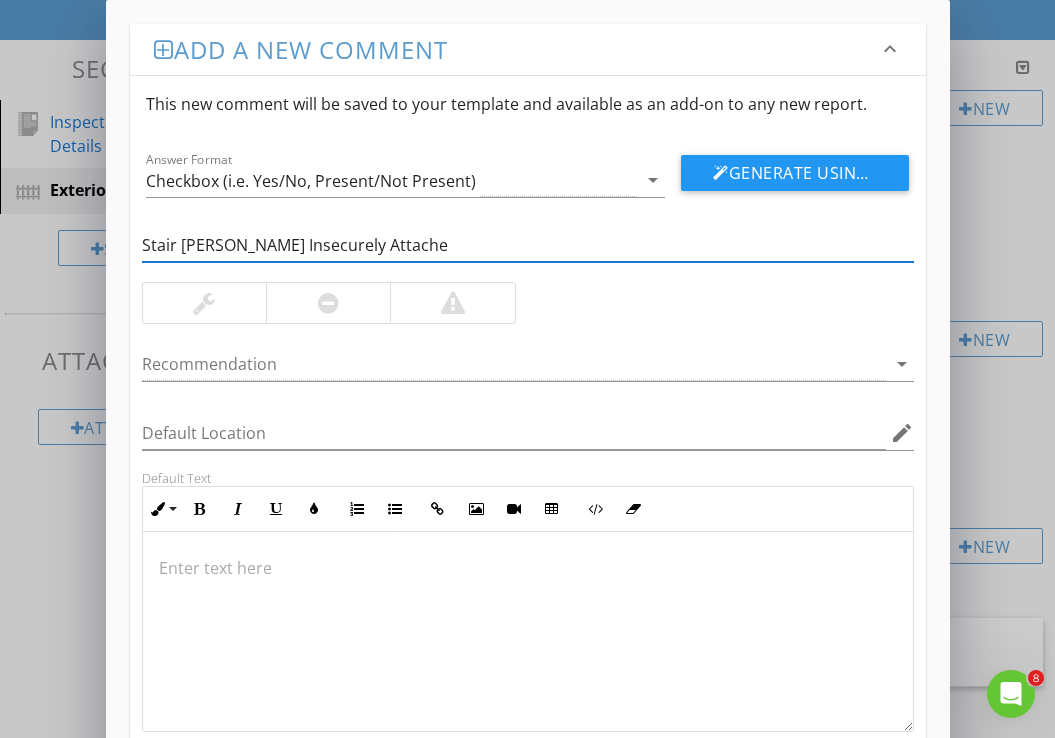 type on "Stair Stringer Insecurely Attached" 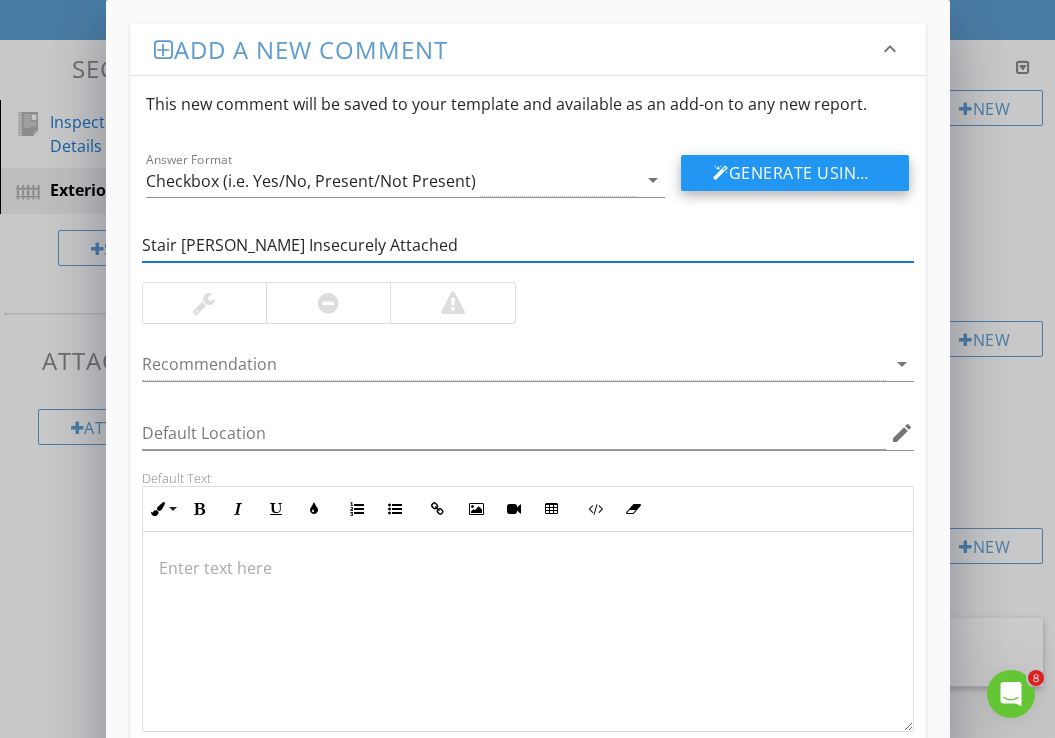 click on "Generate Using AI" at bounding box center [795, 173] 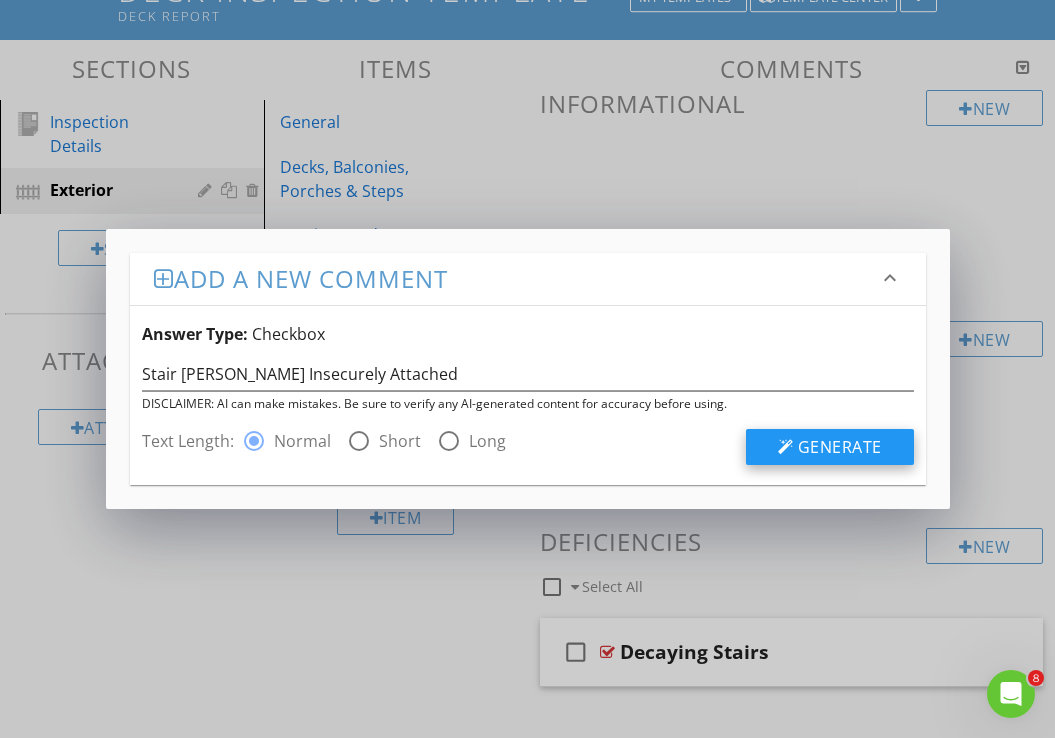 click on "Generate" at bounding box center [840, 447] 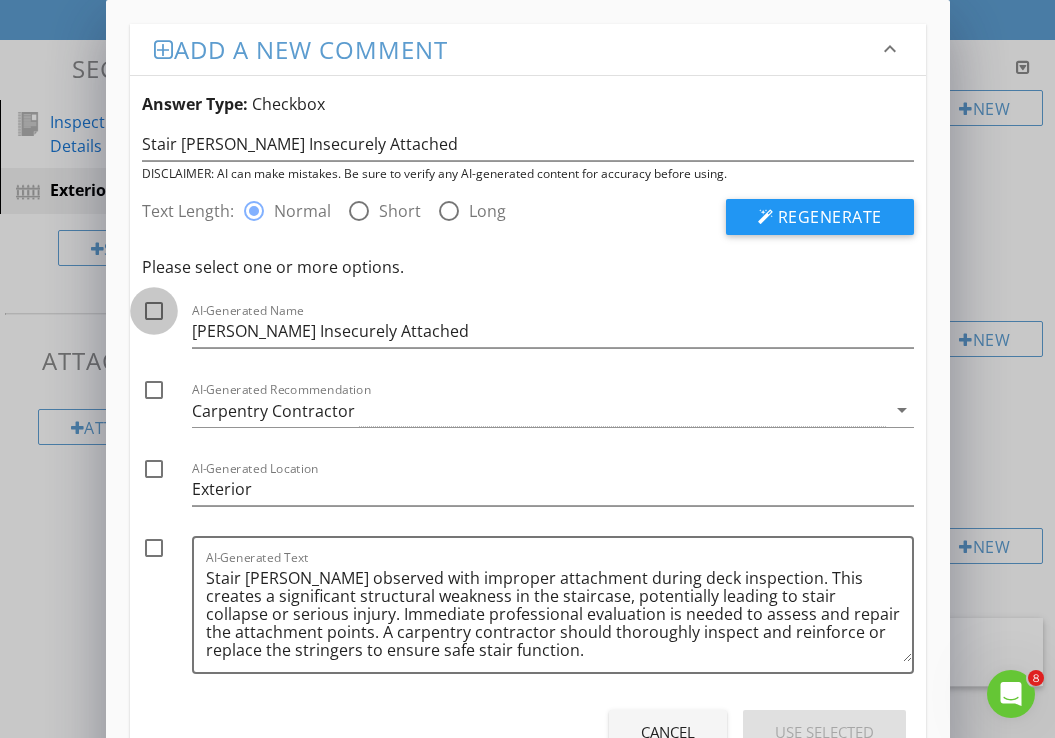click at bounding box center [154, 311] 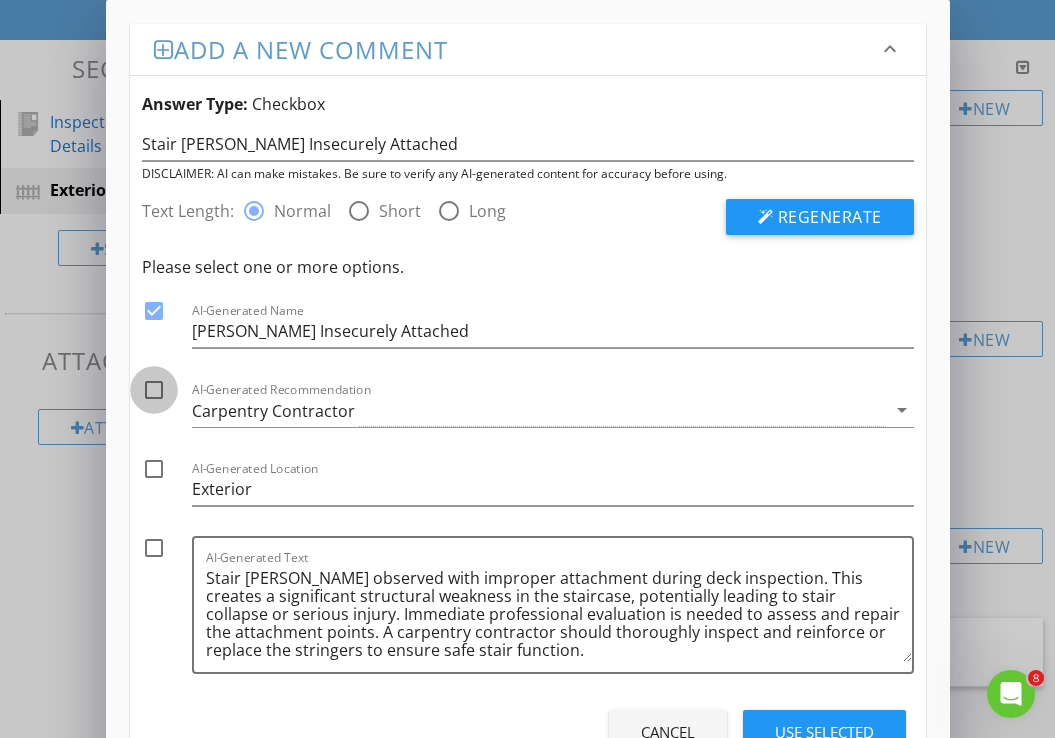 click at bounding box center [154, 390] 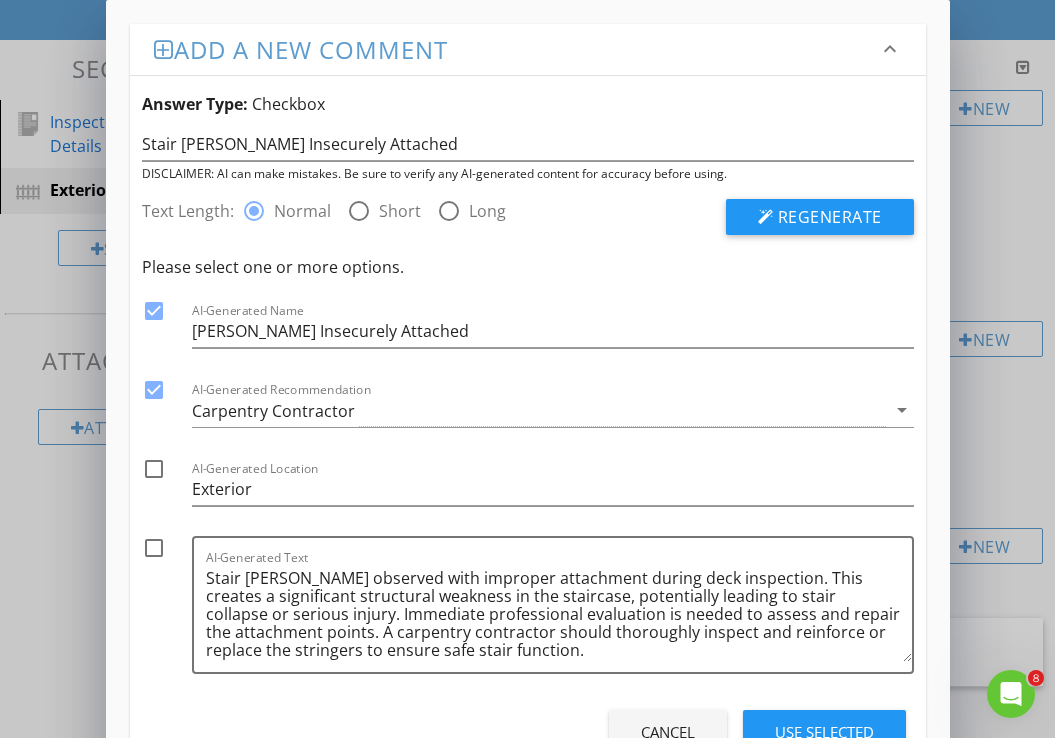 click at bounding box center (154, 469) 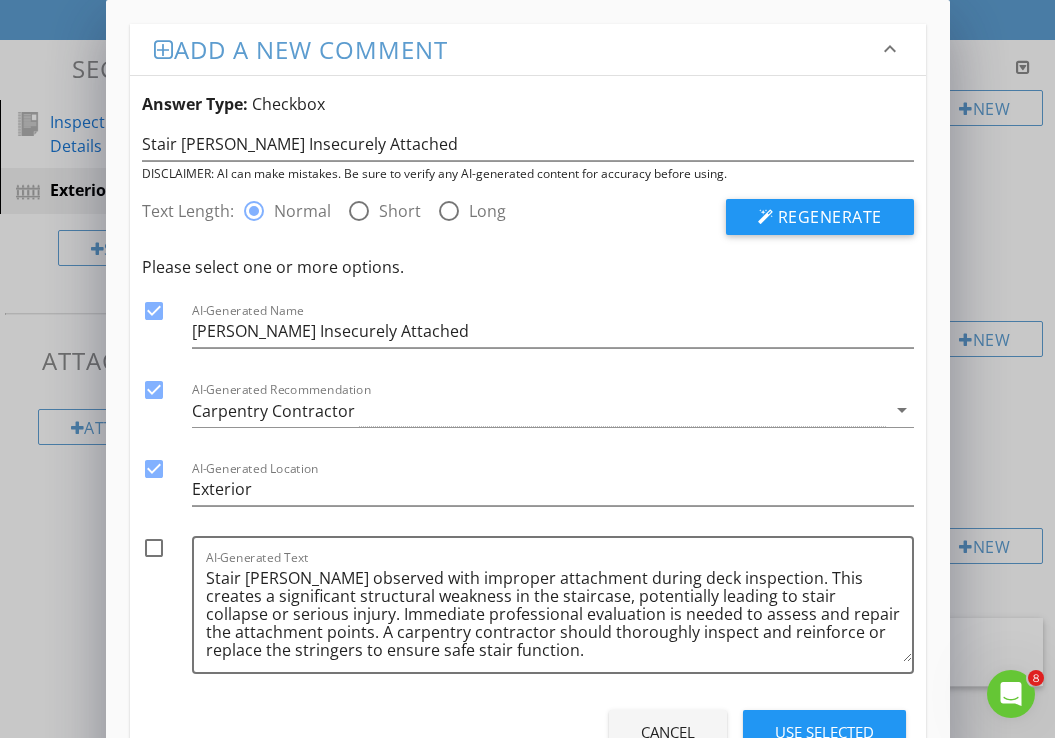 click at bounding box center [154, 548] 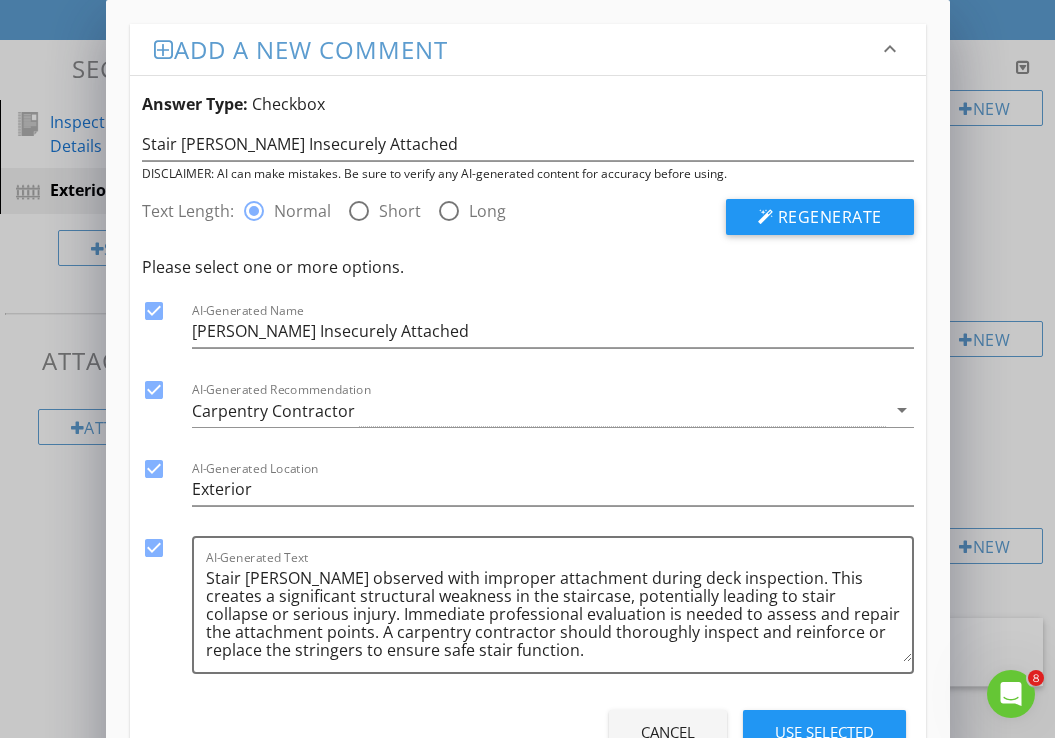click on "Use Selected" at bounding box center (824, 732) 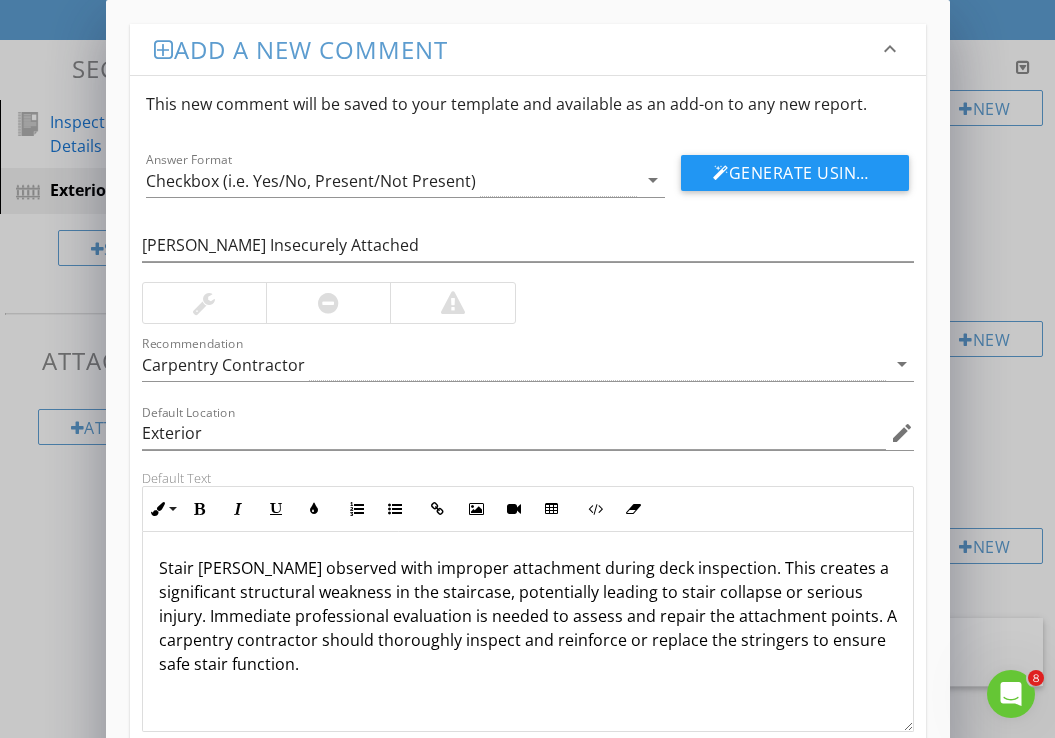 scroll, scrollTop: 130, scrollLeft: 0, axis: vertical 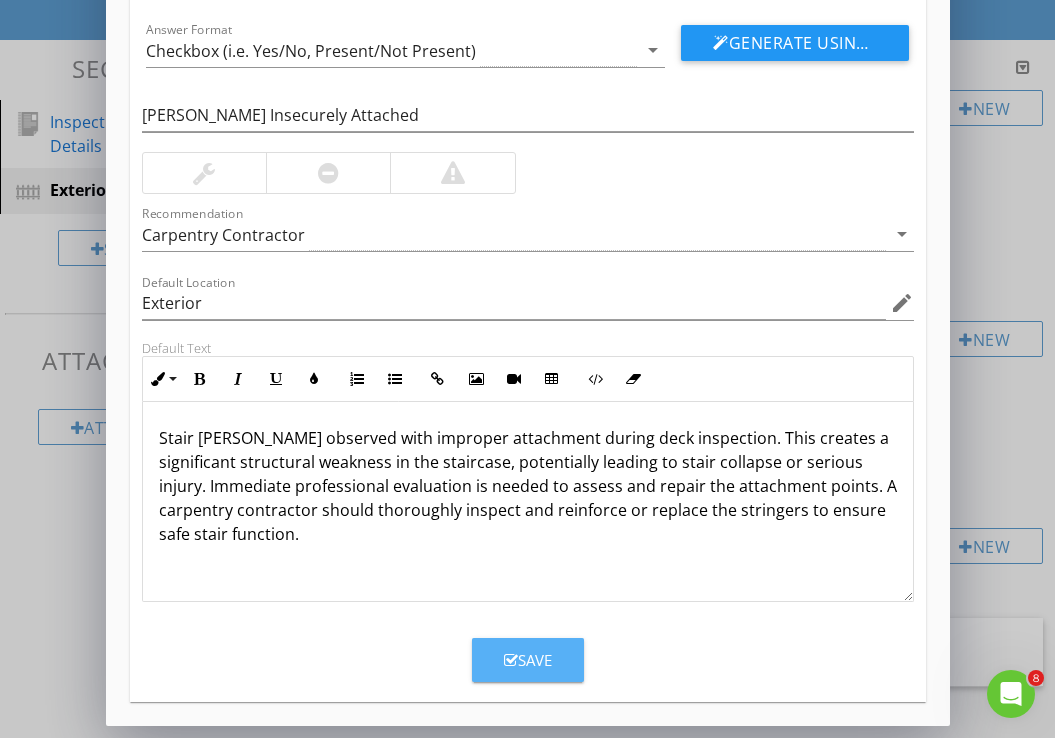 click on "Save" at bounding box center (528, 660) 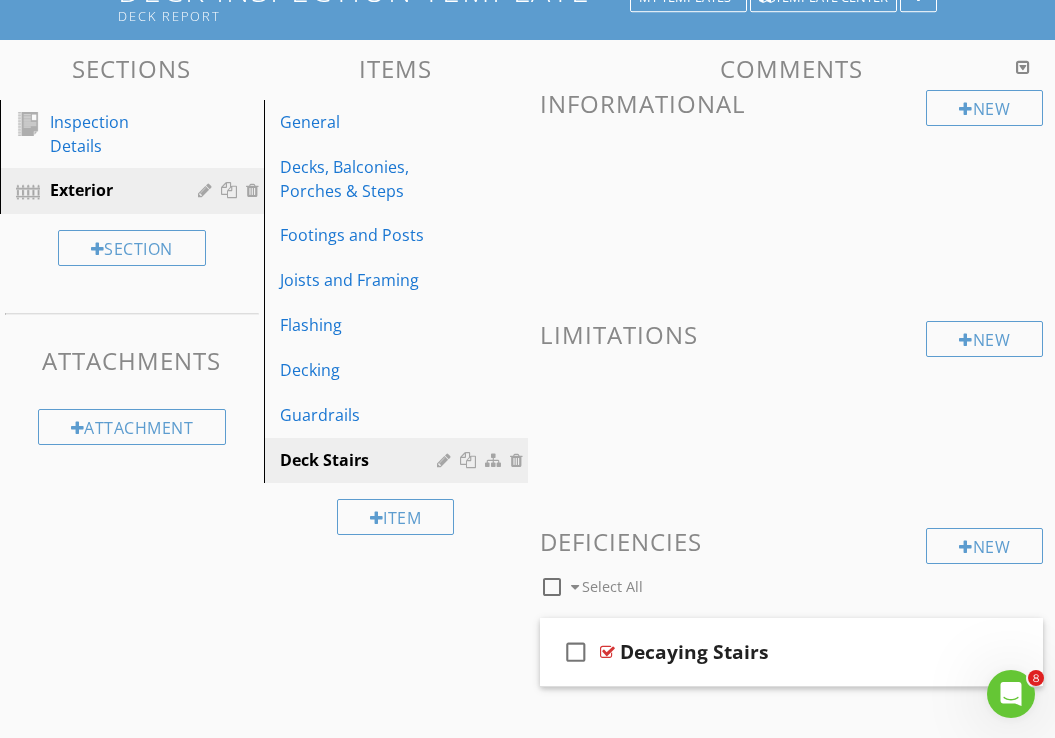 scroll, scrollTop: 33, scrollLeft: 0, axis: vertical 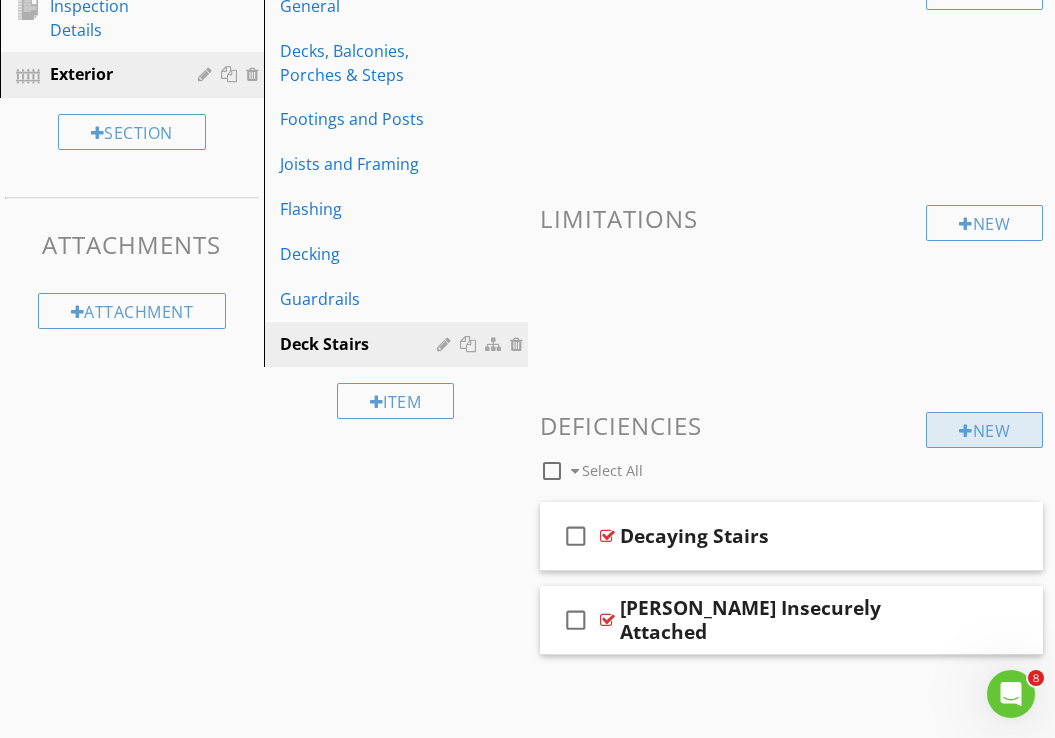 click at bounding box center (966, 431) 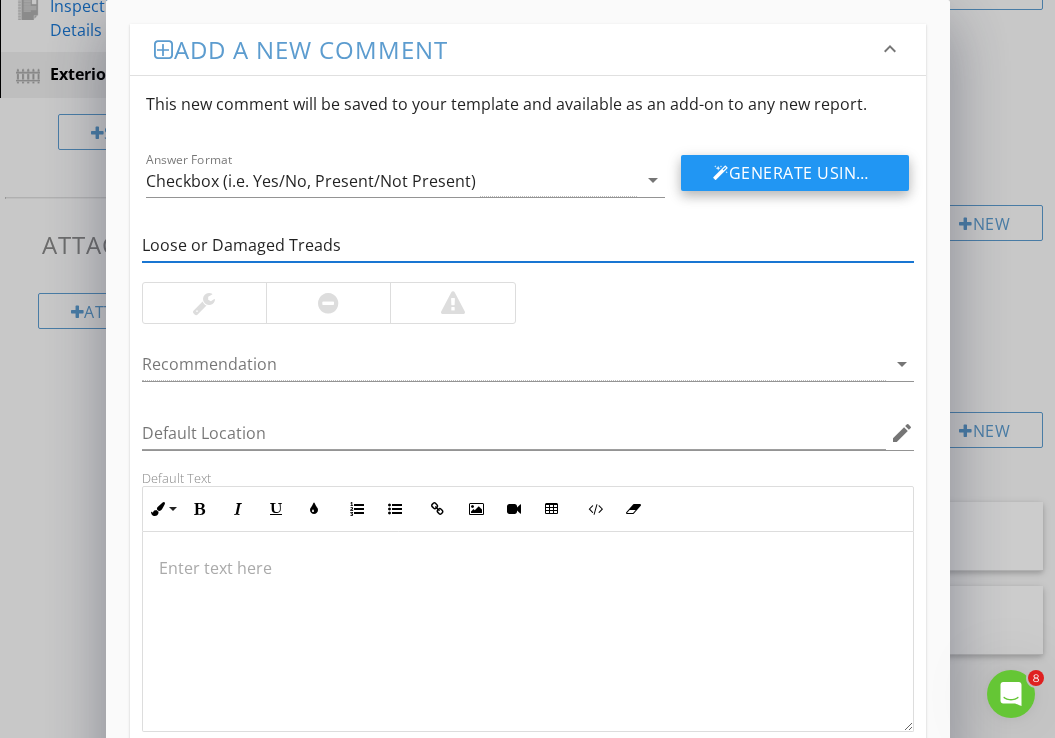 type on "Loose or Damaged Treads" 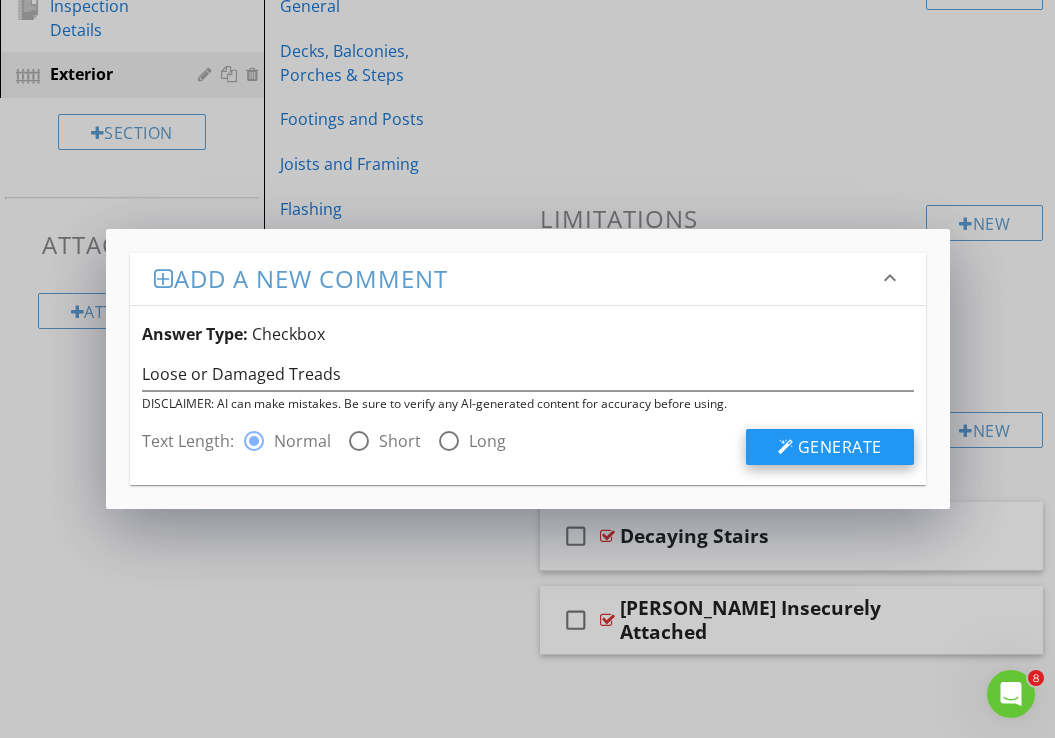 click on "Generate" at bounding box center [840, 447] 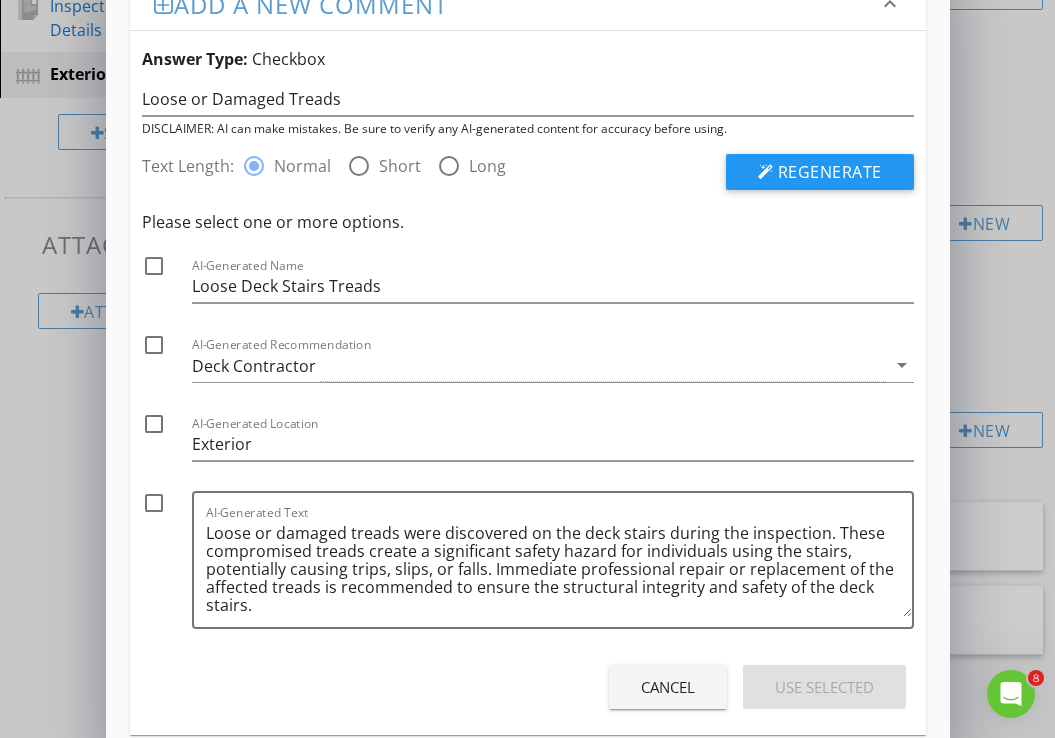 scroll, scrollTop: 78, scrollLeft: 0, axis: vertical 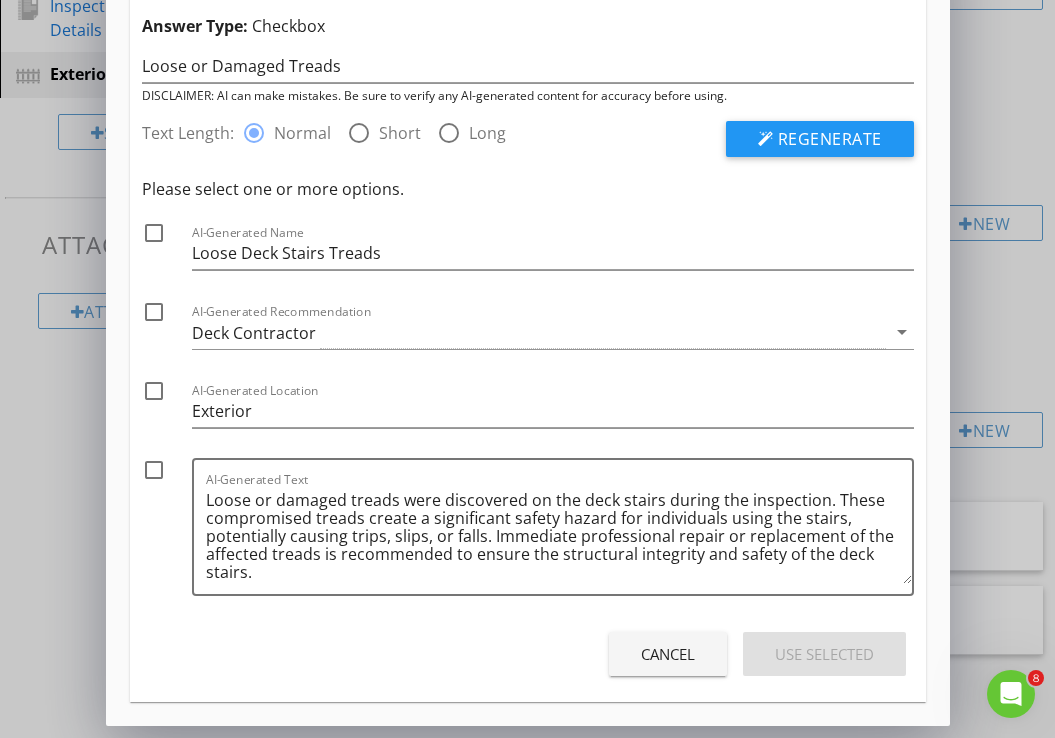 click at bounding box center [154, 233] 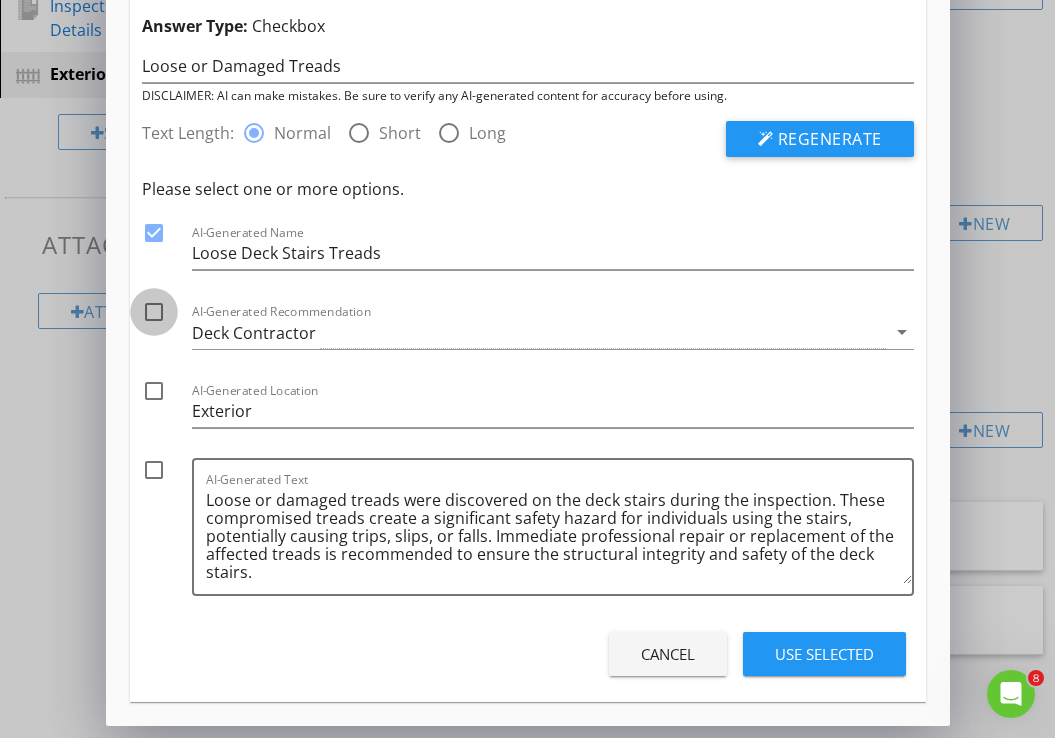 click at bounding box center (154, 312) 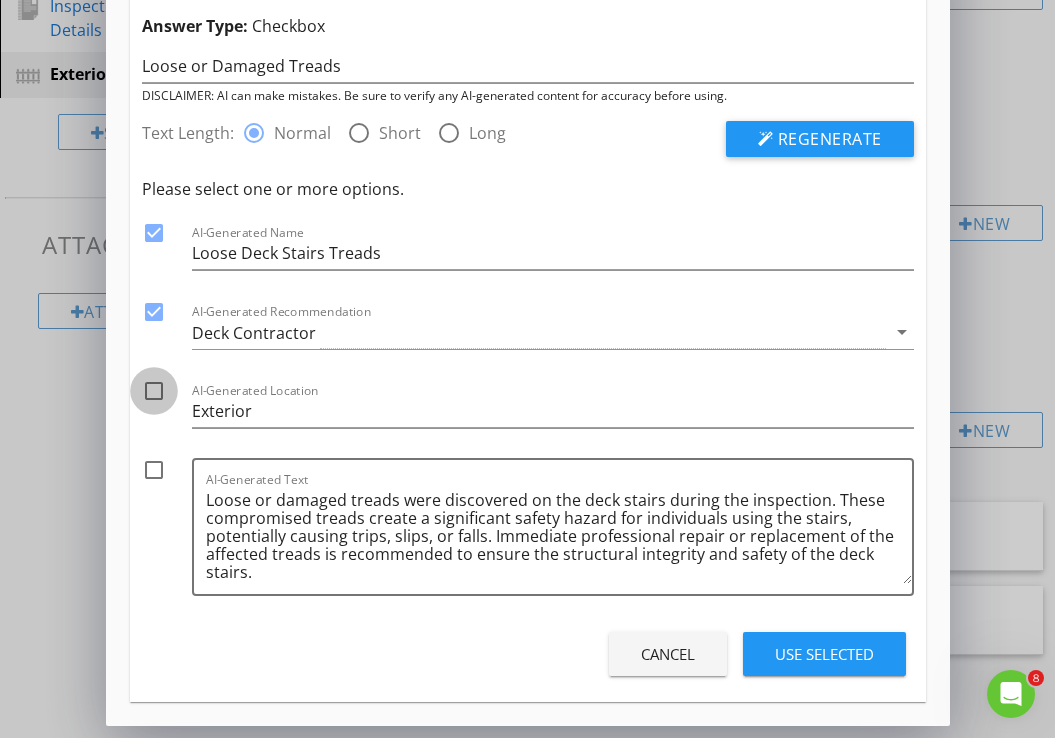 click at bounding box center (154, 391) 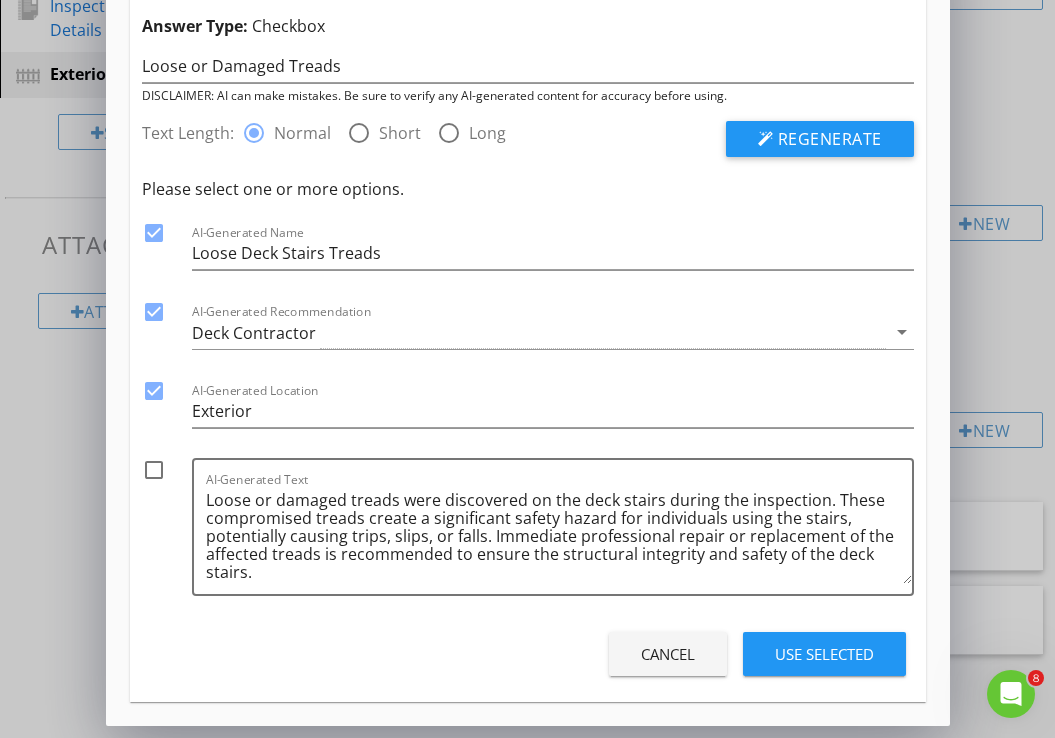 click at bounding box center [154, 470] 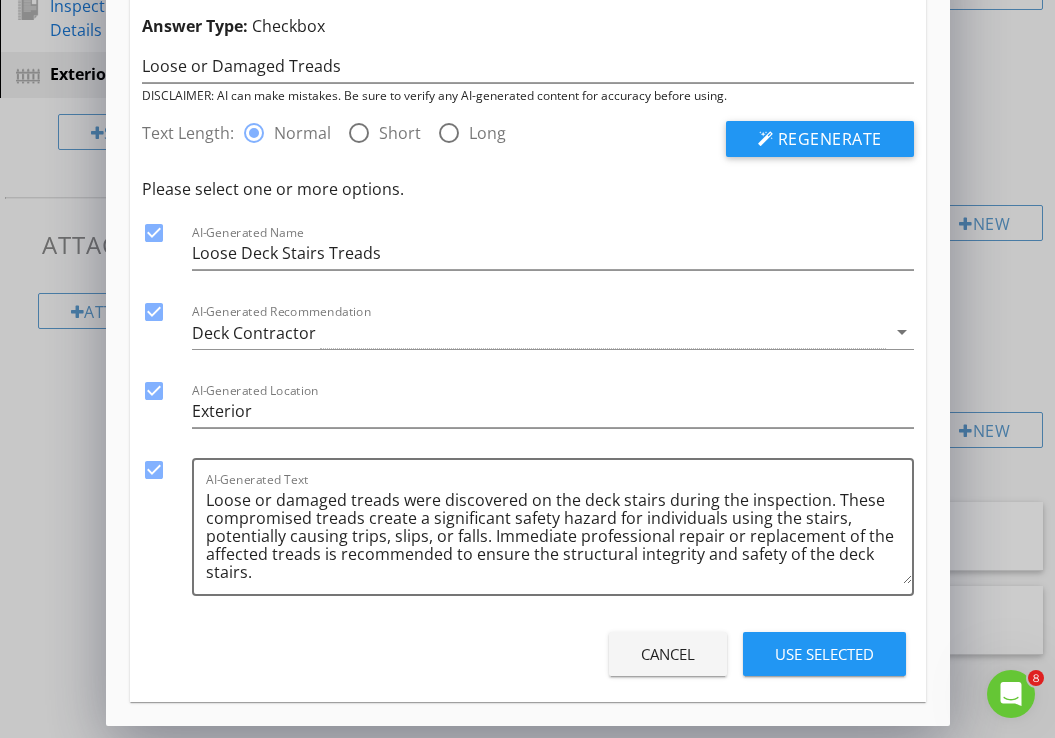 click on "Use Selected" at bounding box center (824, 654) 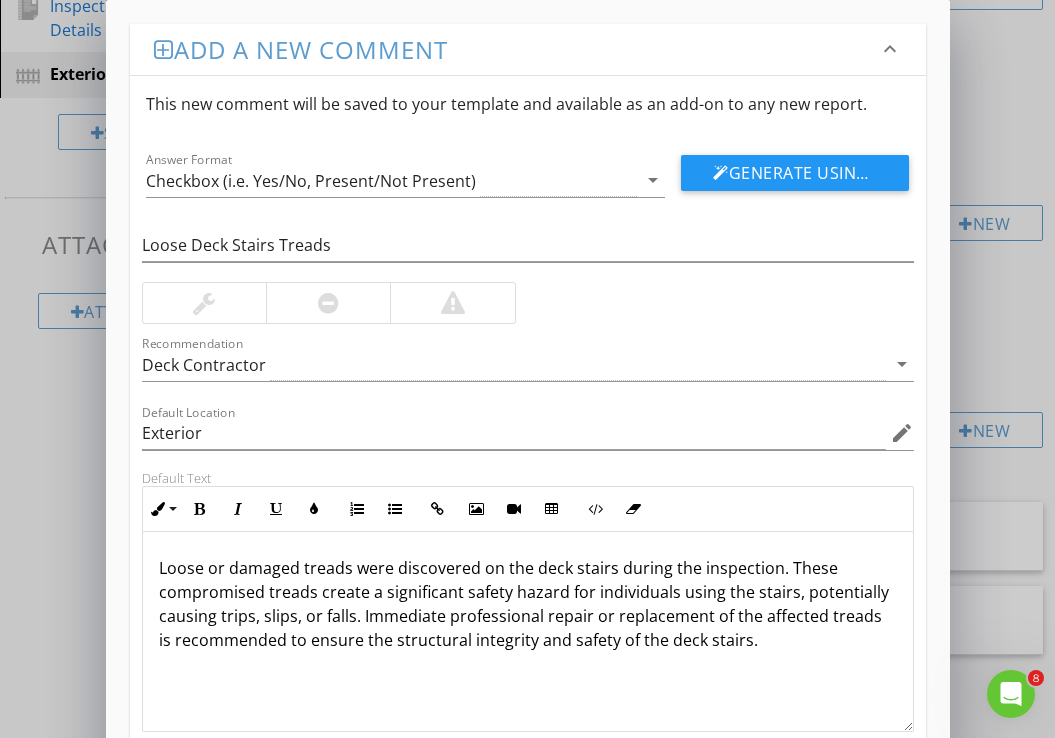 scroll, scrollTop: 130, scrollLeft: 0, axis: vertical 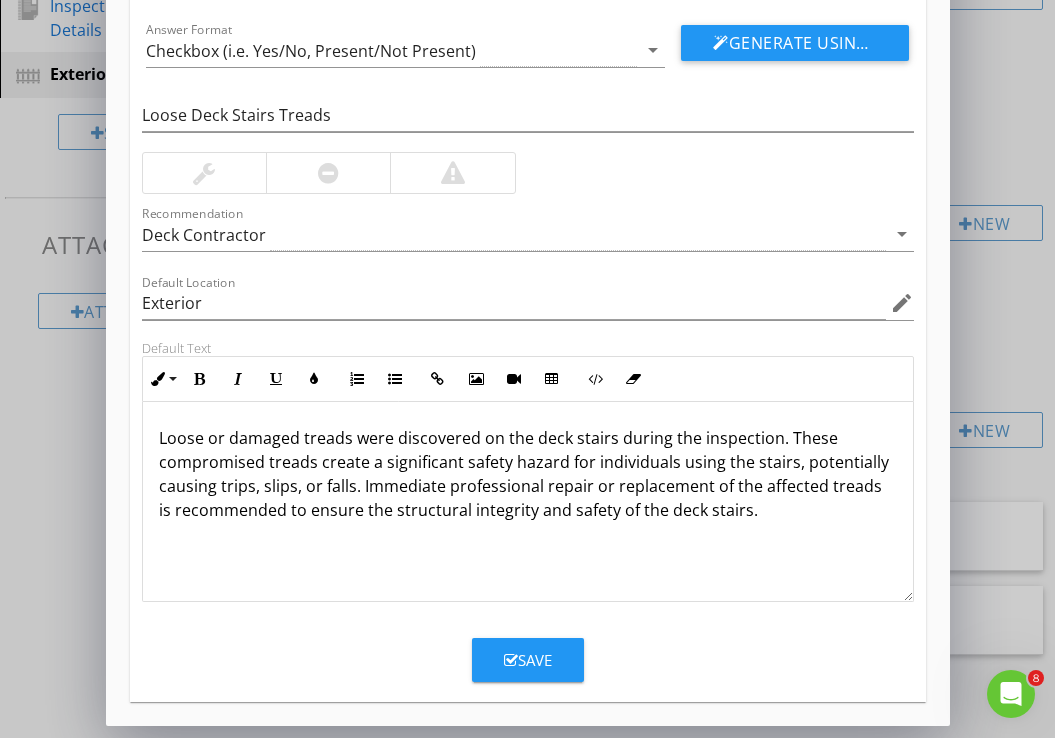 click on "Save" at bounding box center (528, 660) 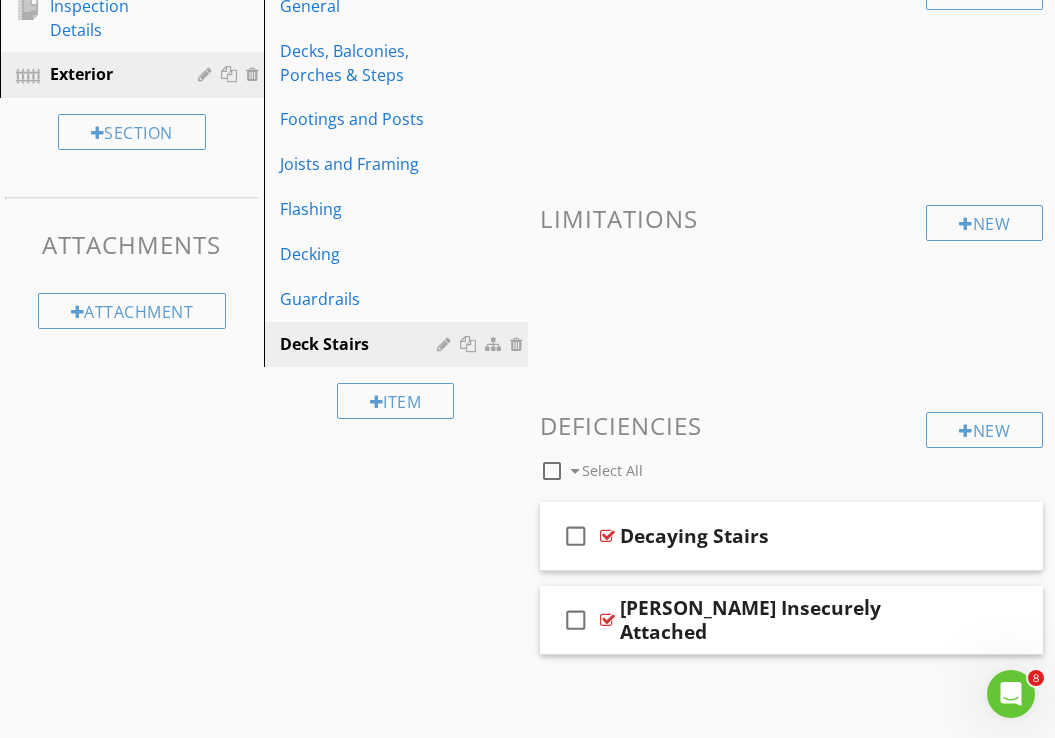 scroll, scrollTop: 0, scrollLeft: 0, axis: both 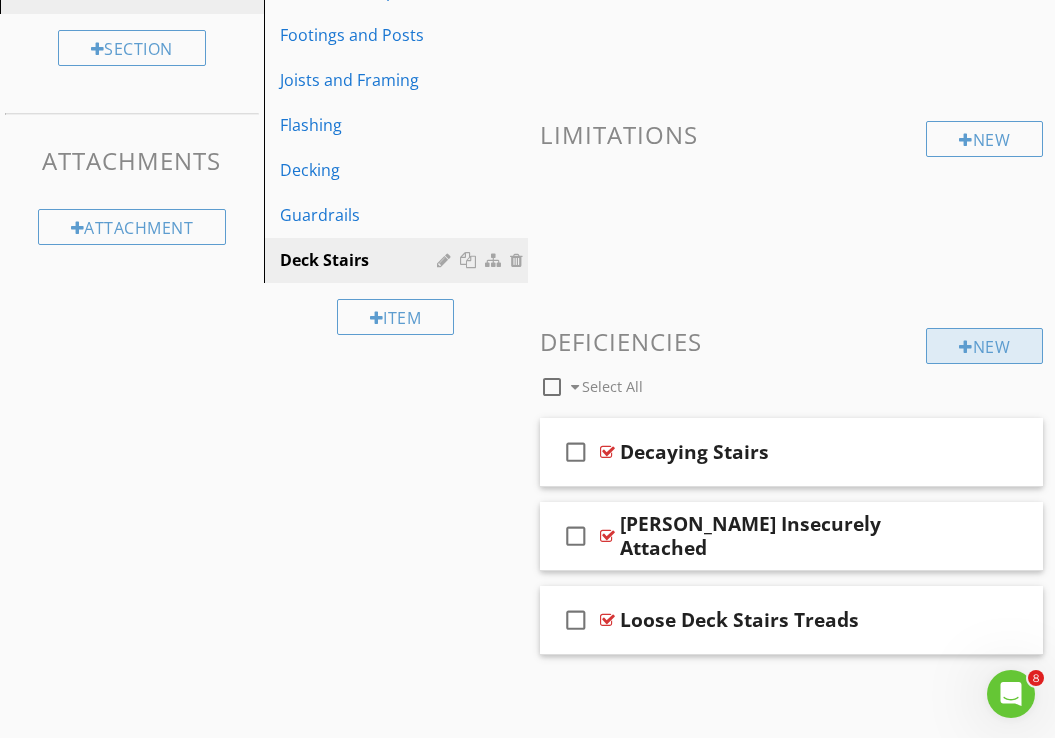 click on "New" at bounding box center [984, 346] 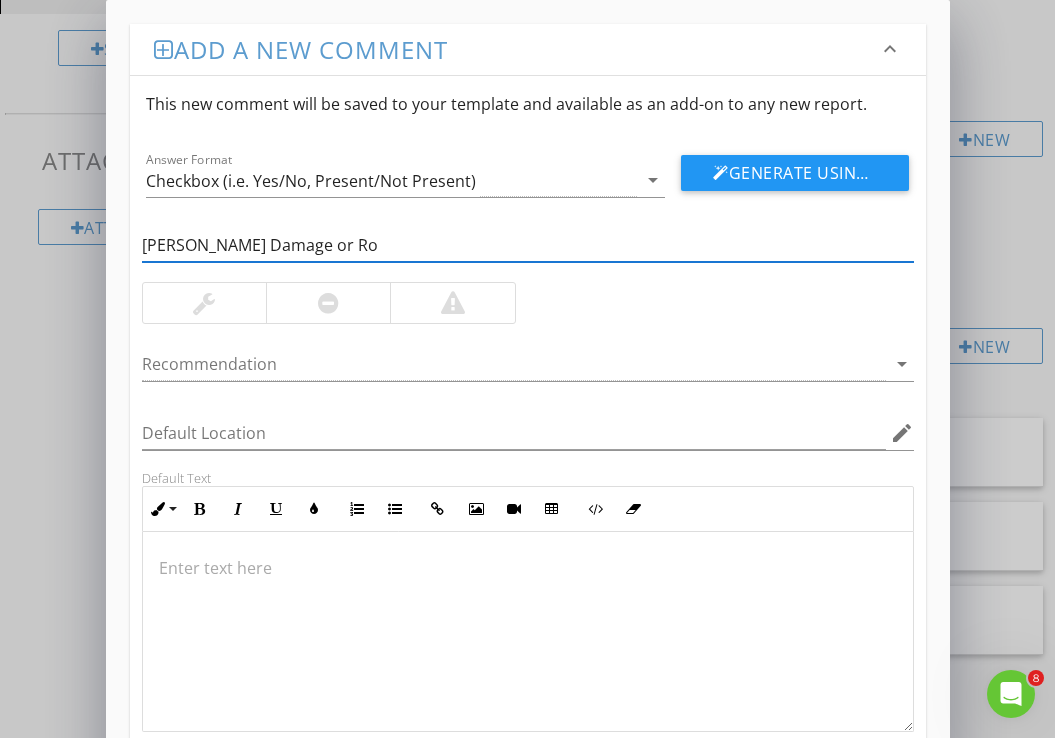 type on "Stringer Damage or Rot" 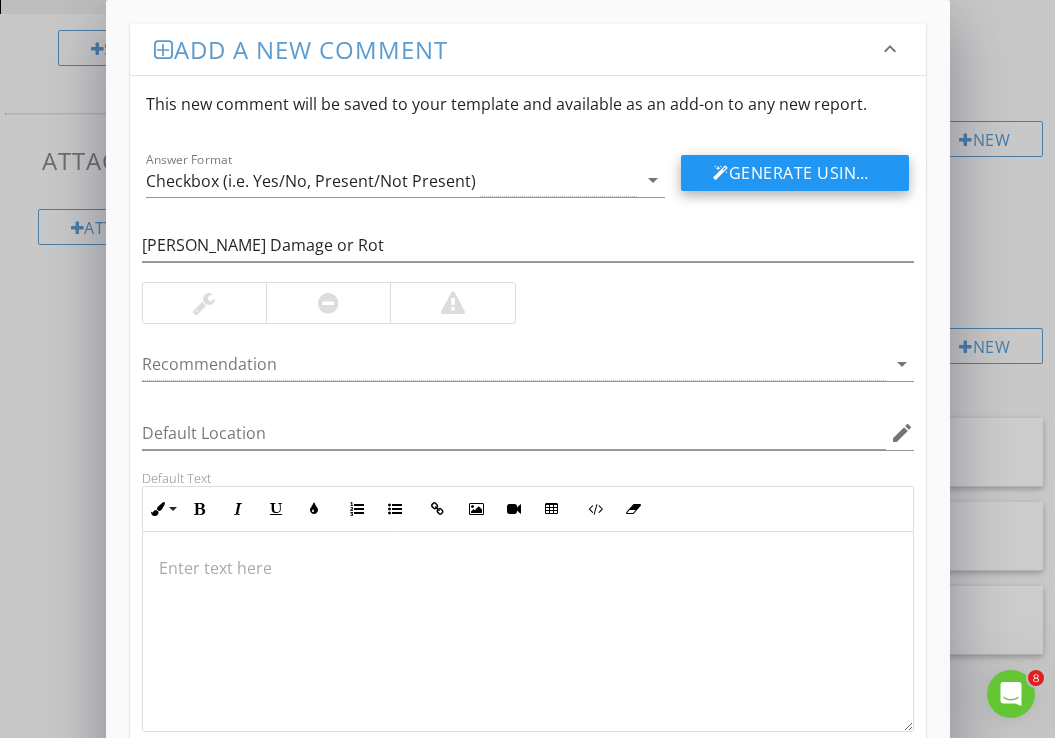 click on "Generate Using AI" at bounding box center (795, 173) 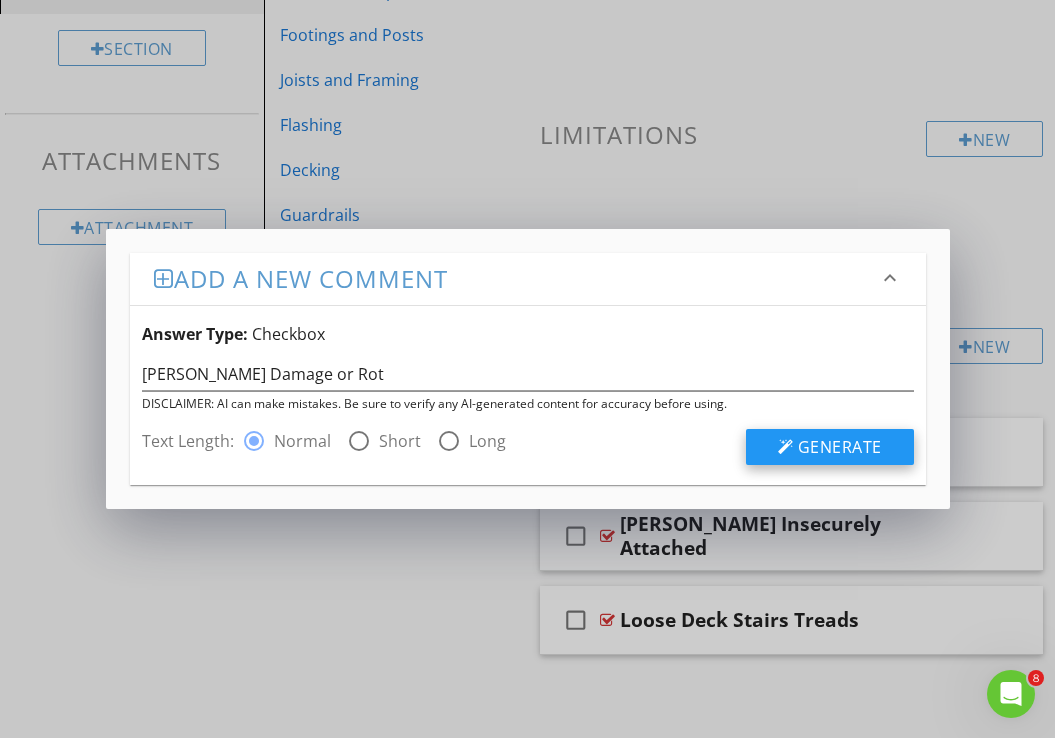 click on "Generate" at bounding box center (840, 447) 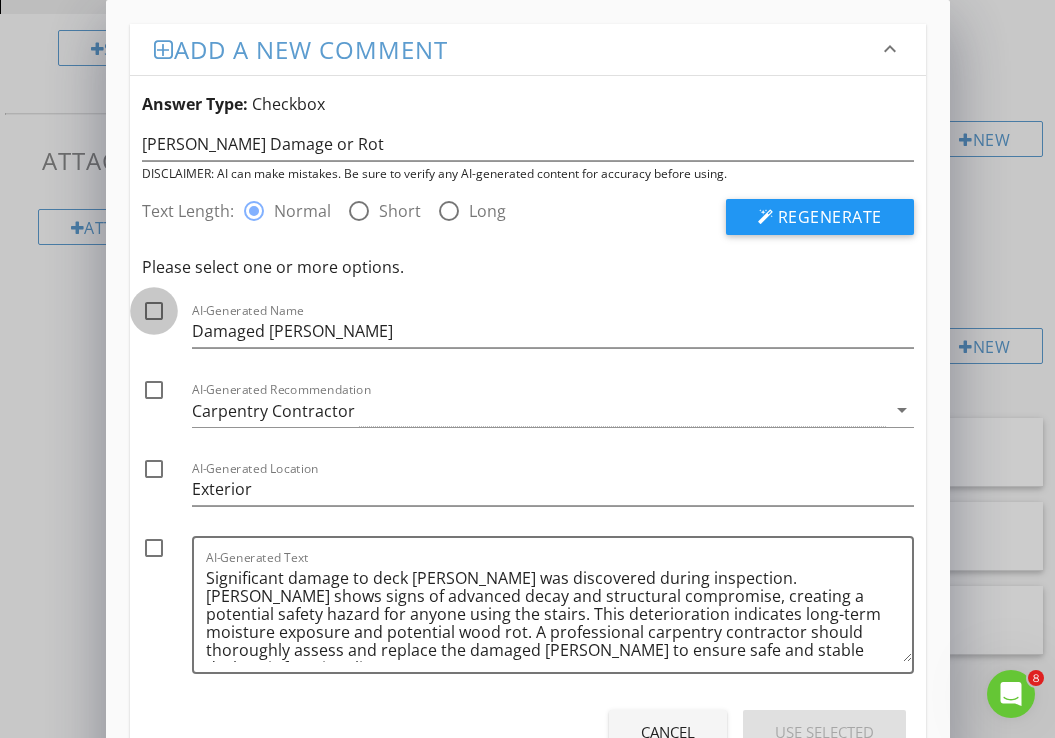 click at bounding box center (154, 311) 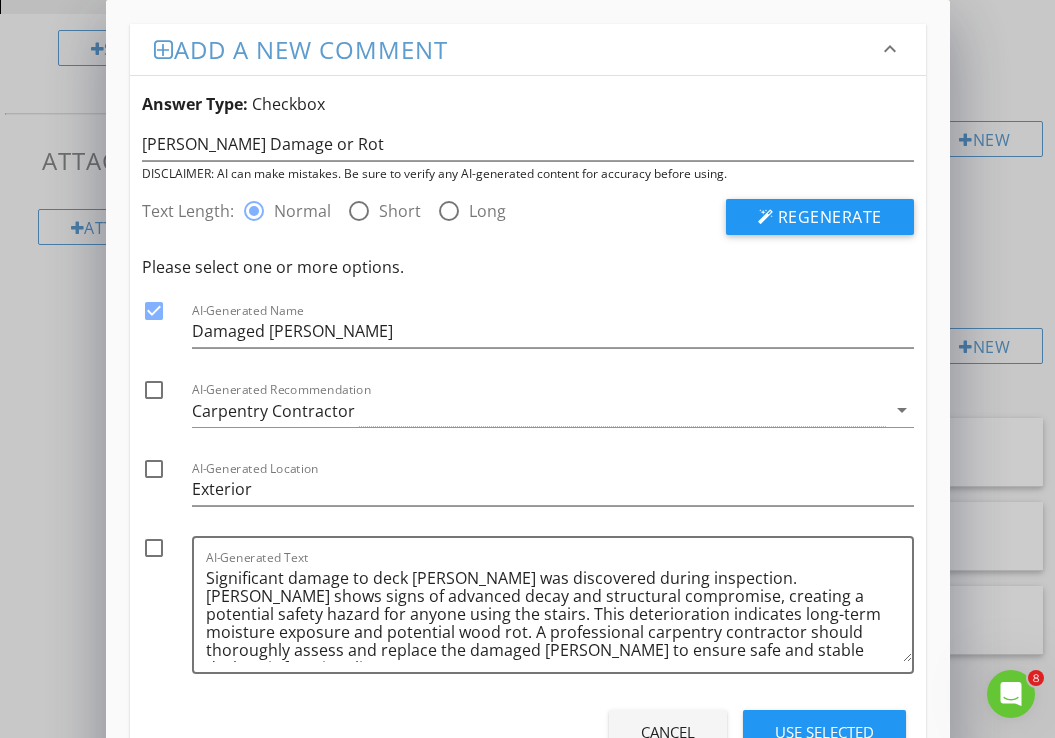 click at bounding box center [154, 390] 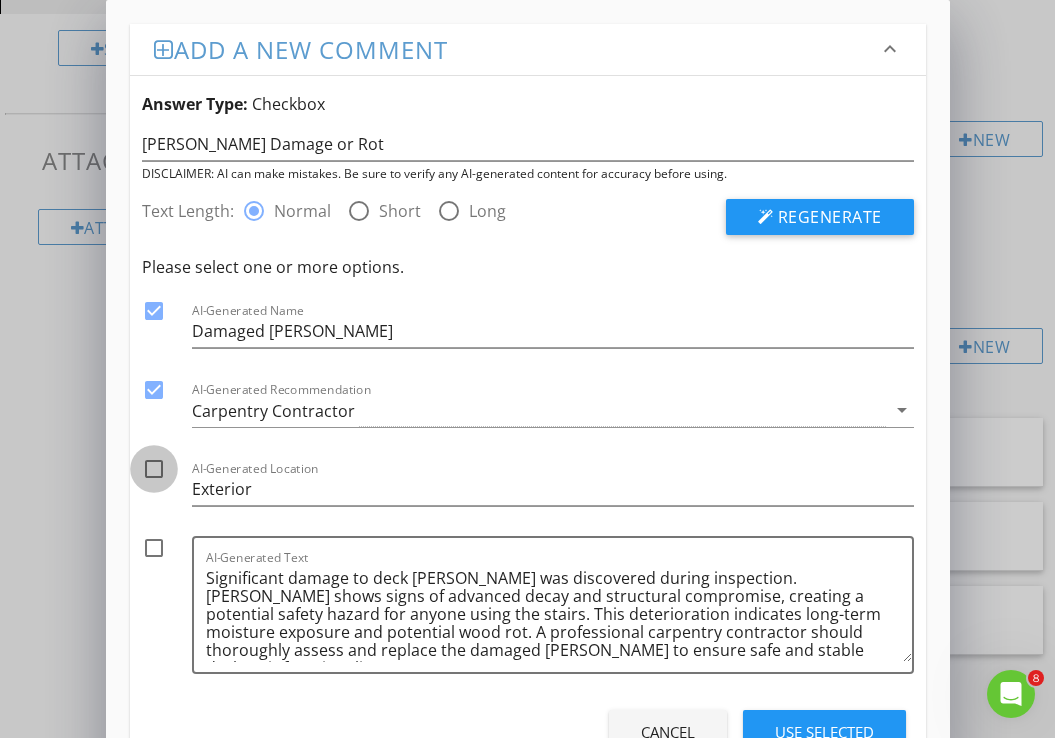 click at bounding box center [154, 469] 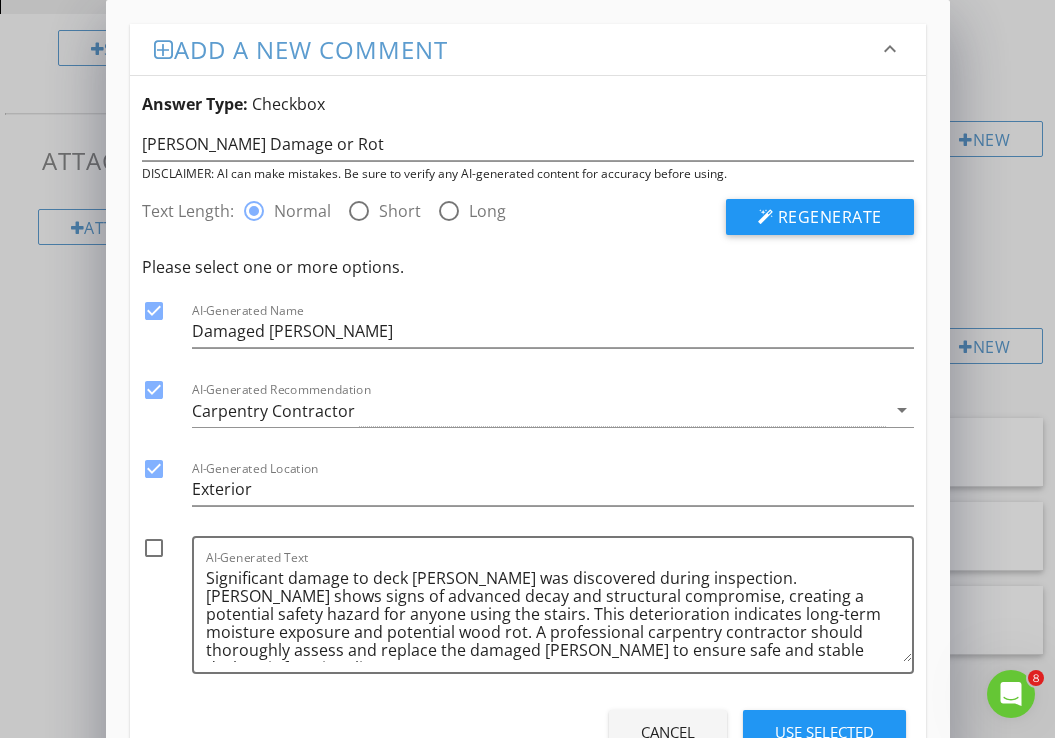 click at bounding box center (154, 548) 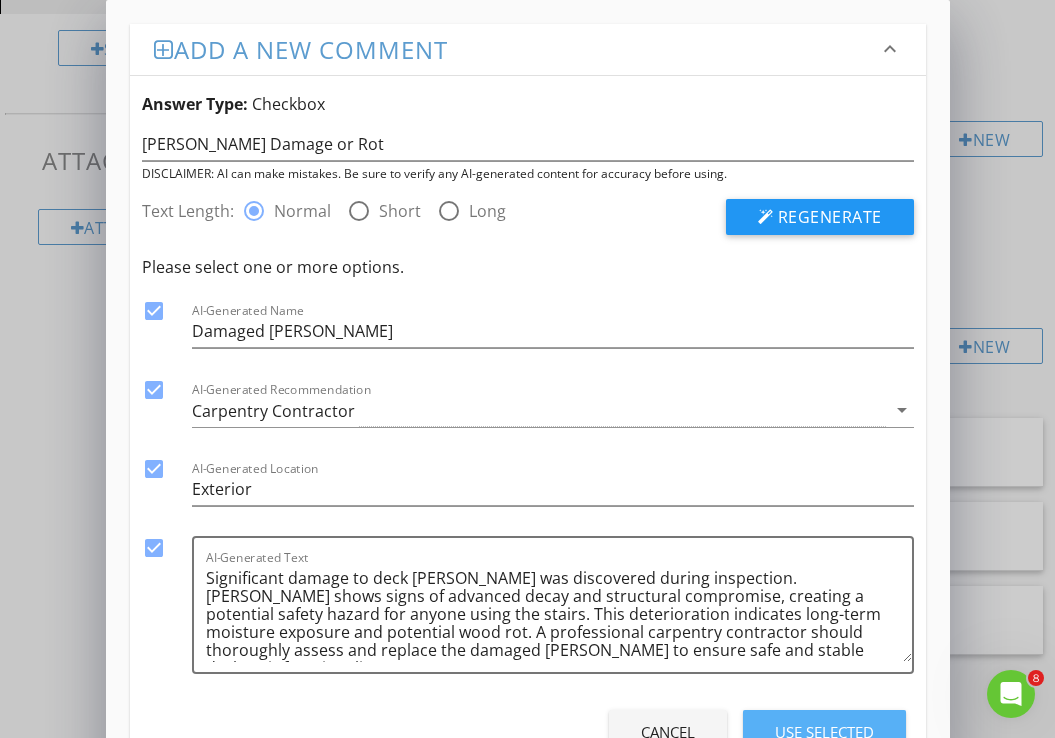 click on "Use Selected" at bounding box center (824, 732) 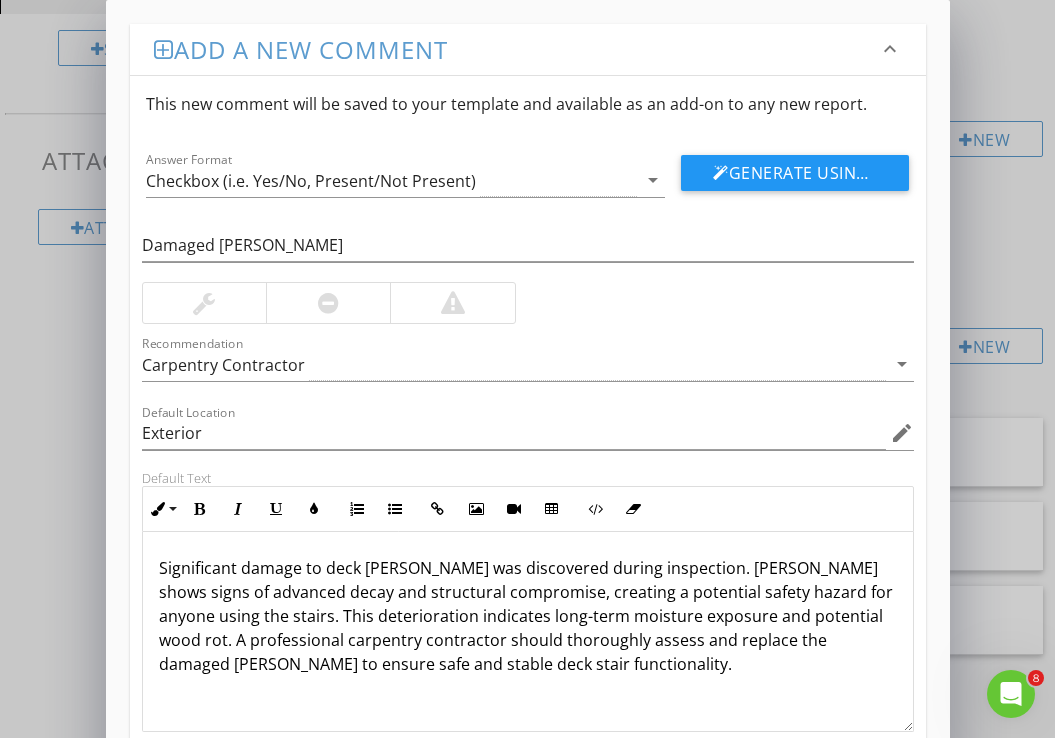 scroll, scrollTop: 130, scrollLeft: 0, axis: vertical 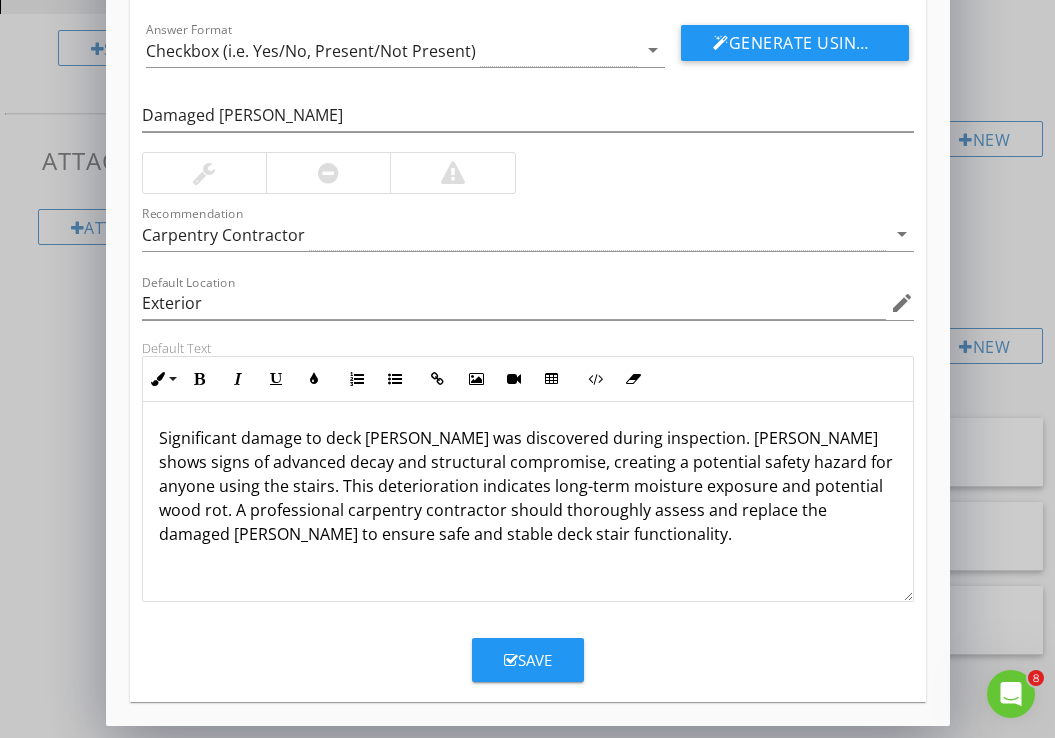 click on "Save" at bounding box center [528, 660] 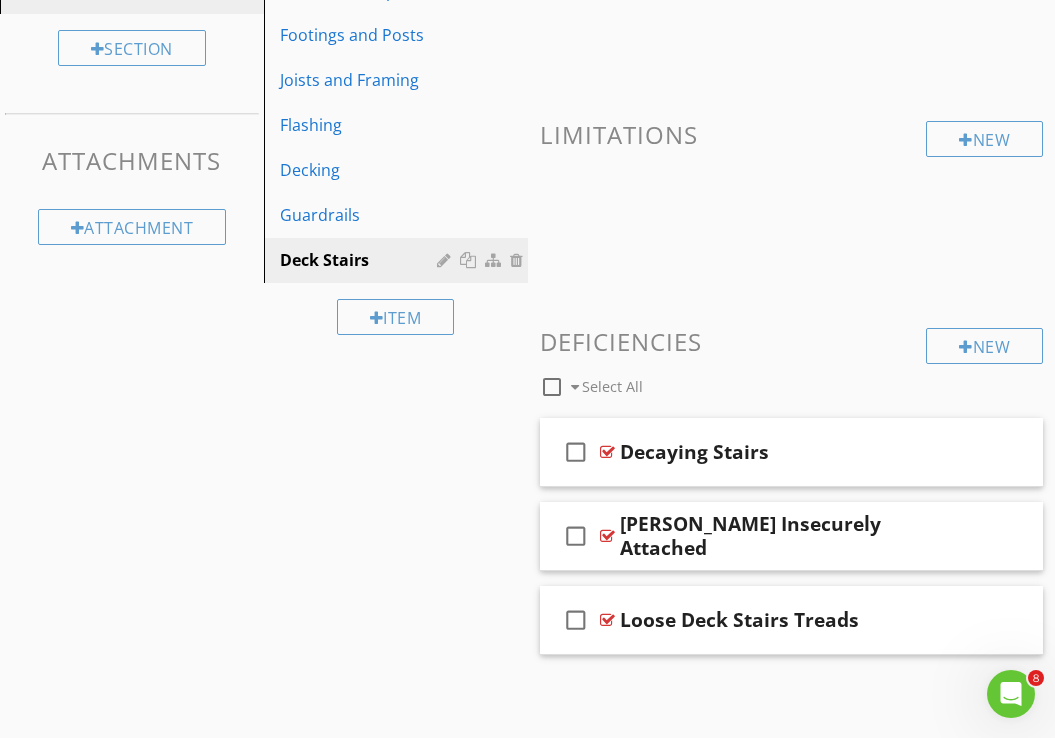 scroll, scrollTop: 33, scrollLeft: 0, axis: vertical 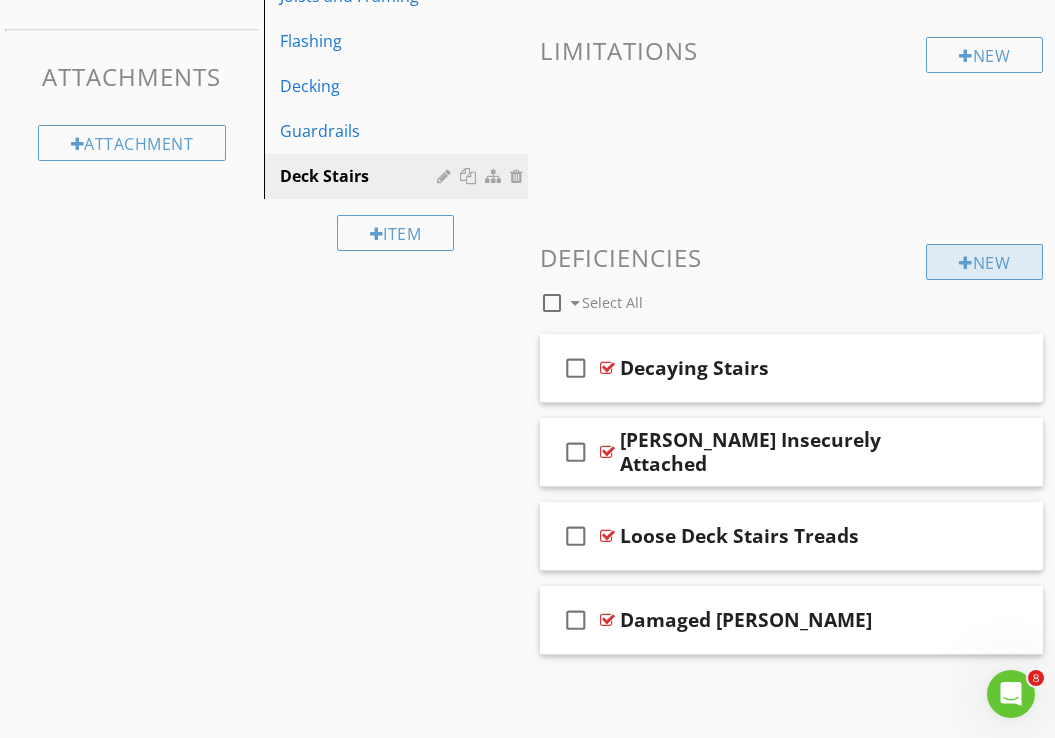 click on "New" at bounding box center (984, 262) 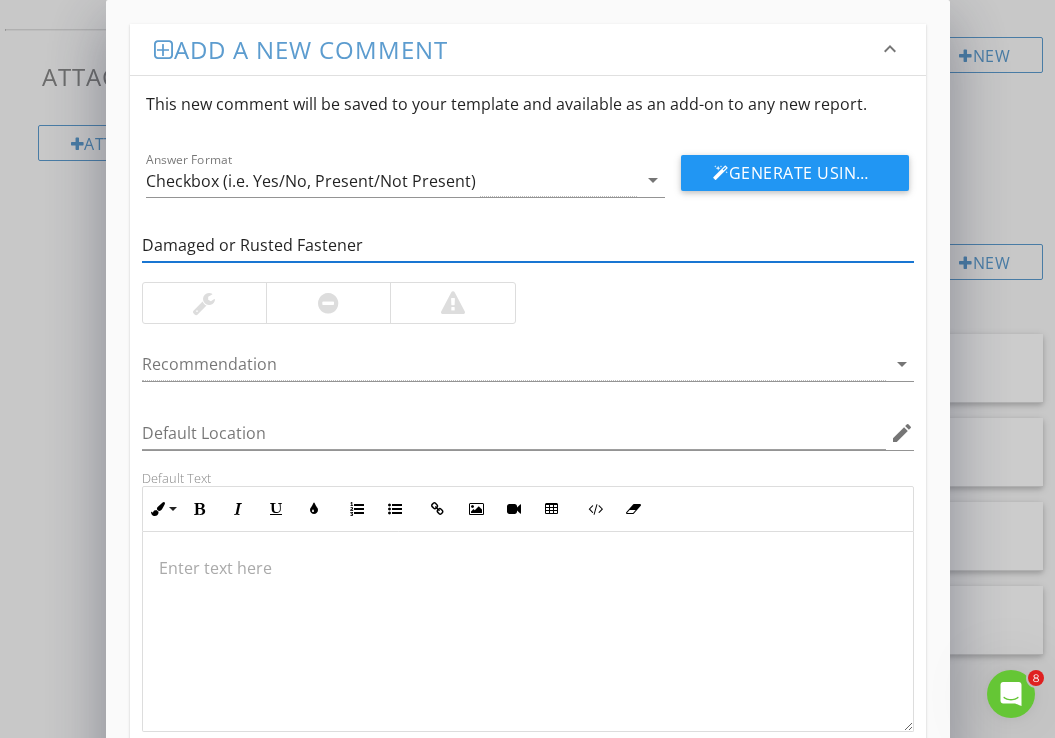 type on "Damaged or Rusted Fasteners" 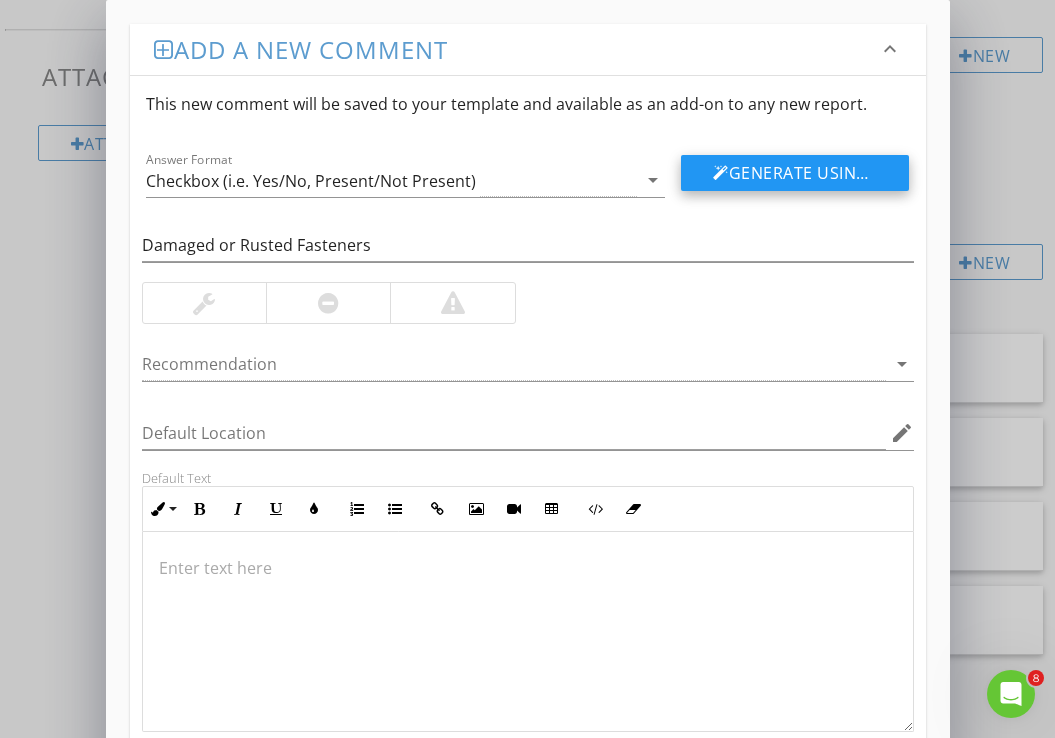 click on "Generate Using AI" at bounding box center (795, 173) 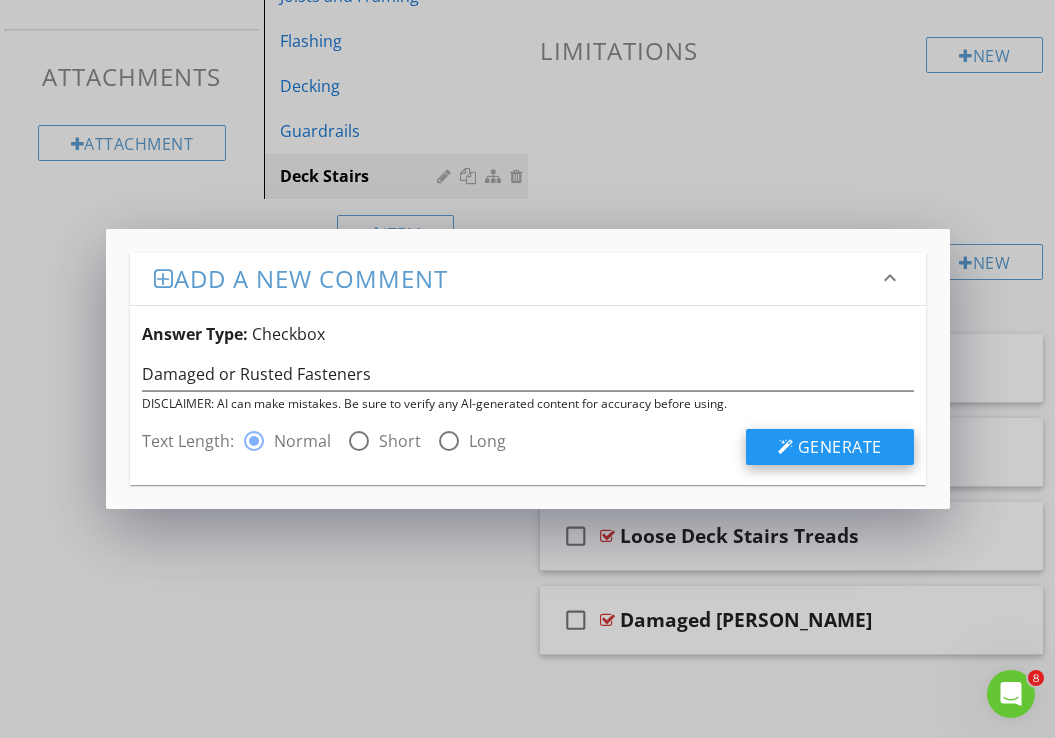 click on "Generate" at bounding box center [830, 447] 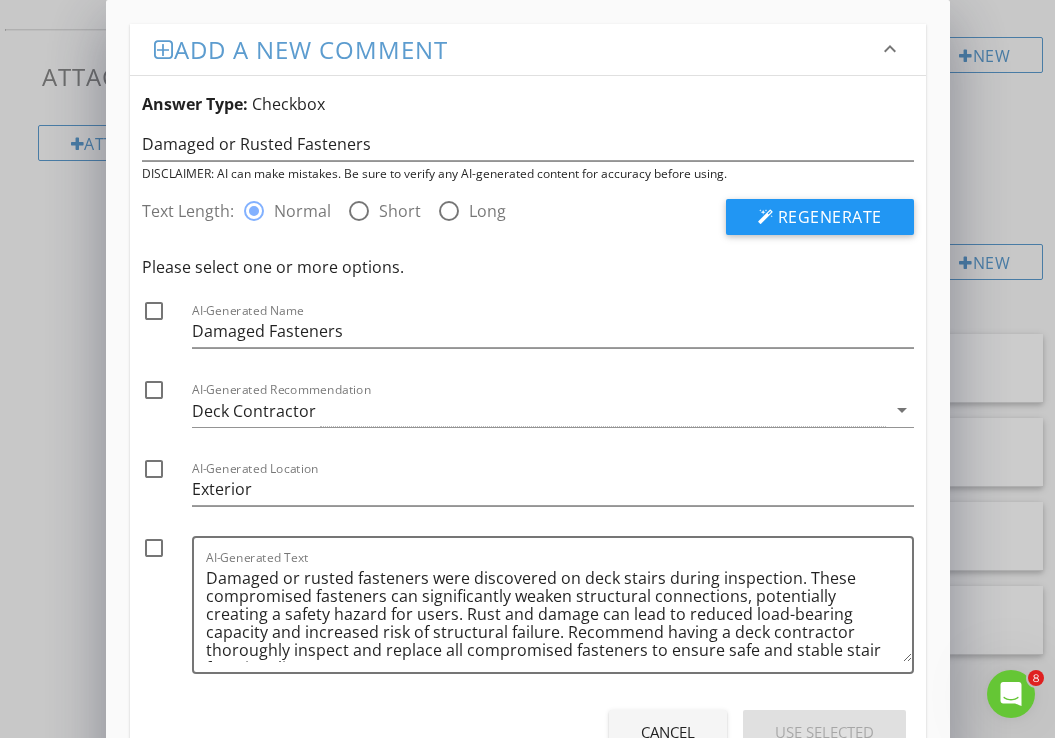 click at bounding box center (154, 311) 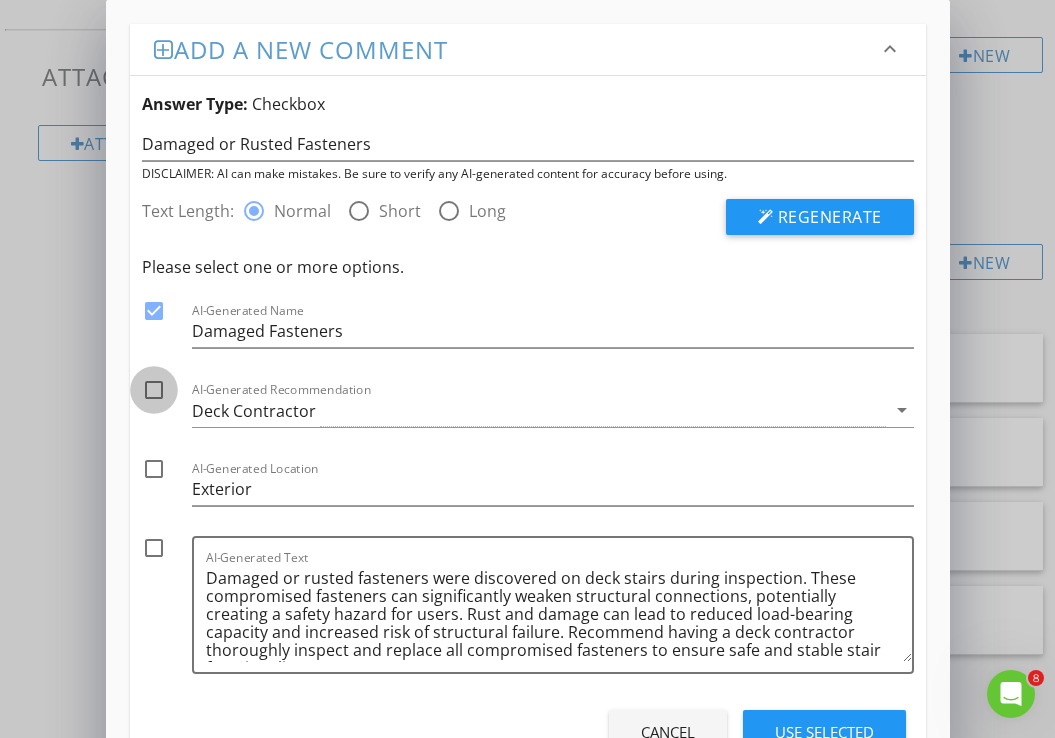 click at bounding box center [154, 390] 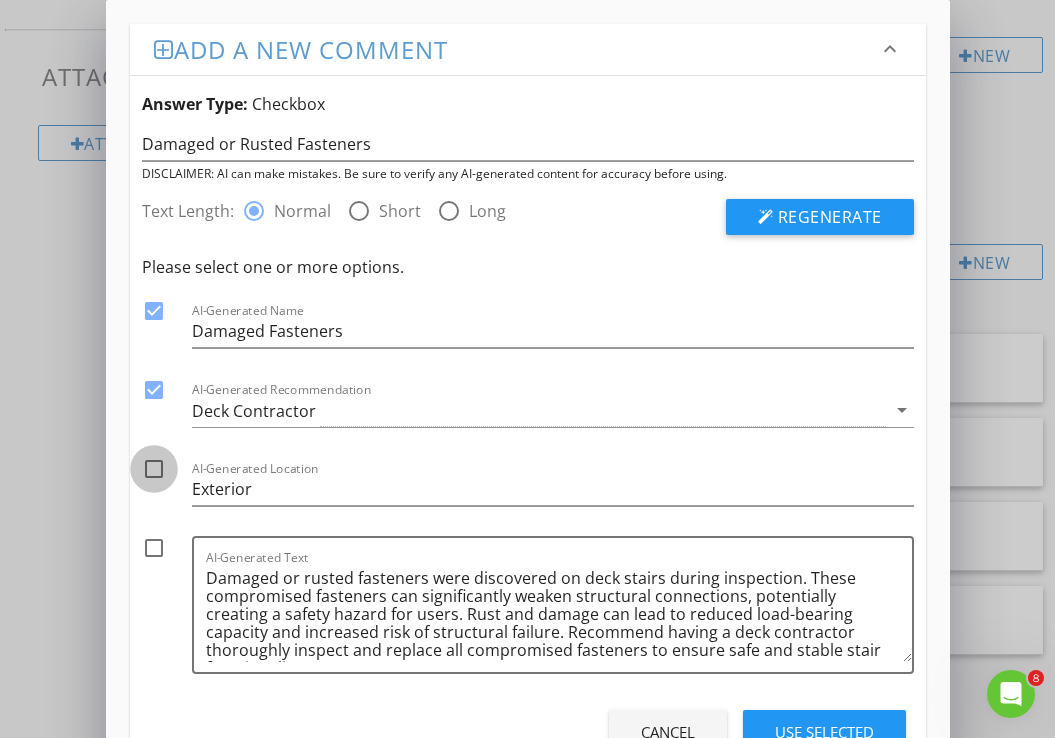 click at bounding box center [154, 469] 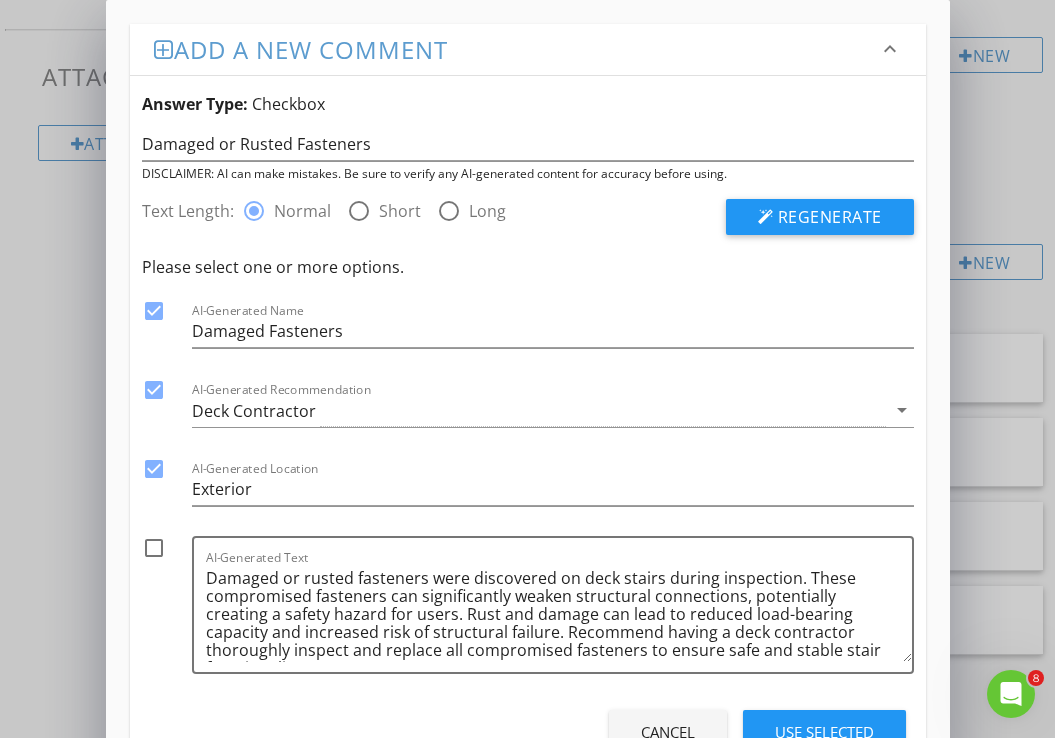 click at bounding box center [154, 548] 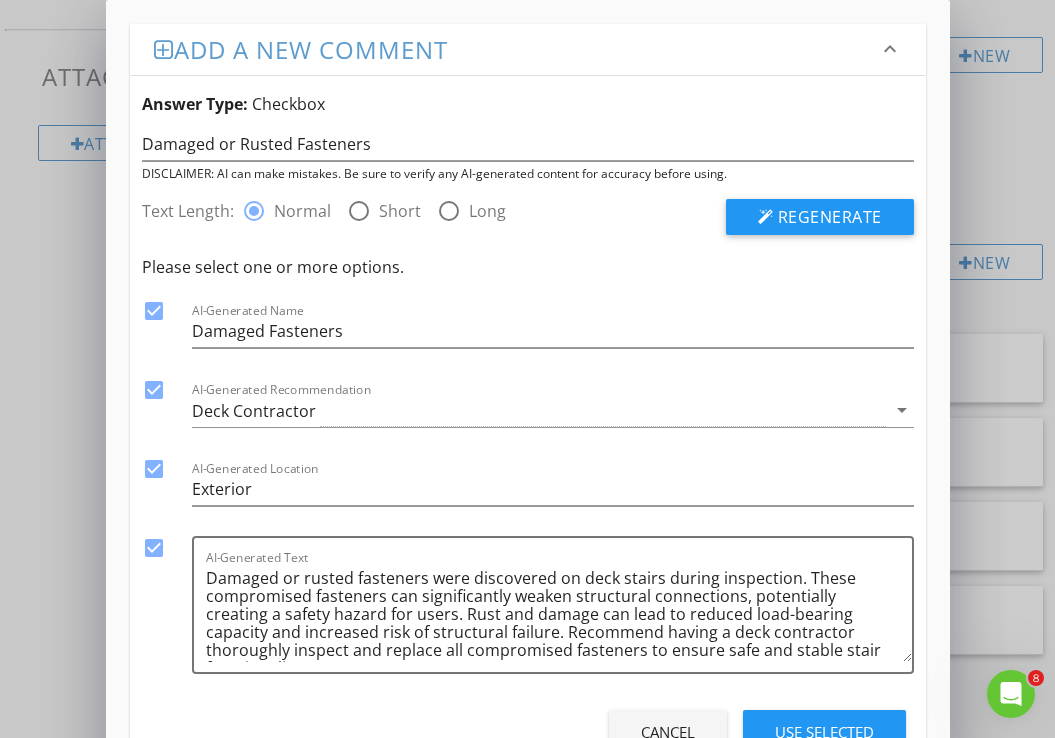 click on "Use Selected" at bounding box center (824, 732) 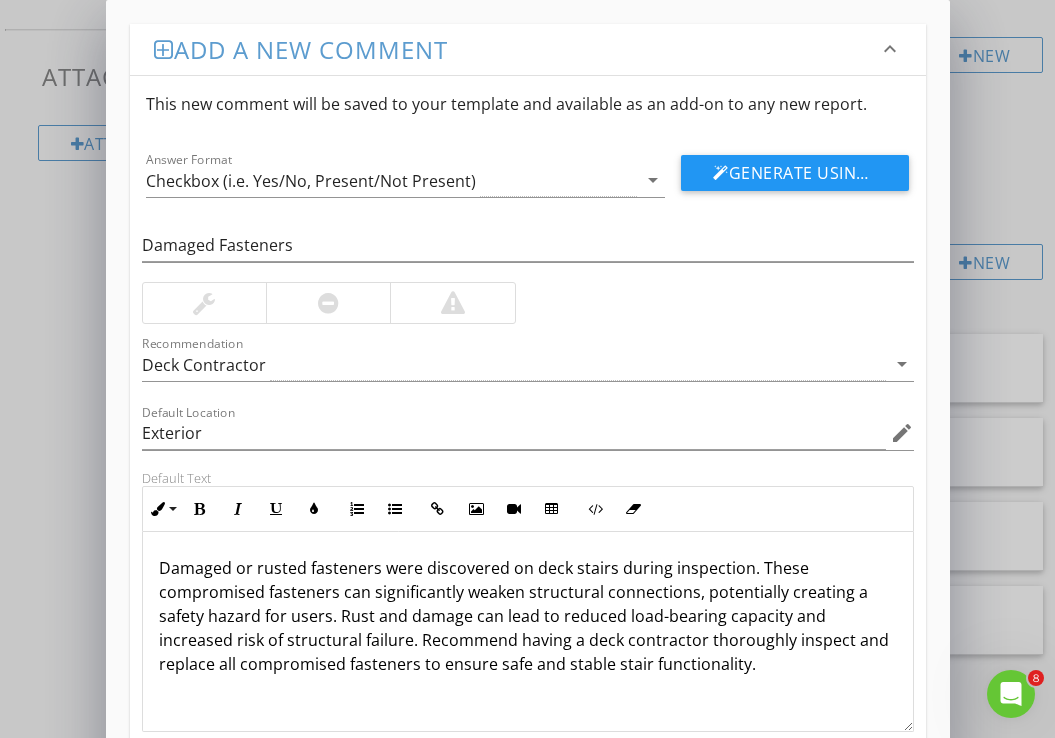 scroll, scrollTop: 1, scrollLeft: 0, axis: vertical 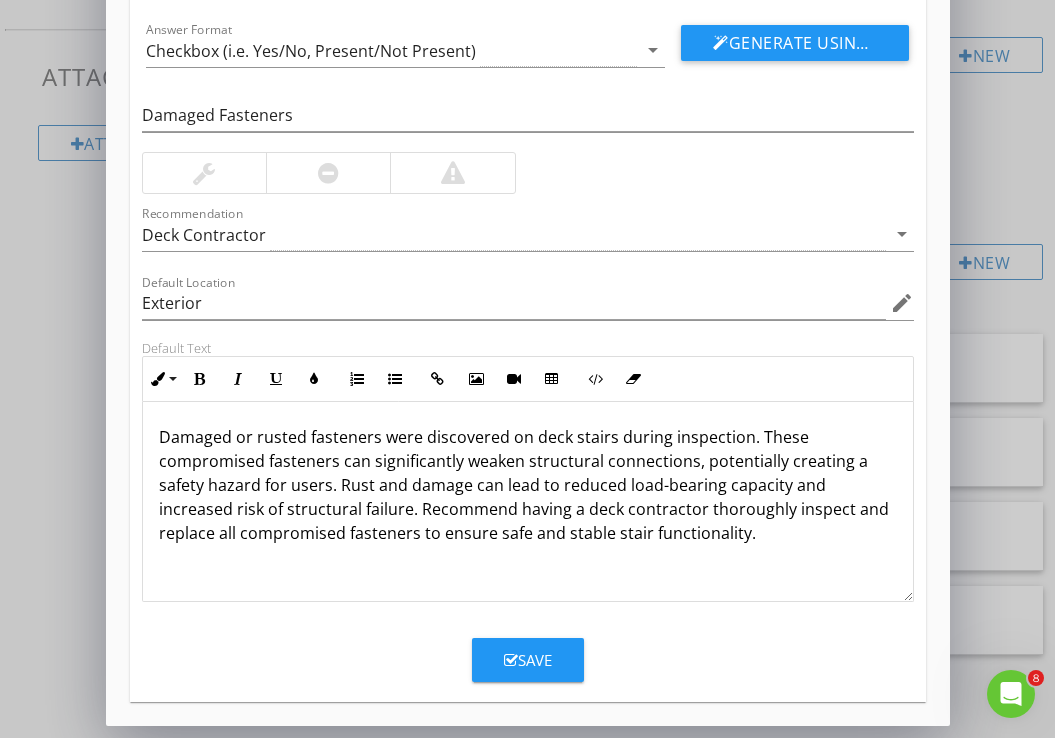 click on "Save" at bounding box center (528, 660) 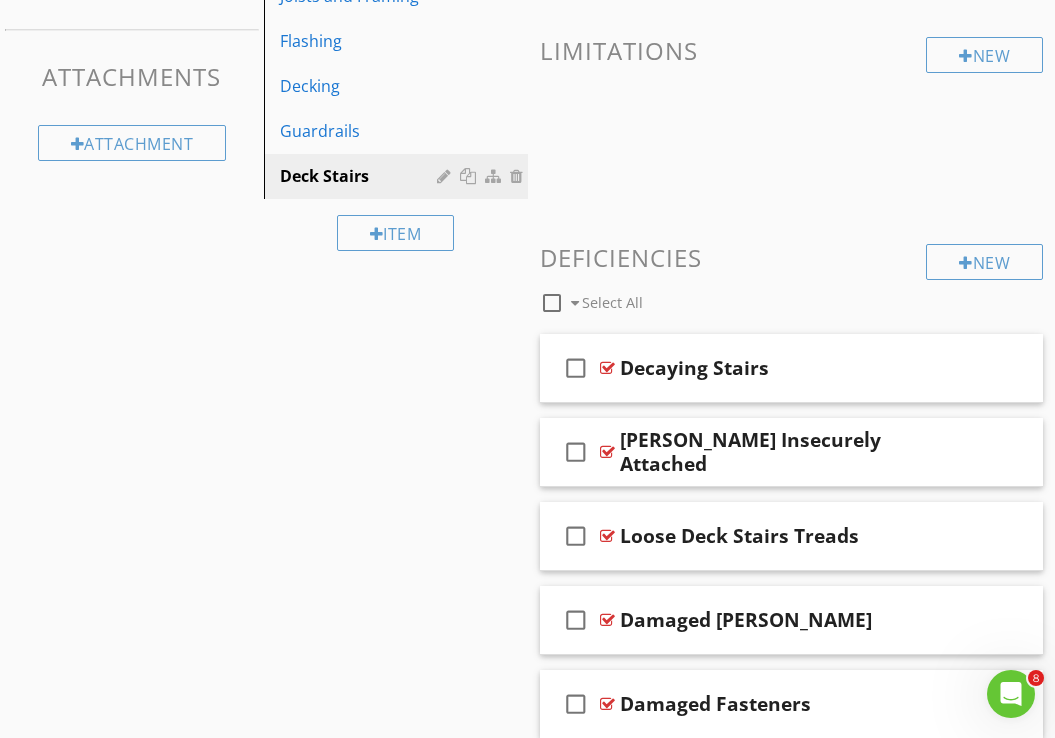 scroll, scrollTop: 0, scrollLeft: 0, axis: both 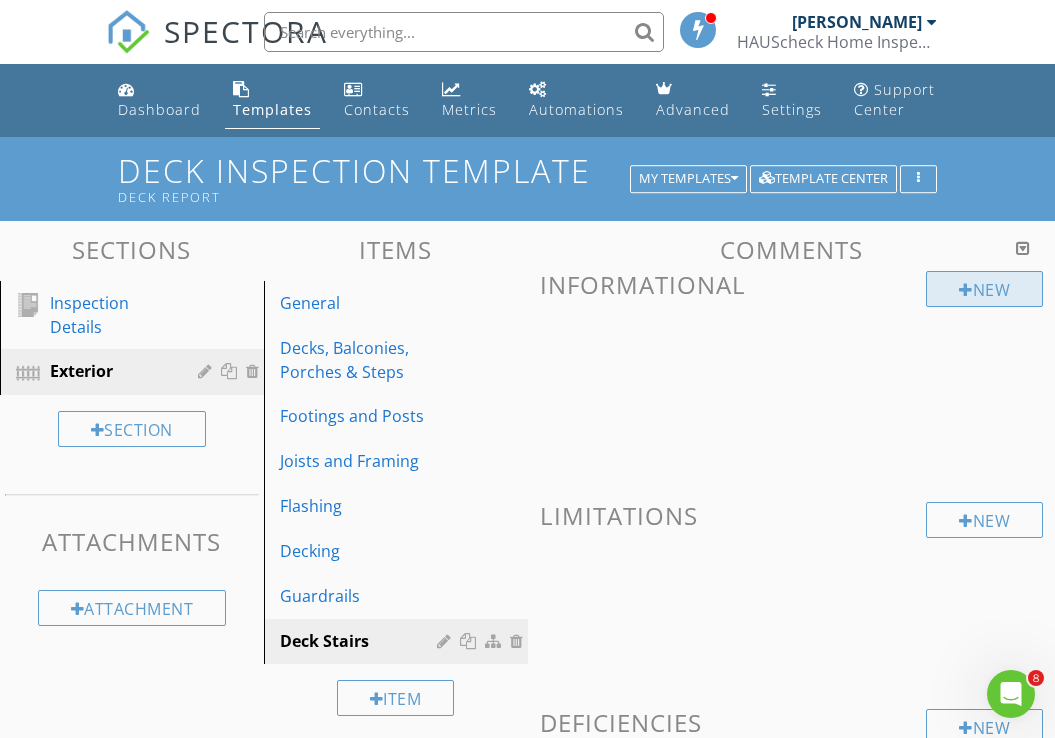 click at bounding box center [966, 290] 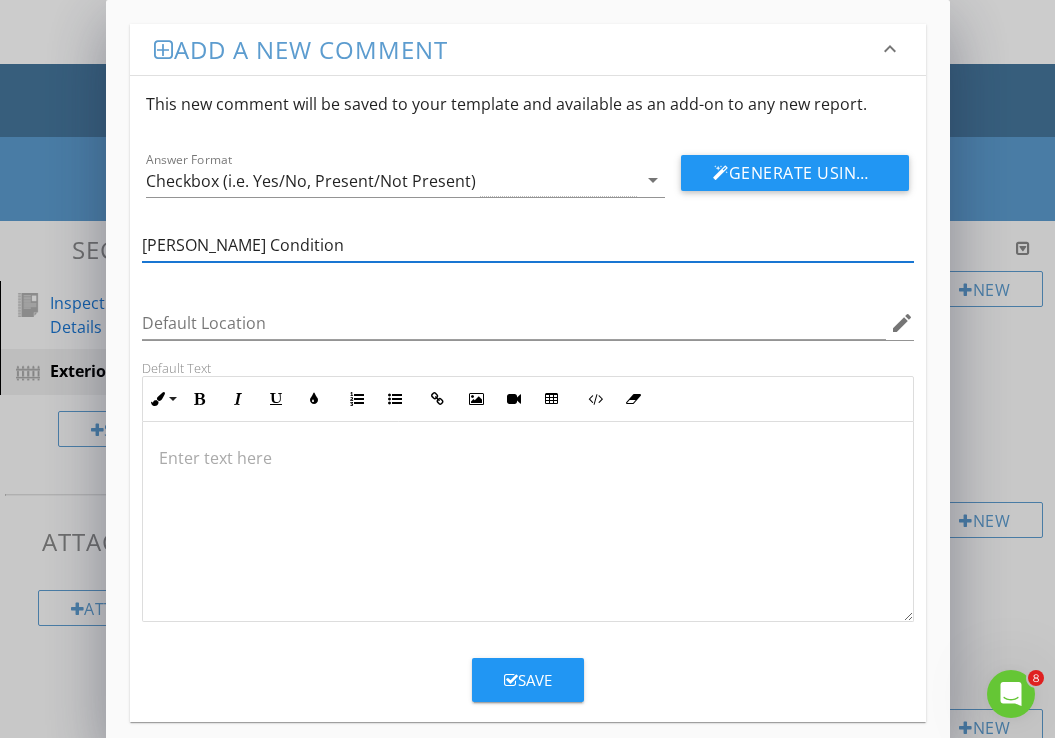 type on "Stringer Condition" 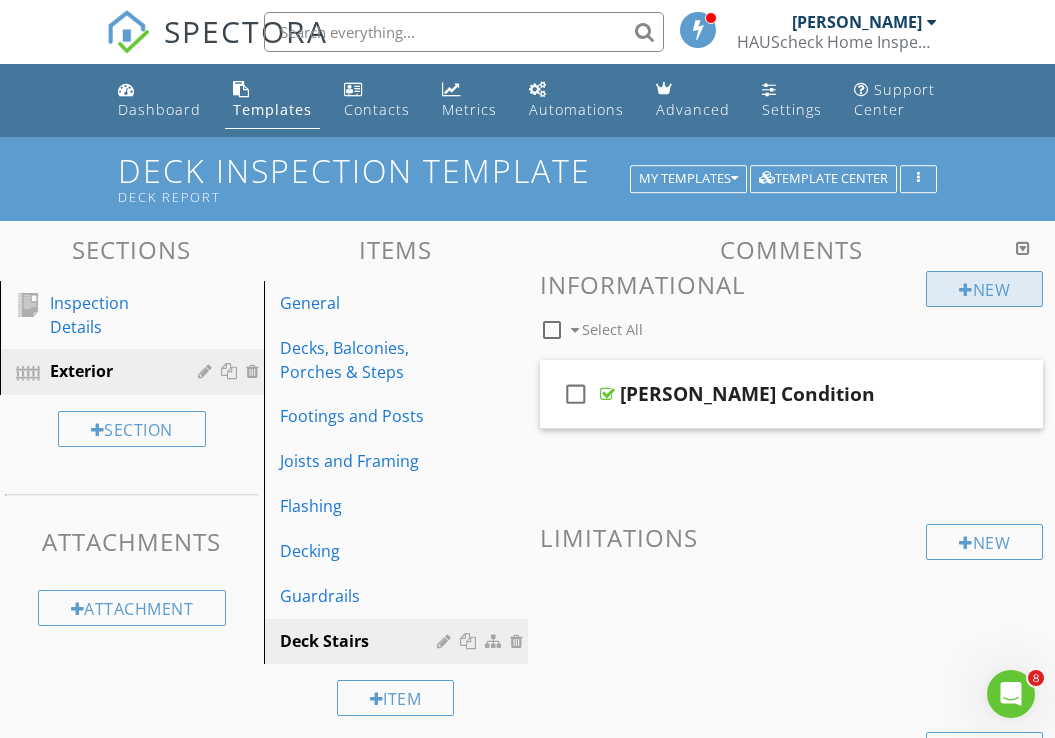 click on "New" at bounding box center (984, 289) 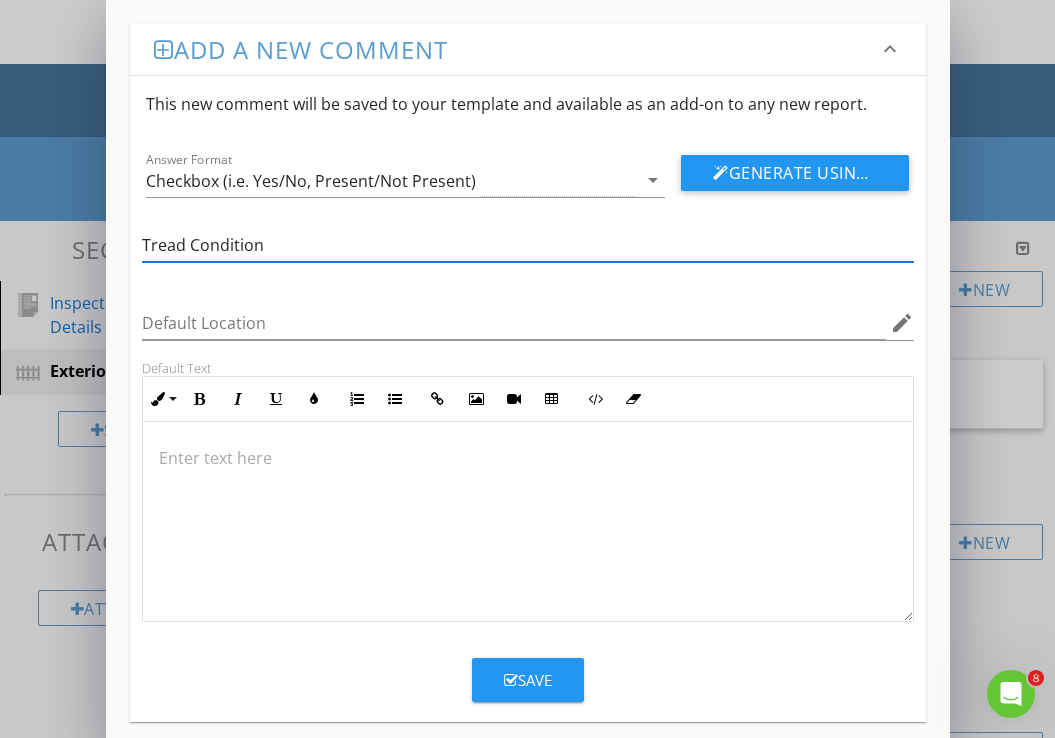 type on "Tread Condition" 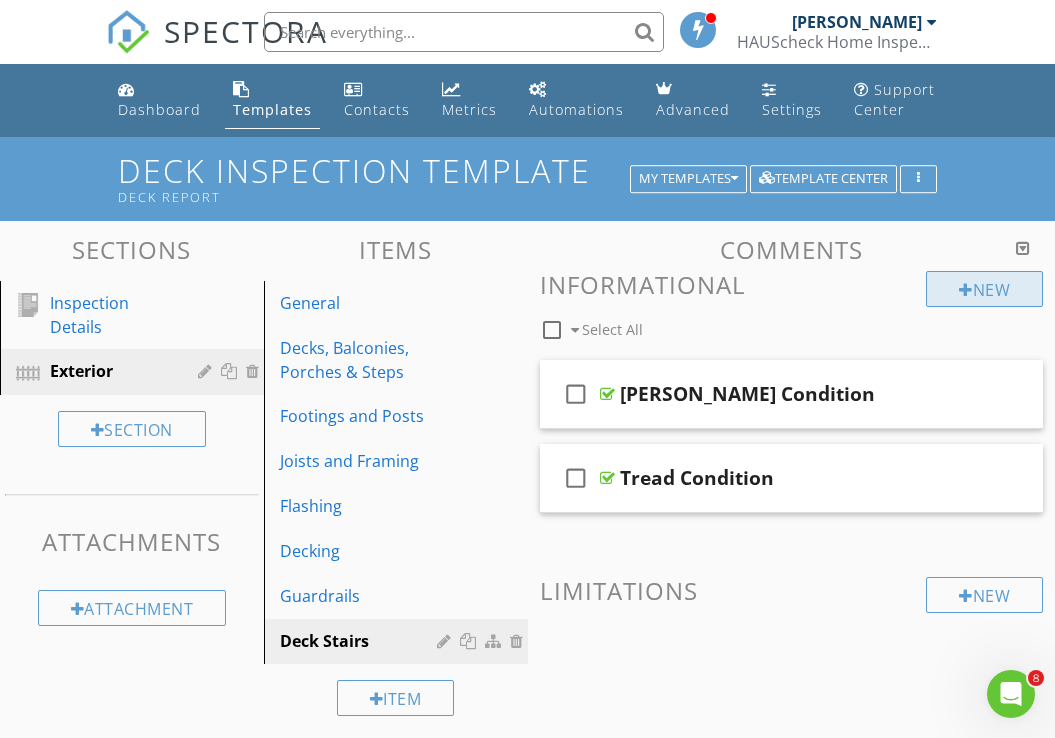 click at bounding box center [966, 290] 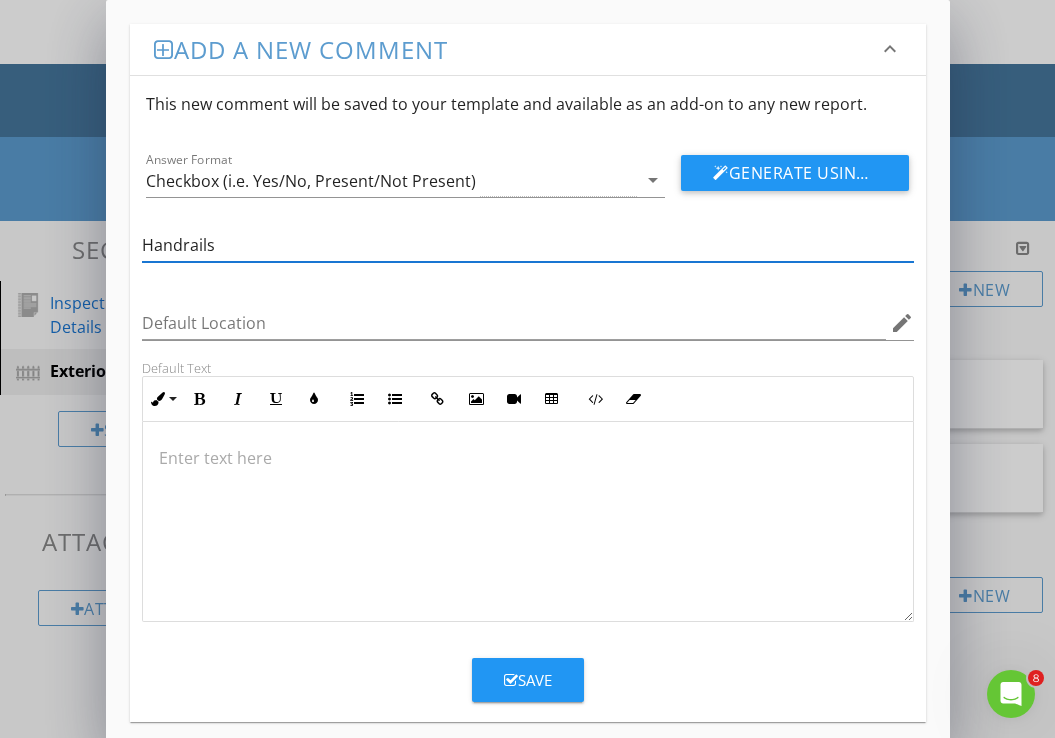 type on "Handrails" 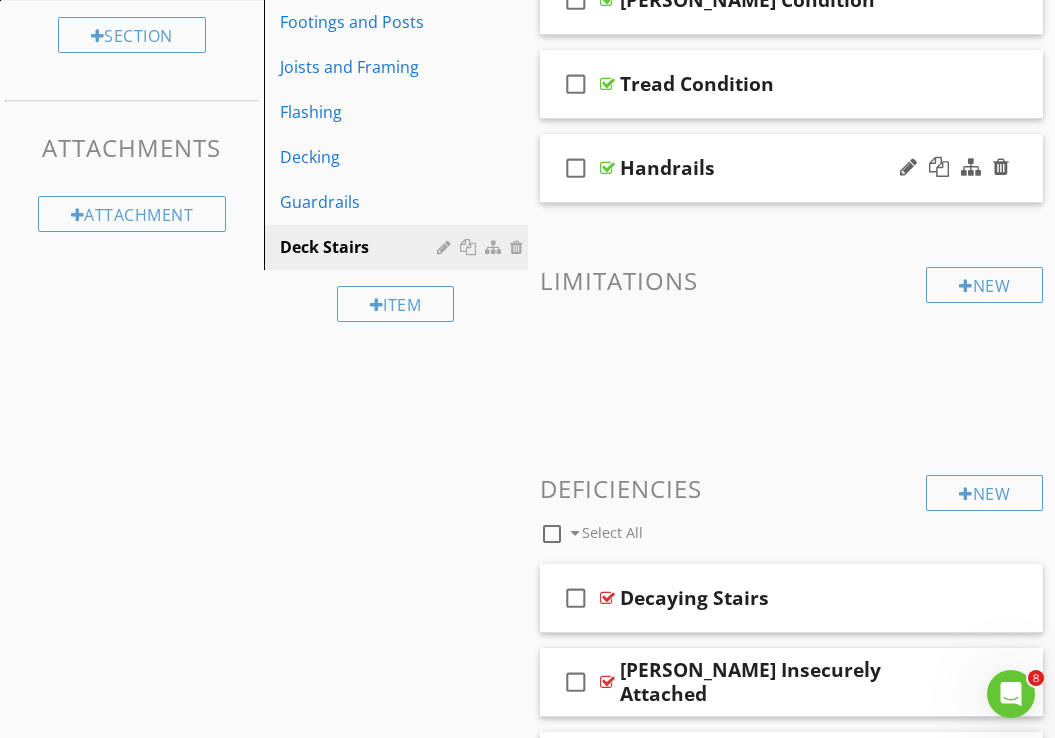 scroll, scrollTop: 709, scrollLeft: 0, axis: vertical 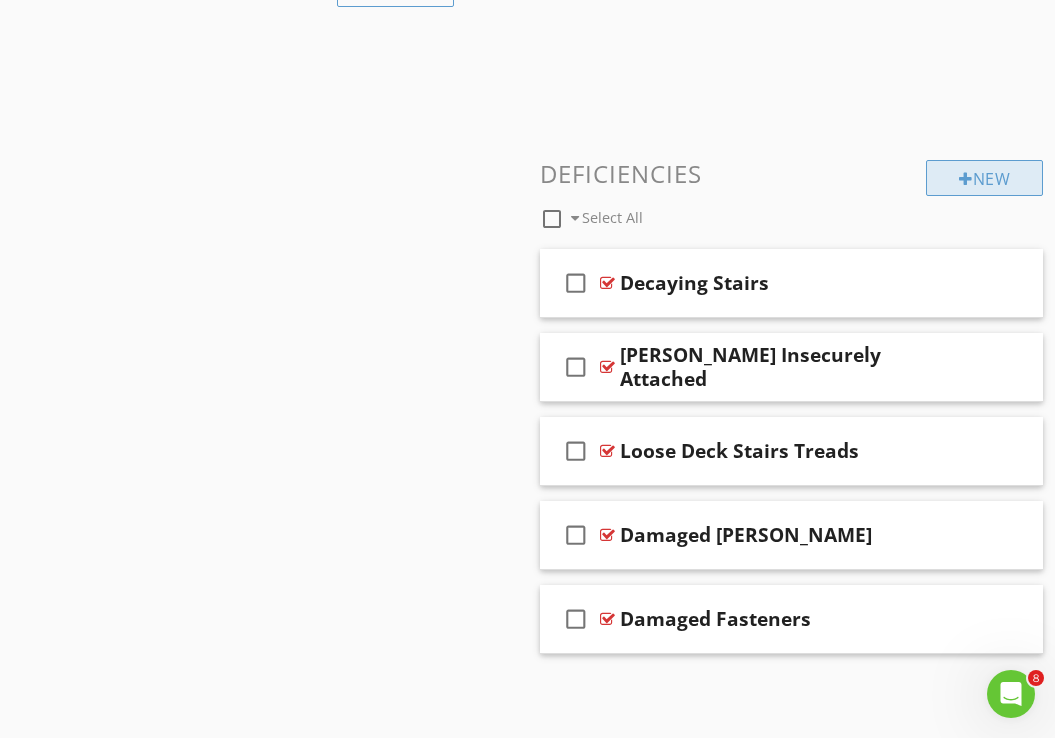 click on "New" at bounding box center [984, 178] 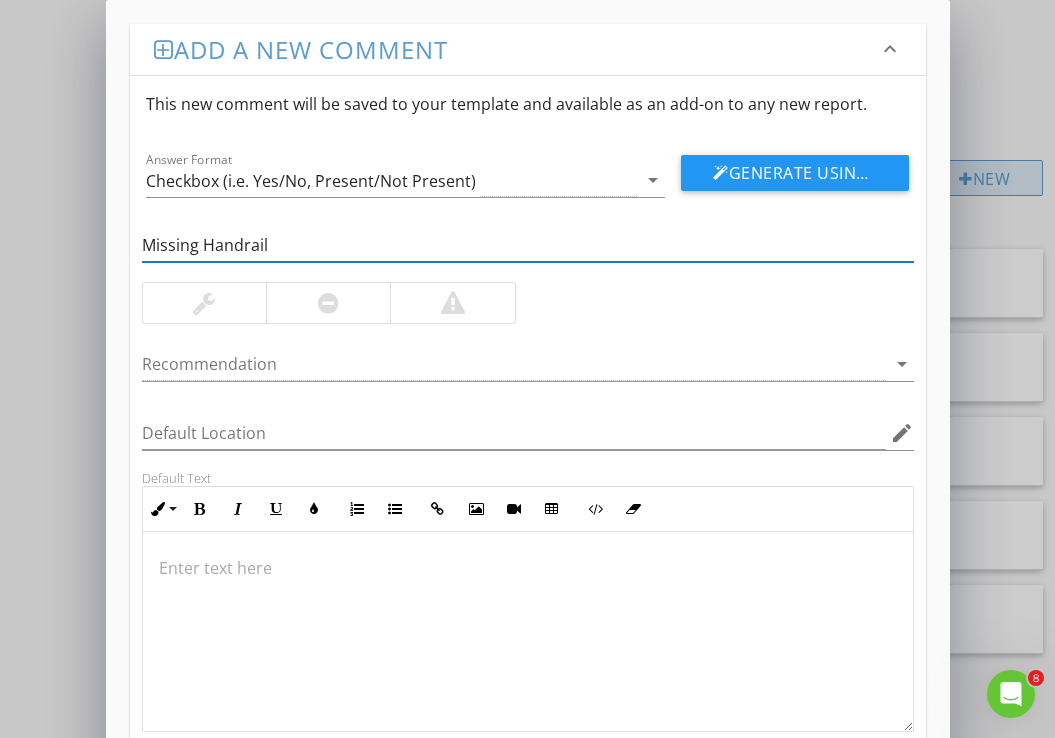 type on "Missing Handrails" 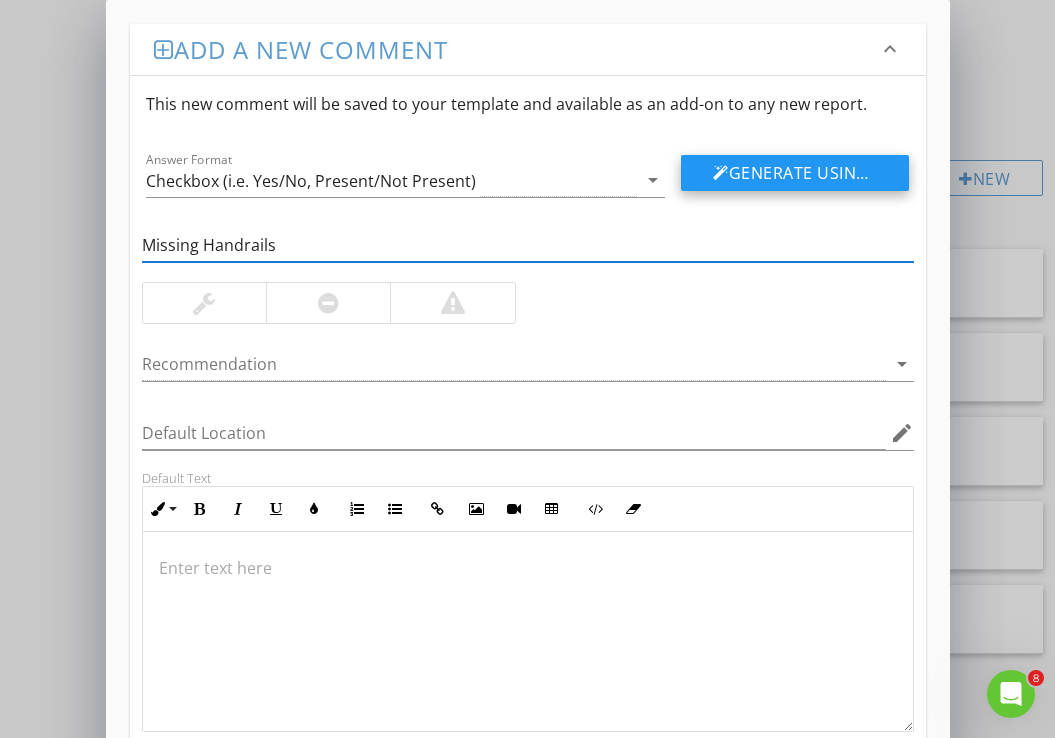 click on "Generate Using AI" at bounding box center (795, 173) 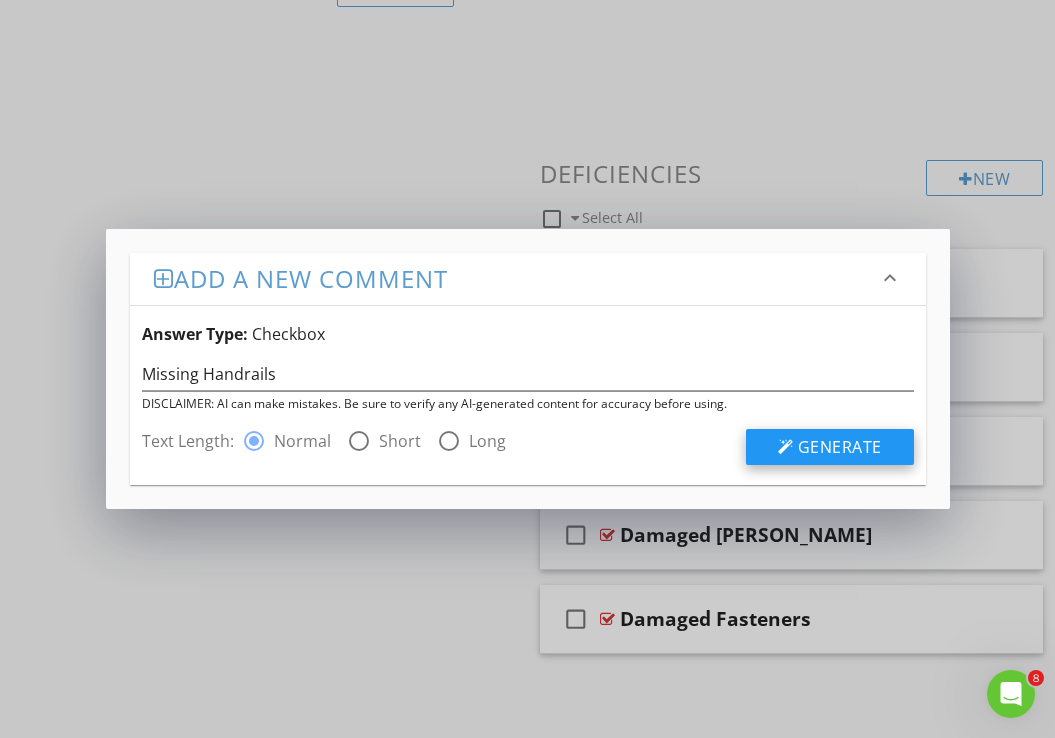 click on "Generate" at bounding box center (830, 447) 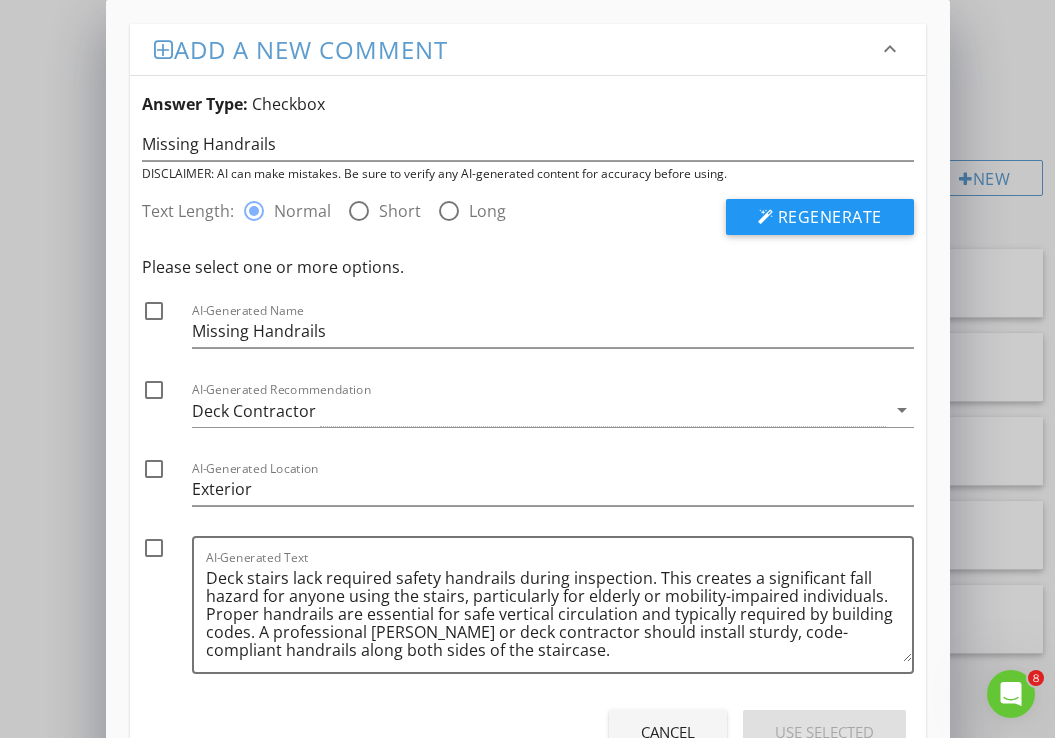 click at bounding box center [154, 311] 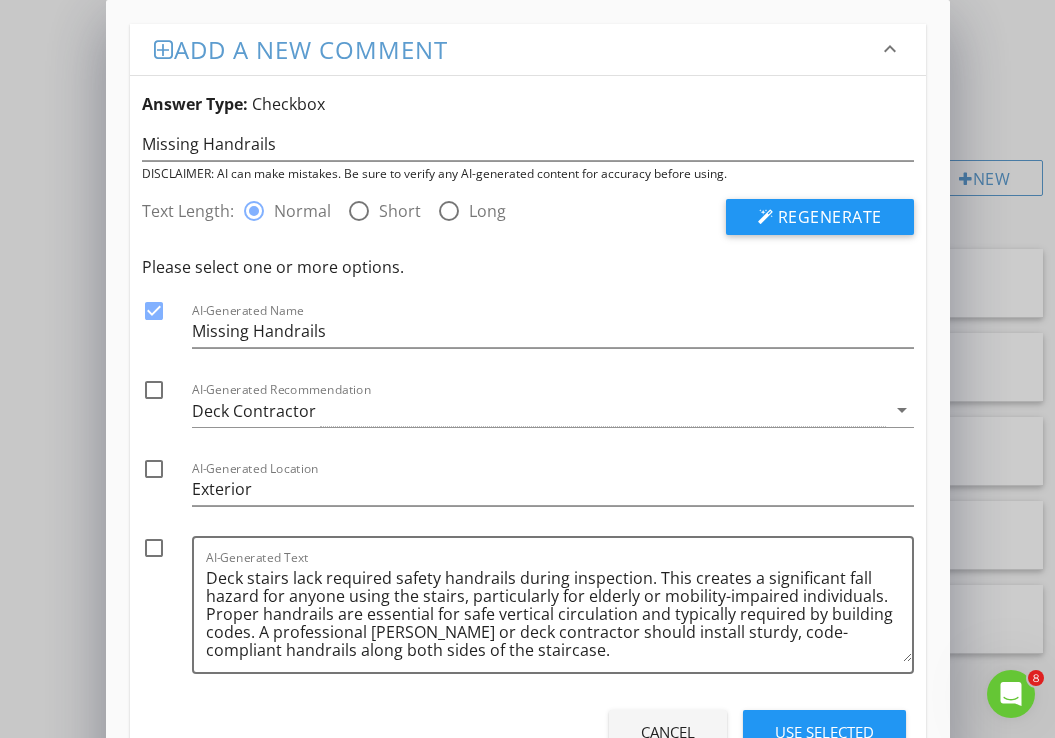 click at bounding box center (154, 390) 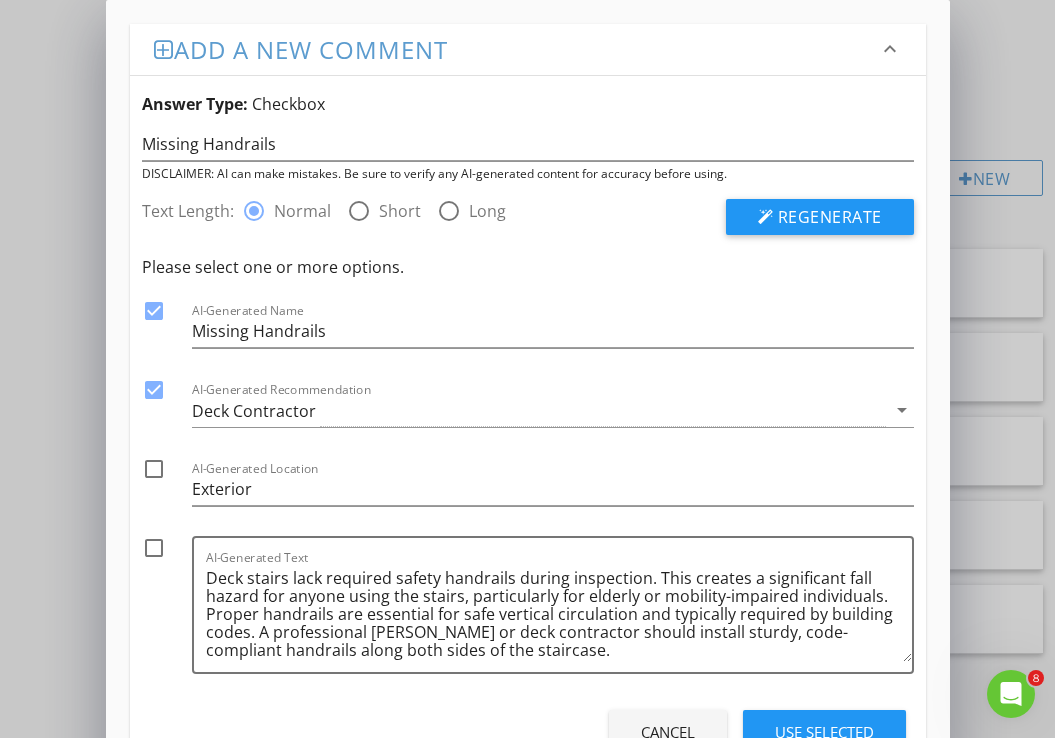 click at bounding box center (154, 469) 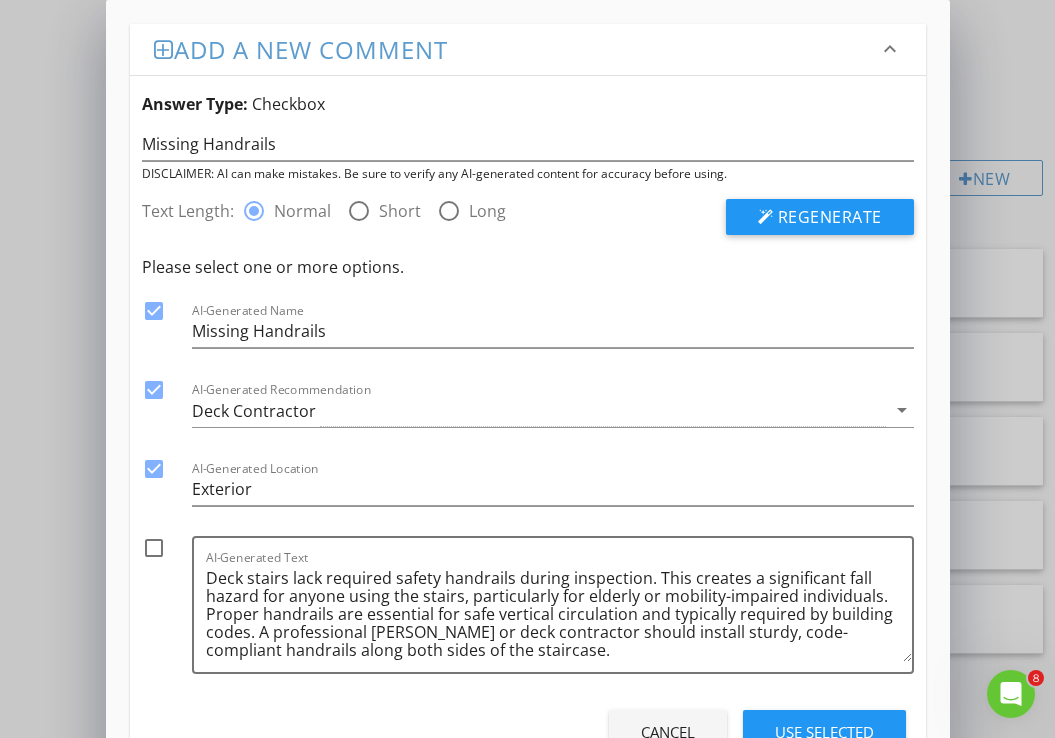 click at bounding box center (154, 548) 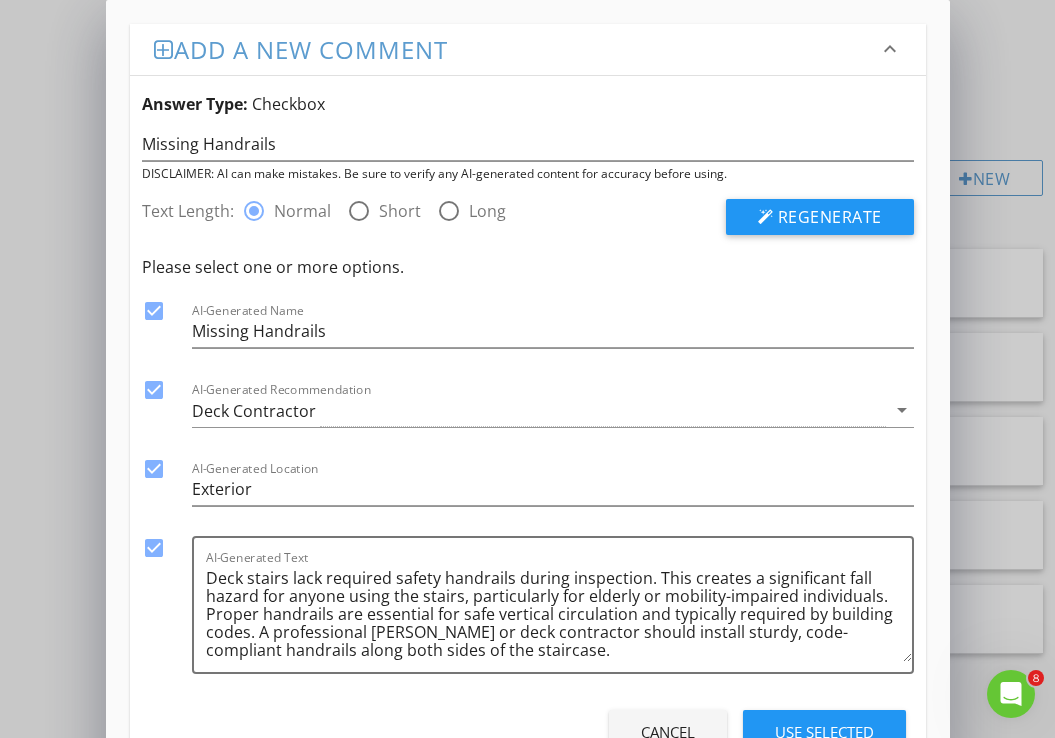 click on "Use Selected" at bounding box center (824, 732) 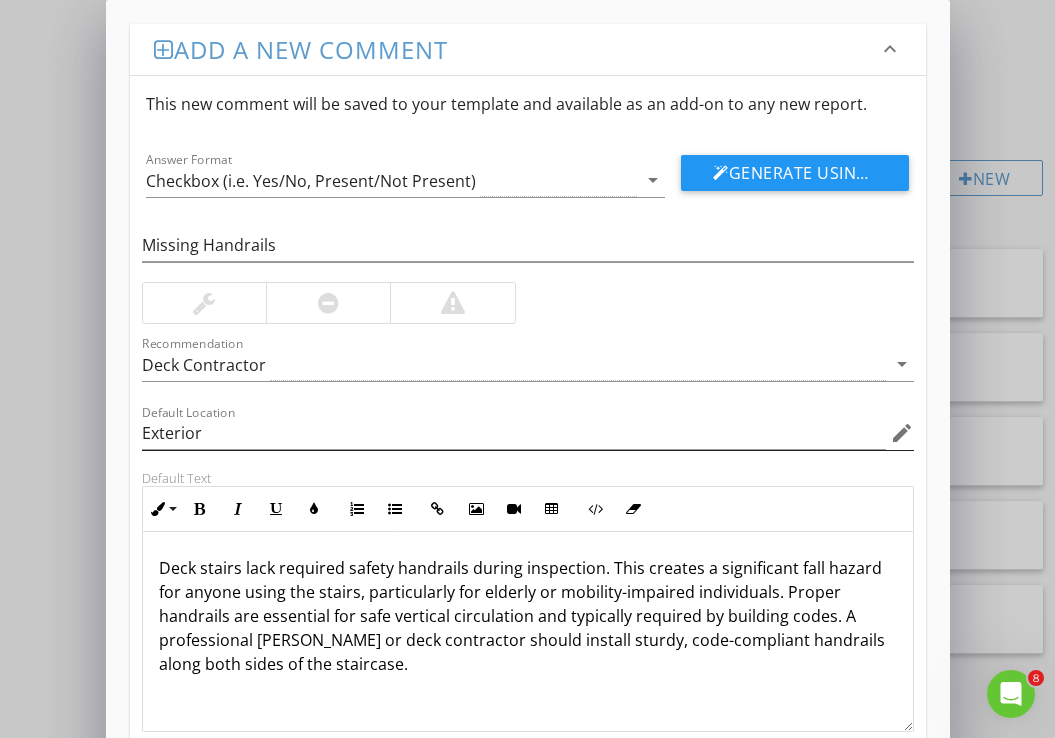scroll, scrollTop: 130, scrollLeft: 0, axis: vertical 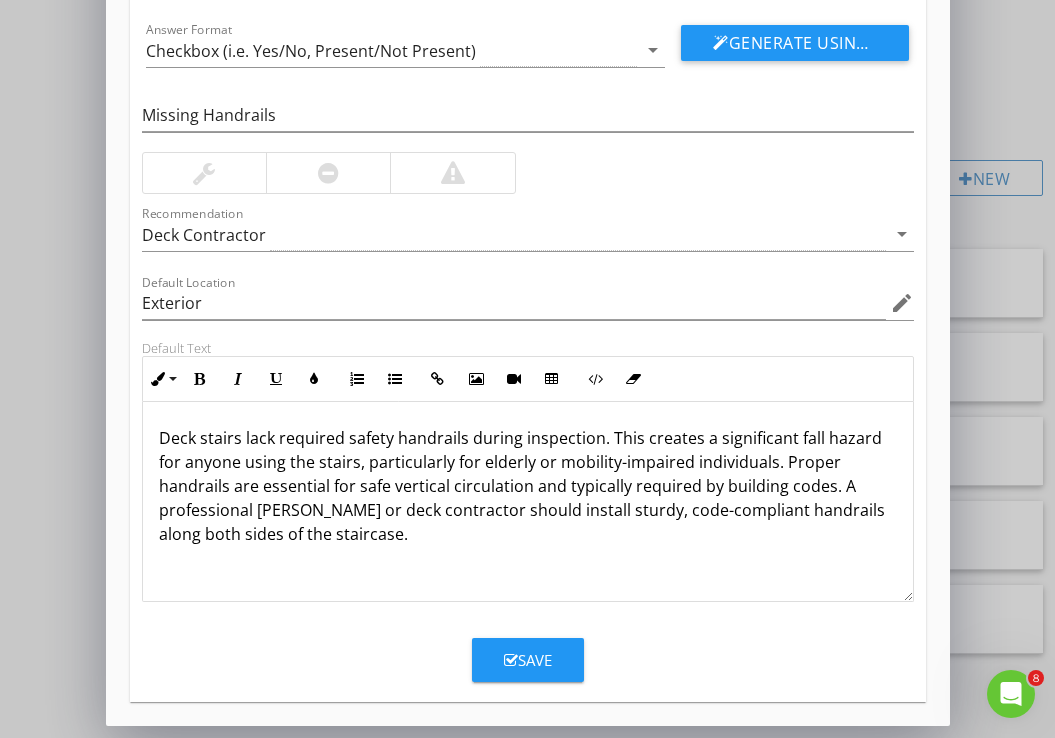 click on "Save" at bounding box center (528, 660) 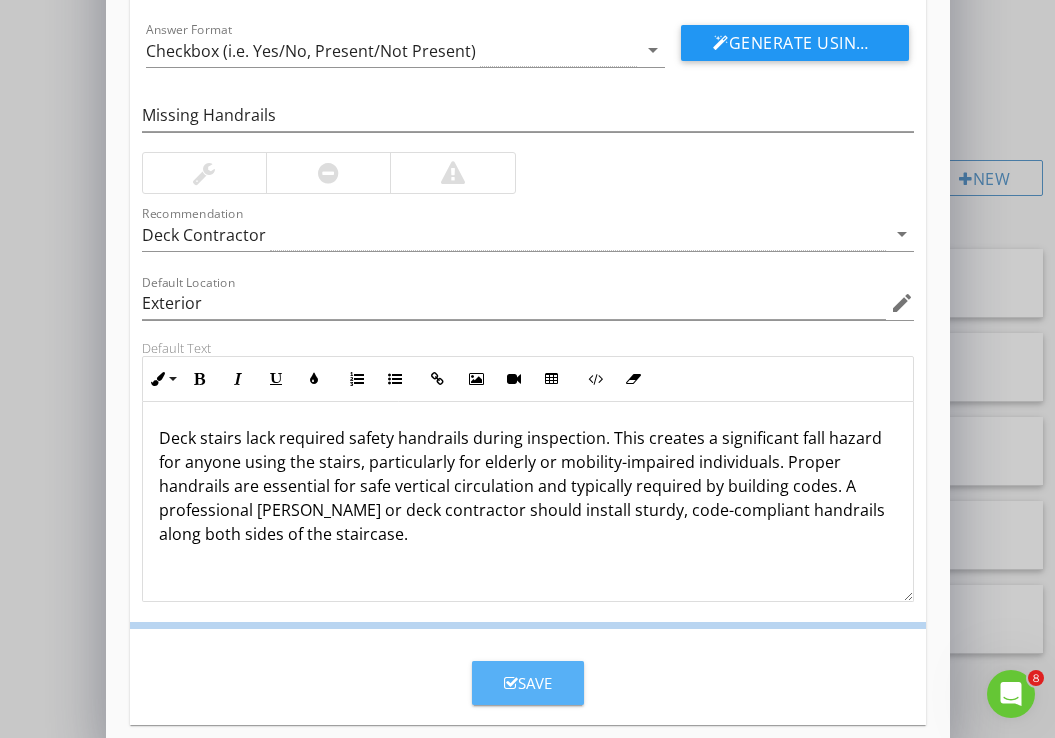 scroll, scrollTop: 33, scrollLeft: 0, axis: vertical 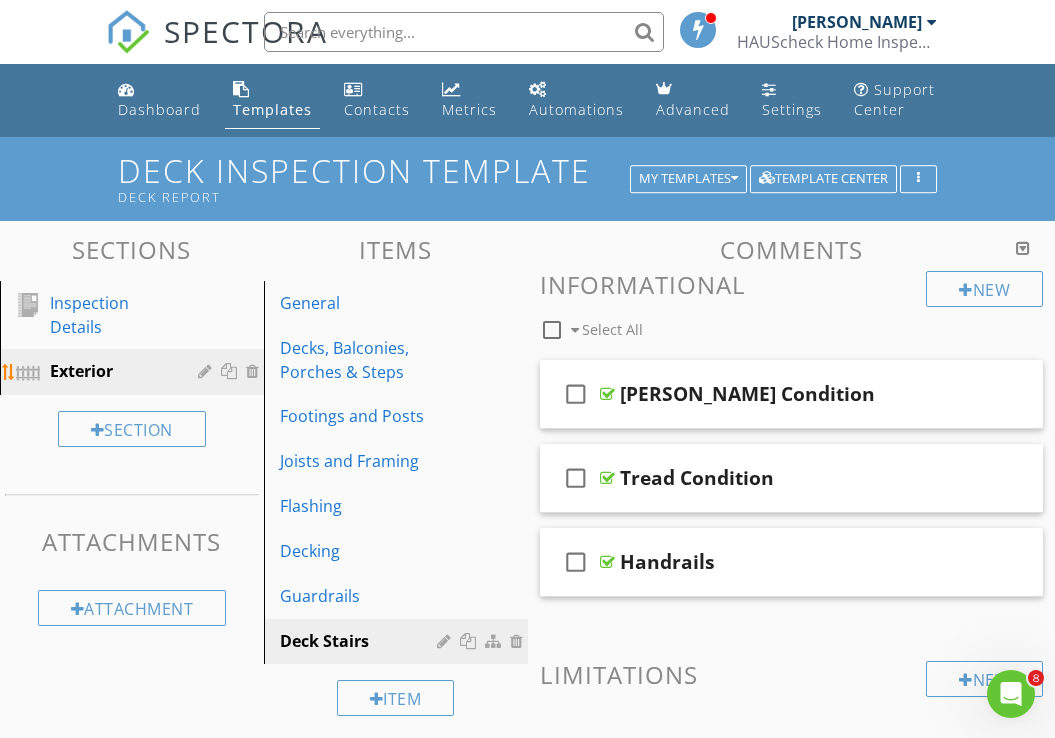 click at bounding box center [207, 371] 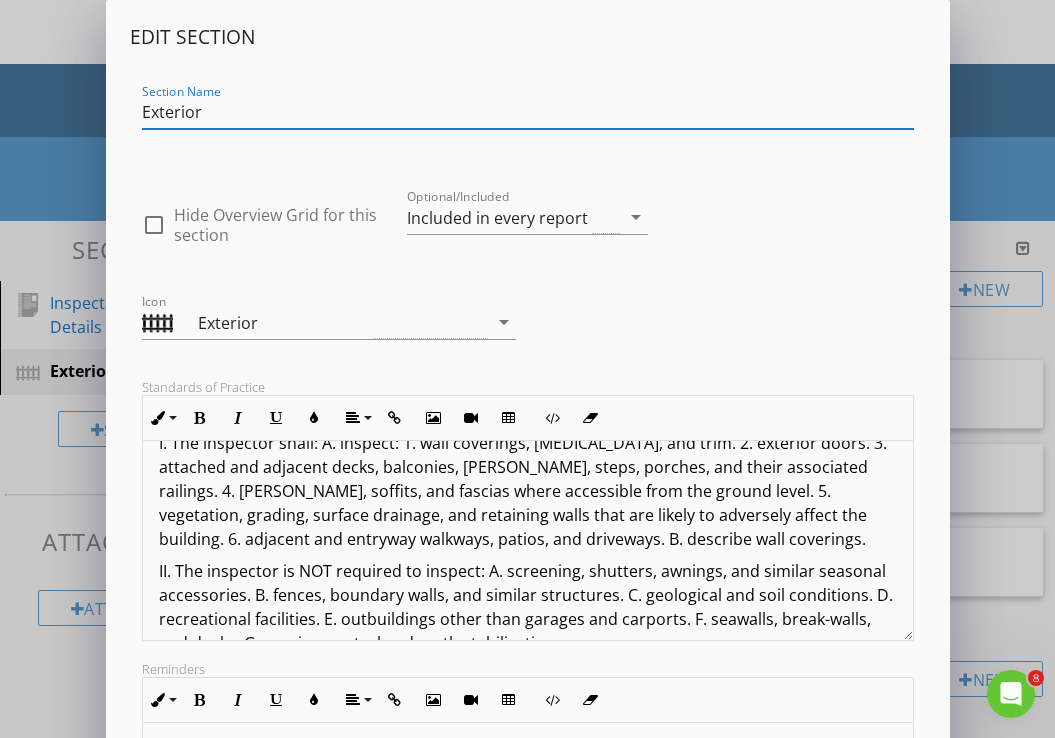 scroll, scrollTop: 0, scrollLeft: 0, axis: both 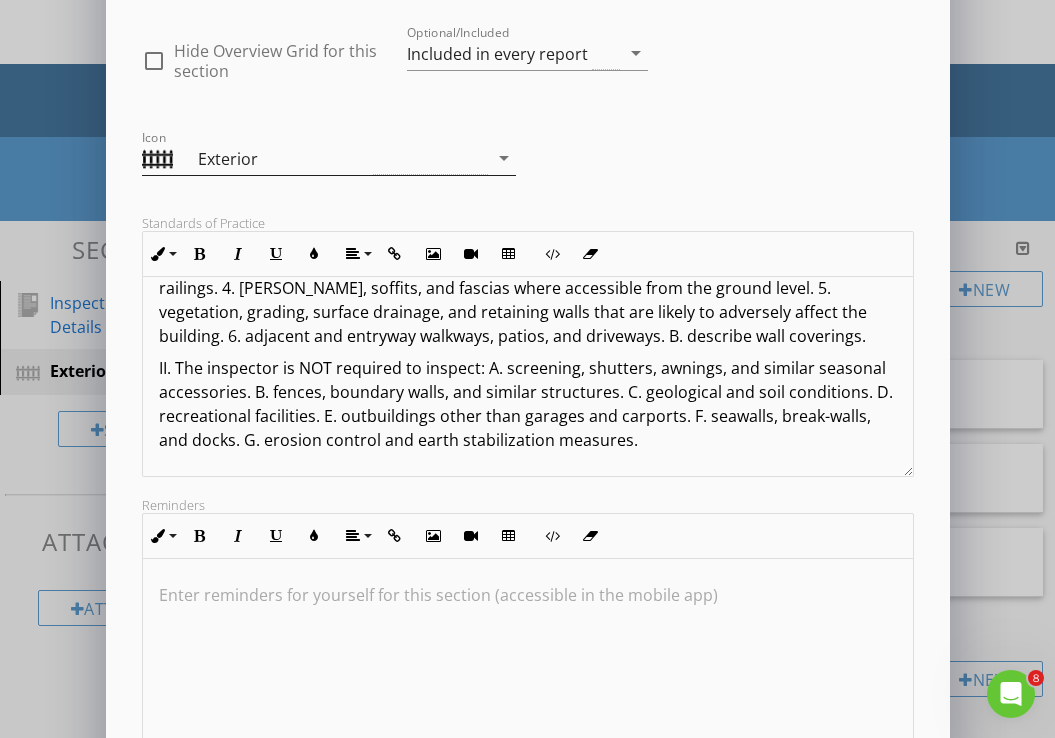 click on "arrow_drop_down" at bounding box center [504, 158] 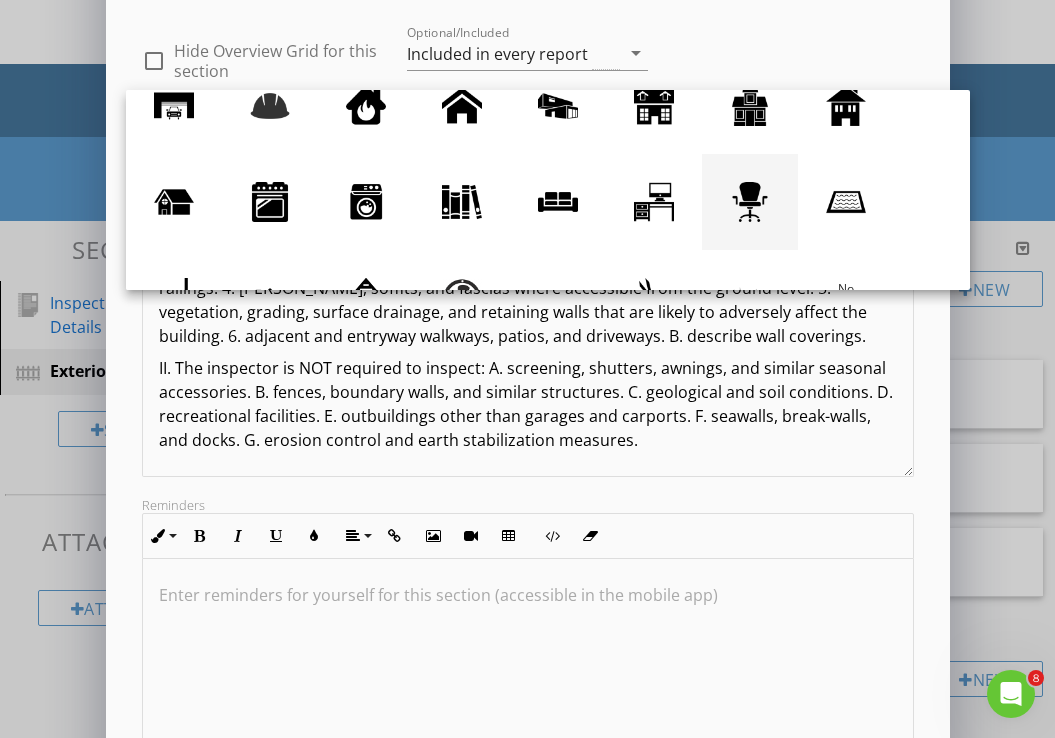 scroll, scrollTop: 0, scrollLeft: 0, axis: both 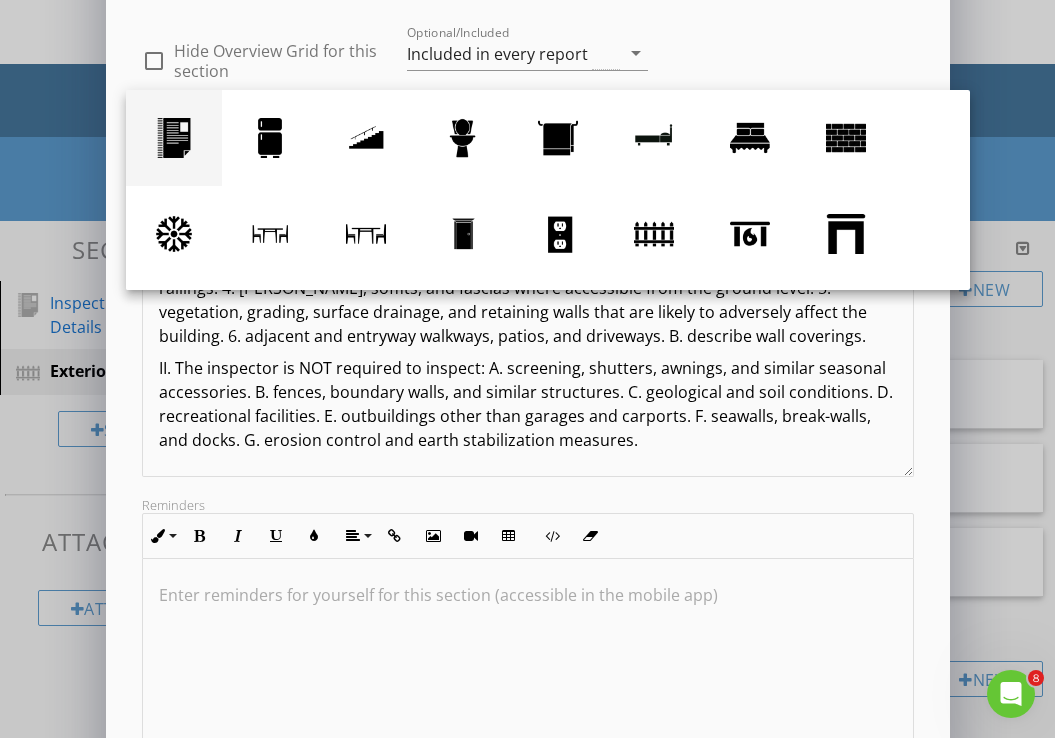 click at bounding box center (174, 138) 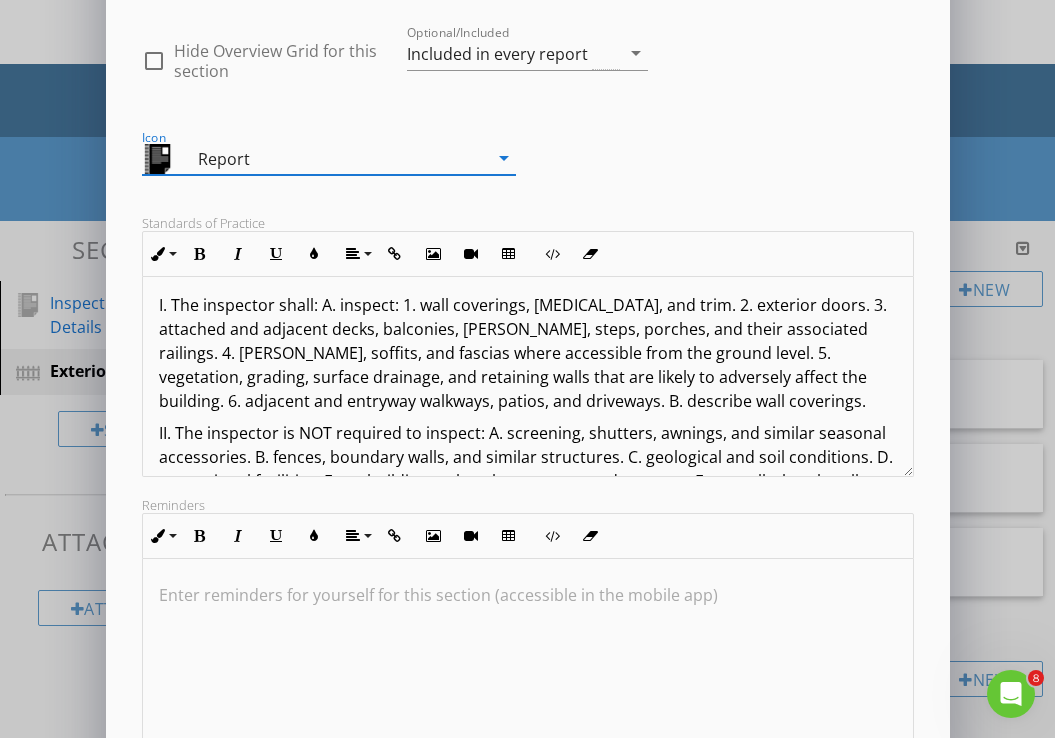 scroll, scrollTop: 0, scrollLeft: 0, axis: both 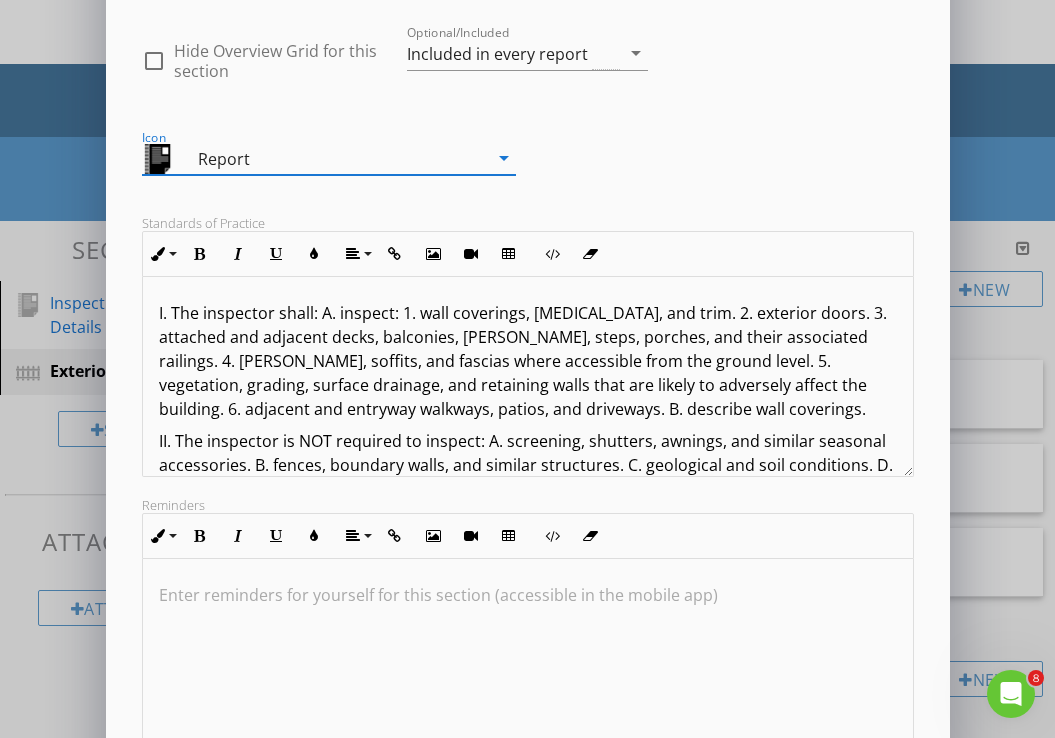 click on "arrow_drop_down" at bounding box center [504, 158] 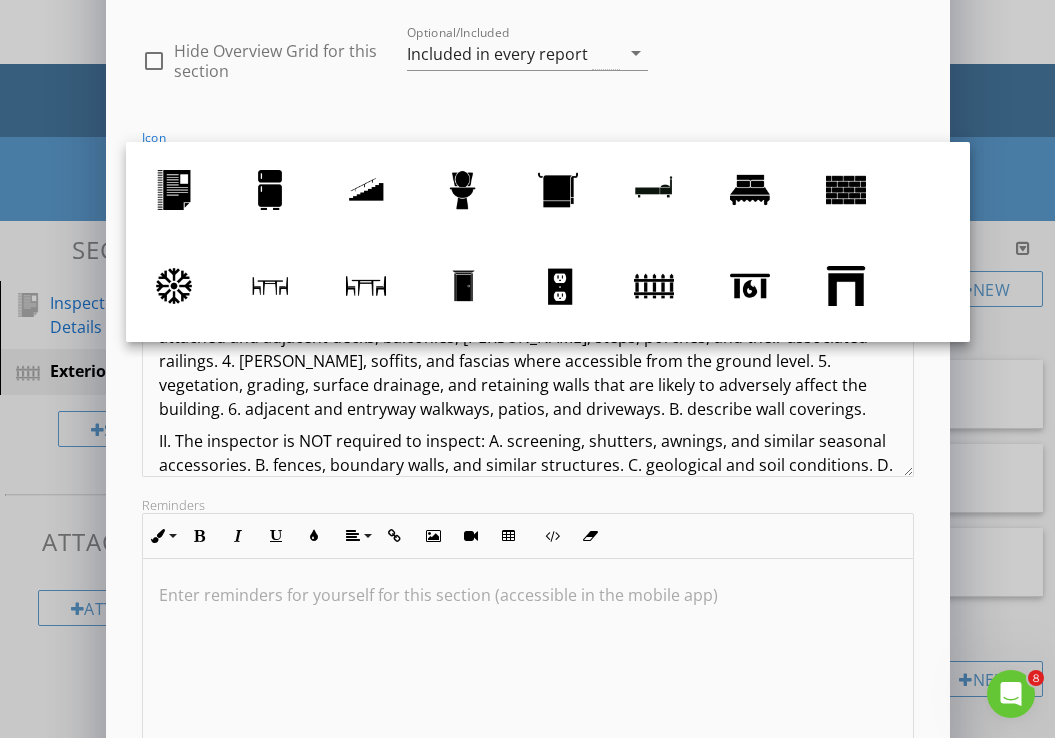 click on "Hide Overview Grid for this section" at bounding box center [278, 61] 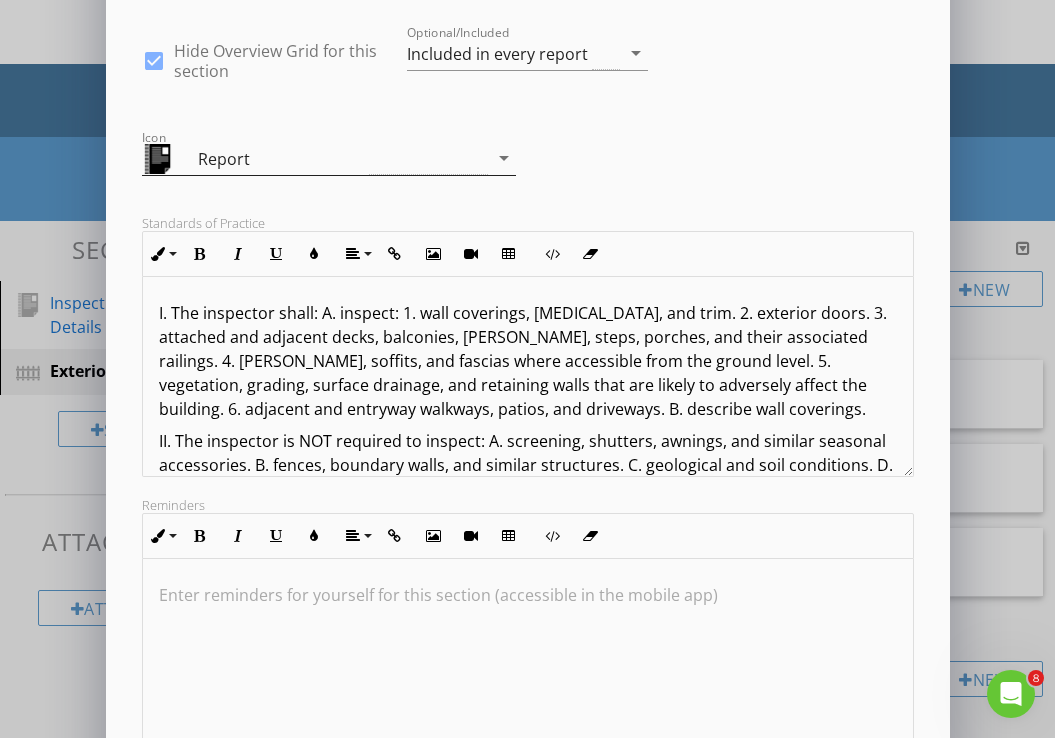 drag, startPoint x: 248, startPoint y: 157, endPoint x: 211, endPoint y: 157, distance: 37 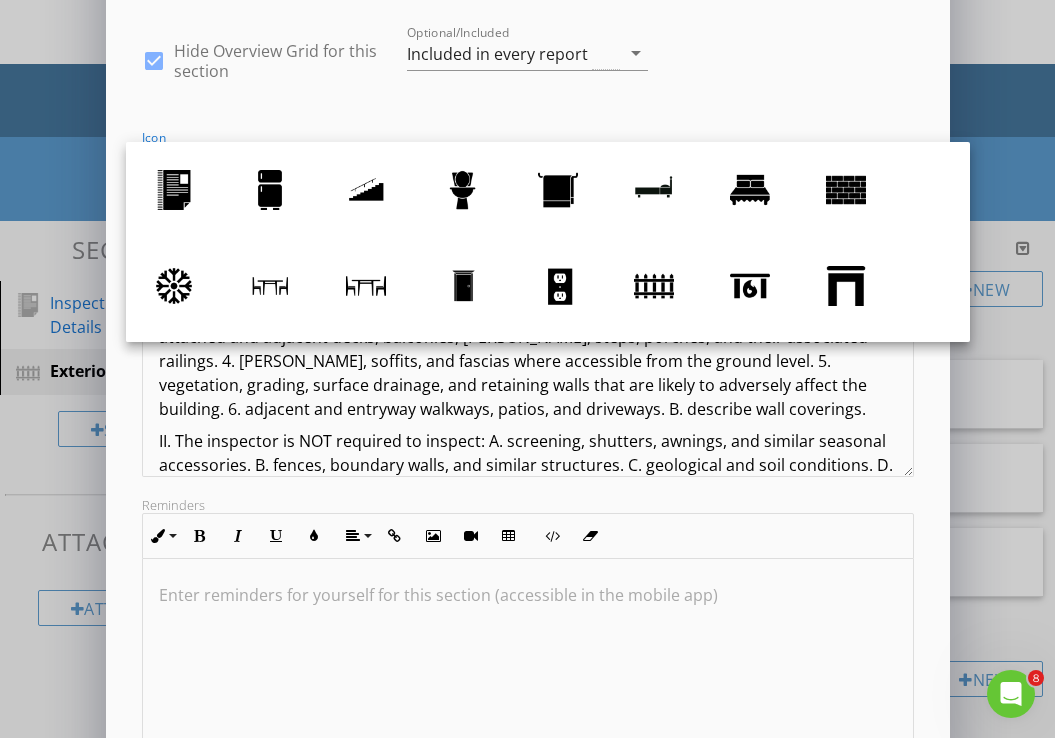 click at bounding box center [174, 190] 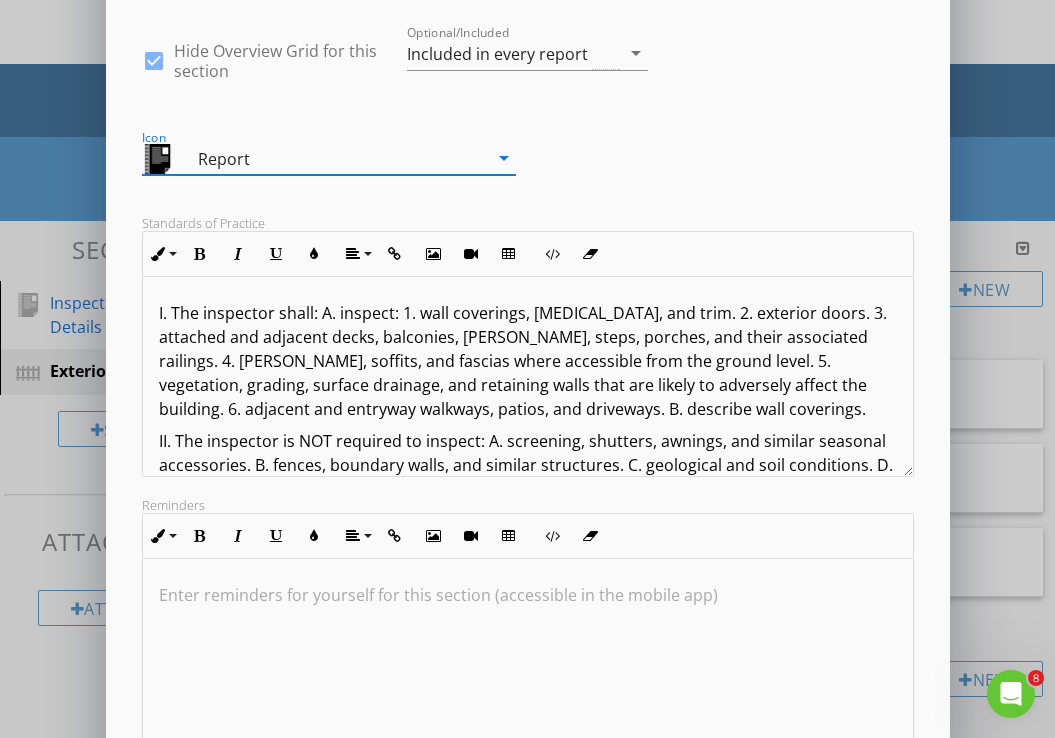 click on "Report" at bounding box center (283, 159) 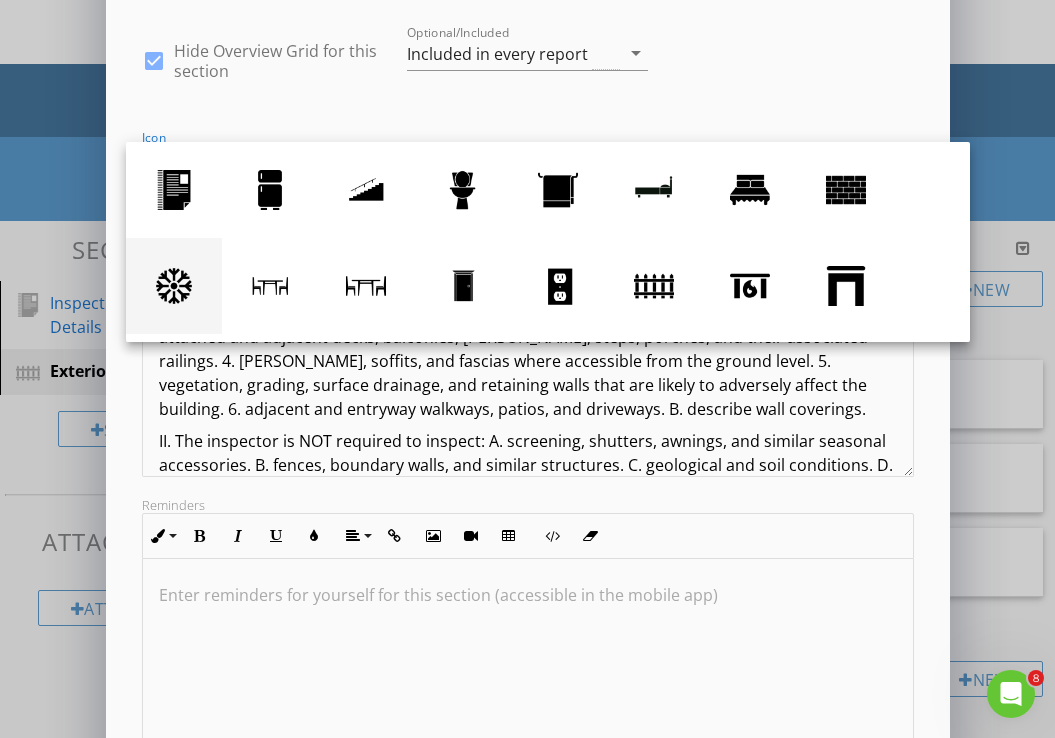 click at bounding box center (174, 286) 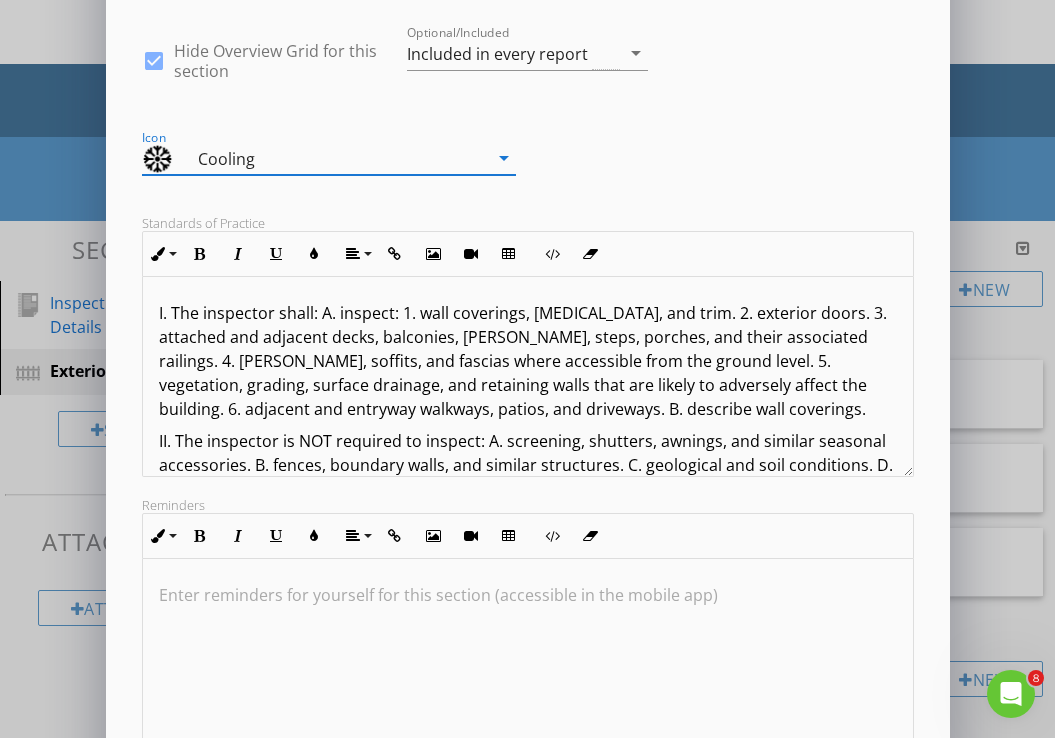 click on "Cooling" at bounding box center (315, 158) 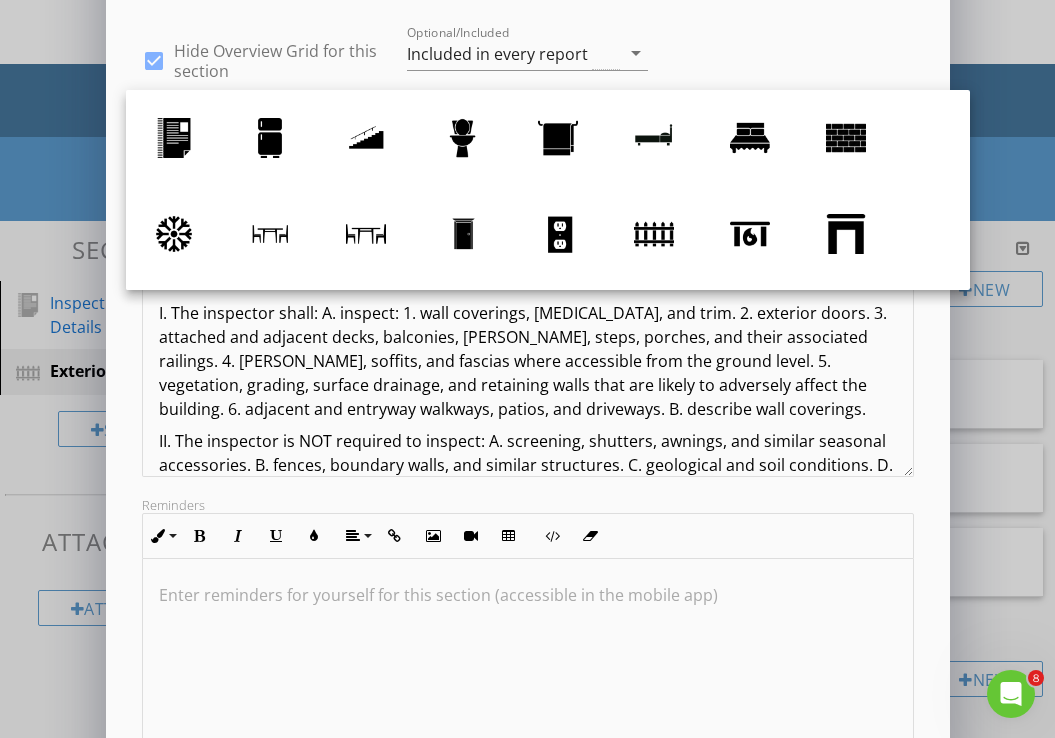 scroll, scrollTop: 44, scrollLeft: 0, axis: vertical 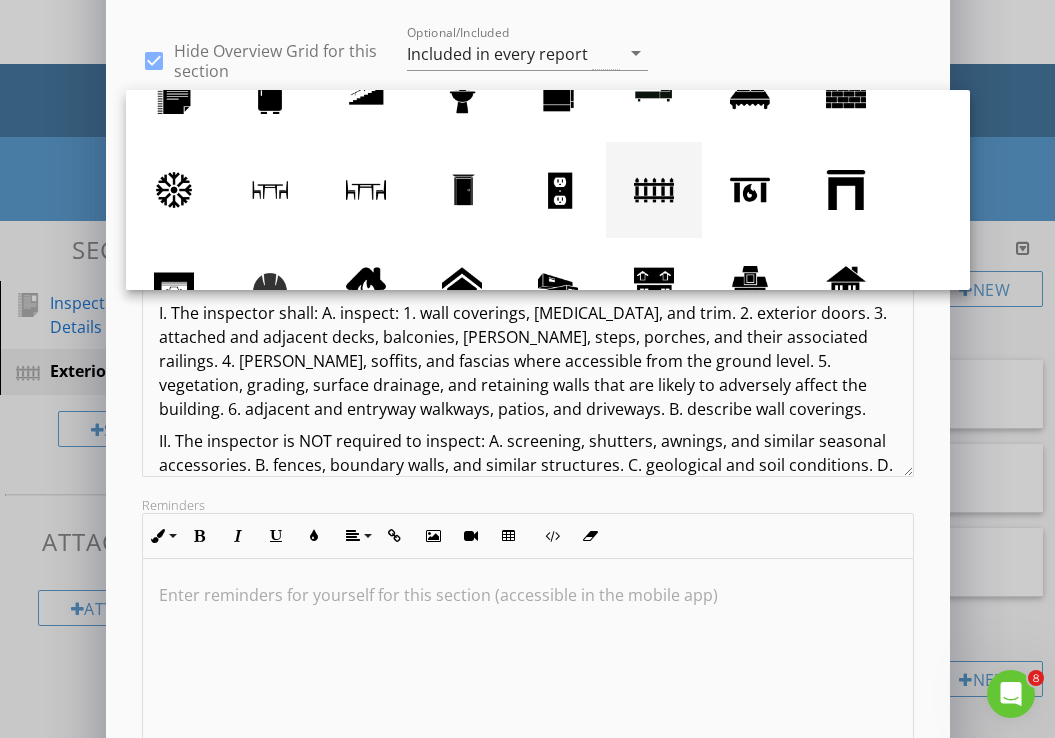 click at bounding box center [654, 190] 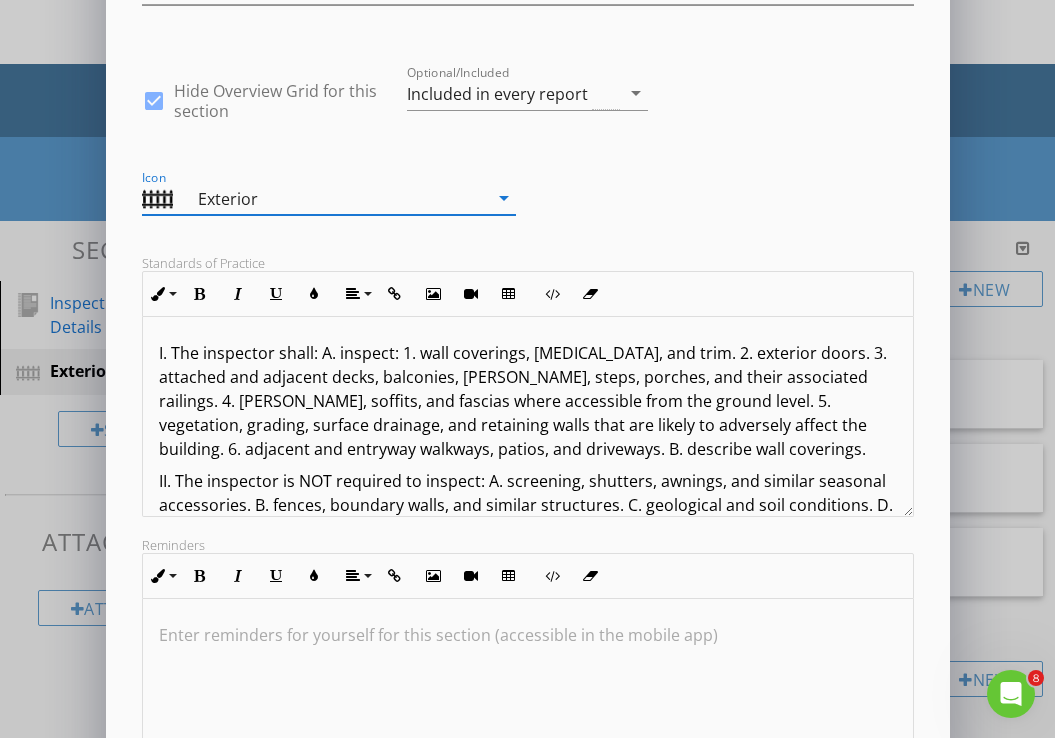 scroll, scrollTop: 114, scrollLeft: 0, axis: vertical 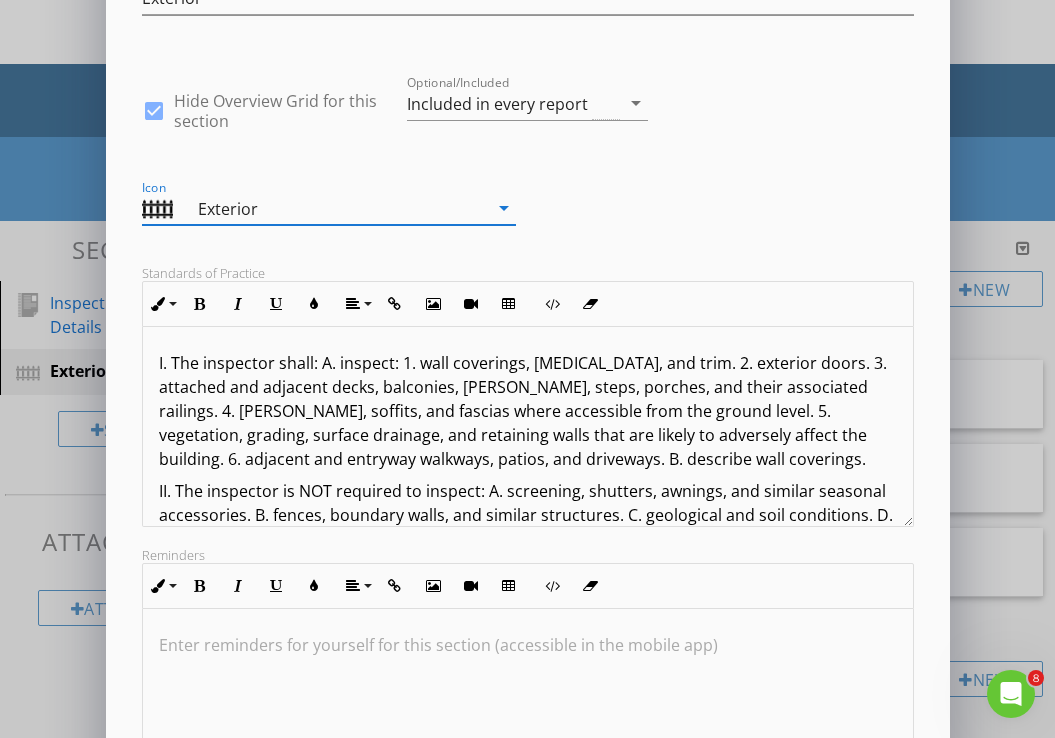 click on "I. The inspector shall: A. inspect: 1. wall coverings, flashing, and trim. 2. exterior doors. 3. attached and adjacent decks, balconies, stoops, steps, porches, and their associated railings. 4. eaves, soffits, and fascias where accessible from the ground level. 5. vegetation, grading, surface drainage, and retaining walls that are likely to adversely affect the building. 6. adjacent and entryway walkways, patios, and driveways. B. describe wall coverings." at bounding box center (528, 411) 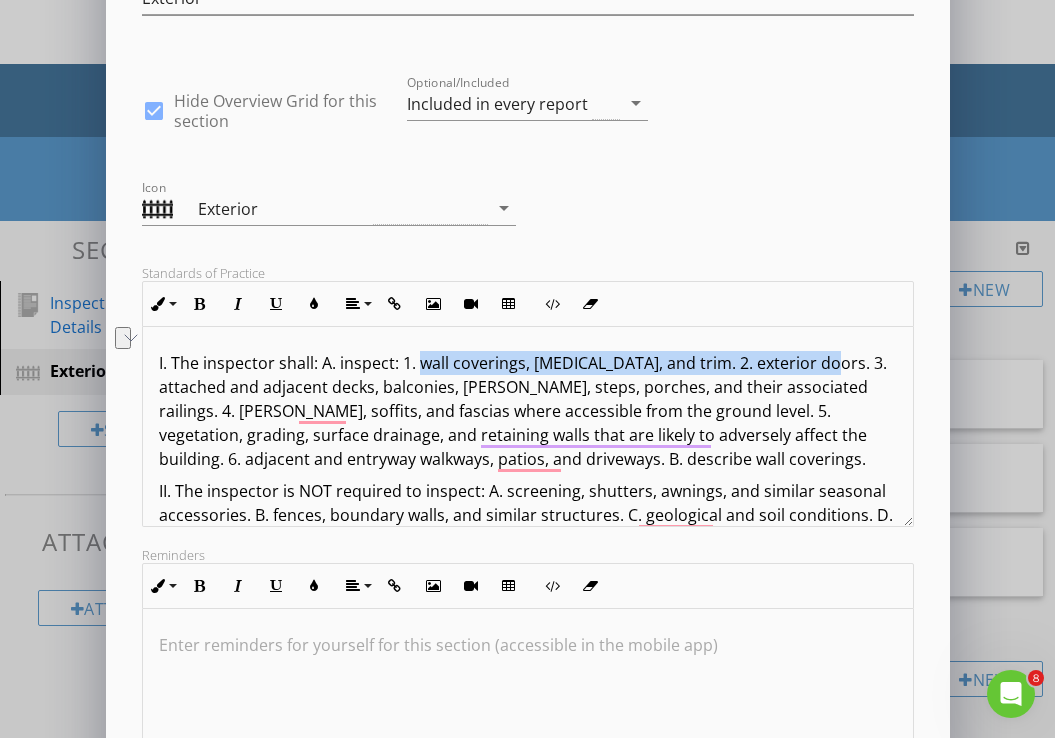 drag, startPoint x: 419, startPoint y: 365, endPoint x: 812, endPoint y: 365, distance: 393 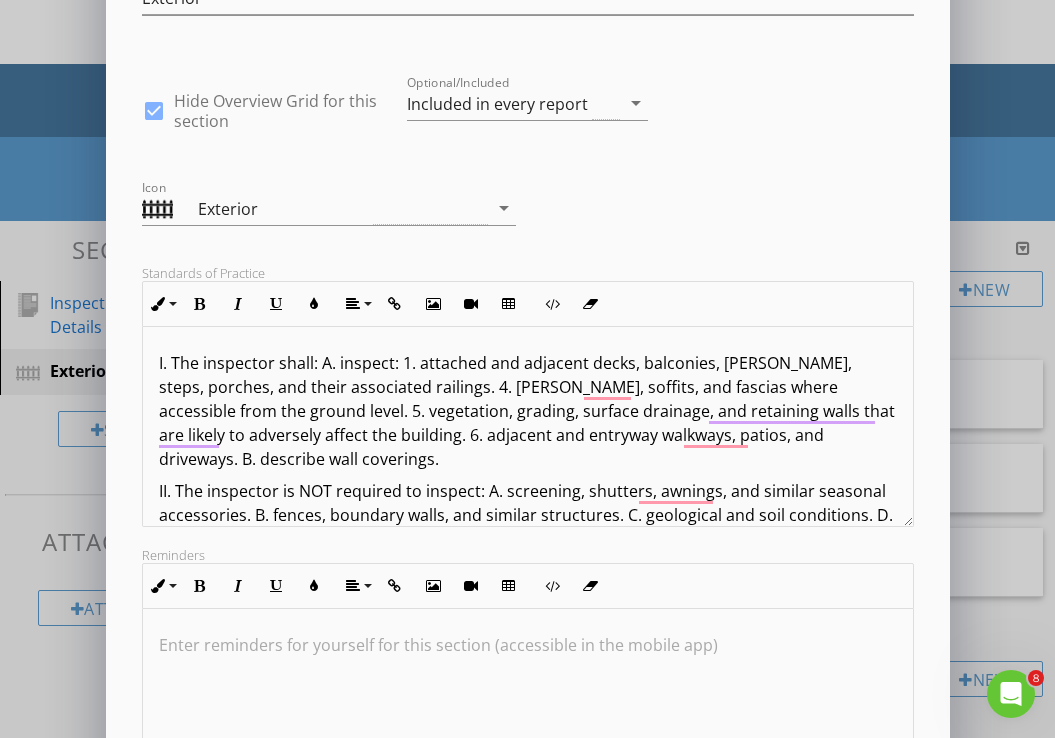 scroll, scrollTop: 28, scrollLeft: 0, axis: vertical 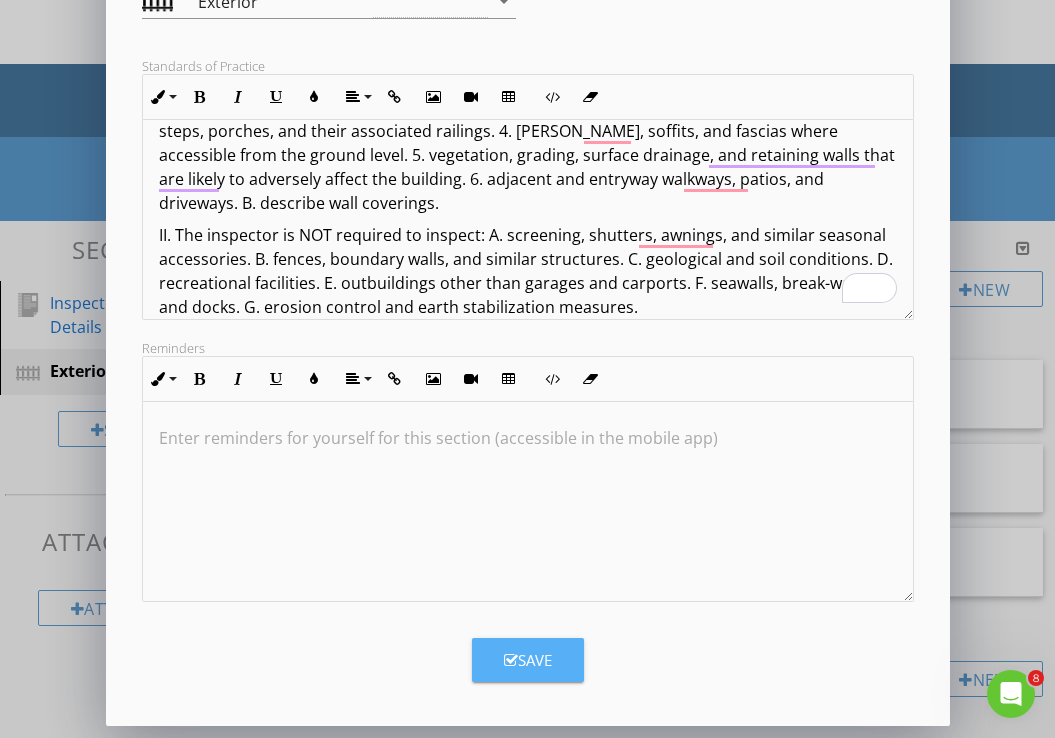 click on "Save" at bounding box center (528, 660) 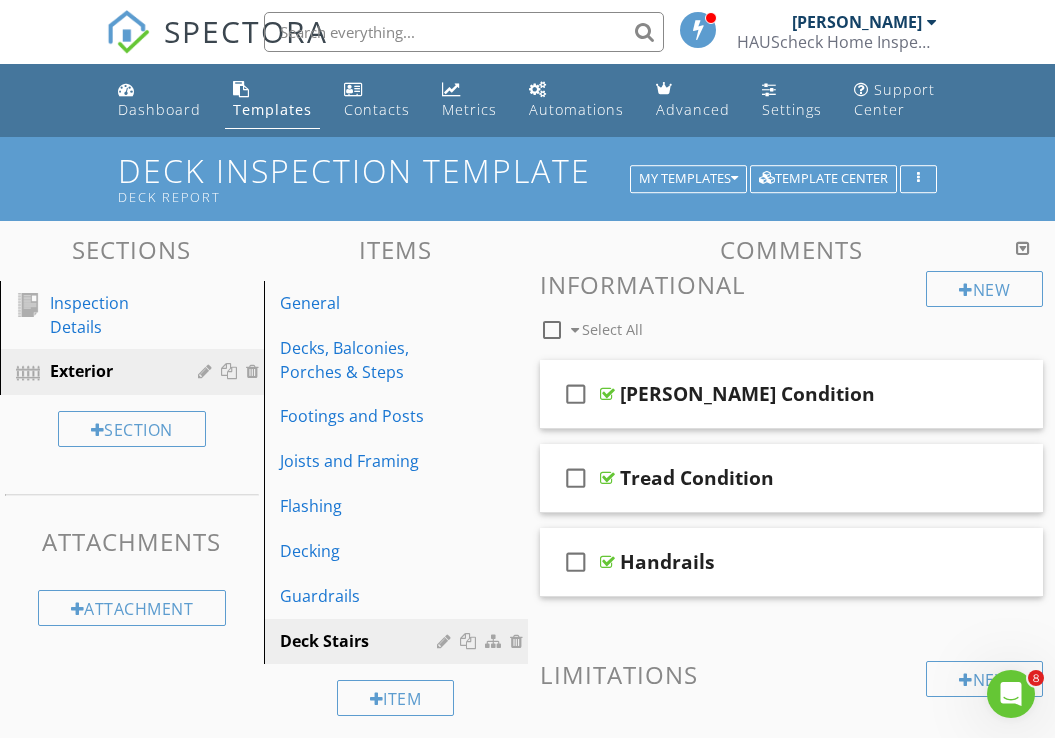 scroll, scrollTop: 0, scrollLeft: 0, axis: both 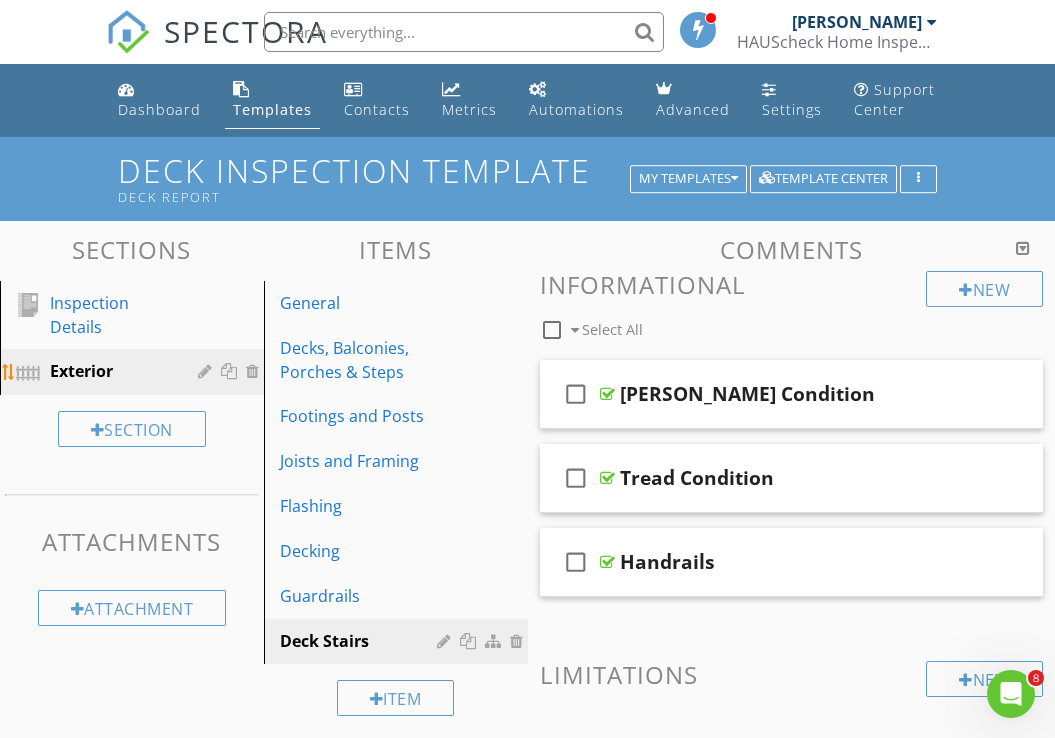 click at bounding box center [207, 371] 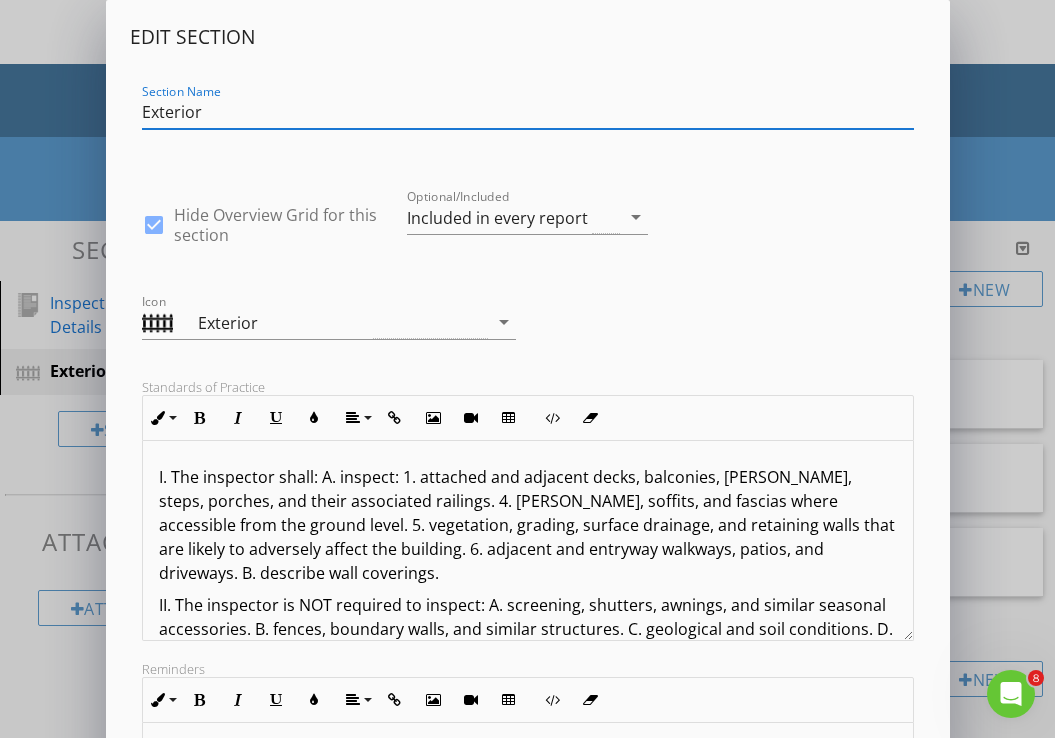 drag, startPoint x: 230, startPoint y: 125, endPoint x: 118, endPoint y: 122, distance: 112.04017 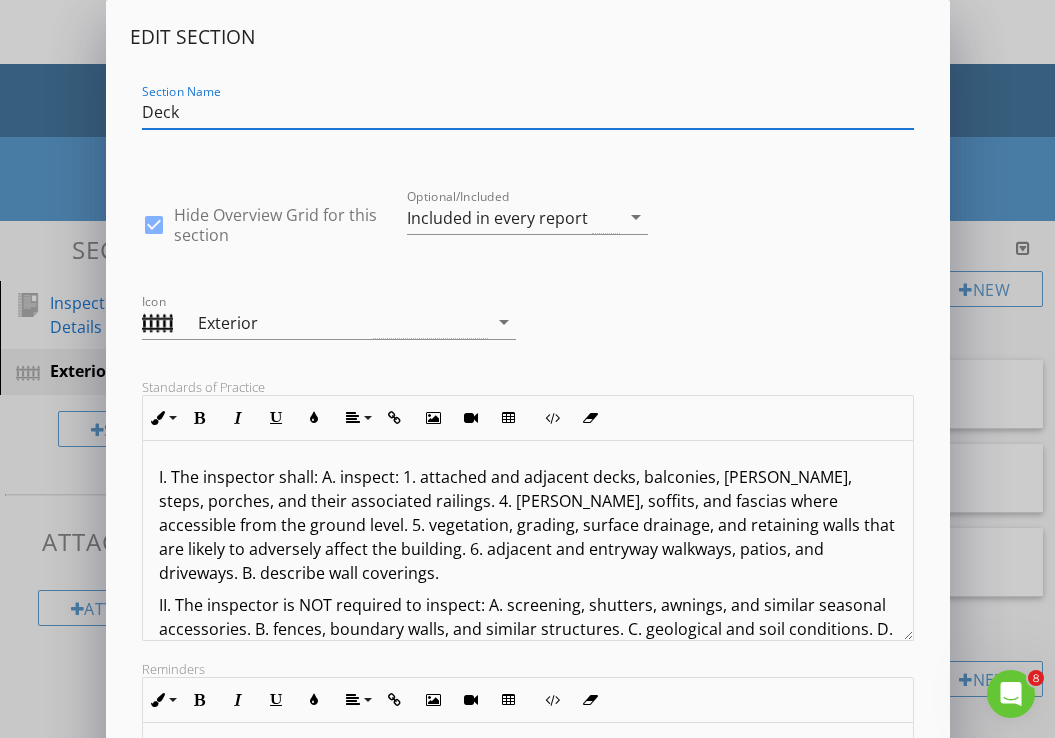 type on "Deck" 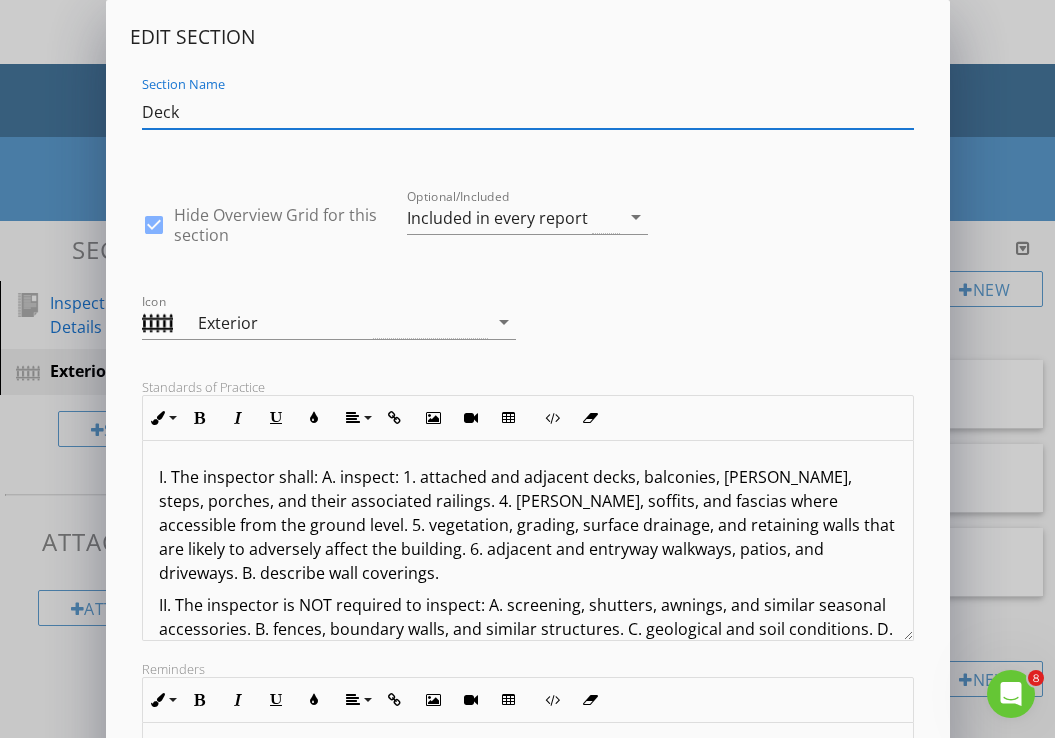 scroll, scrollTop: 321, scrollLeft: 0, axis: vertical 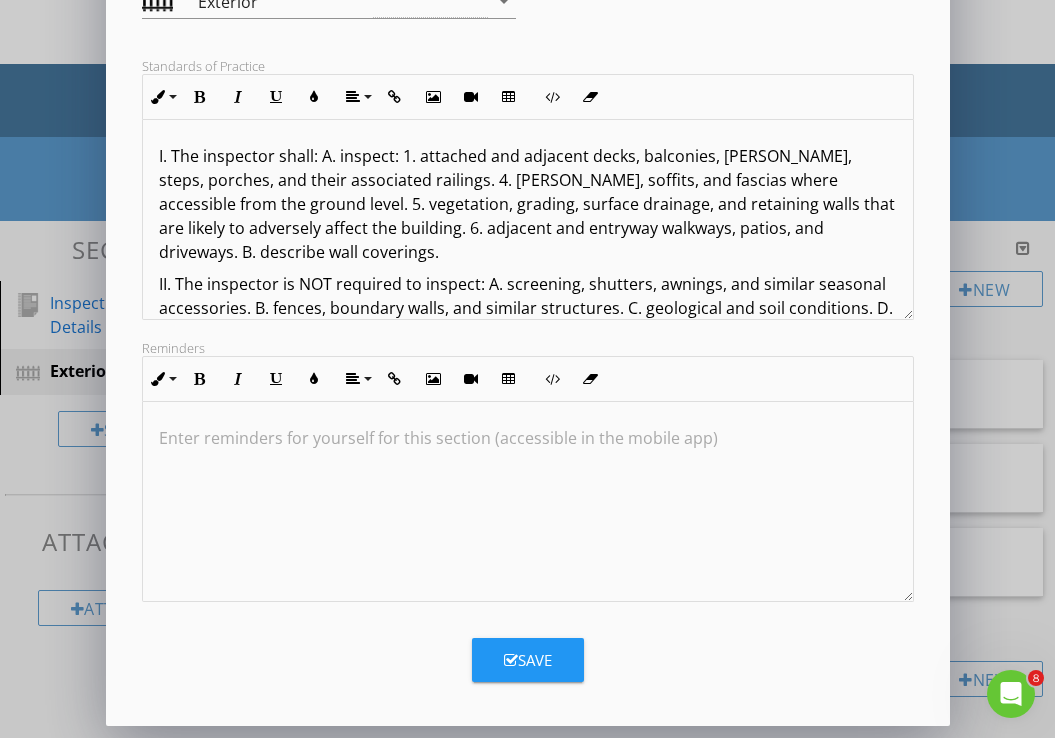 click on "Save" at bounding box center (528, 660) 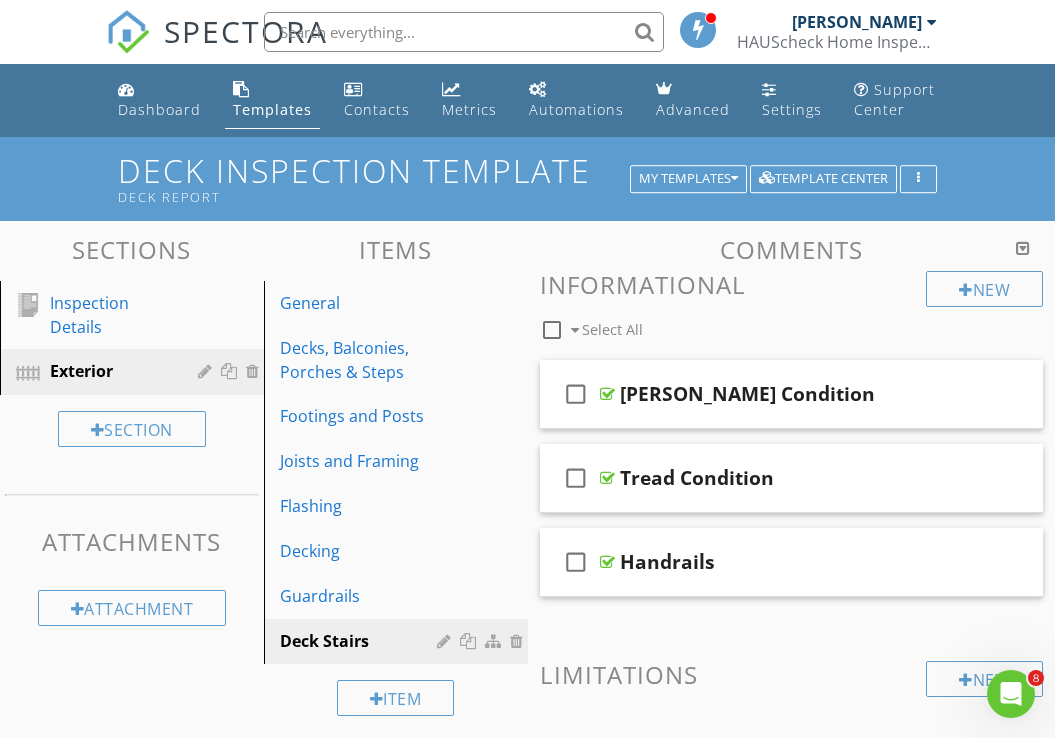 scroll, scrollTop: 104, scrollLeft: 0, axis: vertical 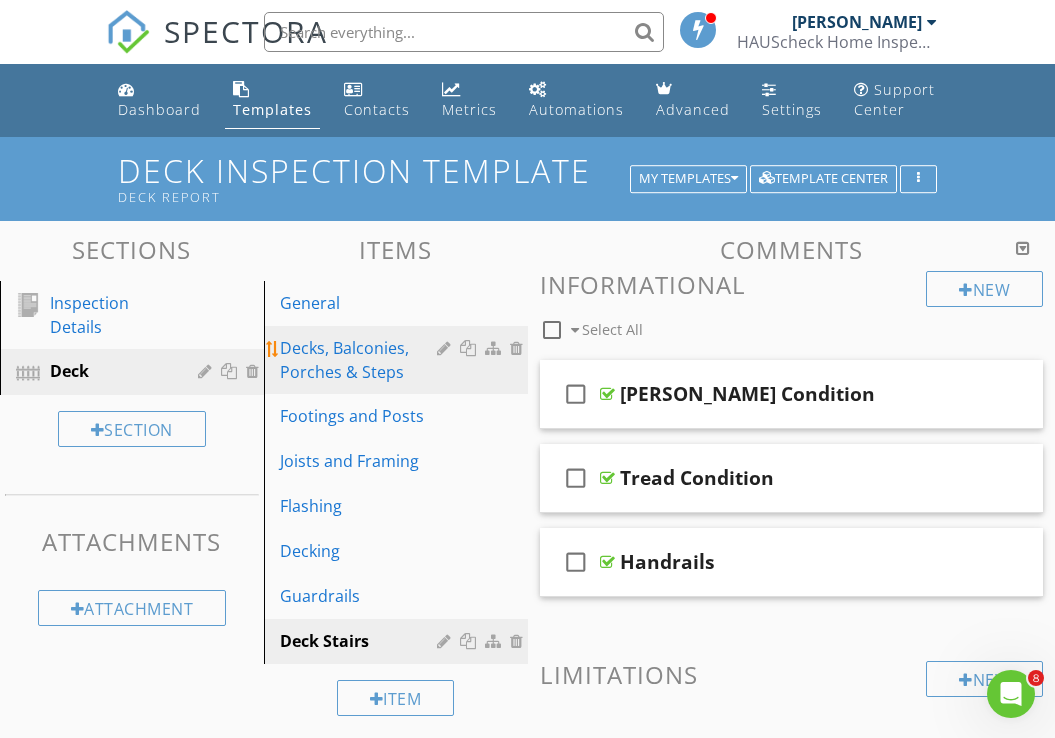 click on "Decks, Balconies, Porches & Steps" at bounding box center [361, 360] 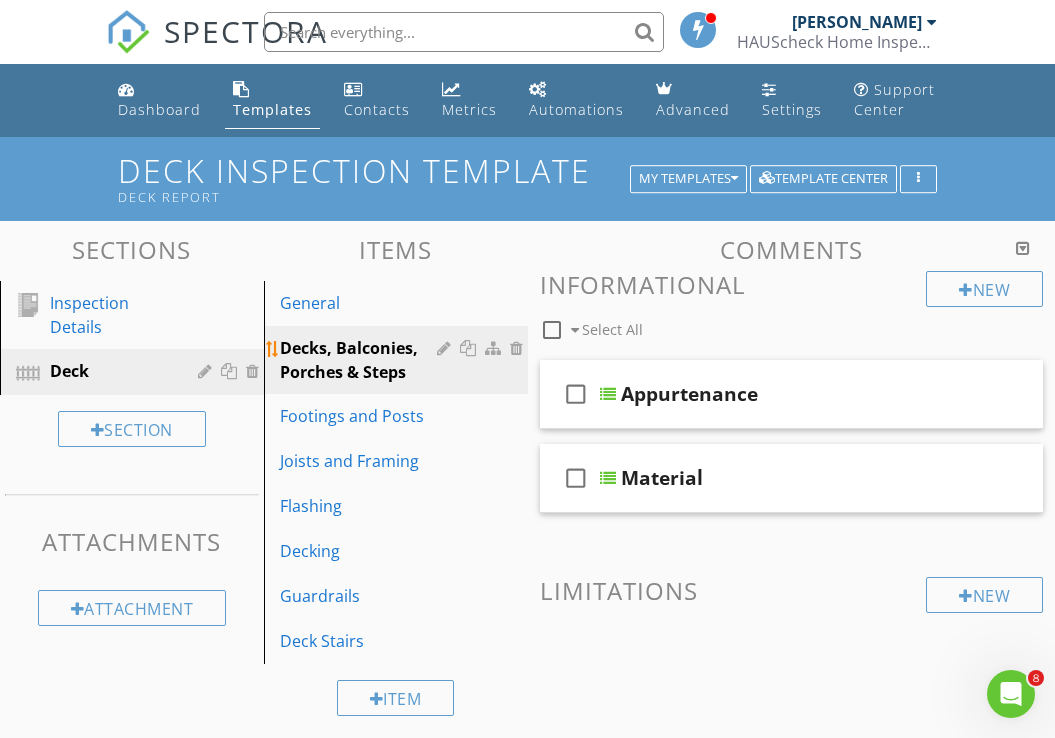 click at bounding box center [446, 348] 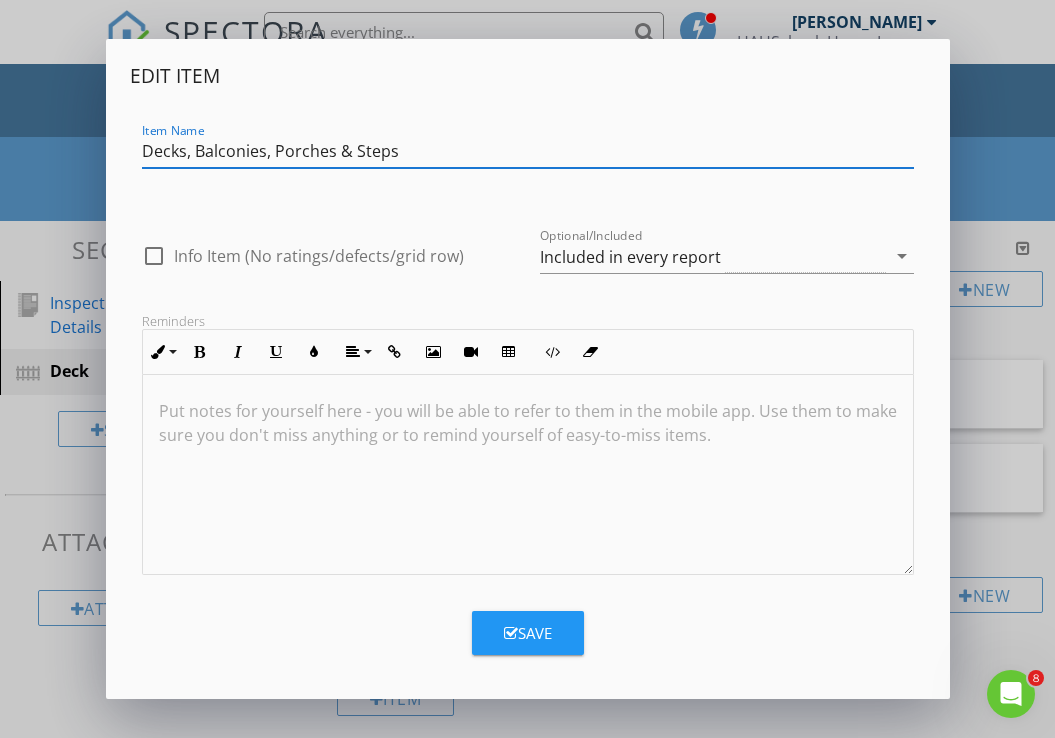 drag, startPoint x: 427, startPoint y: 152, endPoint x: 70, endPoint y: 145, distance: 357.06863 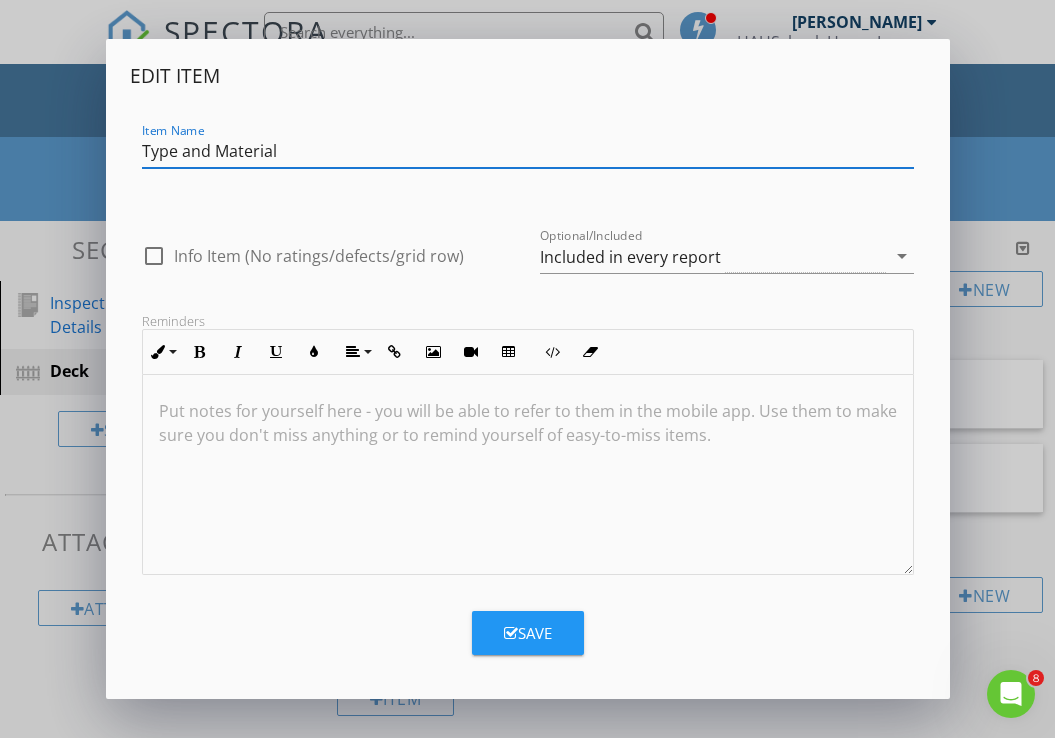 type on "Type and Material" 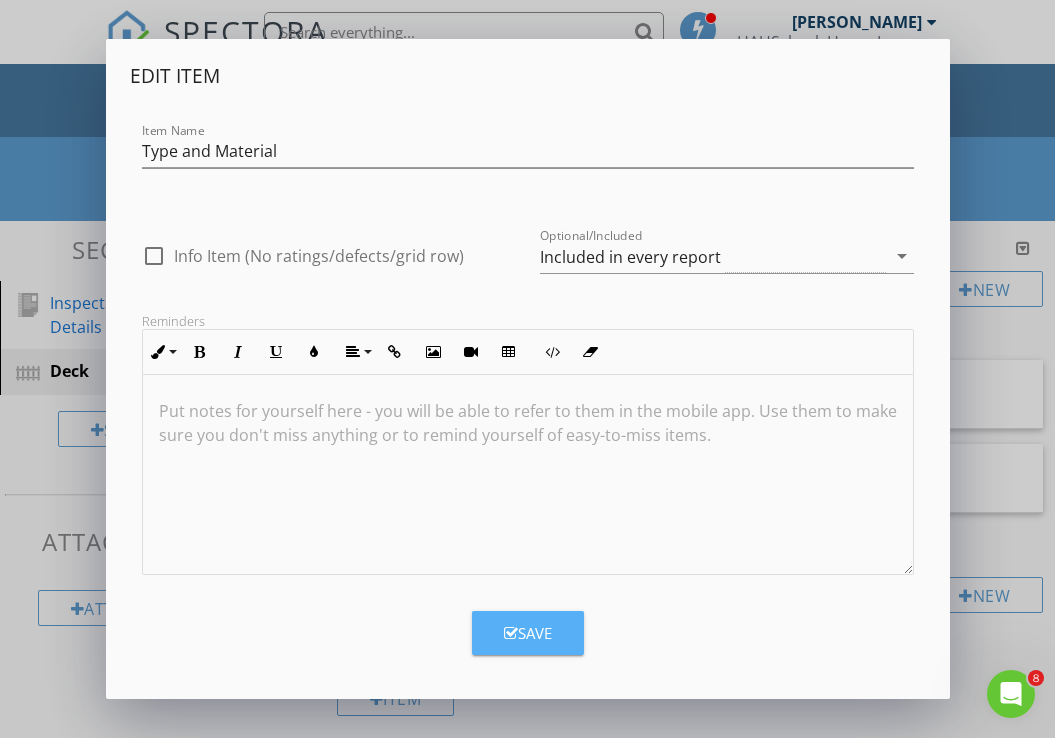 click on "Save" at bounding box center (528, 633) 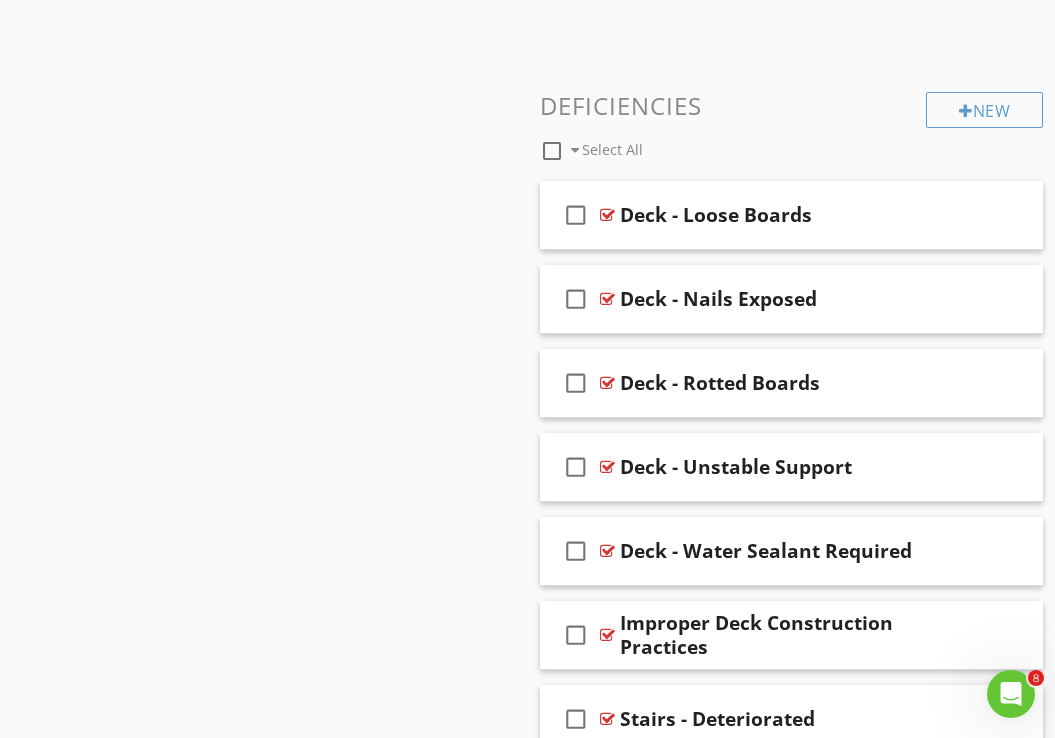 scroll, scrollTop: 712, scrollLeft: 0, axis: vertical 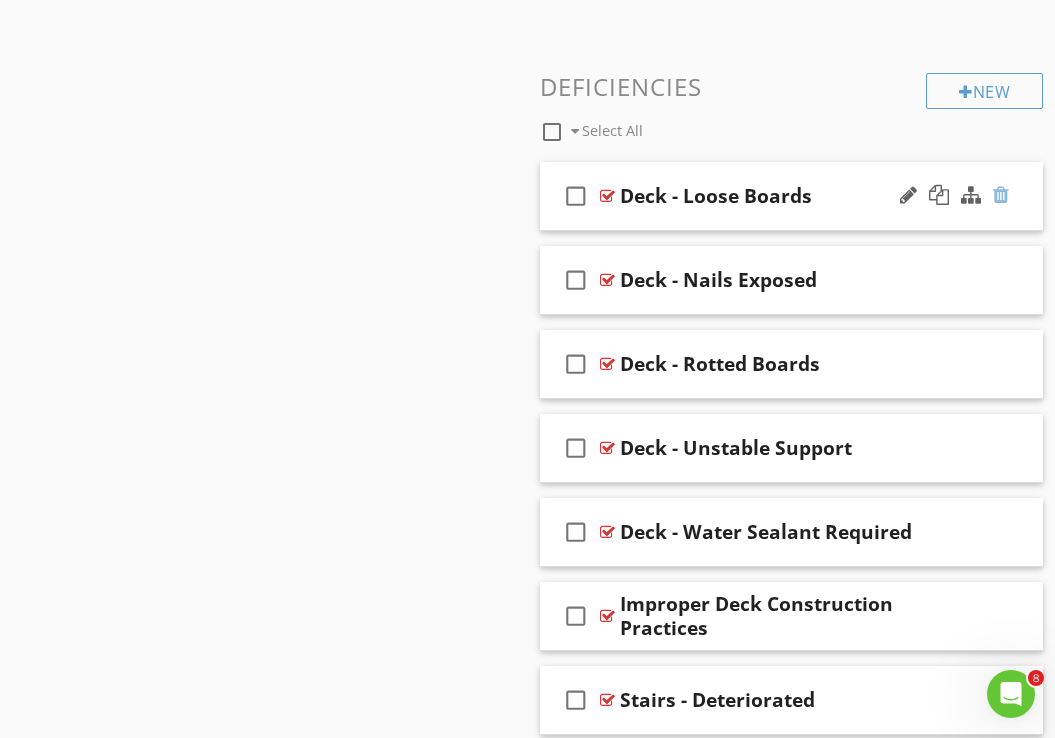 click at bounding box center [1001, 195] 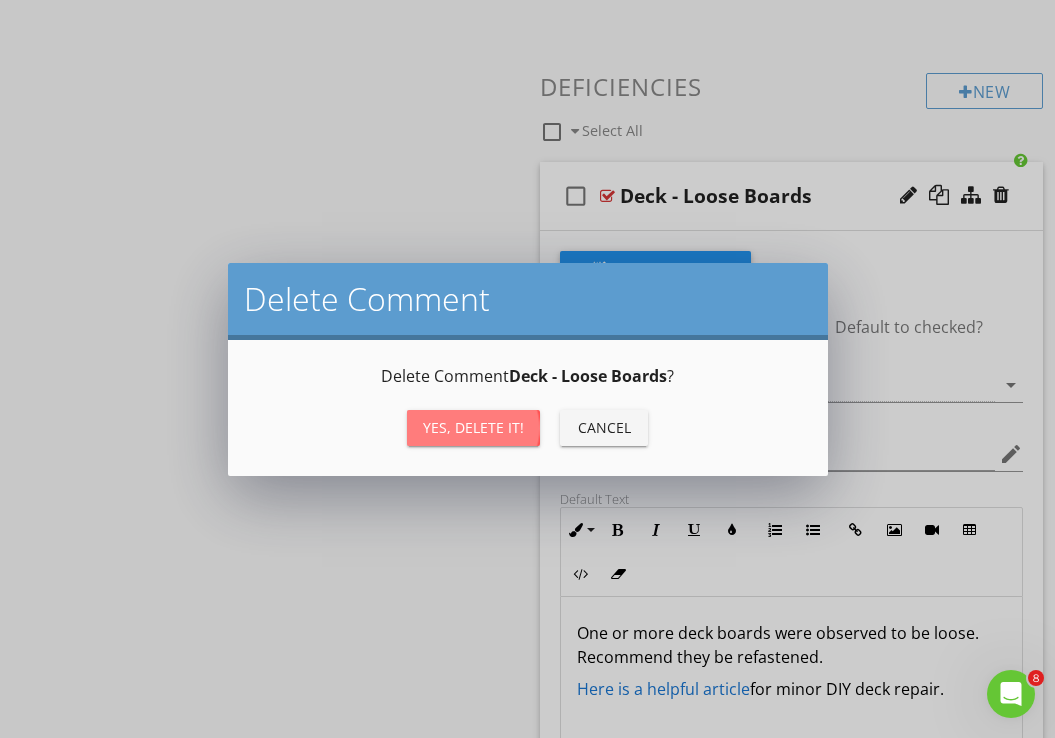 click on "Yes, Delete it!" at bounding box center (473, 427) 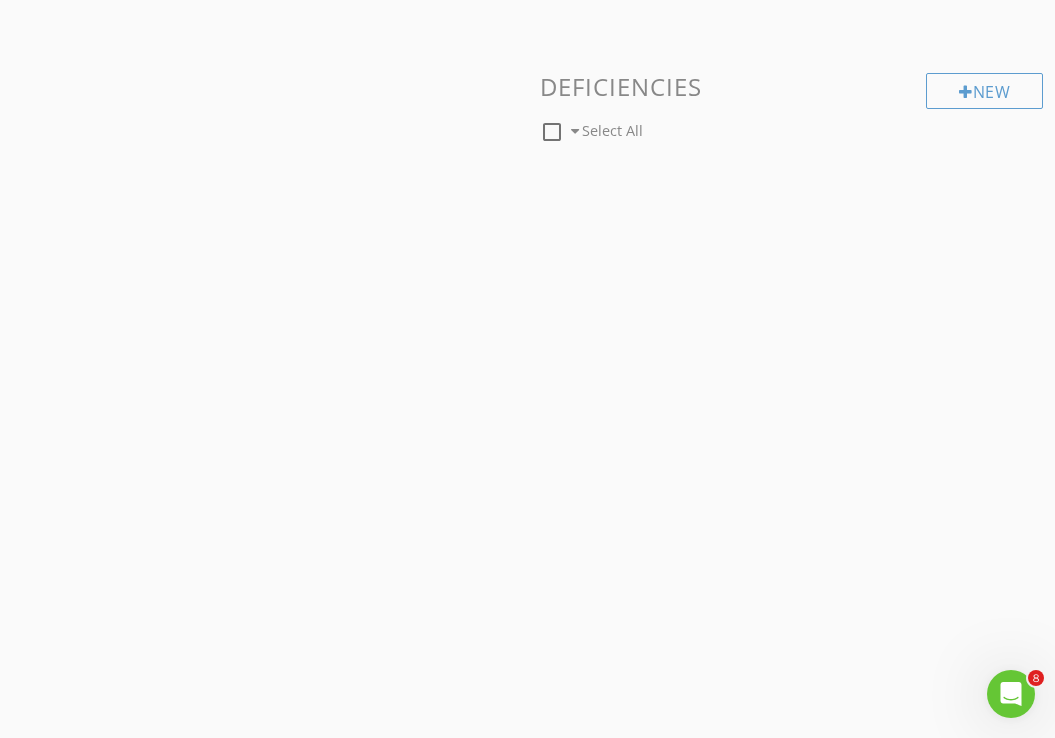 scroll, scrollTop: 709, scrollLeft: 0, axis: vertical 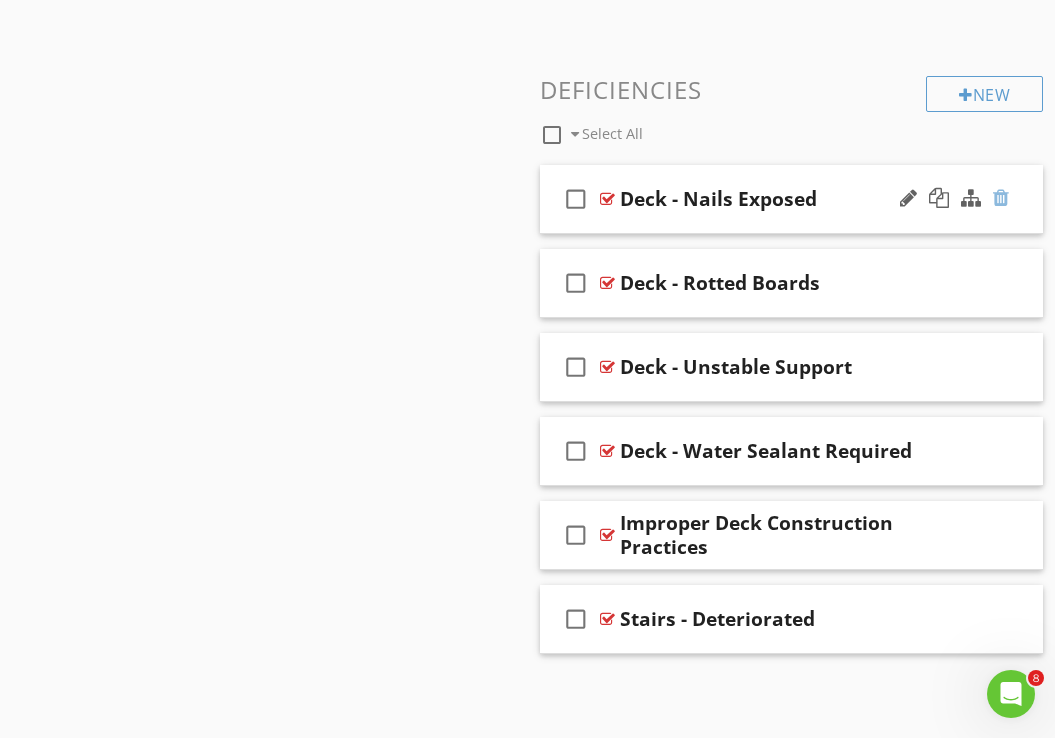 click at bounding box center [1001, 198] 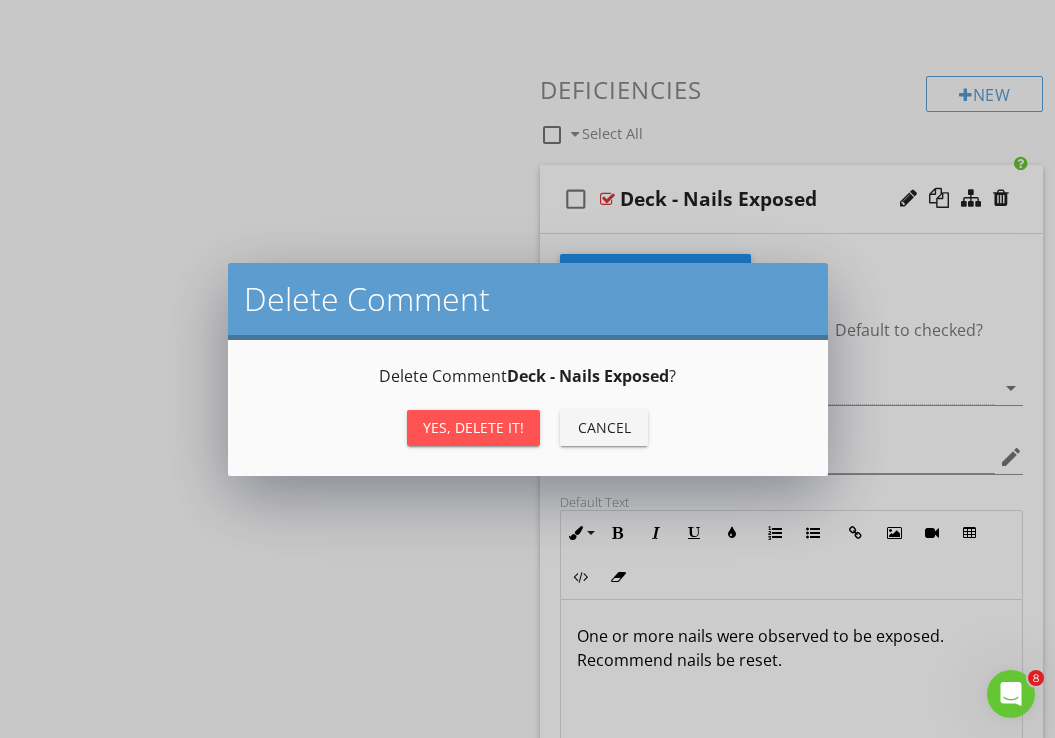 click on "Yes, Delete it!" at bounding box center (473, 427) 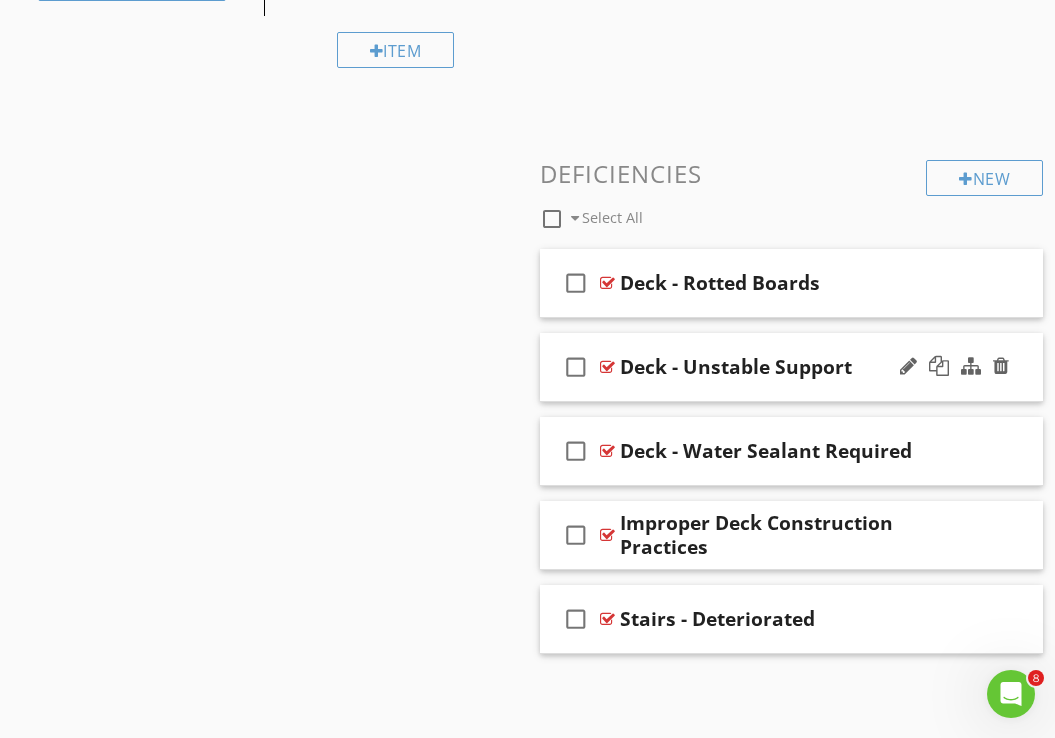 scroll, scrollTop: 625, scrollLeft: 0, axis: vertical 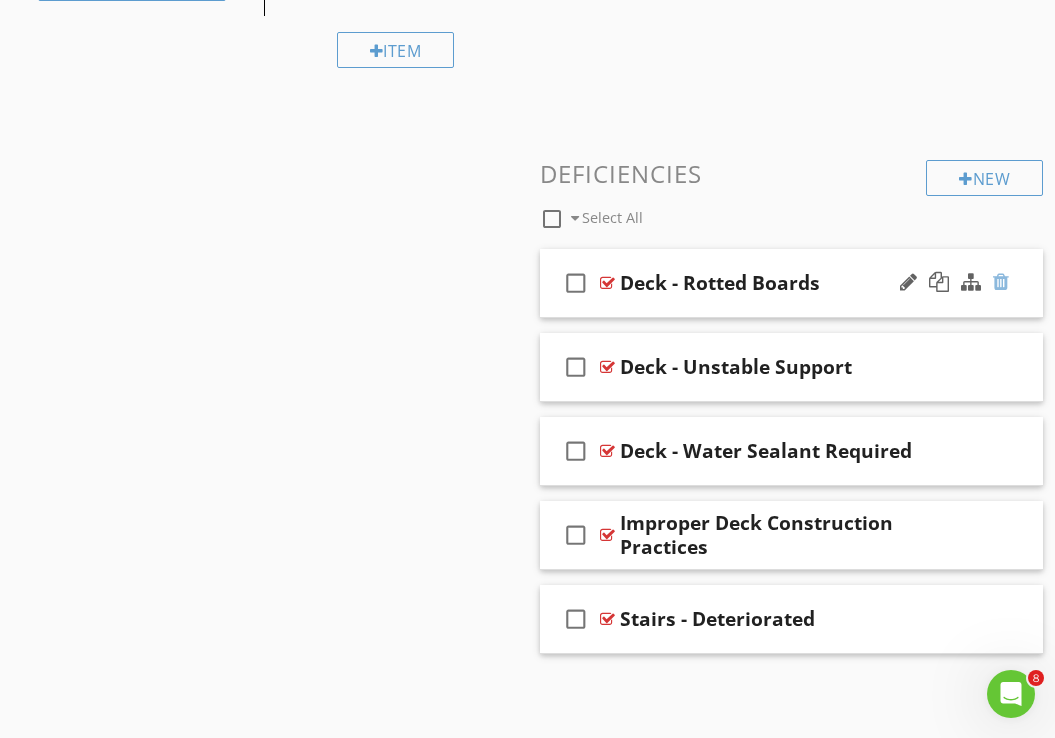 click at bounding box center [1001, 282] 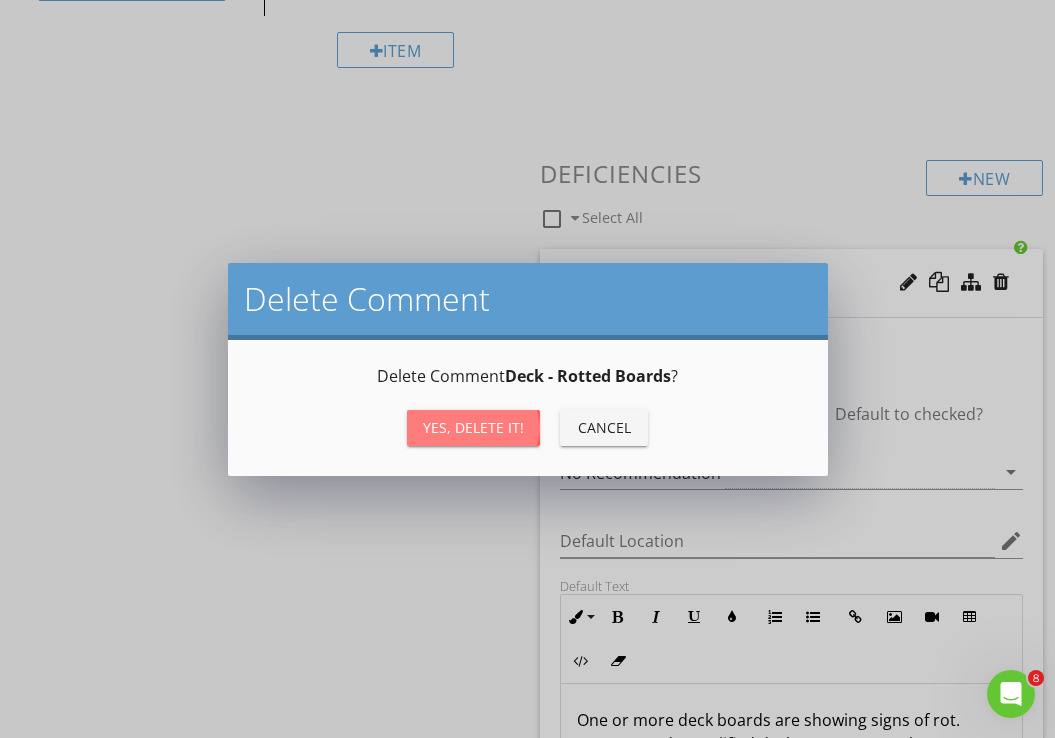 click on "Yes, Delete it!" at bounding box center (473, 427) 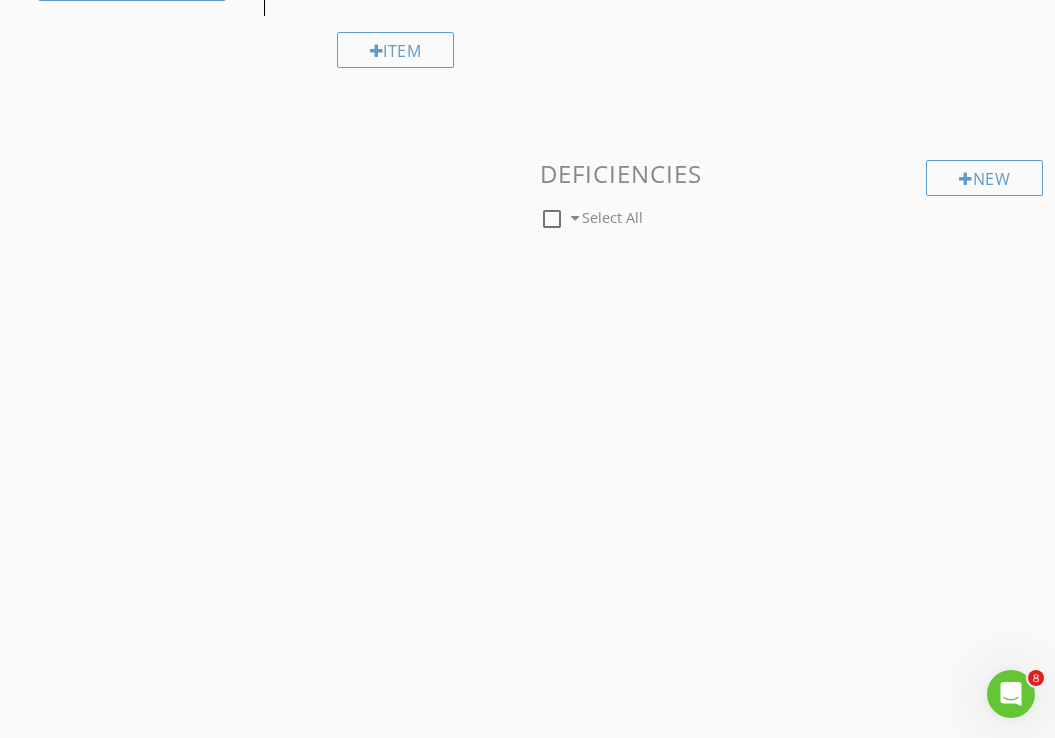 scroll, scrollTop: 541, scrollLeft: 0, axis: vertical 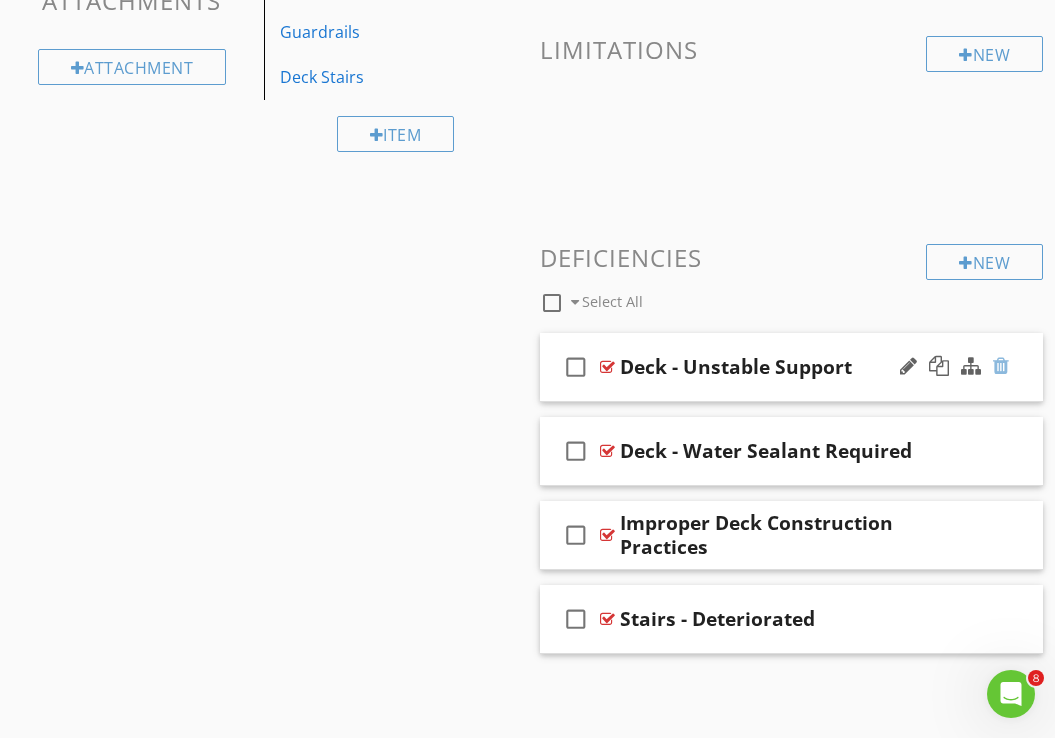 click at bounding box center (1001, 366) 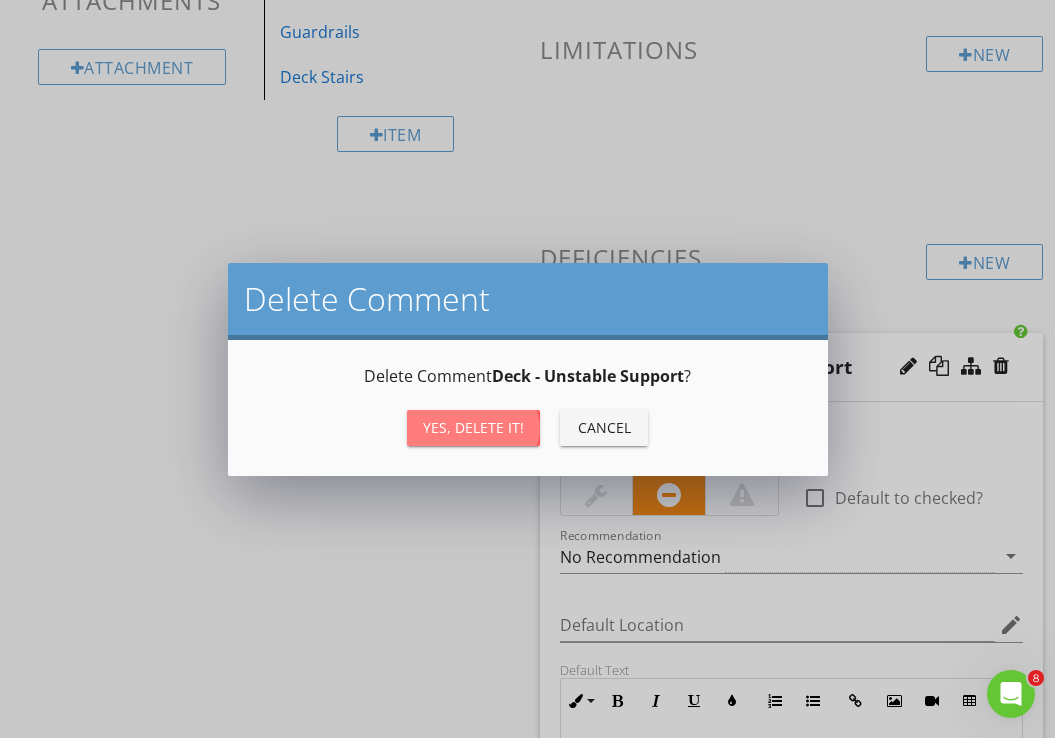 click on "Yes, Delete it!" at bounding box center (473, 427) 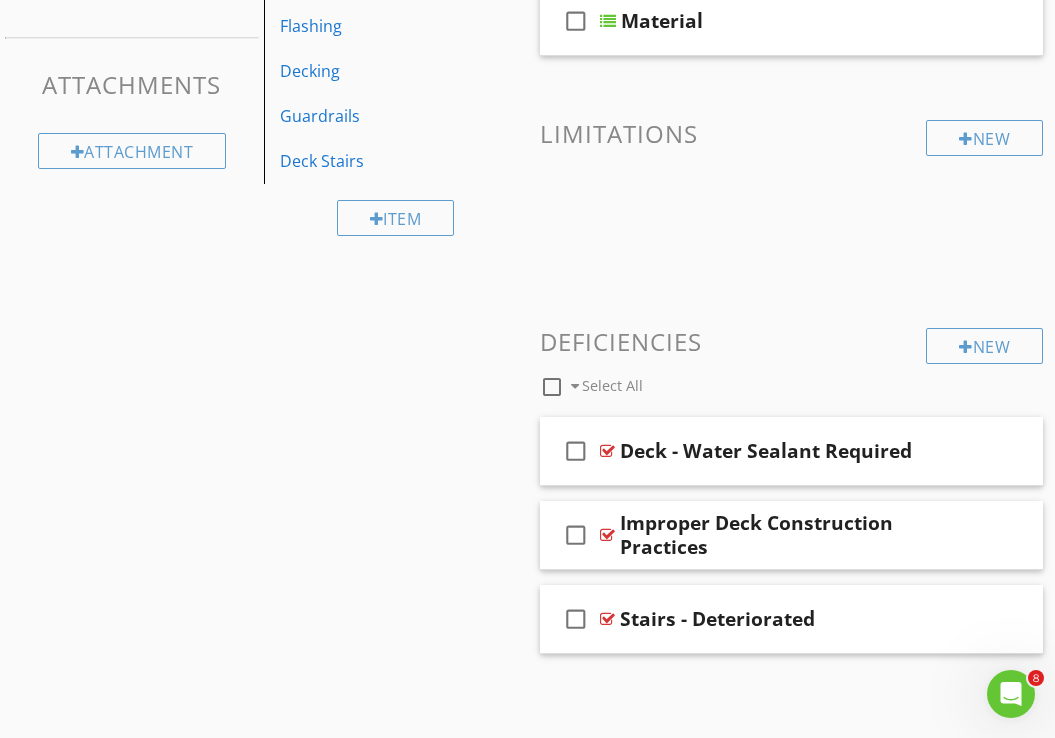 scroll, scrollTop: 457, scrollLeft: 0, axis: vertical 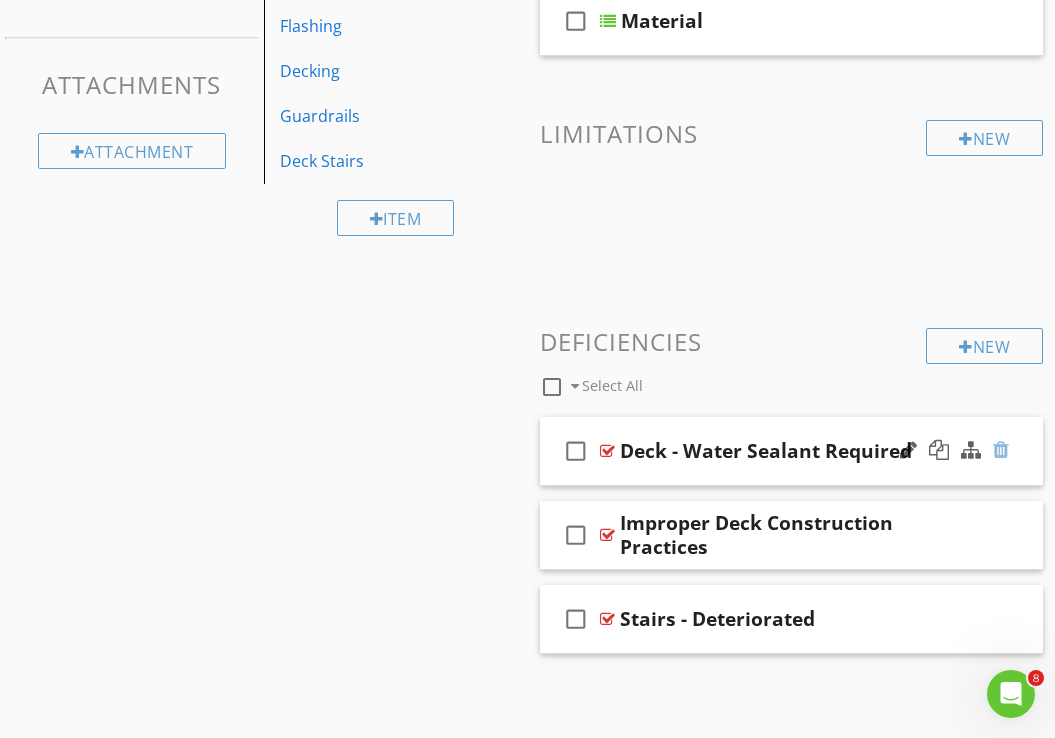 click at bounding box center [1001, 450] 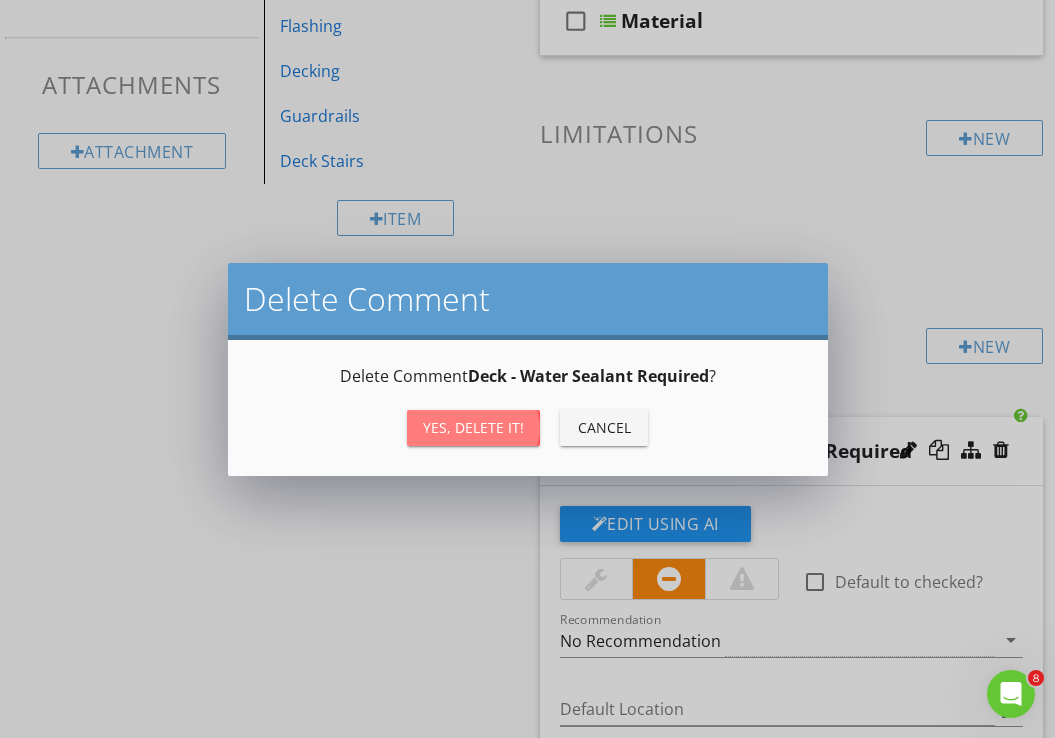 click on "Yes, Delete it!" at bounding box center (473, 427) 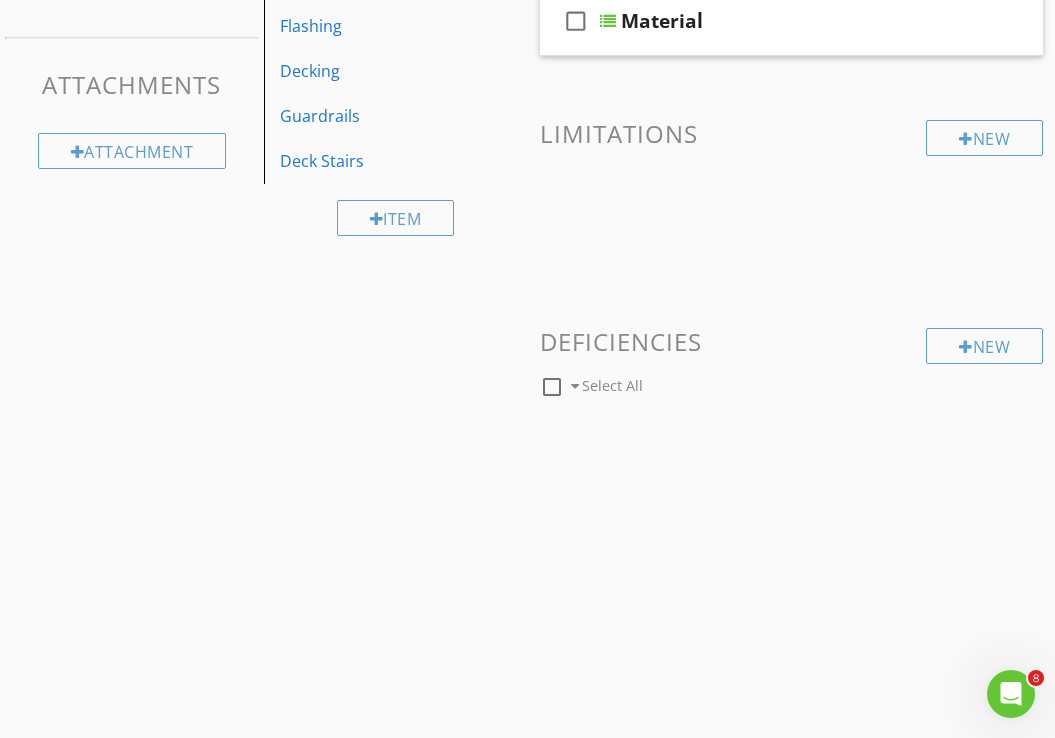 scroll, scrollTop: 373, scrollLeft: 0, axis: vertical 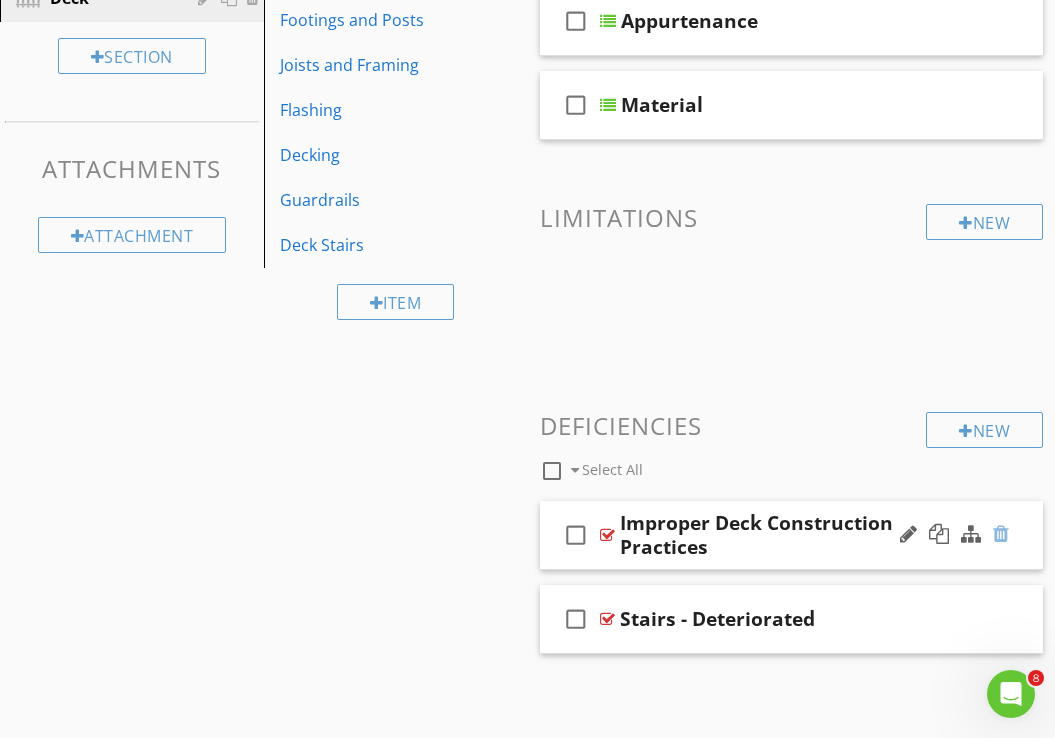 click at bounding box center (1001, 534) 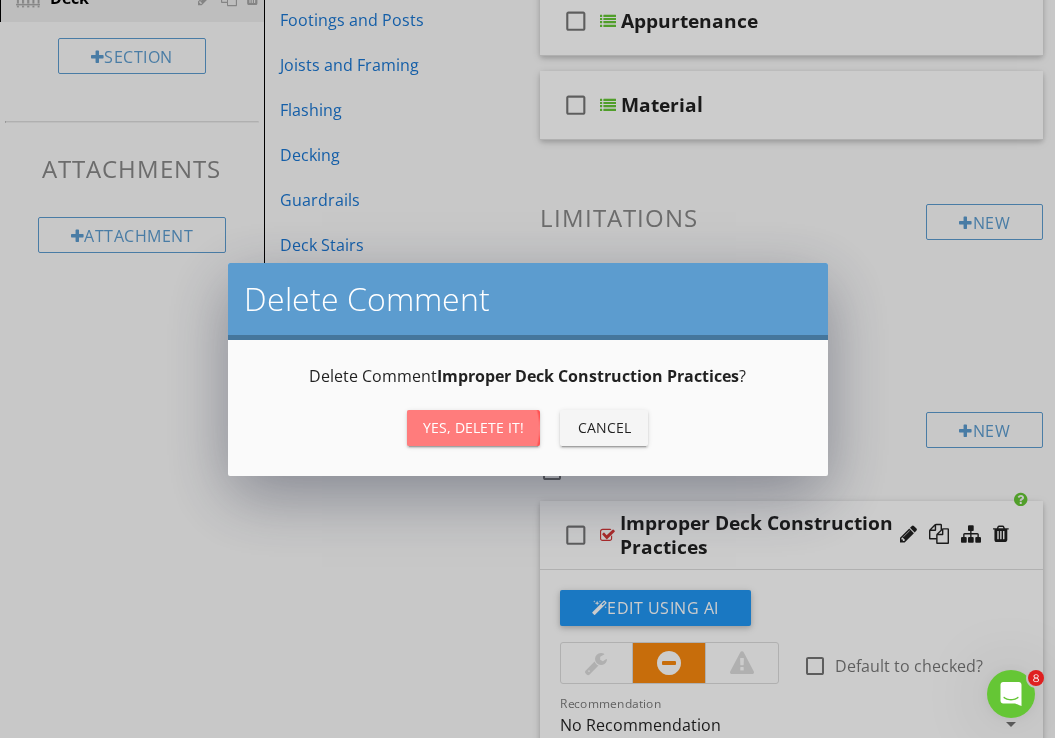 click on "Yes, Delete it!" at bounding box center [473, 427] 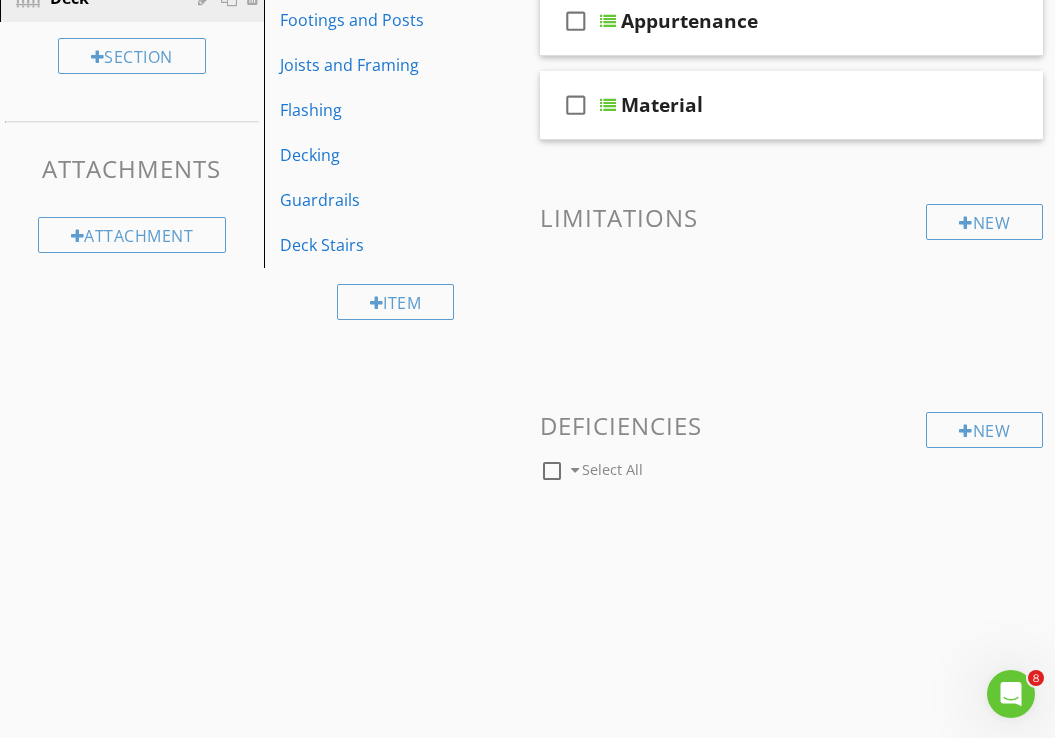 scroll, scrollTop: 320, scrollLeft: 0, axis: vertical 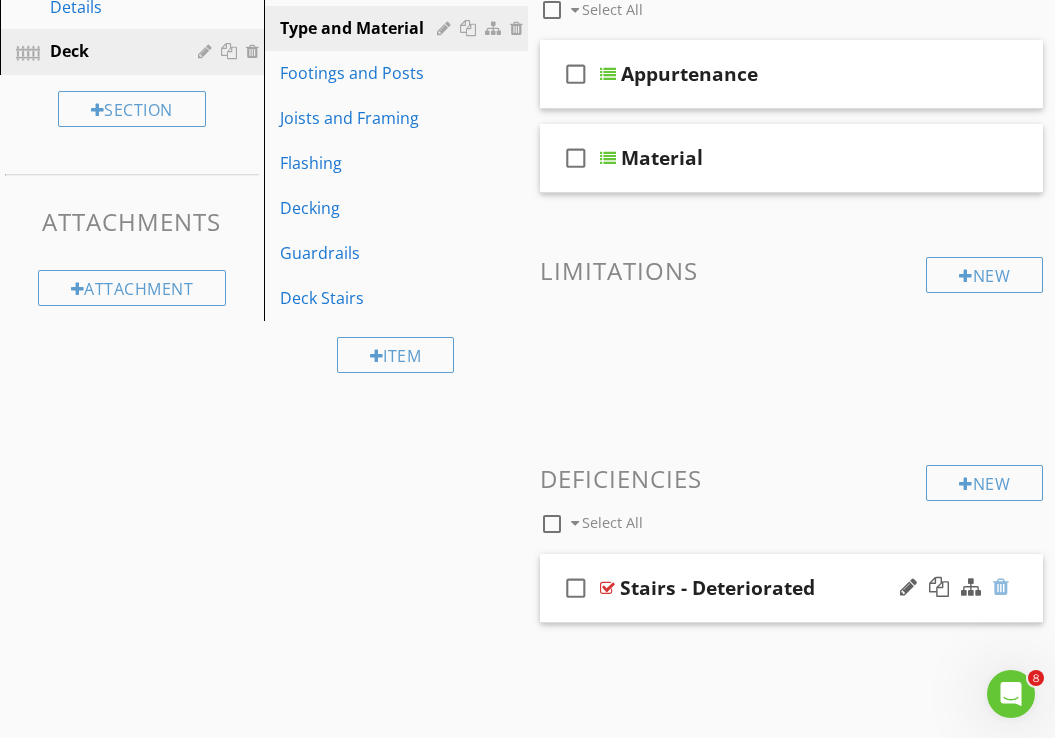 click at bounding box center (1001, 587) 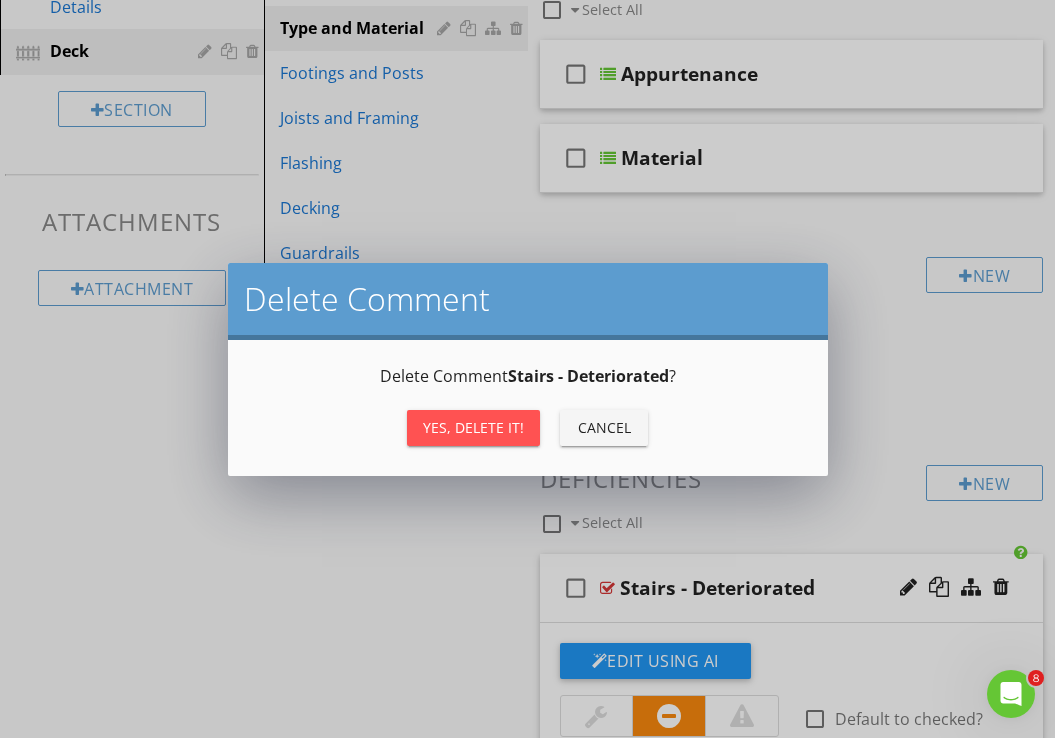 click on "Yes, Delete it!" at bounding box center [473, 427] 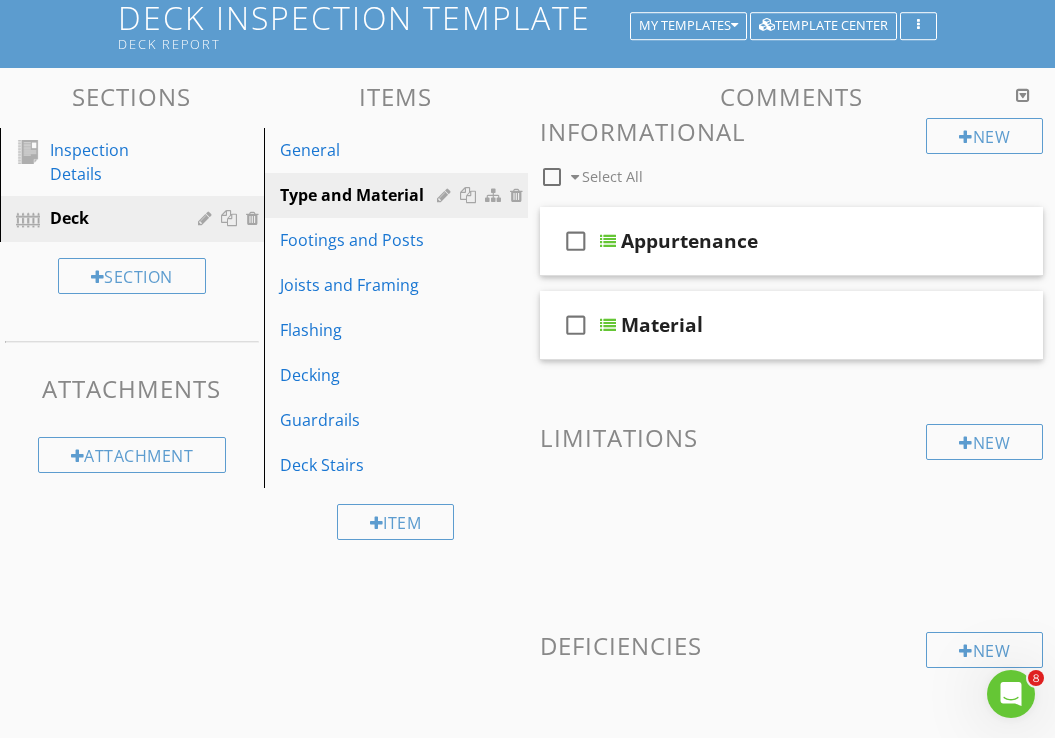 scroll, scrollTop: 0, scrollLeft: 0, axis: both 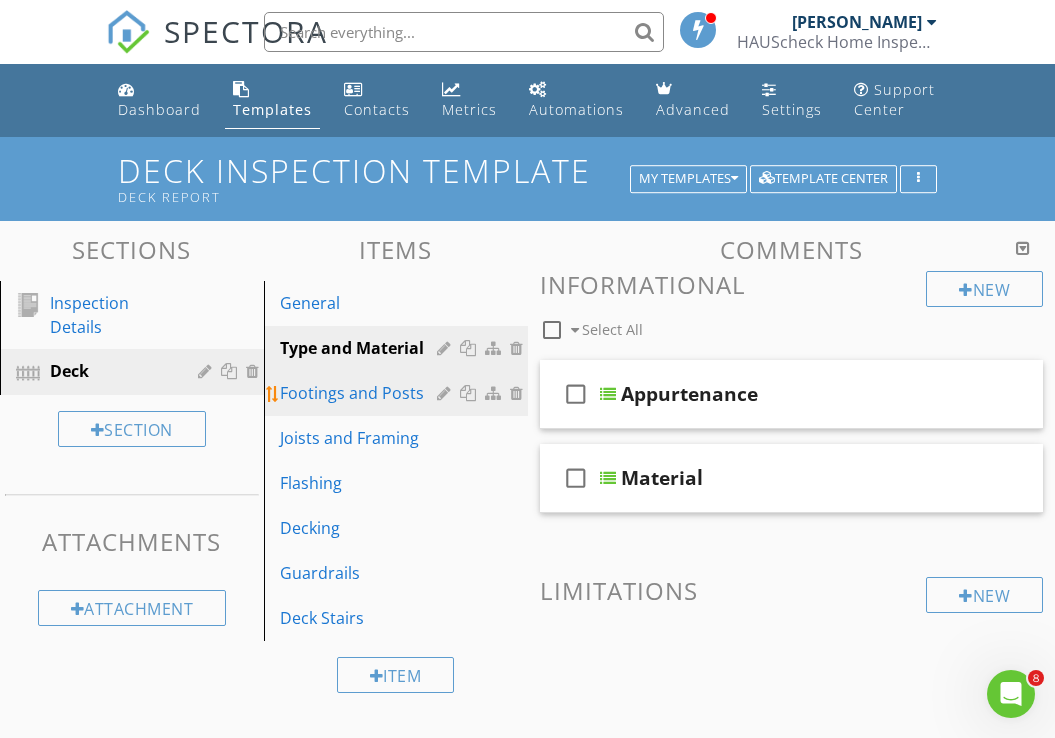 click on "Footings and Posts" at bounding box center [361, 393] 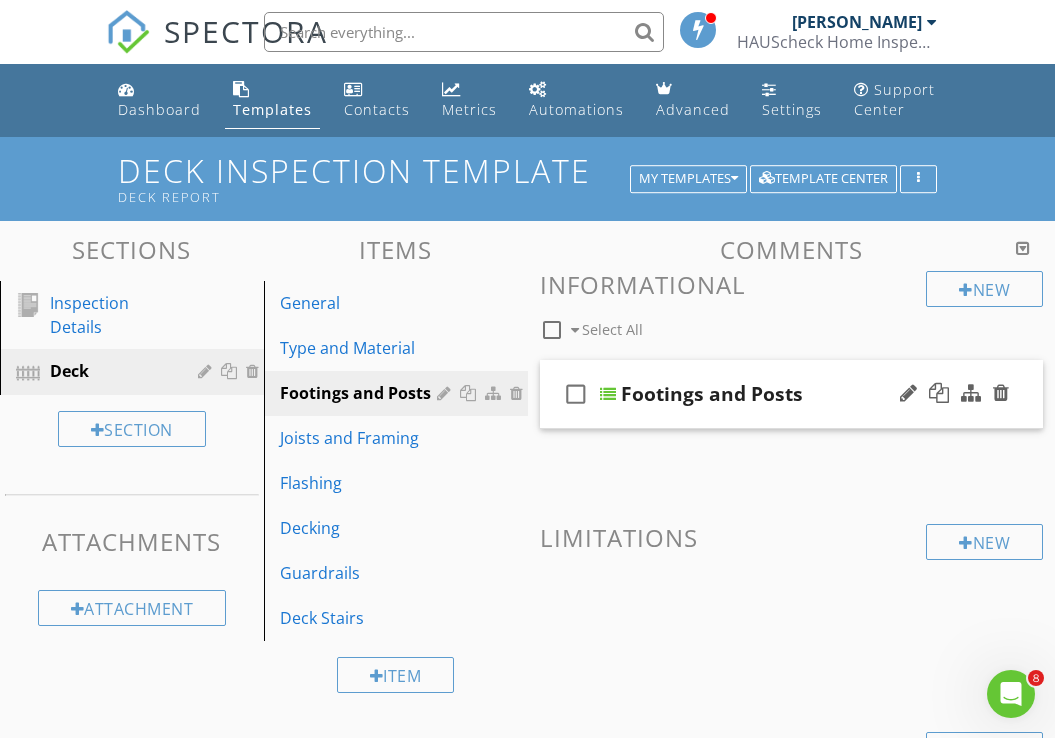 click on "Footings and Posts" at bounding box center [712, 394] 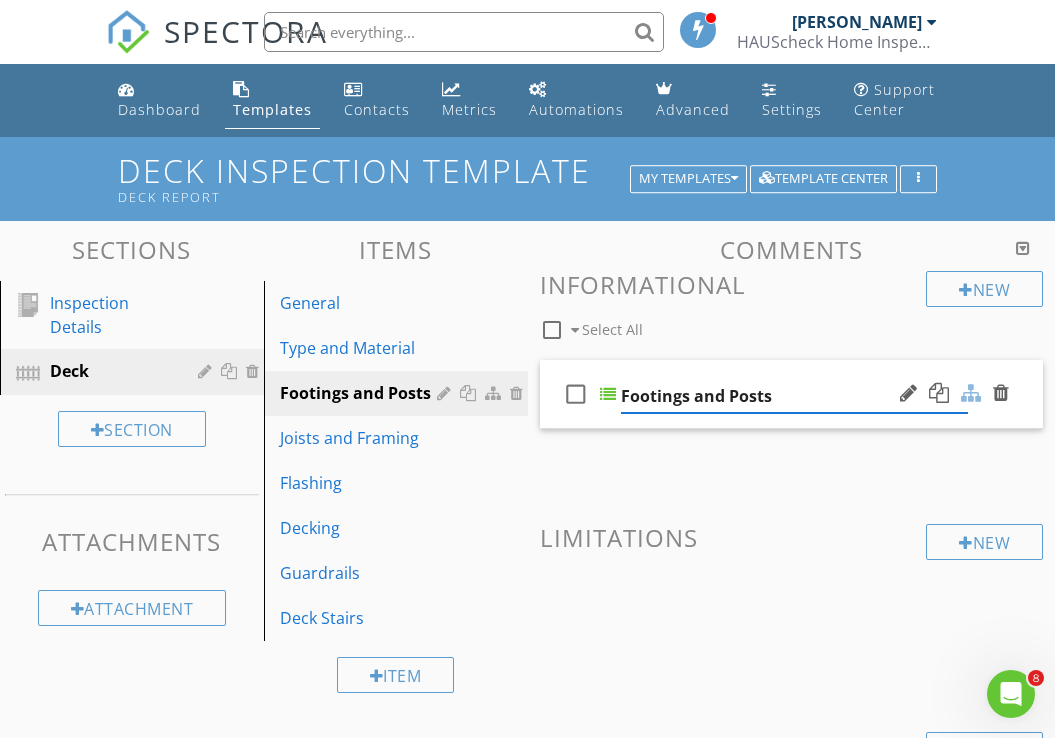 click at bounding box center (971, 393) 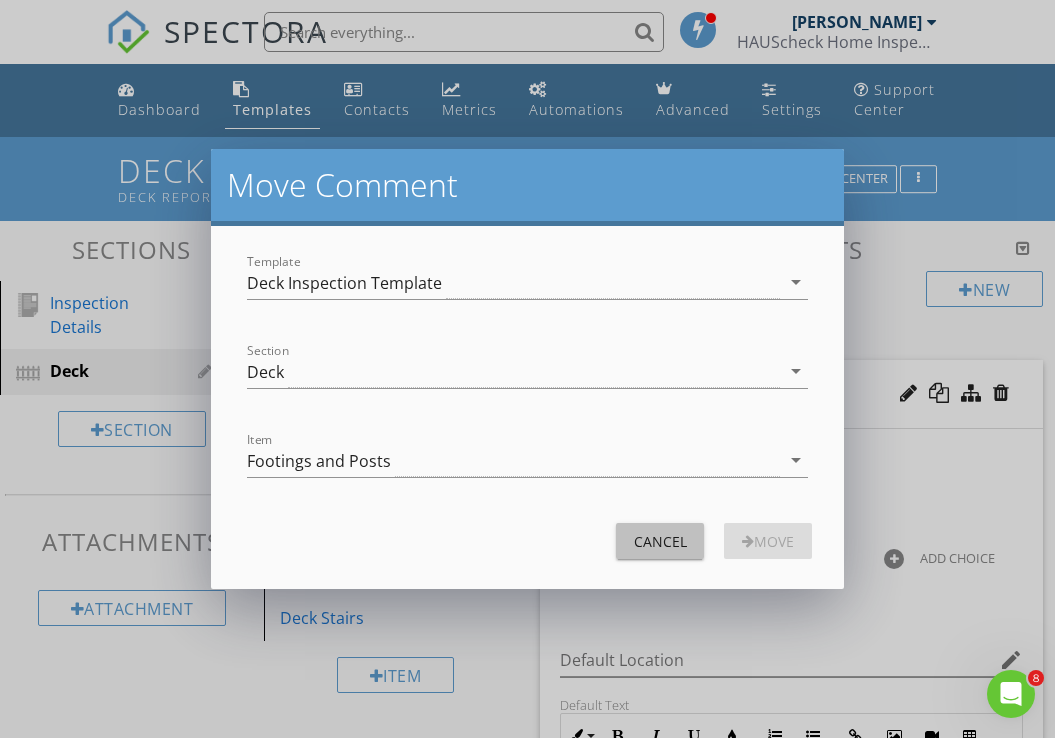click on "Cancel" at bounding box center [660, 541] 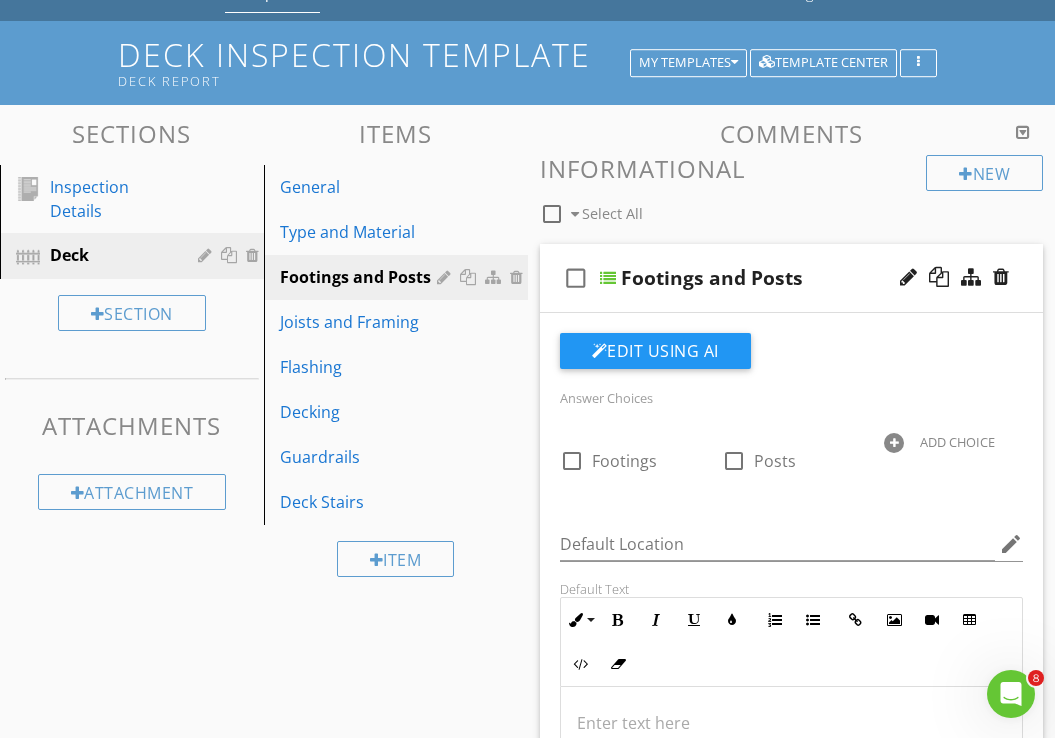 scroll, scrollTop: 0, scrollLeft: 0, axis: both 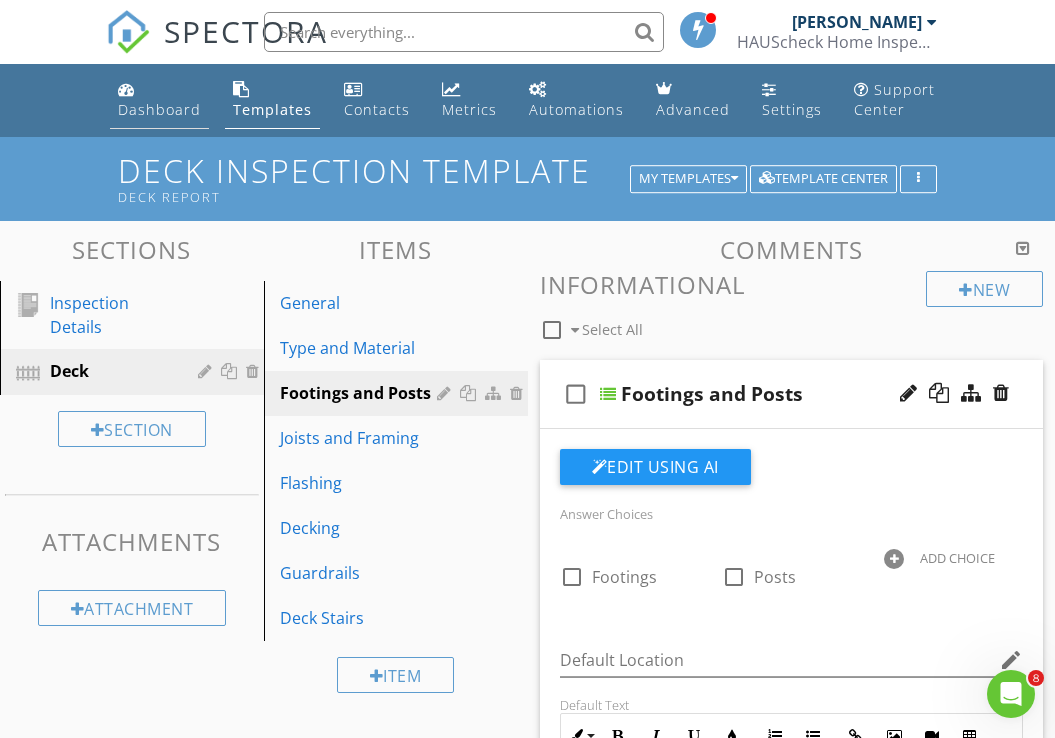 click on "Dashboard" at bounding box center [159, 100] 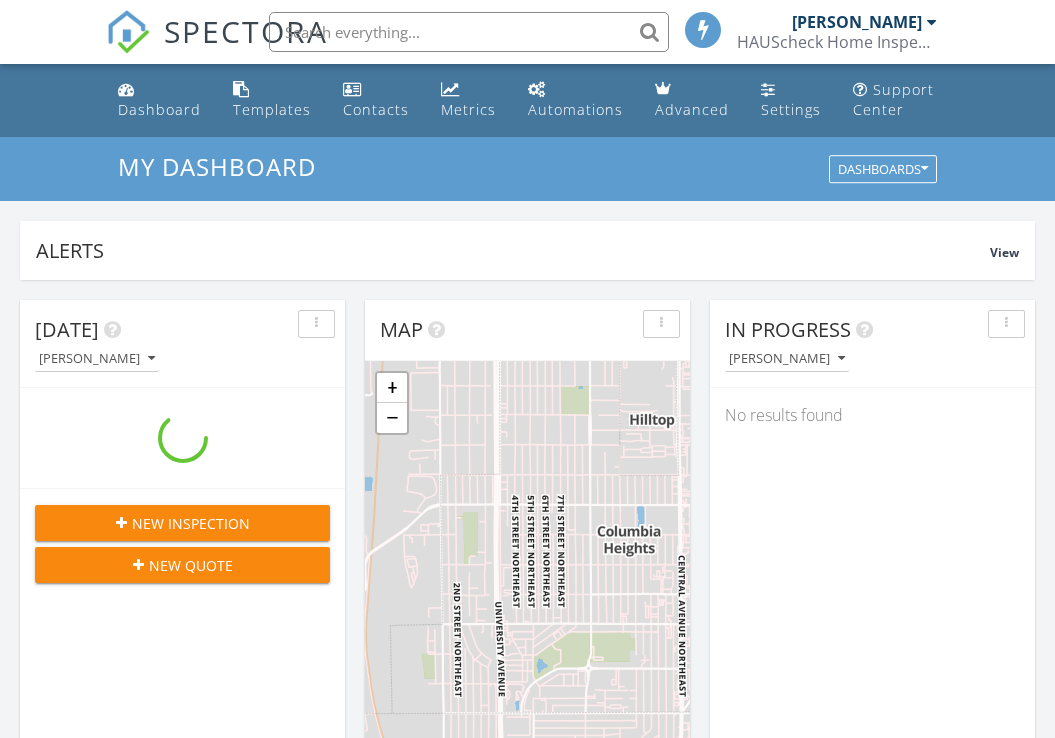 scroll, scrollTop: 77, scrollLeft: 0, axis: vertical 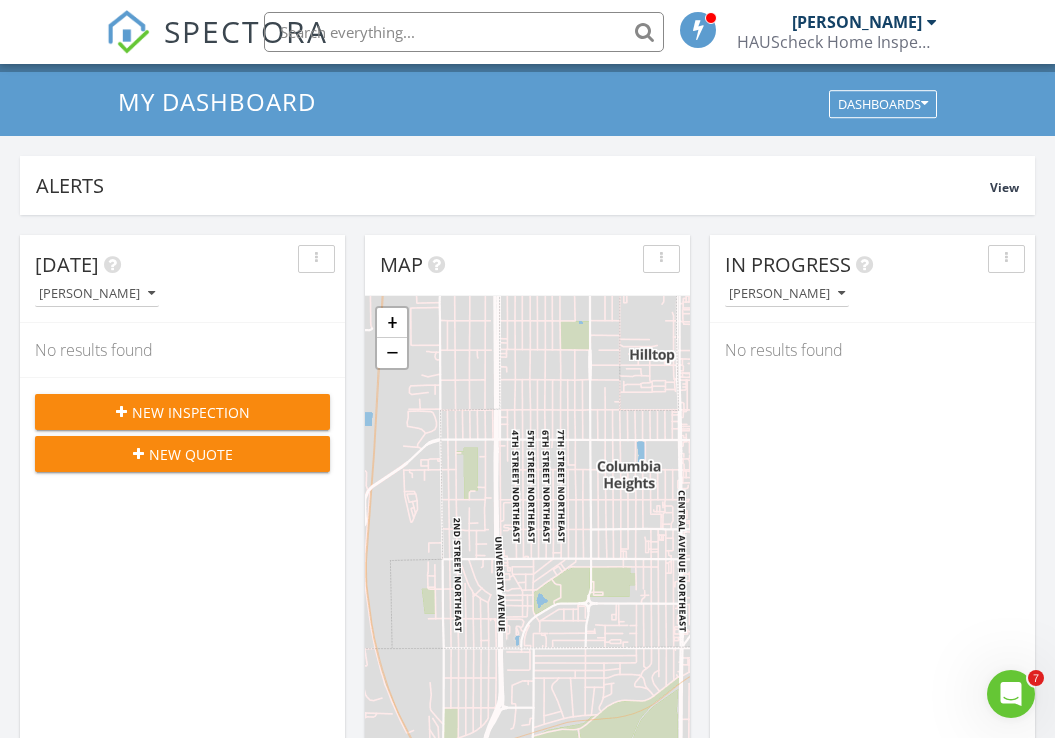 click on "New Inspection" at bounding box center (191, 412) 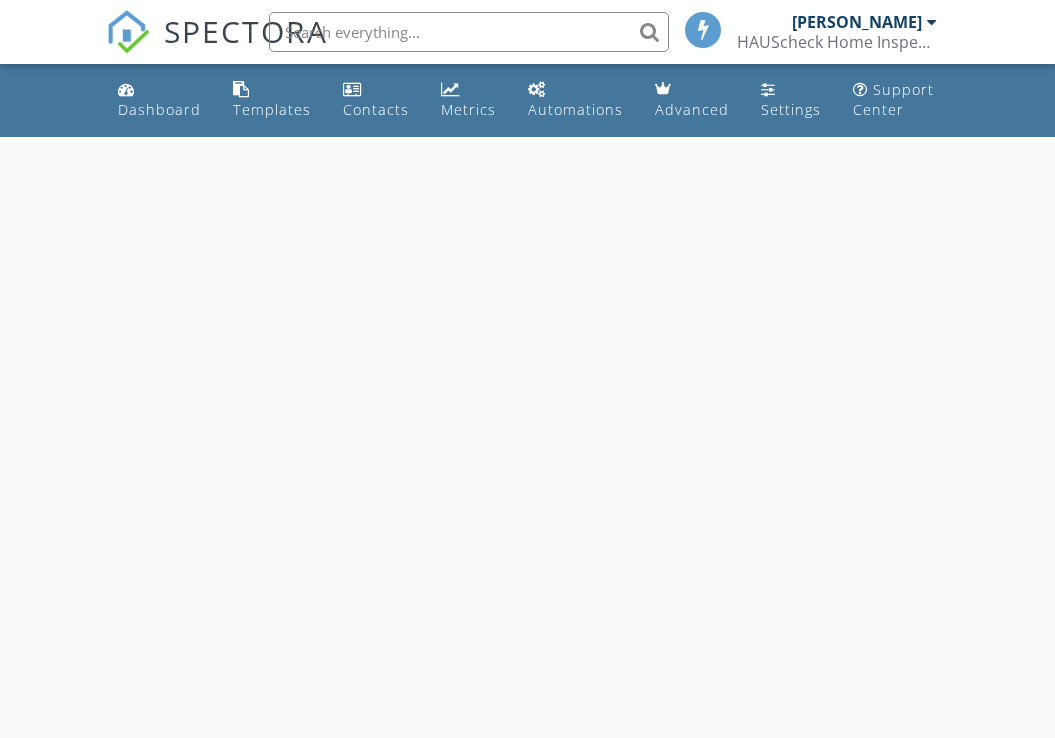 scroll, scrollTop: 0, scrollLeft: 0, axis: both 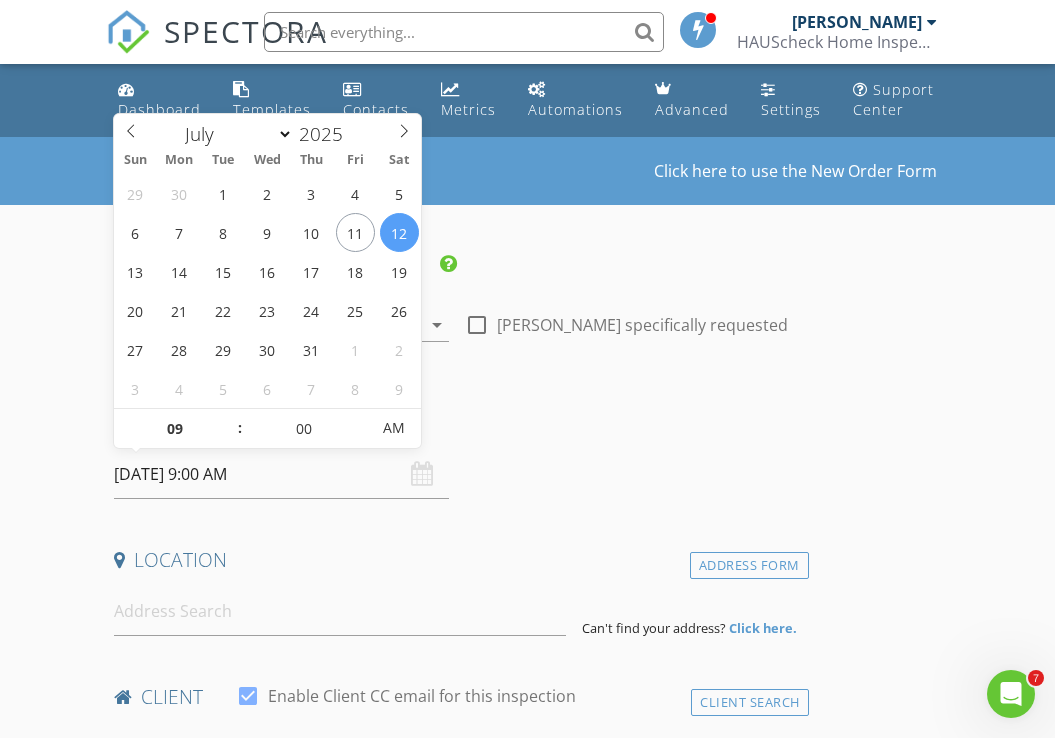 click on "[DATE] 9:00 AM" at bounding box center (282, 474) 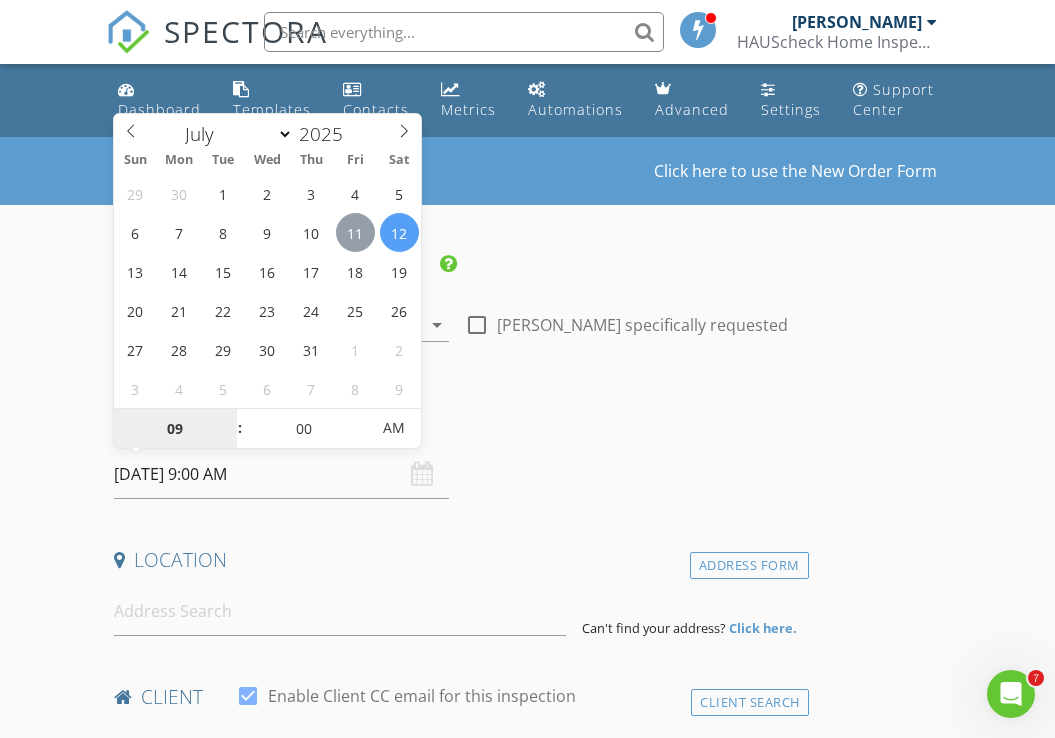 type on "[DATE] 9:00 AM" 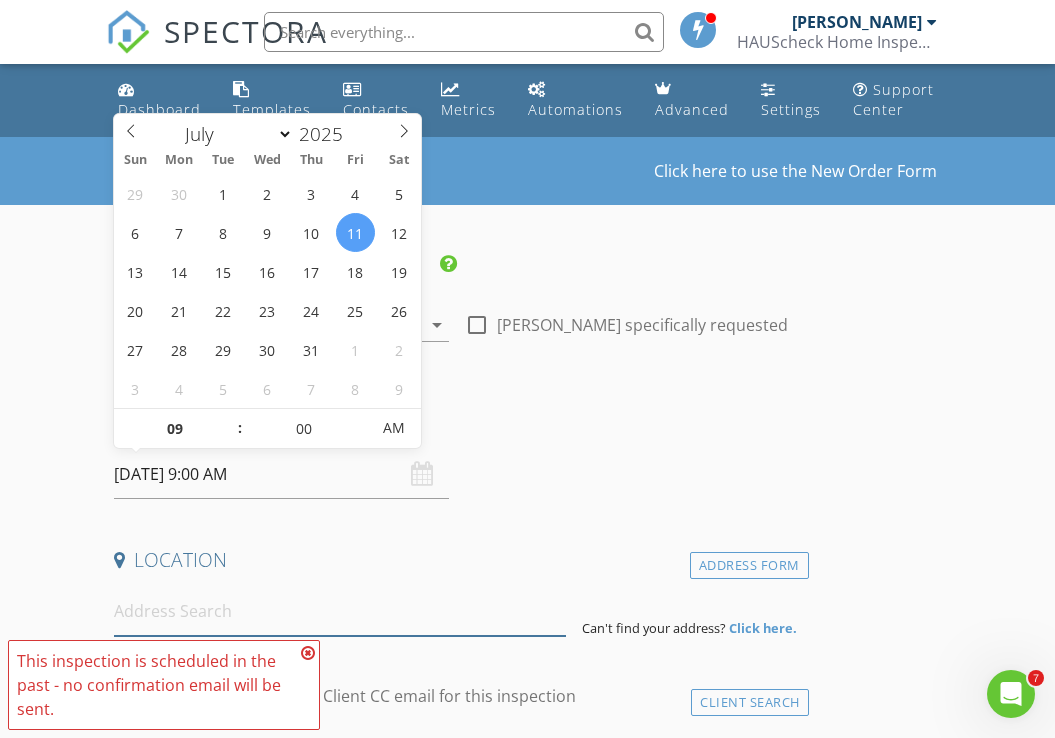 click at bounding box center (340, 611) 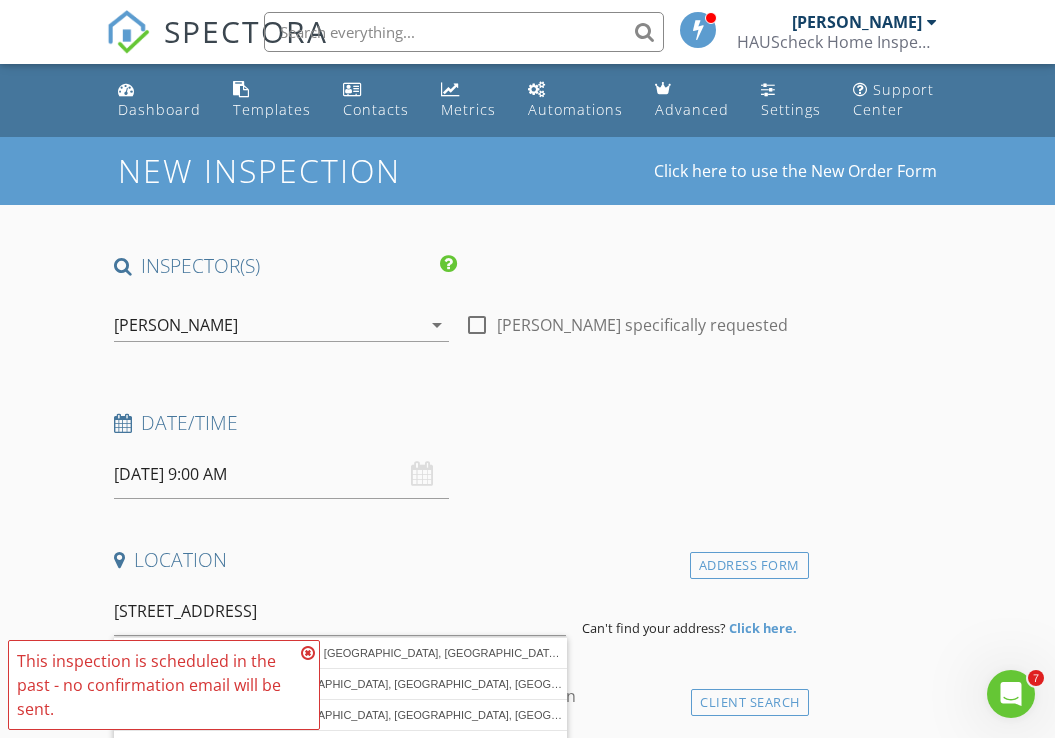 click at bounding box center (308, 653) 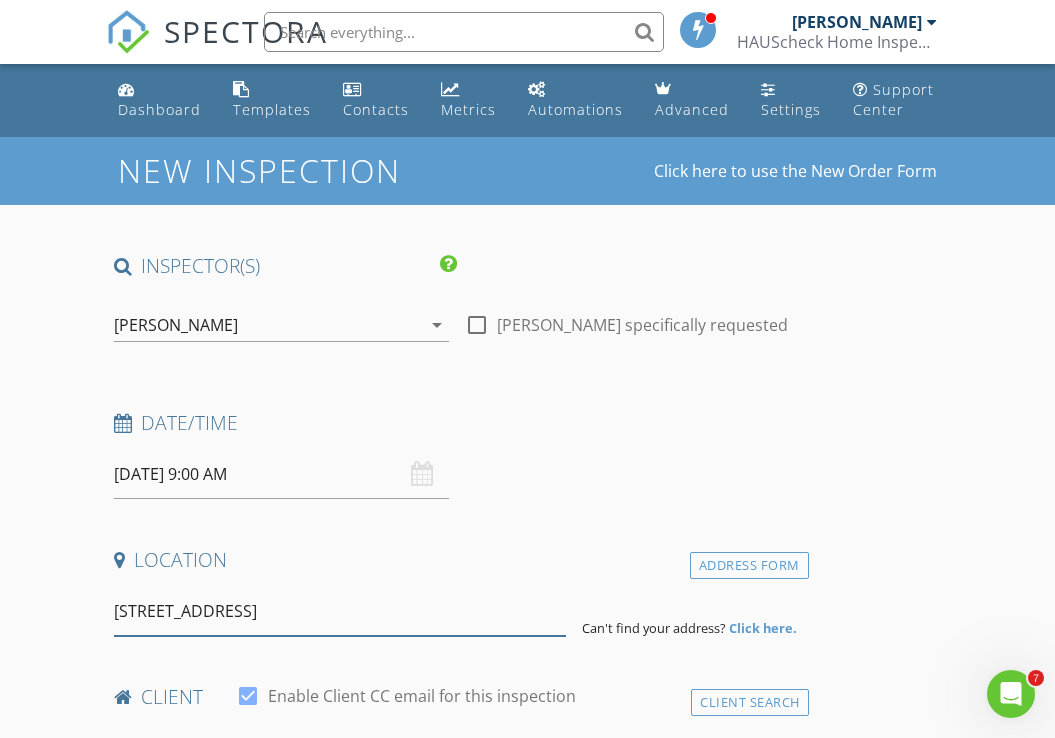 click on "9373 Tewsbury Gate" at bounding box center (340, 611) 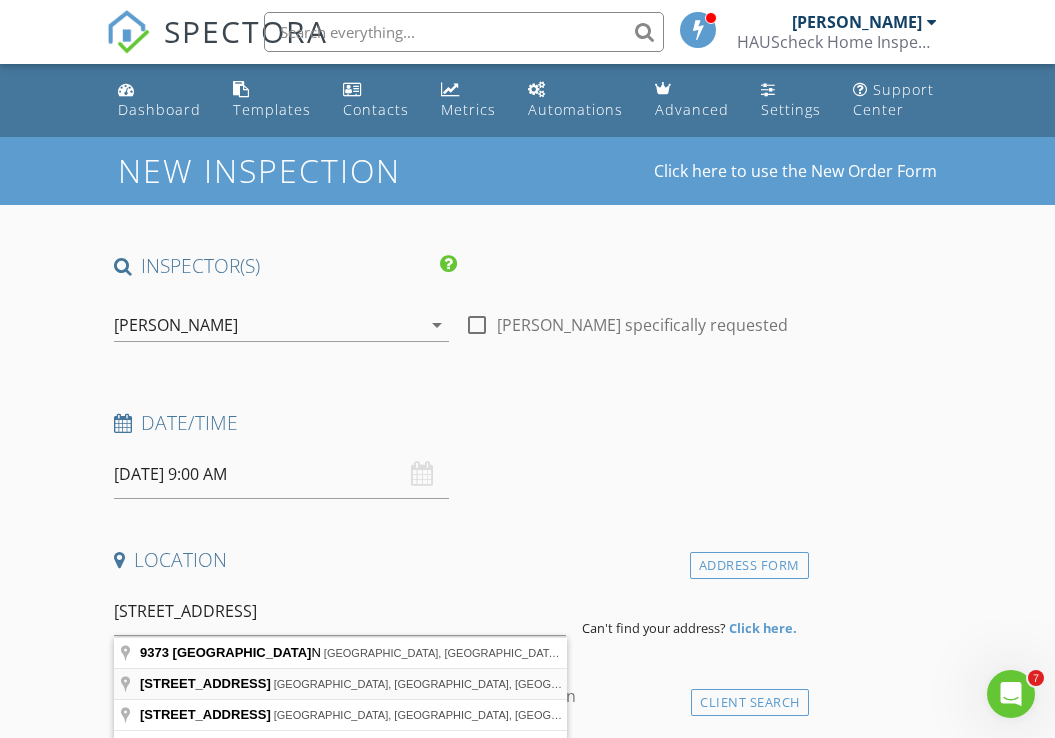 type on "9373 Tewsbury Gate, Maple Grove, MN, USA" 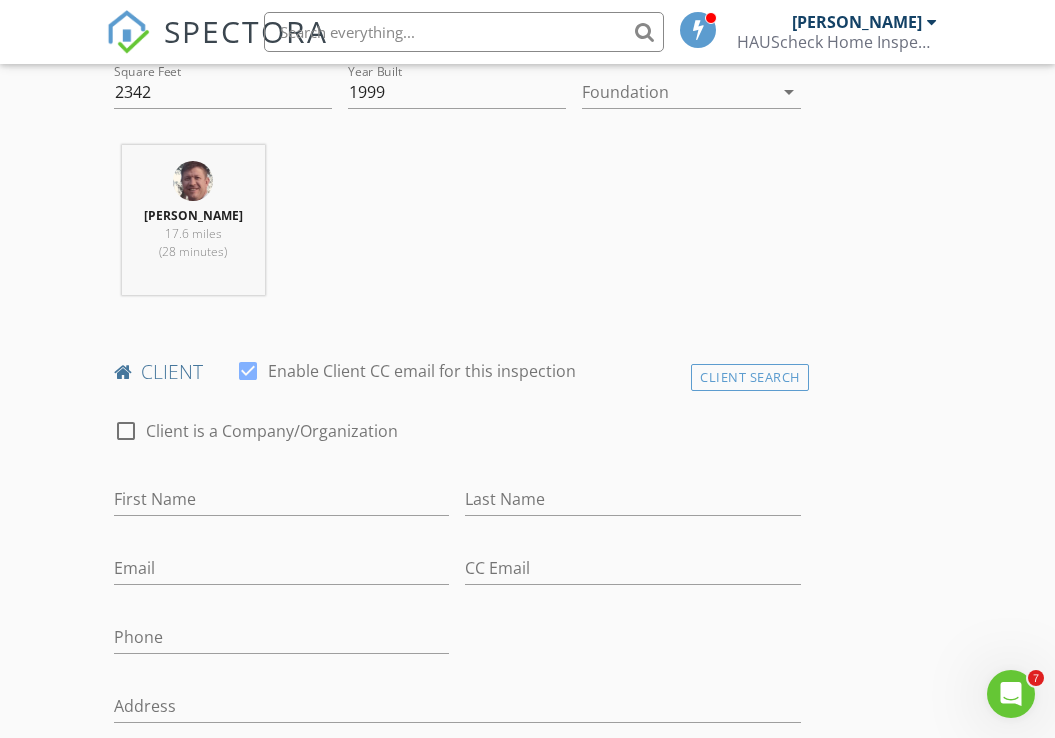 scroll, scrollTop: 747, scrollLeft: 0, axis: vertical 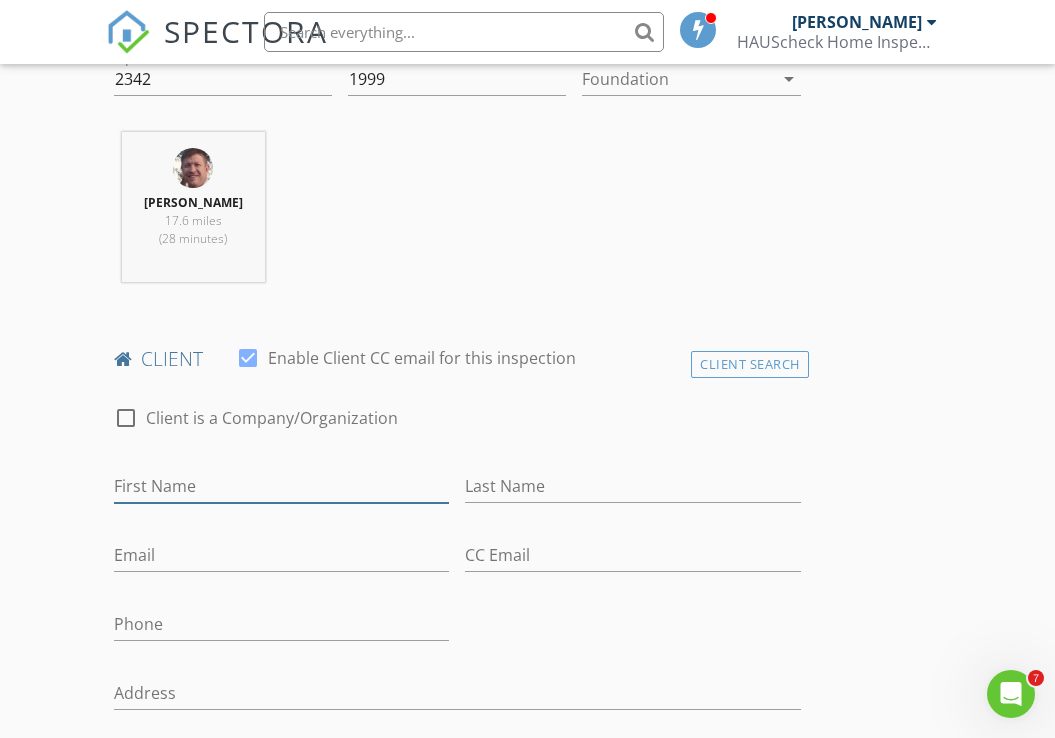 click on "First Name" at bounding box center (282, 486) 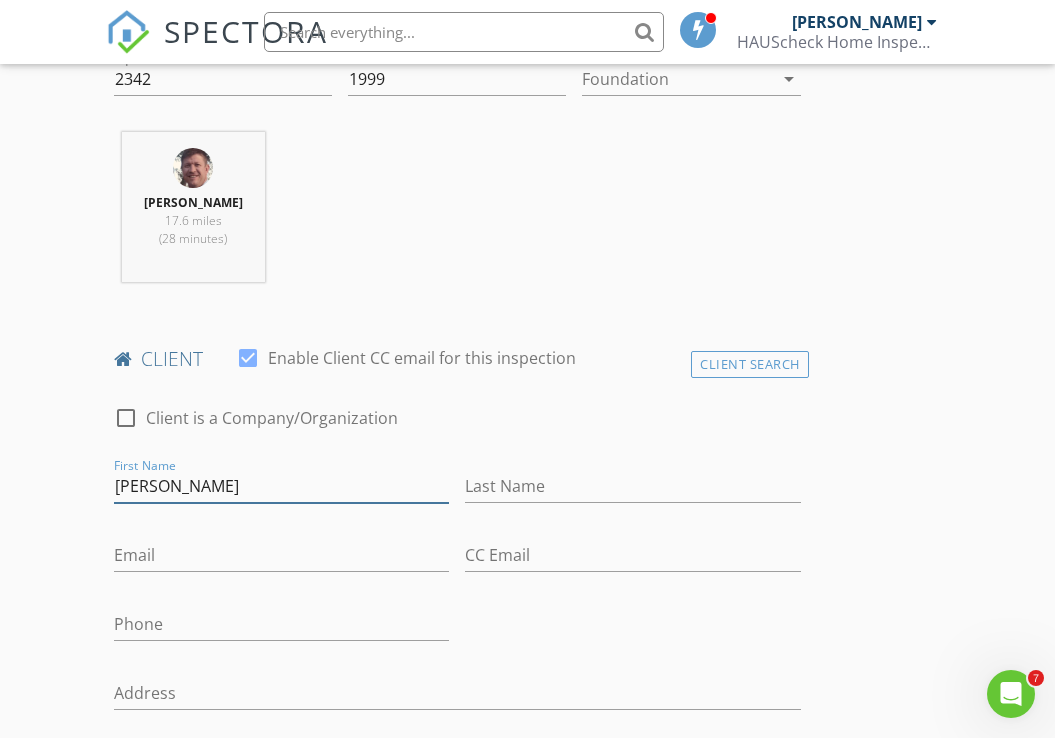 type on "Lori" 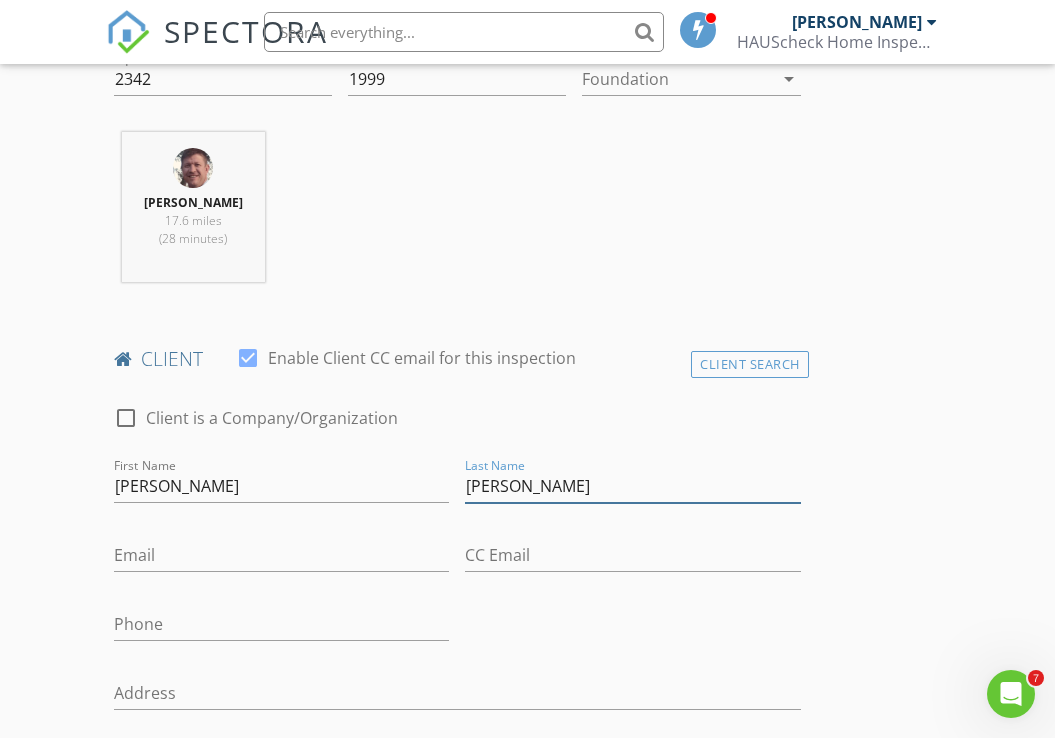 type on "Simpson" 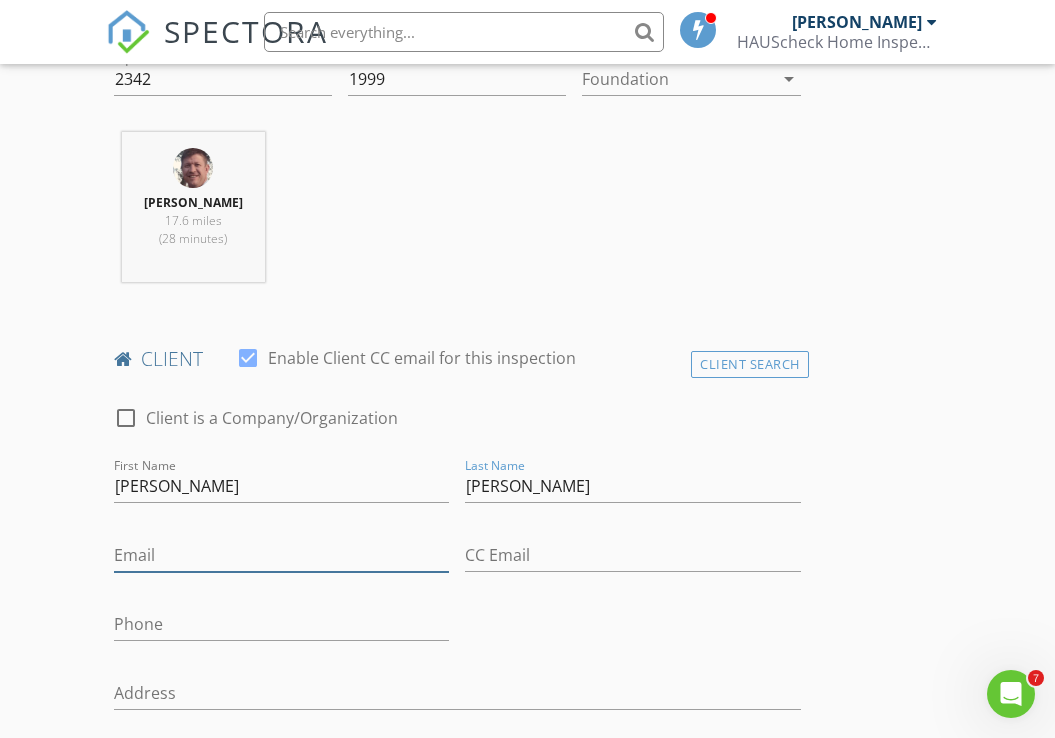 click on "Email" at bounding box center [282, 555] 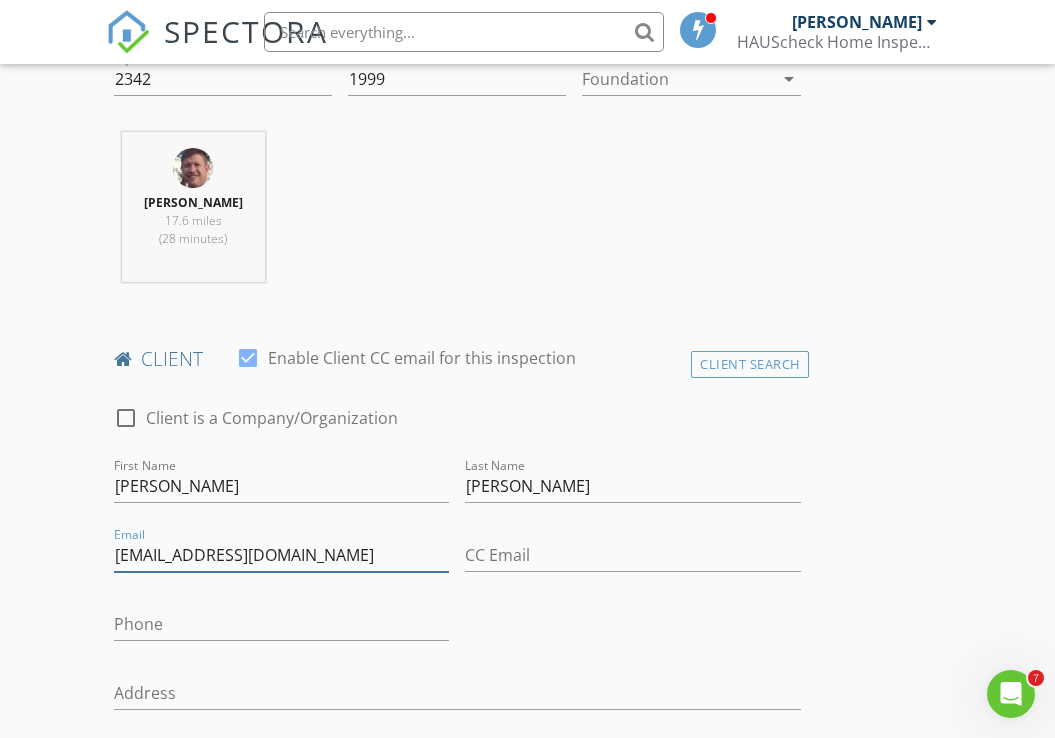 type on "simpsonlori12@gmail.com" 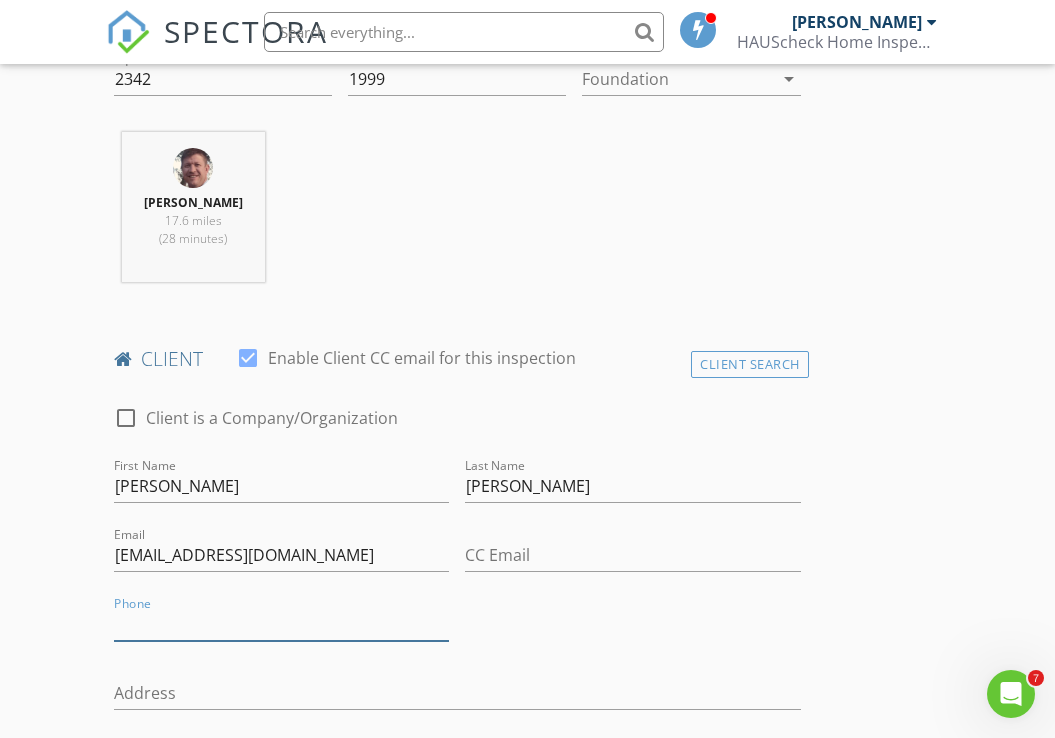 scroll, scrollTop: 801, scrollLeft: 0, axis: vertical 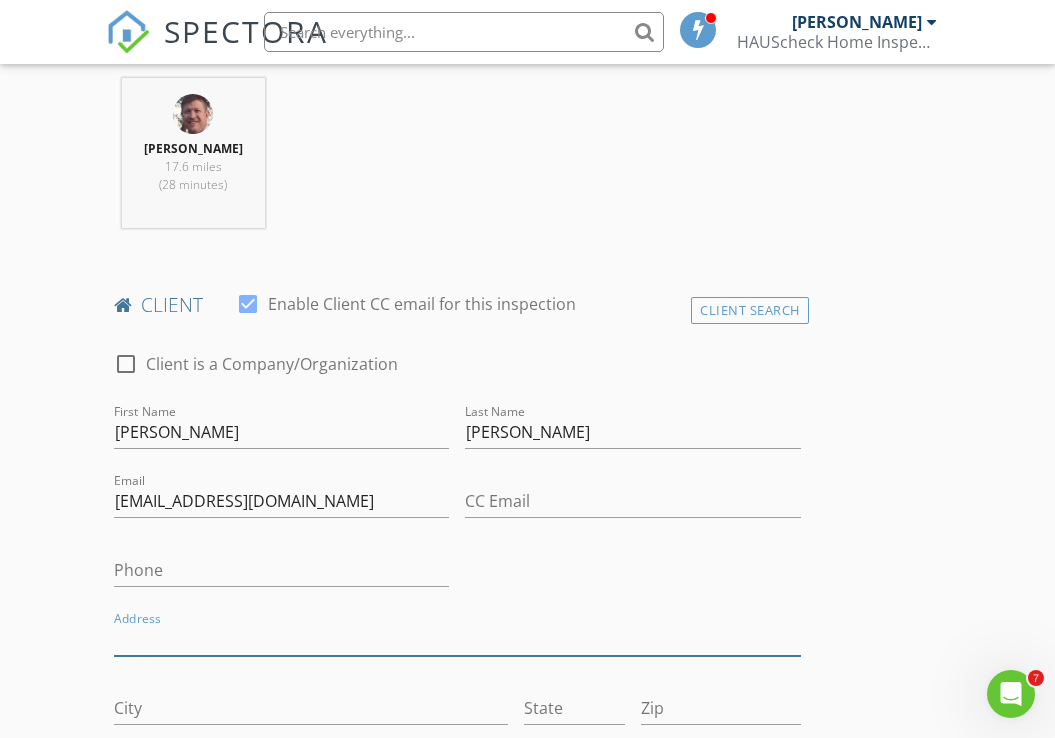 click on "Address" at bounding box center [457, 639] 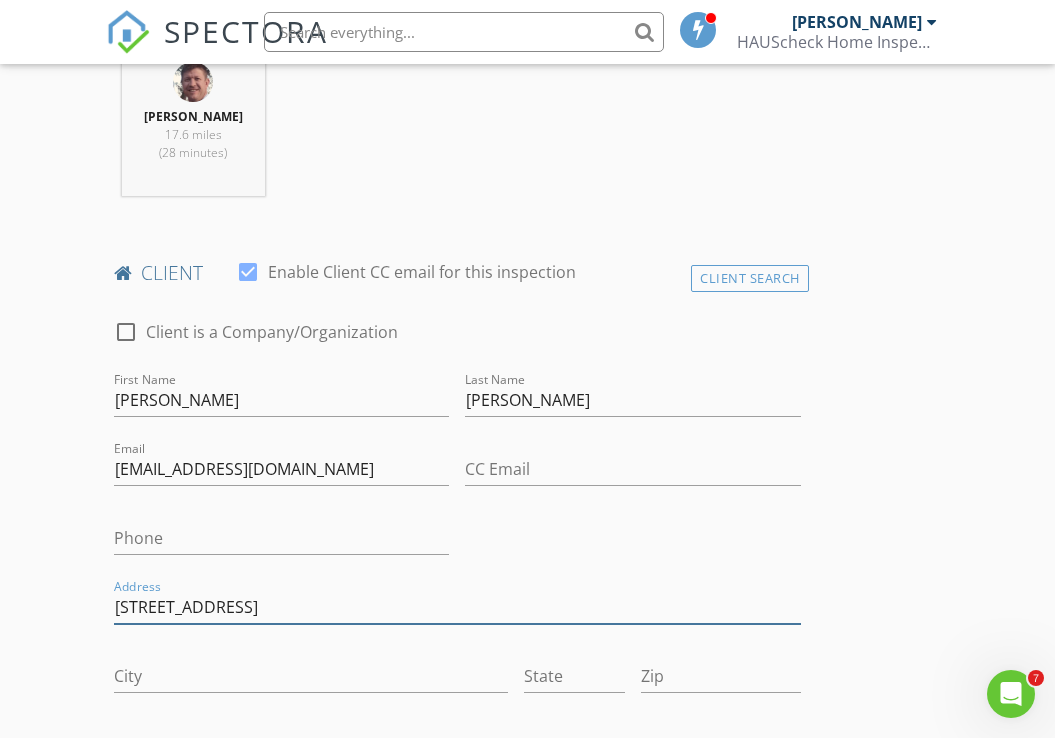 type on "9373 Tewsbury Gate" 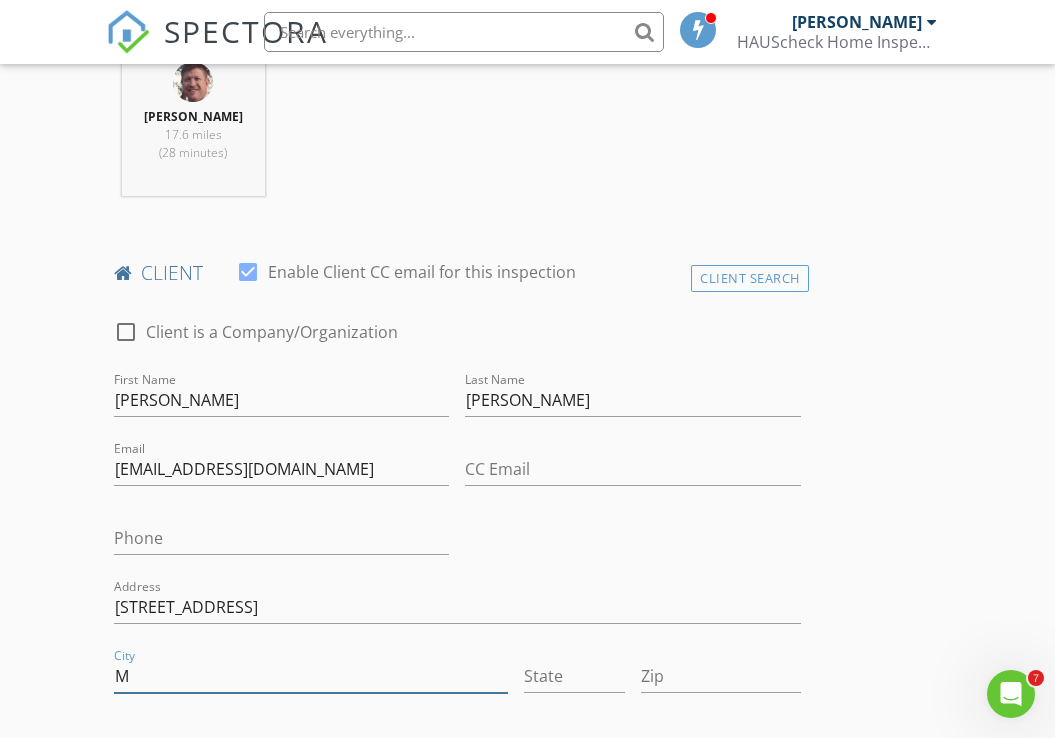 scroll, scrollTop: 902, scrollLeft: 0, axis: vertical 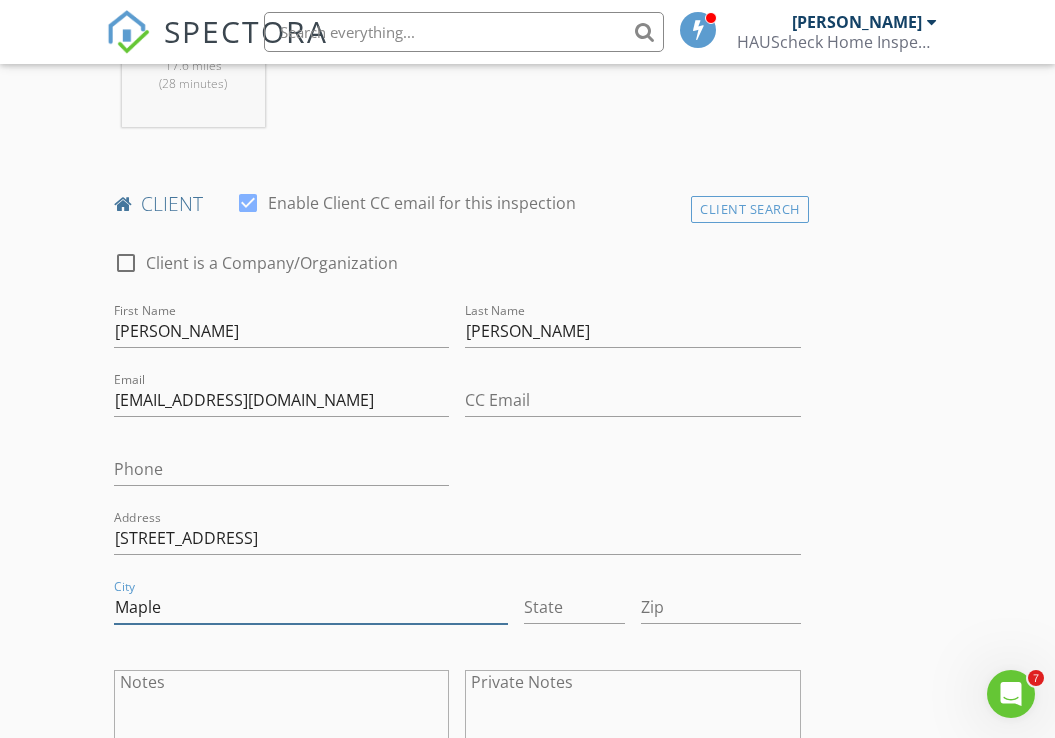 click on "Maple" at bounding box center (311, 607) 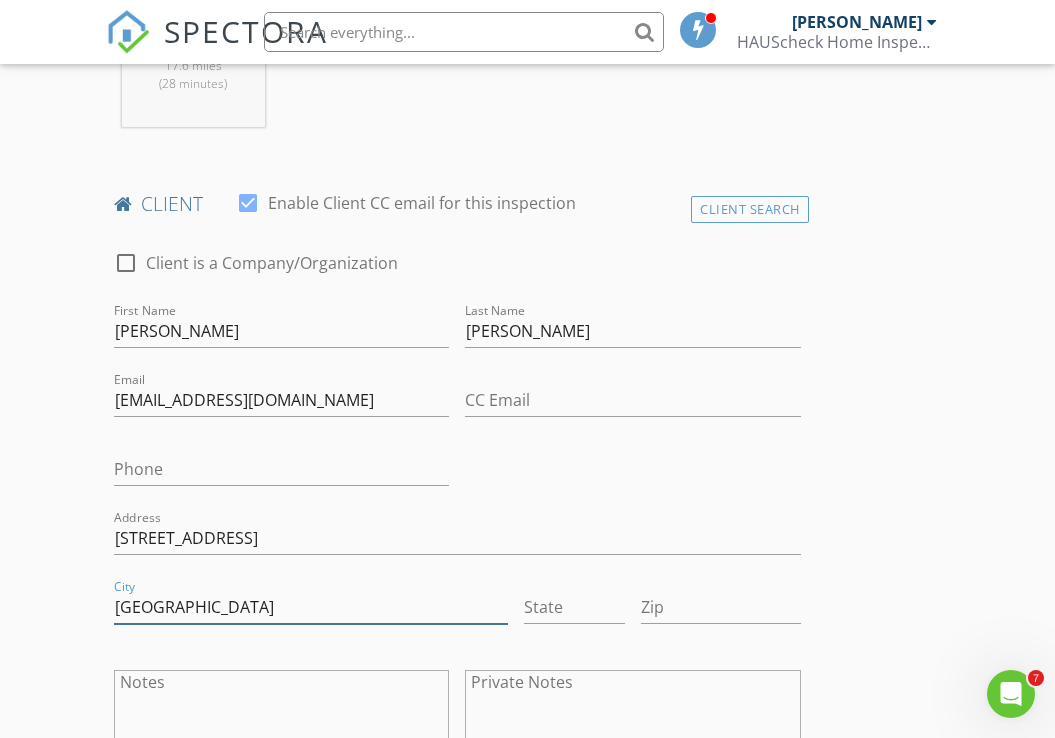 type on "Maple Grove" 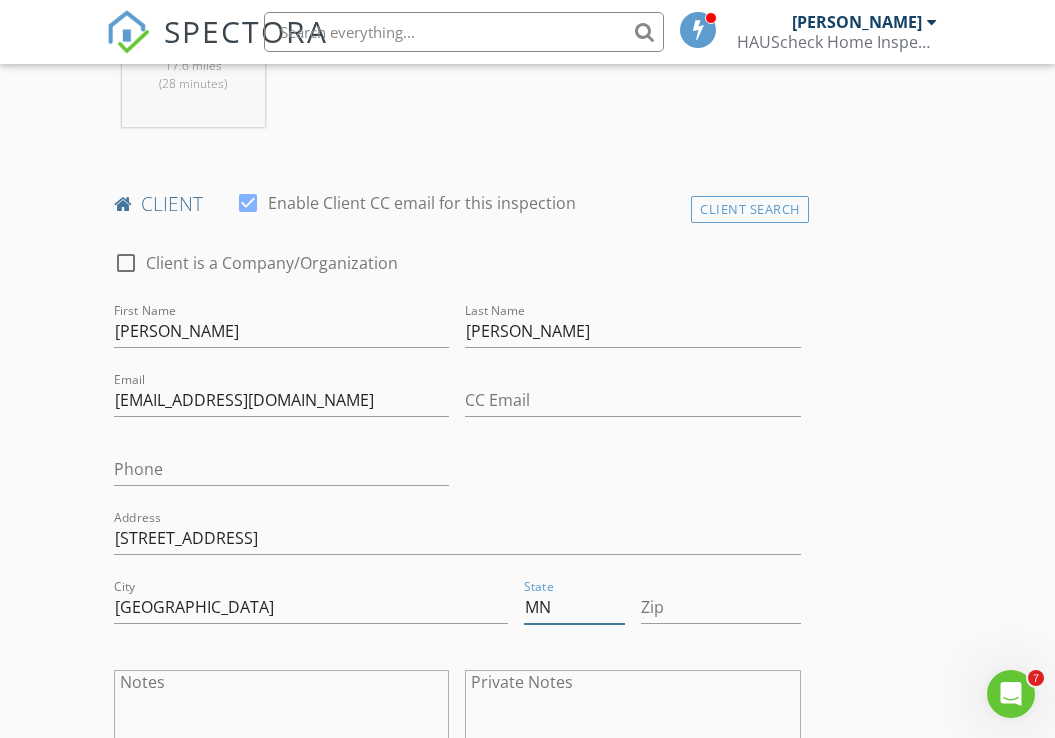 type on "MN" 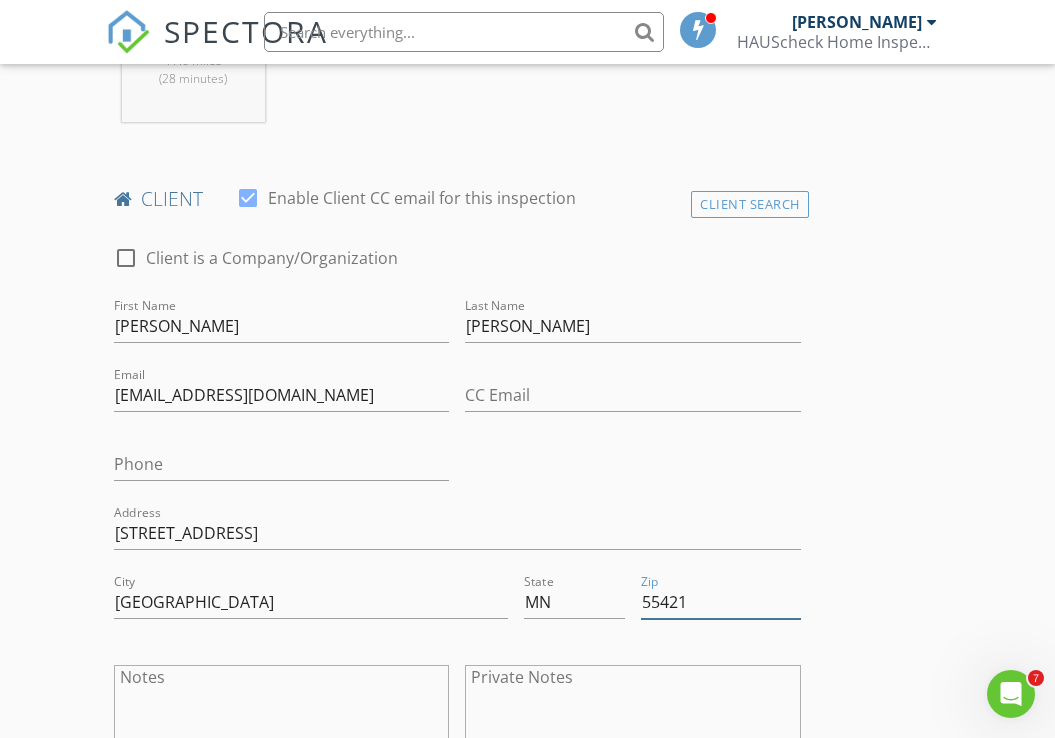 scroll, scrollTop: 905, scrollLeft: 0, axis: vertical 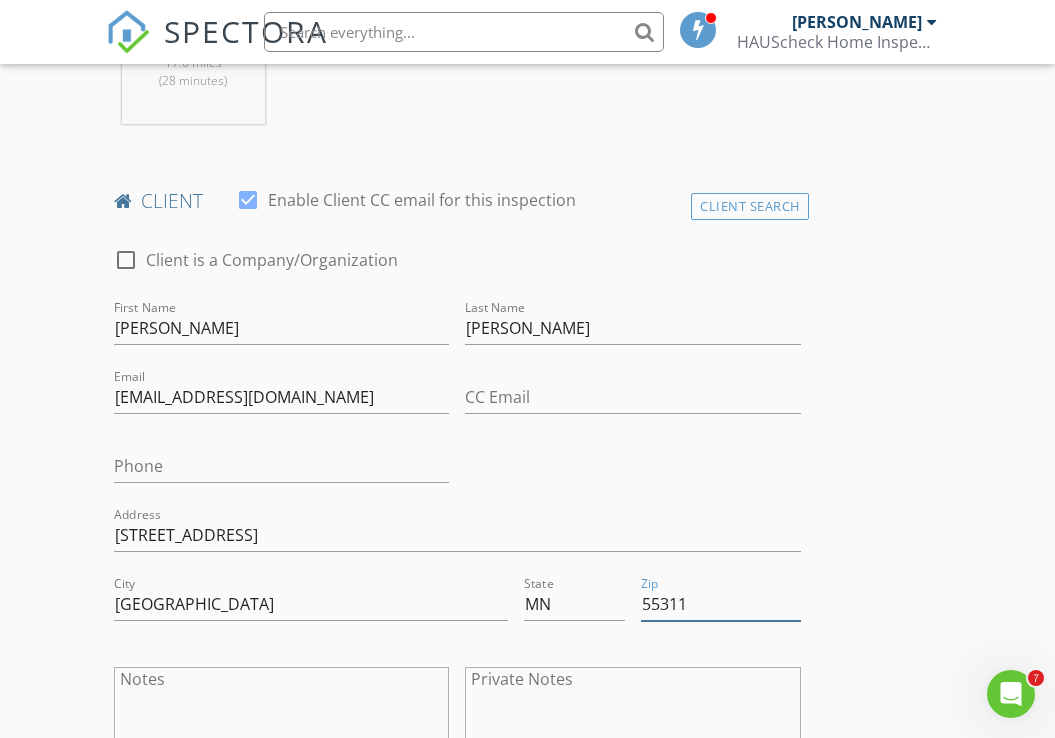 type on "55311" 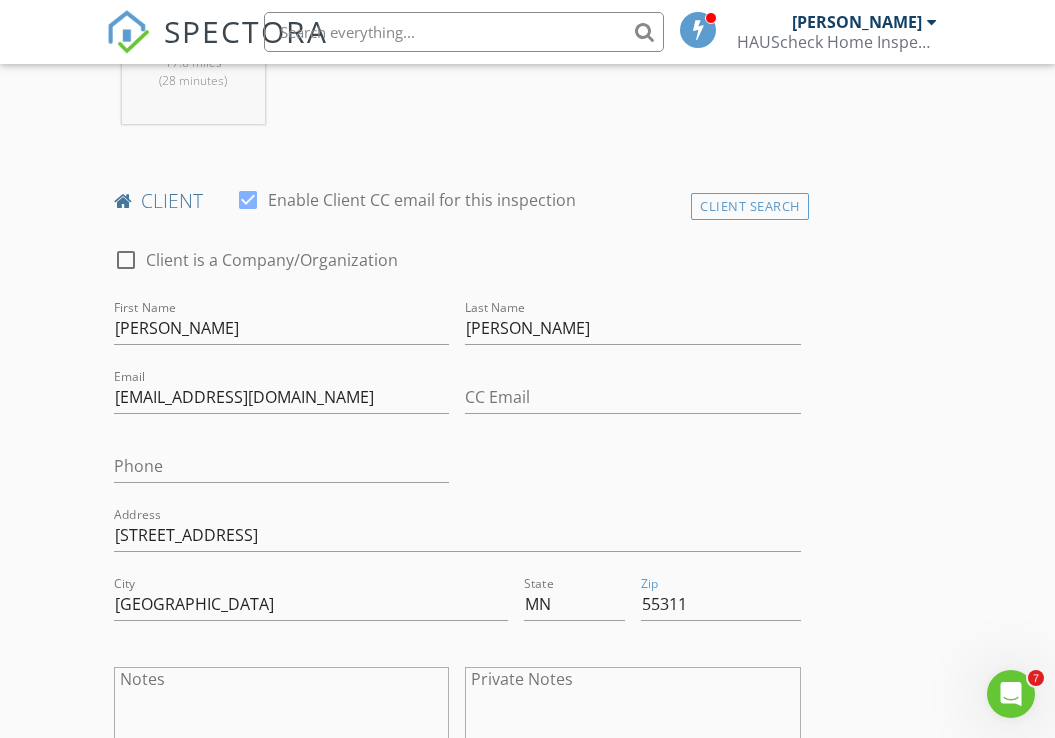 click on "INSPECTOR(S)
check_box   Jeremiah Knabe   PRIMARY   check_box_outline_blank   Brian Murphy     Jeremiah Knabe arrow_drop_down   check_box_outline_blank Jeremiah Knabe specifically requested
Date/Time
07/11/2025 9:00 AM
Location
Address Search       Address 9373 Tewsbury Gate   Unit   City Maple Grove   State MN   Zip 55311   County Hennepin     Square Feet 2342   Year Built 1999   Foundation arrow_drop_down     Jeremiah Knabe     17.6 miles     (28 minutes)
client
check_box Enable Client CC email for this inspection   Client Search     check_box_outline_blank Client is a Company/Organization     First Name Lori   Last Name Simpson   Email simpsonlori12@gmail.com   CC Email   Phone   Address 9373 Tewsbury Gate   City Maple Grove   State MN   Zip 55311       Notes   Private Notes
ADD ADDITIONAL client" at bounding box center [528, 1012] 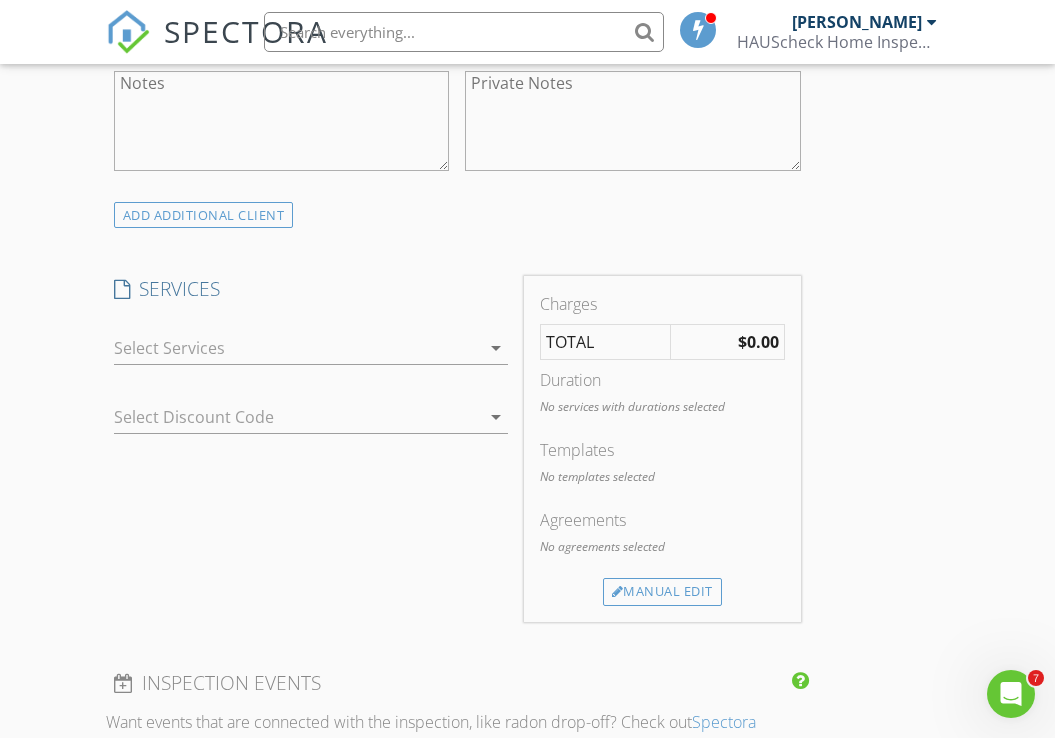 scroll, scrollTop: 1519, scrollLeft: 0, axis: vertical 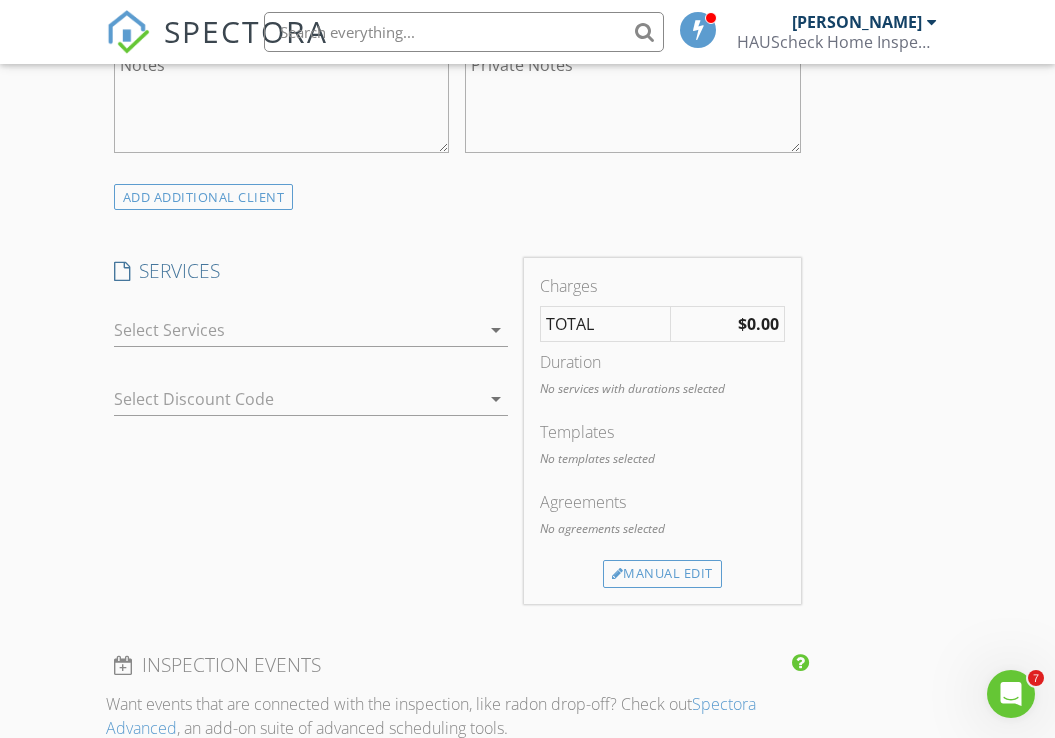 click on "$0.00" at bounding box center [727, 324] 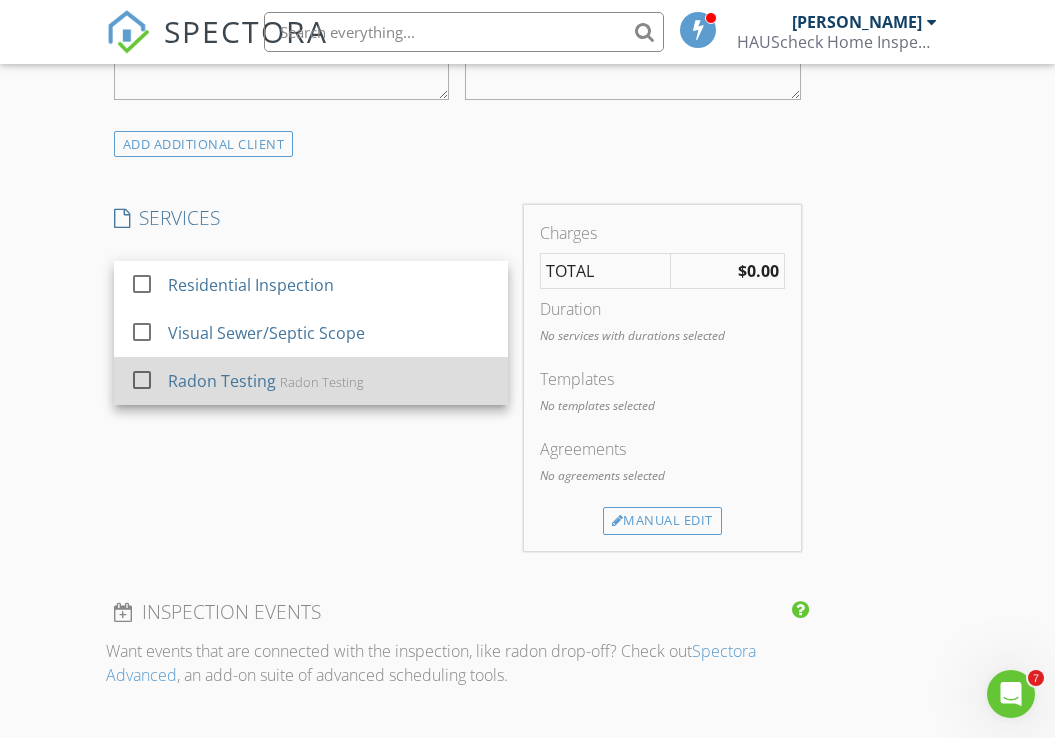 scroll, scrollTop: 1599, scrollLeft: 0, axis: vertical 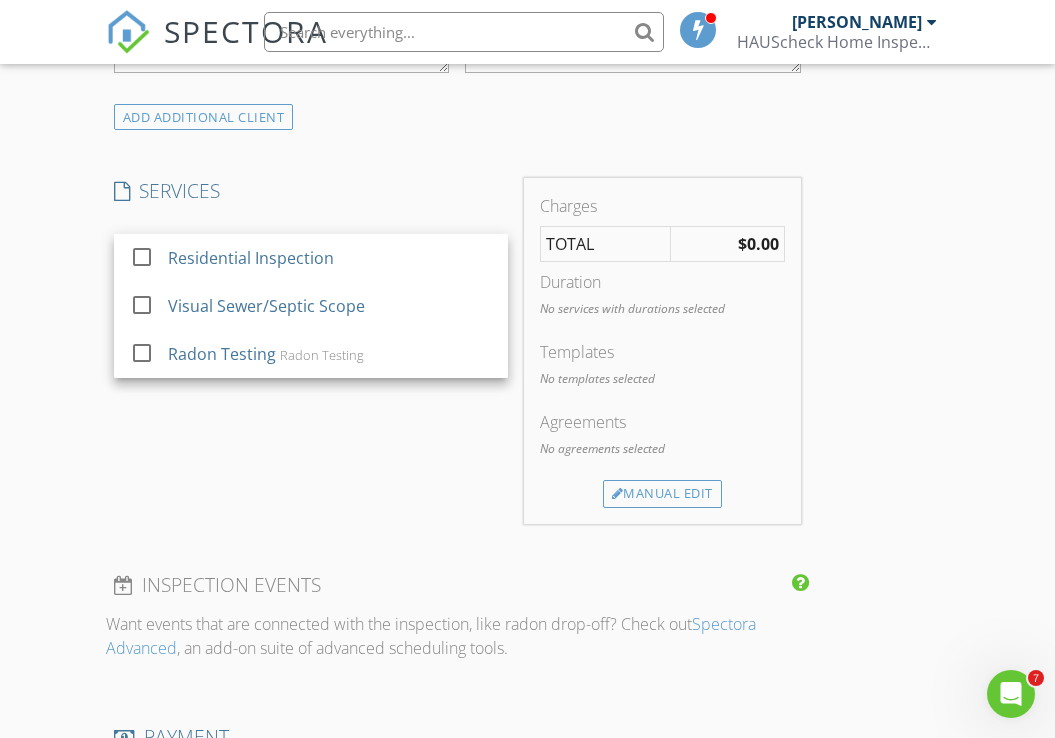 click on "SERVICES
check_box_outline_blank   Residential Inspection   check_box_outline_blank   Visual Sewer/Septic Scope   check_box_outline_blank   Radon Testing   Radon Testing arrow_drop_down     Select Discount Code arrow_drop_down" at bounding box center (311, 350) 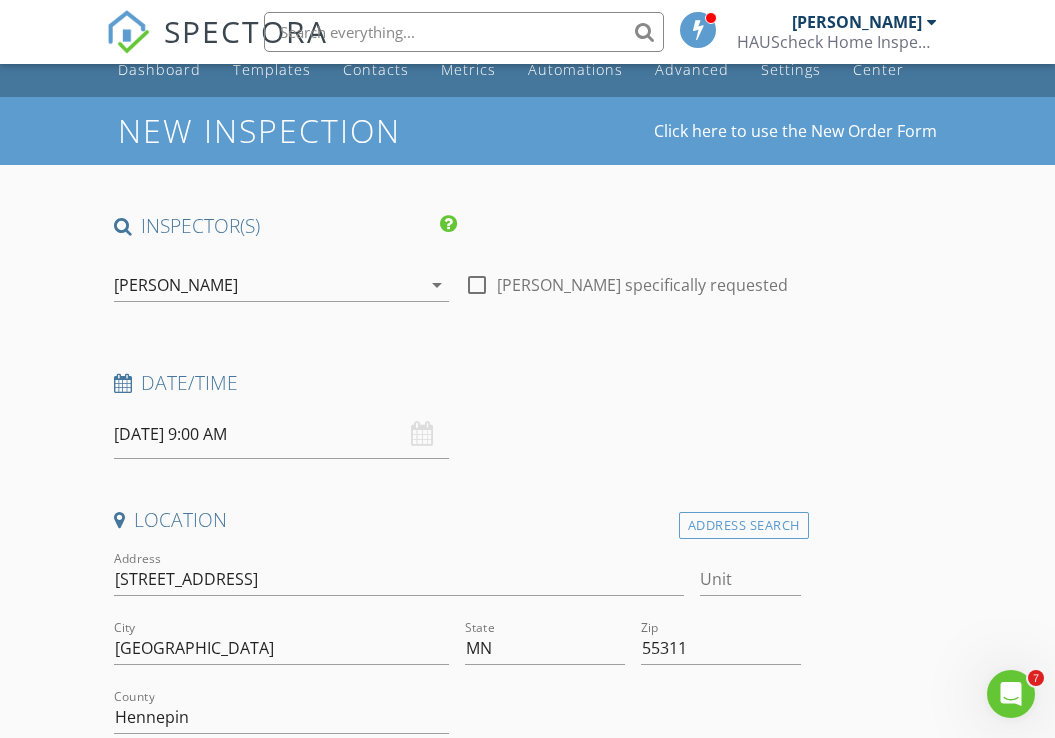 scroll, scrollTop: 0, scrollLeft: 0, axis: both 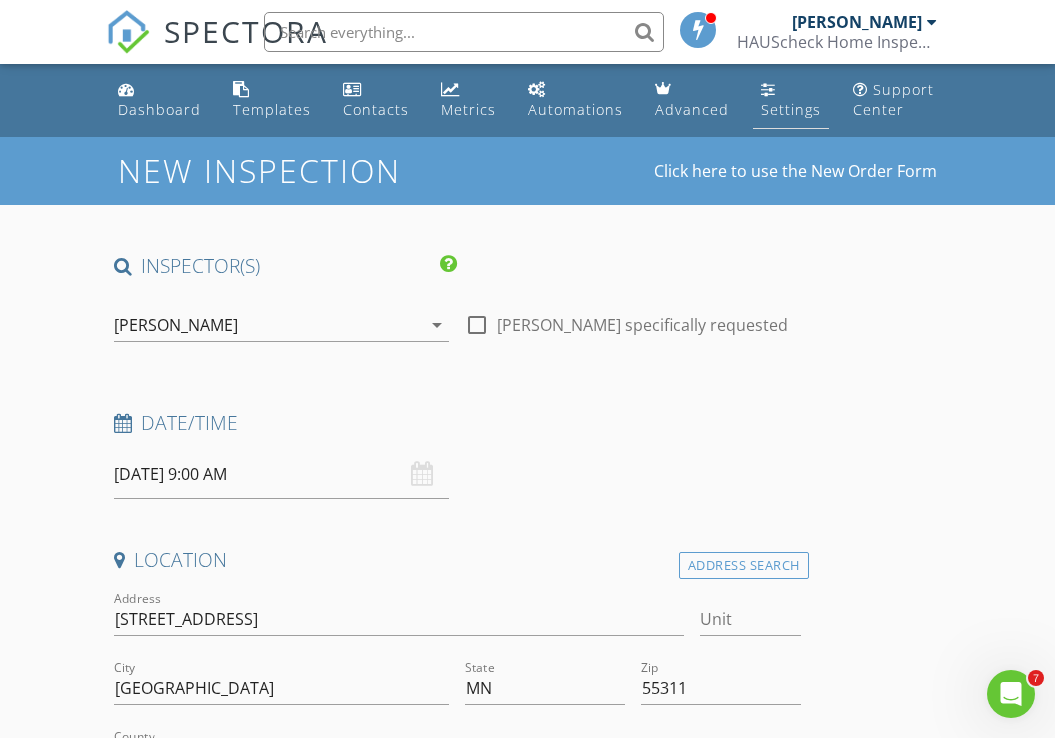 click on "Settings" at bounding box center (791, 109) 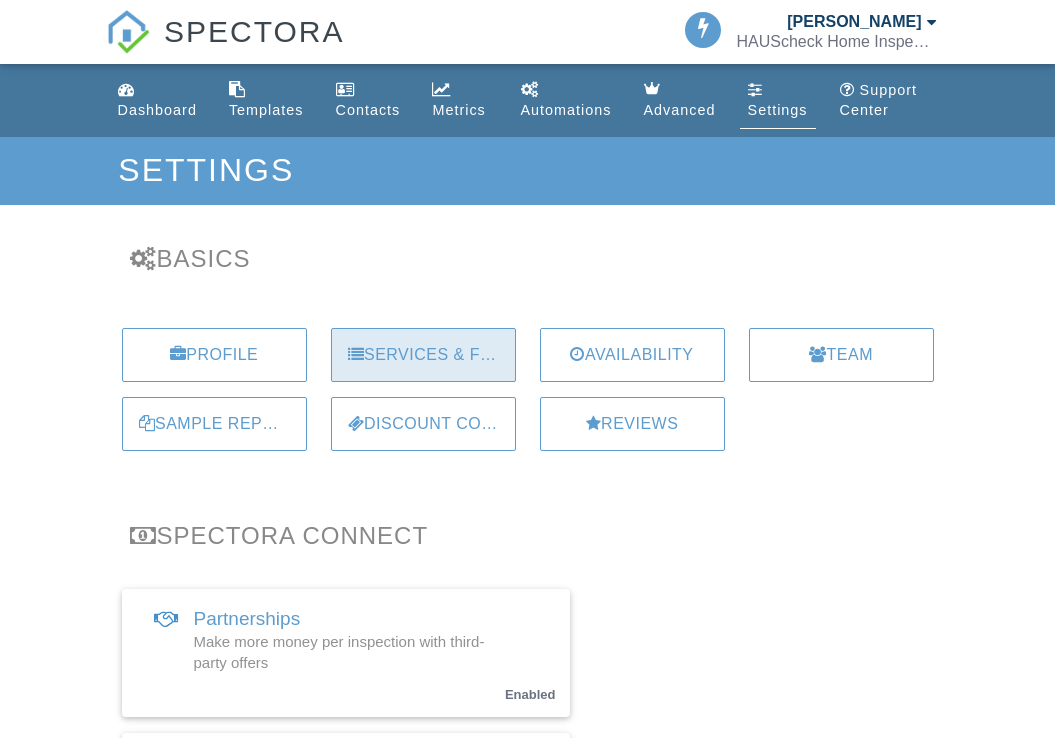 click on "Services & Fees" at bounding box center (423, 355) 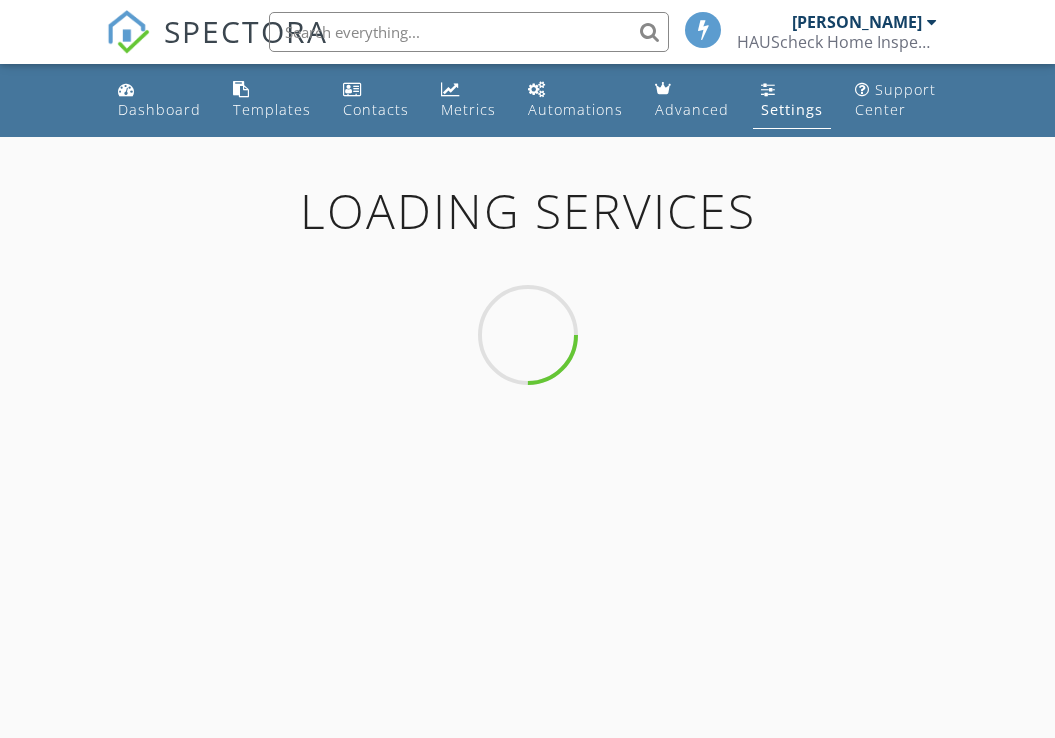 scroll, scrollTop: 0, scrollLeft: 0, axis: both 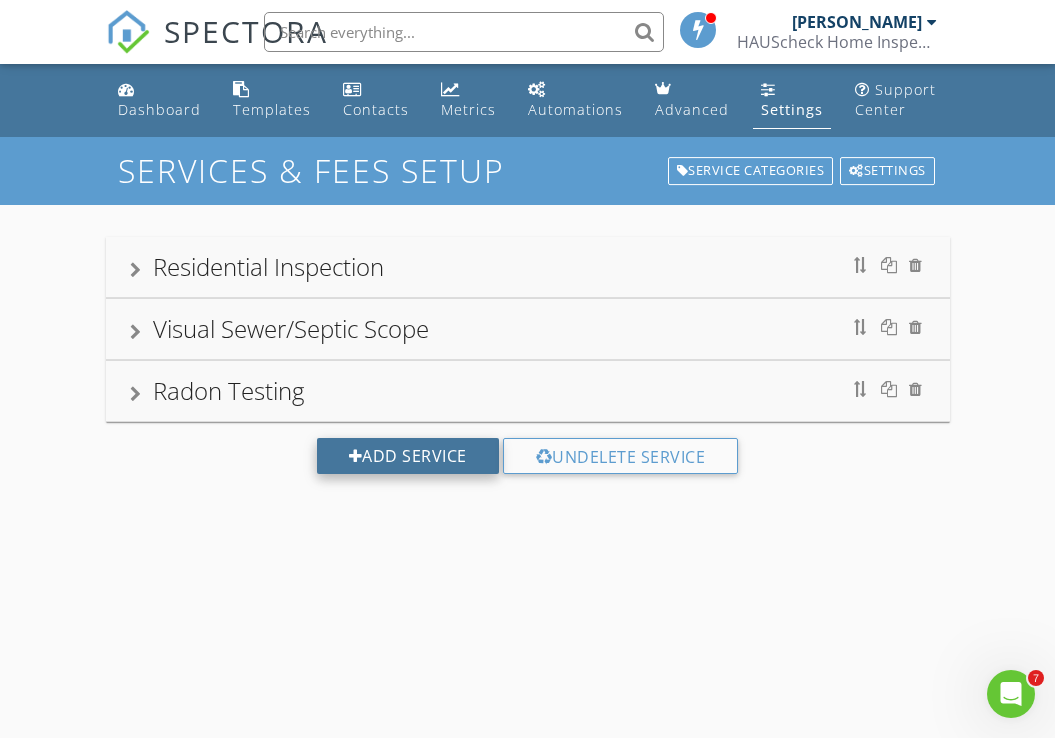 click on "Add Service" at bounding box center [408, 456] 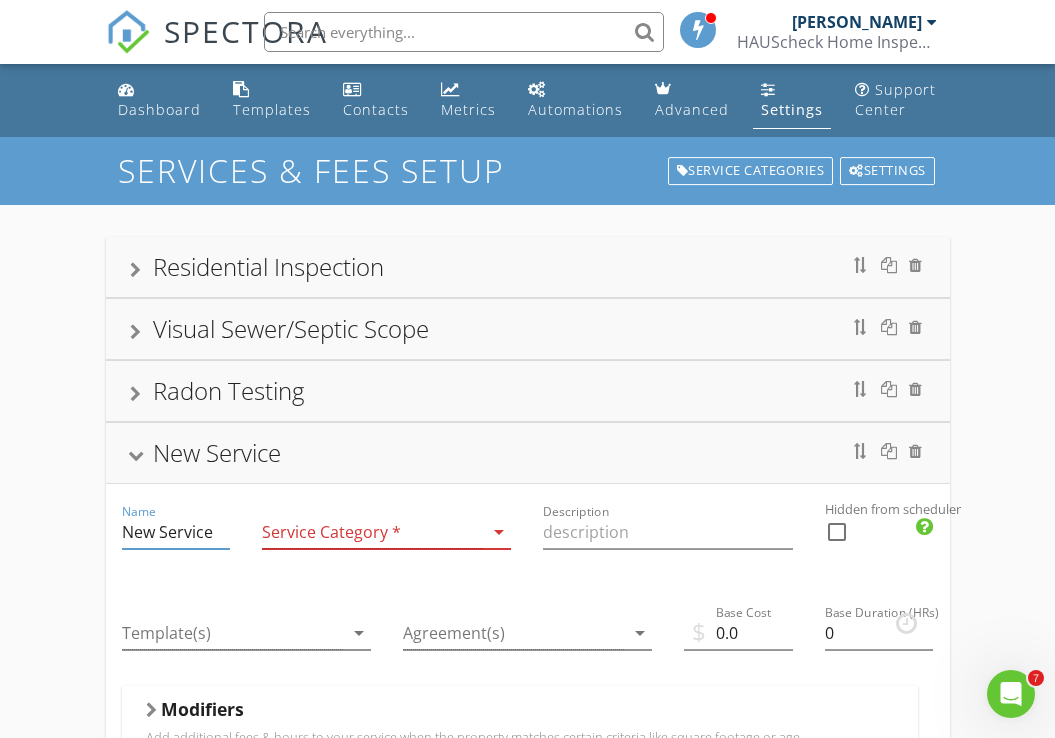 drag, startPoint x: 216, startPoint y: 532, endPoint x: 52, endPoint y: 526, distance: 164.10973 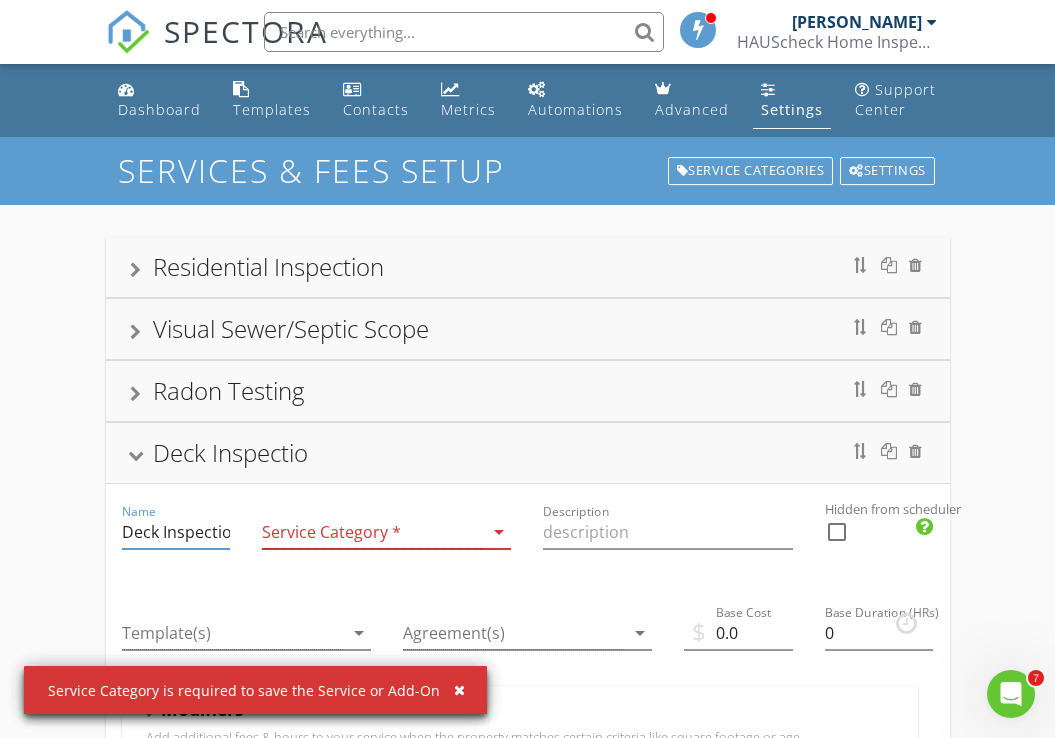scroll, scrollTop: 0, scrollLeft: 9, axis: horizontal 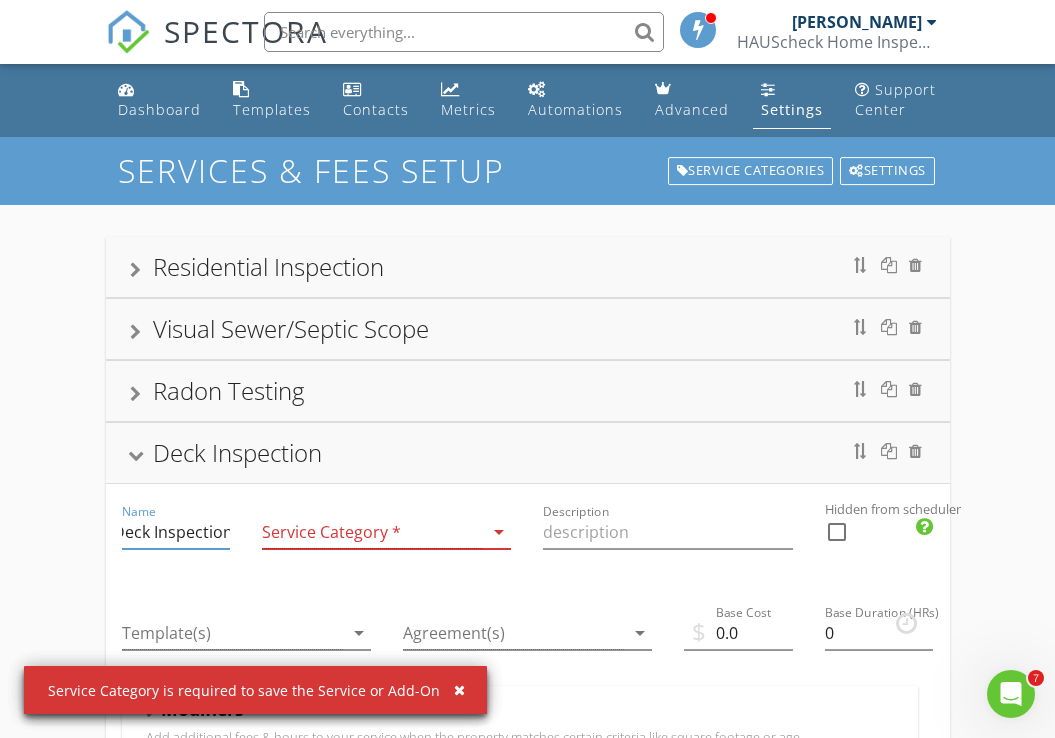 type on "Deck Inspection" 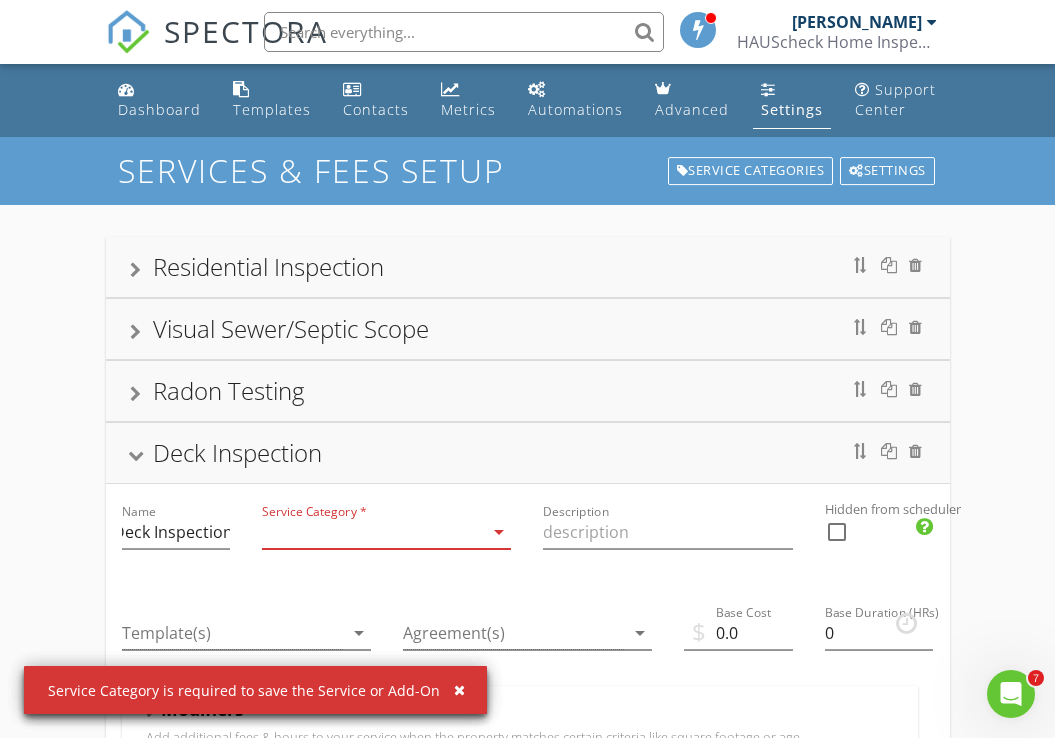 scroll, scrollTop: 0, scrollLeft: 0, axis: both 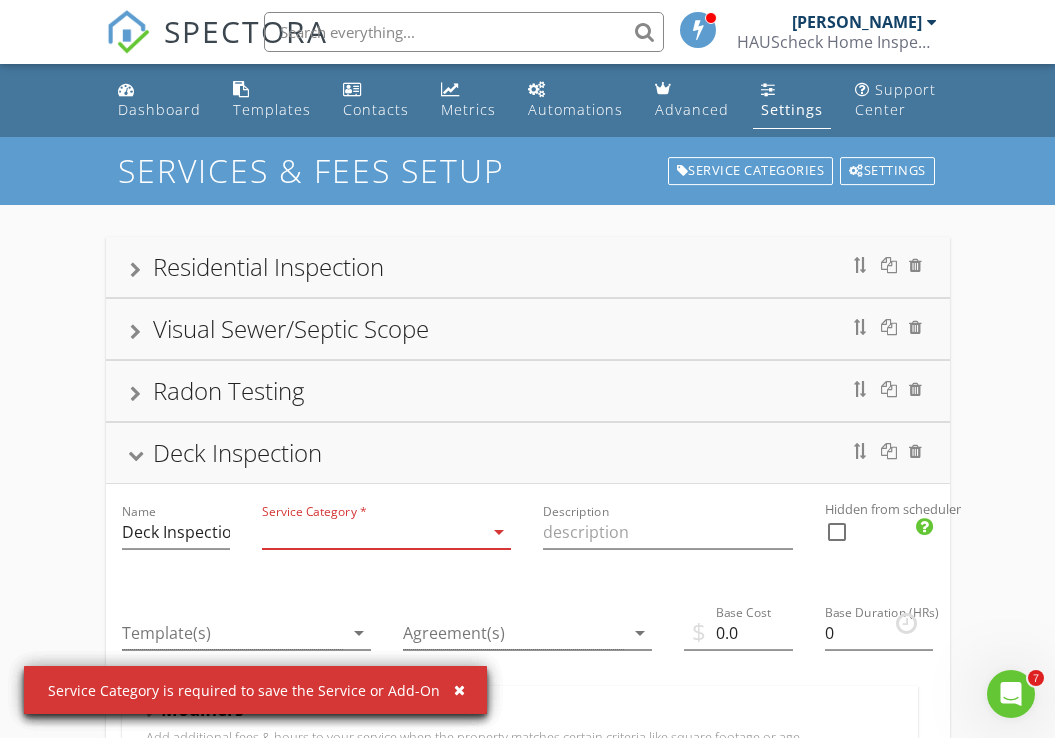 click on "arrow_drop_down" at bounding box center [499, 532] 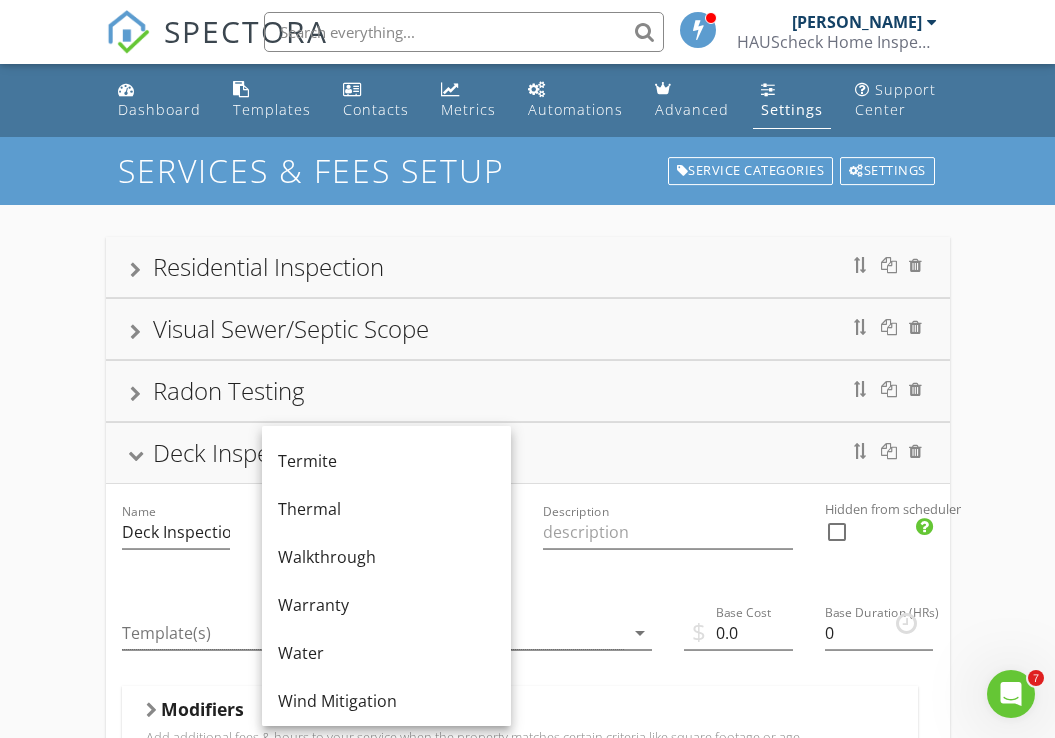 scroll, scrollTop: 1204, scrollLeft: 0, axis: vertical 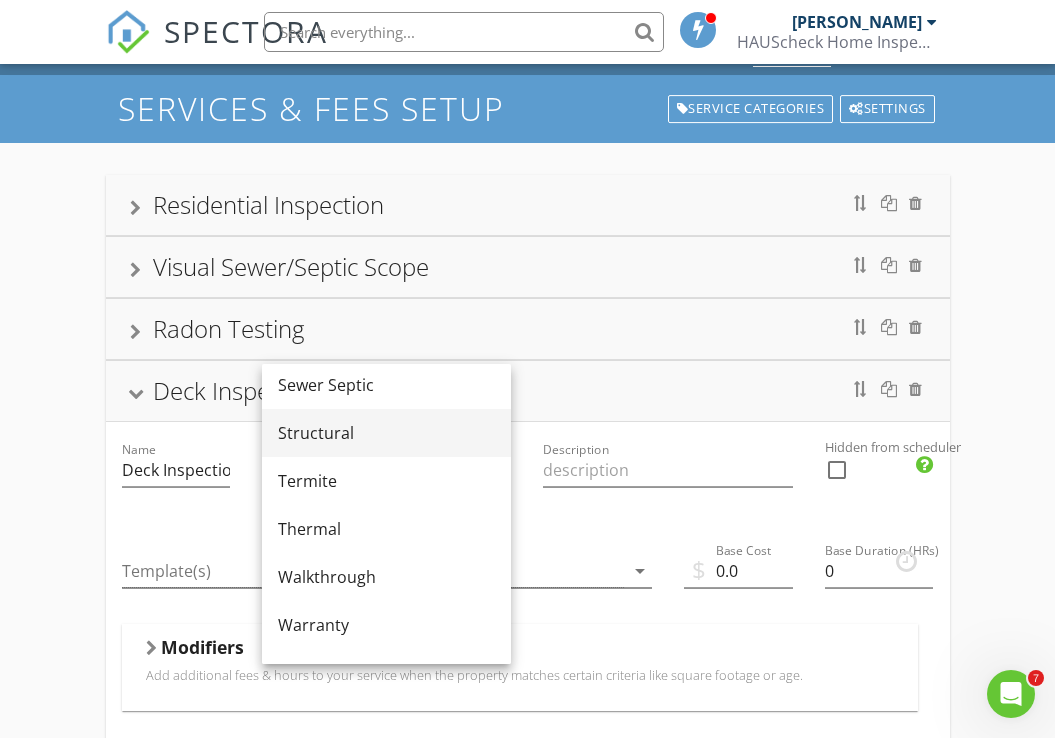 click on "Structural" at bounding box center (386, 433) 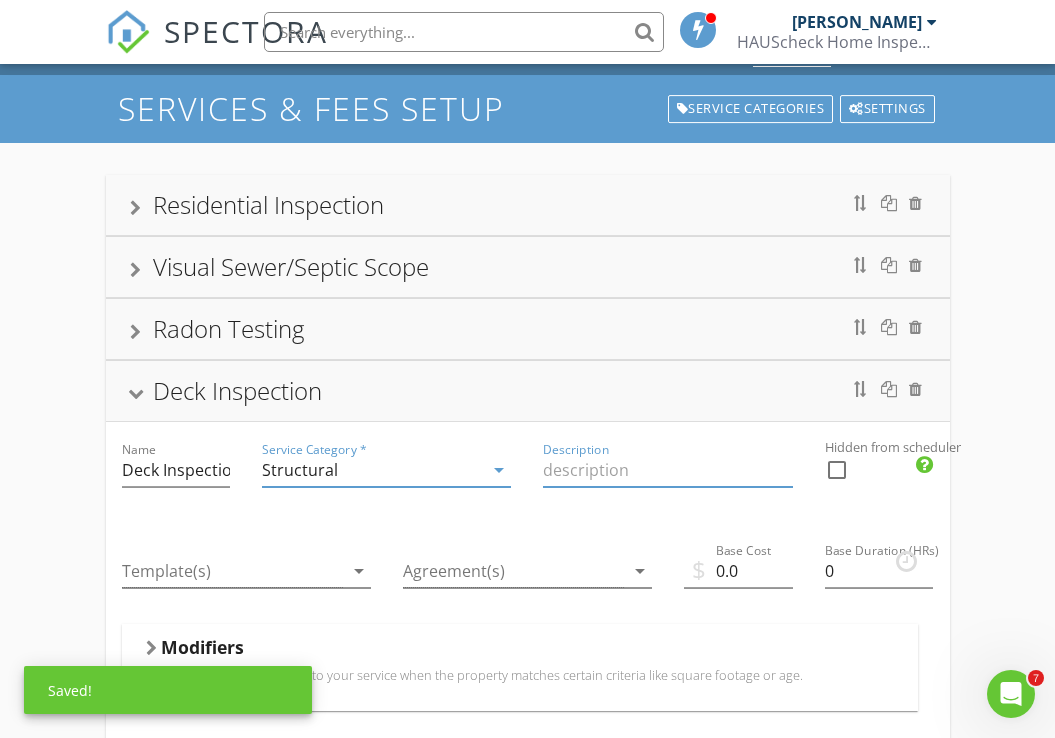 click at bounding box center [667, 470] 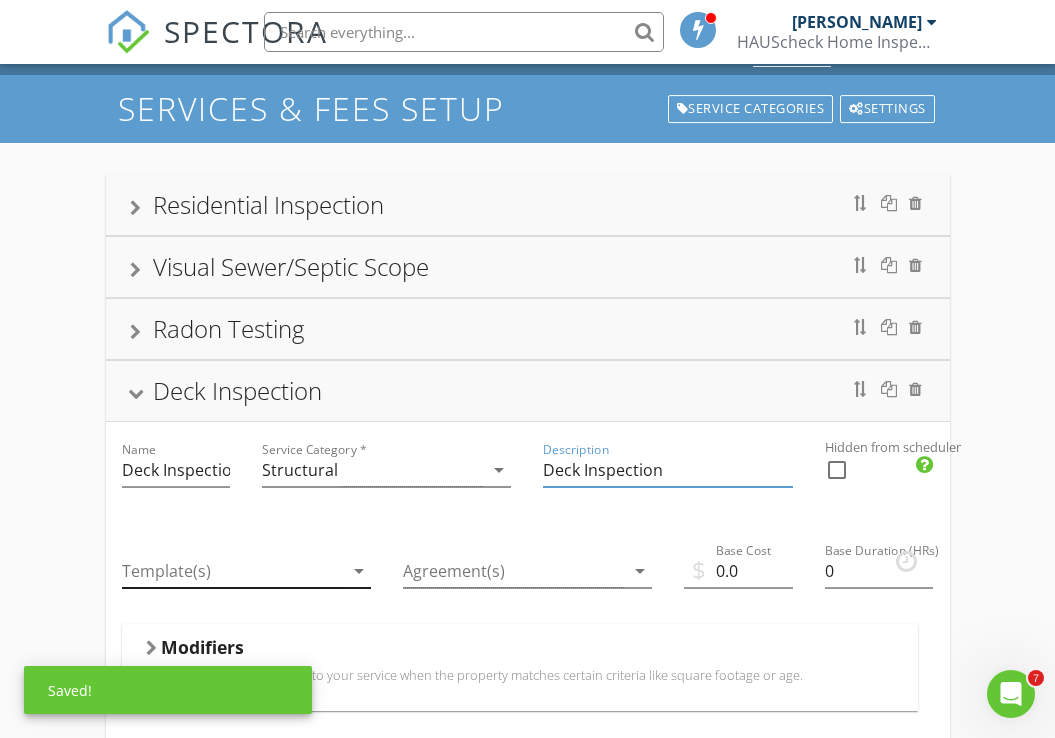 type on "Deck Inspection" 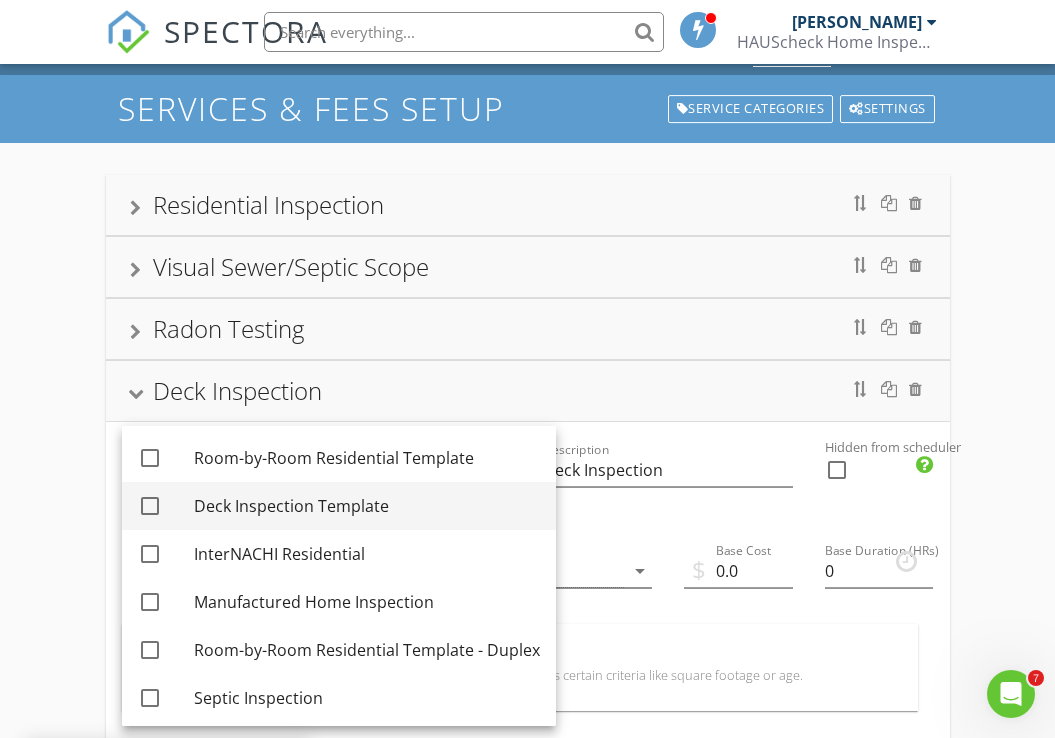 click at bounding box center (150, 506) 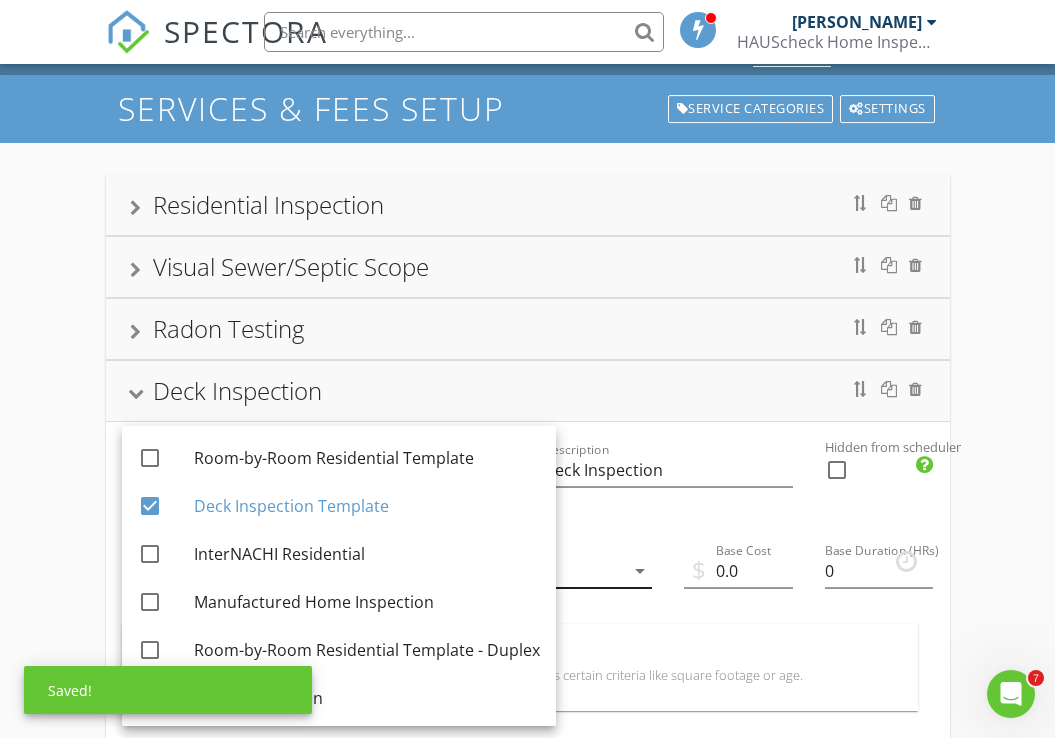 click at bounding box center (513, 571) 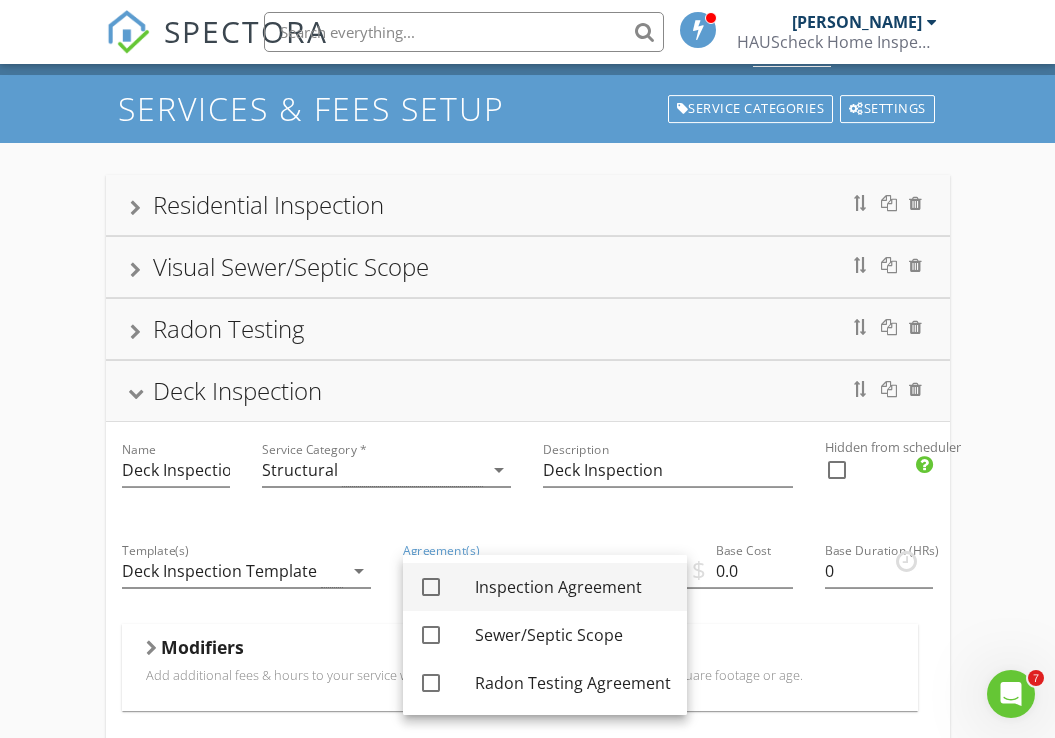 click on "Inspection Agreement" at bounding box center [573, 587] 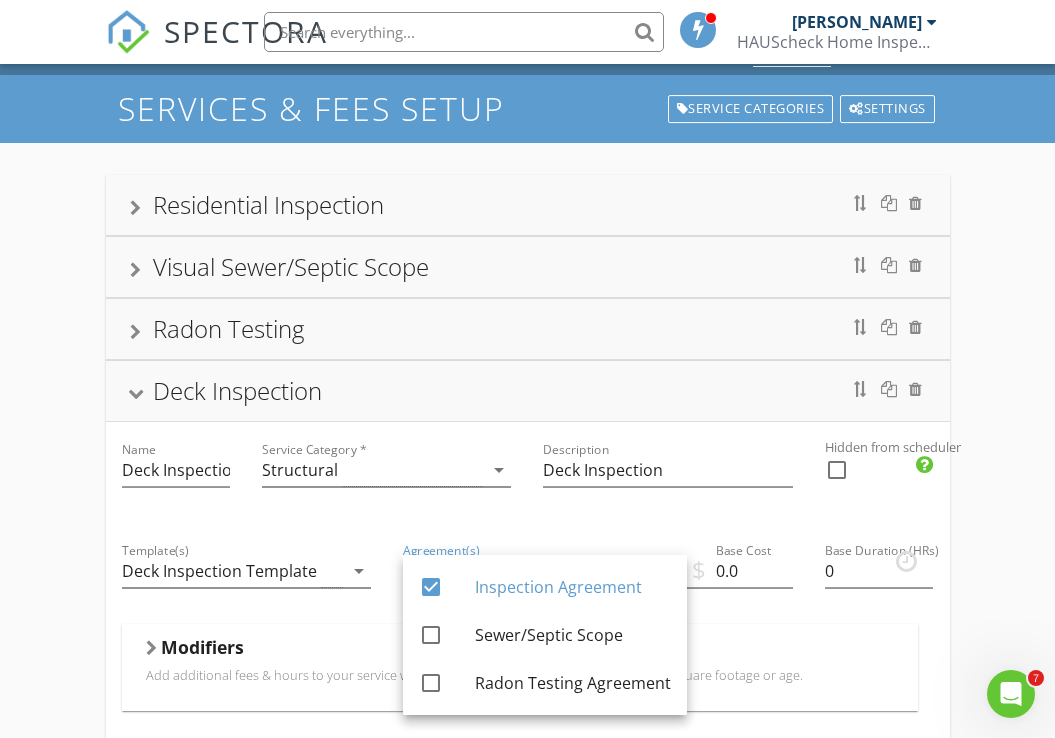 click on "Description Deck Inspection" at bounding box center [667, 472] 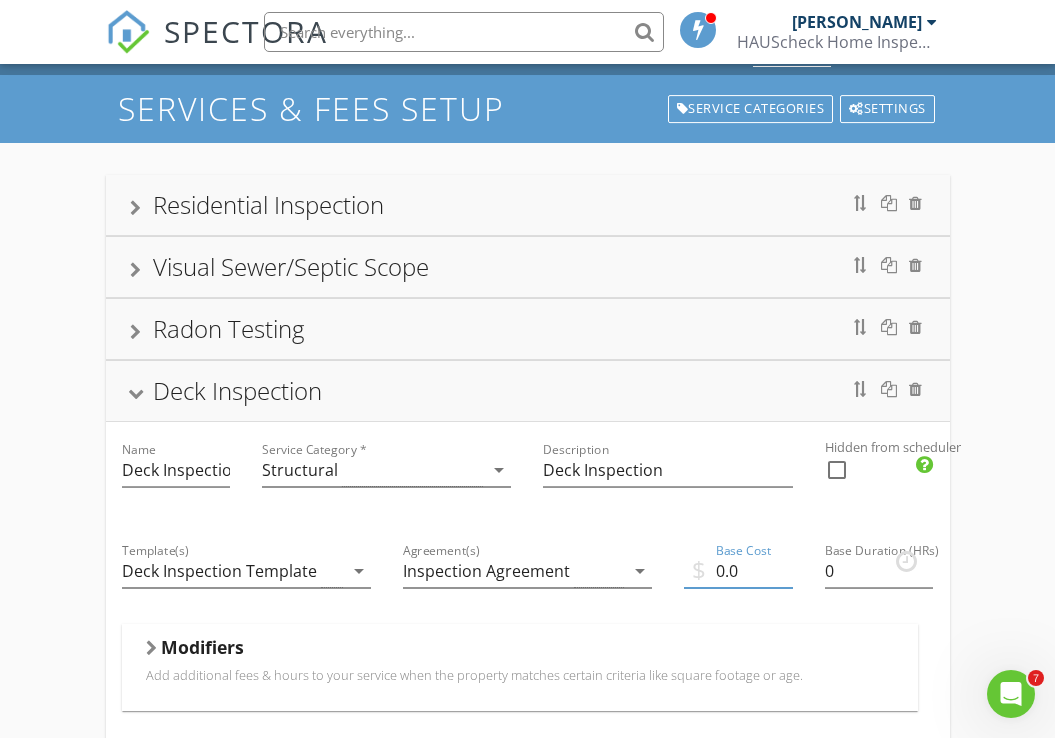 click on "0.0" at bounding box center [738, 571] 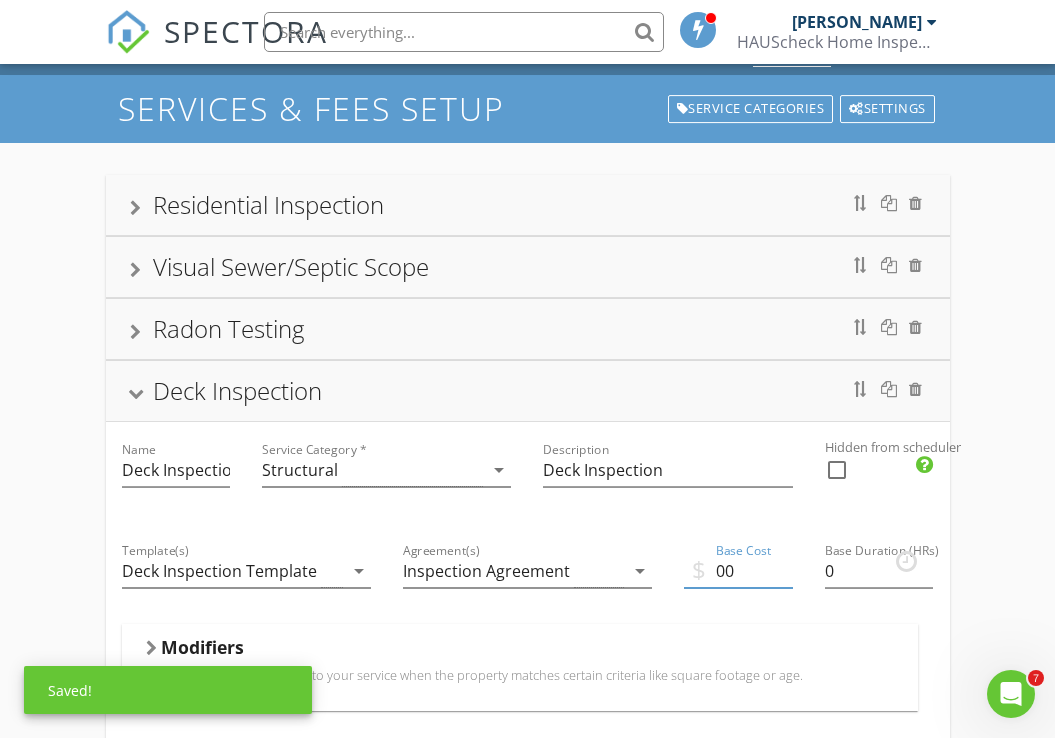 type on "0" 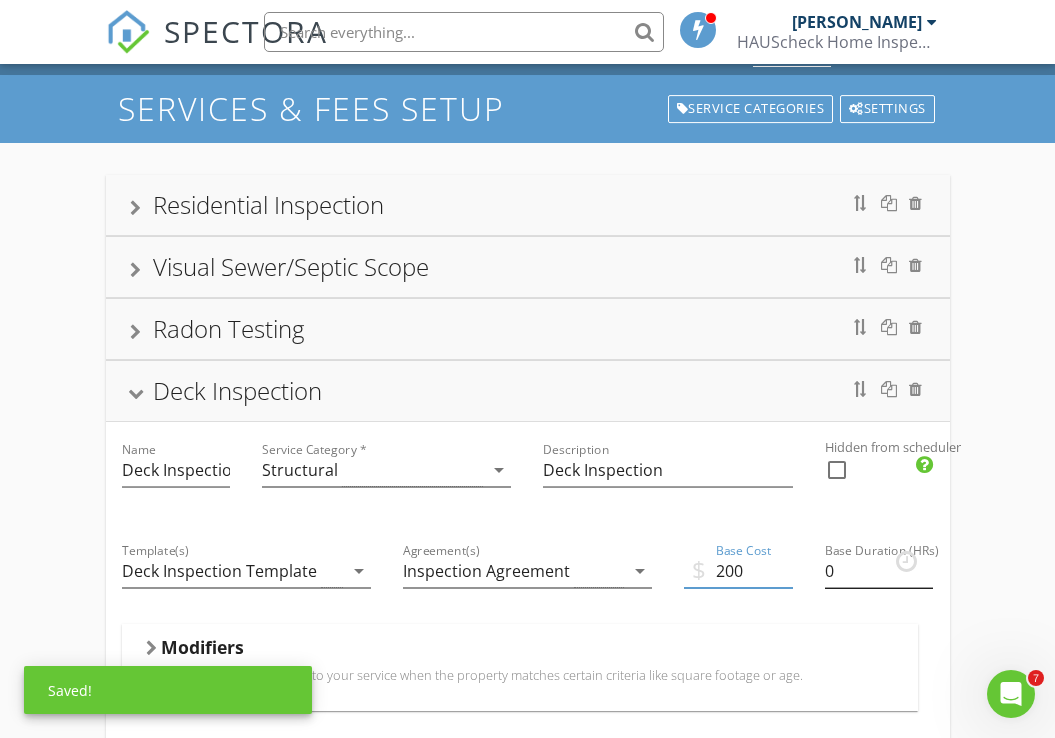 type on "200" 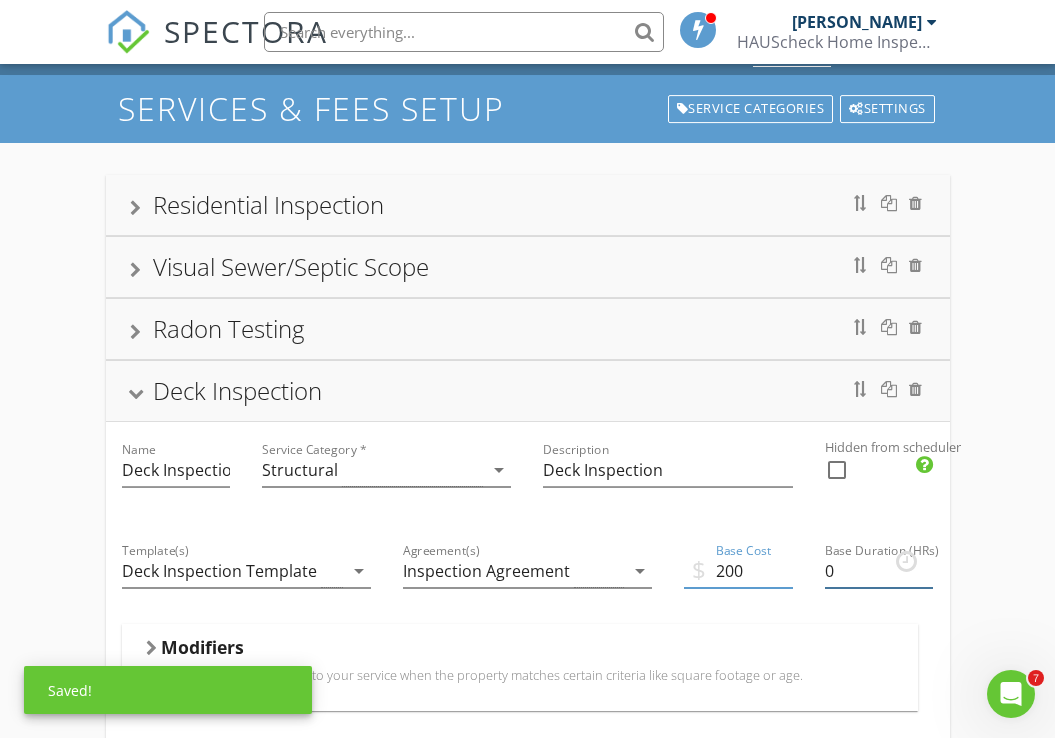 click on "0" at bounding box center (879, 571) 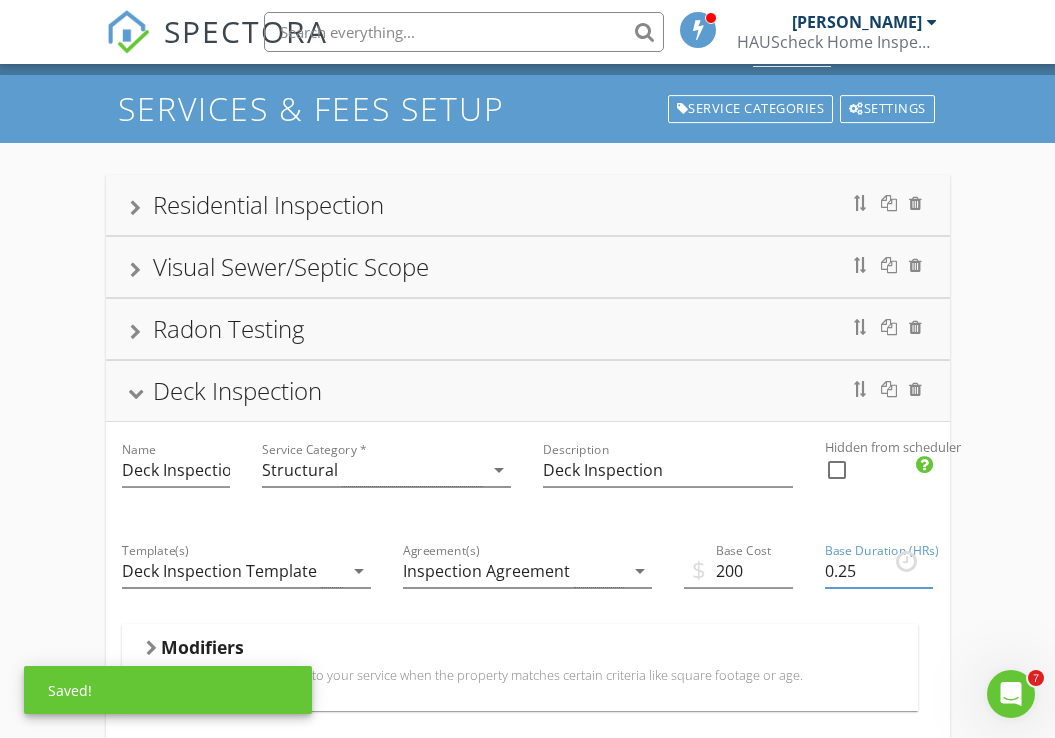 click on "0.25" at bounding box center (879, 571) 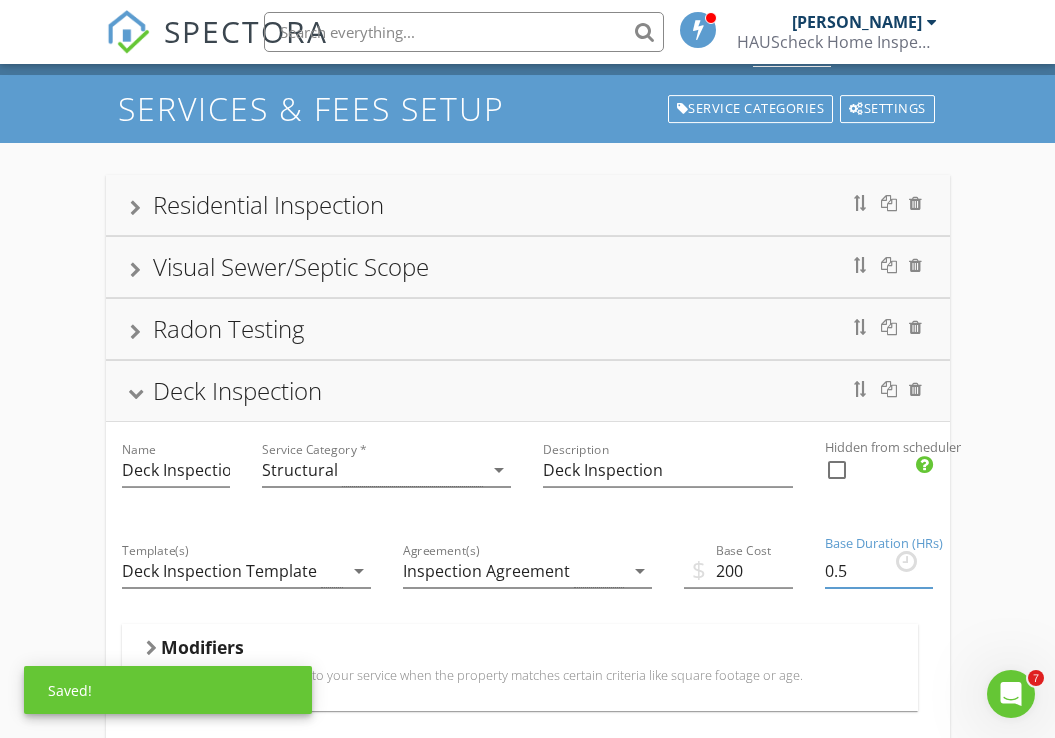 click on "0.5" at bounding box center (879, 571) 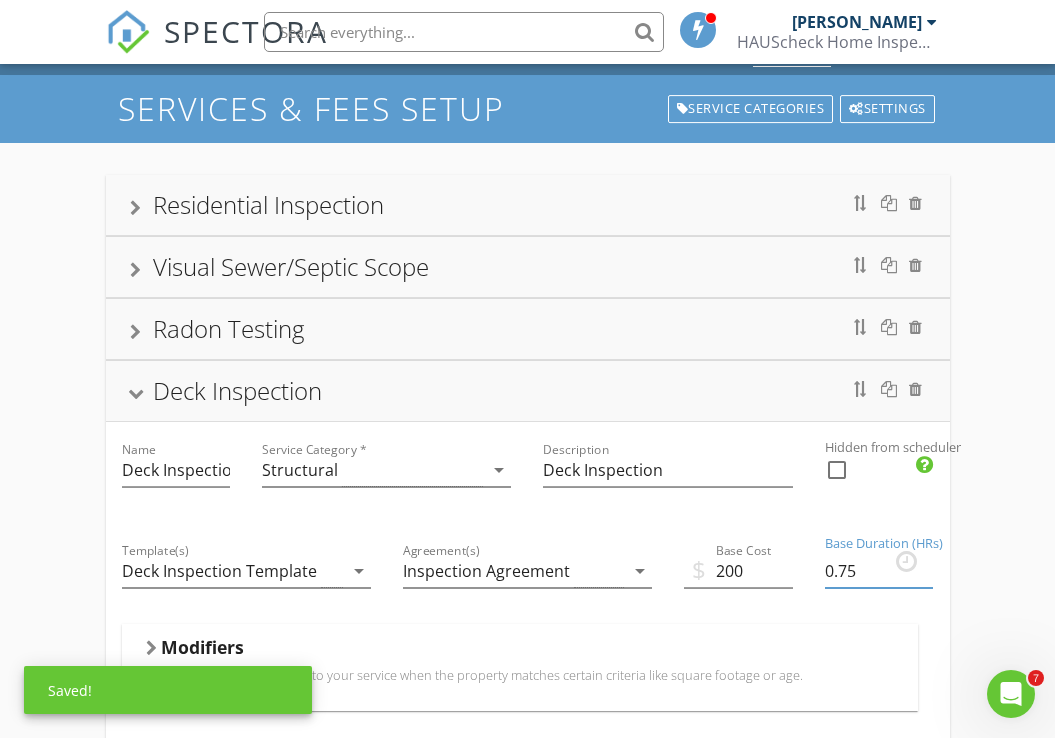 click on "0.75" at bounding box center [879, 571] 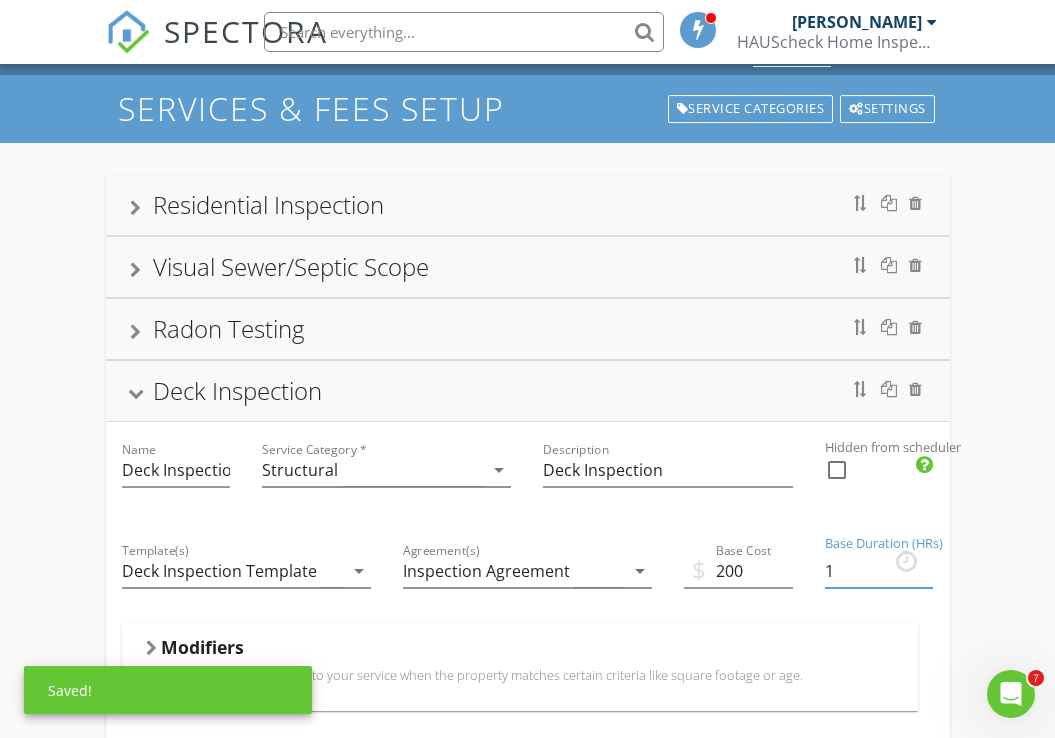 type on "1" 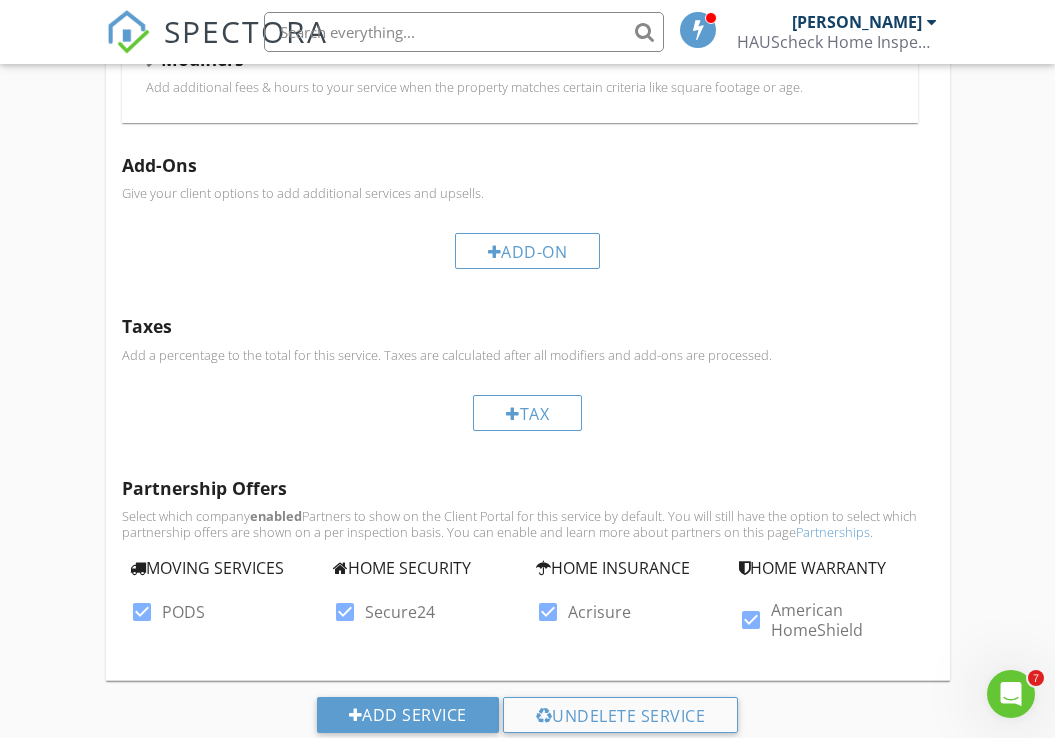 scroll, scrollTop: 708, scrollLeft: 0, axis: vertical 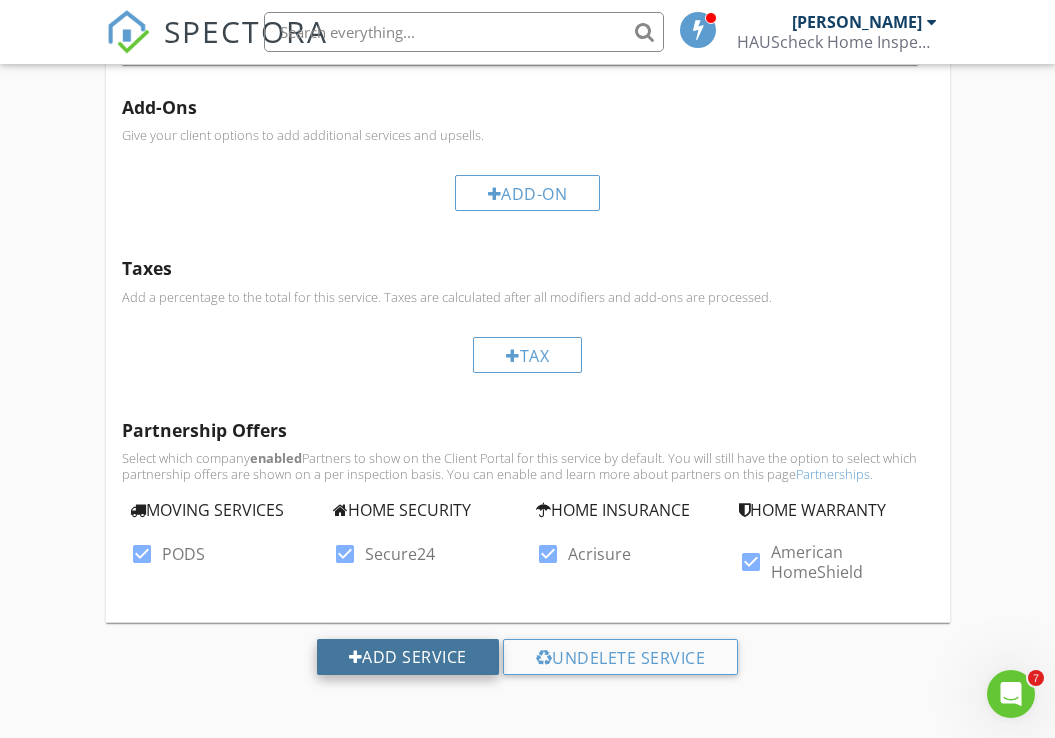 click on "Add Service" at bounding box center [408, 657] 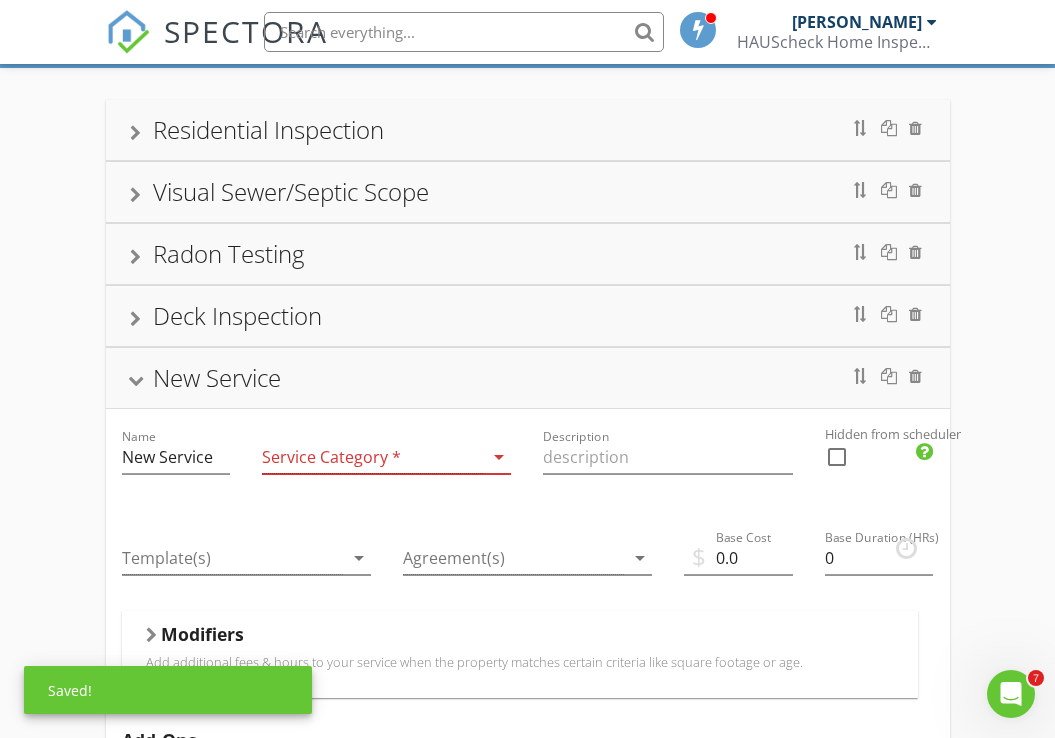 scroll, scrollTop: 289, scrollLeft: 0, axis: vertical 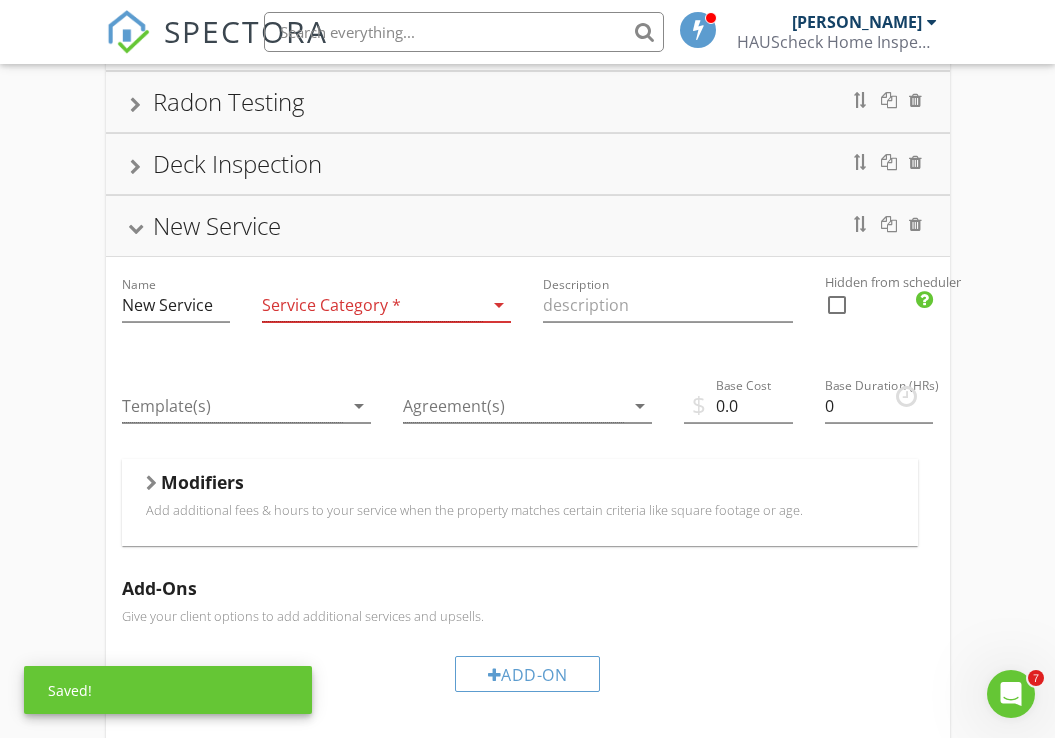 click on "arrow_drop_down" at bounding box center [499, 305] 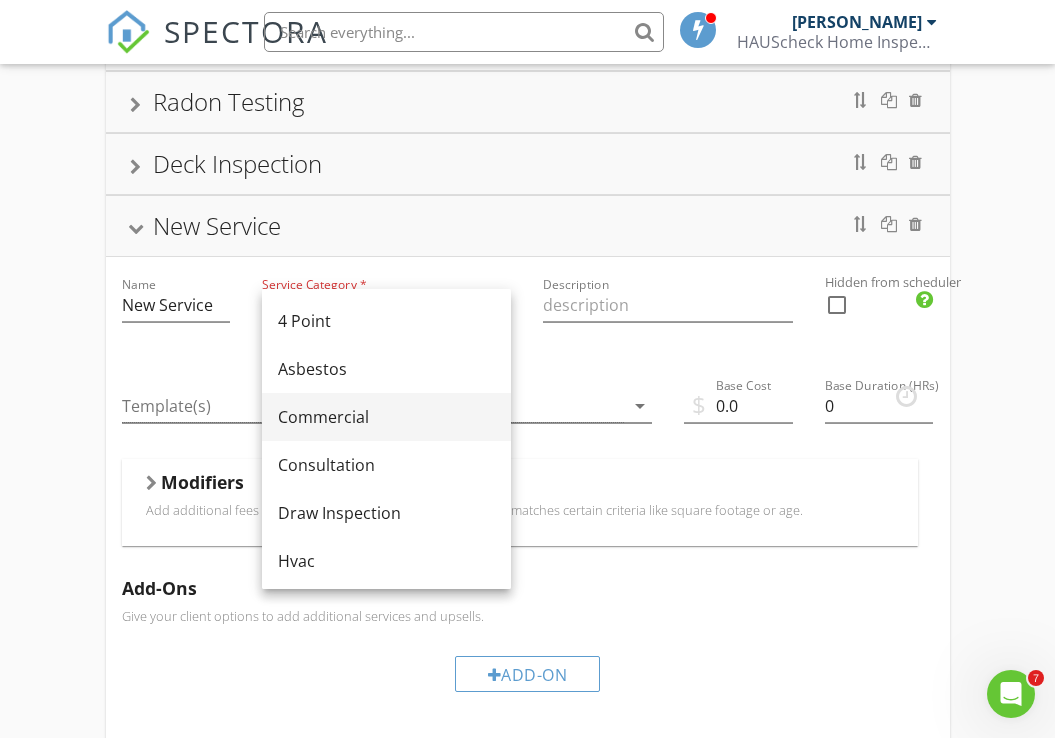 scroll, scrollTop: 8, scrollLeft: 0, axis: vertical 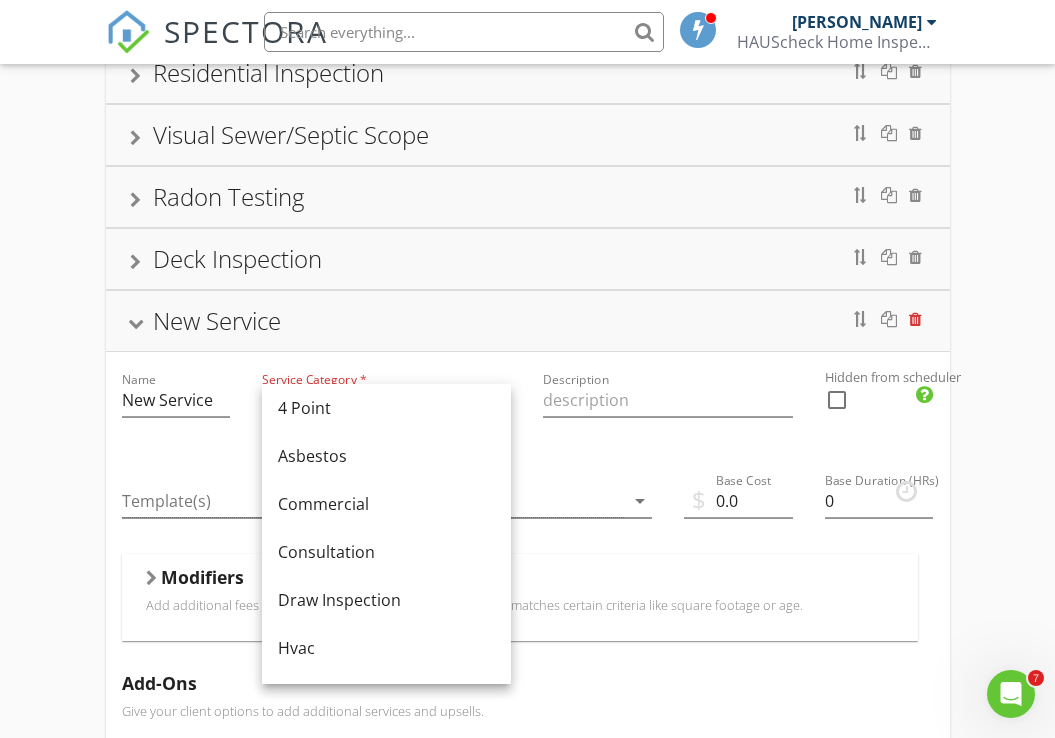 click at bounding box center (915, 319) 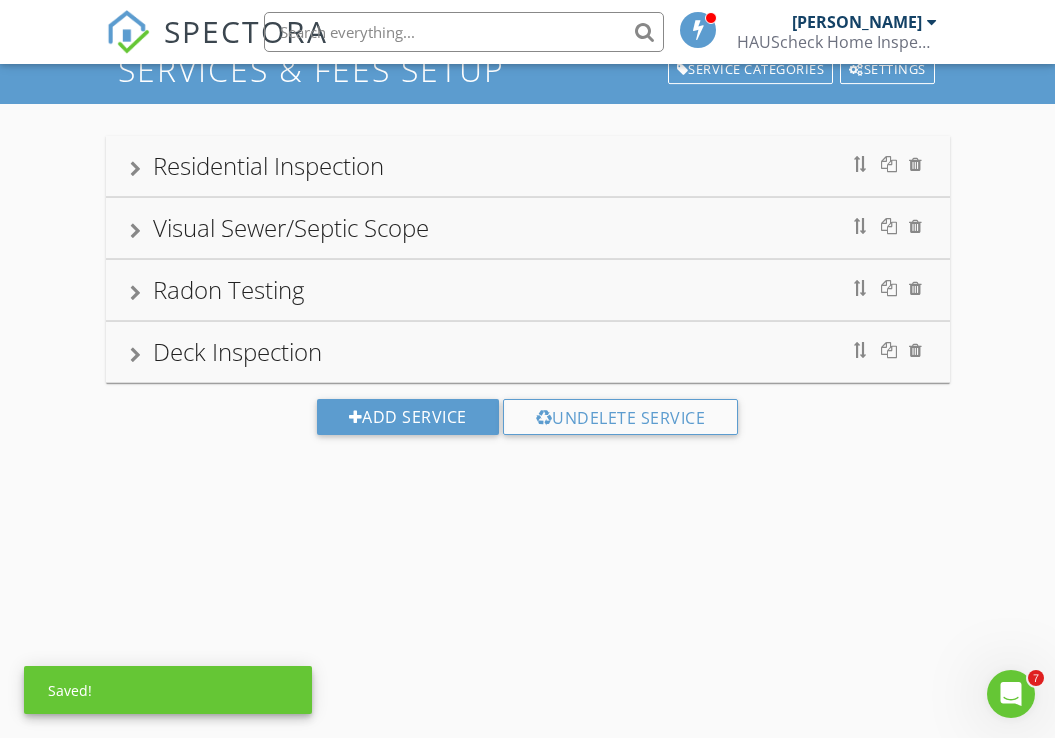 scroll, scrollTop: 0, scrollLeft: 0, axis: both 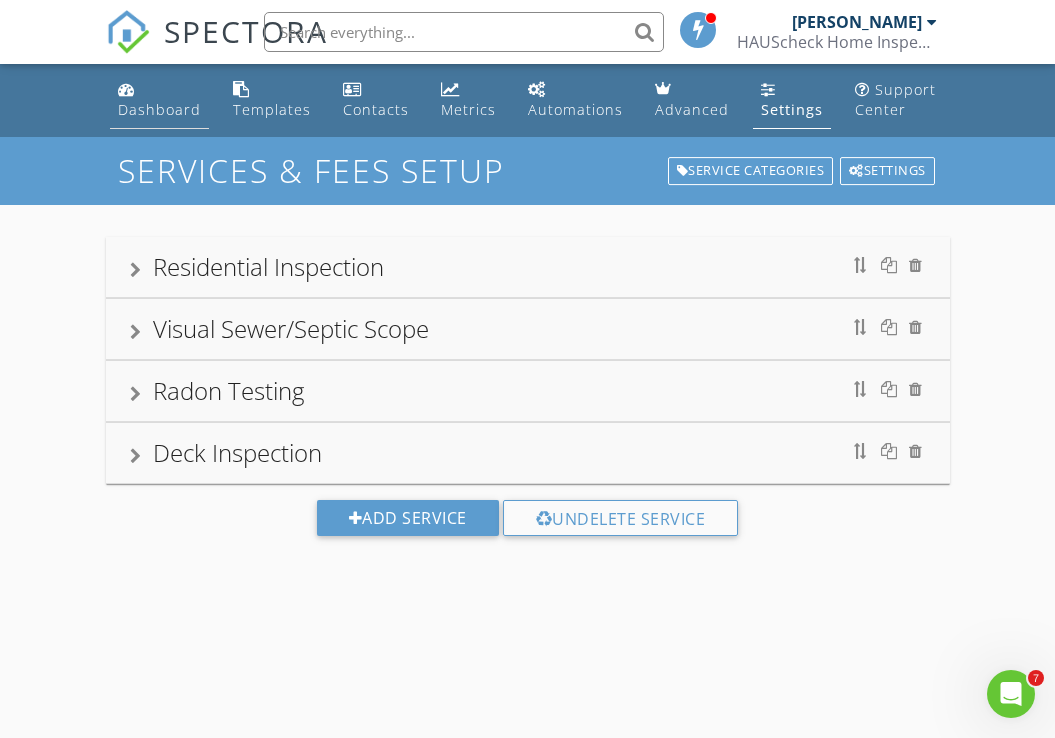 click on "Dashboard" at bounding box center (159, 109) 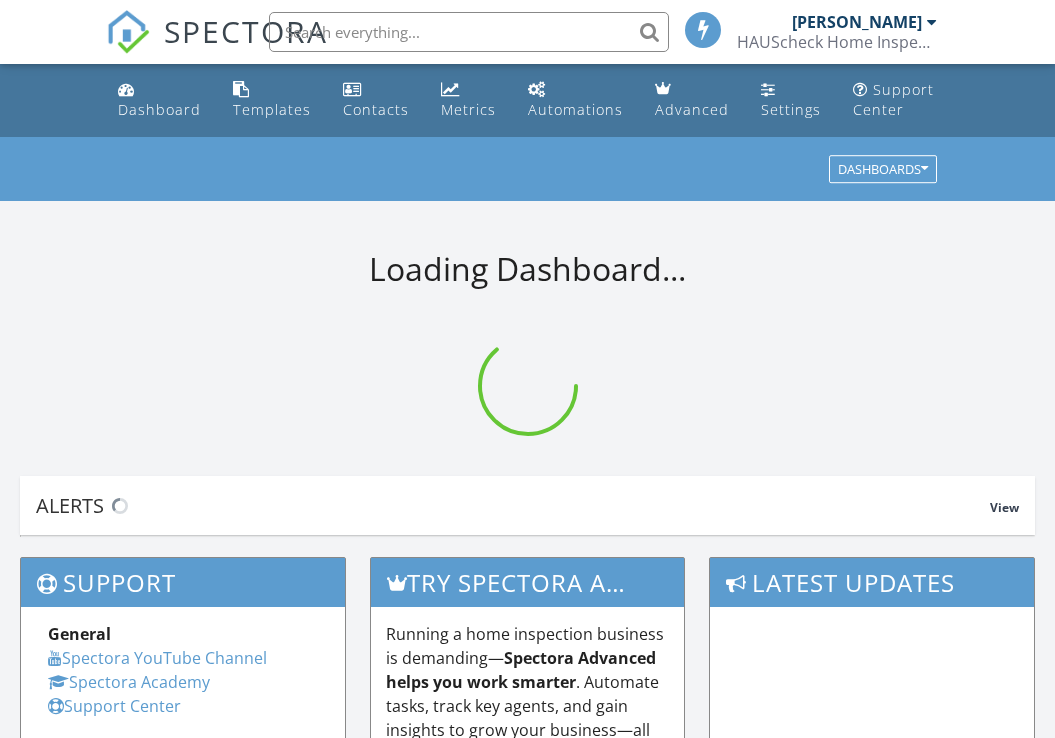 scroll, scrollTop: 0, scrollLeft: 0, axis: both 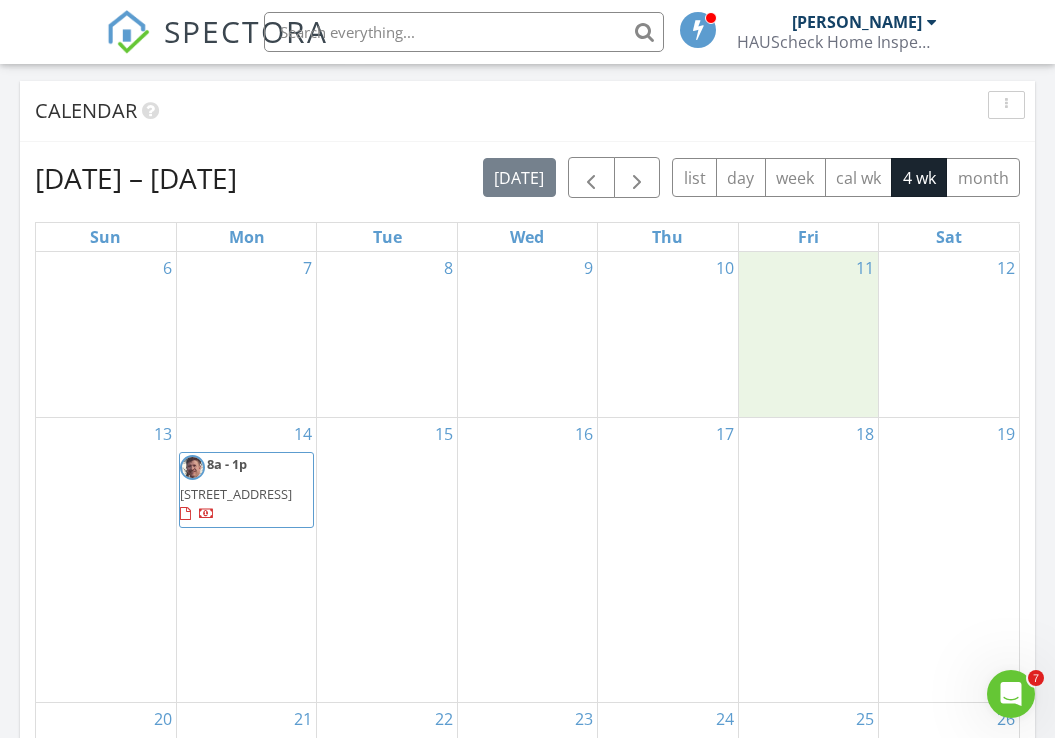click on "11" at bounding box center [808, 334] 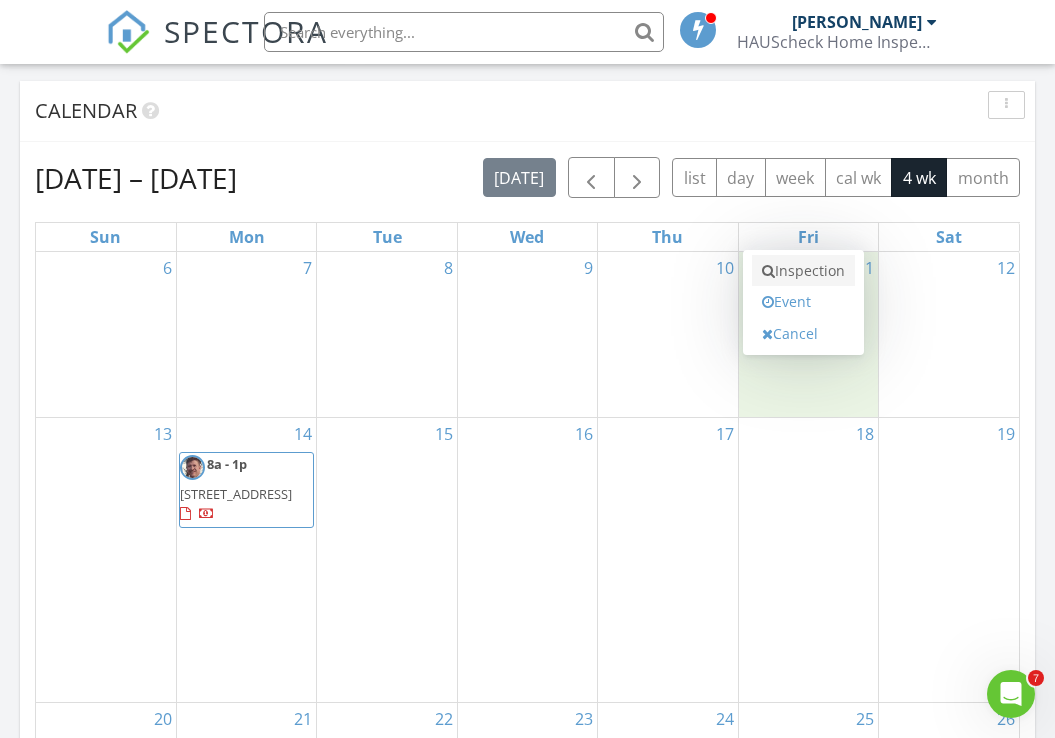 click on "Inspection" at bounding box center [803, 271] 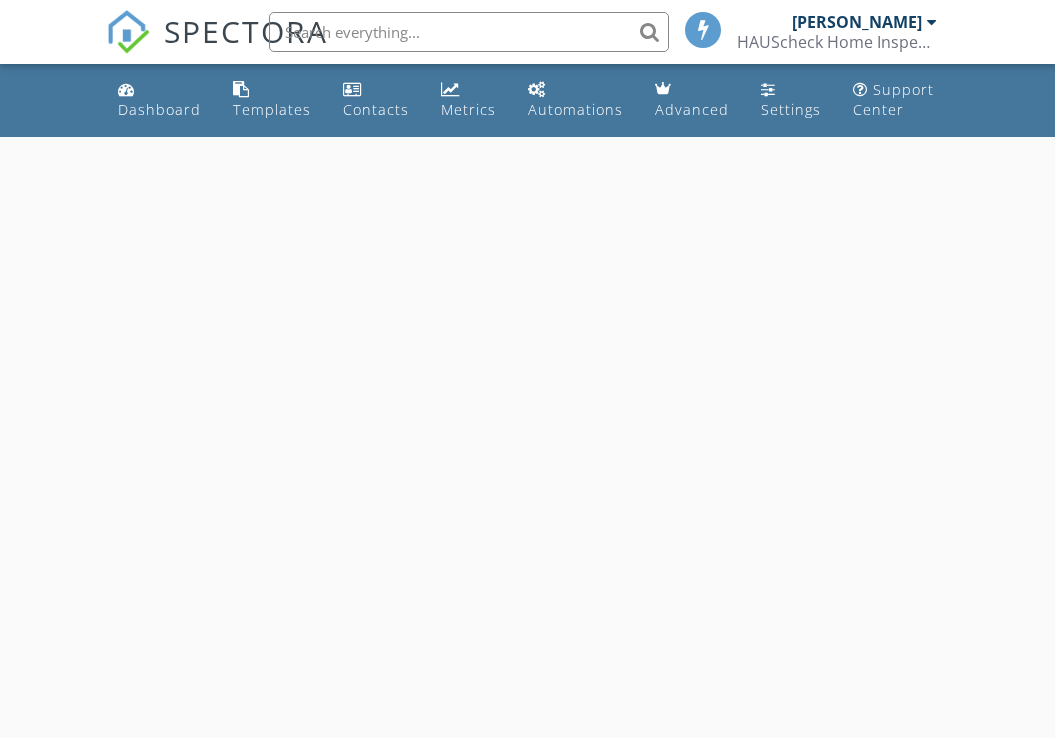scroll, scrollTop: 0, scrollLeft: 0, axis: both 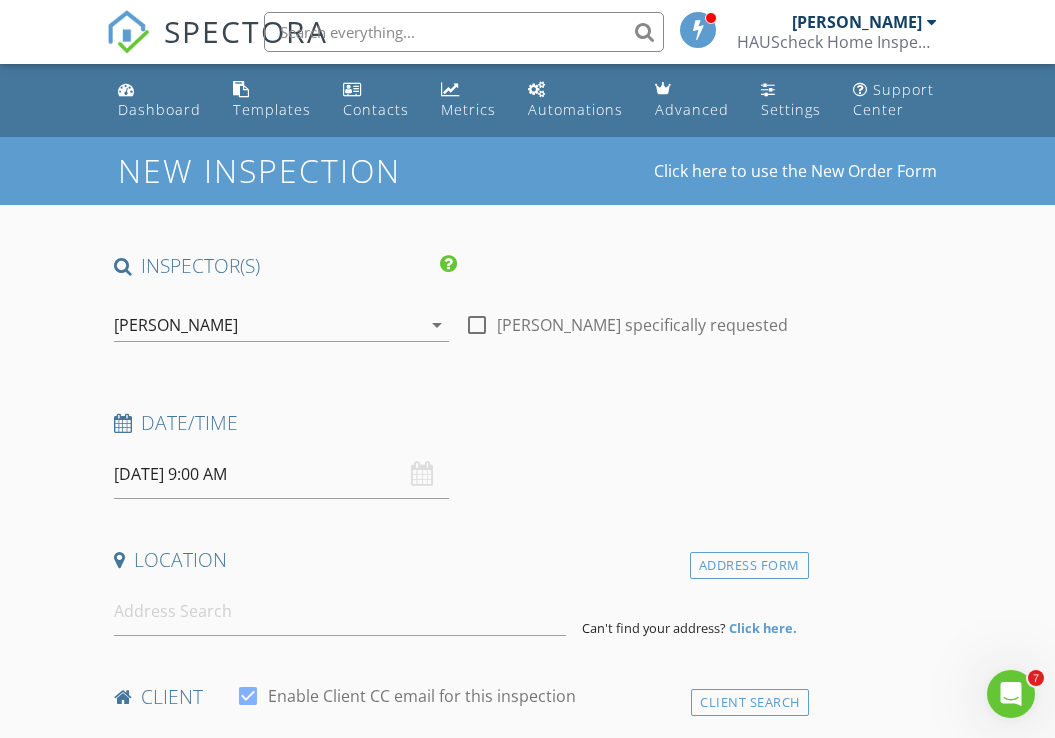 click on "[DATE] 9:00 AM" at bounding box center [282, 474] 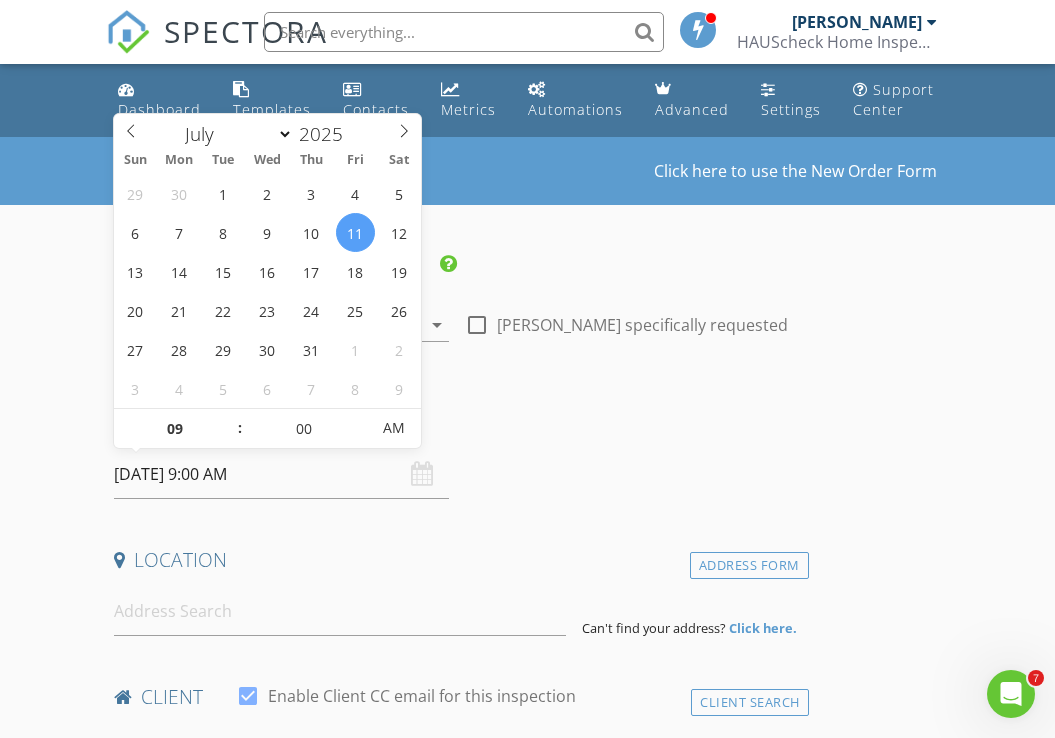 click on "[DATE] 9:00 AM" at bounding box center (282, 474) 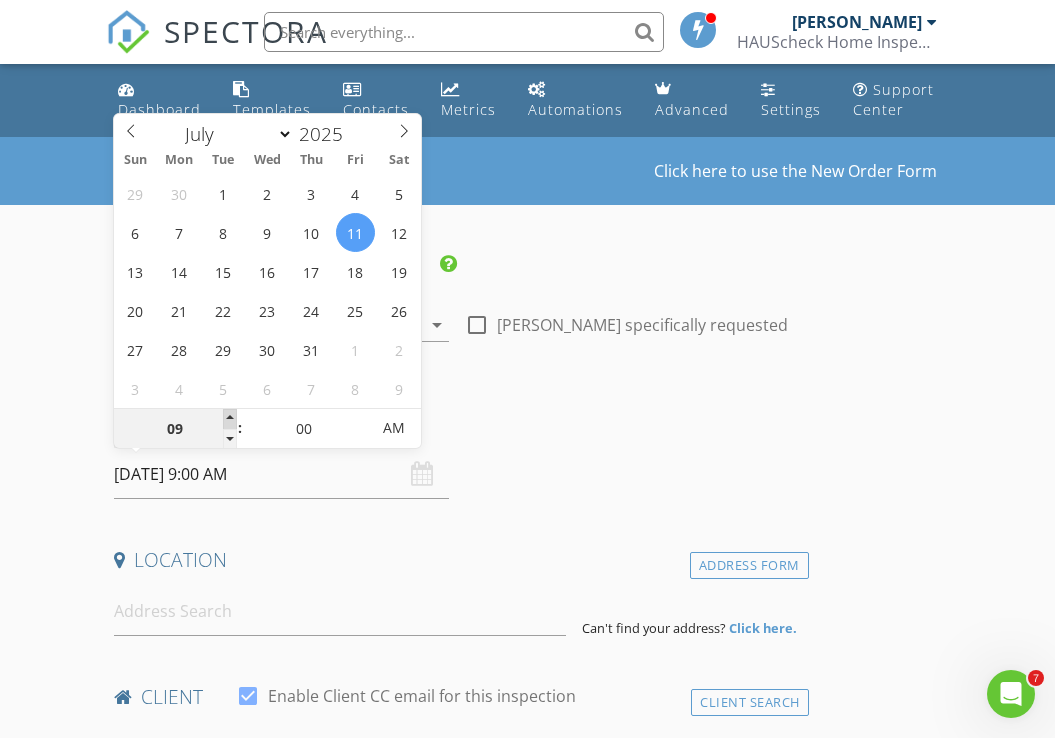 type on "10" 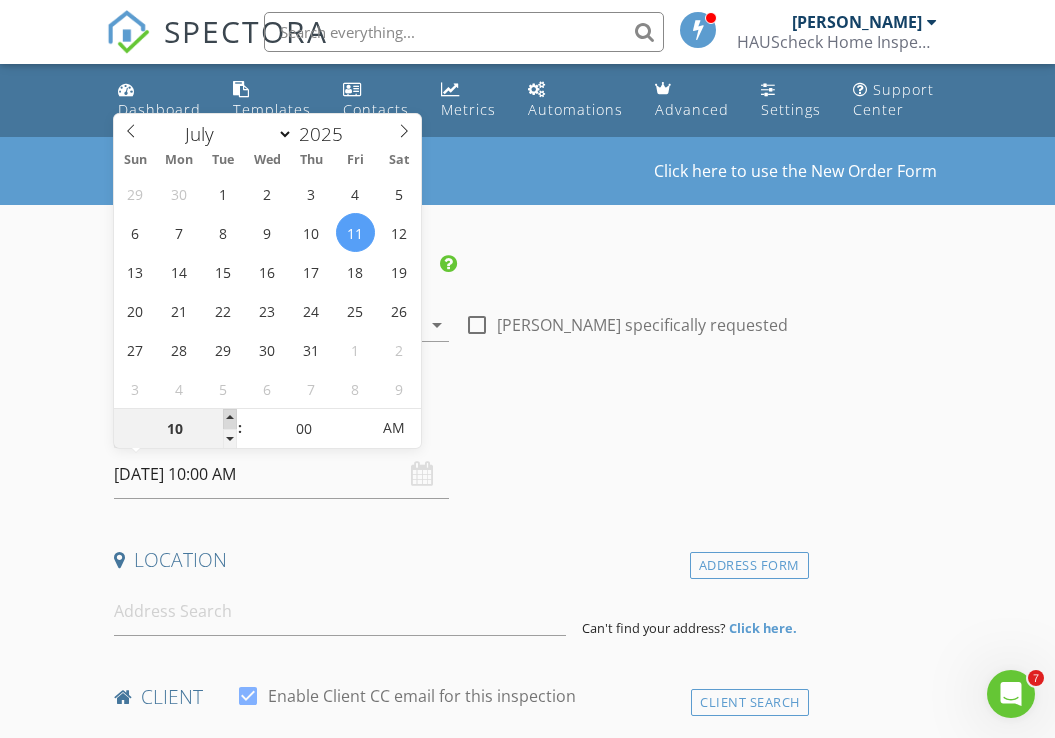 click at bounding box center (230, 419) 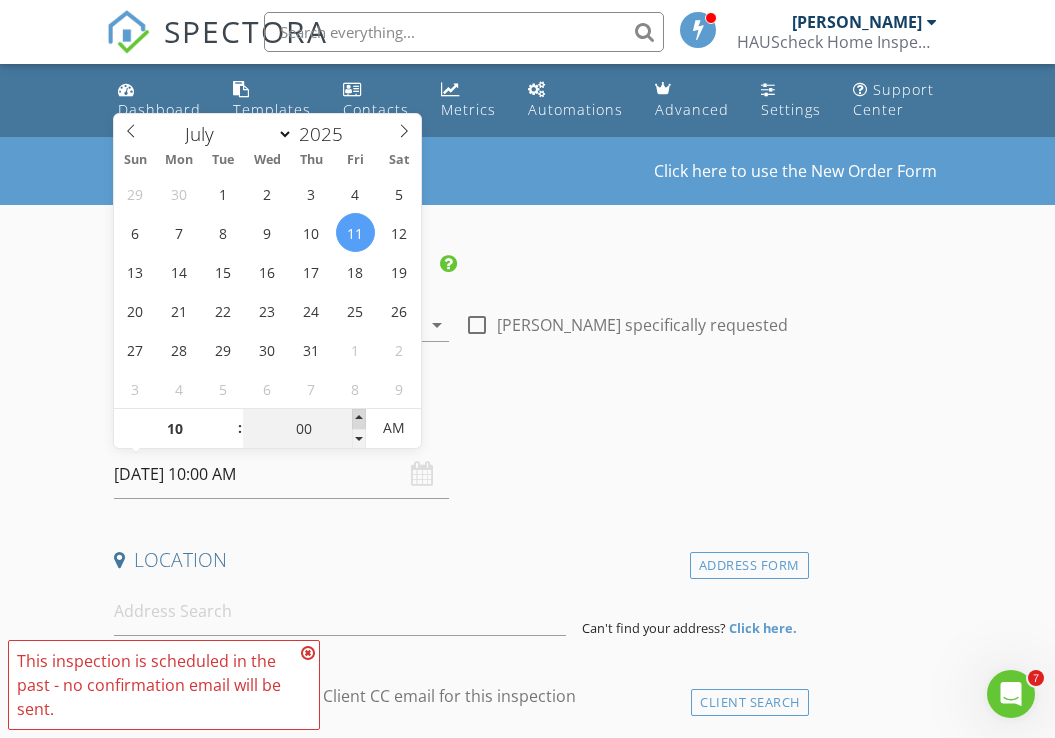 type on "05" 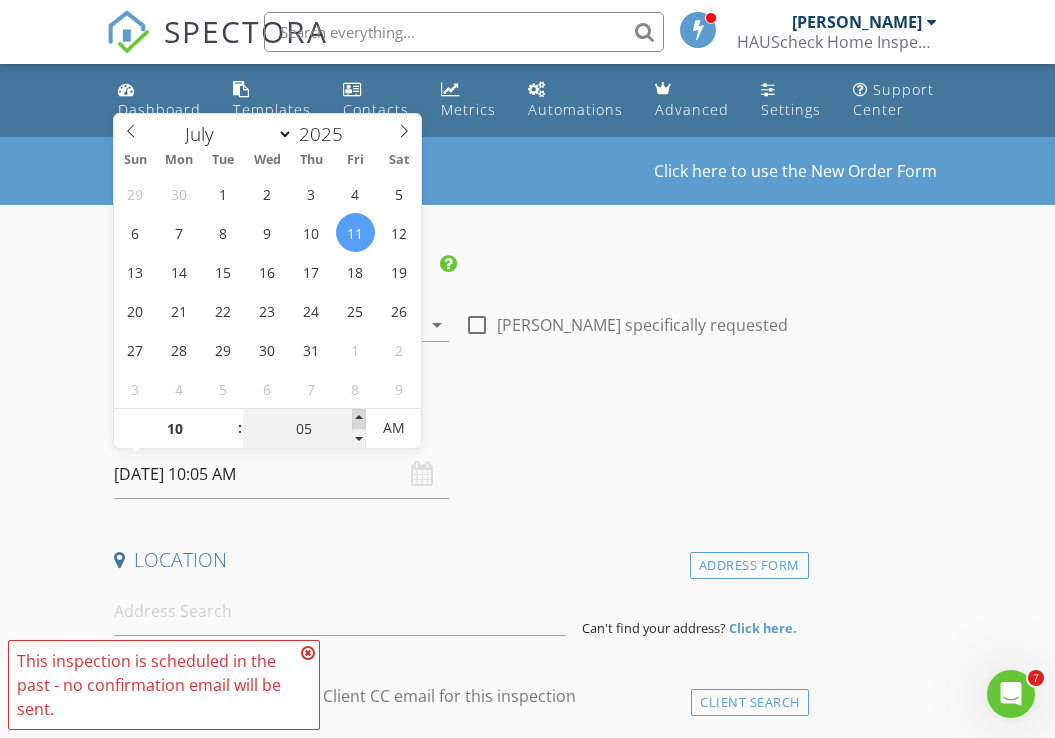 click at bounding box center [359, 419] 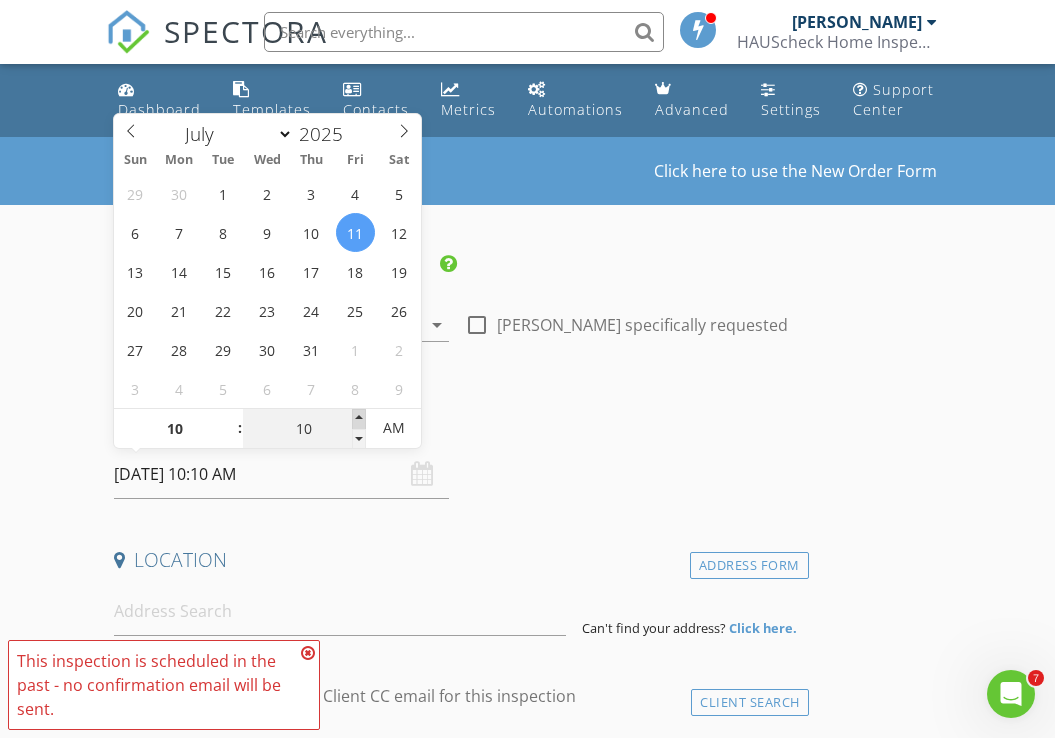 click at bounding box center (359, 419) 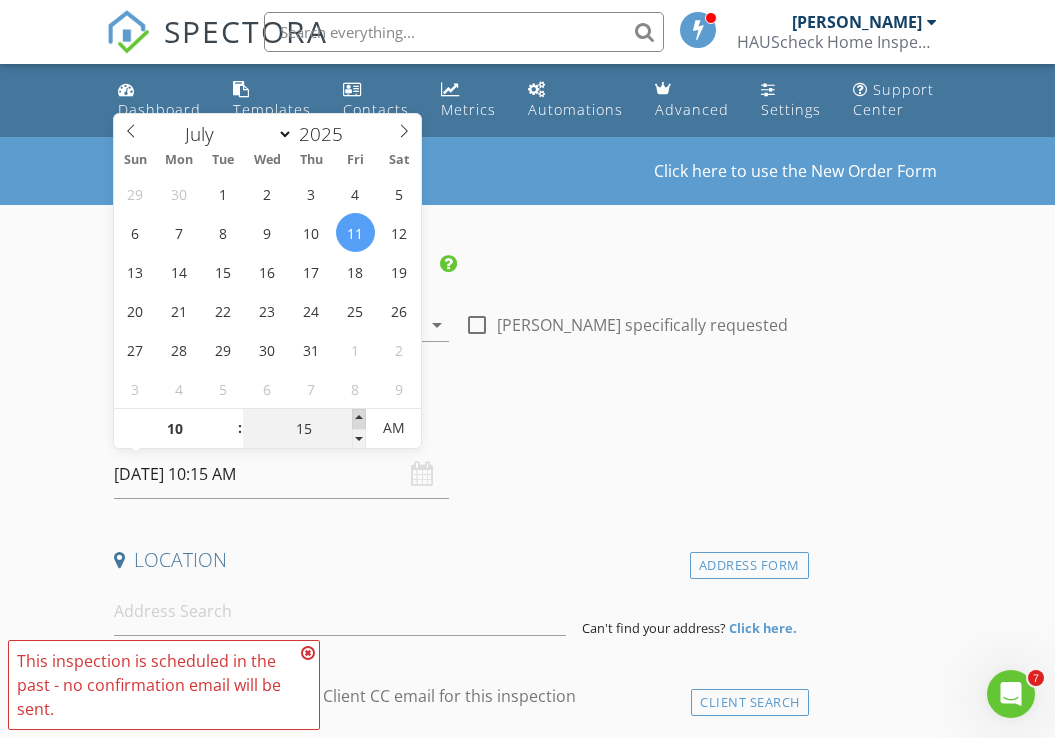 click at bounding box center (359, 419) 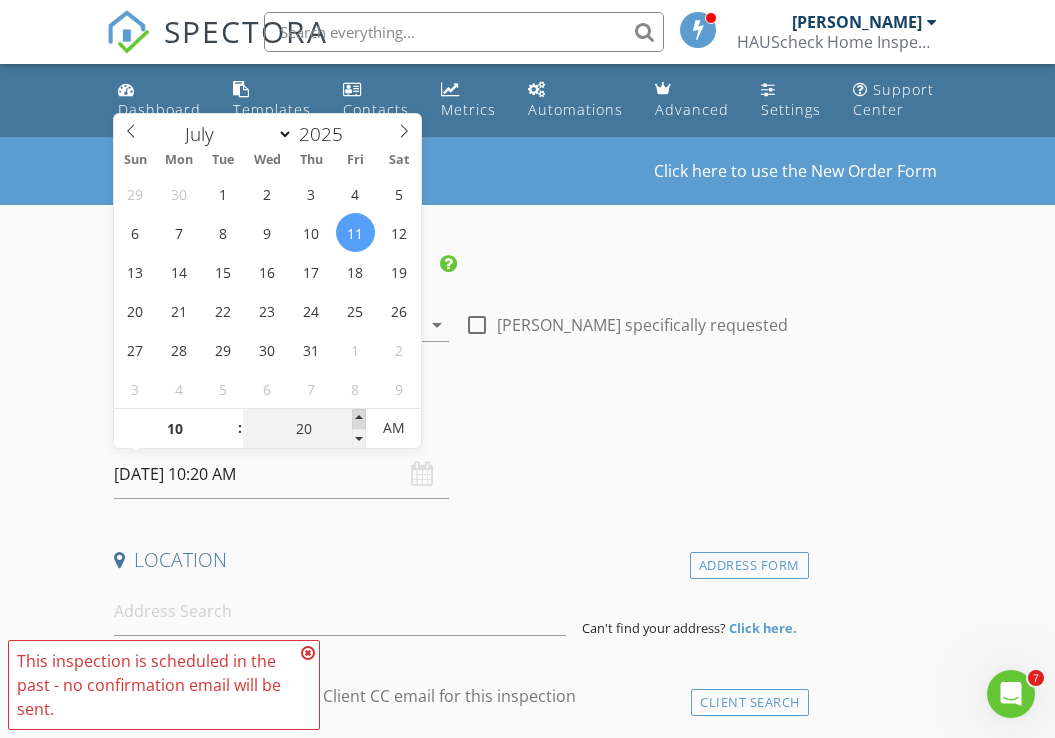click at bounding box center [359, 419] 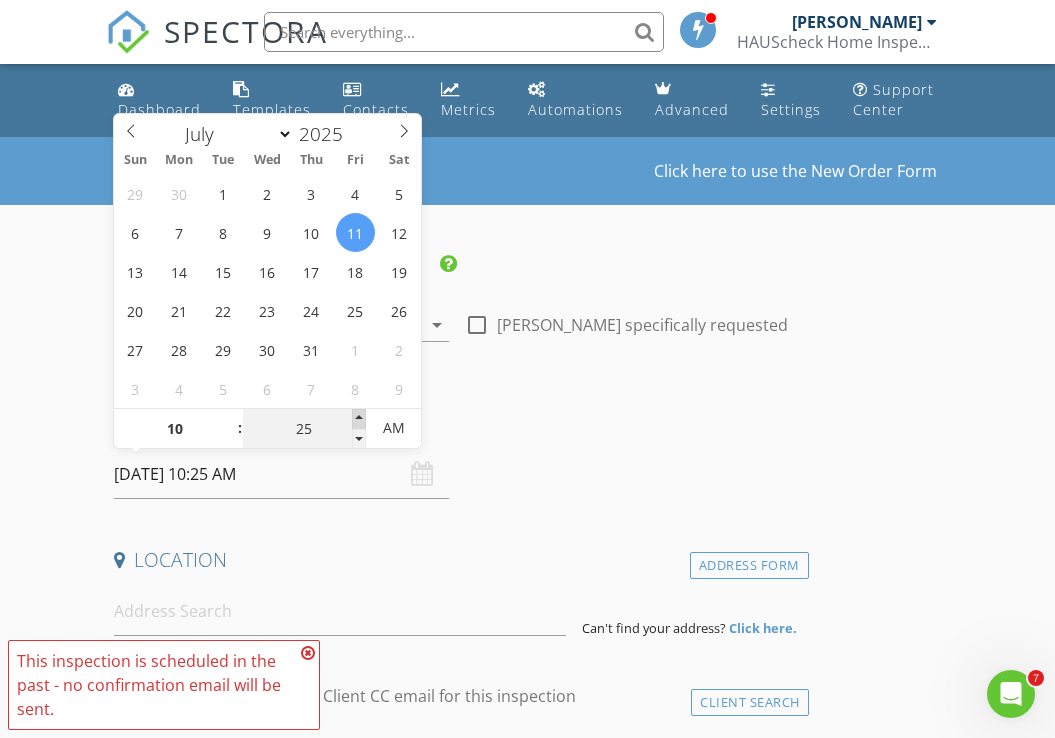 click at bounding box center [359, 419] 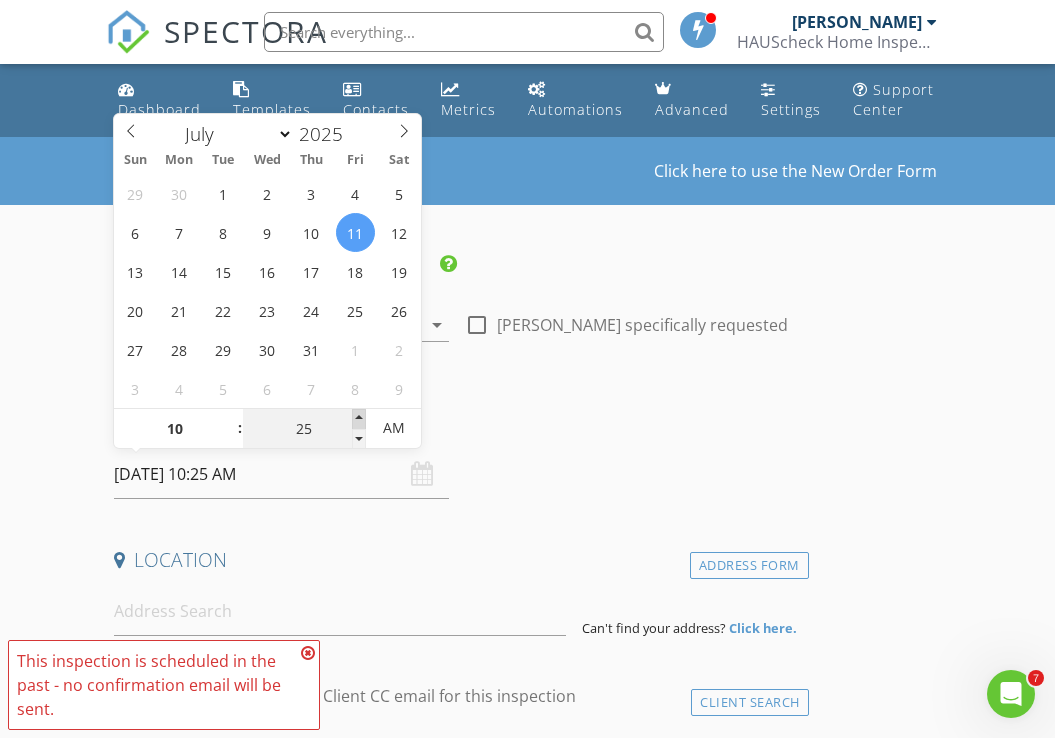 type on "30" 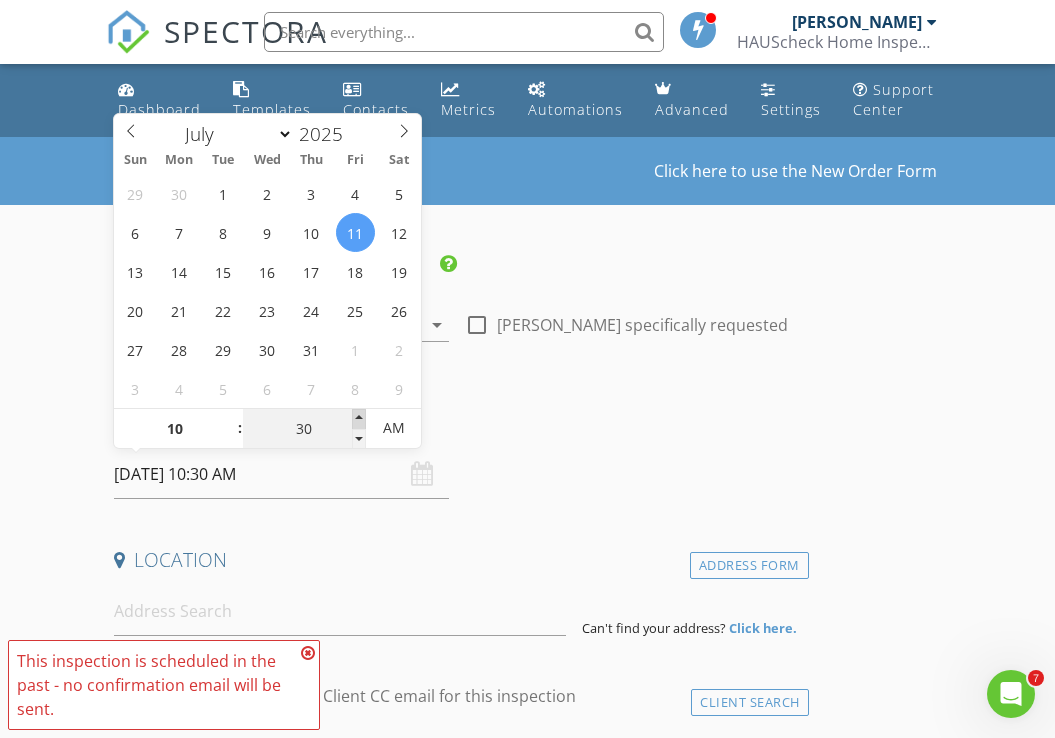 click at bounding box center (359, 419) 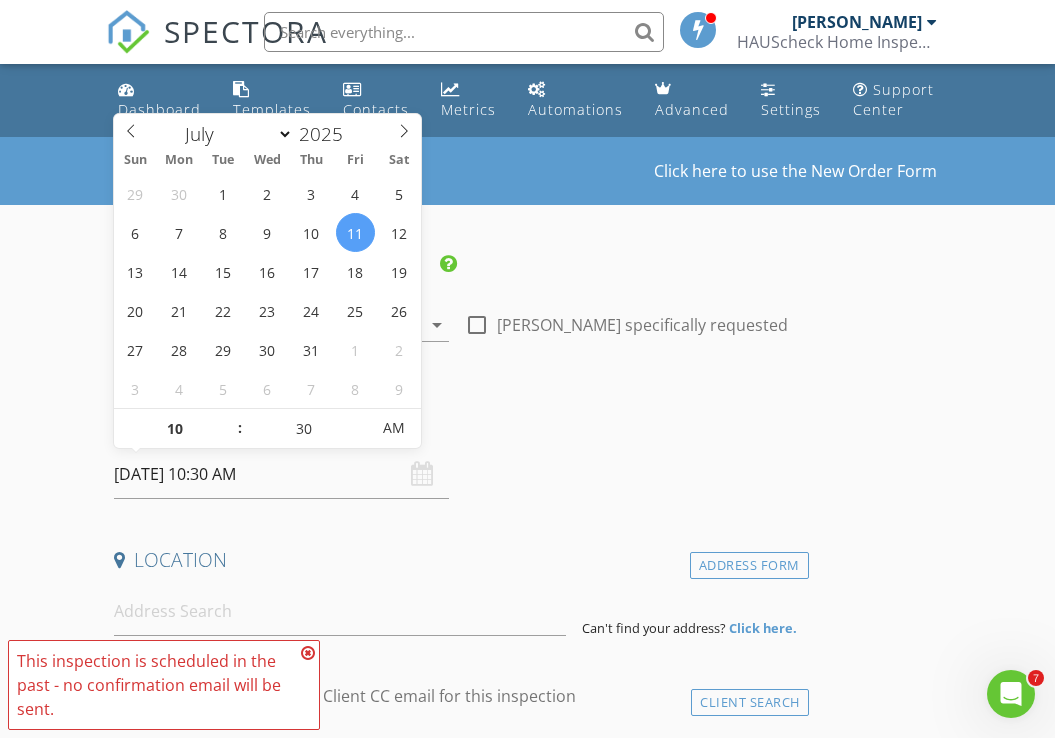 click on "Date/Time" at bounding box center [457, 423] 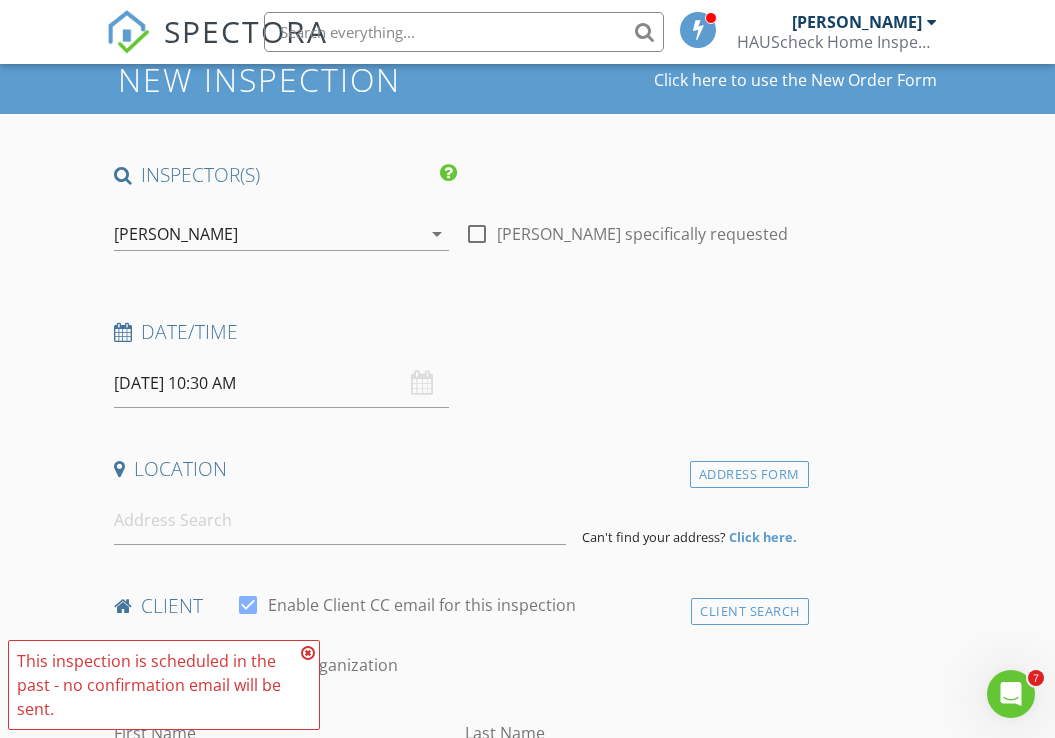 scroll, scrollTop: 133, scrollLeft: 0, axis: vertical 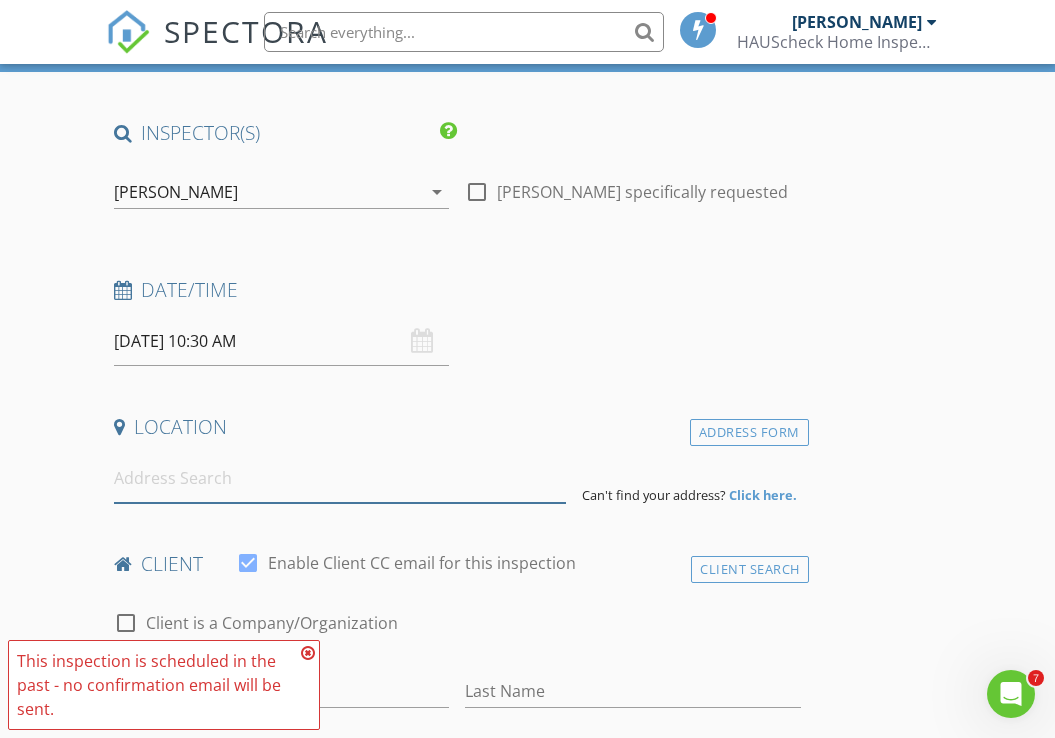 click at bounding box center (340, 478) 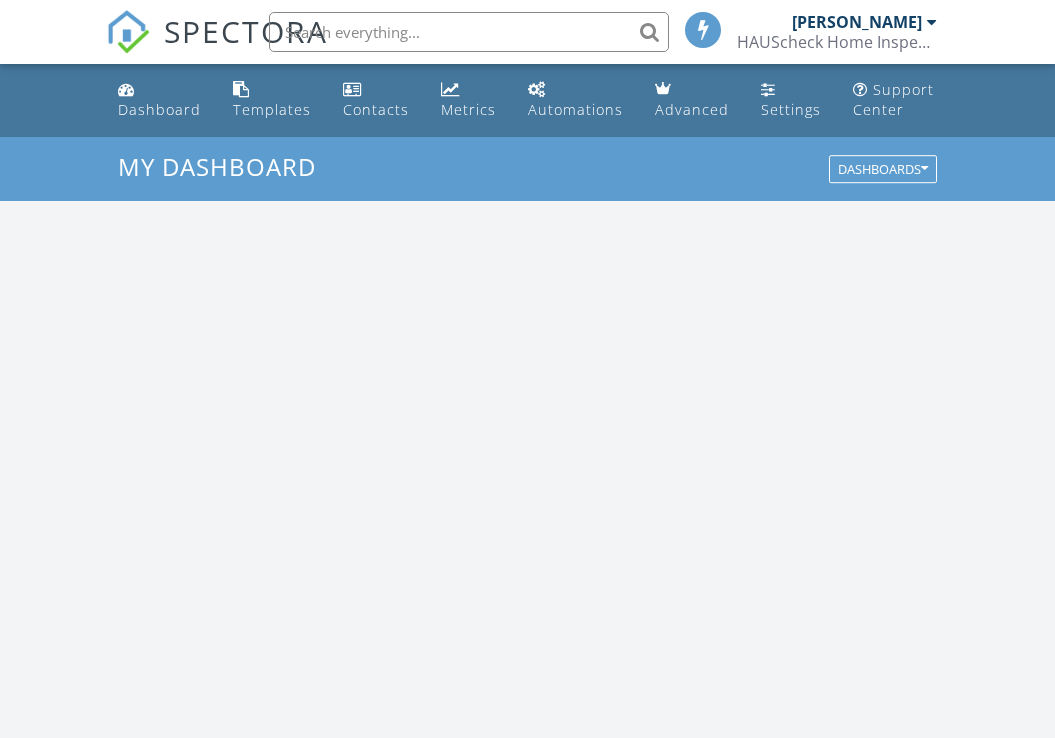 scroll, scrollTop: 809, scrollLeft: 0, axis: vertical 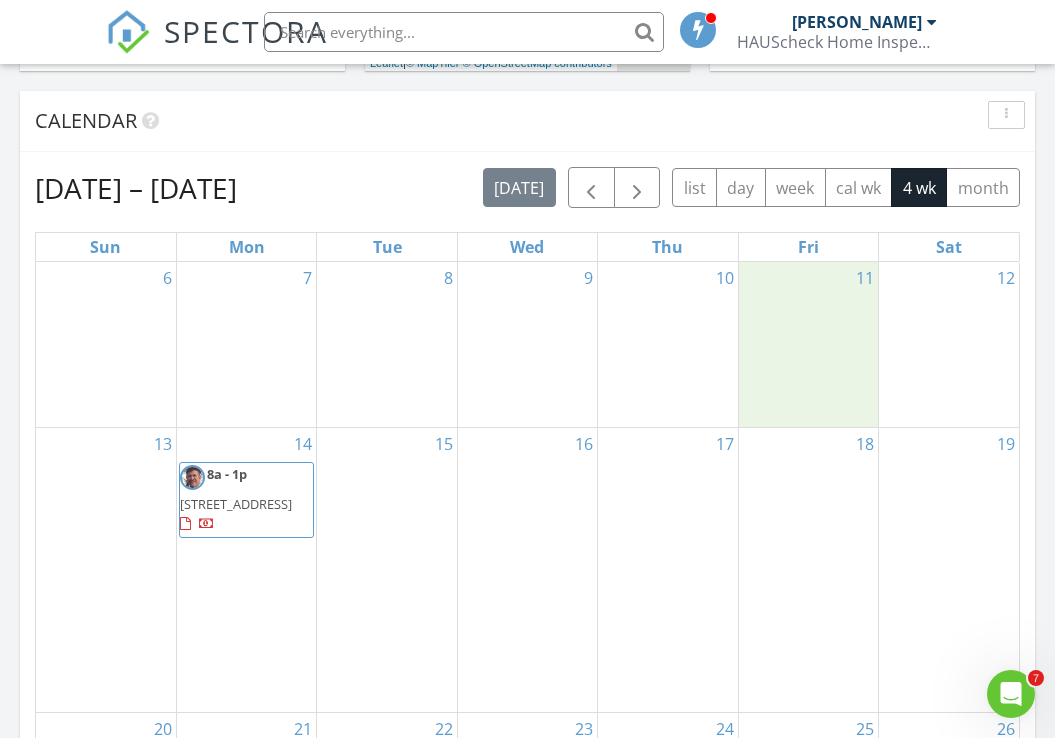 click on "11" at bounding box center [808, 344] 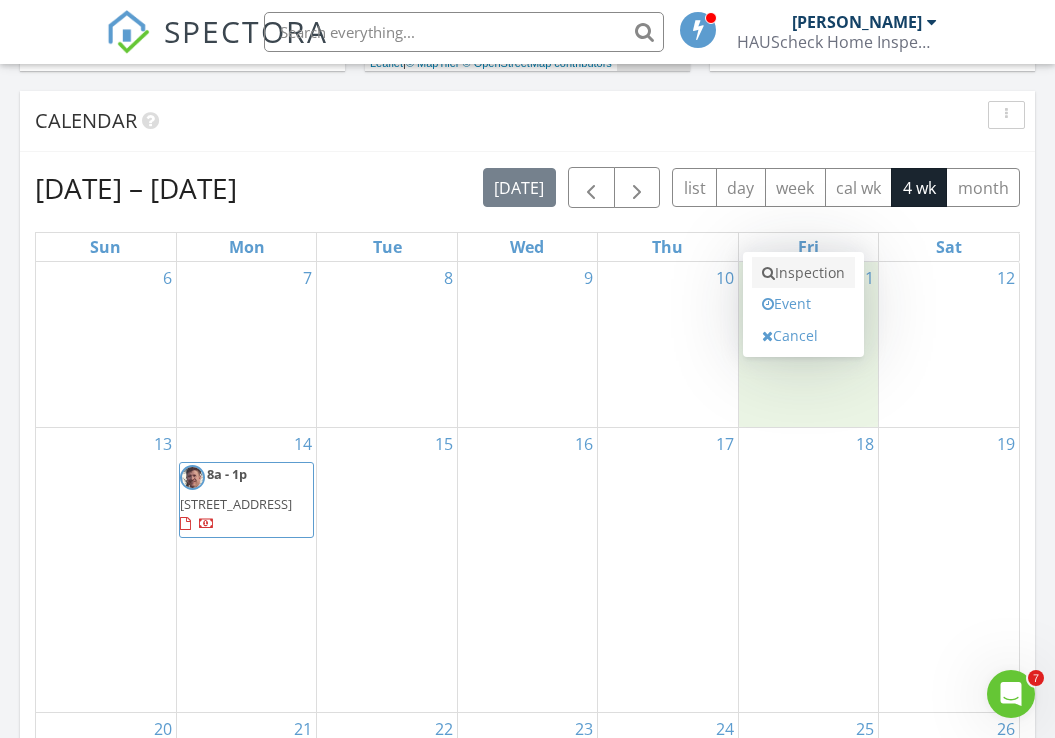 click on "Inspection" at bounding box center [803, 273] 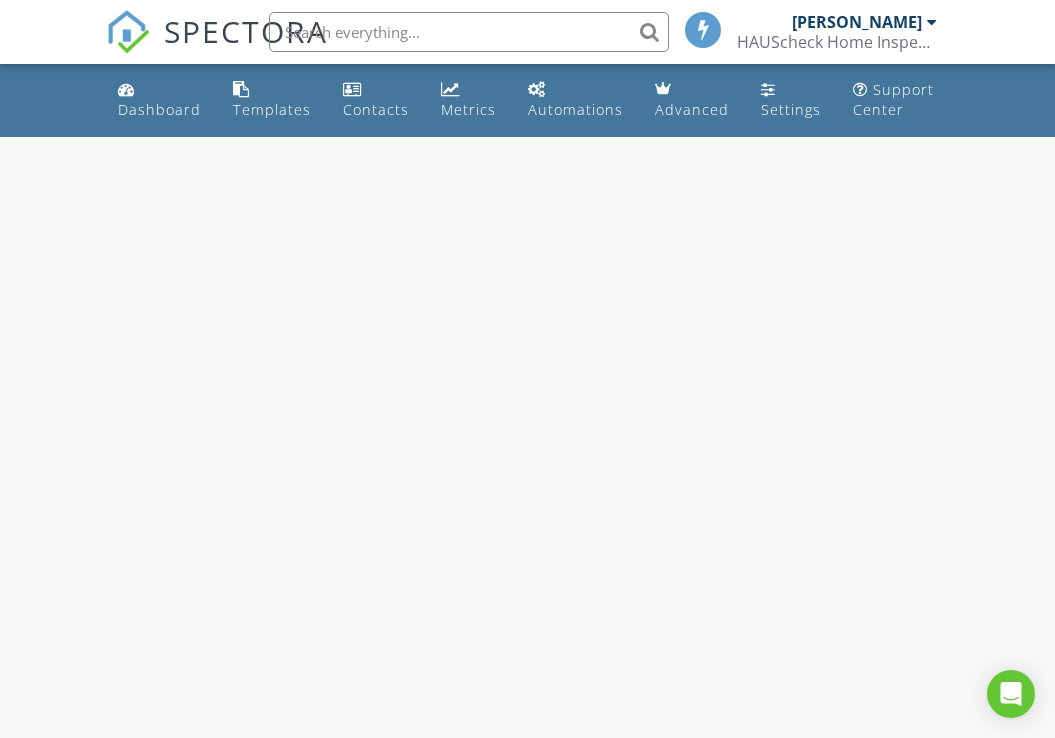 scroll, scrollTop: 0, scrollLeft: 0, axis: both 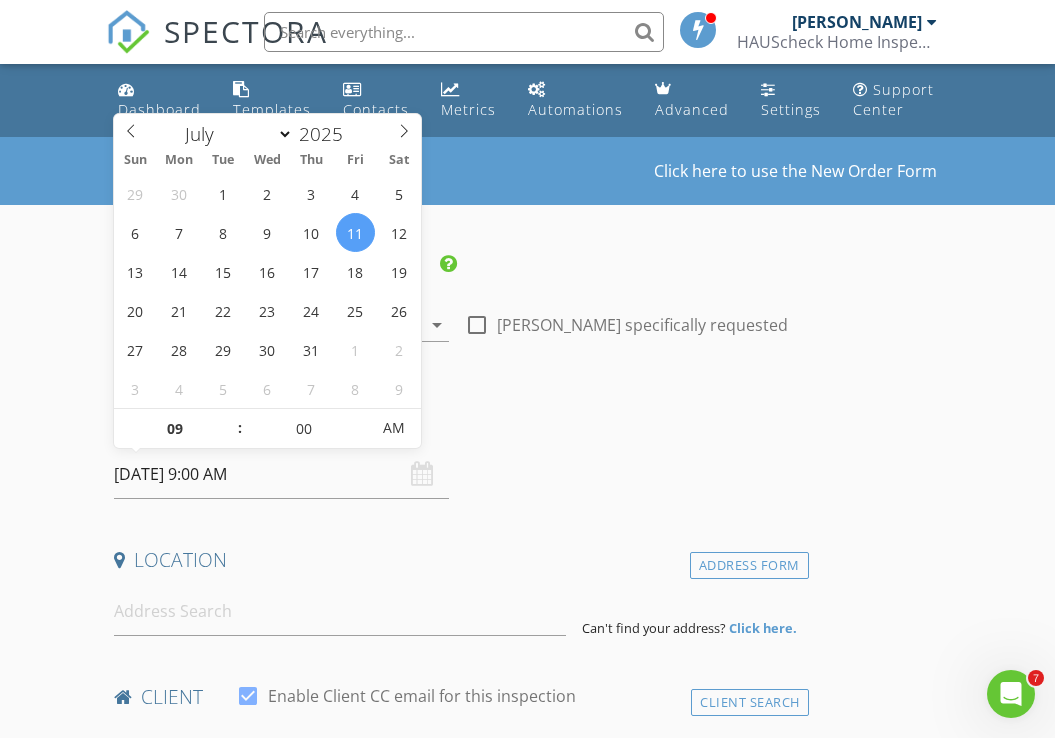 click on "[DATE] 9:00 AM" at bounding box center [282, 474] 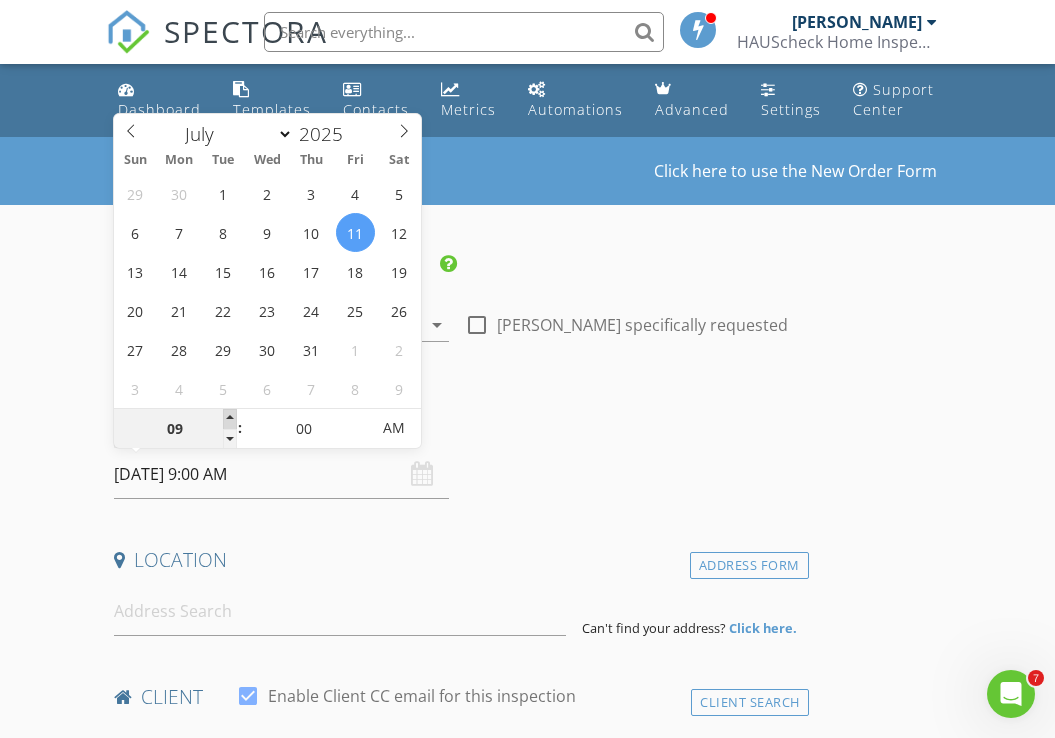 type on "10" 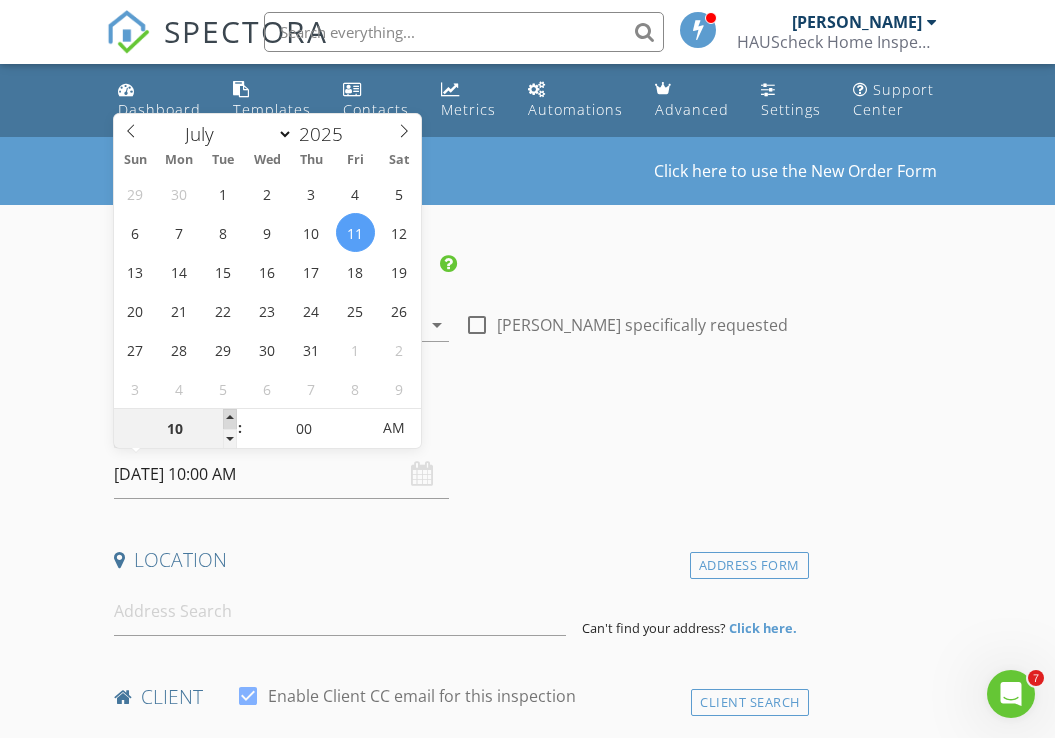 click at bounding box center [230, 419] 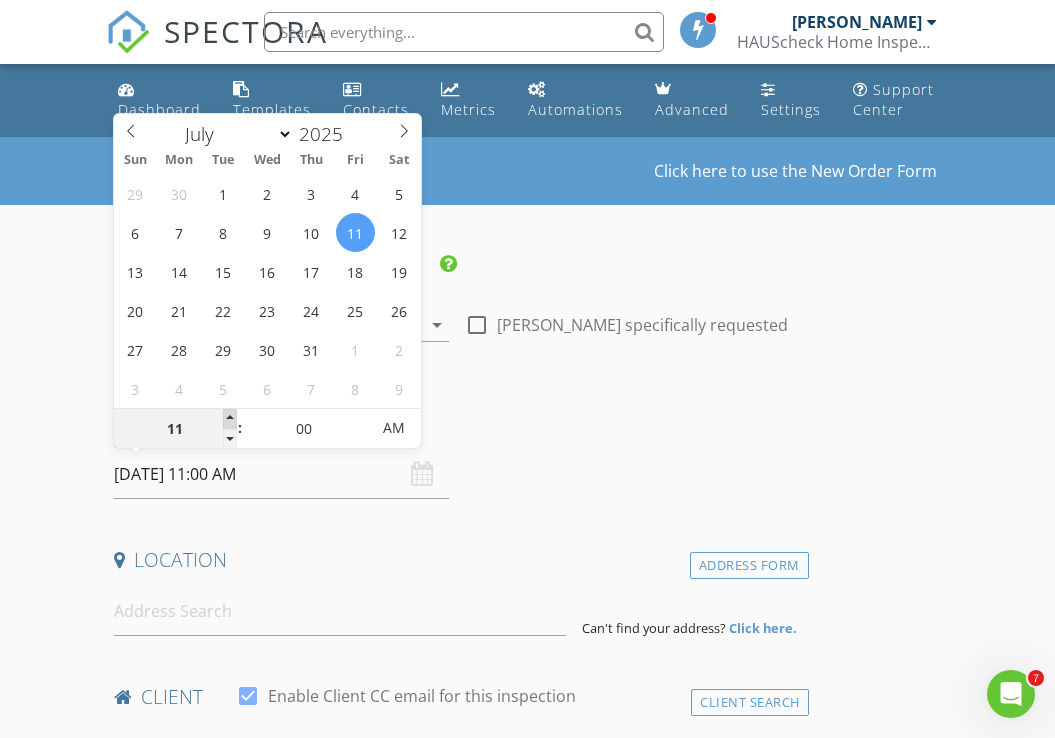 click at bounding box center [230, 419] 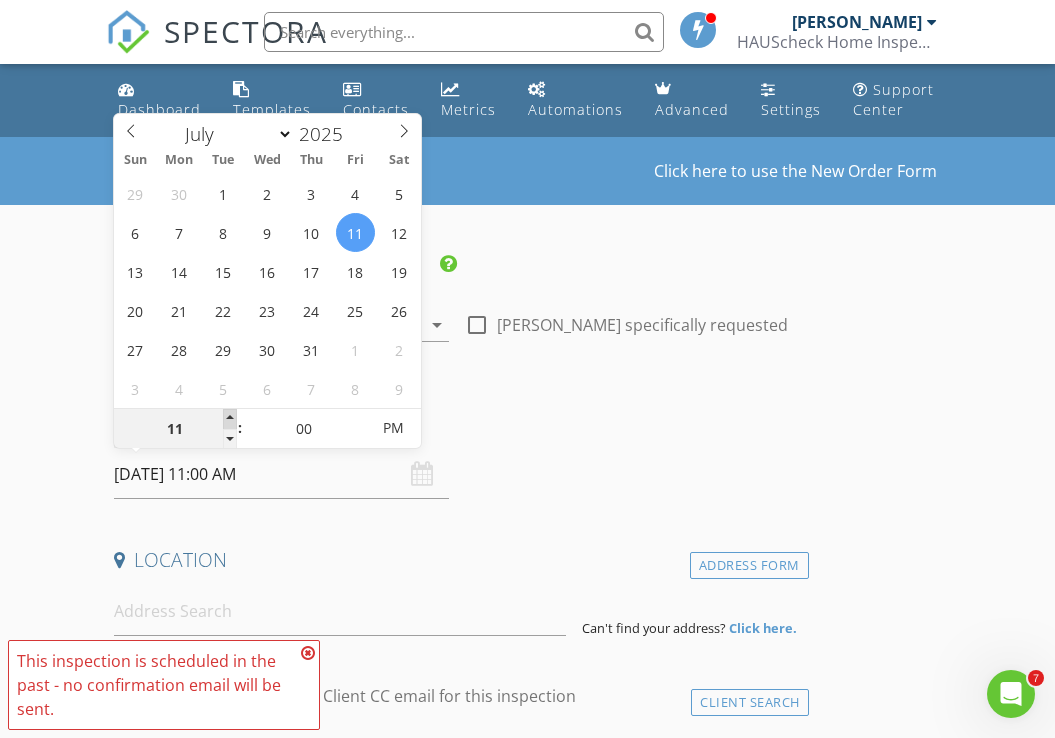 type on "12" 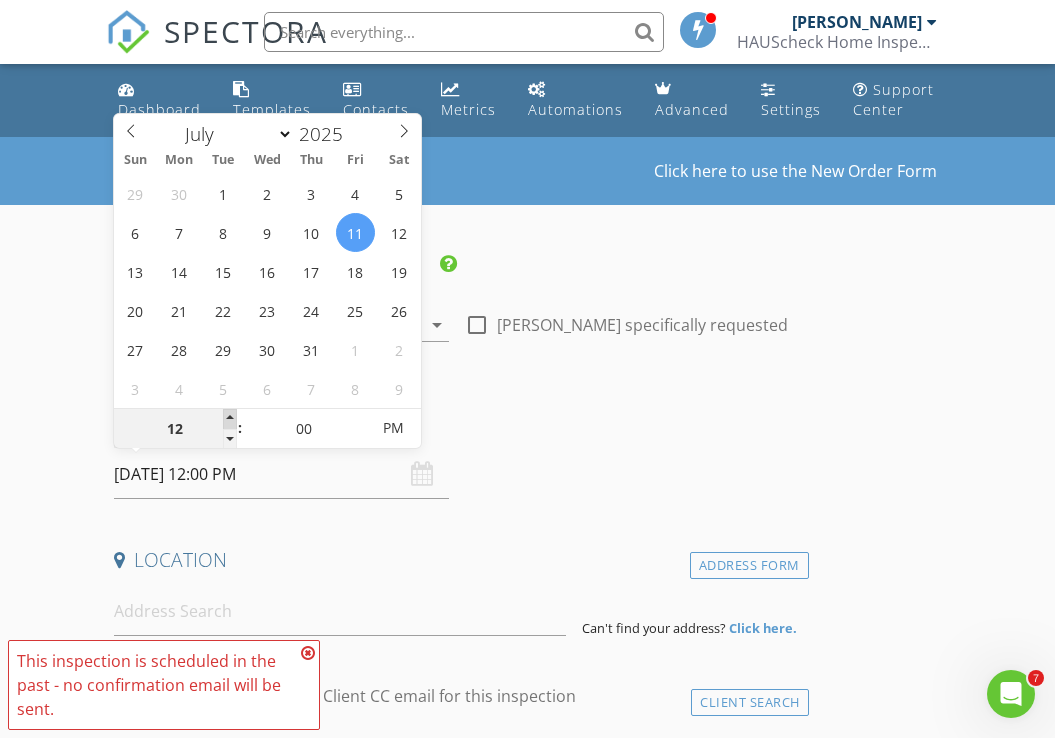 click at bounding box center (230, 419) 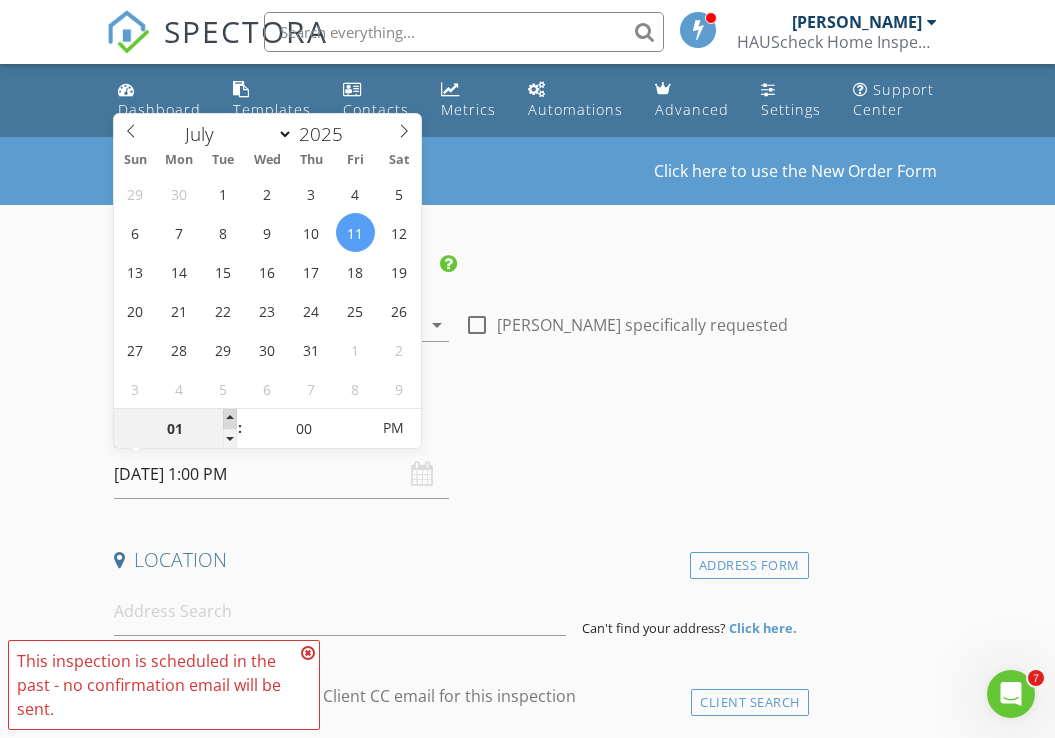 click at bounding box center (230, 419) 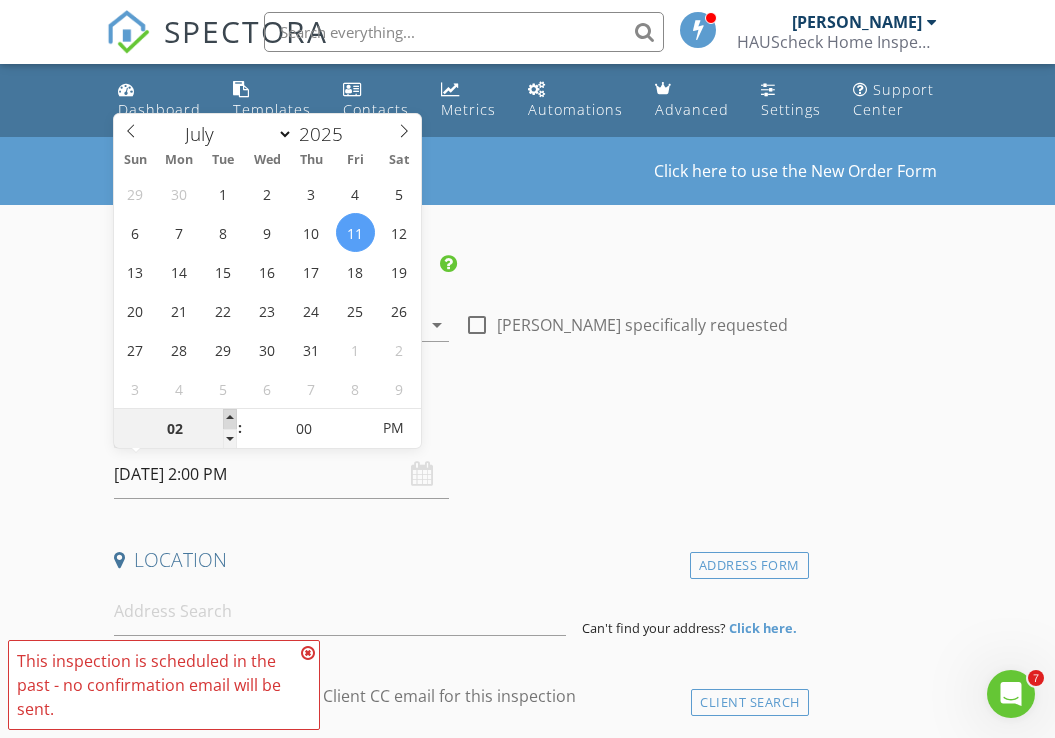 click at bounding box center [230, 419] 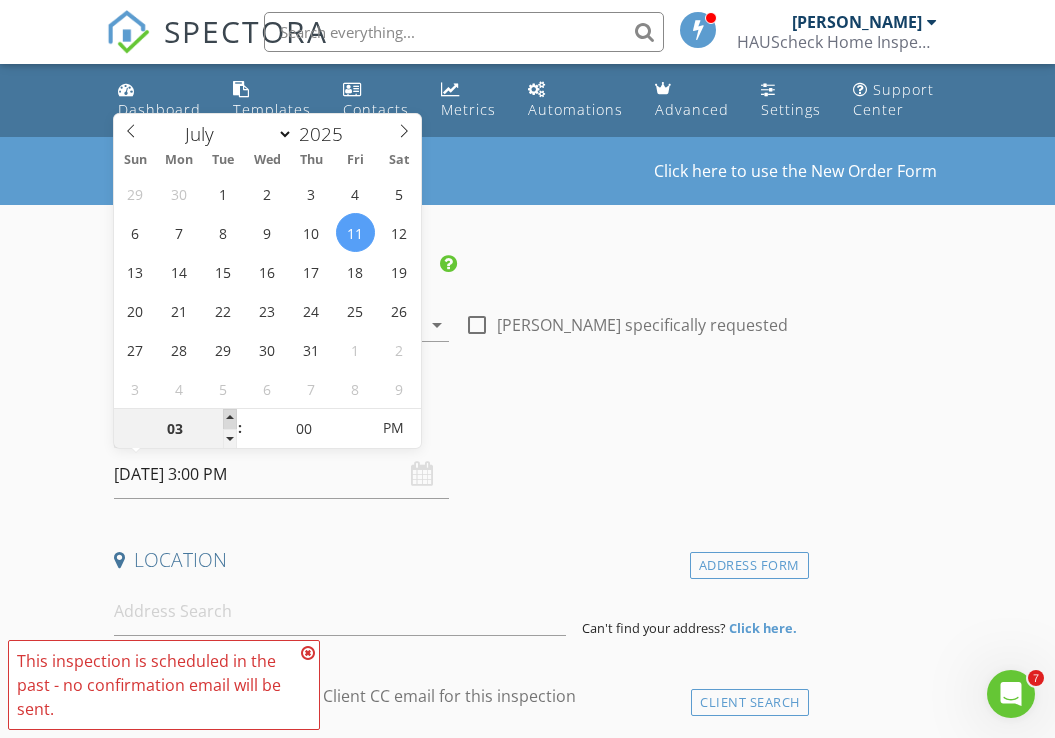 click at bounding box center [230, 419] 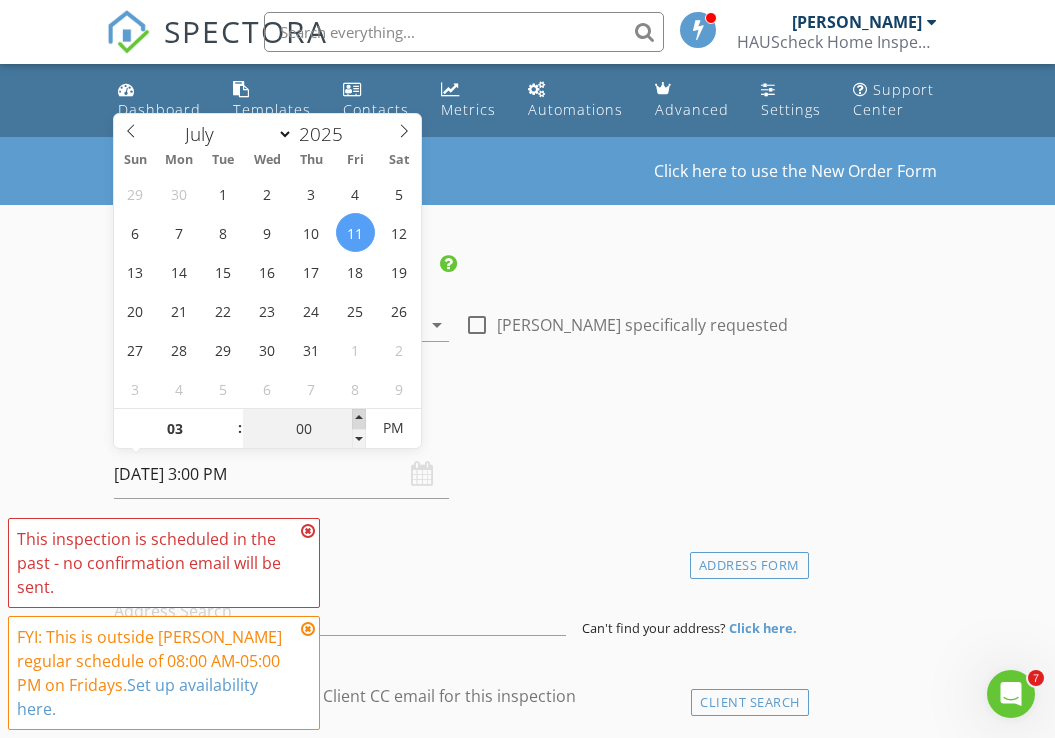type on "05" 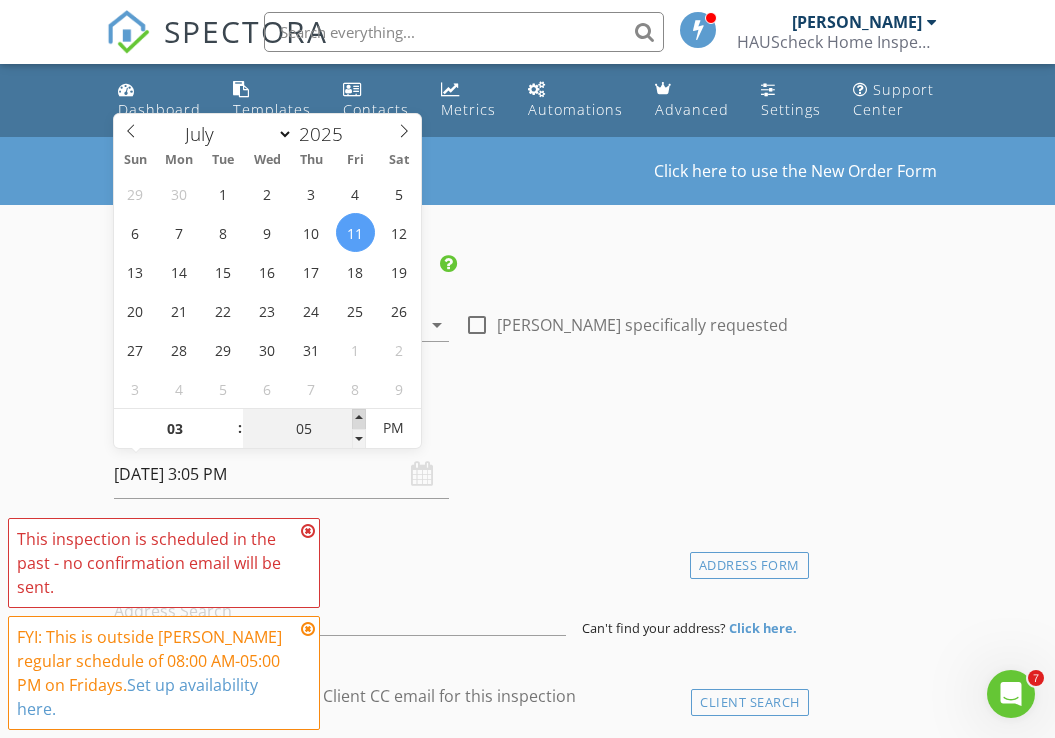 click at bounding box center [359, 419] 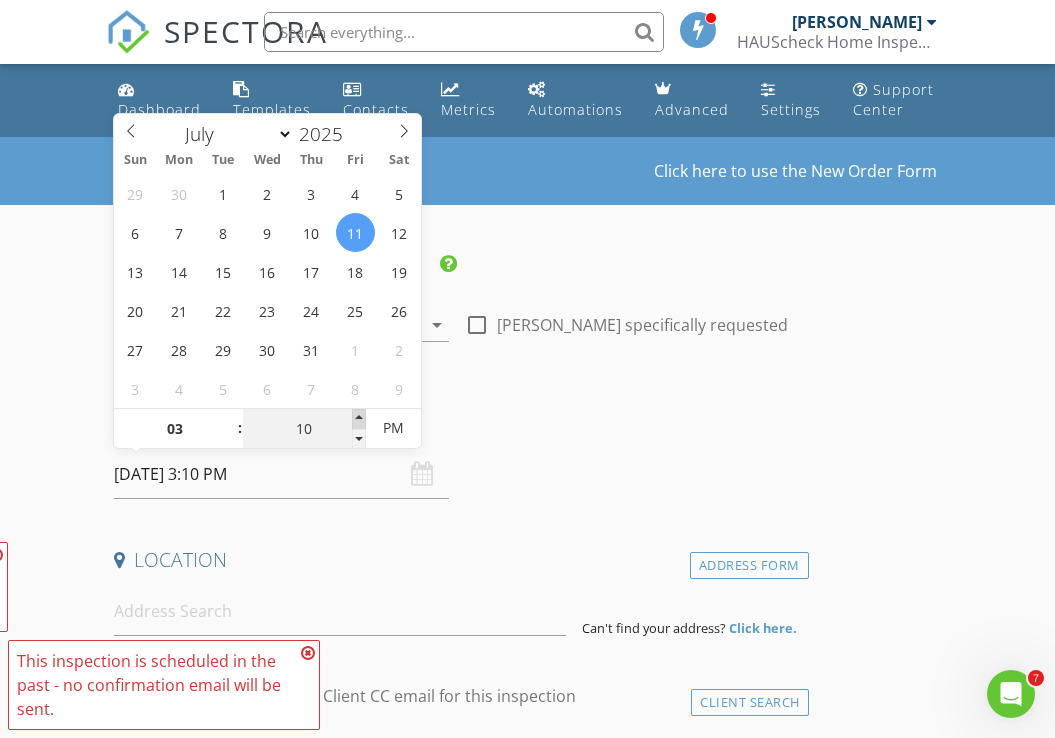 click at bounding box center (359, 419) 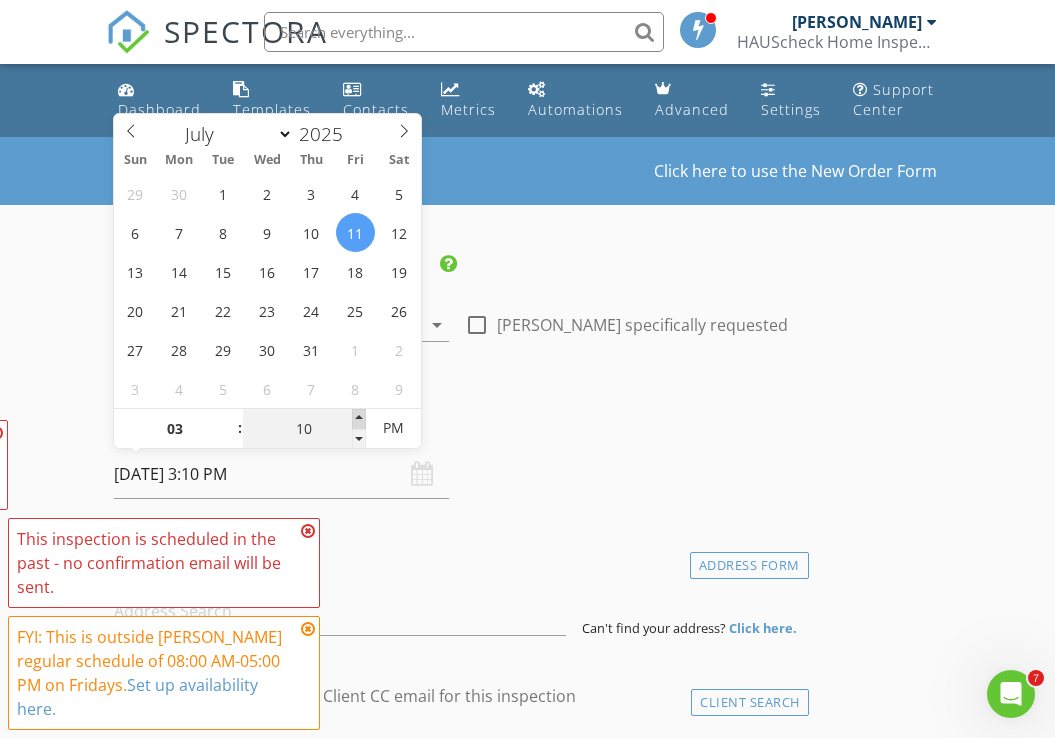 type on "15" 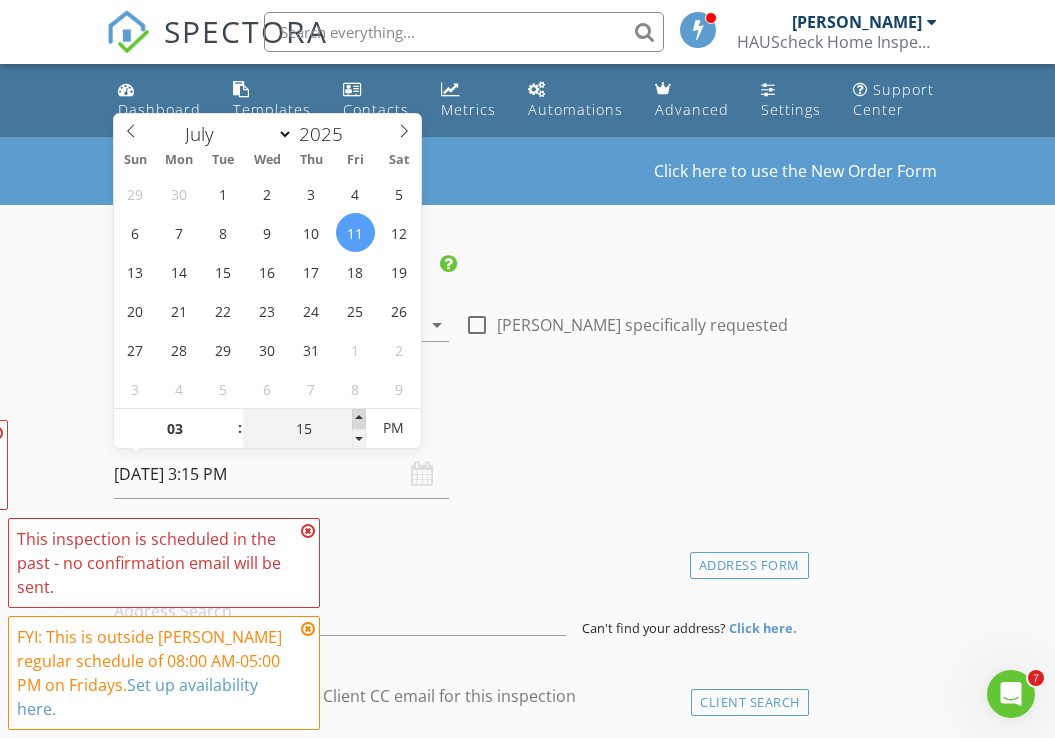 click at bounding box center [359, 419] 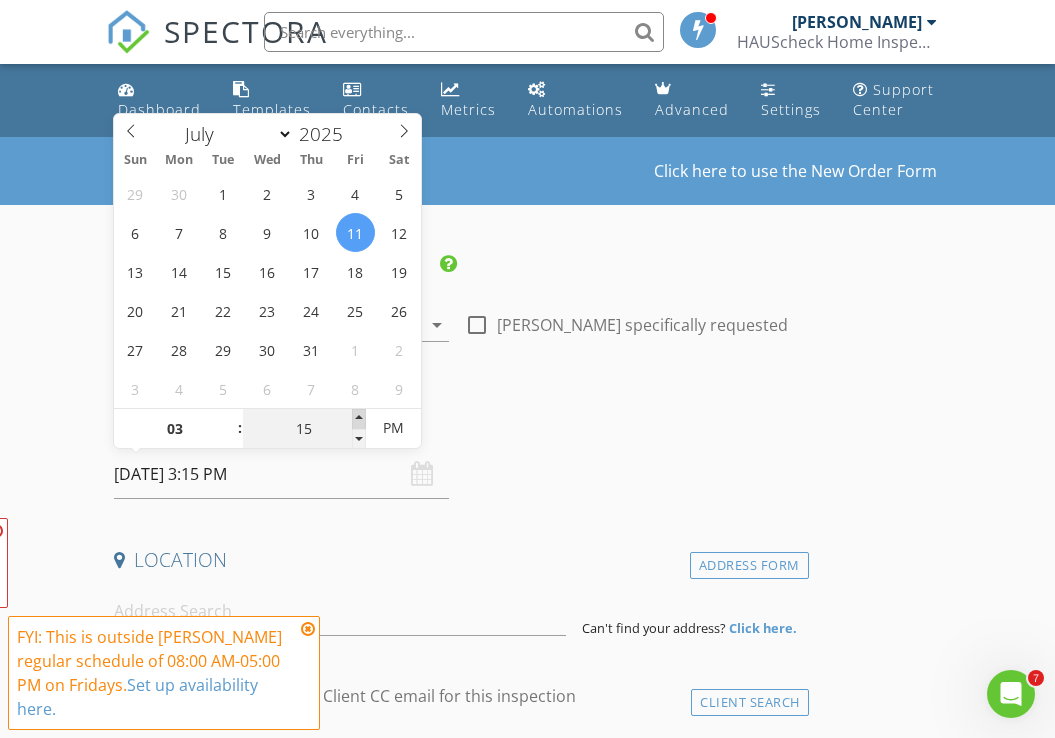 type on "20" 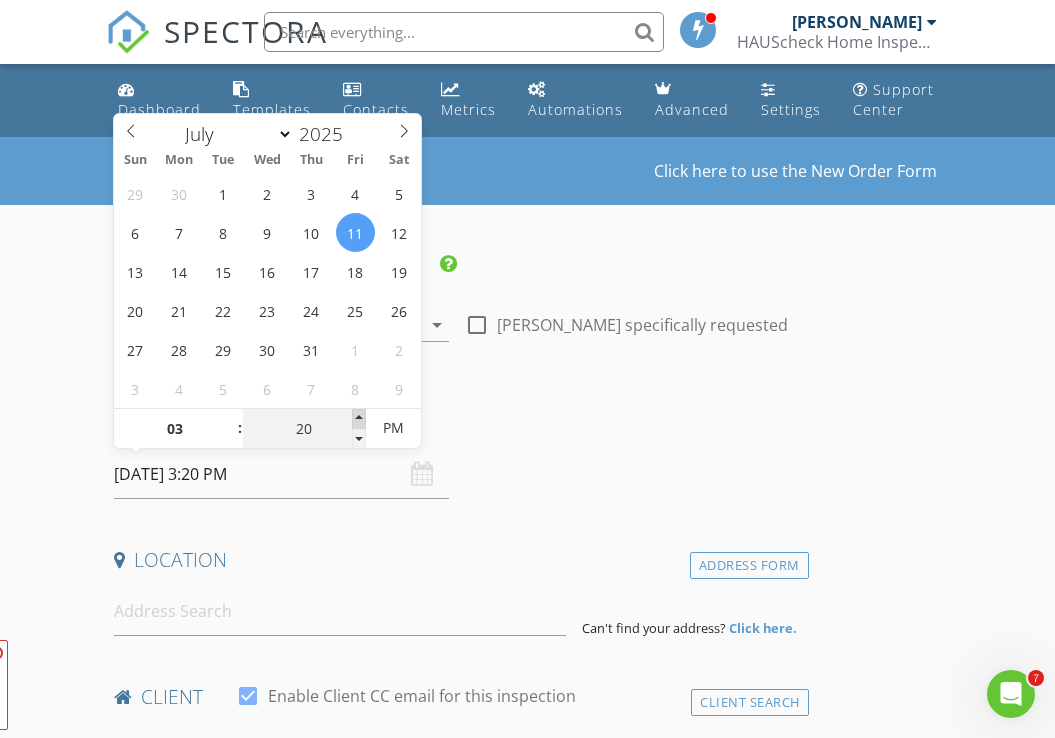 click at bounding box center (359, 419) 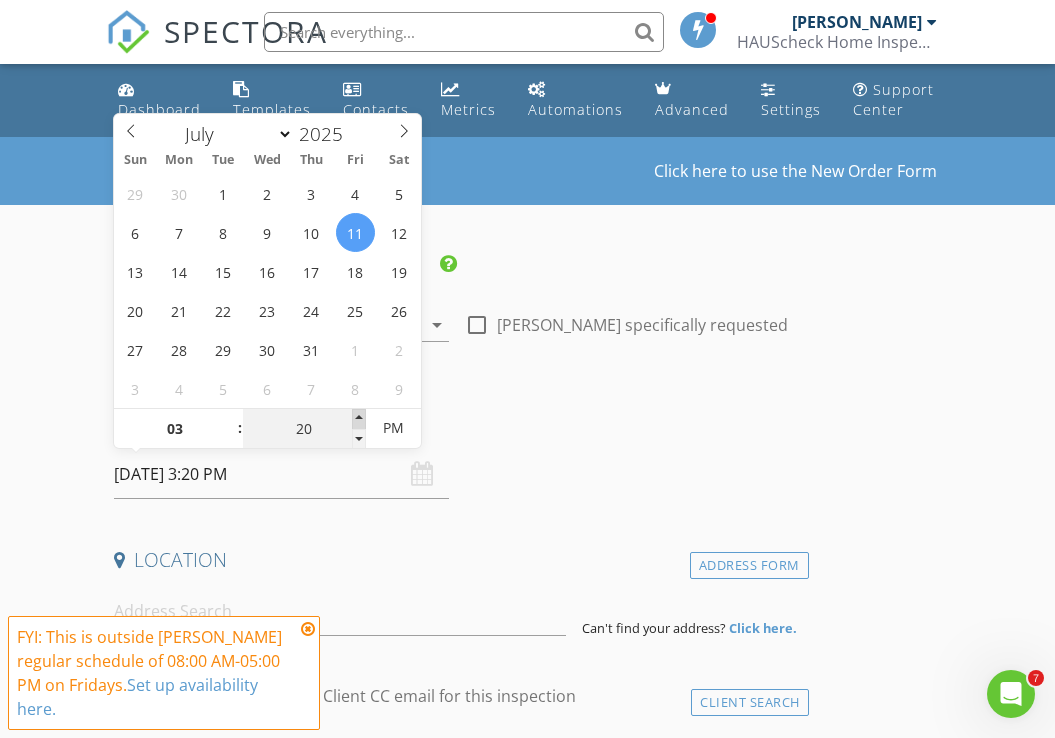 type on "25" 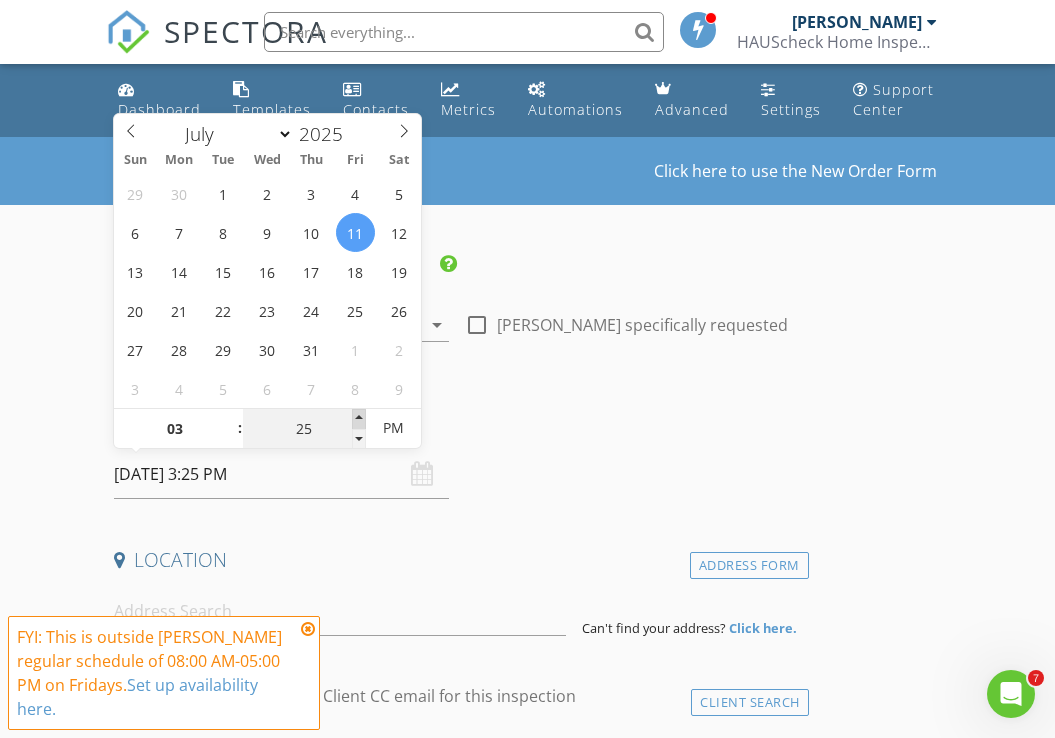 click at bounding box center [359, 419] 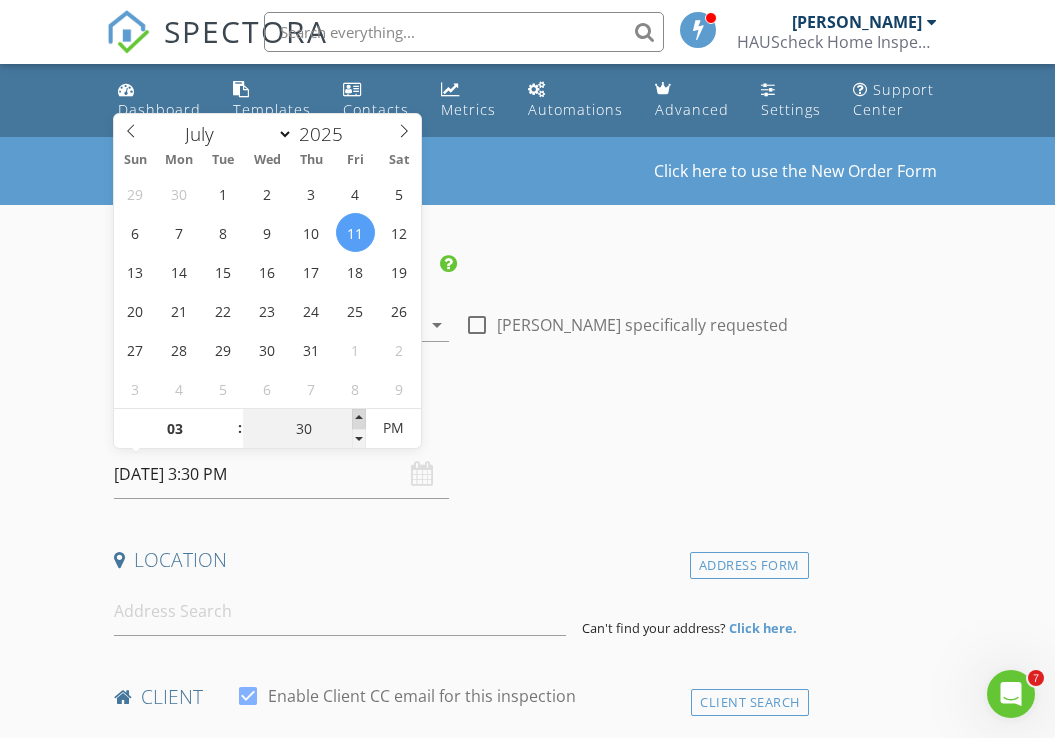 click at bounding box center (359, 419) 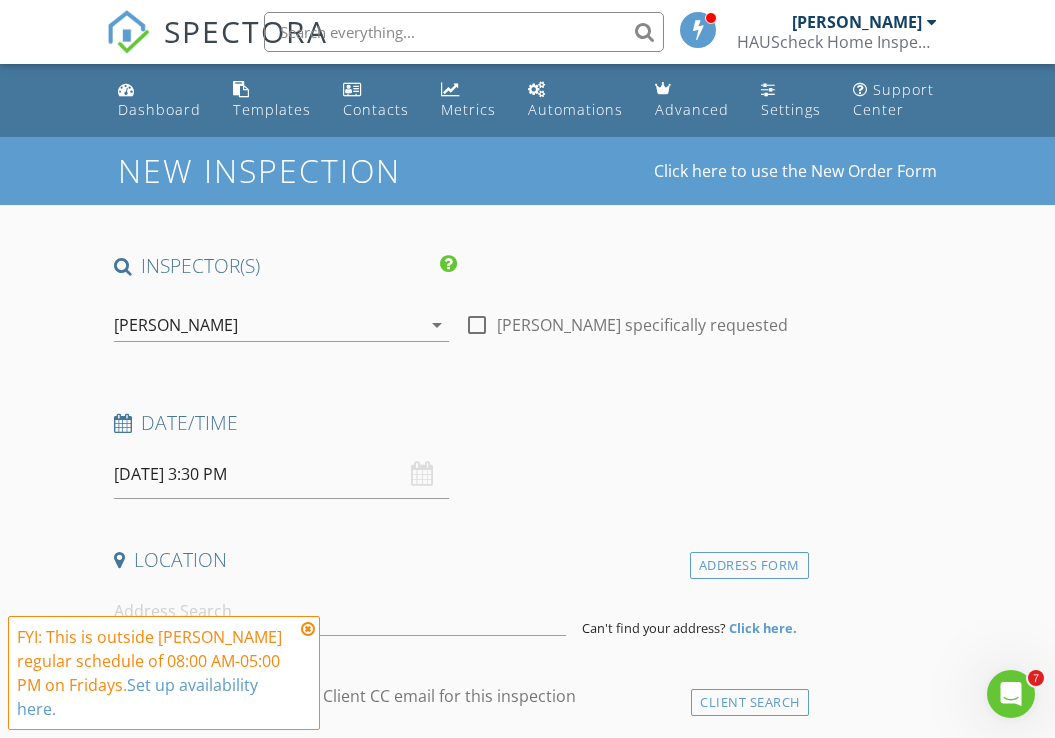 click on "INSPECTOR(S)
check_box   Jeremiah Knabe   PRIMARY   check_box_outline_blank   Brian Murphy     Jeremiah Knabe arrow_drop_down   check_box_outline_blank Jeremiah Knabe specifically requested
Date/Time
07/11/2025 3:30 PM
Location
Address Form       Can't find your address?   Click here.
client
check_box Enable Client CC email for this inspection   Client Search     check_box_outline_blank Client is a Company/Organization     First Name   Last Name   Email   CC Email   Phone   Address   City   State   Zip       Notes   Private Notes
ADD ADDITIONAL client
SERVICES
check_box_outline_blank   Residential Inspection   check_box_outline_blank   Visual Sewer/Septic Scope   check_box_outline_blank   Radon Testing   Radon Testing check_box_outline_blank   Deck Inspection   Deck Inspection" at bounding box center [457, 1654] 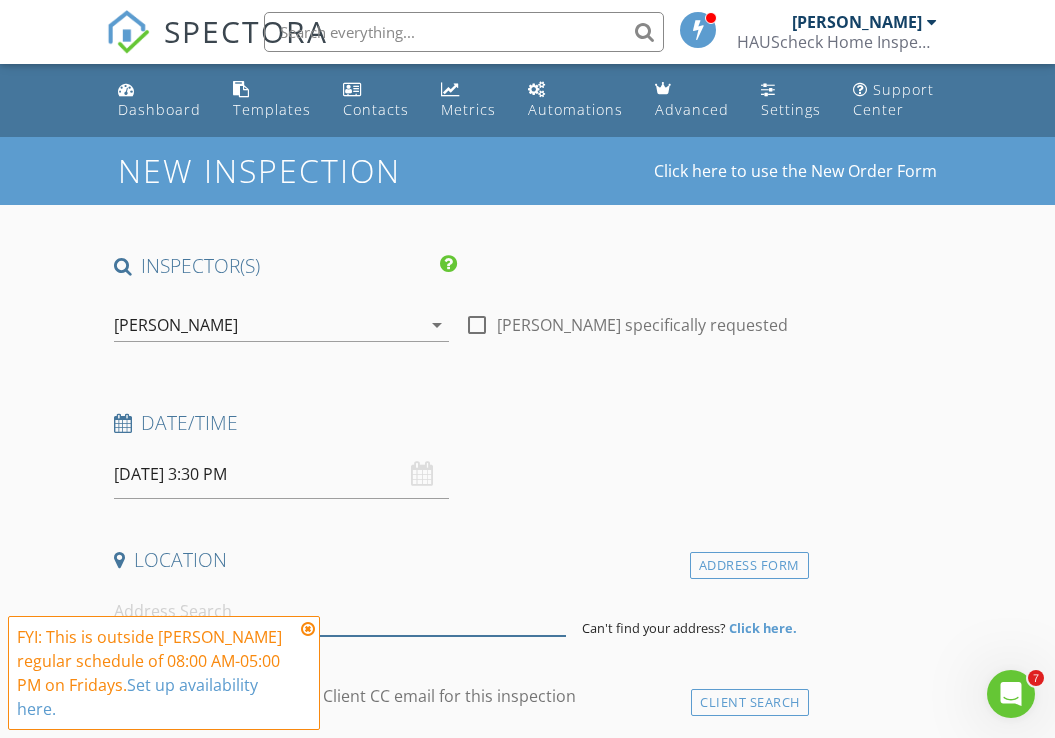 click at bounding box center [340, 611] 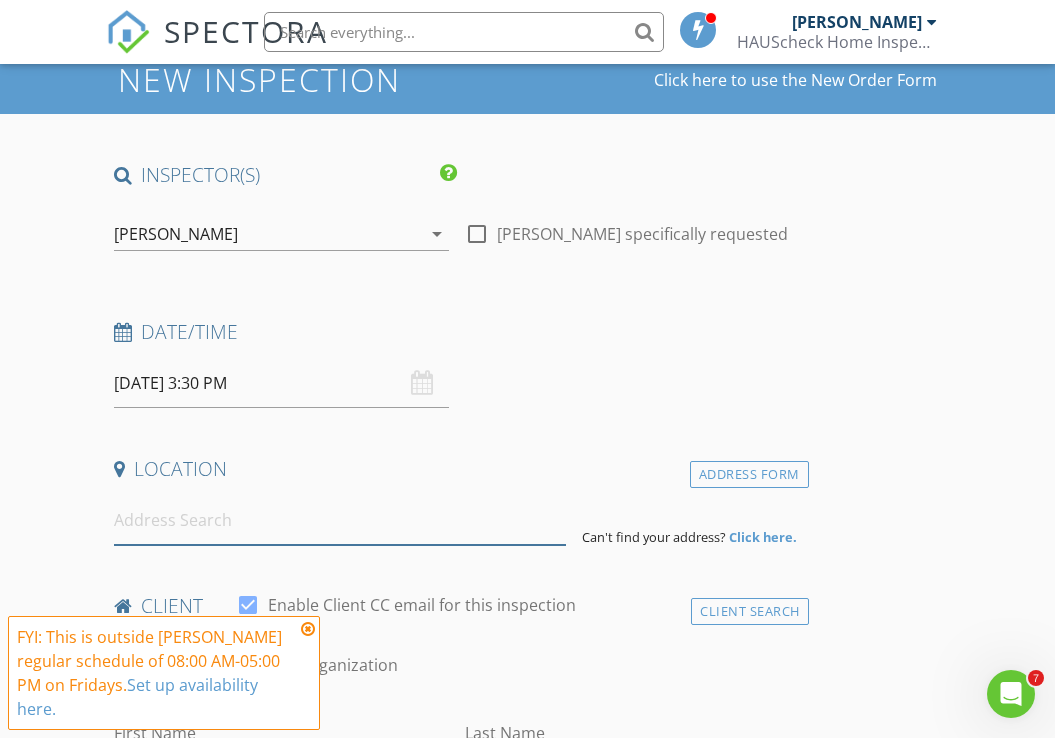 scroll, scrollTop: 111, scrollLeft: 0, axis: vertical 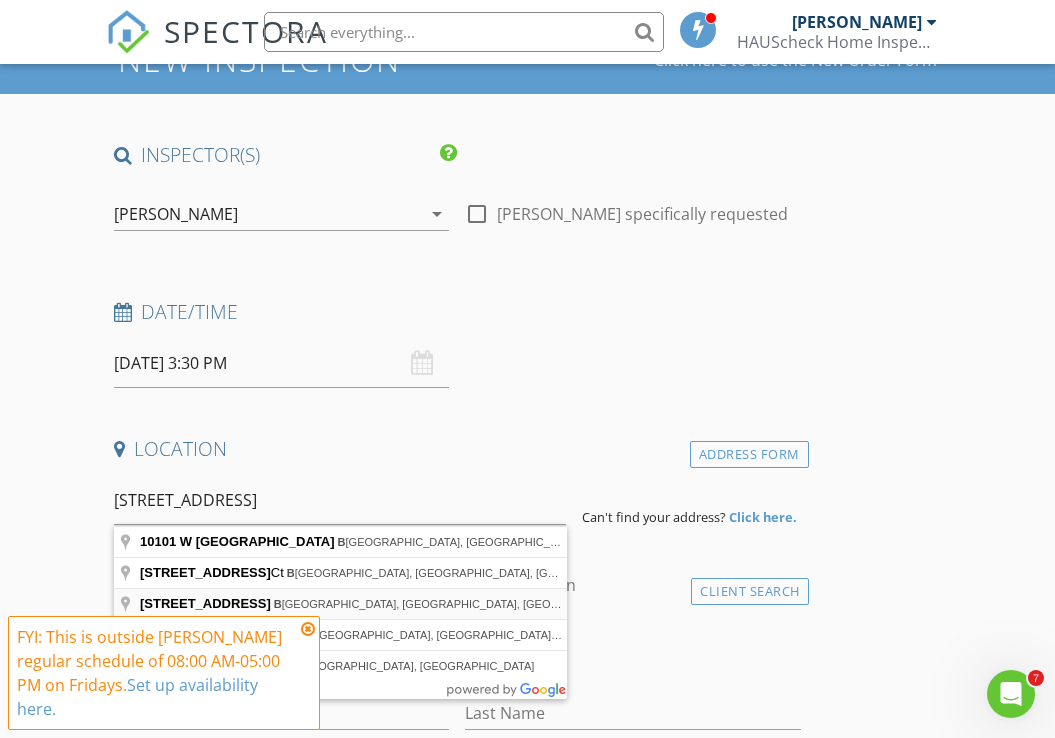 type on "10101 W River Rd, Brooklyn Center, MN, USA" 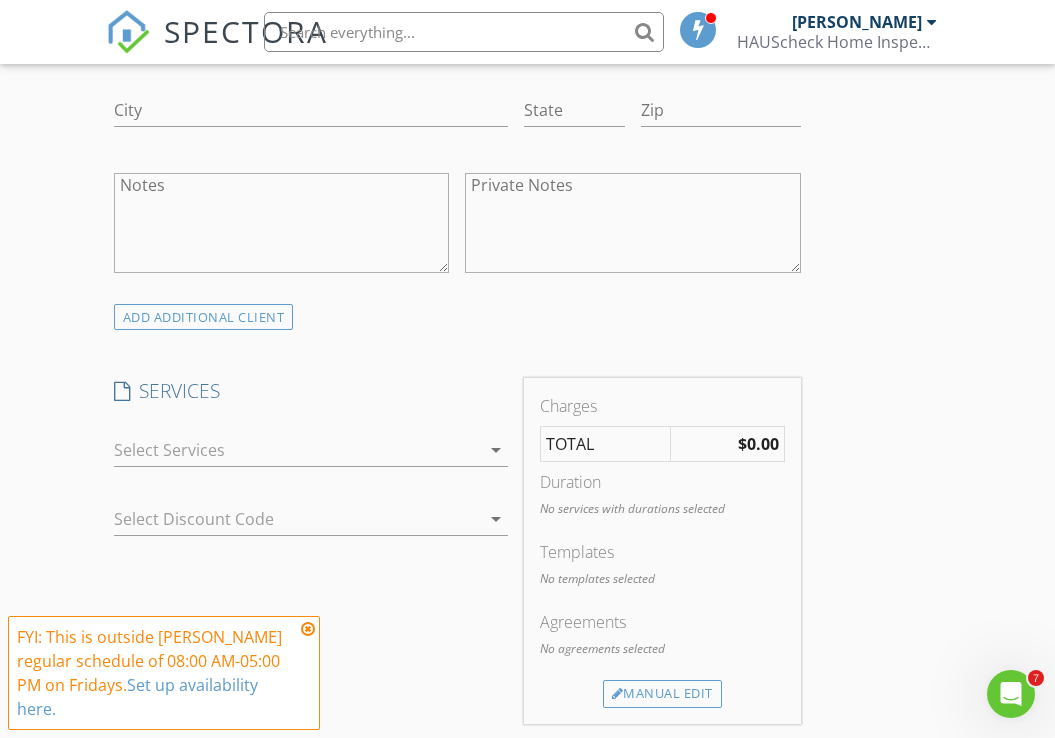 scroll, scrollTop: 1401, scrollLeft: 0, axis: vertical 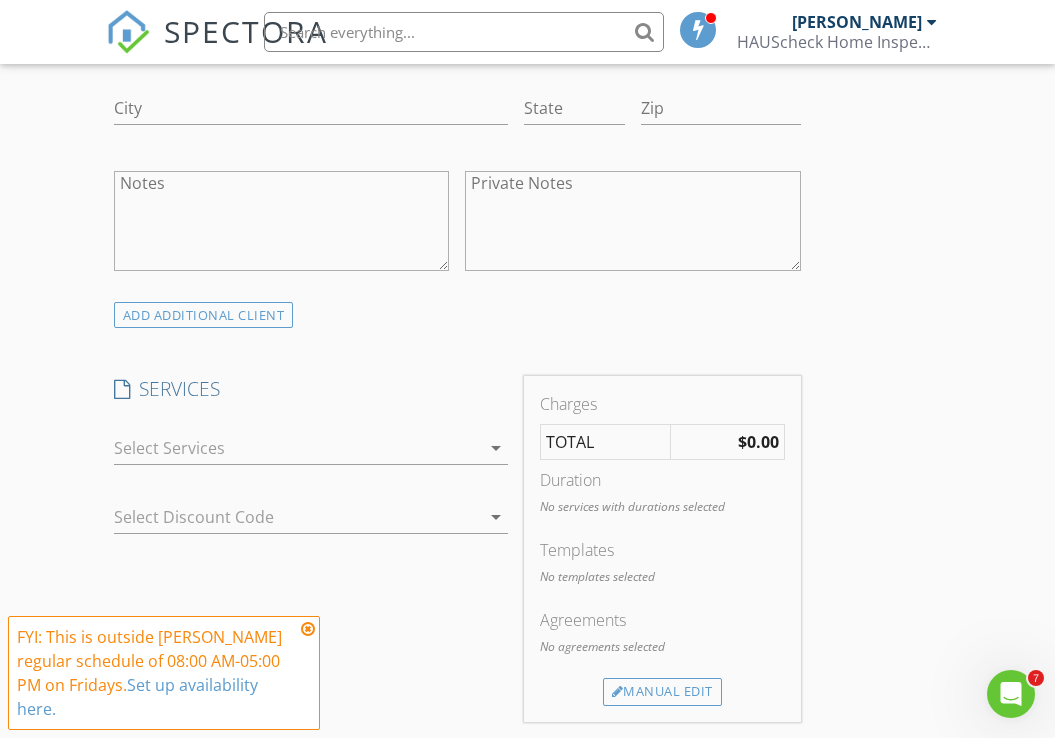 click on "arrow_drop_down" at bounding box center [496, 448] 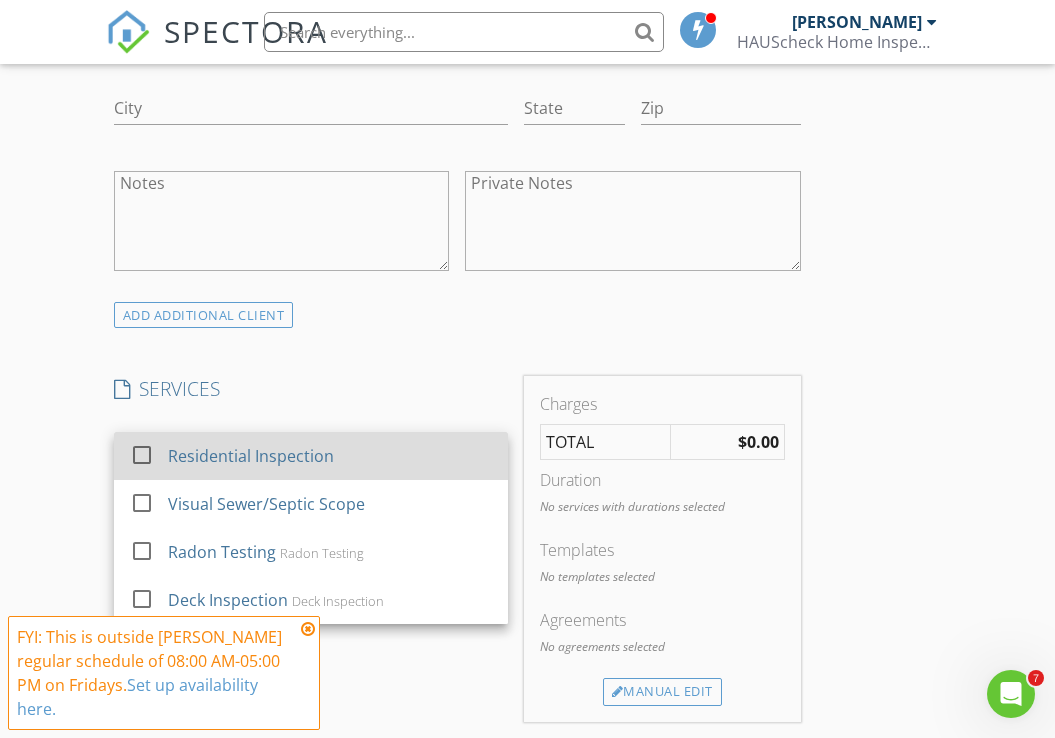 click on "Residential Inspection" at bounding box center [330, 456] 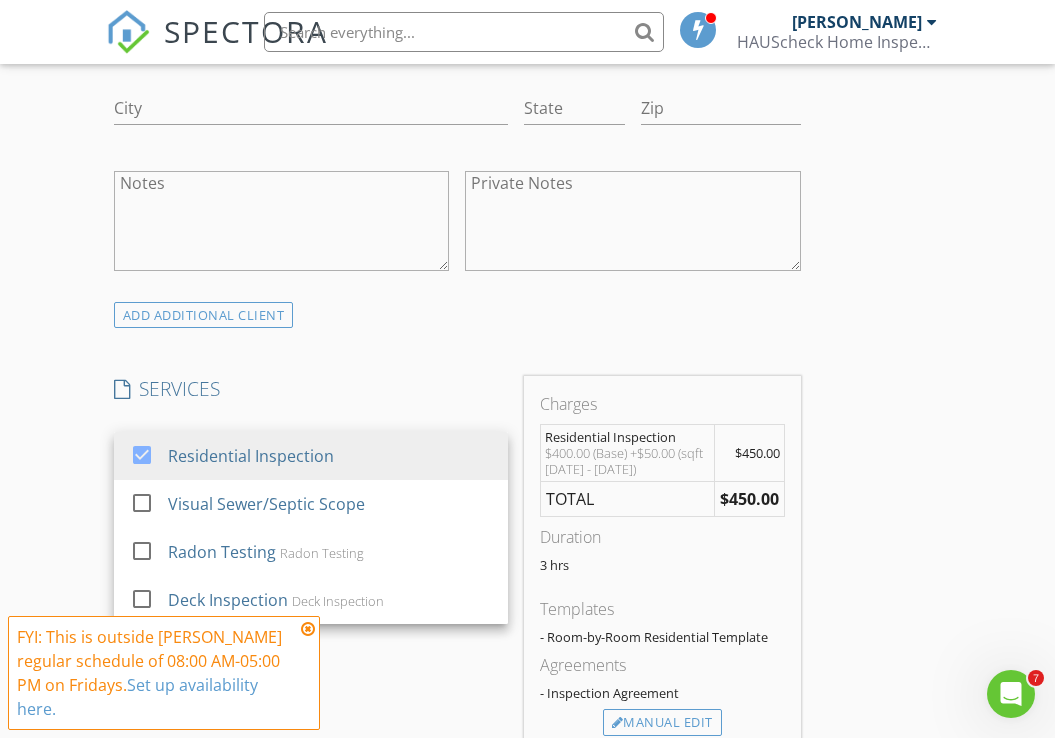 click on "ADD ADDITIONAL client" at bounding box center [457, 314] 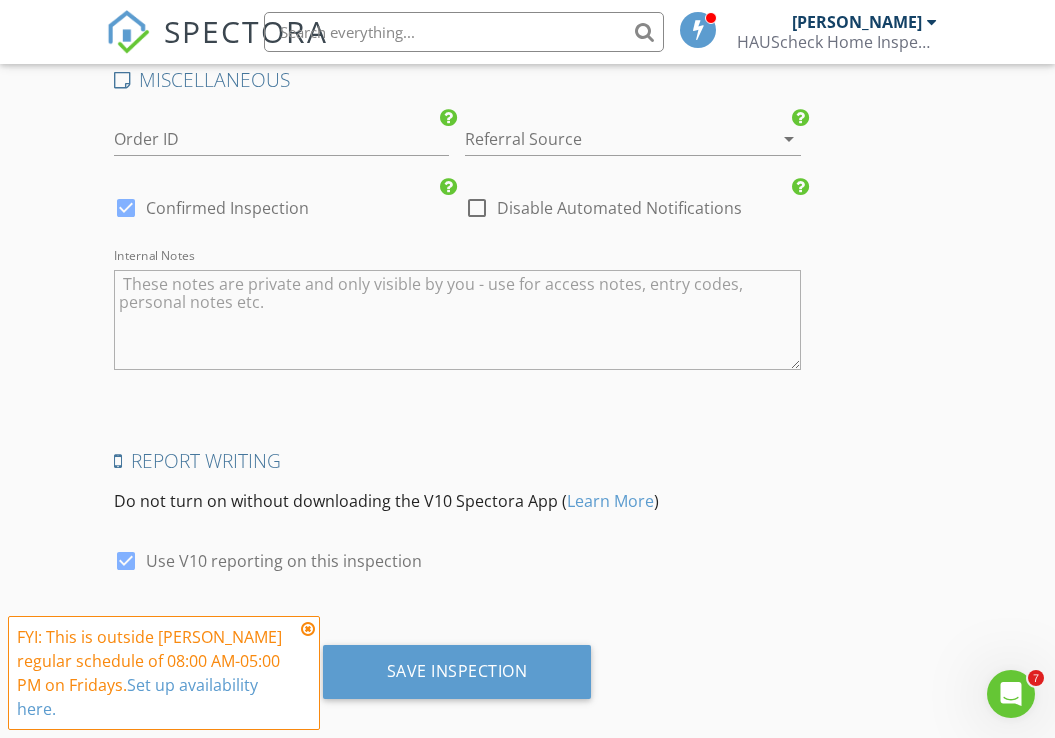 scroll, scrollTop: 2922, scrollLeft: 0, axis: vertical 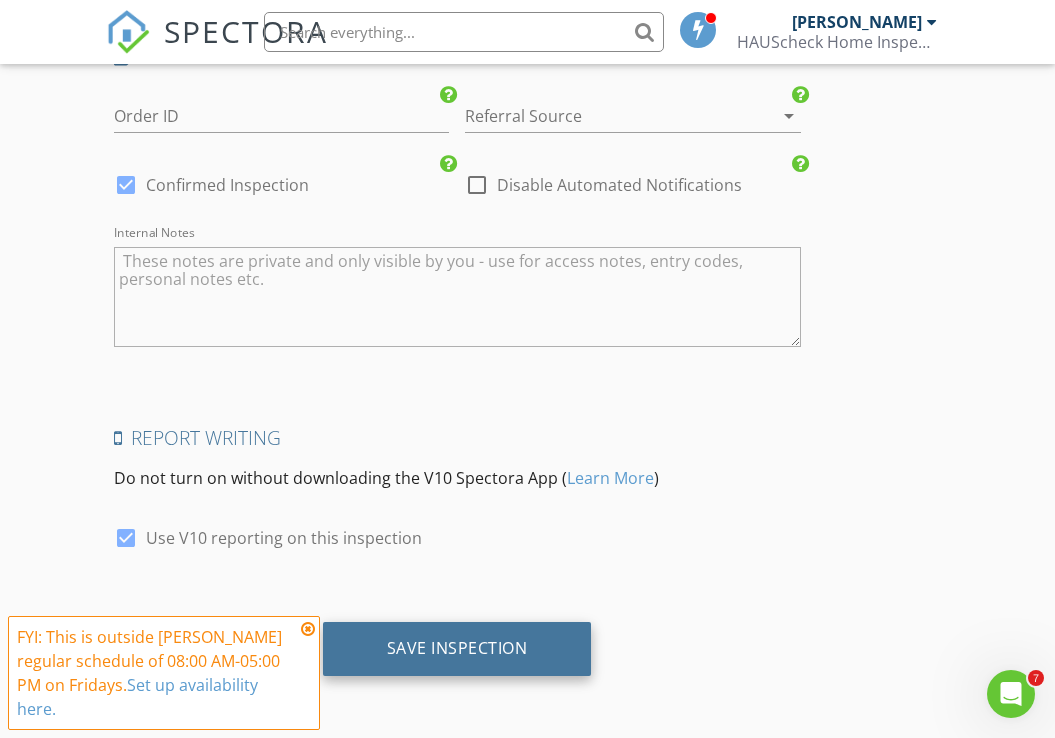 click on "Save Inspection" at bounding box center [457, 648] 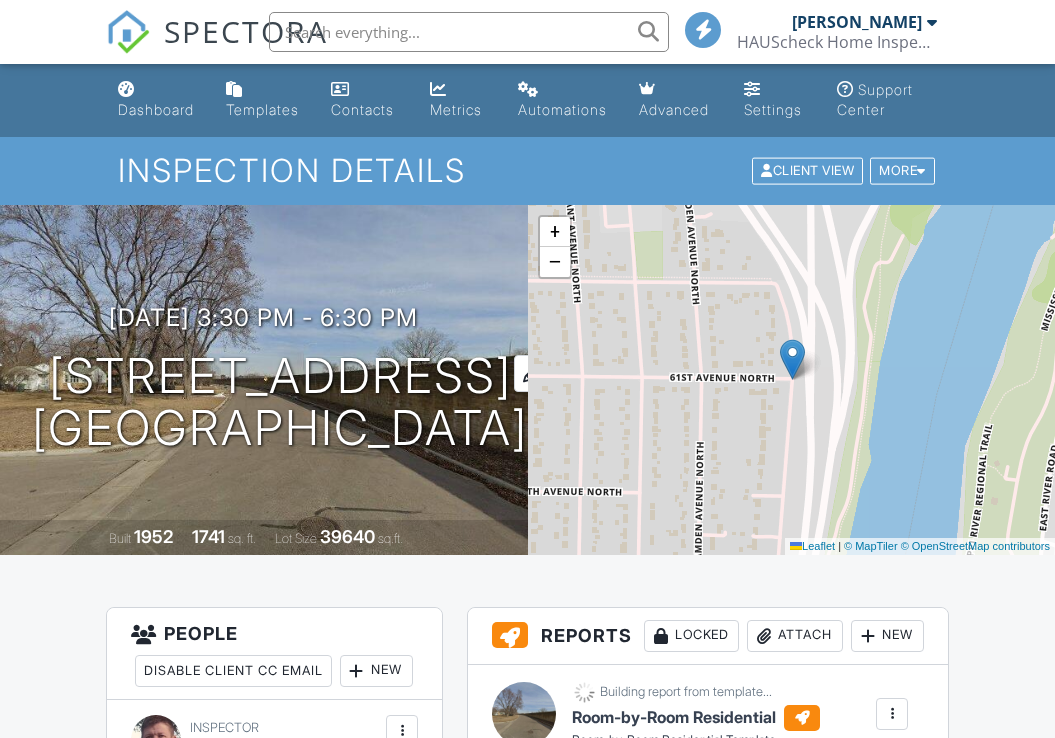 scroll, scrollTop: 20, scrollLeft: 0, axis: vertical 